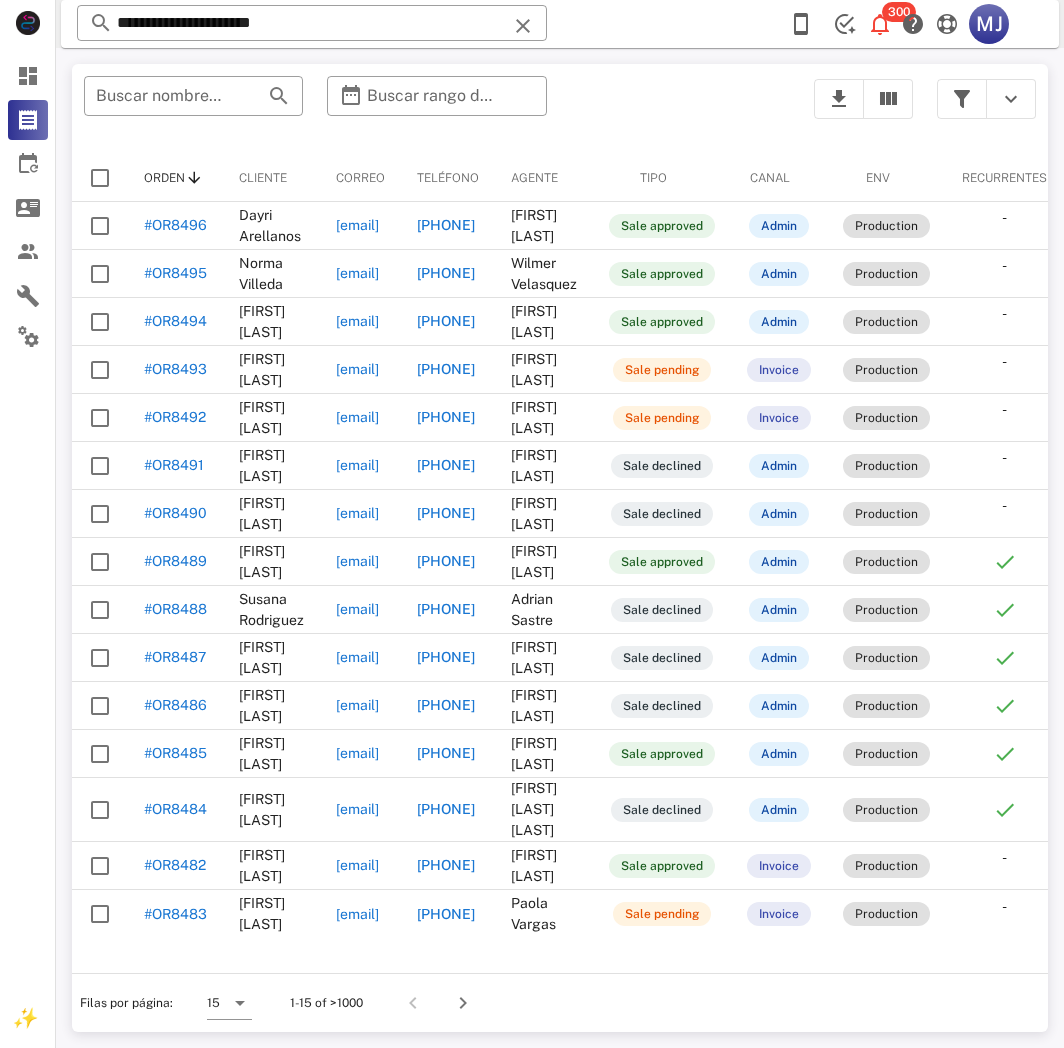 scroll, scrollTop: 0, scrollLeft: 0, axis: both 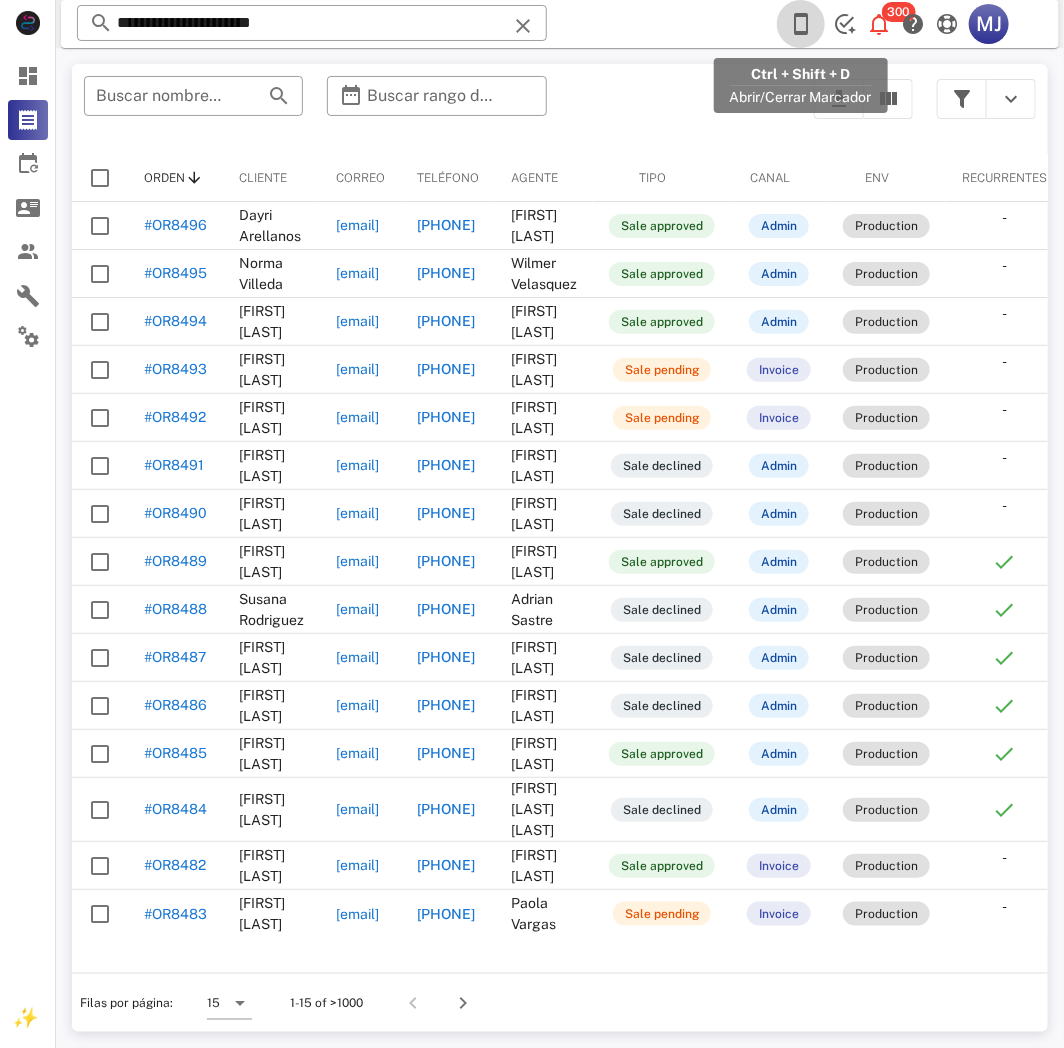click at bounding box center (801, 24) 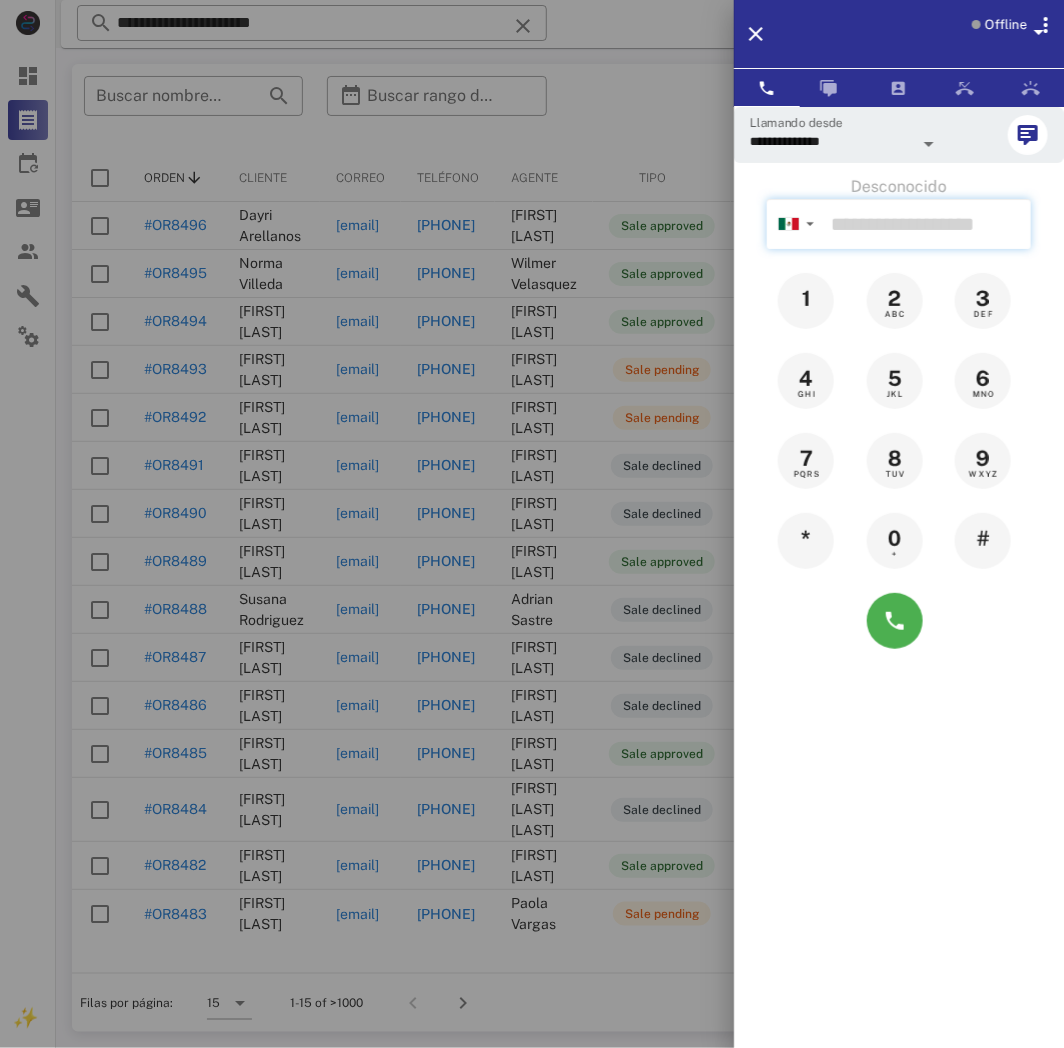 click at bounding box center (927, 224) 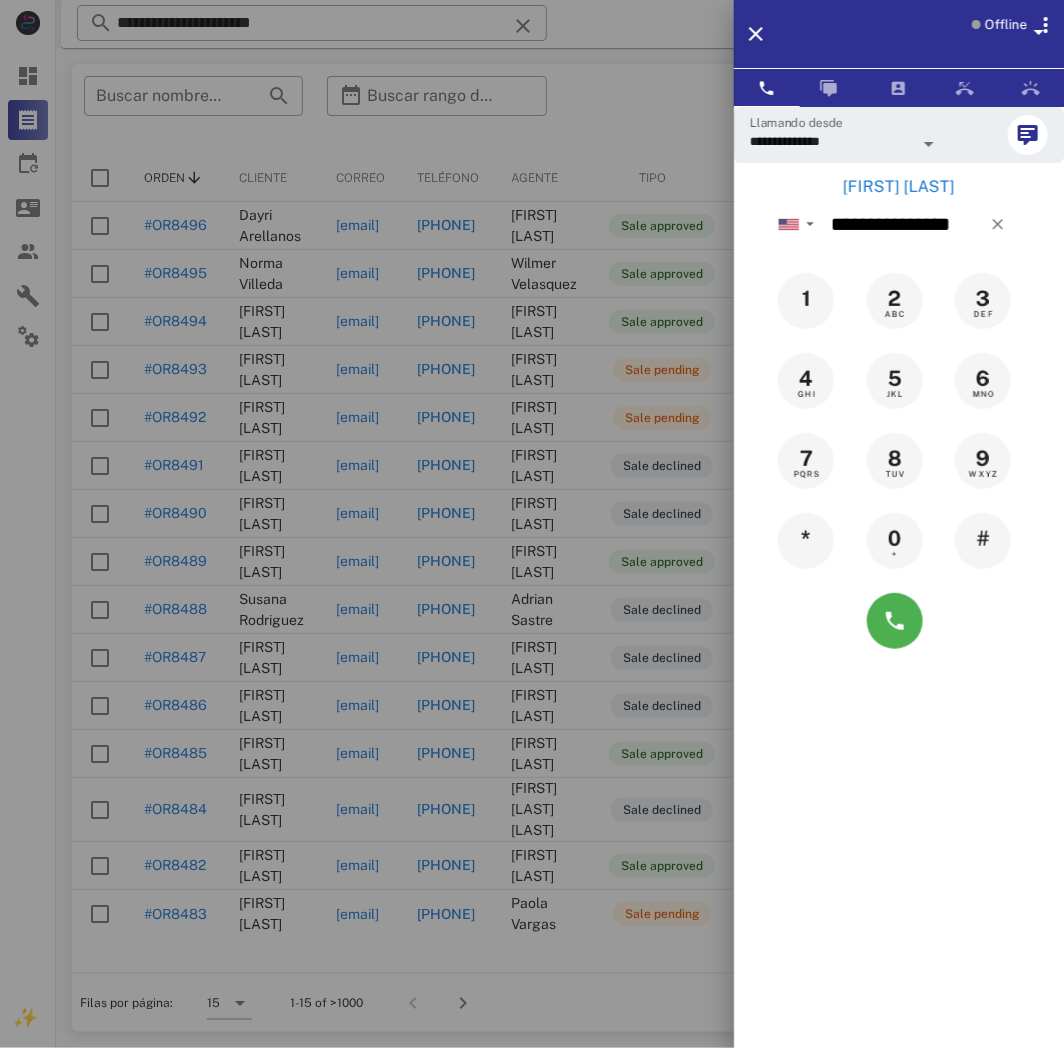 click on "Offline" at bounding box center (1006, 25) 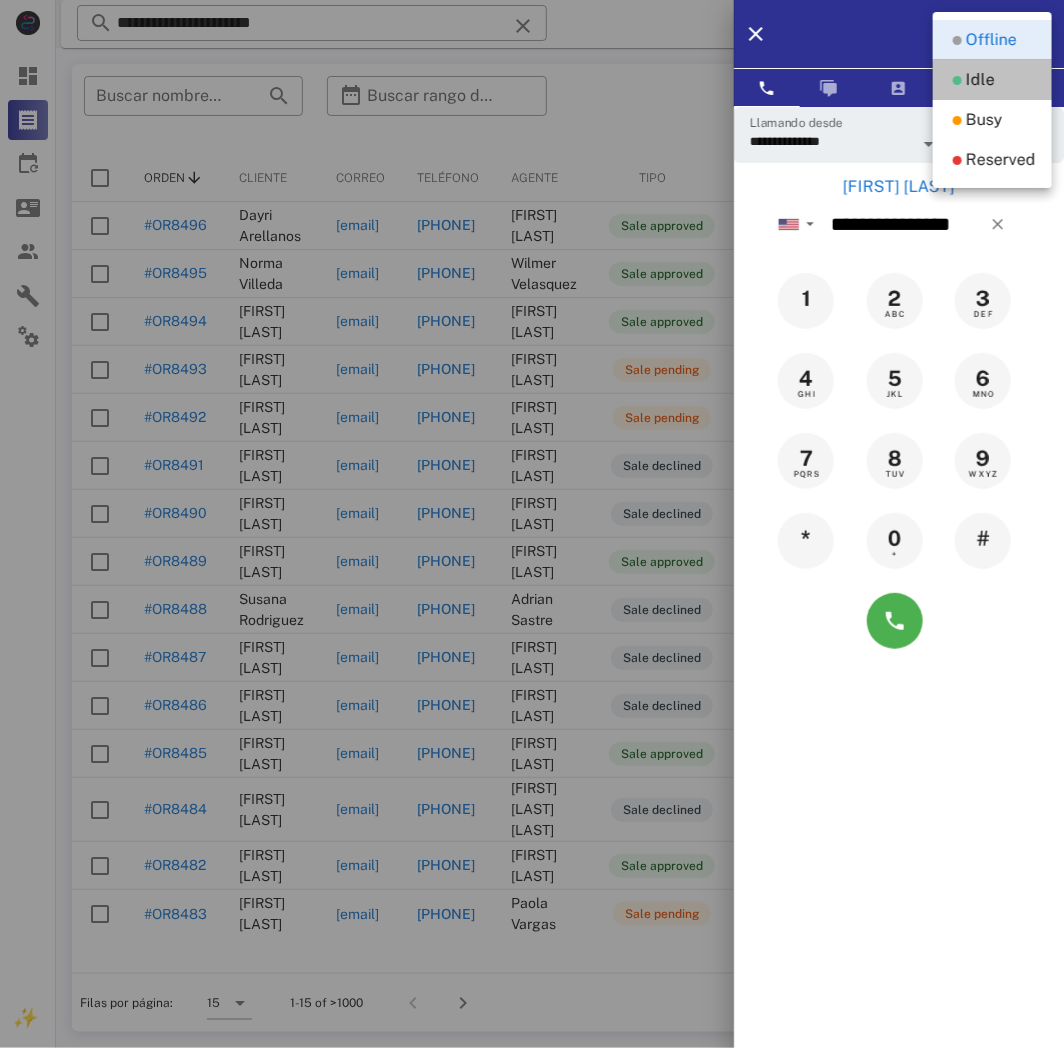 click on "Idle" at bounding box center [980, 80] 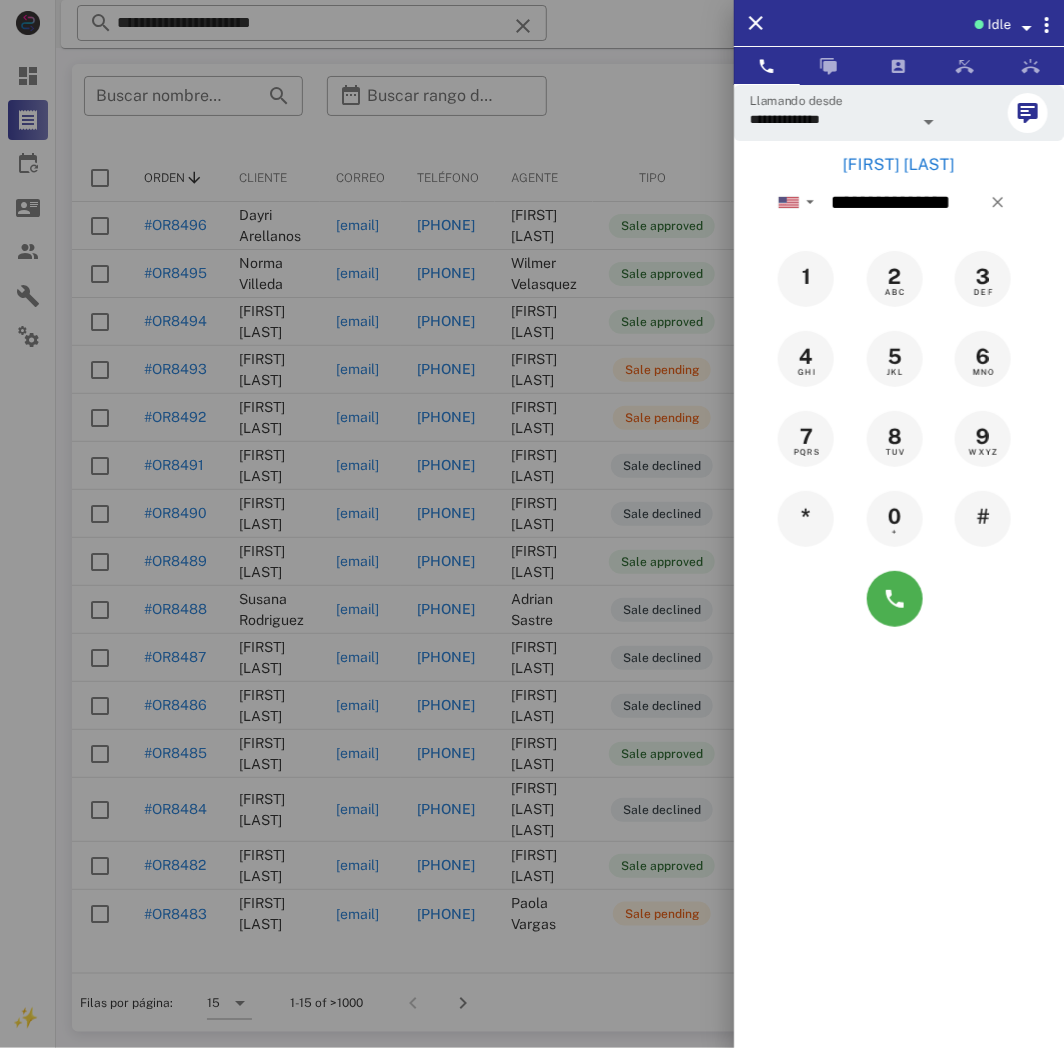 click on "[FIRST] [LAST]" at bounding box center (899, 165) 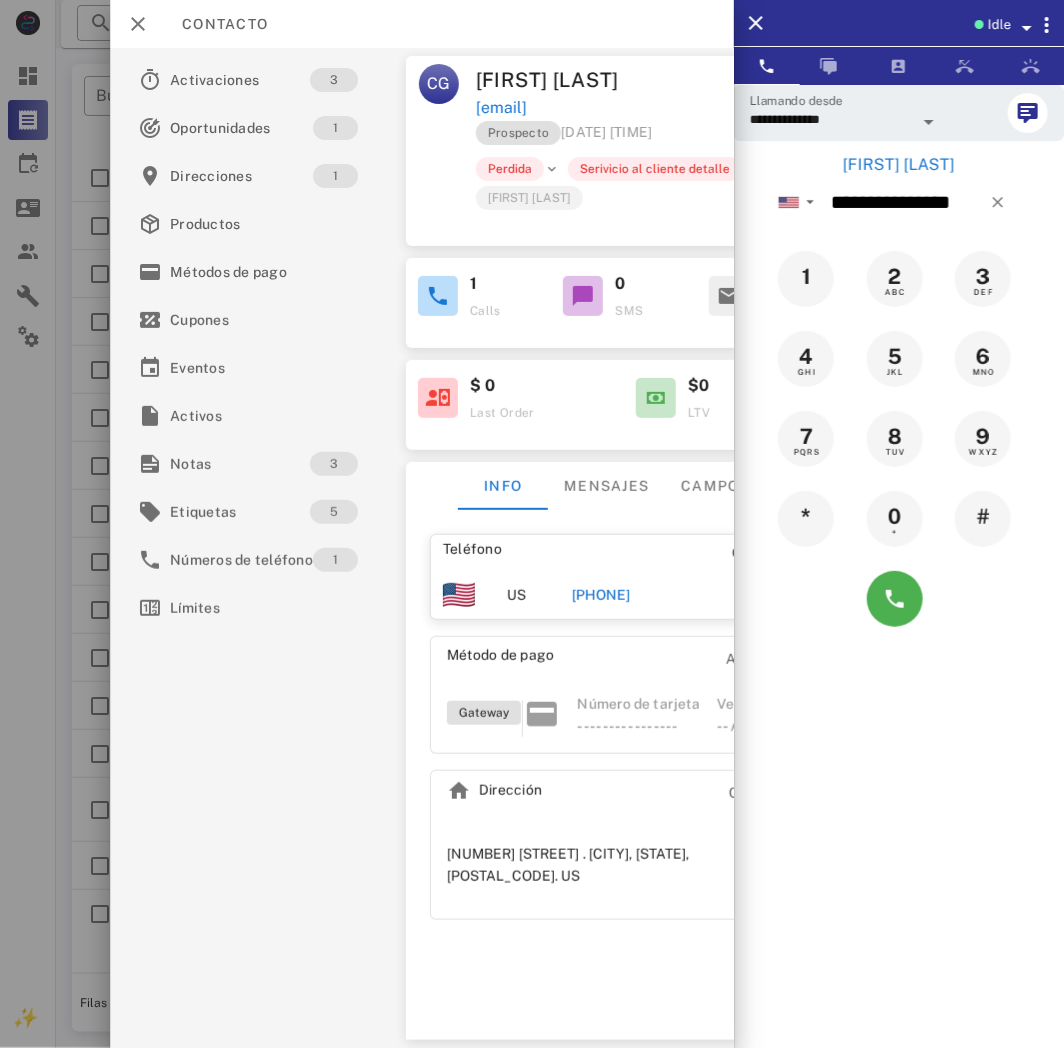 click on "[PHONE]" at bounding box center [601, 595] 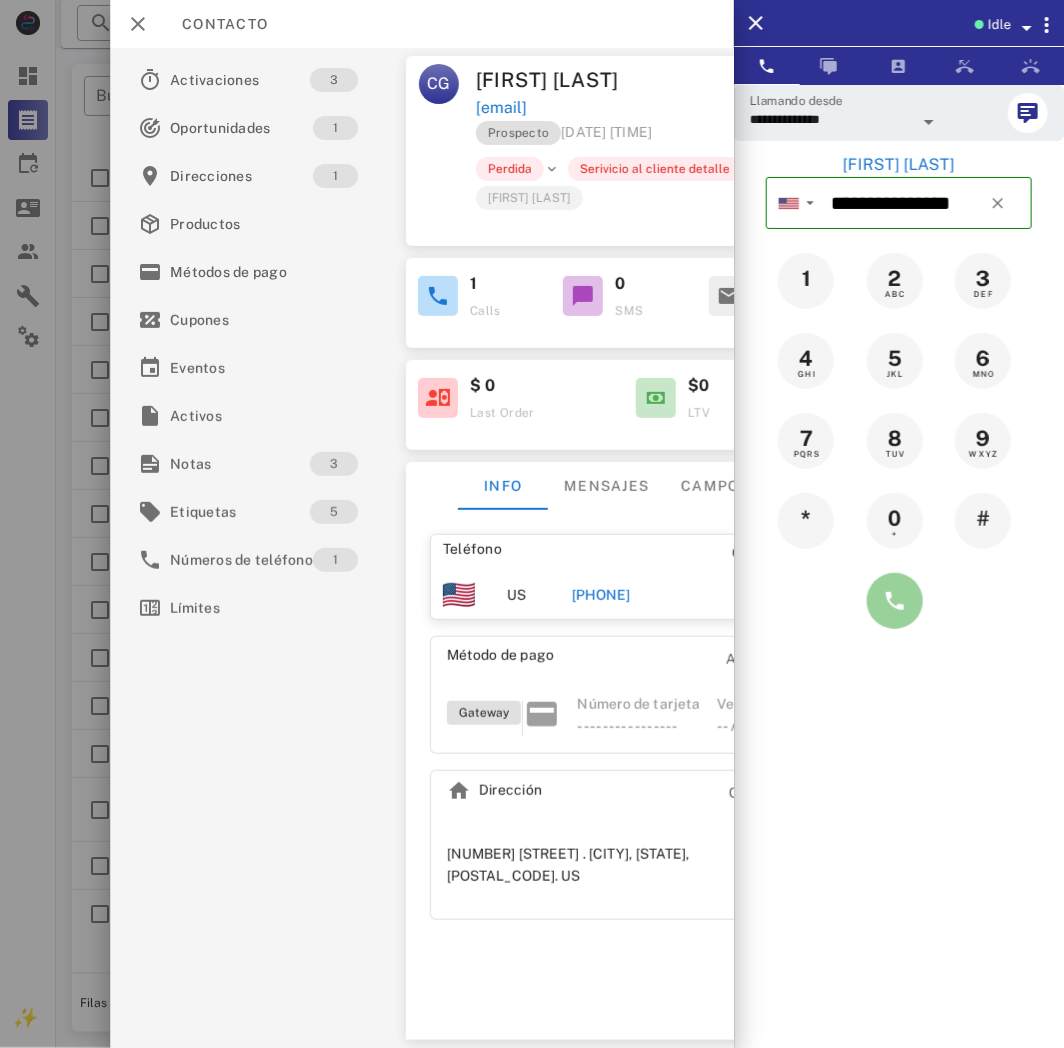 click at bounding box center [895, 601] 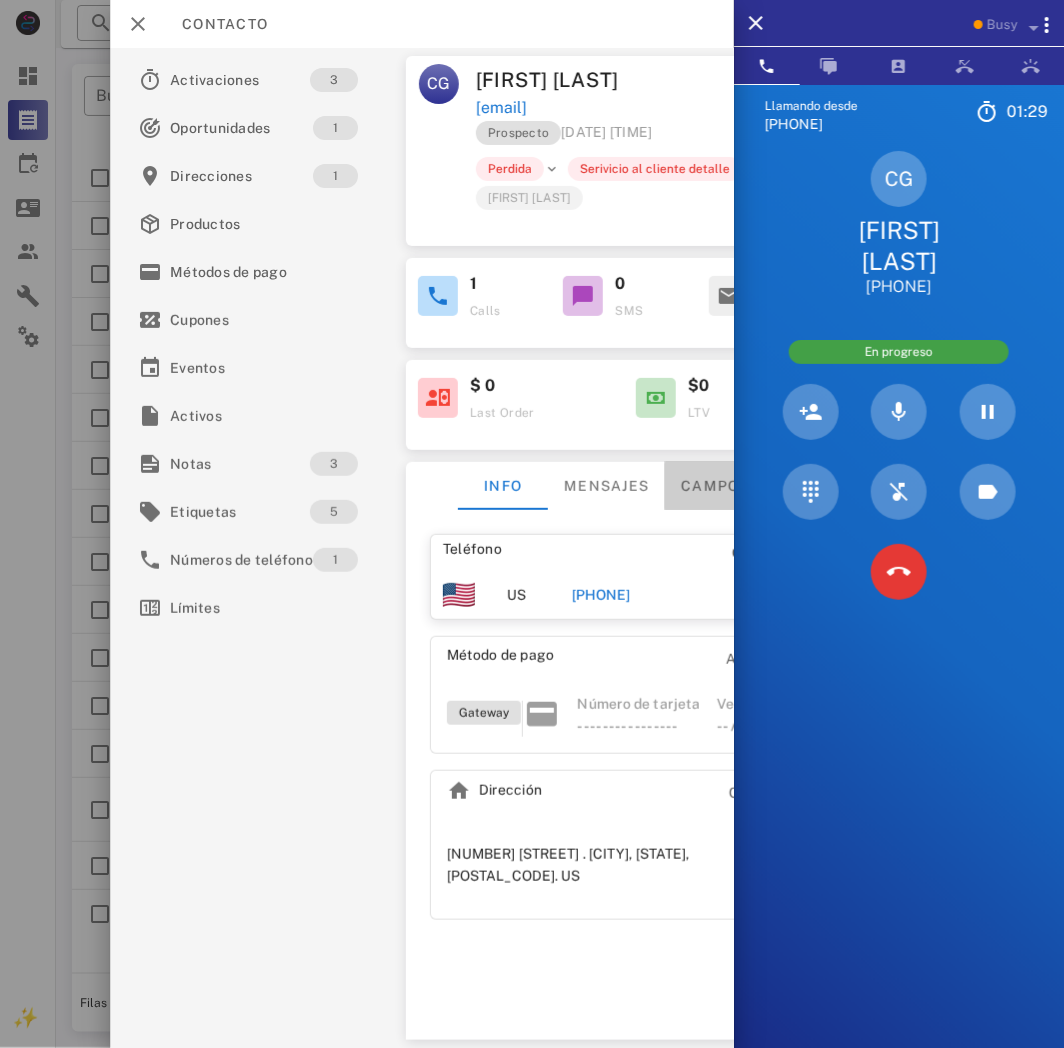 click on "Campos personalizados" at bounding box center [790, 486] 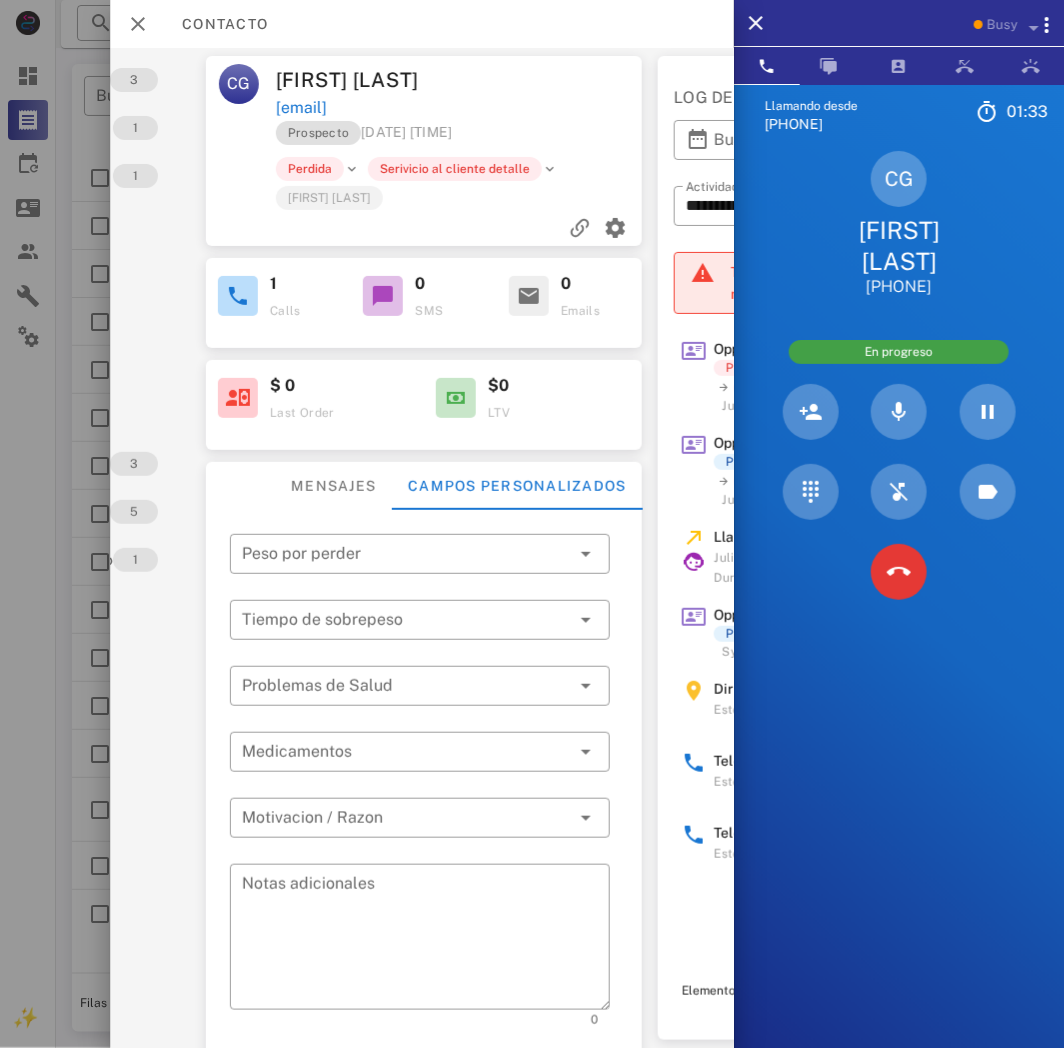 scroll, scrollTop: 0, scrollLeft: 197, axis: horizontal 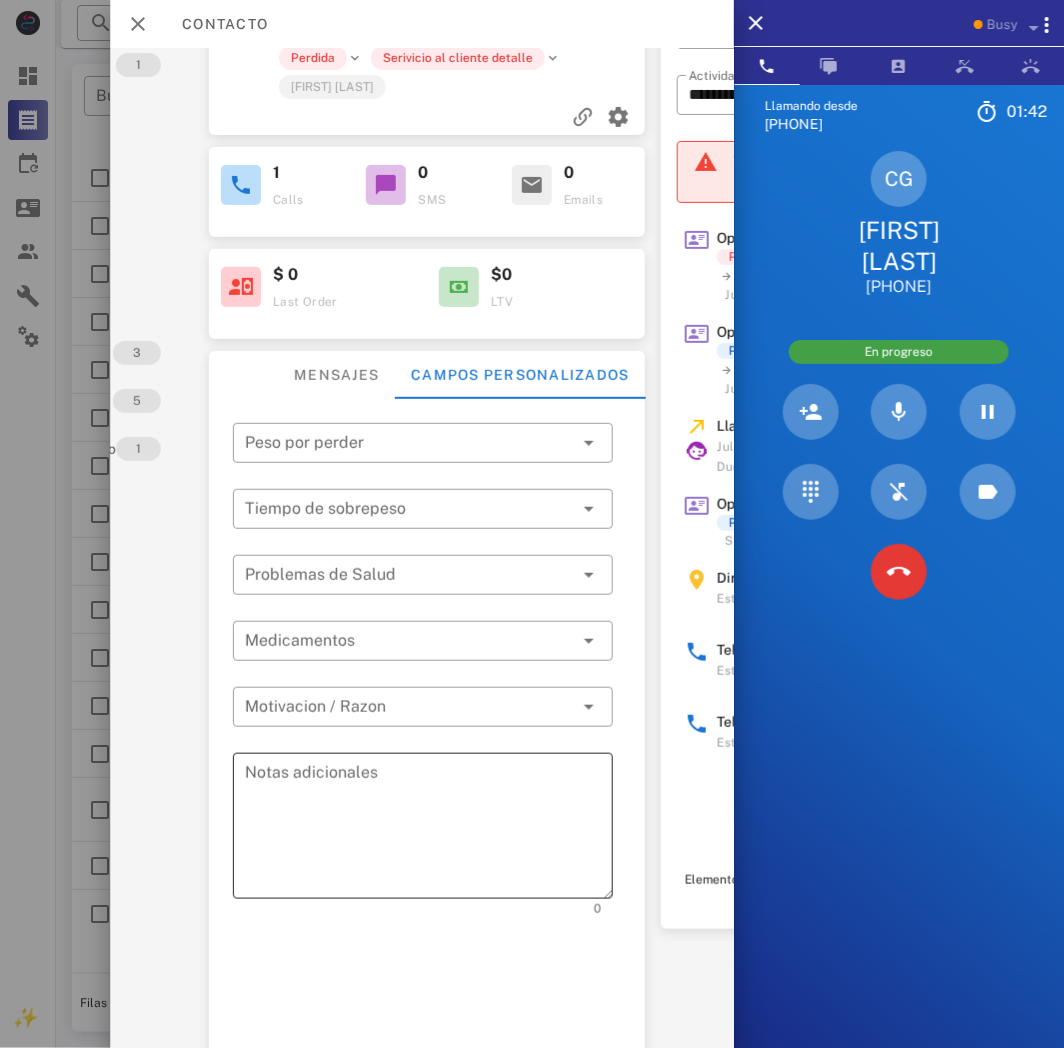 click on "Notas adicionales" at bounding box center [429, 829] 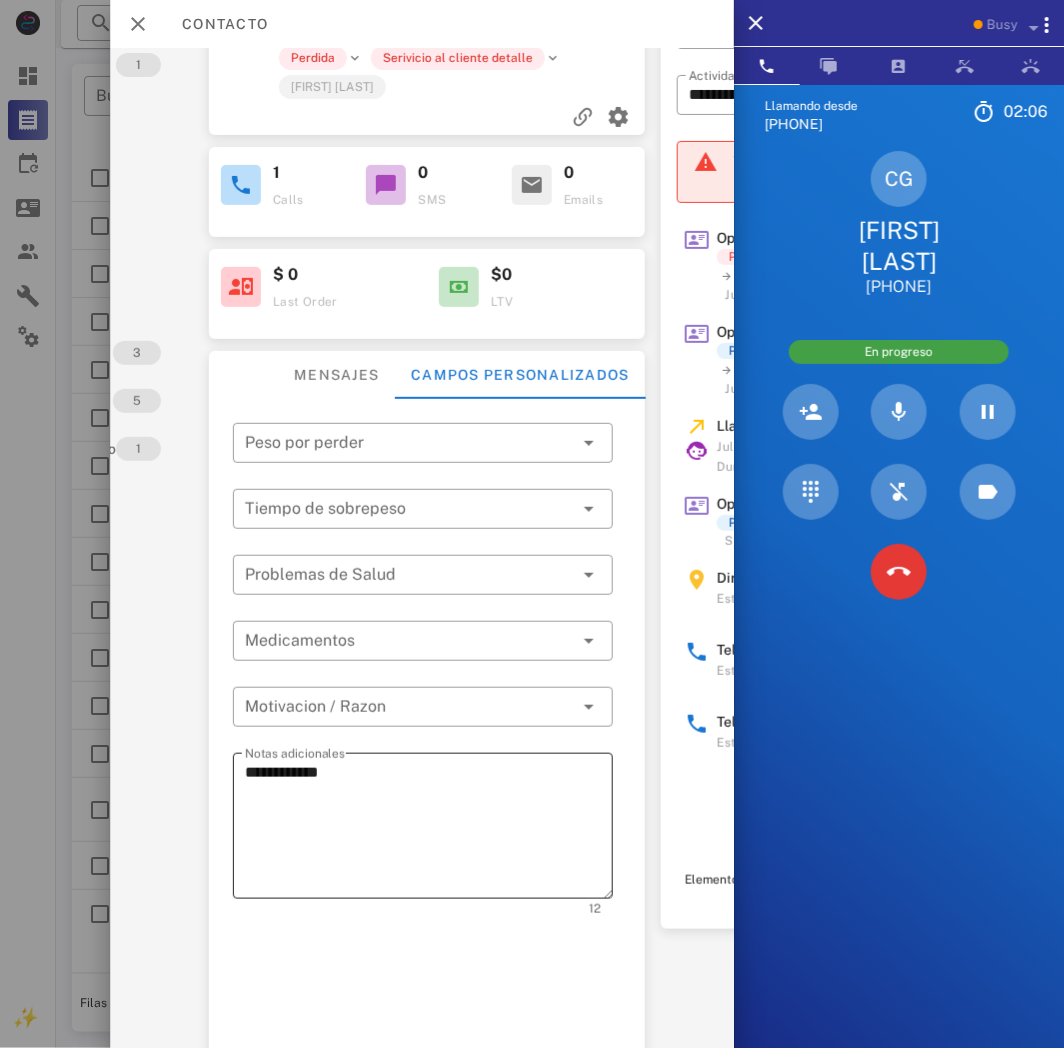 click on "**********" at bounding box center [429, 829] 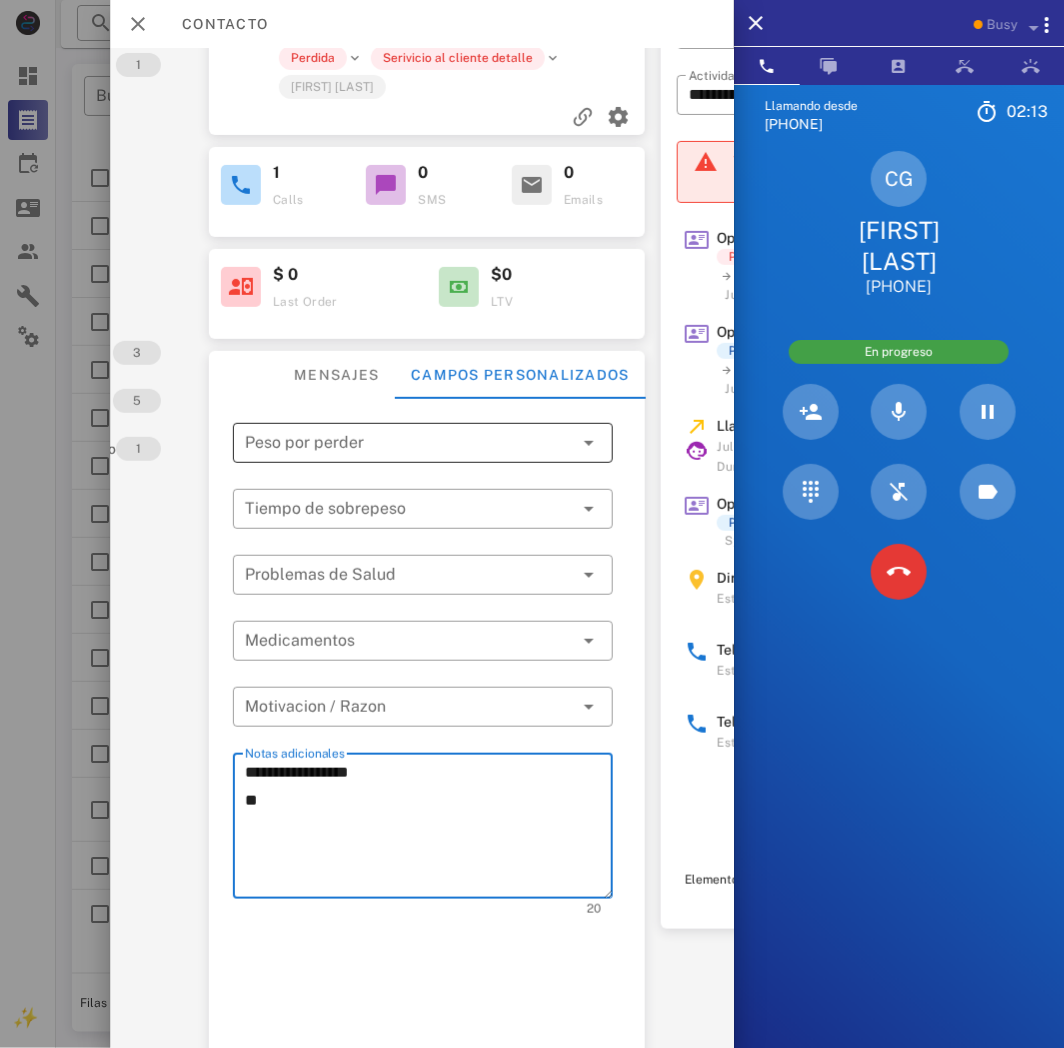 click at bounding box center (409, 443) 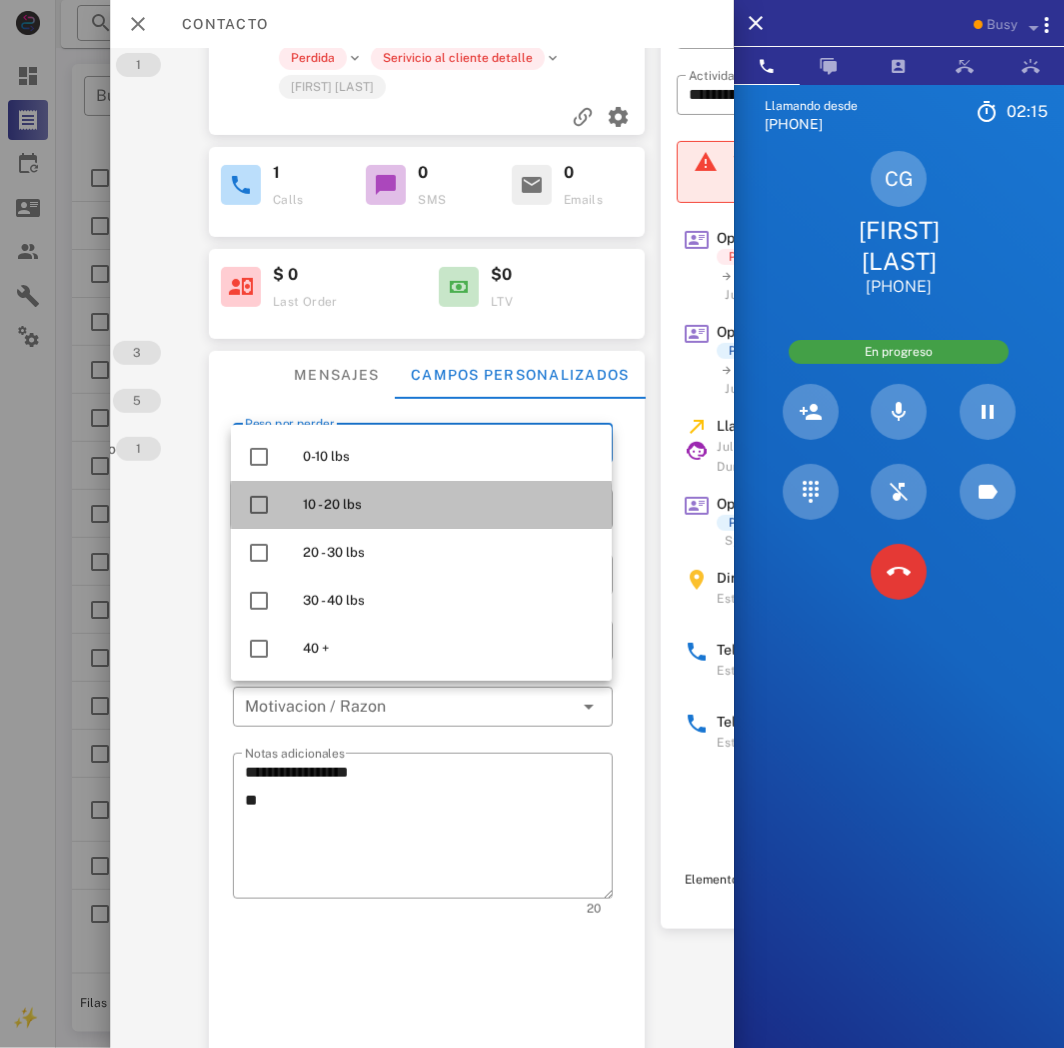 click on "10 - 20 lbs" at bounding box center (449, 505) 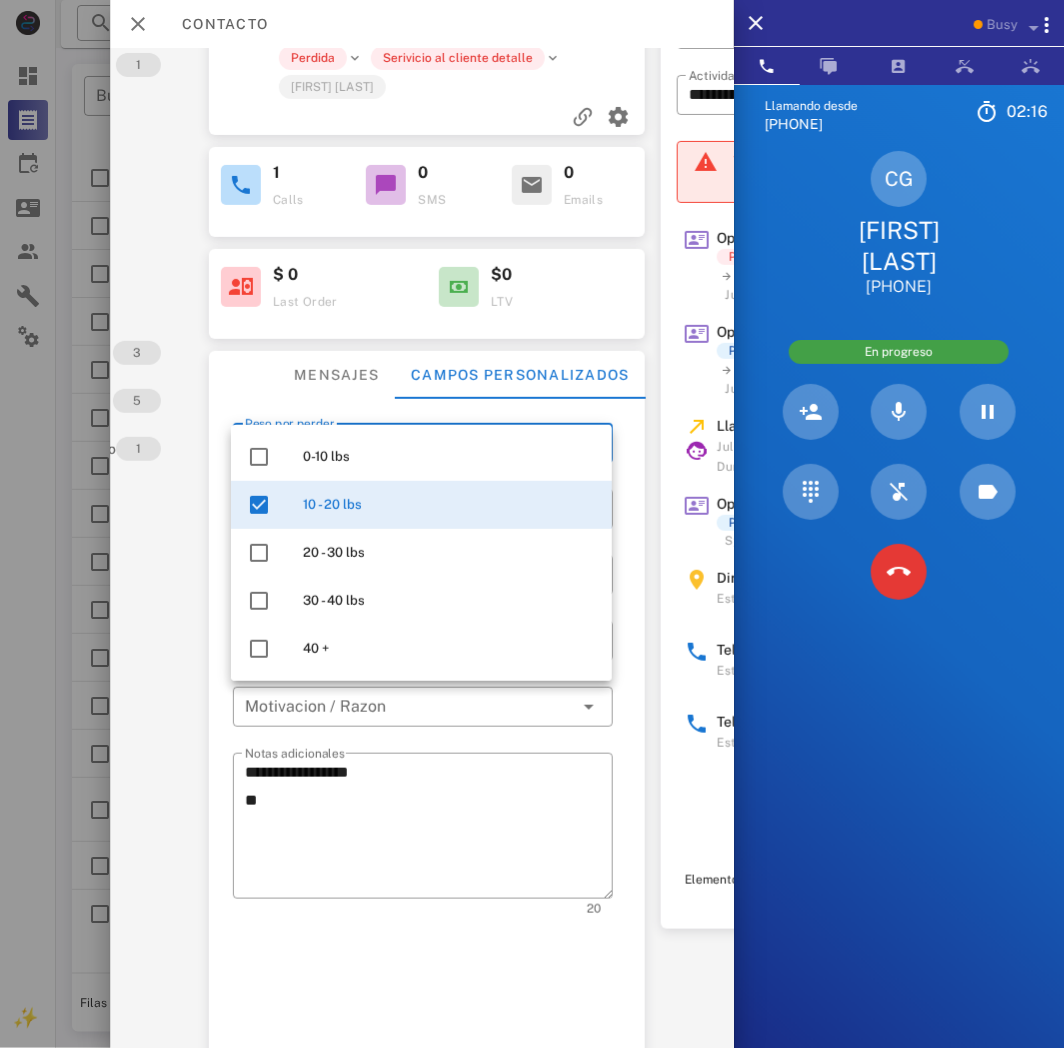 click on "**********" at bounding box center (427, 755) 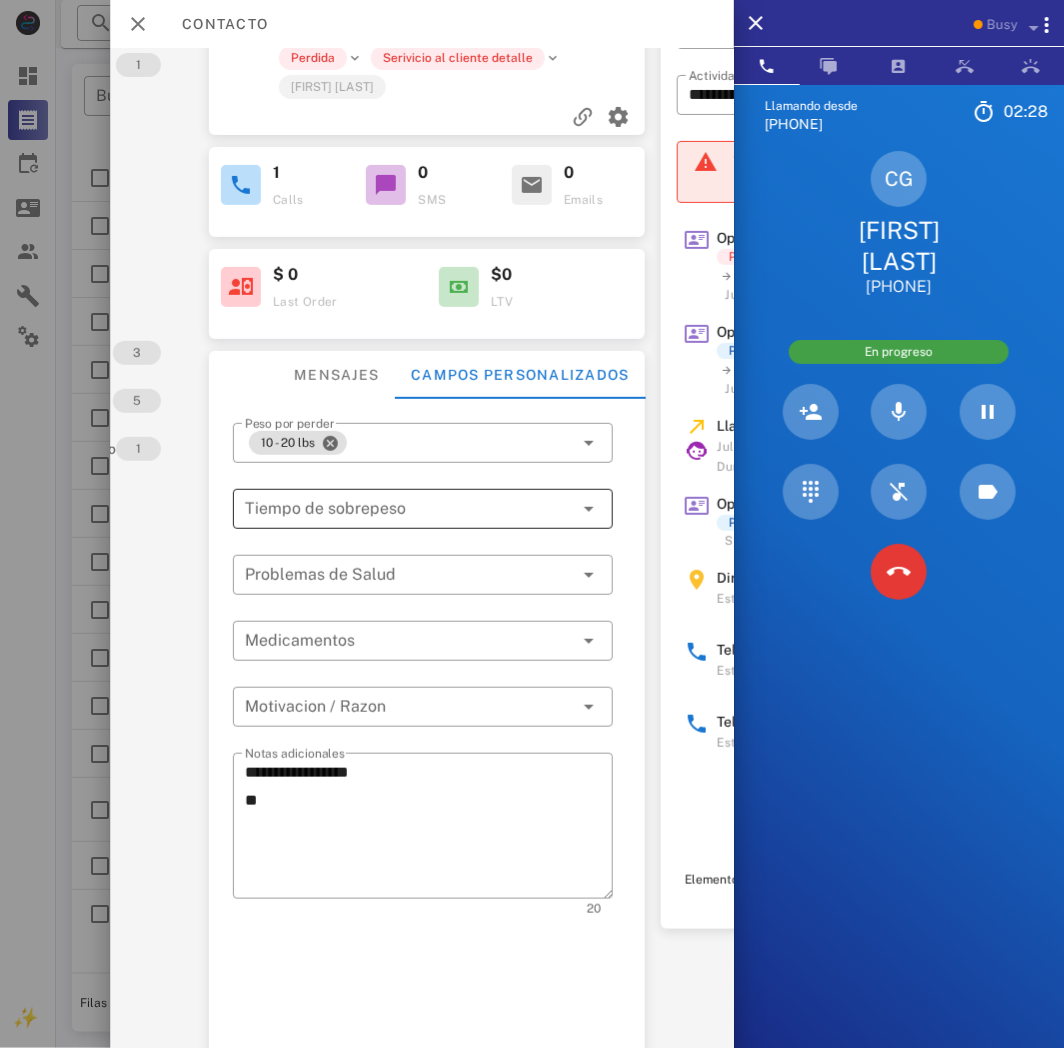 click at bounding box center [395, 509] 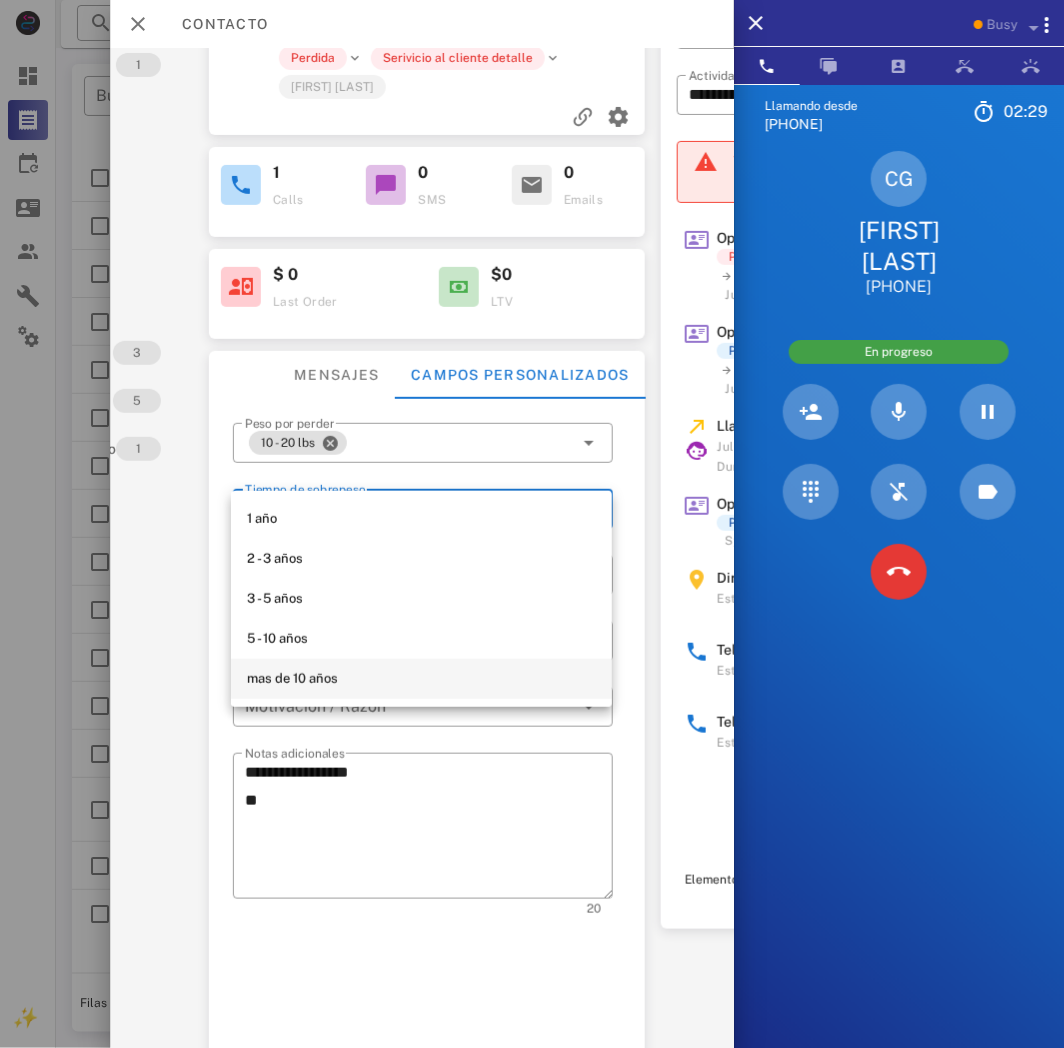 click on "mas de 10 años" at bounding box center [421, 679] 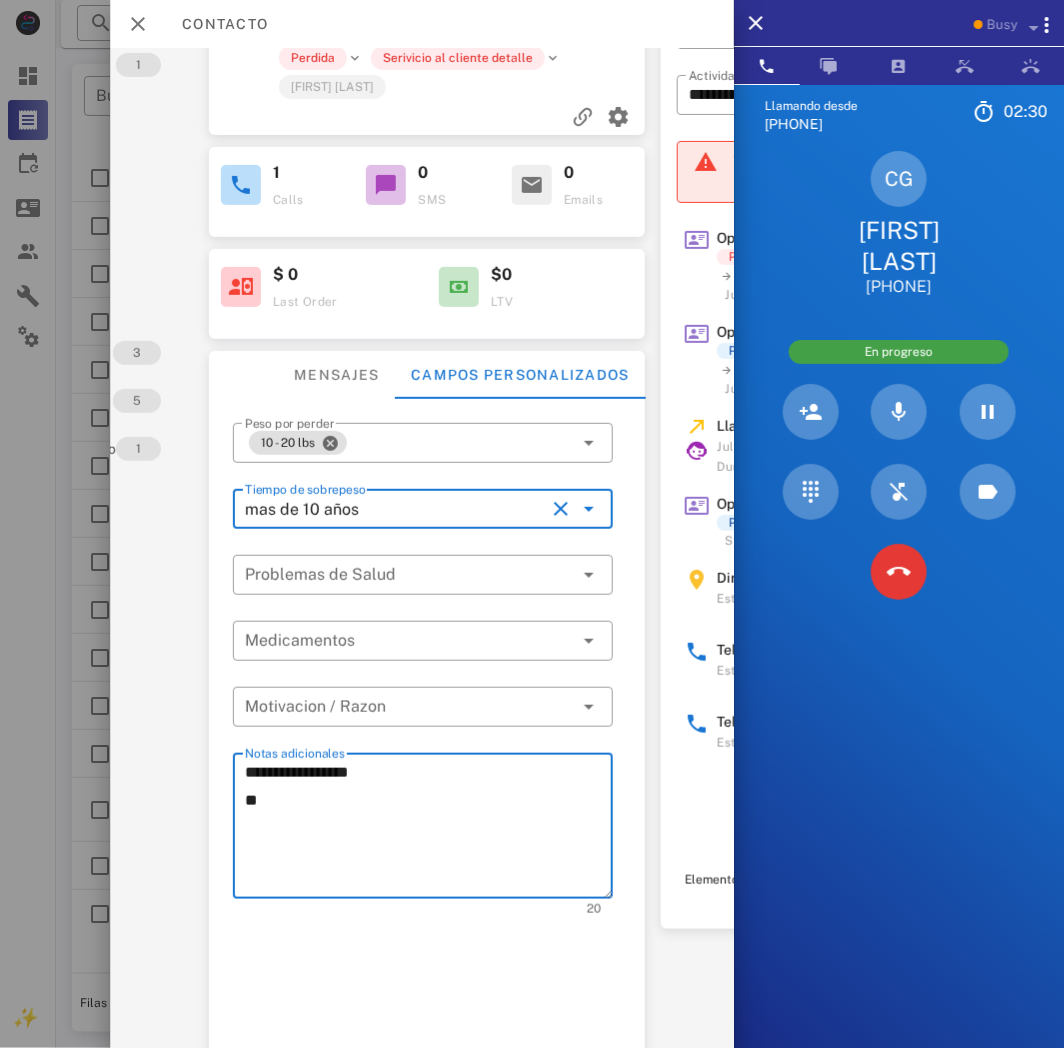 click on "**********" at bounding box center (429, 829) 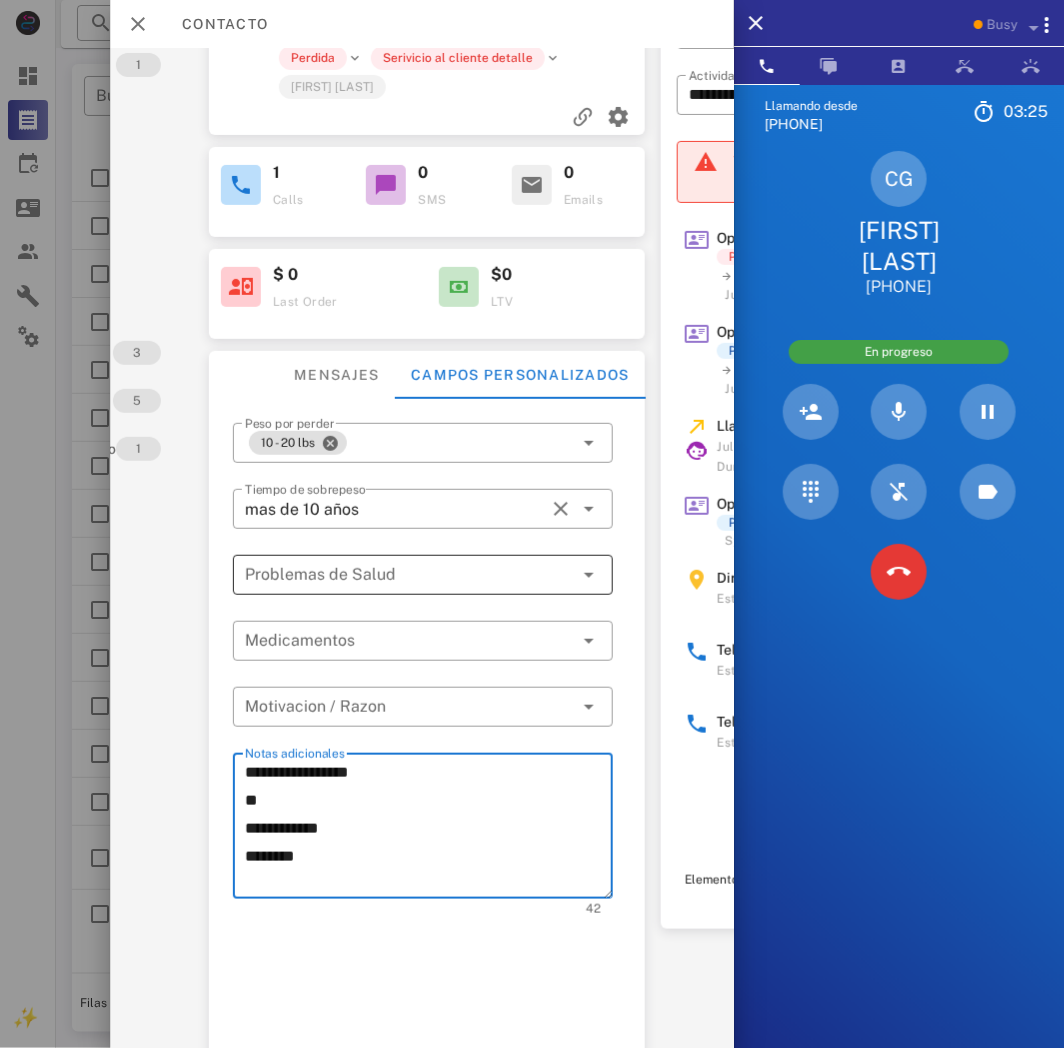 click at bounding box center [409, 575] 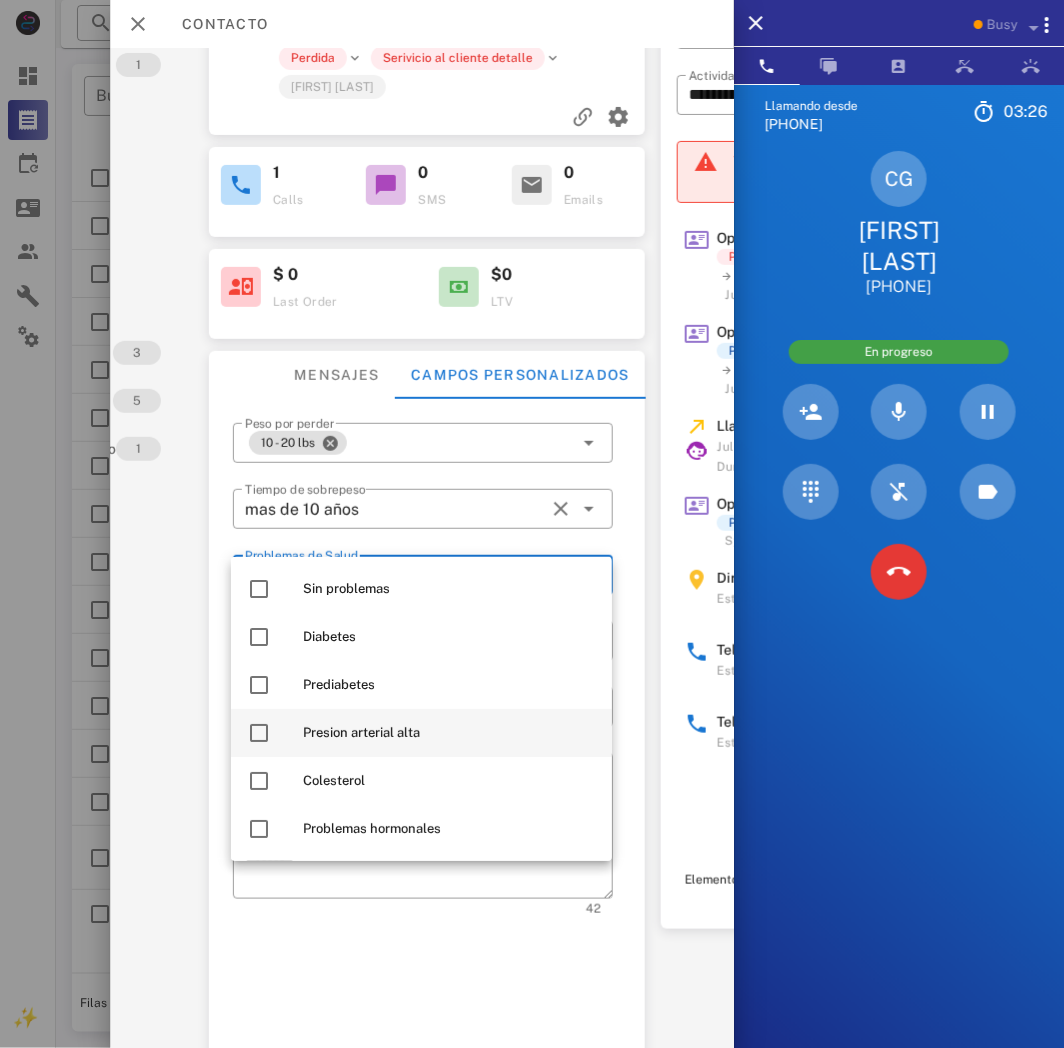 click on "Presion arterial alta" at bounding box center [449, 733] 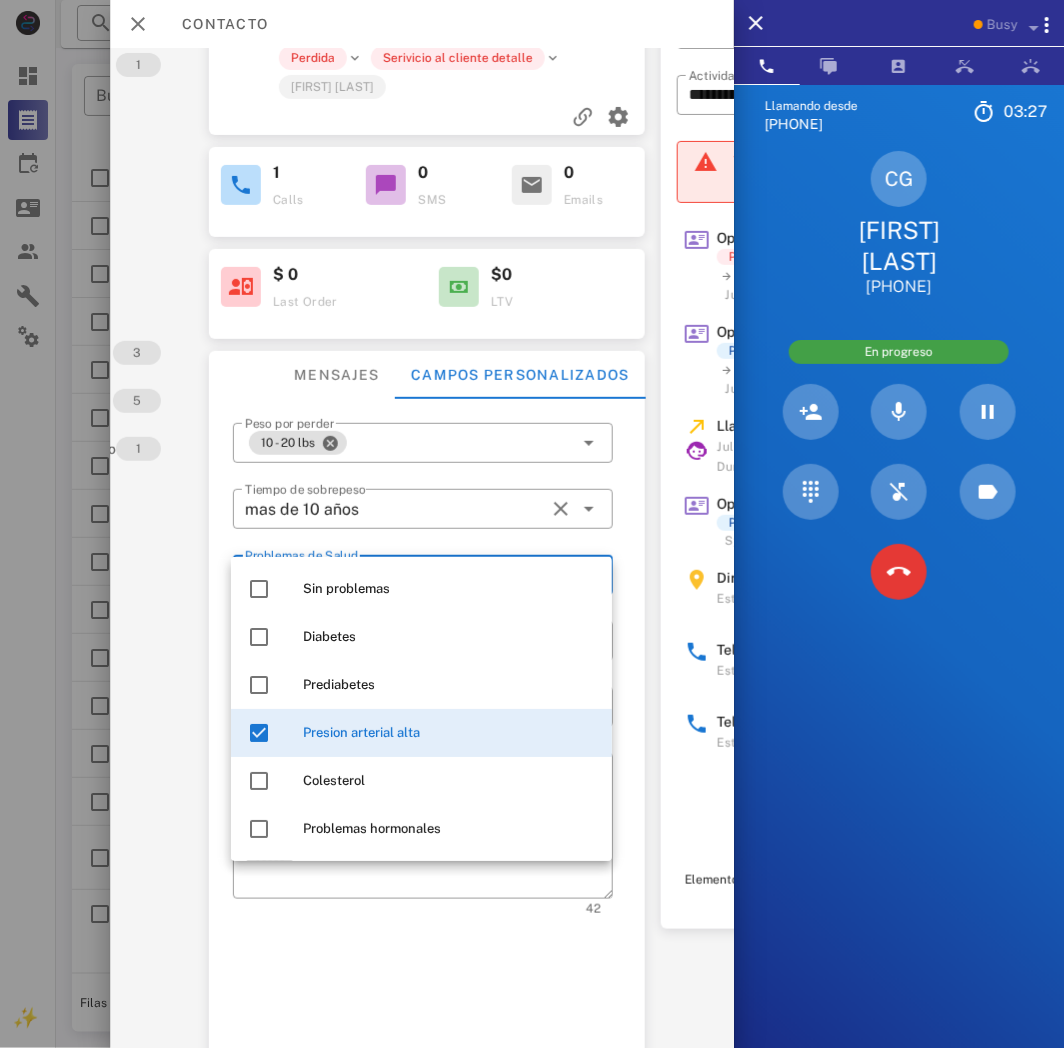 click on "**********" at bounding box center (427, 729) 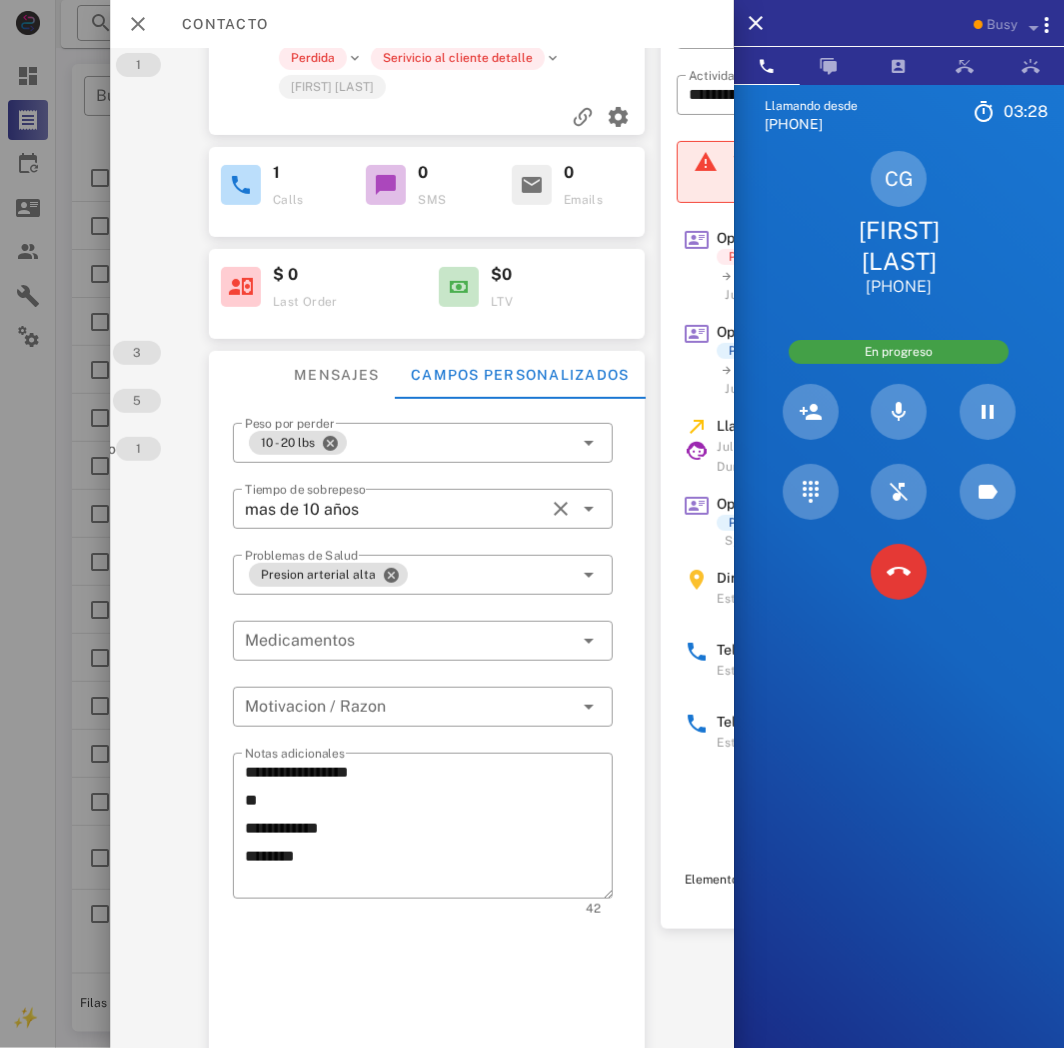 scroll, scrollTop: 187, scrollLeft: 197, axis: both 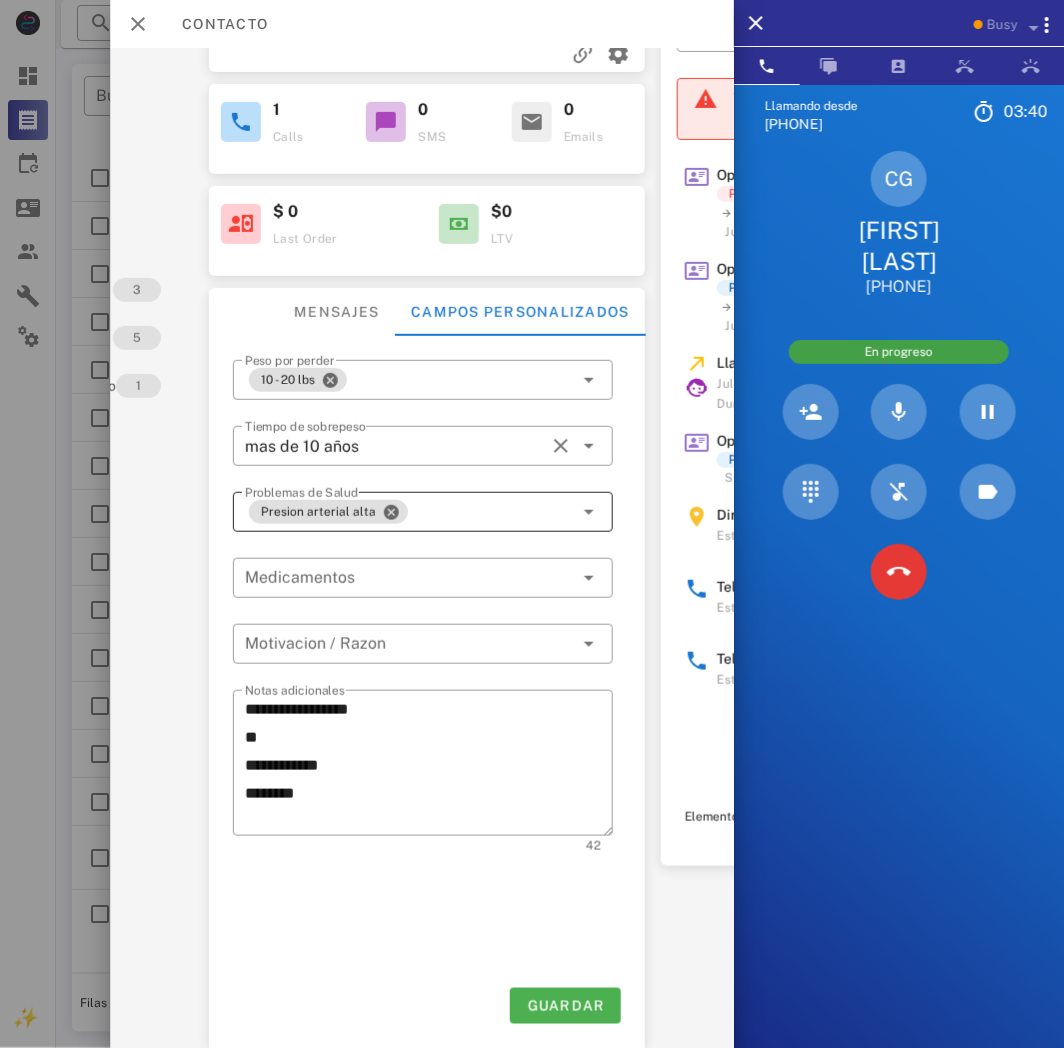 click on "Presion arterial alta" at bounding box center [409, 512] 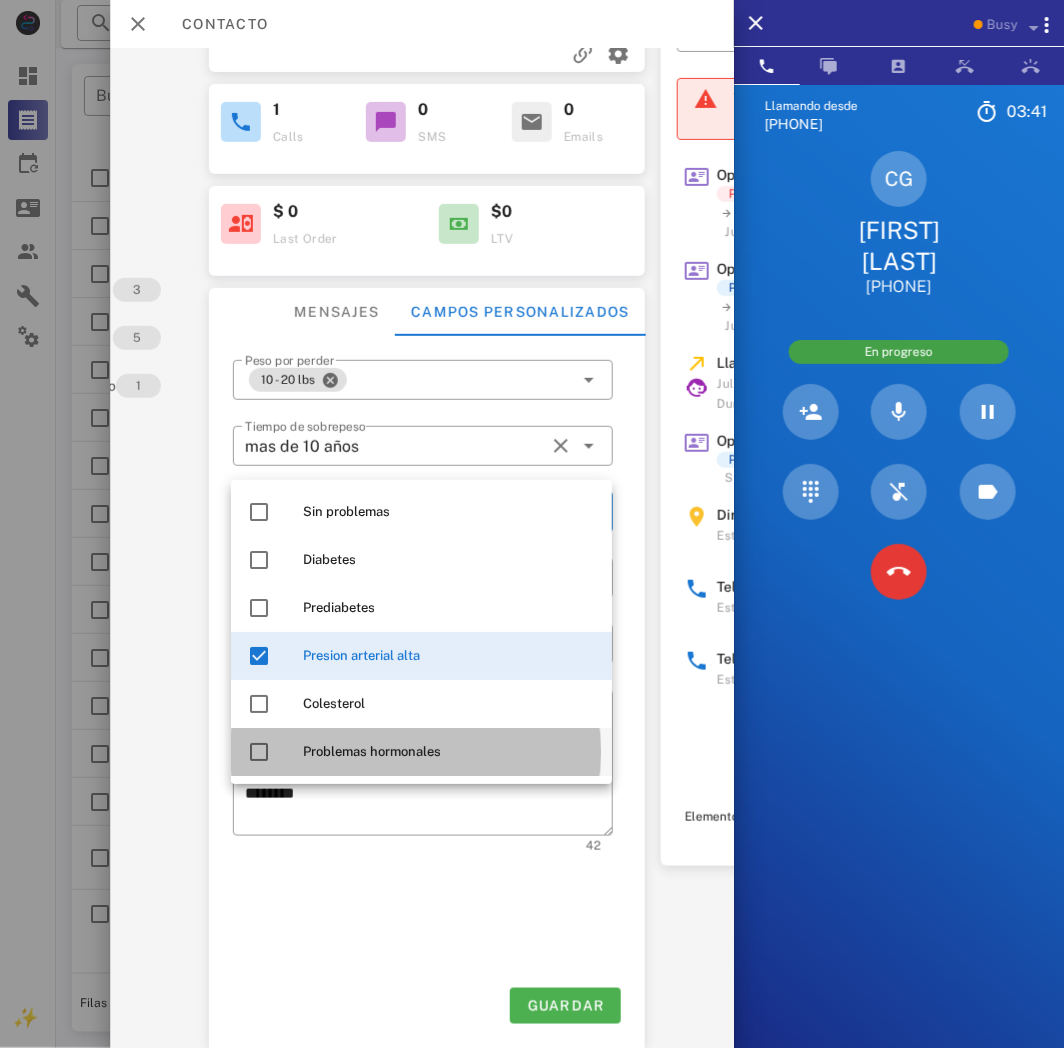 click on "Problemas hormonales" at bounding box center (449, 752) 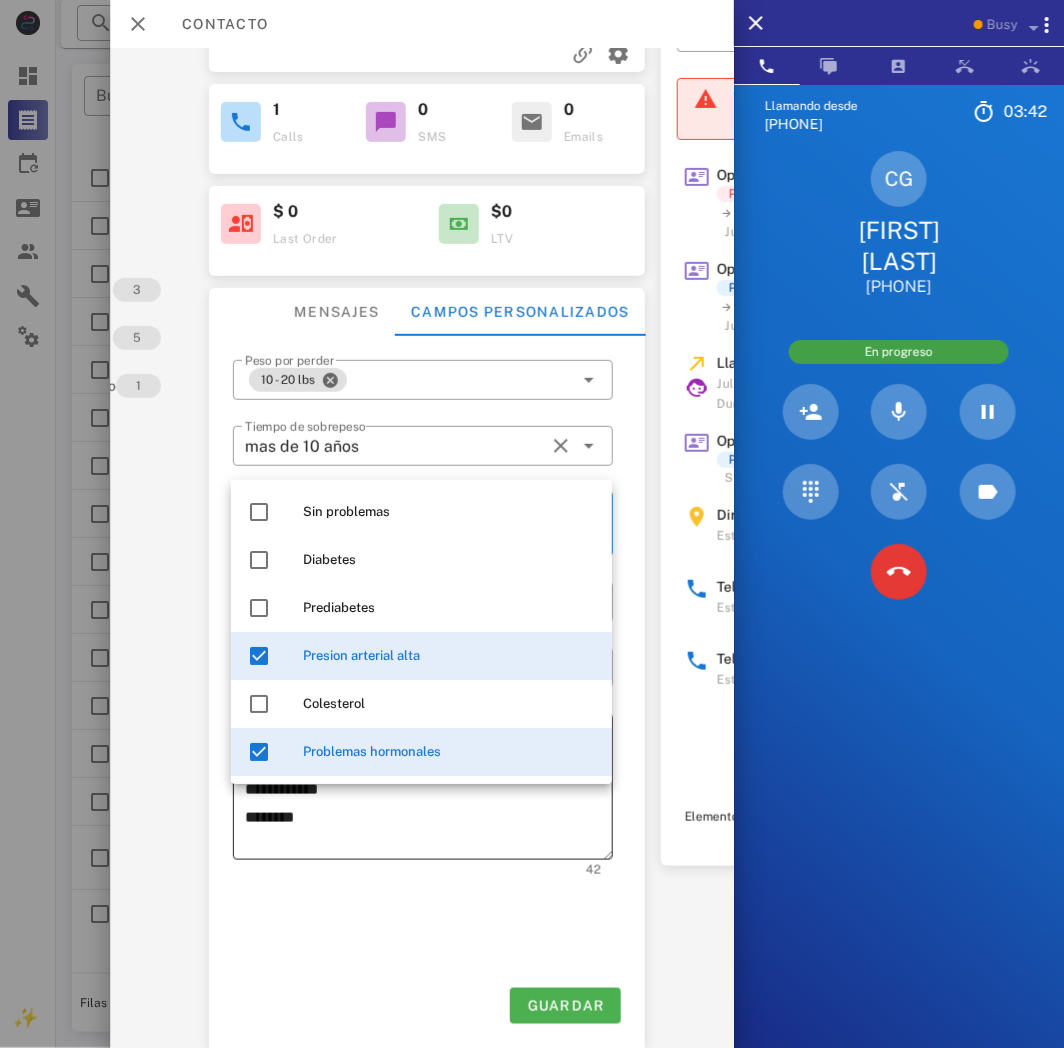 click on "**********" at bounding box center (429, 790) 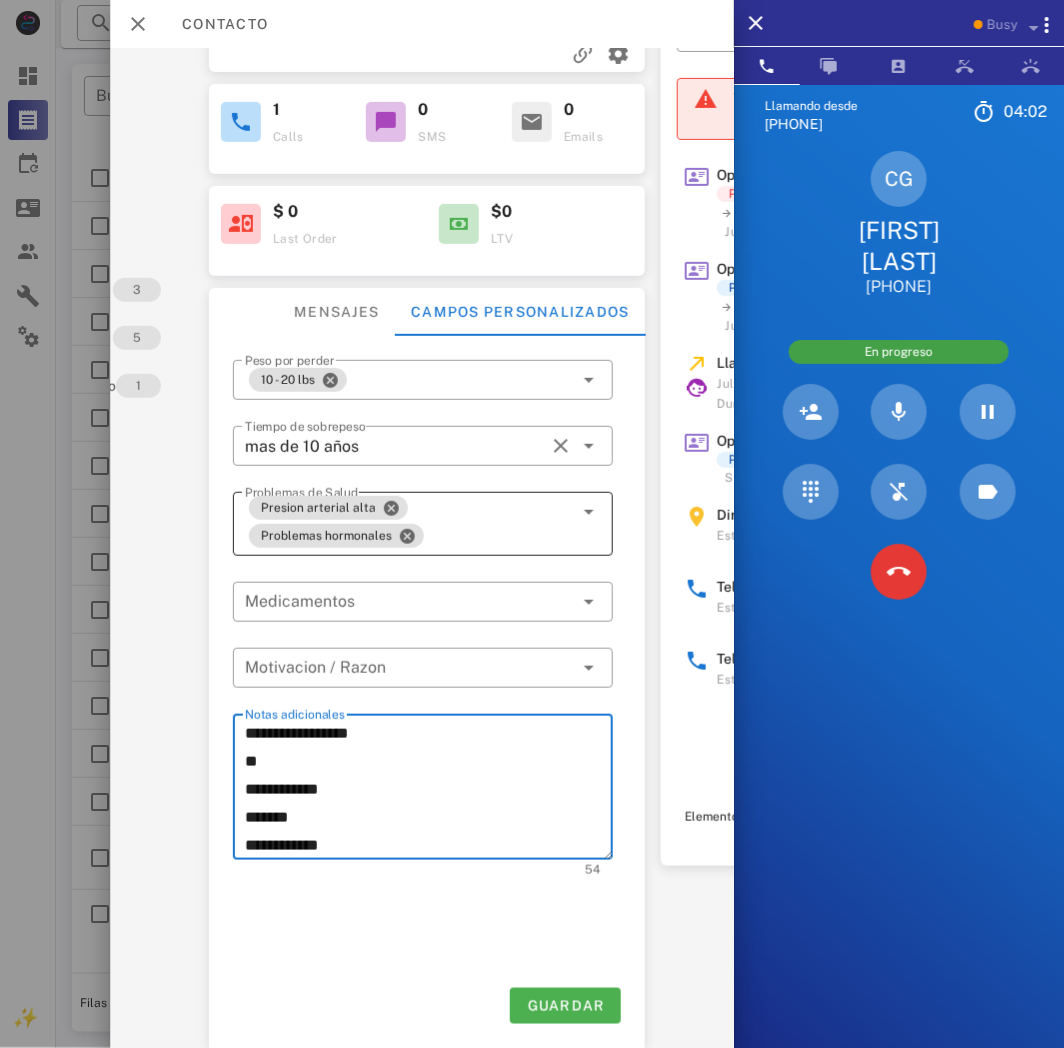 type on "**********" 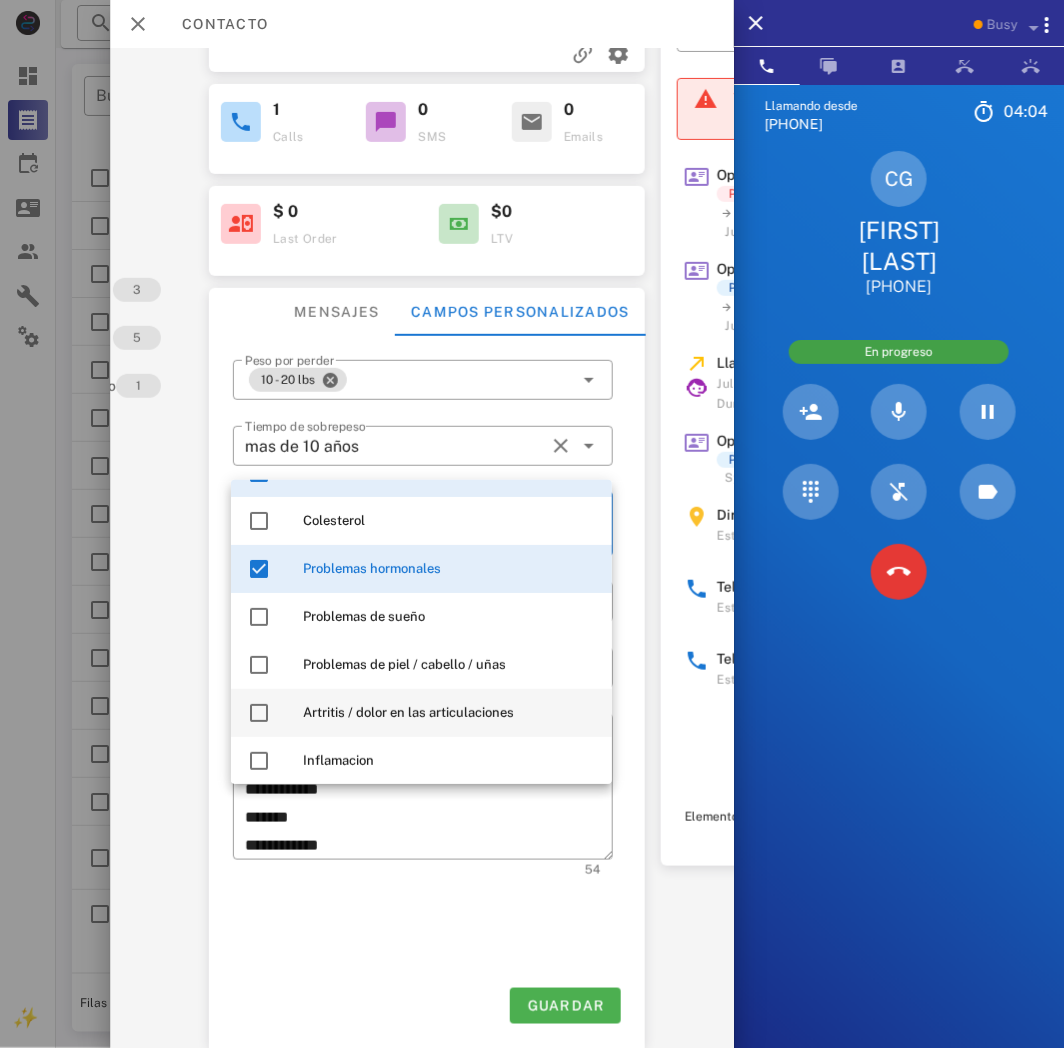 scroll, scrollTop: 222, scrollLeft: 0, axis: vertical 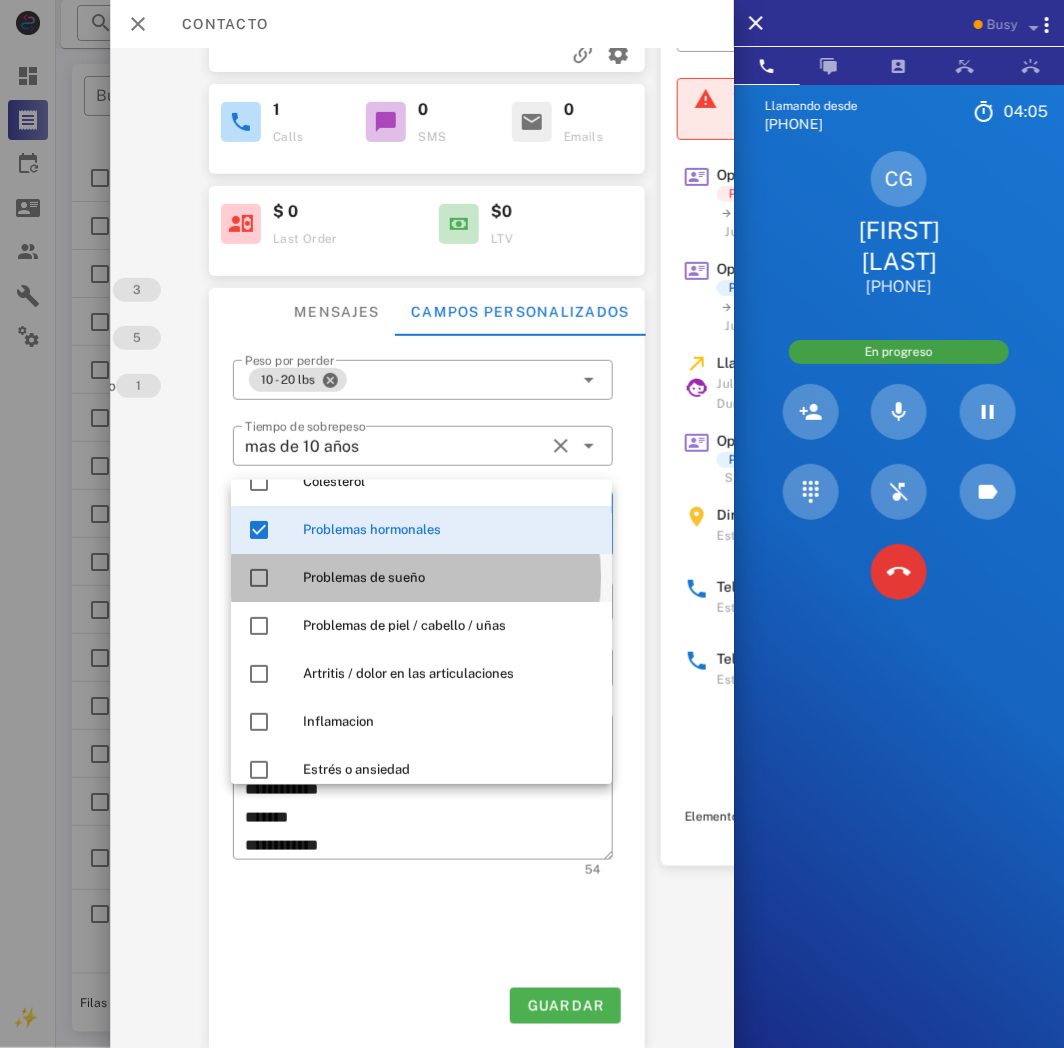 click on "Problemas de sueño" at bounding box center [449, 578] 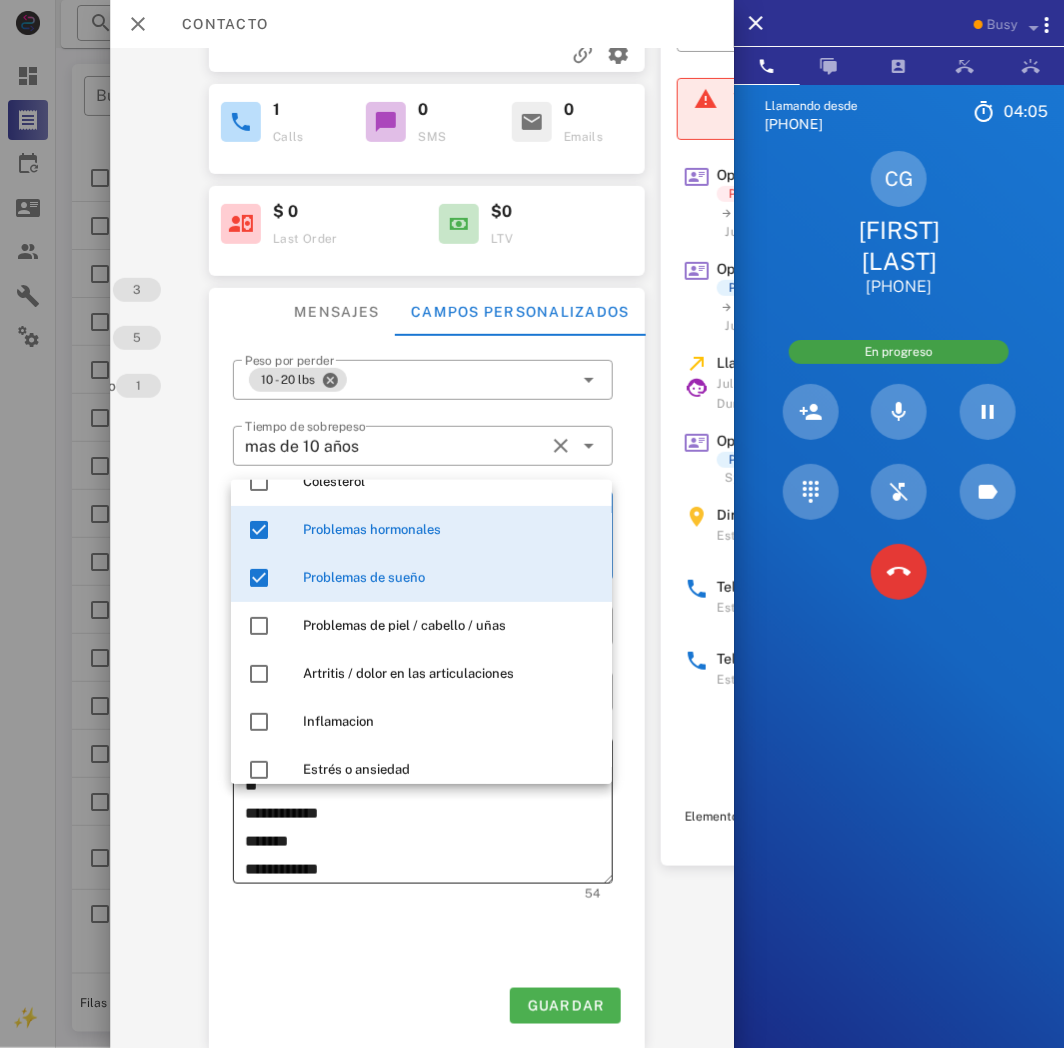 click on "**********" at bounding box center [429, 814] 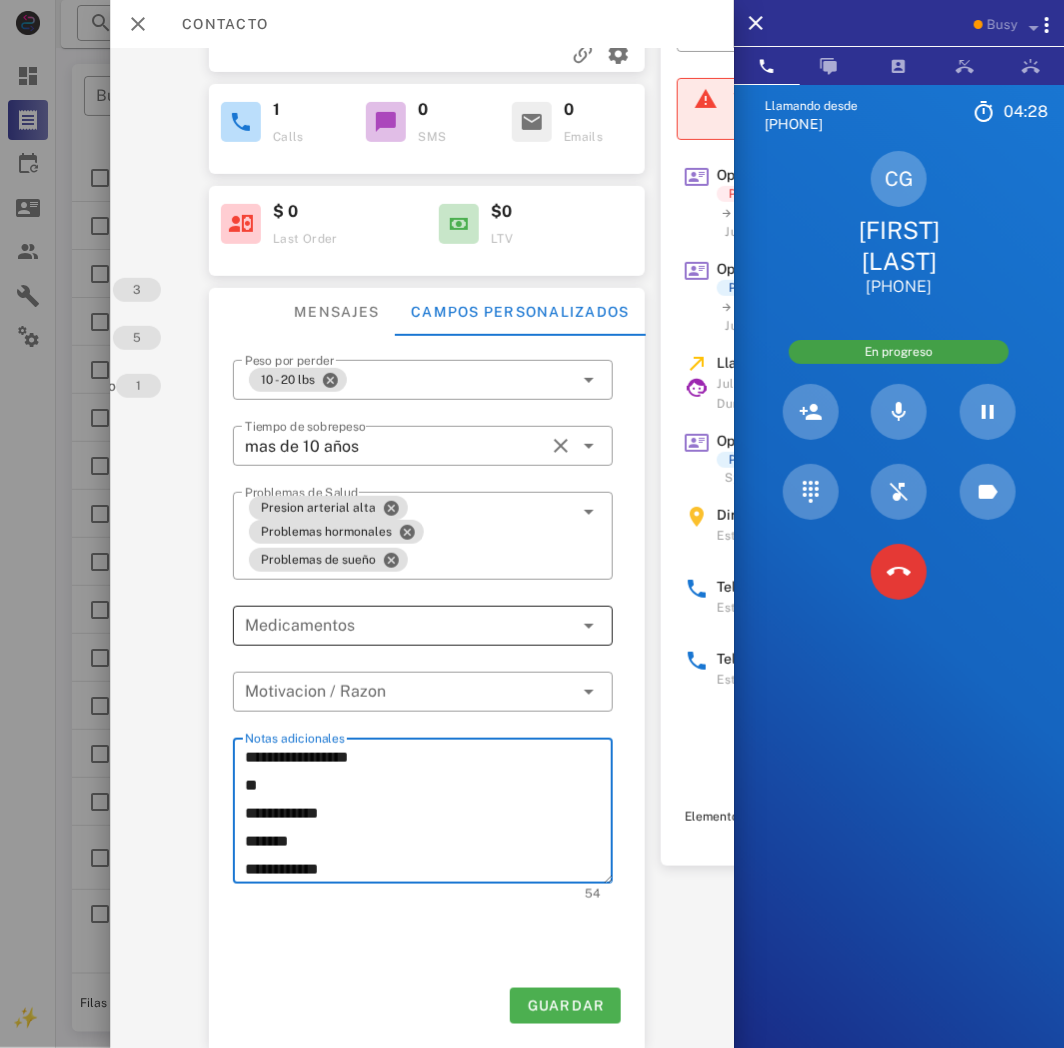 click at bounding box center (409, 626) 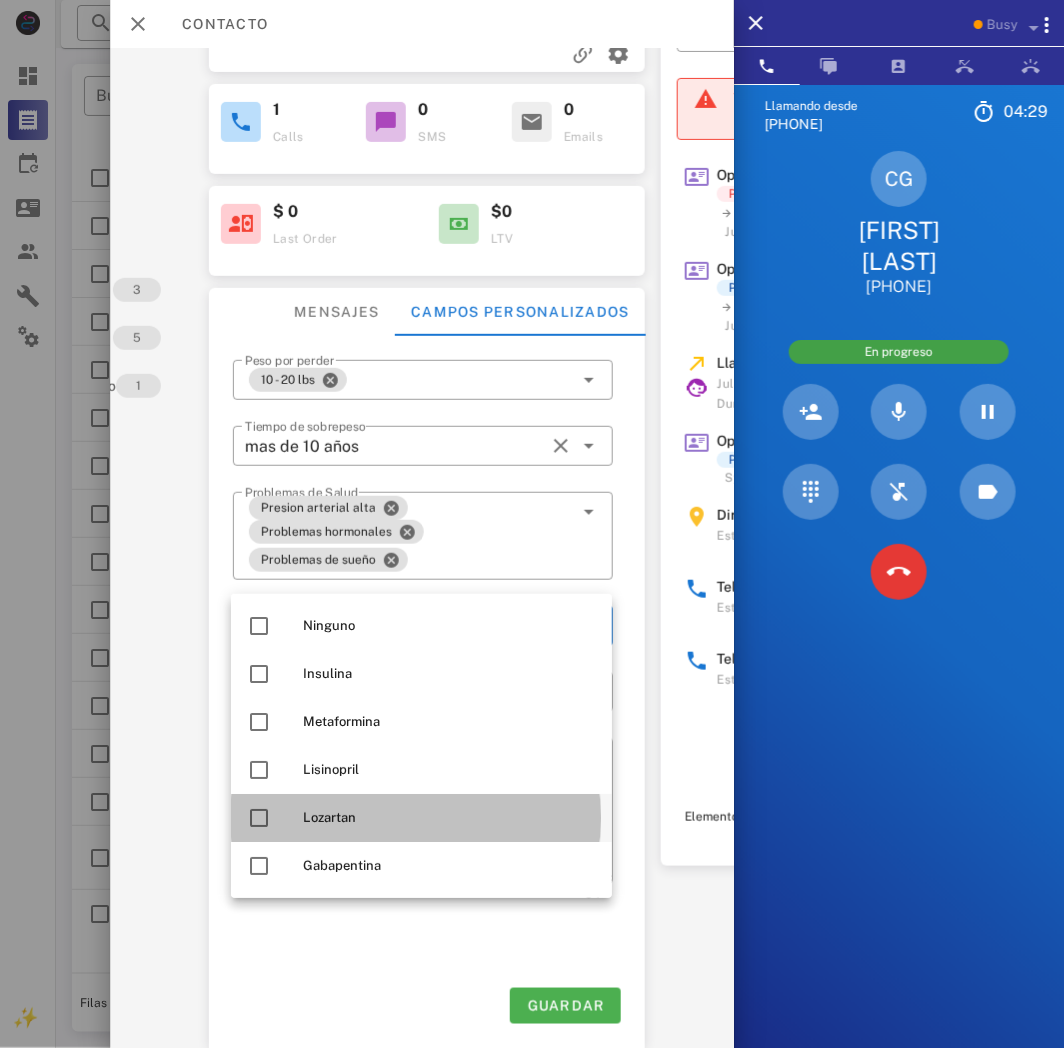 click on "Lozartan" at bounding box center (449, 818) 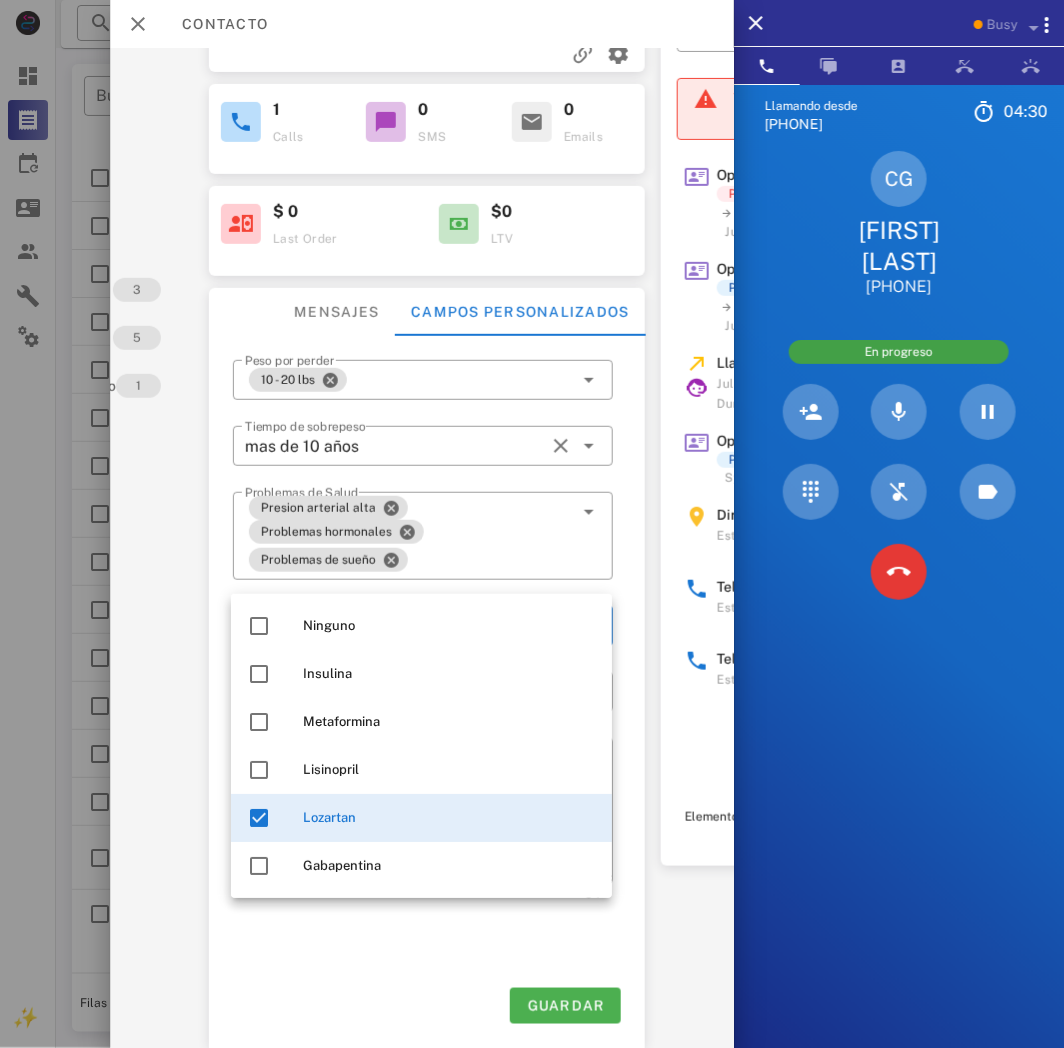 click on "**********" at bounding box center [427, 666] 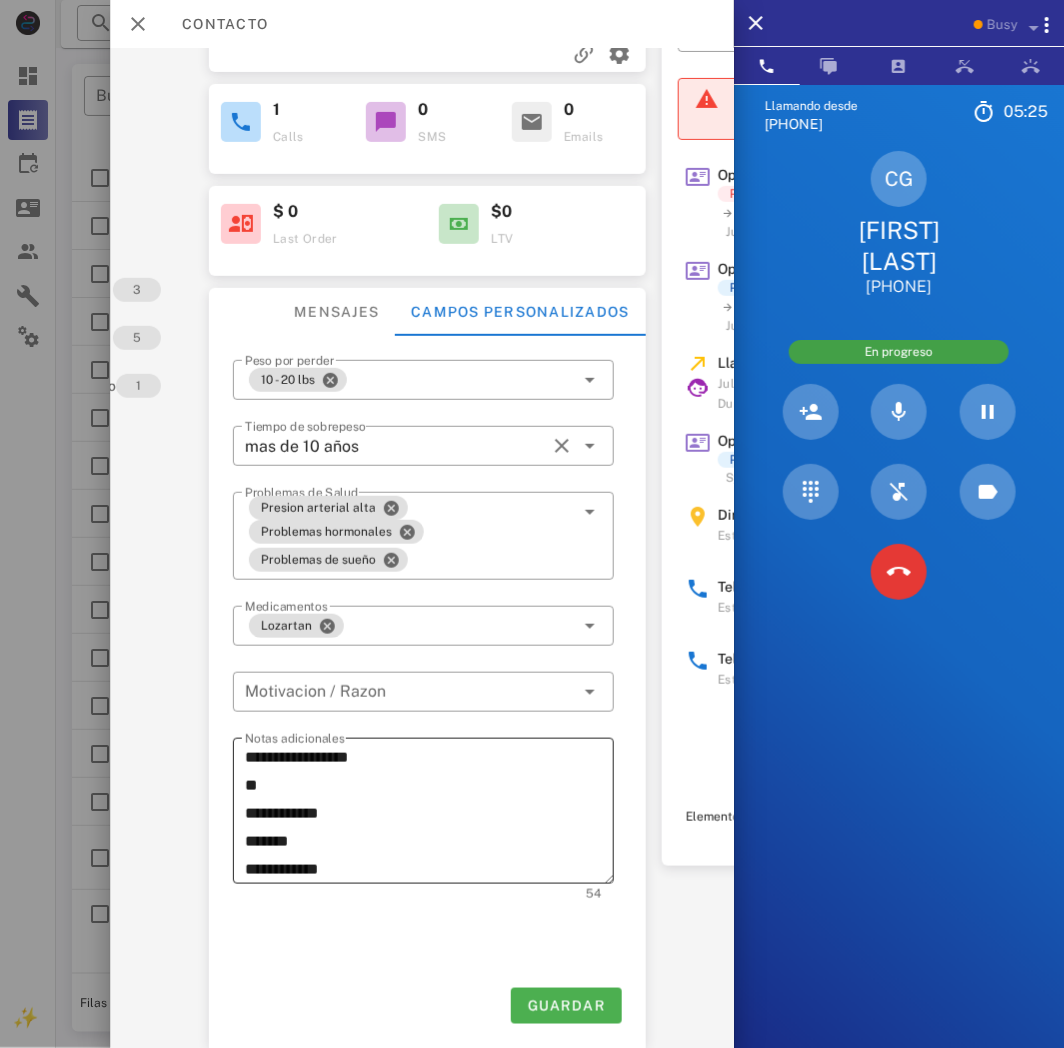 scroll, scrollTop: 27, scrollLeft: 0, axis: vertical 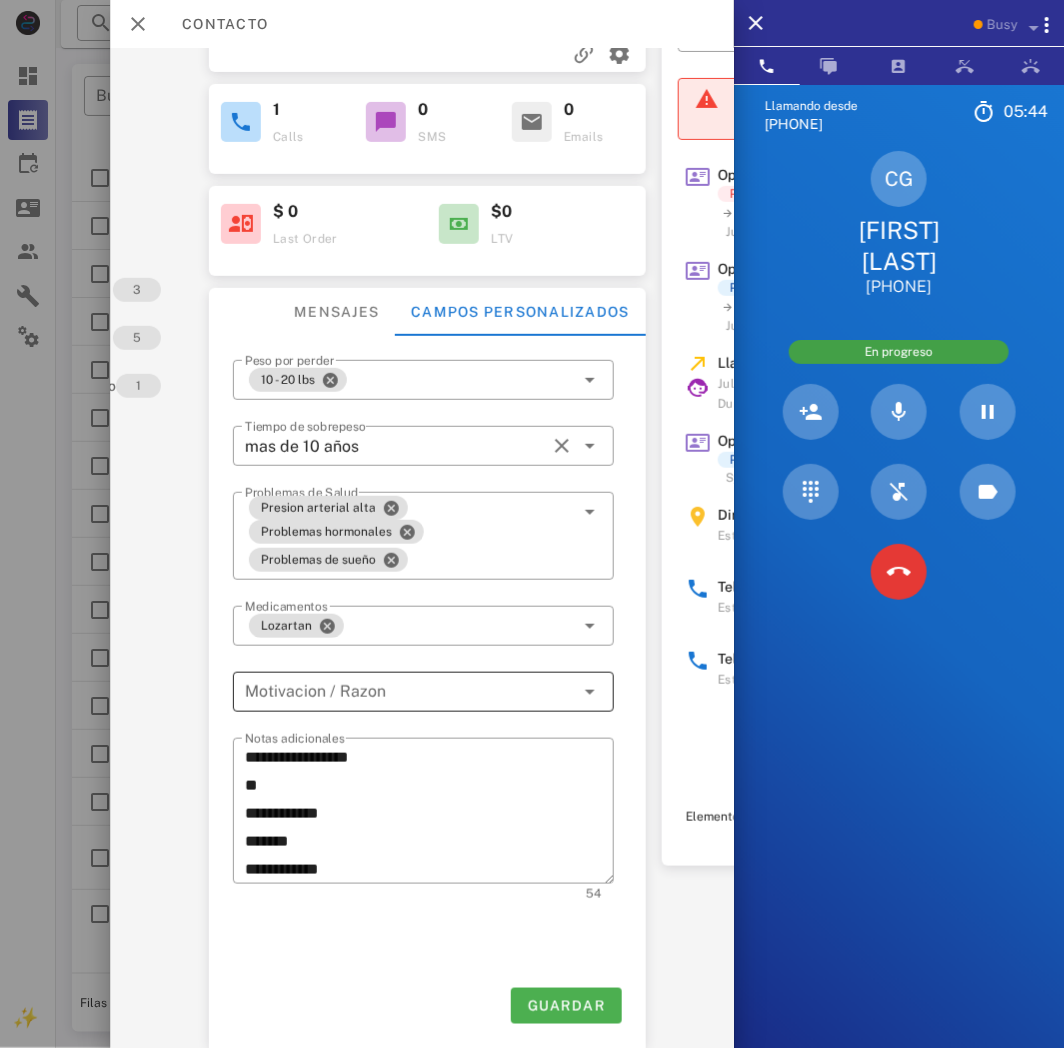 click at bounding box center (409, 692) 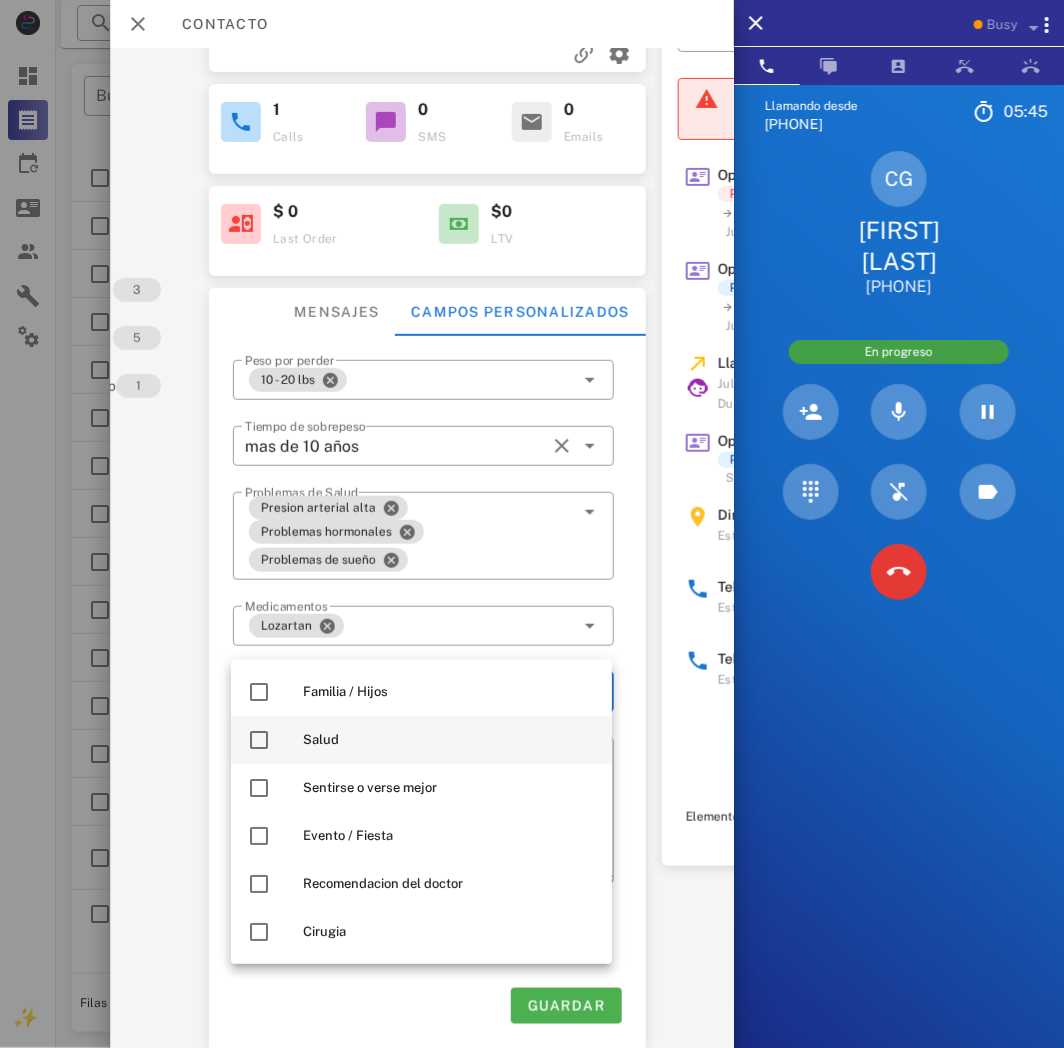 click on "Salud" at bounding box center (449, 740) 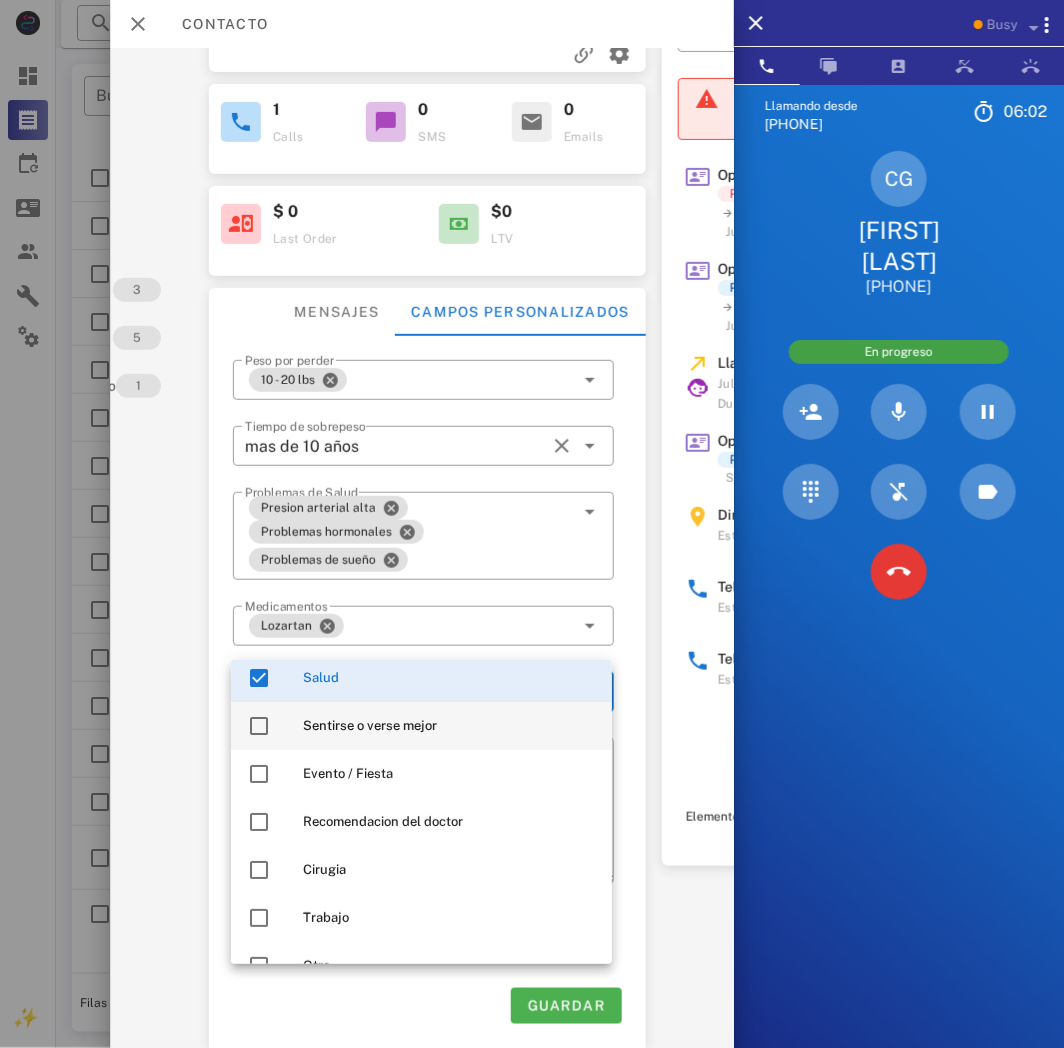 scroll, scrollTop: 95, scrollLeft: 0, axis: vertical 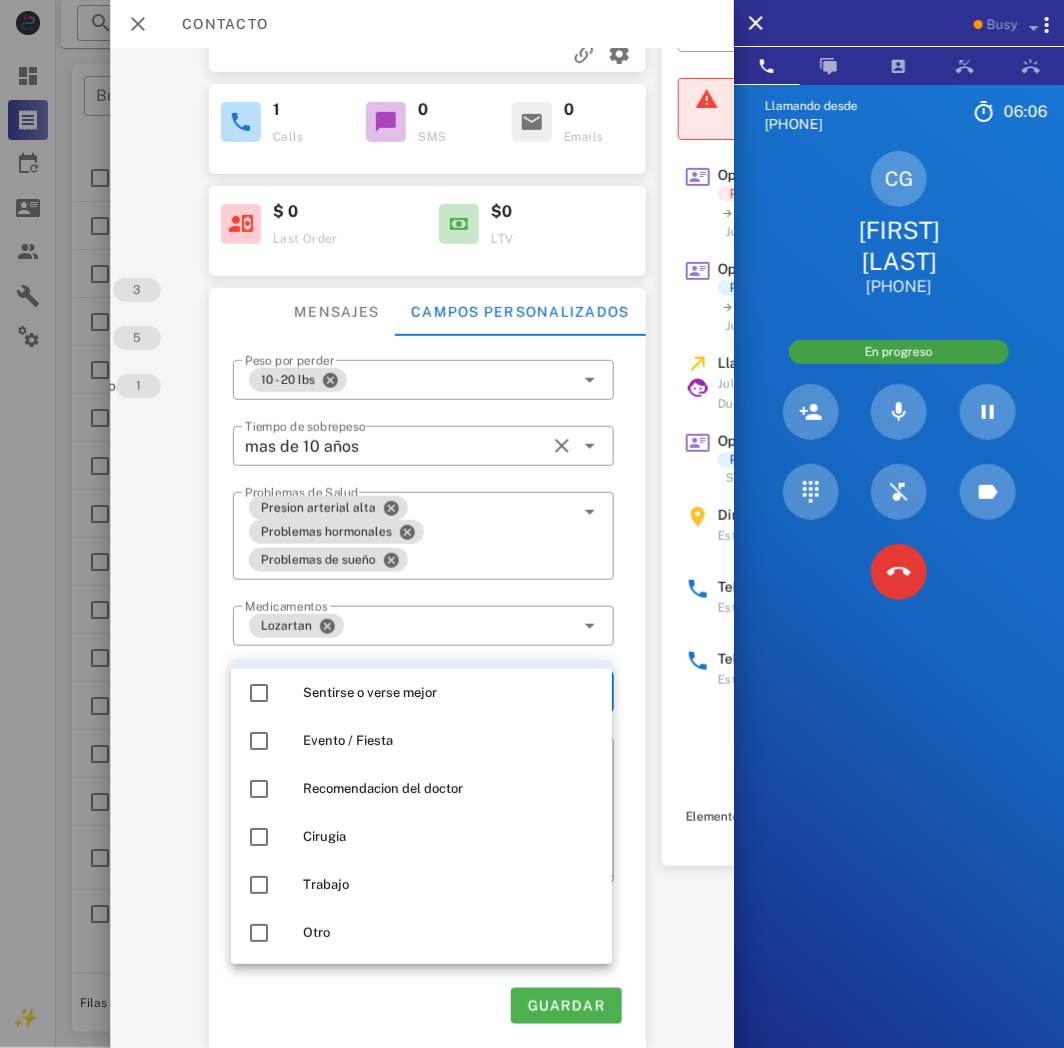 click at bounding box center (423, 657) 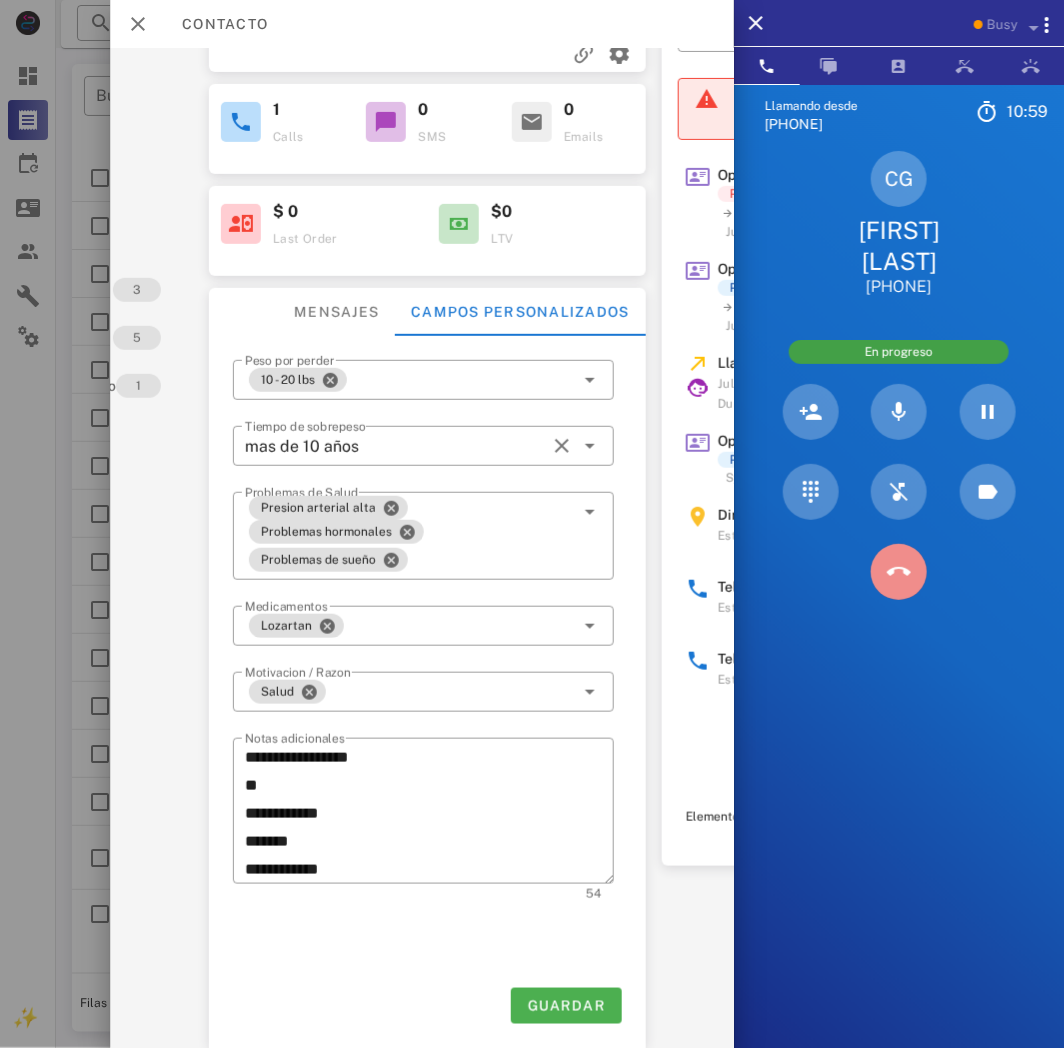 click at bounding box center (899, 572) 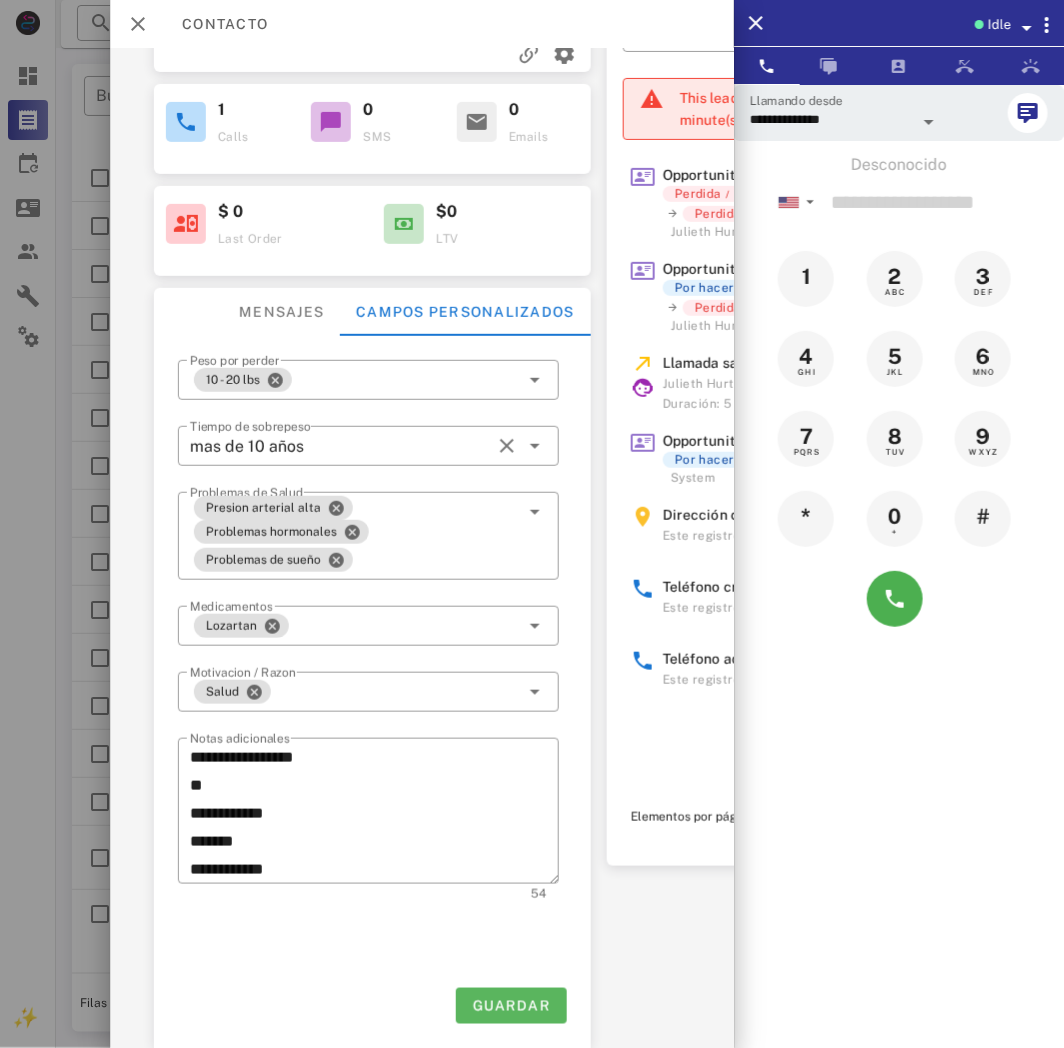 scroll, scrollTop: 187, scrollLeft: 248, axis: both 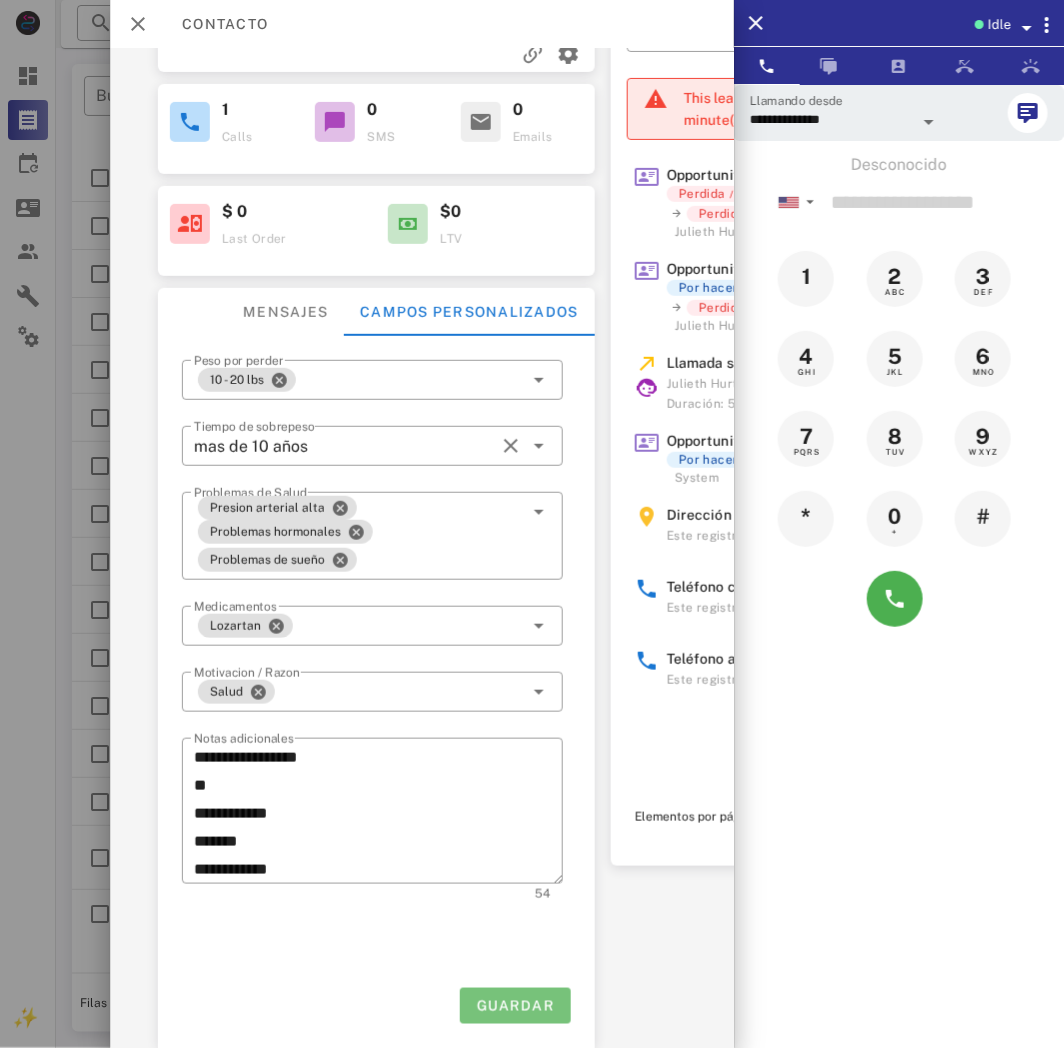 click on "Guardar" at bounding box center (515, 1006) 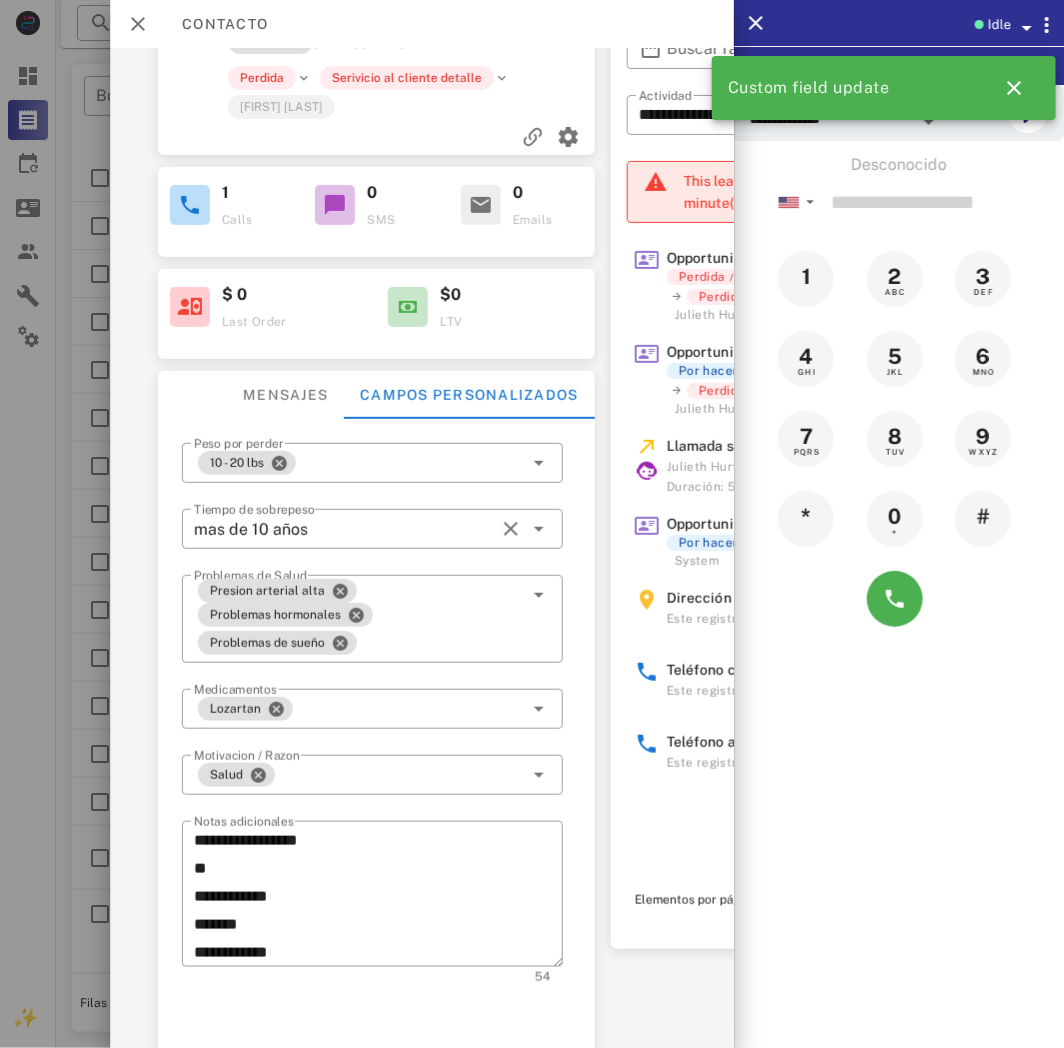 scroll, scrollTop: 0, scrollLeft: 248, axis: horizontal 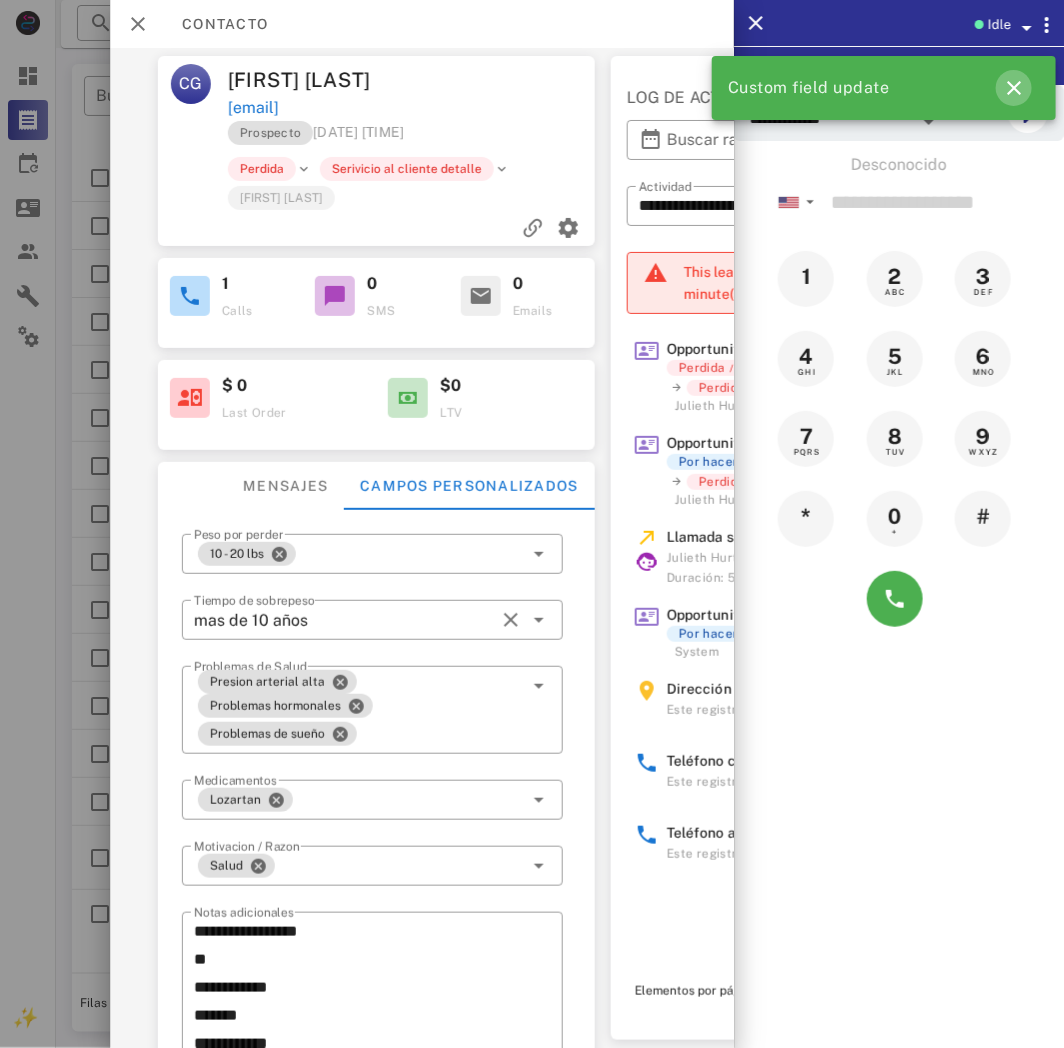 click at bounding box center [1014, 88] 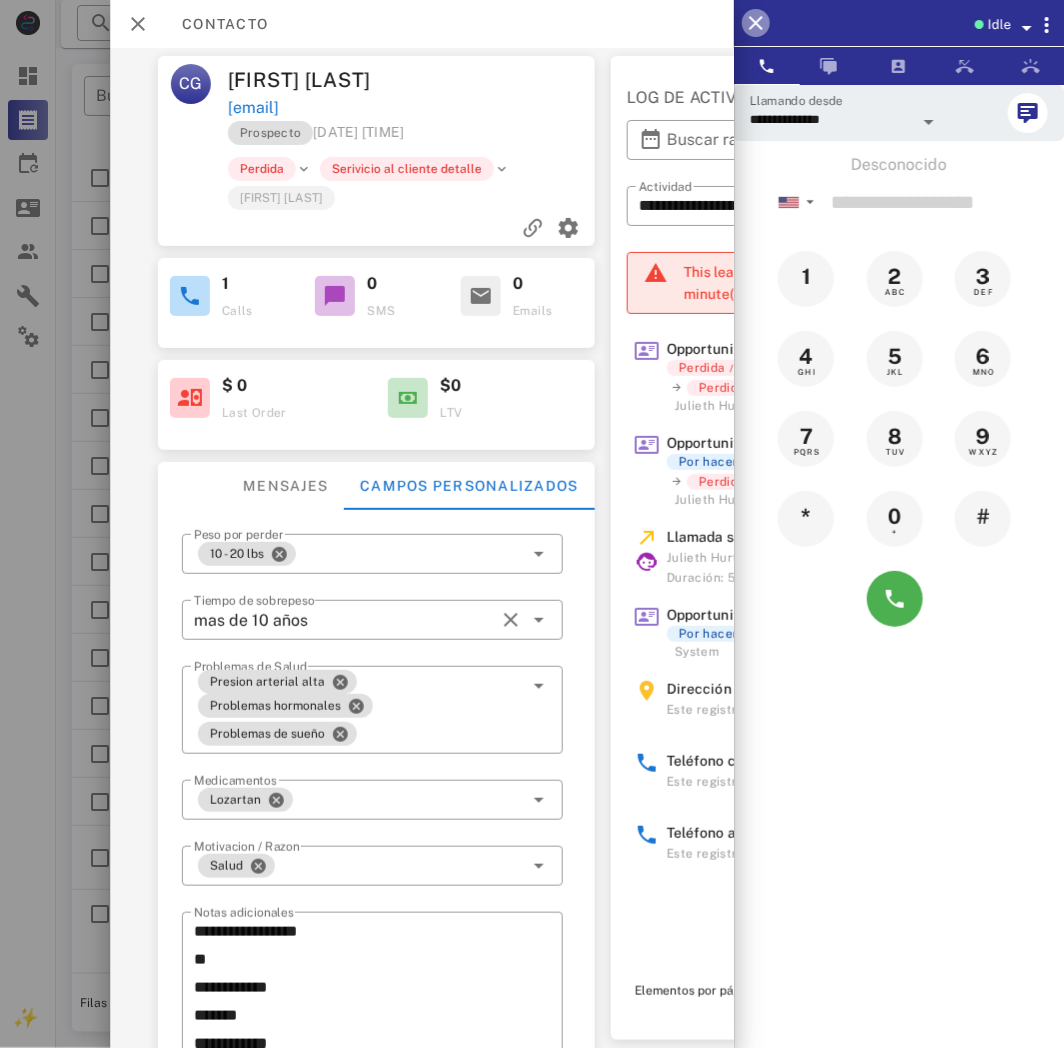 click at bounding box center [756, 23] 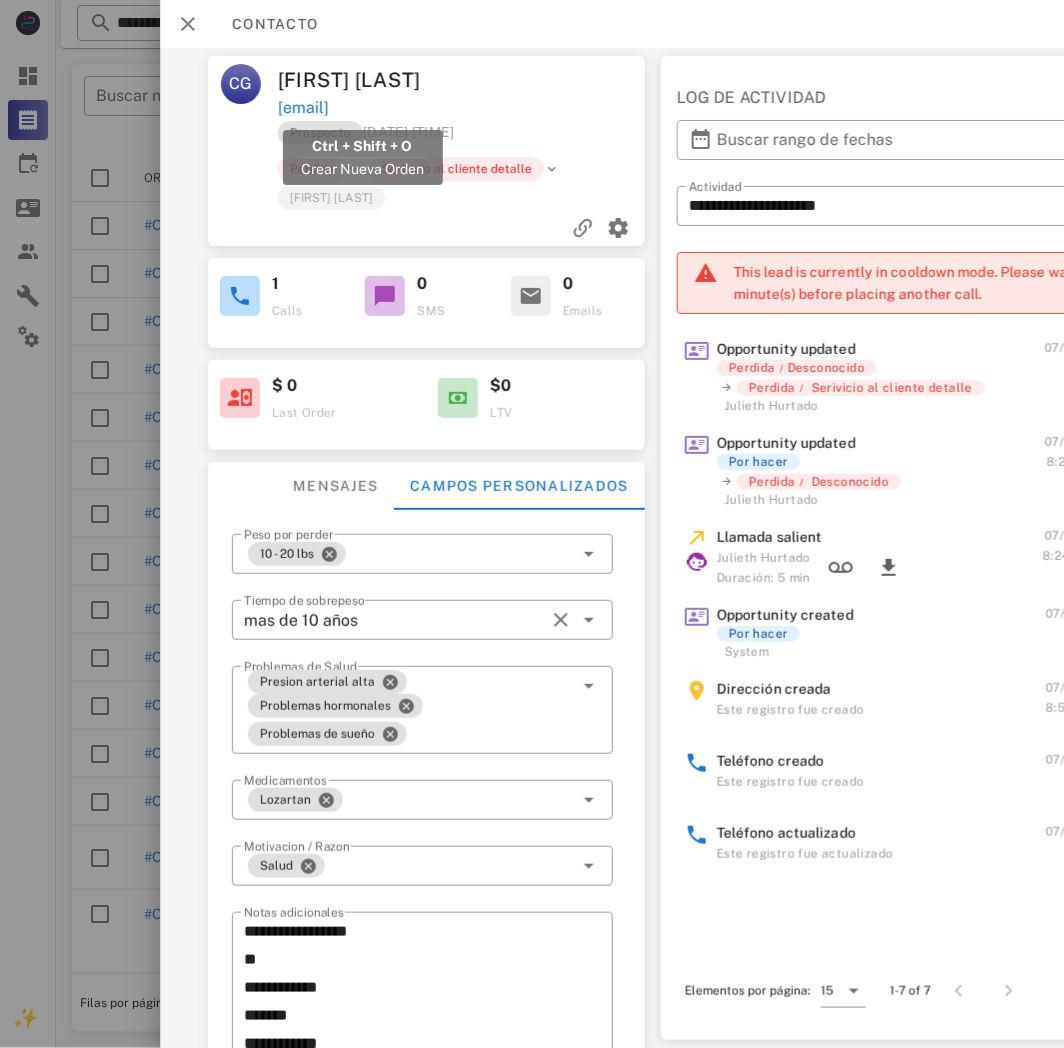 drag, startPoint x: 386, startPoint y: 108, endPoint x: 386, endPoint y: 284, distance: 176 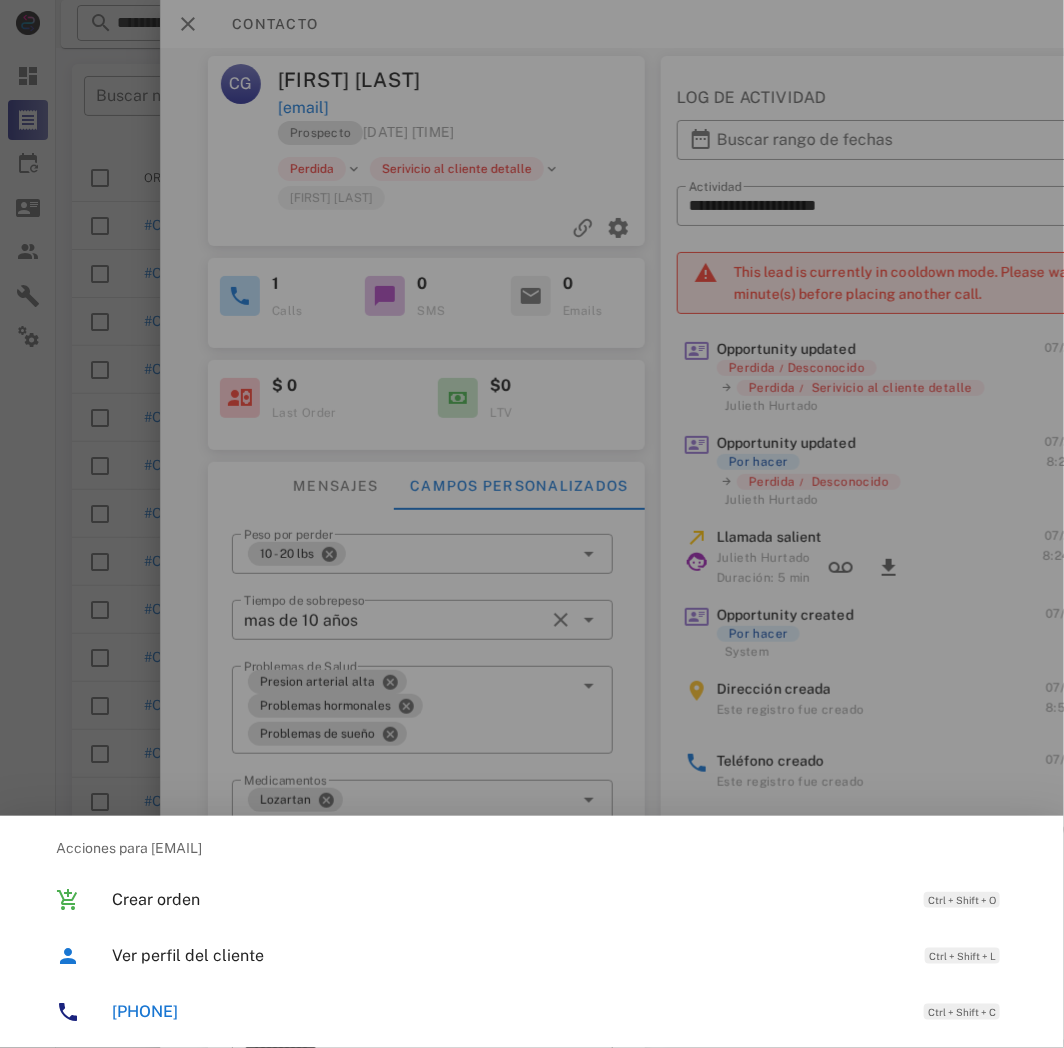click on "[PHONE]" at bounding box center [145, 1011] 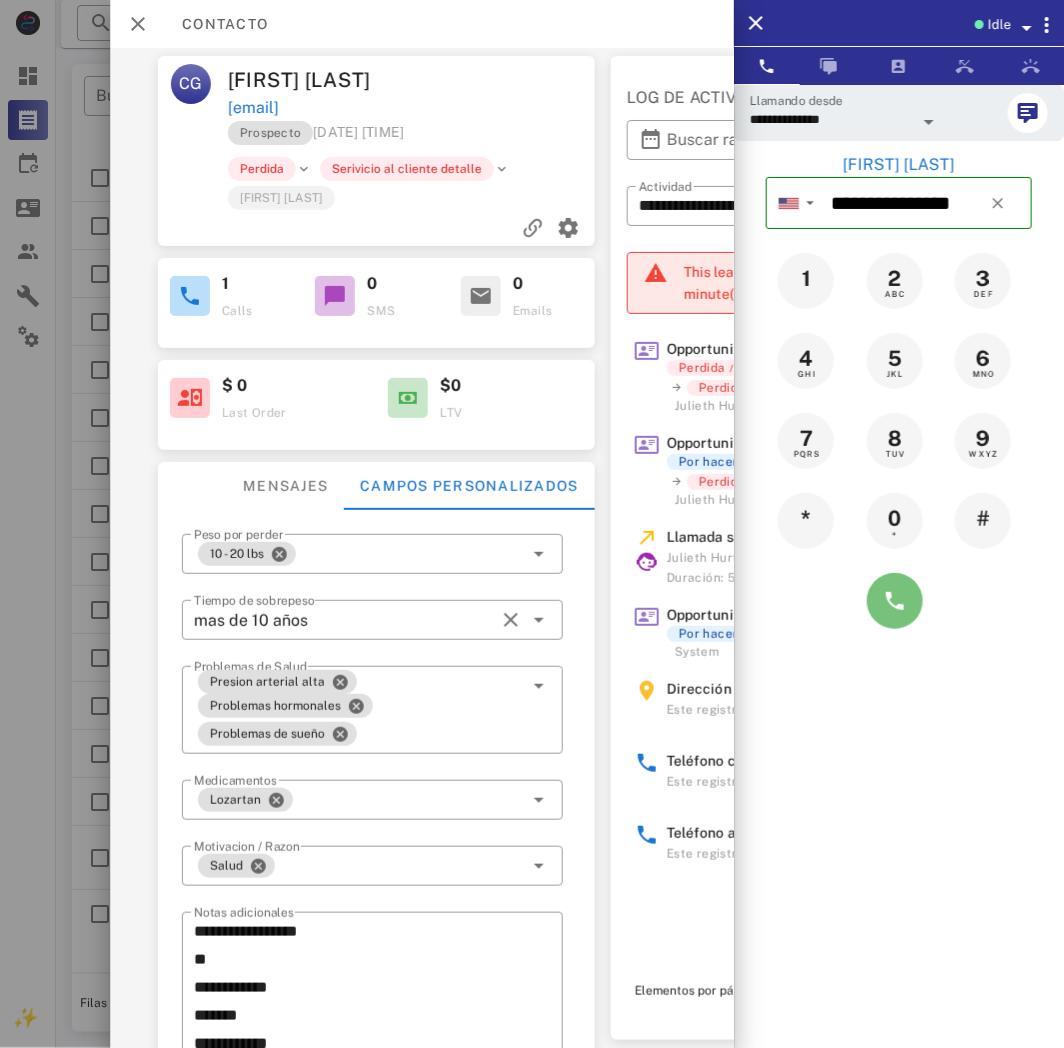 click at bounding box center [895, 601] 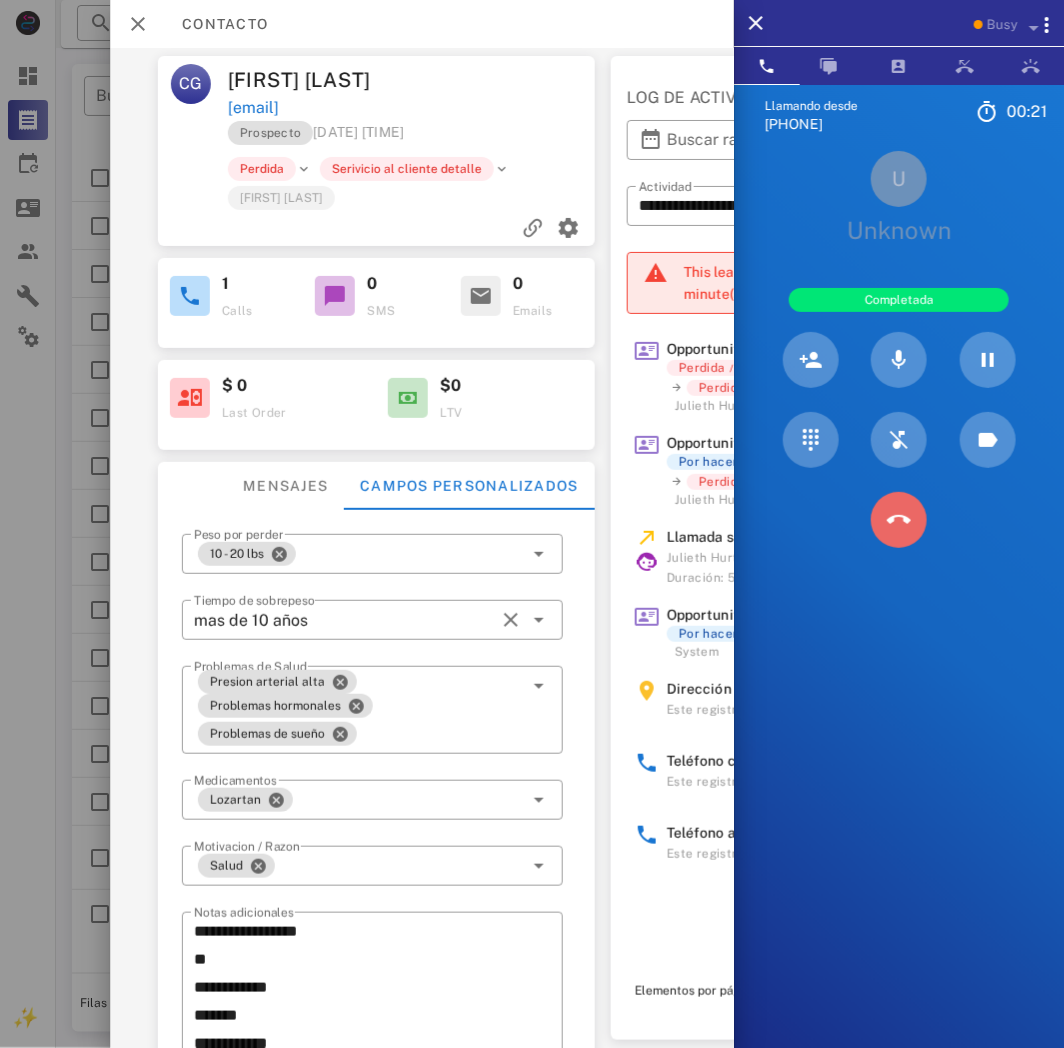 click at bounding box center (899, 520) 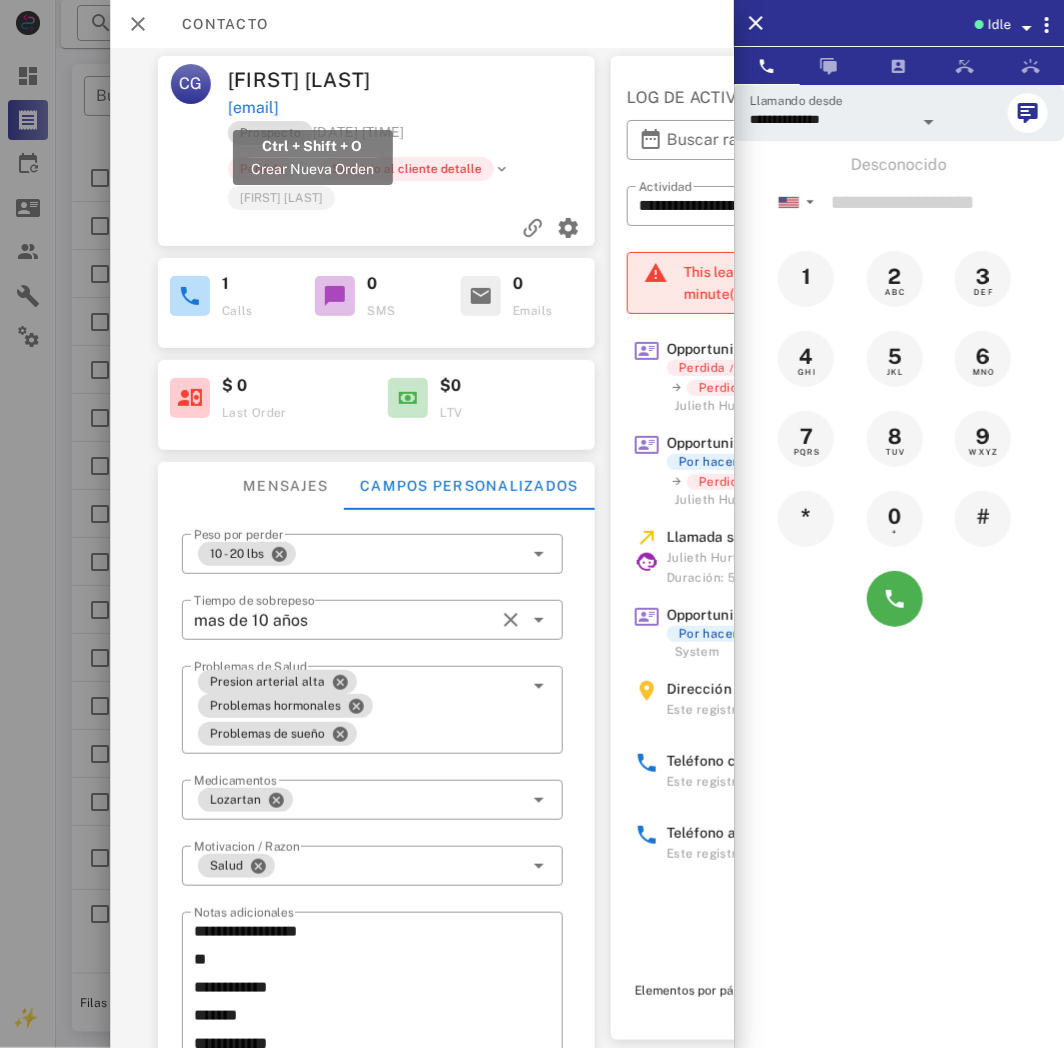 click on "[EMAIL]" at bounding box center (253, 108) 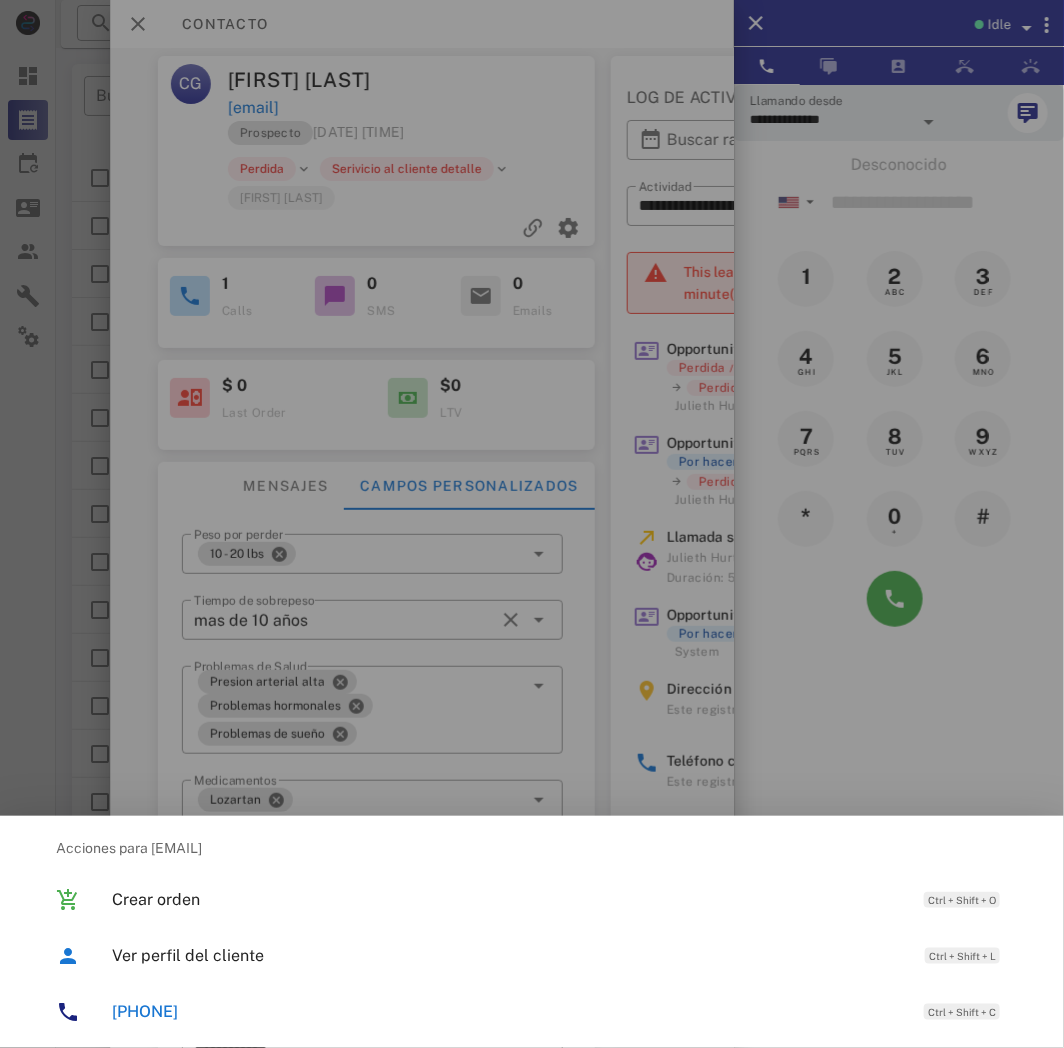 click on "[PHONE]" at bounding box center [145, 1011] 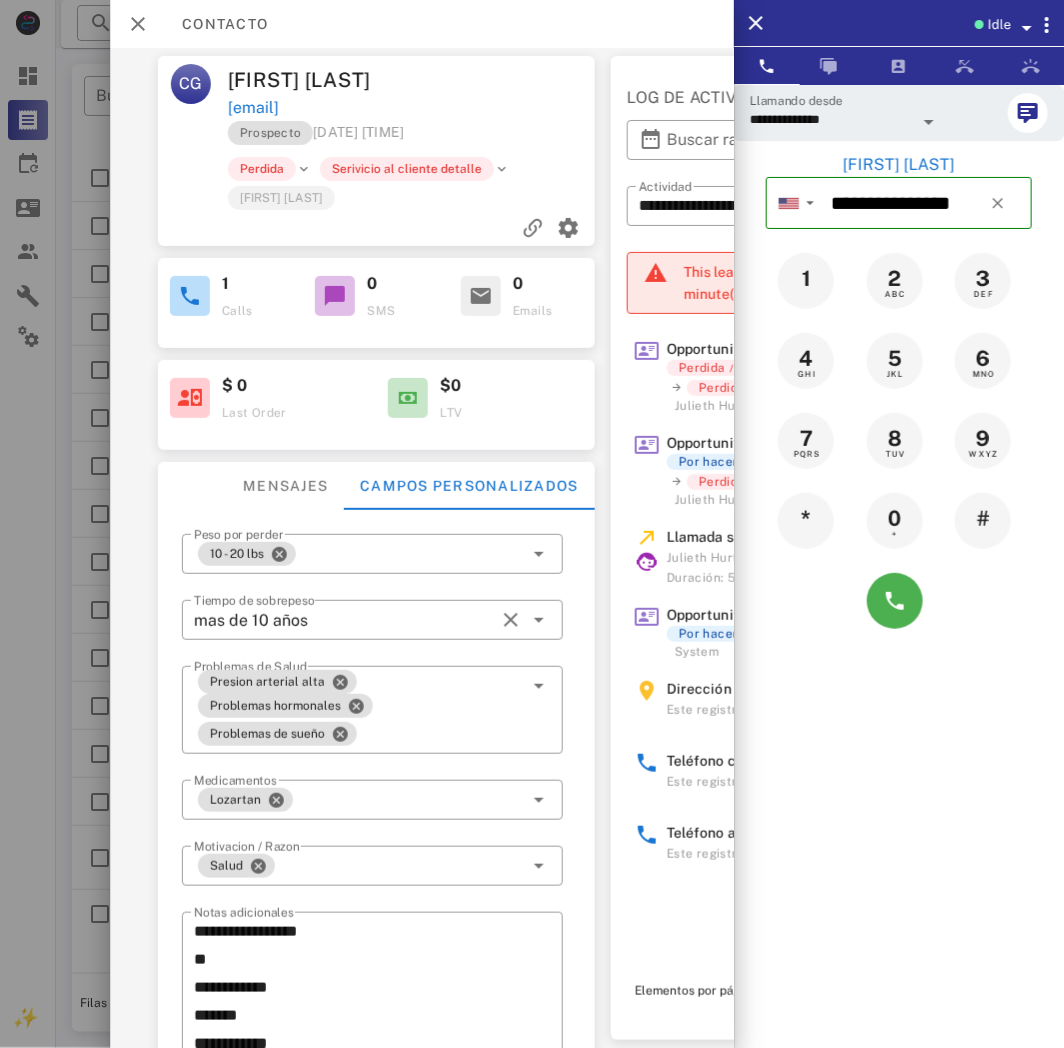 click at bounding box center [899, 601] 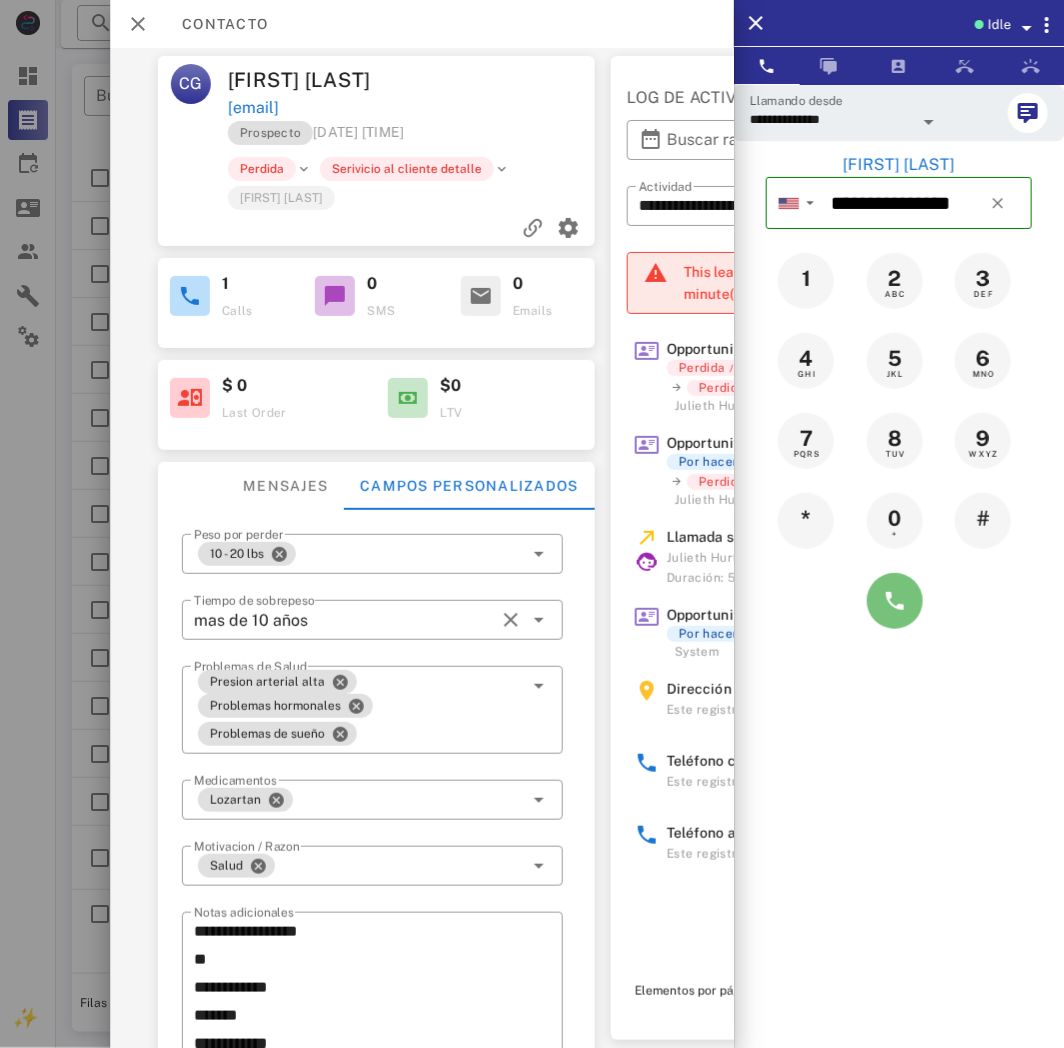 click at bounding box center [895, 601] 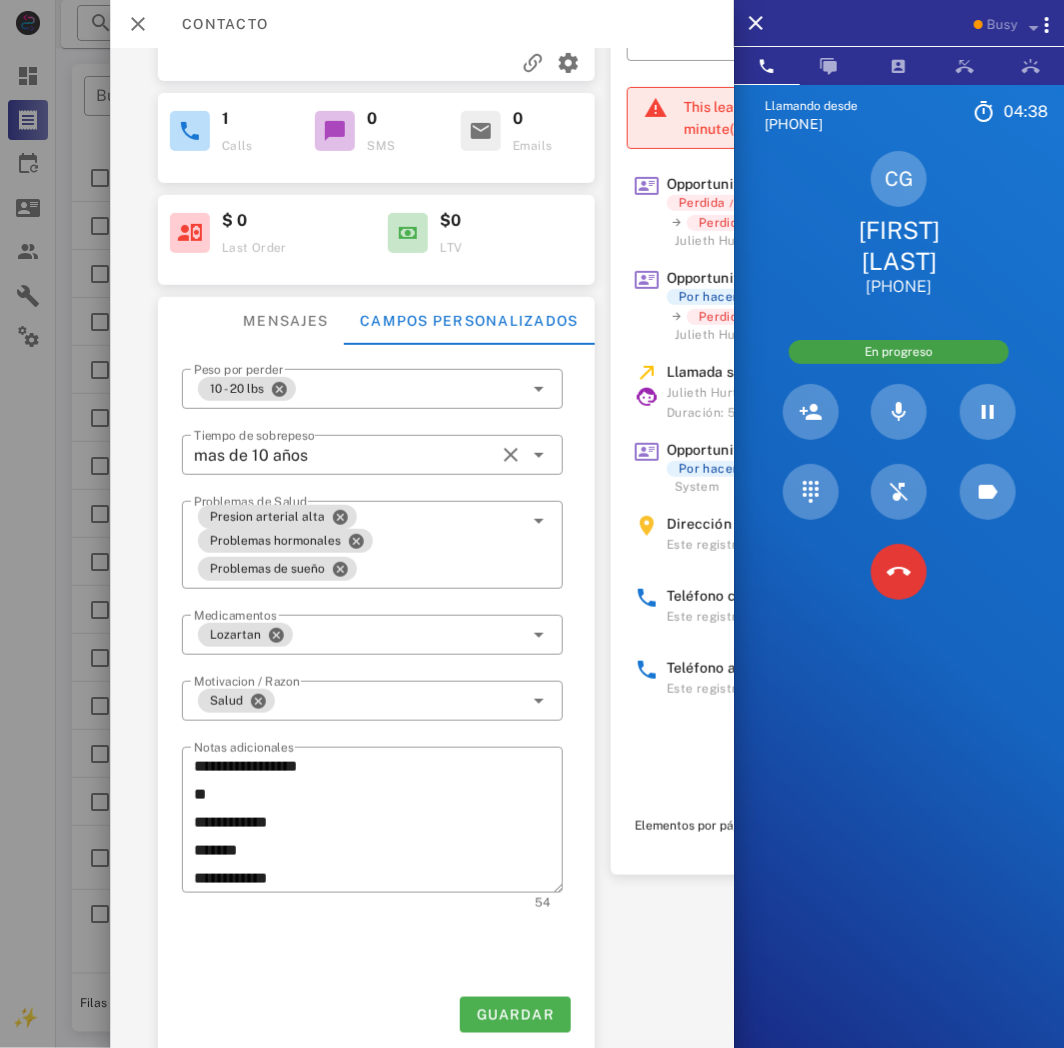 scroll, scrollTop: 187, scrollLeft: 248, axis: both 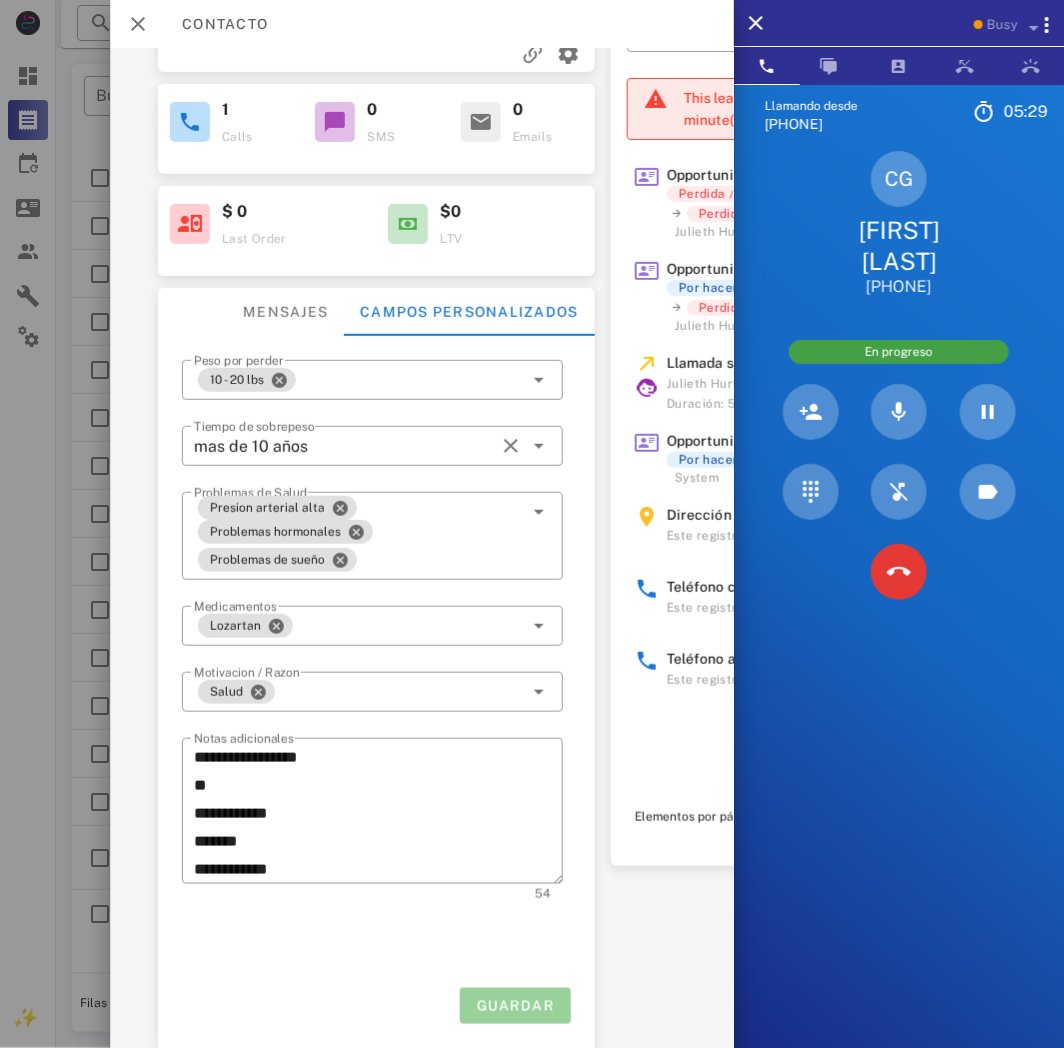 click on "Guardar" at bounding box center (515, 1006) 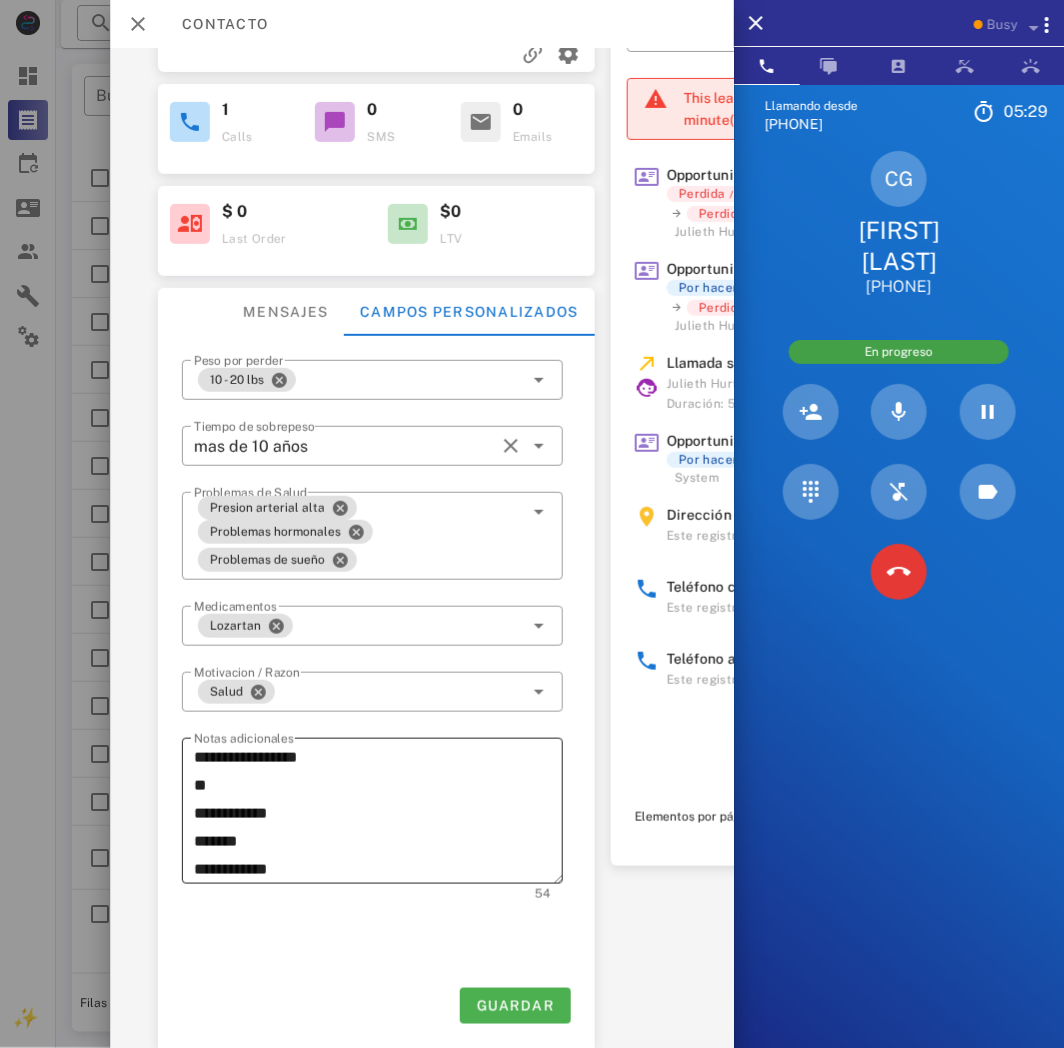 scroll, scrollTop: 0, scrollLeft: 0, axis: both 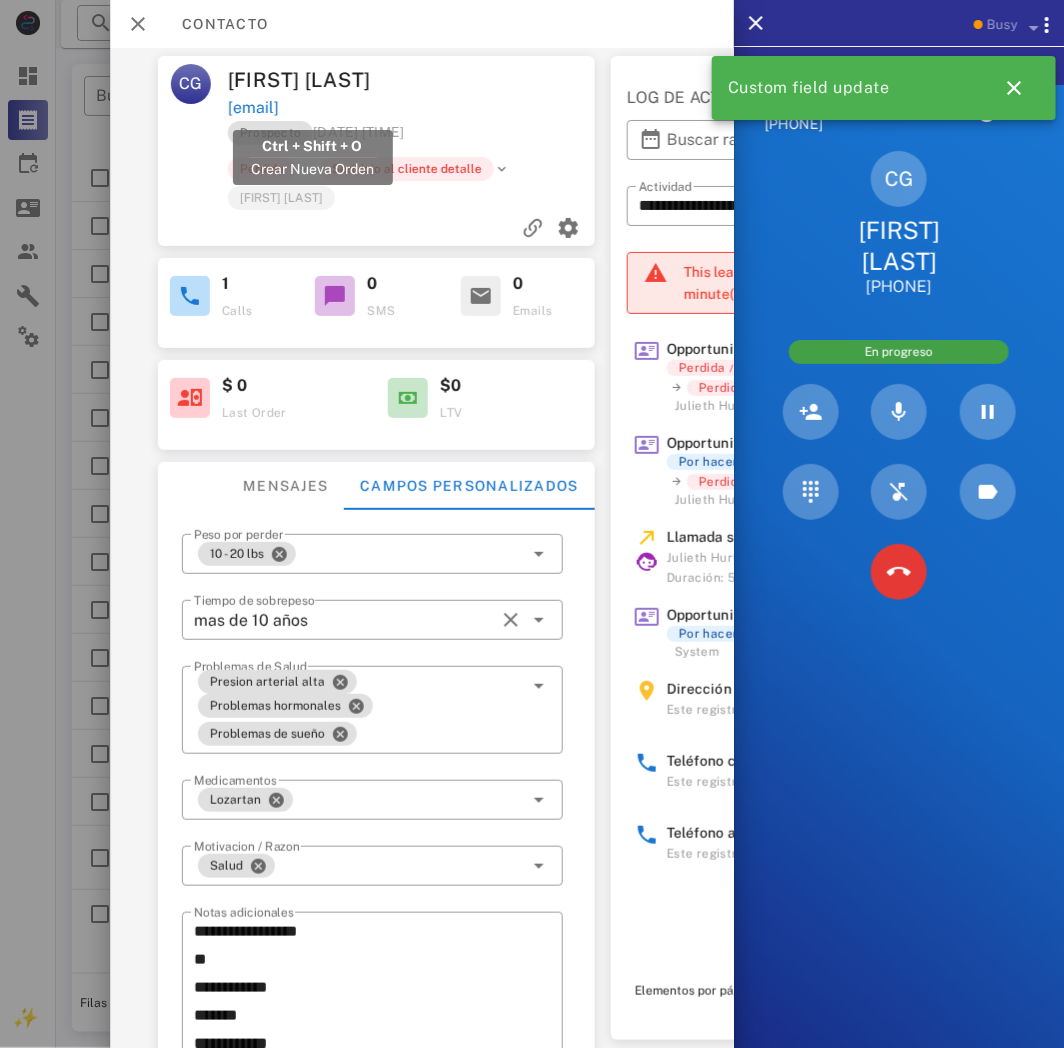 click on "[EMAIL]" at bounding box center (253, 108) 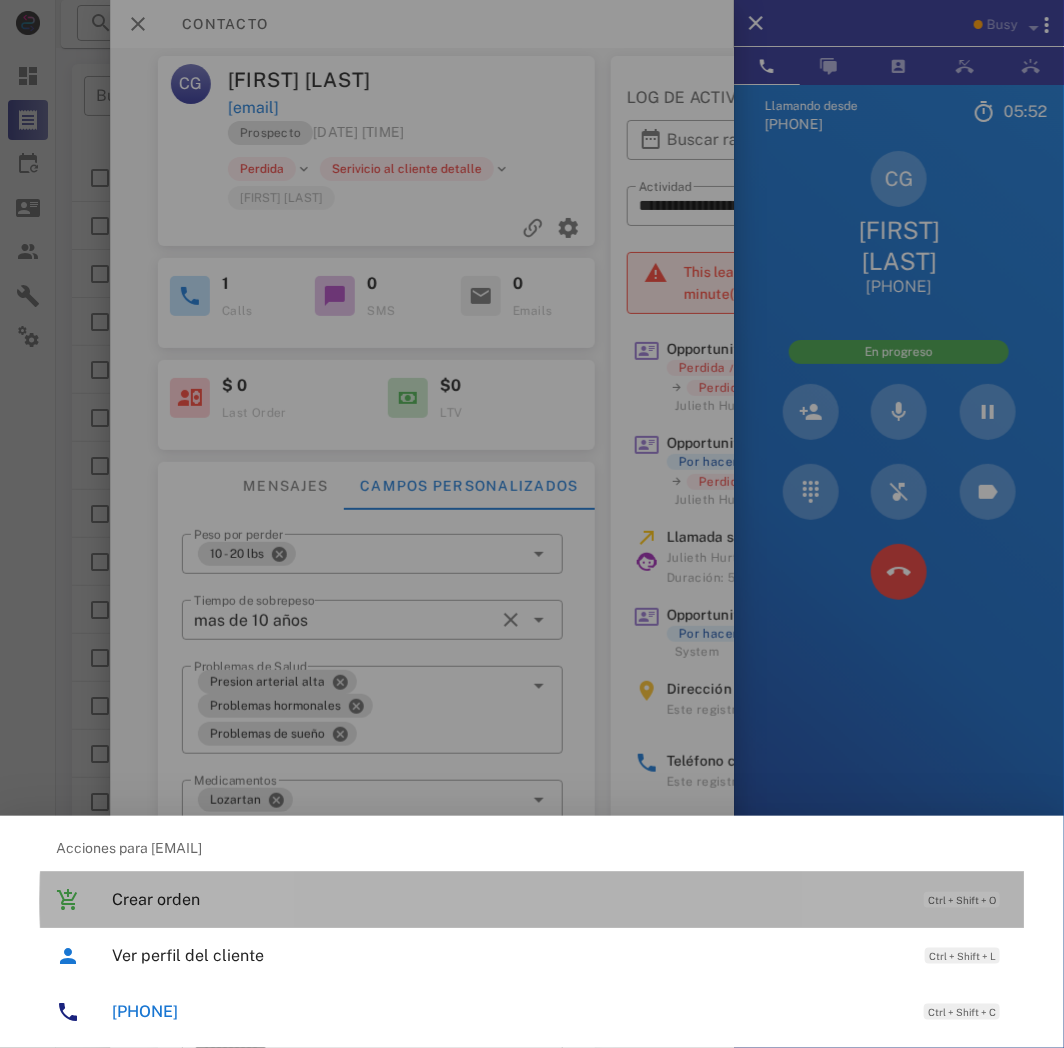 click on "Crear orden Ctrl + Shift + O" at bounding box center [560, 899] 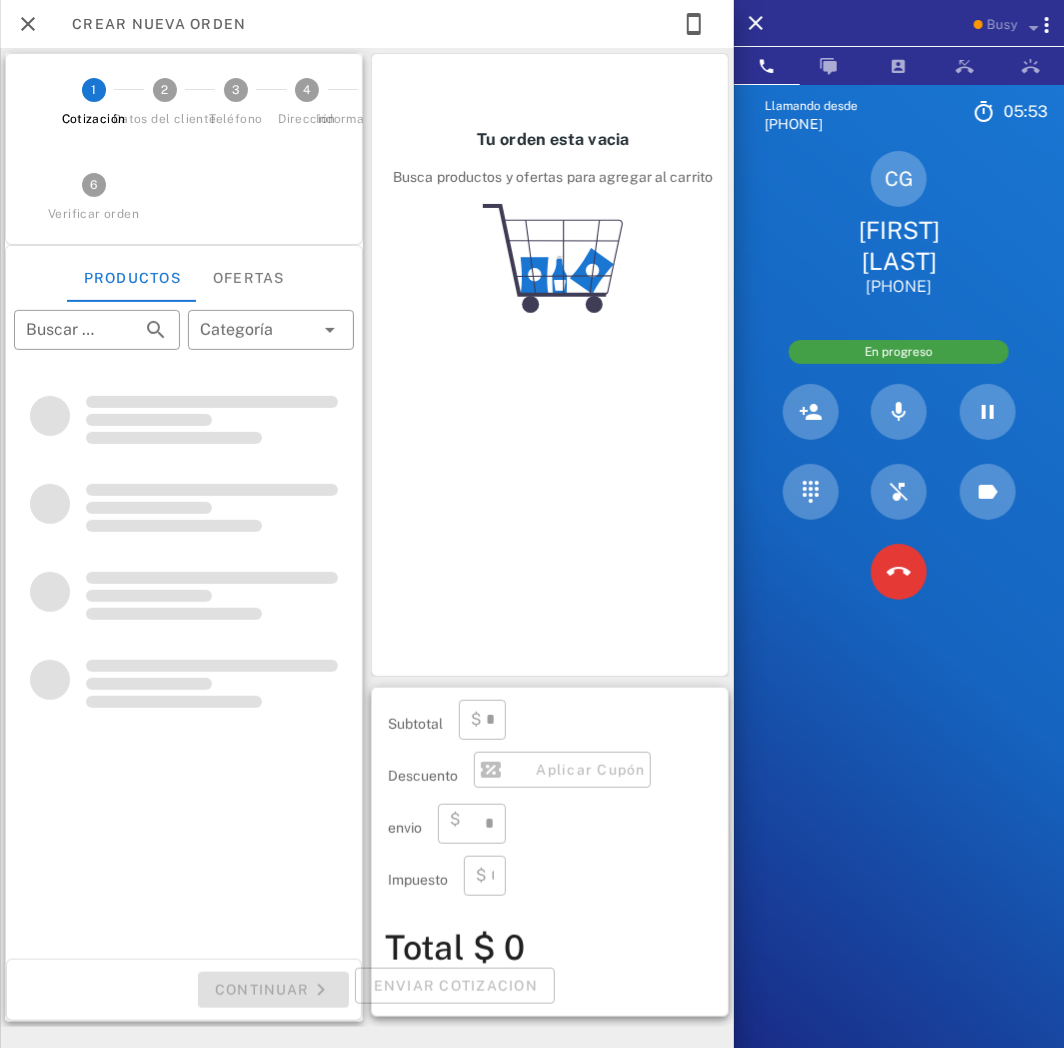 type on "**********" 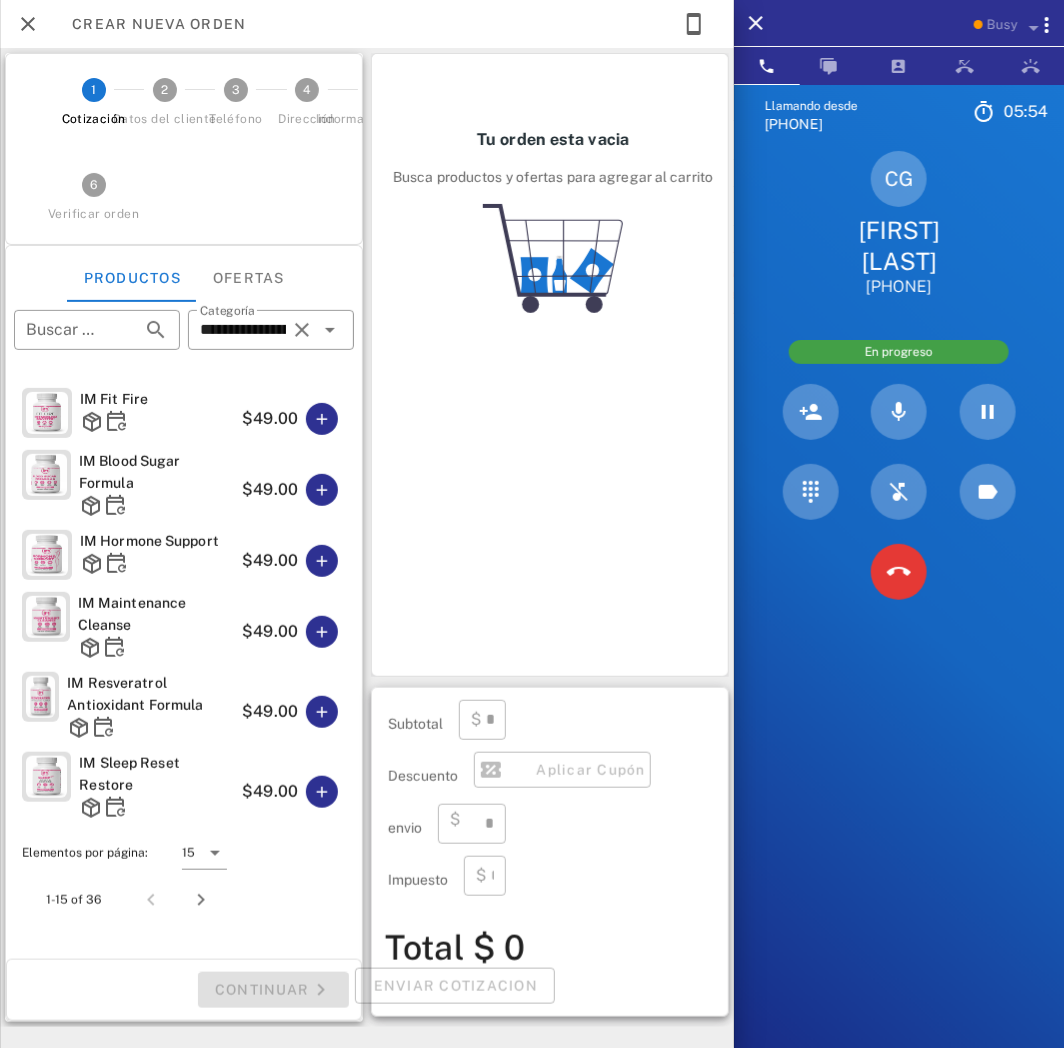 type on "****" 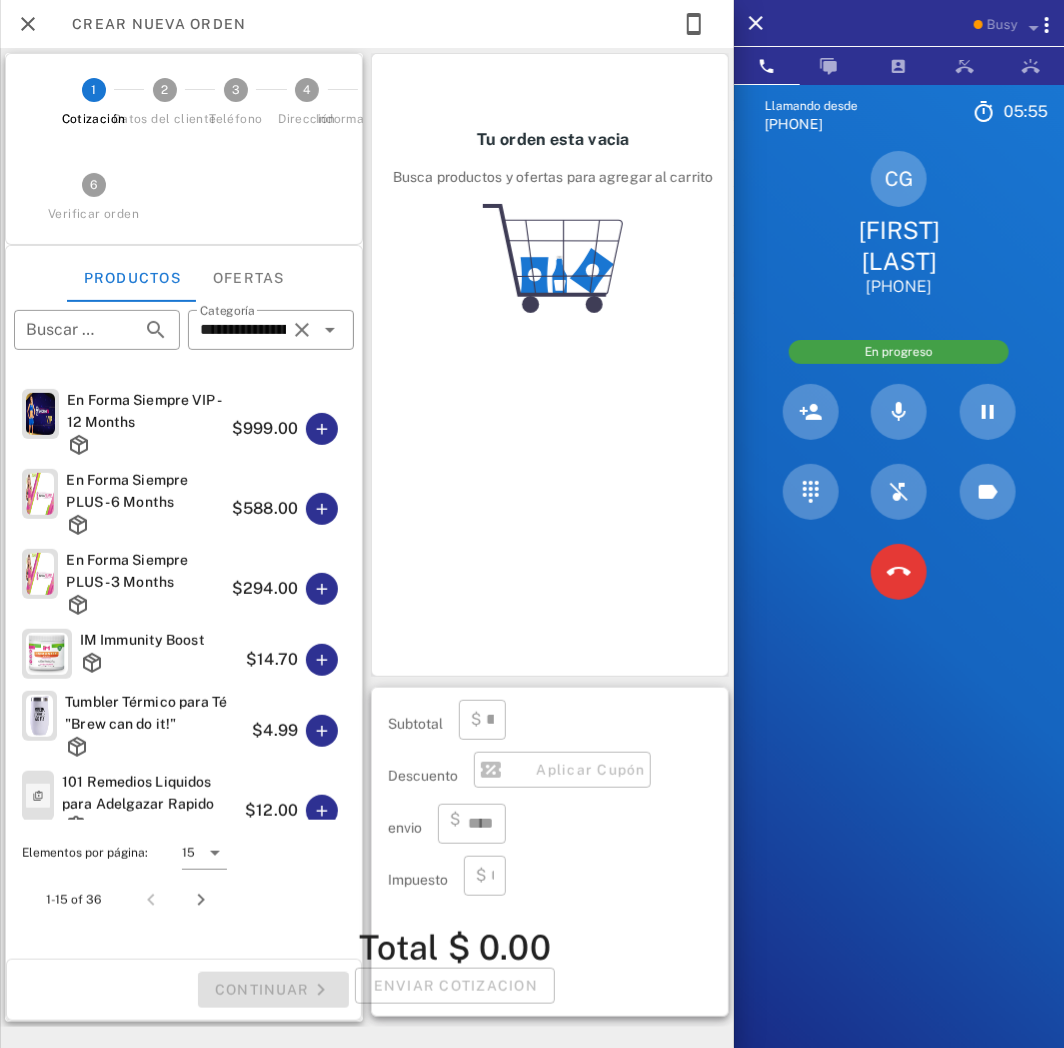 scroll, scrollTop: 555, scrollLeft: 0, axis: vertical 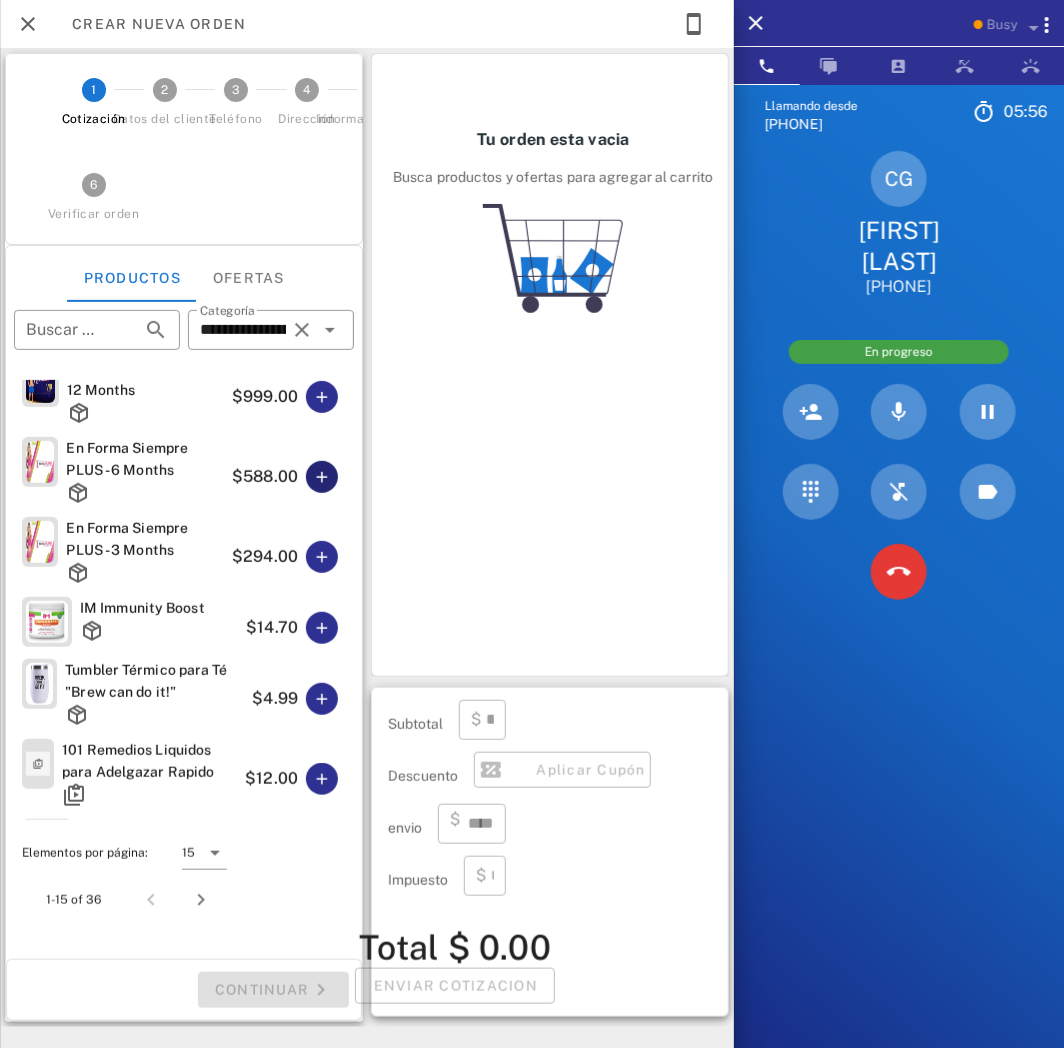 click at bounding box center (322, 477) 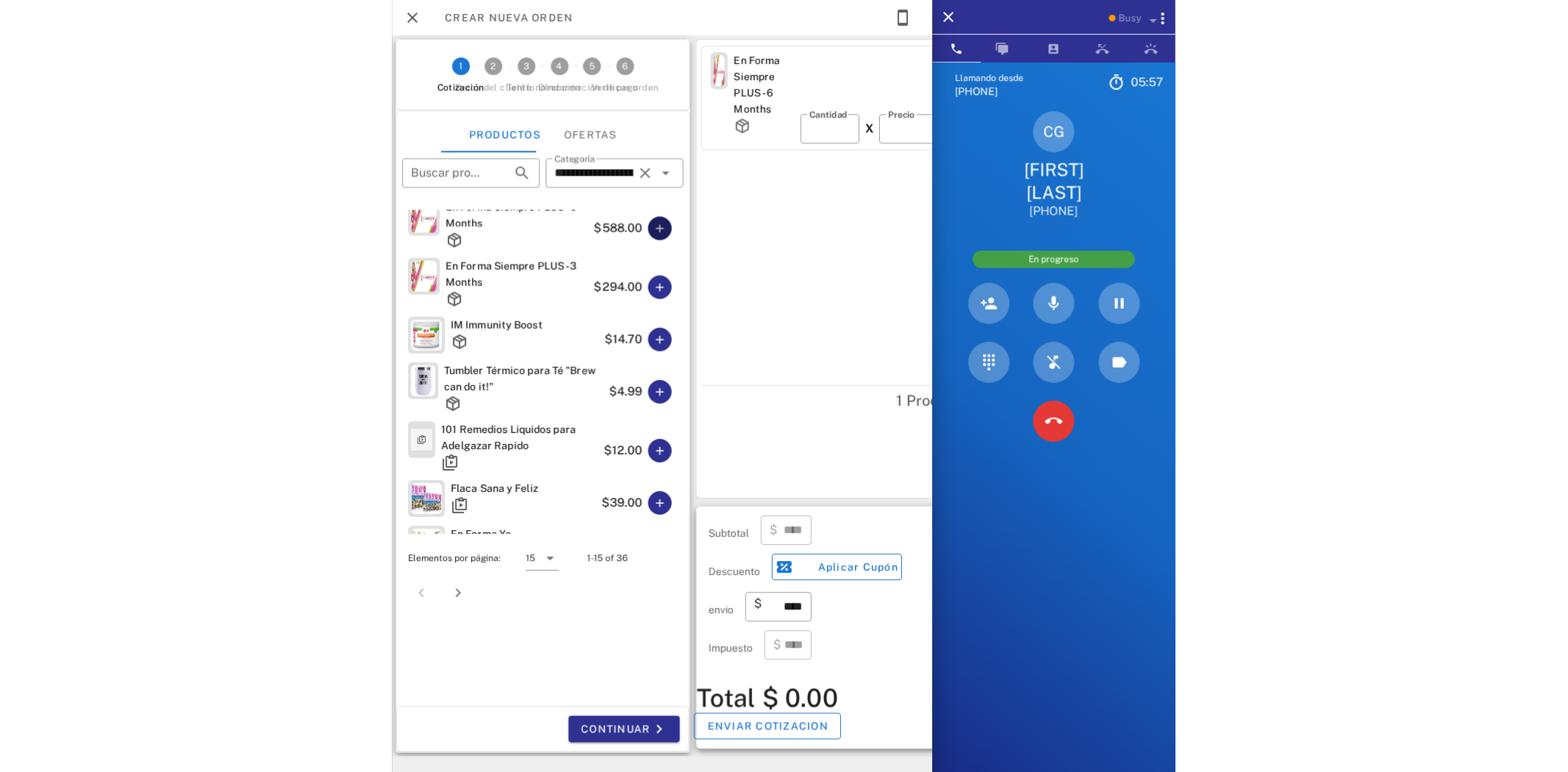 scroll, scrollTop: 356, scrollLeft: 0, axis: vertical 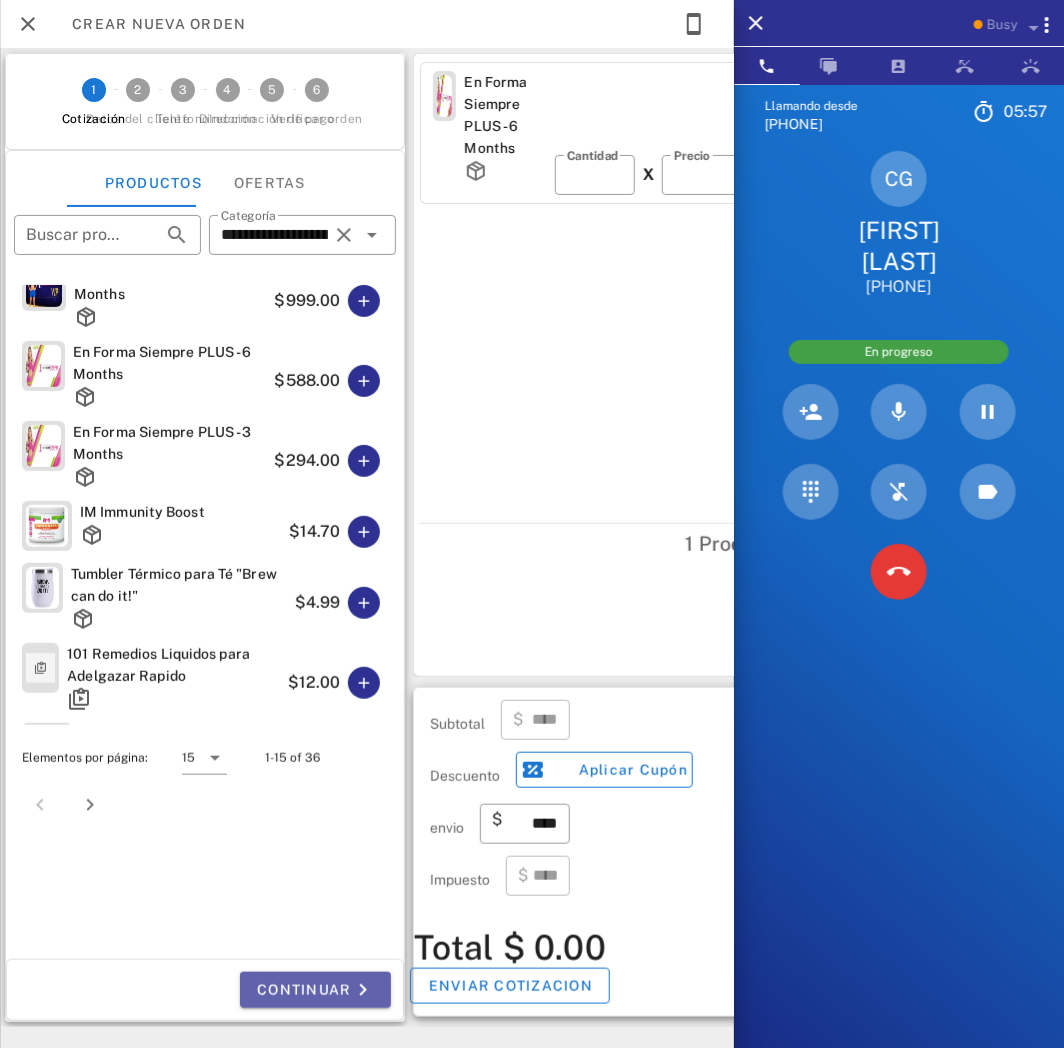 click on "Continuar" at bounding box center [316, 990] 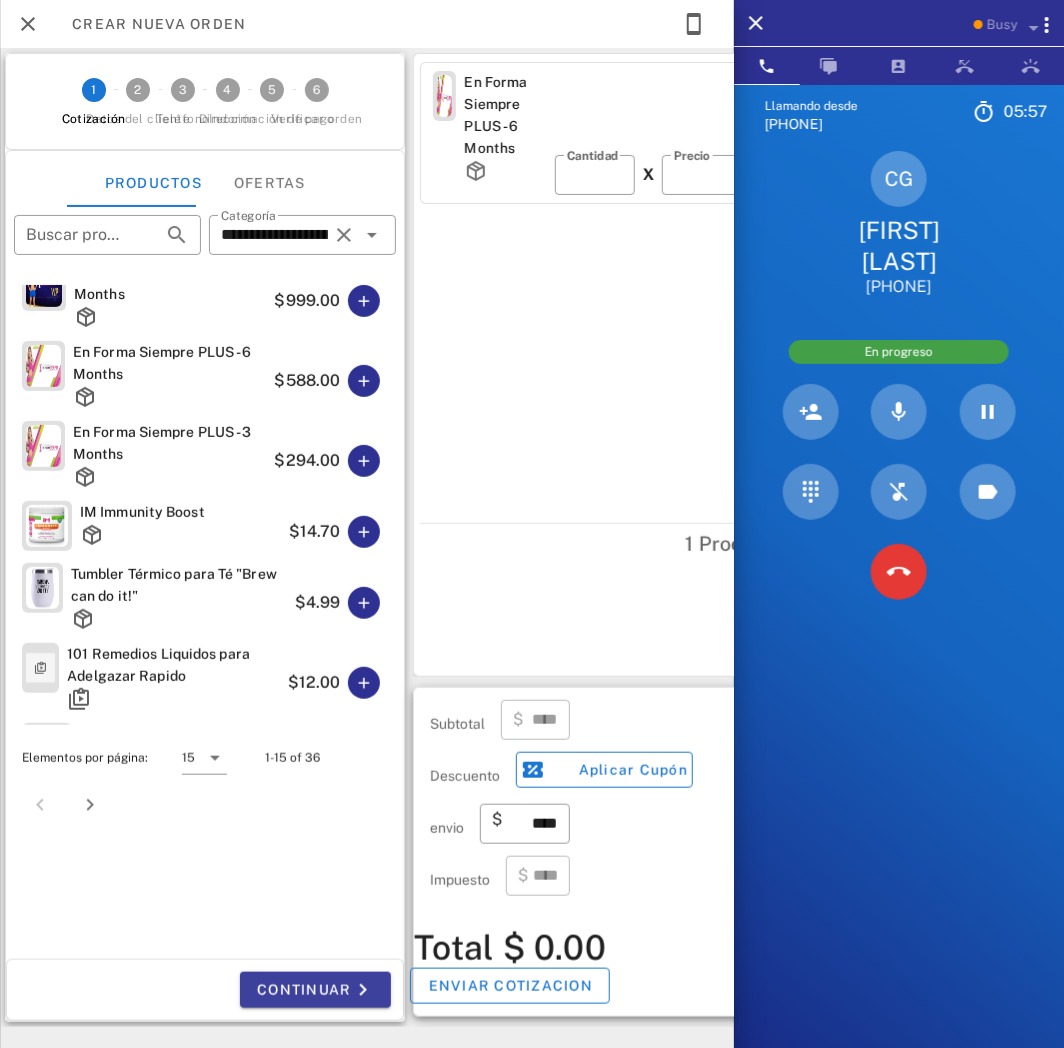 type on "******" 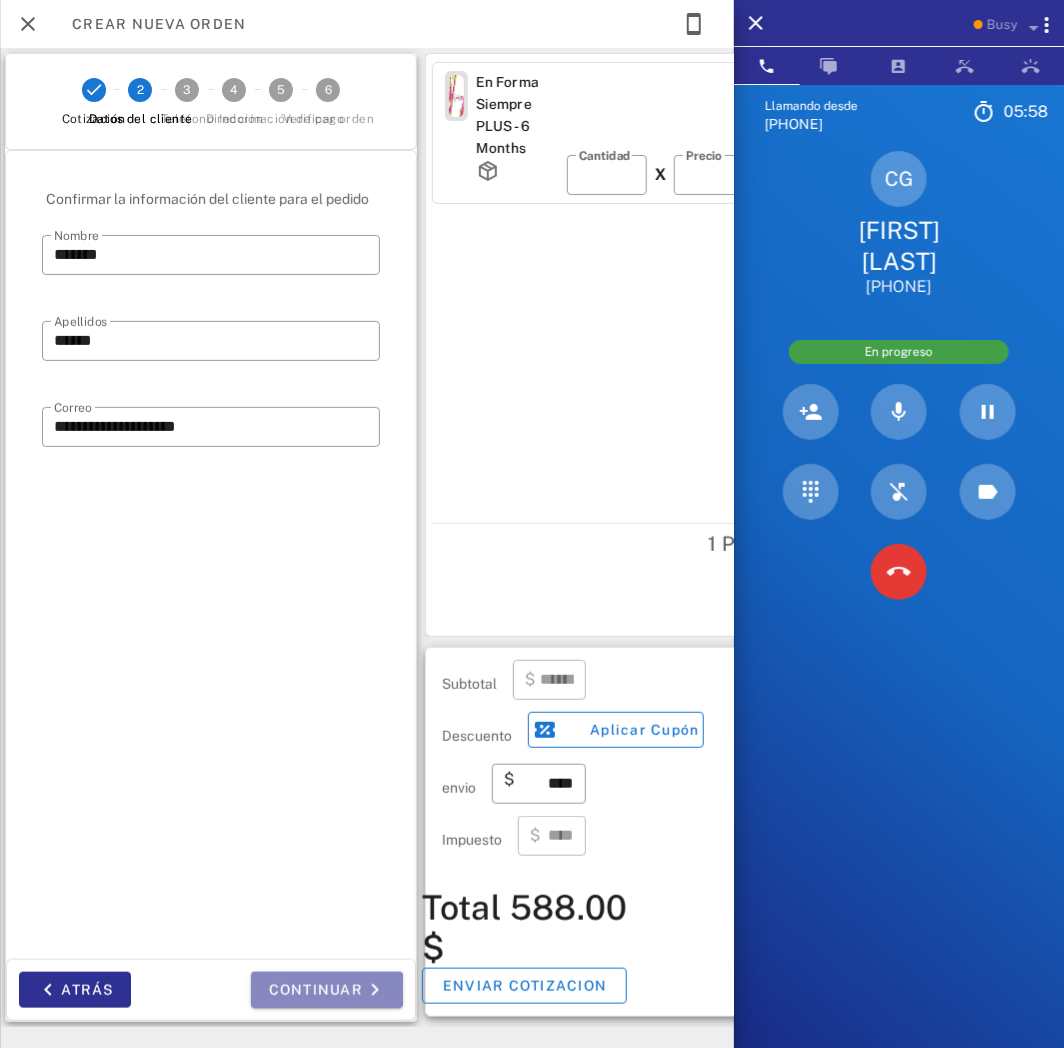 click on "Continuar" at bounding box center (327, 990) 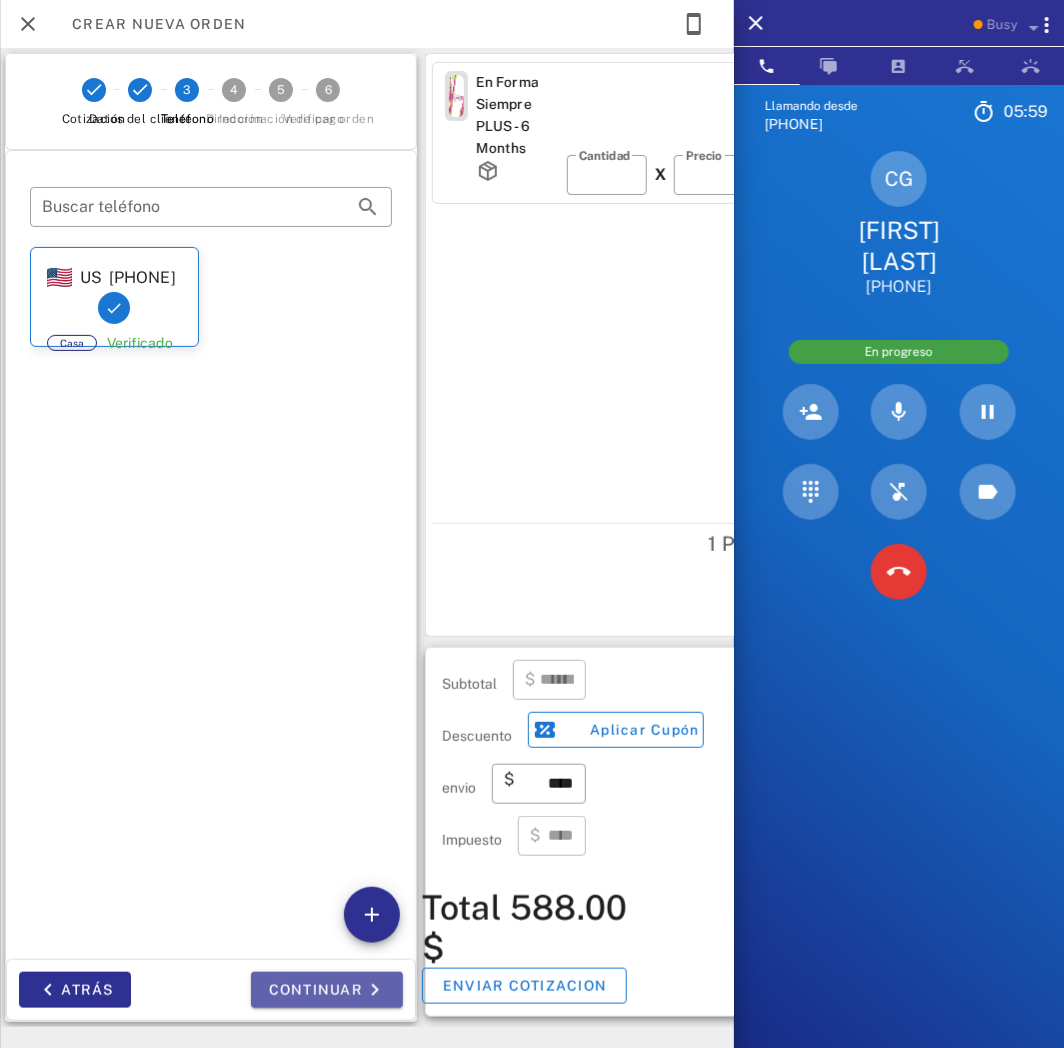 click on "Continuar" at bounding box center (327, 990) 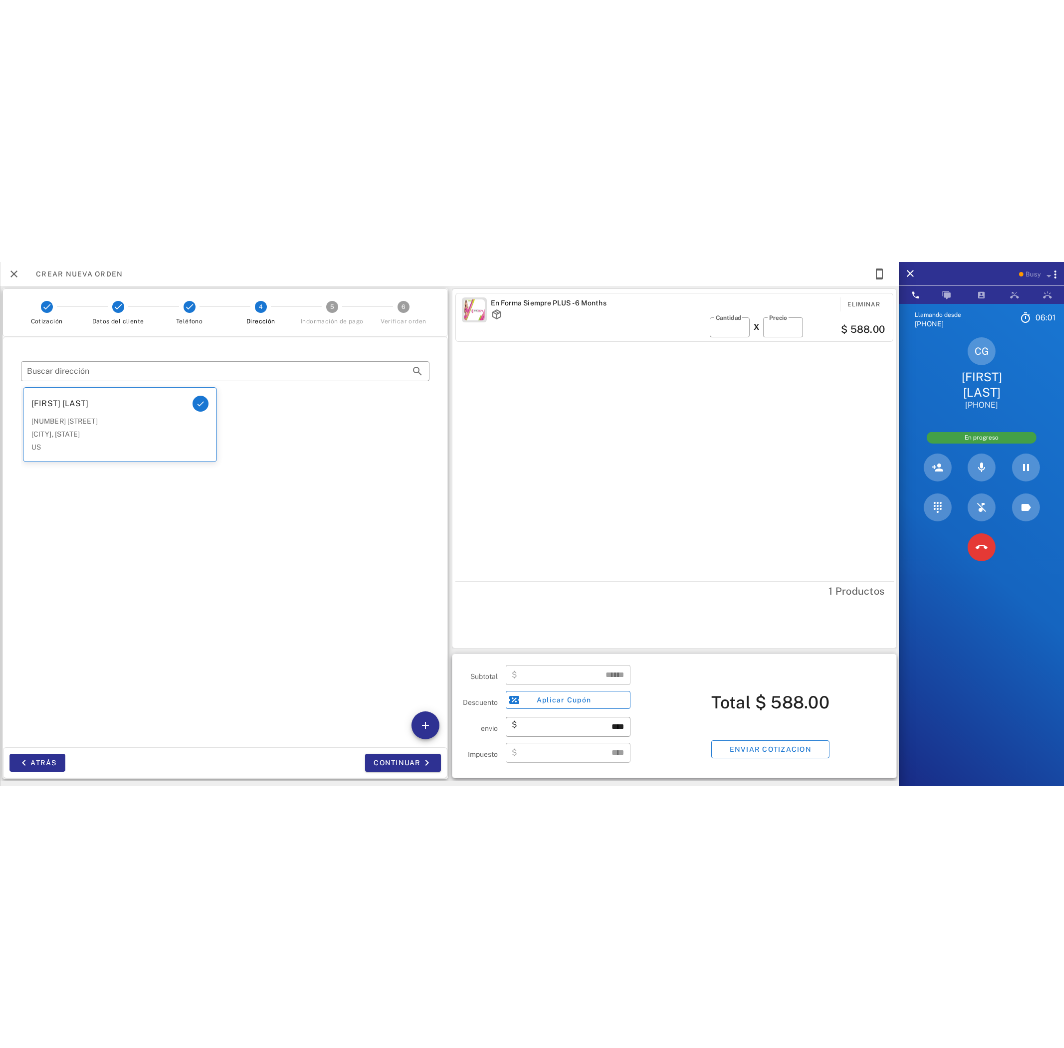 scroll, scrollTop: 0, scrollLeft: 0, axis: both 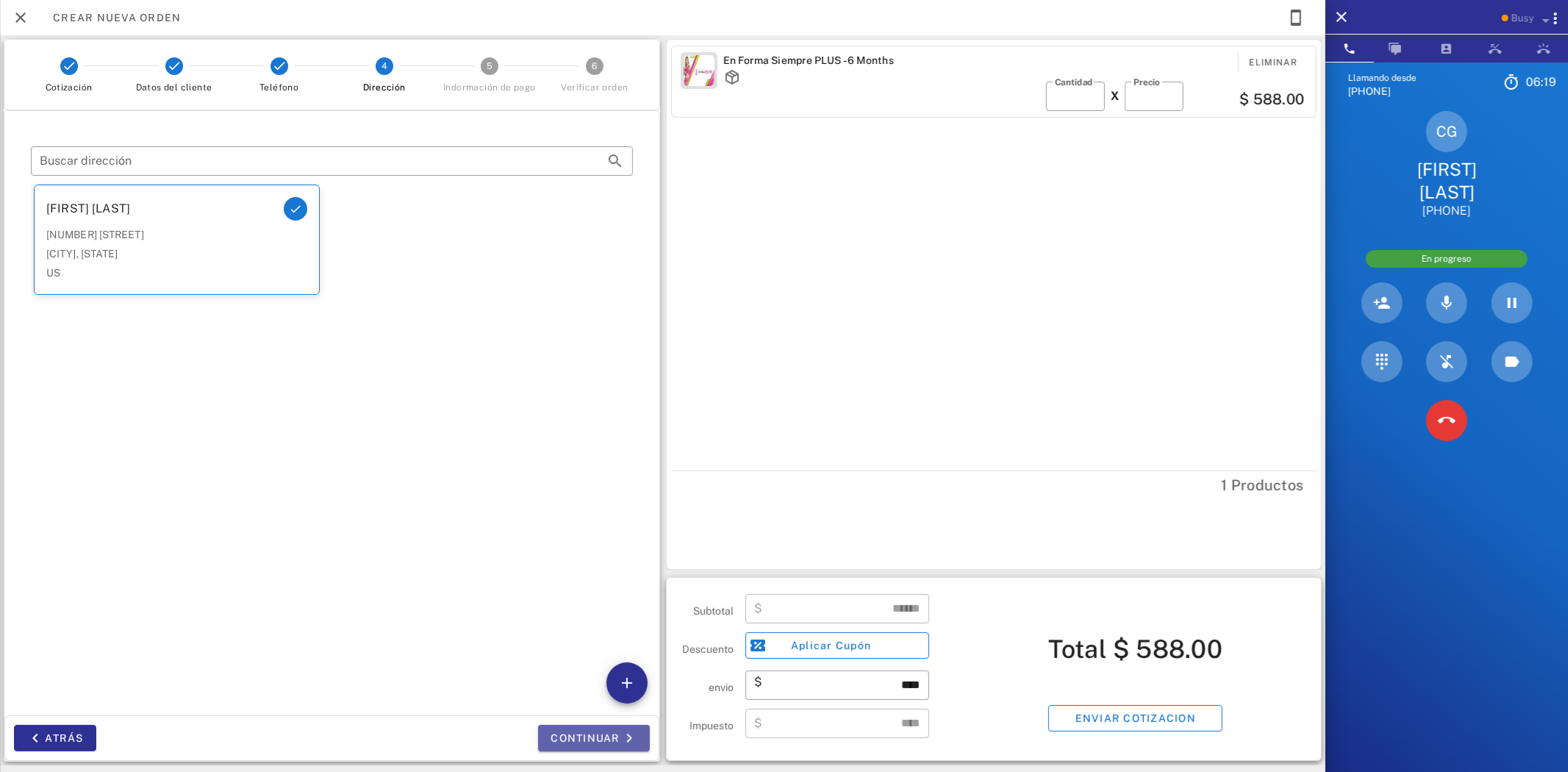 click on "Continuar" at bounding box center [594, 738] 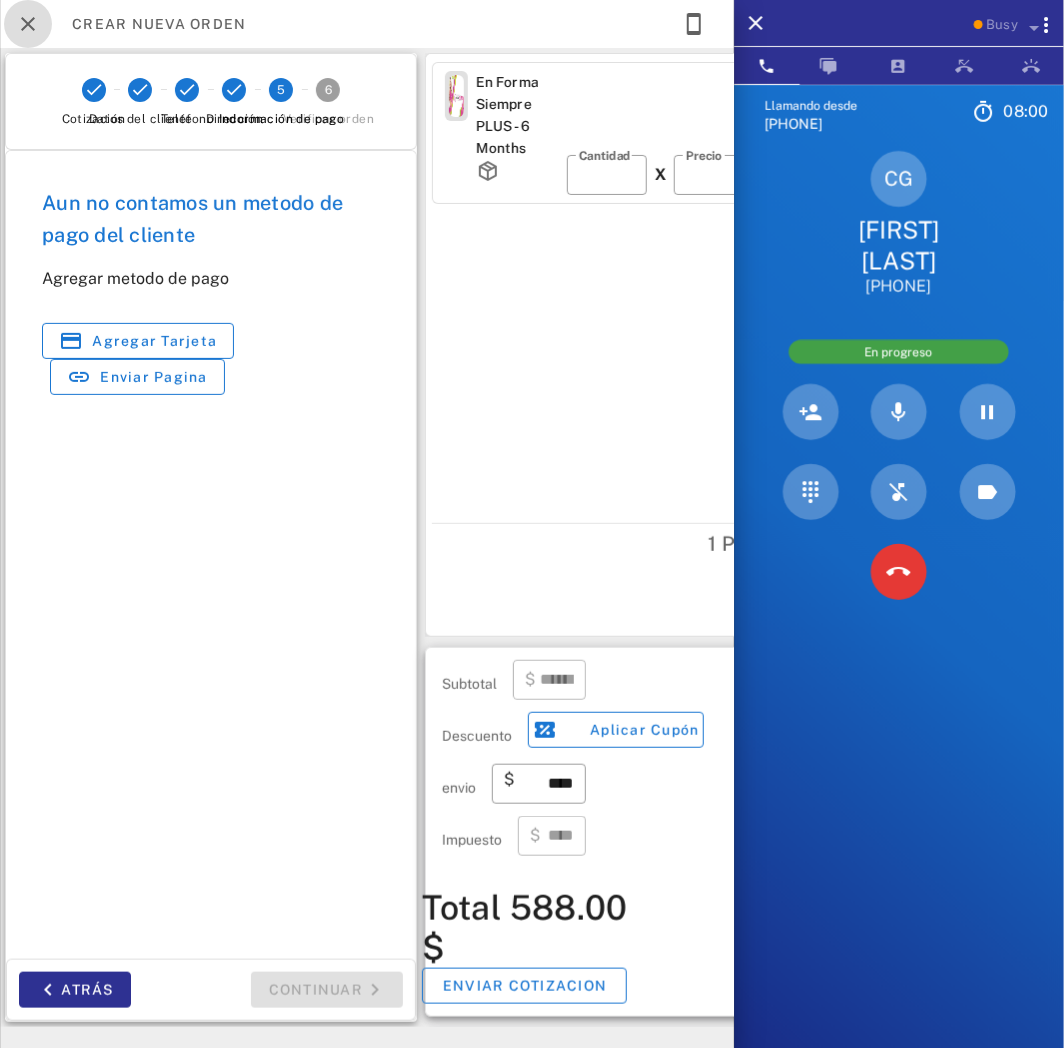 click at bounding box center (28, 24) 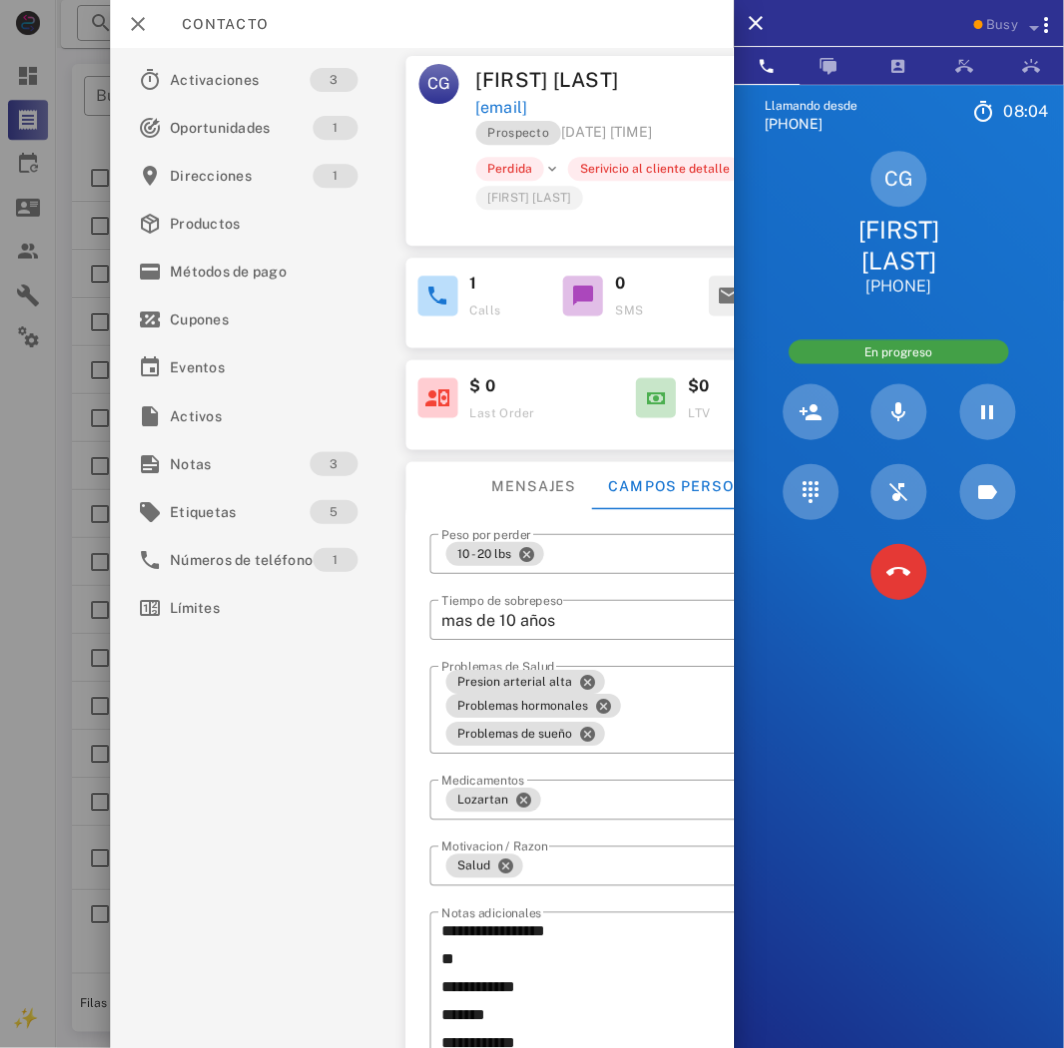 drag, startPoint x: 670, startPoint y: 111, endPoint x: 475, endPoint y: 107, distance: 195.04102 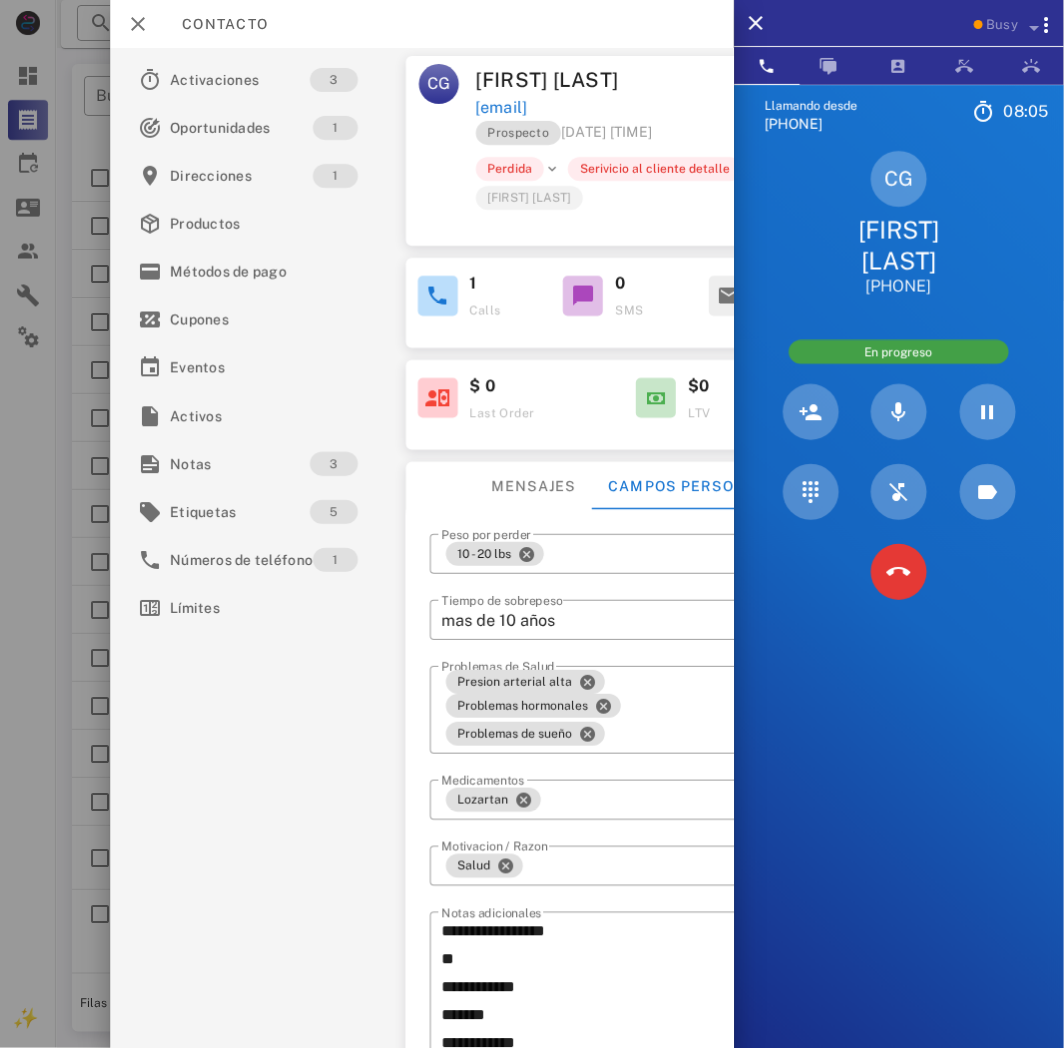 copy on "[EMAIL]" 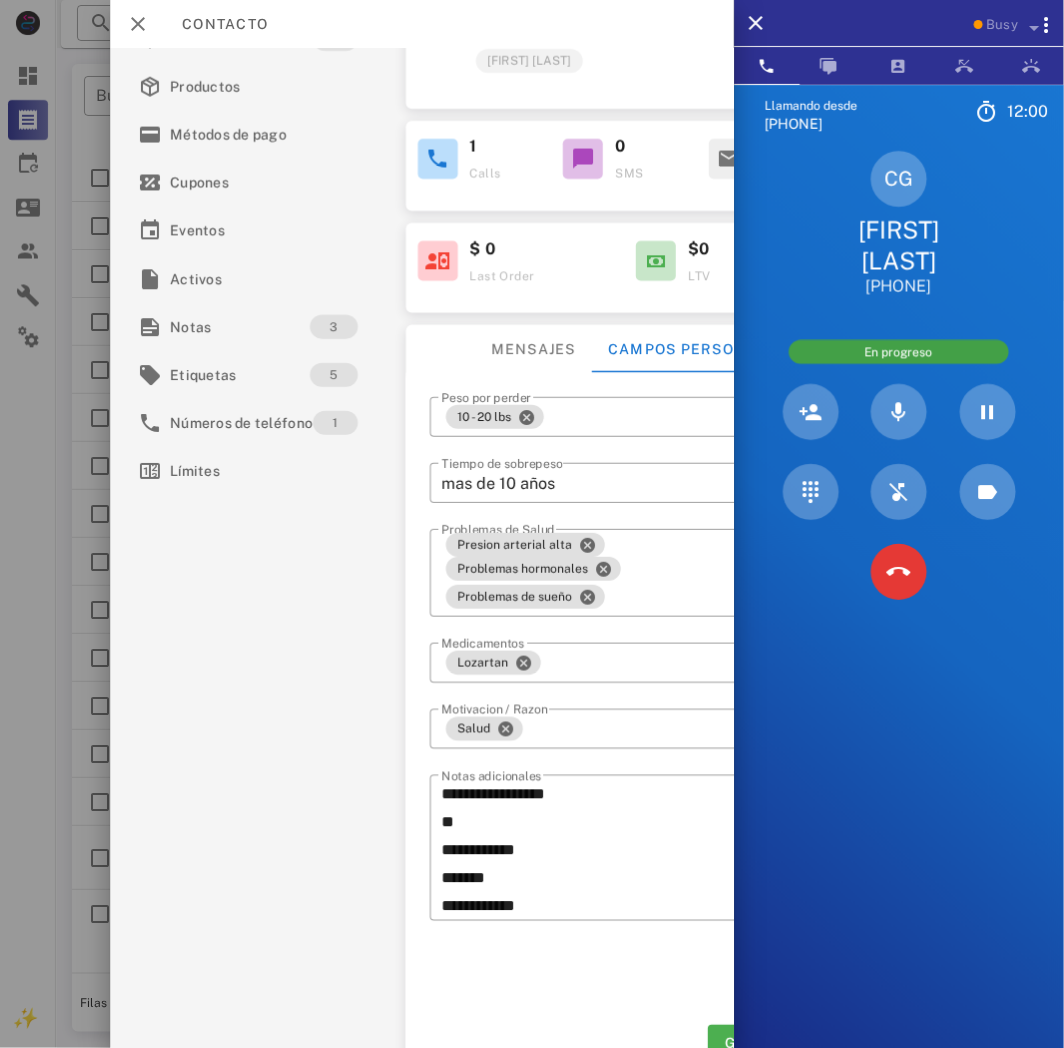 scroll, scrollTop: 187, scrollLeft: 0, axis: vertical 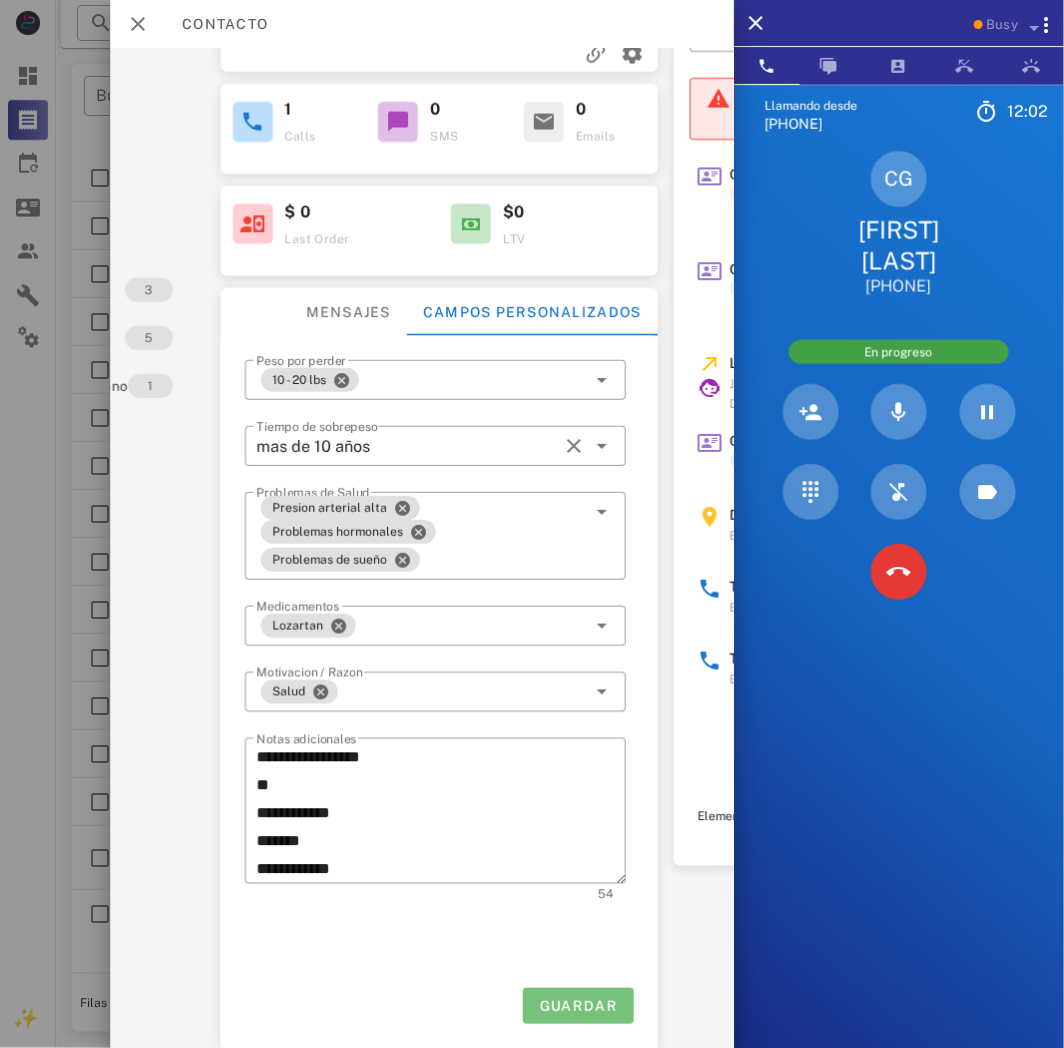 click on "Guardar" at bounding box center (578, 1006) 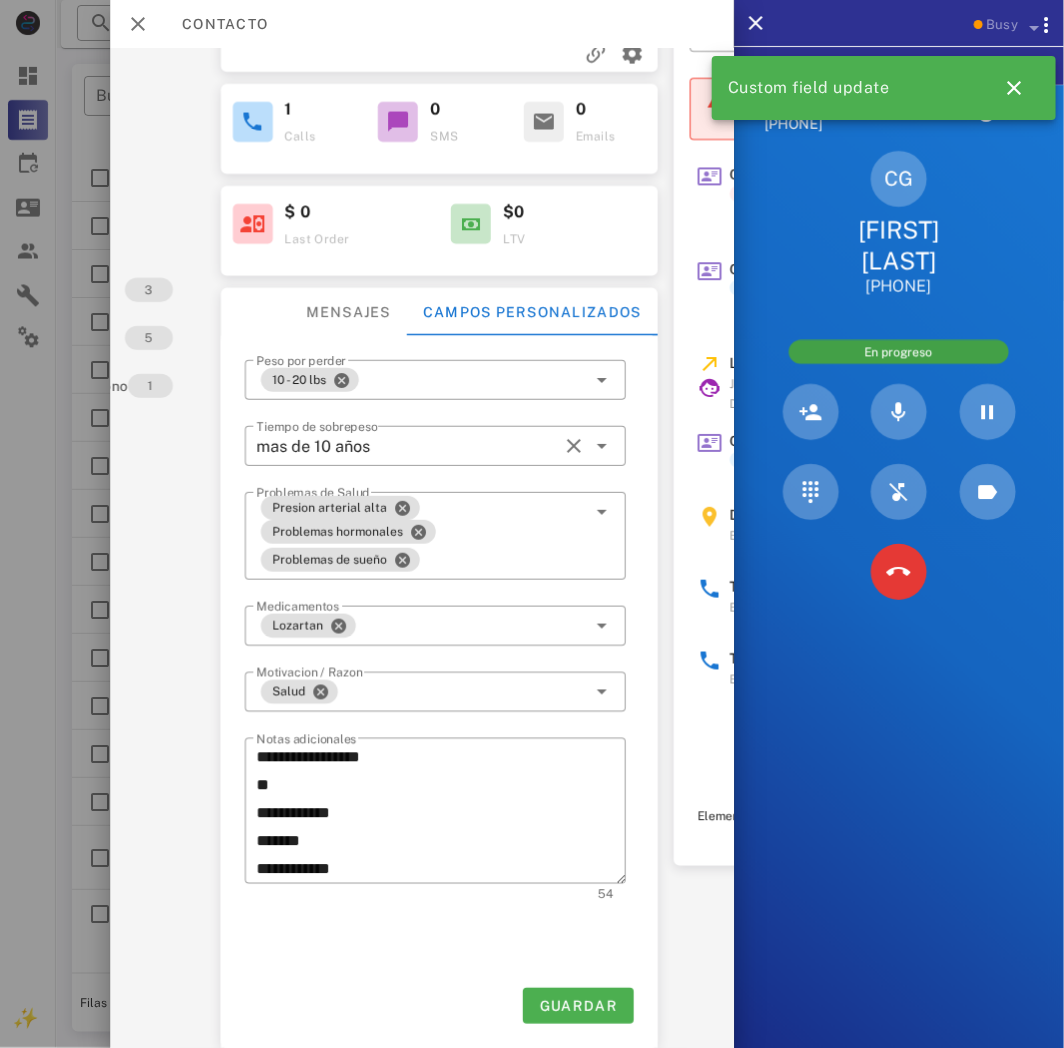 scroll, scrollTop: 187, scrollLeft: 0, axis: vertical 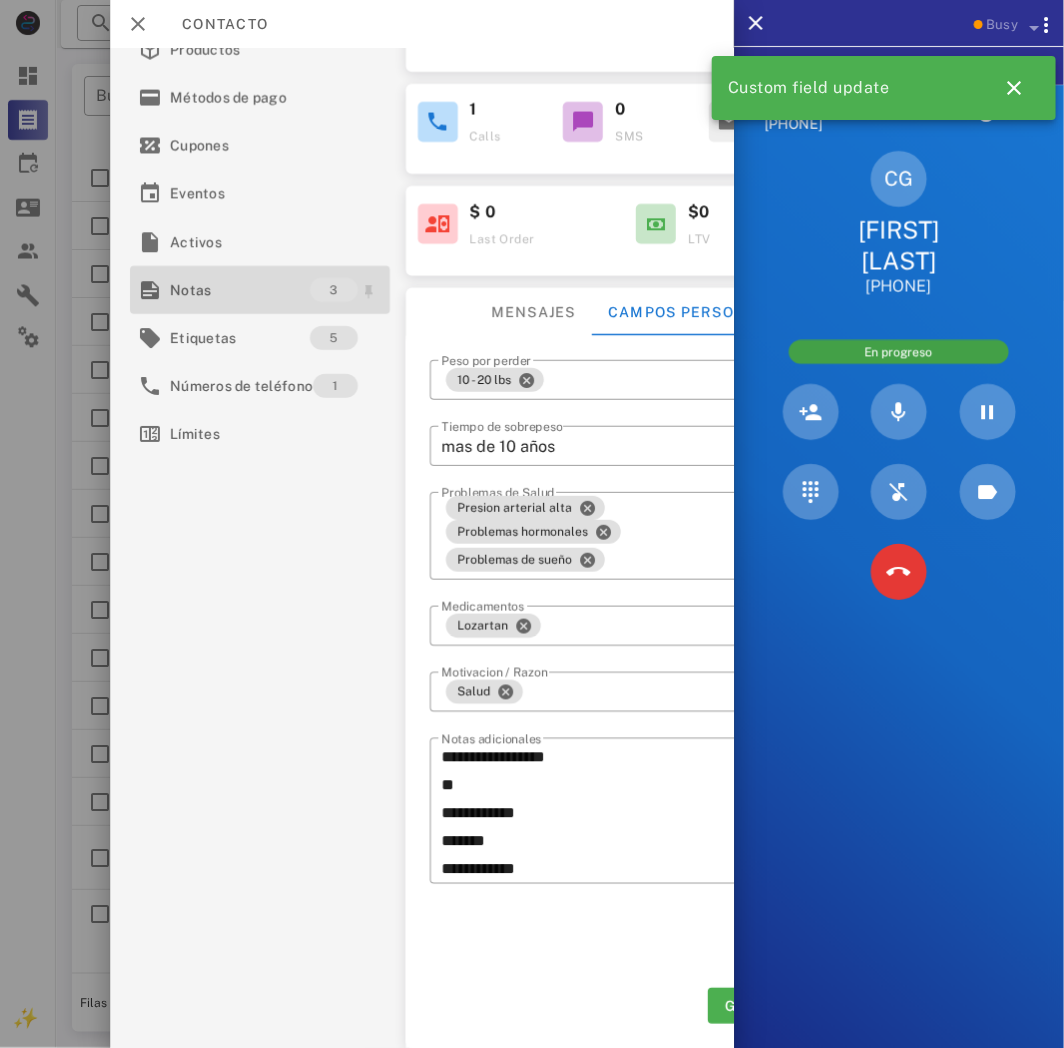 click on "Notas" at bounding box center (240, 290) 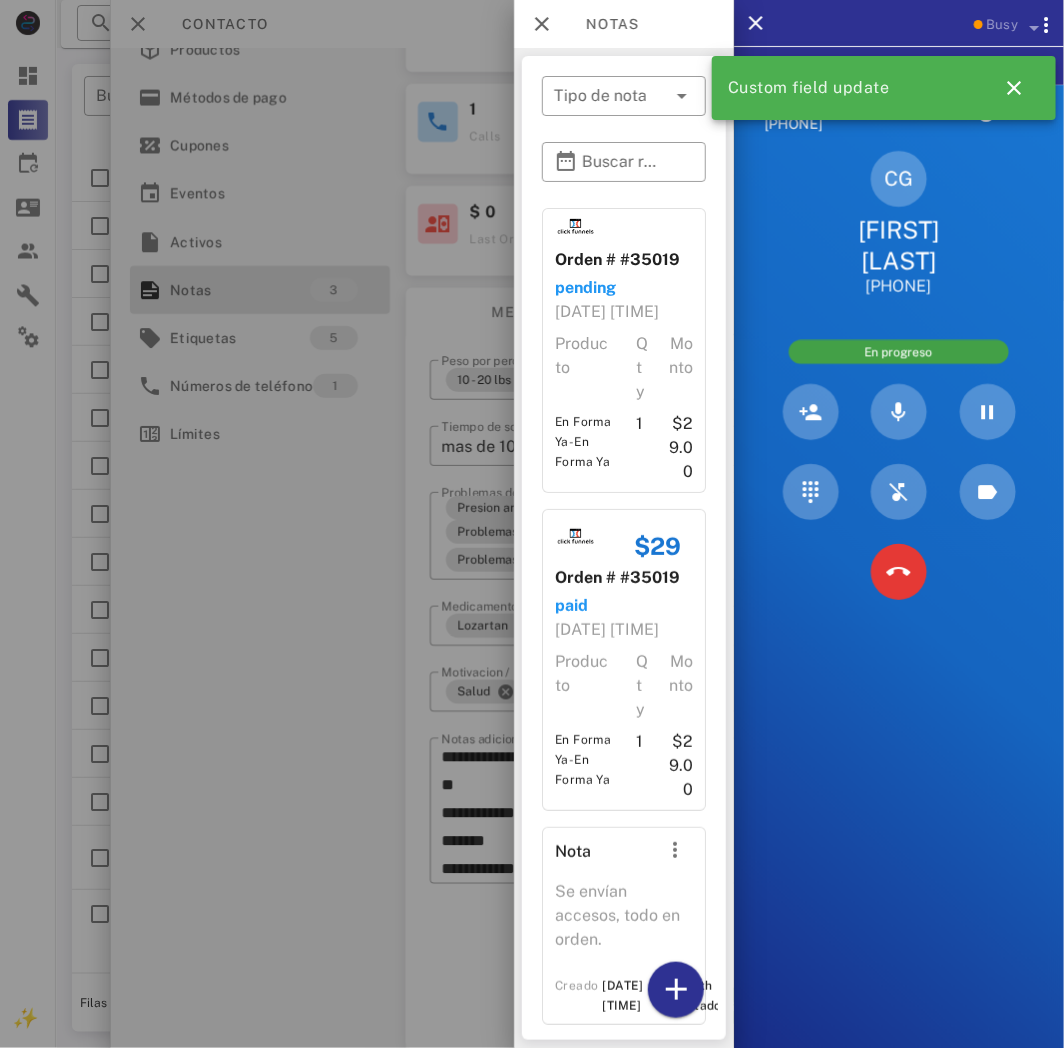 scroll, scrollTop: 135, scrollLeft: 0, axis: vertical 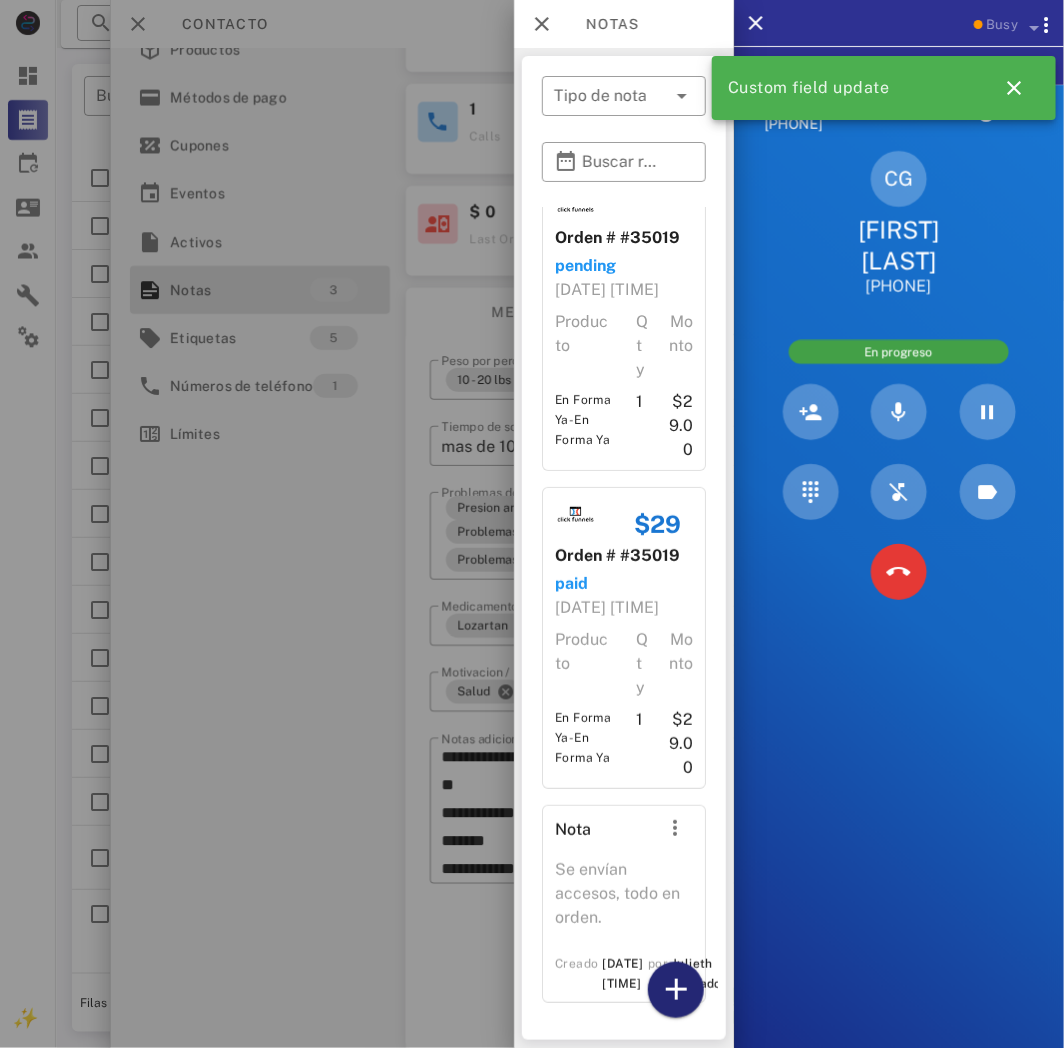 drag, startPoint x: 665, startPoint y: 1002, endPoint x: 671, endPoint y: 975, distance: 27.658634 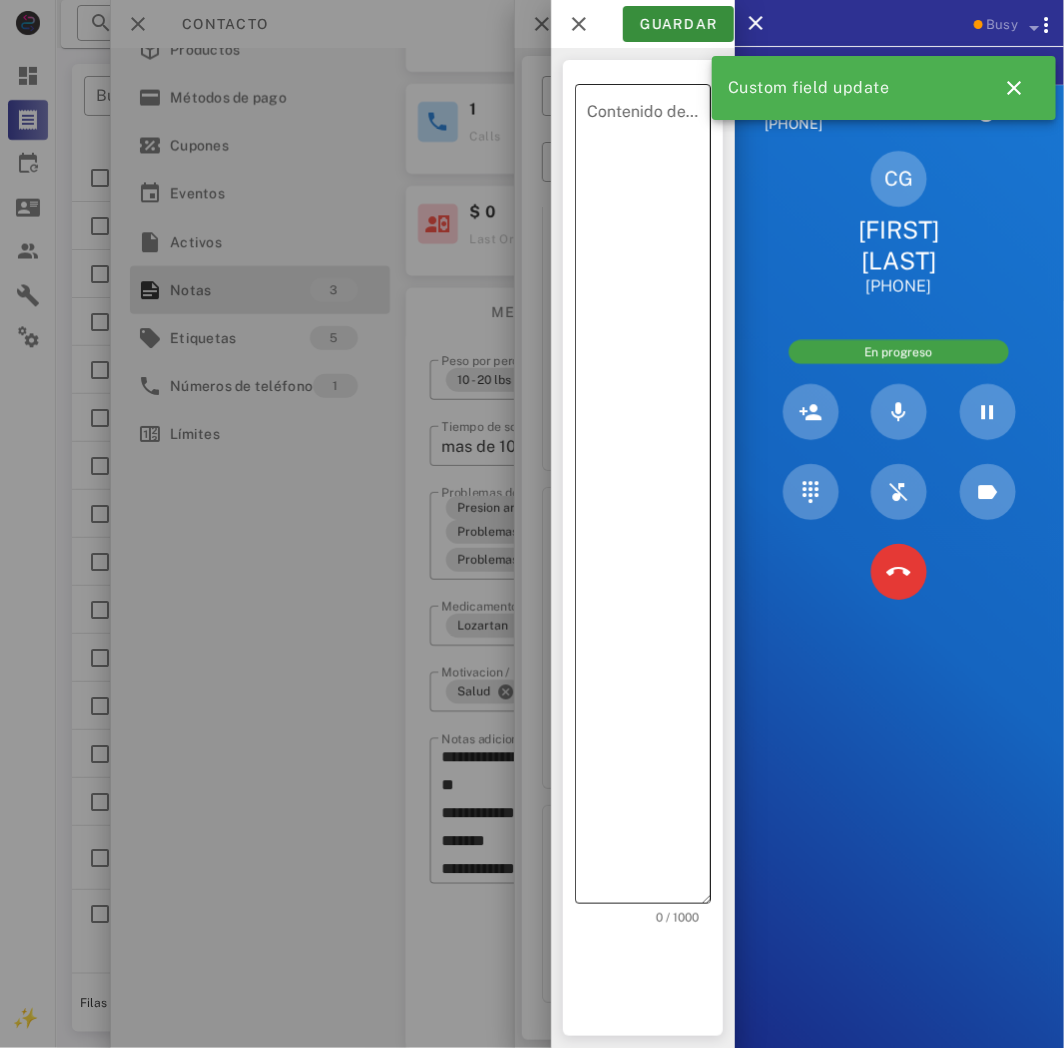 click on "Contenido de la nota" at bounding box center (649, 499) 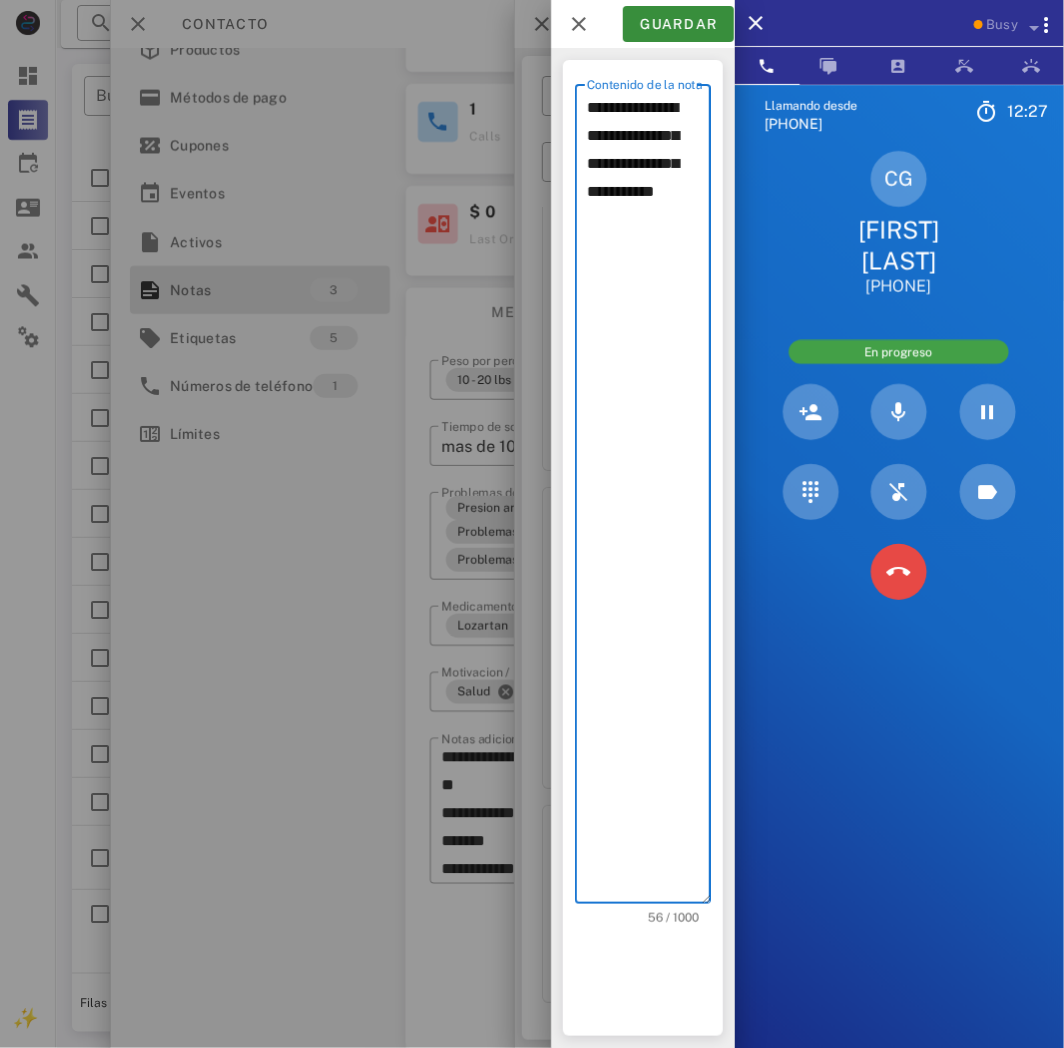 type on "**********" 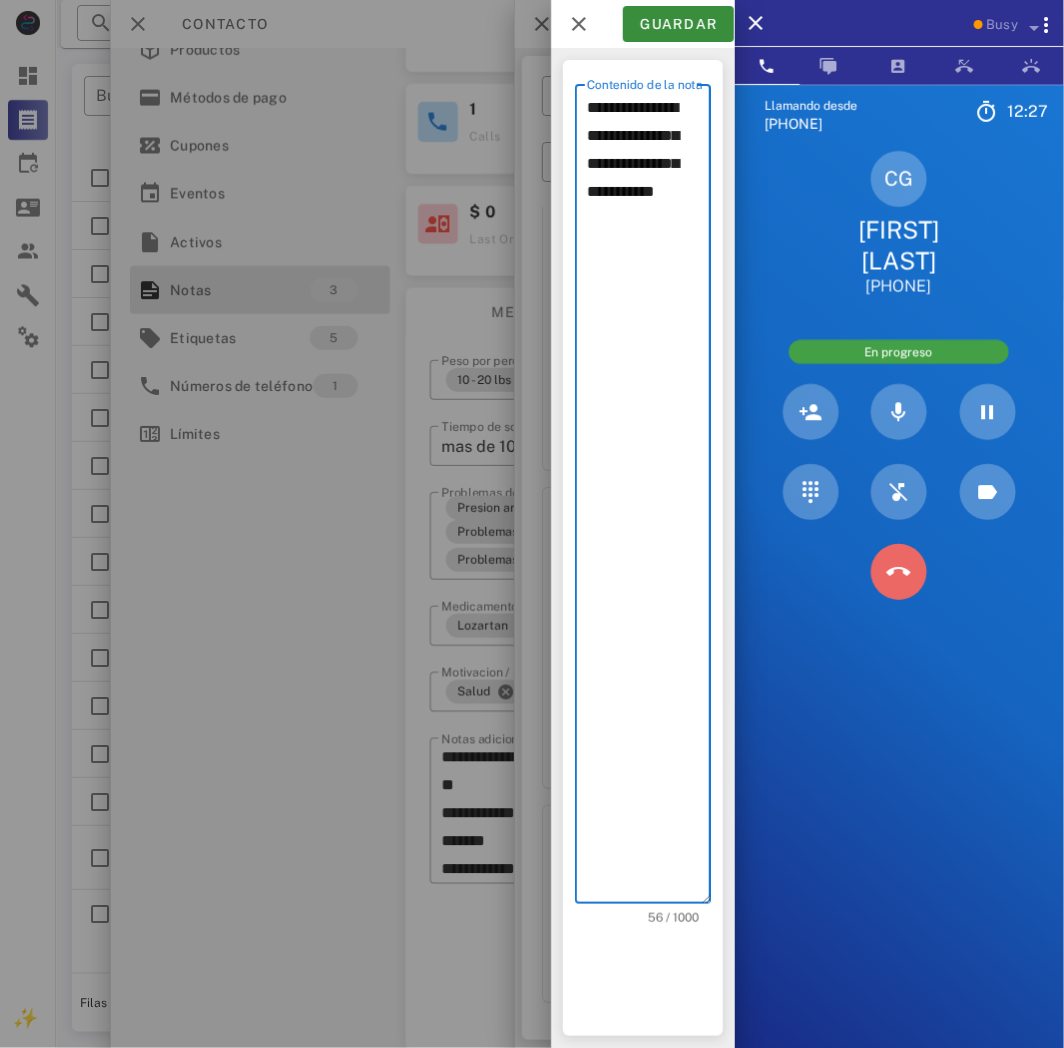 click at bounding box center (899, 572) 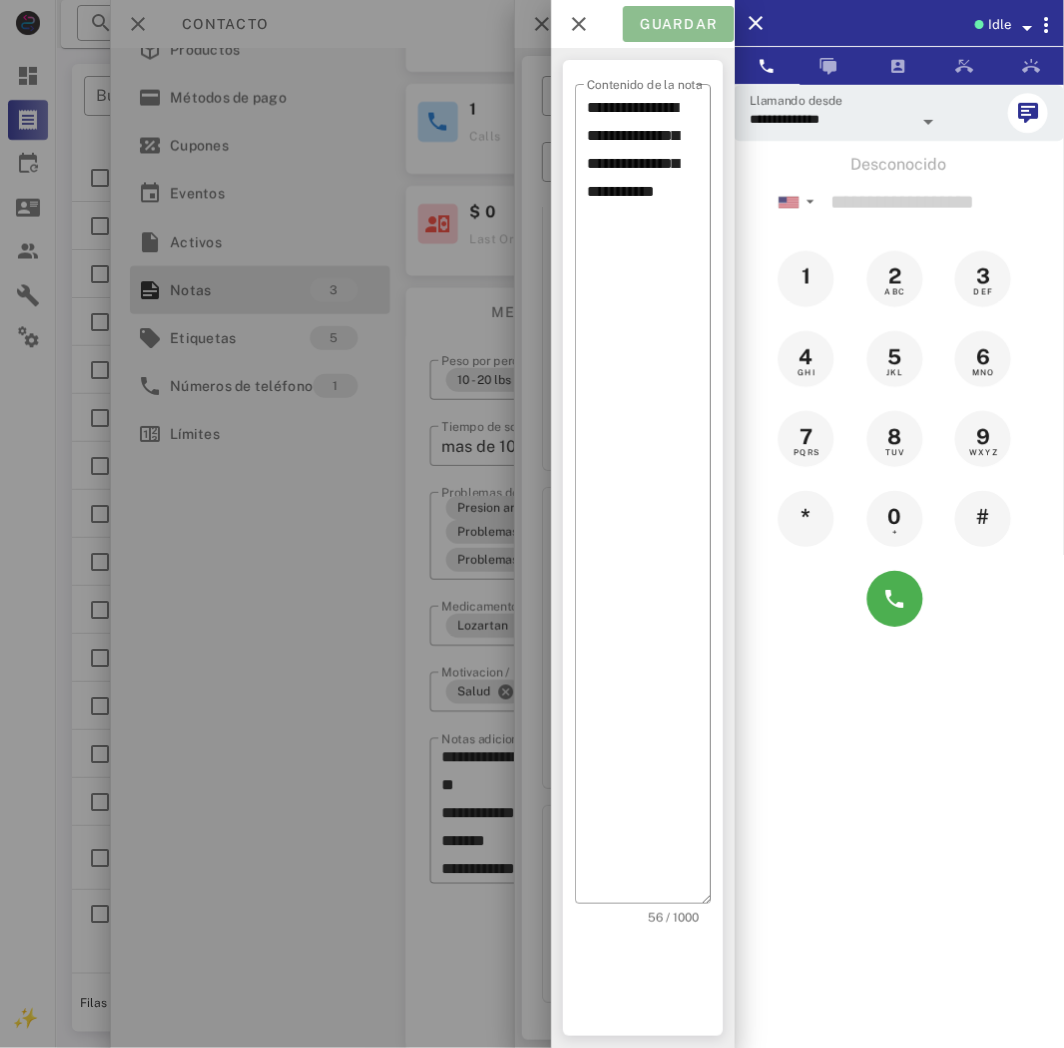 click on "Guardar" at bounding box center [678, 24] 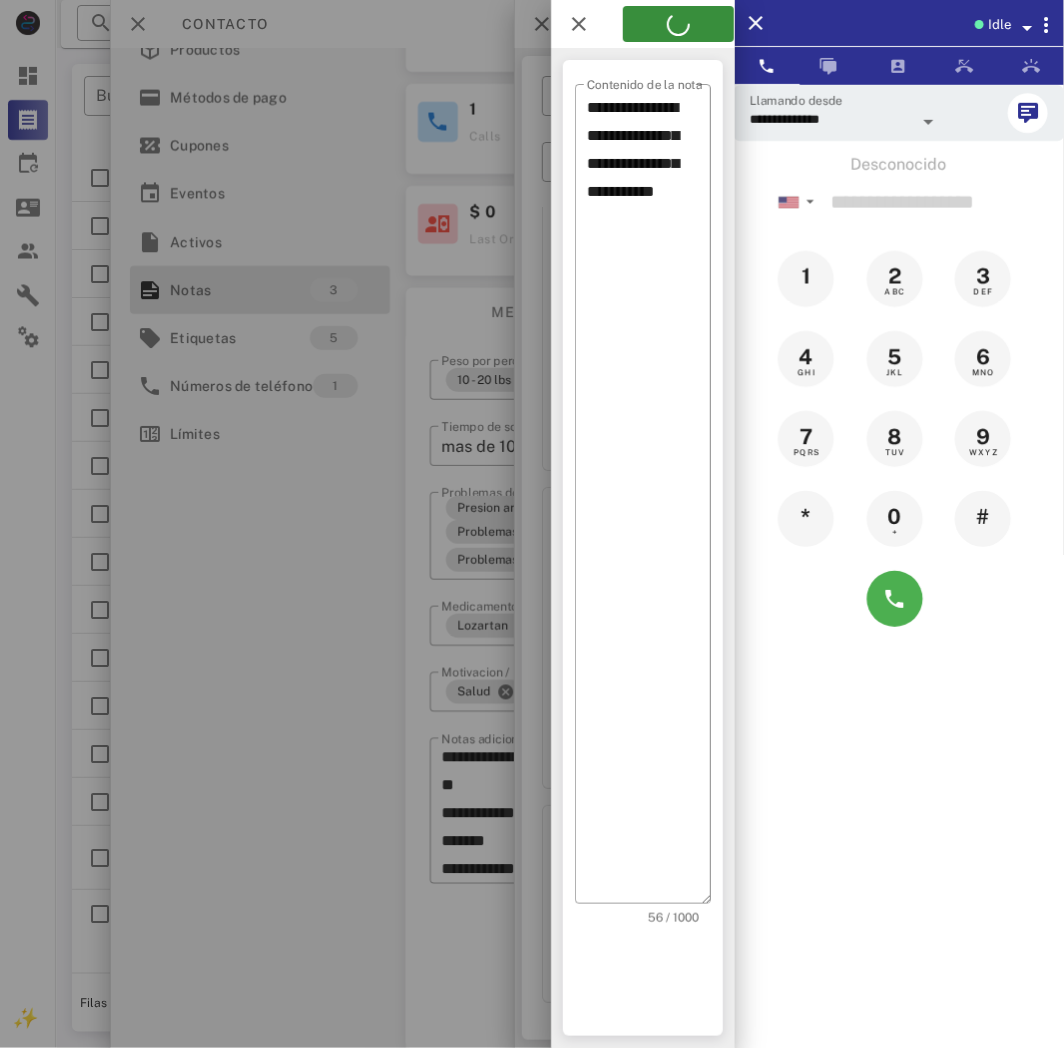click at bounding box center (532, 524) 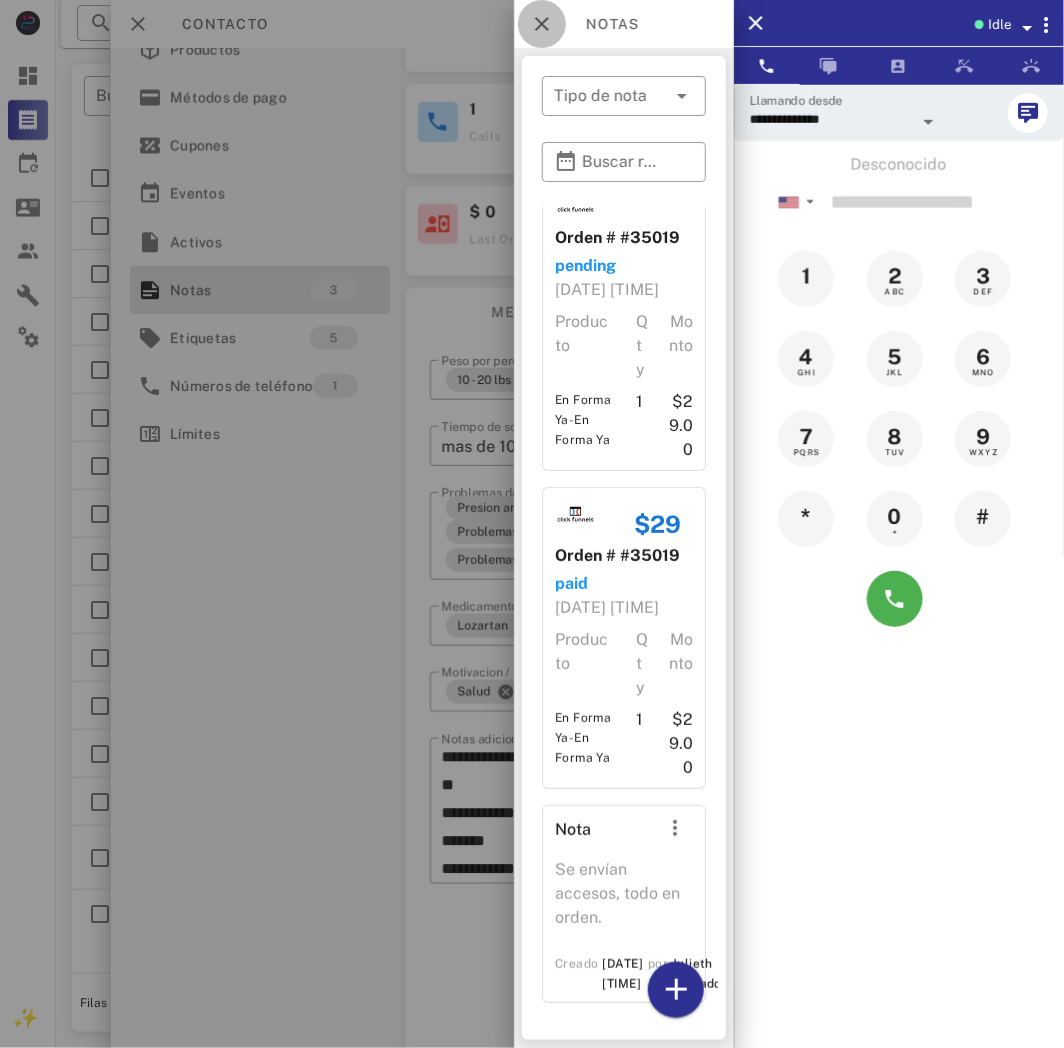 click at bounding box center [542, 24] 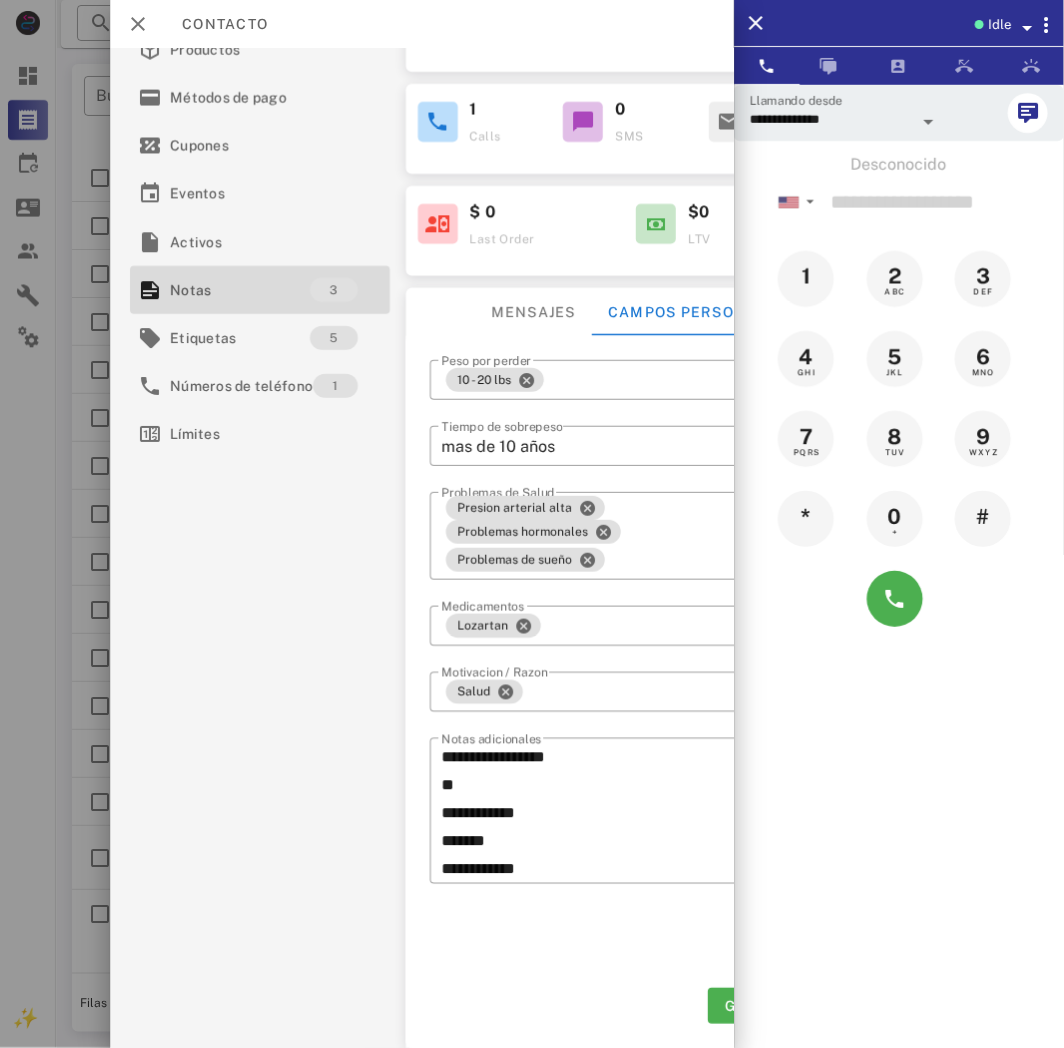 scroll, scrollTop: 0, scrollLeft: 0, axis: both 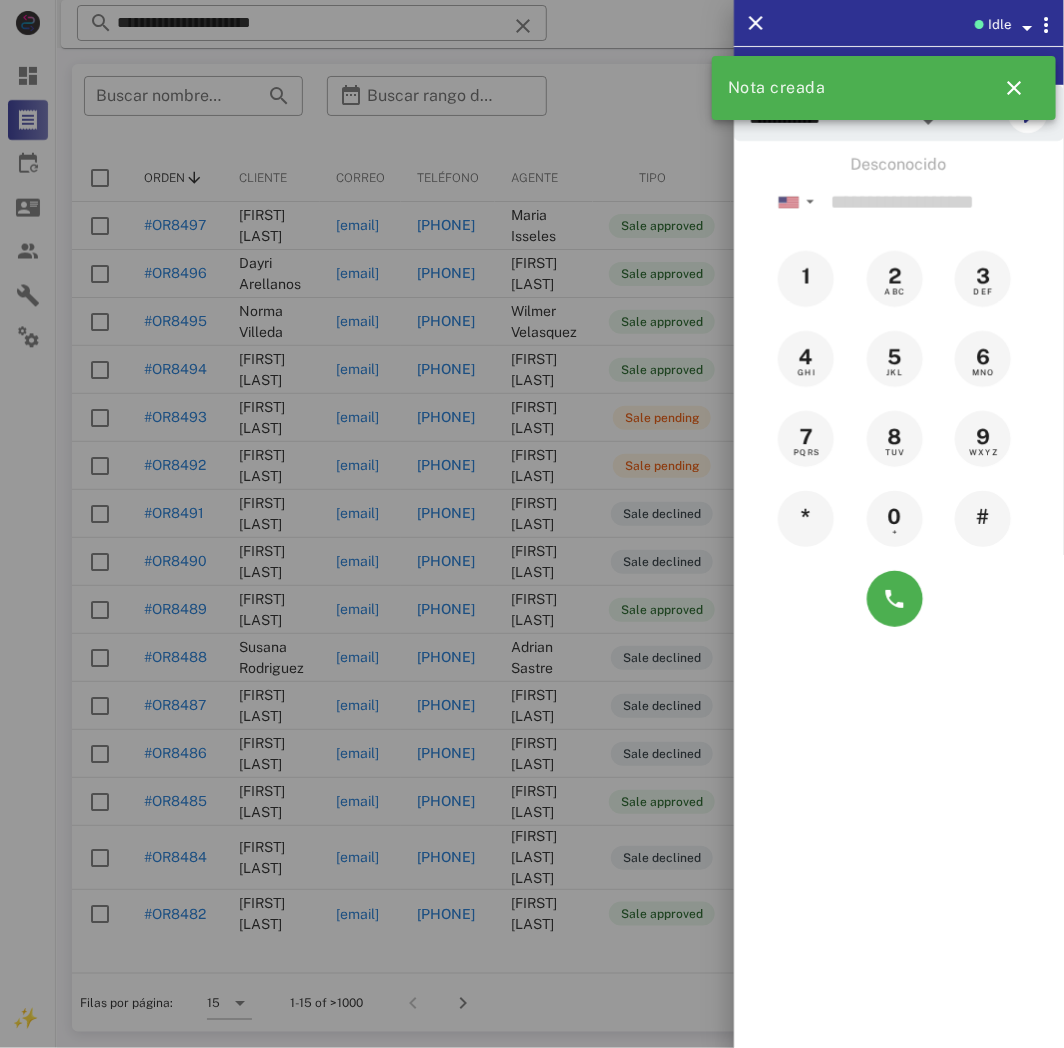 click at bounding box center [532, 524] 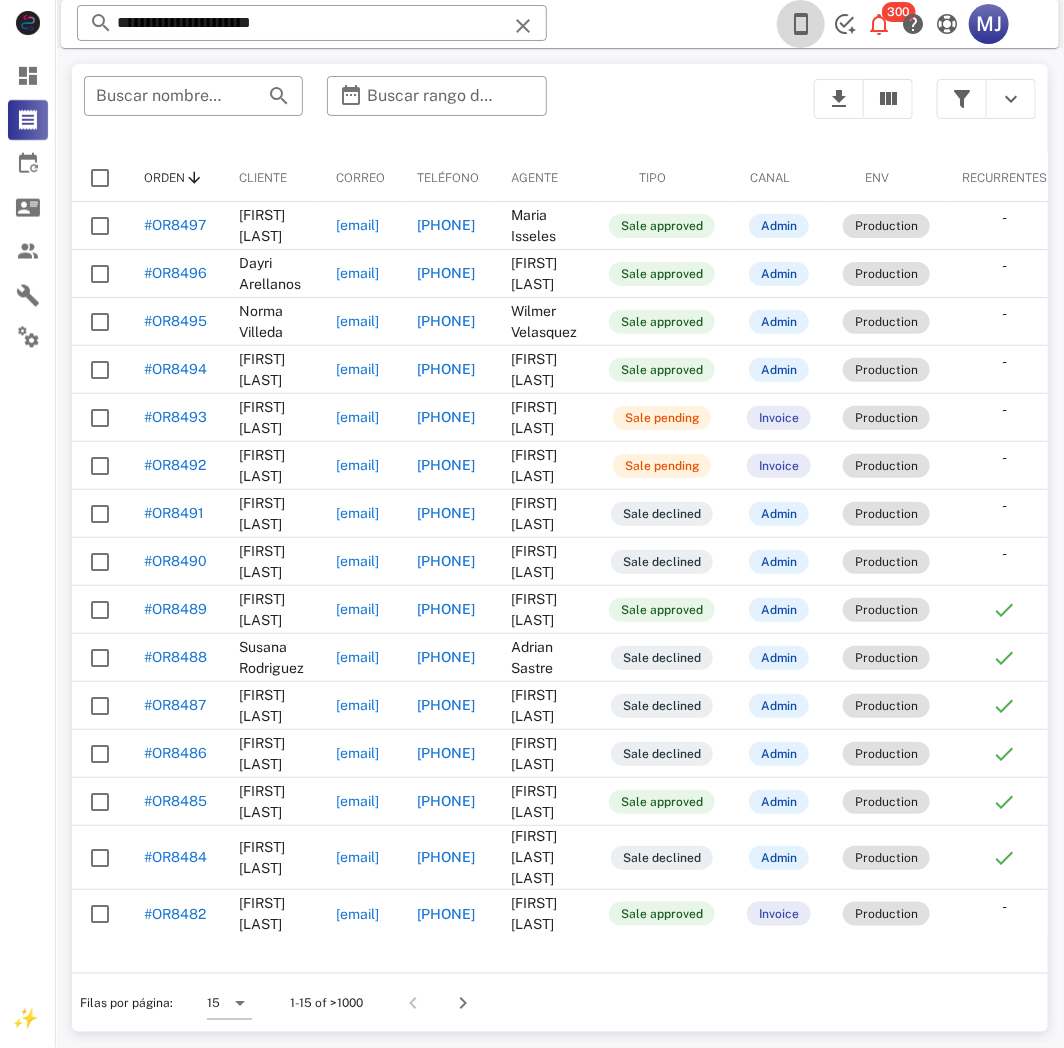 click at bounding box center (801, 24) 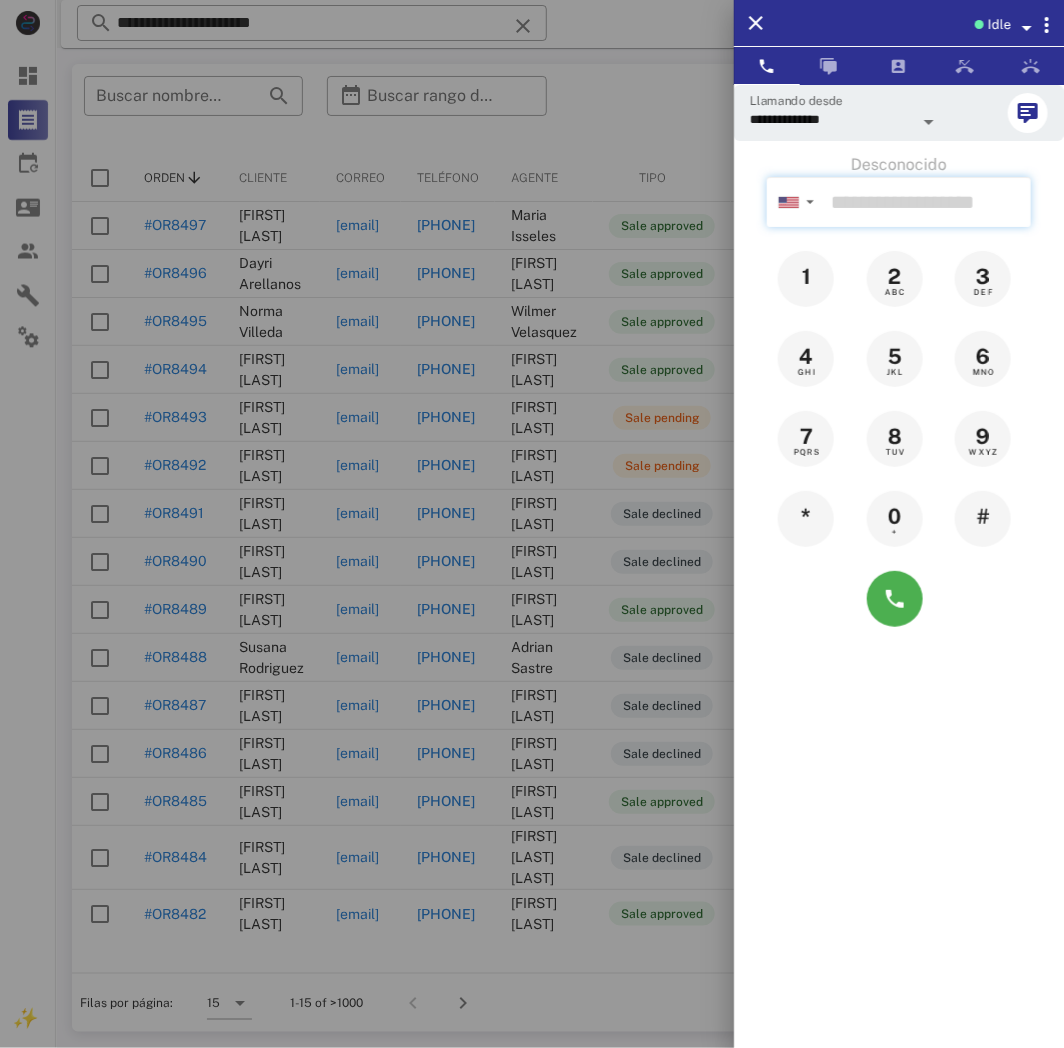 click at bounding box center (927, 202) 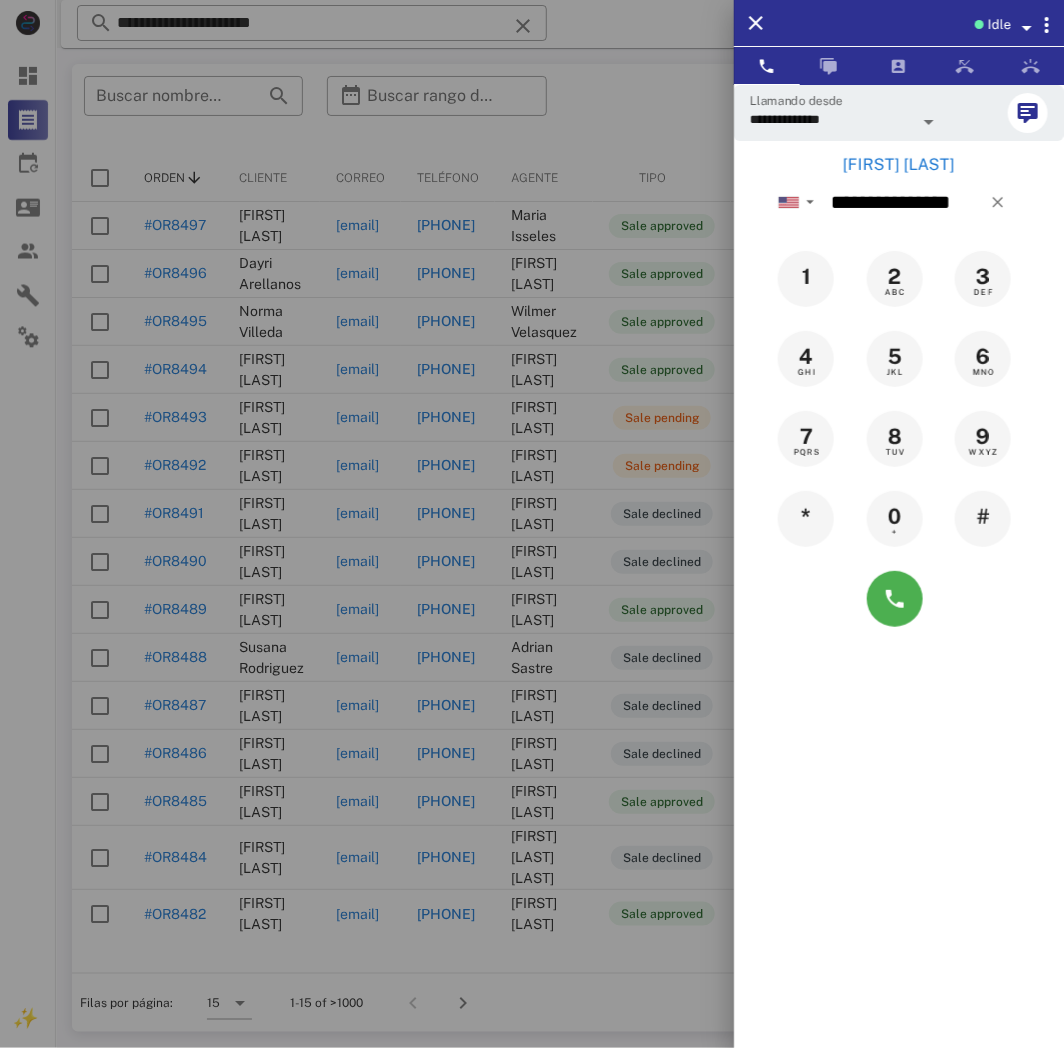 click on "[FIRST] [LAST]" at bounding box center [899, 165] 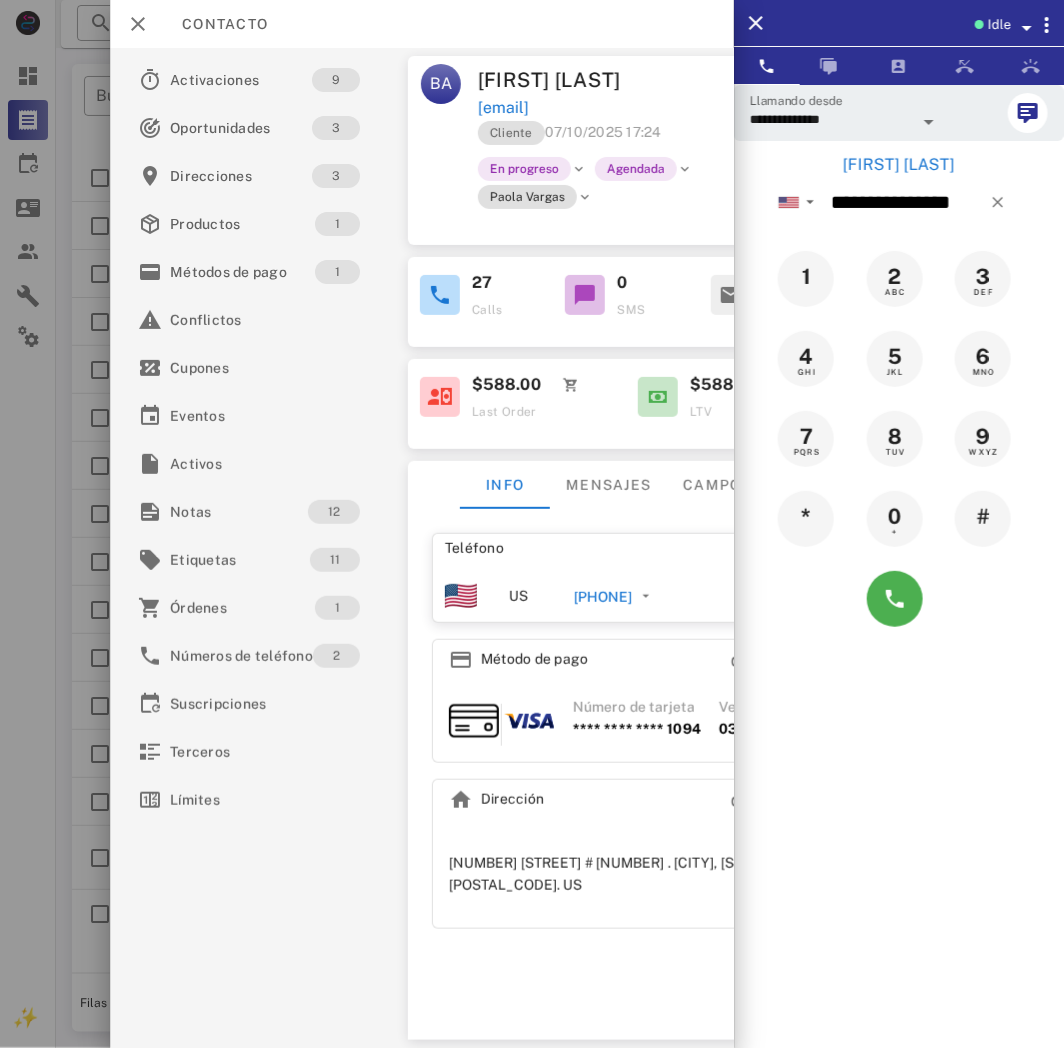 click on "[PHONE]" at bounding box center (603, 597) 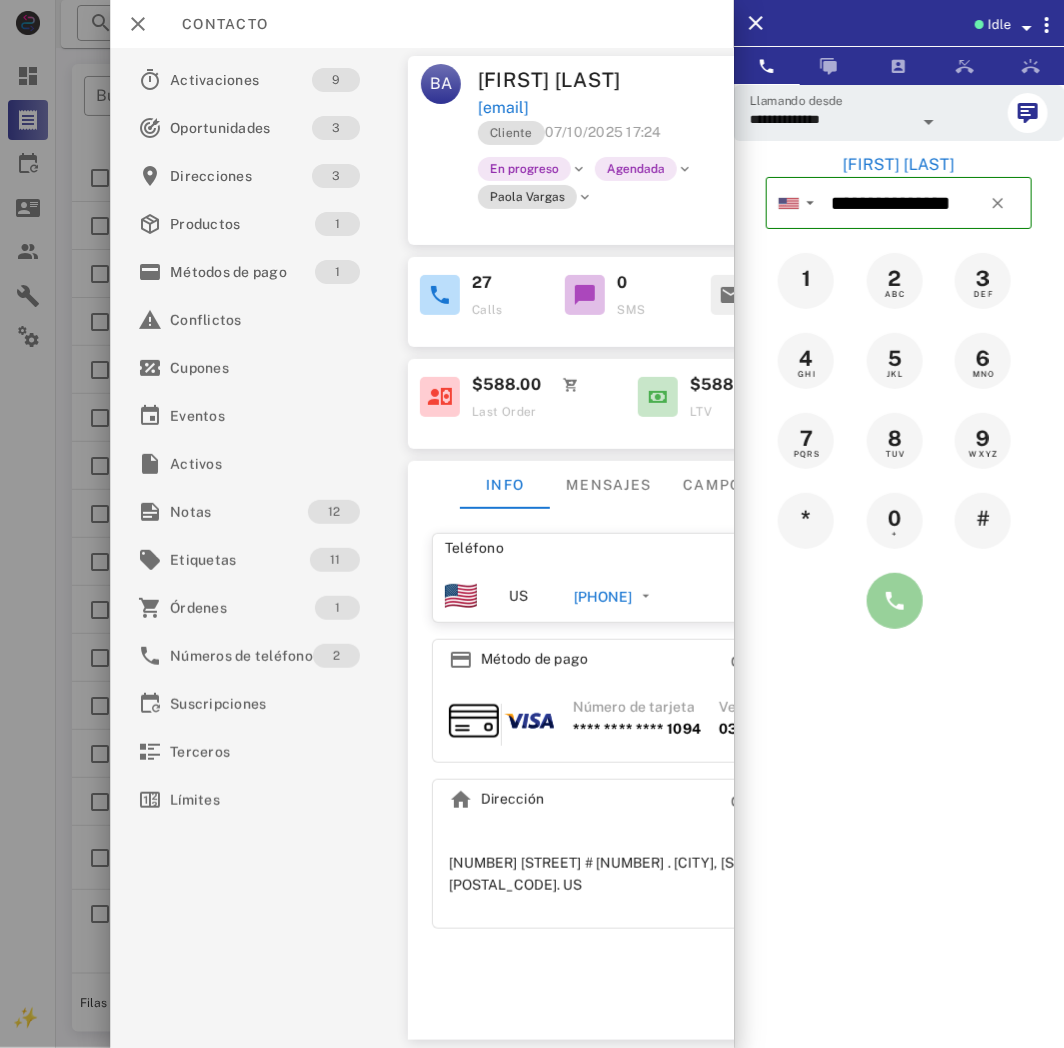 click at bounding box center (895, 601) 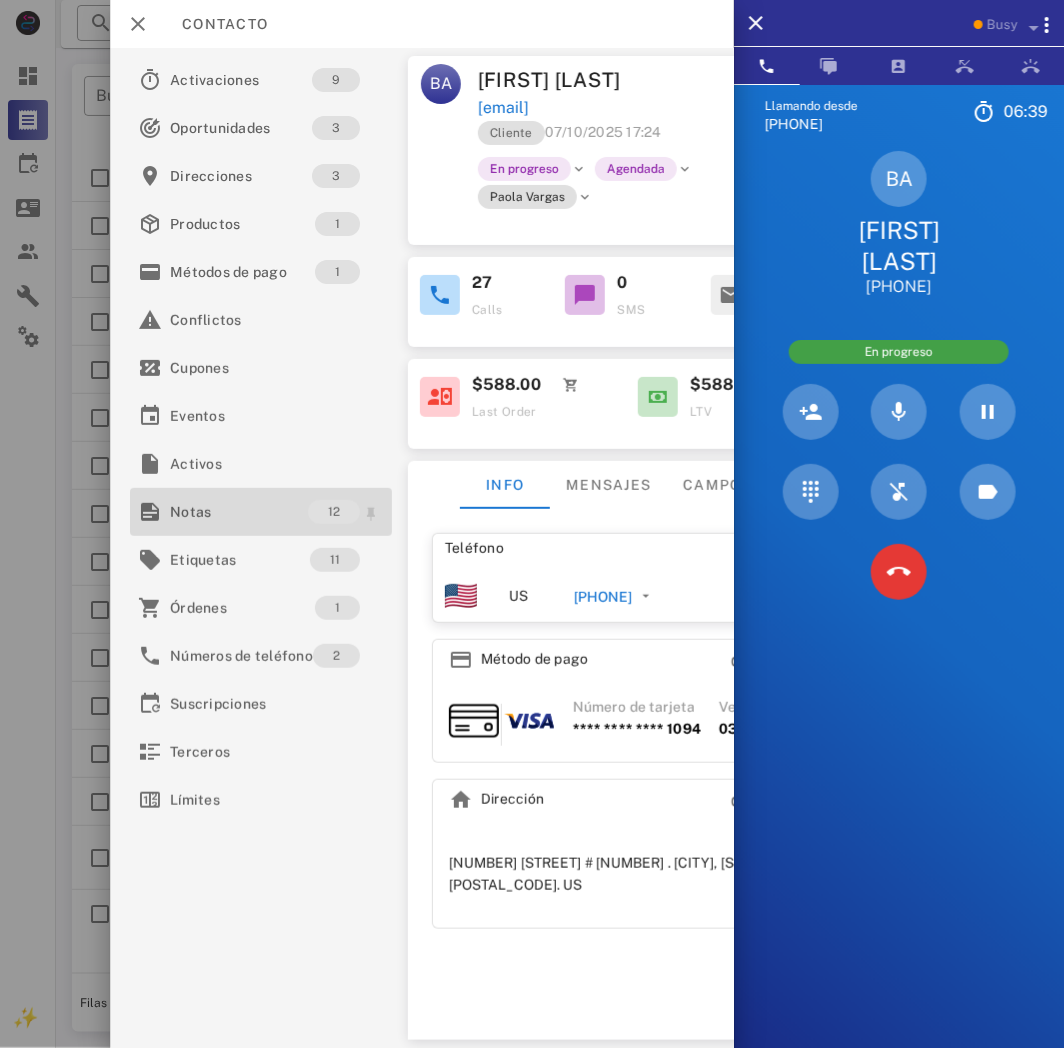 click on "Notas" at bounding box center [239, 512] 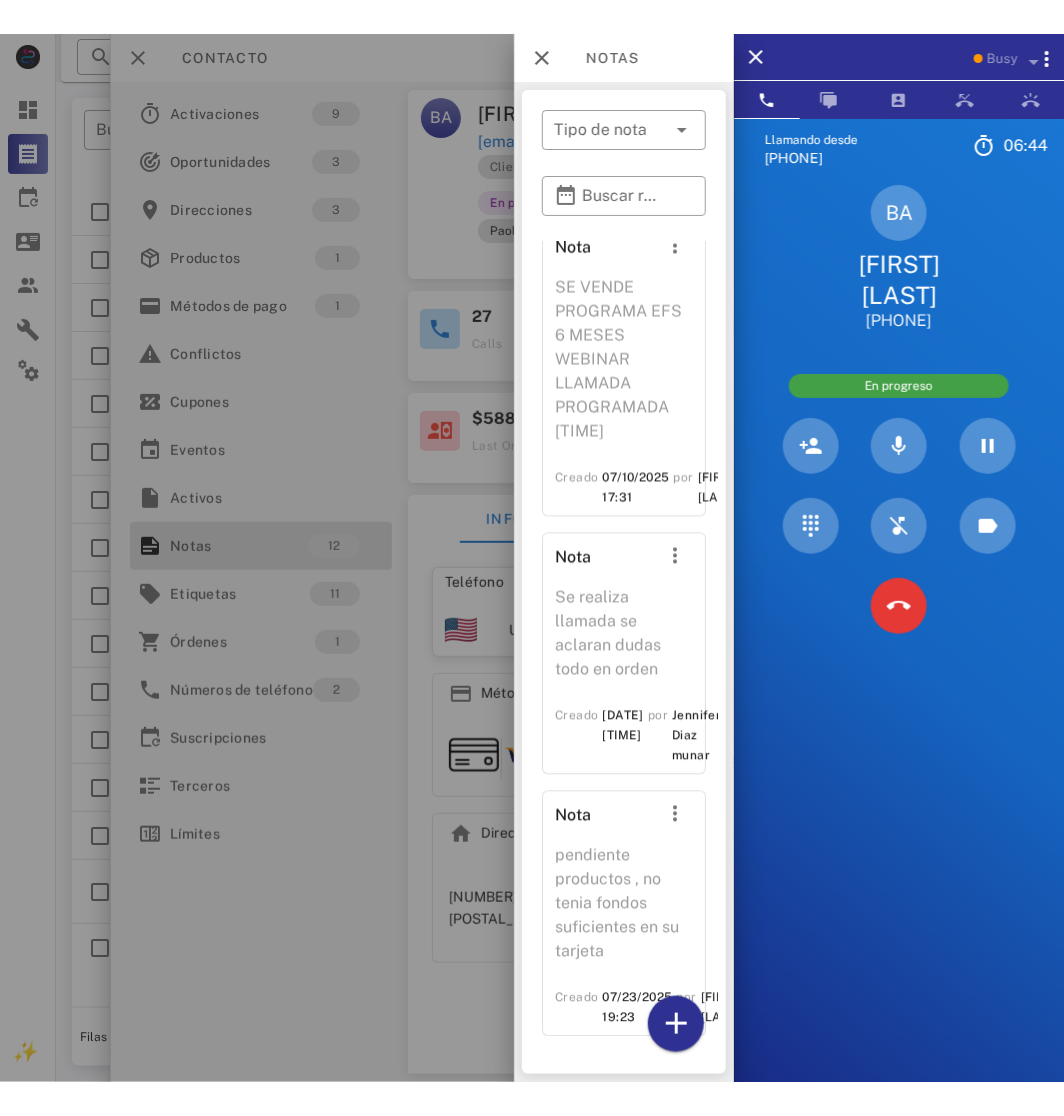 scroll, scrollTop: 3813, scrollLeft: 0, axis: vertical 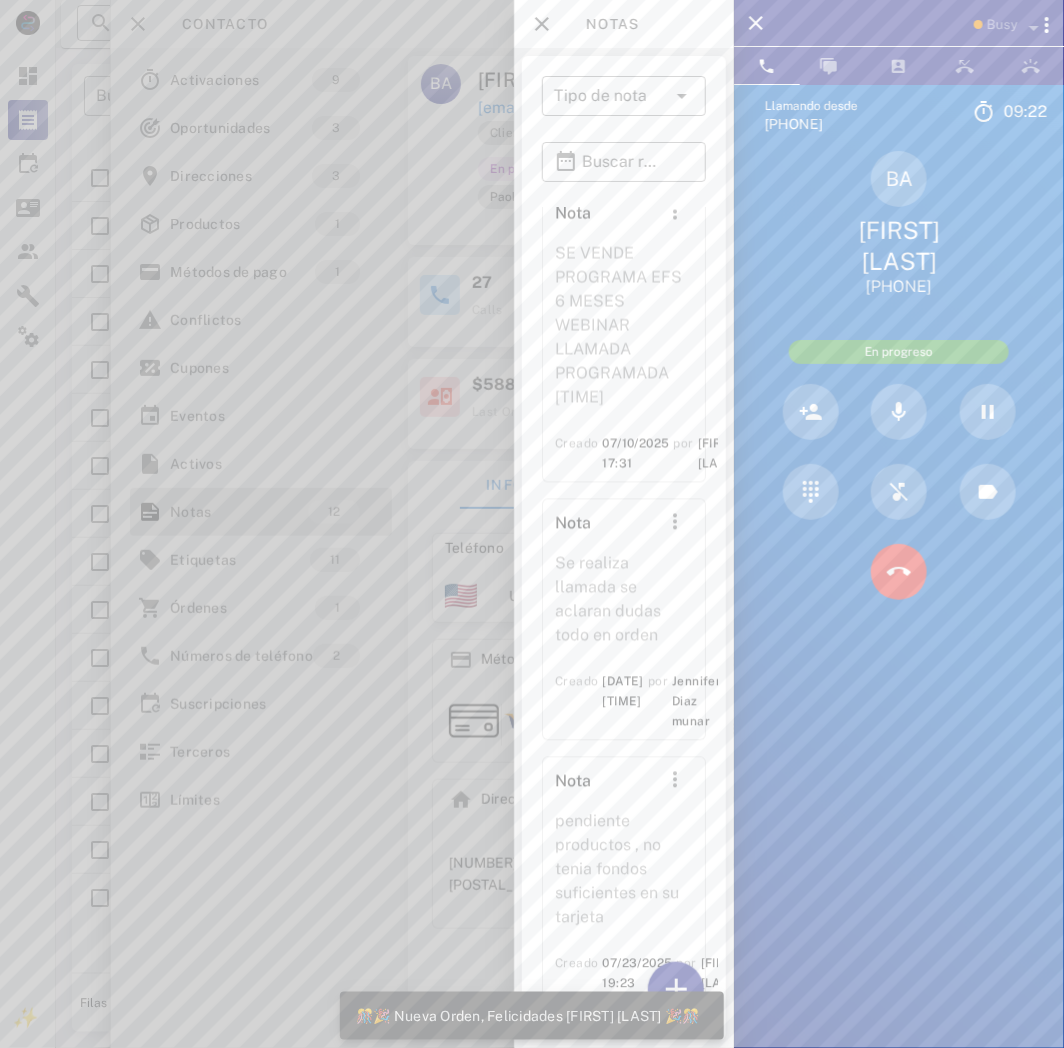 click at bounding box center [532, 524] 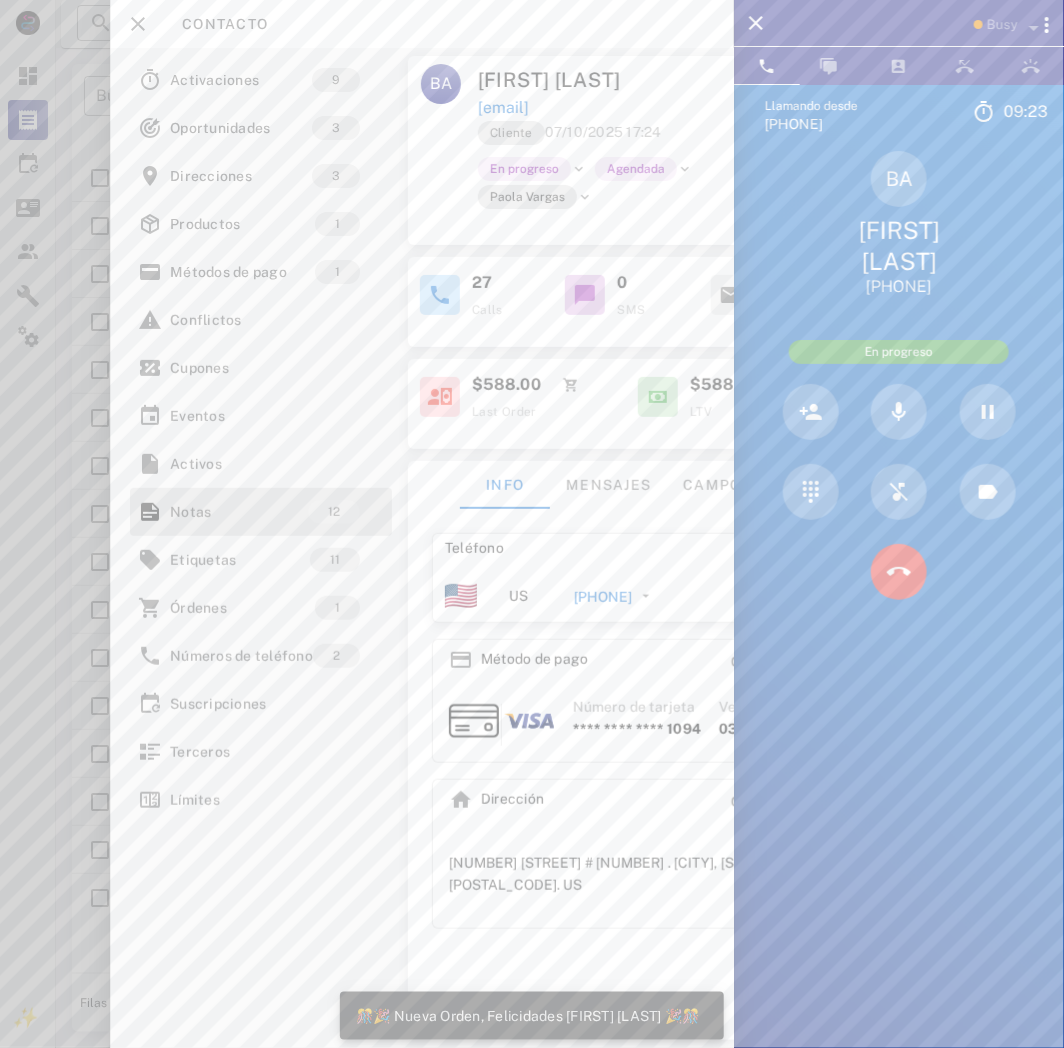 drag, startPoint x: 541, startPoint y: 14, endPoint x: 540, endPoint y: 26, distance: 12.0415945 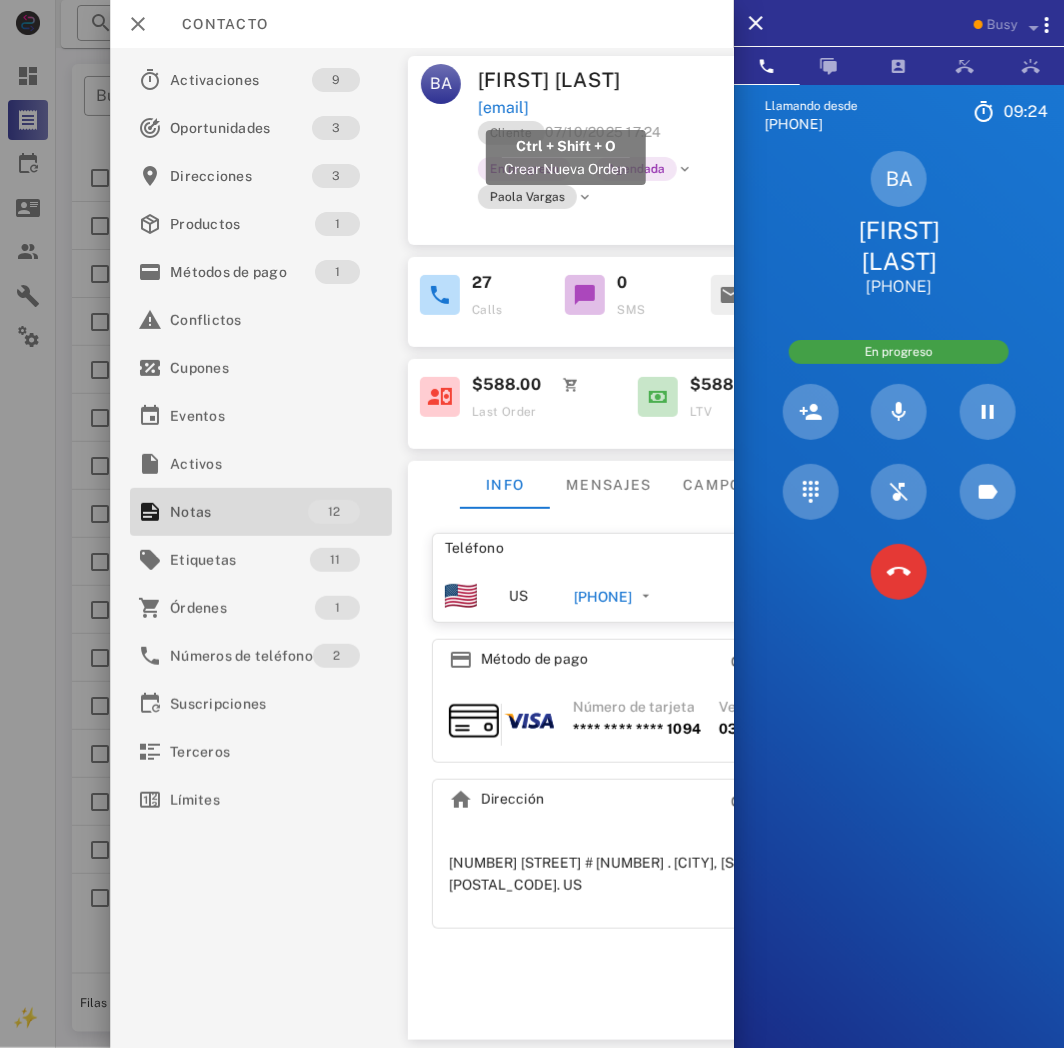 click on "[EMAIL]" at bounding box center (503, 108) 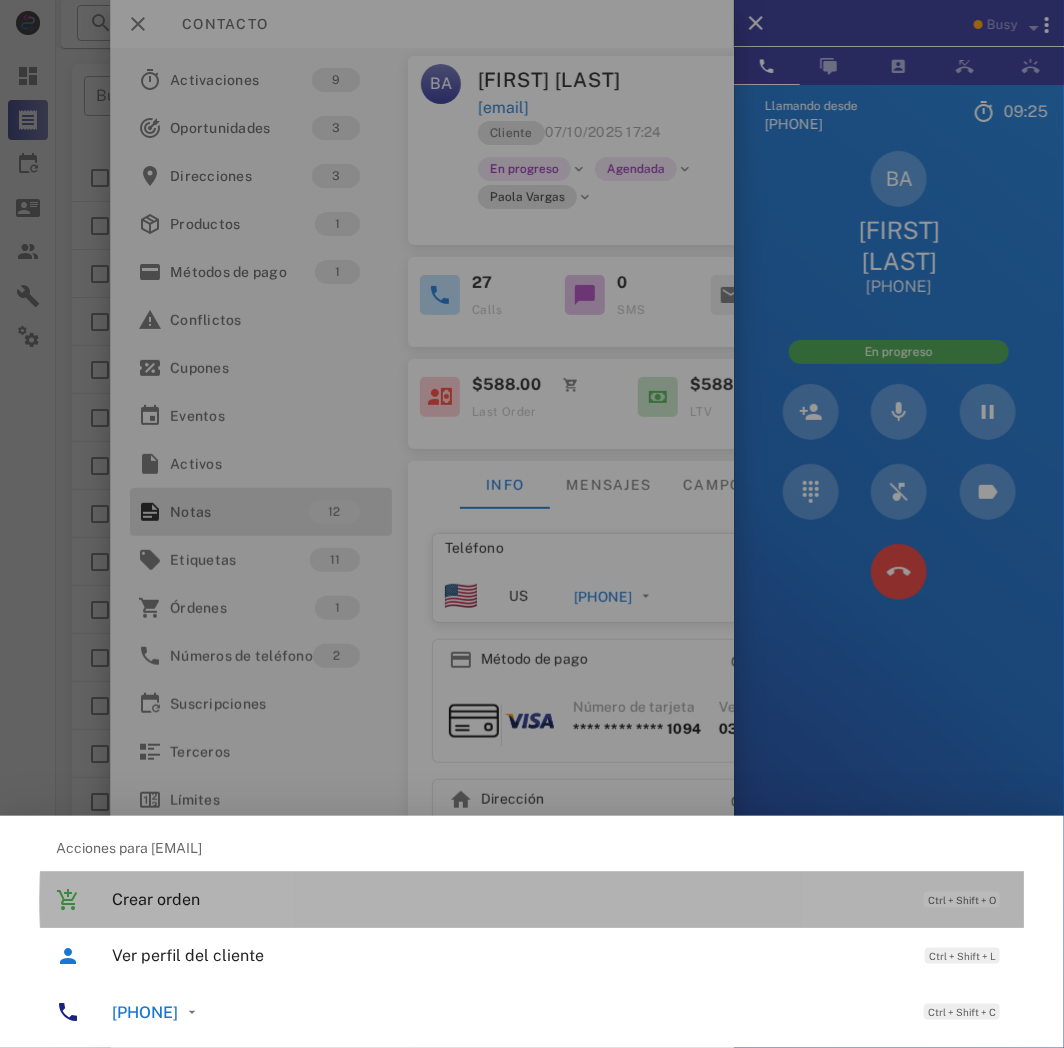 click on "Crear orden" at bounding box center [508, 899] 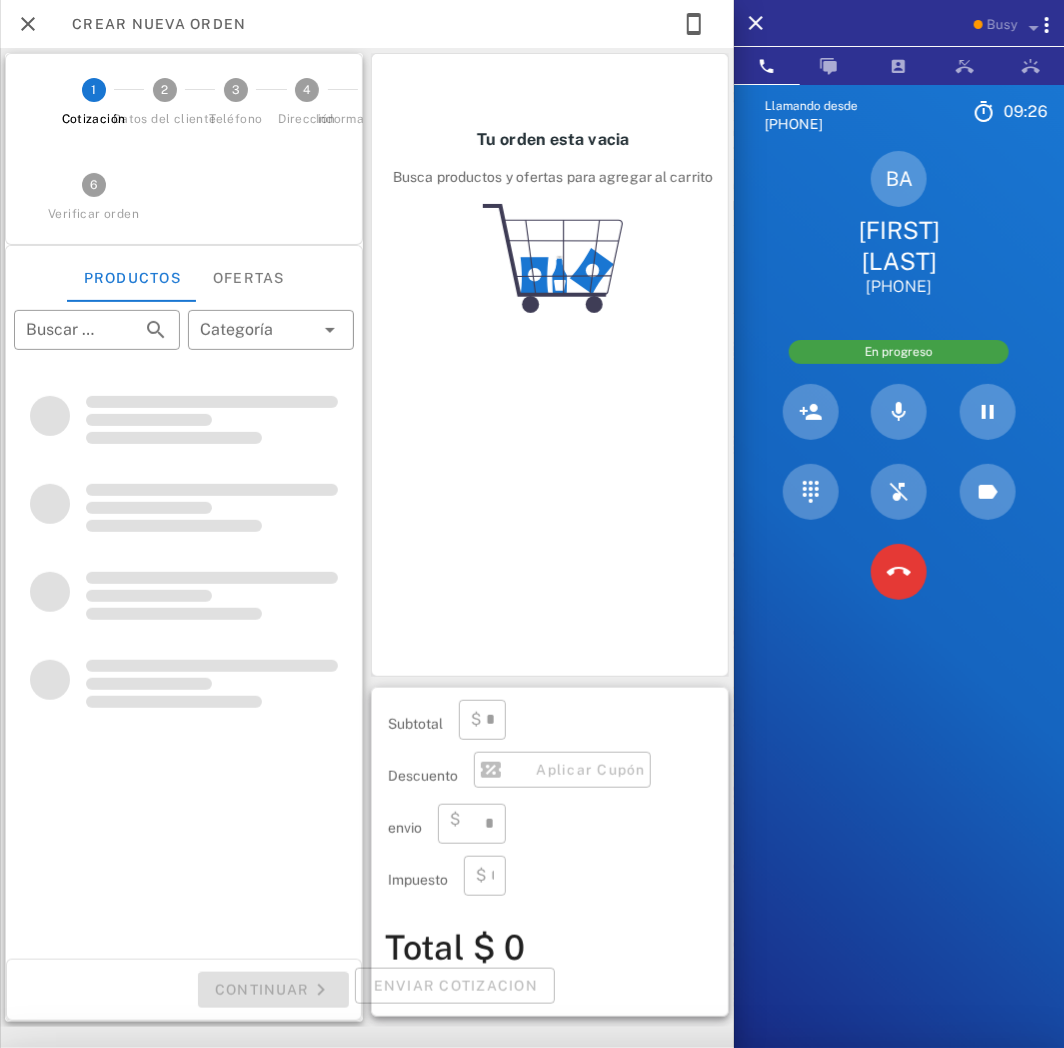 type on "**********" 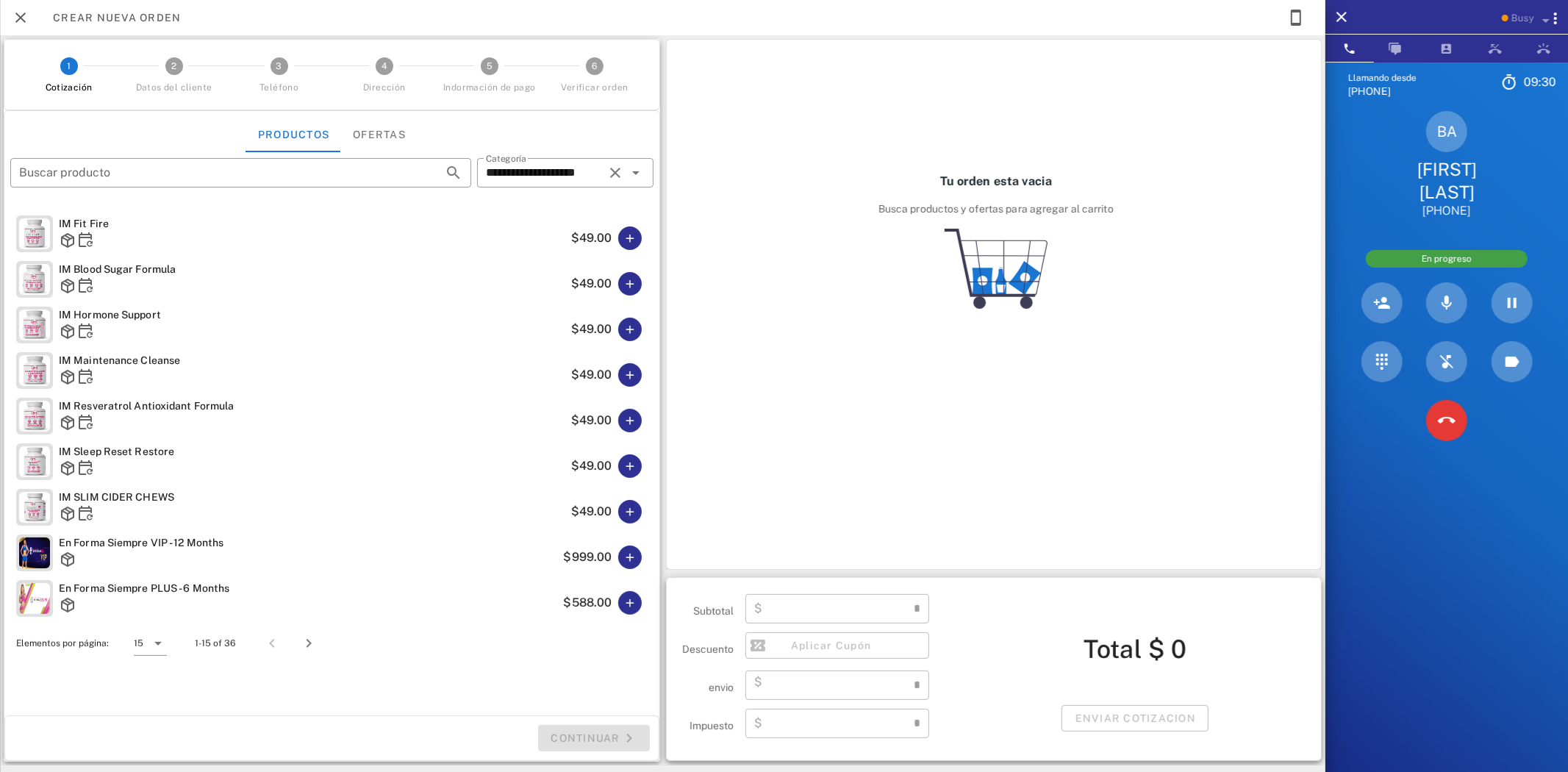 type on "****" 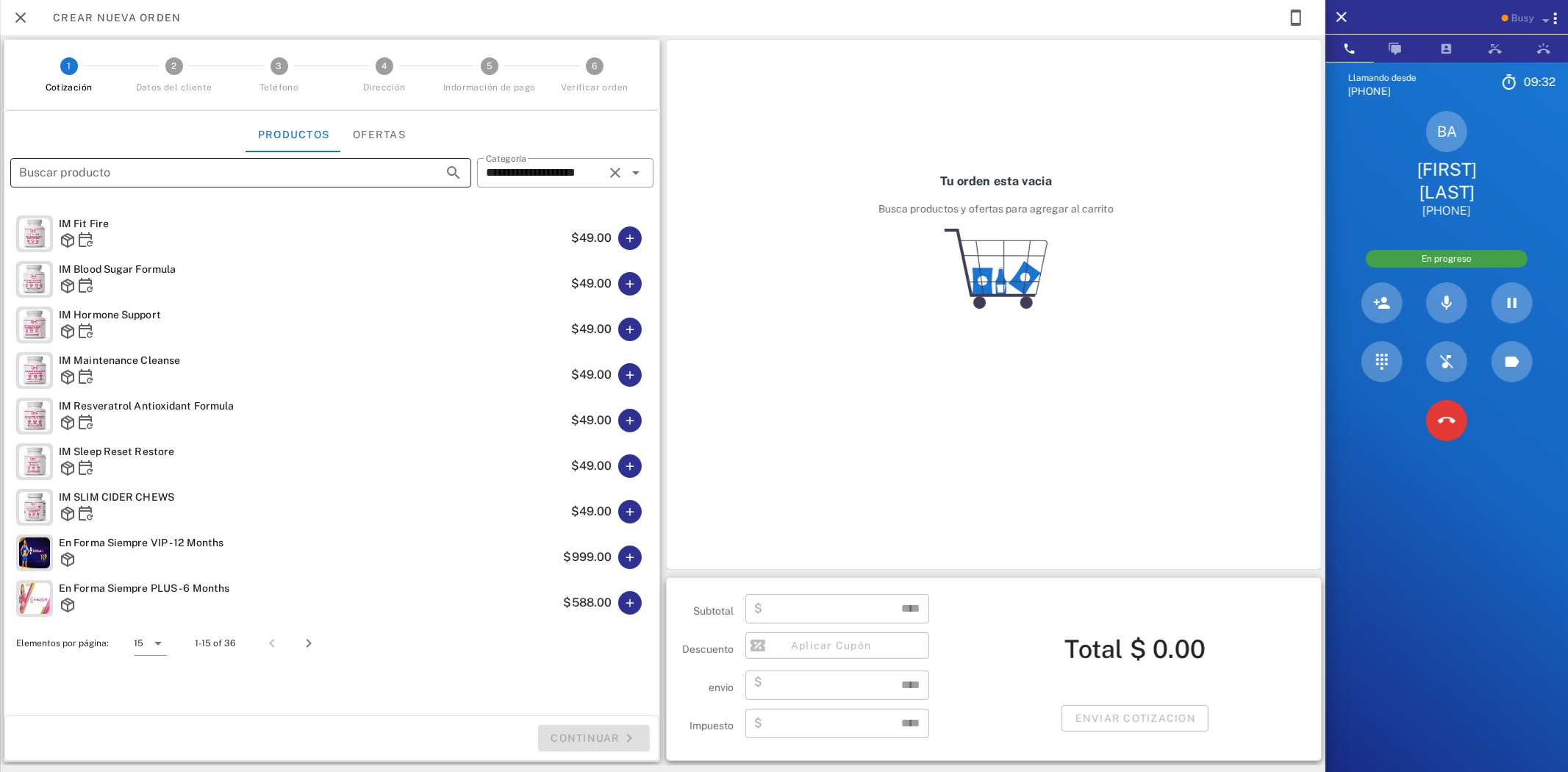 click on "Buscar producto" at bounding box center [220, 173] 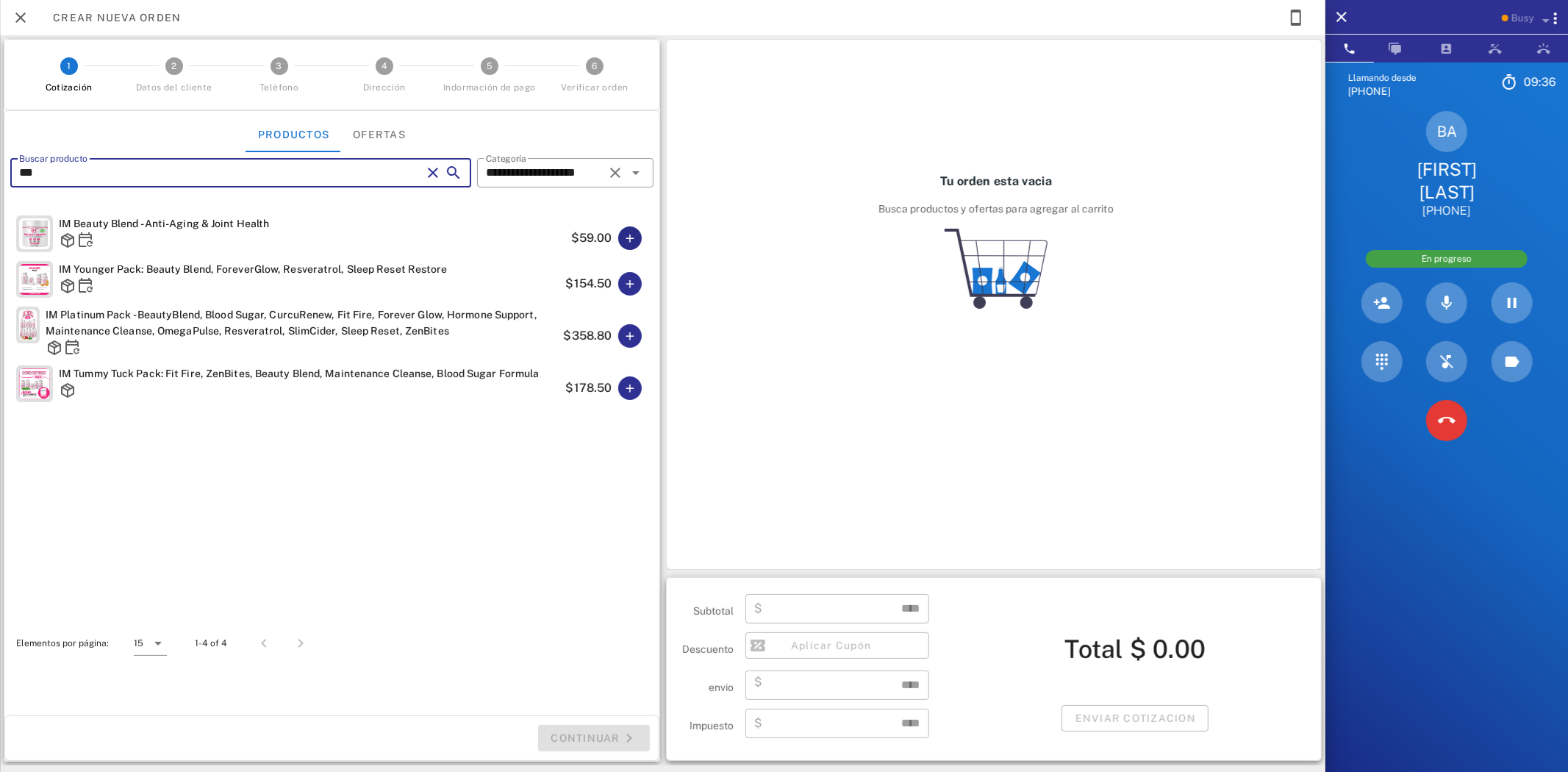 type on "***" 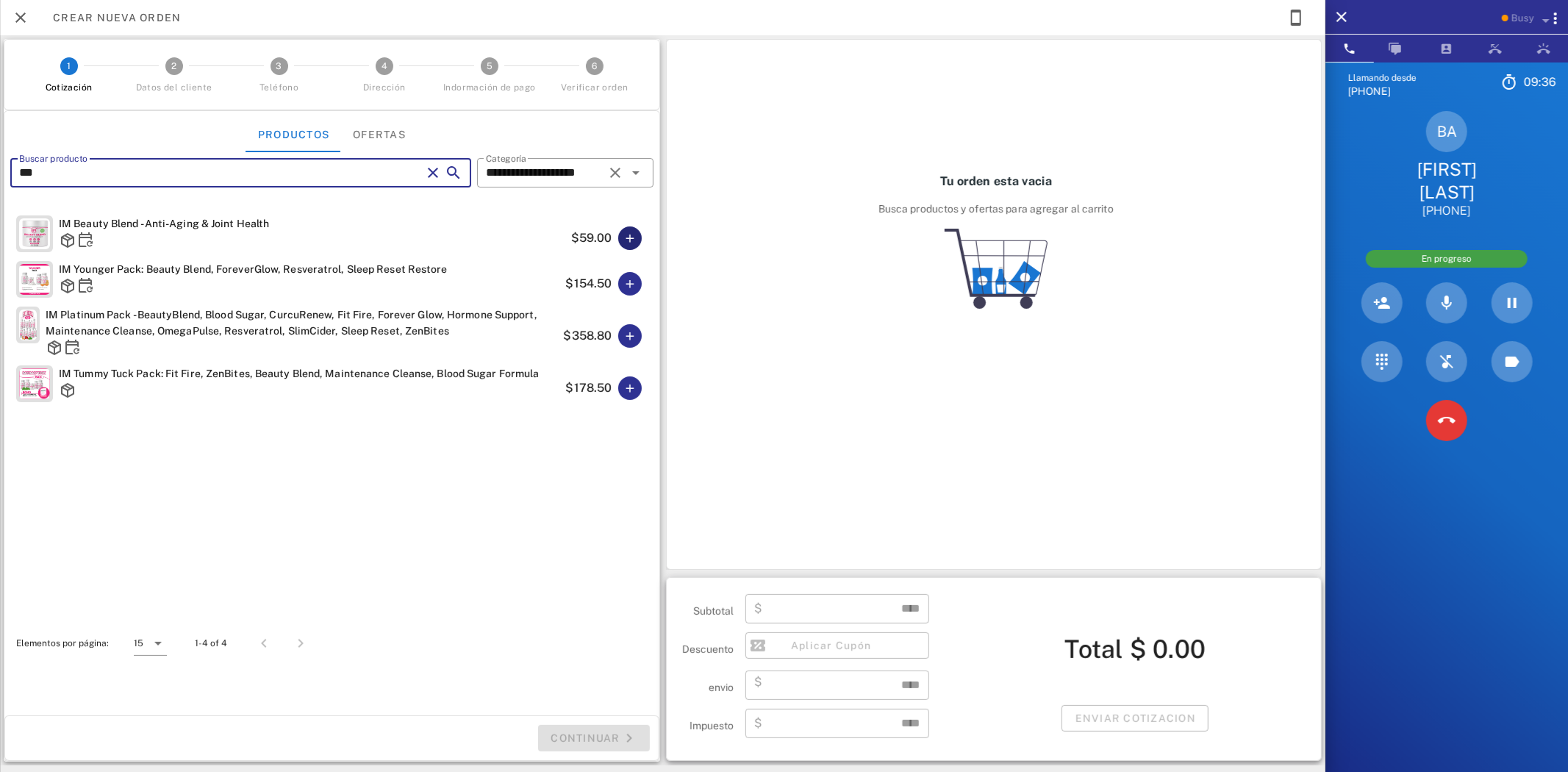 click at bounding box center [630, 238] 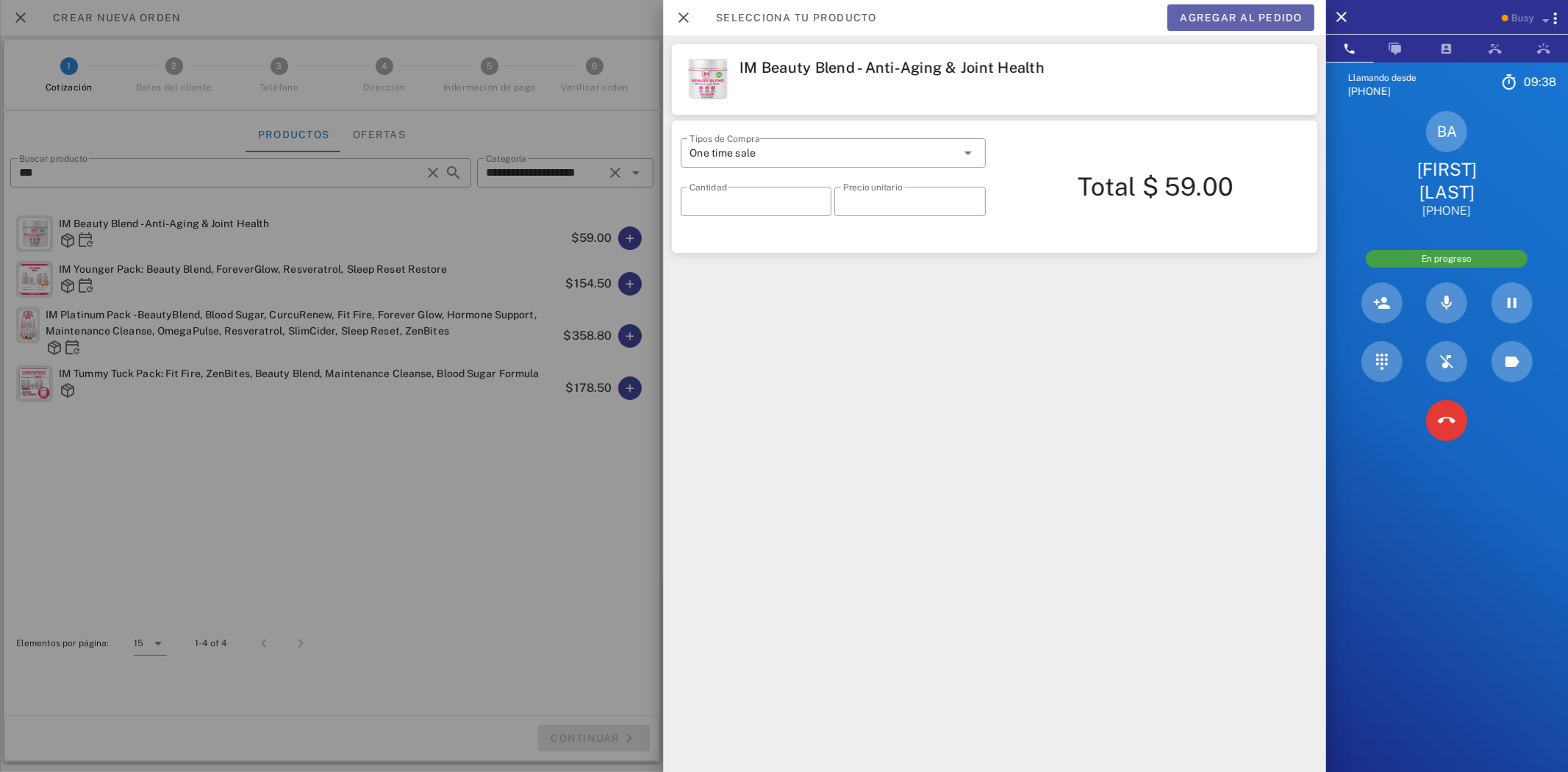 click on "Agregar al pedido" at bounding box center [1241, 18] 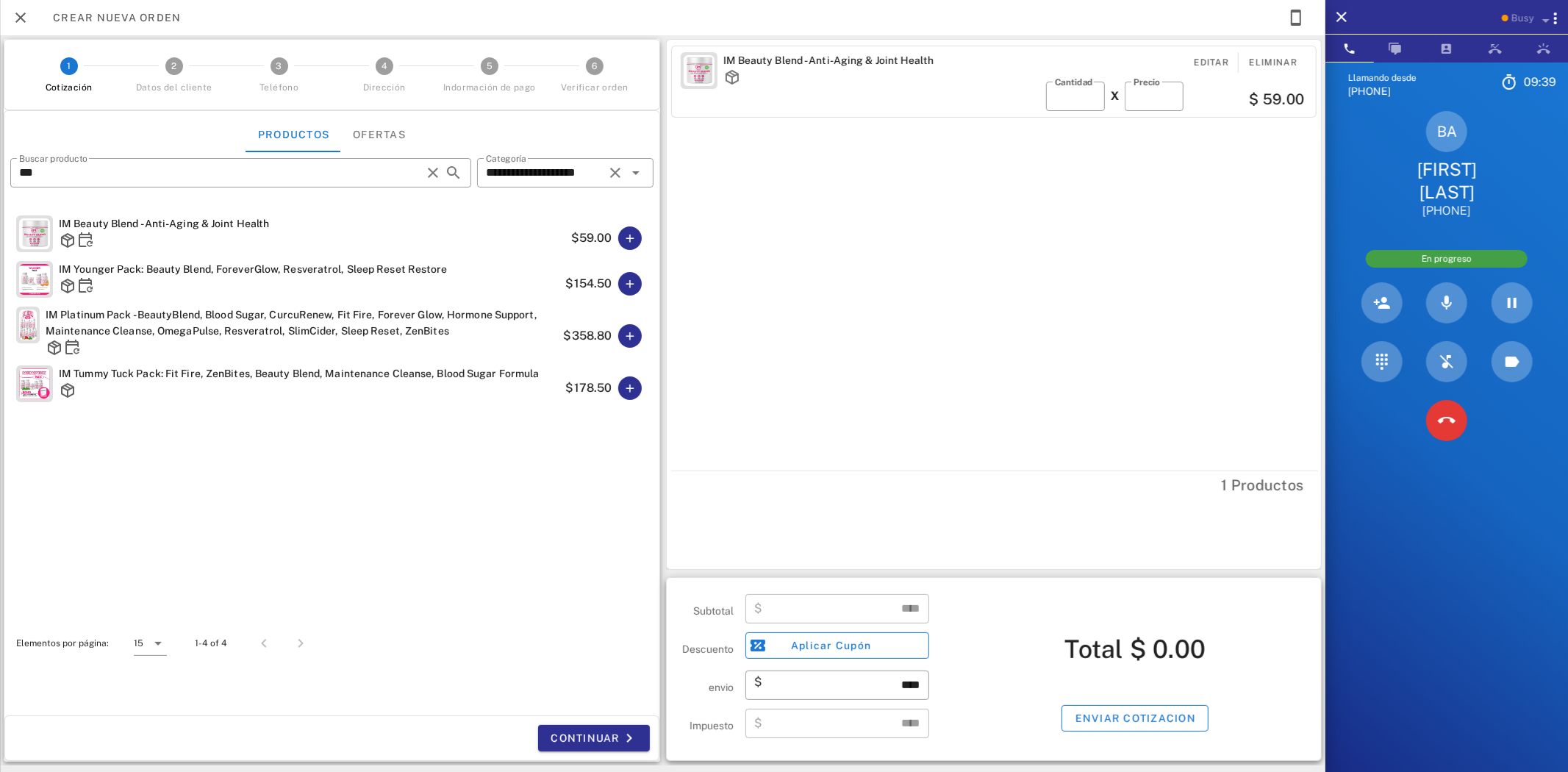 type on "*****" 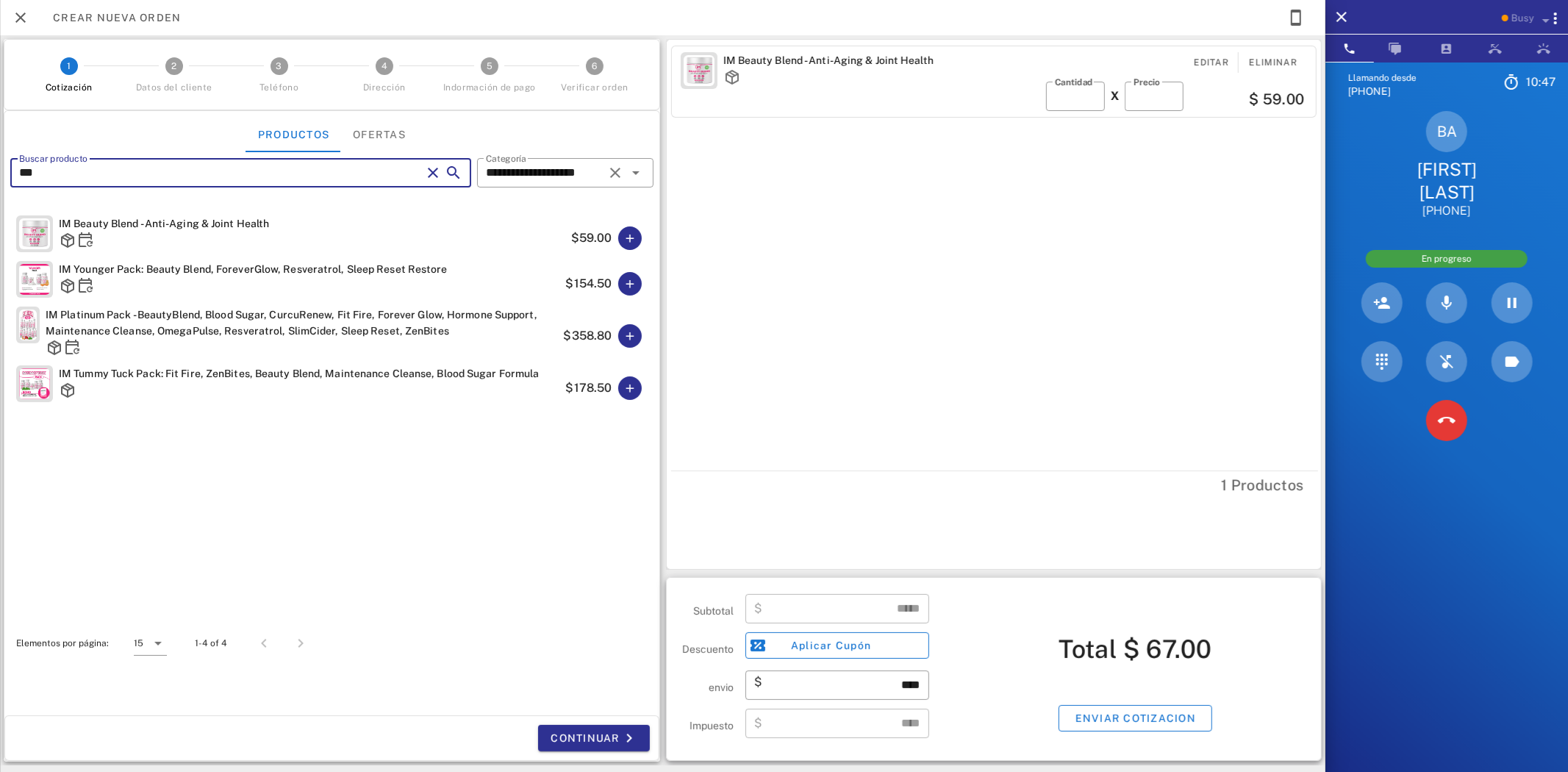 click on "***" at bounding box center (220, 173) 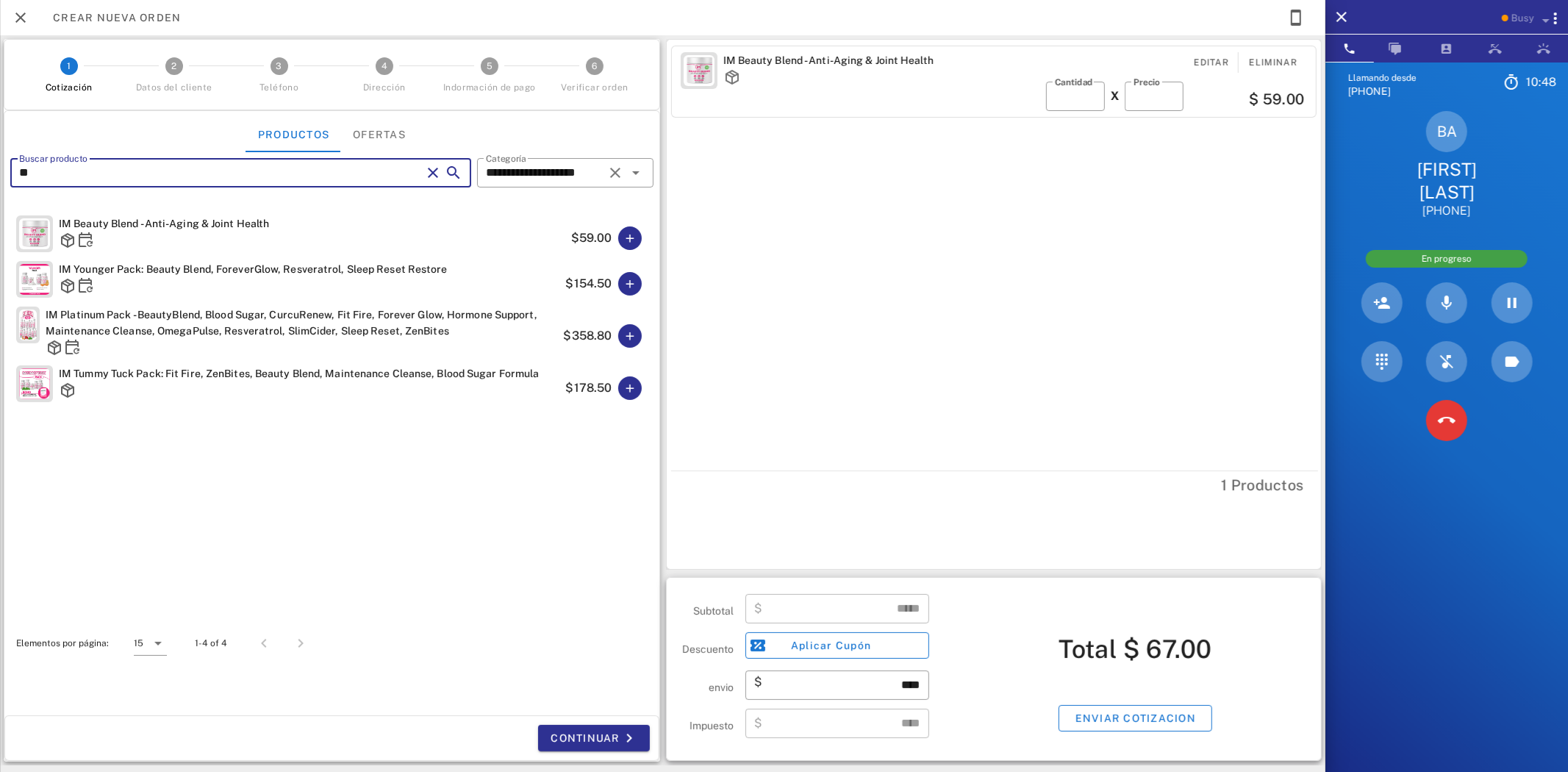 type on "*" 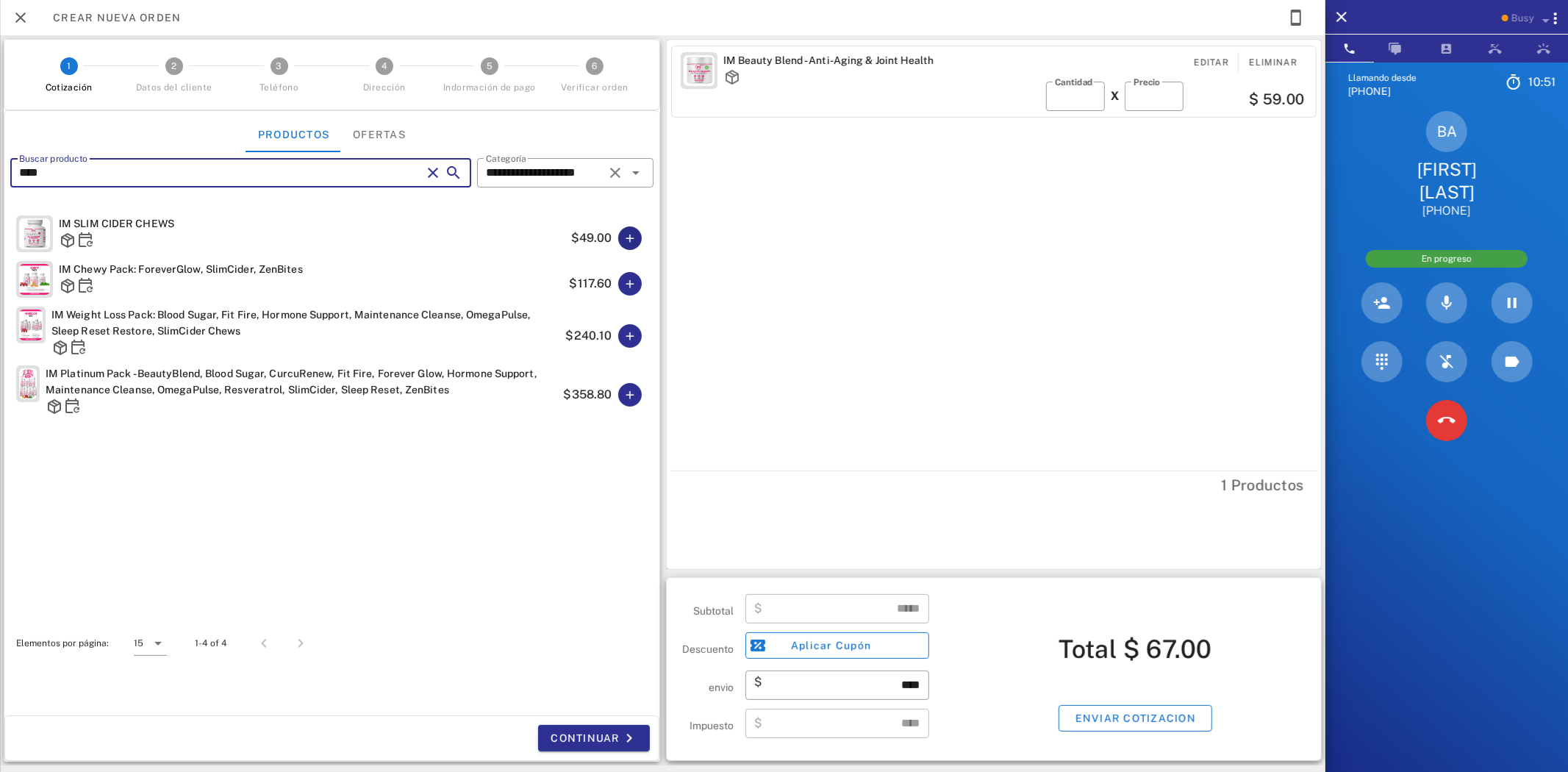 type on "****" 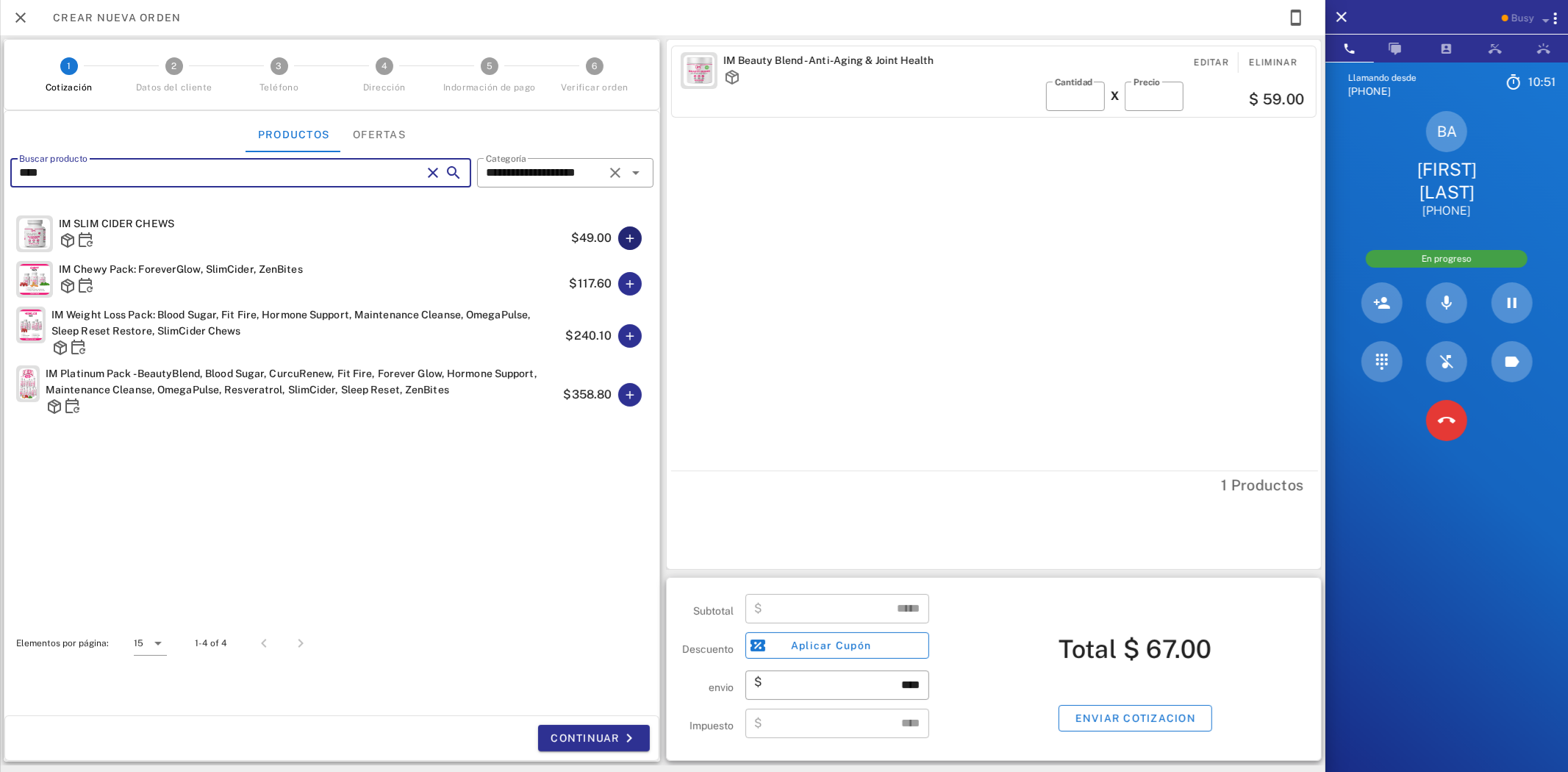 click at bounding box center (630, 238) 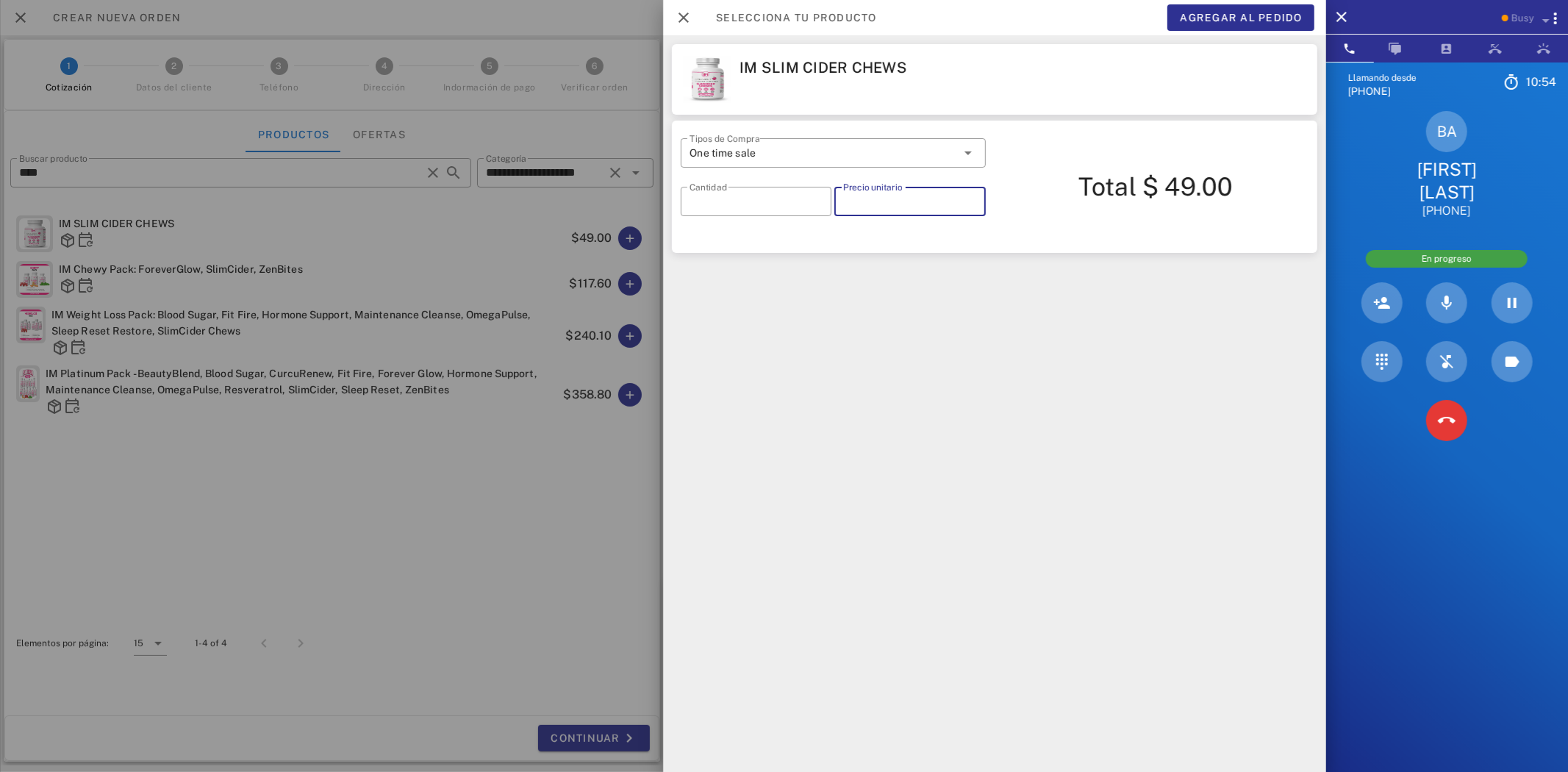 click on "*****" at bounding box center [909, 201] 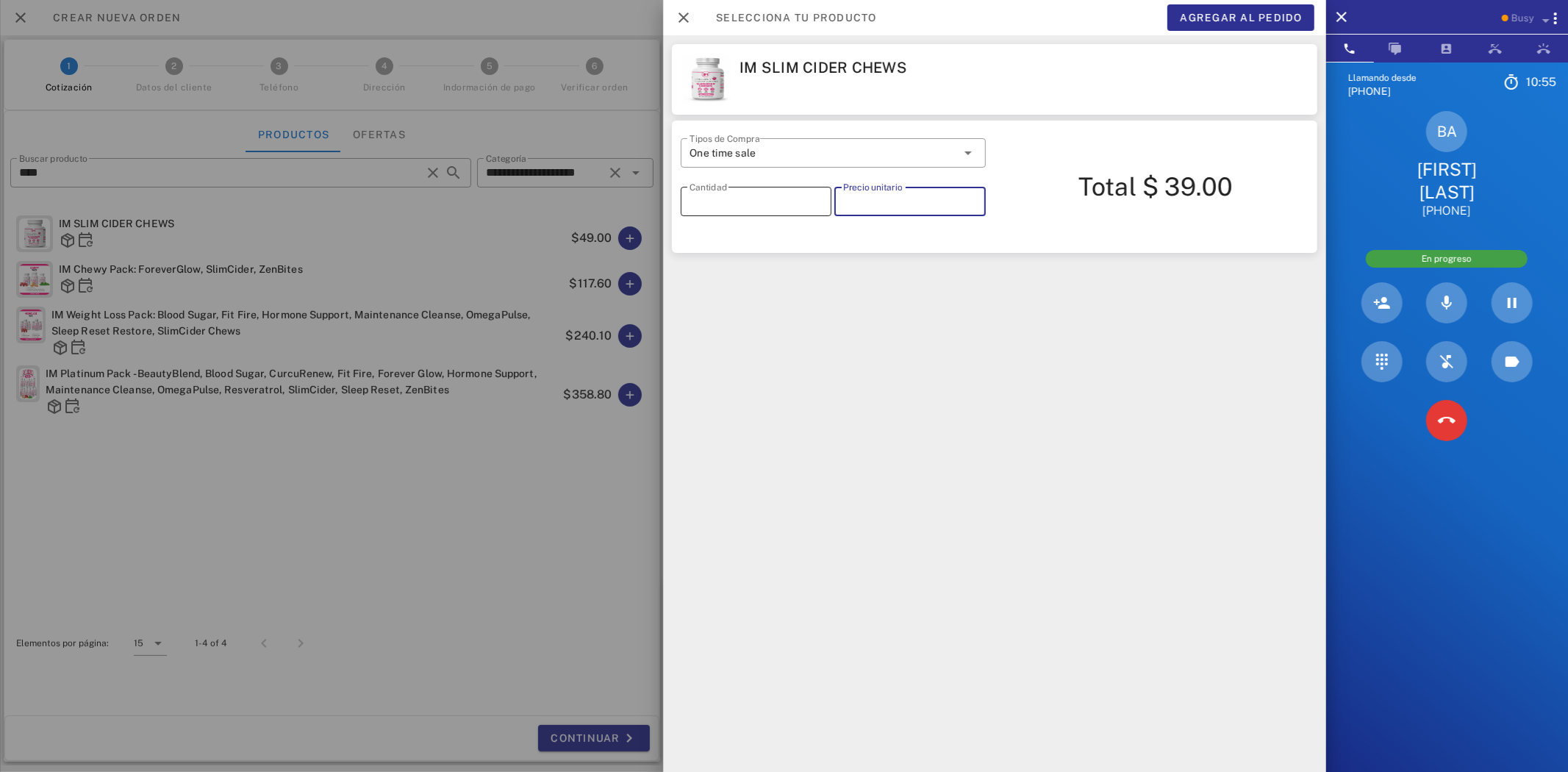 type on "*****" 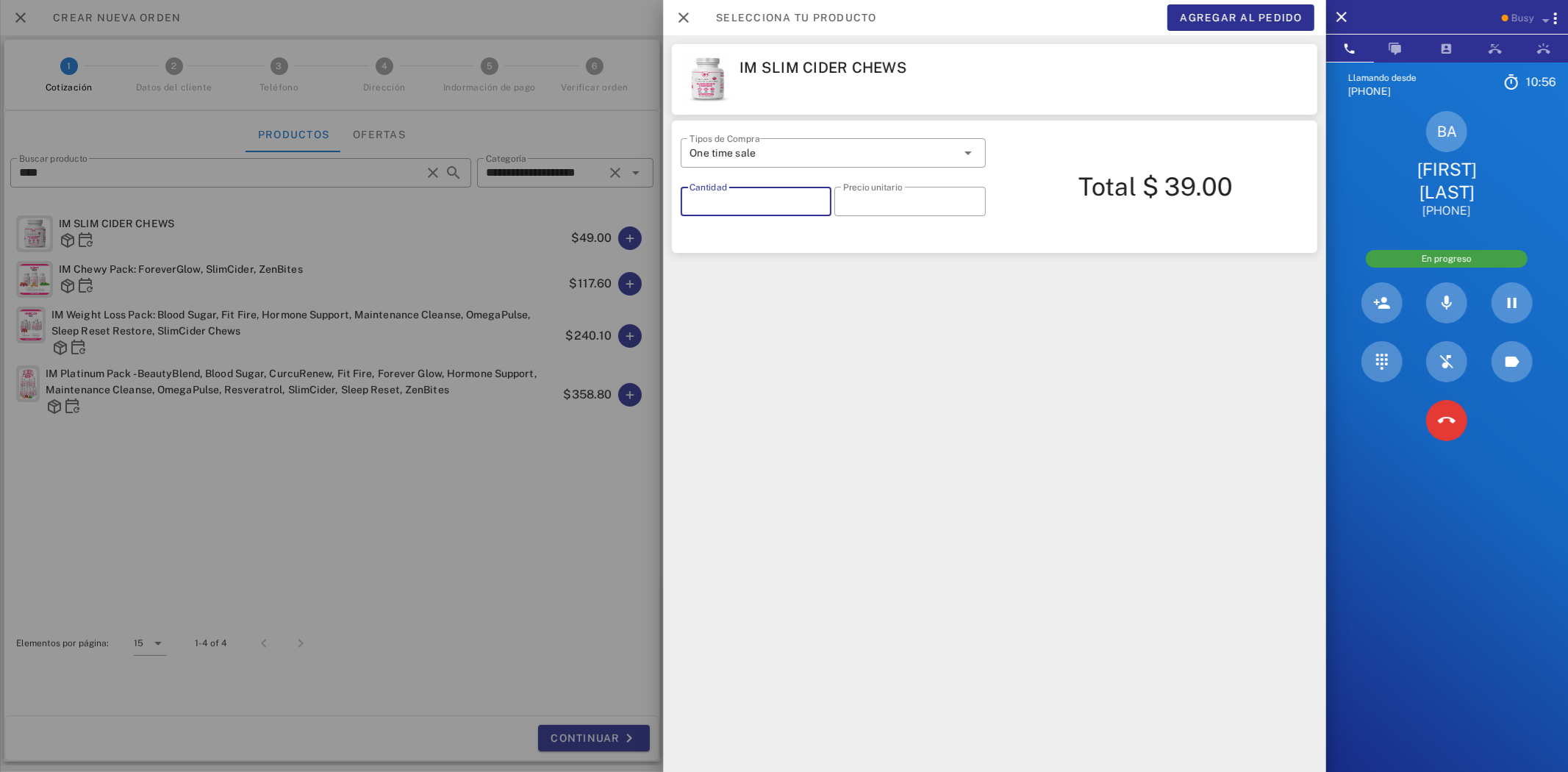 click on "*" at bounding box center [756, 201] 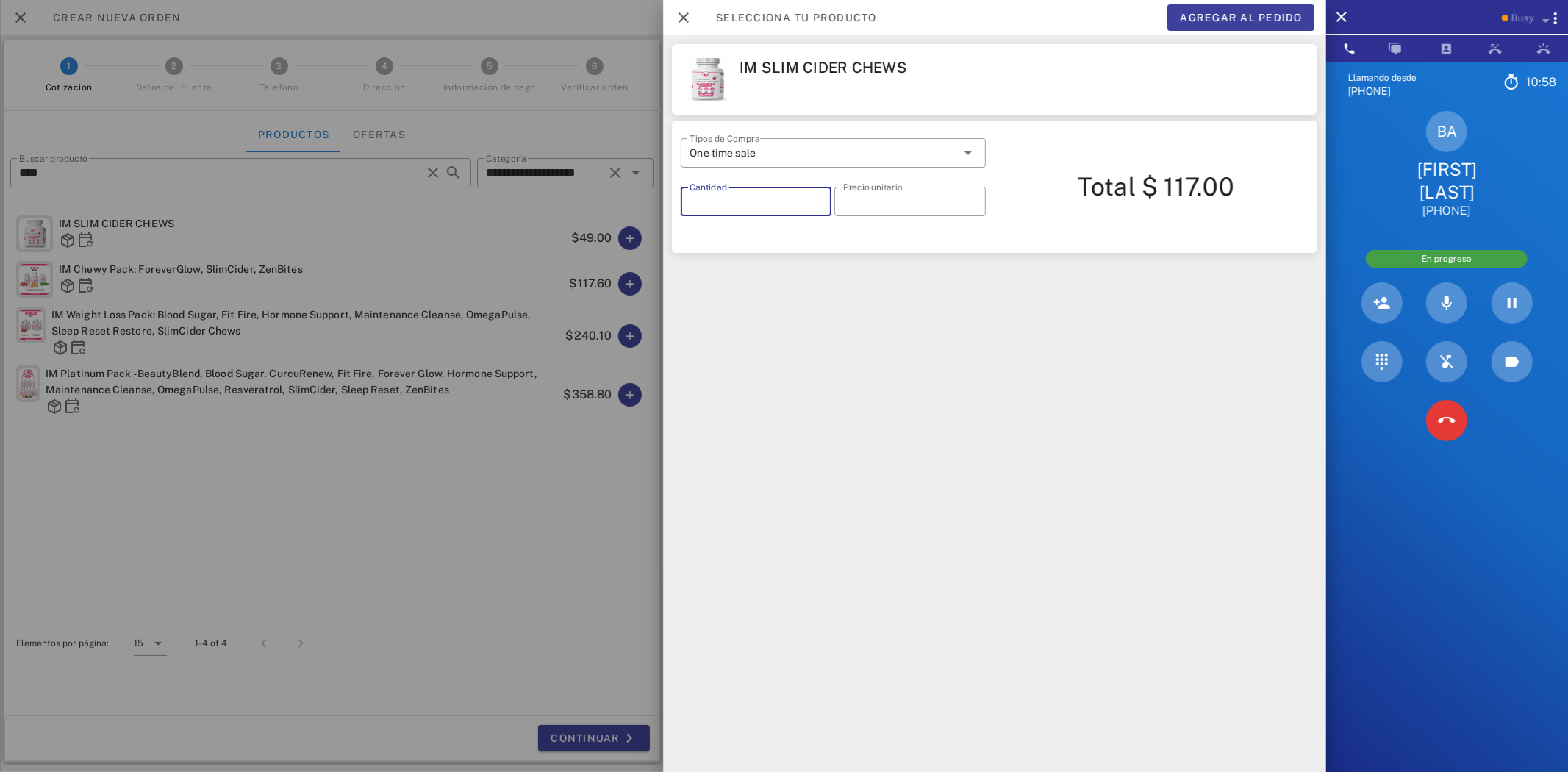 type on "*" 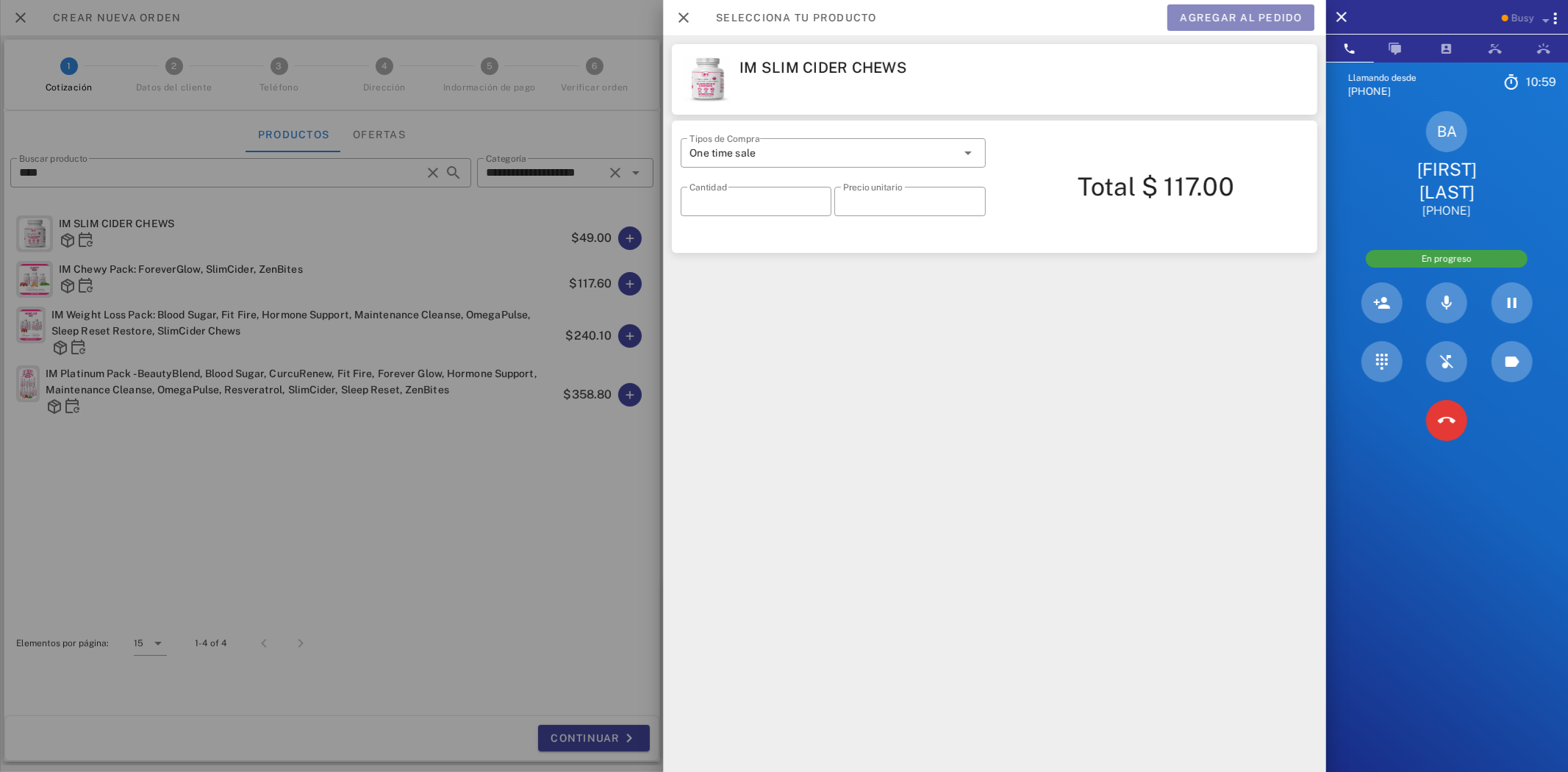 click on "Agregar al pedido" at bounding box center (1241, 18) 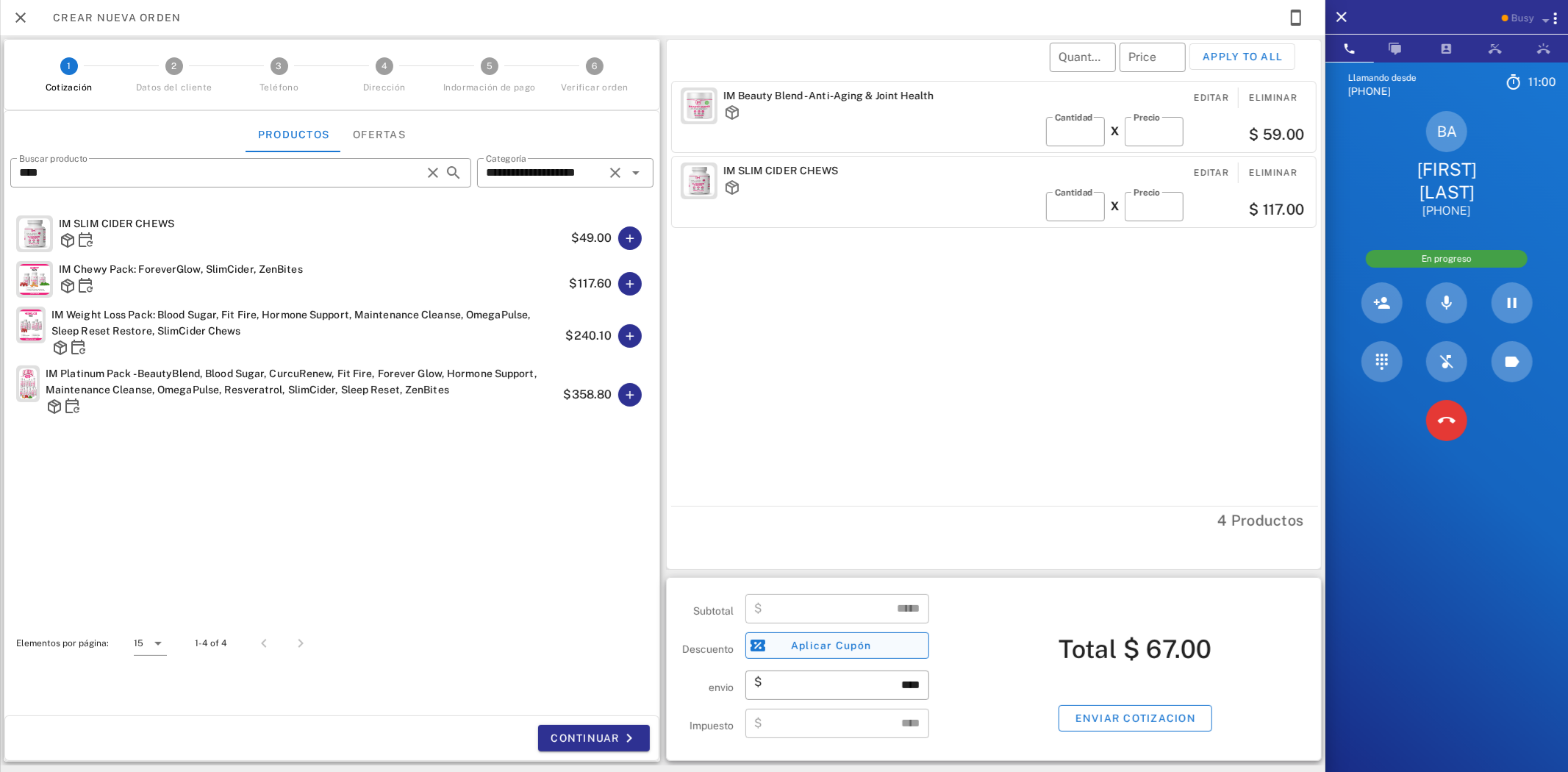type on "******" 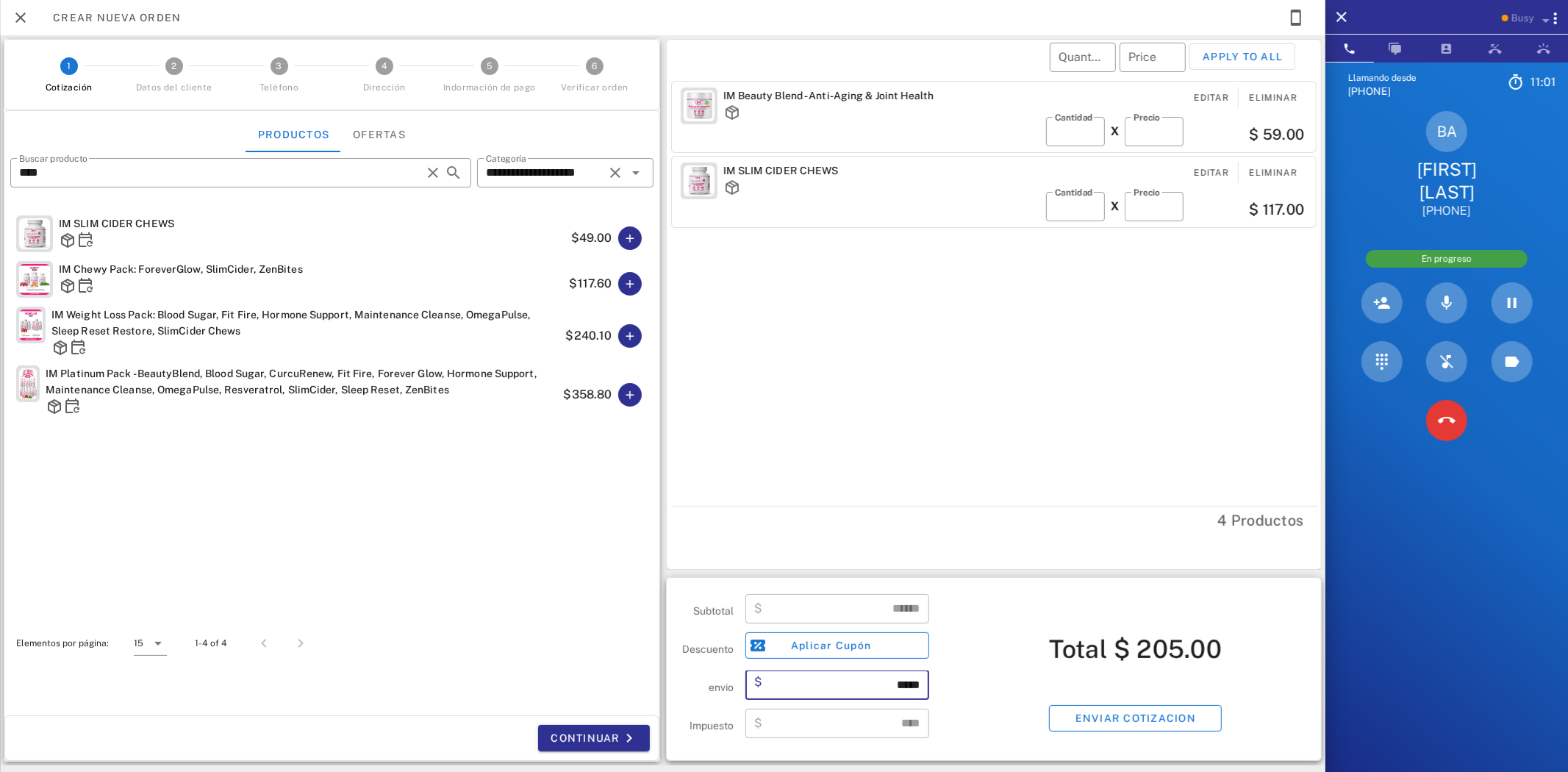 click on "*****" at bounding box center (842, 685) 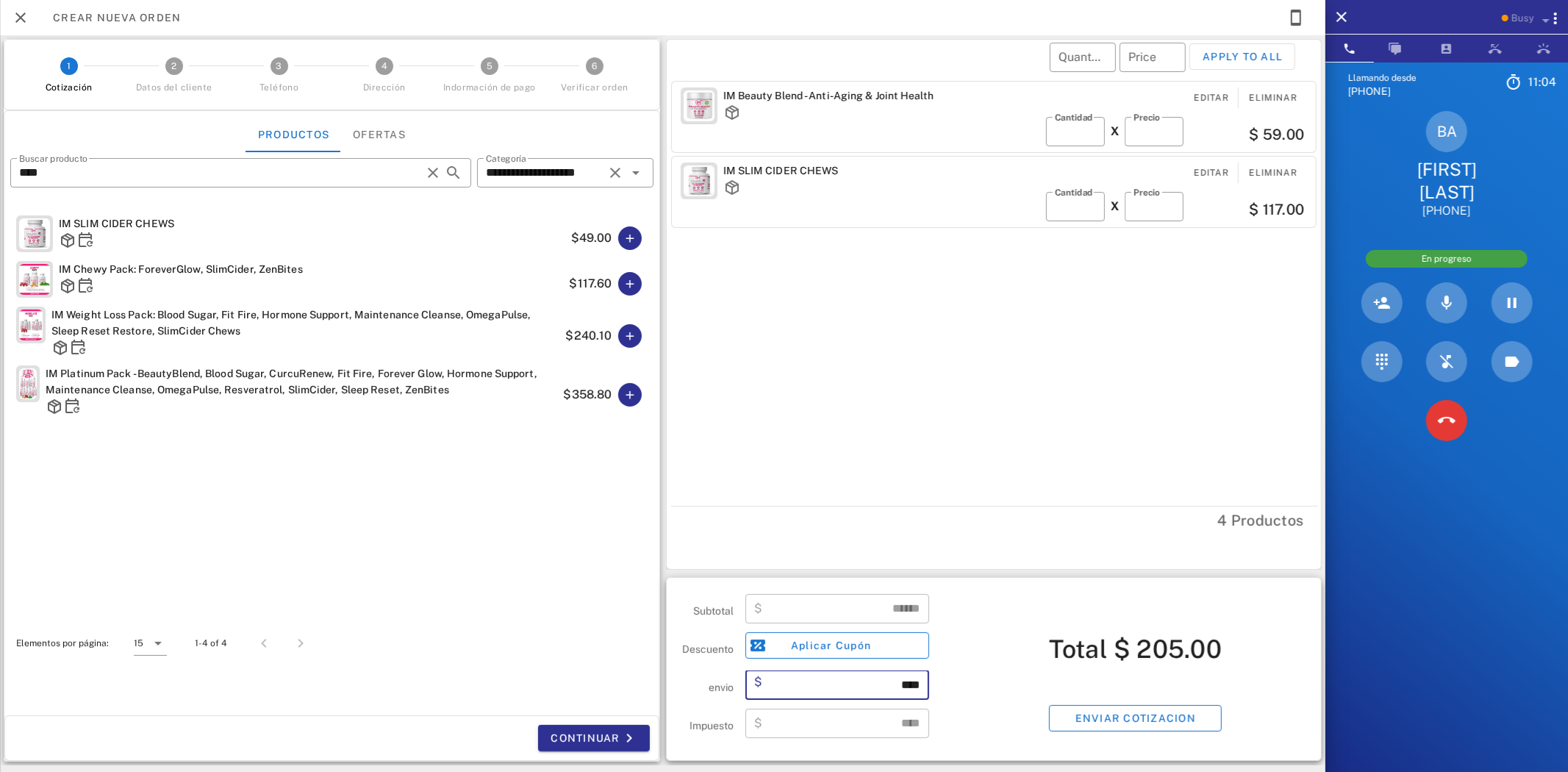 type on "****" 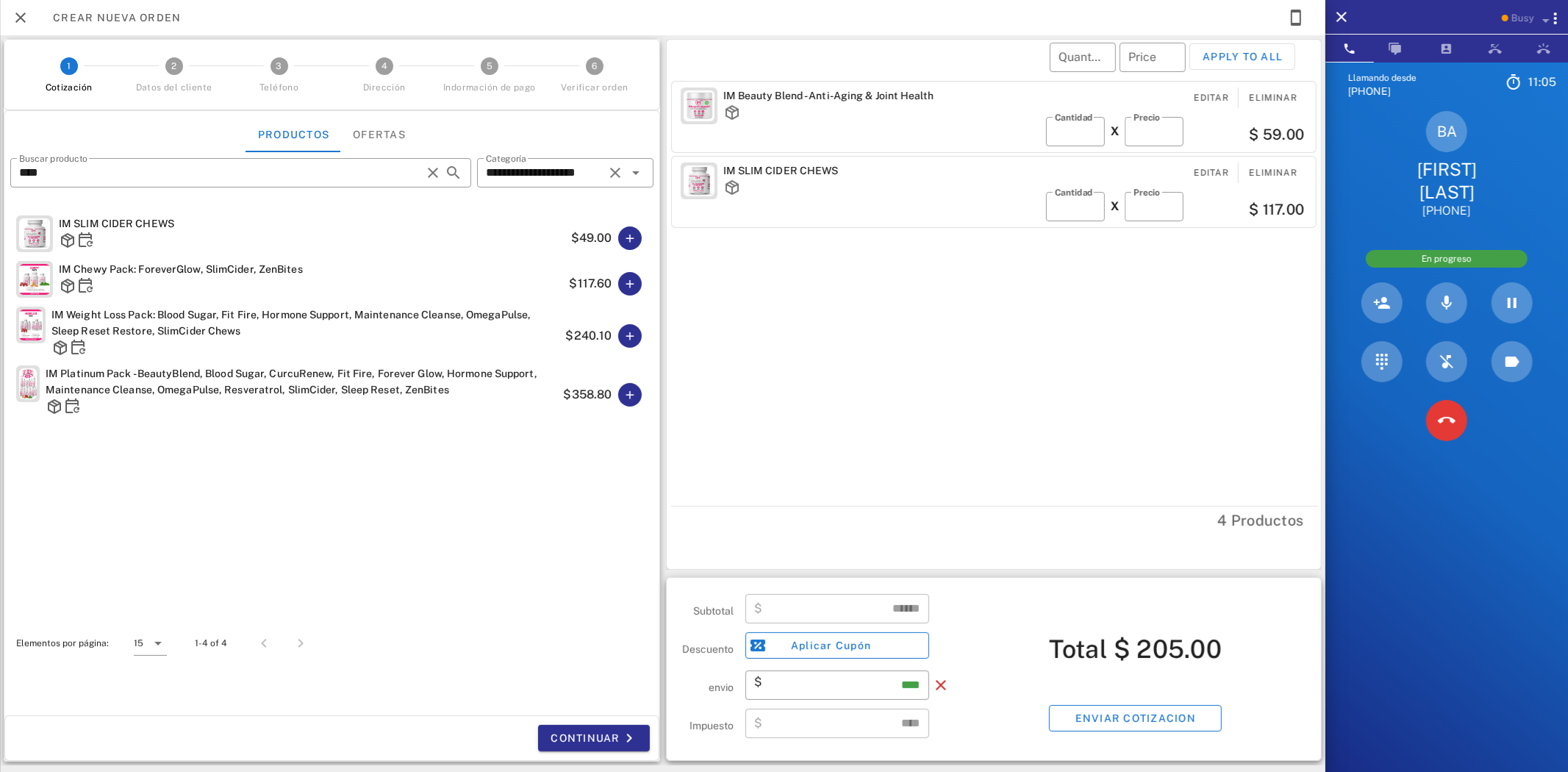 click on "[PRODUCT] - [PRODUCT]  Editar   Eliminar  ​ Cantidad * X ​ Precio *****  $ [PRICE]  [PRODUCT]  Editar   Eliminar  ​ Cantidad * X ​ Precio *****  $ [PRICE]" at bounding box center [996, 290] 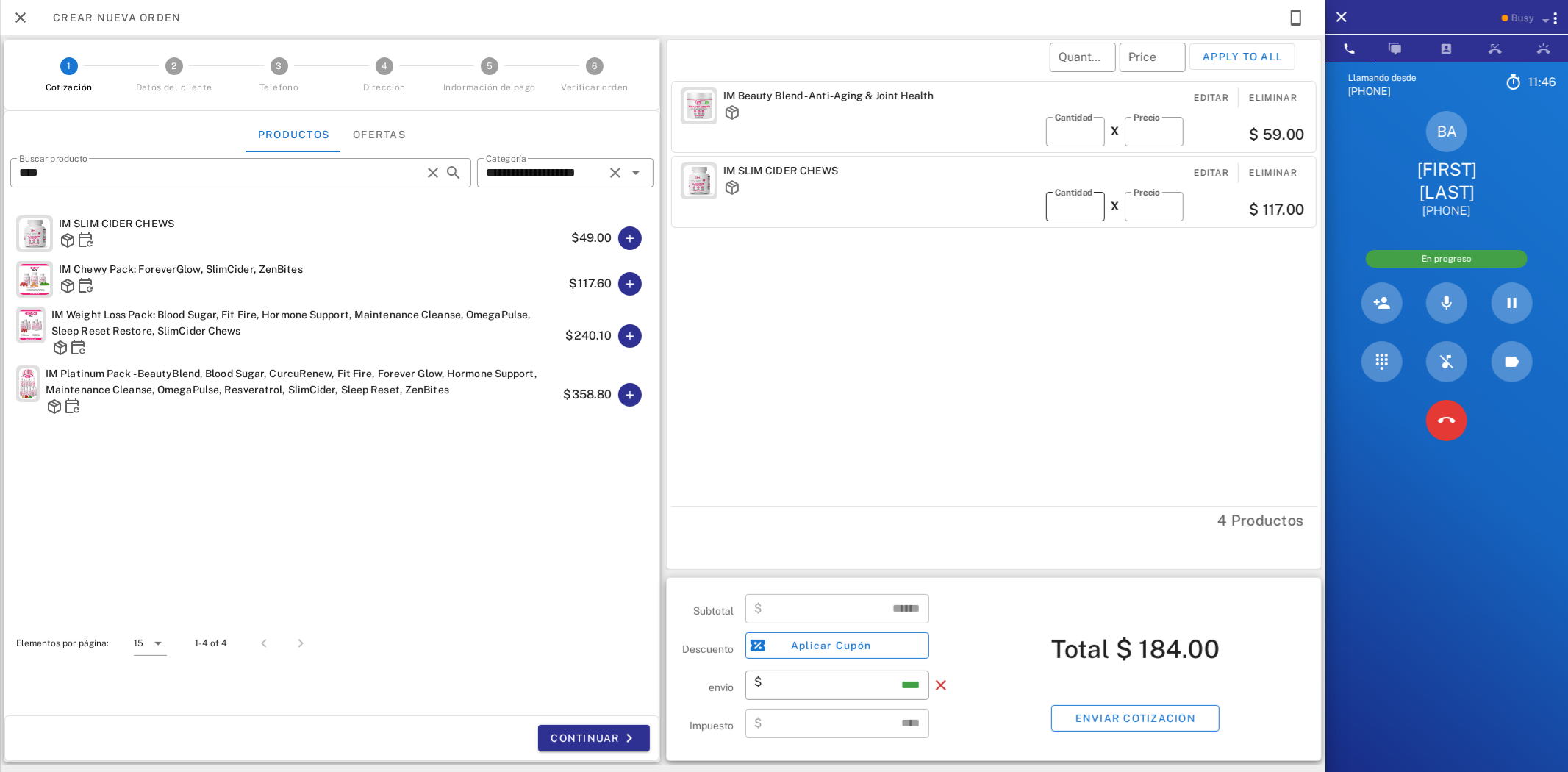 click on "*" at bounding box center (1075, 207) 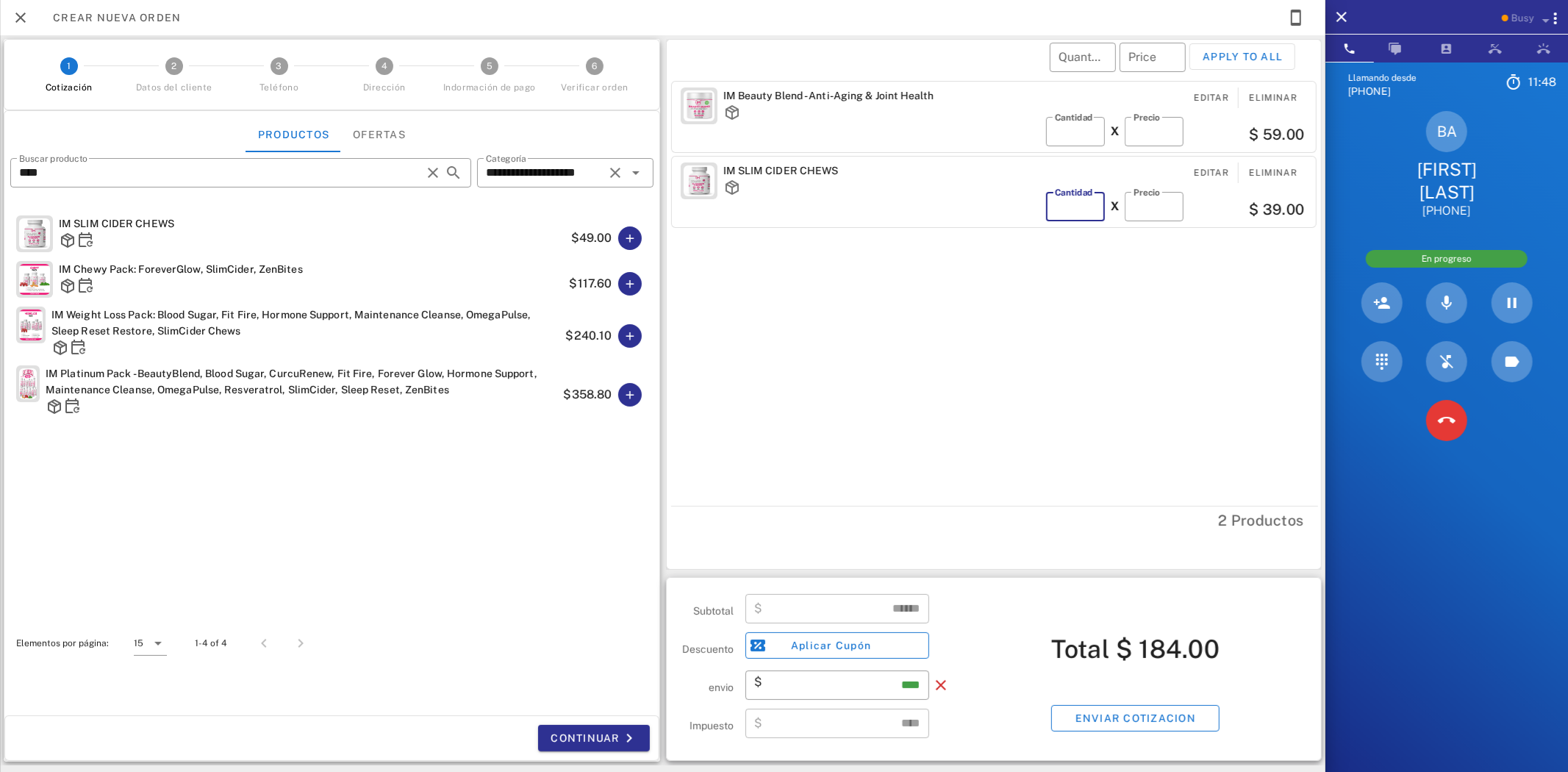 type on "*" 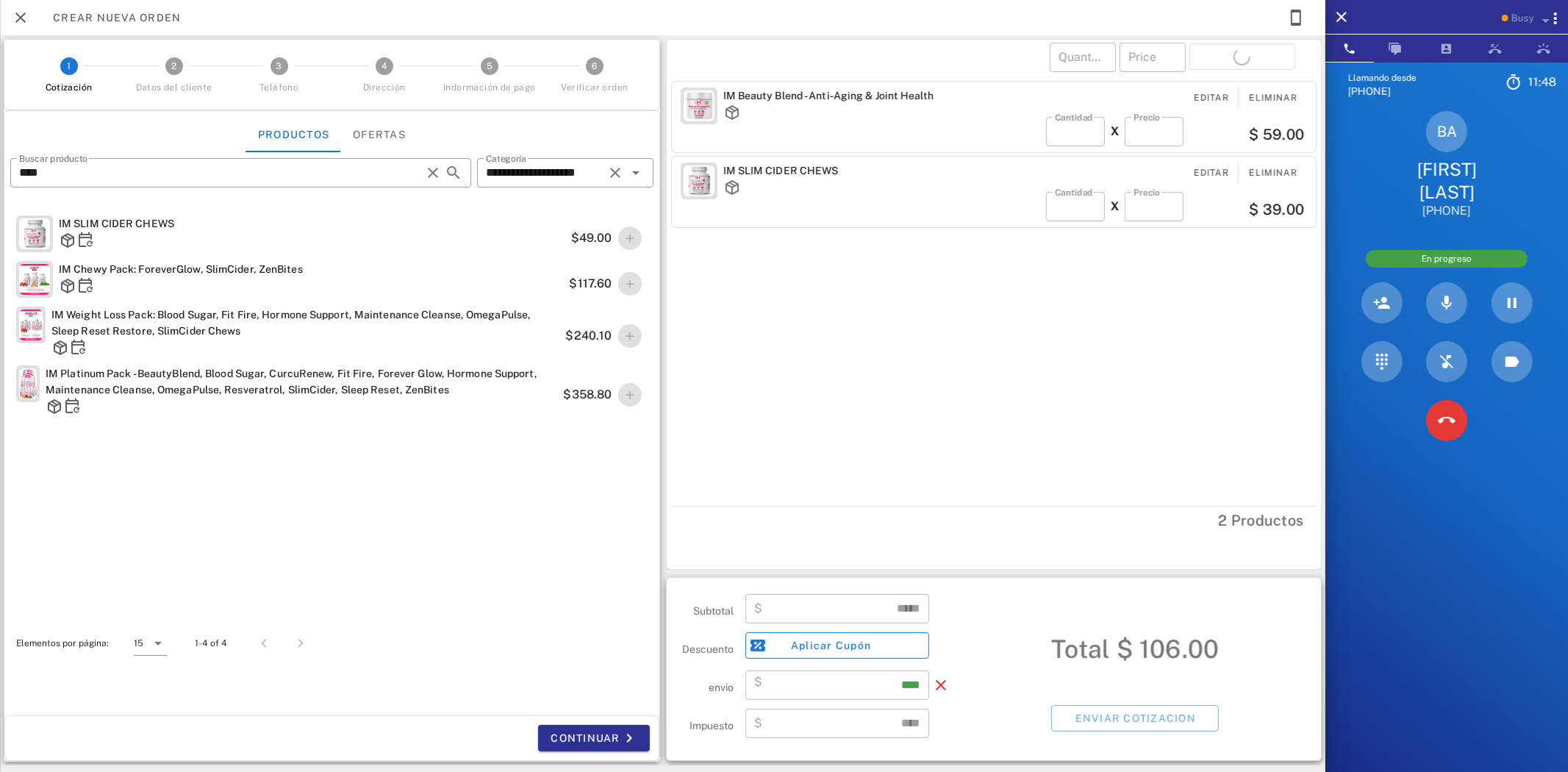 click on "IM Beauty Blend - Anti-Aging & Joint HealthEditarEliminar​Cantidad*X​Precio*****$59.00IM SLIM CIDER CHEWS EditarEliminar​Cantidad*X​Precio*****$39.00" at bounding box center [996, 290] 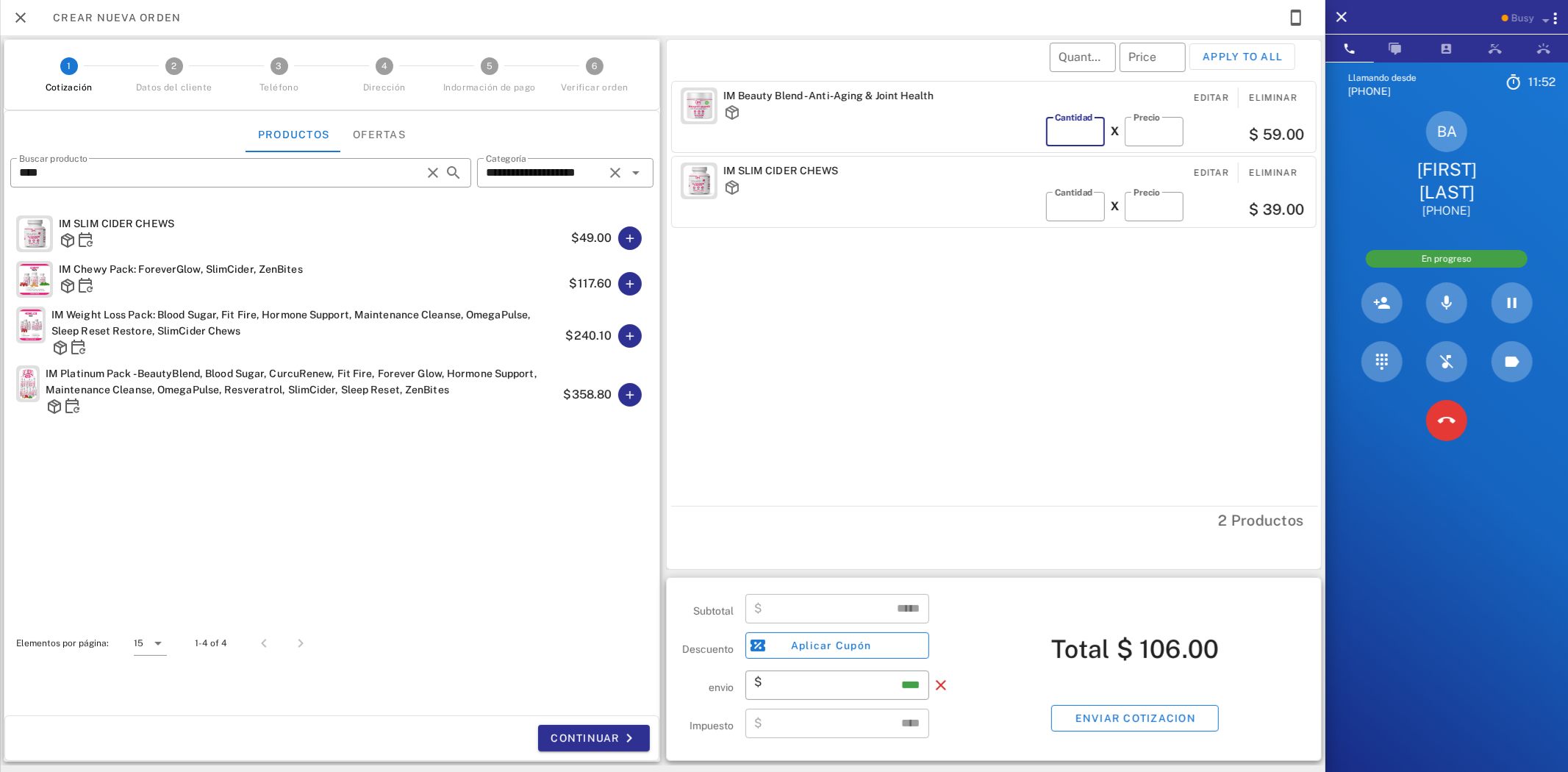 click on "*" at bounding box center (1075, 132) 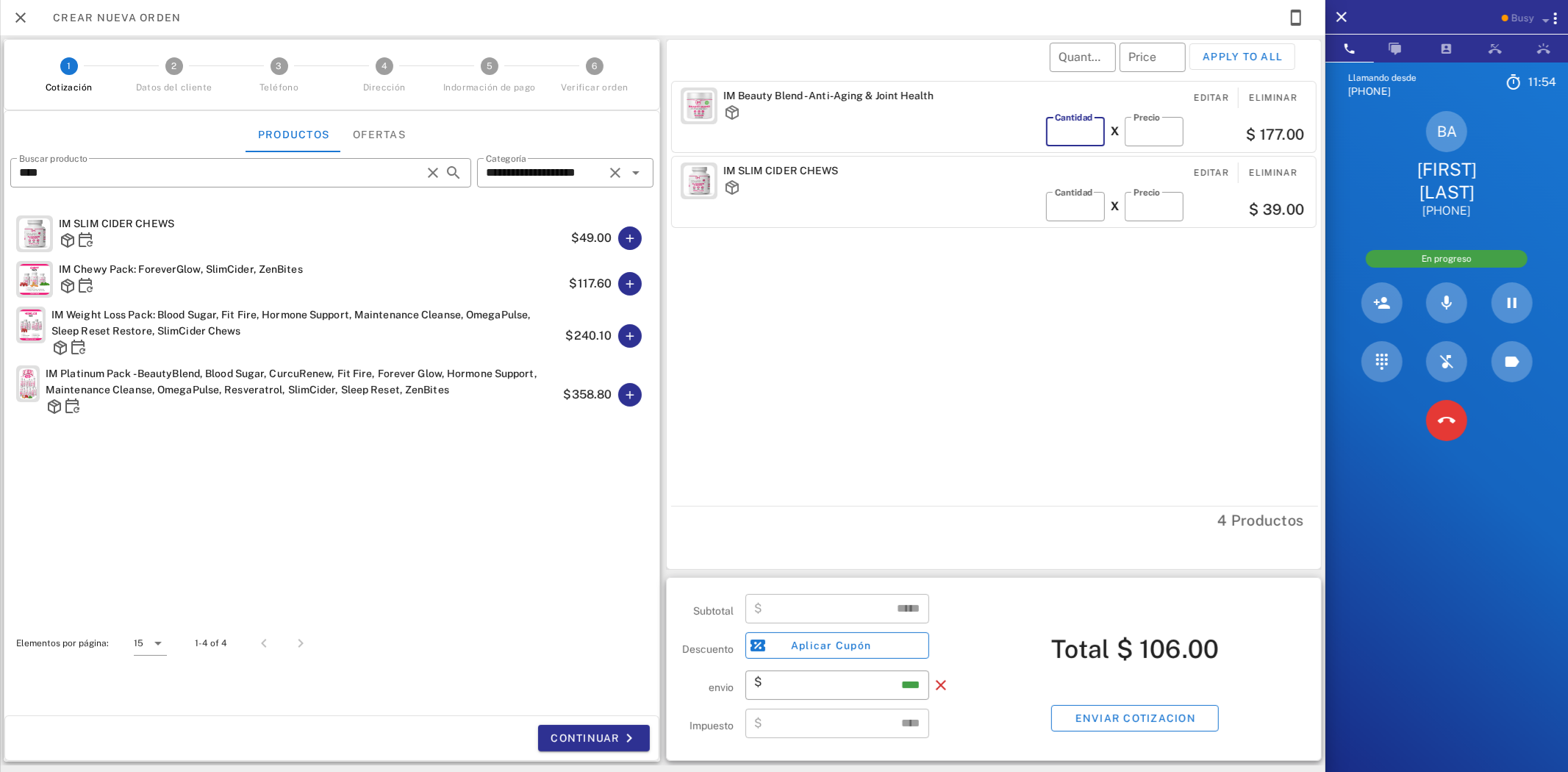 type on "*" 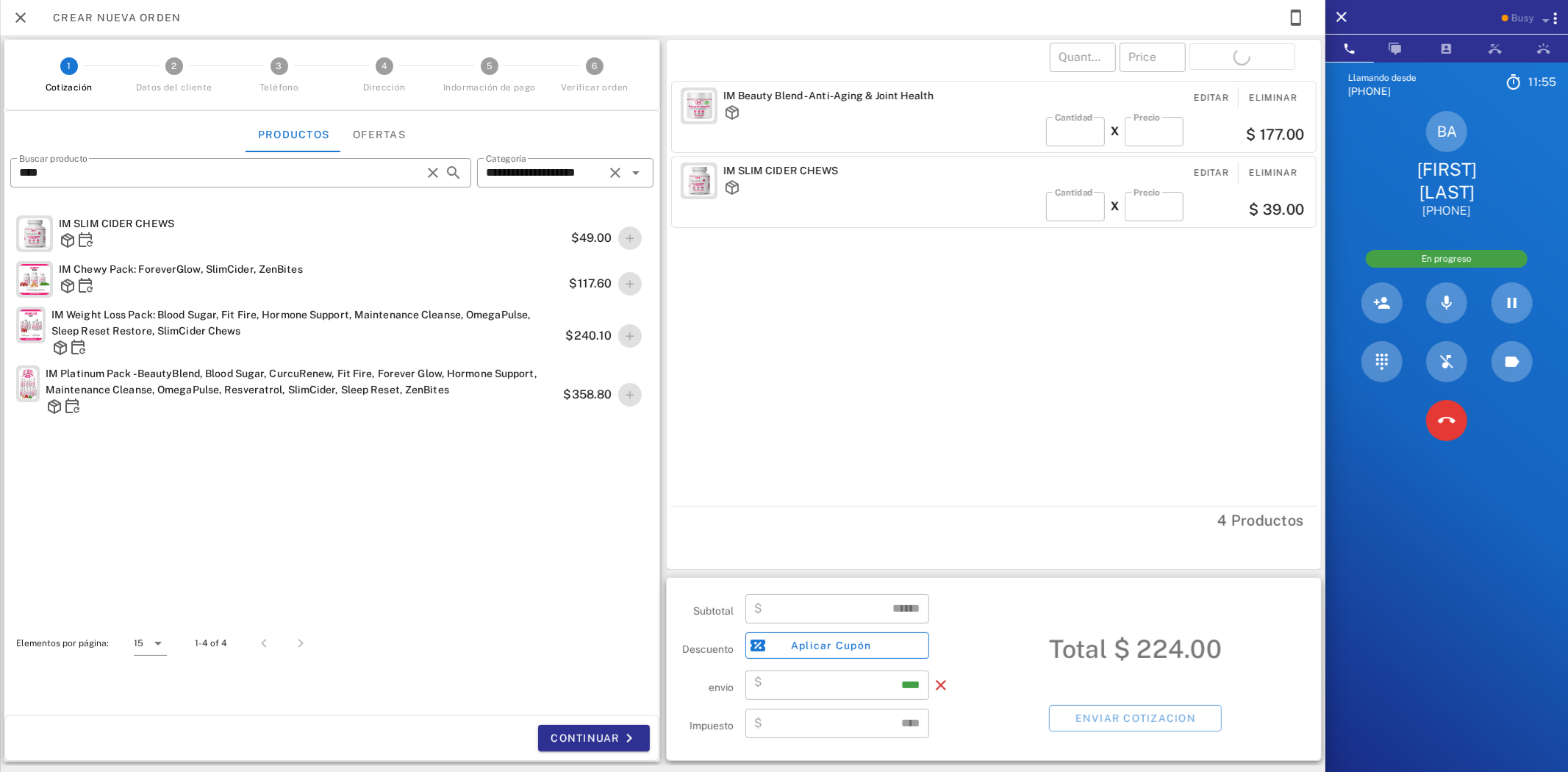 click on "​ Precio *****" at bounding box center [1154, 132] 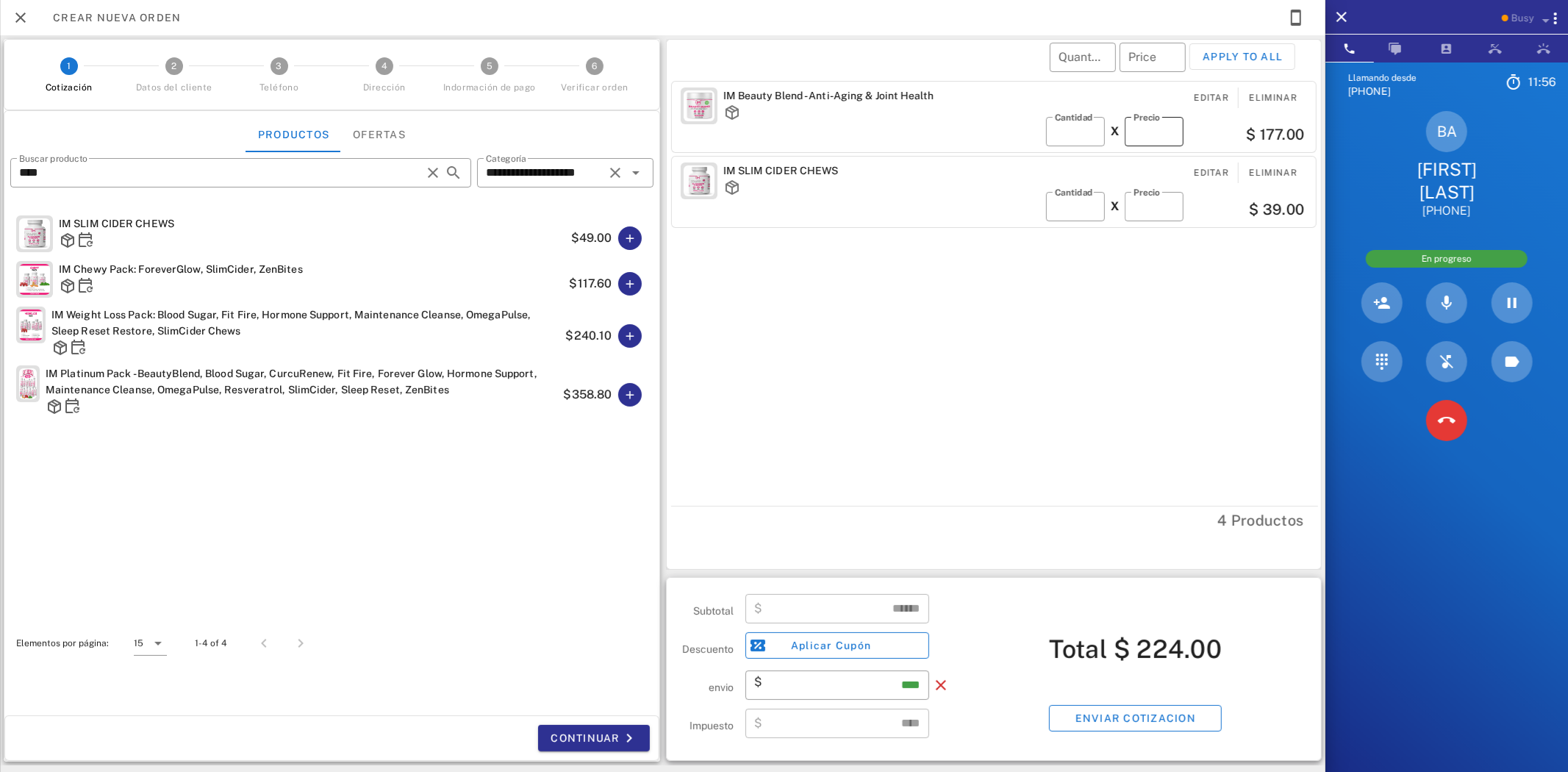 click on "*****" at bounding box center (1154, 132) 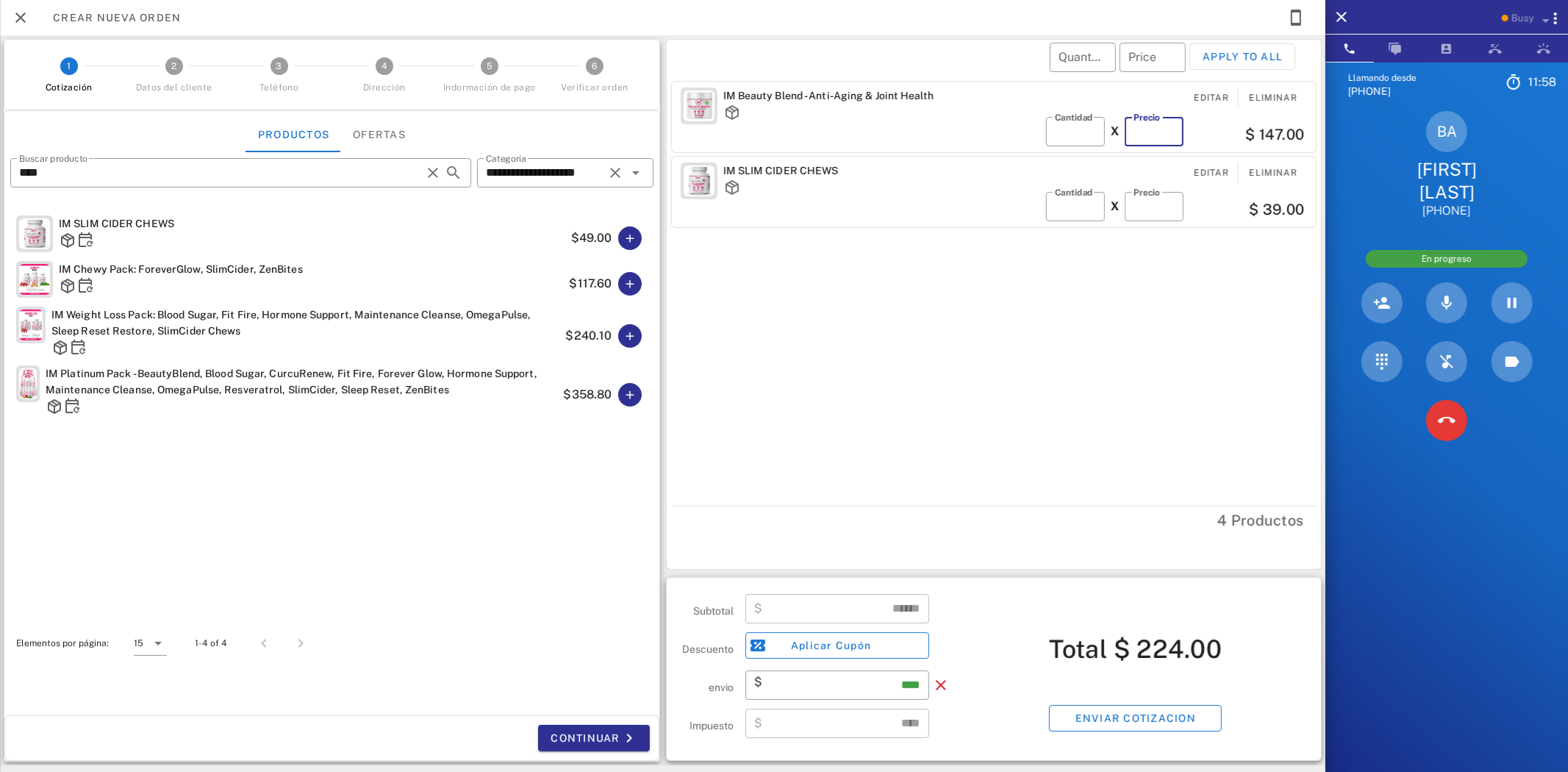 type on "*****" 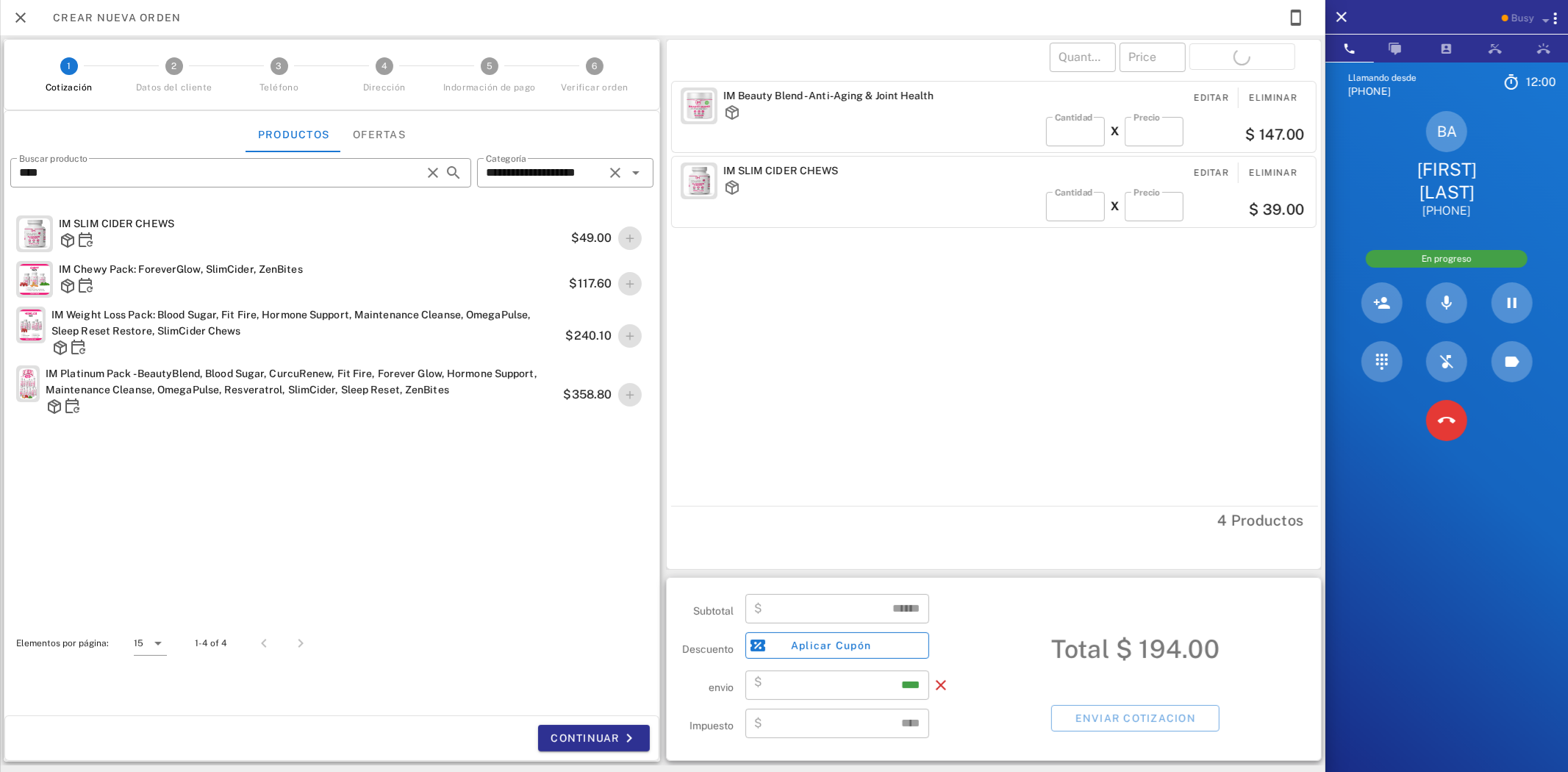 click on "*****" at bounding box center (1154, 207) 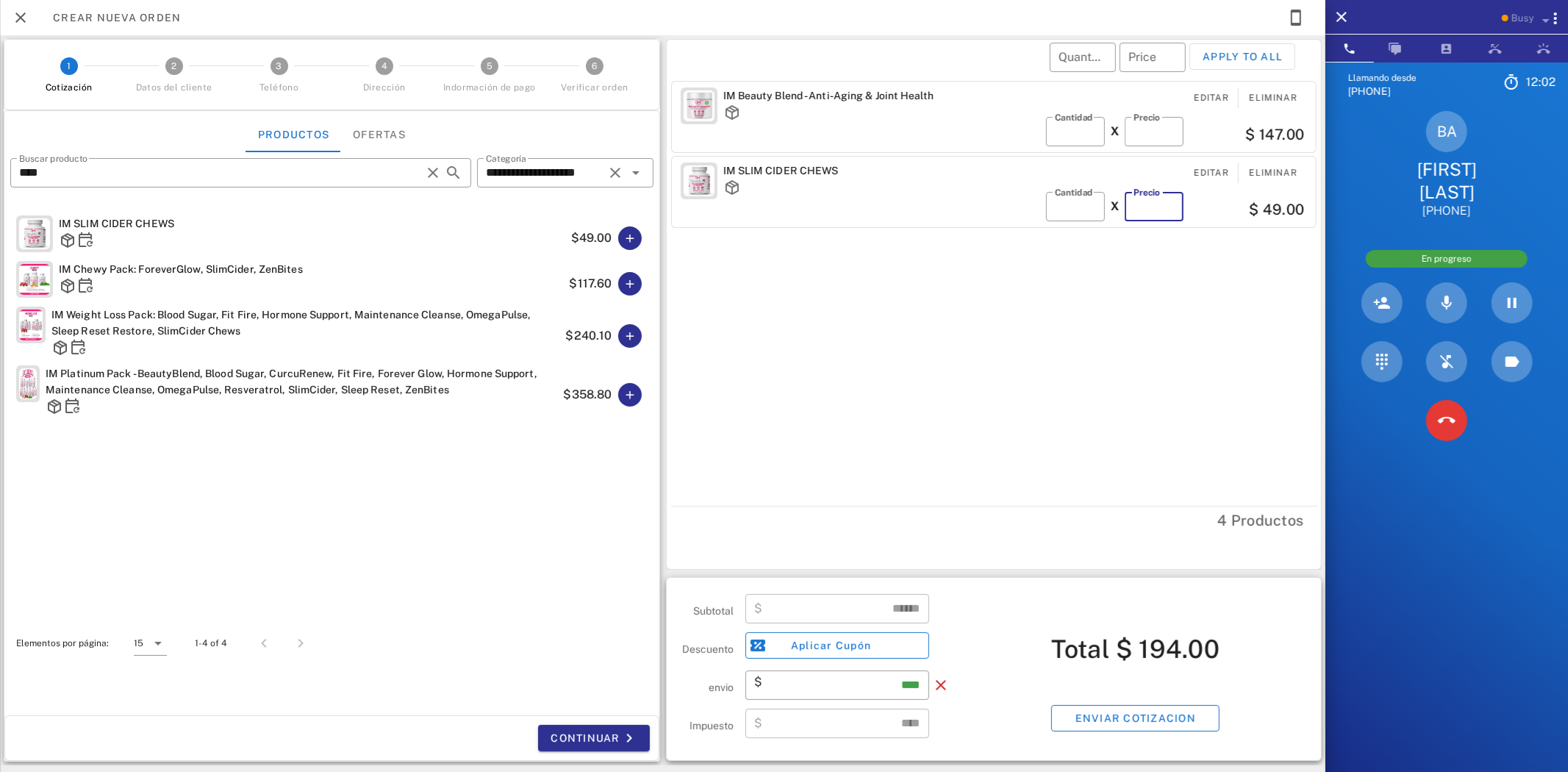 type on "*****" 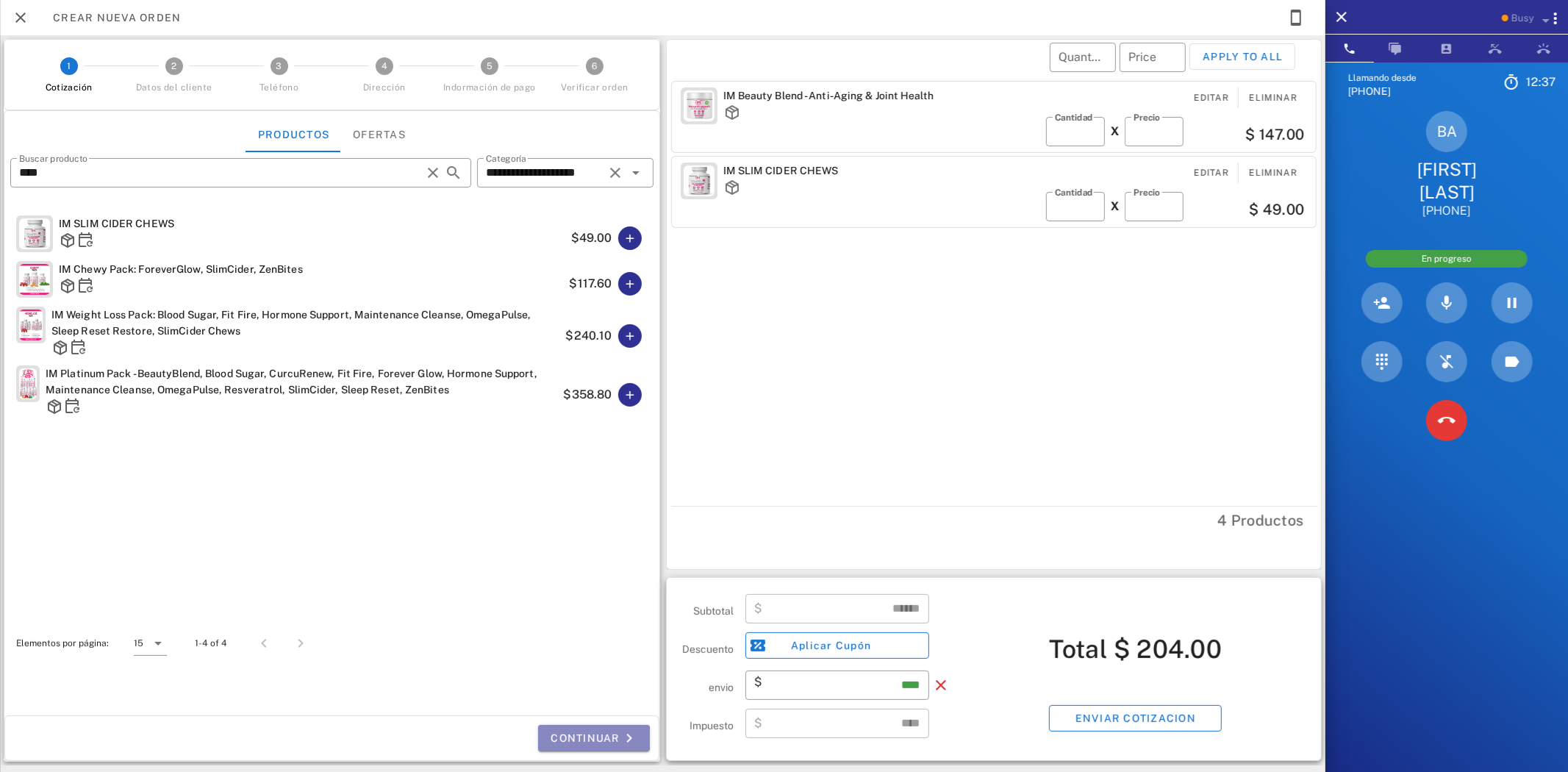click on "Continuar" at bounding box center (594, 738) 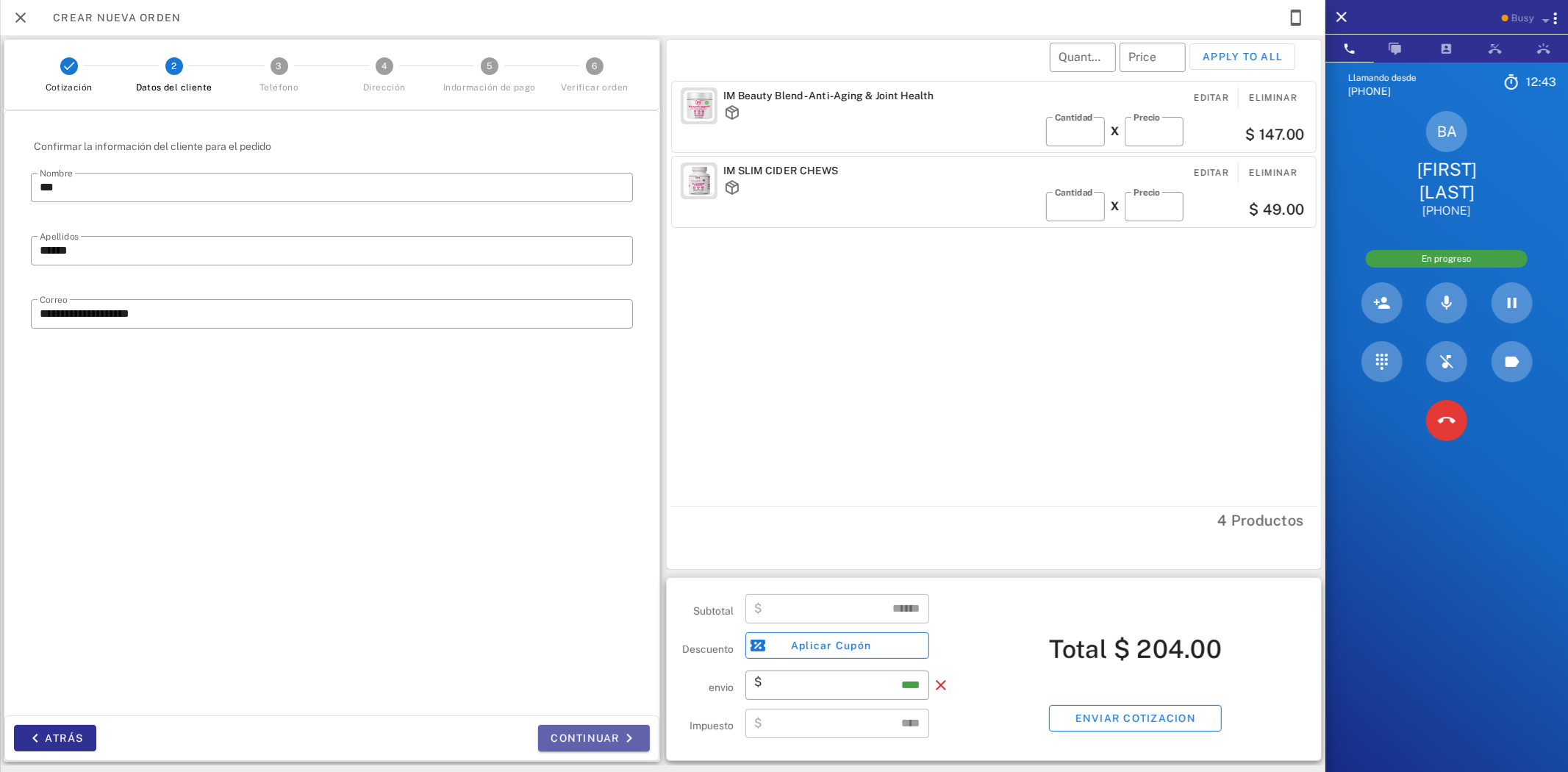 click on "Continuar" at bounding box center (594, 738) 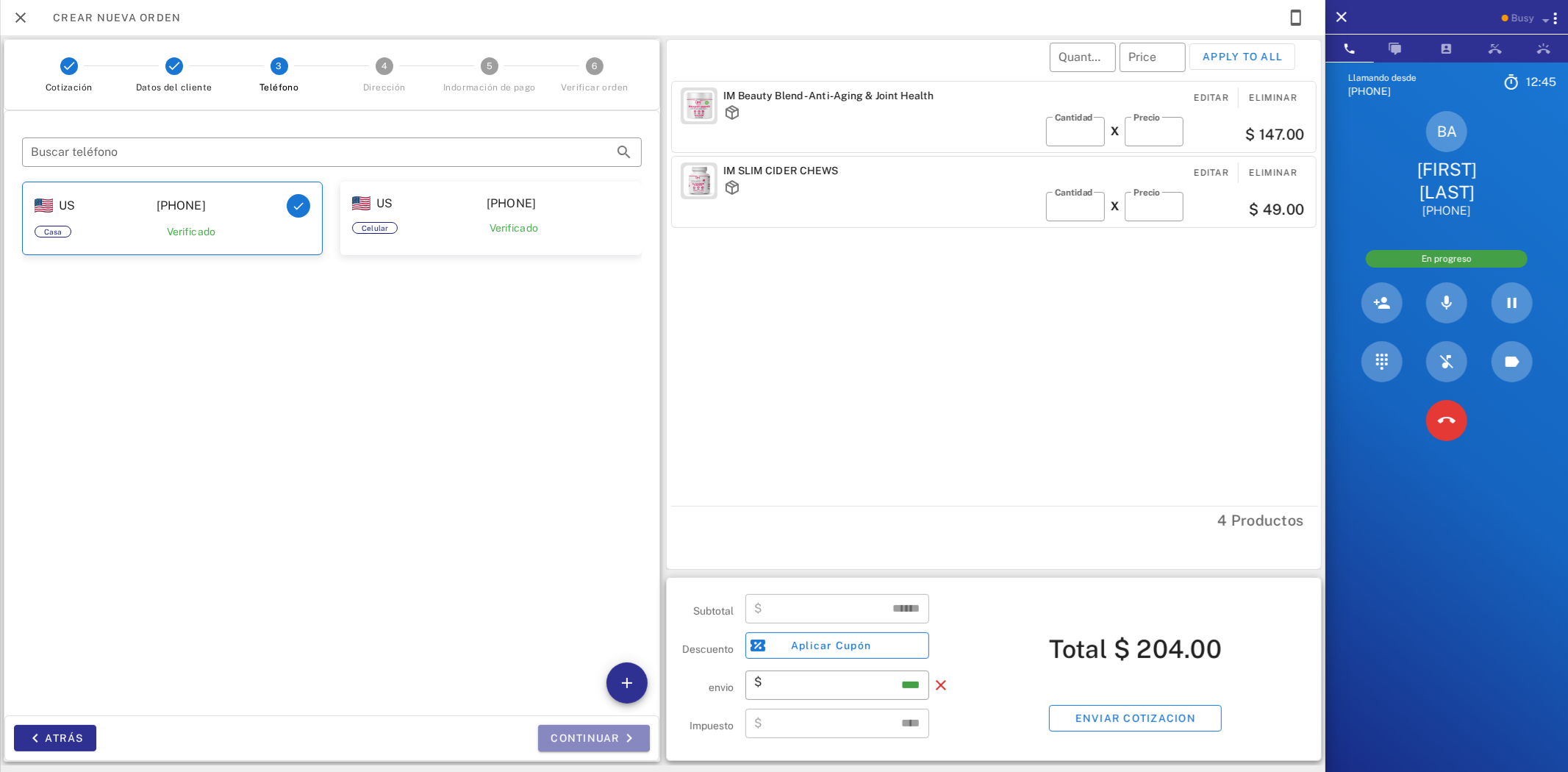 click on "Continuar" at bounding box center (594, 738) 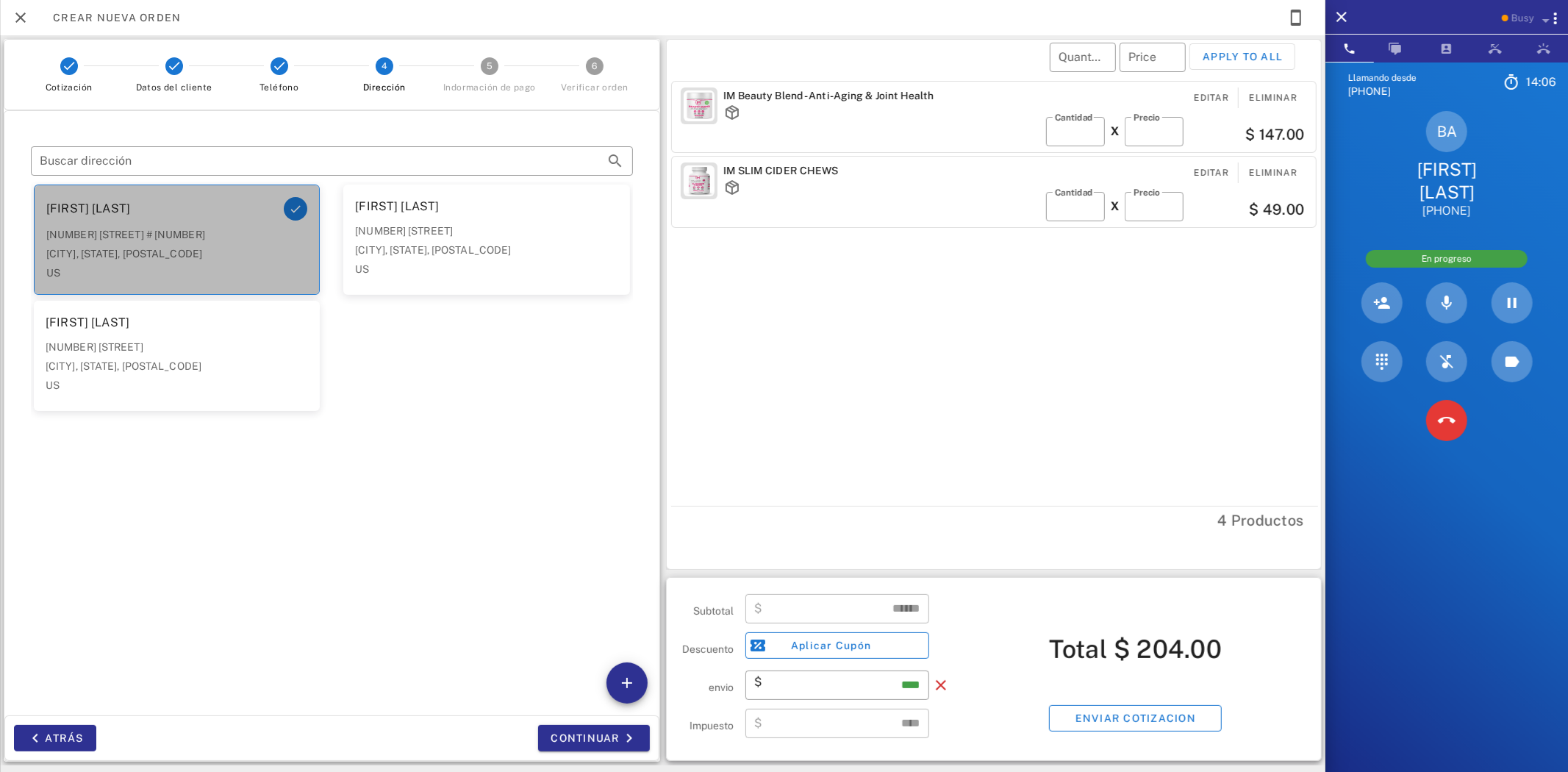 click on "[CITY], [STATE], [POSTAL_CODE]" at bounding box center (176, 254) 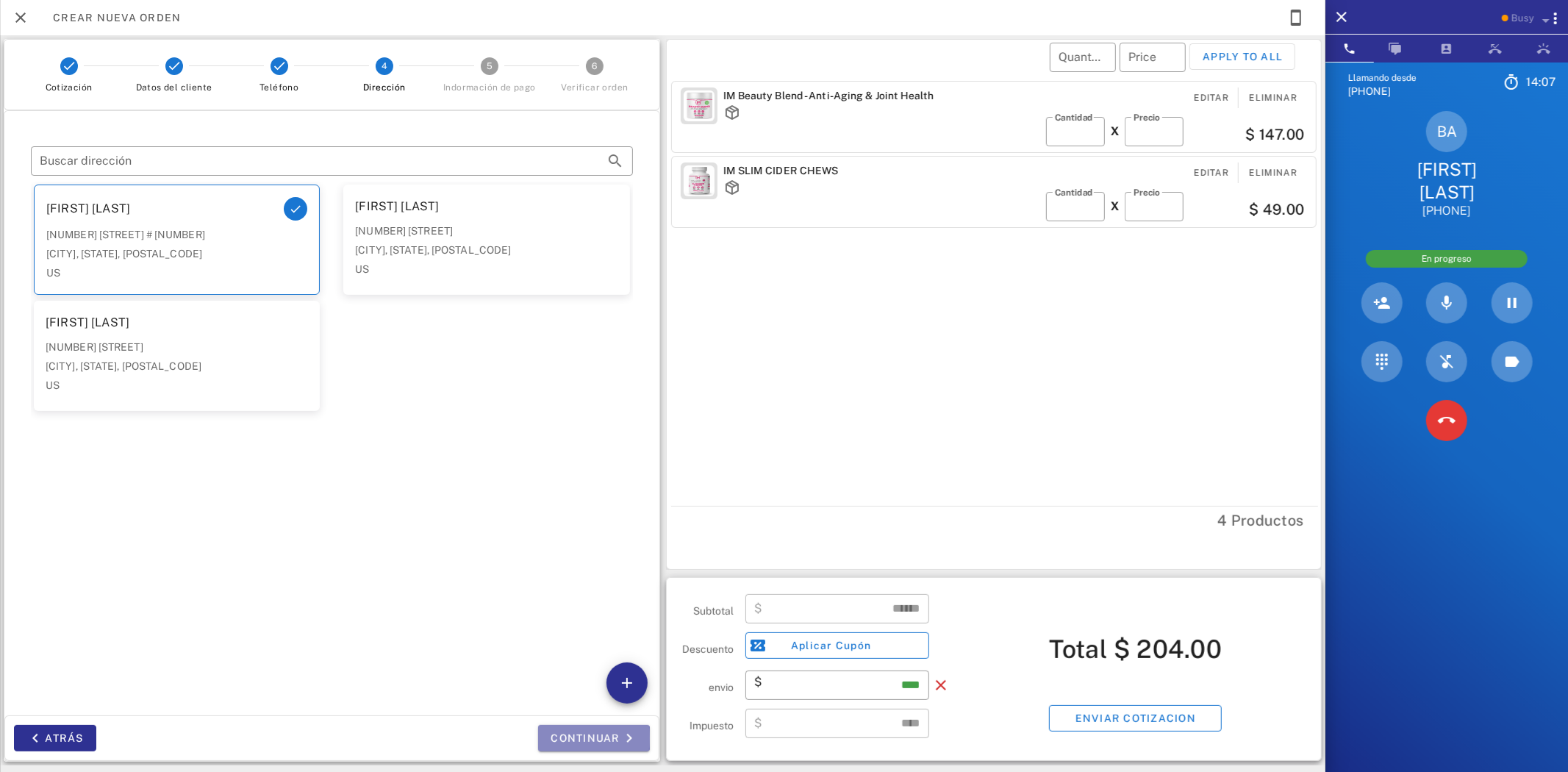 click on "Continuar" at bounding box center (594, 738) 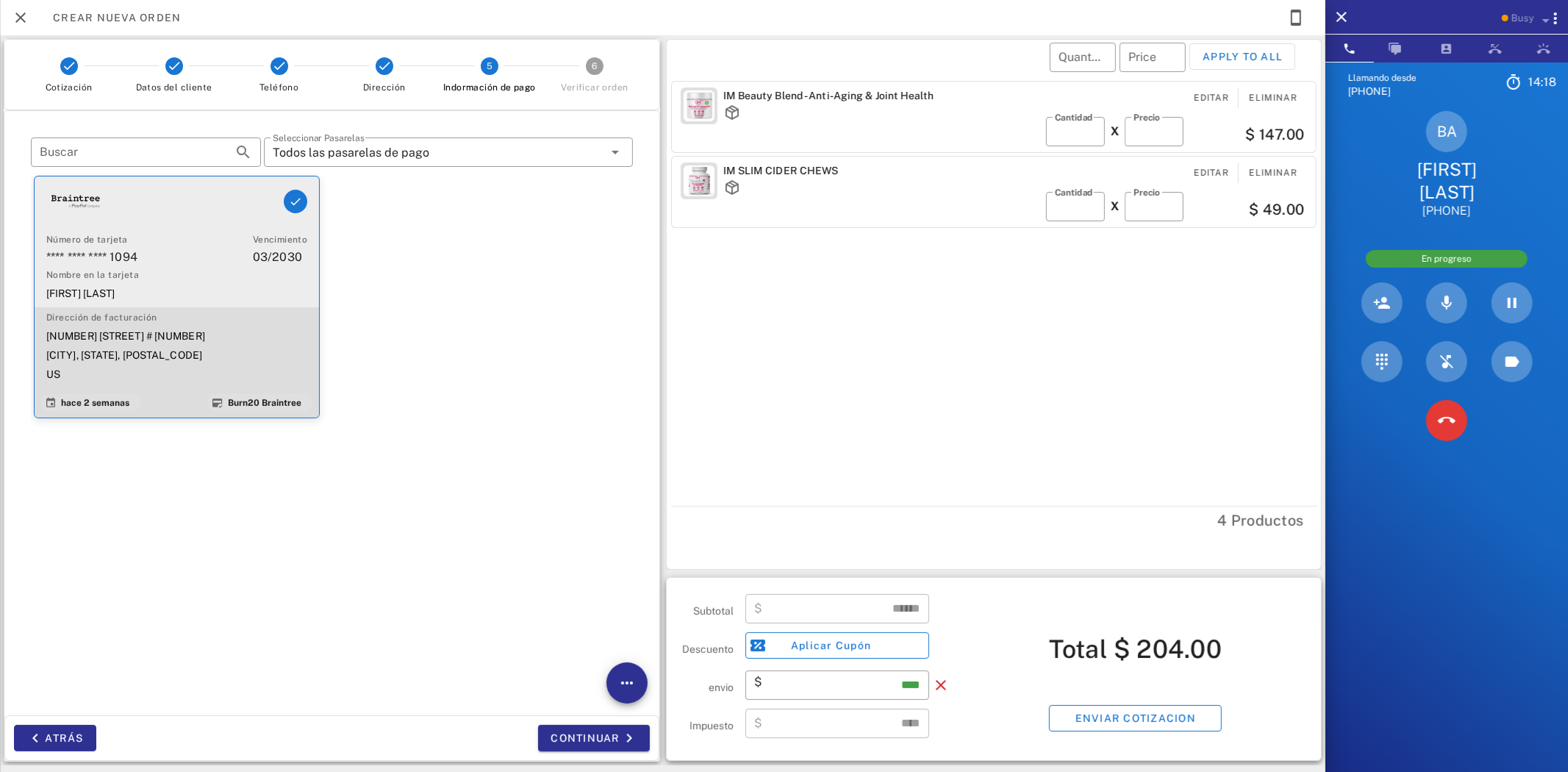 click on "[FIRST] [LAST]" at bounding box center [176, 293] 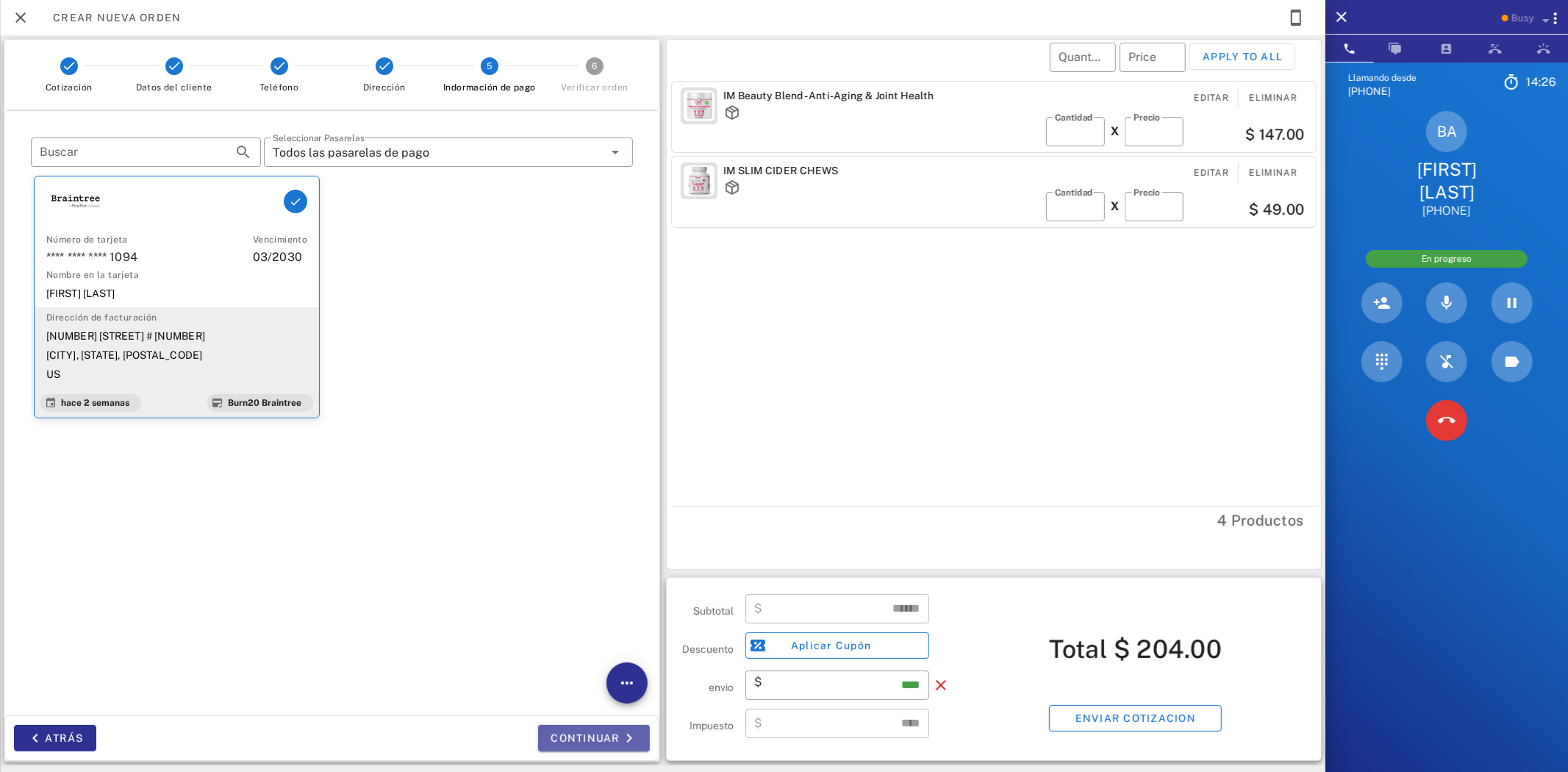 click on "Continuar" at bounding box center [594, 738] 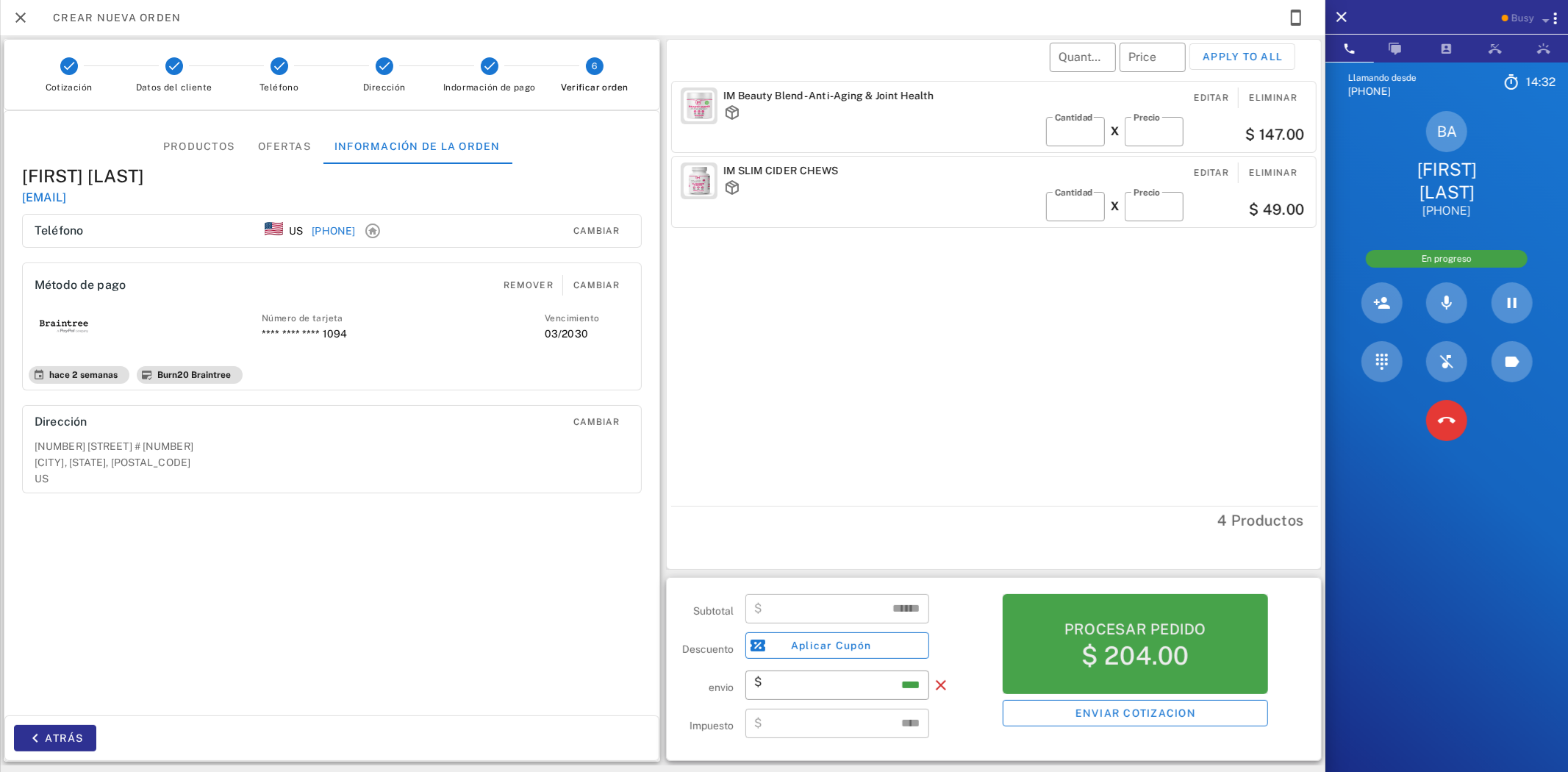 click on "$ 204.00" at bounding box center [1135, 656] 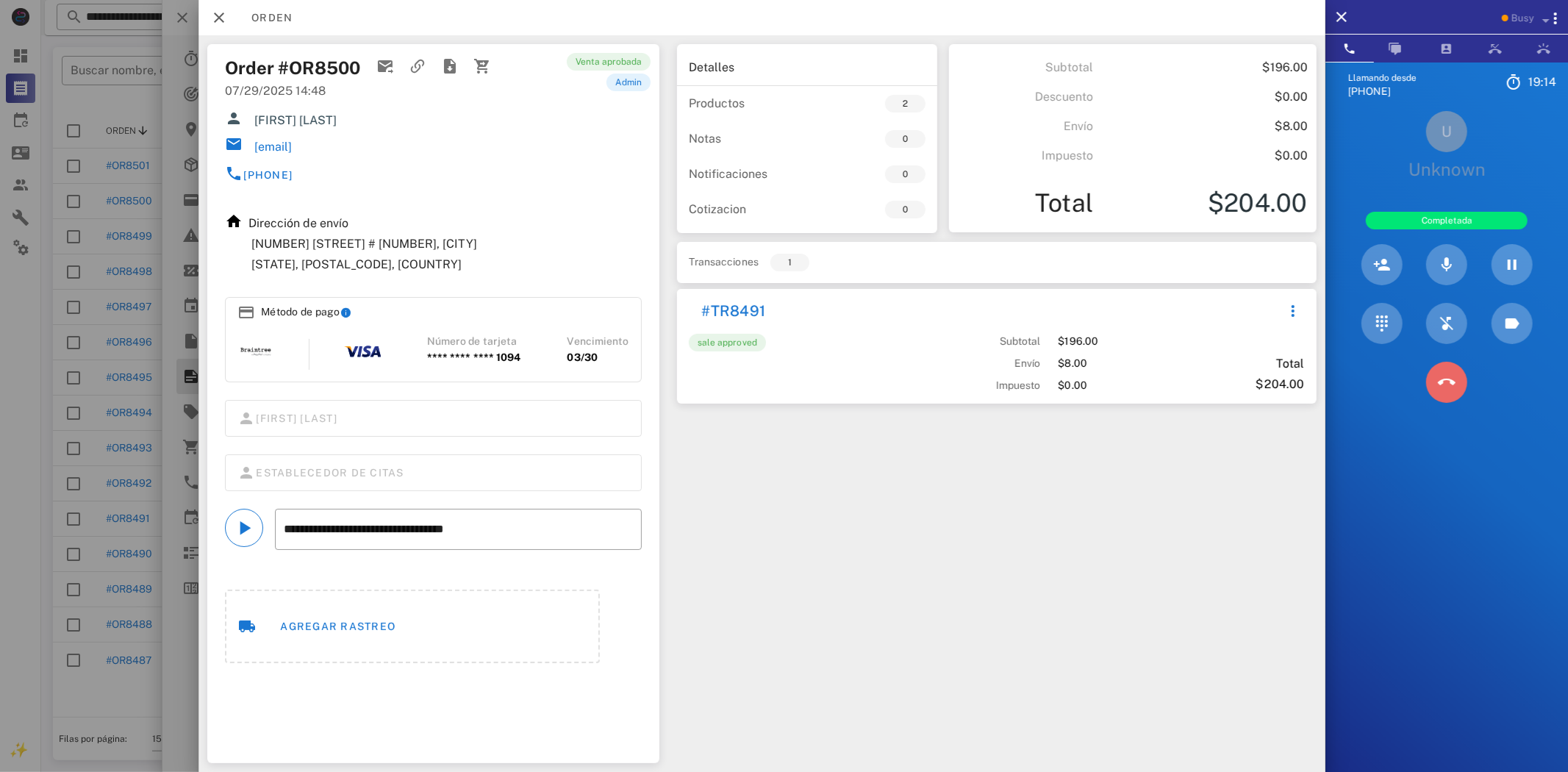 click at bounding box center [1447, 382] 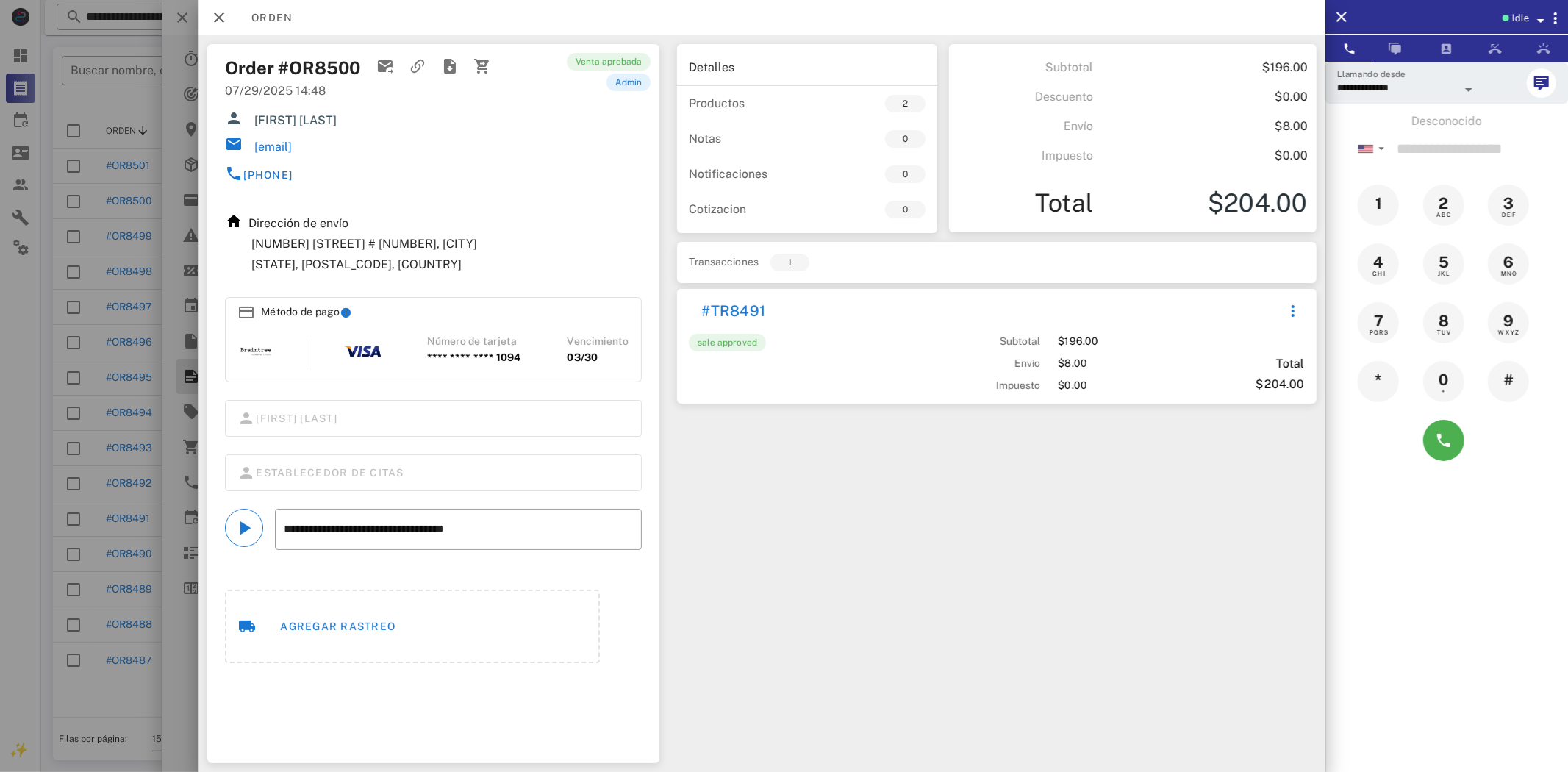 drag, startPoint x: 351, startPoint y: 135, endPoint x: 252, endPoint y: 151, distance: 100.2846 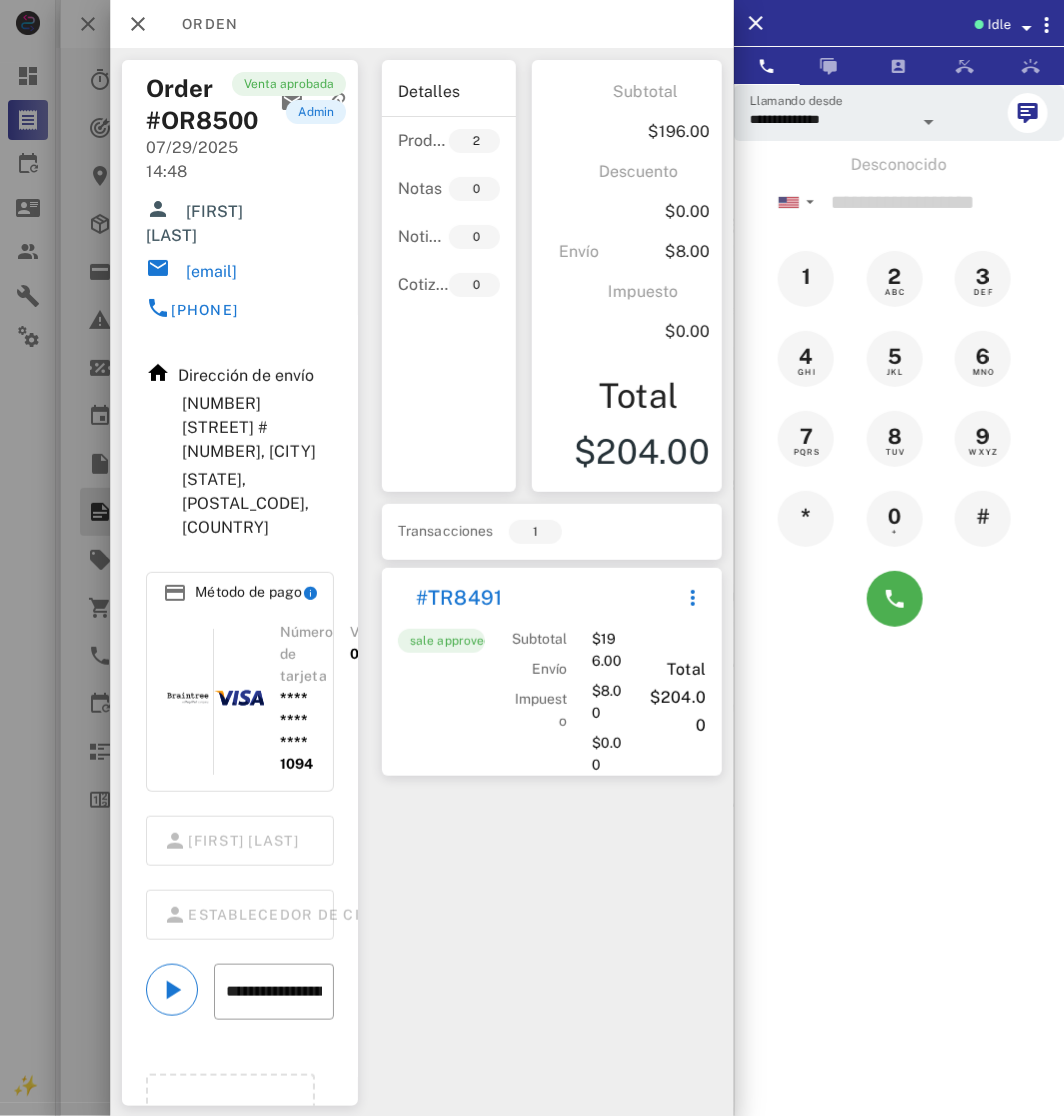 copy on "[EMAIL]" 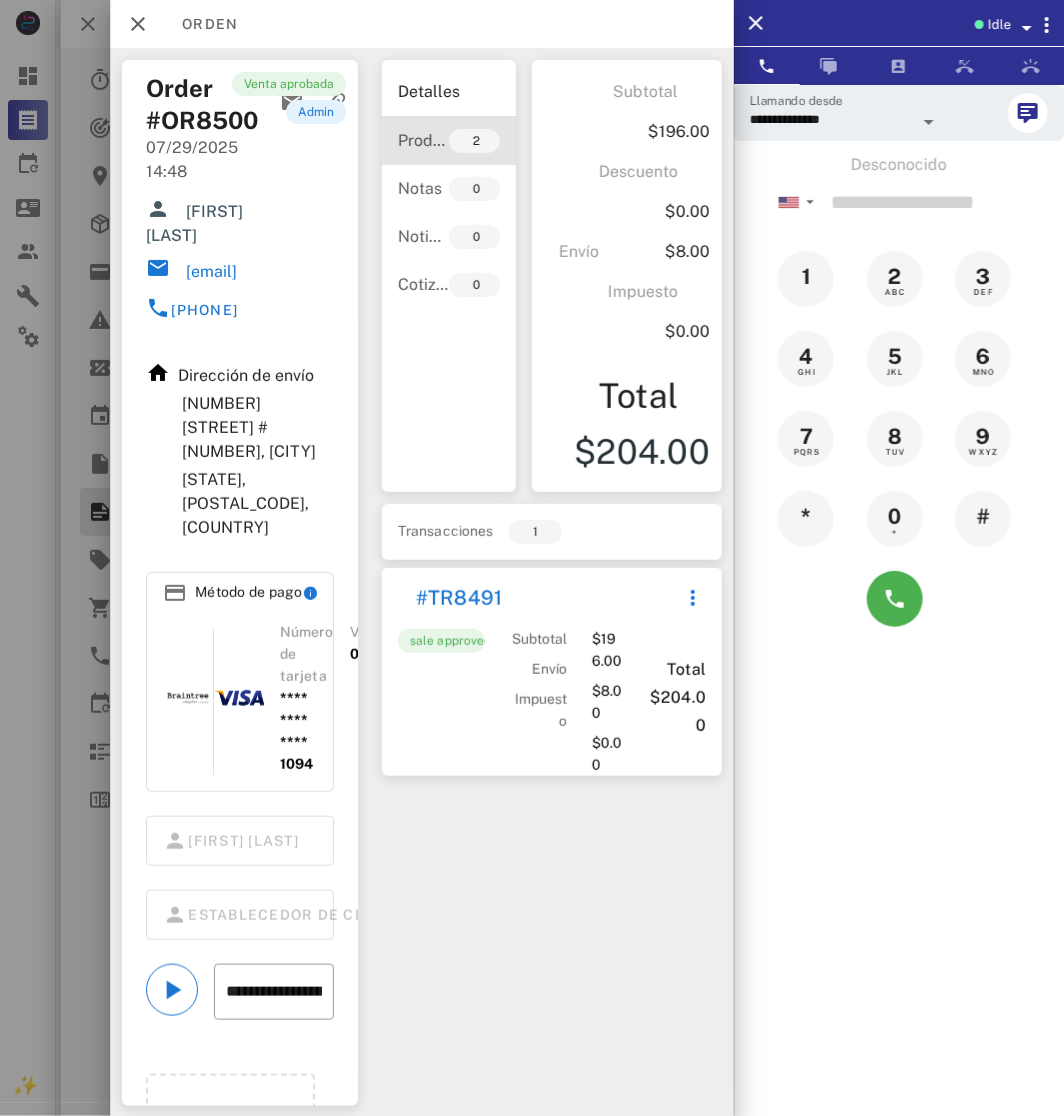 click on "Productos" at bounding box center [423, 140] 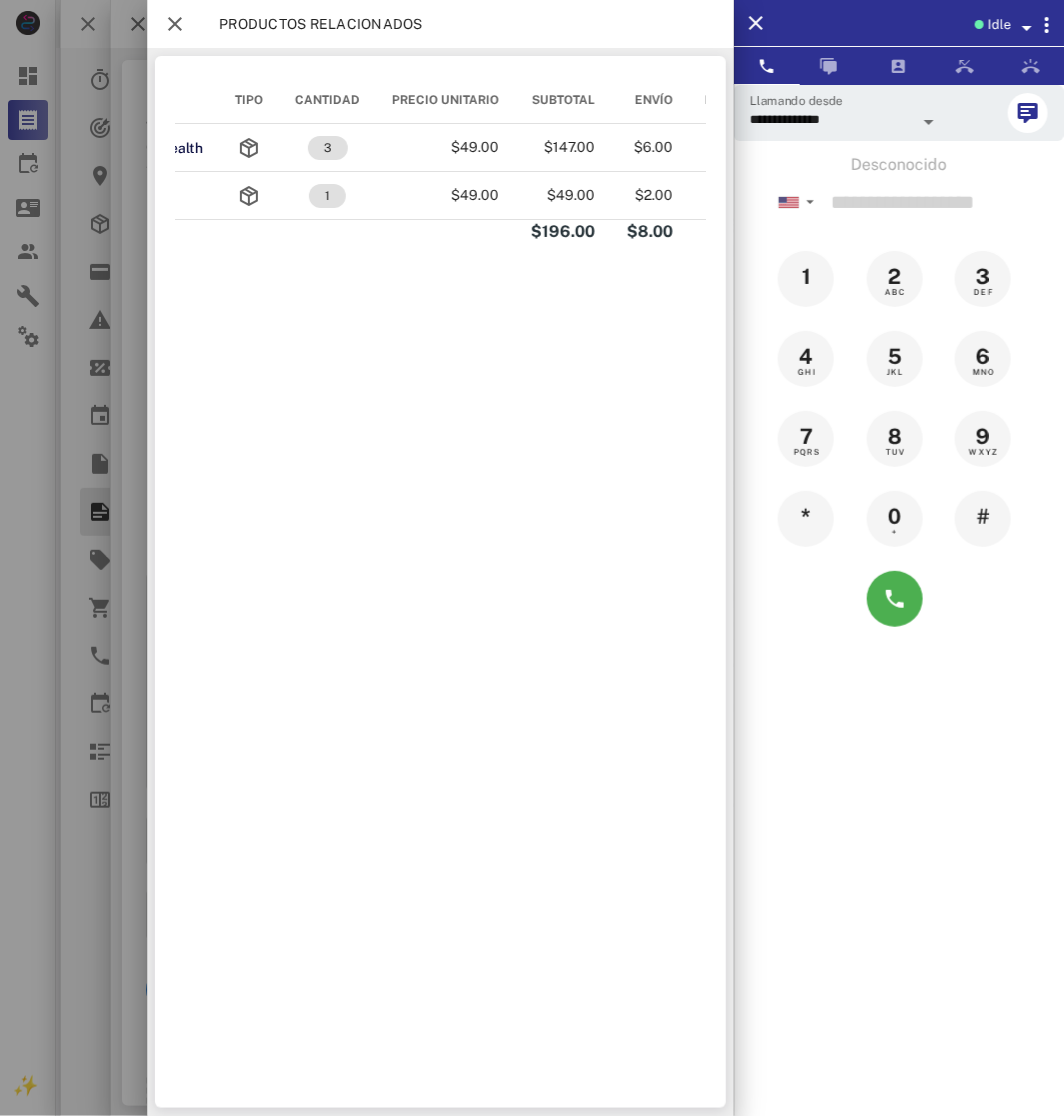 scroll, scrollTop: 0, scrollLeft: 335, axis: horizontal 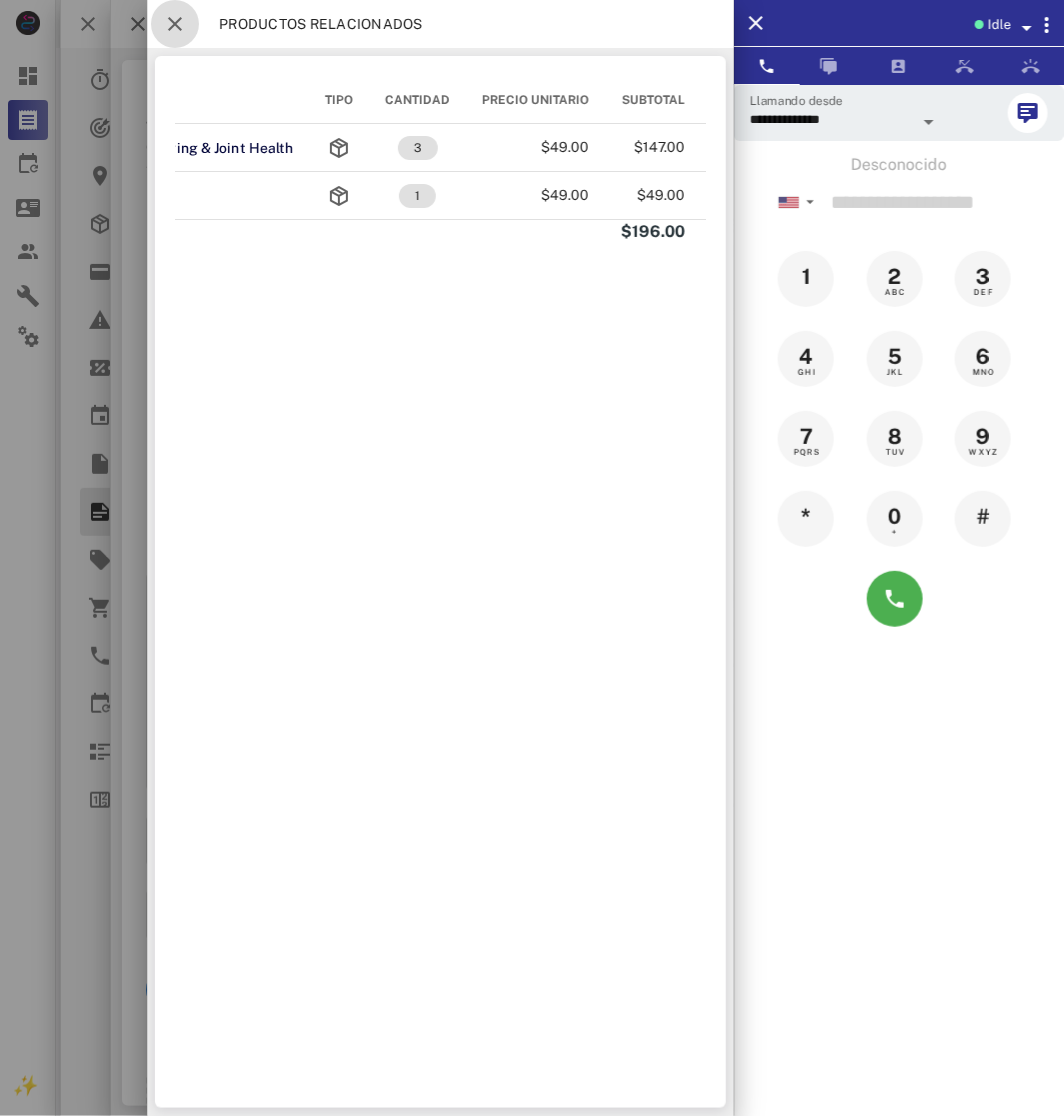 drag, startPoint x: 182, startPoint y: 30, endPoint x: 171, endPoint y: 36, distance: 12.529964 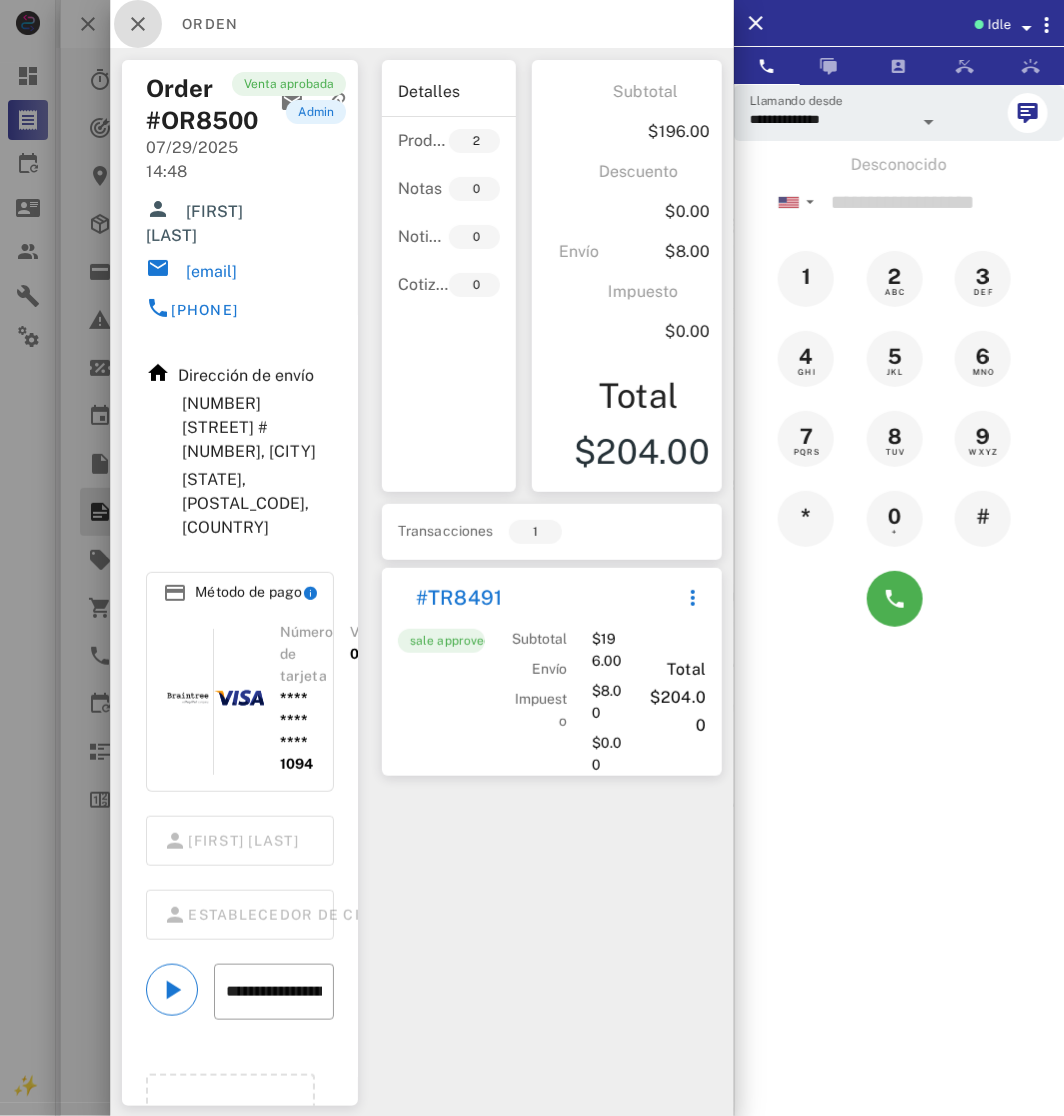 click at bounding box center [138, 24] 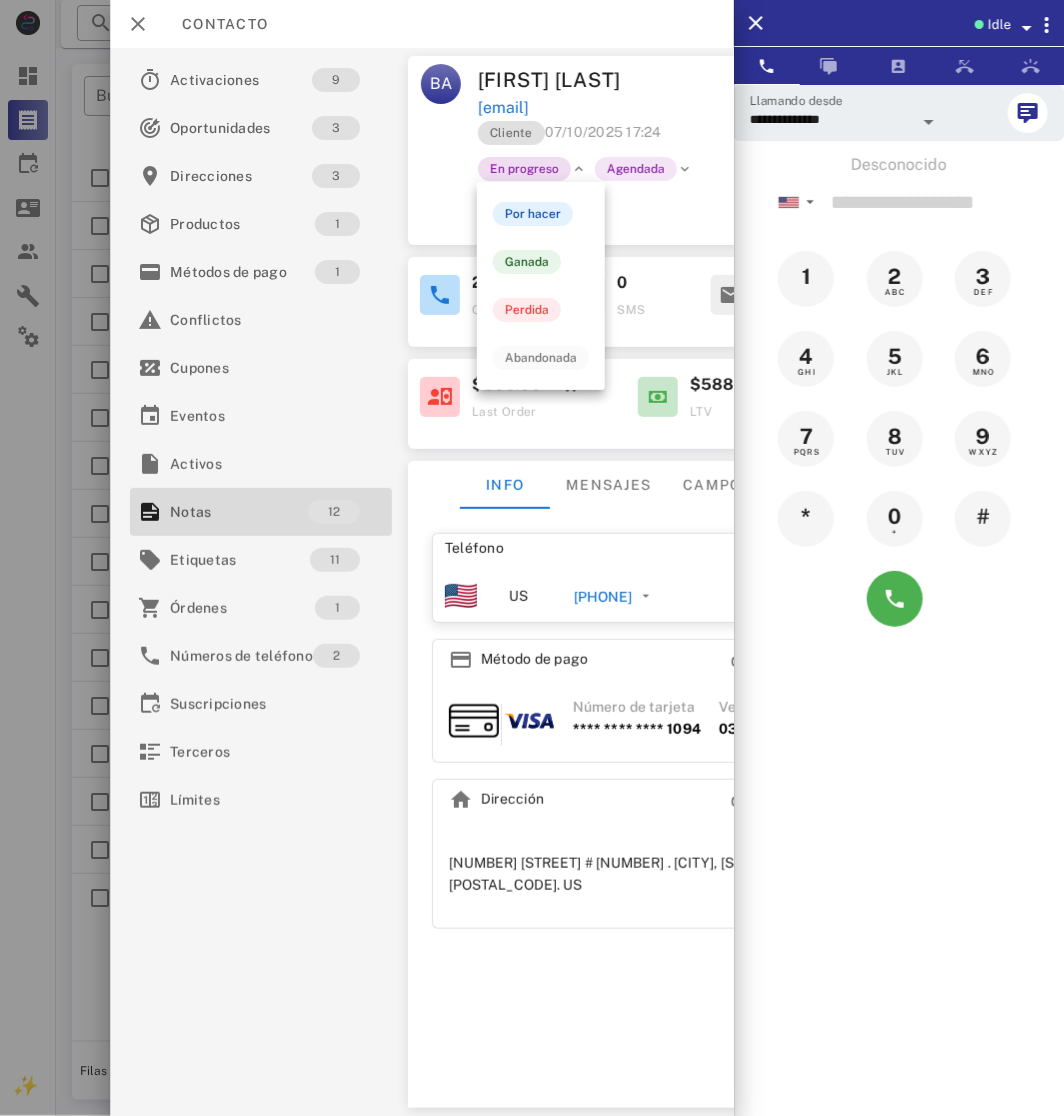 click on "En progreso" at bounding box center (524, 169) 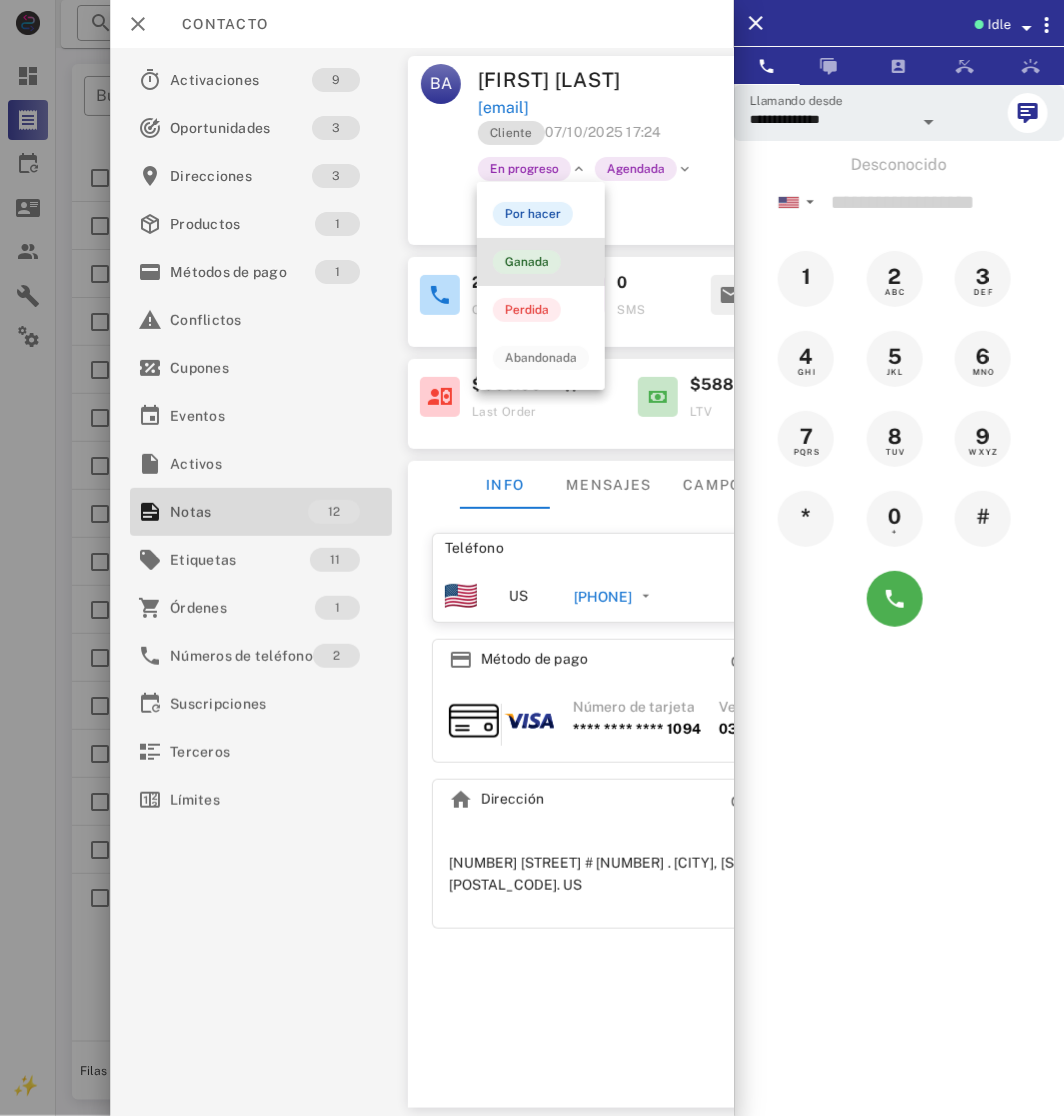 click on "Ganada" at bounding box center (527, 262) 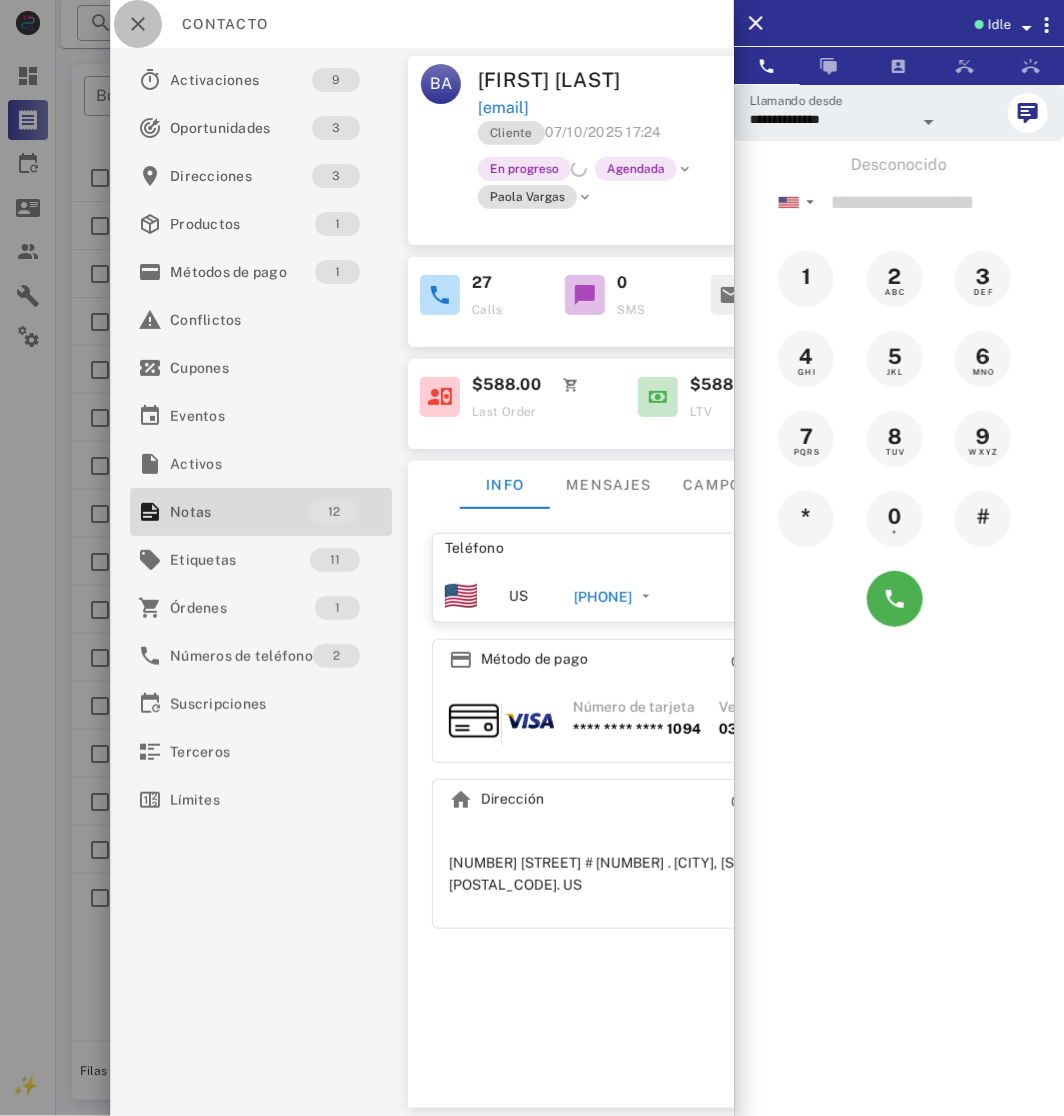 click at bounding box center [138, 24] 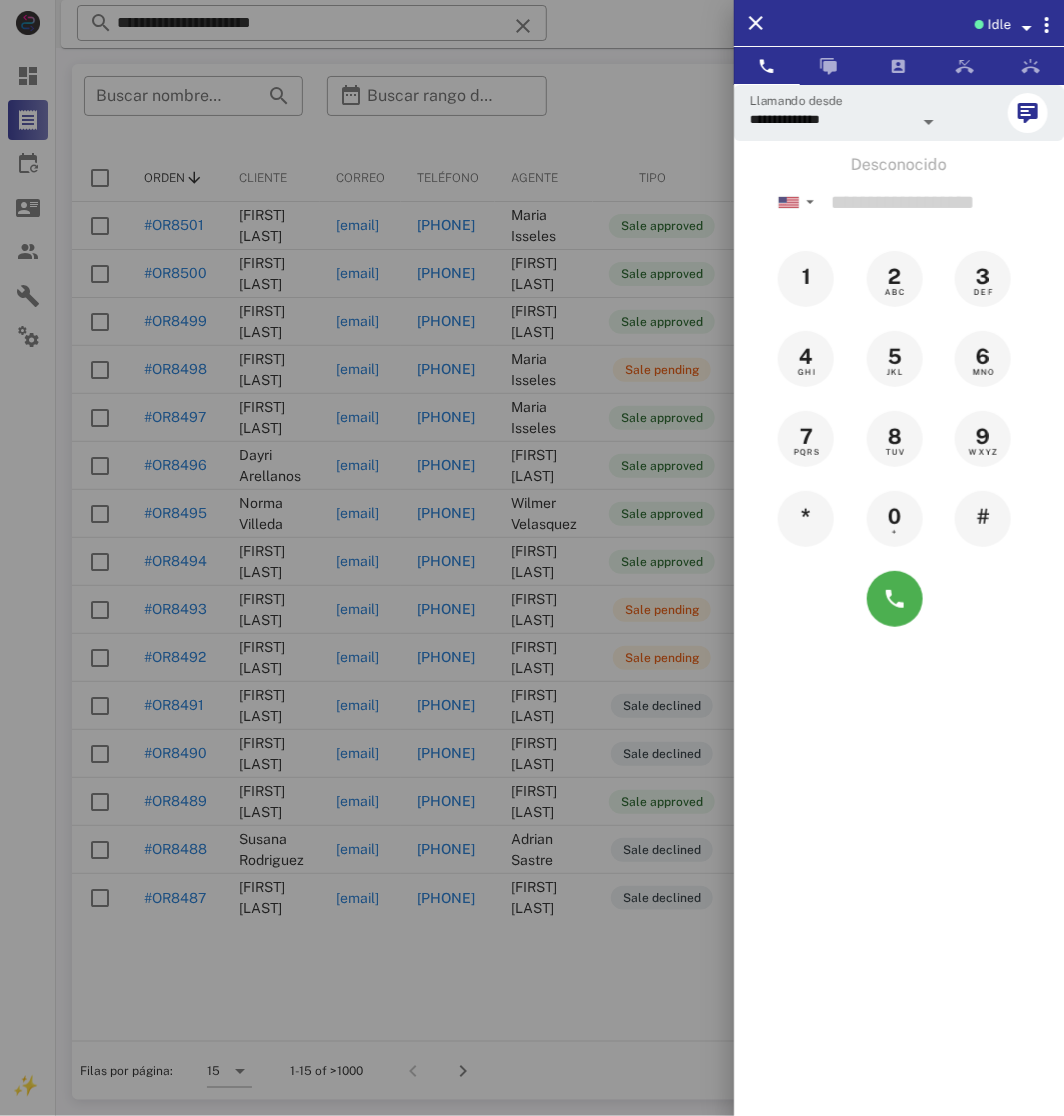 click at bounding box center [532, 558] 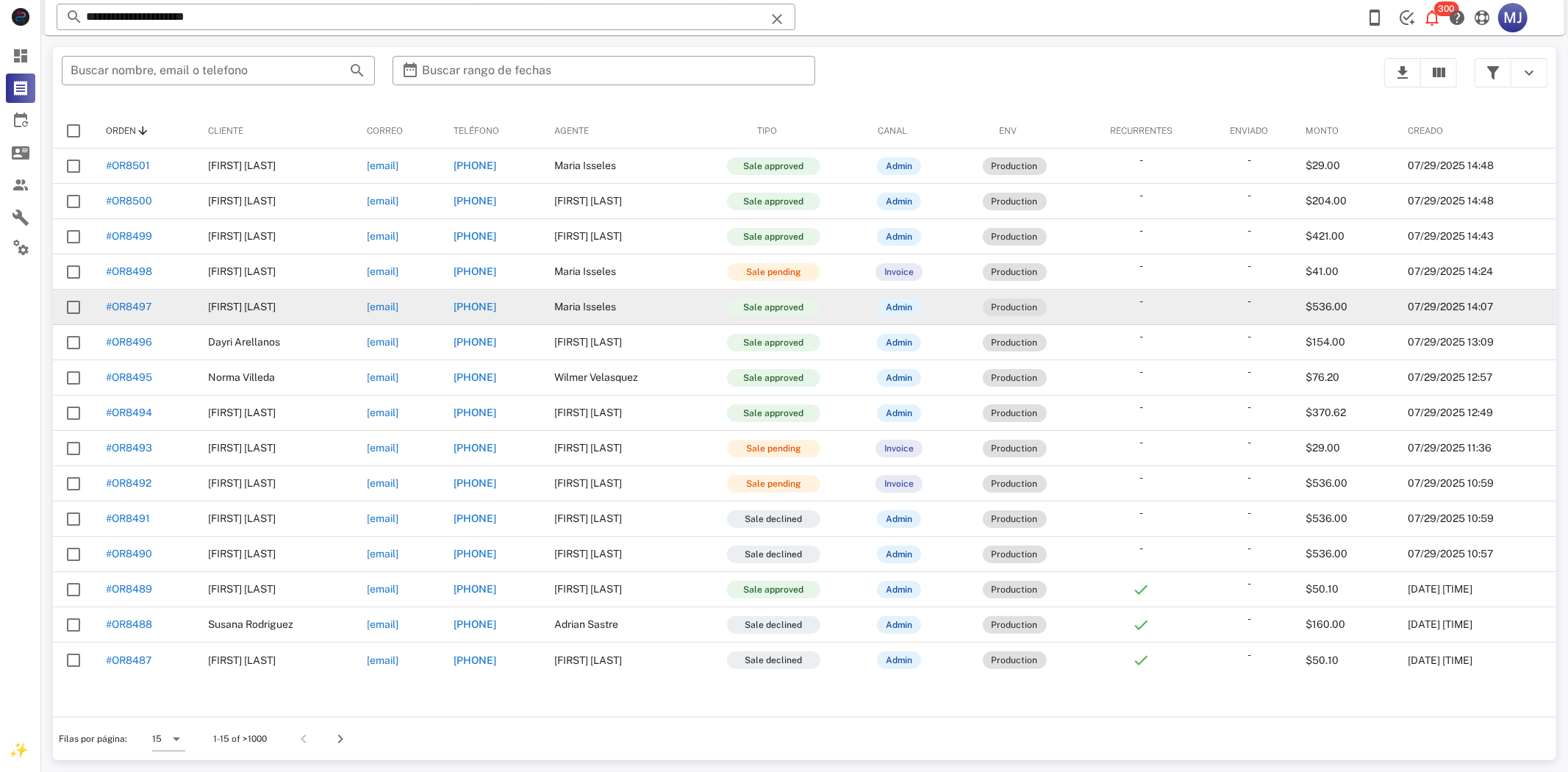 click on "[EMAIL]" at bounding box center (382, 307) 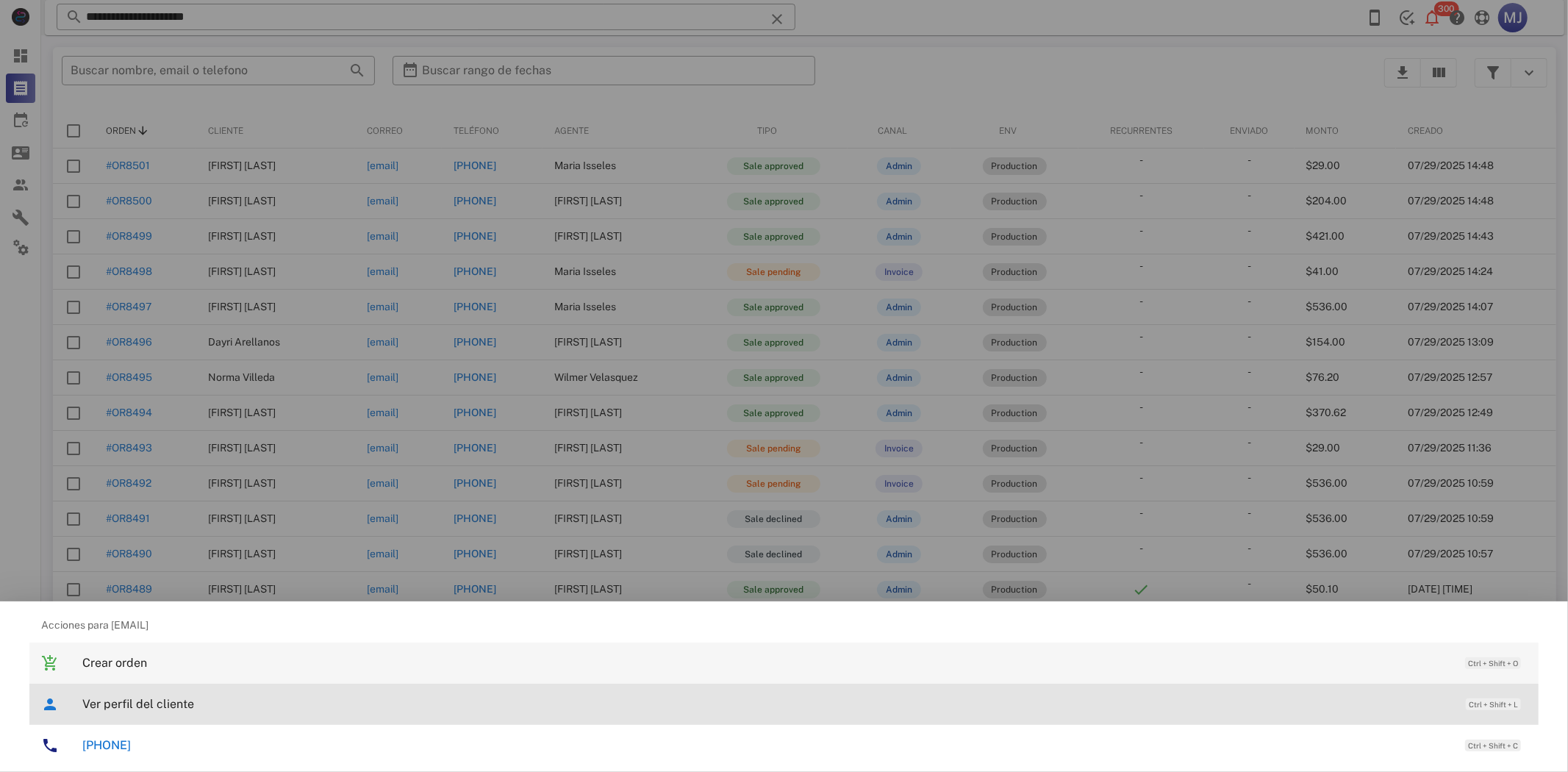 drag, startPoint x: 204, startPoint y: 707, endPoint x: 213, endPoint y: 672, distance: 36.138622 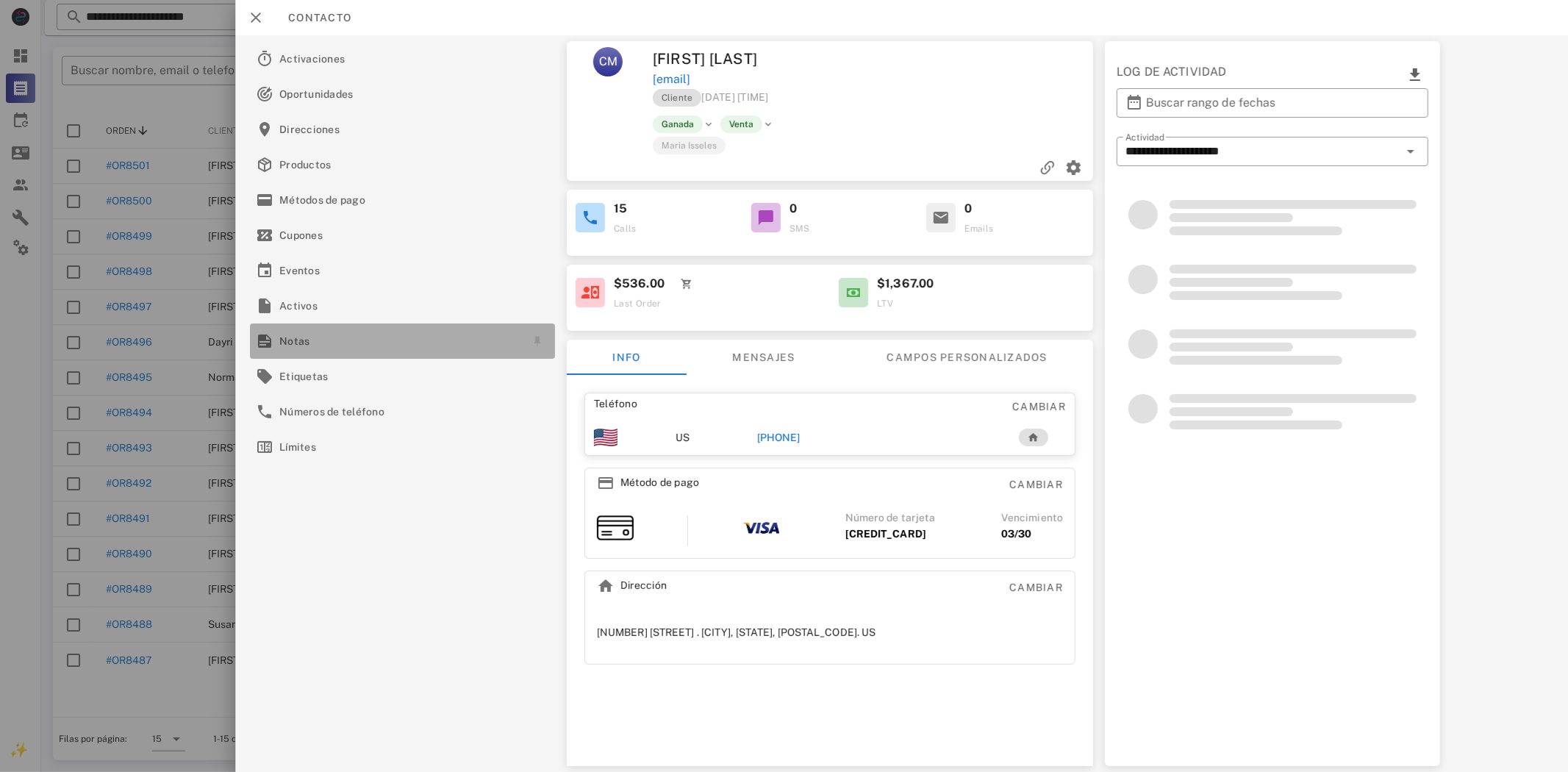 click on "Notas" at bounding box center [399, 341] 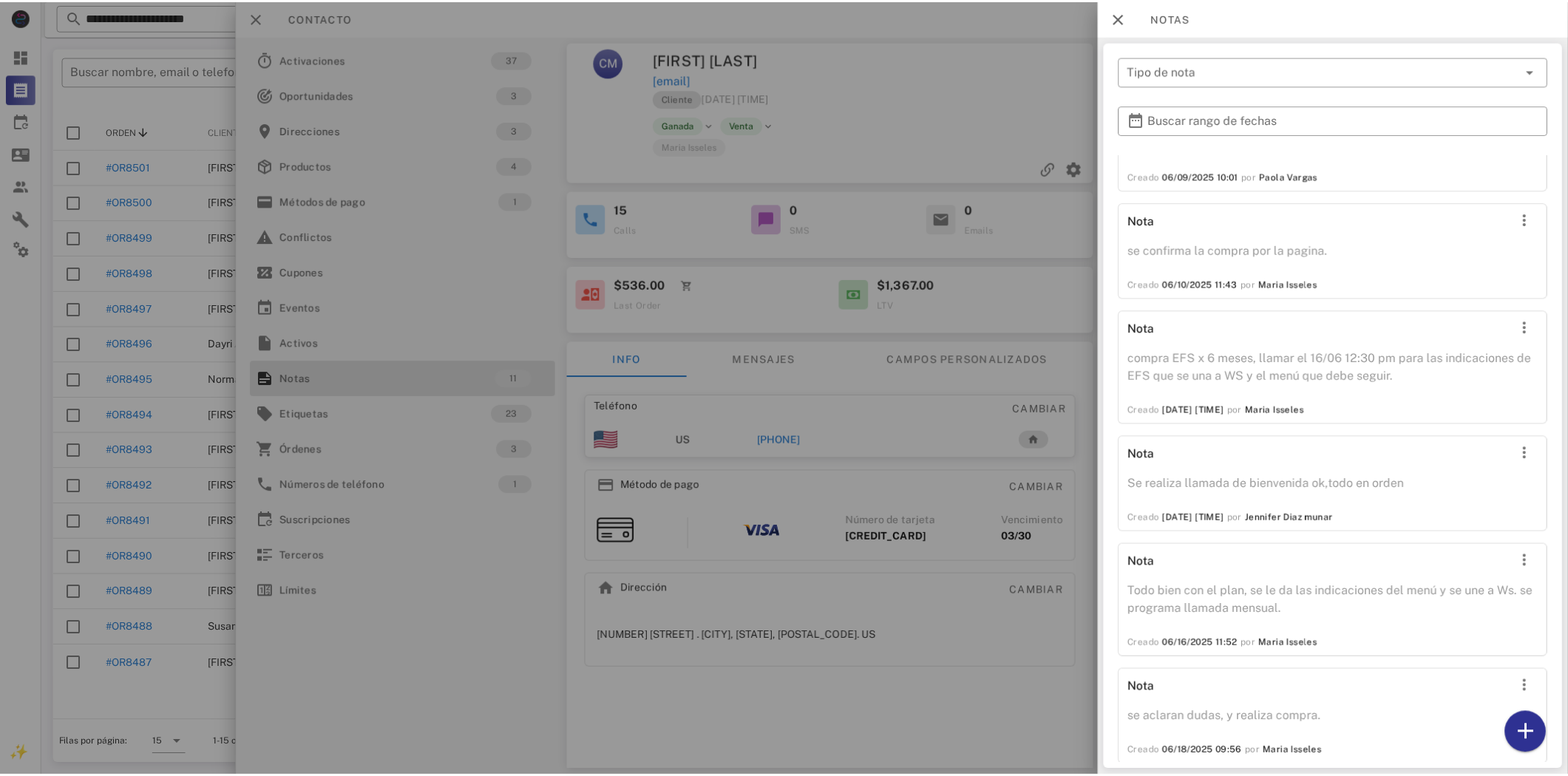 scroll, scrollTop: 397, scrollLeft: 0, axis: vertical 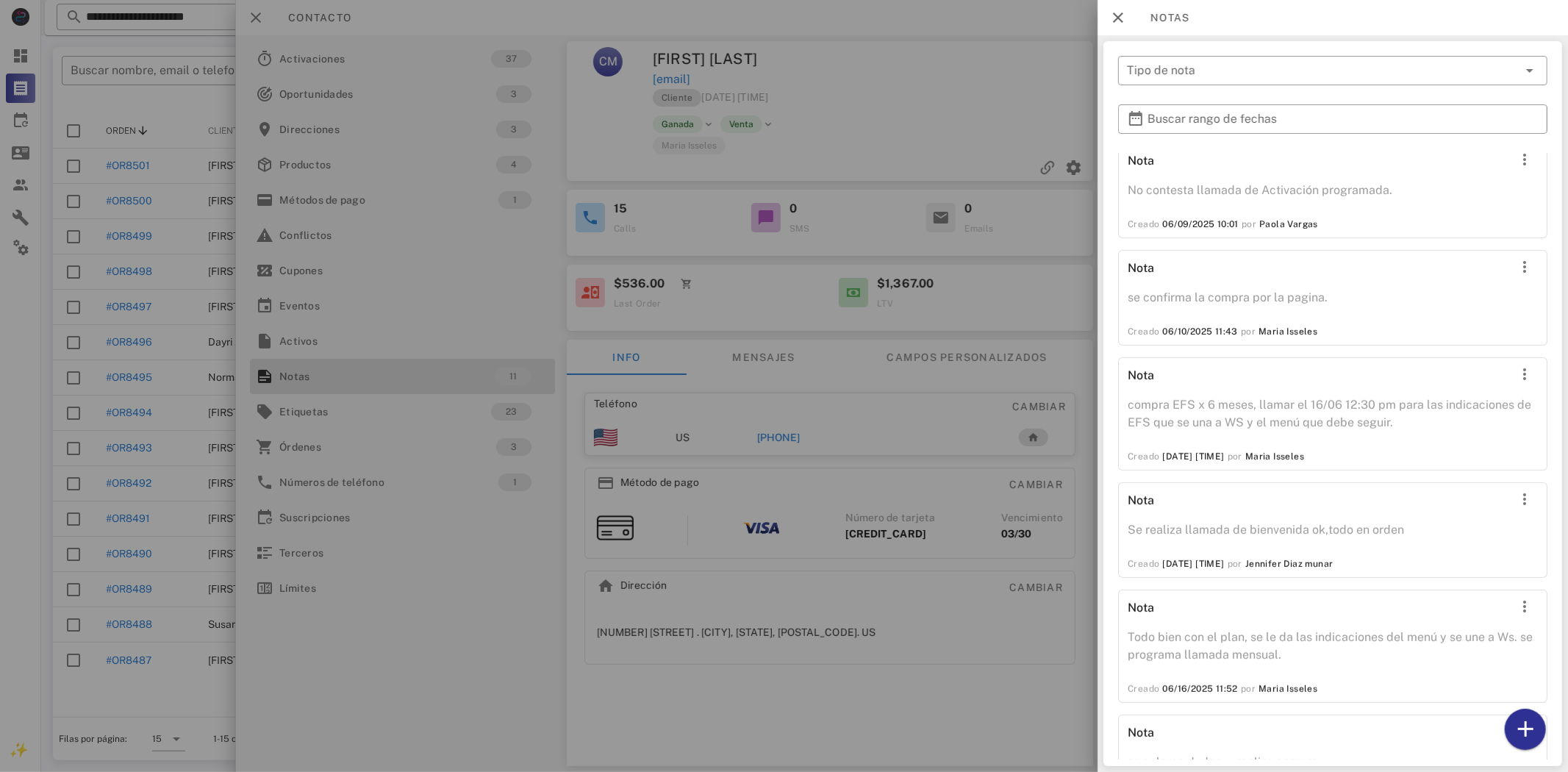 click at bounding box center (784, 386) 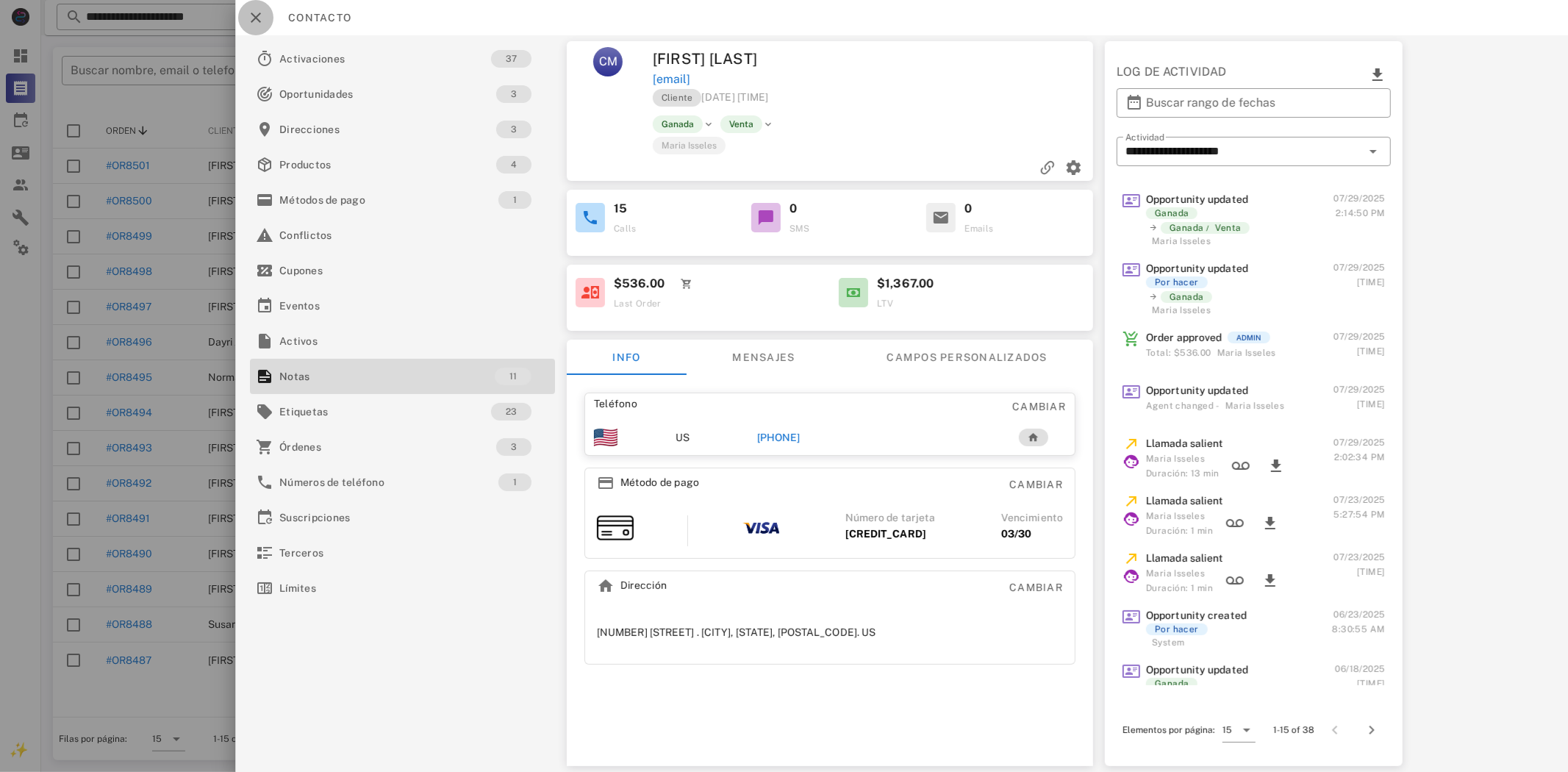 click at bounding box center (256, 18) 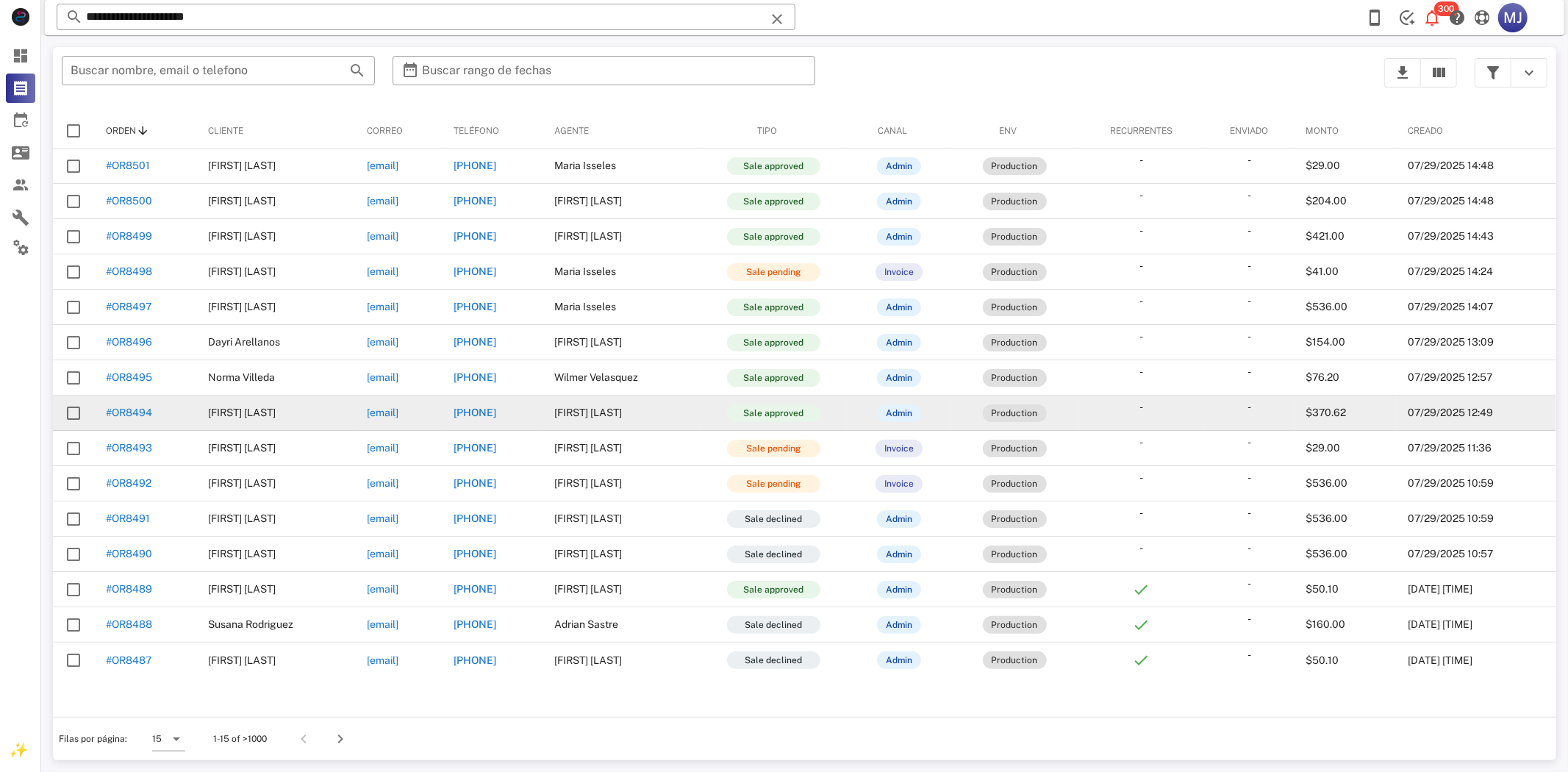 click on "[EMAIL]" at bounding box center (382, 412) 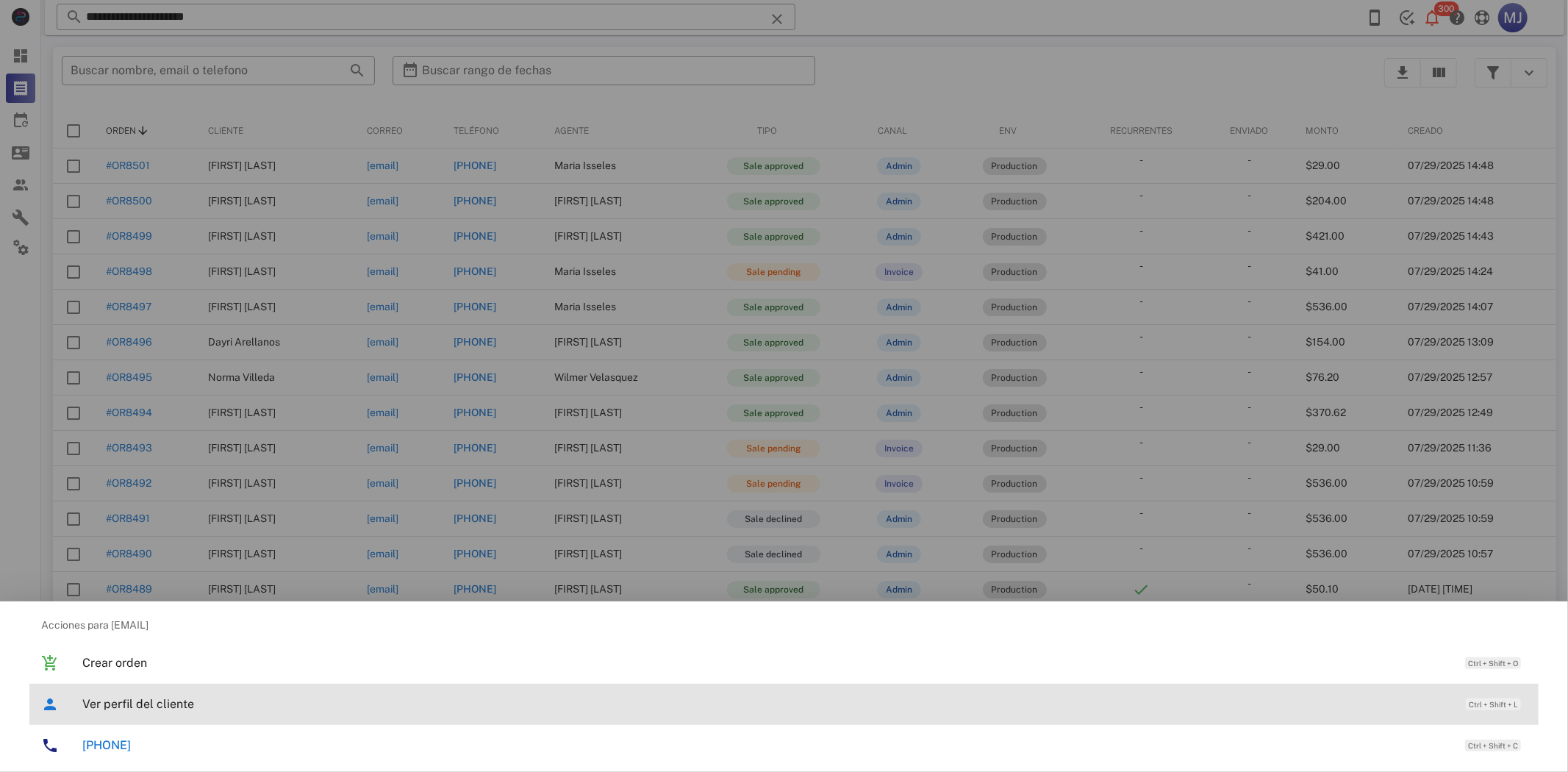 click on "Ver perfil del cliente" at bounding box center [767, 704] 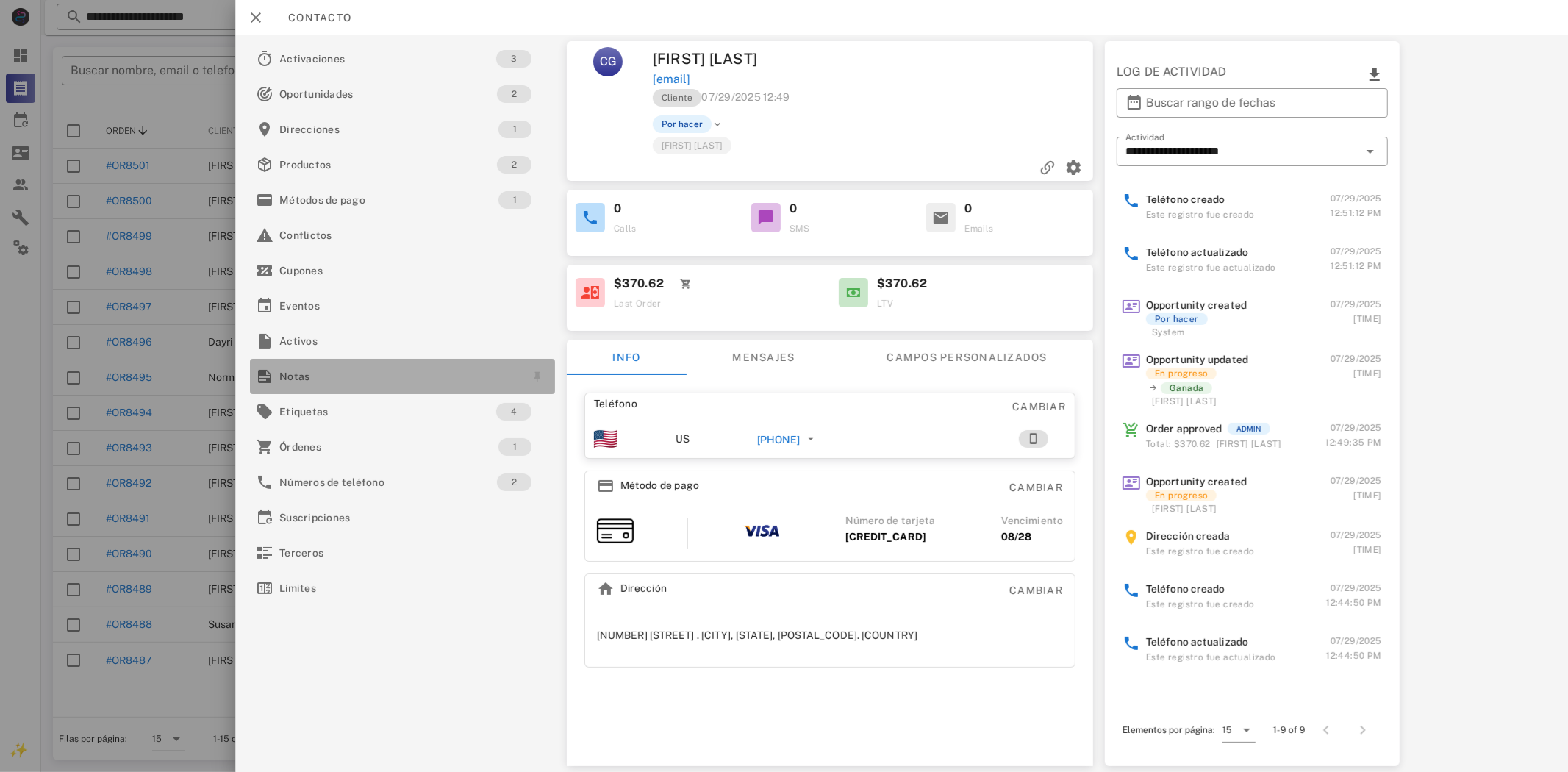 click on "Notas" at bounding box center (399, 376) 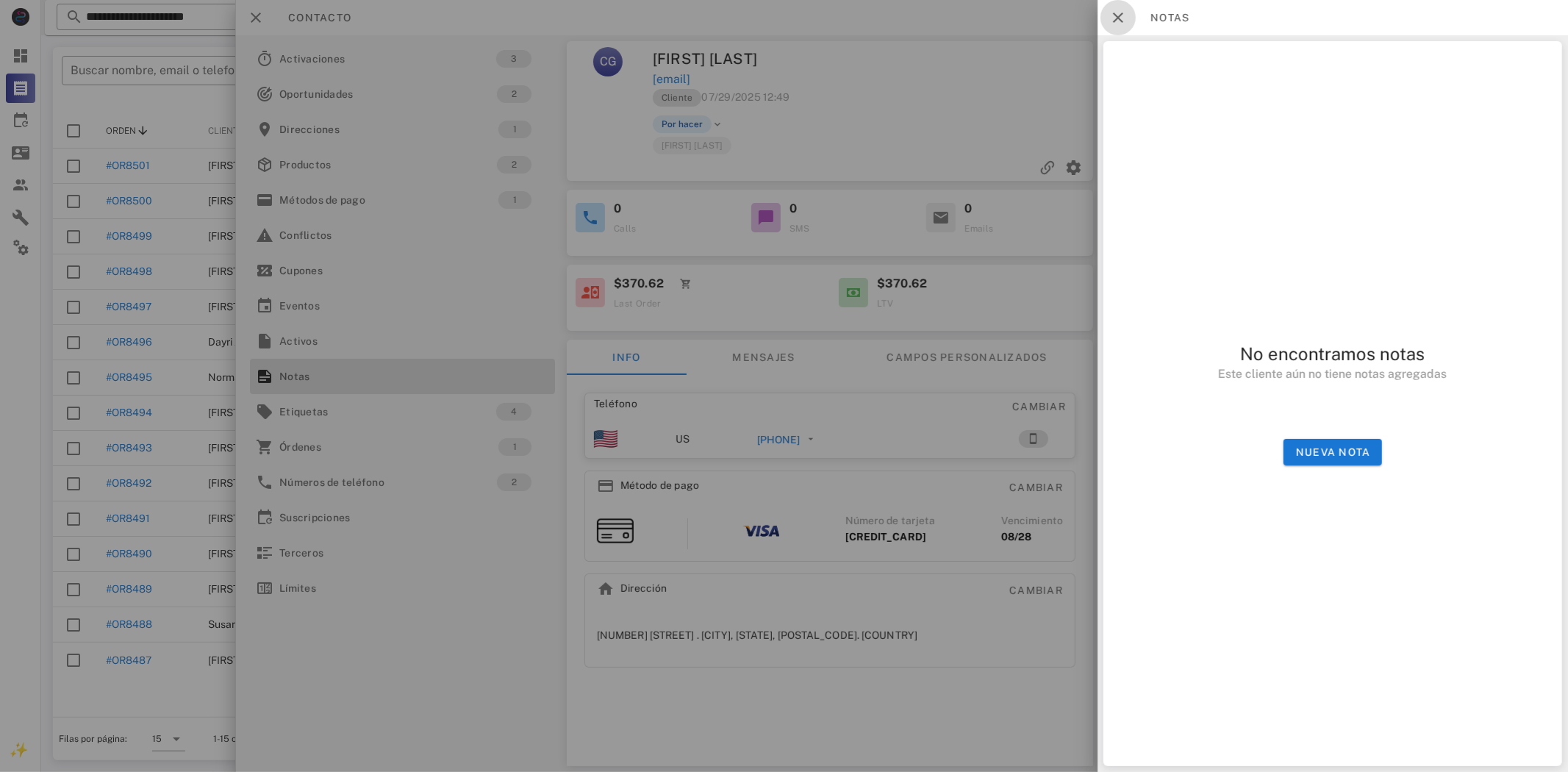 click at bounding box center (1118, 18) 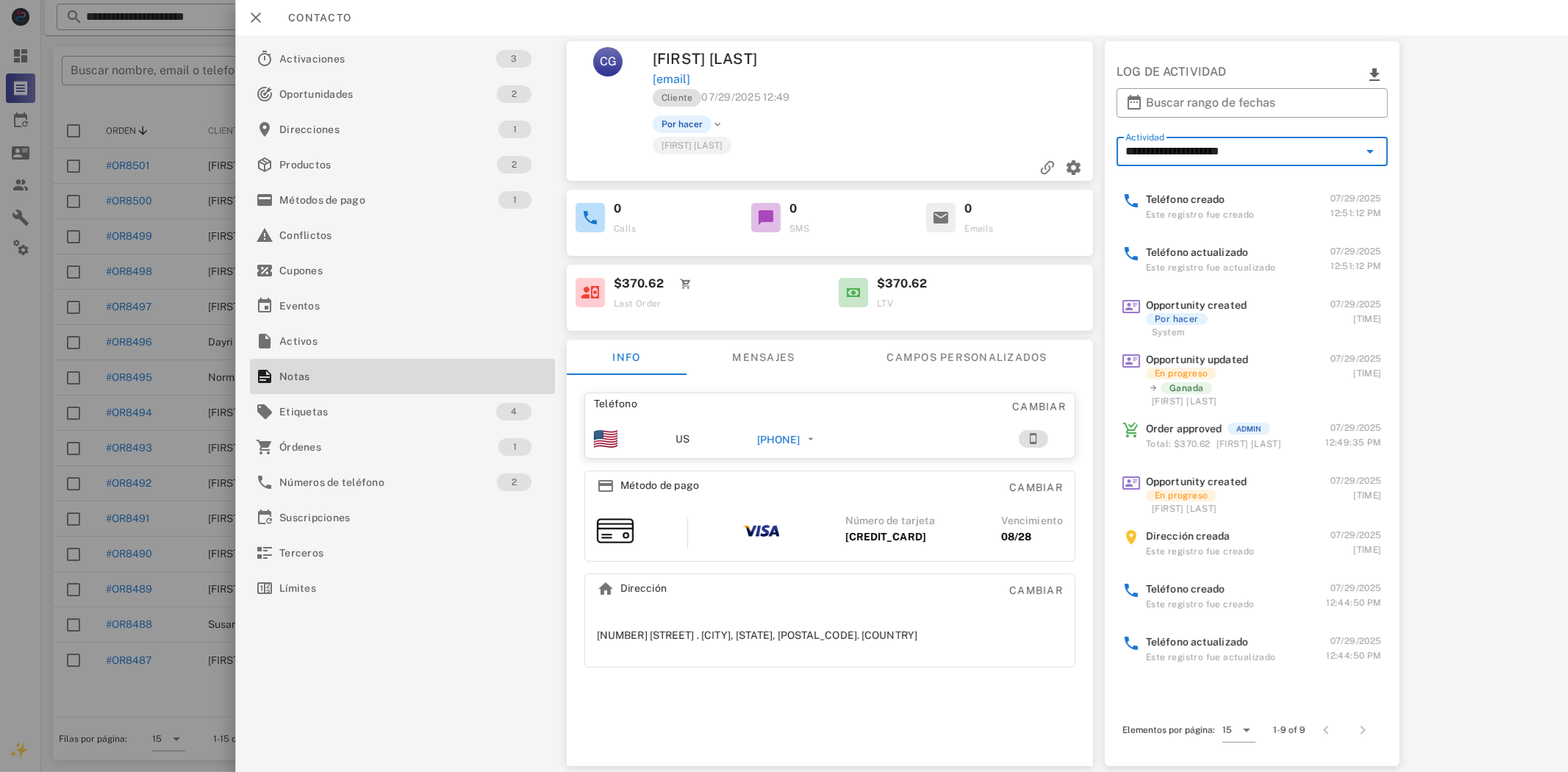 click on "**********" at bounding box center (1242, 151) 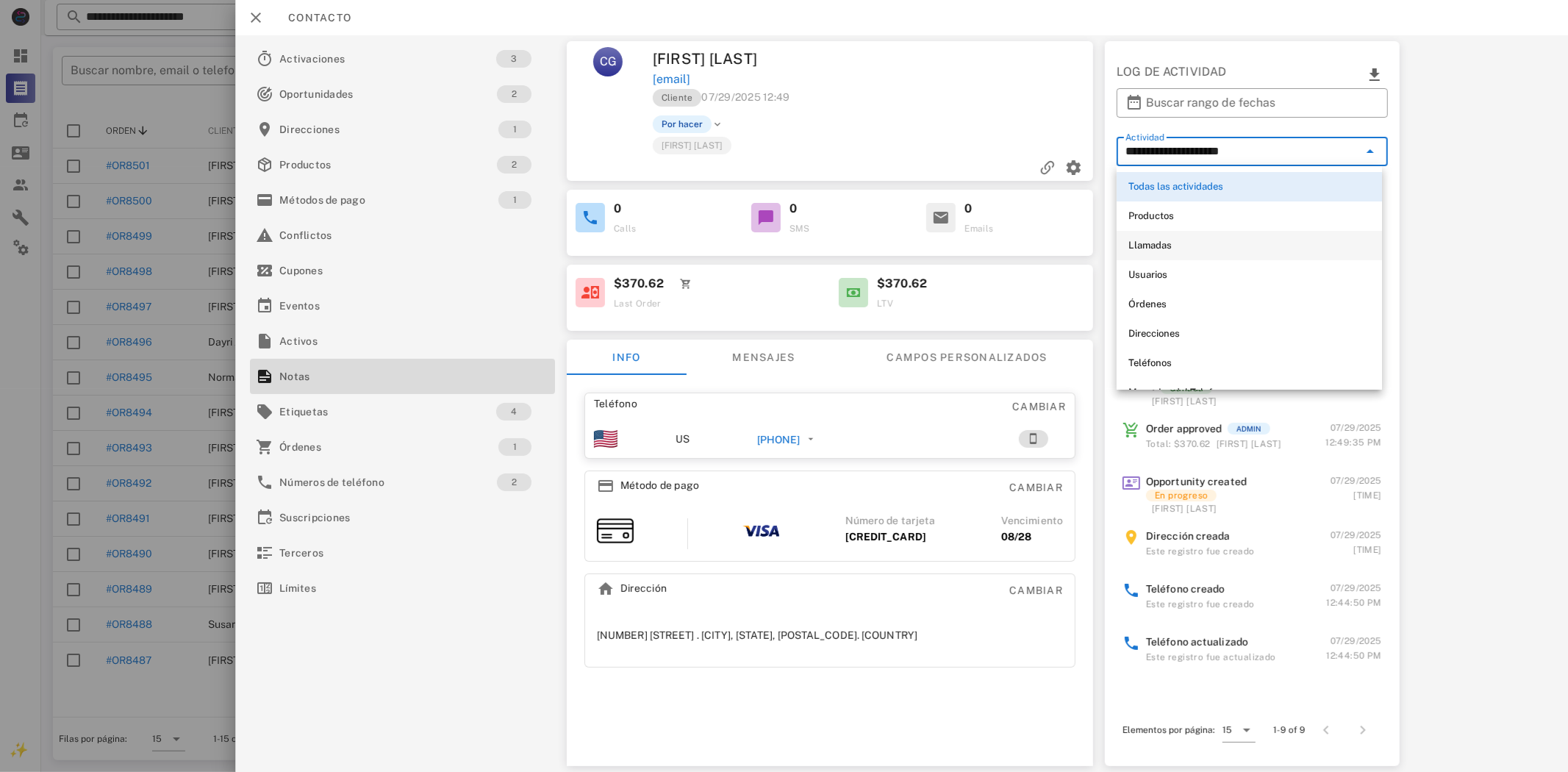 click on "Llamadas" at bounding box center (1249, 246) 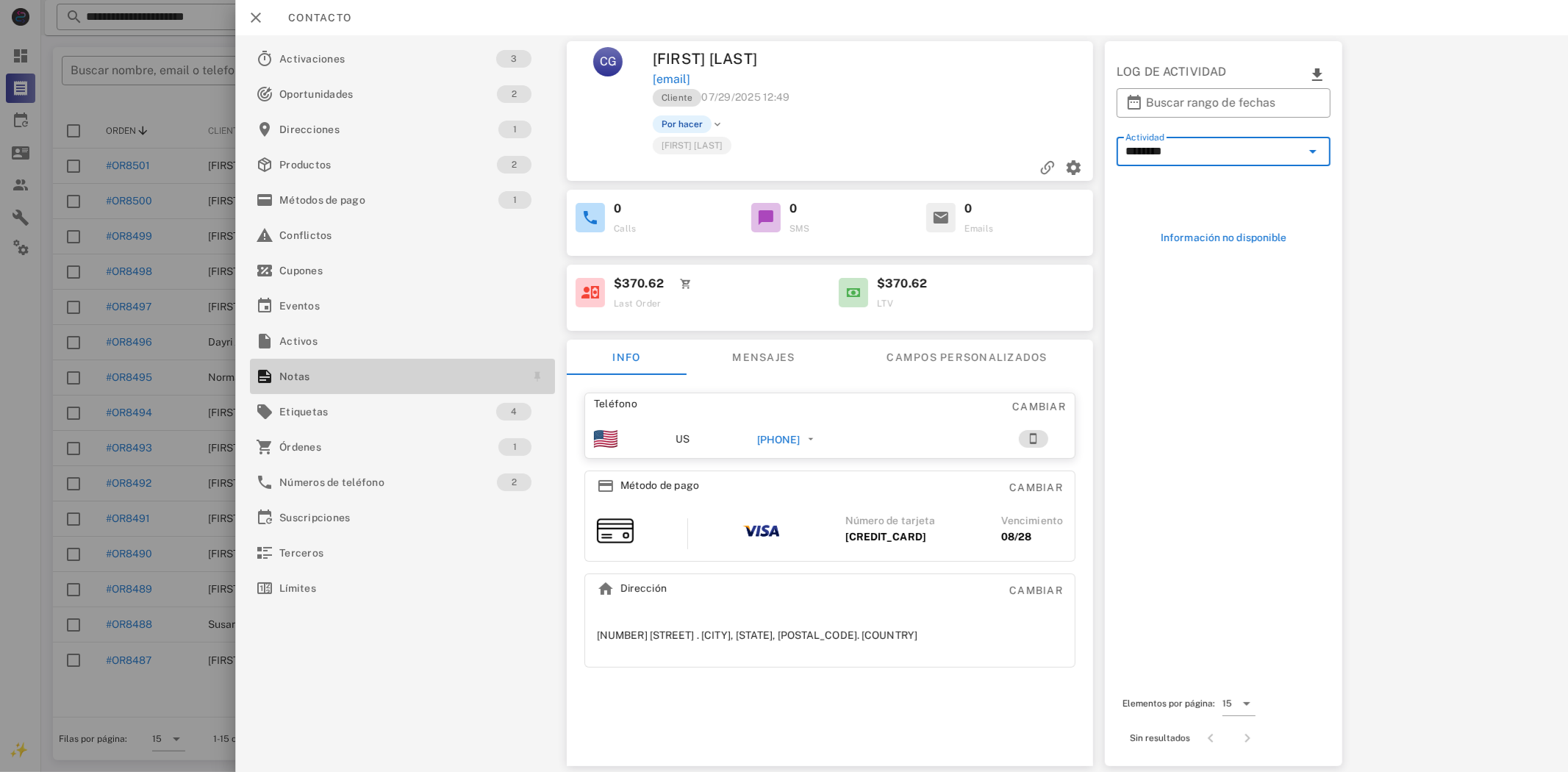 click on "Notas" at bounding box center (399, 376) 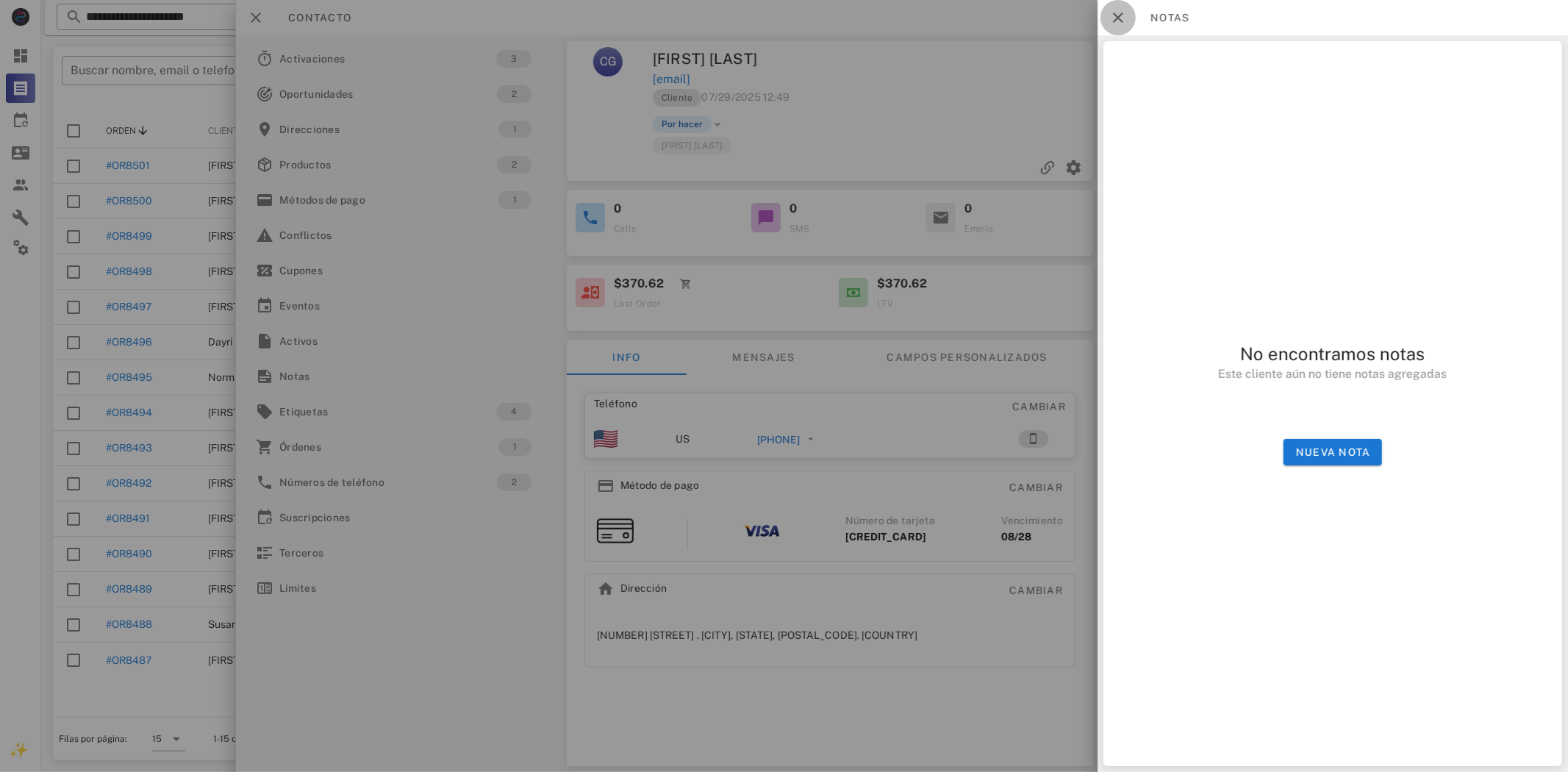 click at bounding box center [1118, 18] 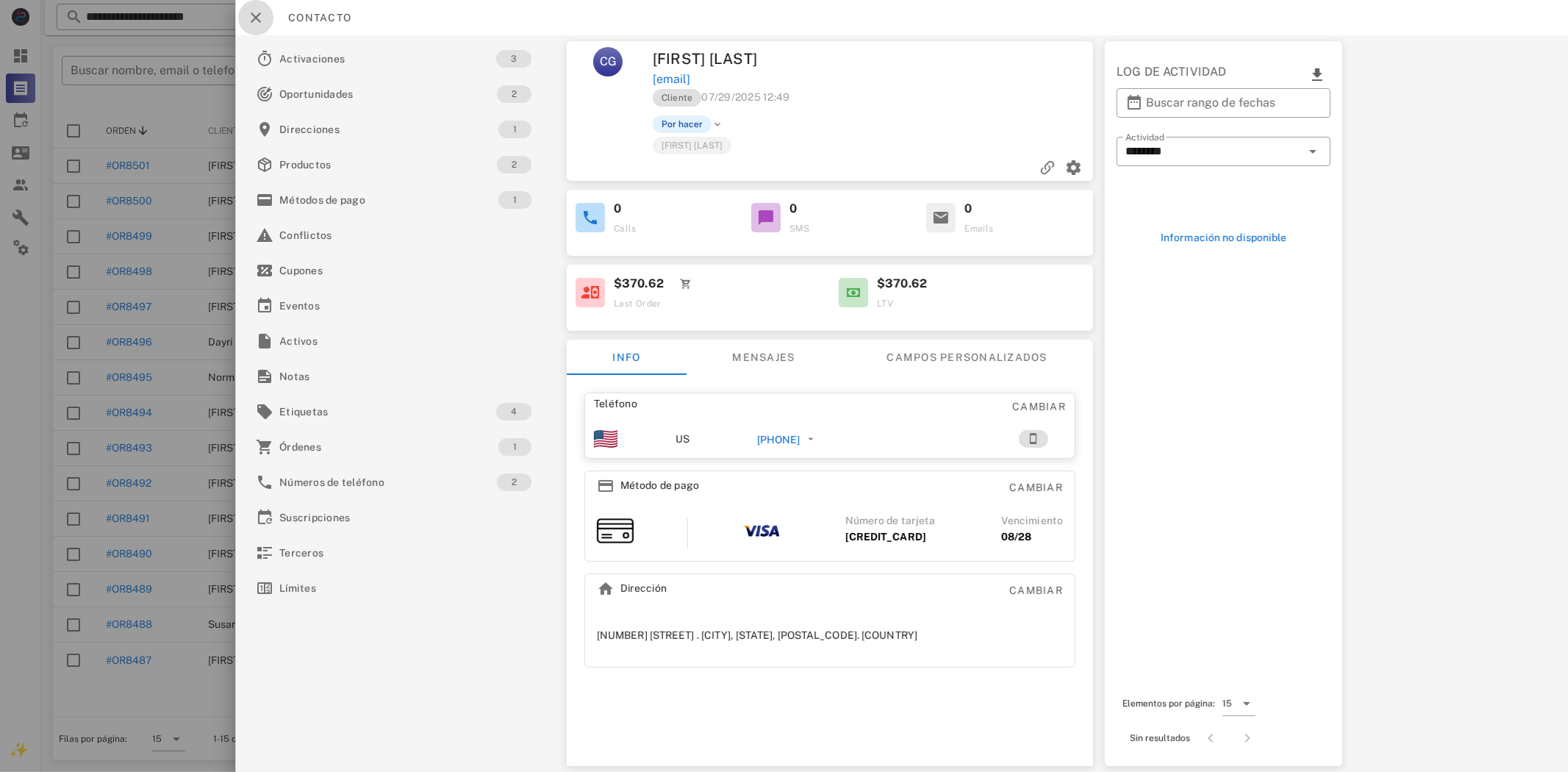 click at bounding box center [256, 18] 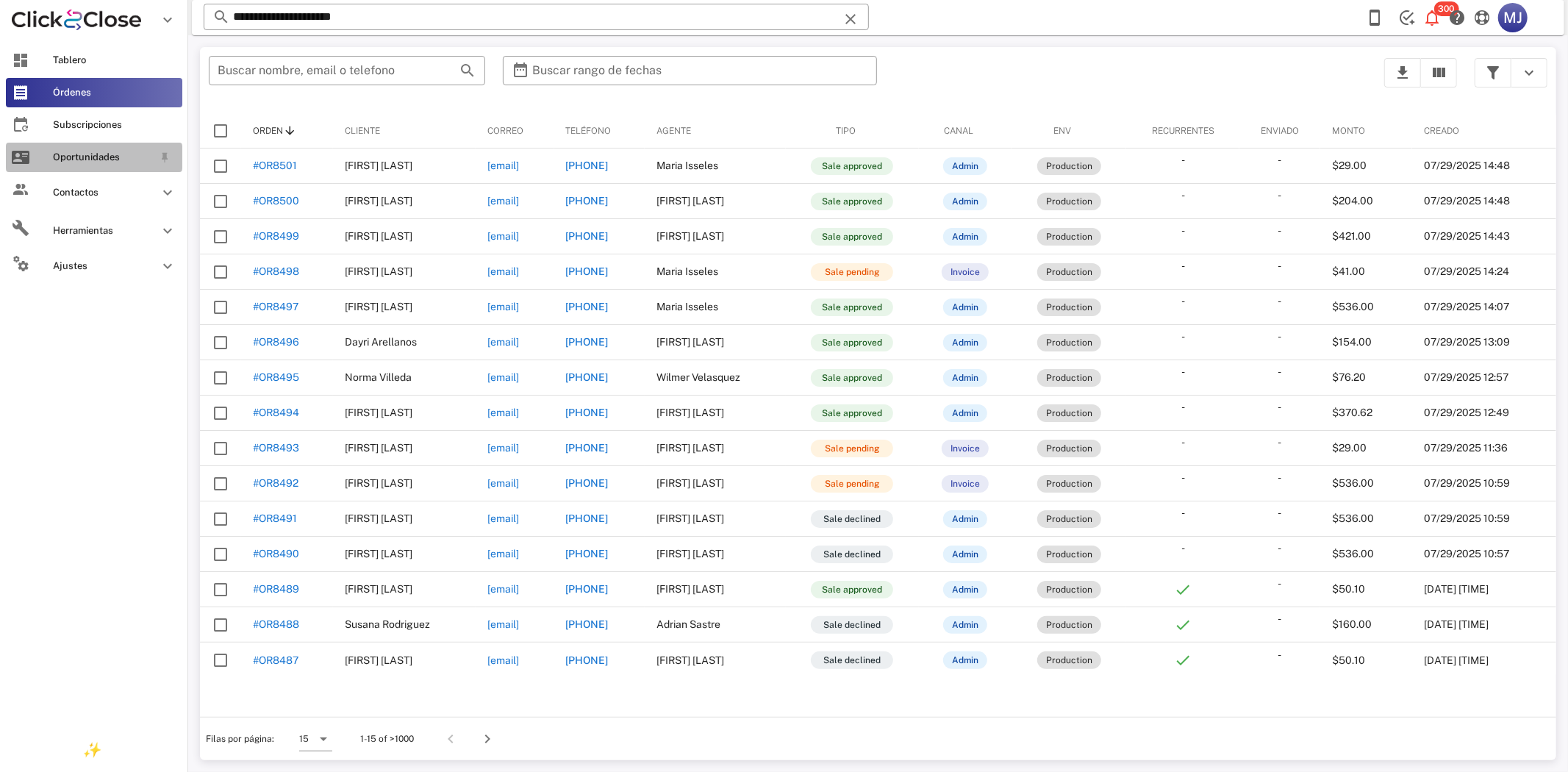 click on "Oportunidades" at bounding box center (94, 157) 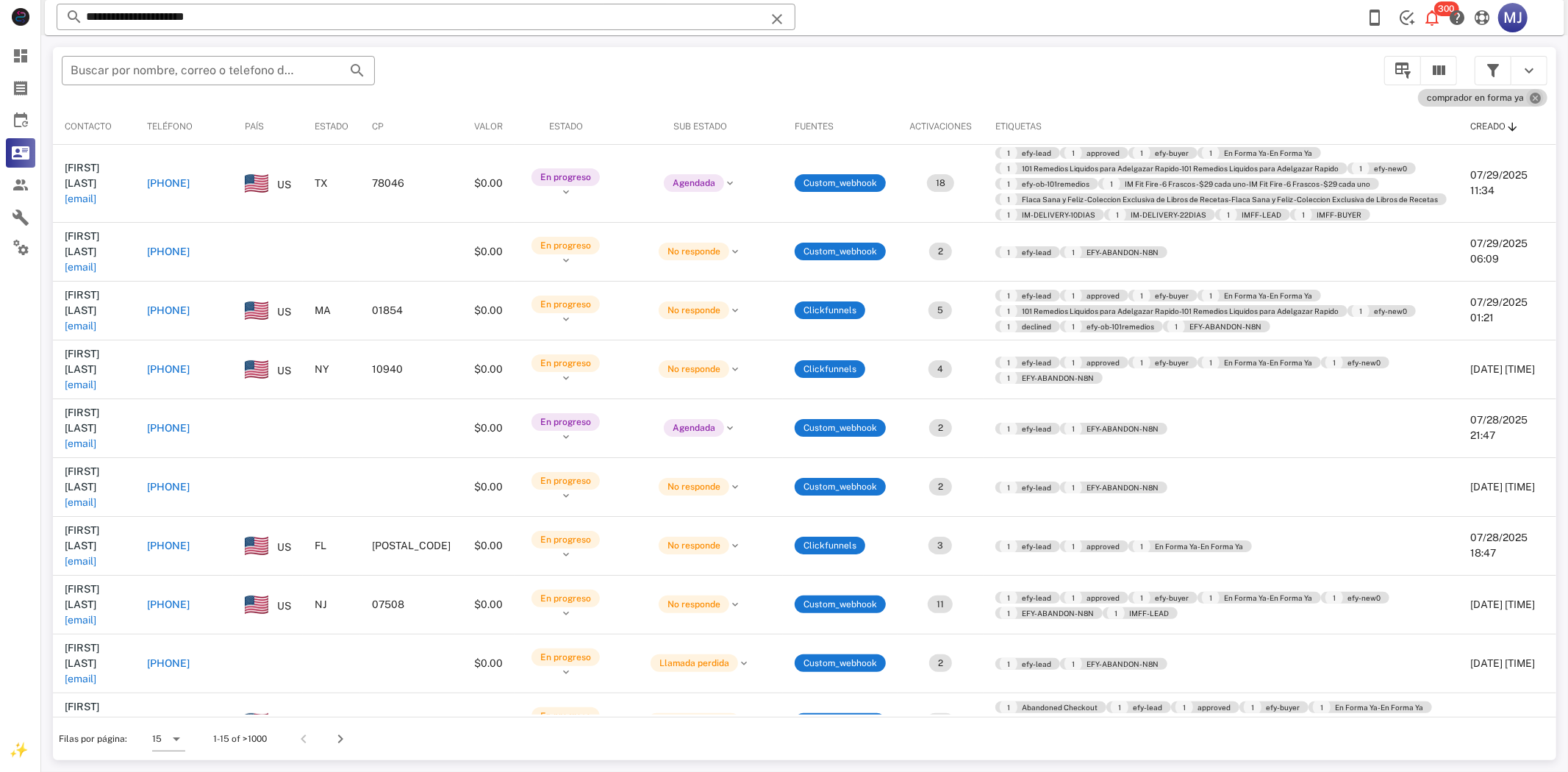 click at bounding box center (1535, 98) 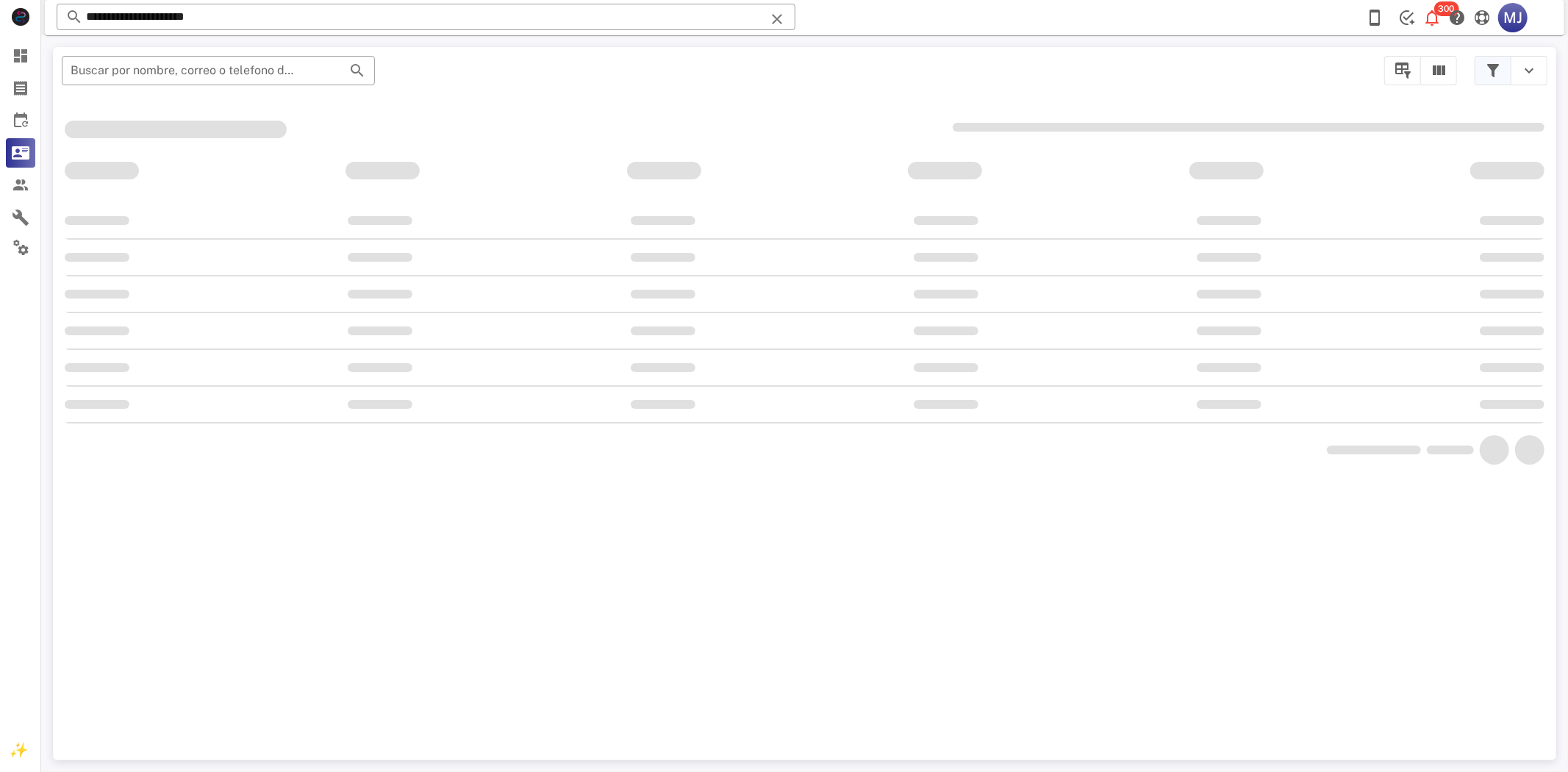 click at bounding box center (1493, 71) 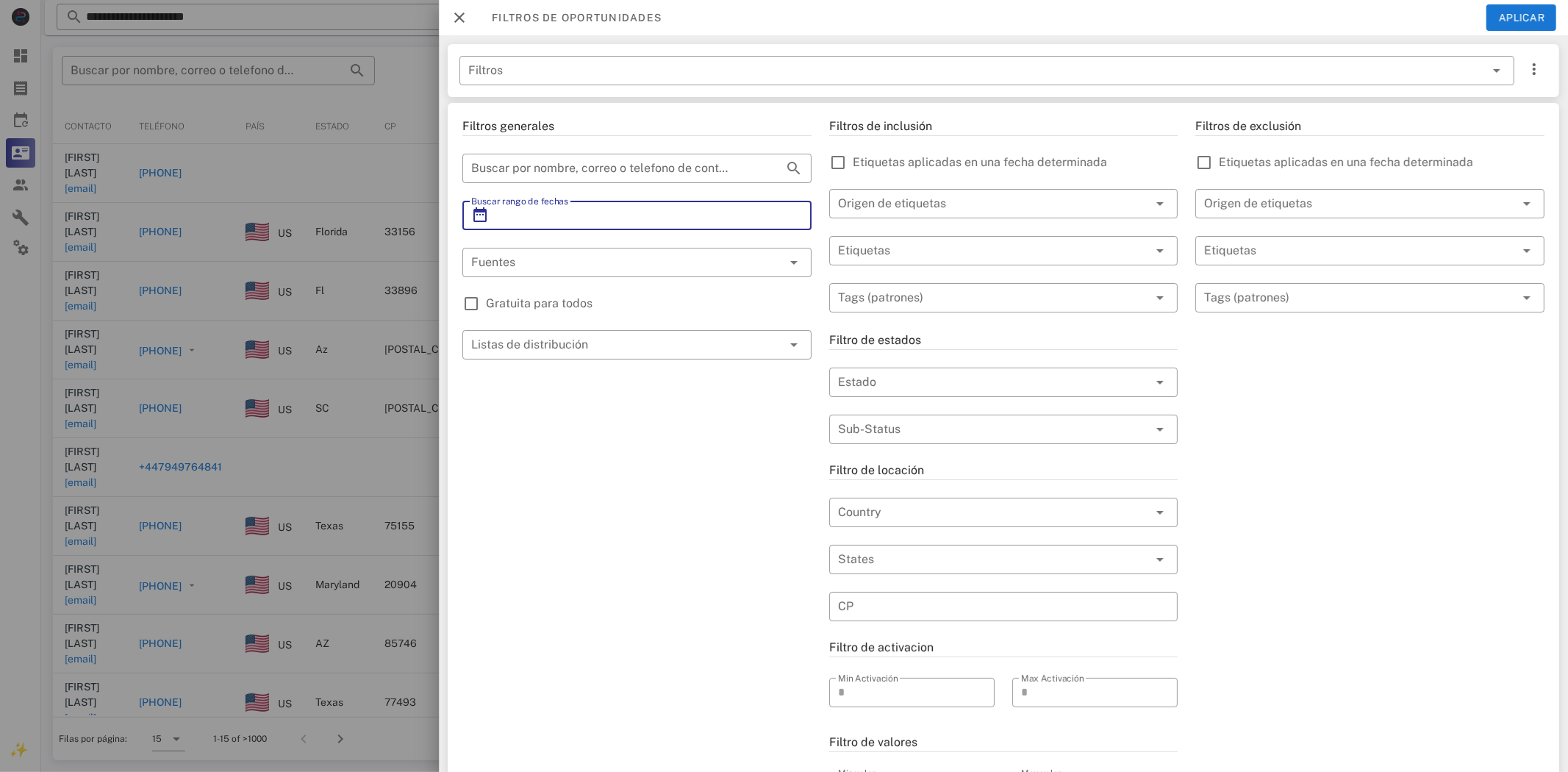 click on "Buscar rango de fechas" at bounding box center [637, 215] 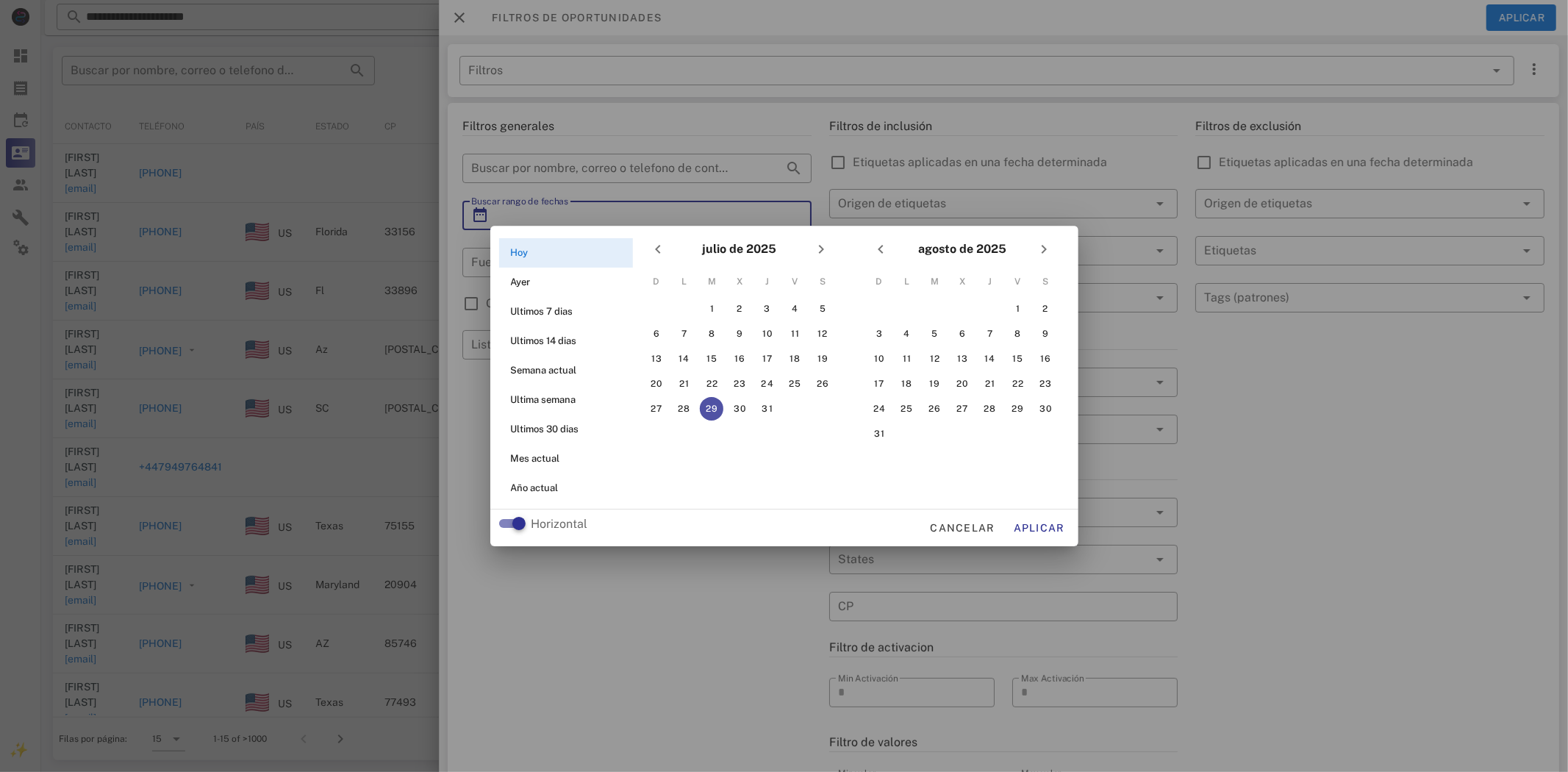 click on "29" at bounding box center (712, 409) 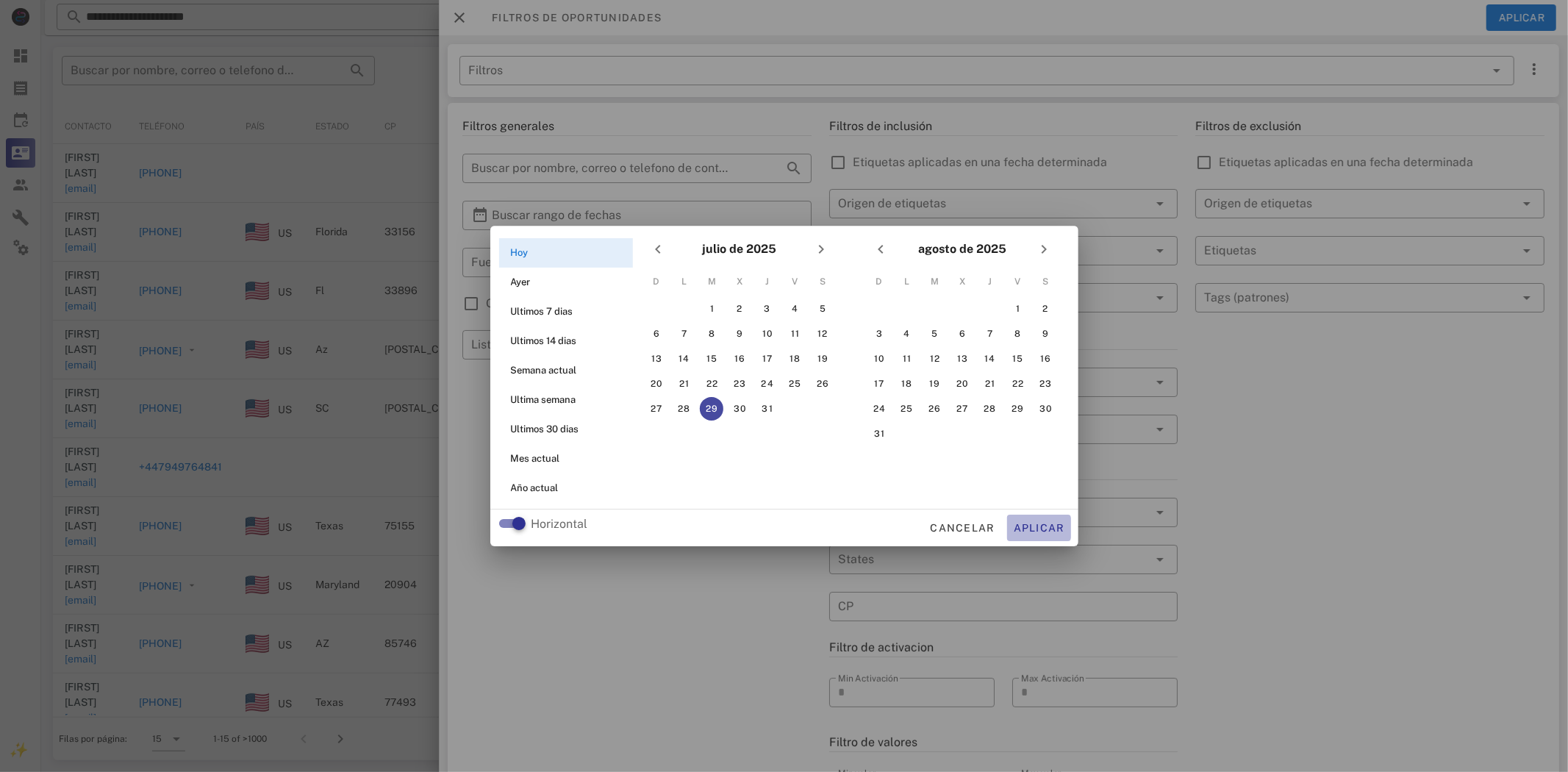 click on "Aplicar" at bounding box center (1039, 528) 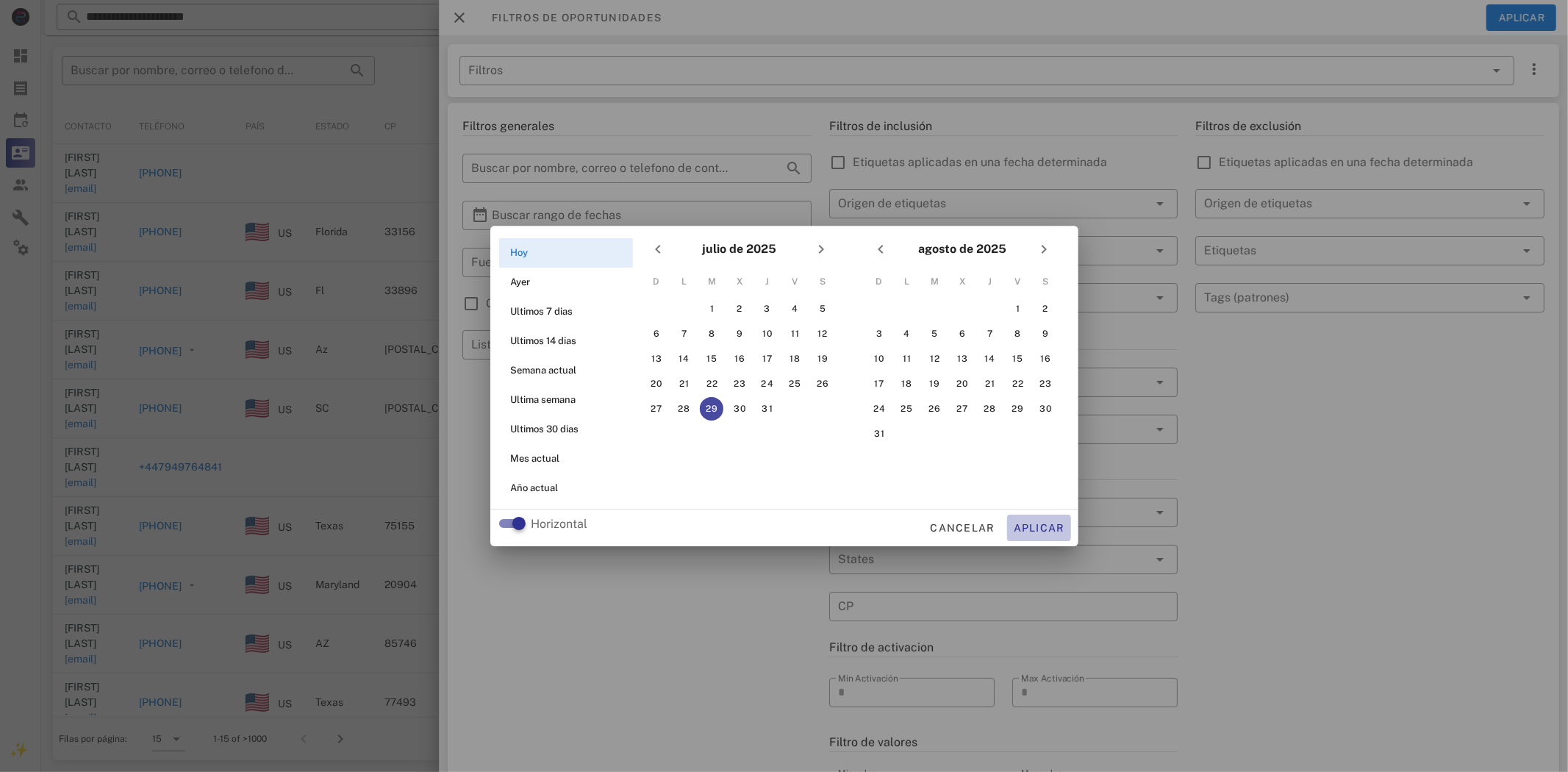 type on "**********" 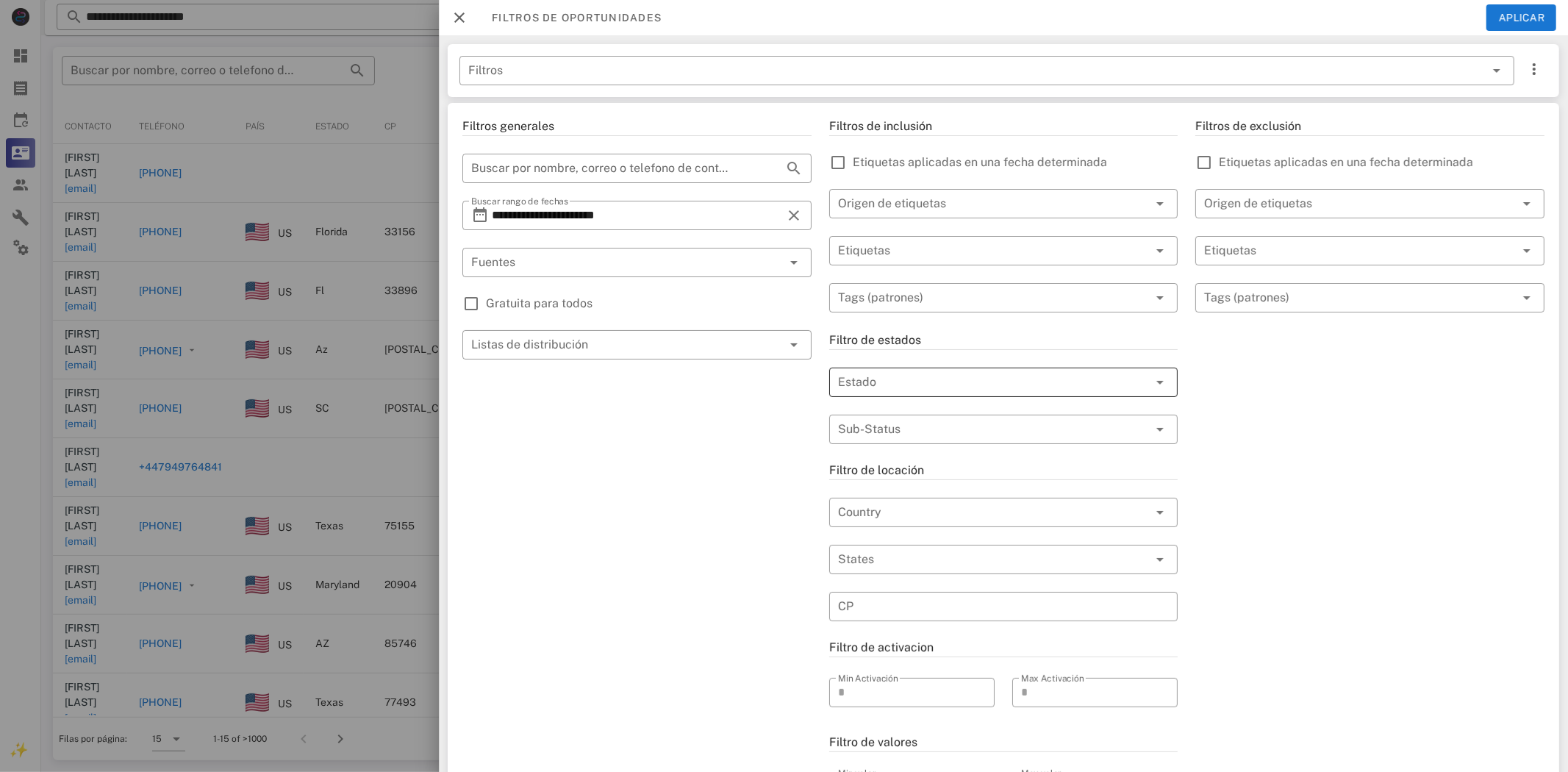click at bounding box center [983, 382] 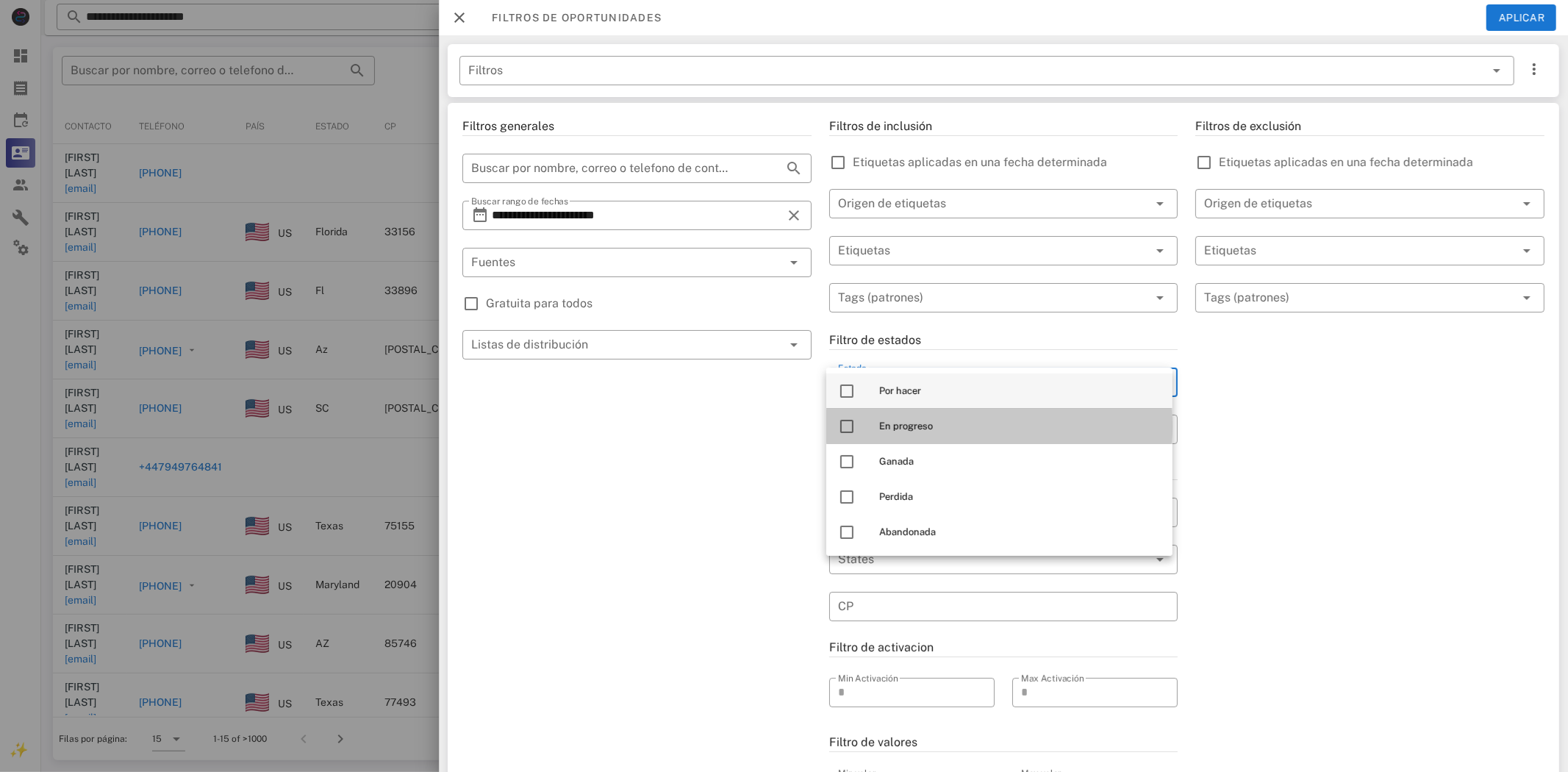 drag, startPoint x: 932, startPoint y: 423, endPoint x: 925, endPoint y: 398, distance: 25.96151 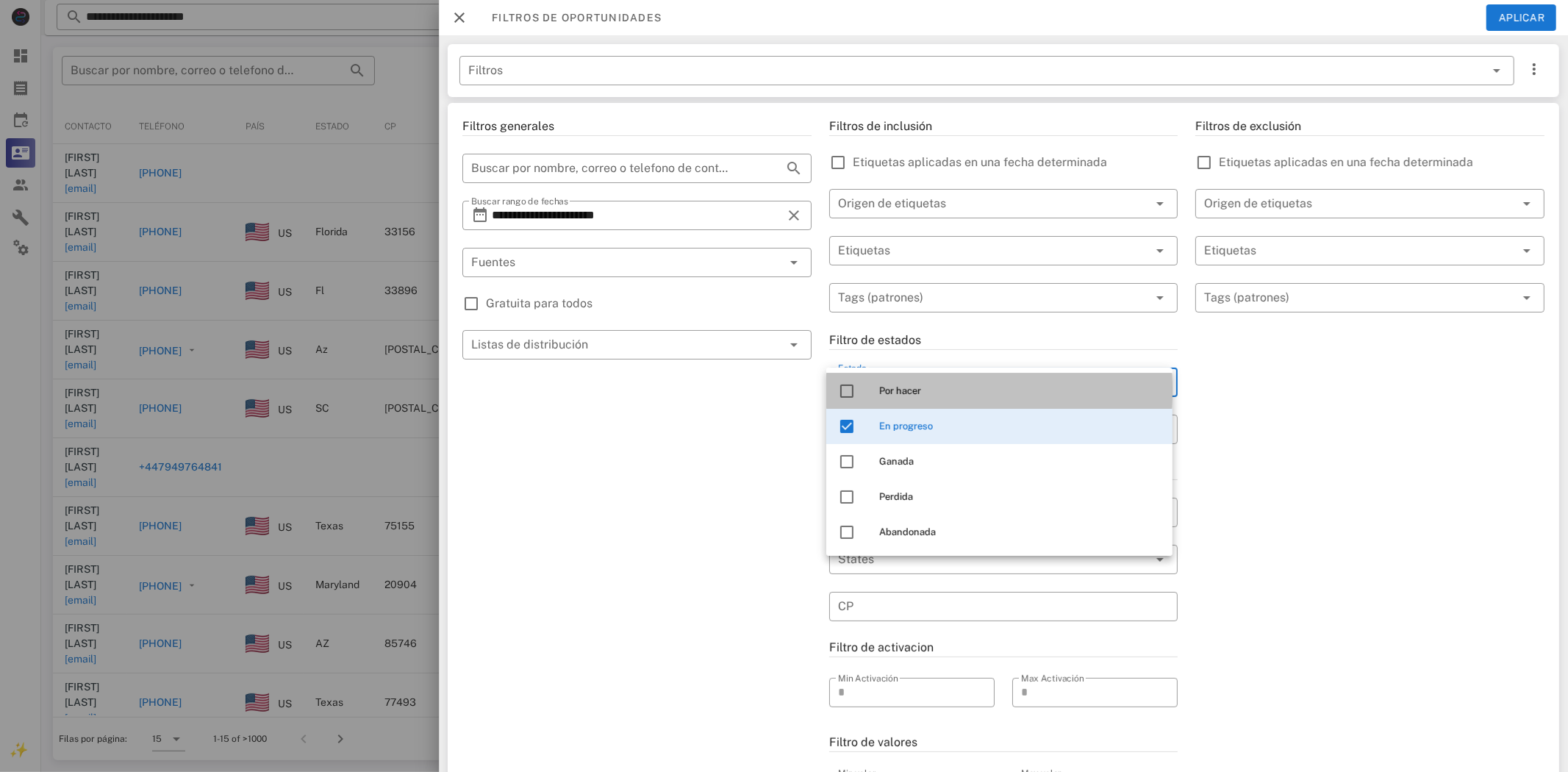 click on "Por hacer" at bounding box center [1020, 391] 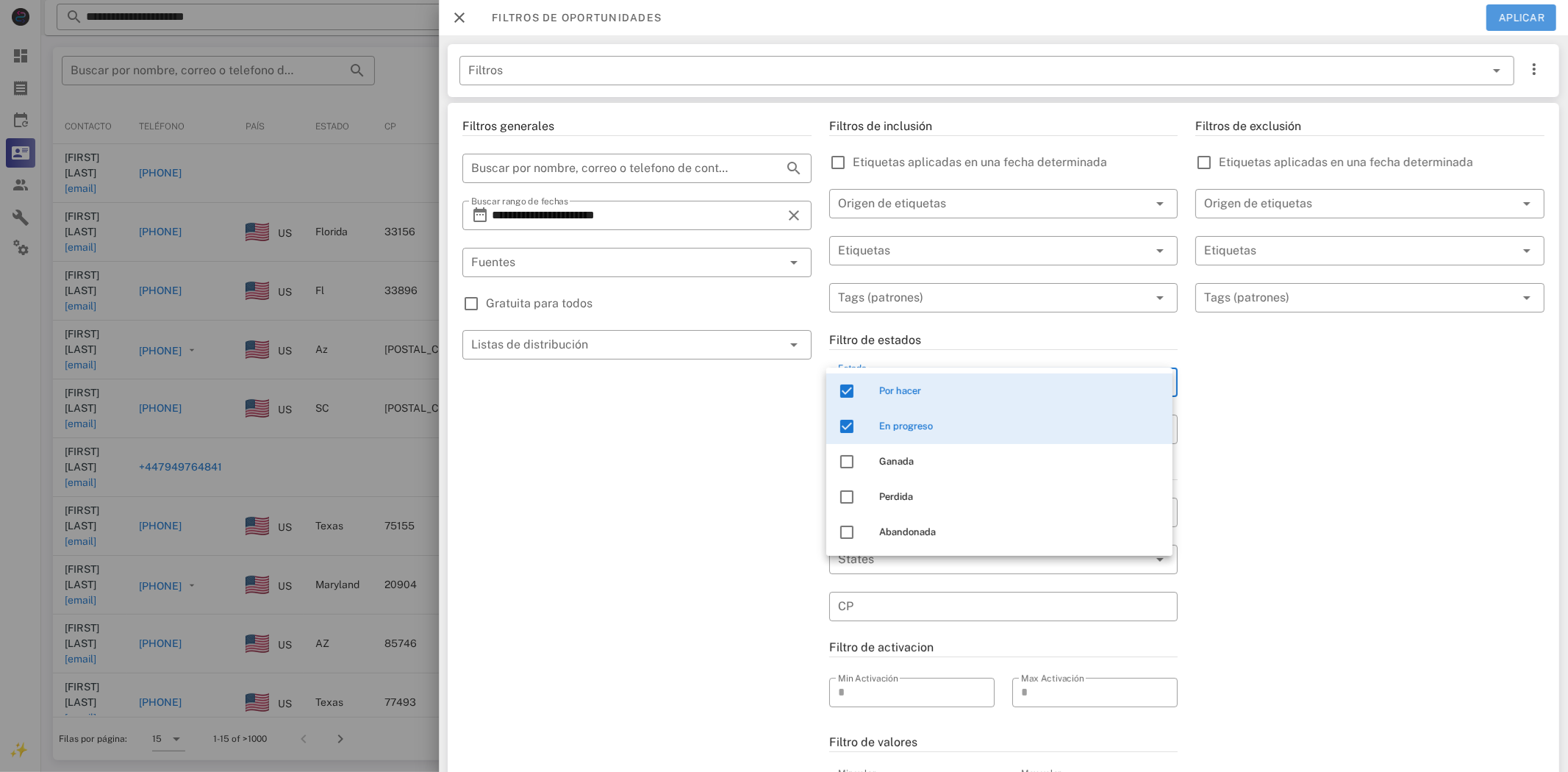 click on "Aplicar" at bounding box center [1521, 18] 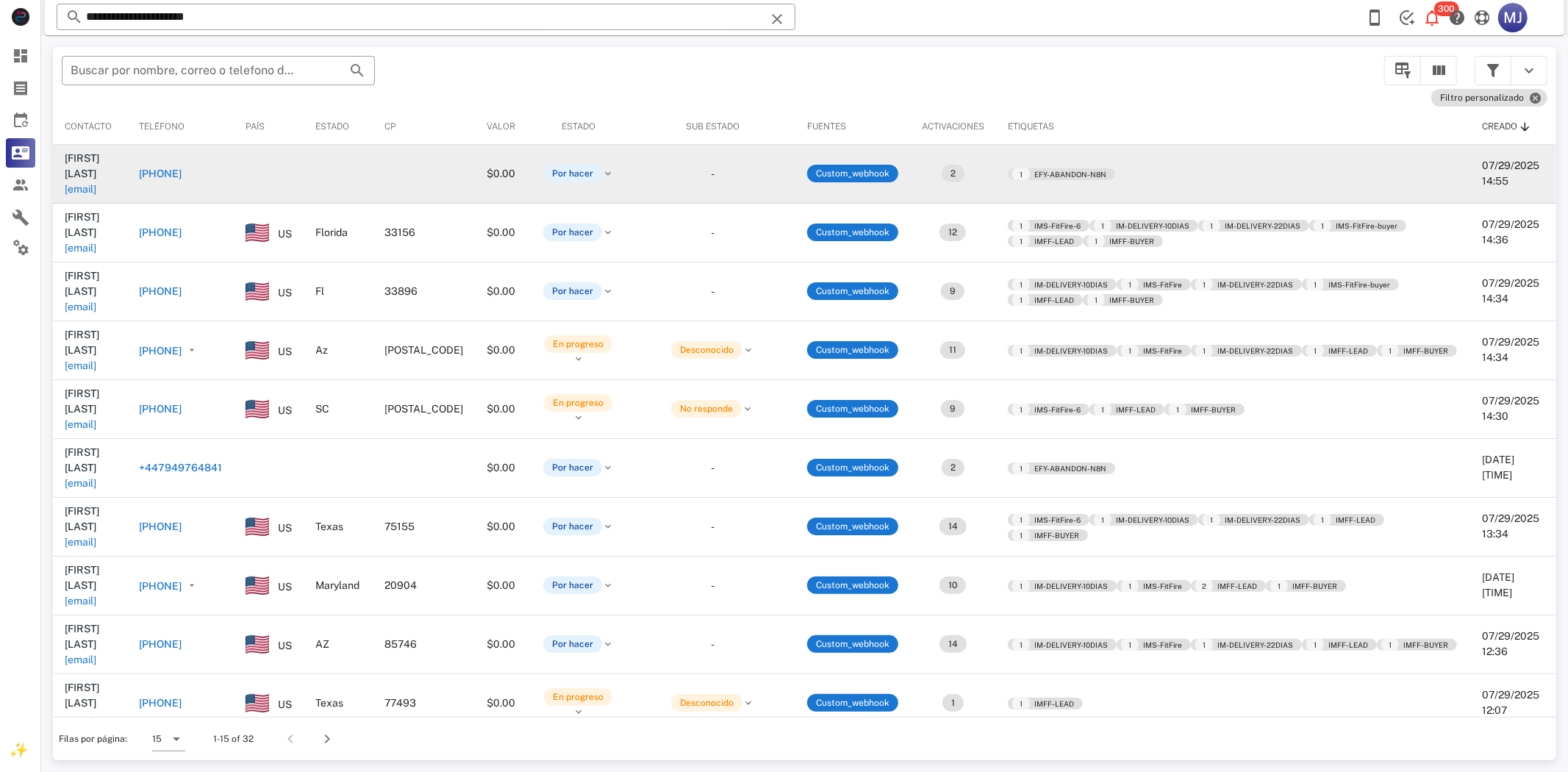 click on "[PHONE]" at bounding box center (160, 174) 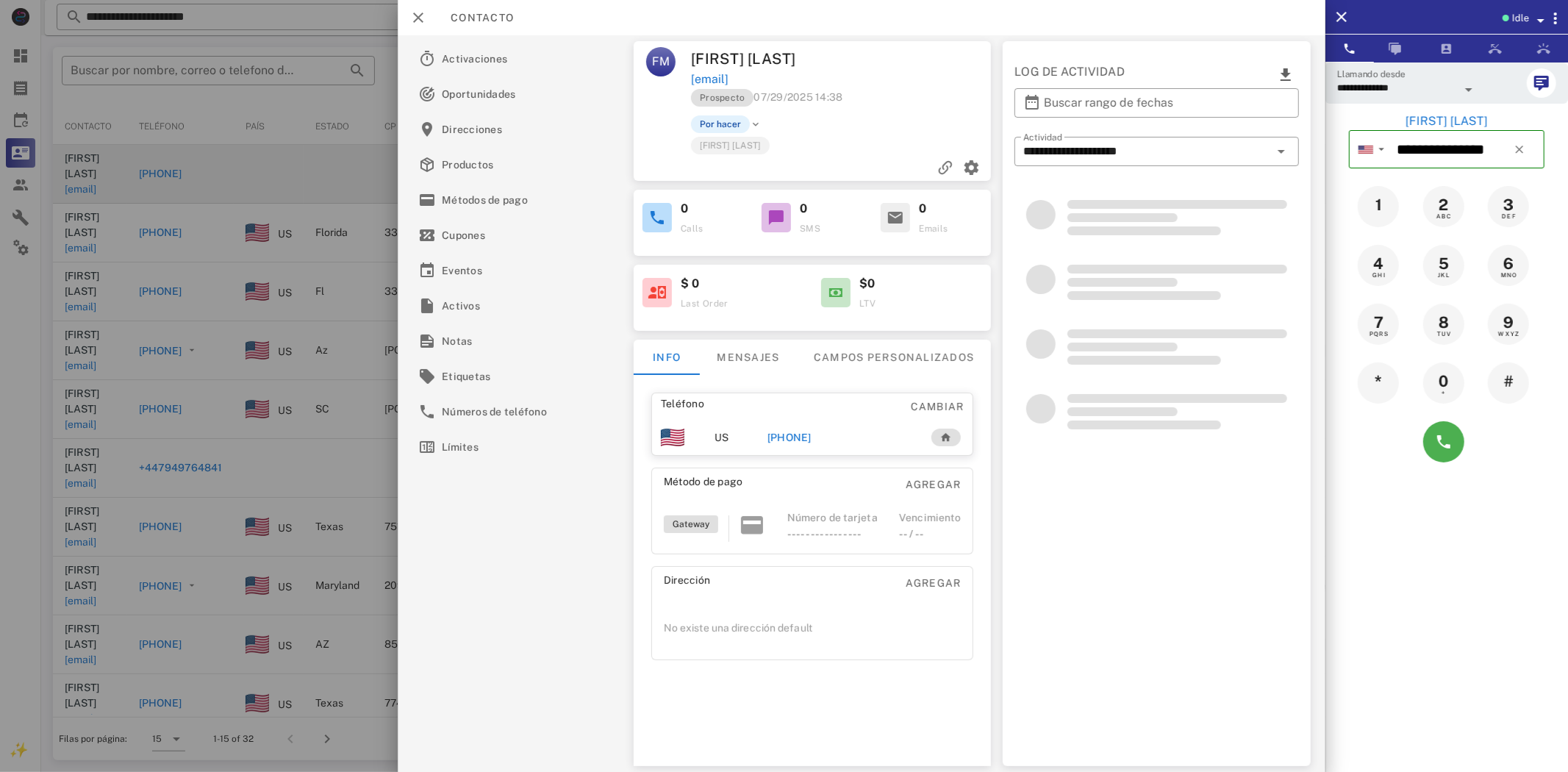 click on "[PHONE]" at bounding box center (789, 437) 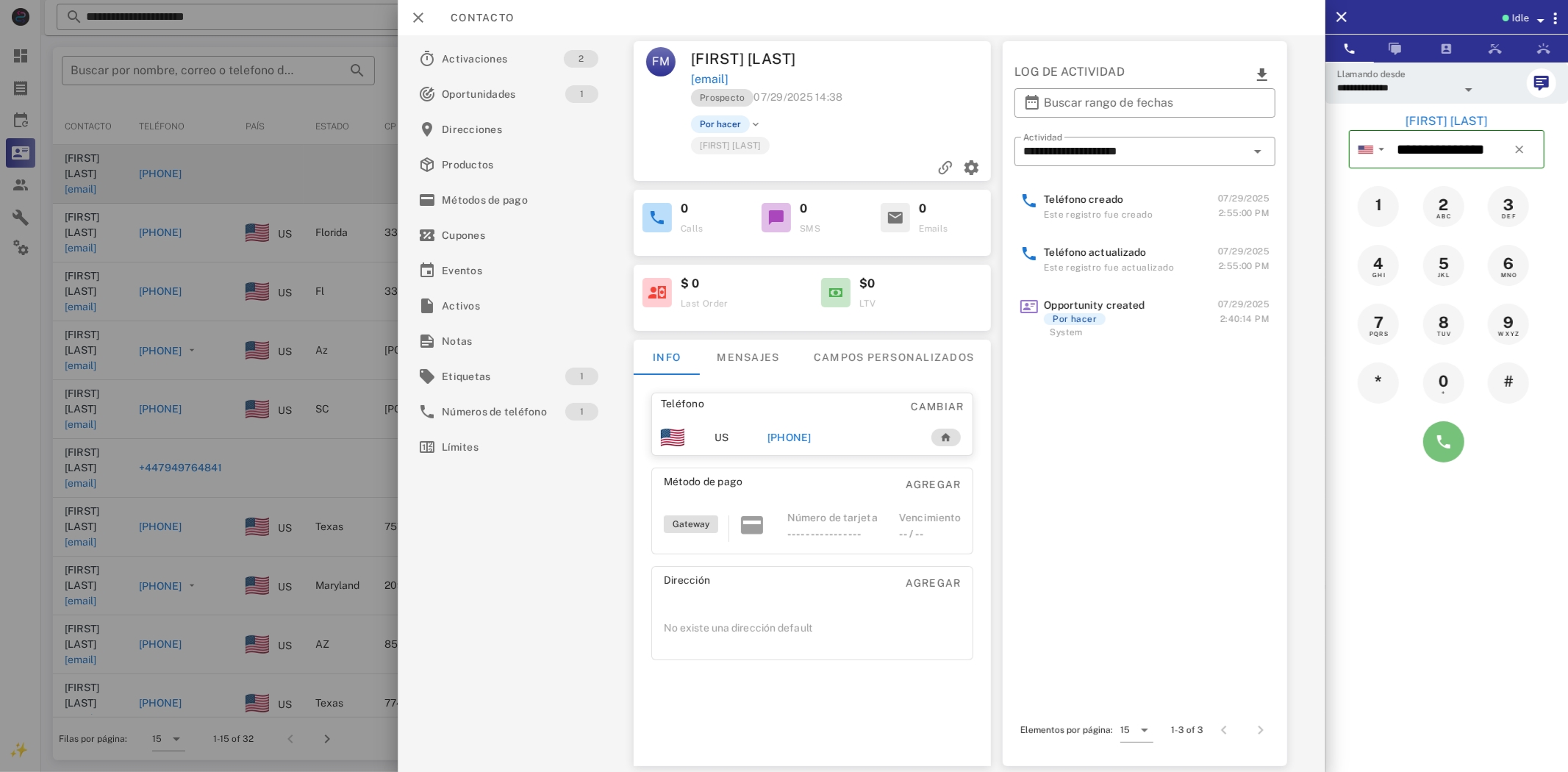 click at bounding box center (1444, 442) 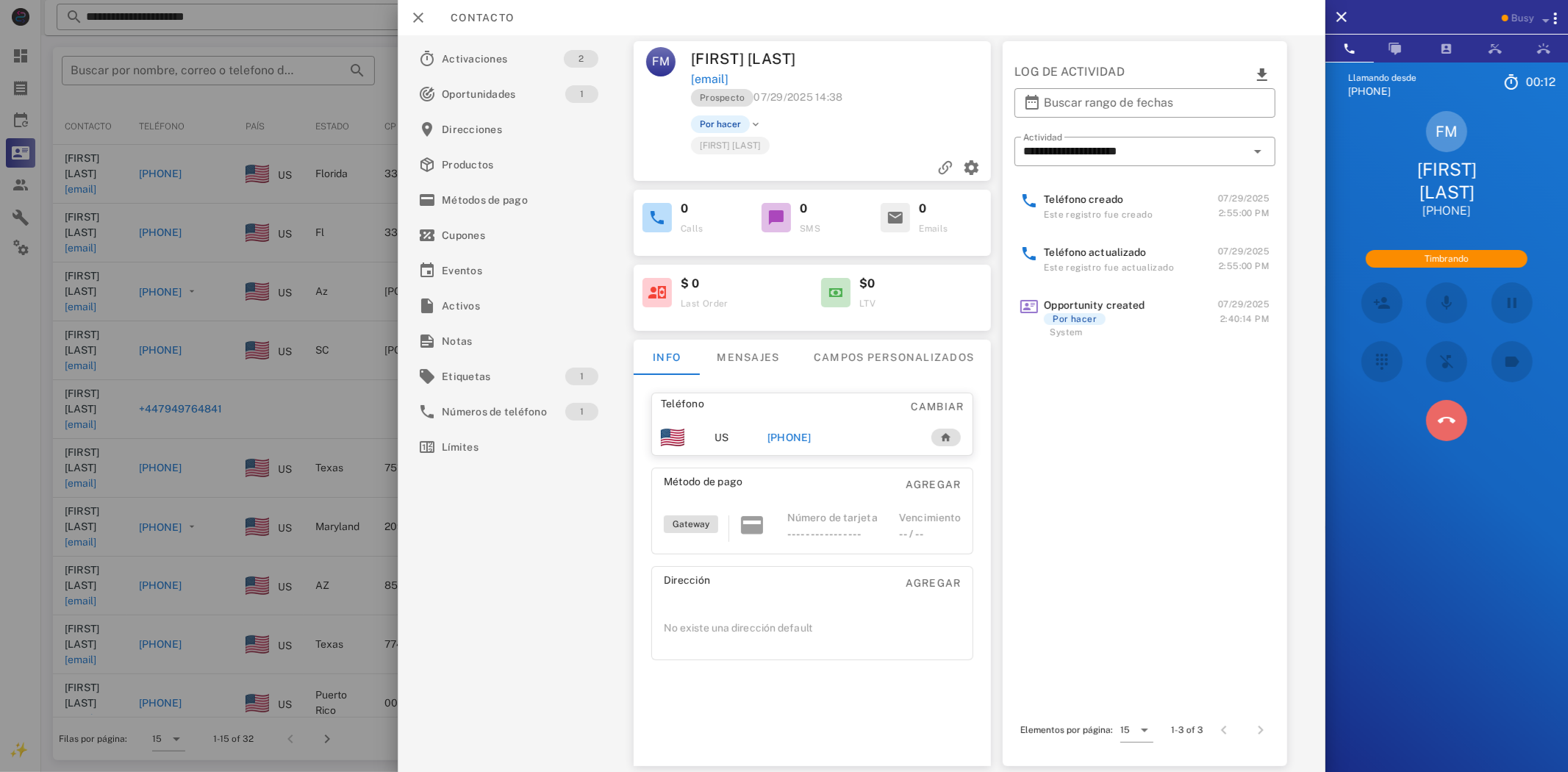 click at bounding box center (1447, 421) 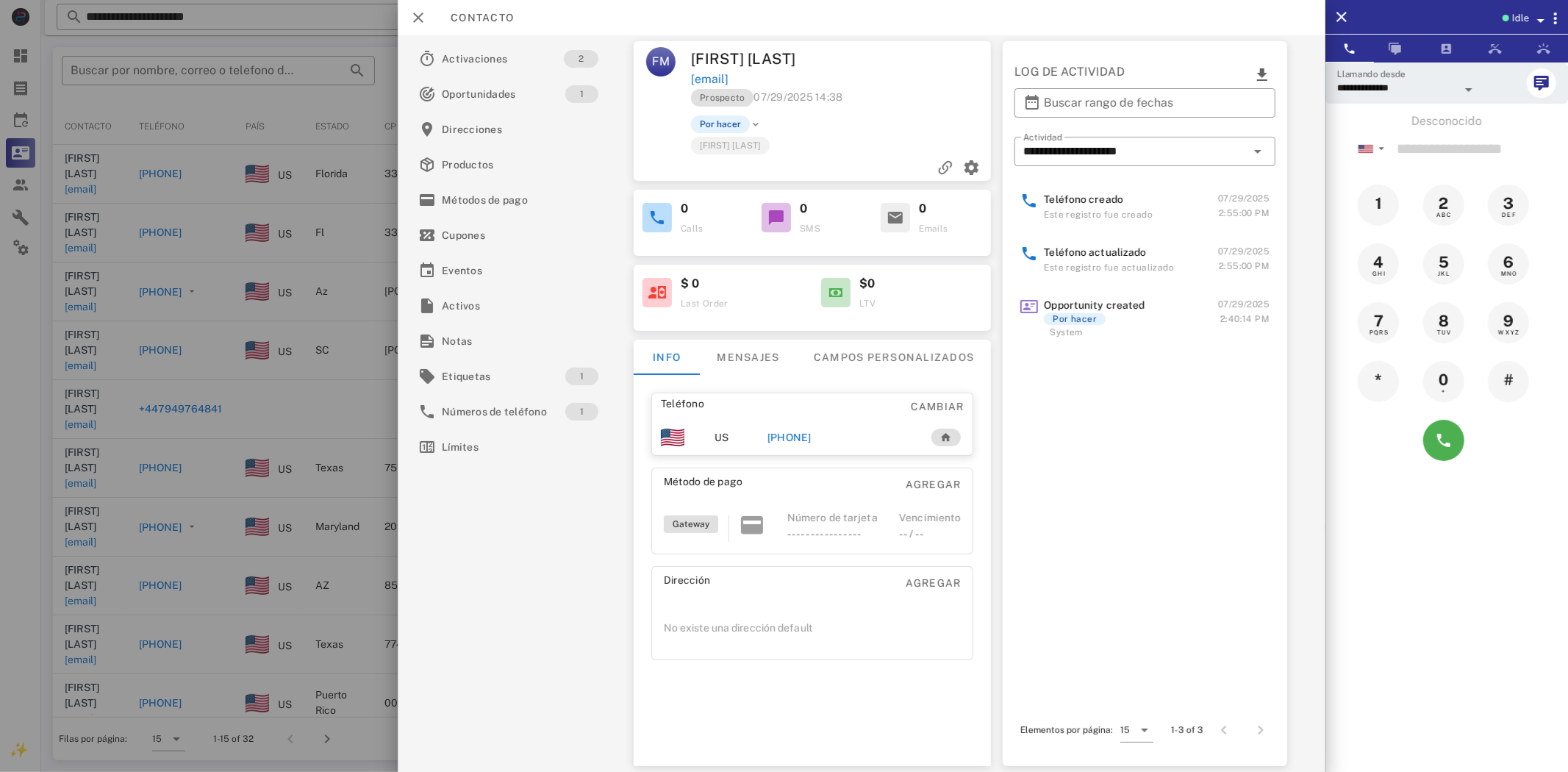 click on "[PHONE]" at bounding box center [789, 437] 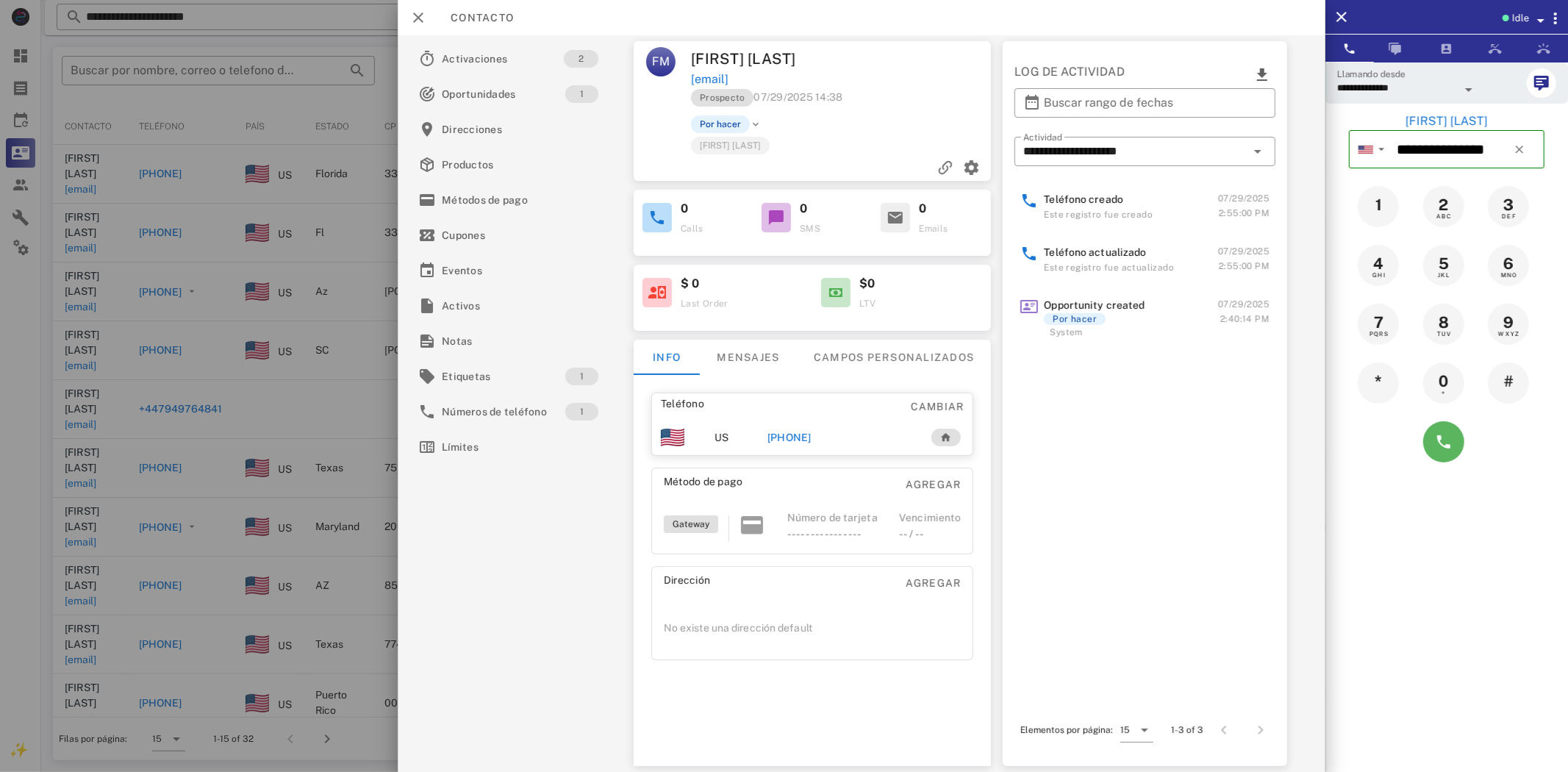 drag, startPoint x: 1458, startPoint y: 459, endPoint x: 1435, endPoint y: 451, distance: 24.35159 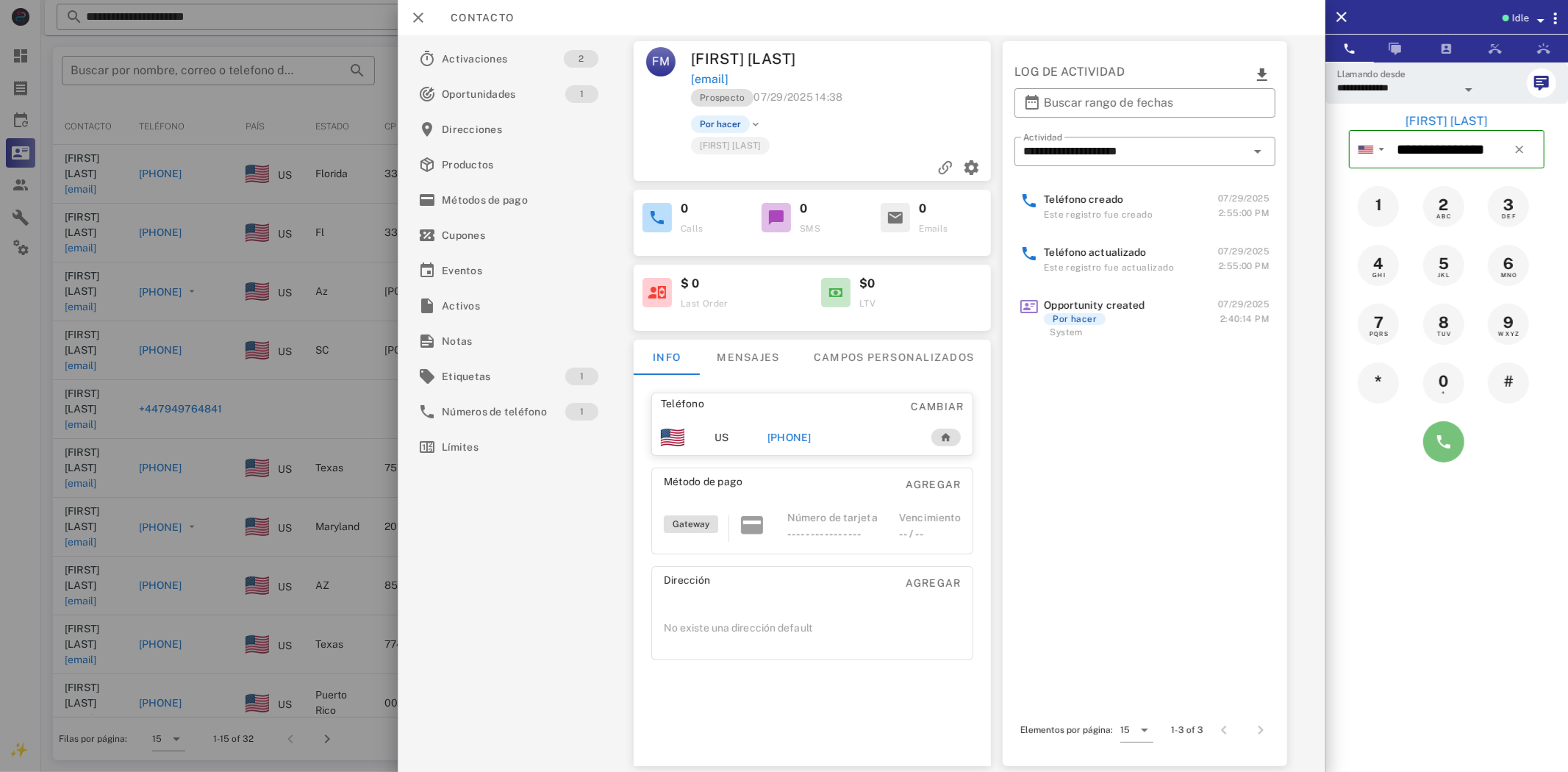 click at bounding box center [1444, 442] 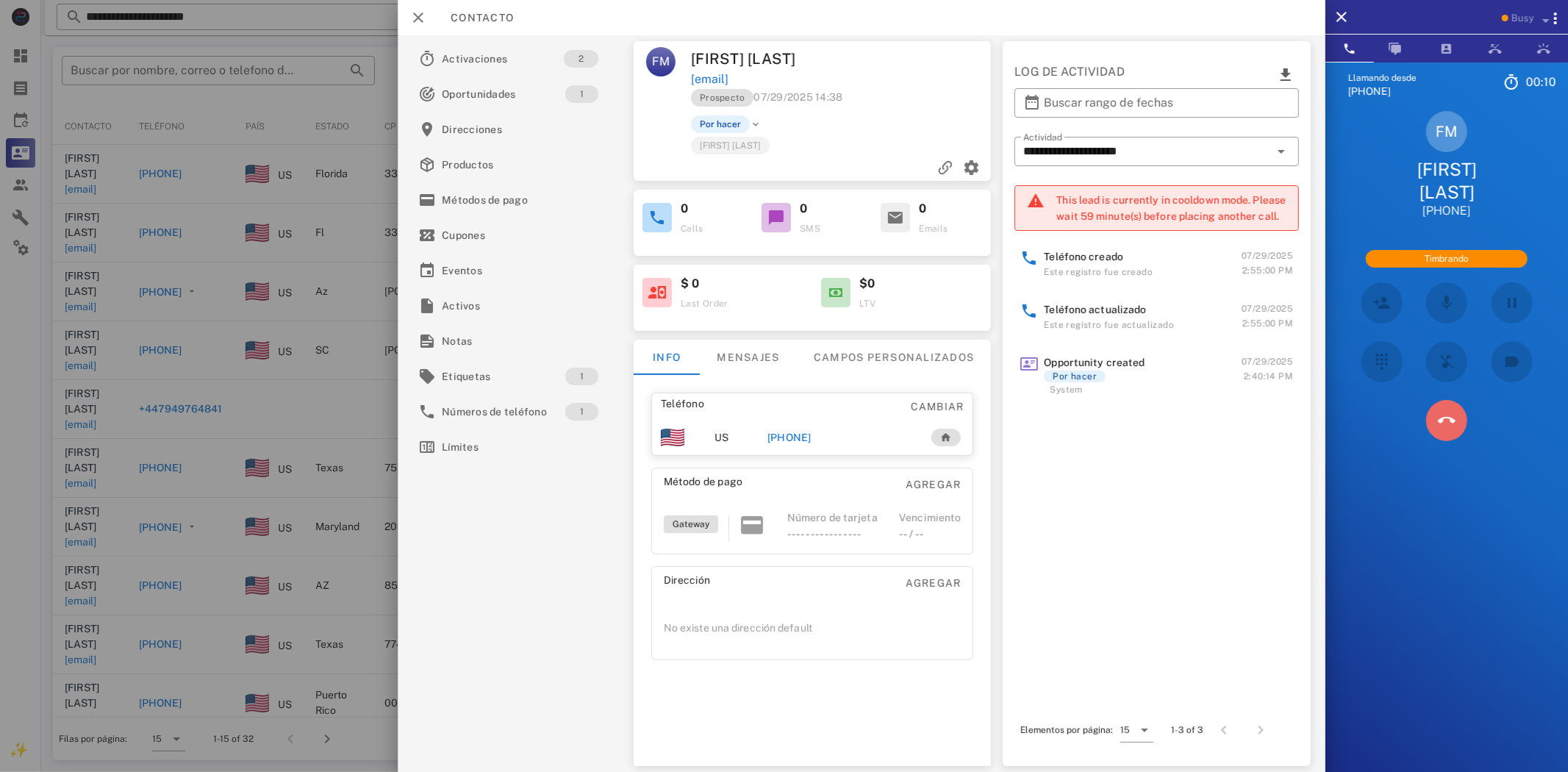 click at bounding box center [1447, 421] 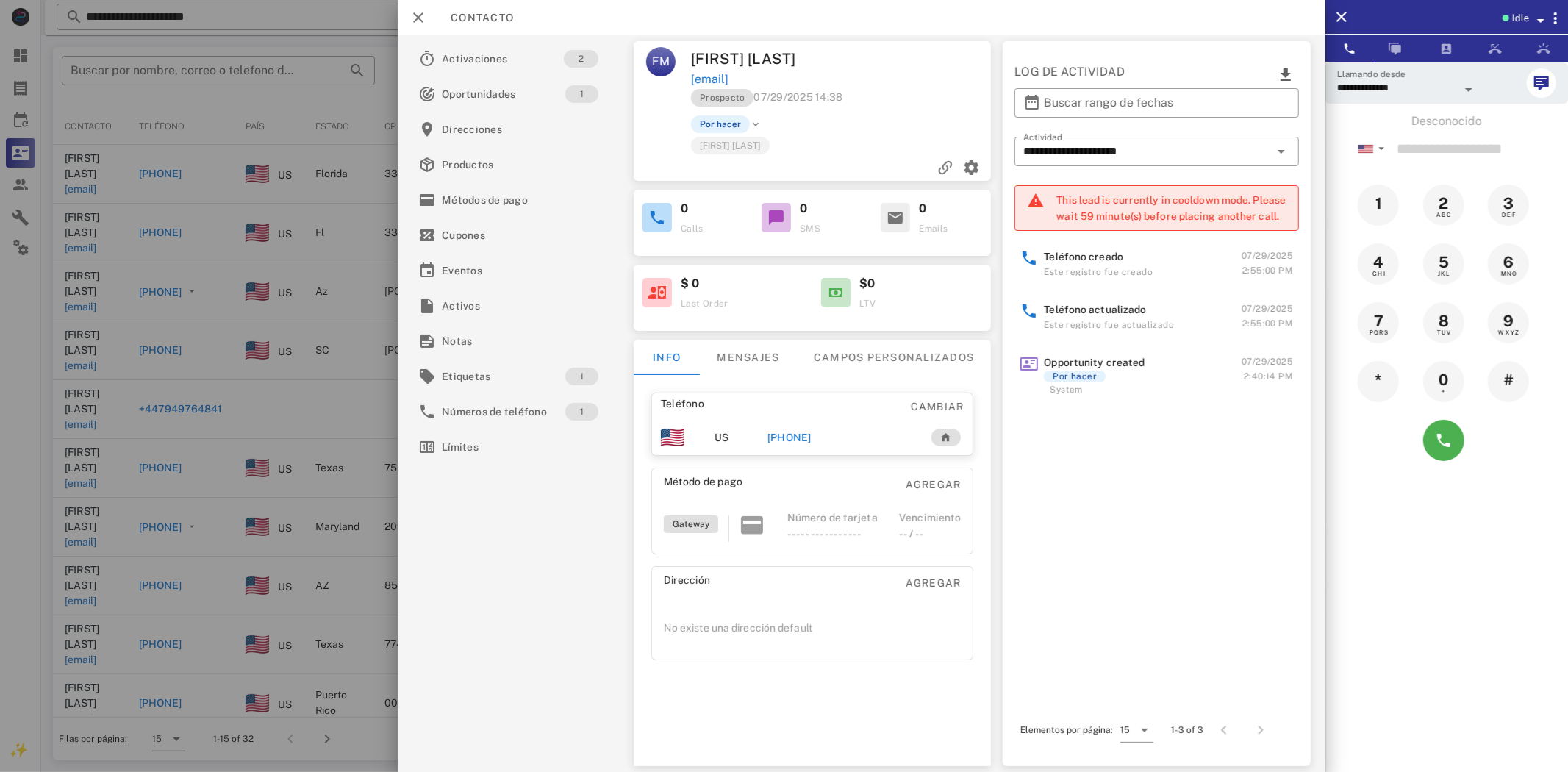 click on "[PHONE]" at bounding box center (789, 437) 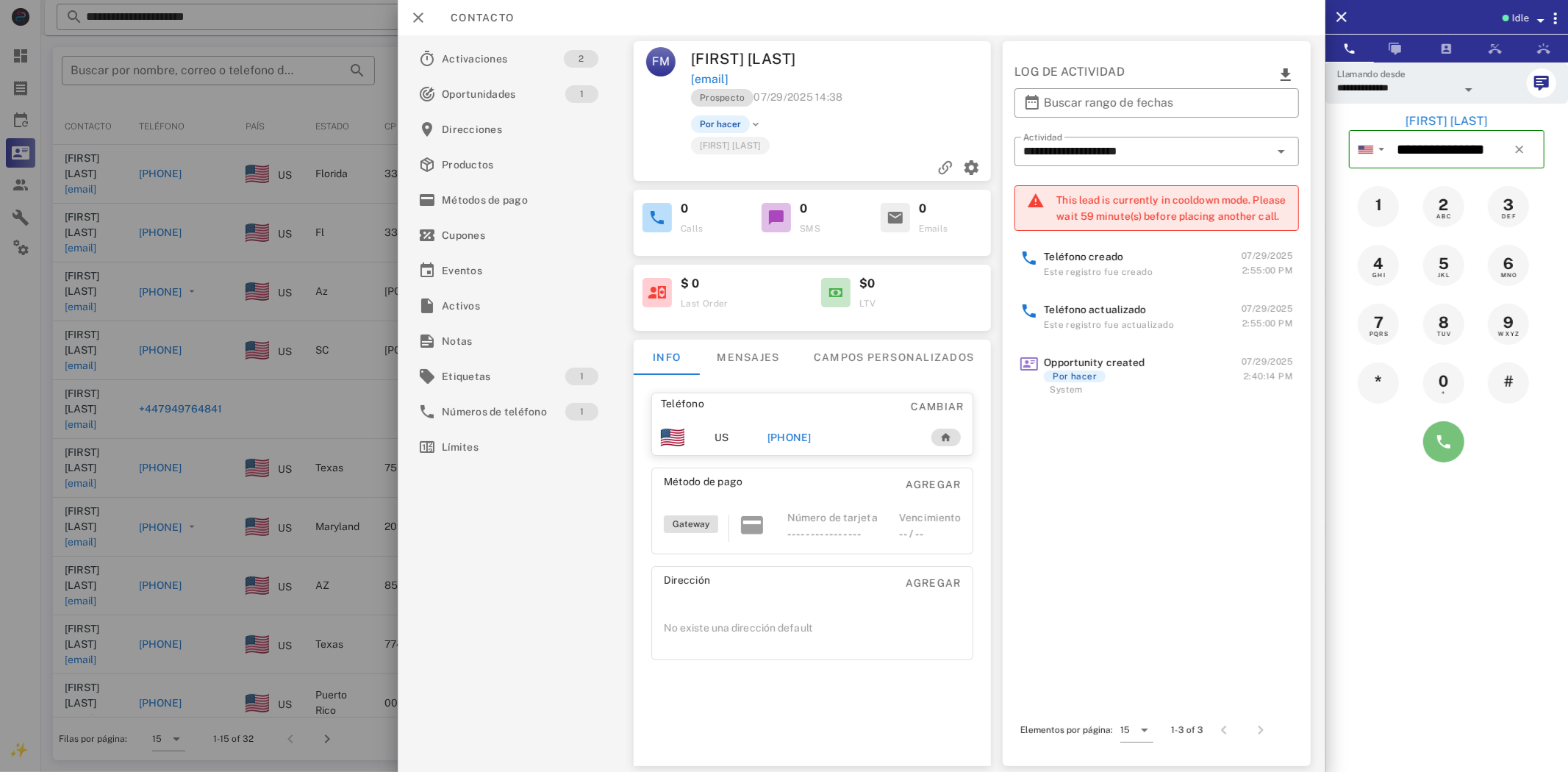 click at bounding box center (1444, 442) 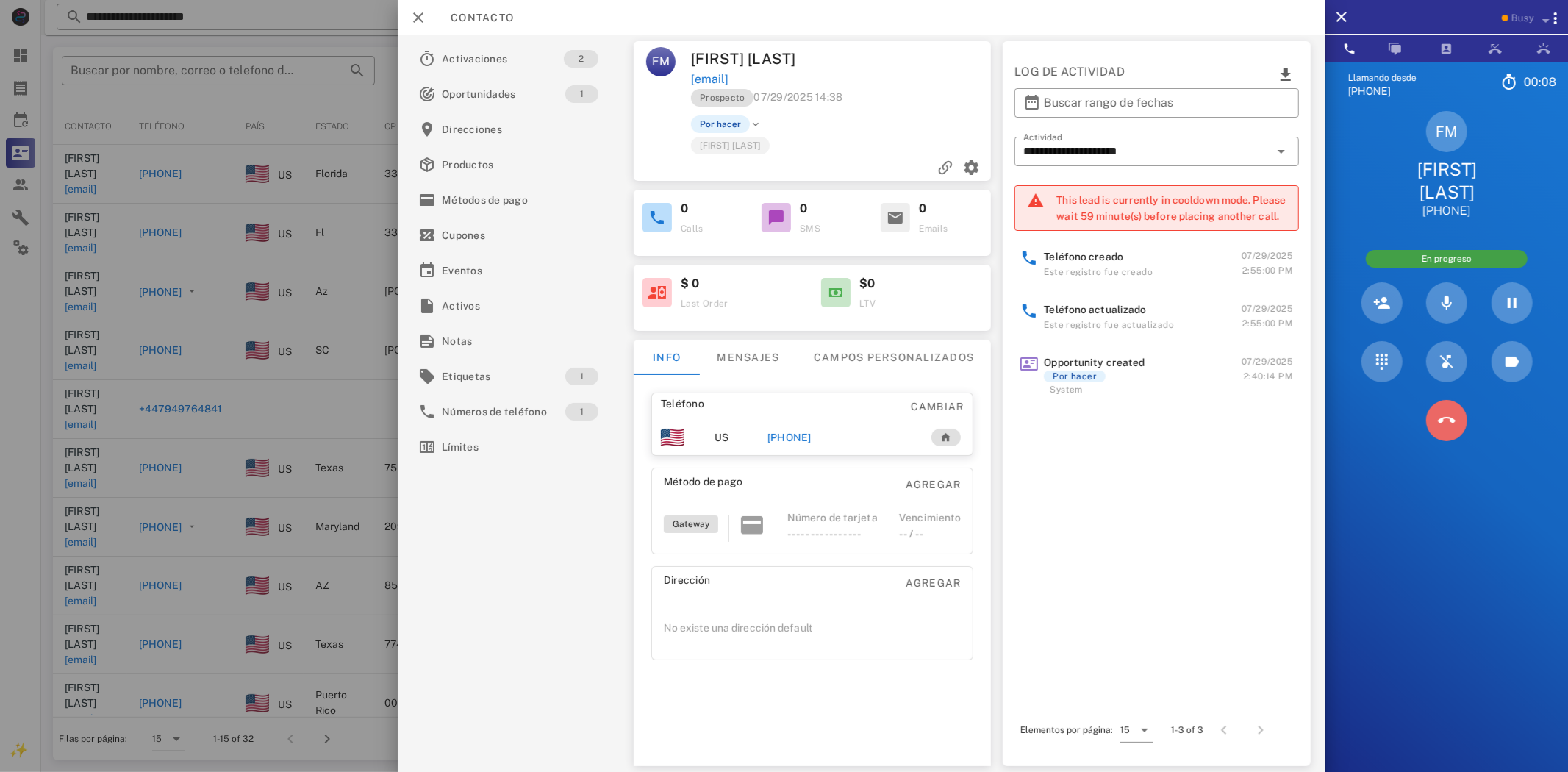 click at bounding box center [1447, 421] 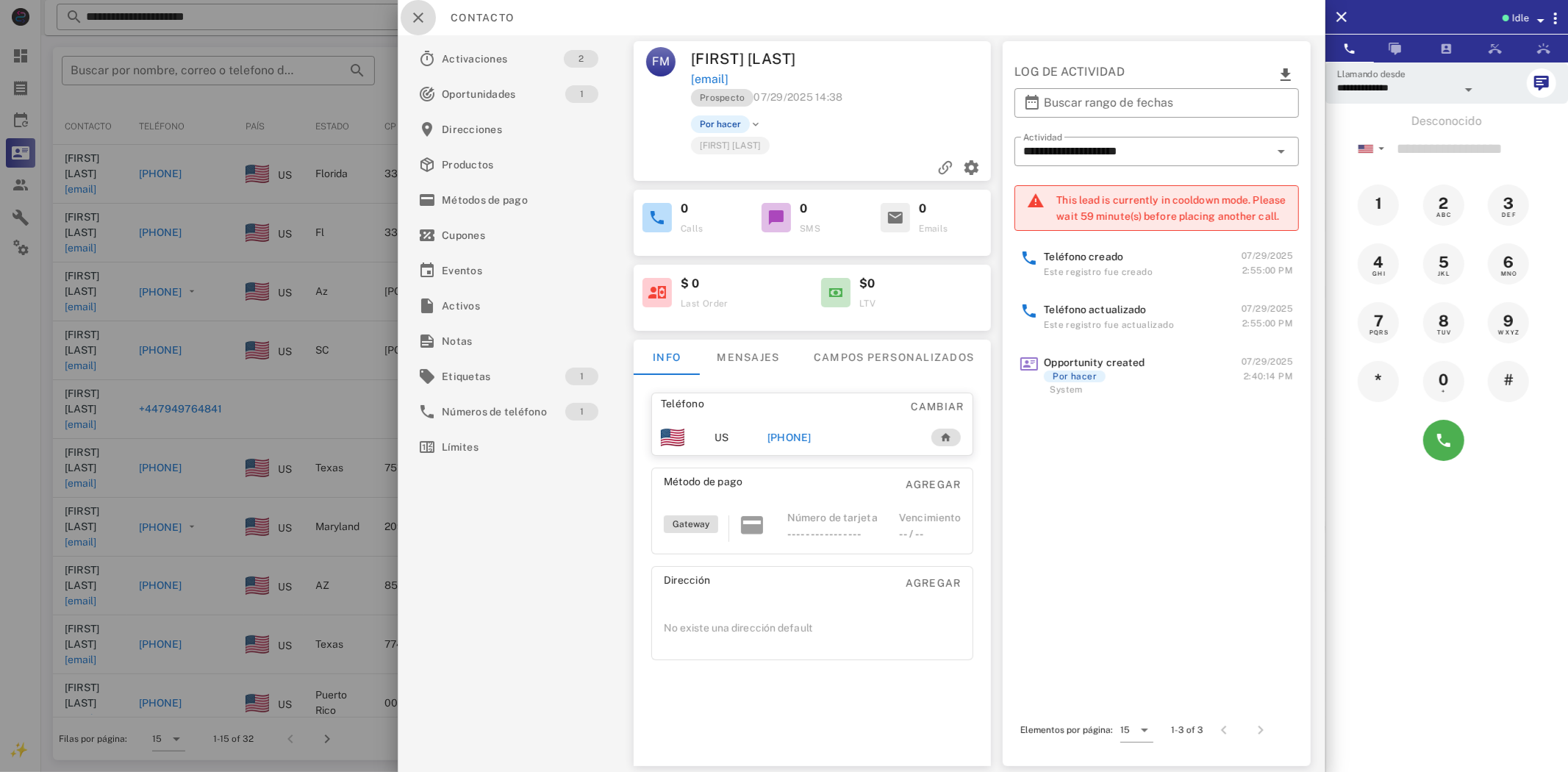click at bounding box center [418, 18] 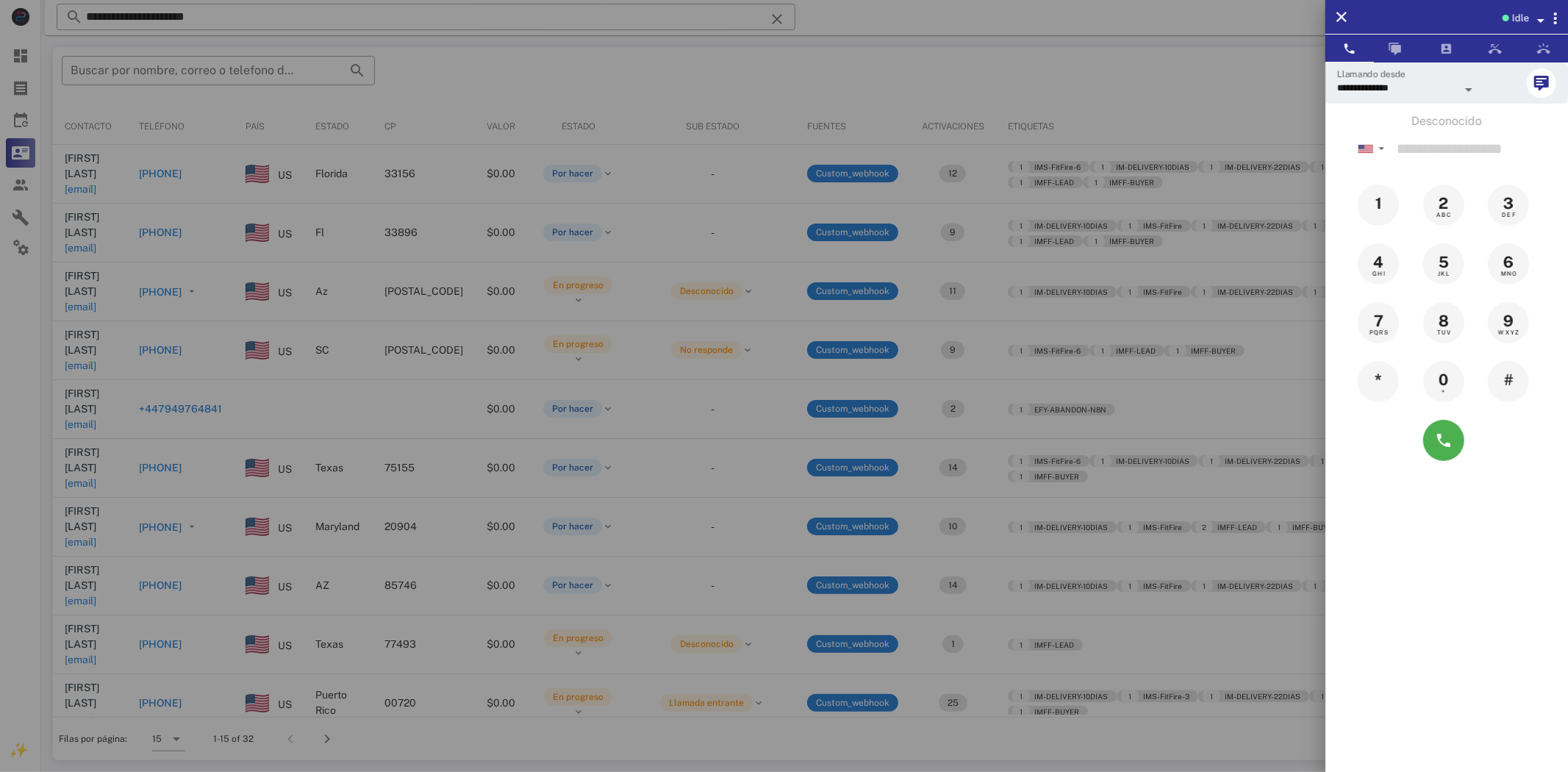 click at bounding box center (784, 386) 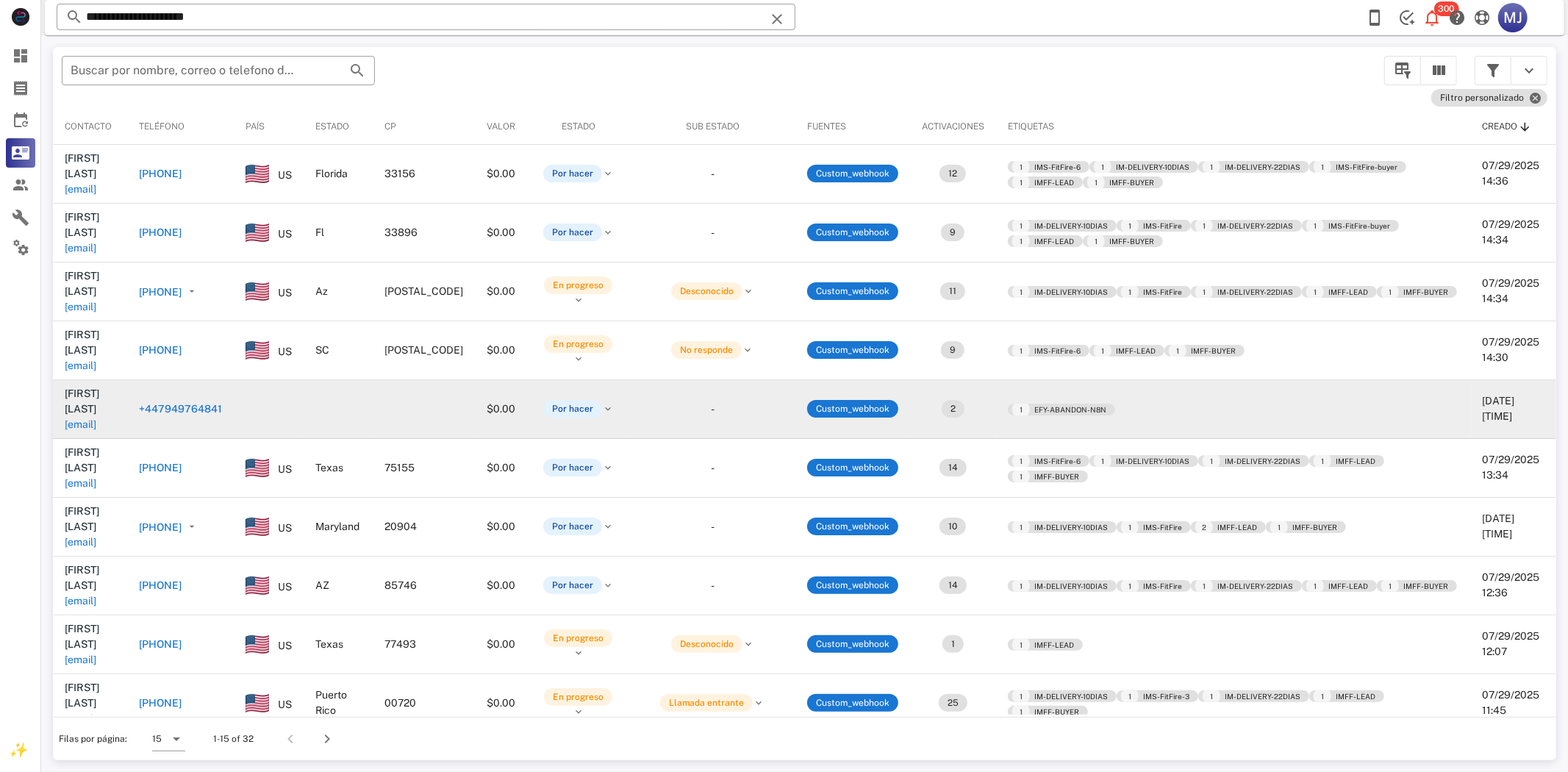 click on "+447949764841" at bounding box center [180, 409] 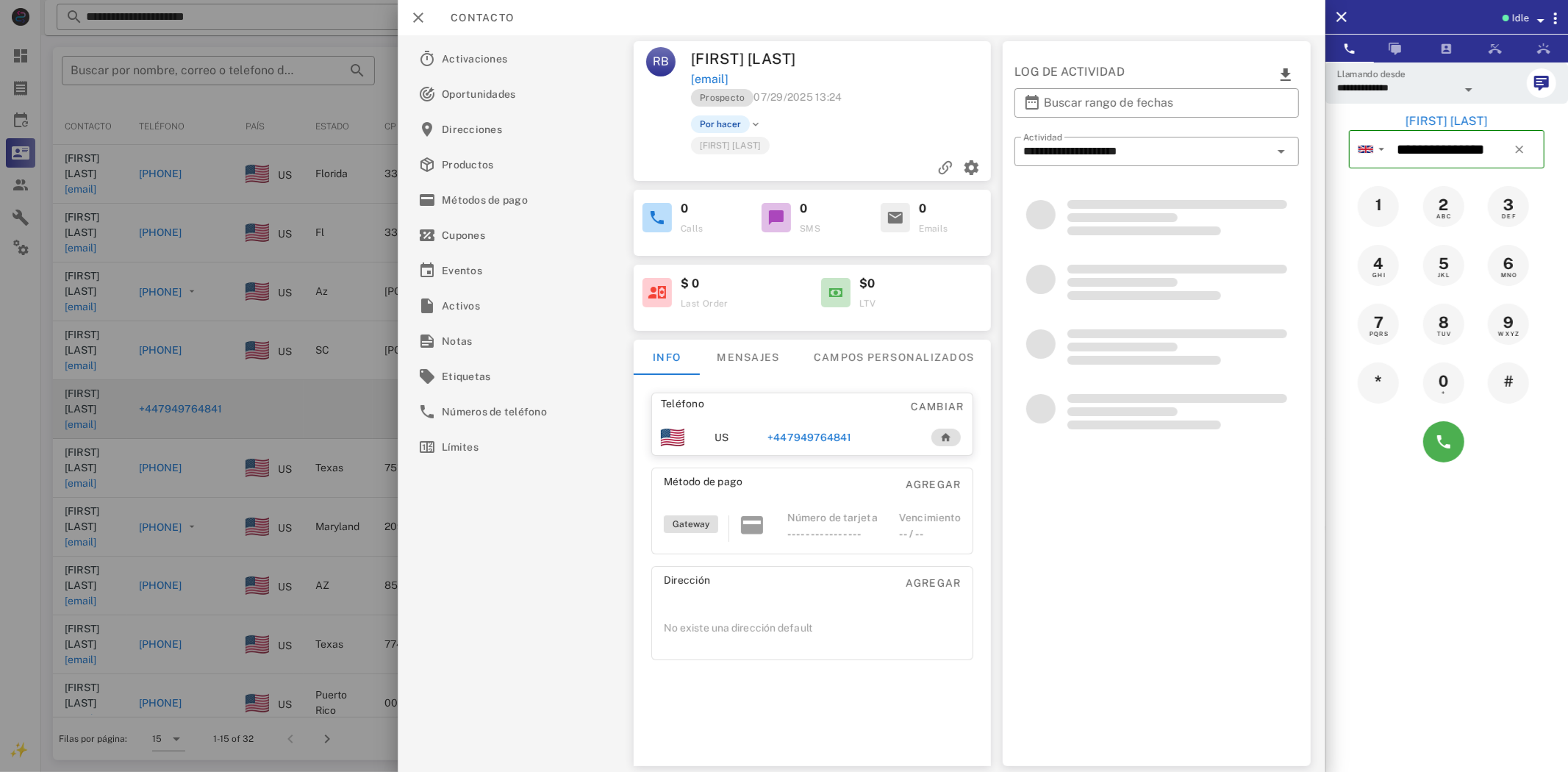 click on "+447949764841" at bounding box center [809, 437] 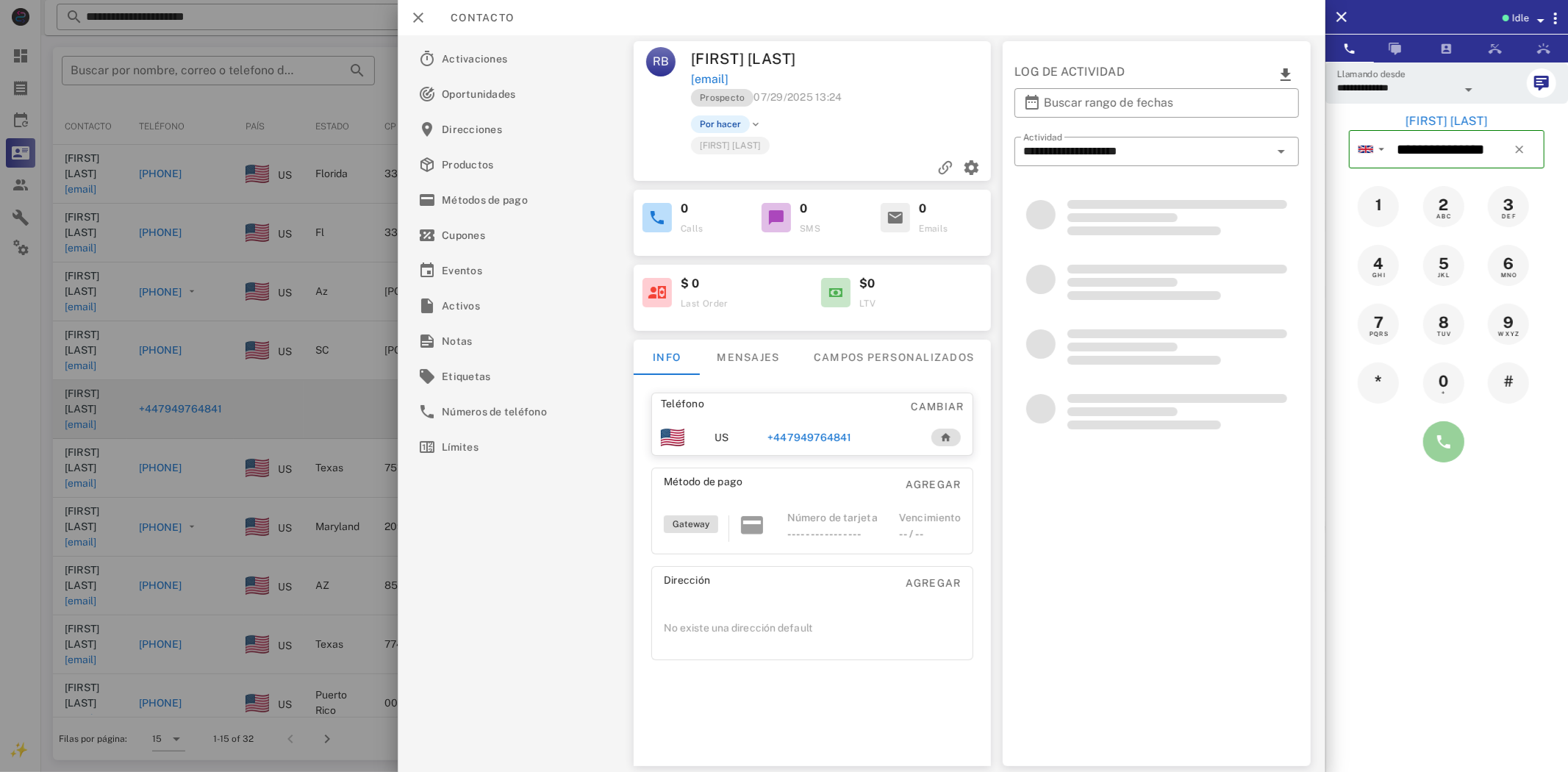 click at bounding box center (1444, 442) 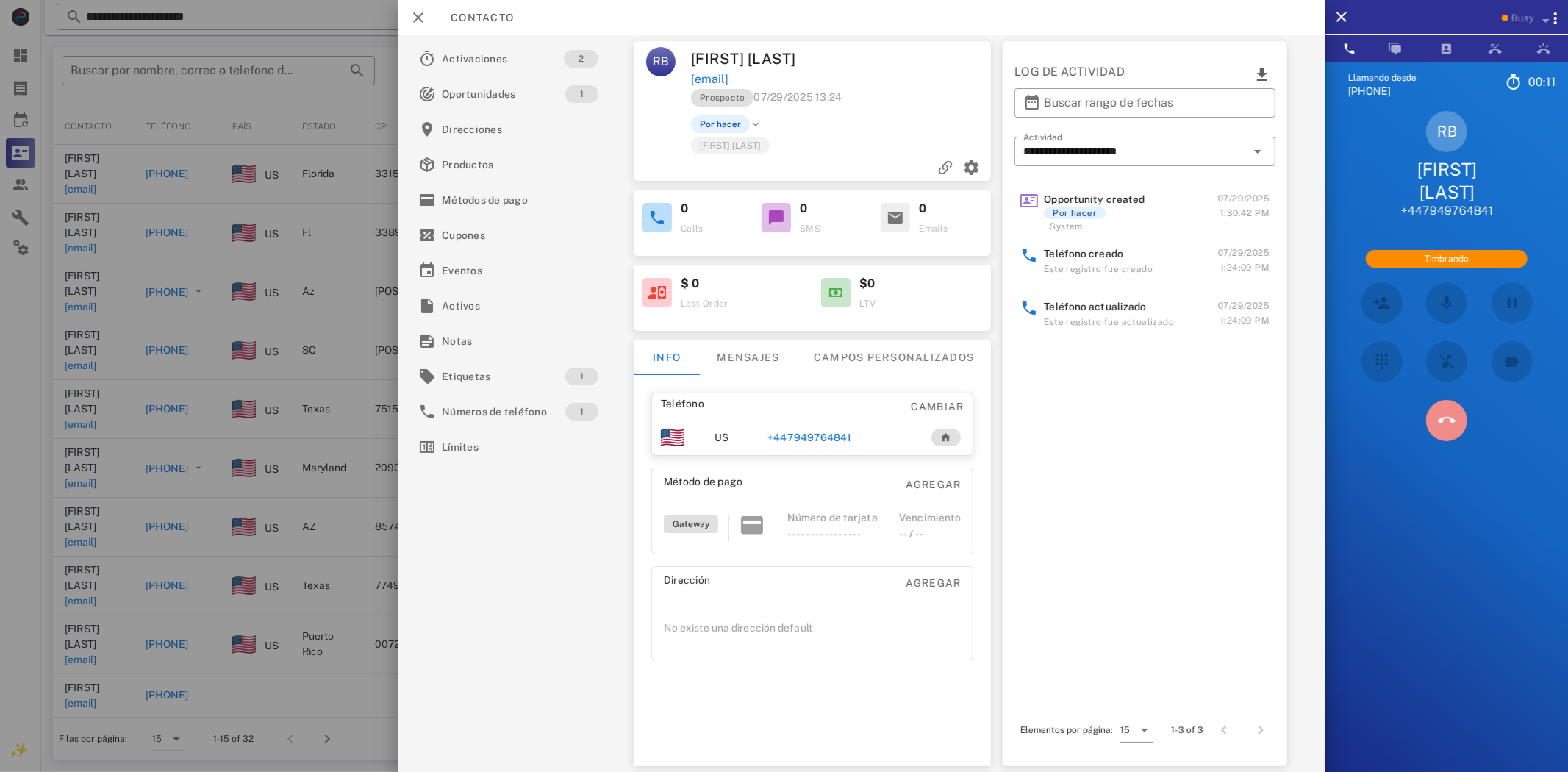 click at bounding box center [1447, 421] 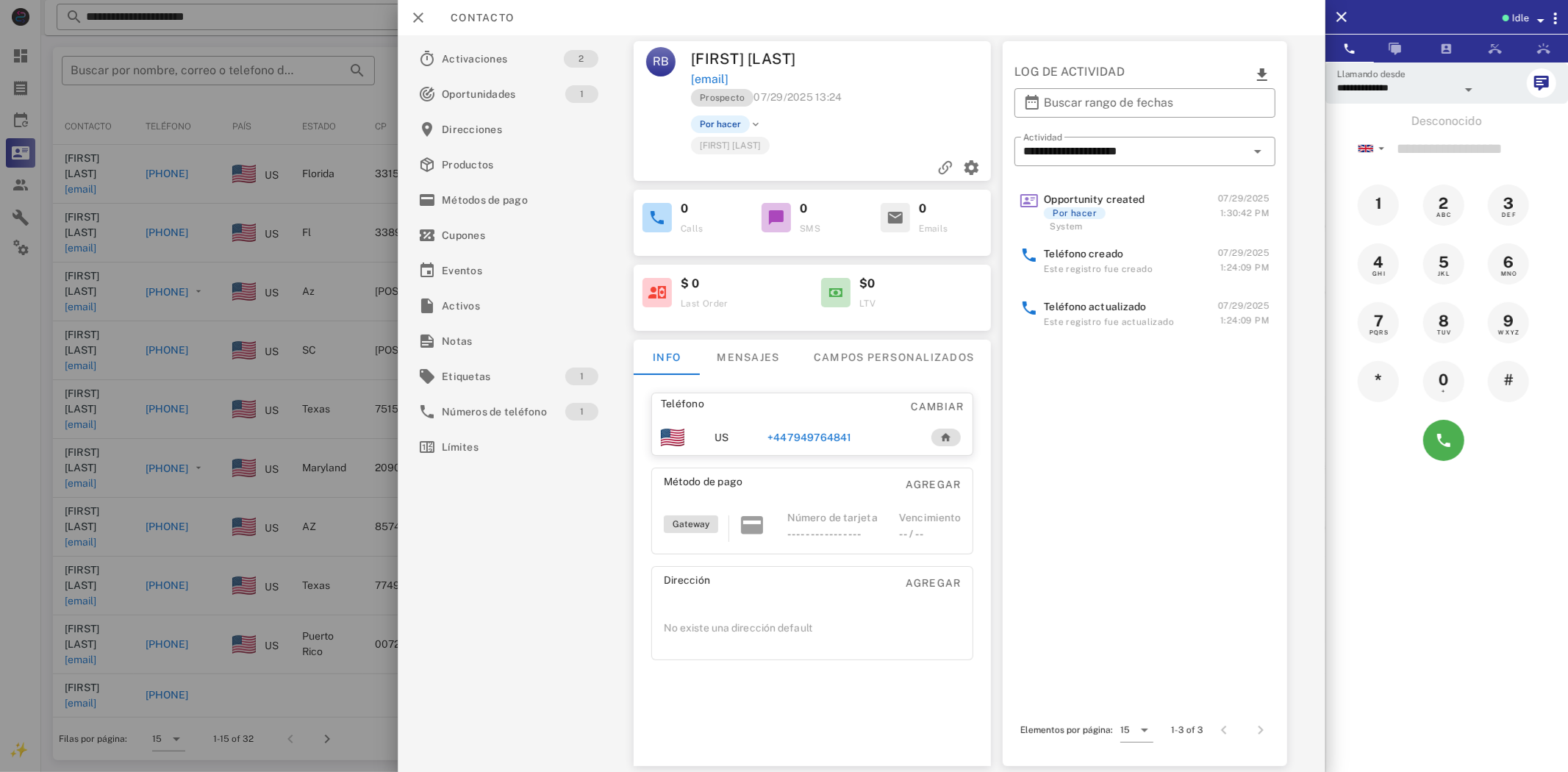 click on "+447949764841" at bounding box center (809, 437) 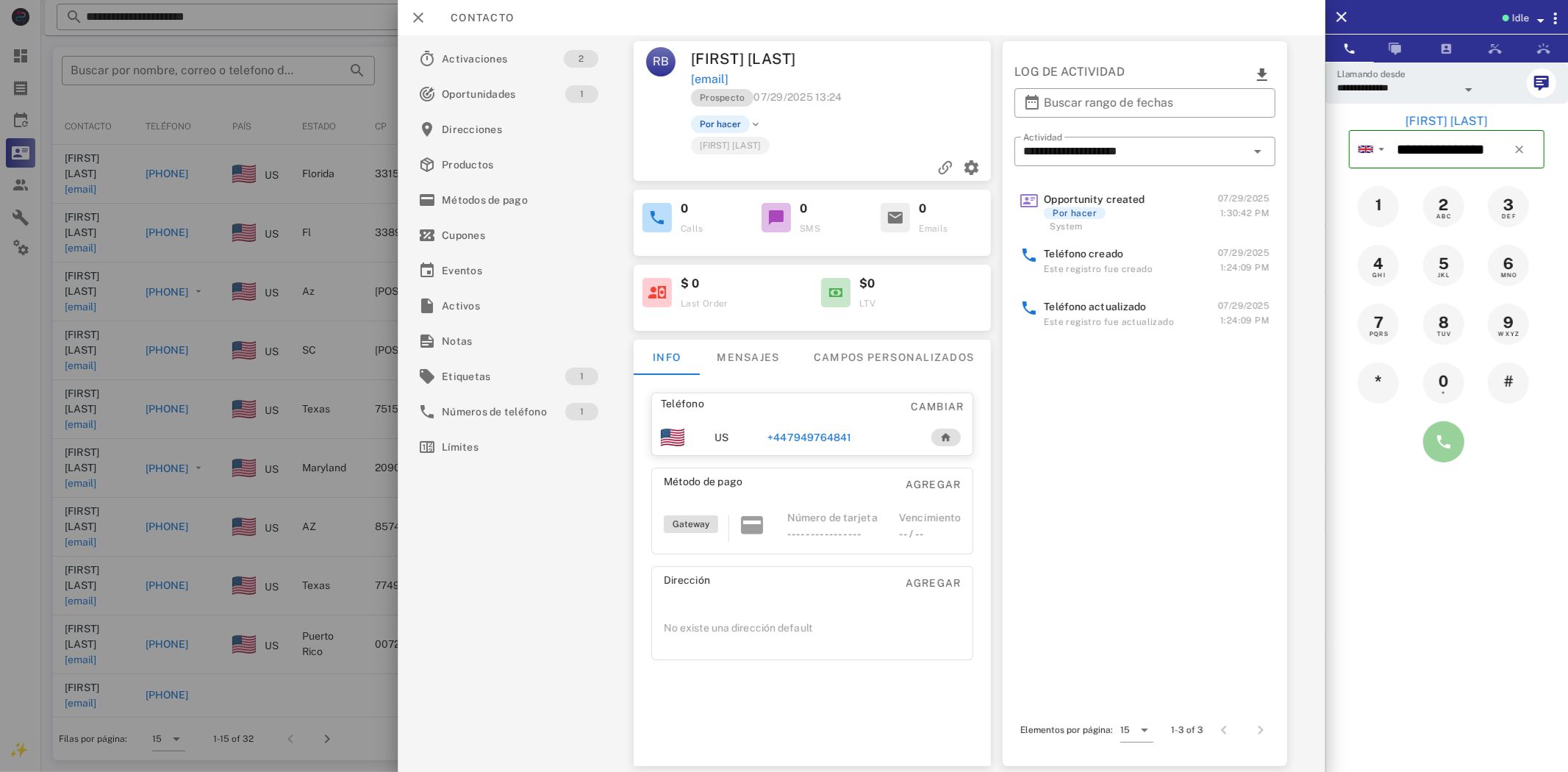 click at bounding box center (1444, 442) 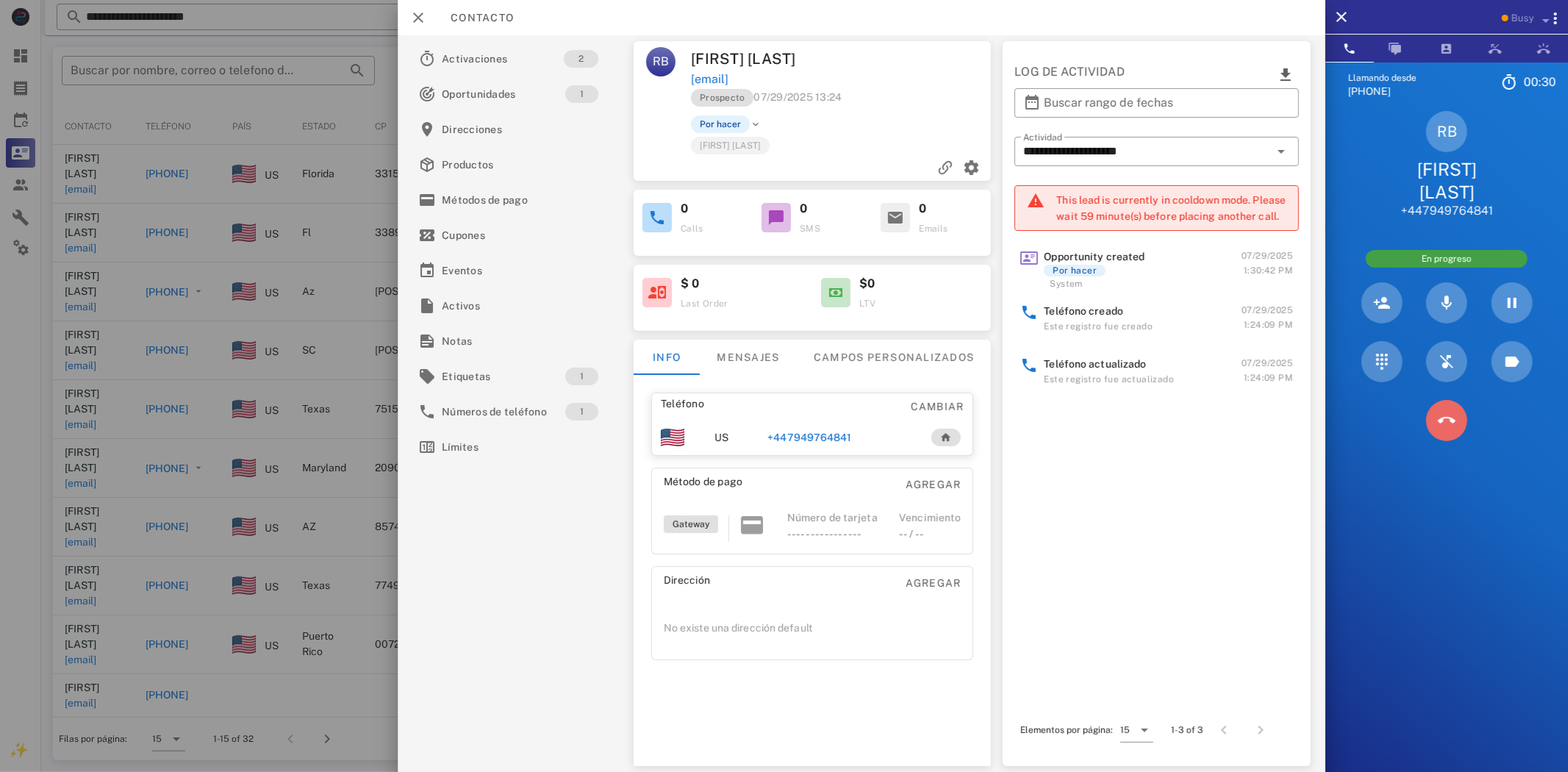 click at bounding box center (1447, 421) 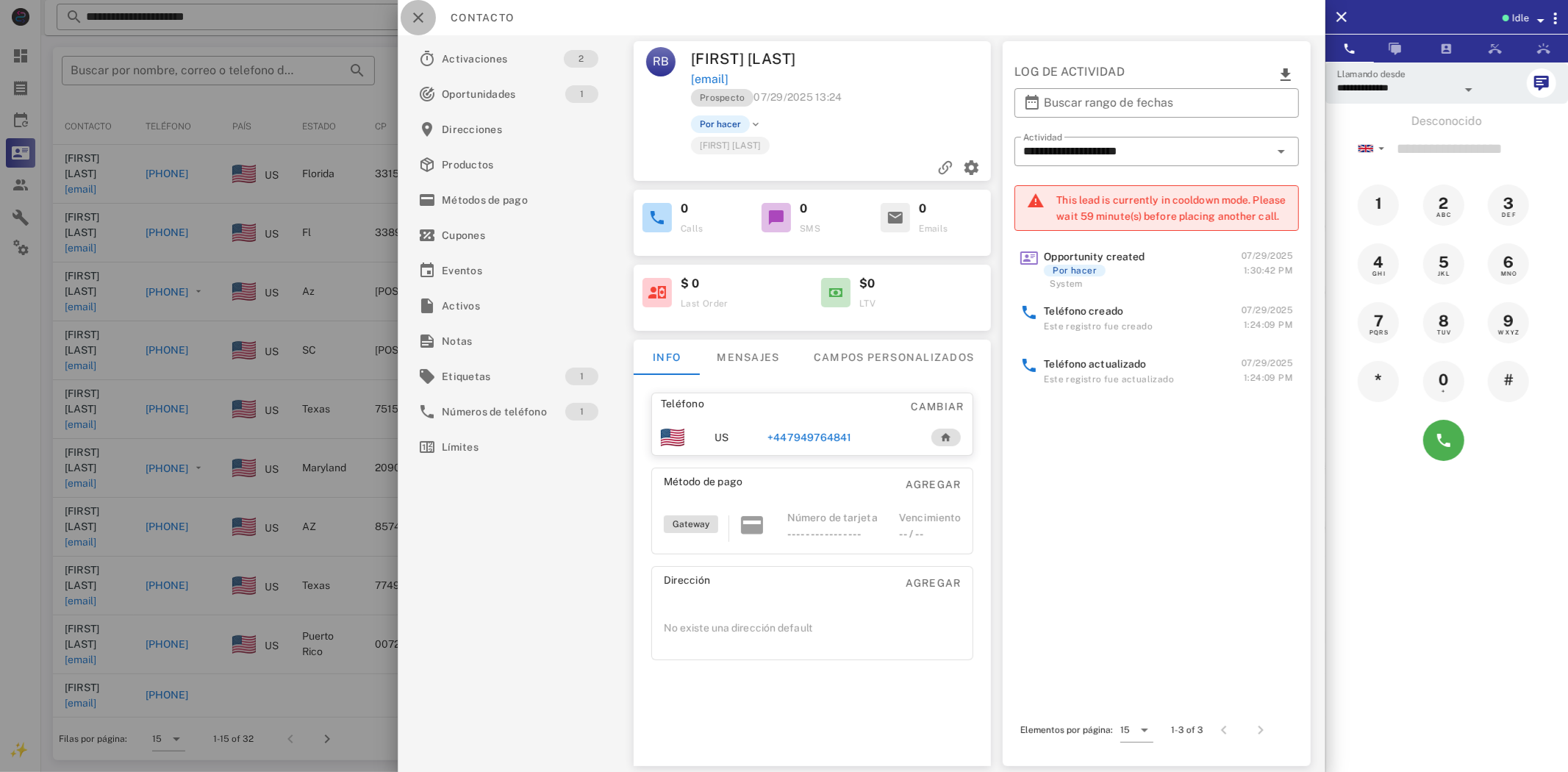click at bounding box center [418, 18] 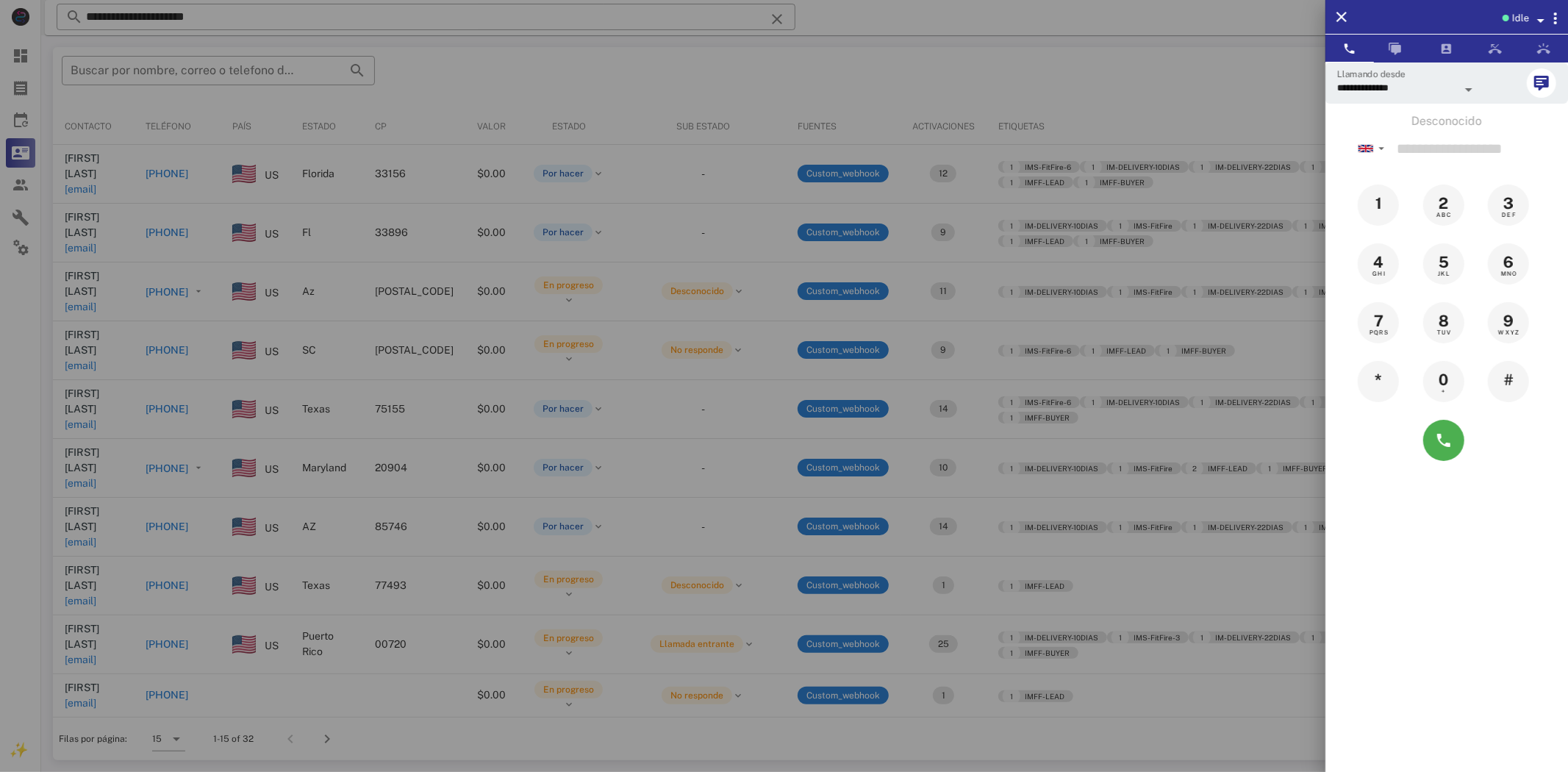 click at bounding box center [784, 386] 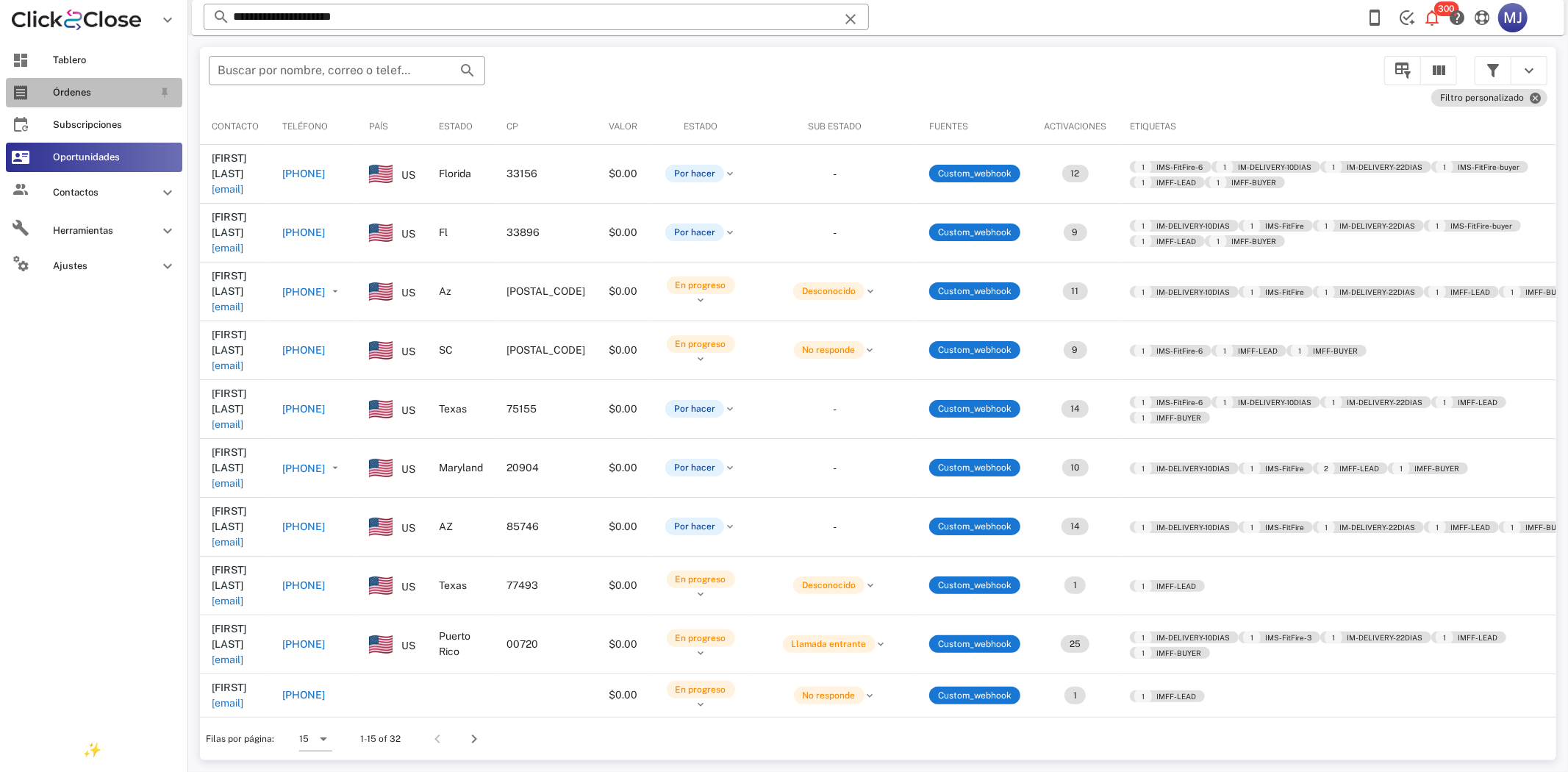 click on "Órdenes" at bounding box center [94, 93] 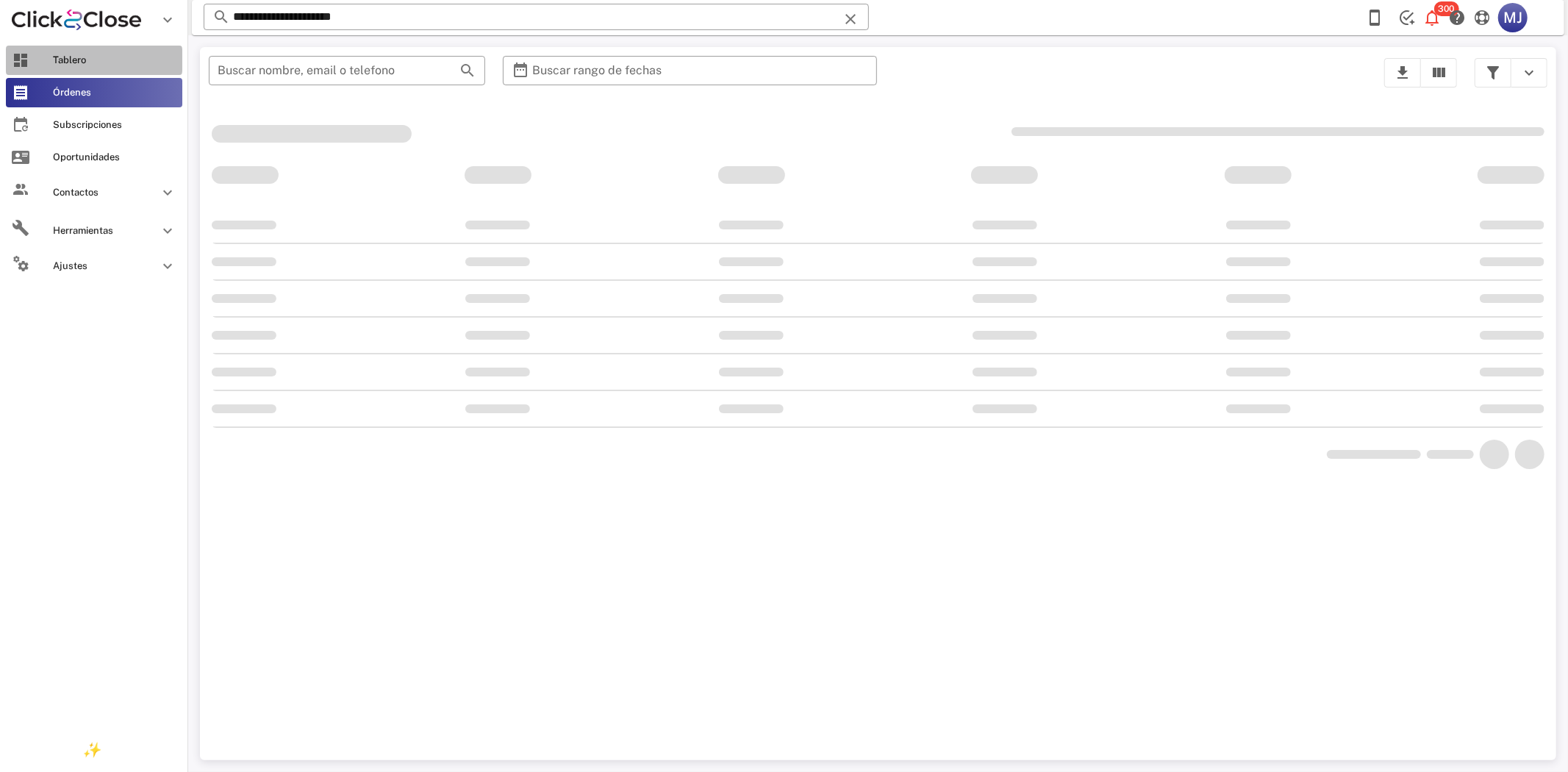 click on "Tablero" at bounding box center [94, 60] 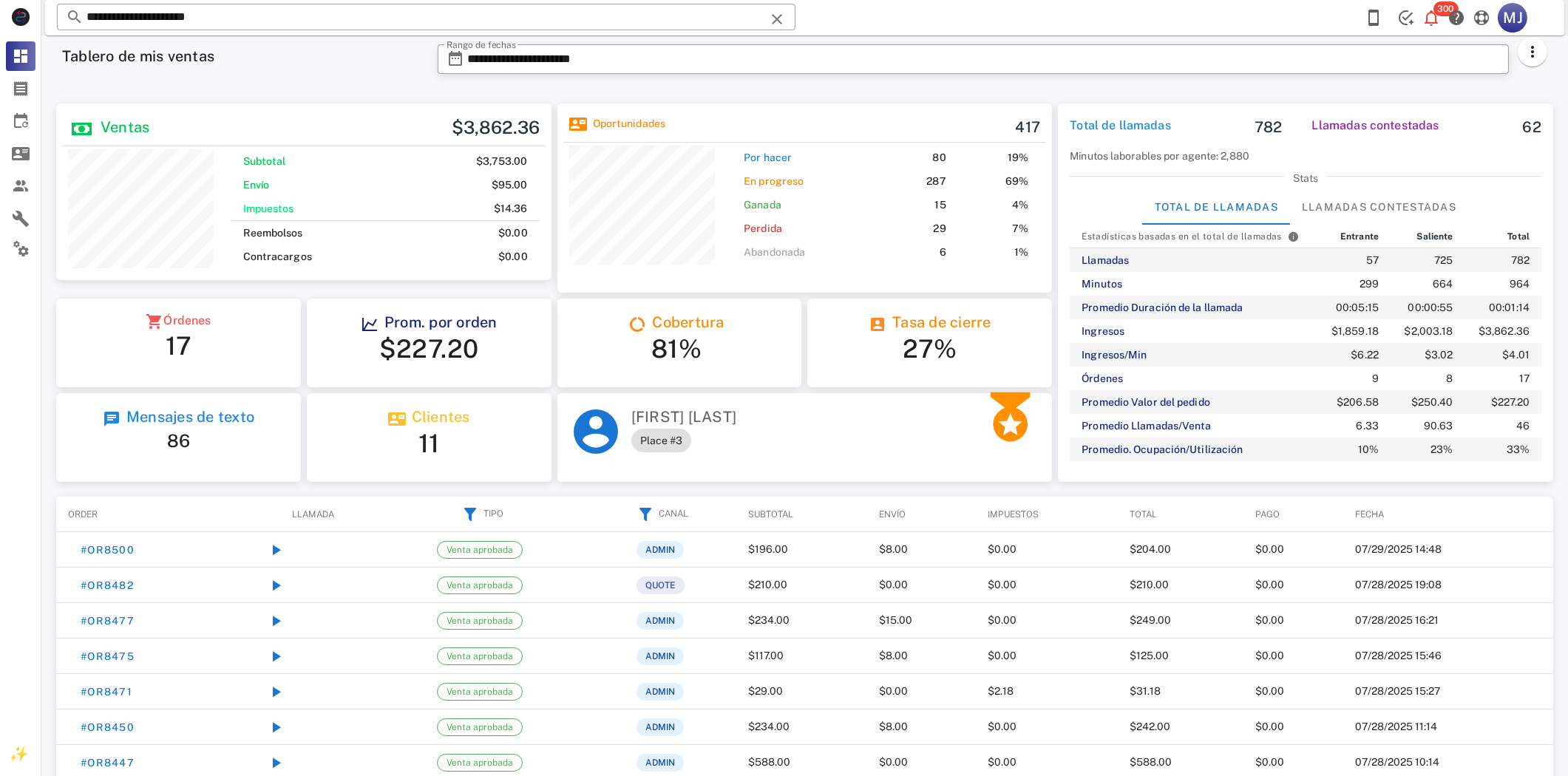 scroll, scrollTop: 738871, scrollLeft: 738779, axis: both 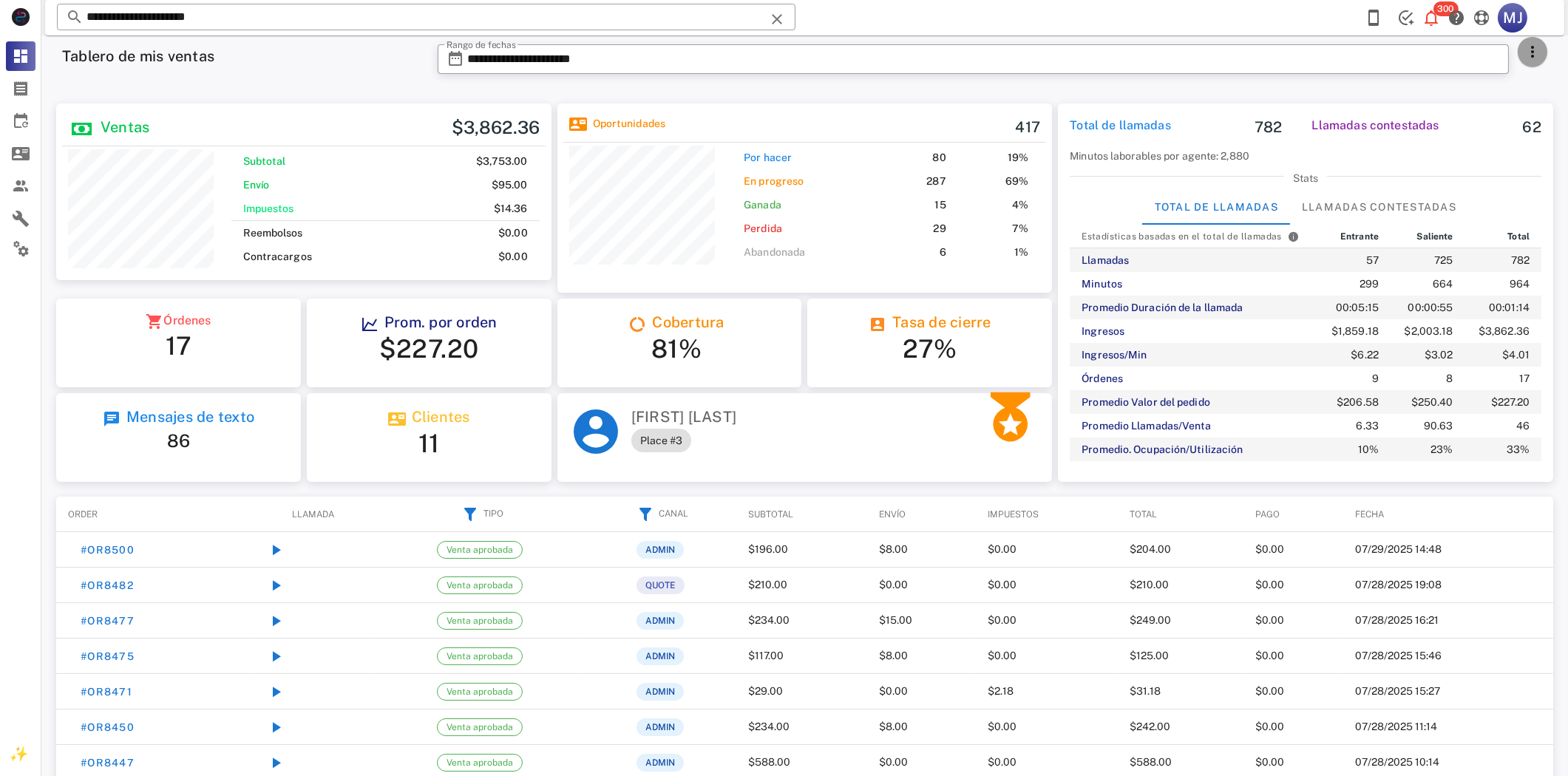 click at bounding box center (1533, 52) 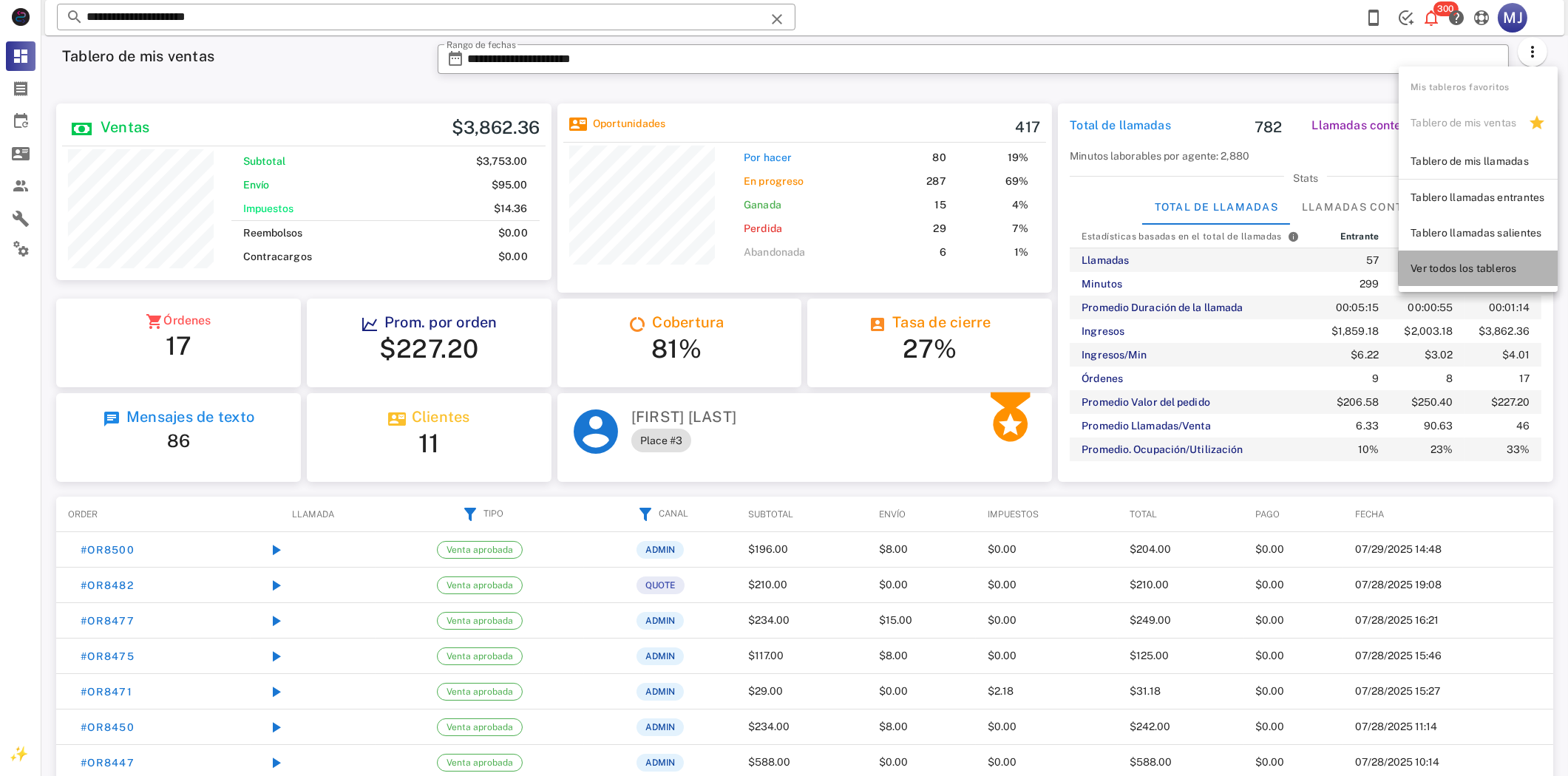 click on "Ver todos los tableros" at bounding box center (1478, 268) 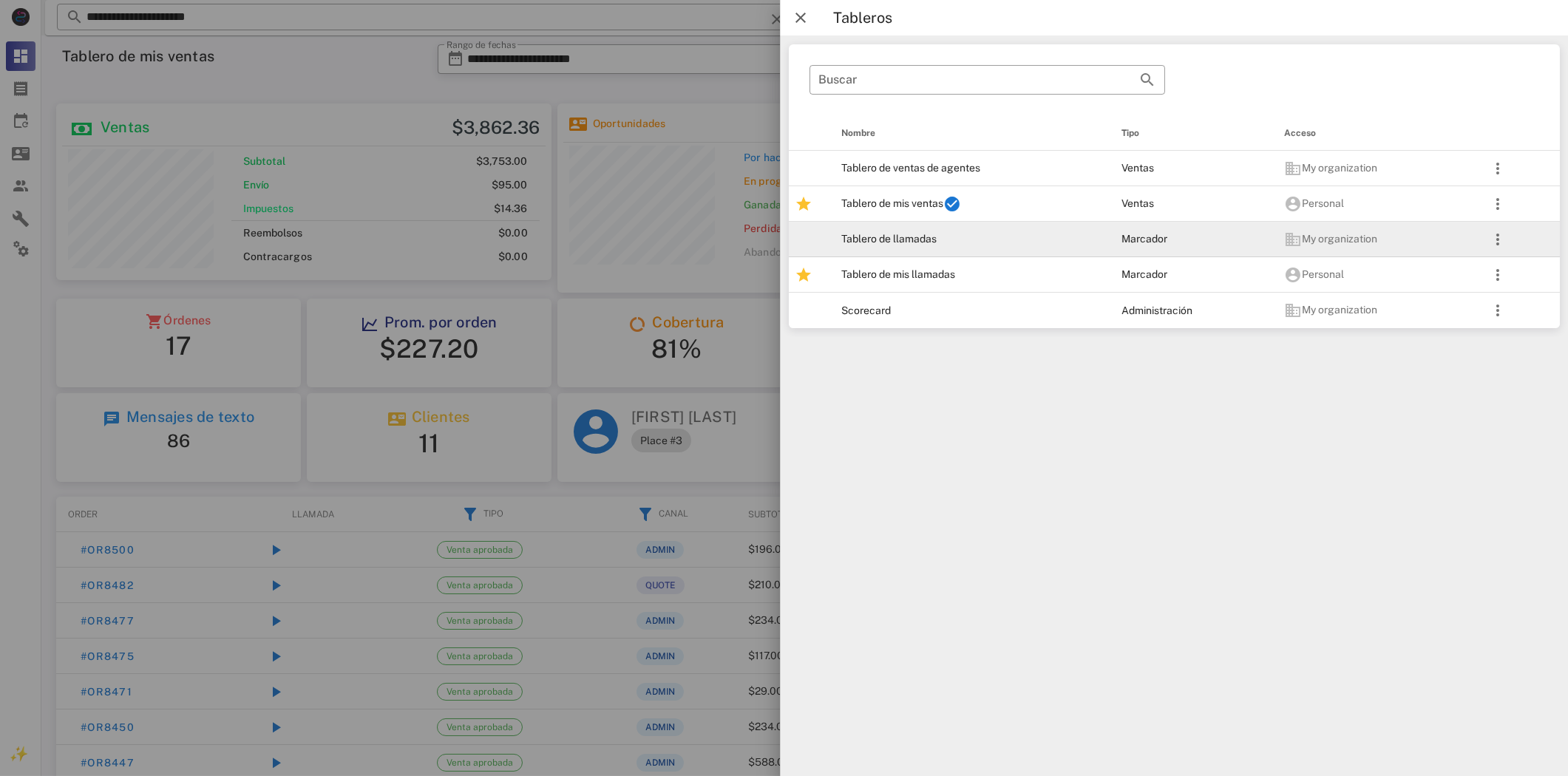 click on "Tablero de llamadas" at bounding box center [969, 239] 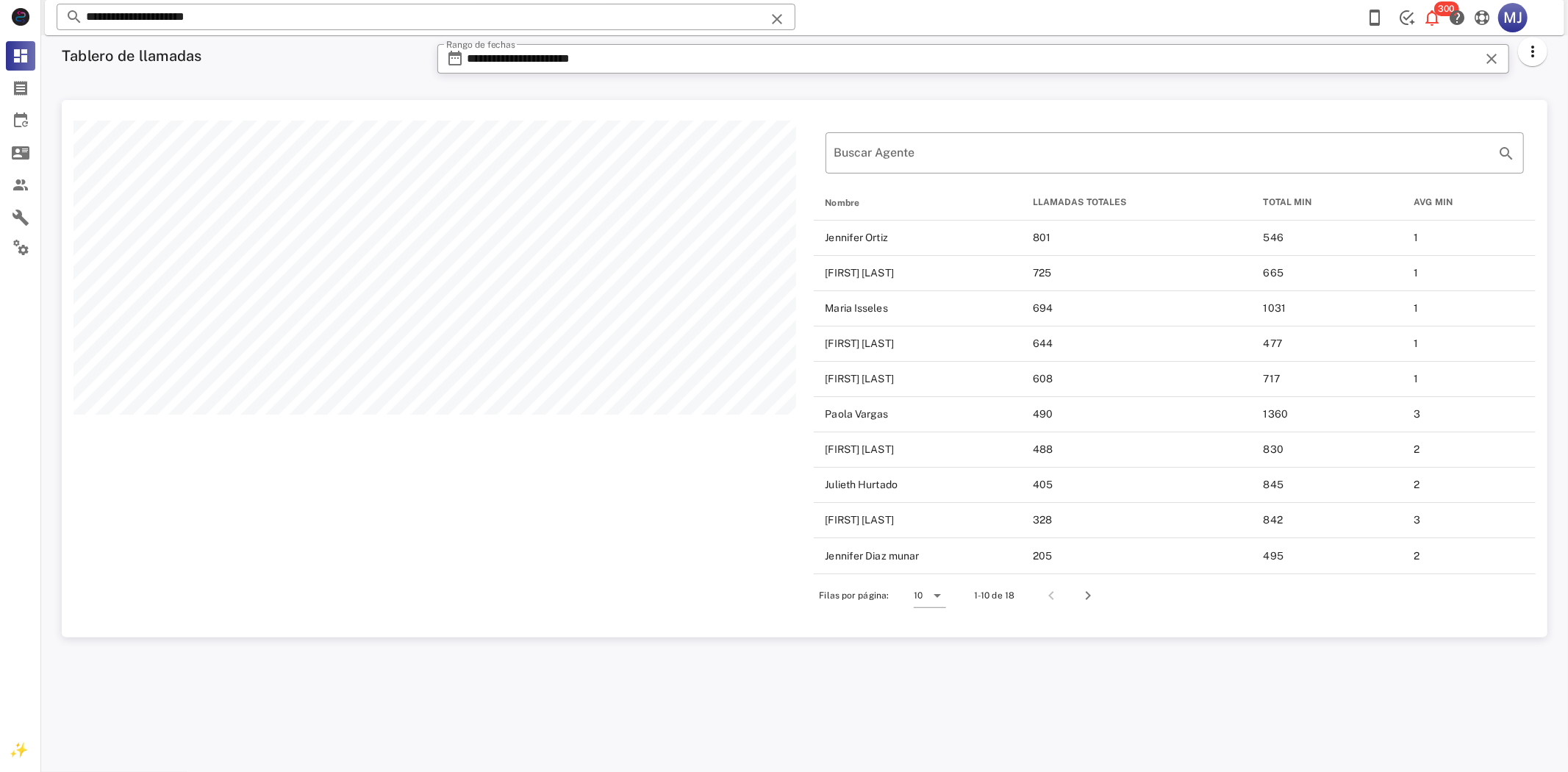 scroll, scrollTop: 734700, scrollLeft: 733628, axis: both 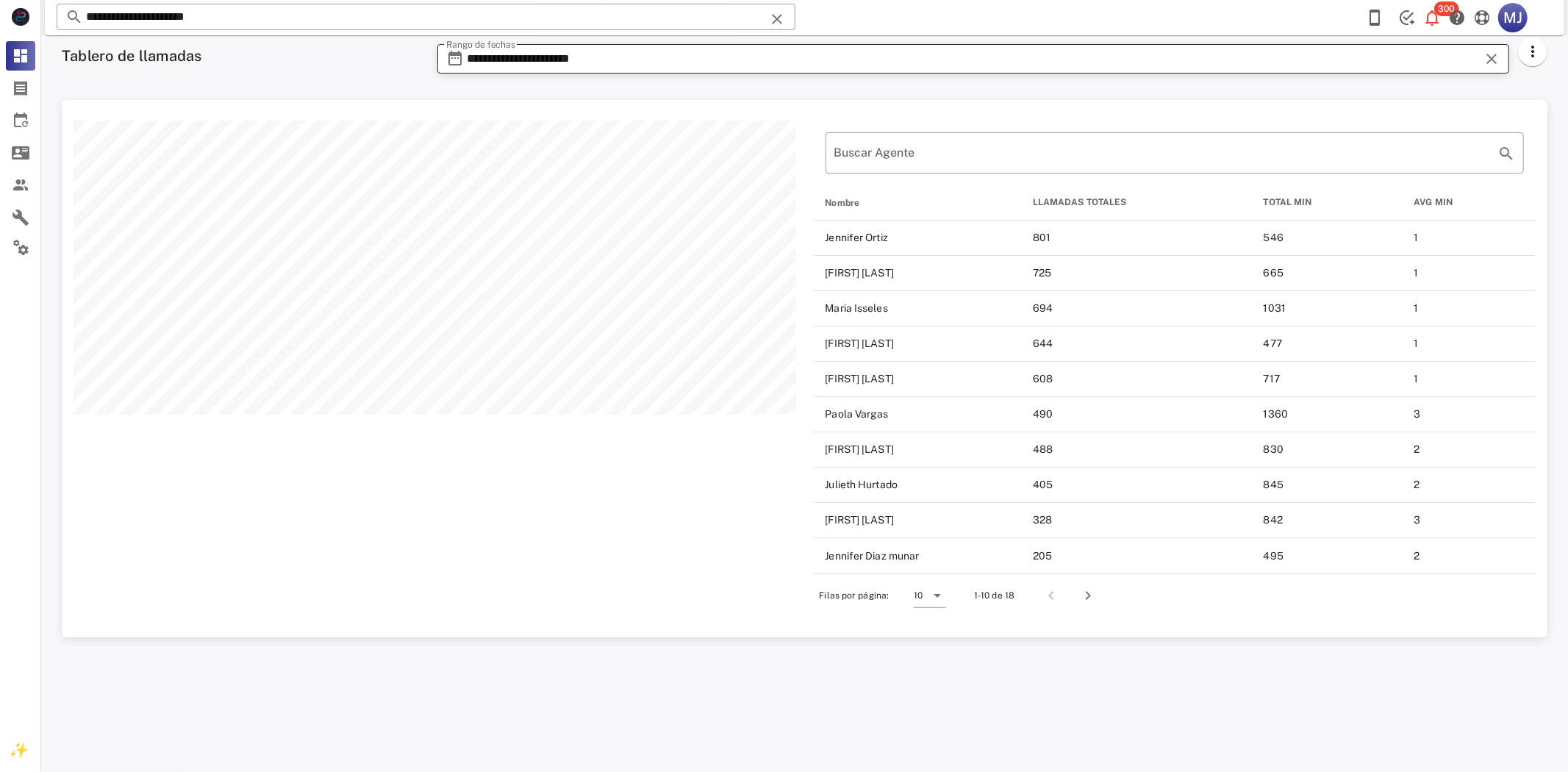 click on "**********" at bounding box center [973, 59] 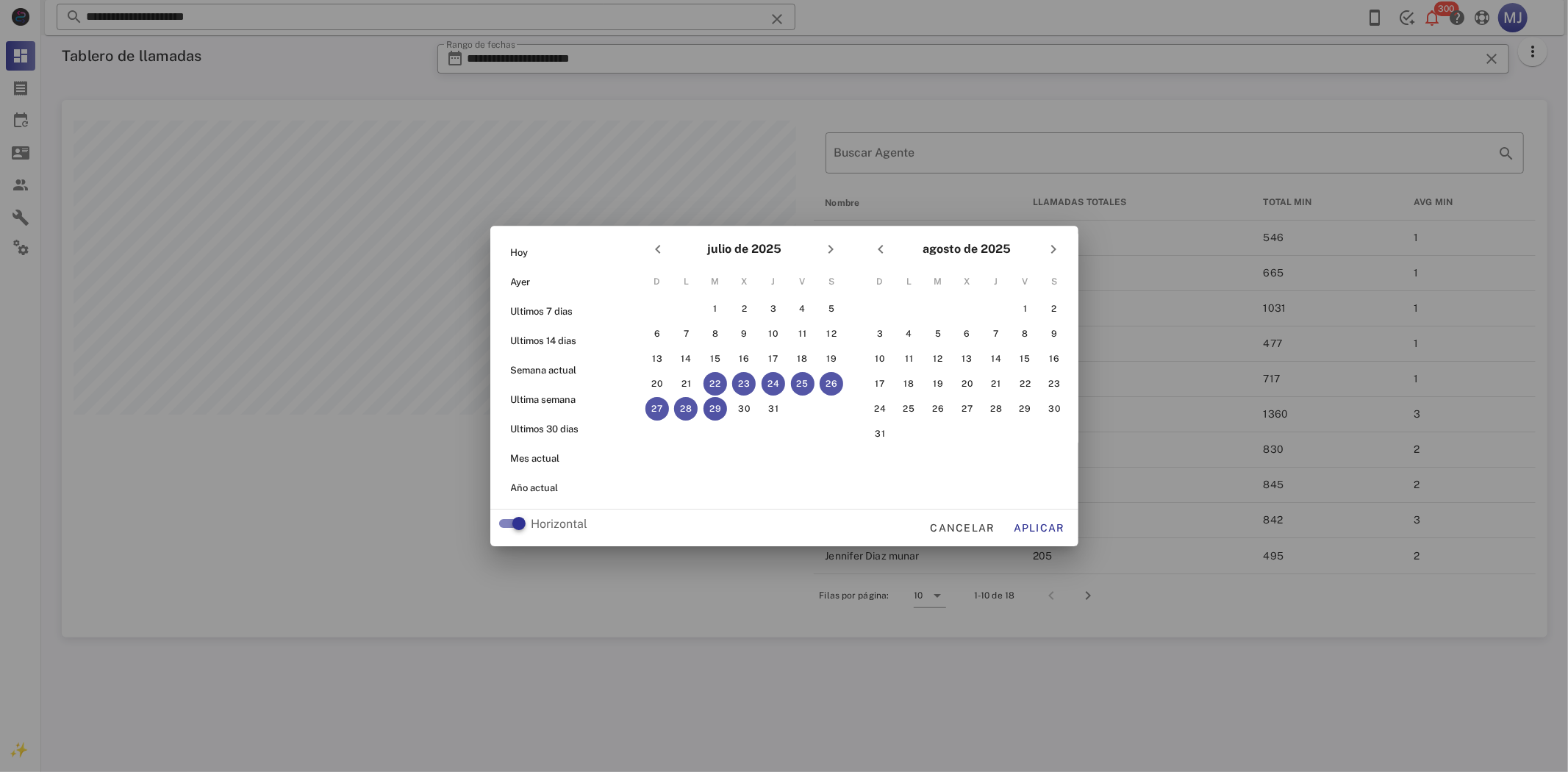 click on "29" at bounding box center [715, 409] 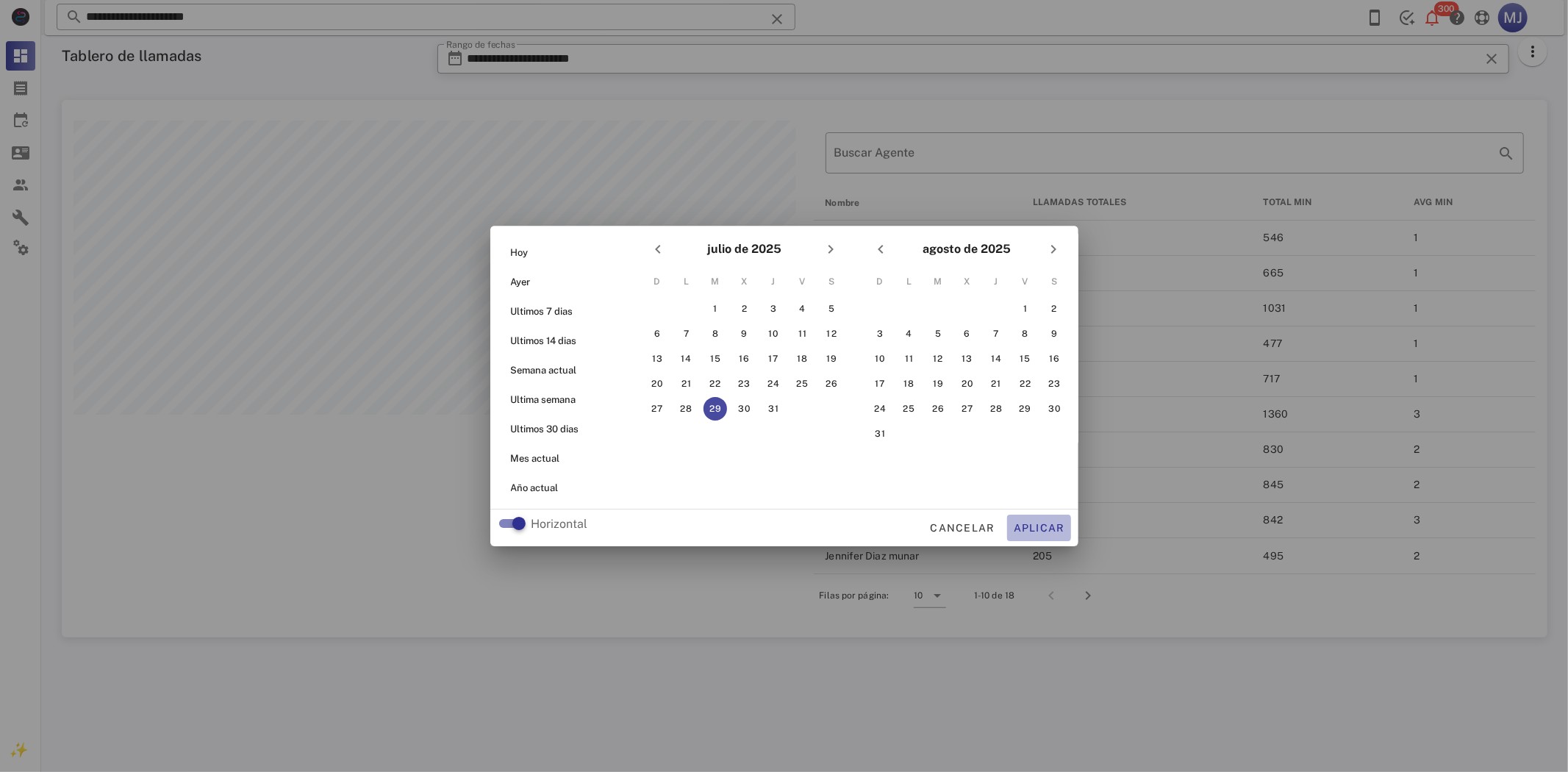 click on "Aplicar" at bounding box center (1039, 528) 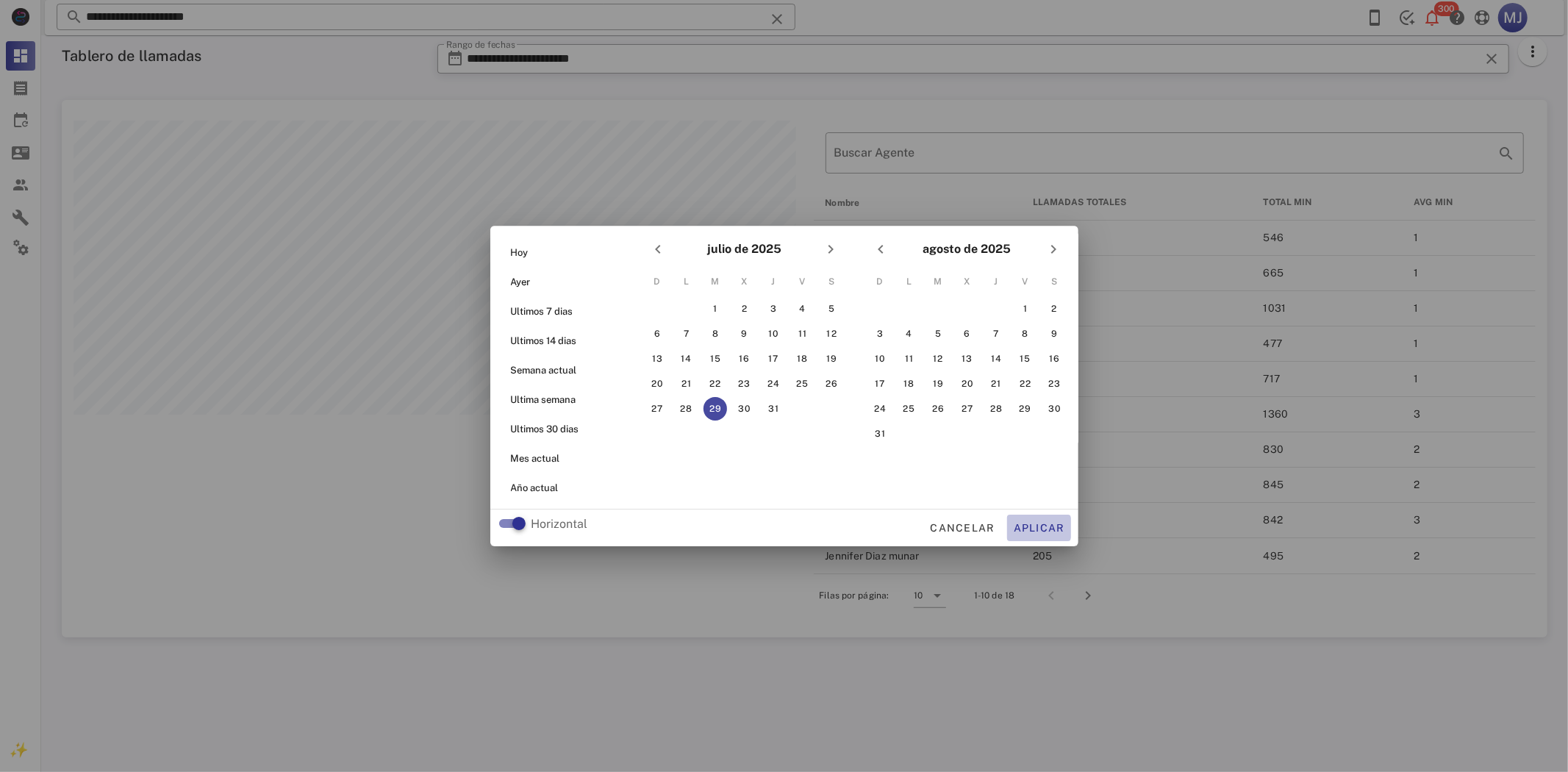 type on "**********" 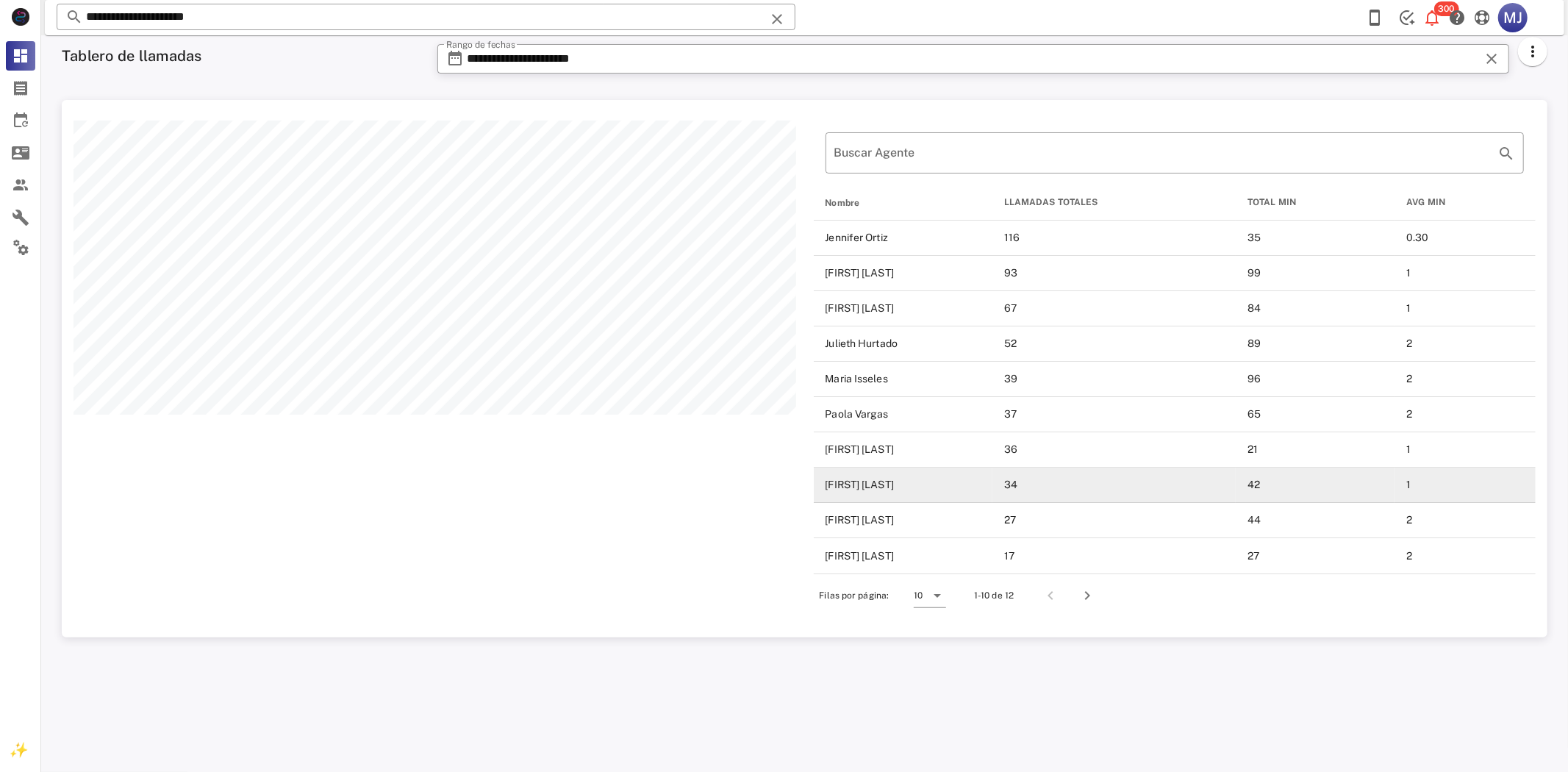 scroll, scrollTop: 734700, scrollLeft: 733628, axis: both 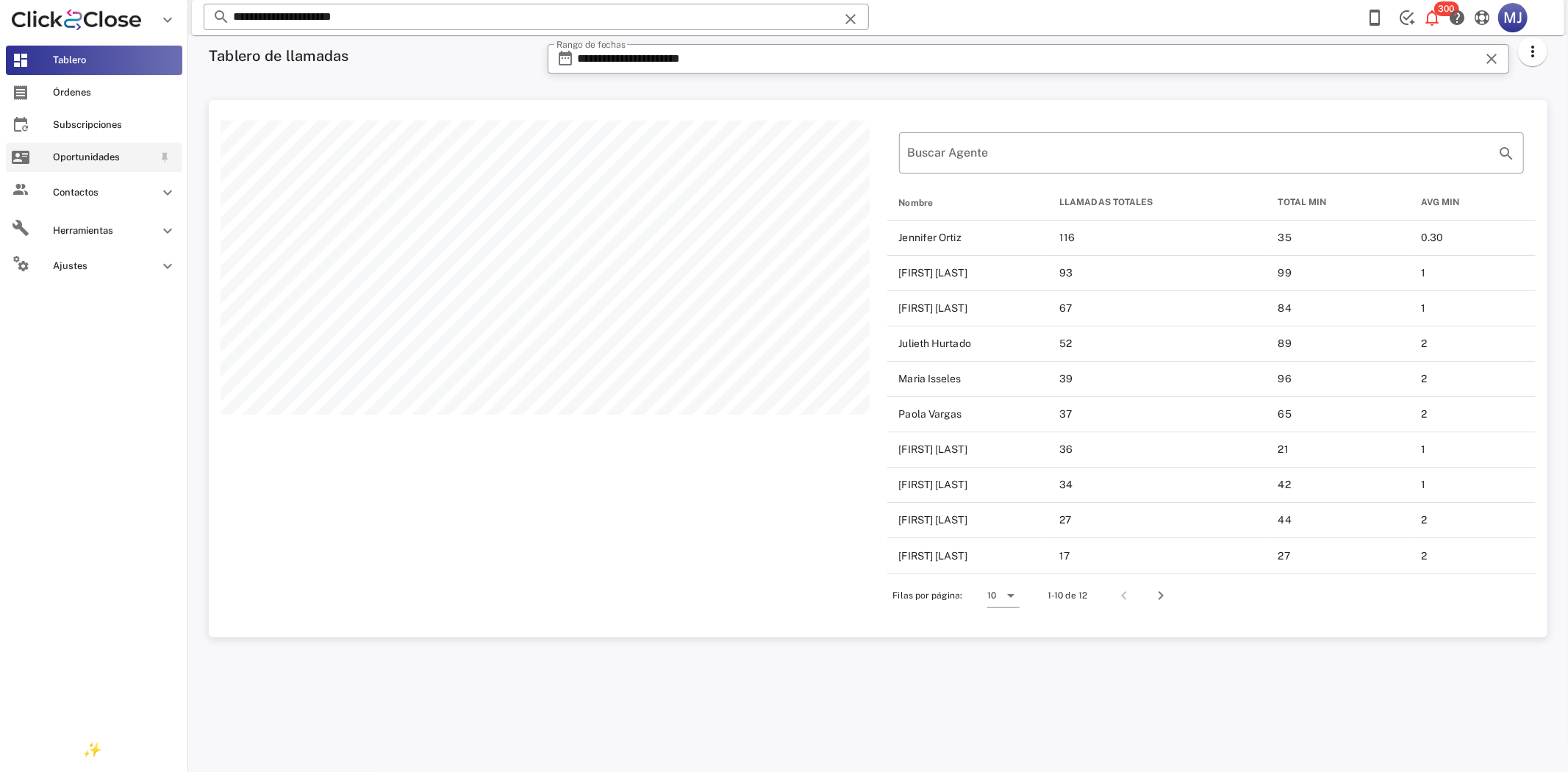 click on "Oportunidades" at bounding box center (103, 157) 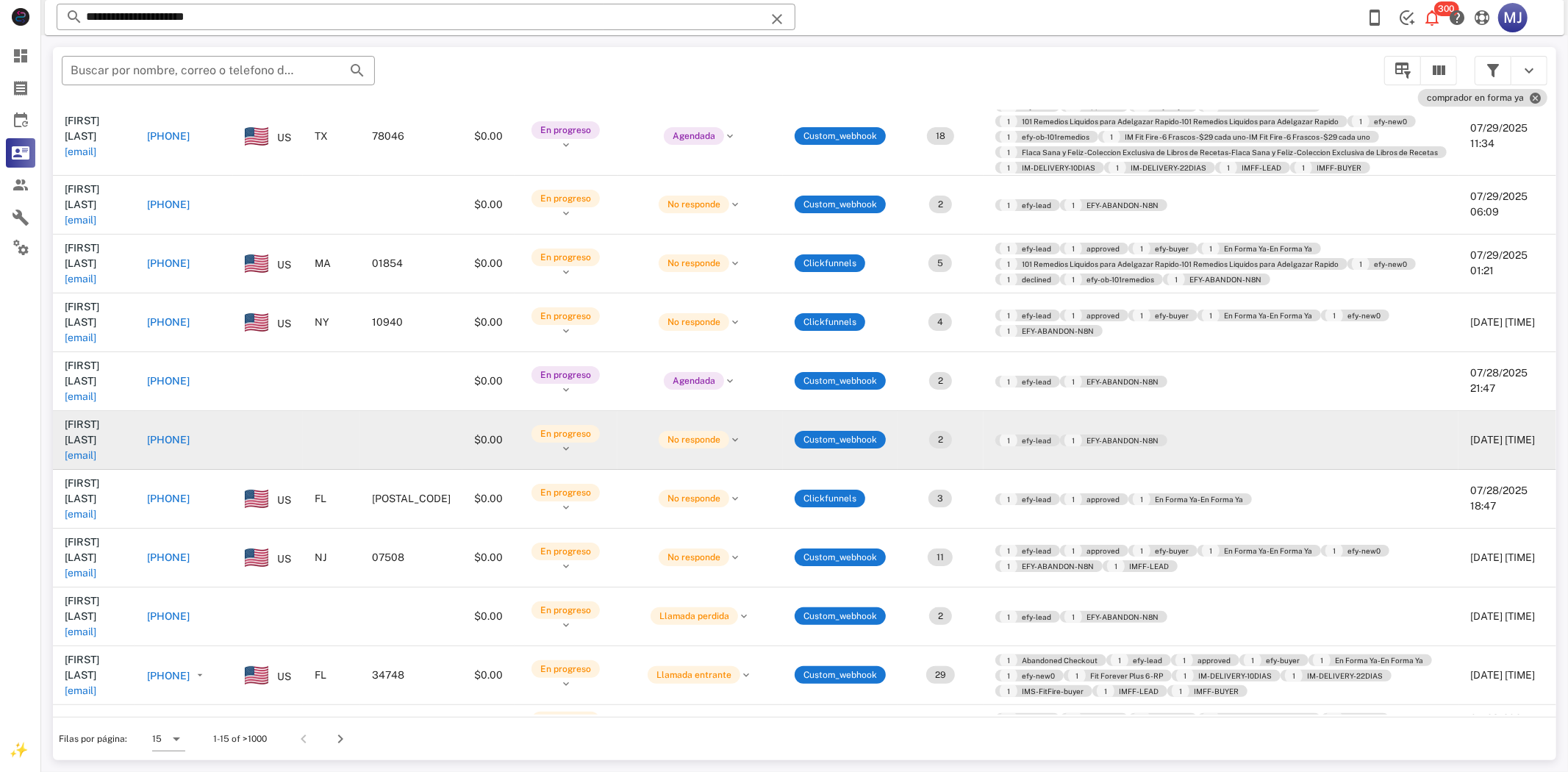 scroll, scrollTop: 0, scrollLeft: 0, axis: both 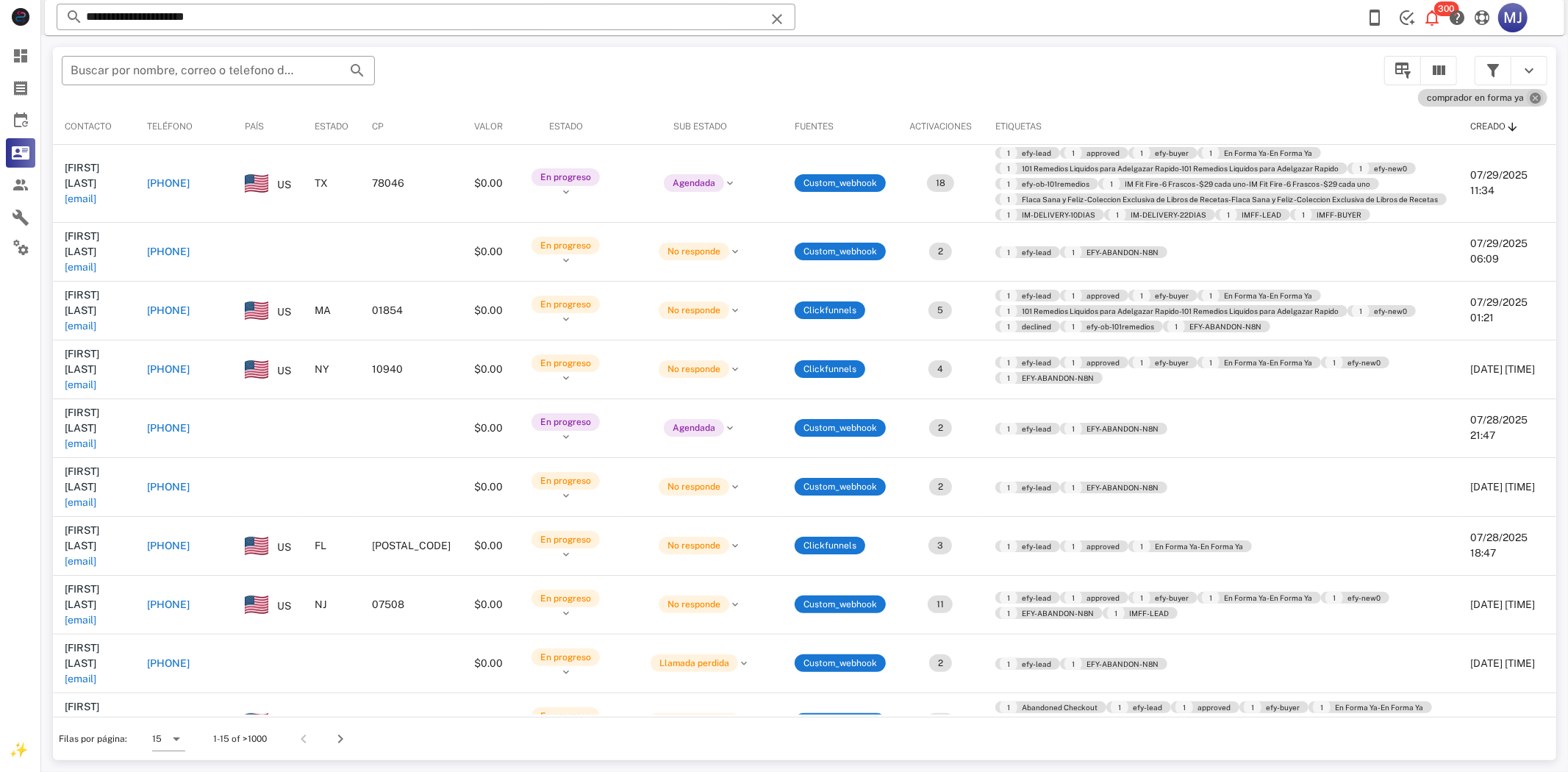 click at bounding box center (1535, 98) 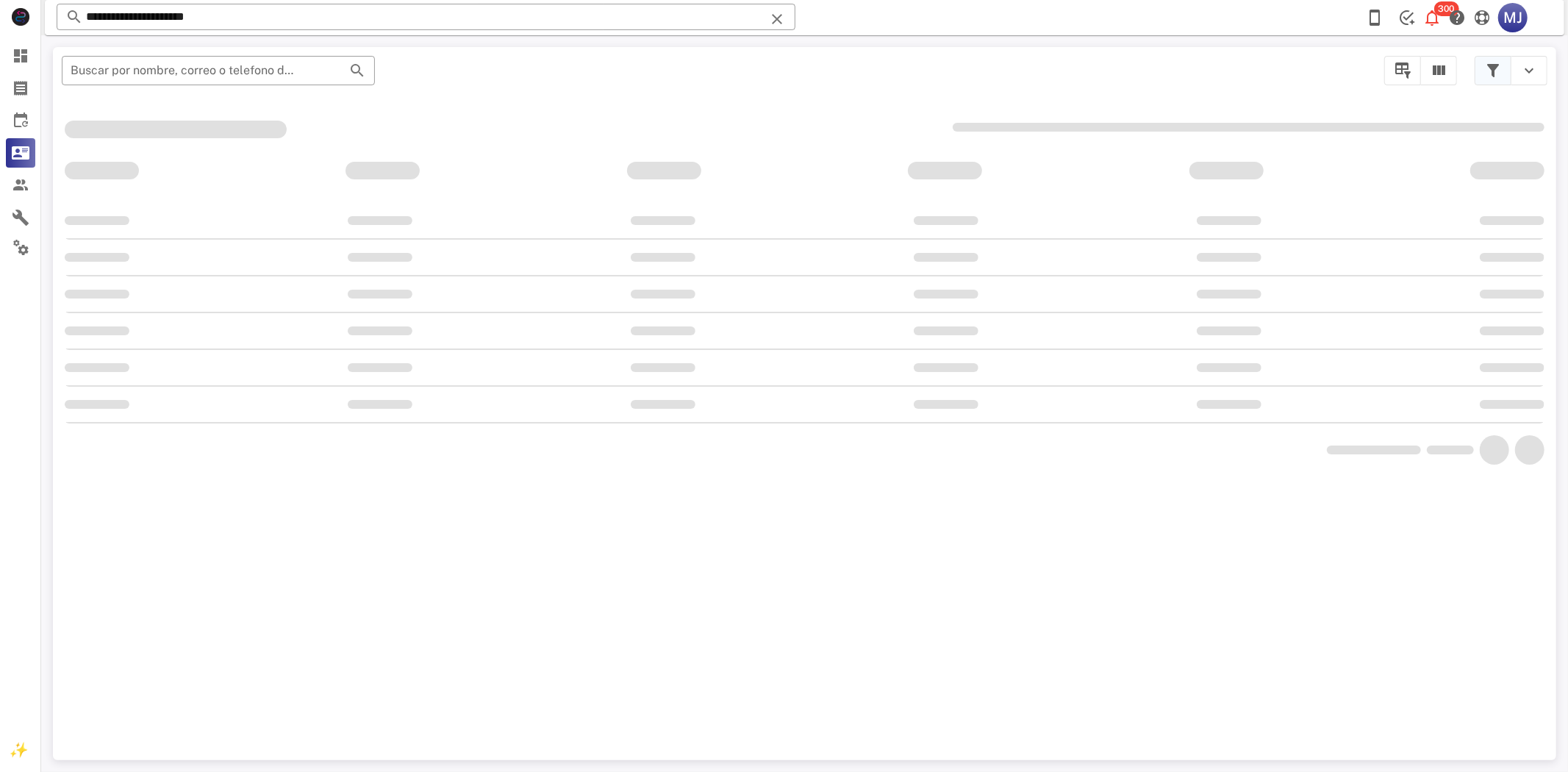 click at bounding box center (1493, 71) 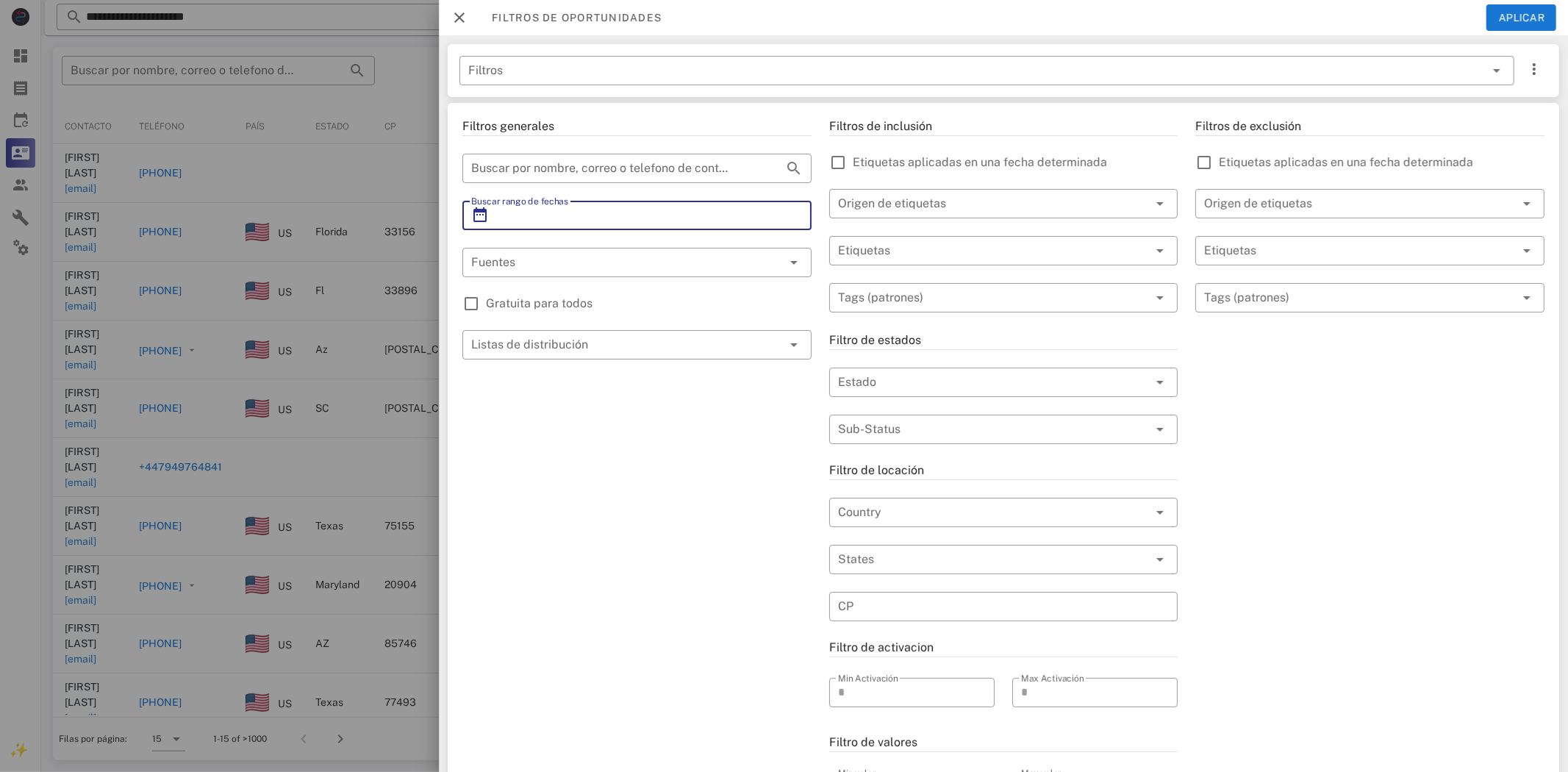 click on "Buscar rango de fechas" at bounding box center (637, 215) 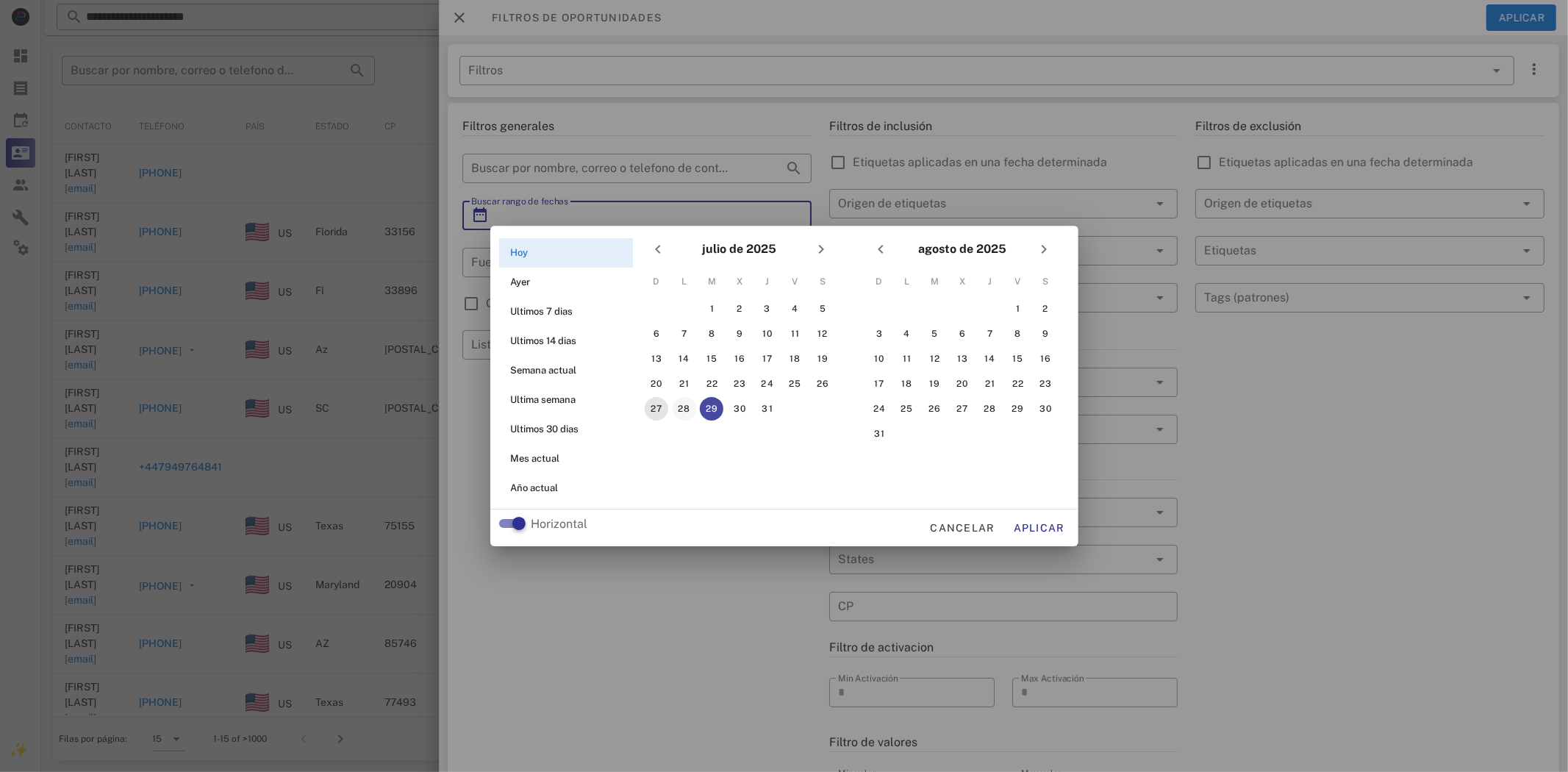 drag, startPoint x: 653, startPoint y: 401, endPoint x: 691, endPoint y: 410, distance: 39.051248 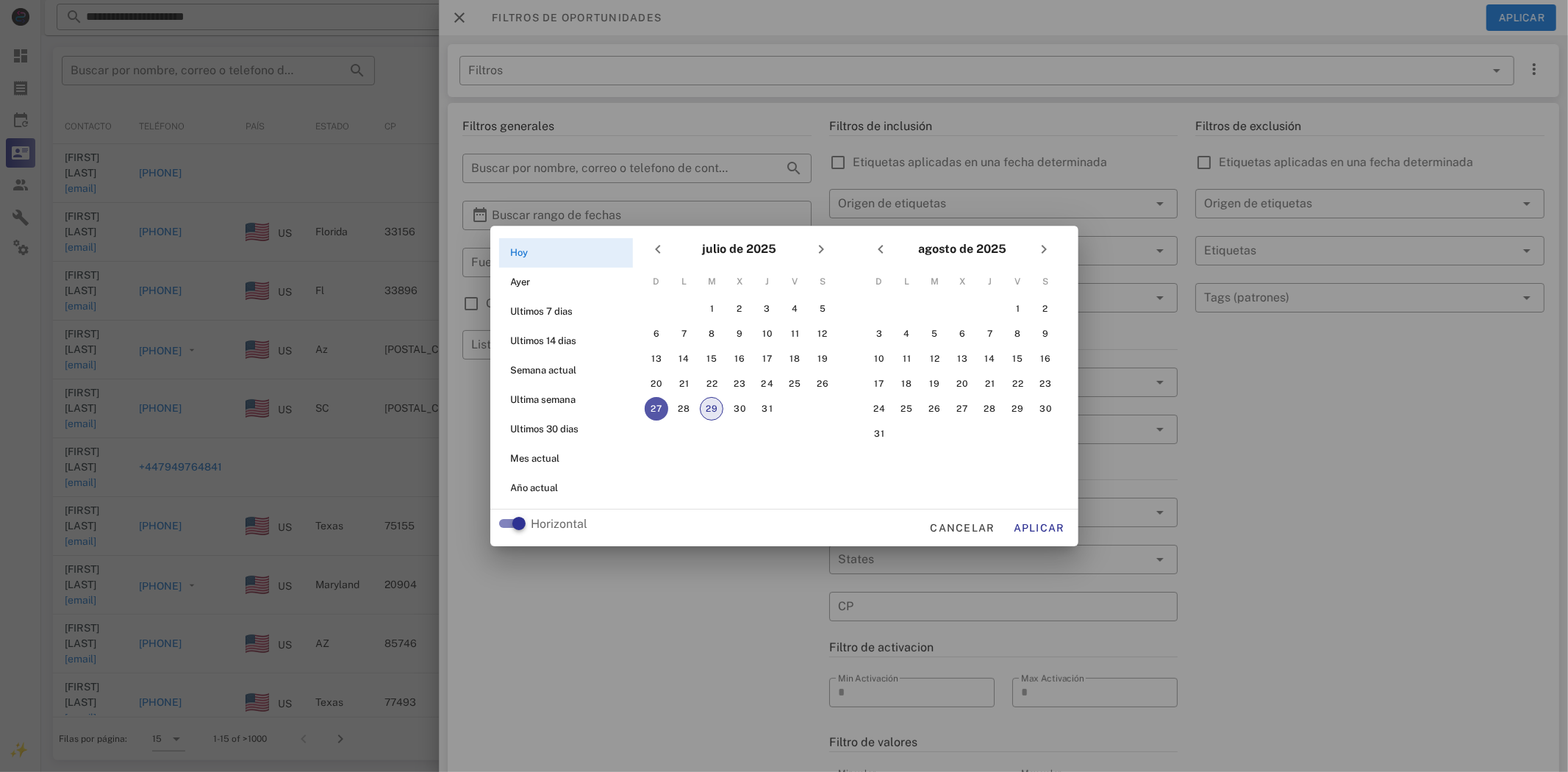 drag, startPoint x: 708, startPoint y: 404, endPoint x: 737, endPoint y: 423, distance: 34.669872 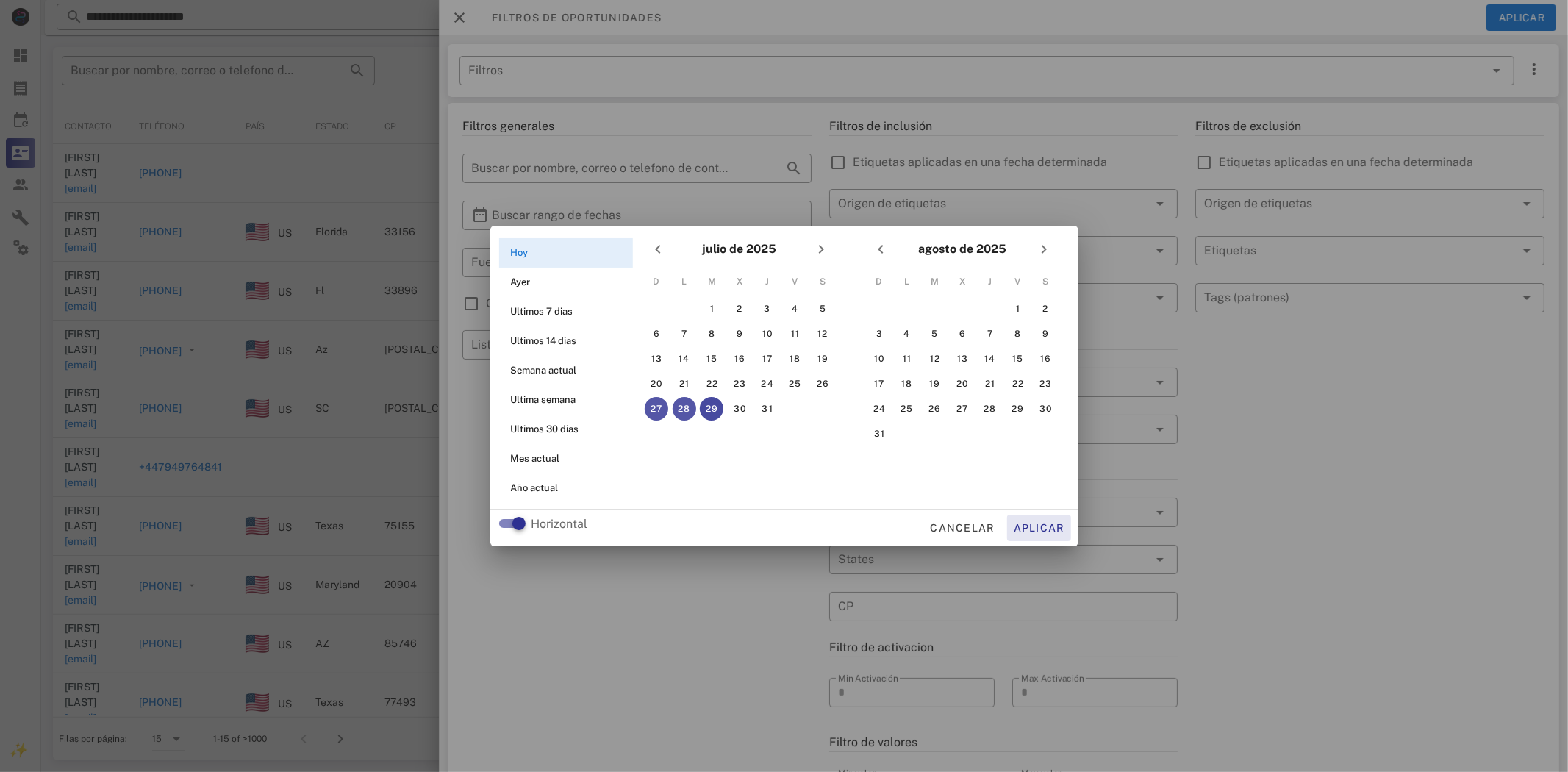 click on "Aplicar" at bounding box center (1039, 528) 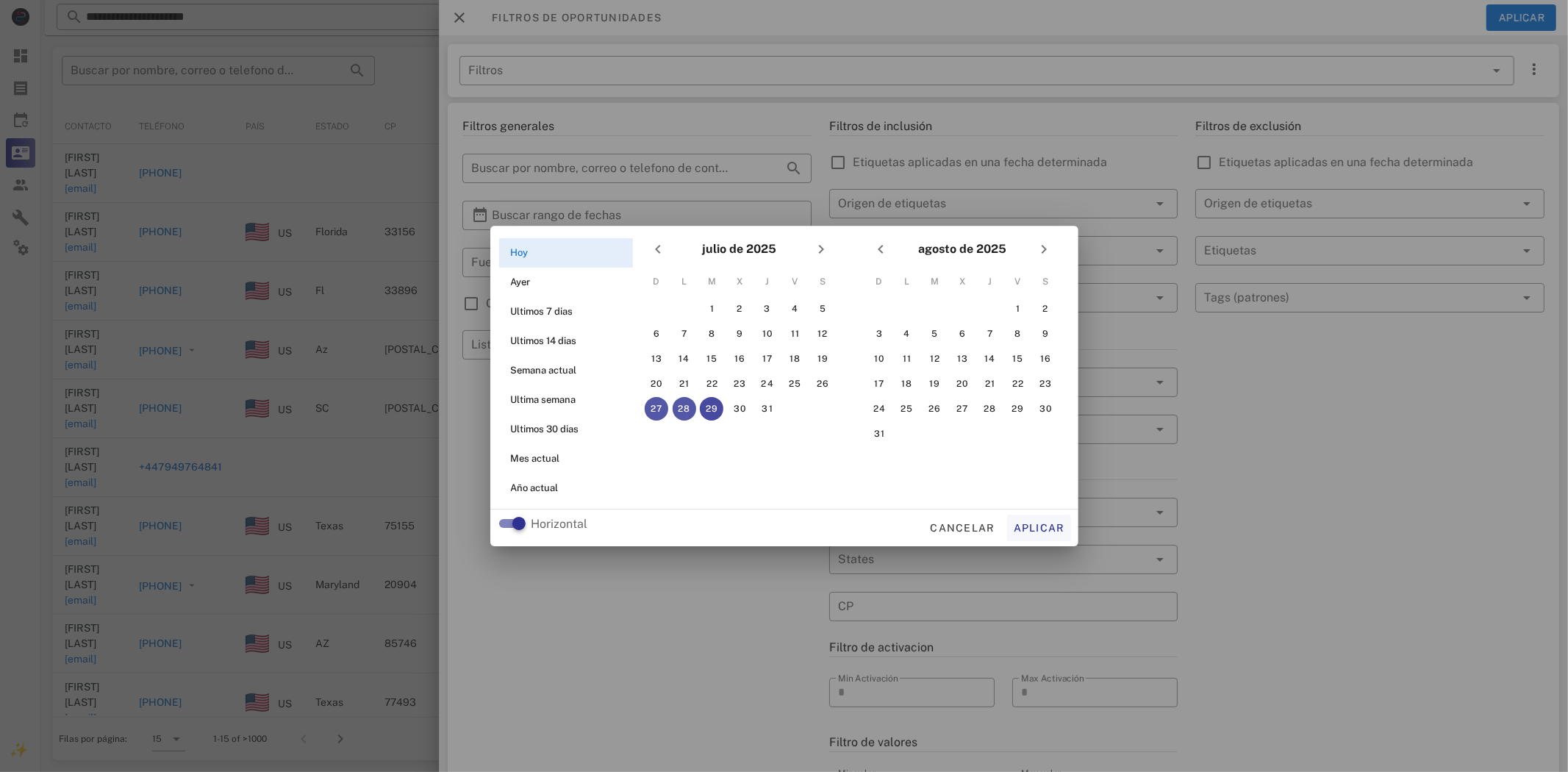 type on "**********" 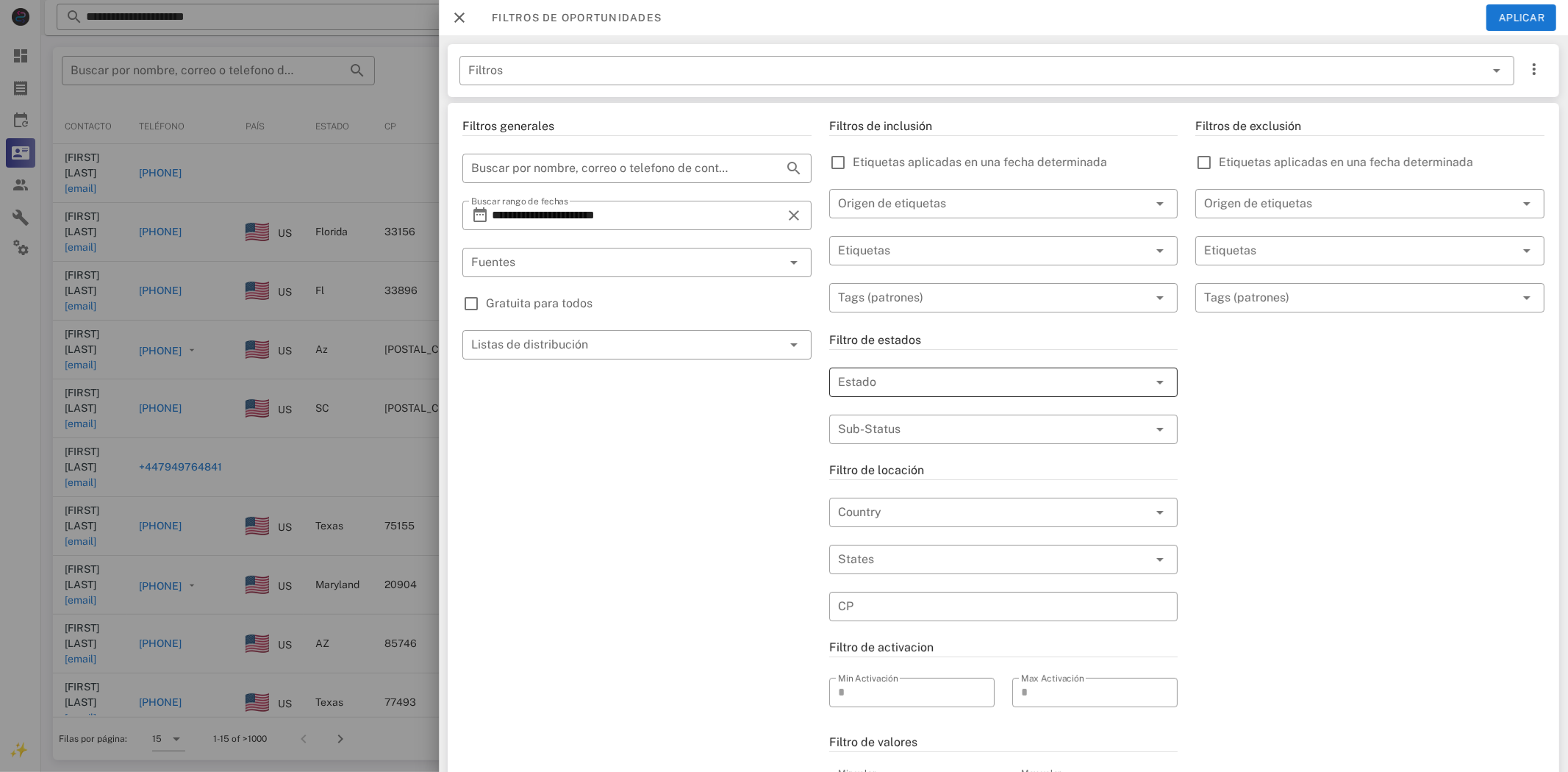 click at bounding box center (983, 382) 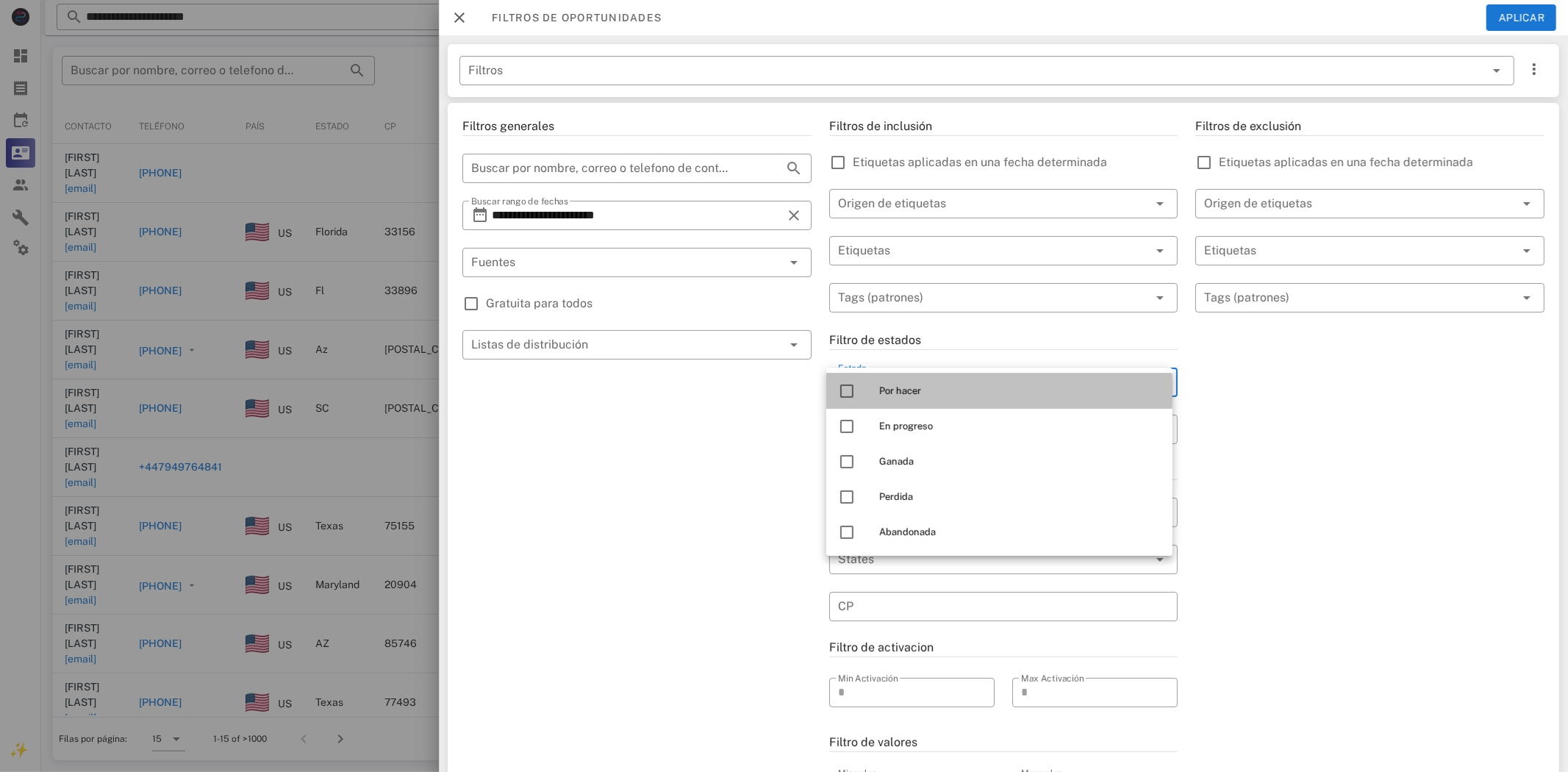 click on "Por hacer" at bounding box center (1020, 391) 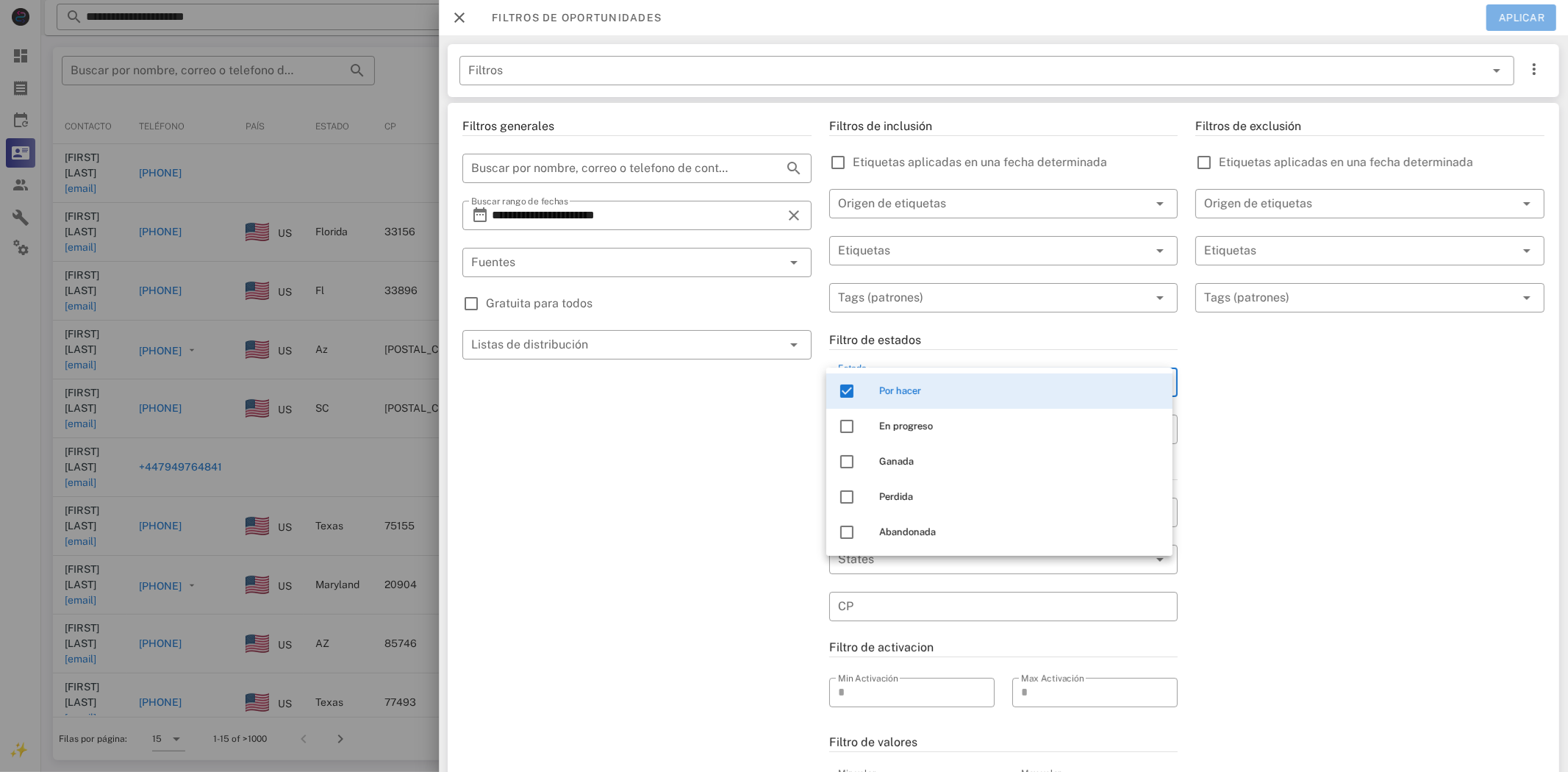 click on "Aplicar" at bounding box center [1521, 18] 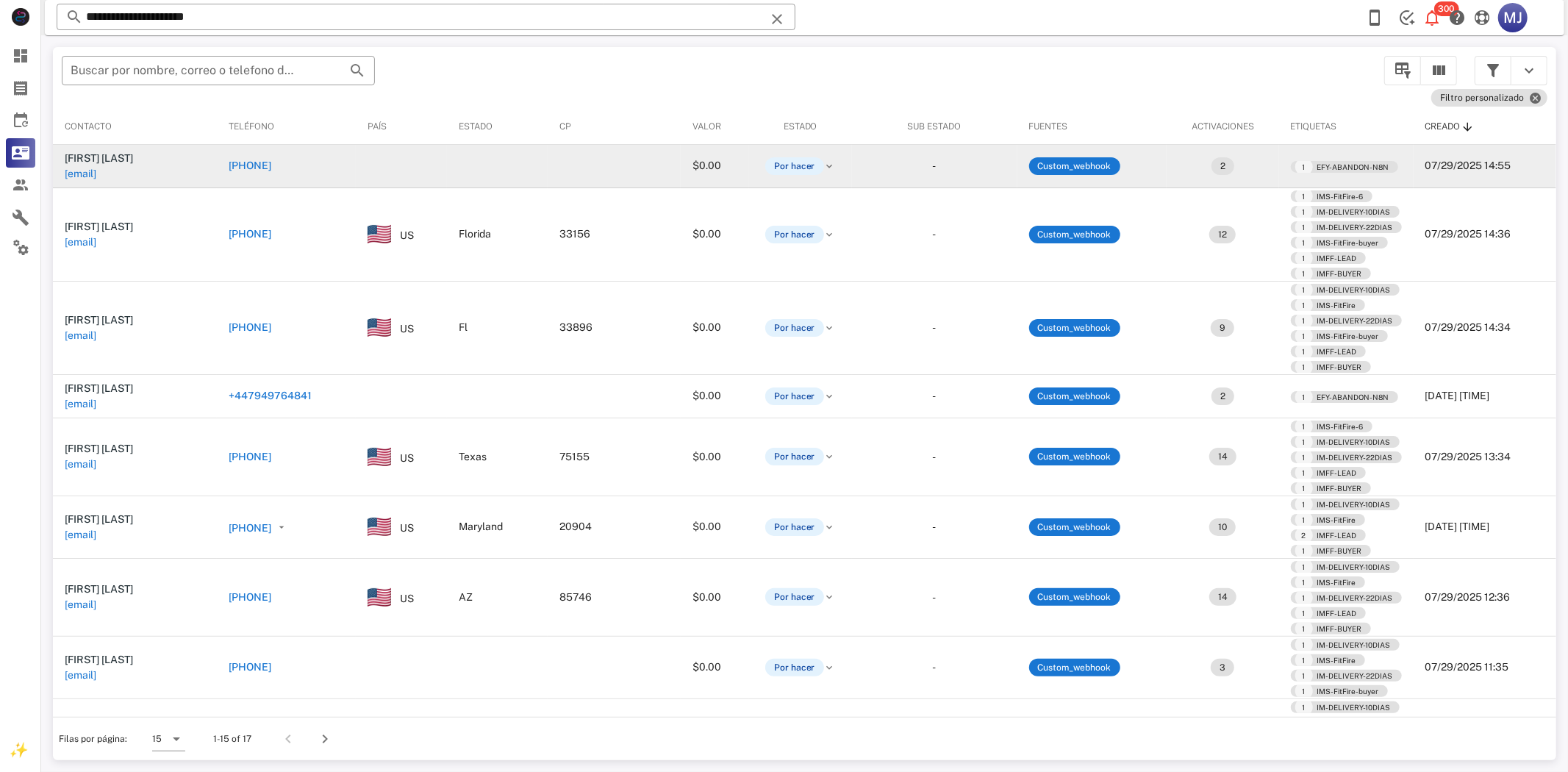 click on "[PHONE]" at bounding box center (286, 166) 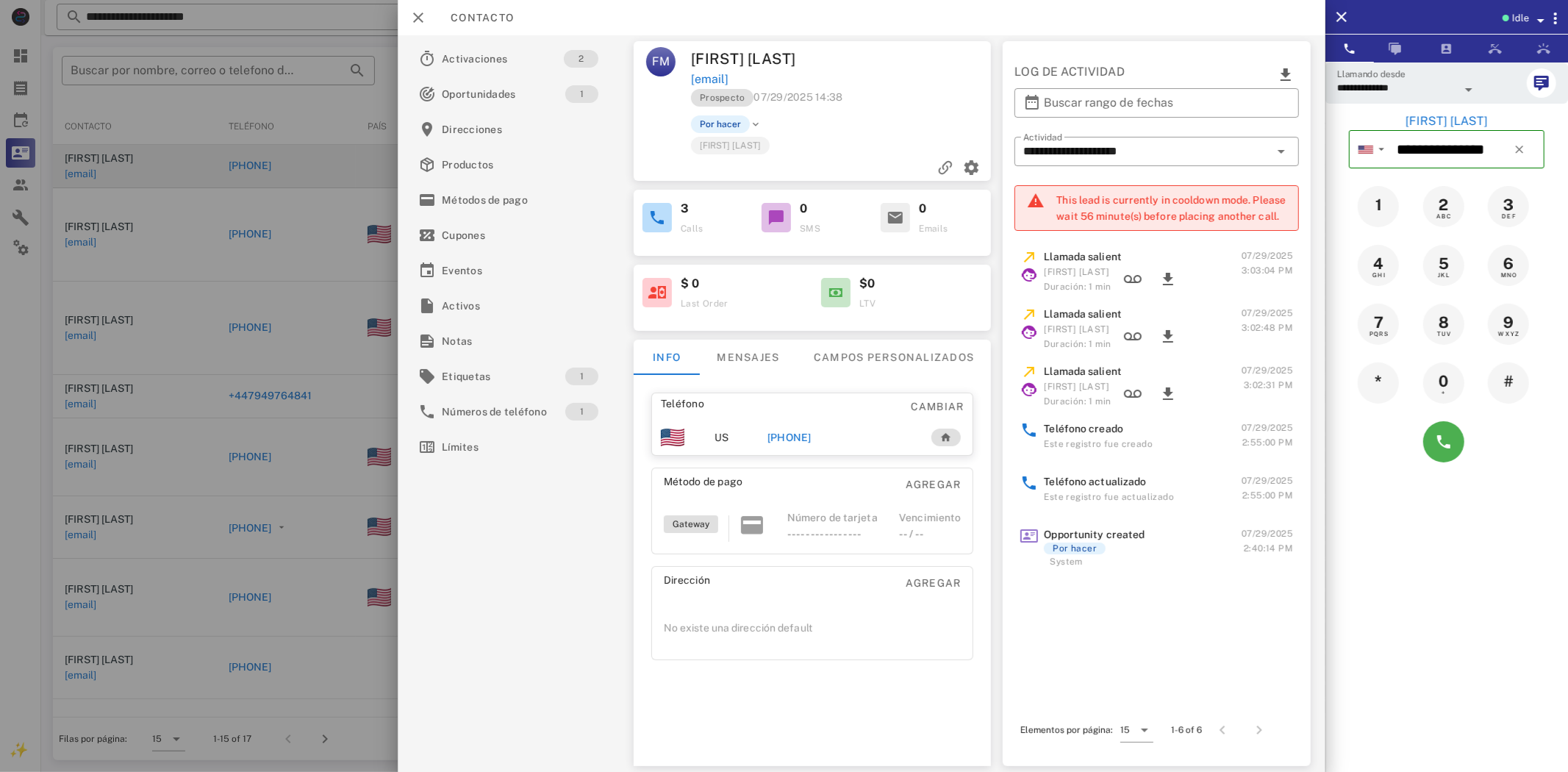 click on "[PHONE]" at bounding box center [789, 437] 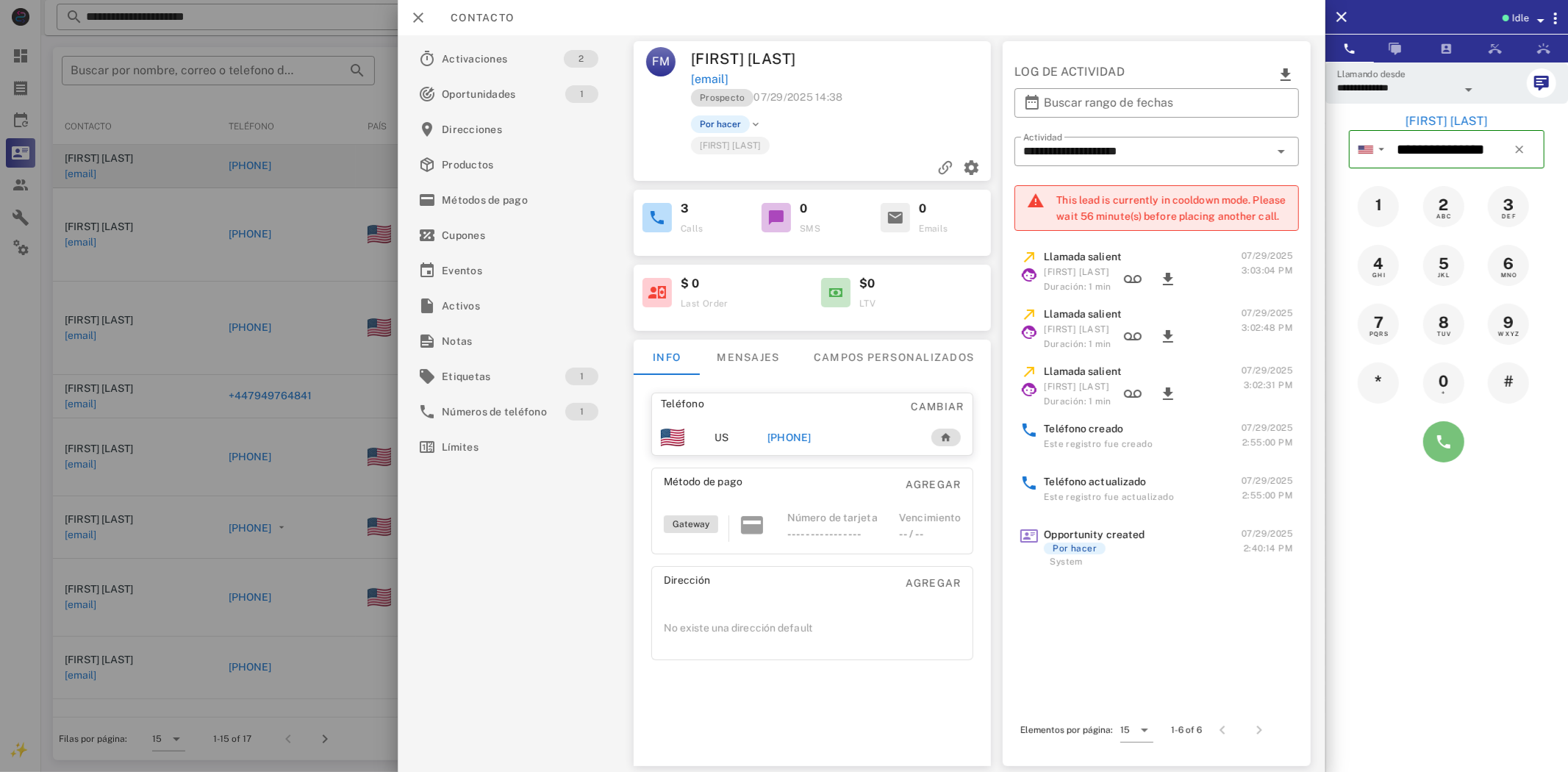 click at bounding box center [1444, 442] 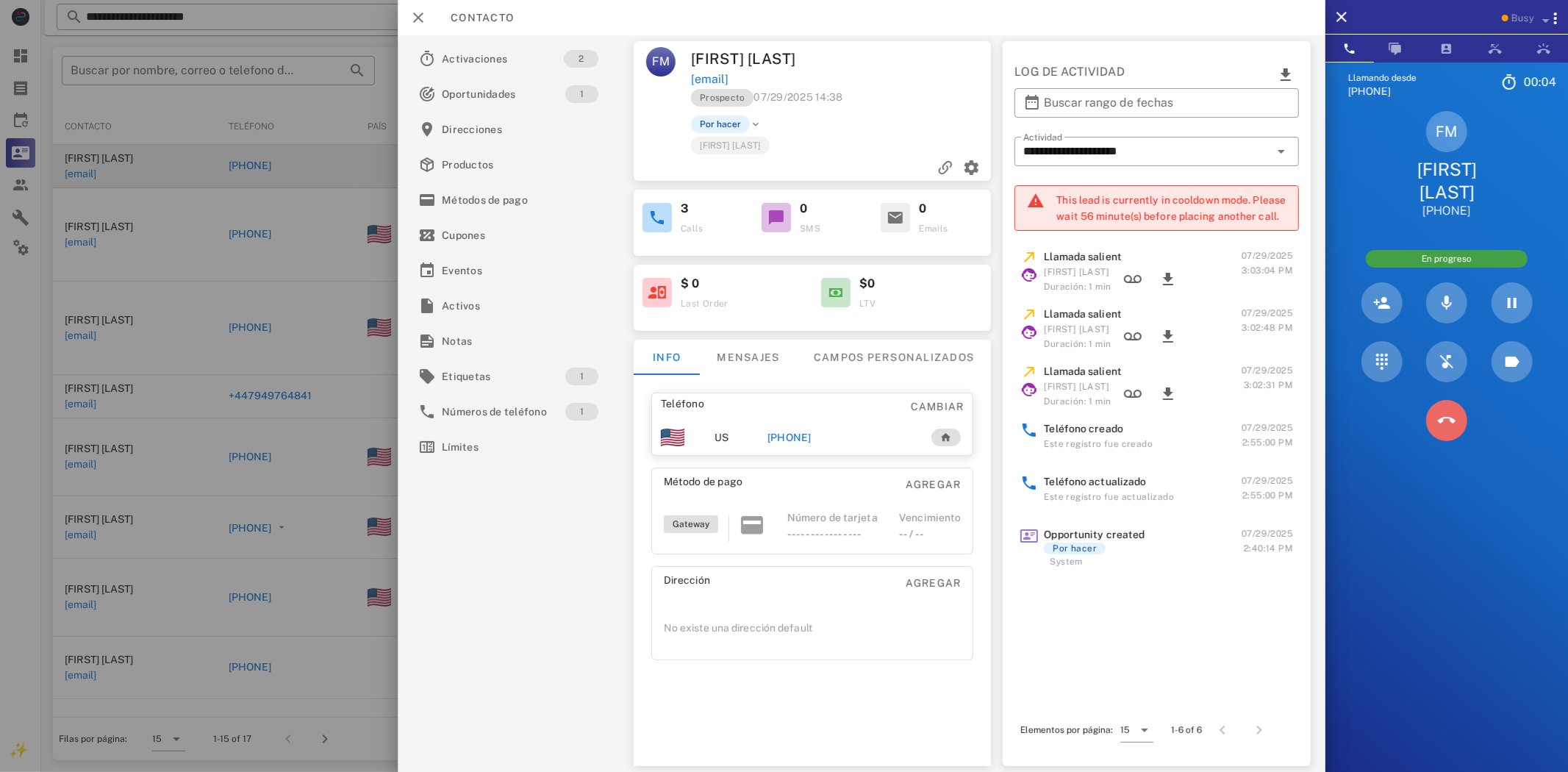 click at bounding box center [1447, 421] 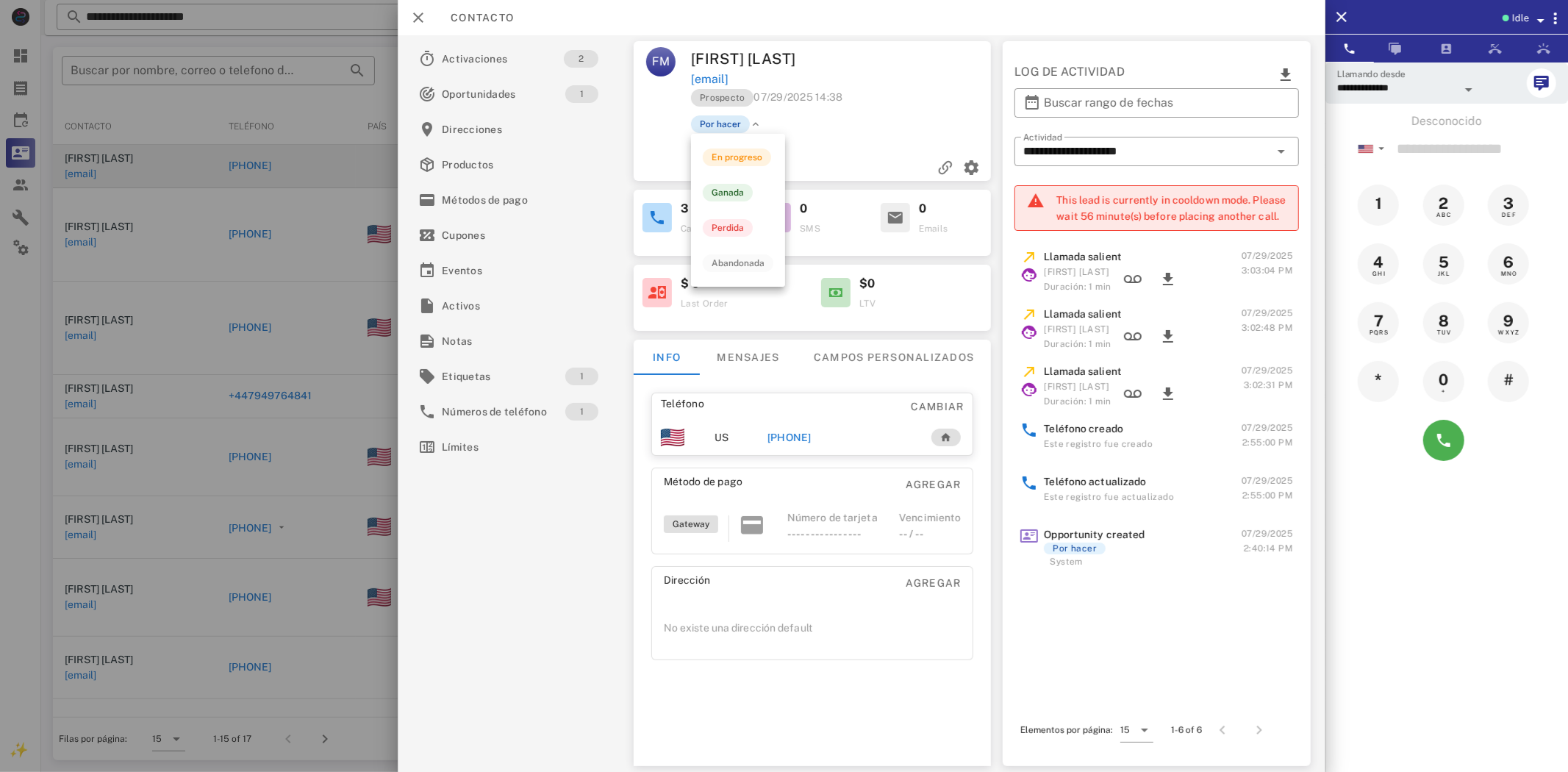 click on "Por hacer" at bounding box center [720, 124] 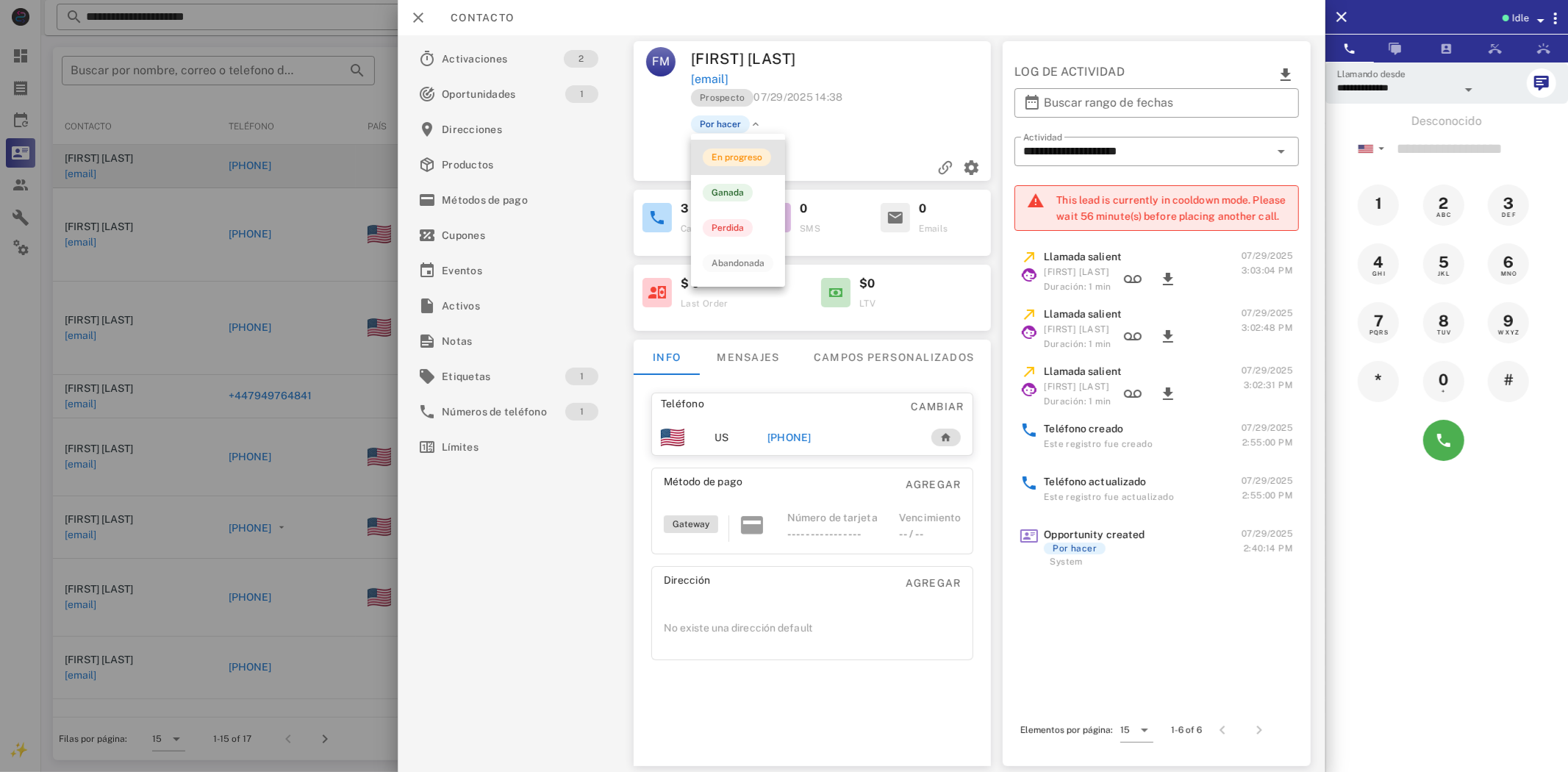 click on "En progreso" at bounding box center (737, 157) 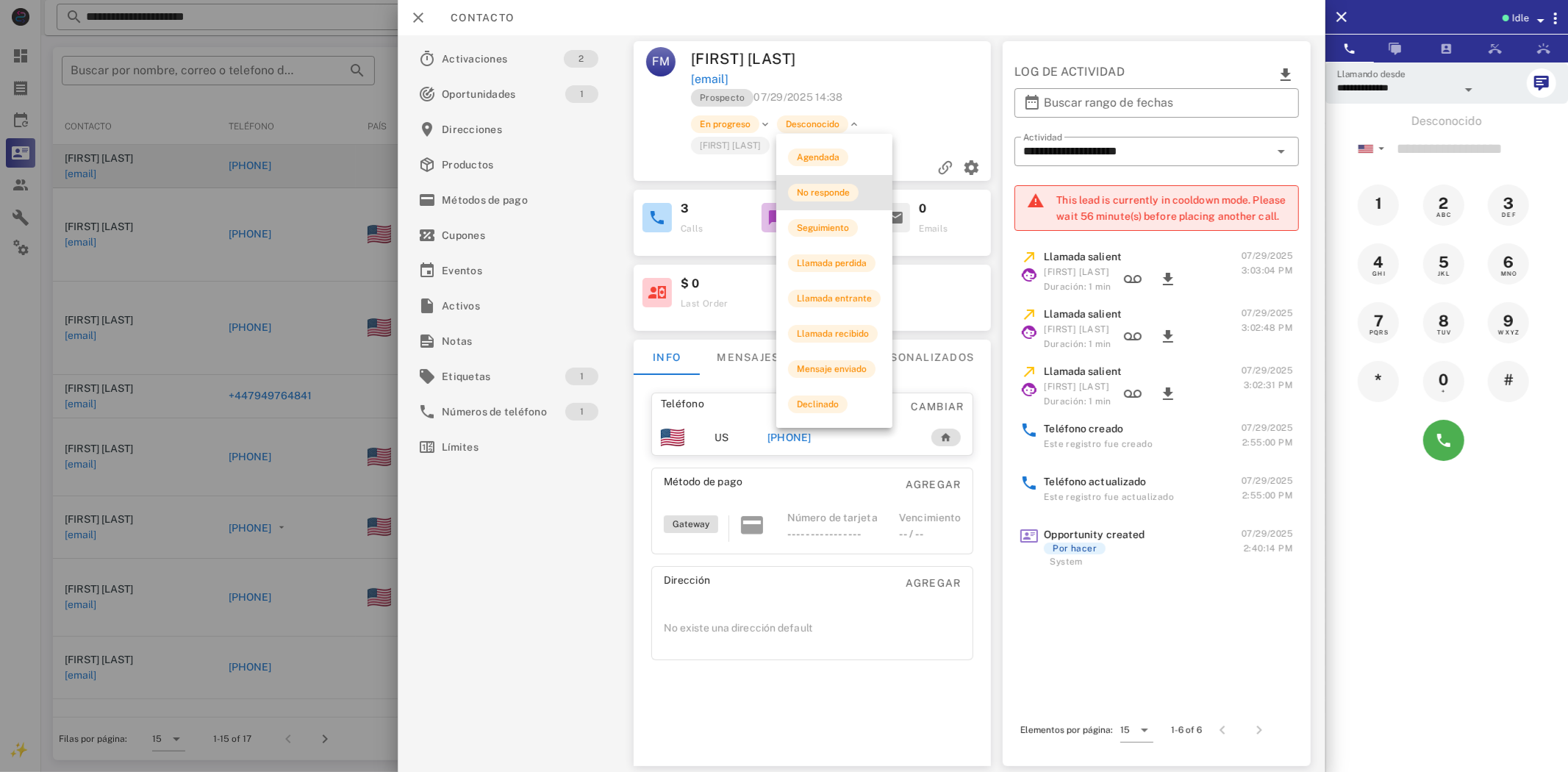 drag, startPoint x: 835, startPoint y: 206, endPoint x: 731, endPoint y: 163, distance: 112.5389 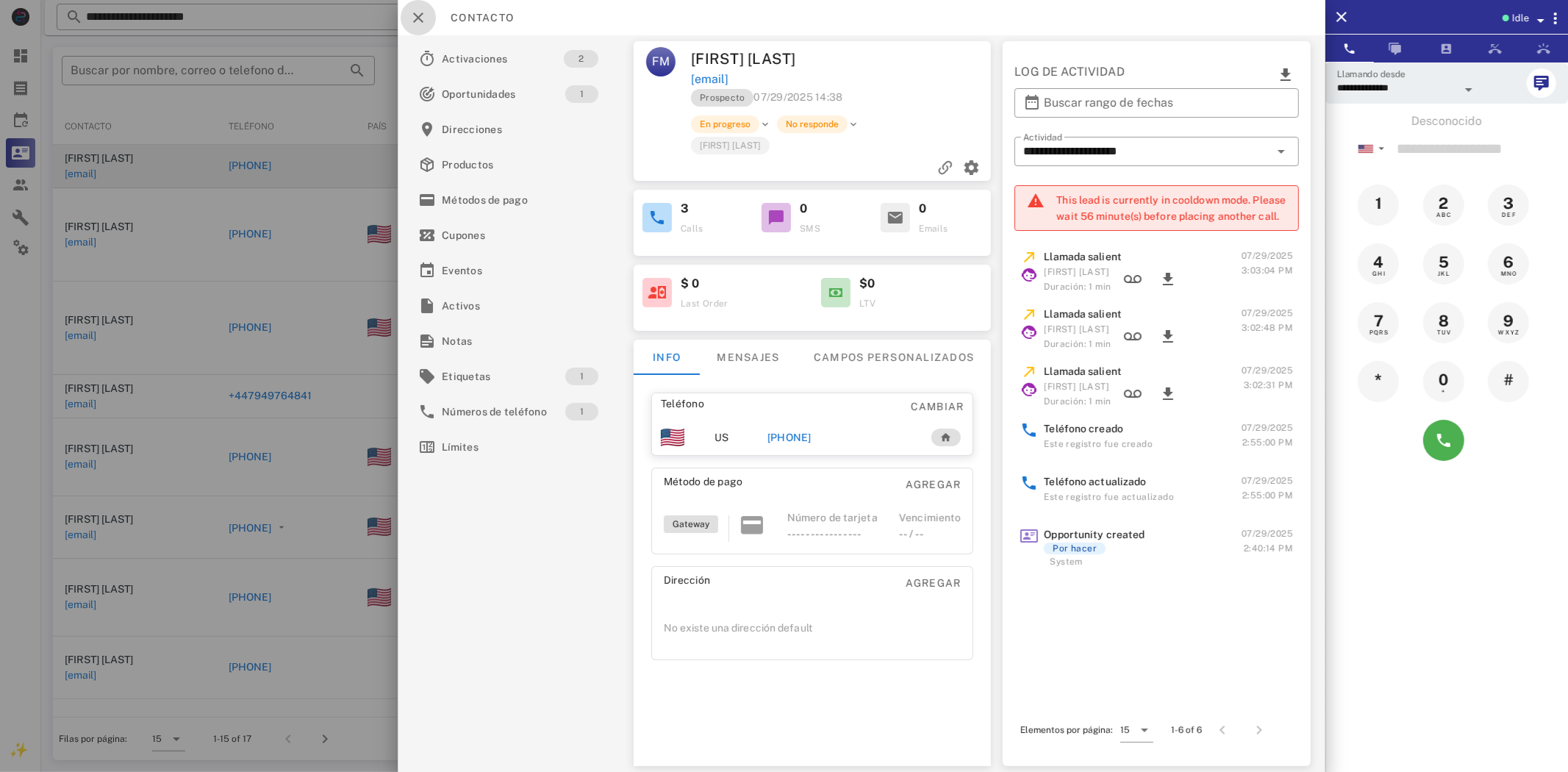 click at bounding box center [418, 18] 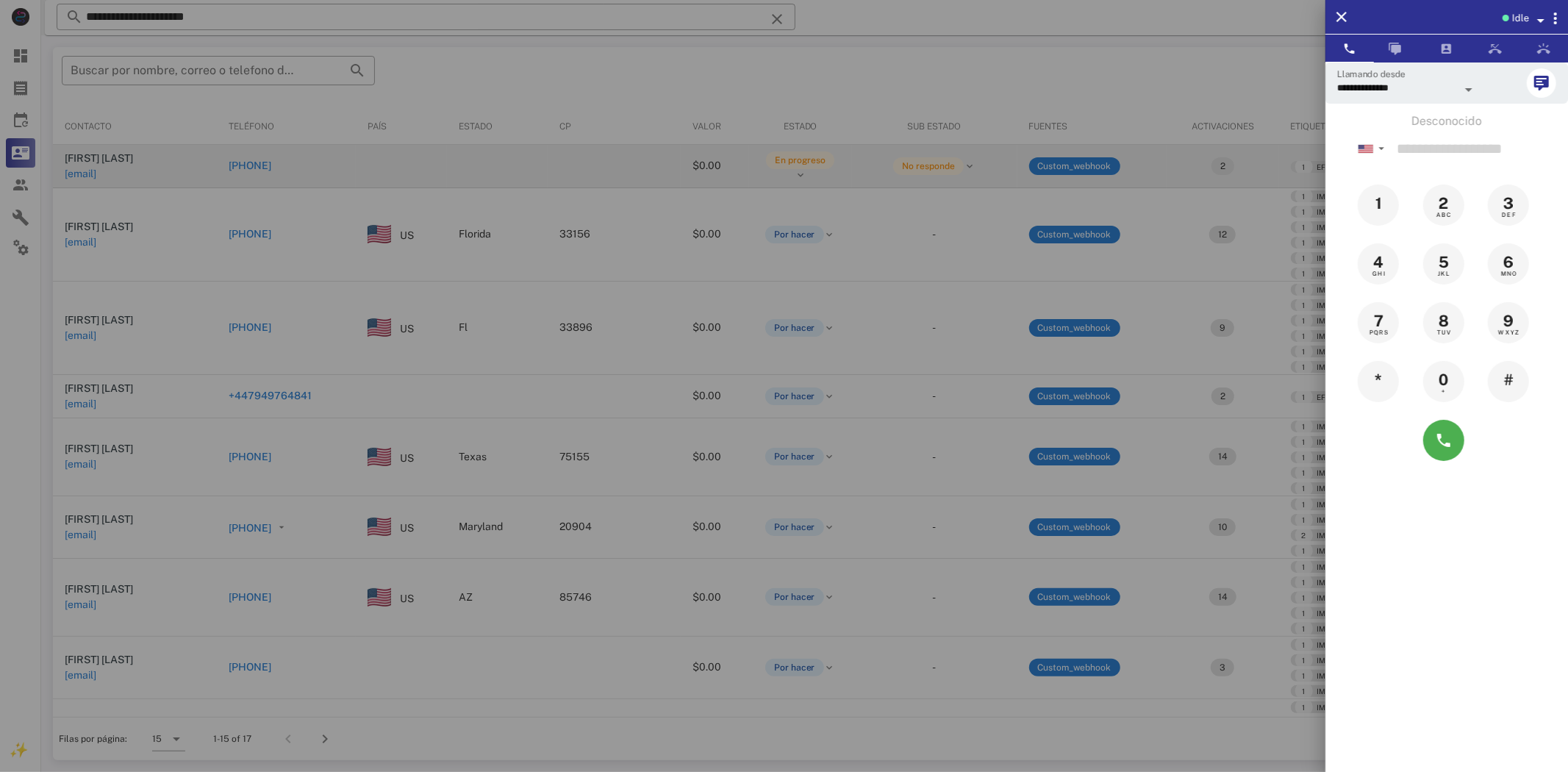 click at bounding box center (784, 386) 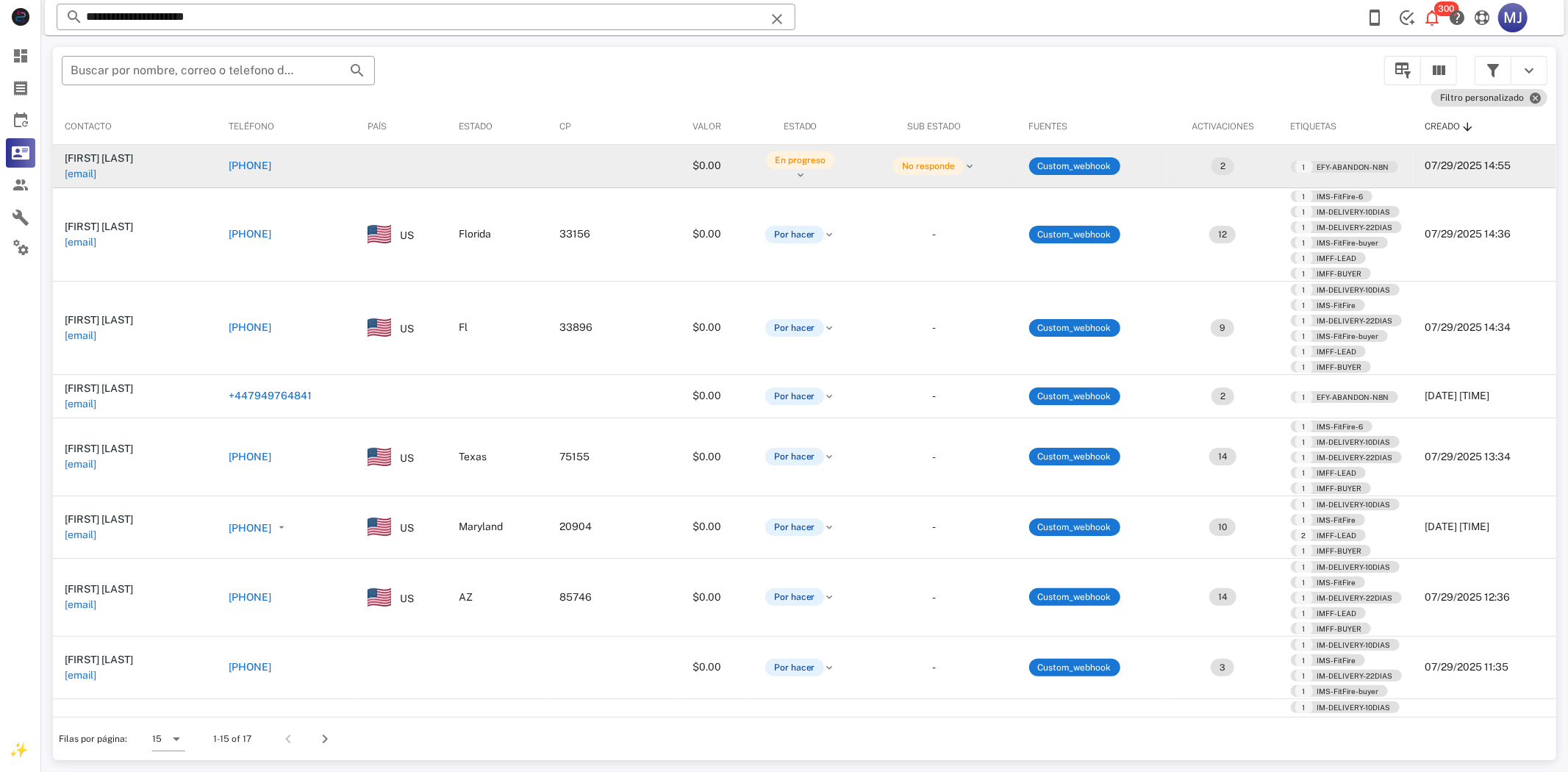scroll, scrollTop: 82, scrollLeft: 0, axis: vertical 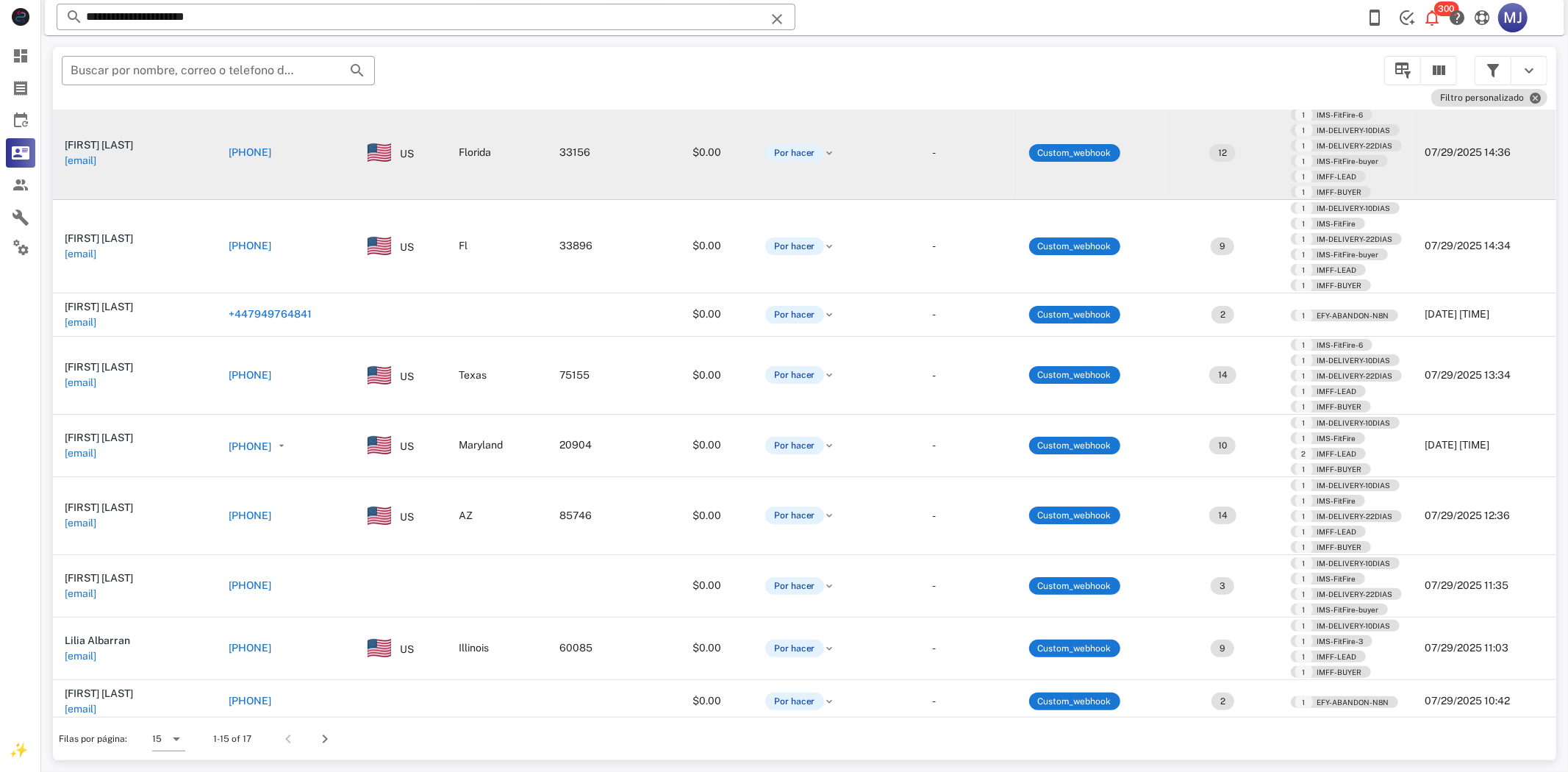 click on "[PHONE]" at bounding box center [250, 152] 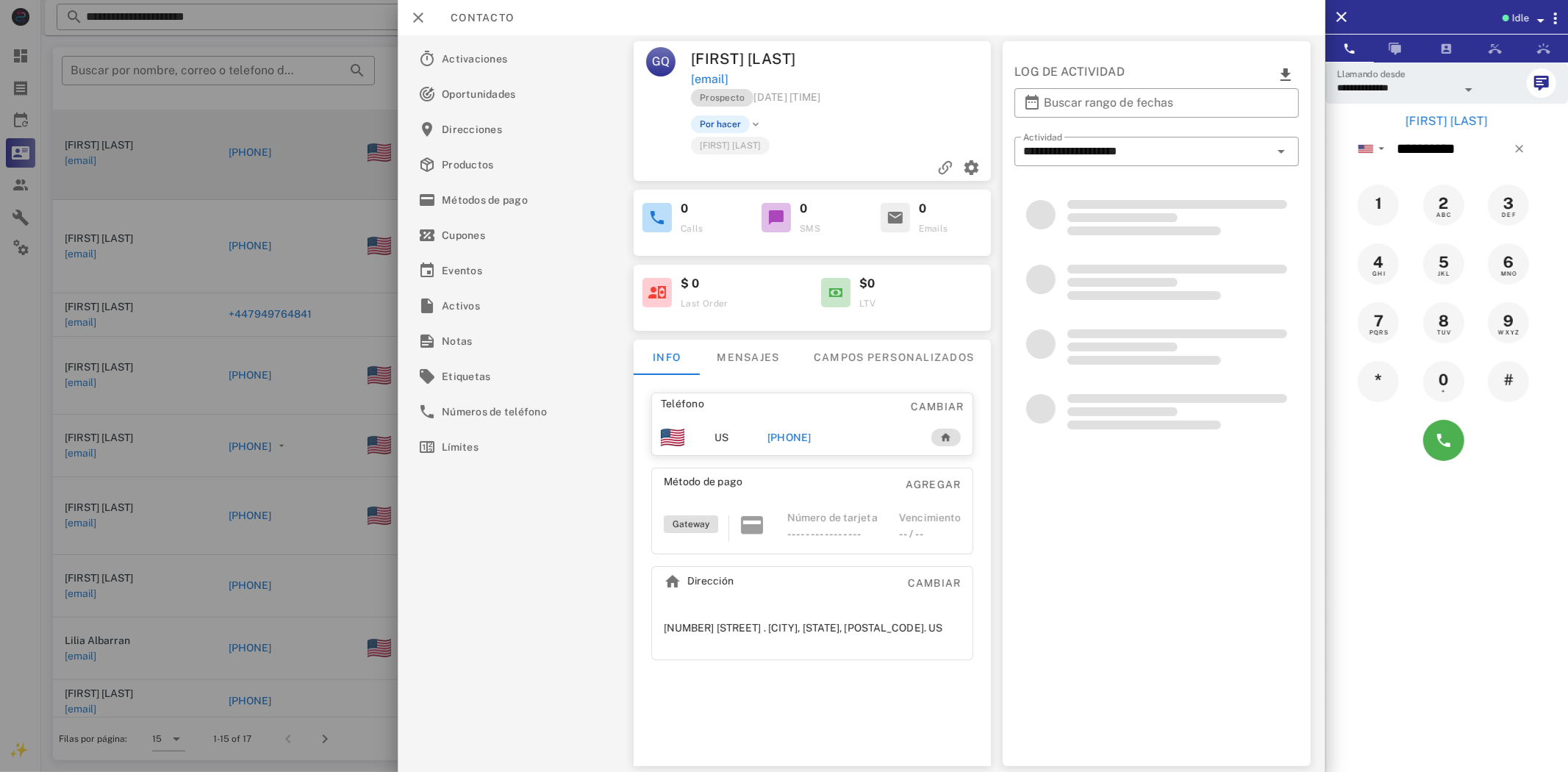 click on "[PHONE]" at bounding box center [789, 437] 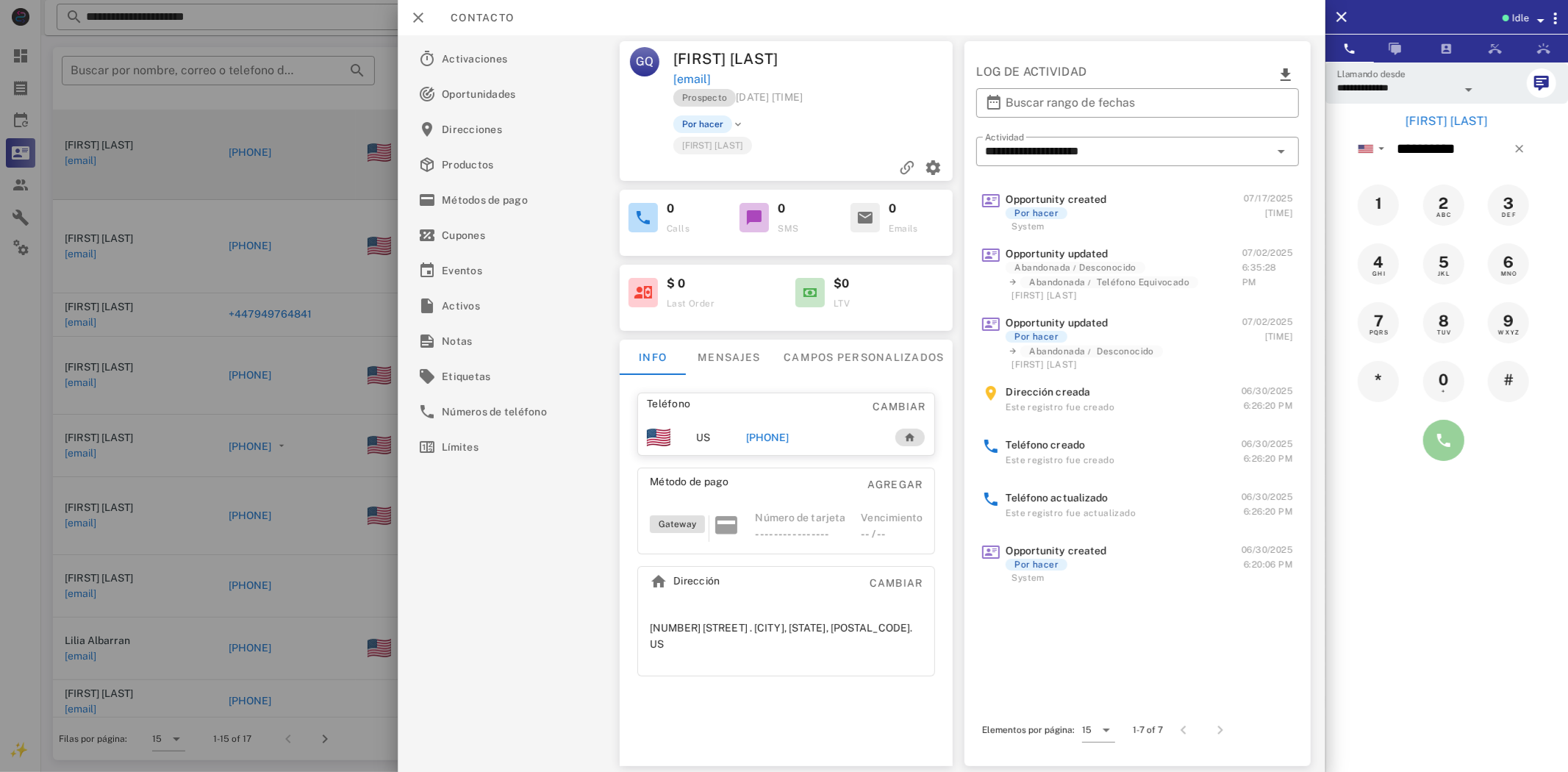 click at bounding box center [1444, 440] 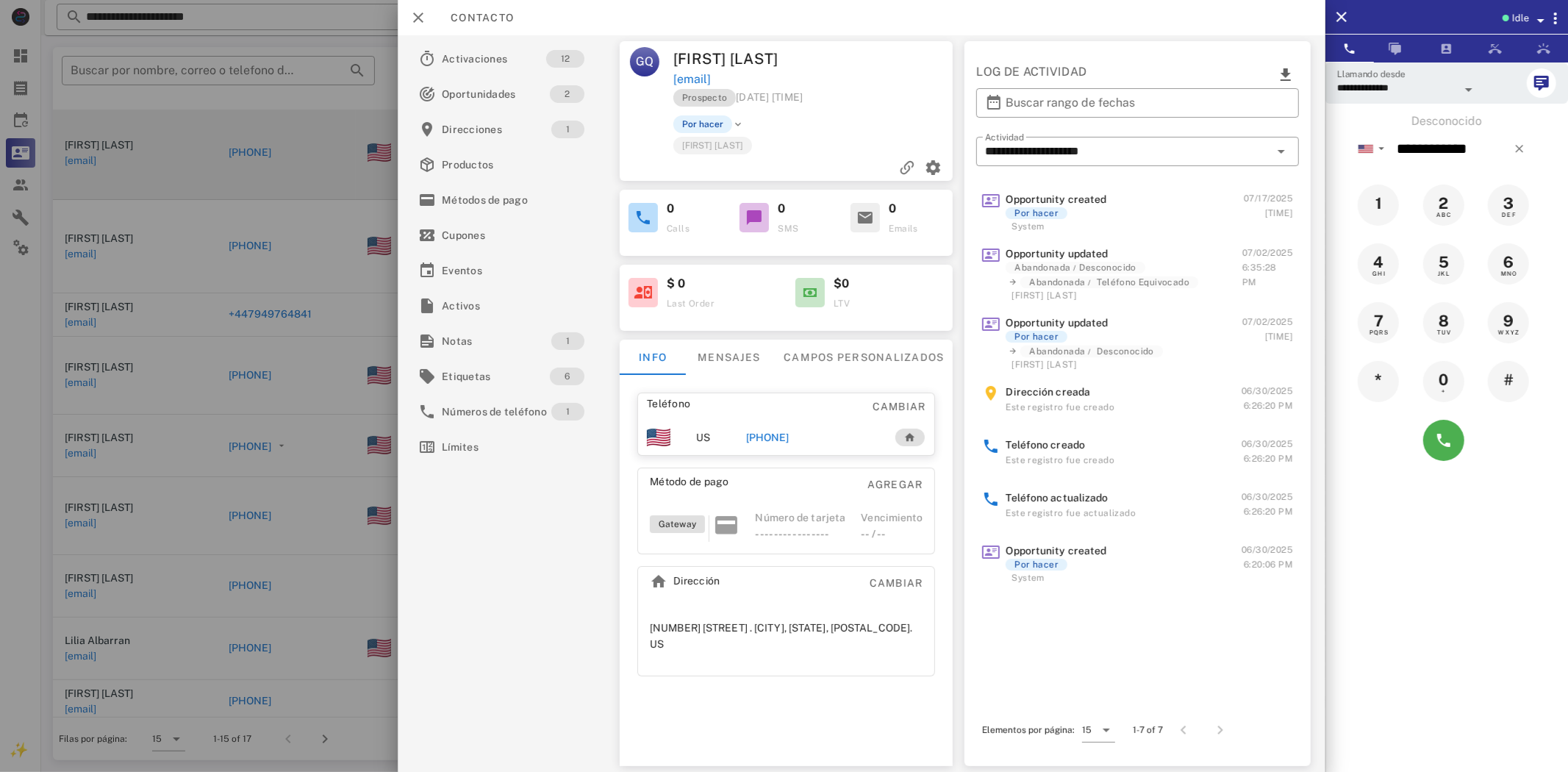 click on "[PHONE]" at bounding box center [767, 437] 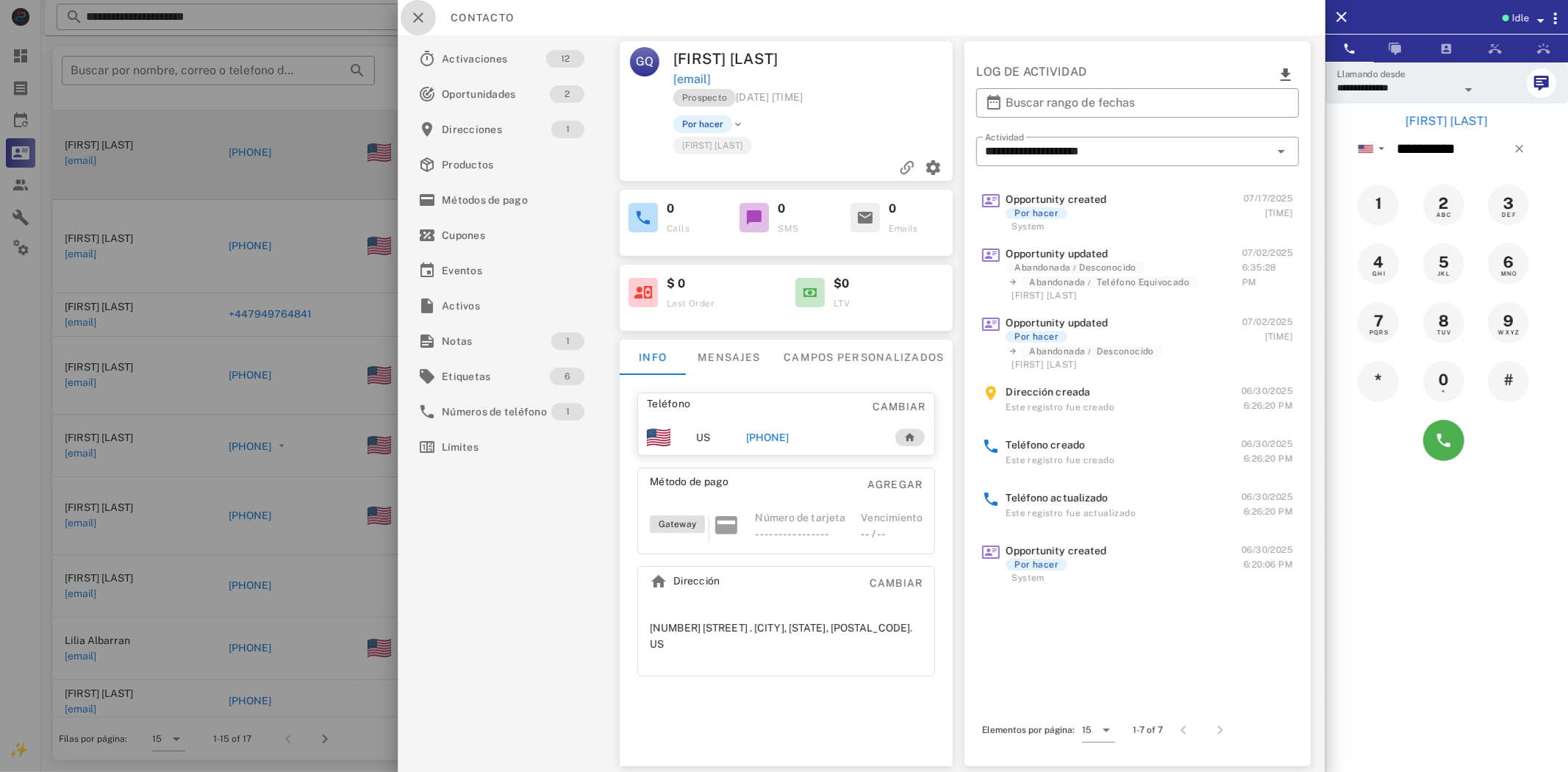 click at bounding box center [418, 18] 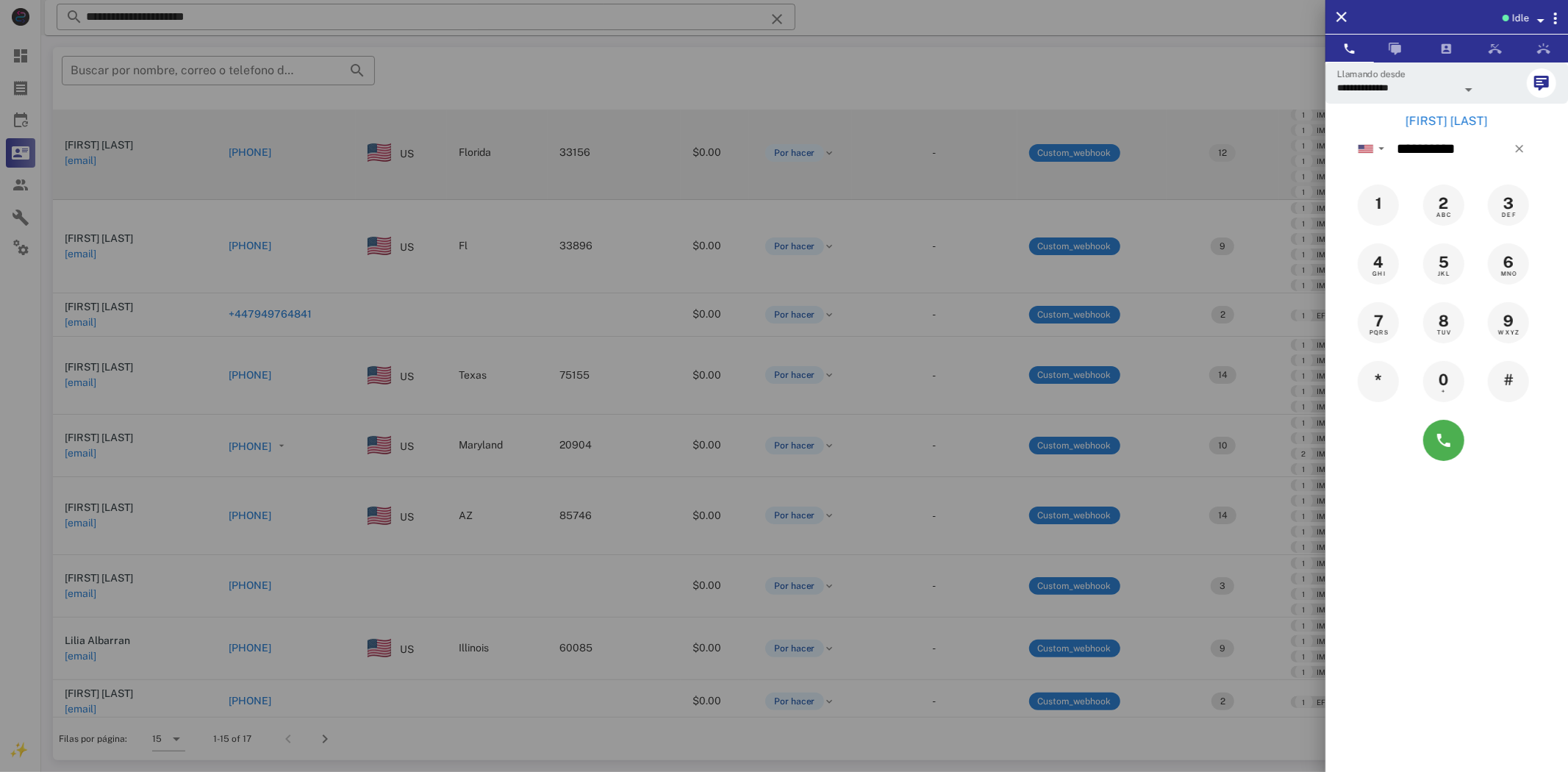 click at bounding box center [784, 386] 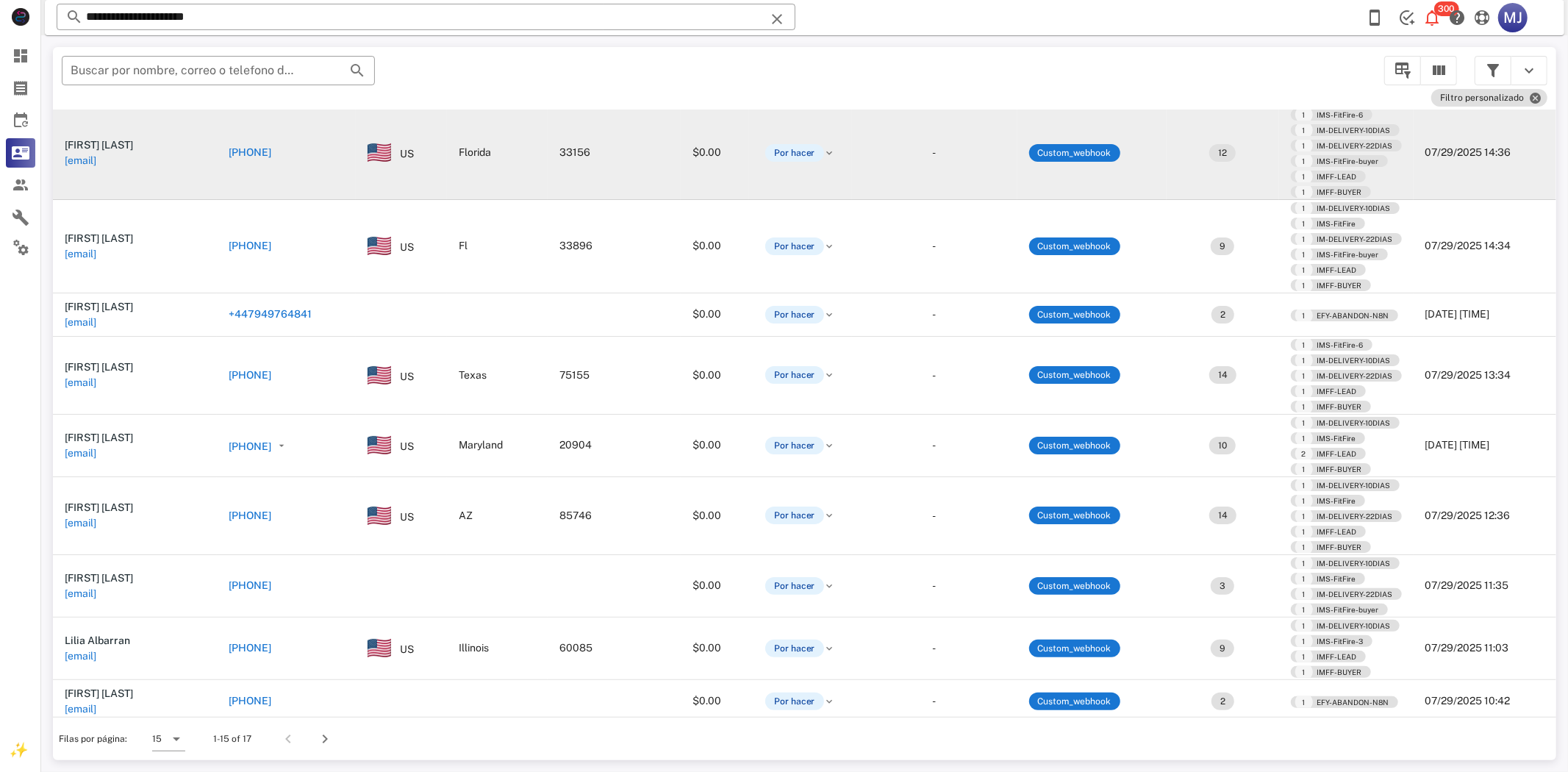 click on "+447949764841" at bounding box center (270, 314) 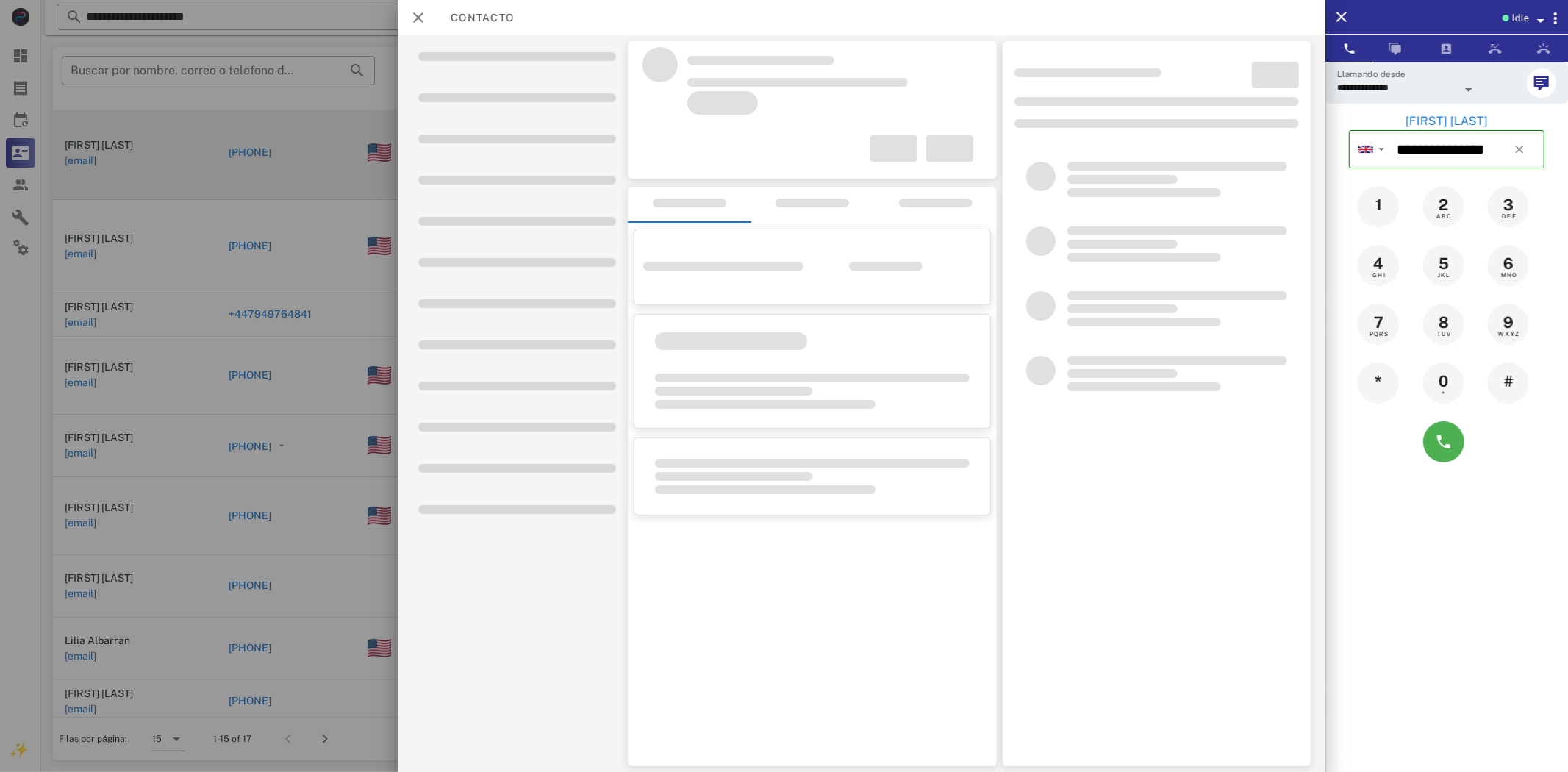 click at bounding box center [784, 386] 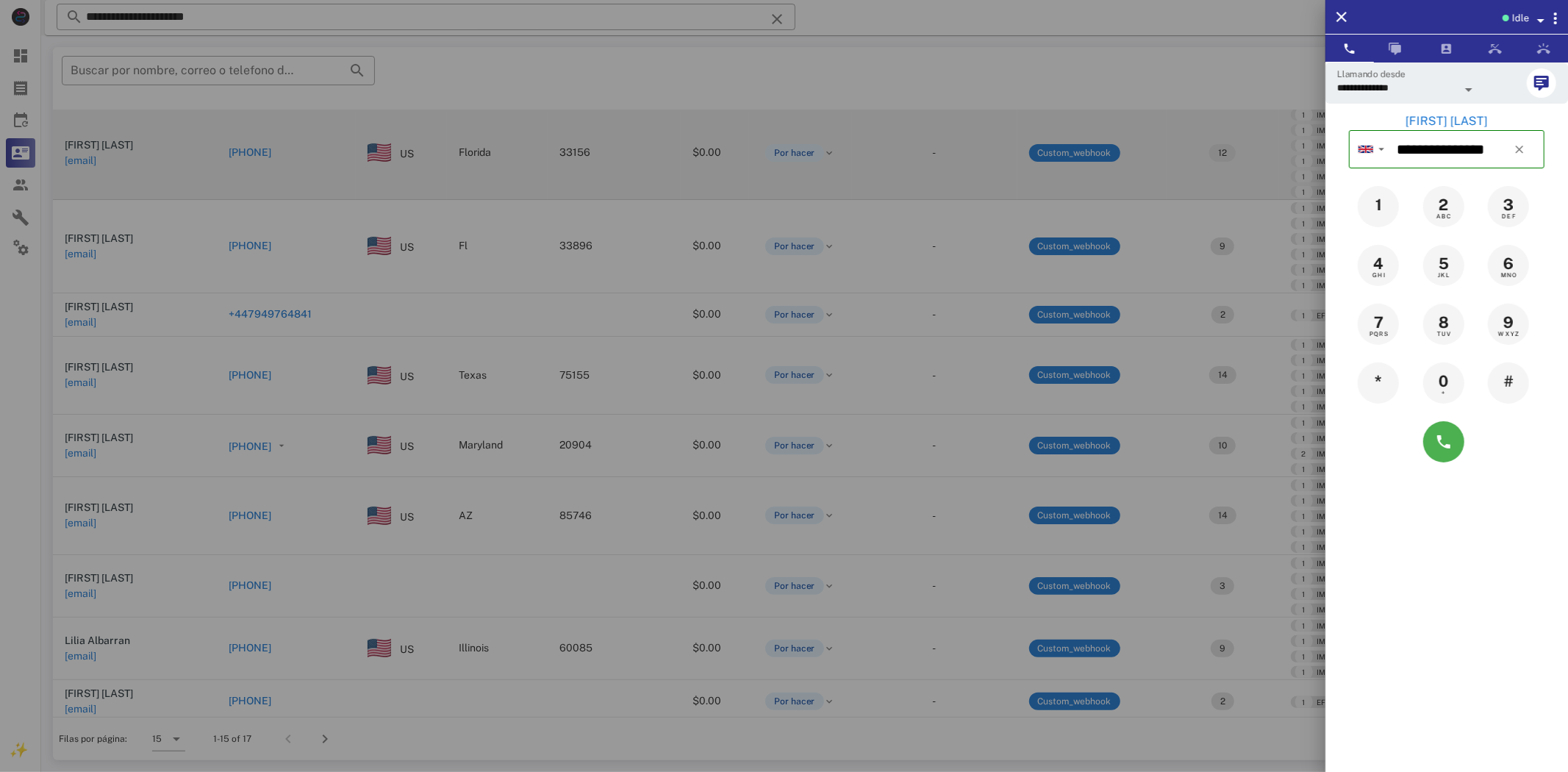 click at bounding box center [784, 386] 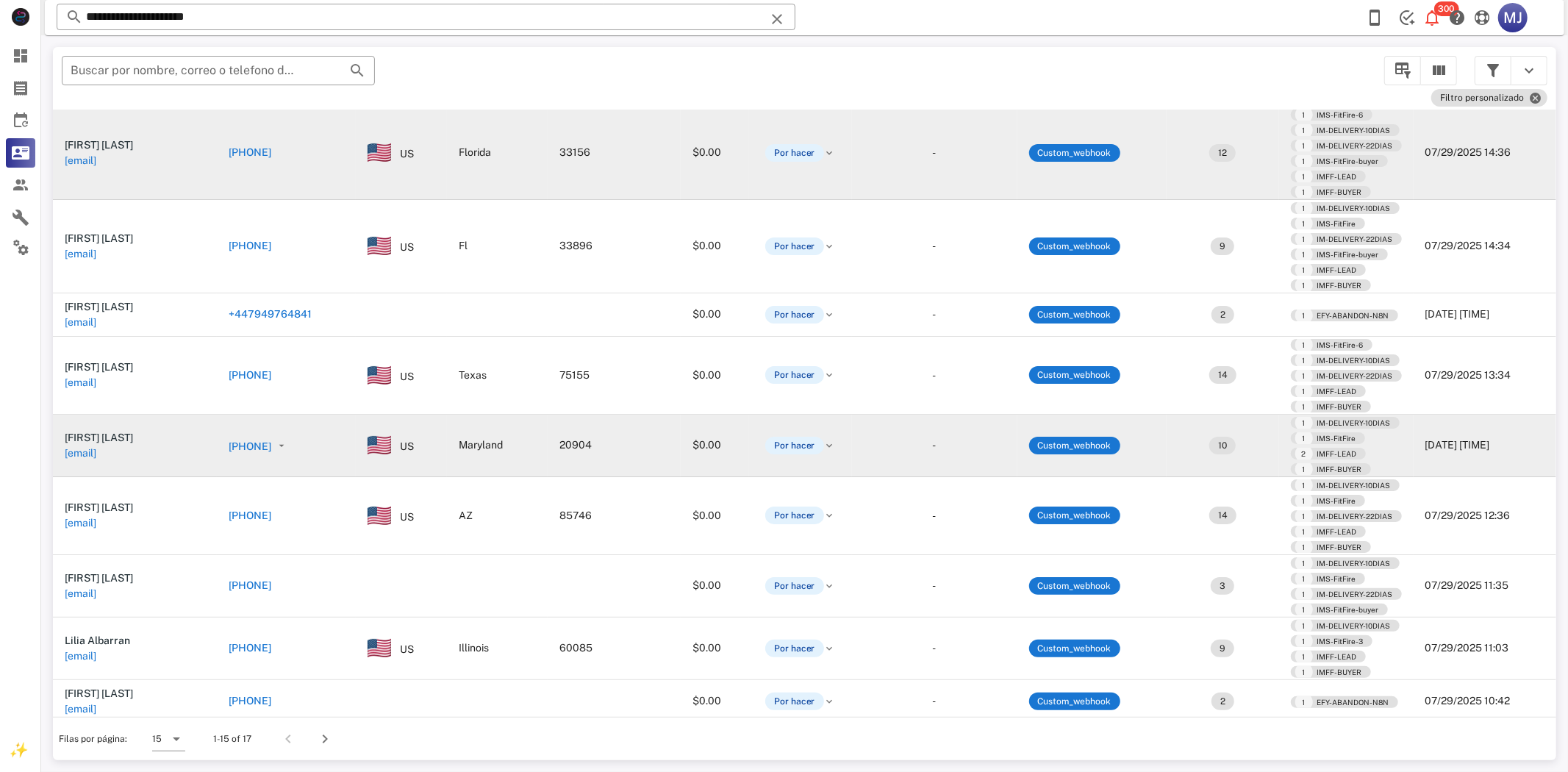 click on "[PHONE]" at bounding box center (286, 446) 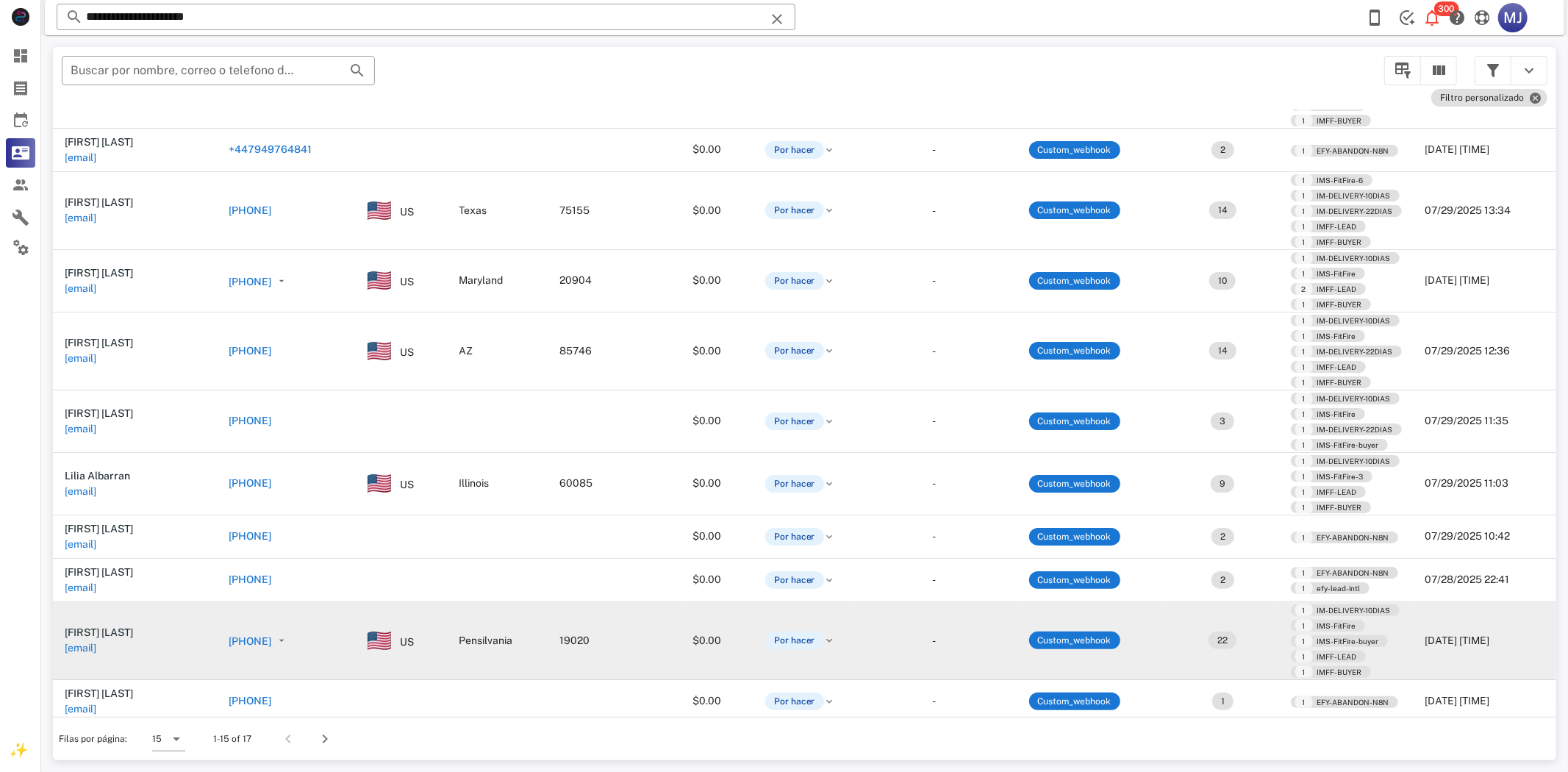 scroll, scrollTop: 326, scrollLeft: 0, axis: vertical 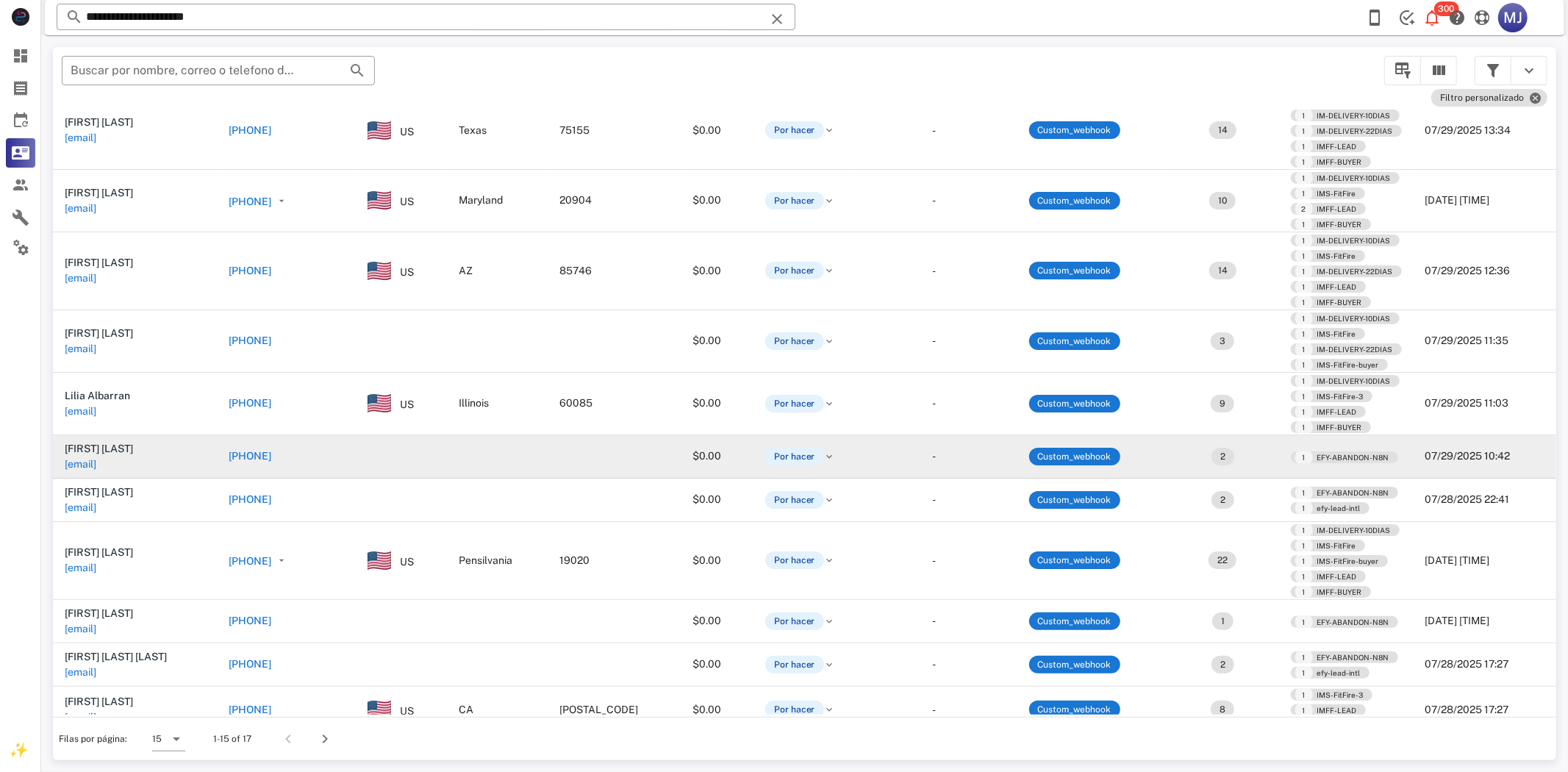click on "[PHONE]" at bounding box center [250, 456] 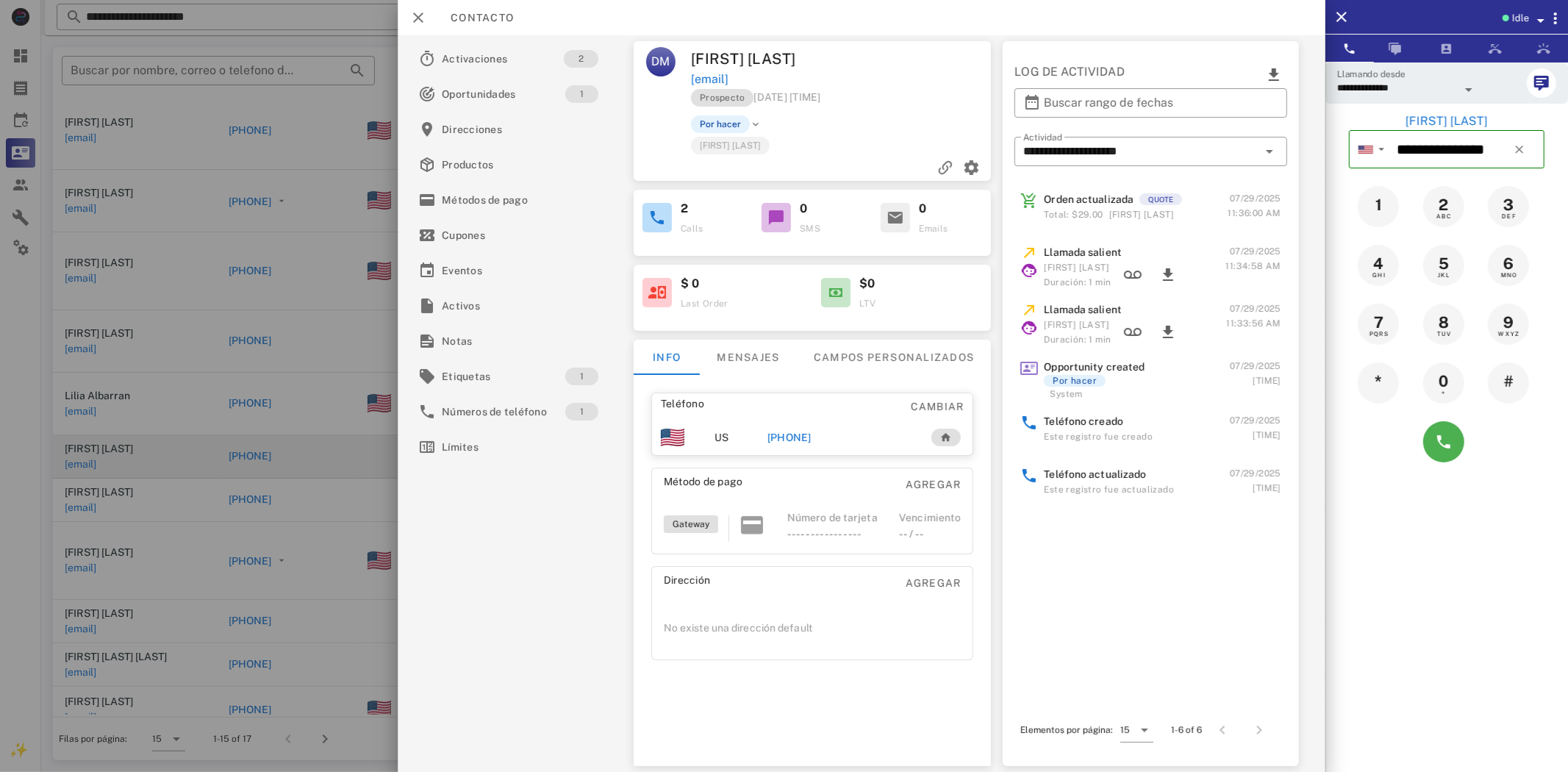 click on "[PHONE]" at bounding box center (789, 437) 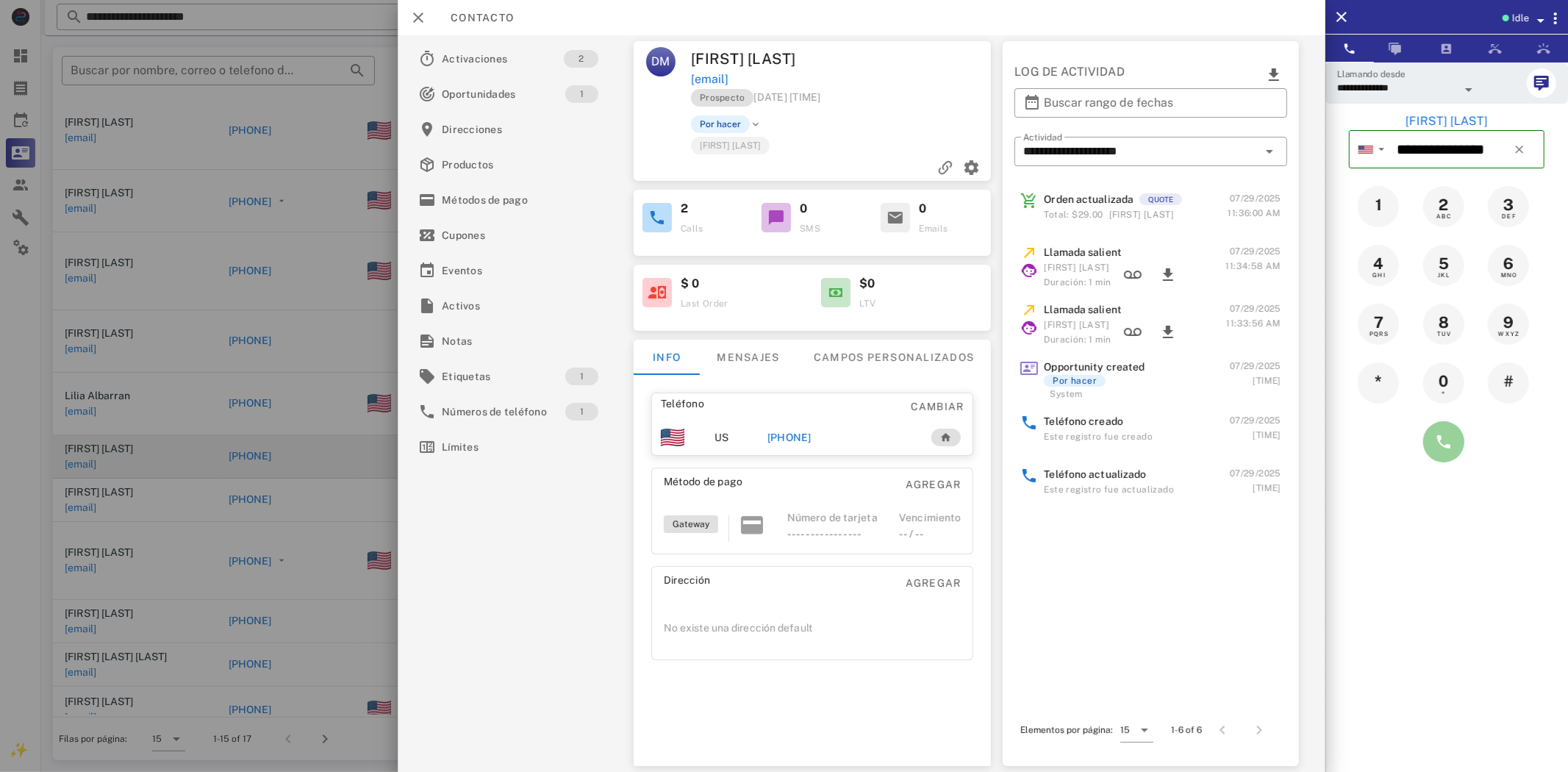 click at bounding box center [1444, 442] 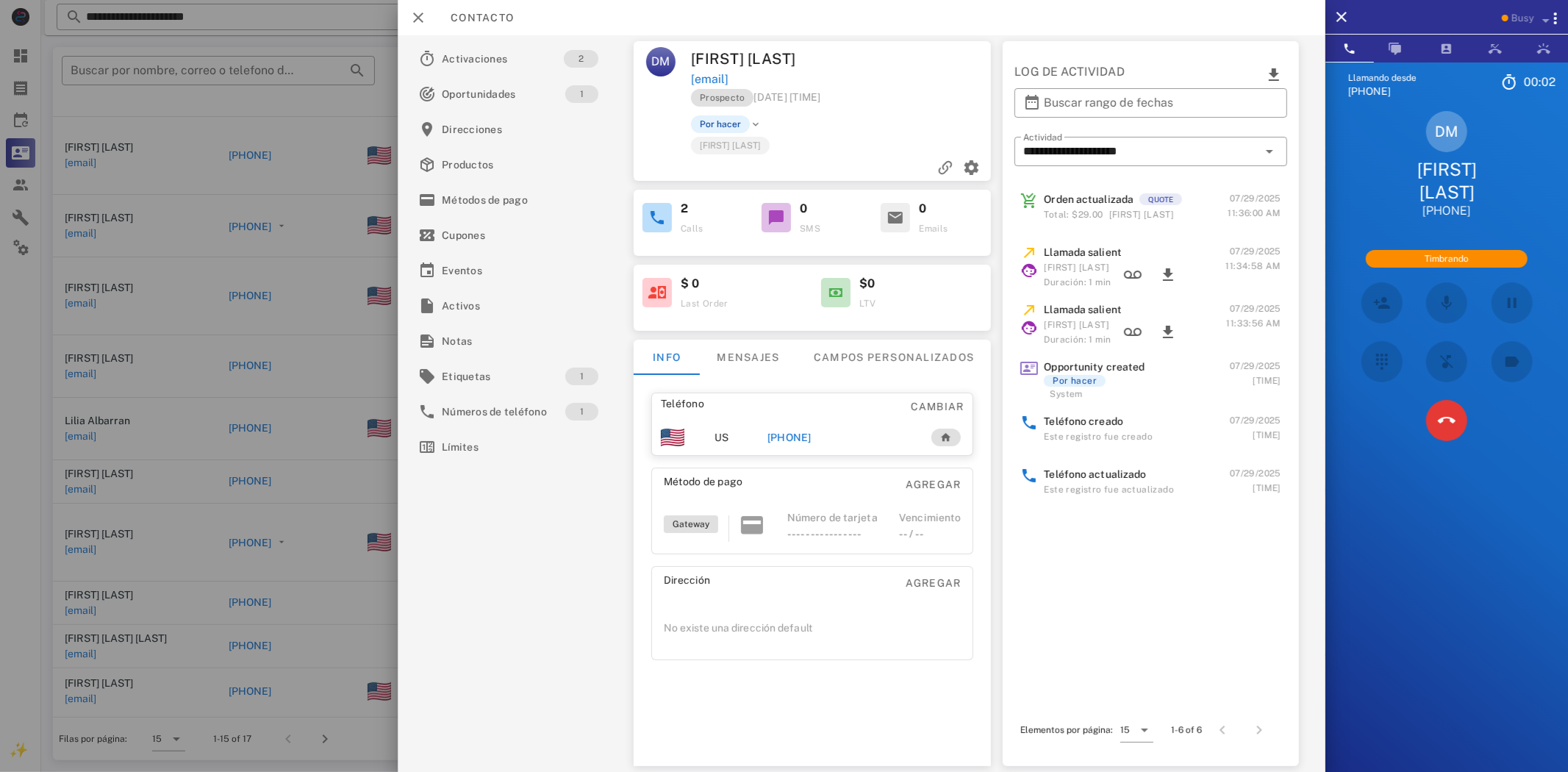scroll, scrollTop: 301, scrollLeft: 0, axis: vertical 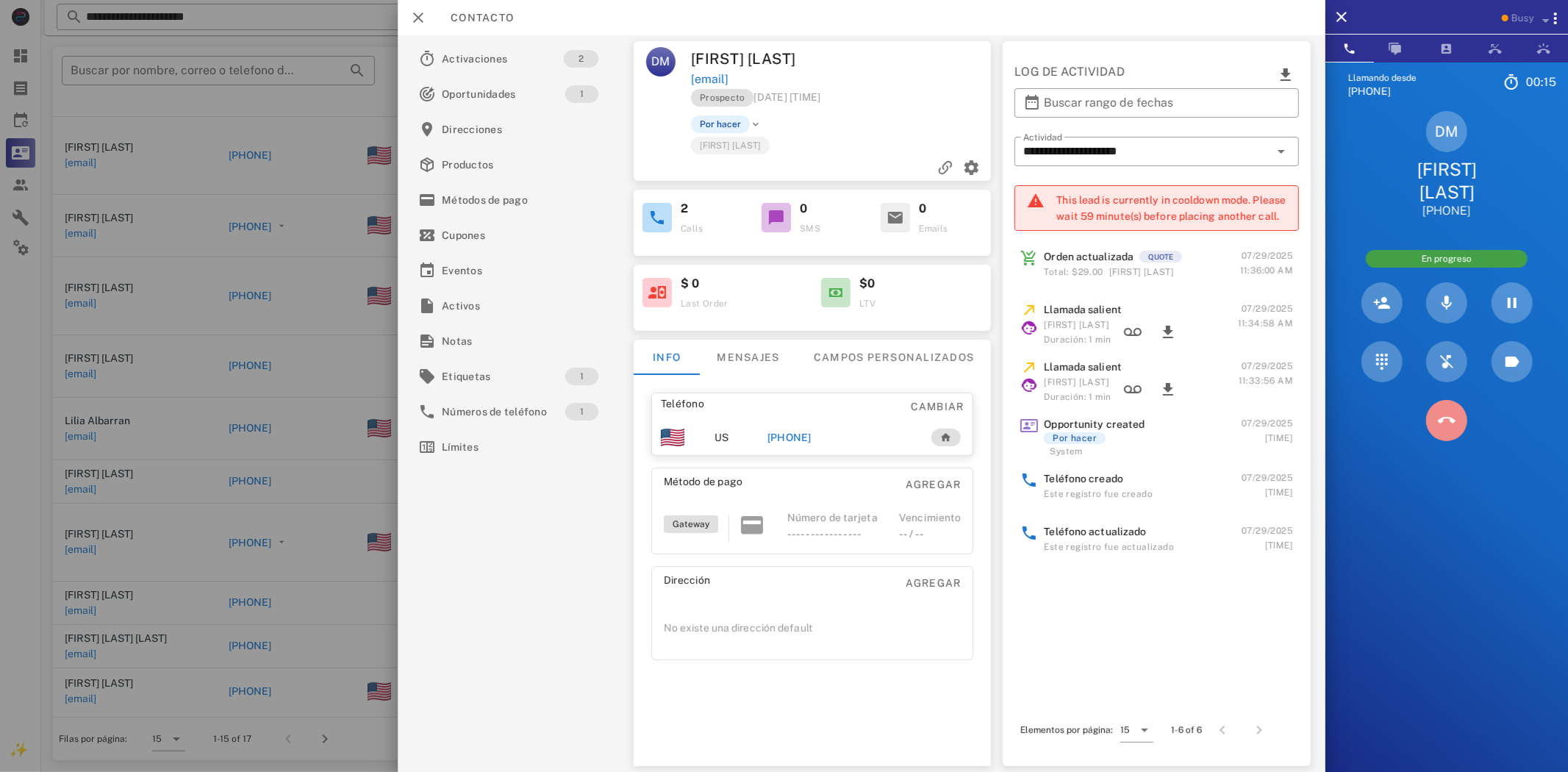 click at bounding box center (1447, 421) 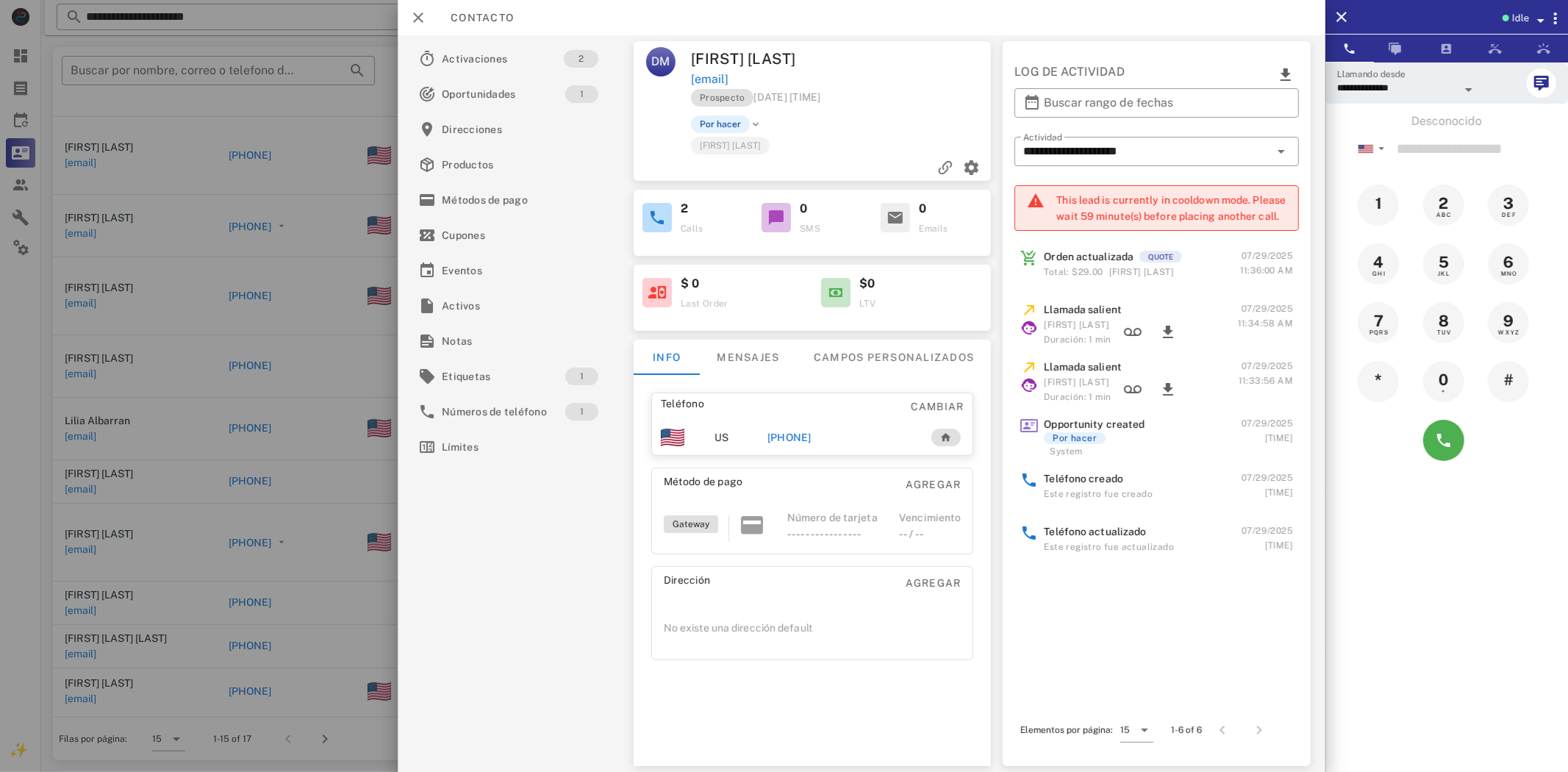 click on "[PHONE]" at bounding box center [789, 437] 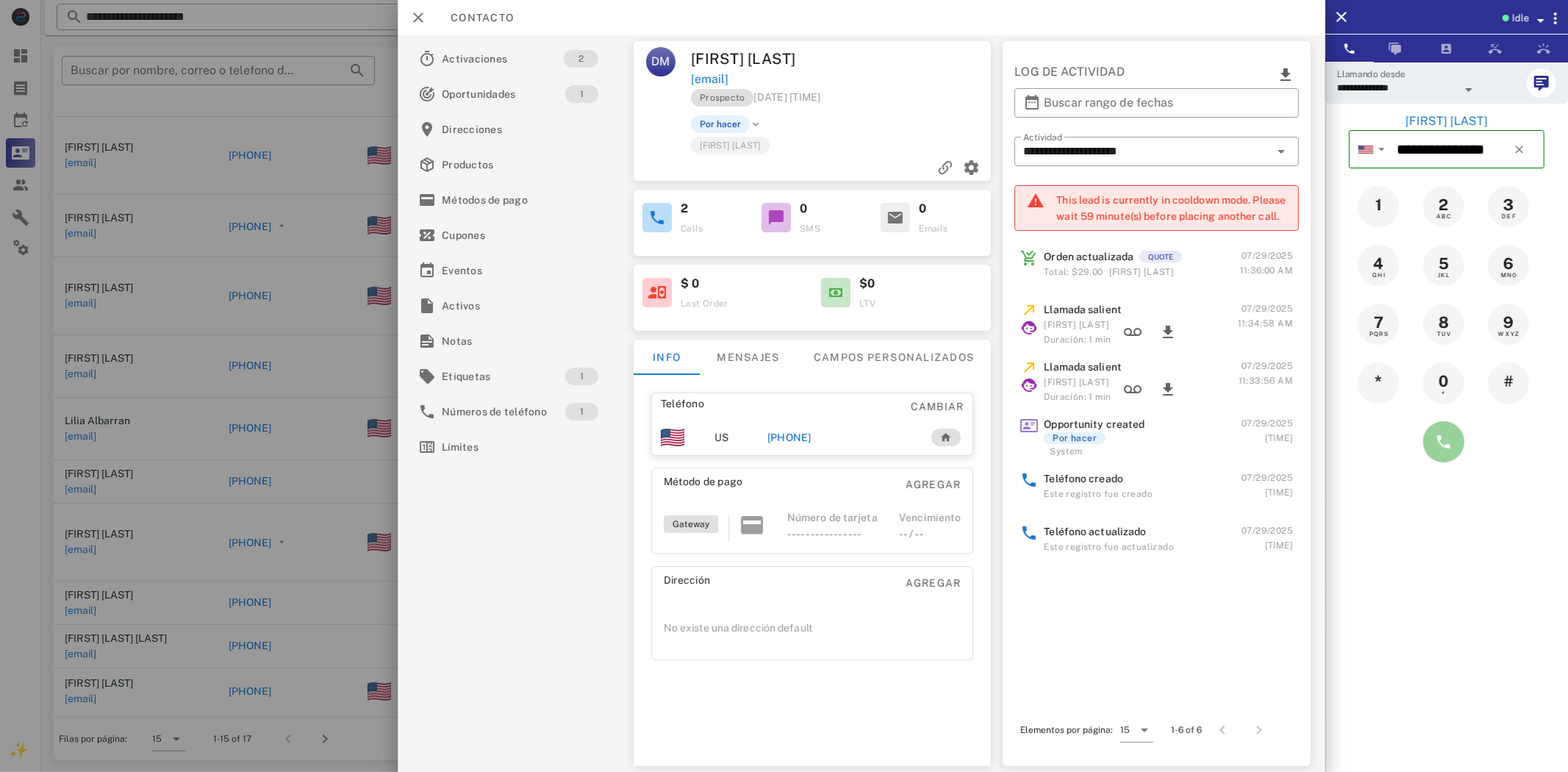 click at bounding box center [1444, 442] 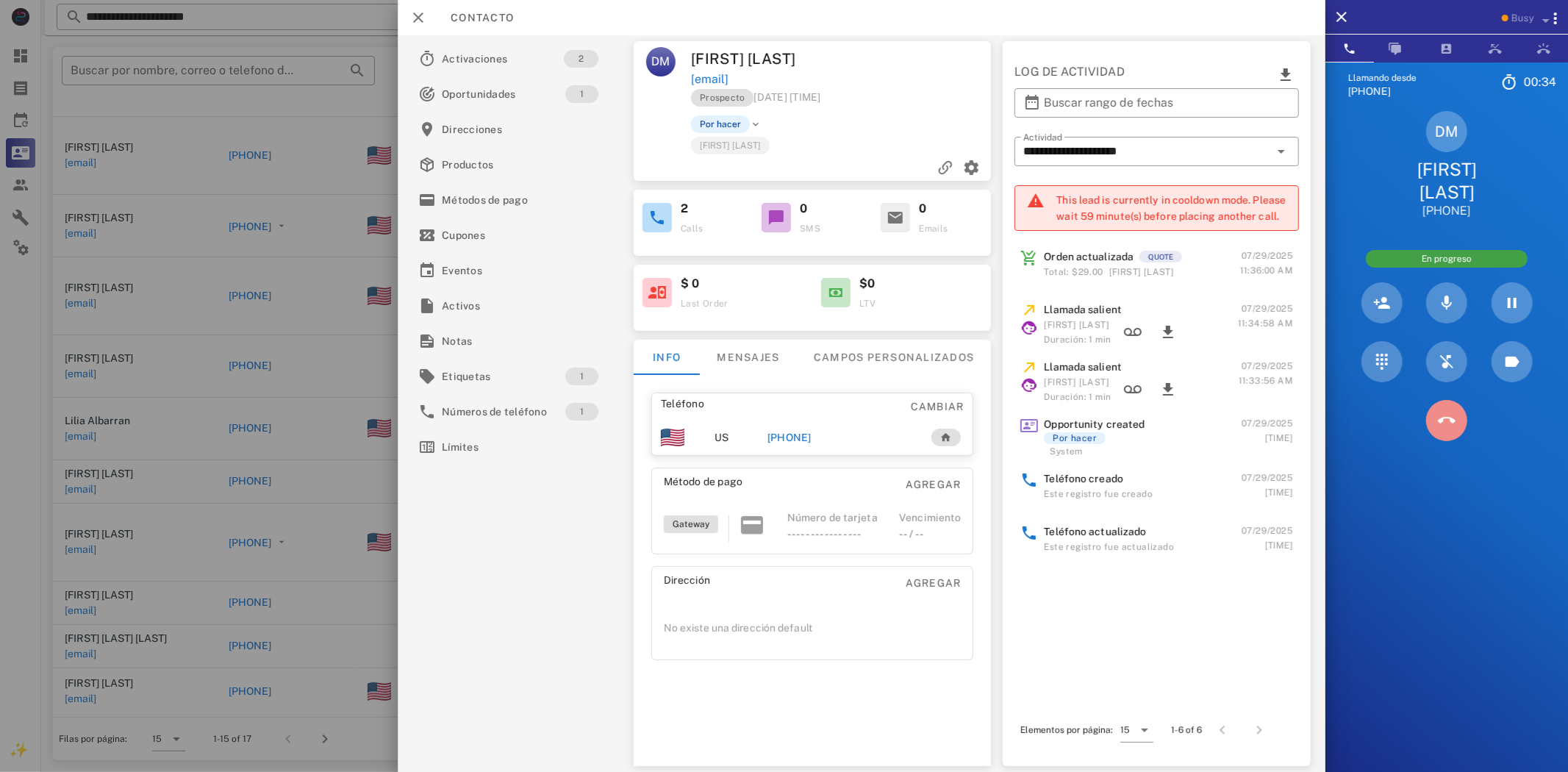 click at bounding box center [1447, 421] 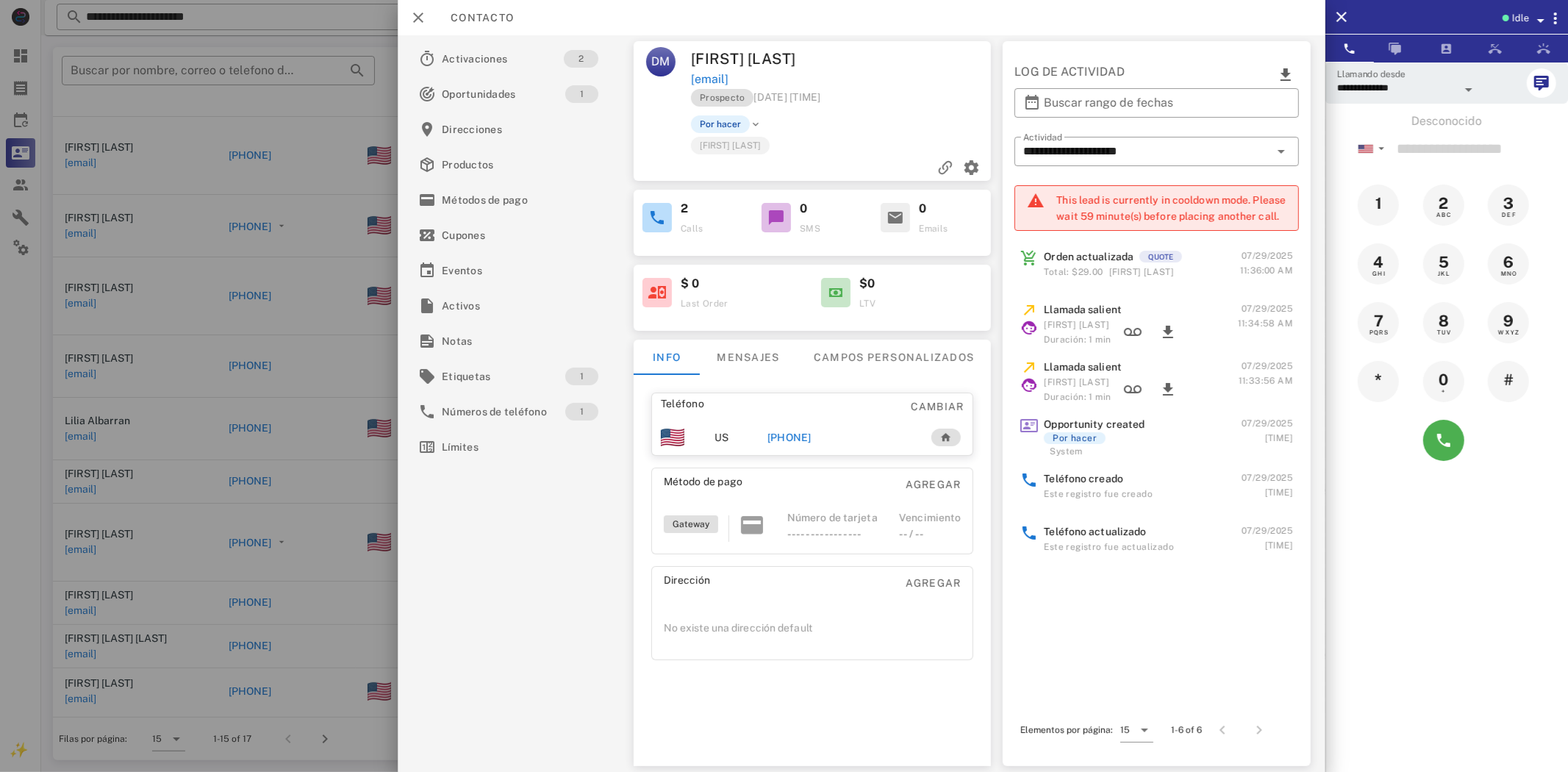 click on "[PHONE]" at bounding box center [839, 437] 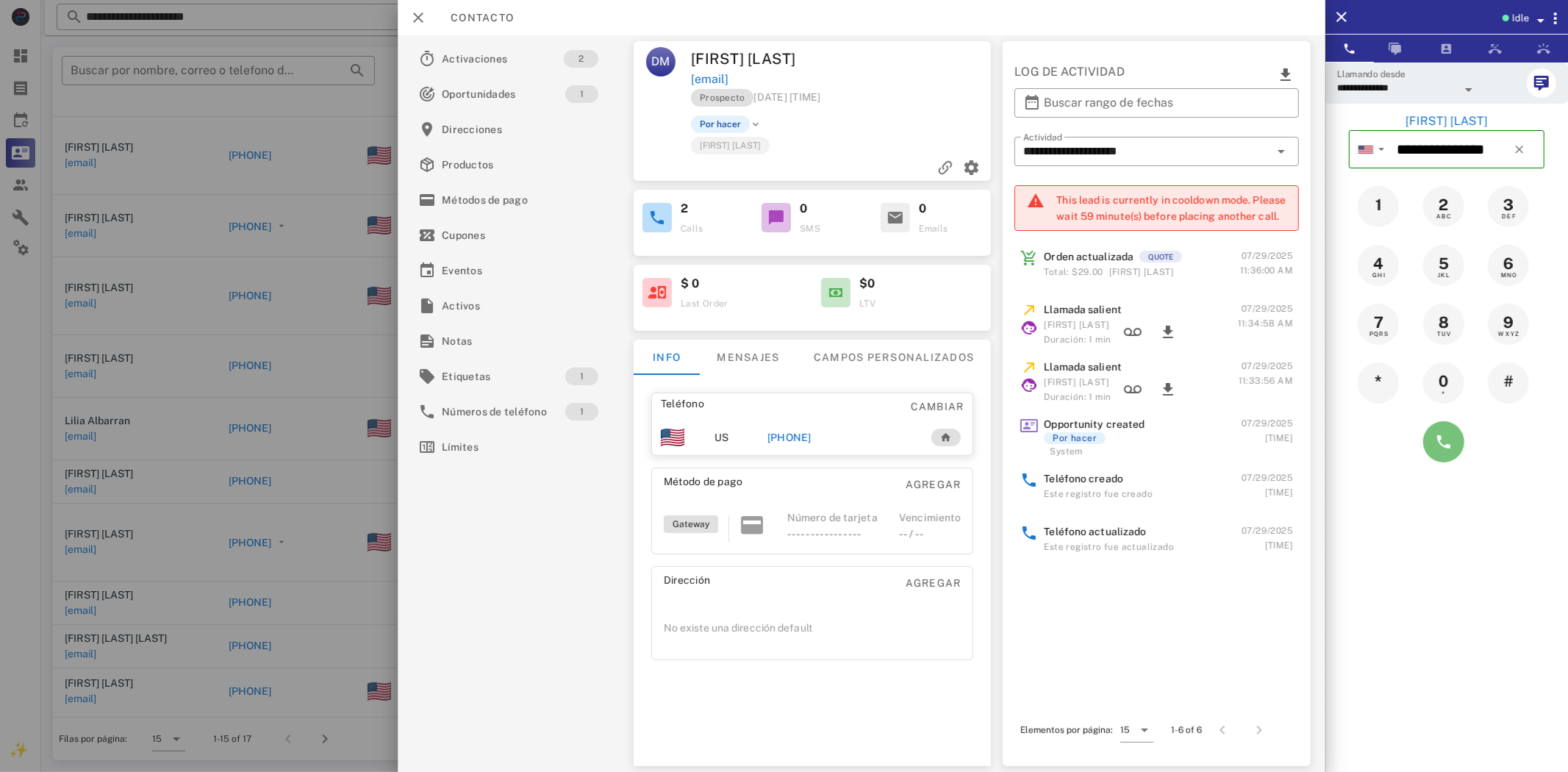 click at bounding box center (1444, 442) 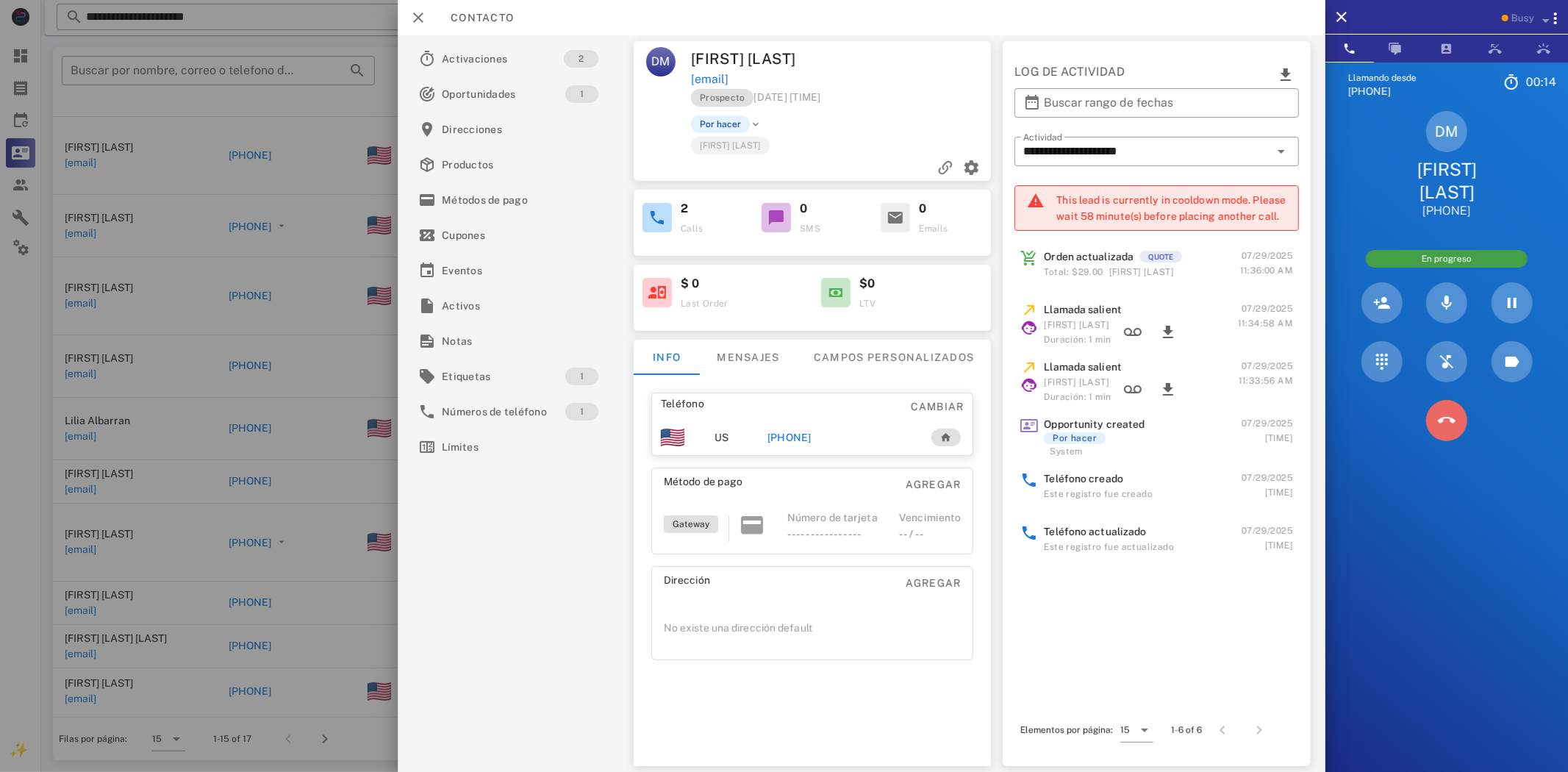 drag, startPoint x: 1439, startPoint y: 438, endPoint x: 1361, endPoint y: 431, distance: 78.31347 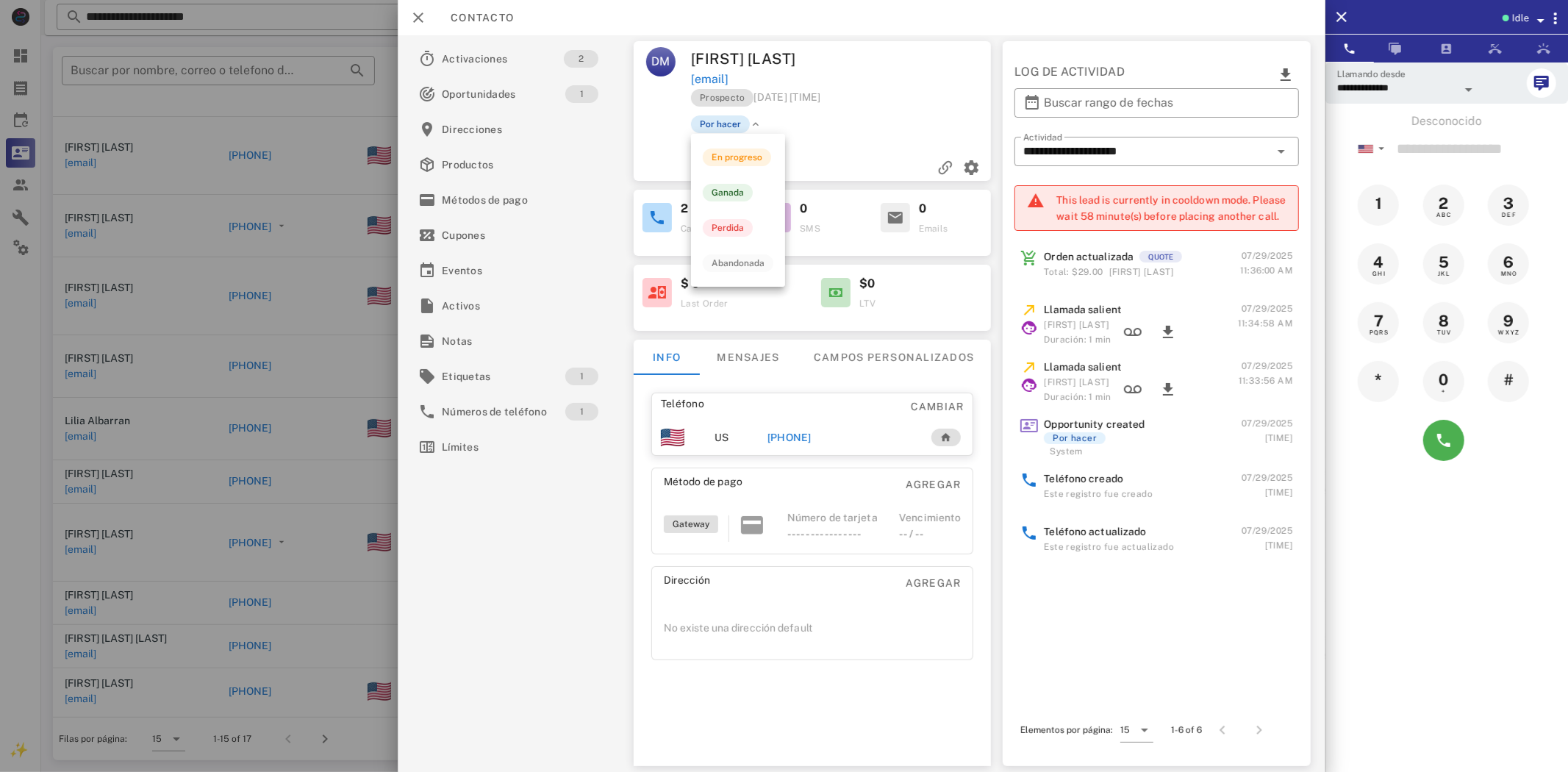 click on "Por hacer" at bounding box center [720, 124] 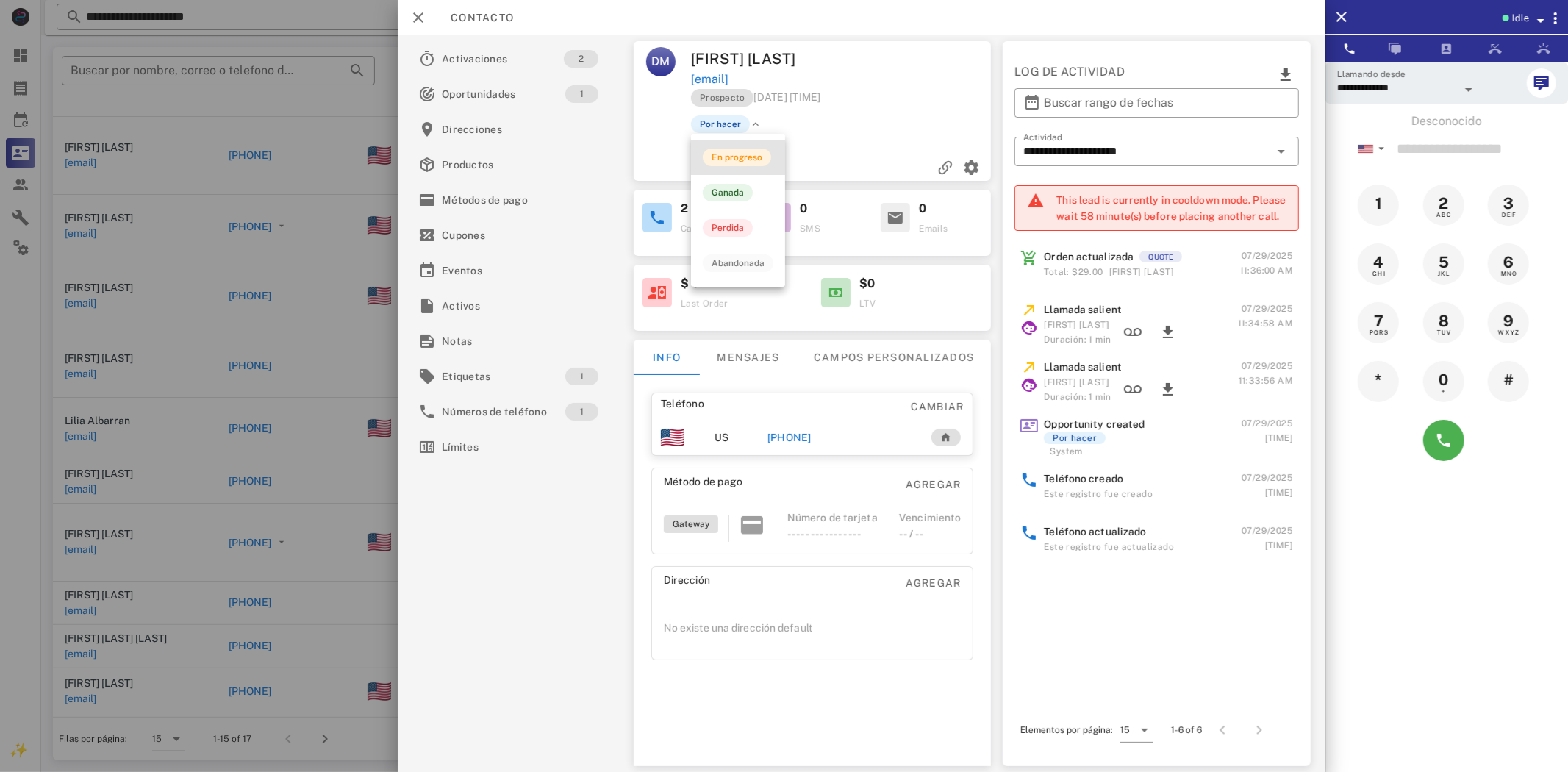 click on "En progreso" at bounding box center (738, 157) 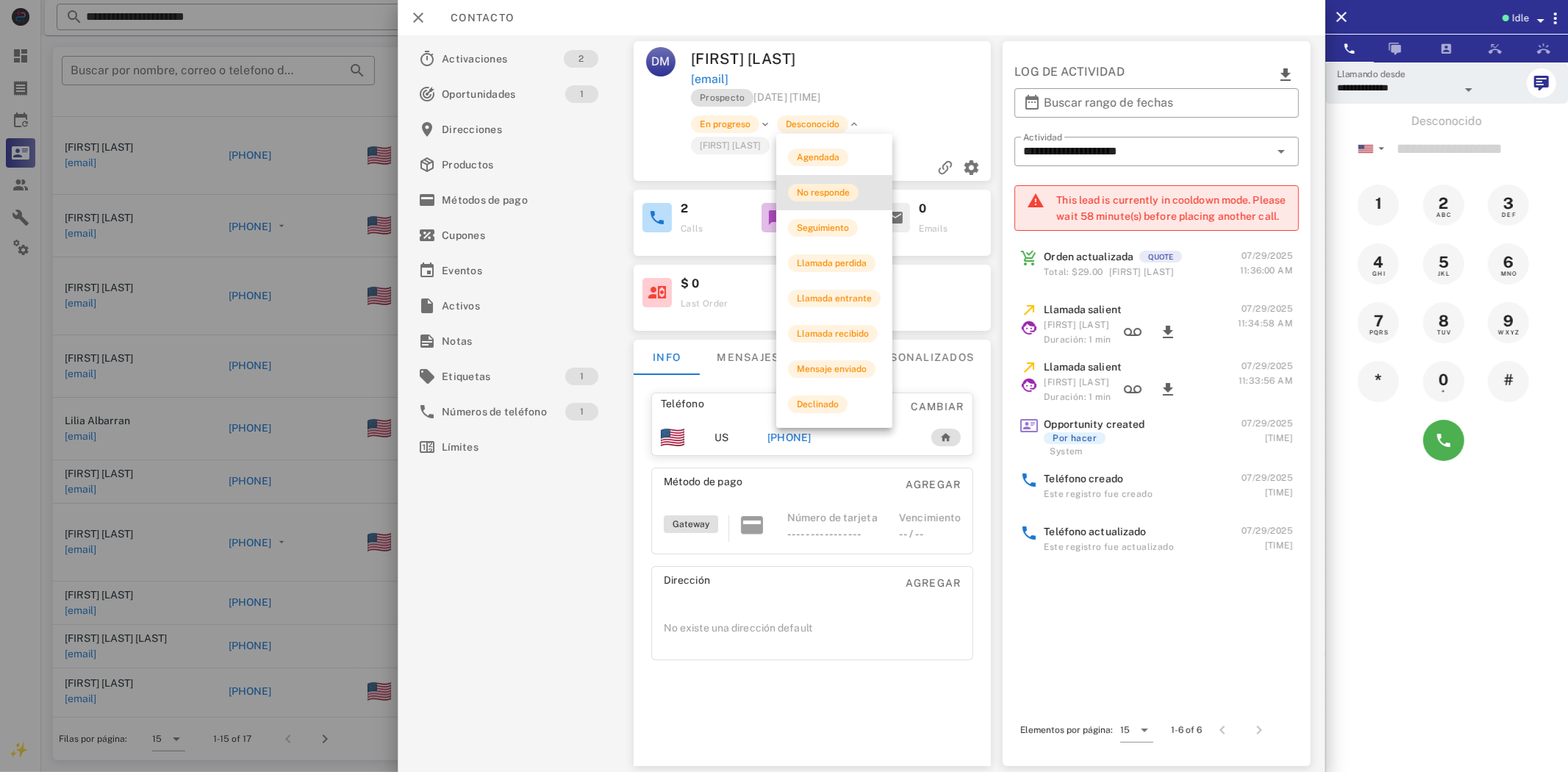 click on "No responde" at bounding box center [823, 193] 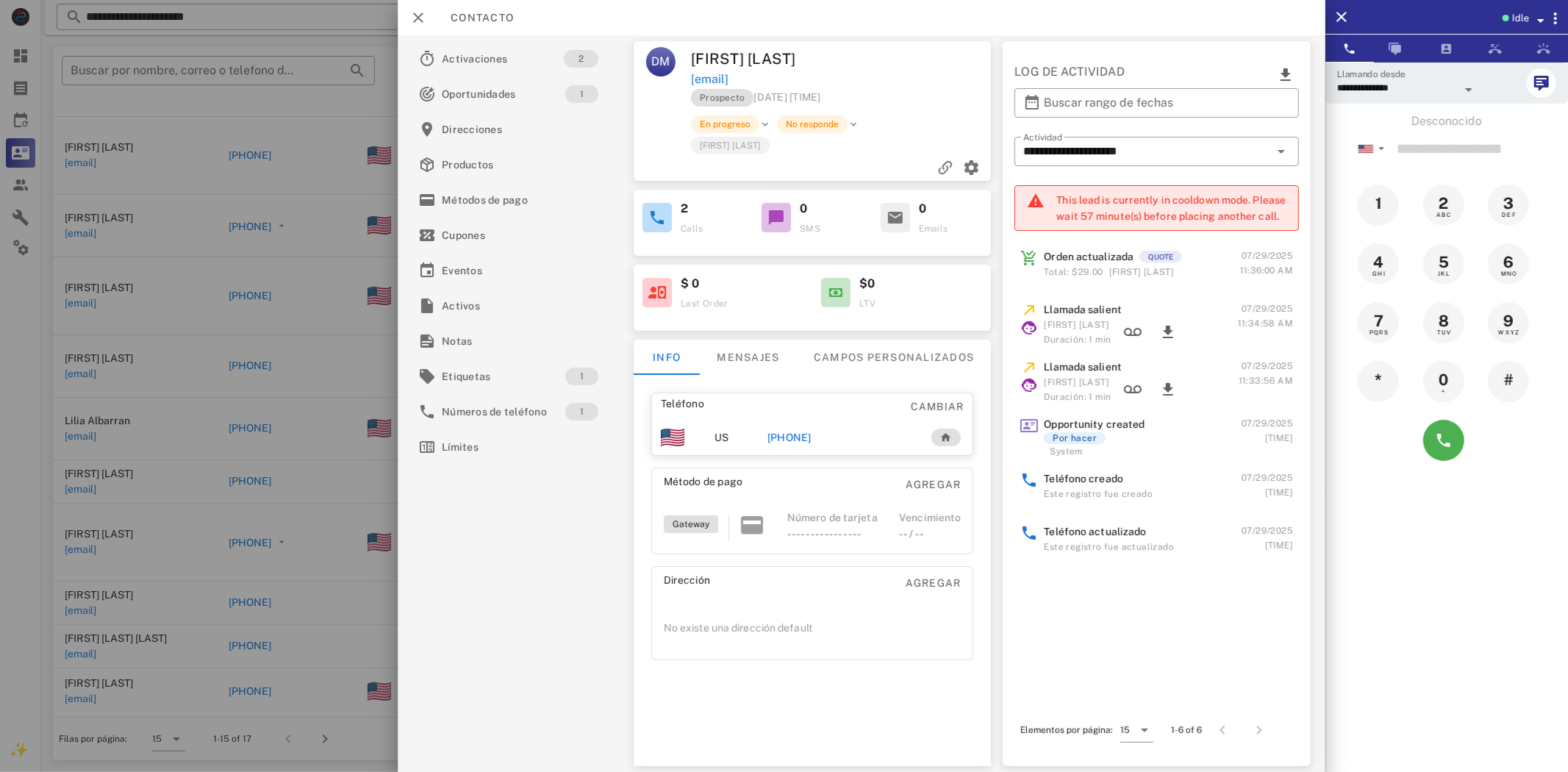 click on "[PHONE]" at bounding box center [789, 437] 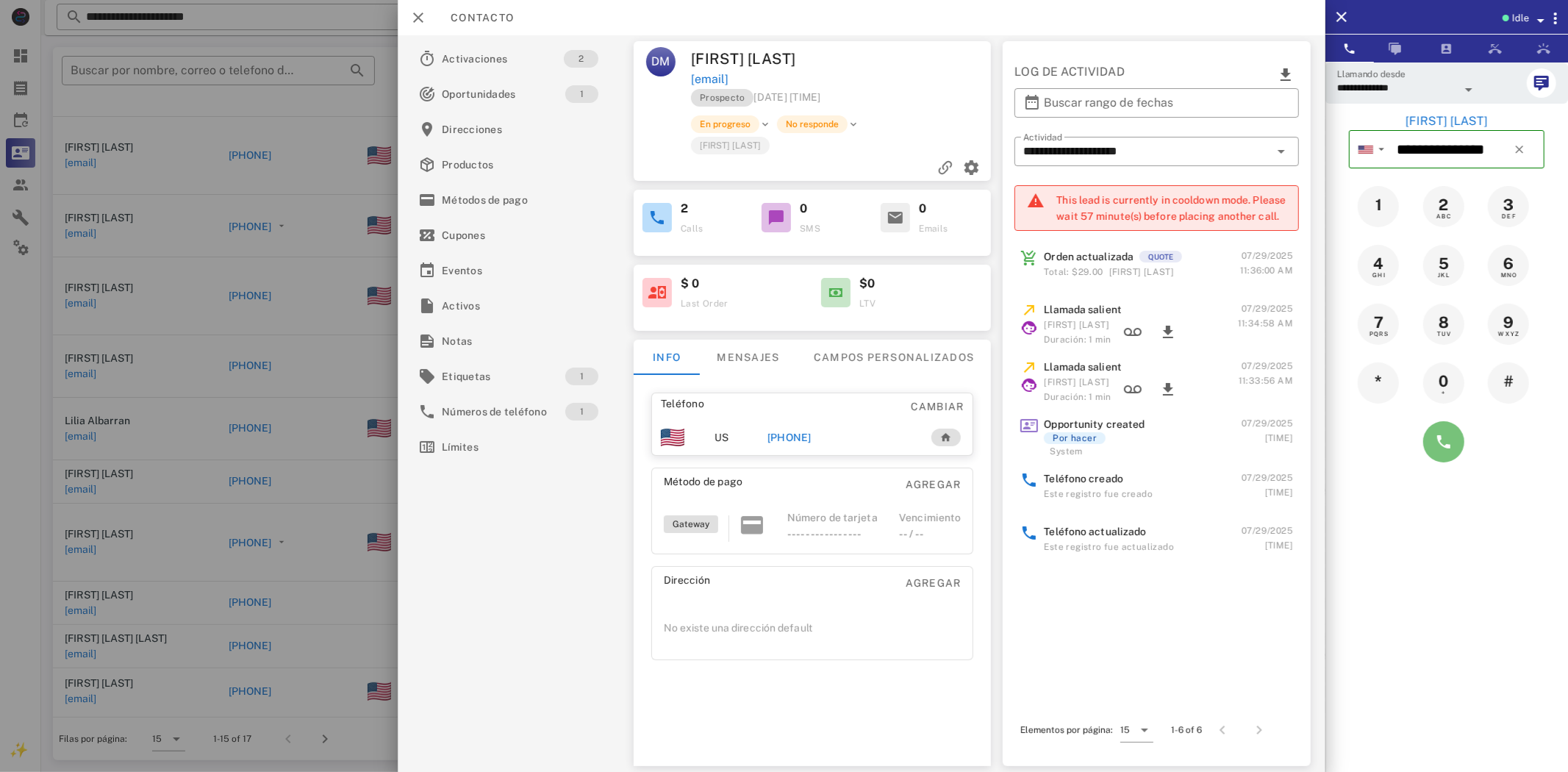 click at bounding box center (1444, 442) 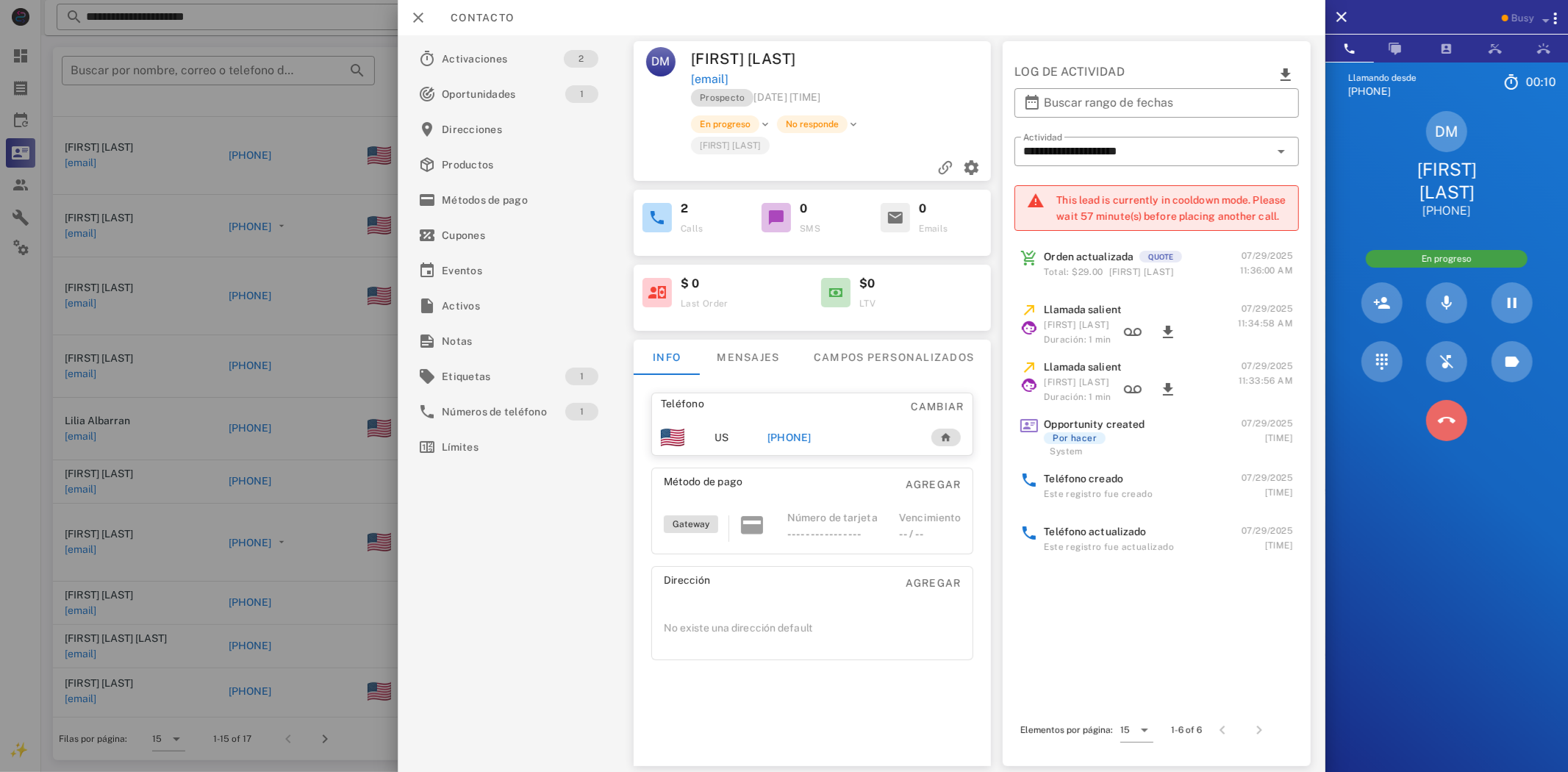 click at bounding box center [1447, 421] 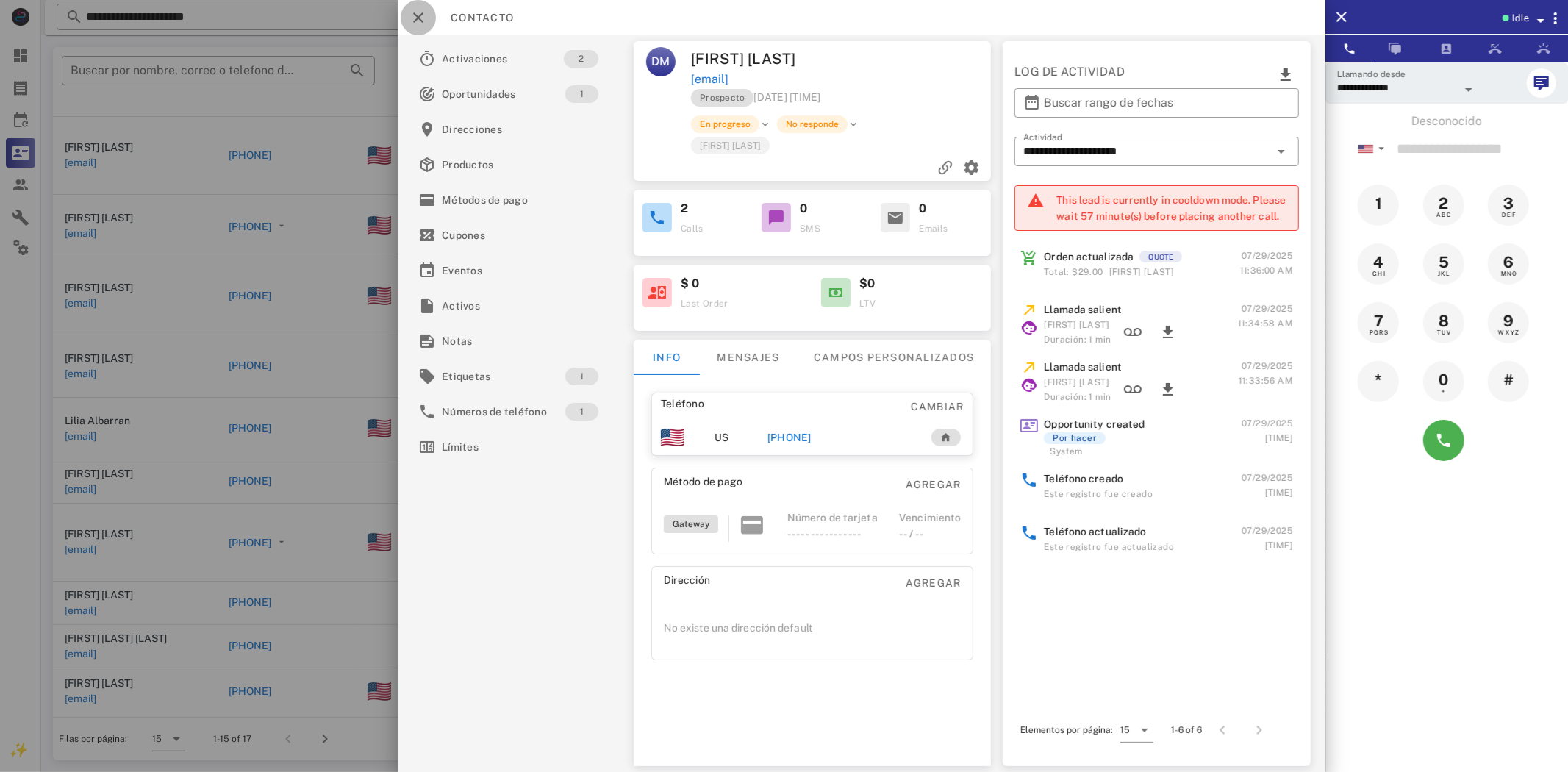 drag, startPoint x: 418, startPoint y: 16, endPoint x: 408, endPoint y: 149, distance: 133.37541 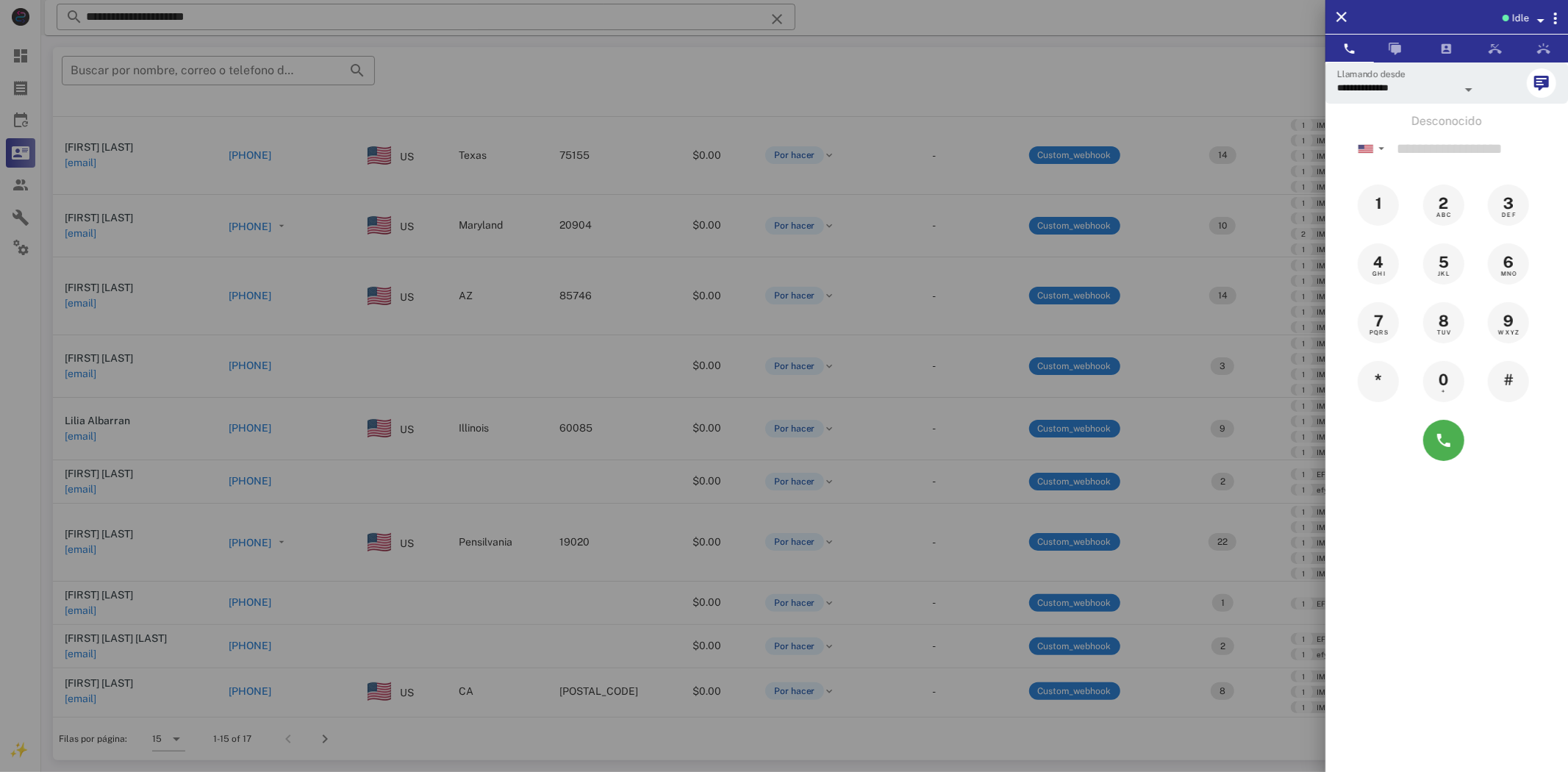click at bounding box center [784, 386] 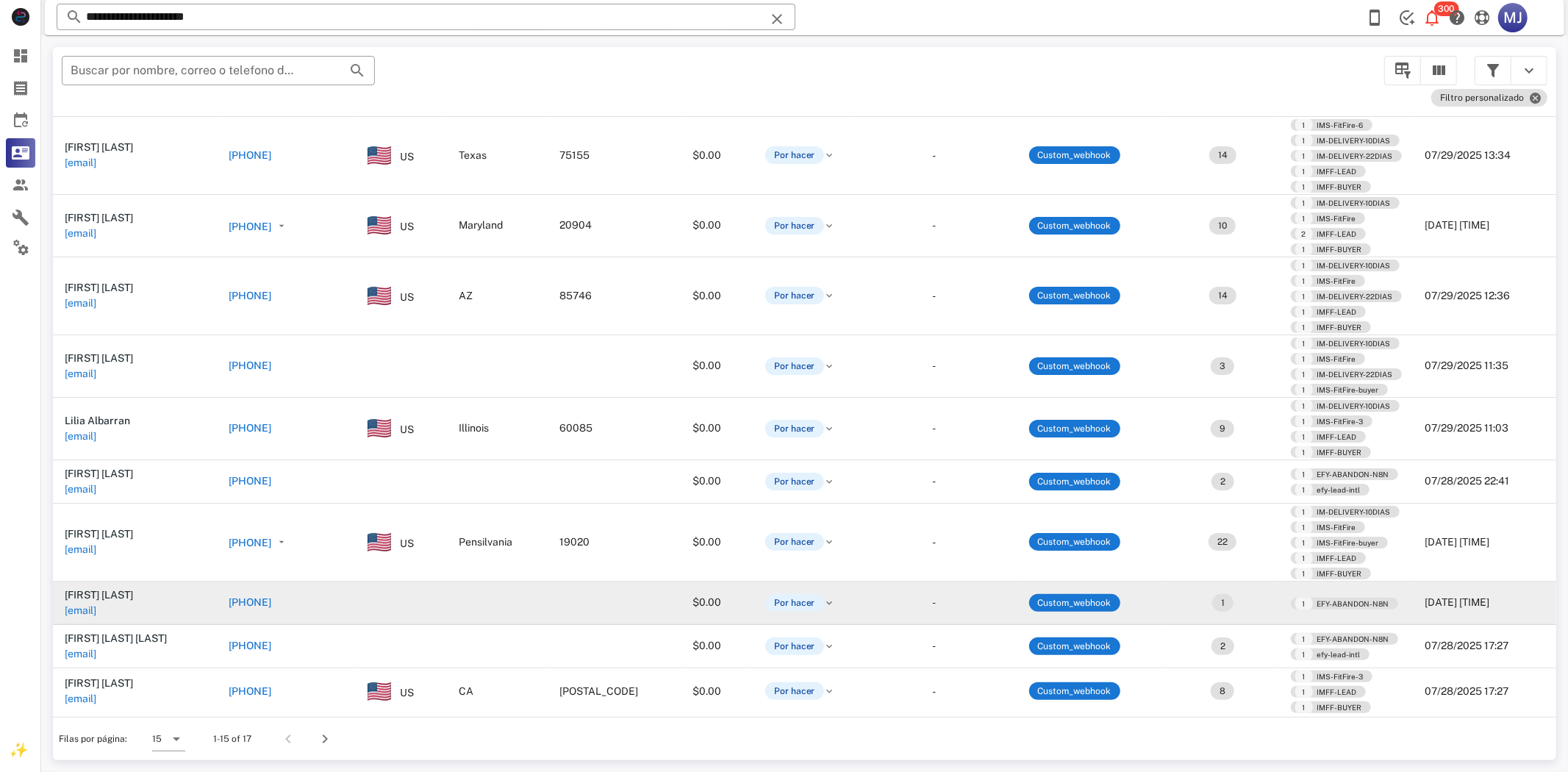 click on "[PHONE]" at bounding box center [286, 603] 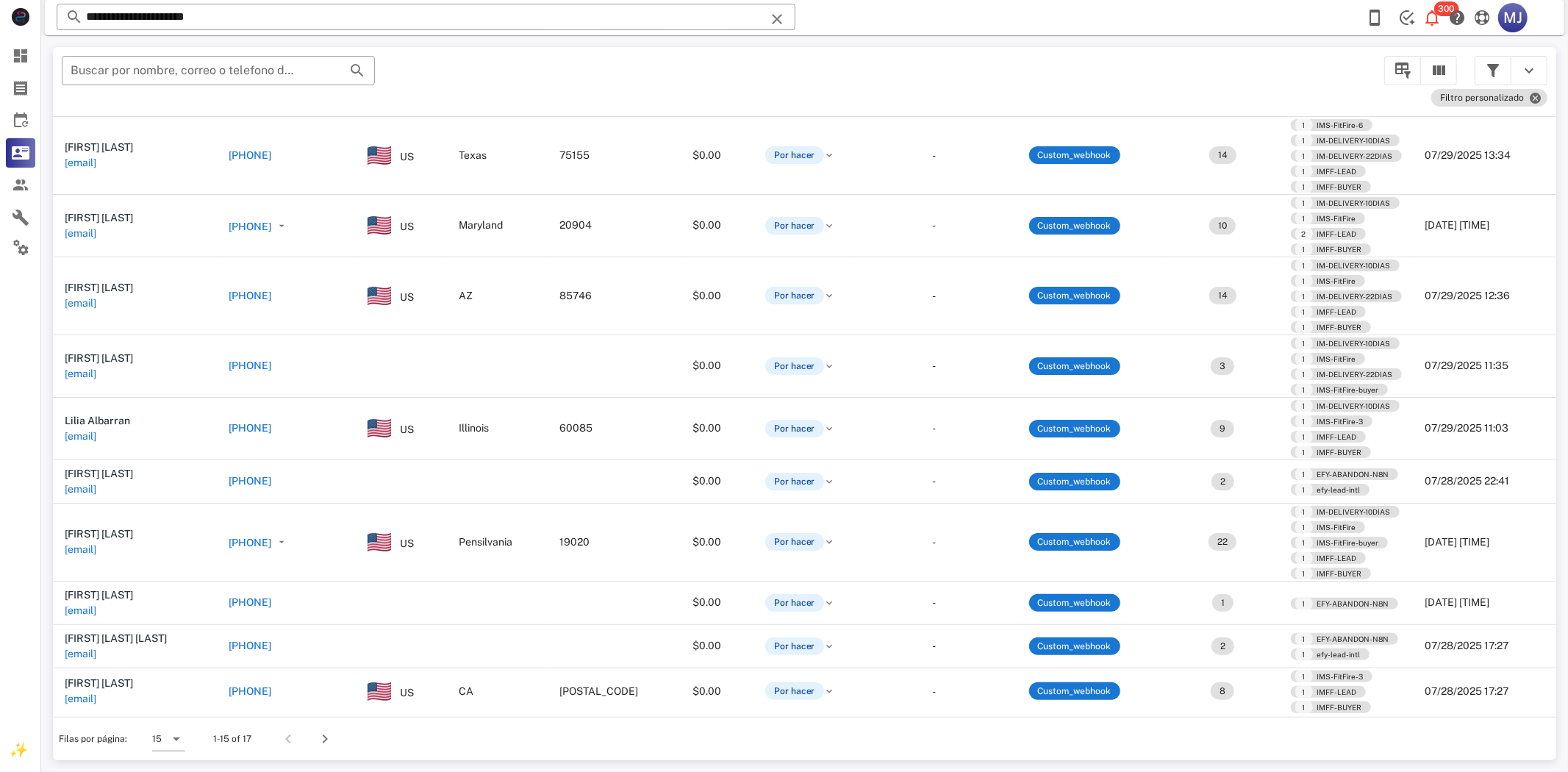 click at bounding box center (784, 386) 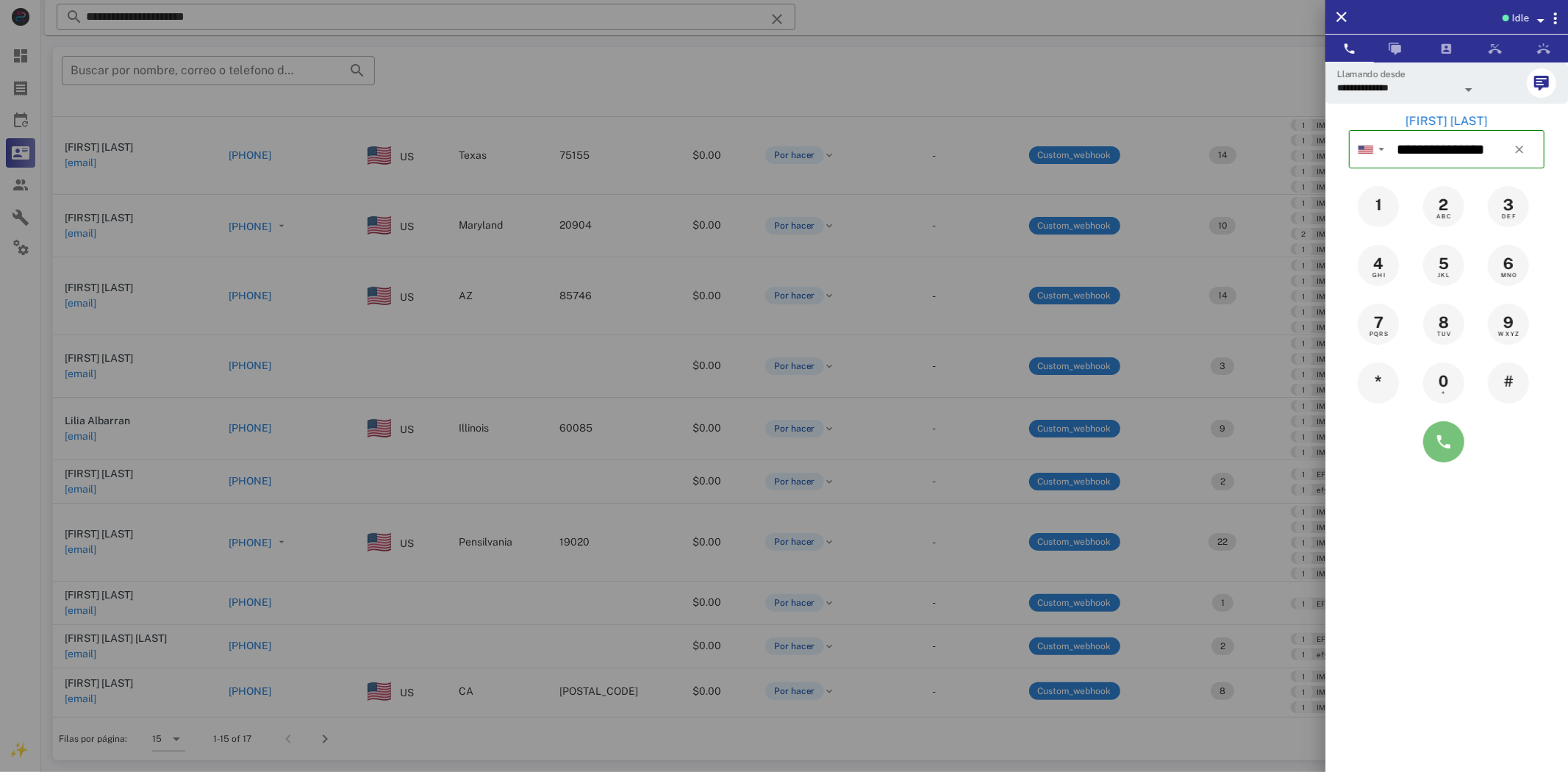 click at bounding box center [1444, 442] 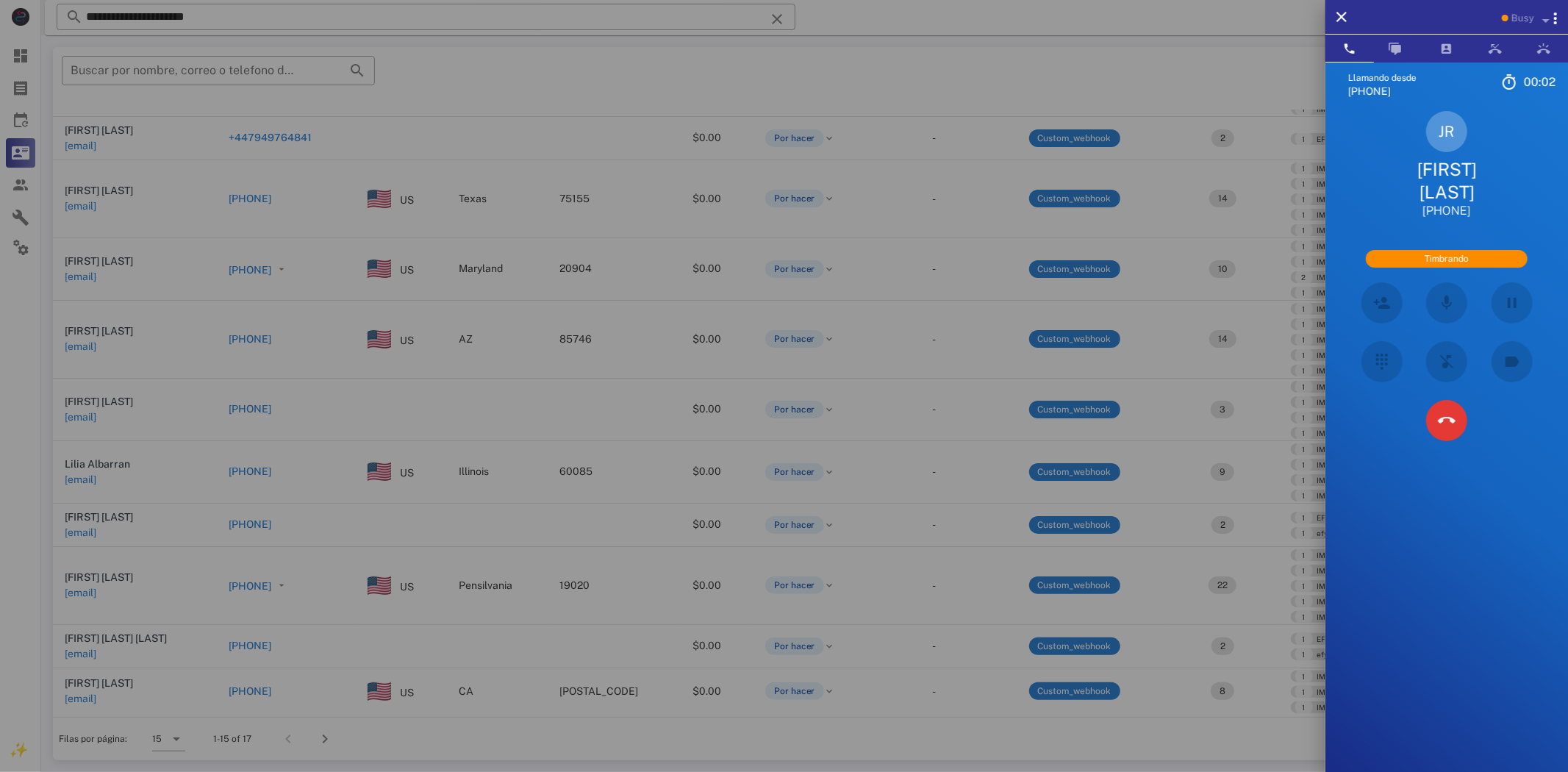 scroll, scrollTop: 258, scrollLeft: 0, axis: vertical 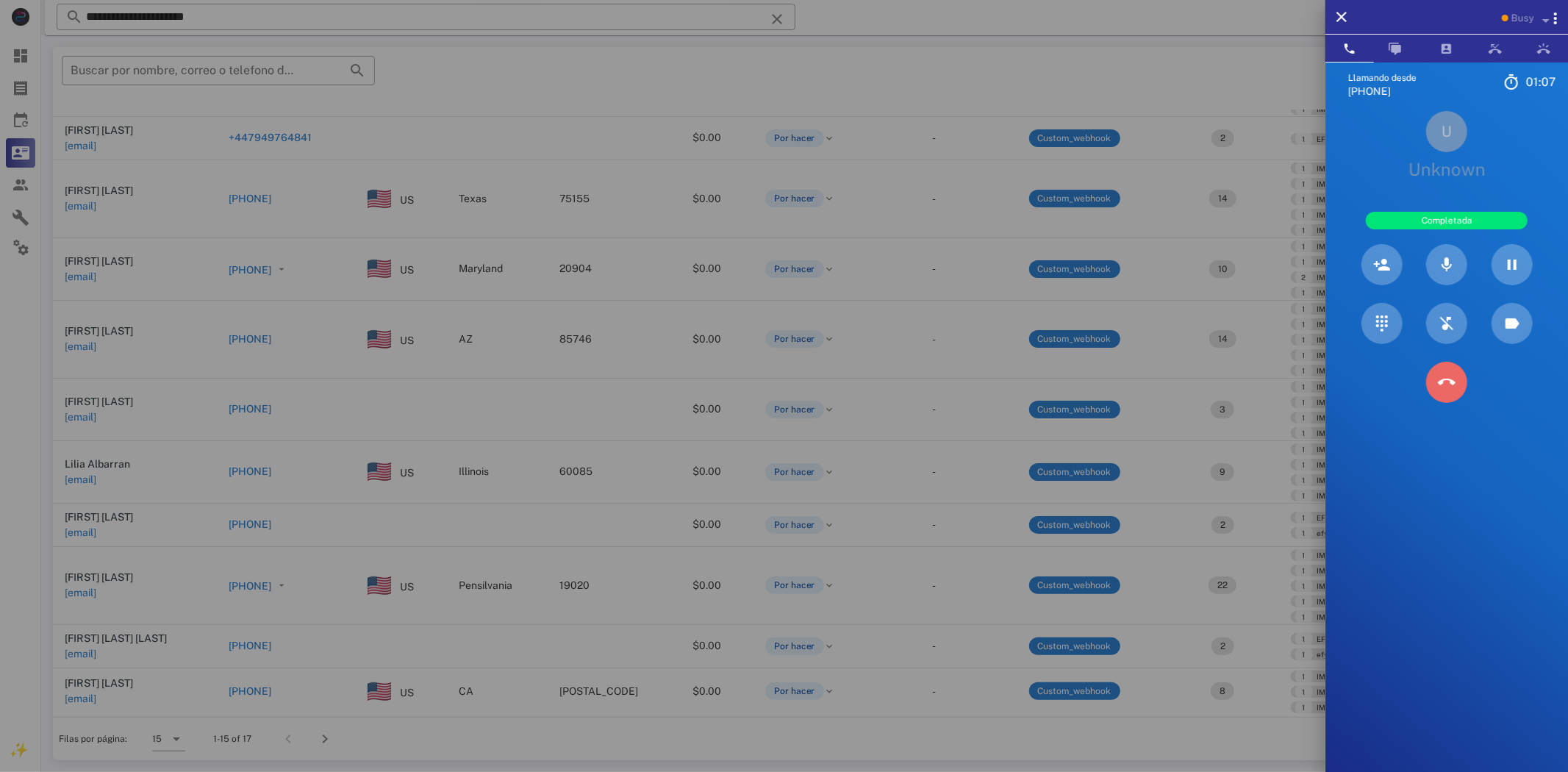 click at bounding box center (1447, 382) 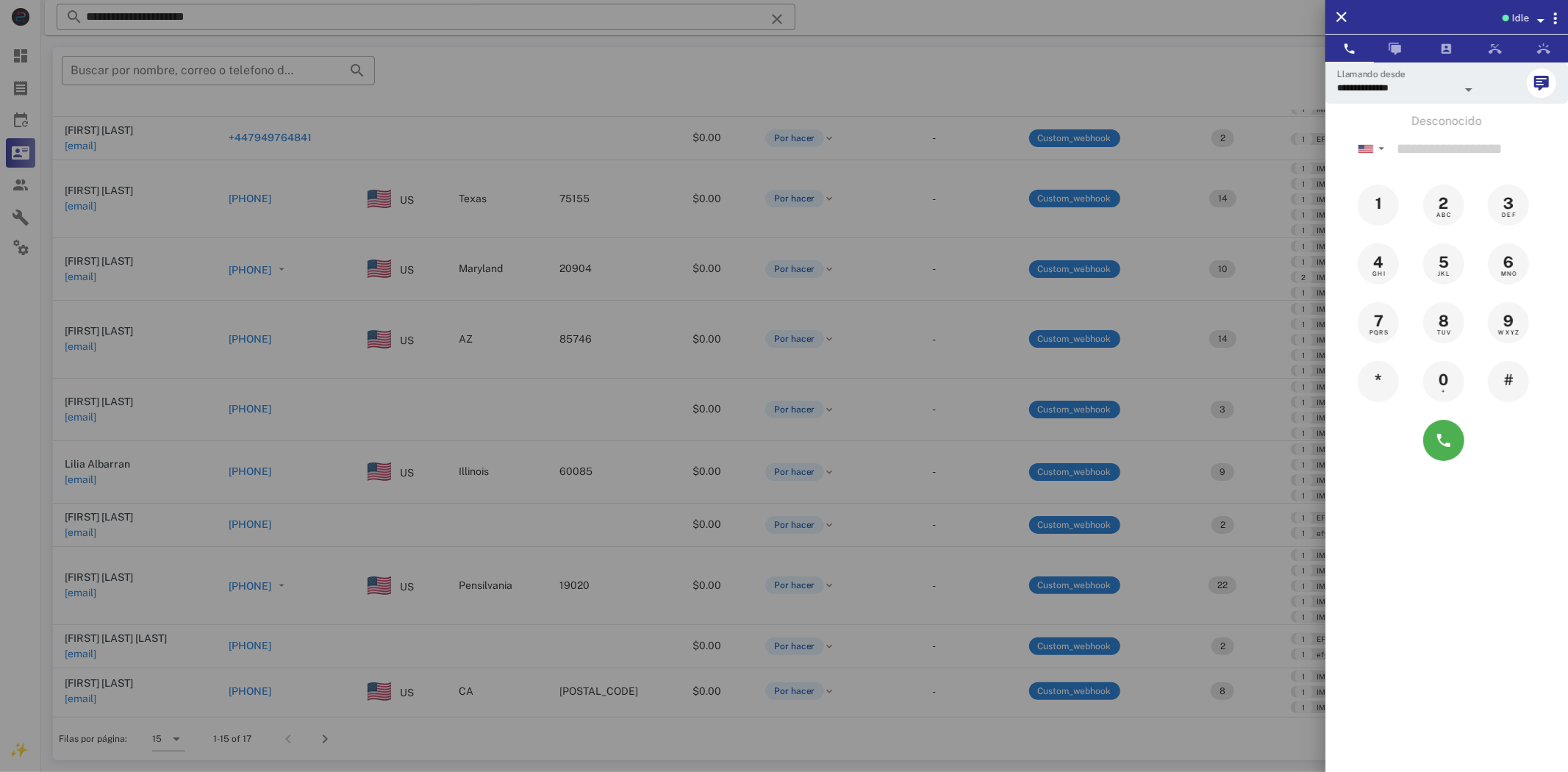 click at bounding box center [784, 386] 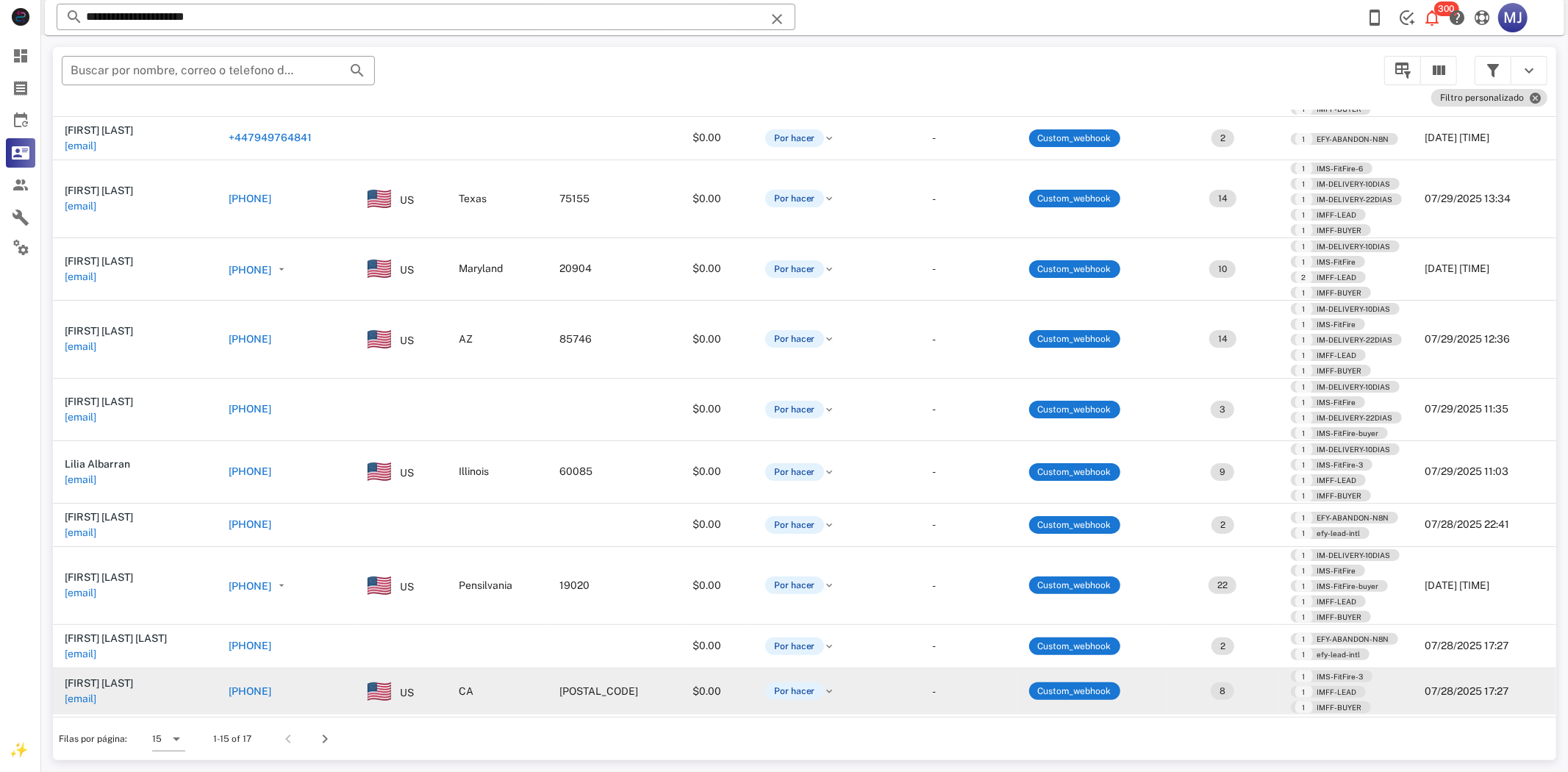 click on "[PHONE]" at bounding box center [286, 691] 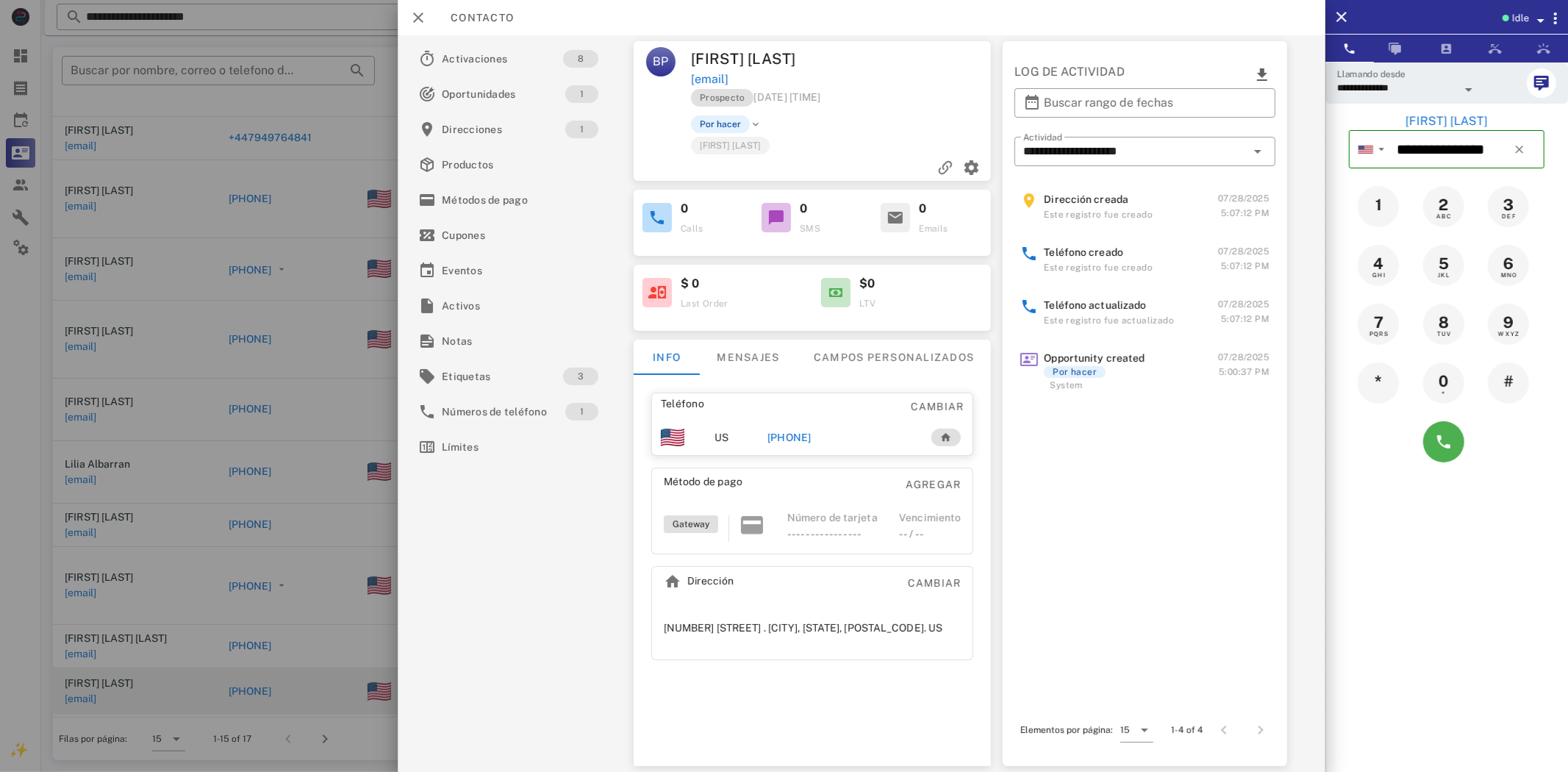 click on "[PHONE]" at bounding box center (789, 437) 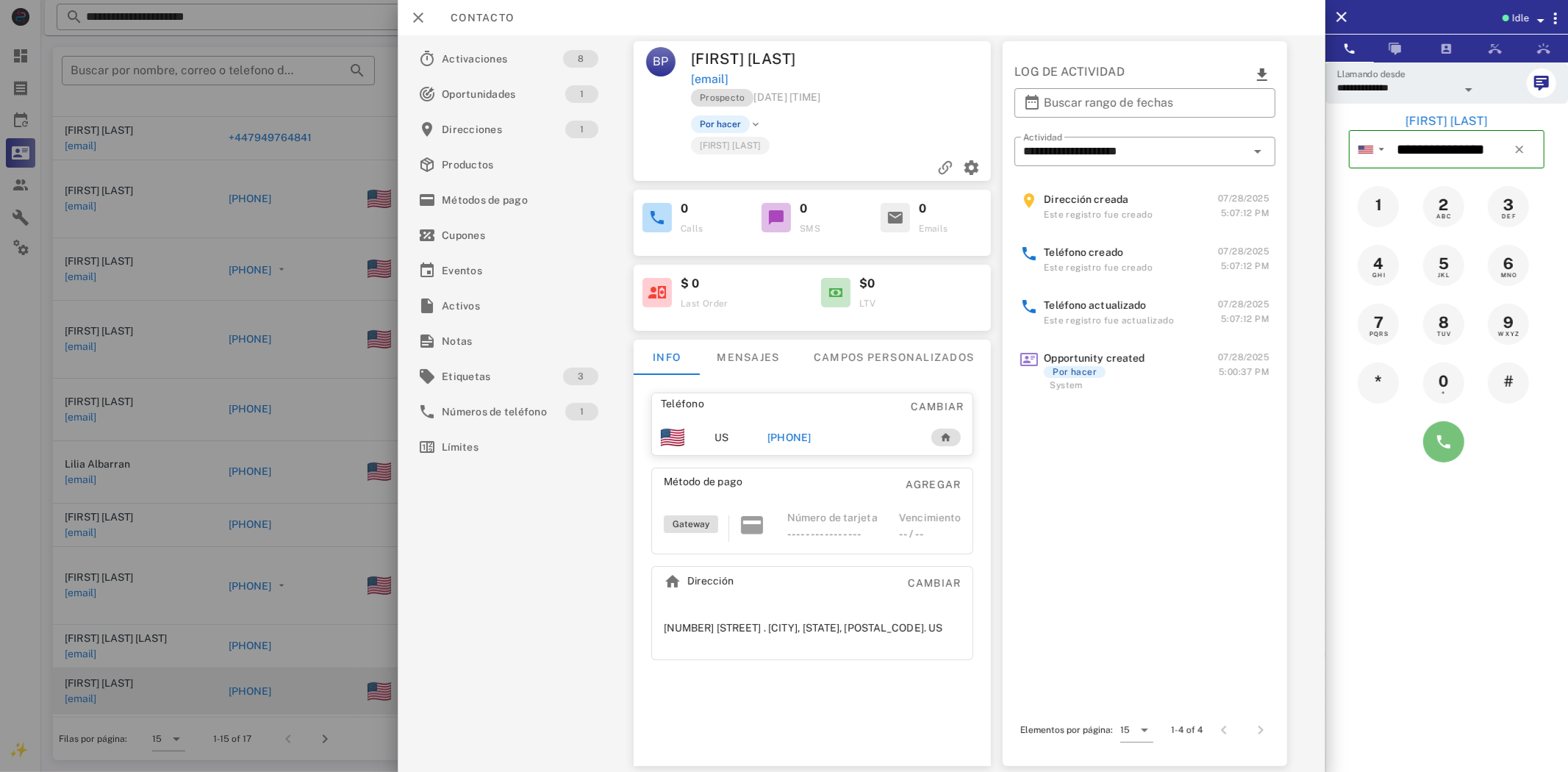 click at bounding box center (1444, 442) 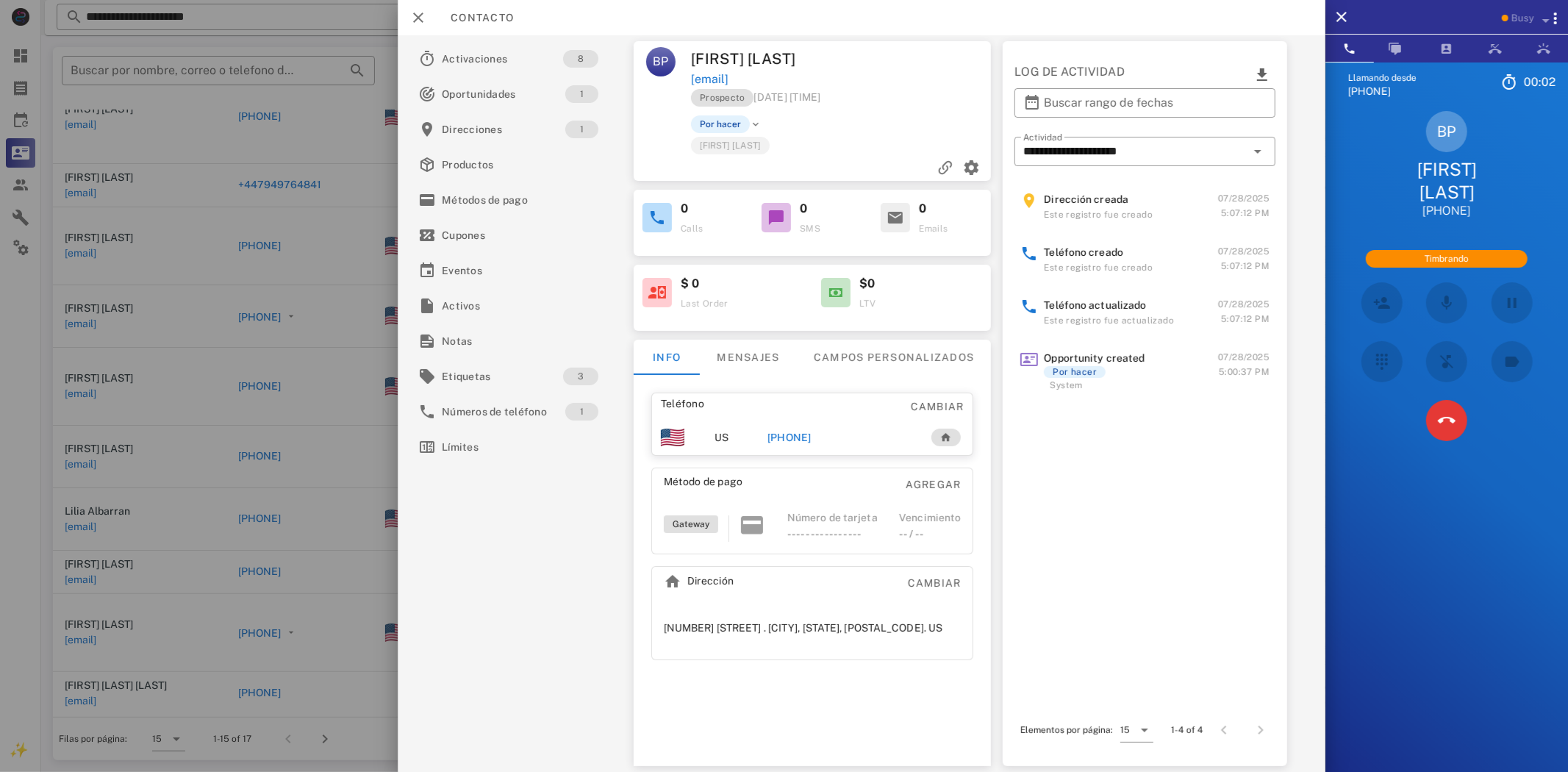 scroll, scrollTop: 211, scrollLeft: 0, axis: vertical 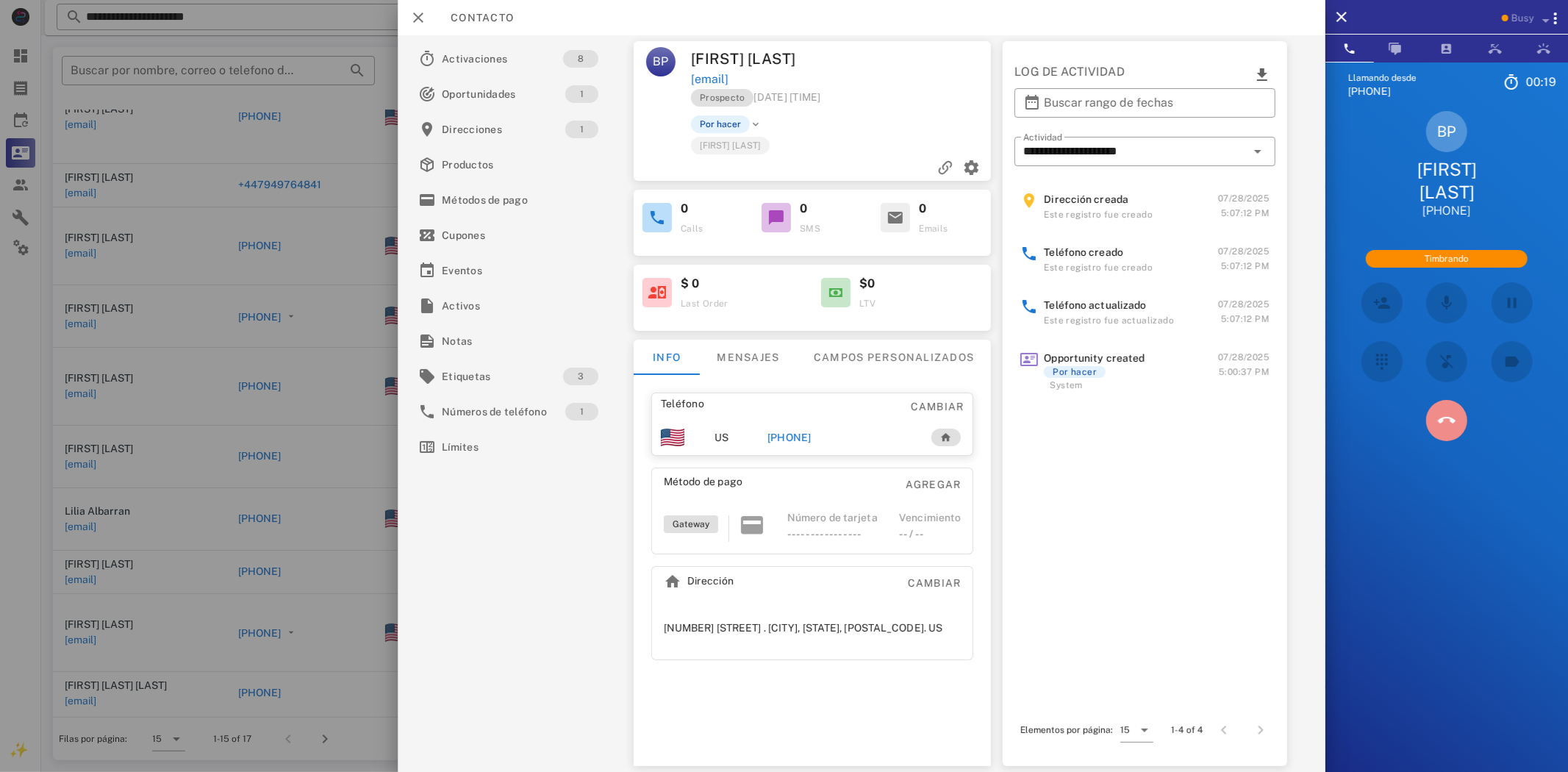 click at bounding box center (1447, 421) 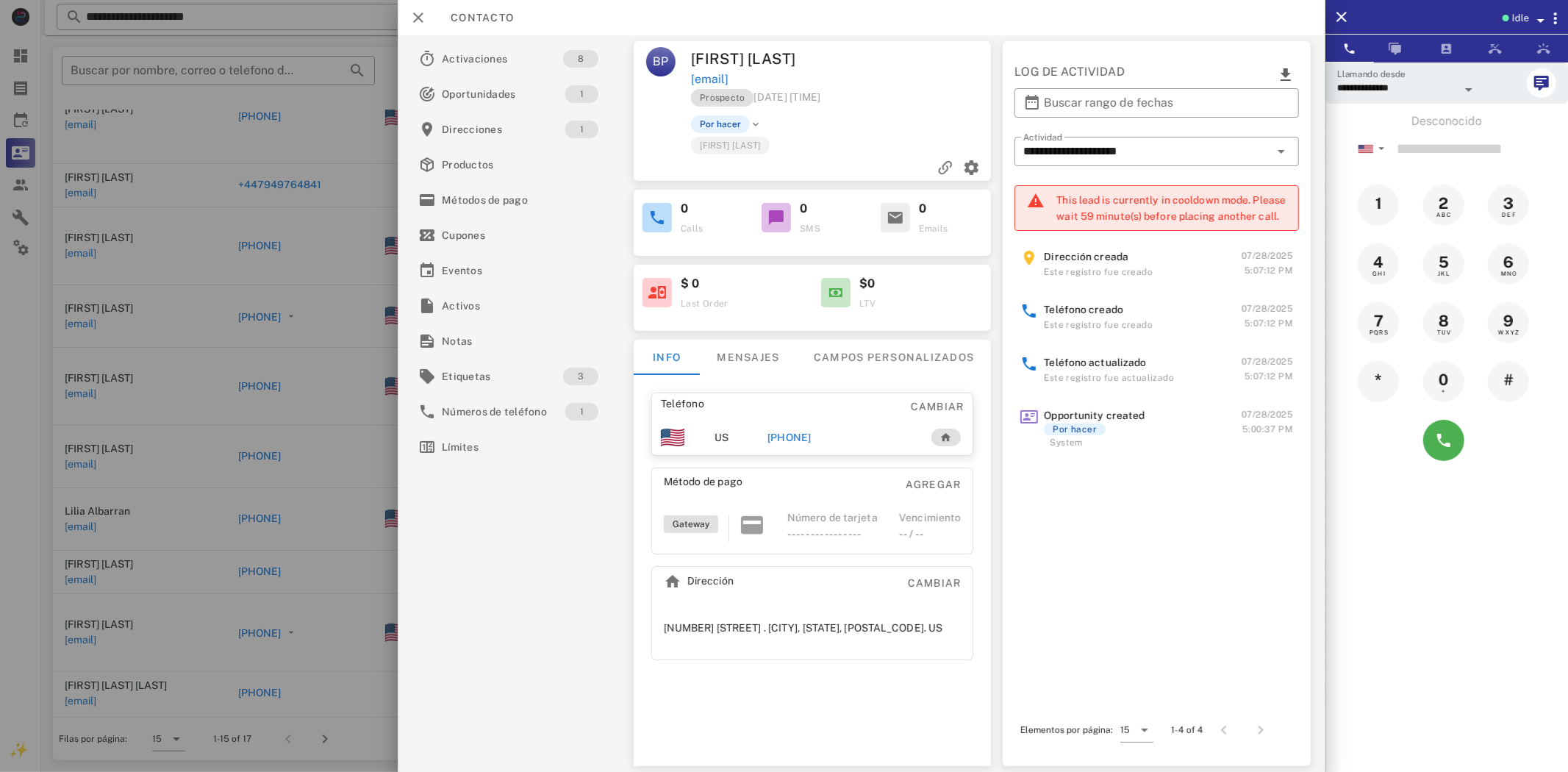 click on "[PHONE]" at bounding box center (789, 437) 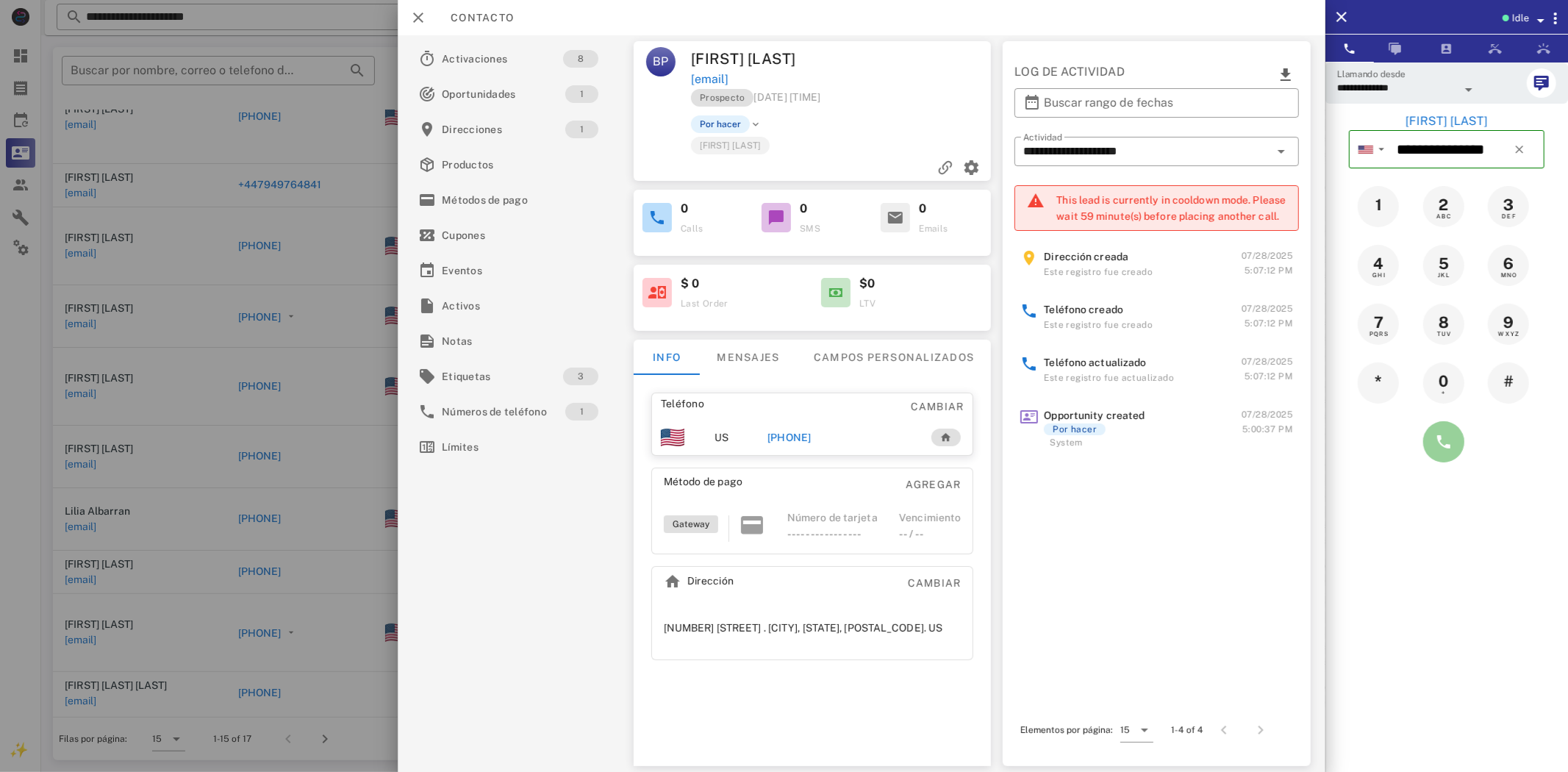 click at bounding box center (1444, 442) 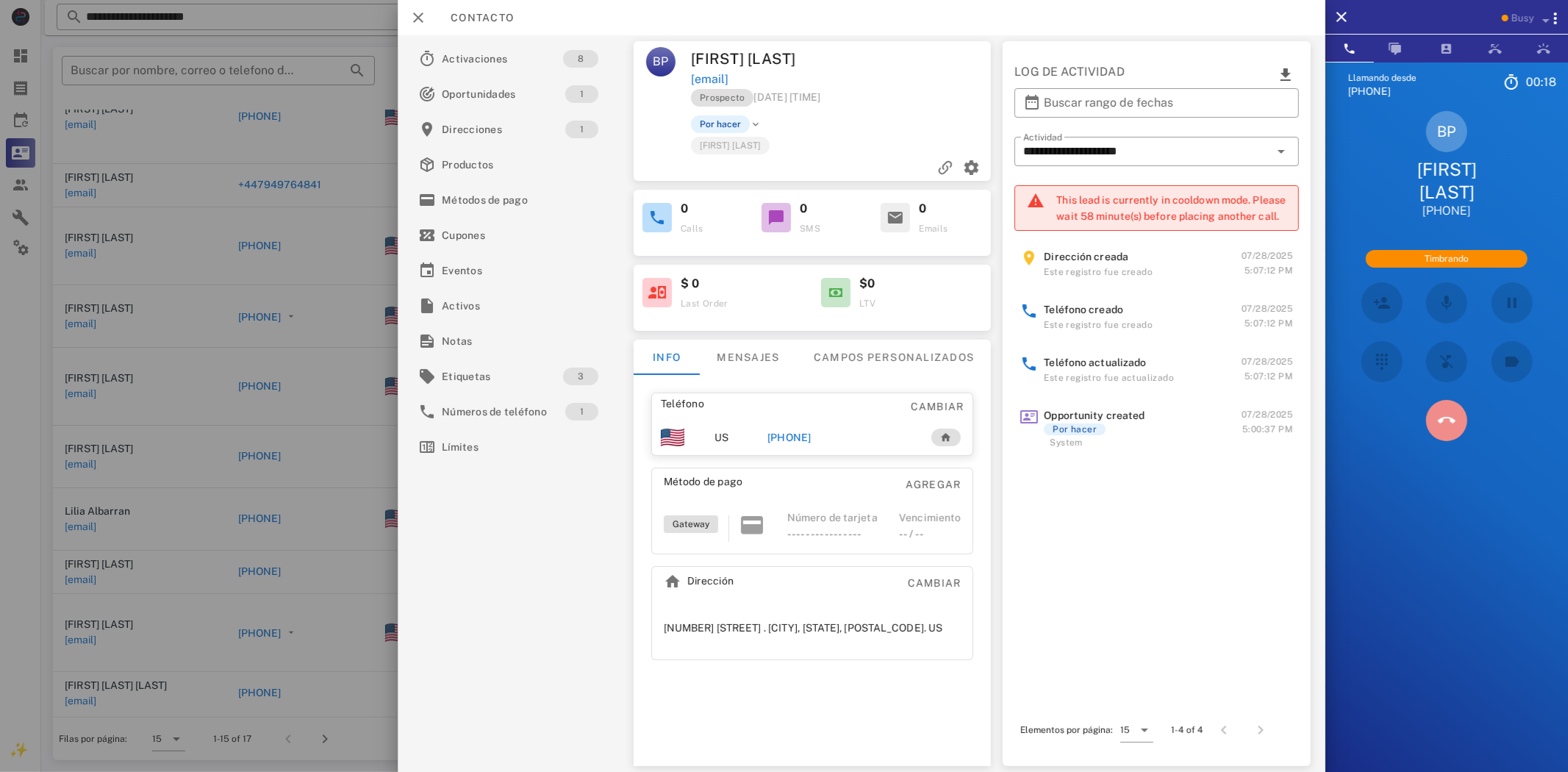 click at bounding box center (1447, 421) 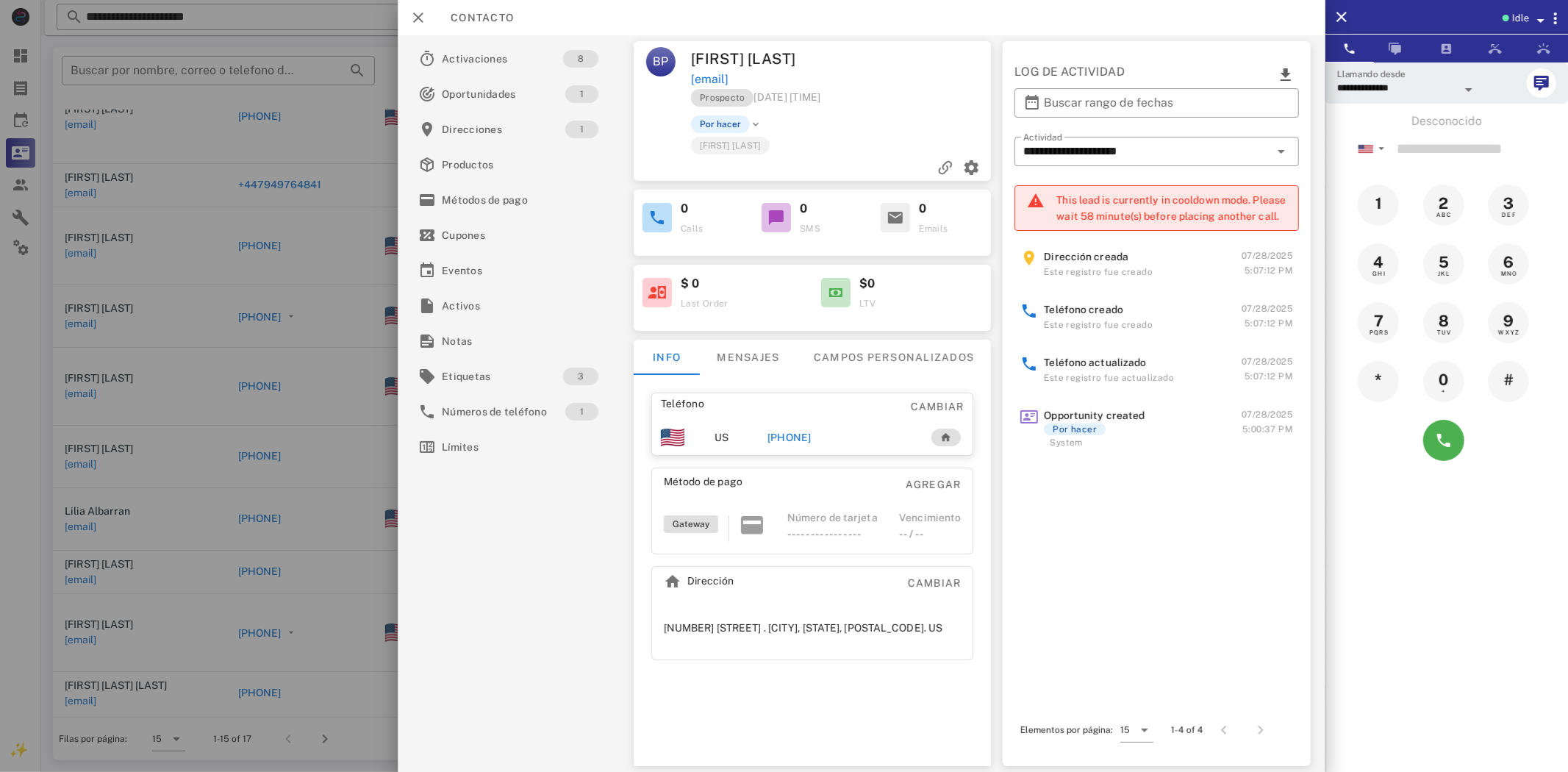 click on "[PHONE]" at bounding box center (789, 437) 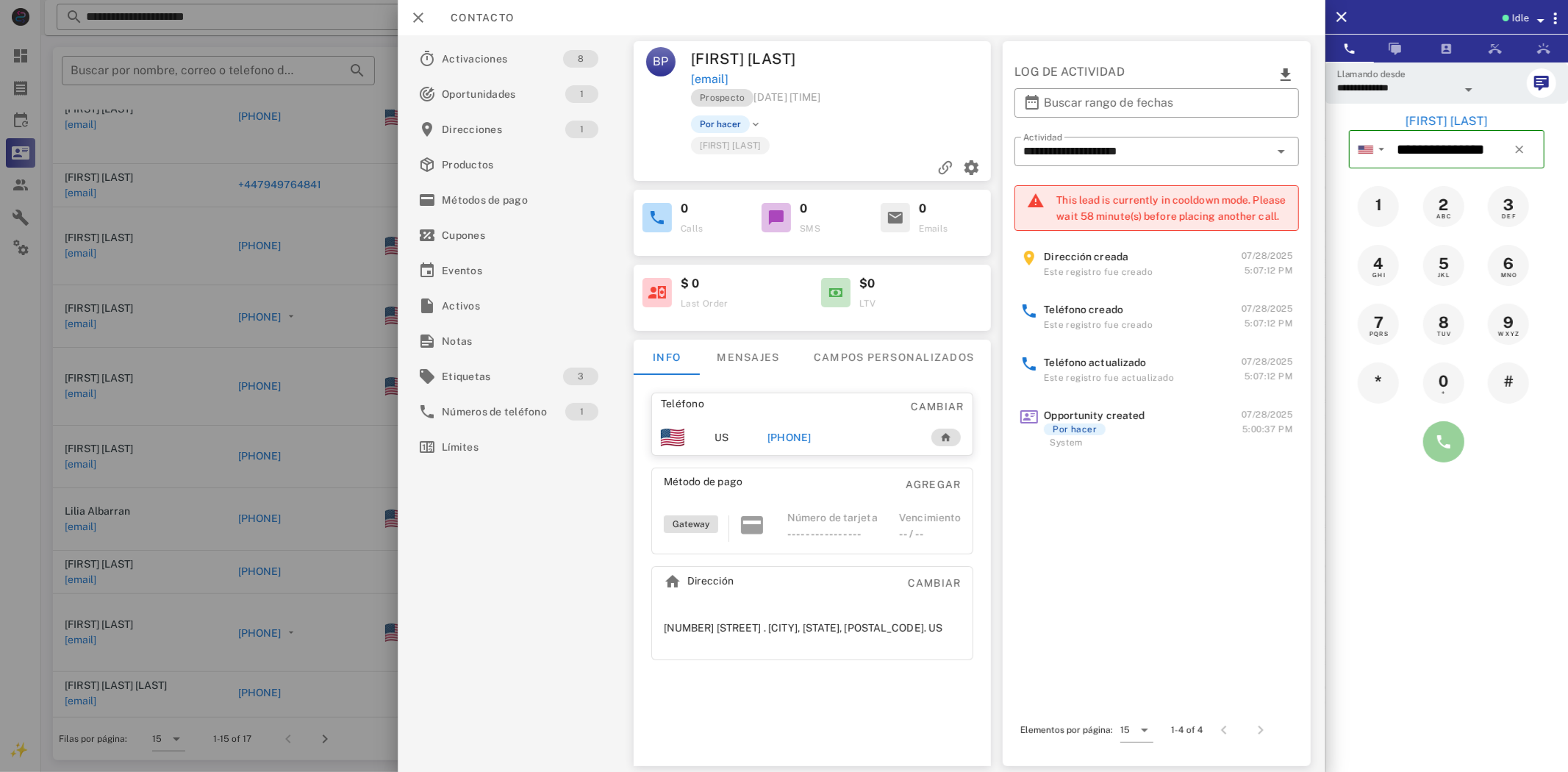 click at bounding box center (1444, 442) 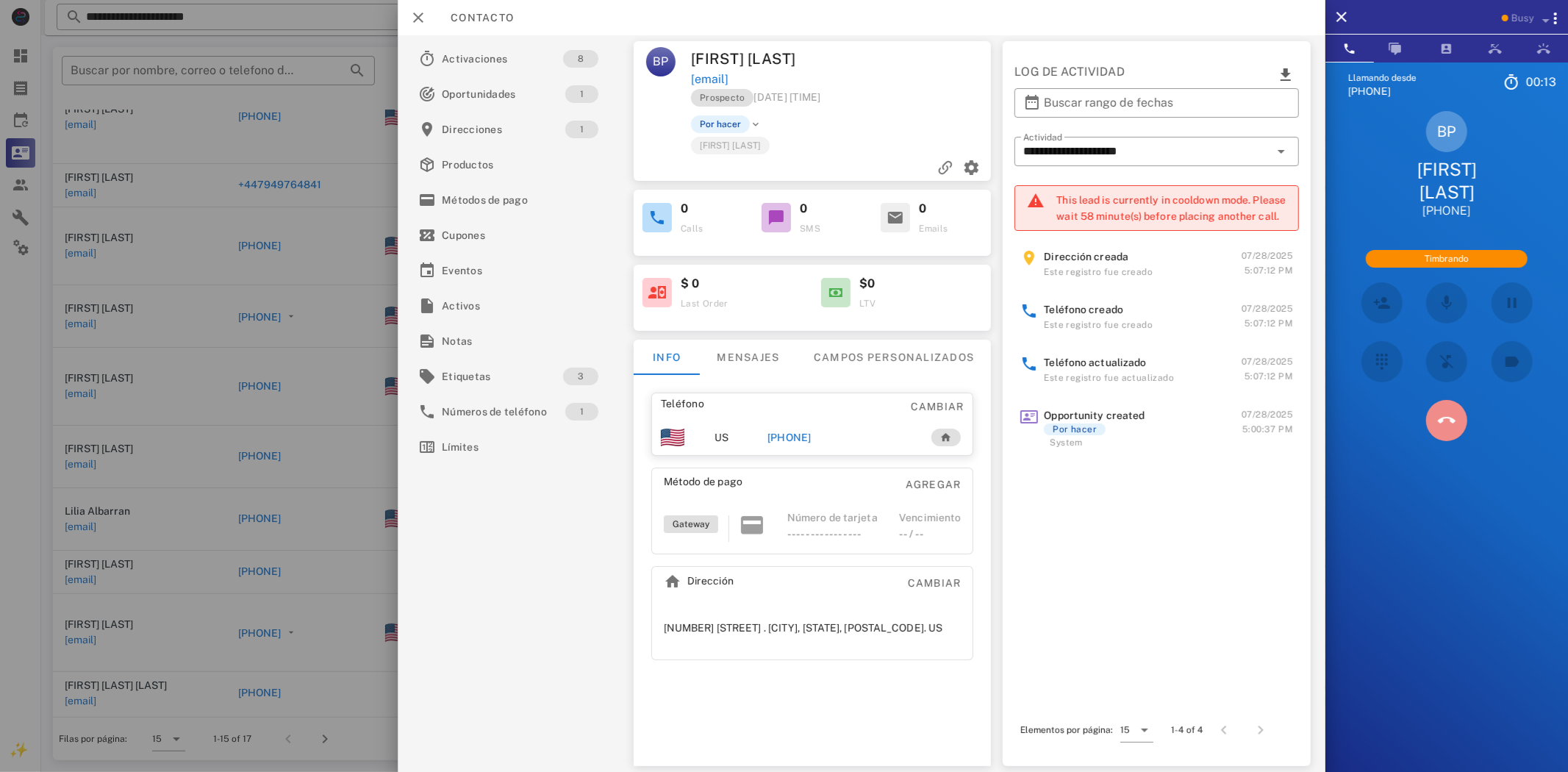 click at bounding box center (1447, 421) 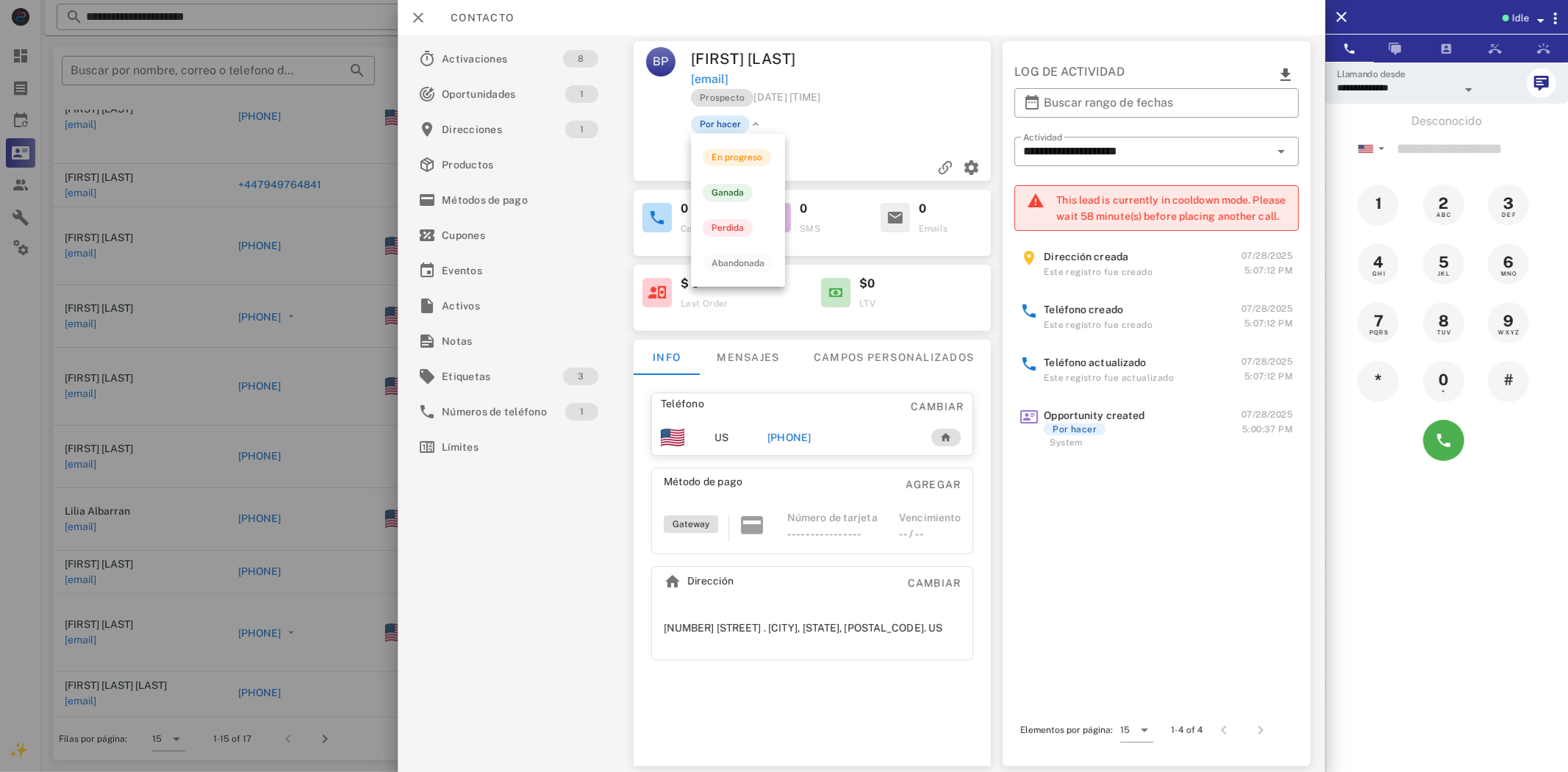 click on "Por hacer" at bounding box center [720, 124] 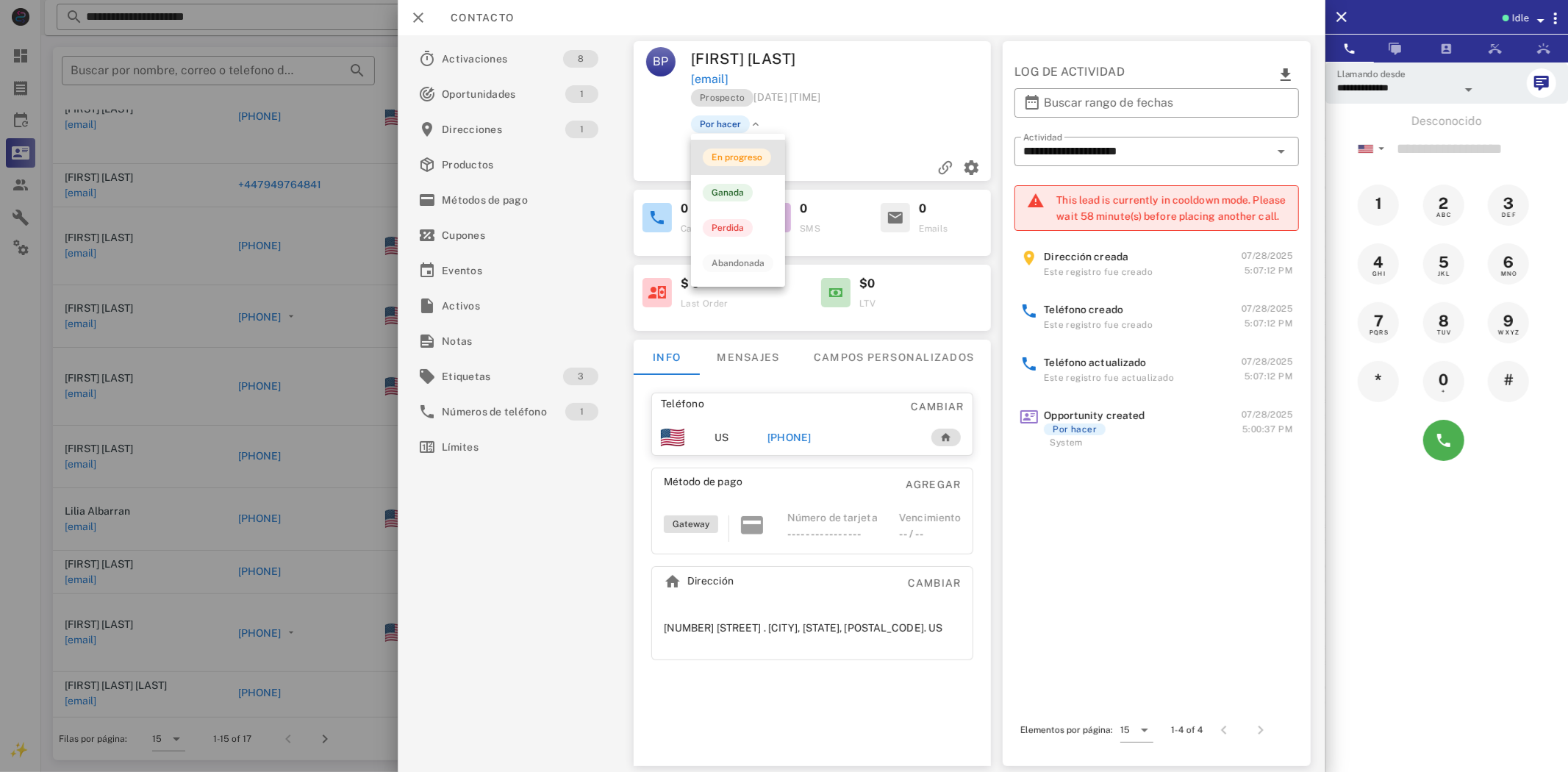 click on "En progreso" at bounding box center (737, 157) 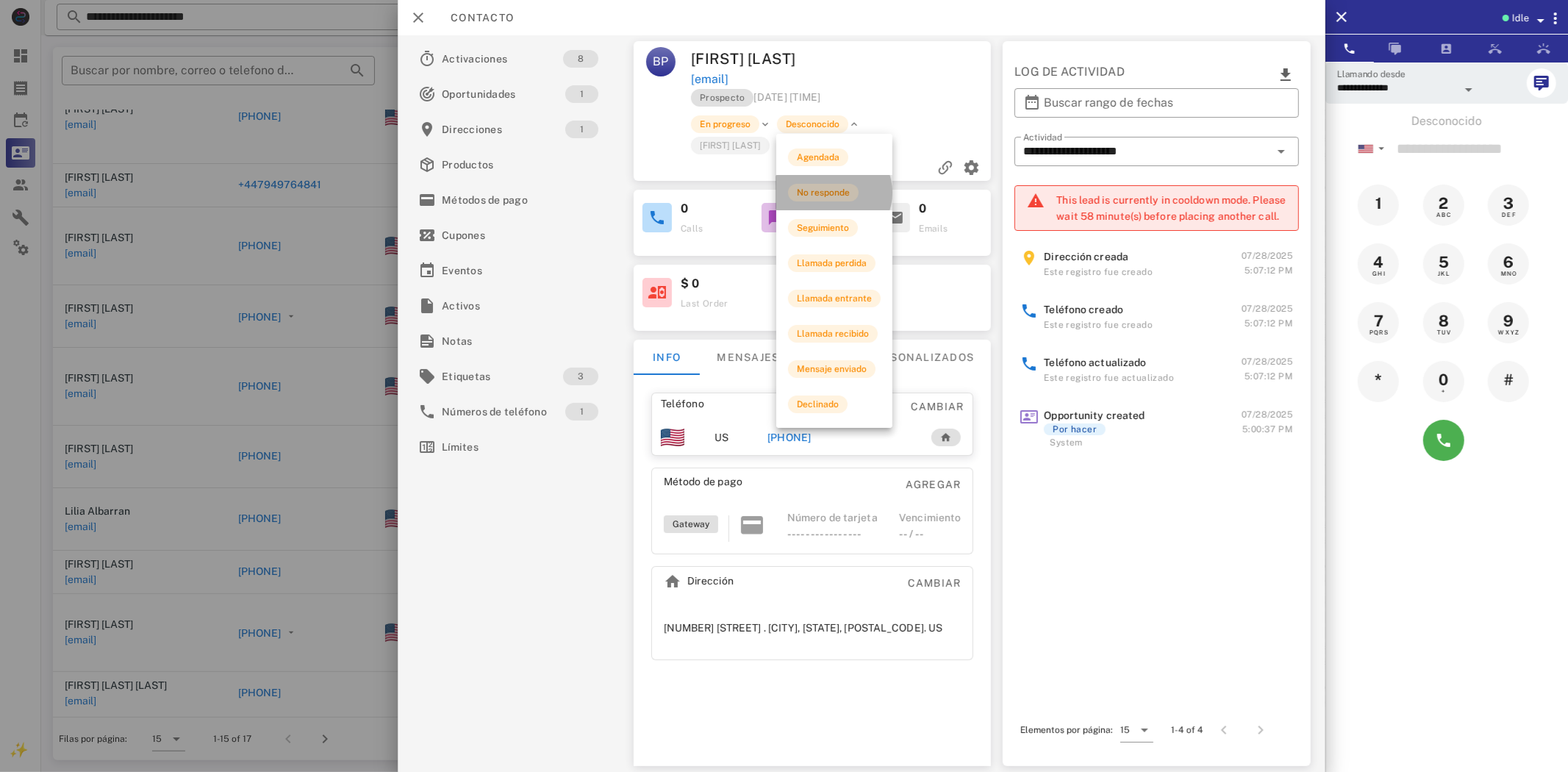 click on "No responde" at bounding box center (834, 193) 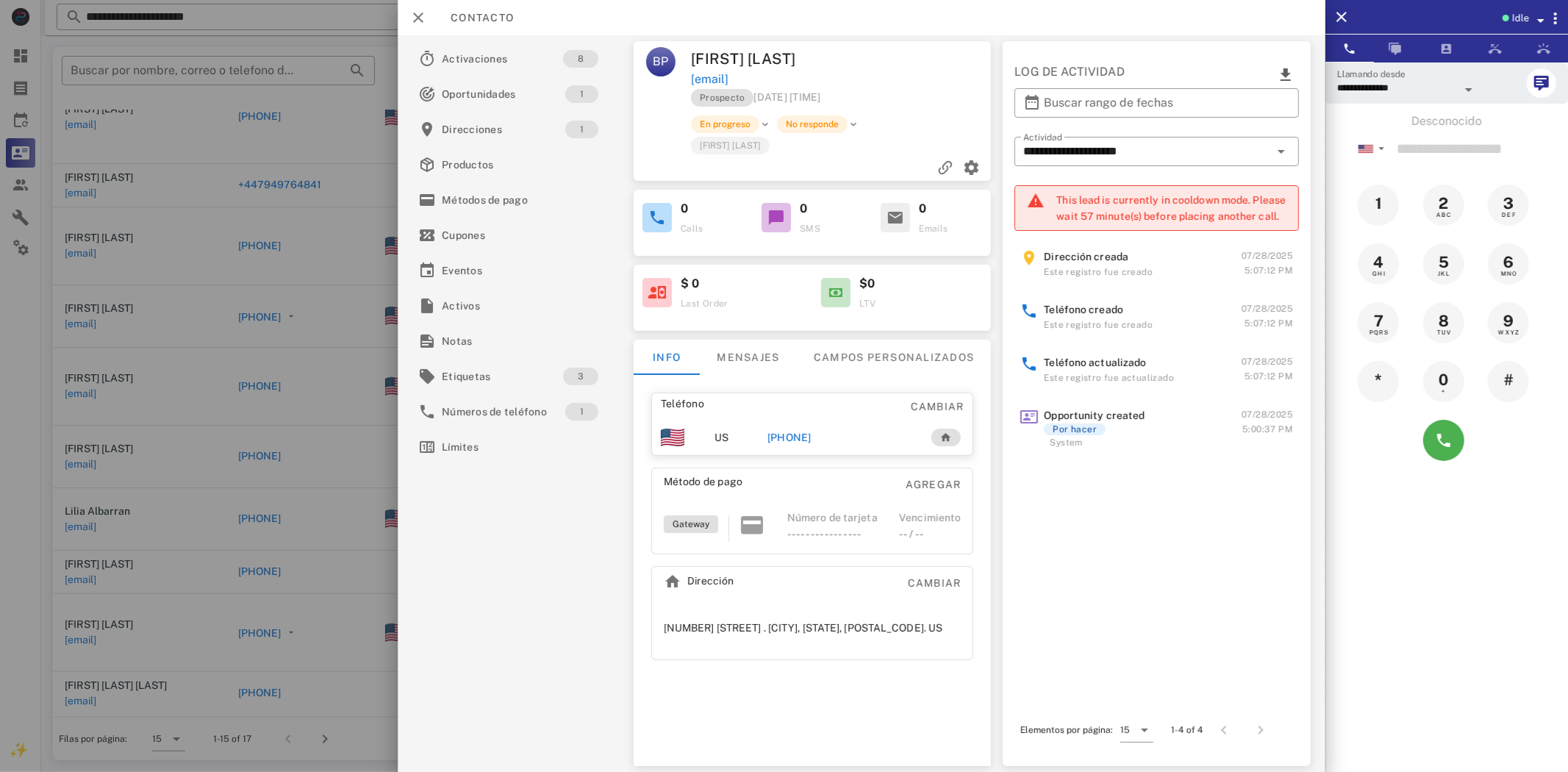 click on "[PHONE]" at bounding box center [789, 437] 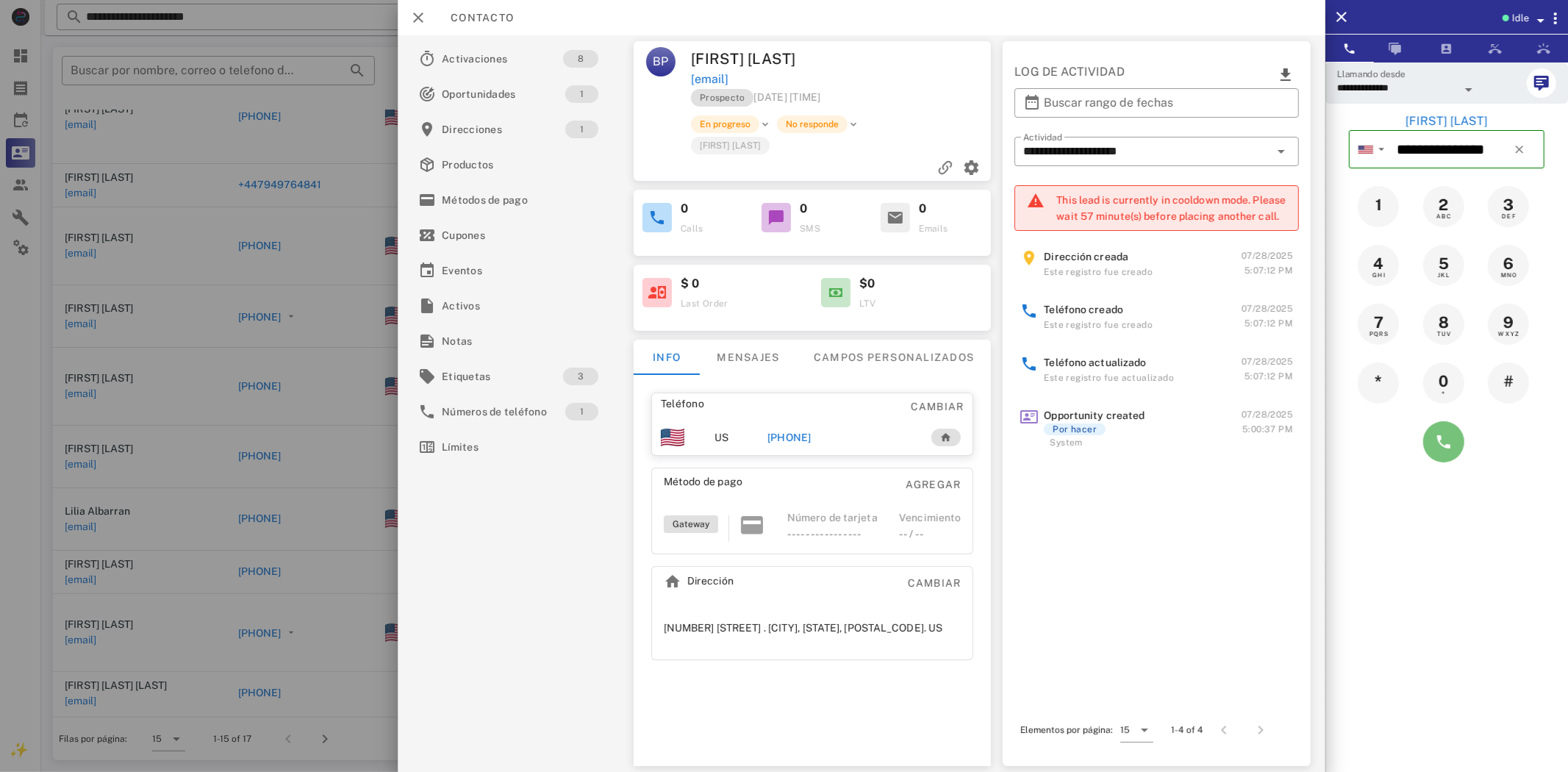 click at bounding box center (1444, 442) 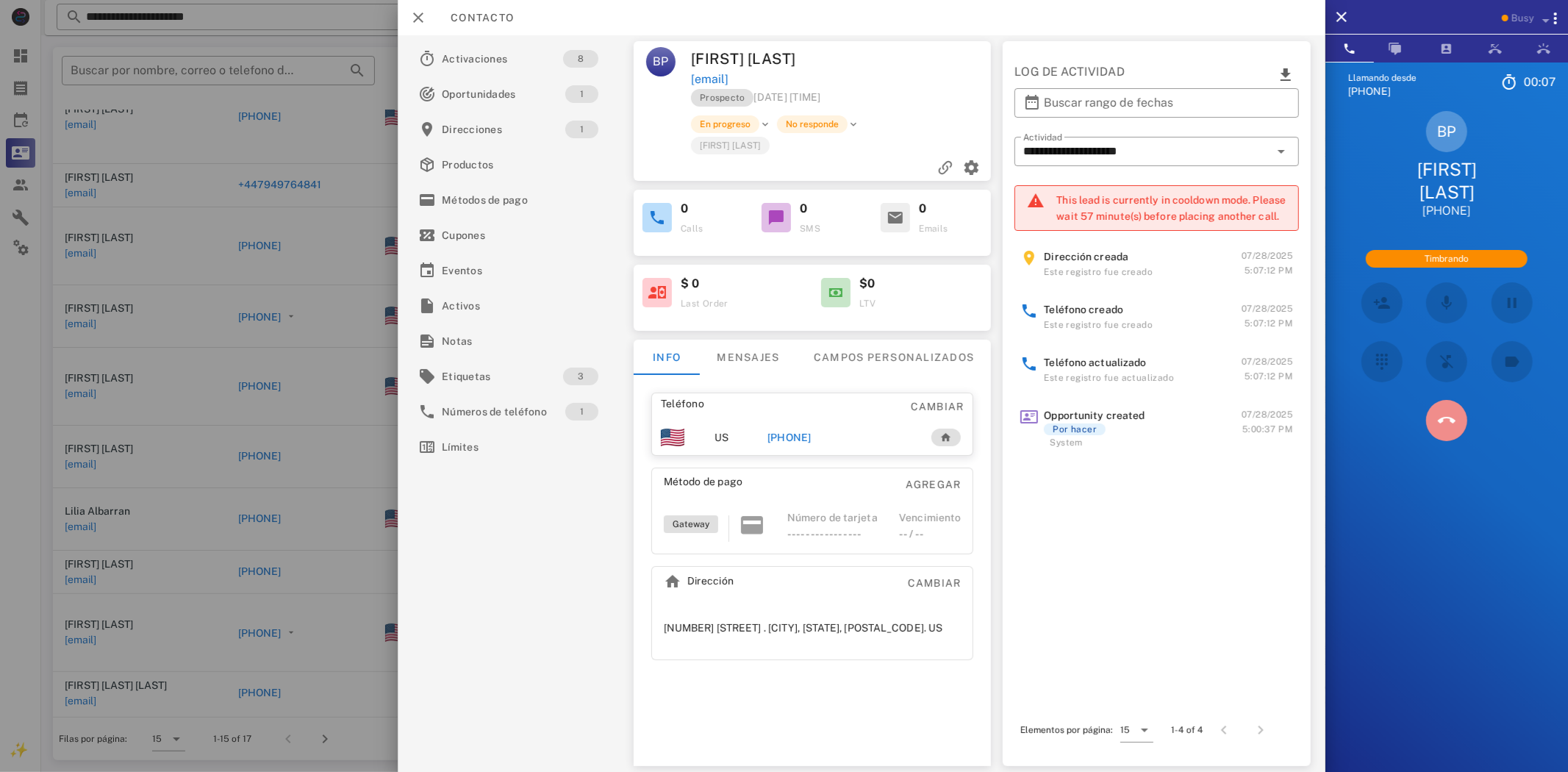 drag, startPoint x: 1451, startPoint y: 432, endPoint x: 921, endPoint y: 180, distance: 586.8594 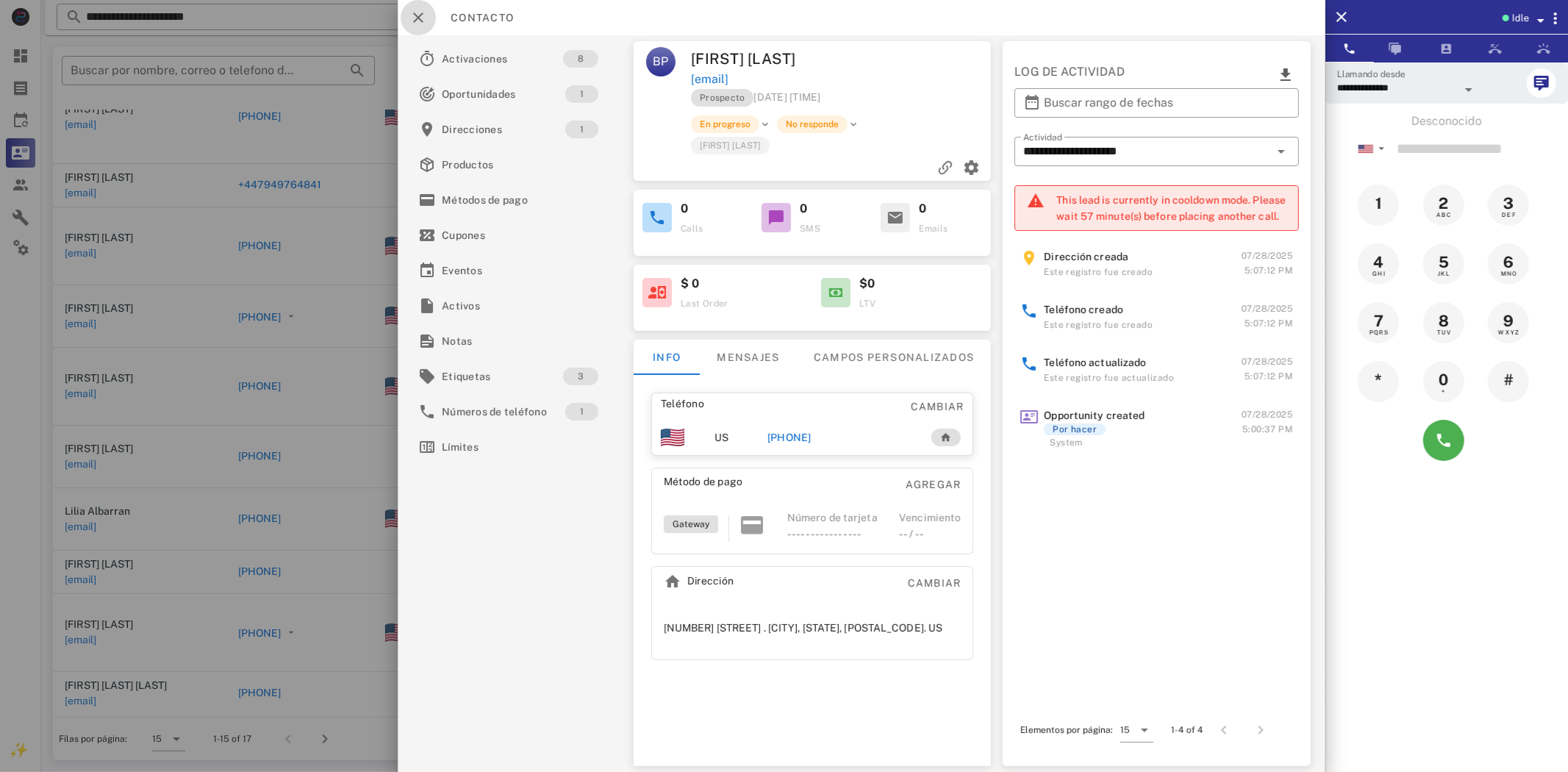 click at bounding box center (418, 18) 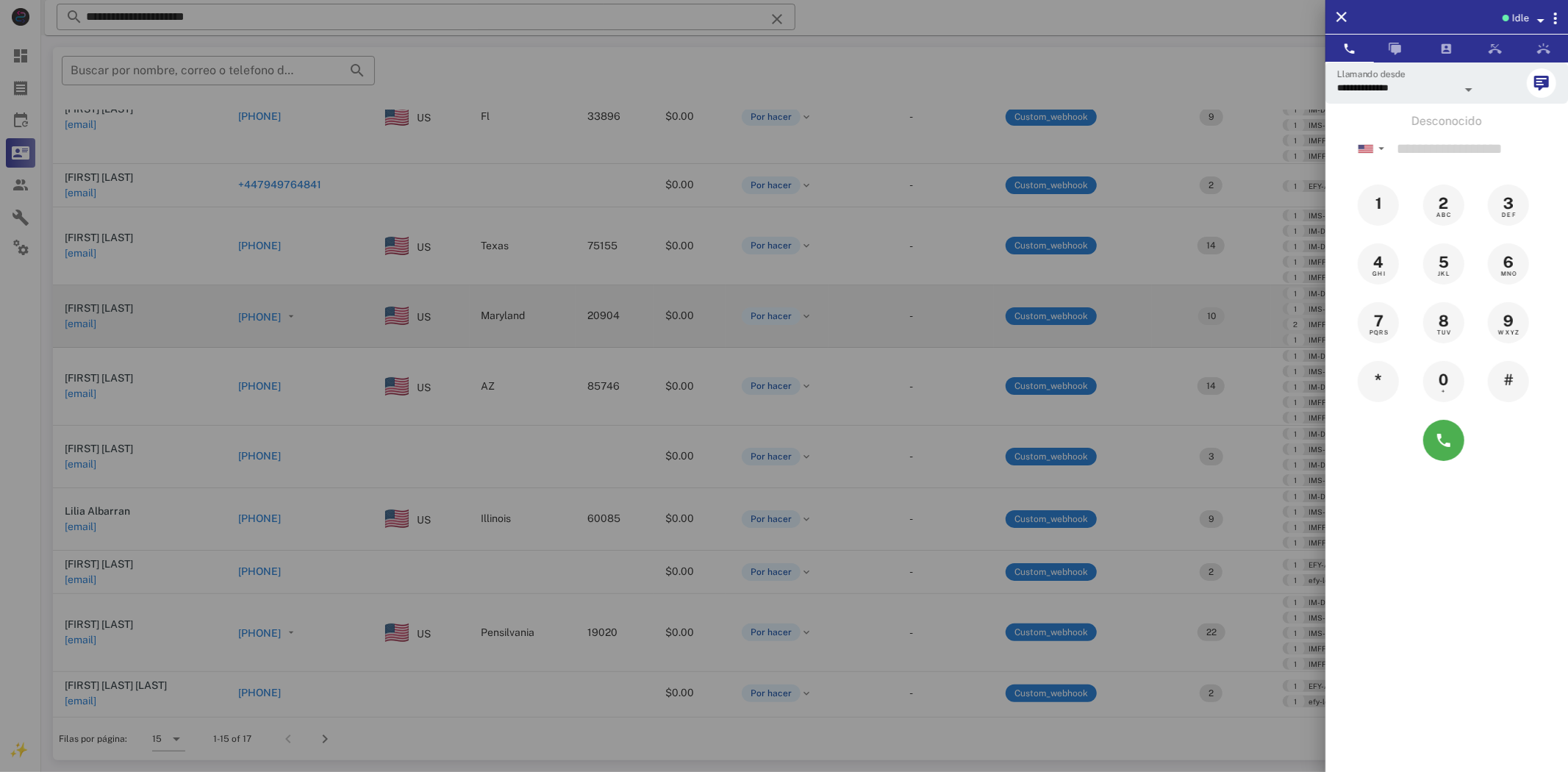 click at bounding box center [784, 386] 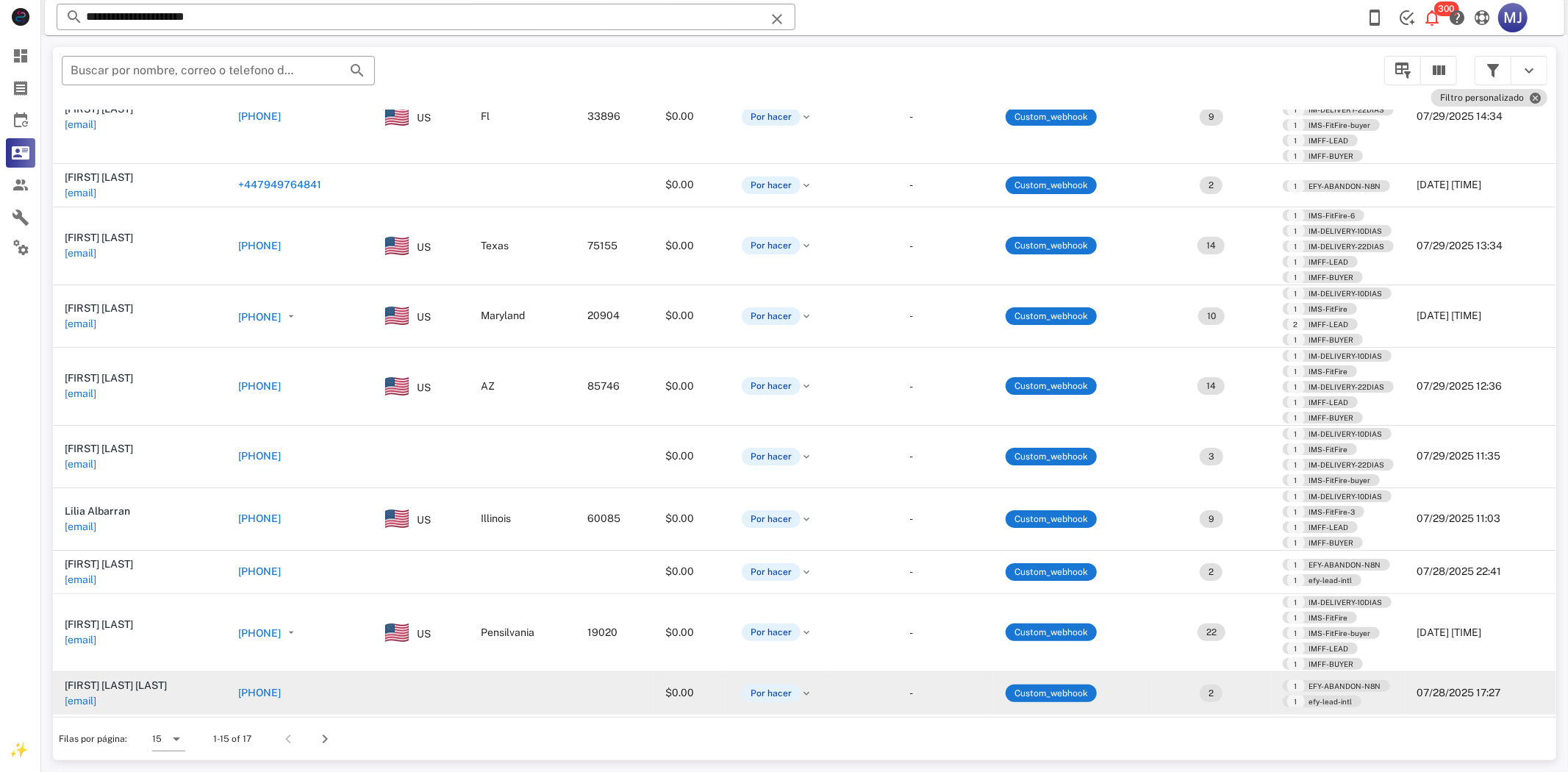 click on "[PHONE]" at bounding box center (259, 693) 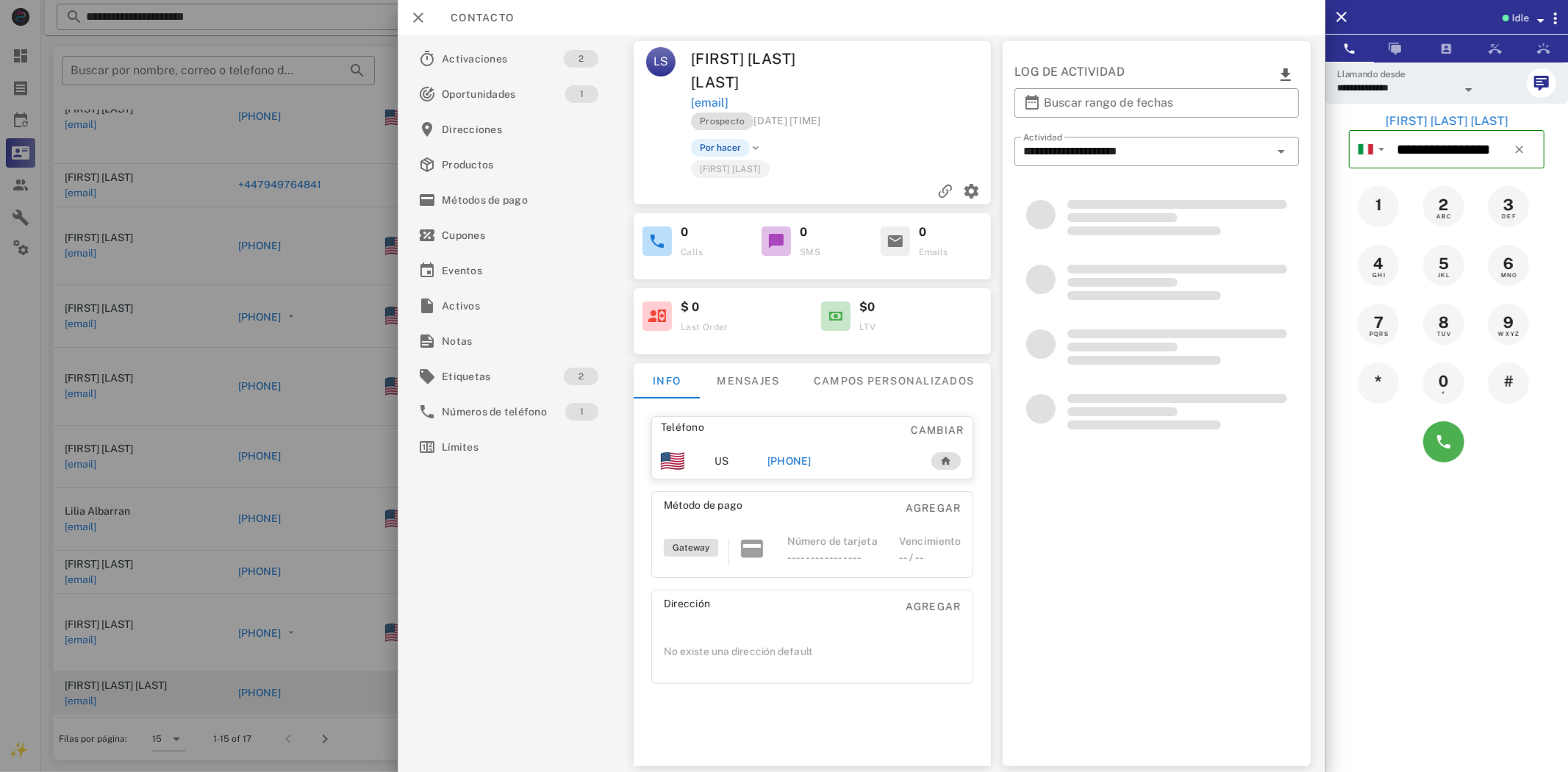 click on "[PHONE]" at bounding box center [789, 461] 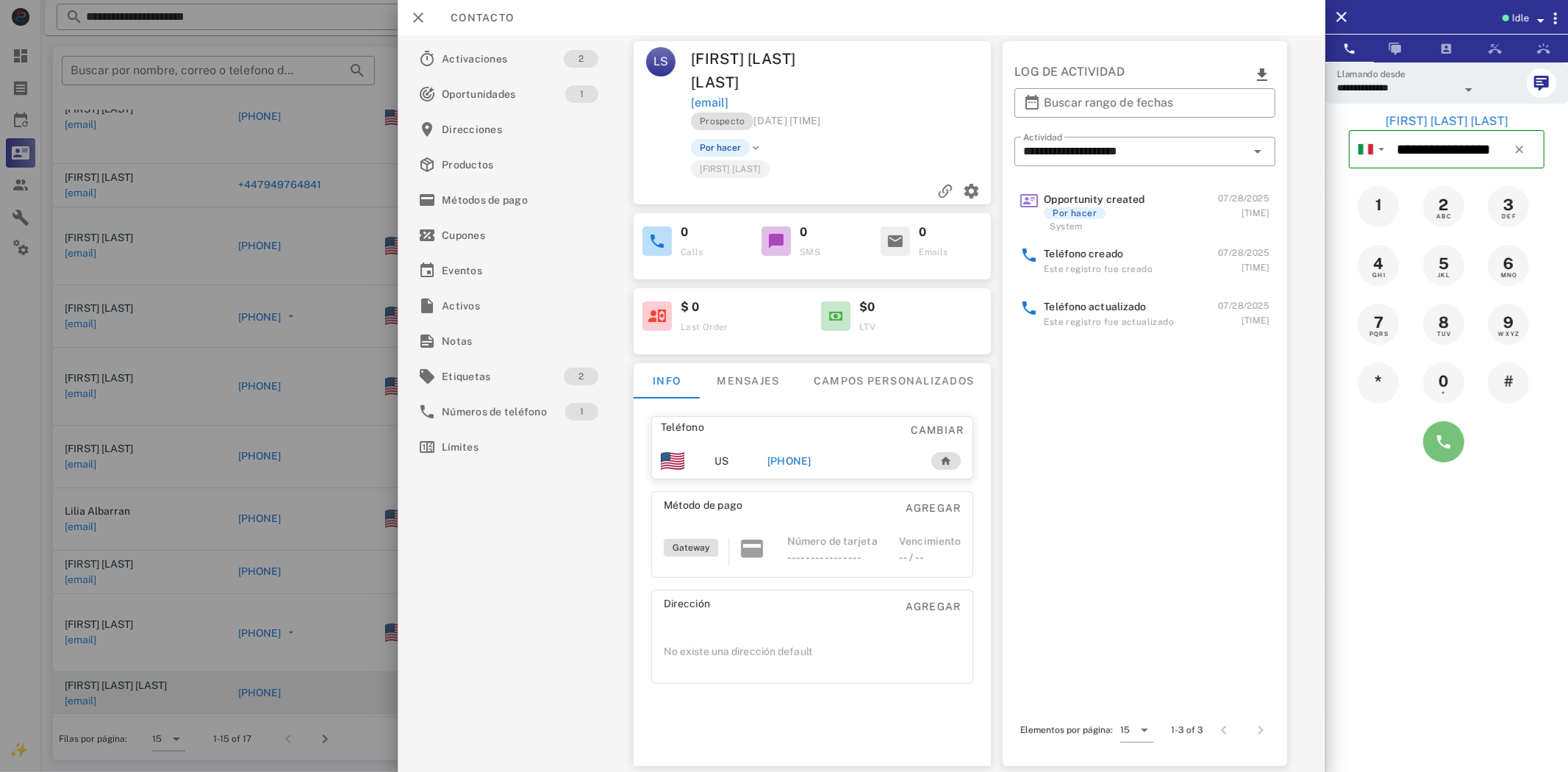 click at bounding box center [1444, 442] 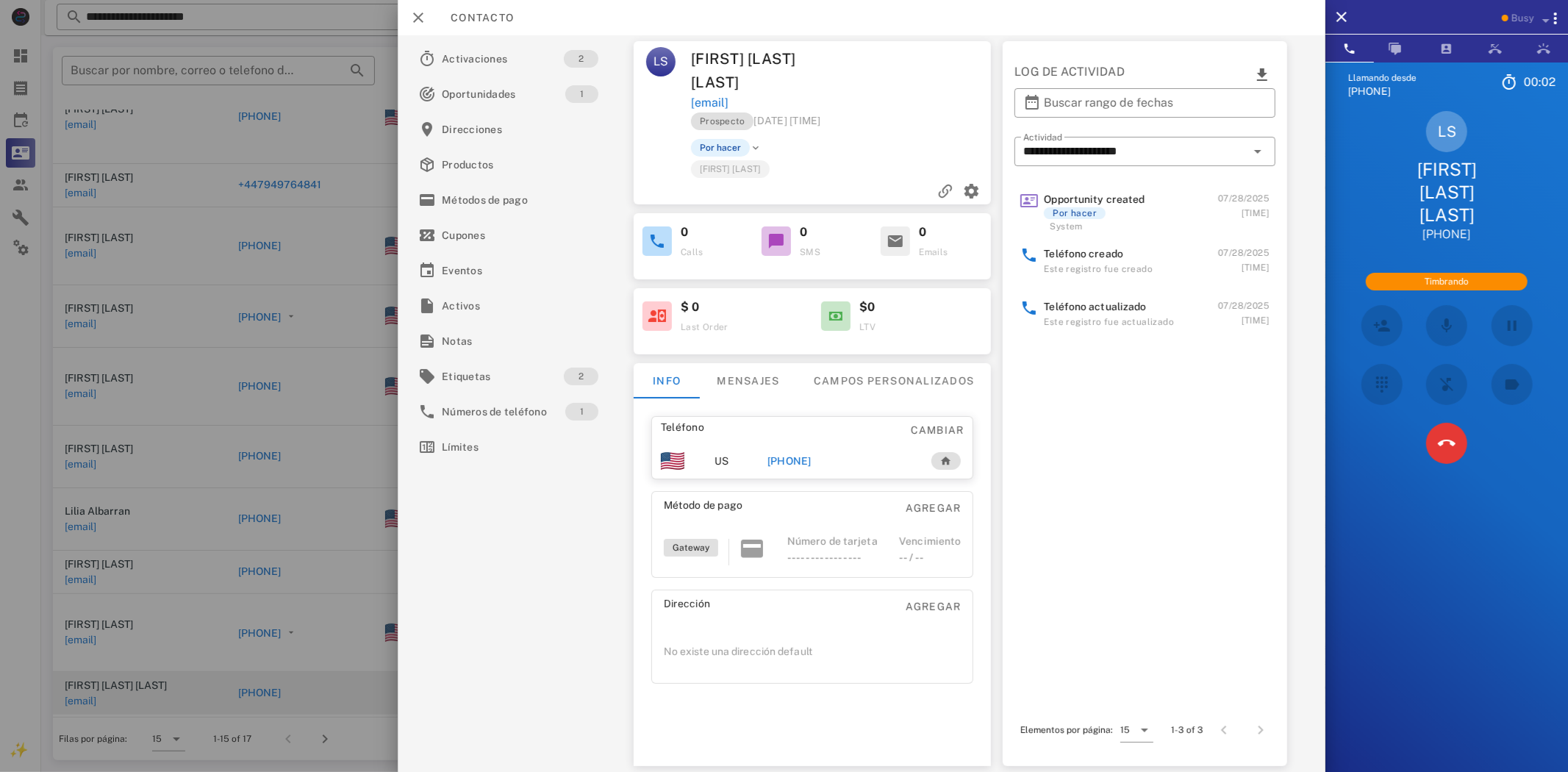 scroll, scrollTop: 167, scrollLeft: 0, axis: vertical 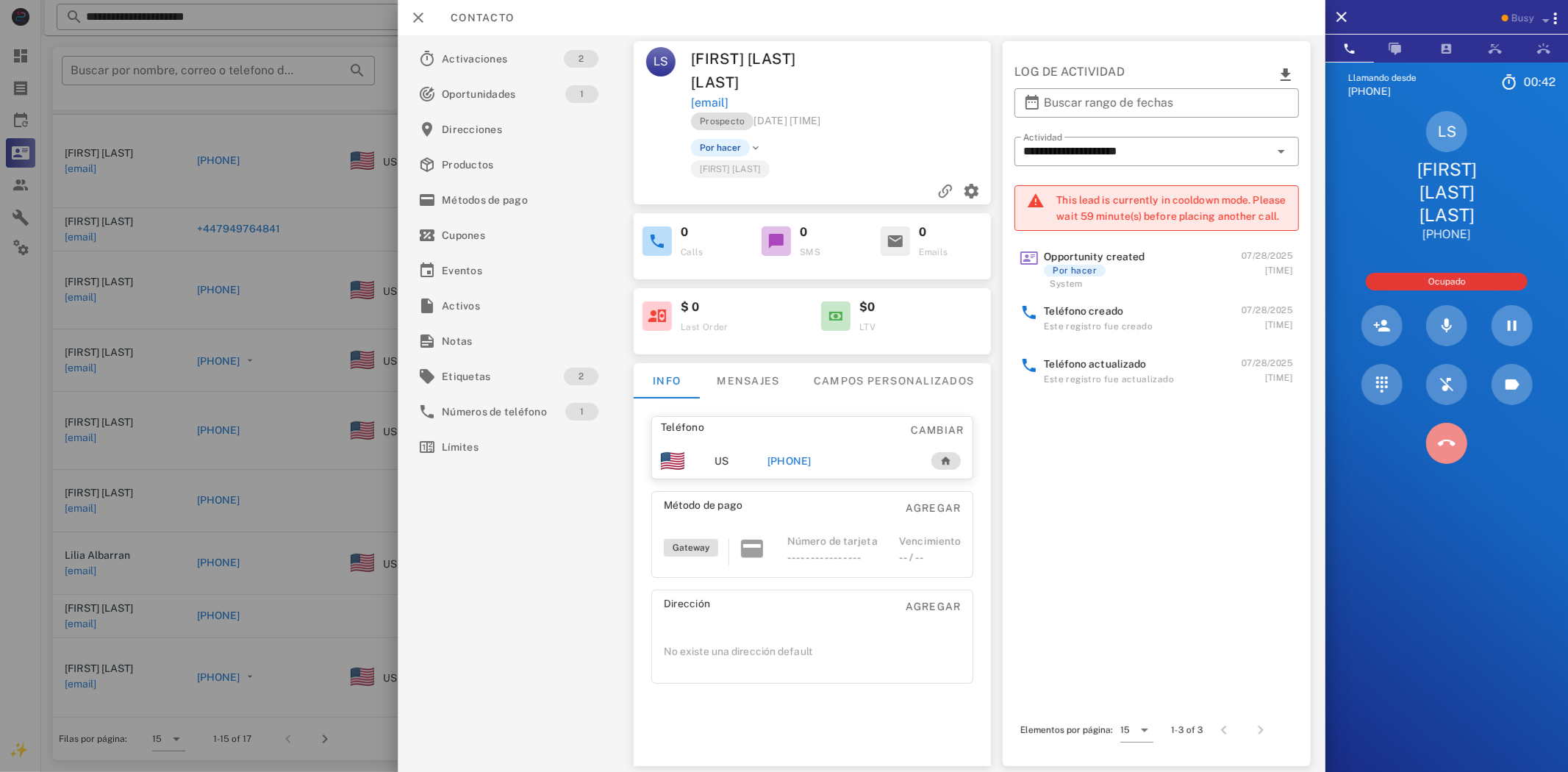 click at bounding box center [1447, 443] 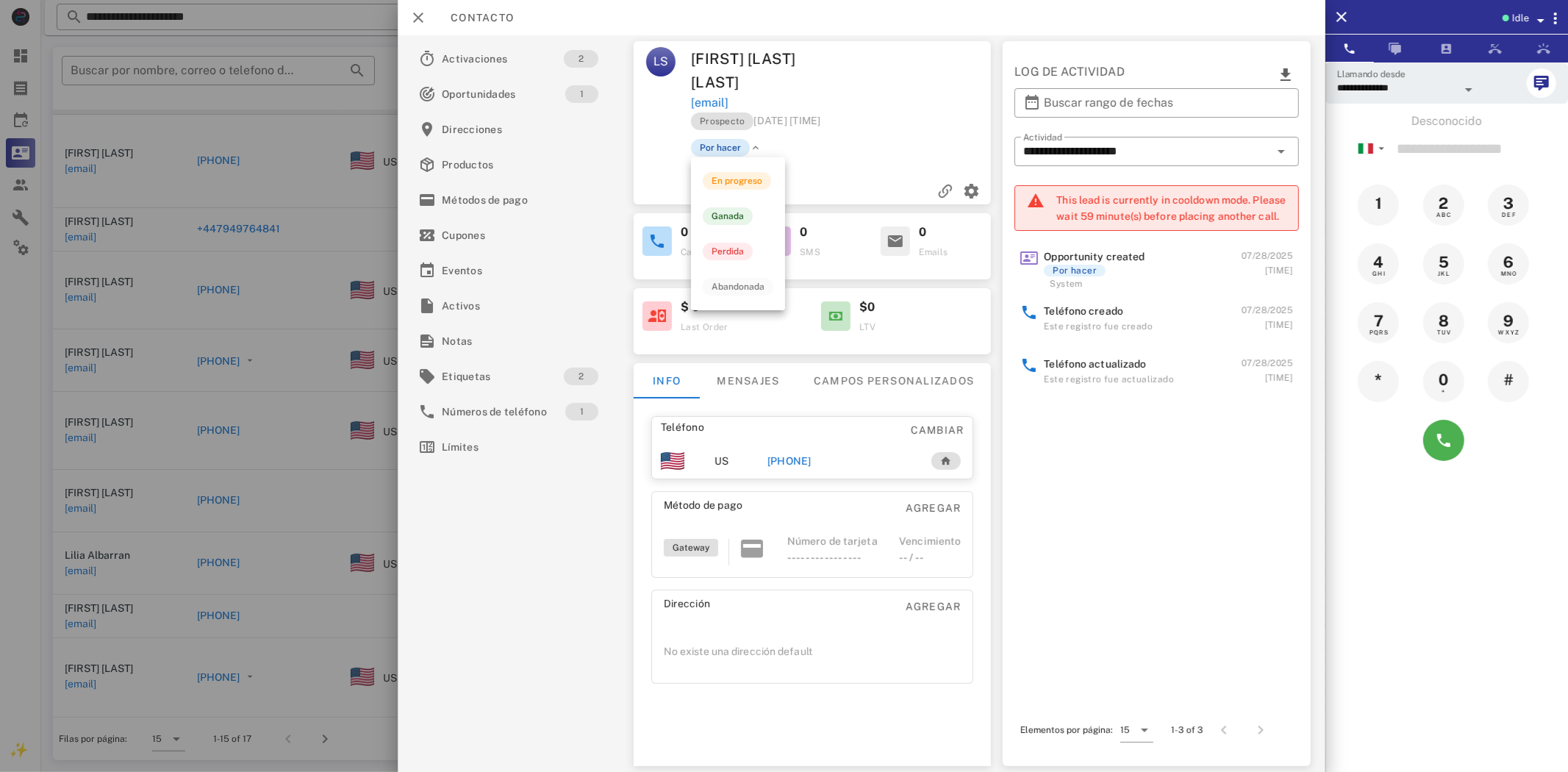 click on "Por hacer" at bounding box center [720, 148] 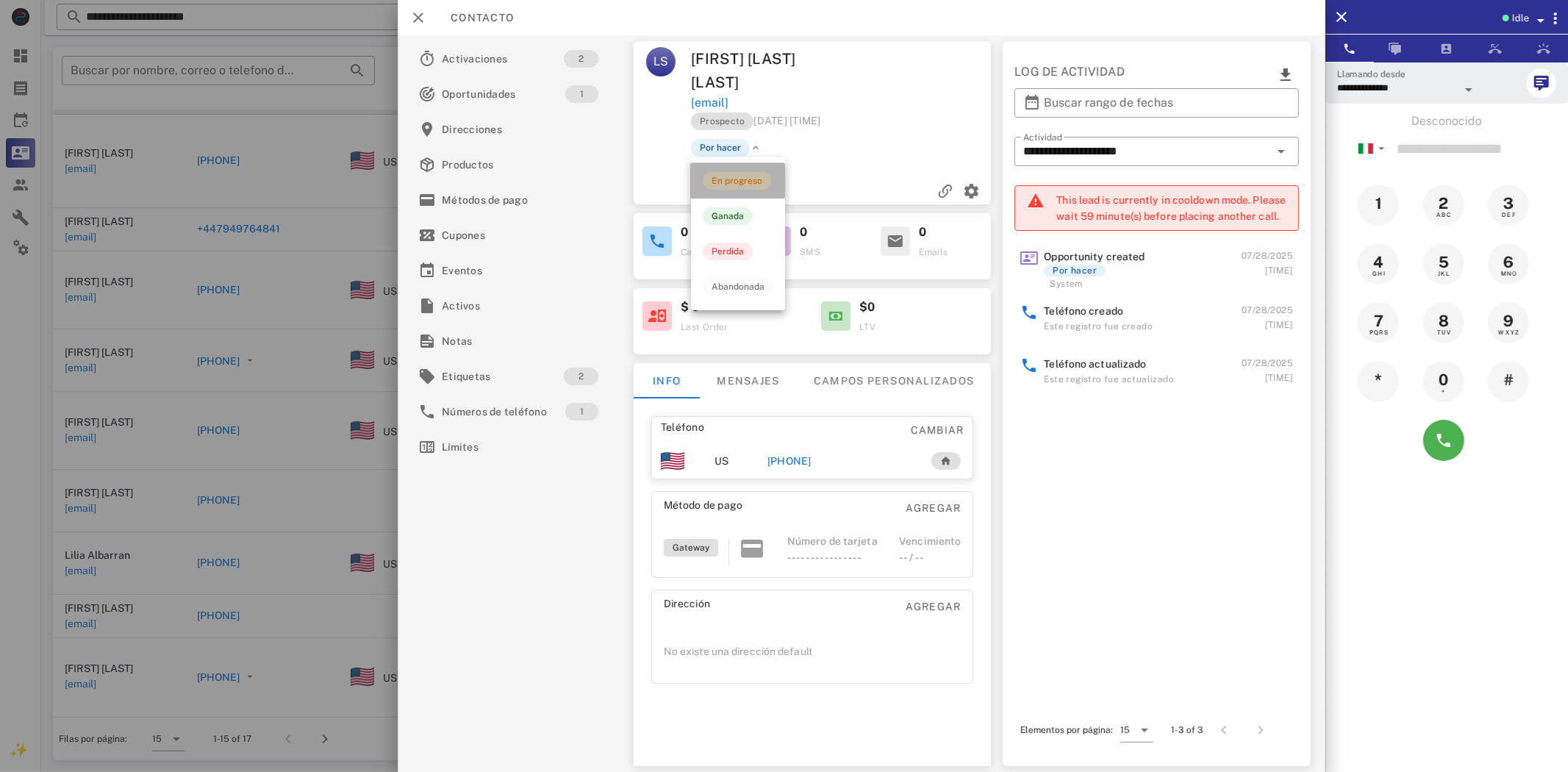 click on "En progreso" at bounding box center [737, 181] 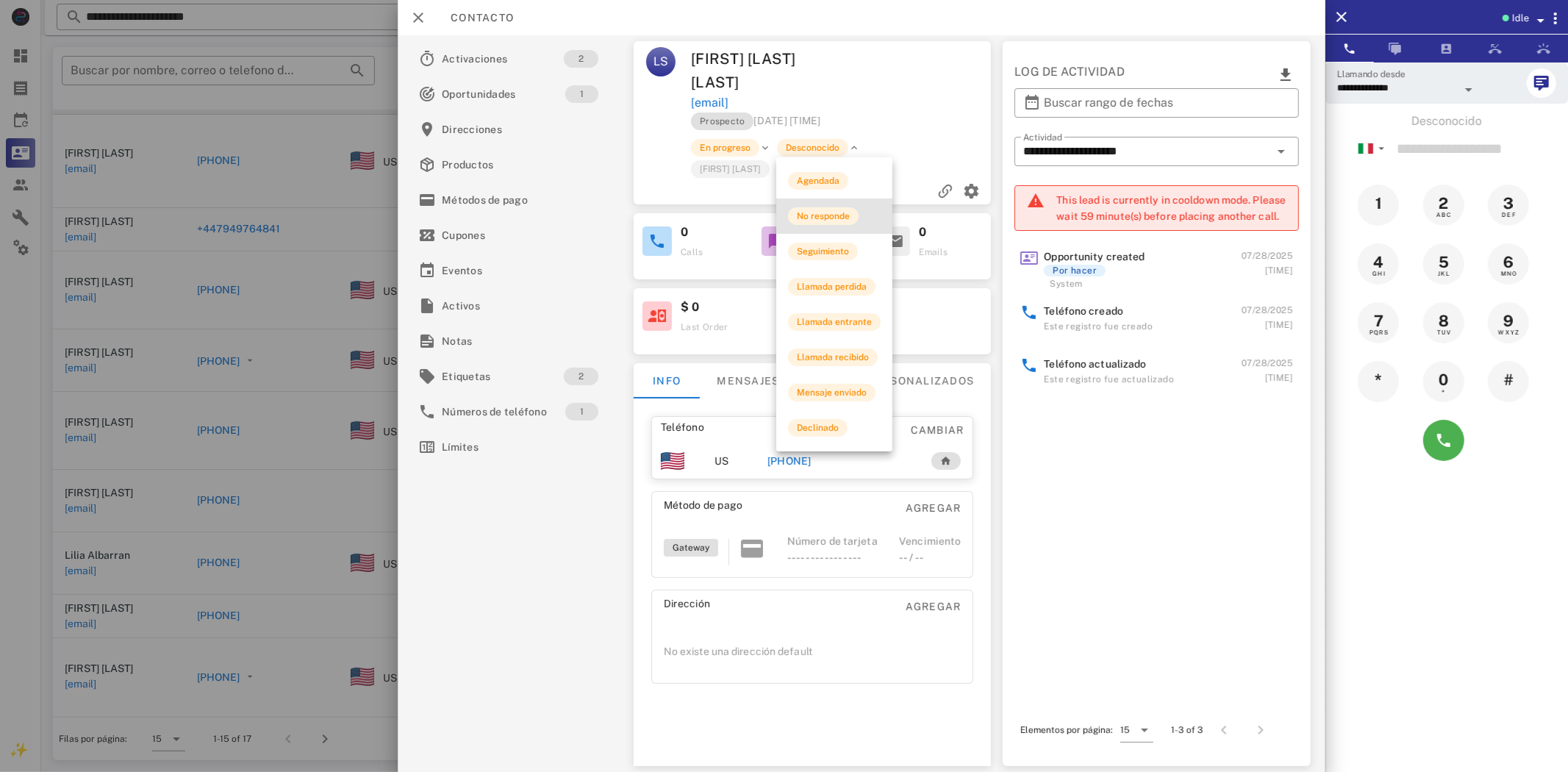 drag, startPoint x: 842, startPoint y: 221, endPoint x: 650, endPoint y: 134, distance: 210.7914 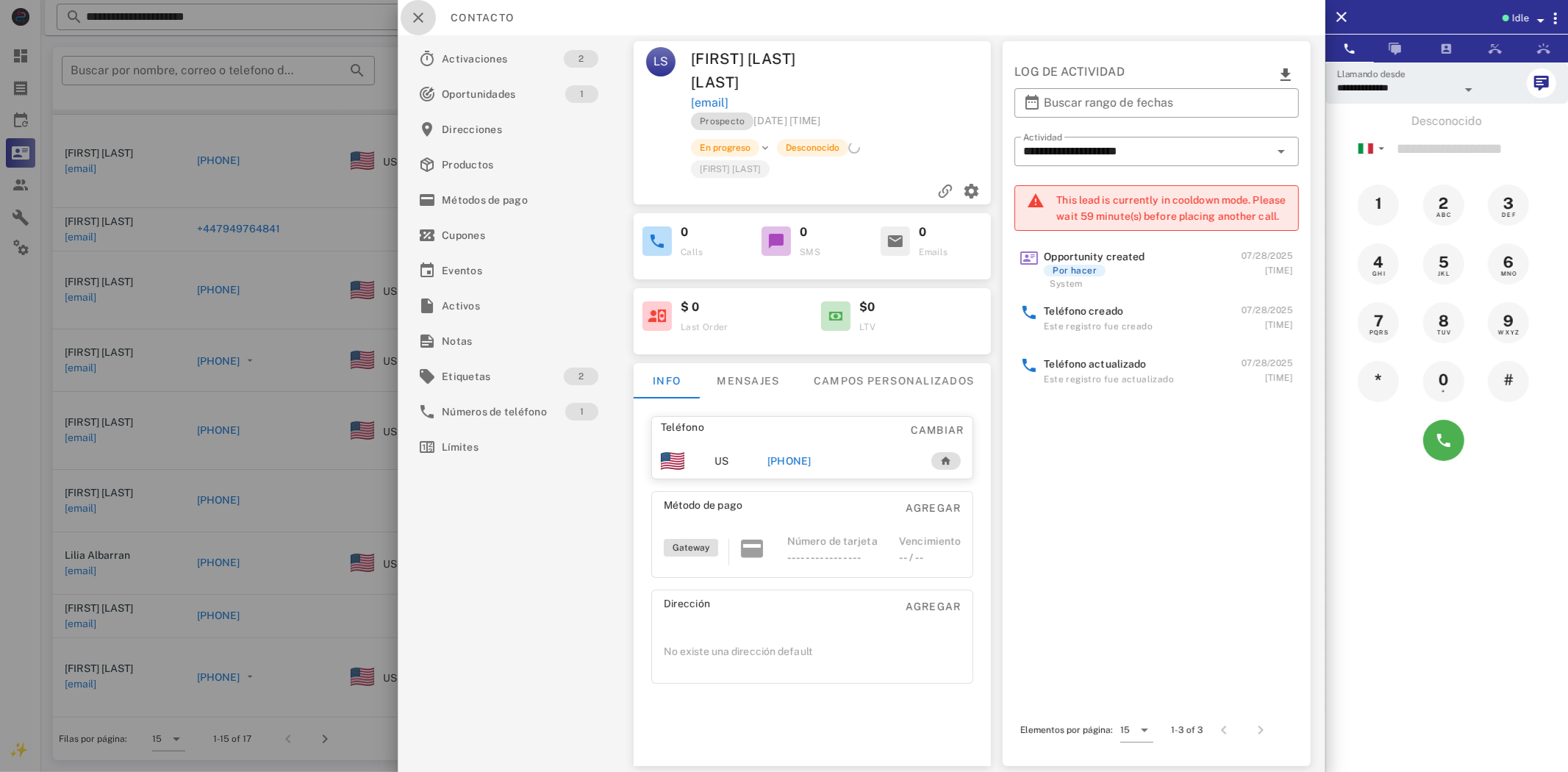 click at bounding box center [418, 18] 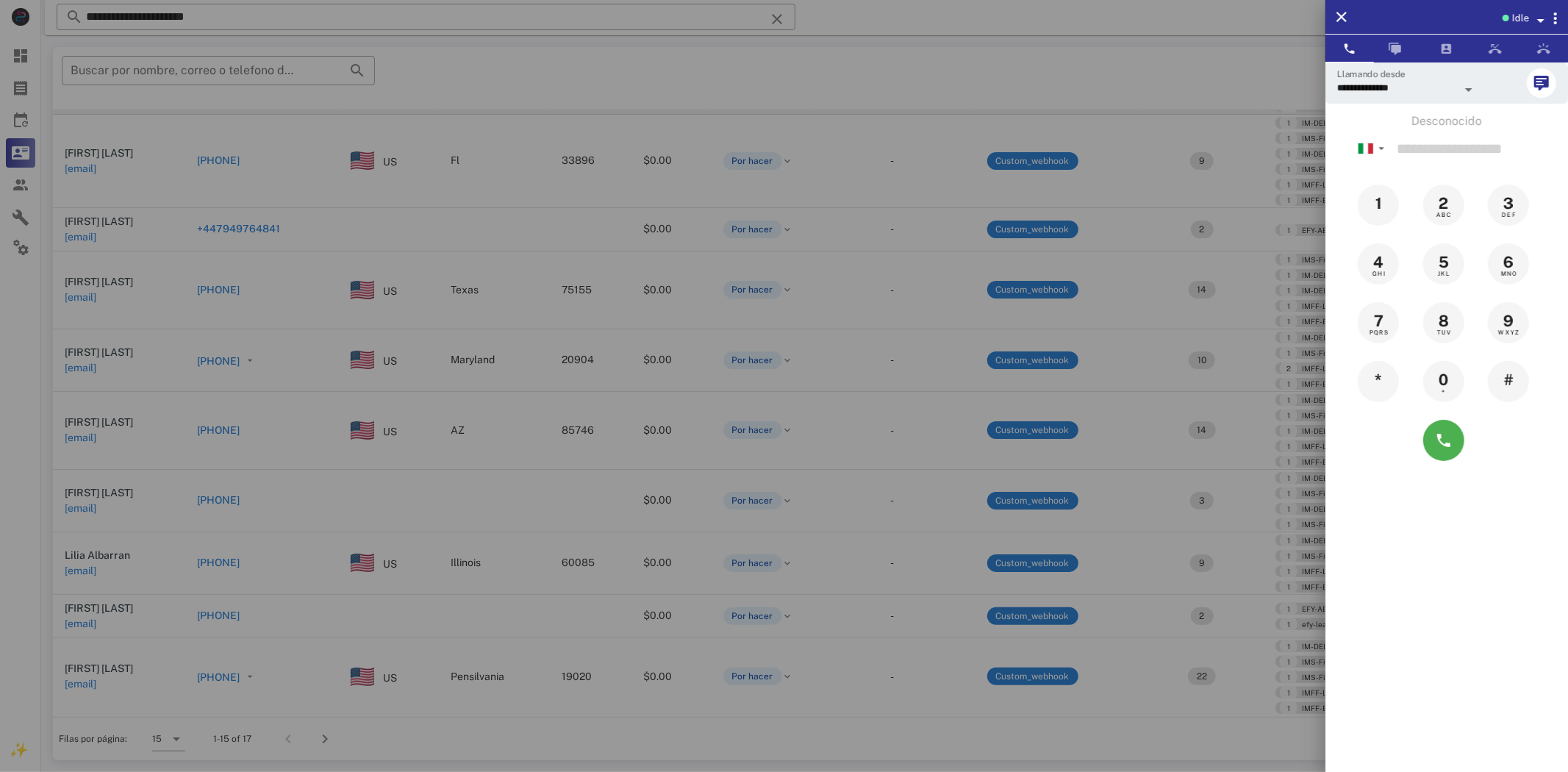 click at bounding box center [784, 386] 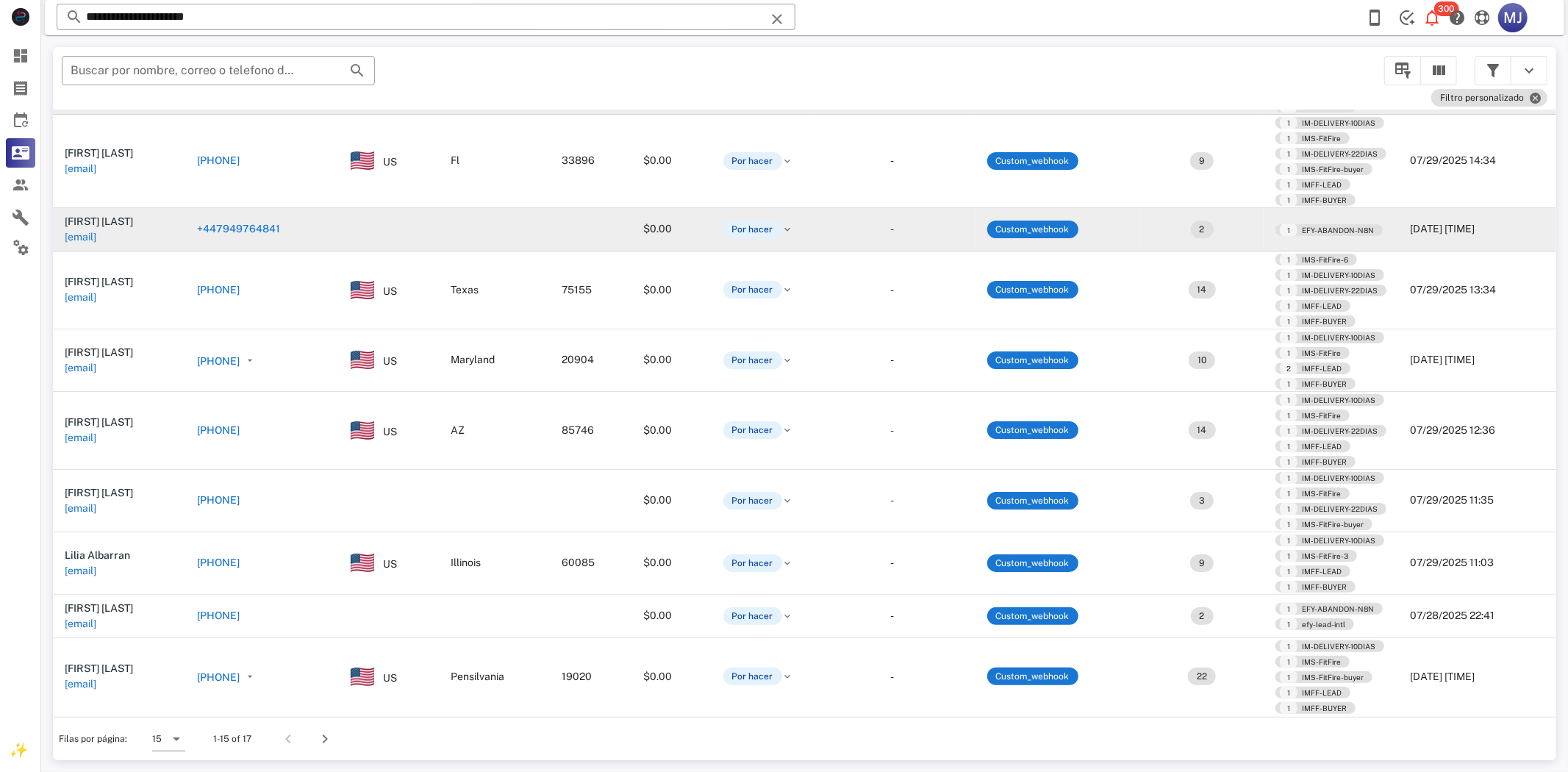 click on "+447949764841" at bounding box center (238, 229) 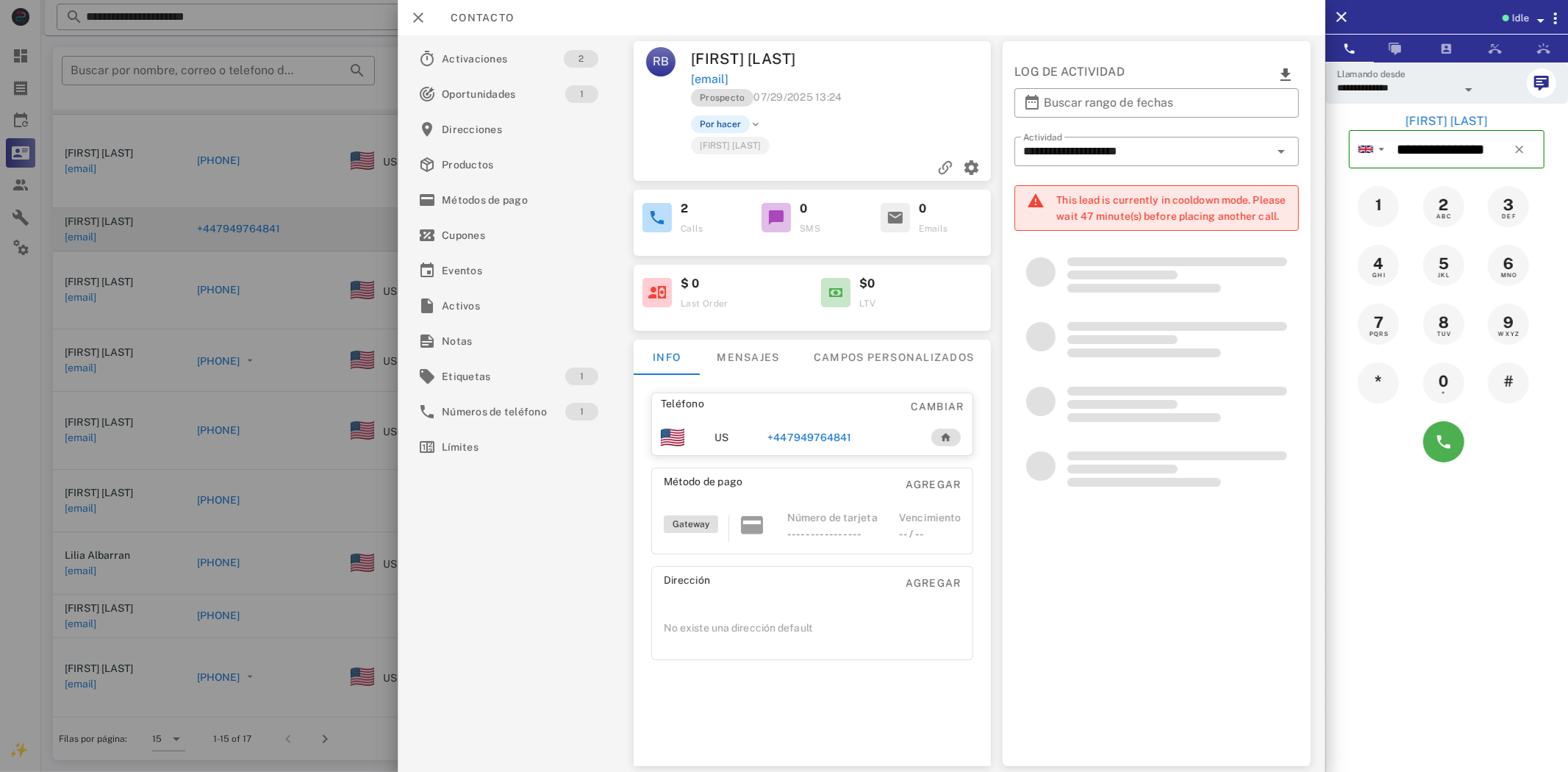 drag, startPoint x: 818, startPoint y: 435, endPoint x: 935, endPoint y: 459, distance: 119.43618 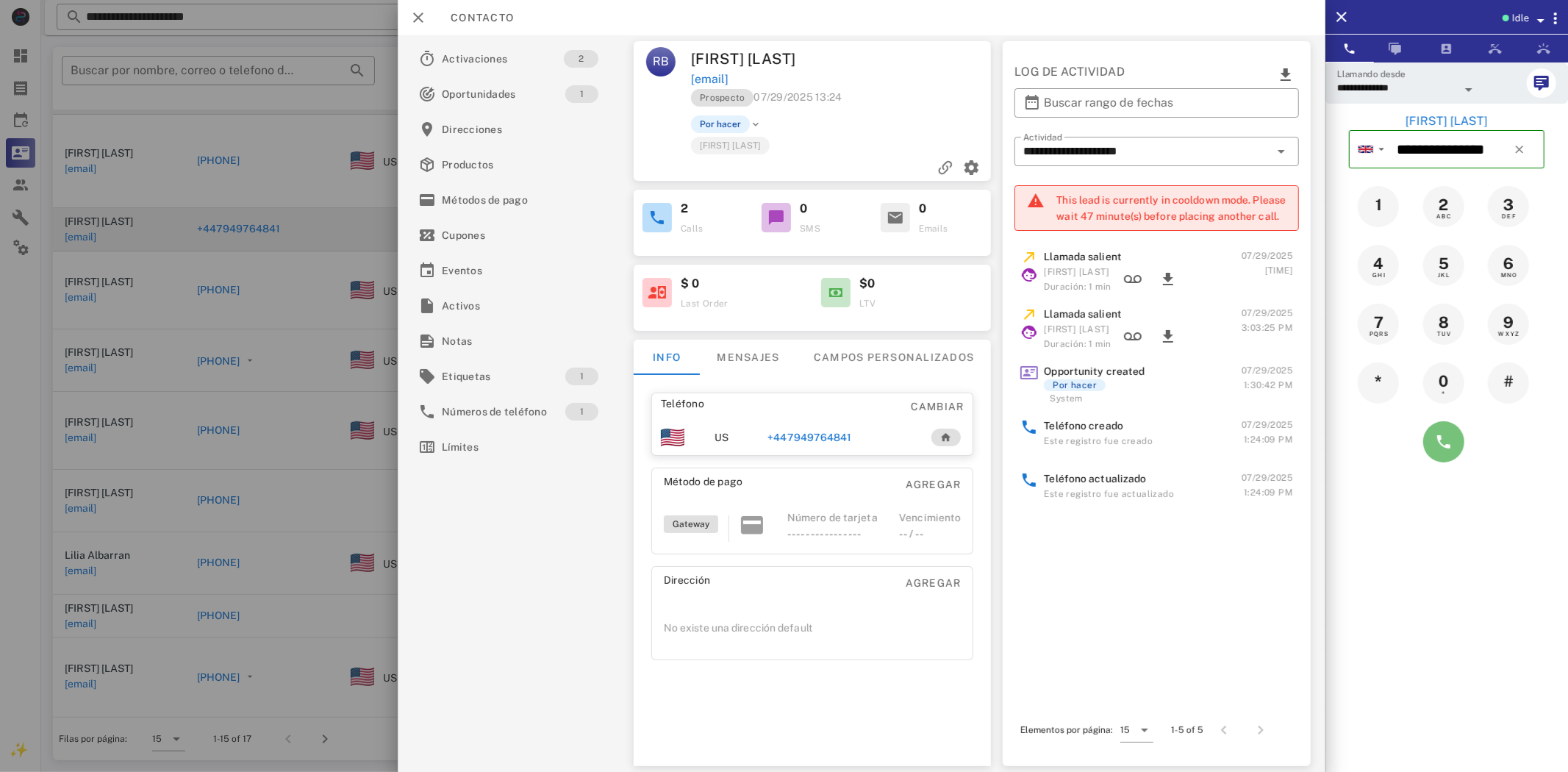 click at bounding box center (1444, 442) 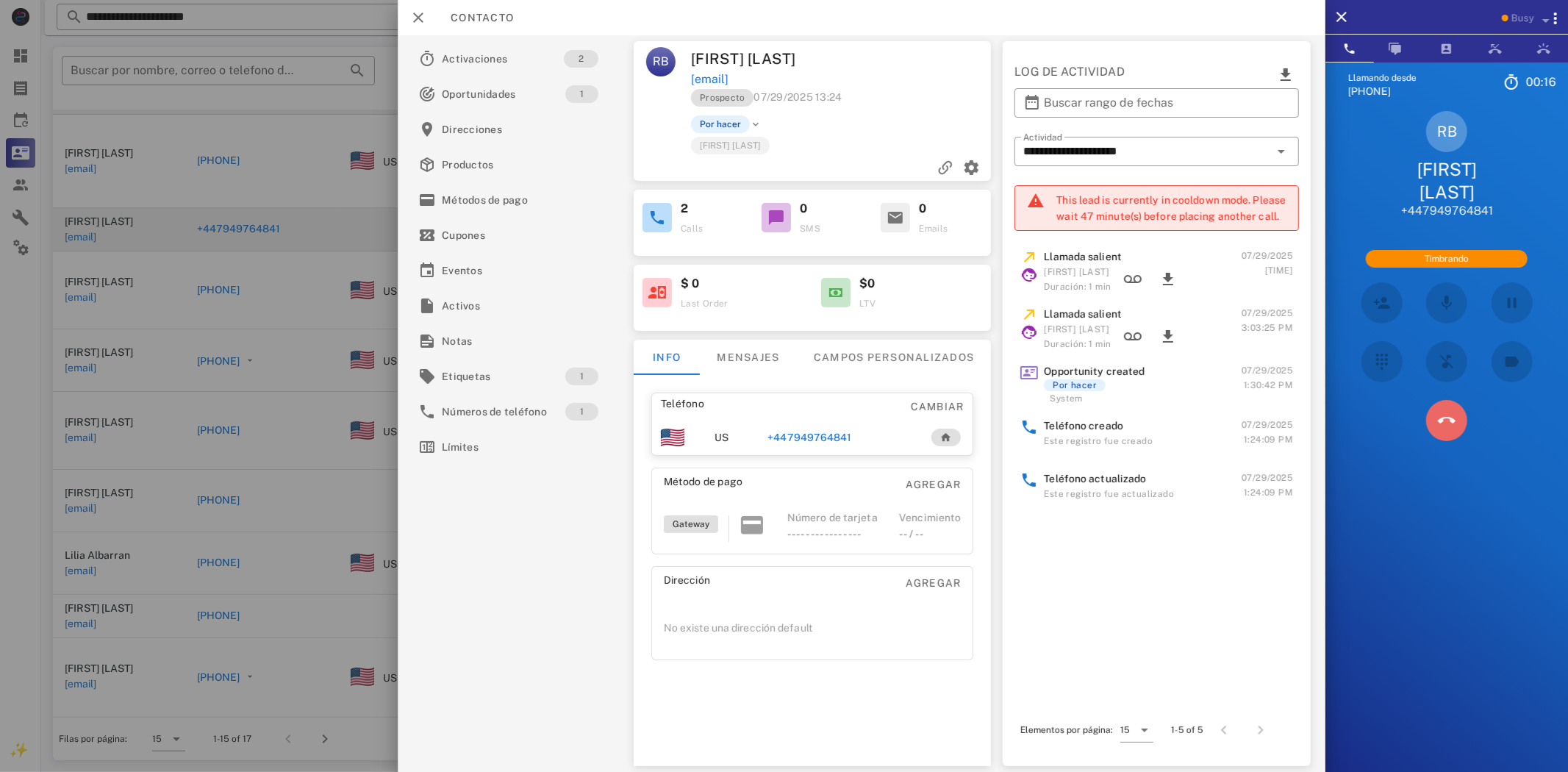 click at bounding box center (1447, 421) 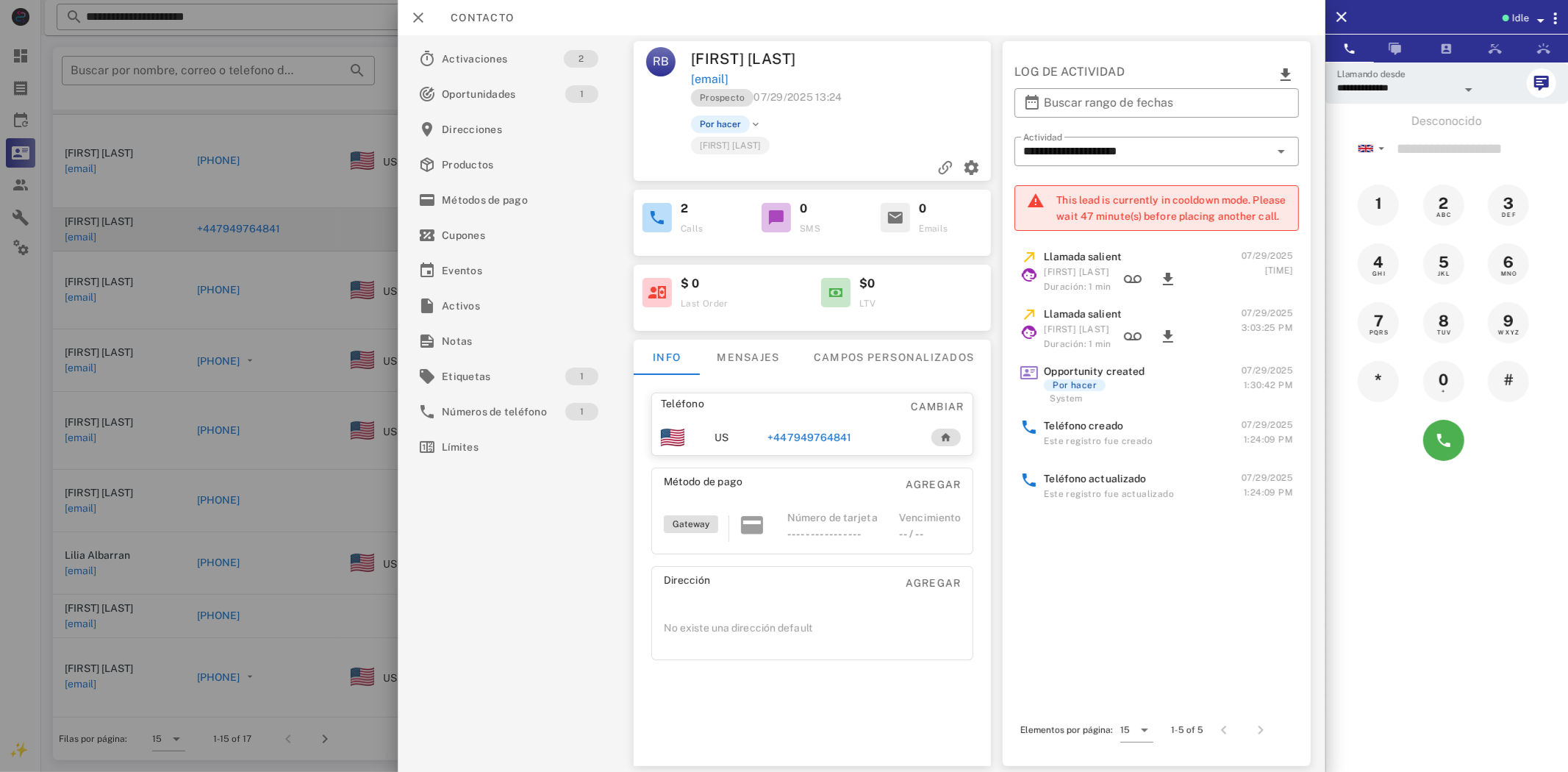 click on "+447949764841" at bounding box center [809, 437] 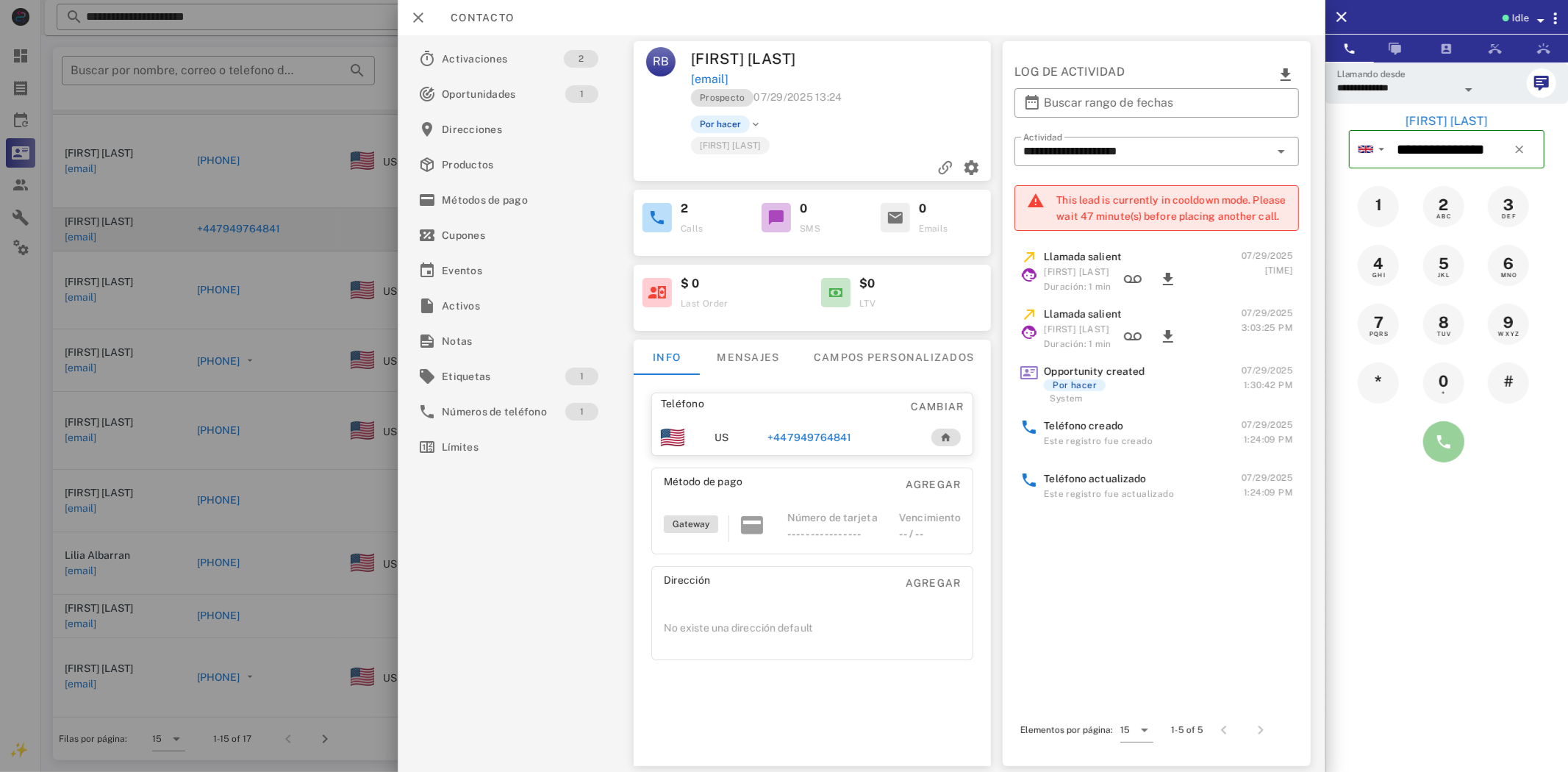 click at bounding box center (1444, 442) 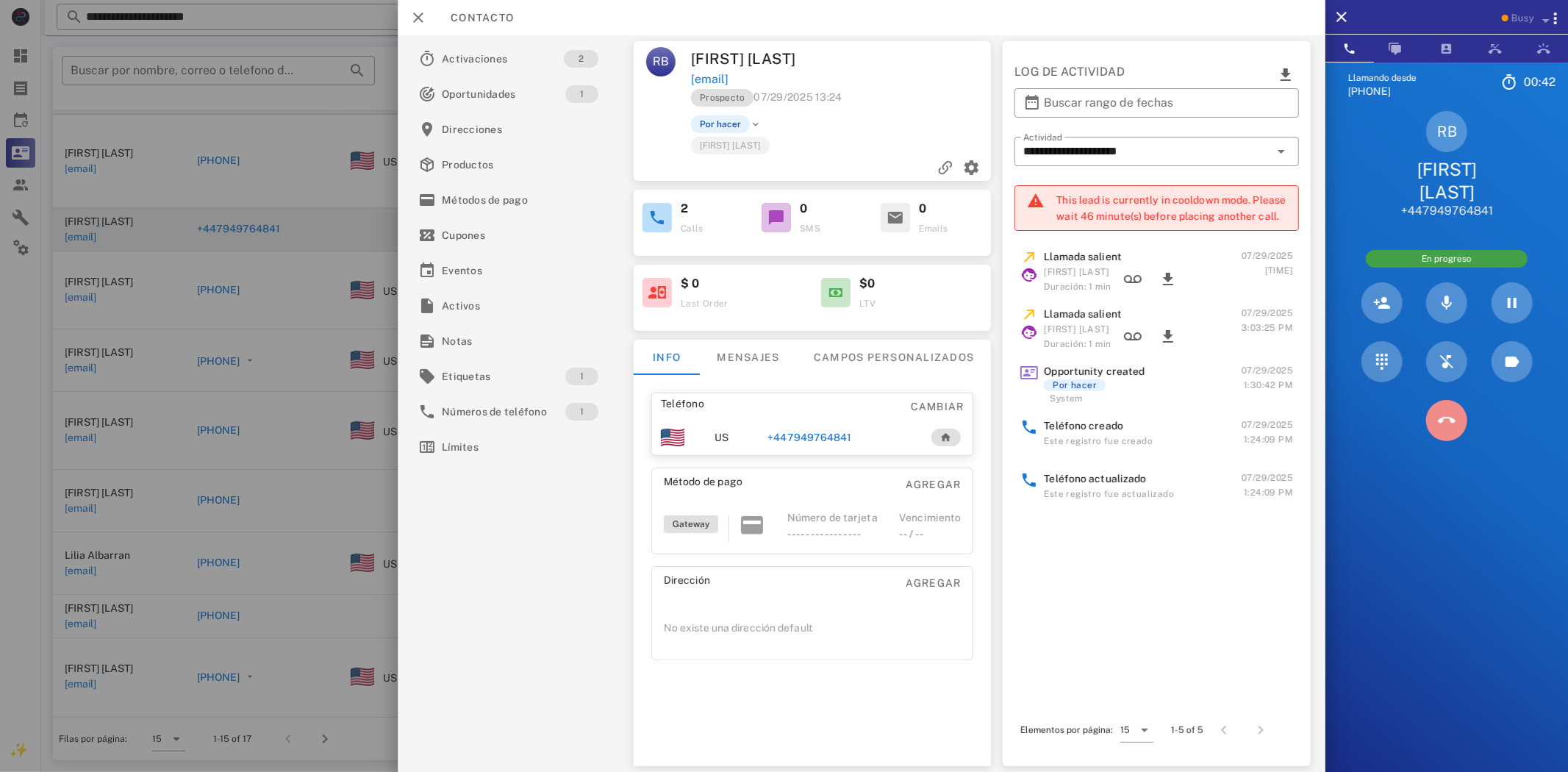 click at bounding box center [1447, 421] 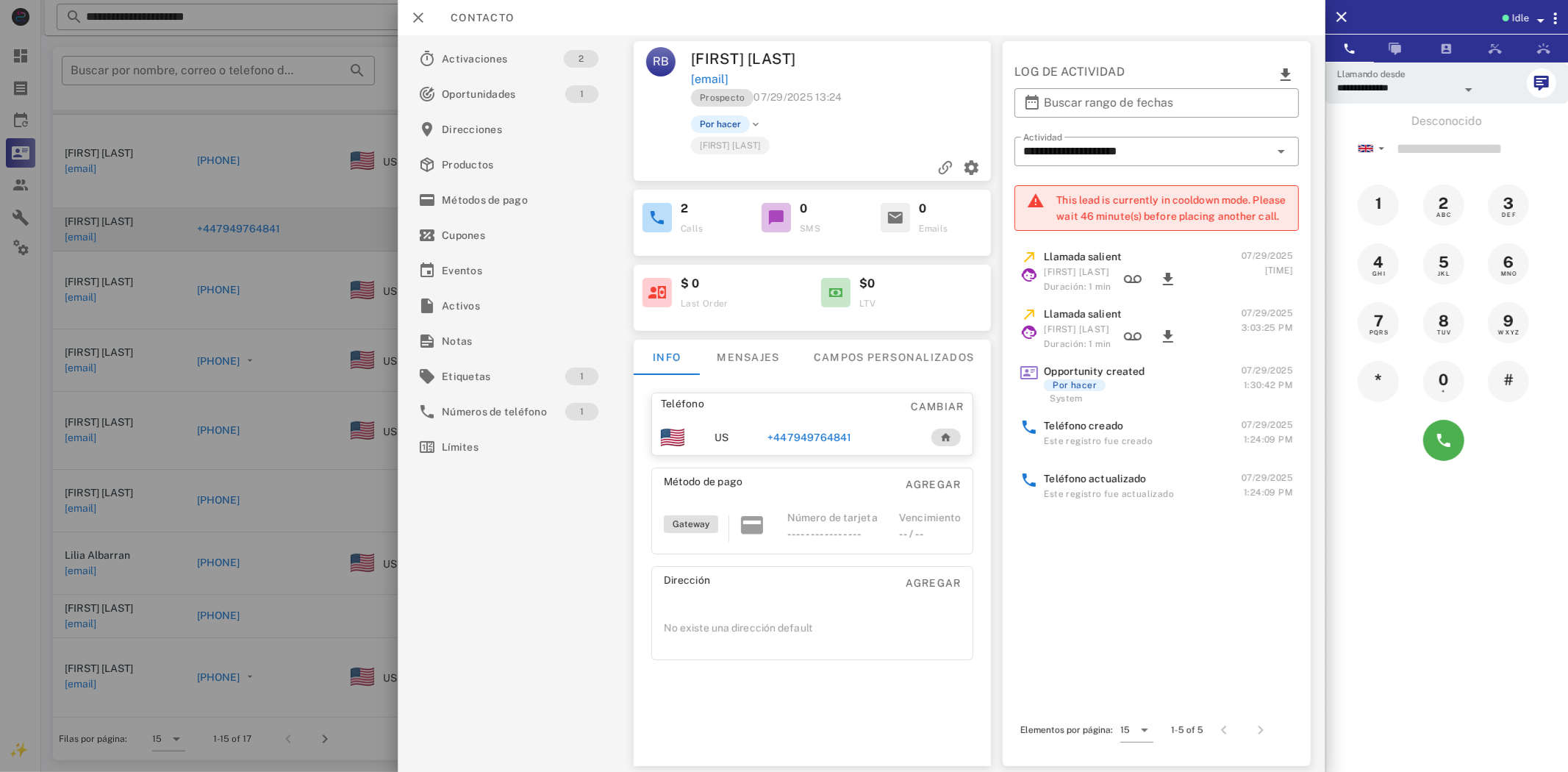 click on "+447949764841" at bounding box center (809, 437) 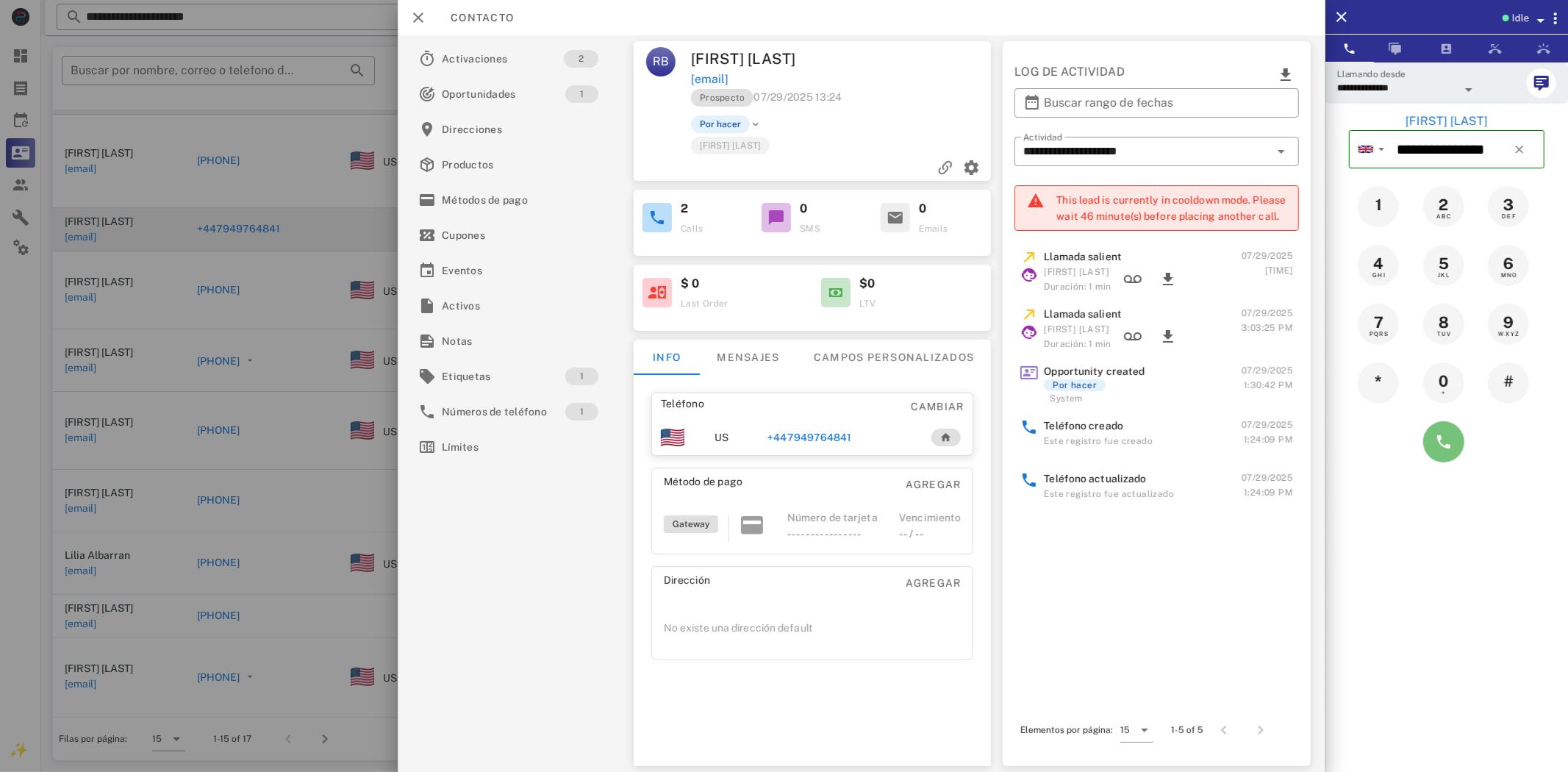 click at bounding box center [1444, 442] 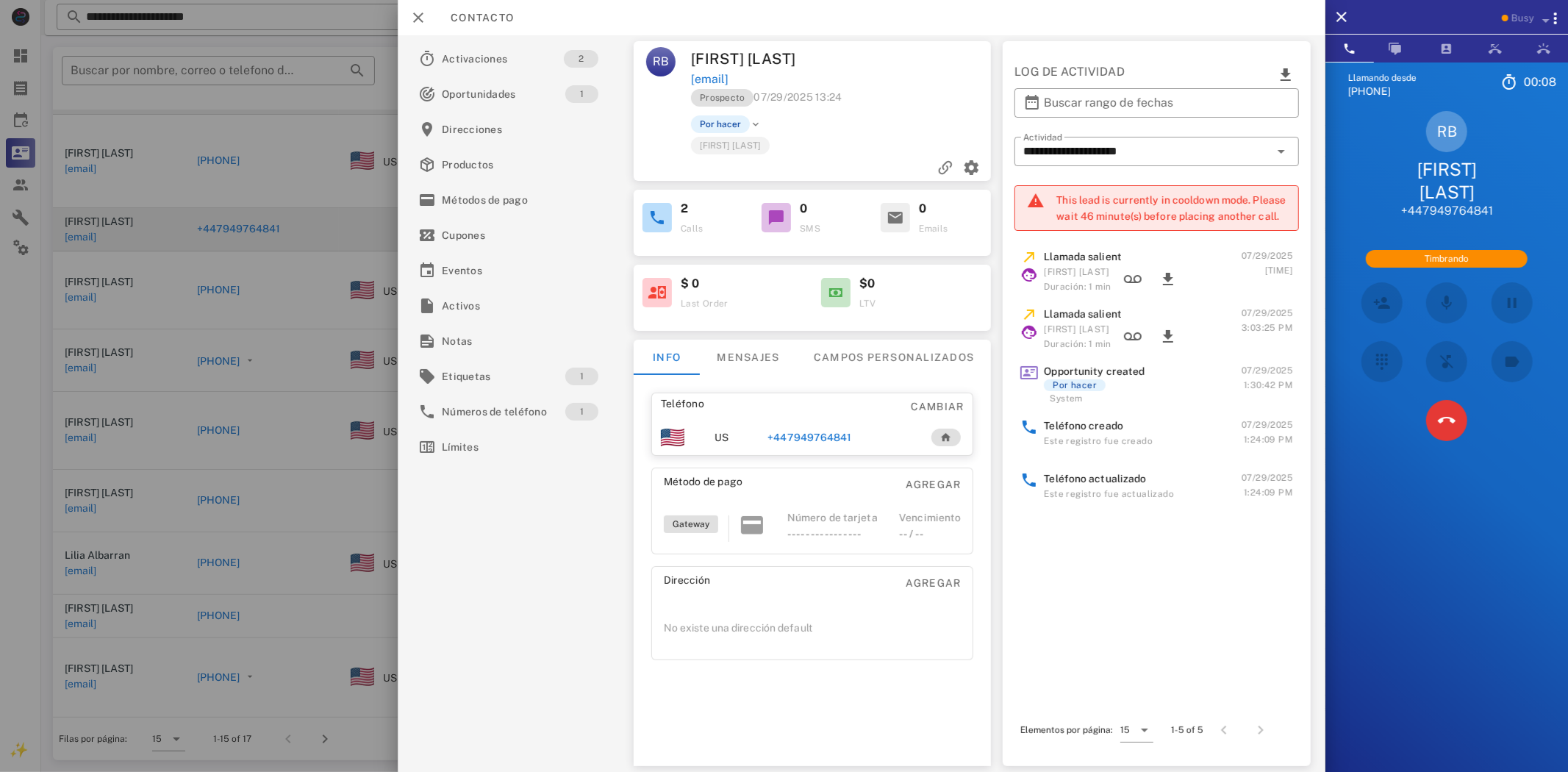 click at bounding box center [1447, 421] 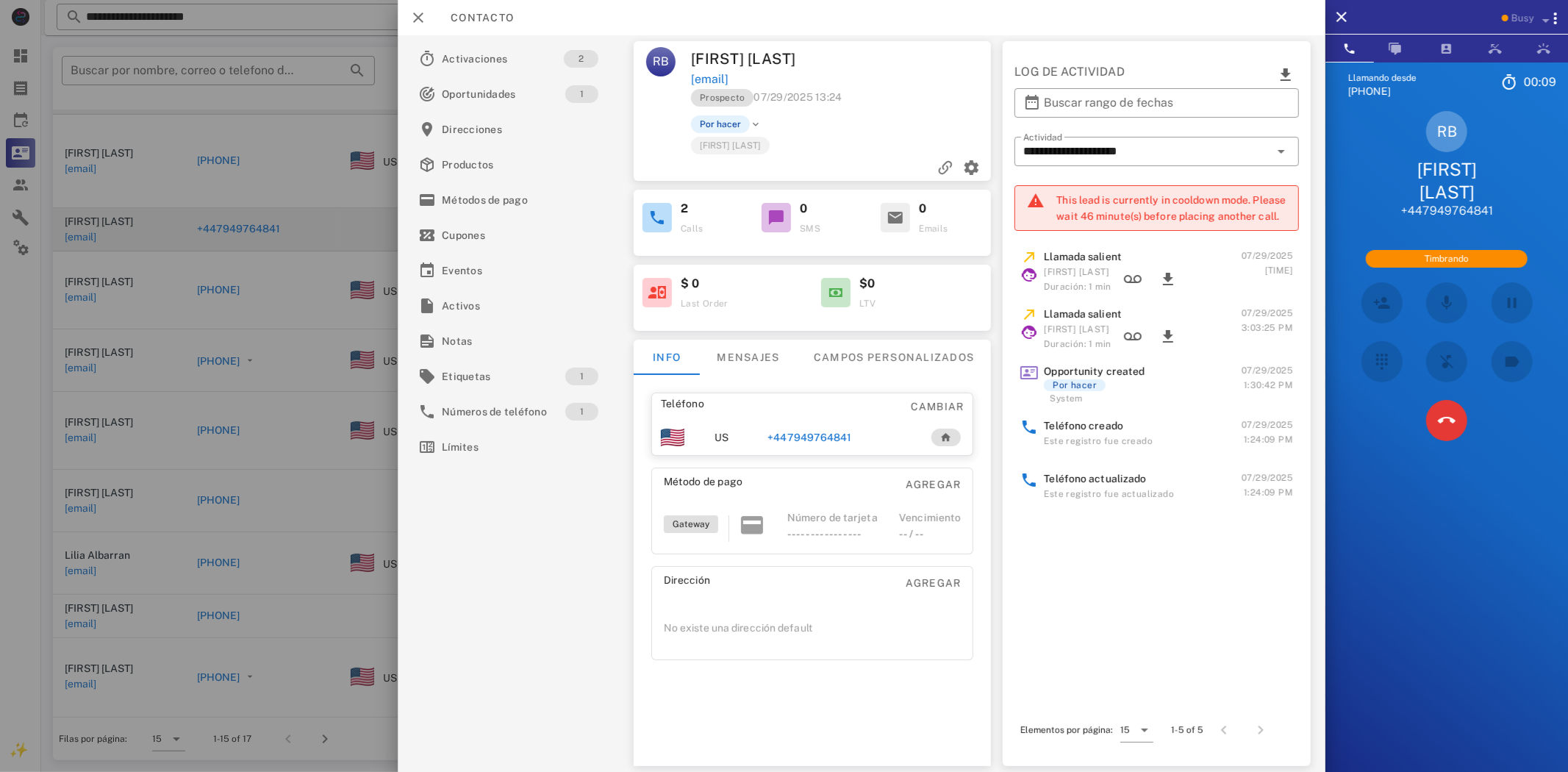 click on "+447949764841" at bounding box center [809, 437] 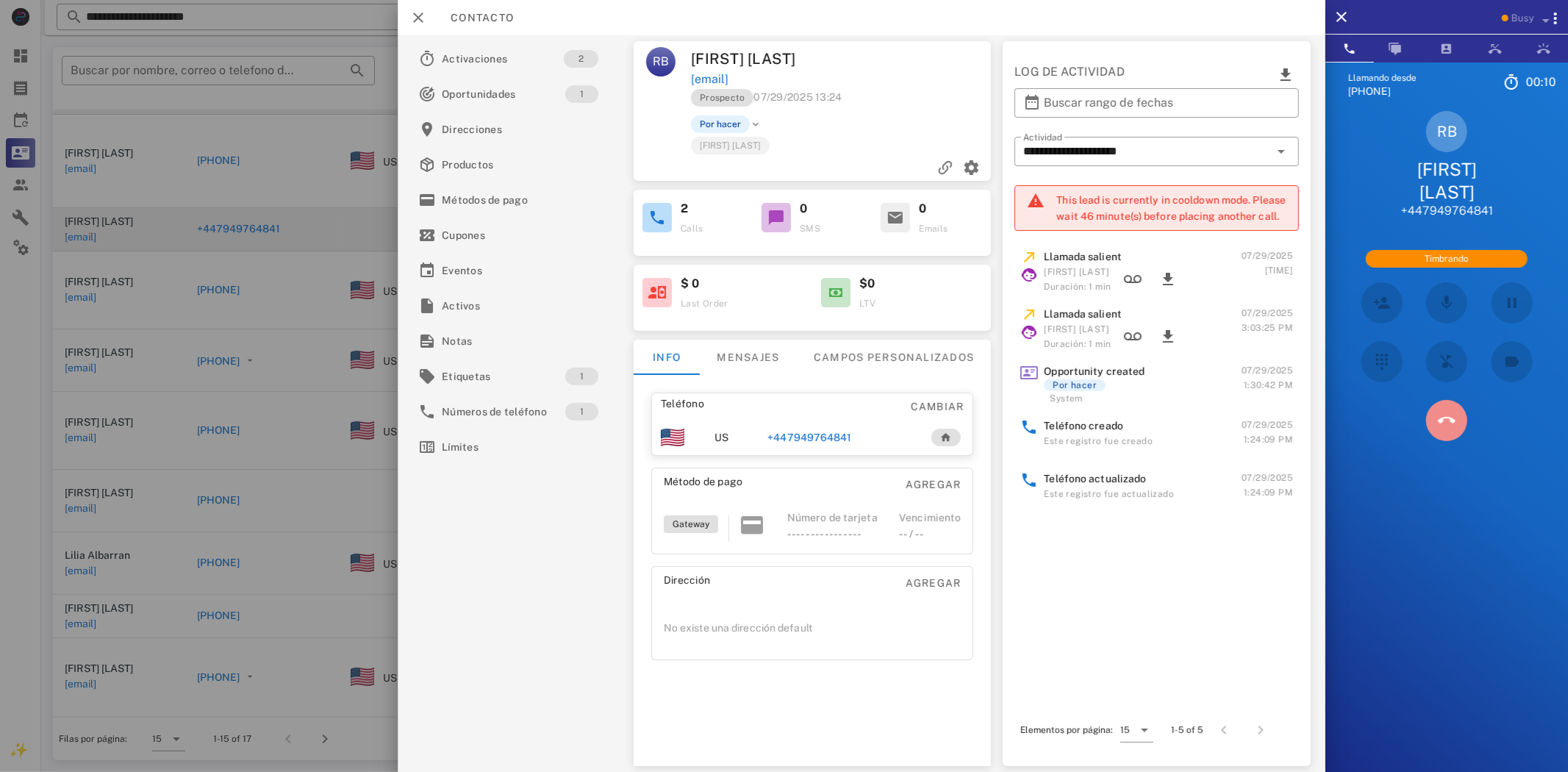 click at bounding box center (1447, 421) 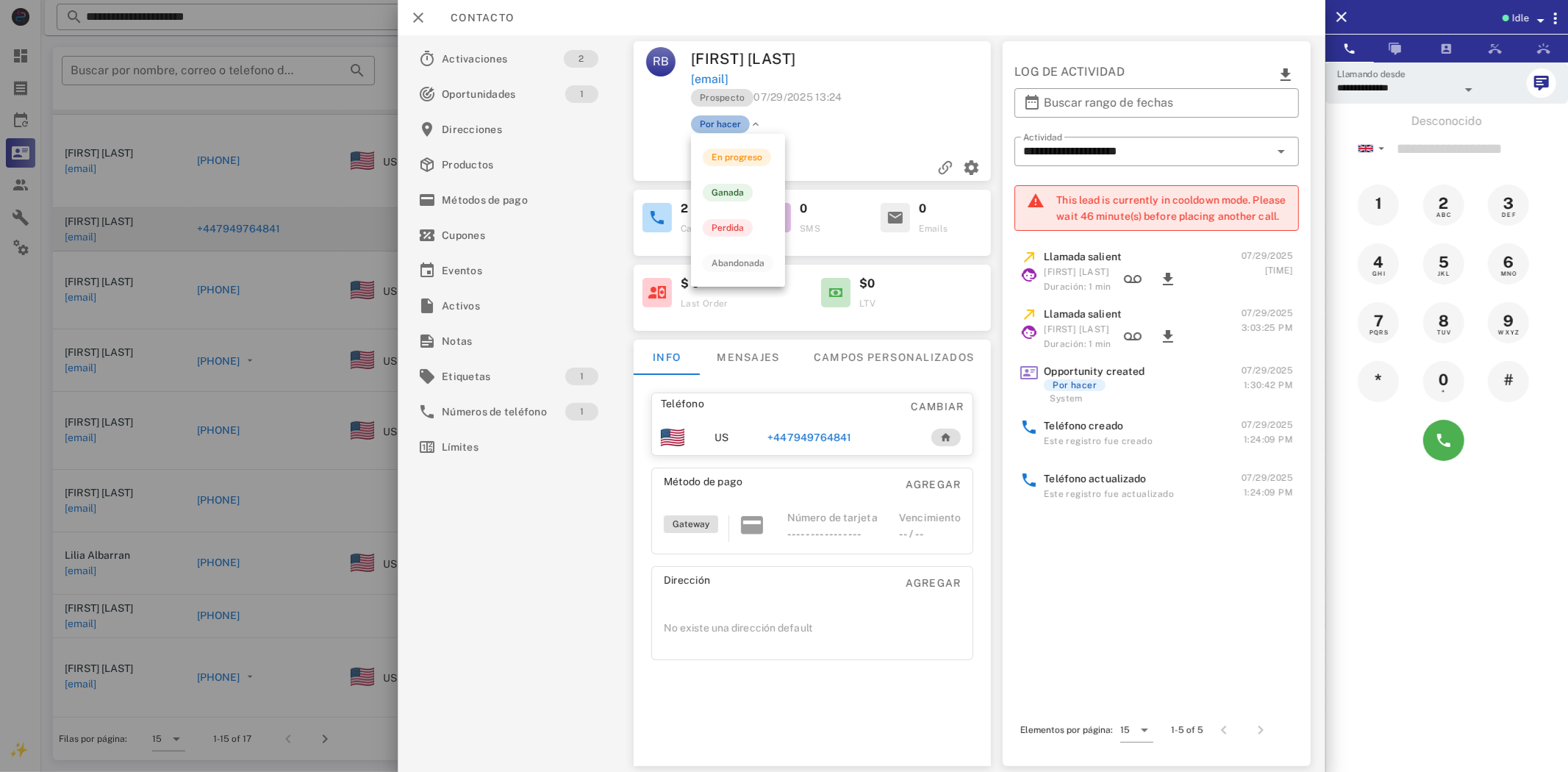 click on "Por hacer" at bounding box center (720, 124) 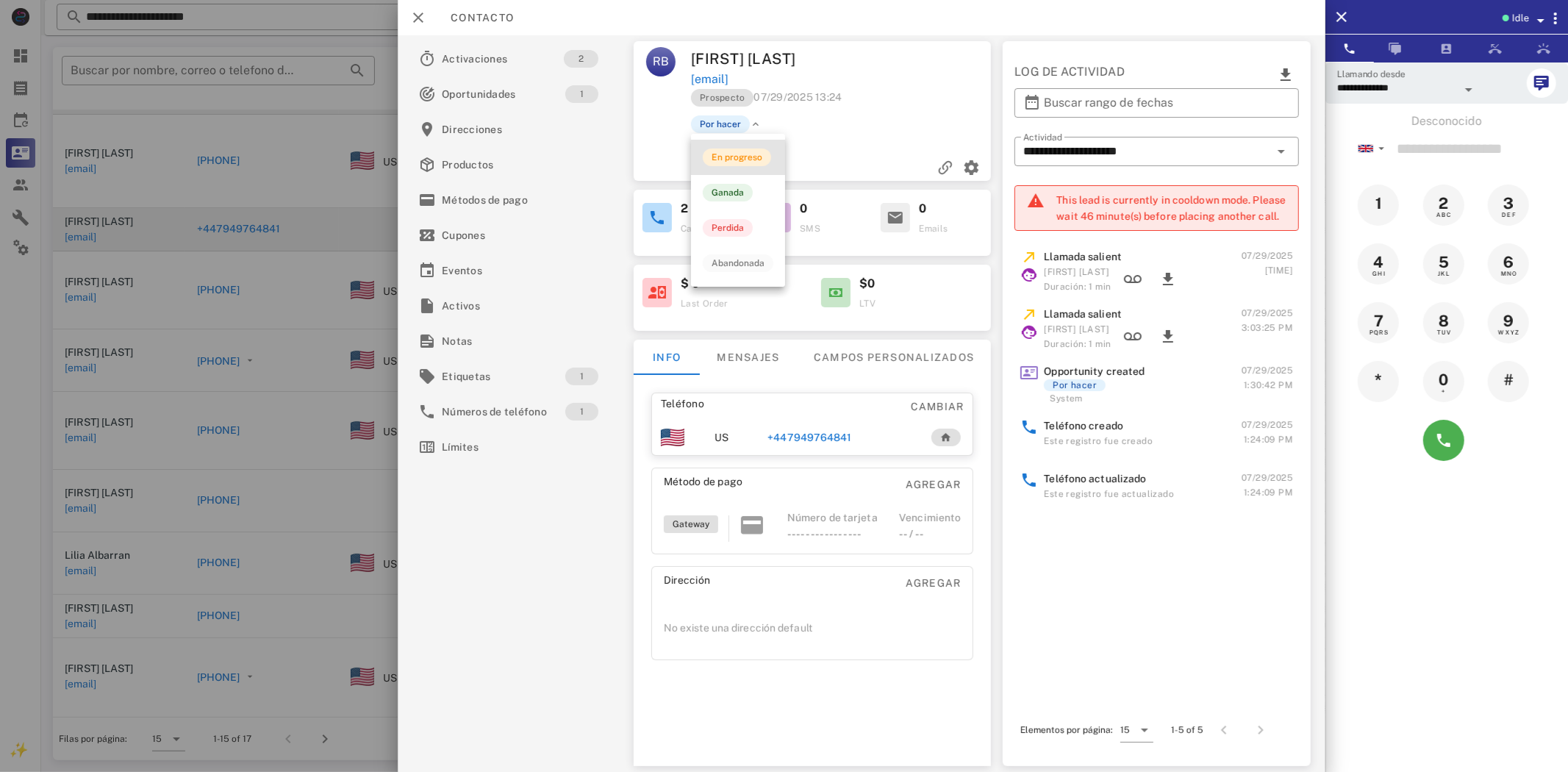 click on "En progreso" at bounding box center (737, 157) 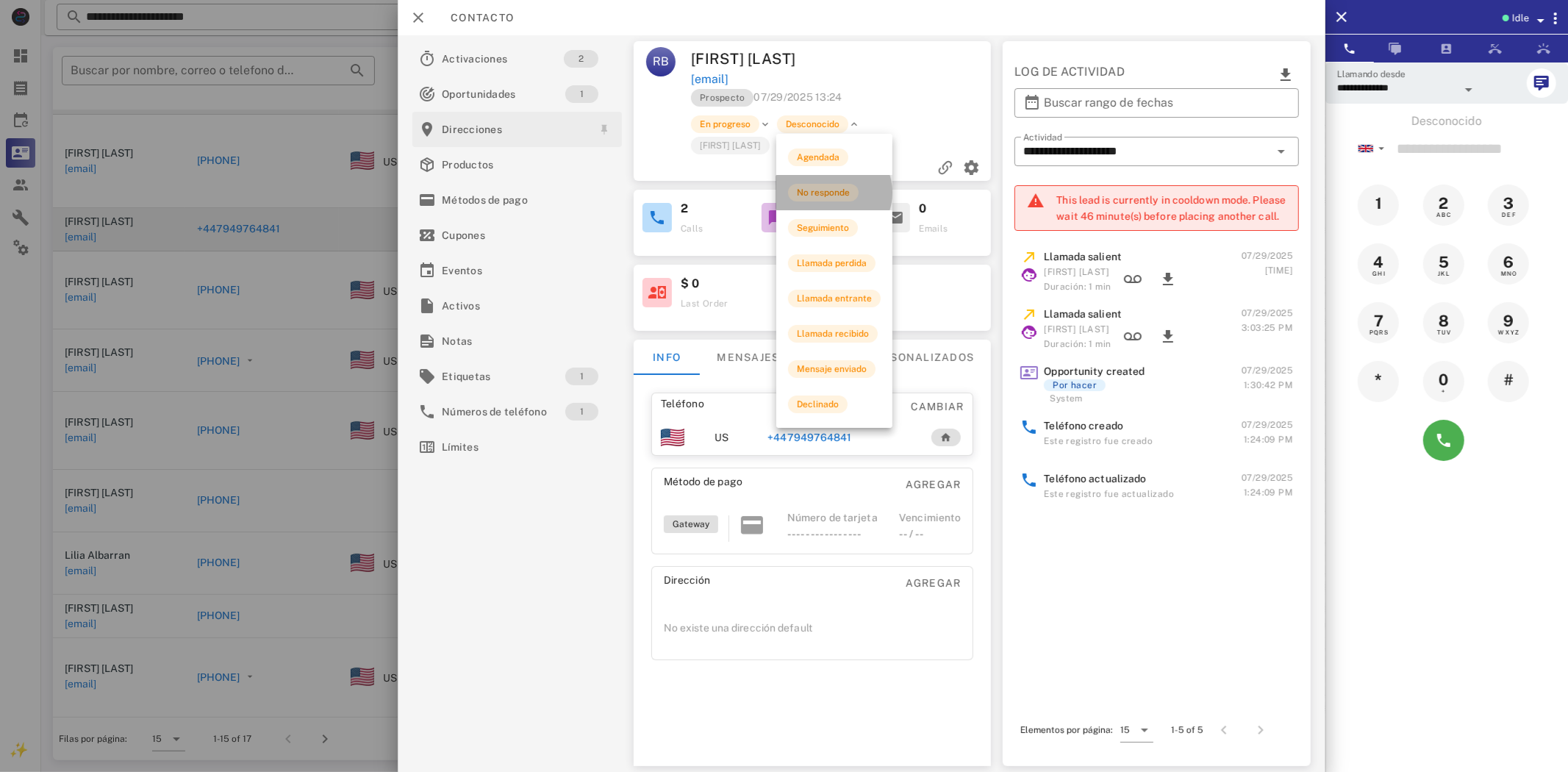 drag, startPoint x: 823, startPoint y: 193, endPoint x: 594, endPoint y: 111, distance: 243.2386 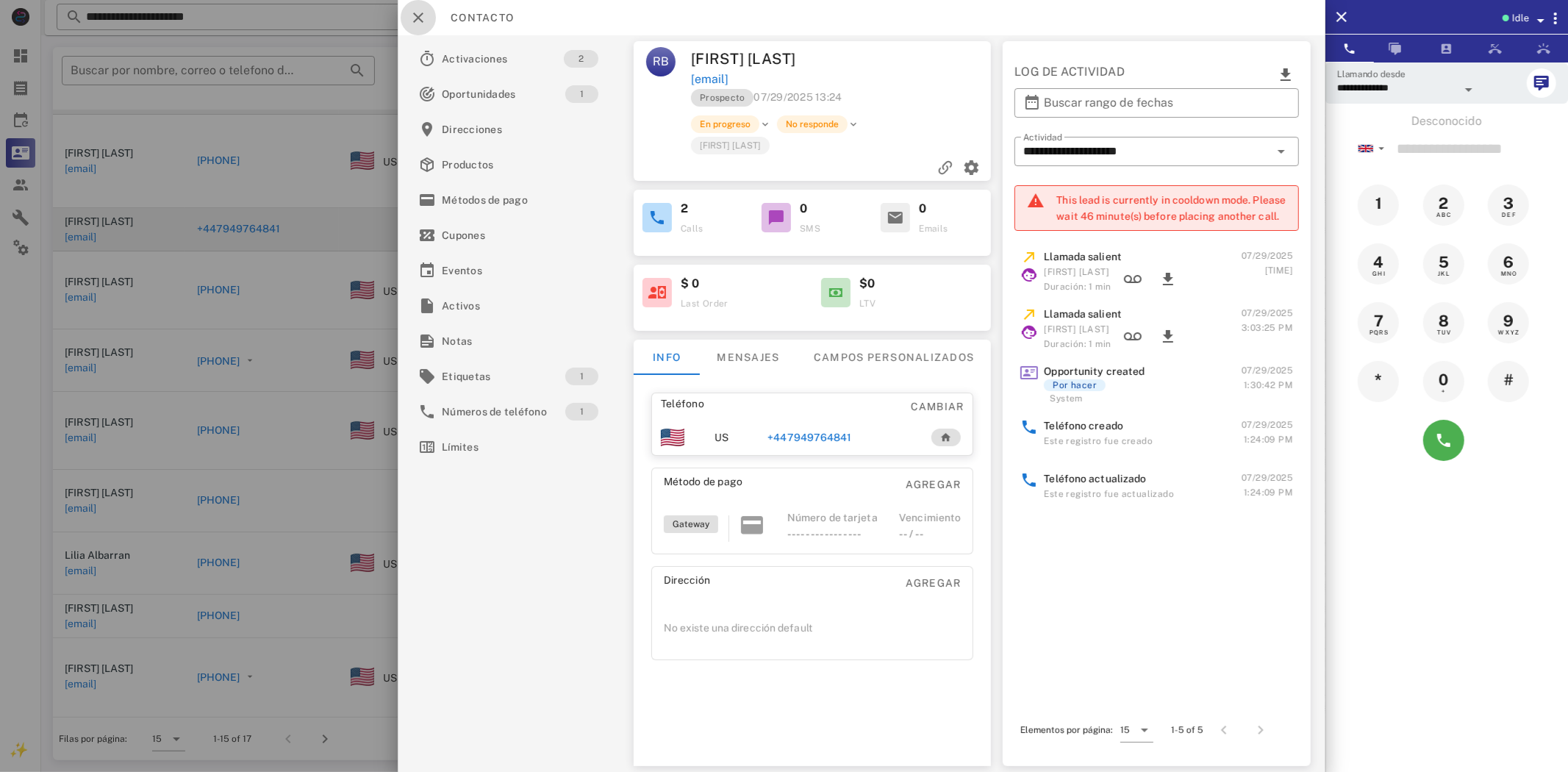 click at bounding box center [418, 18] 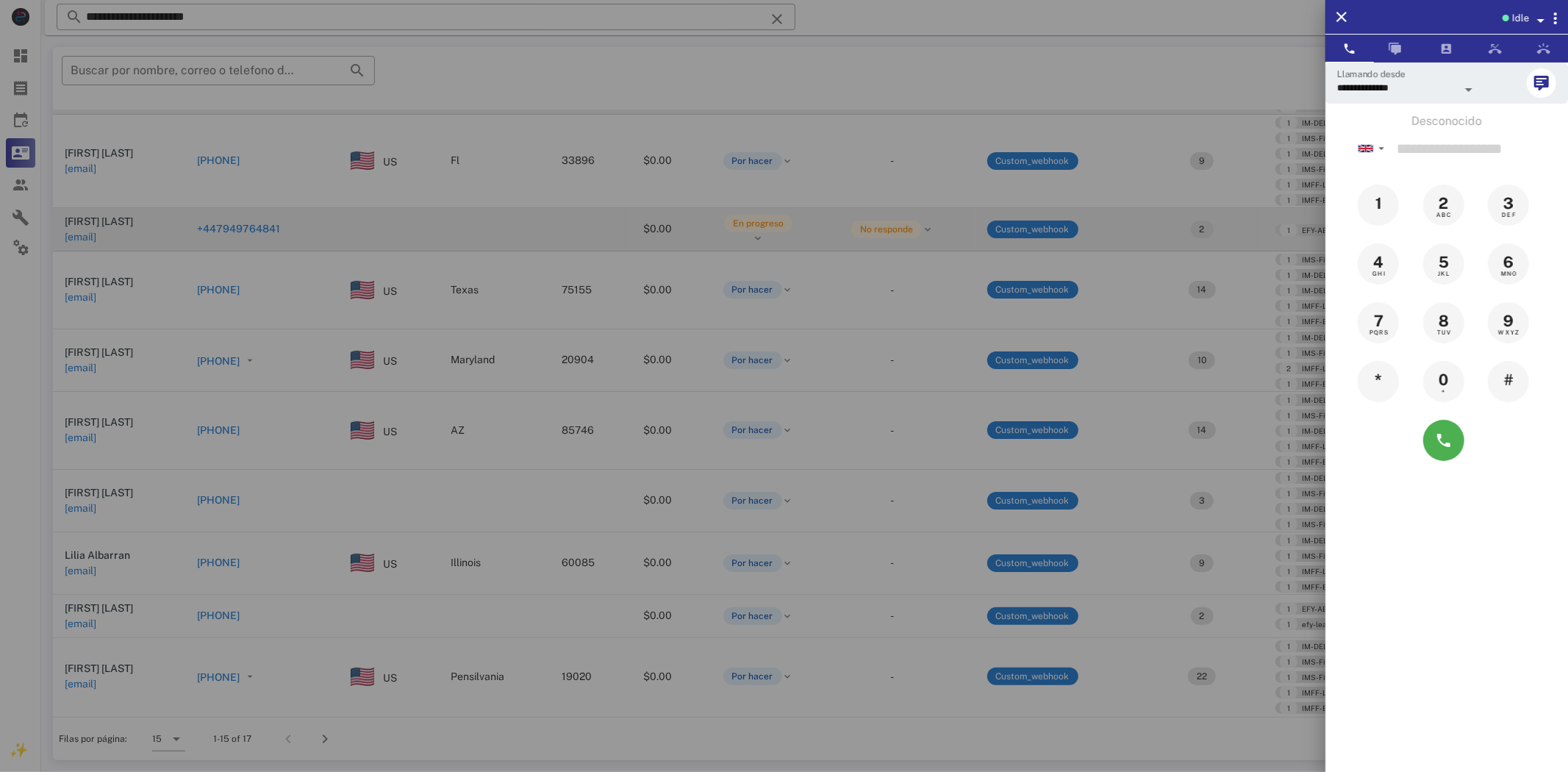 click at bounding box center [784, 386] 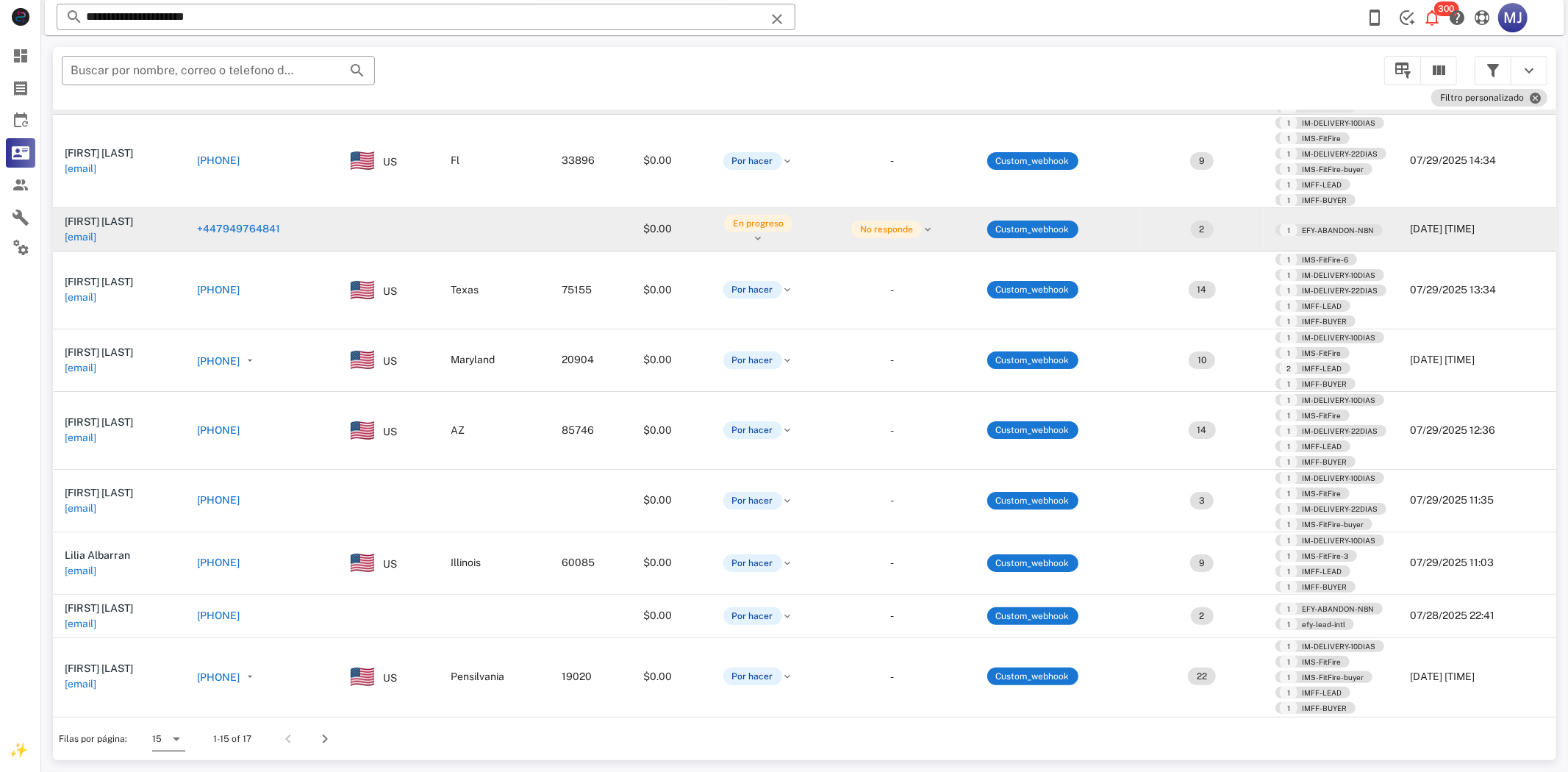 click at bounding box center [175, 739] 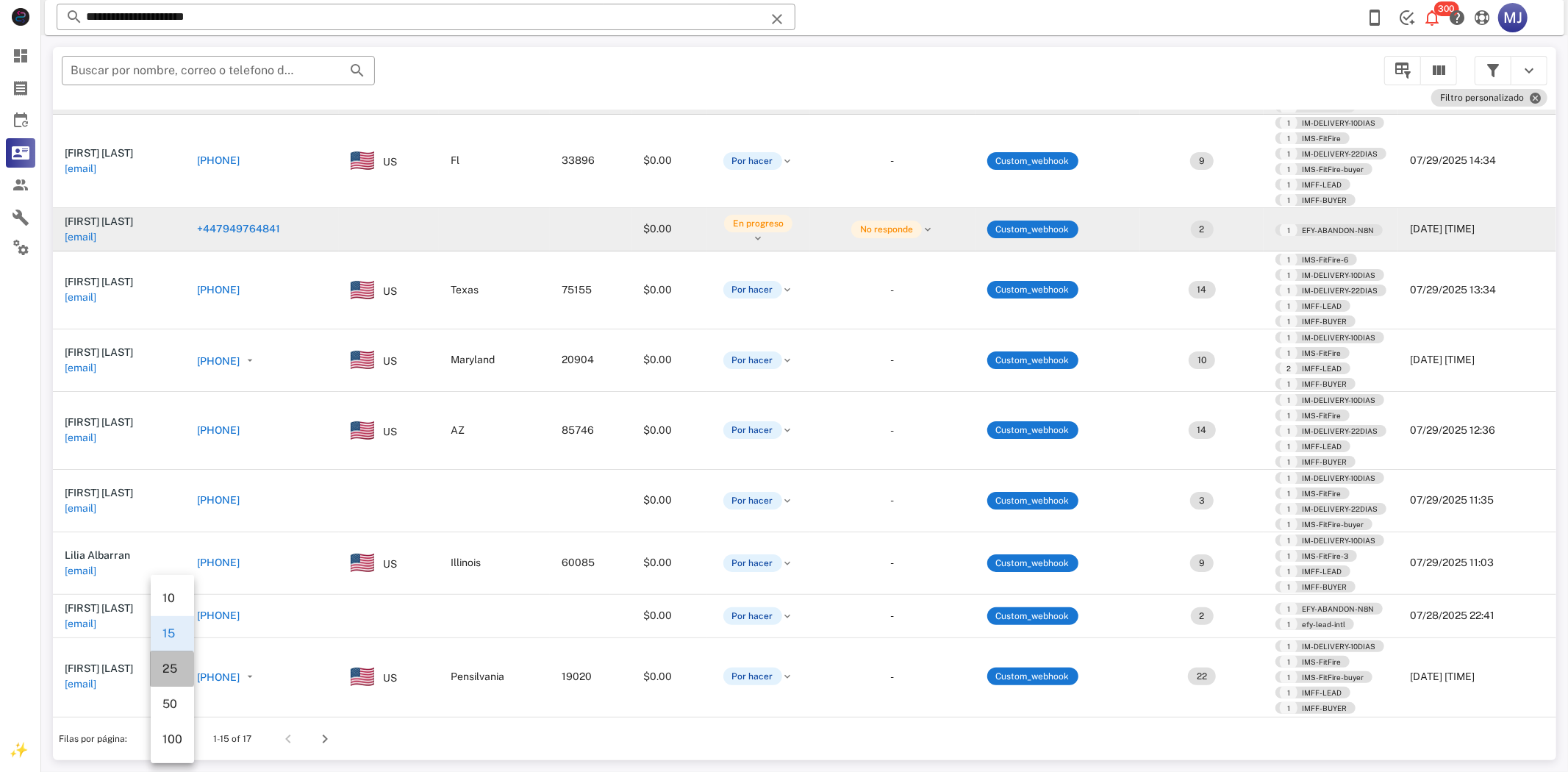 click on "25" at bounding box center [172, 668] 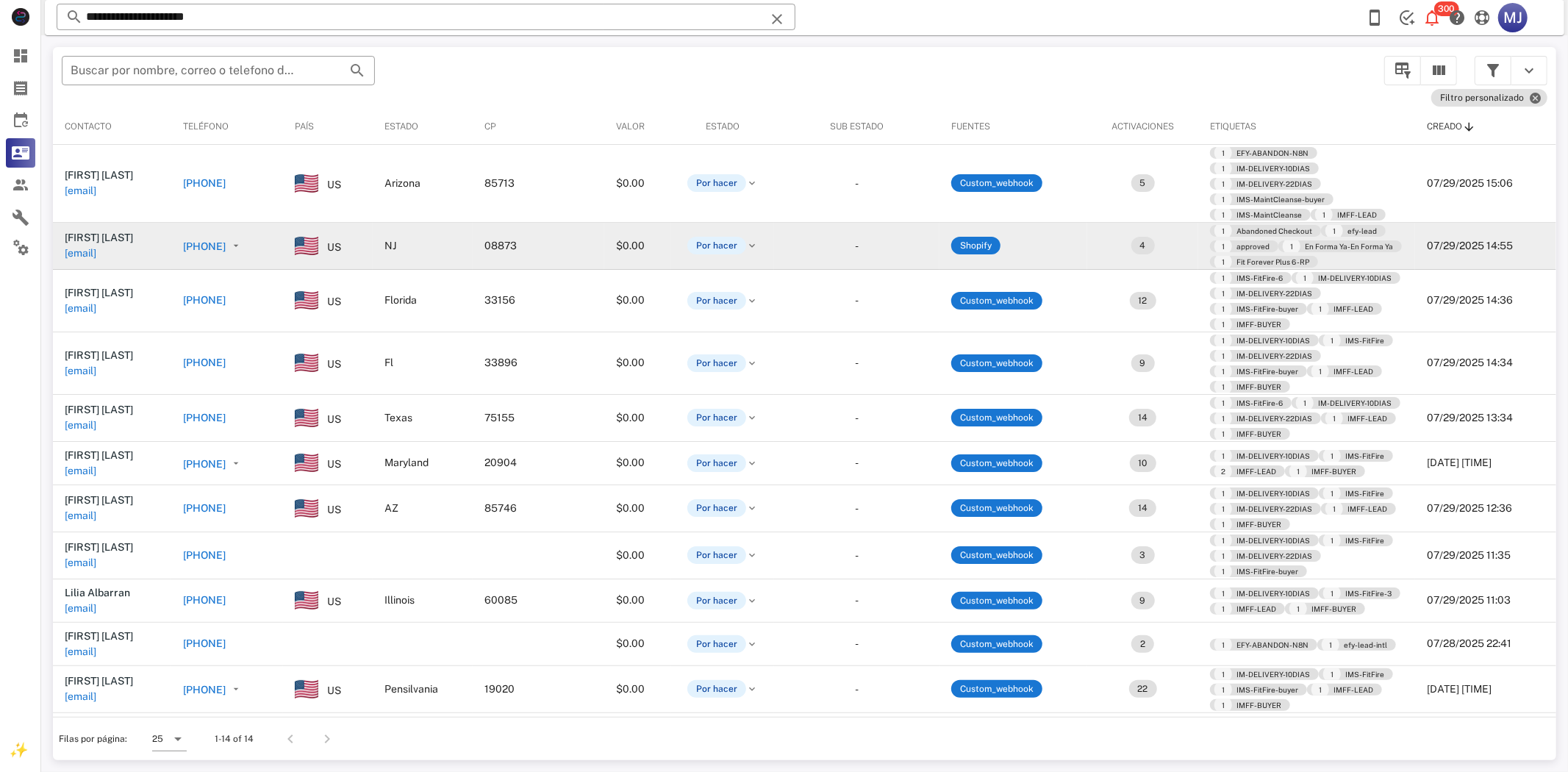 click on "[PHONE]" at bounding box center (204, 246) 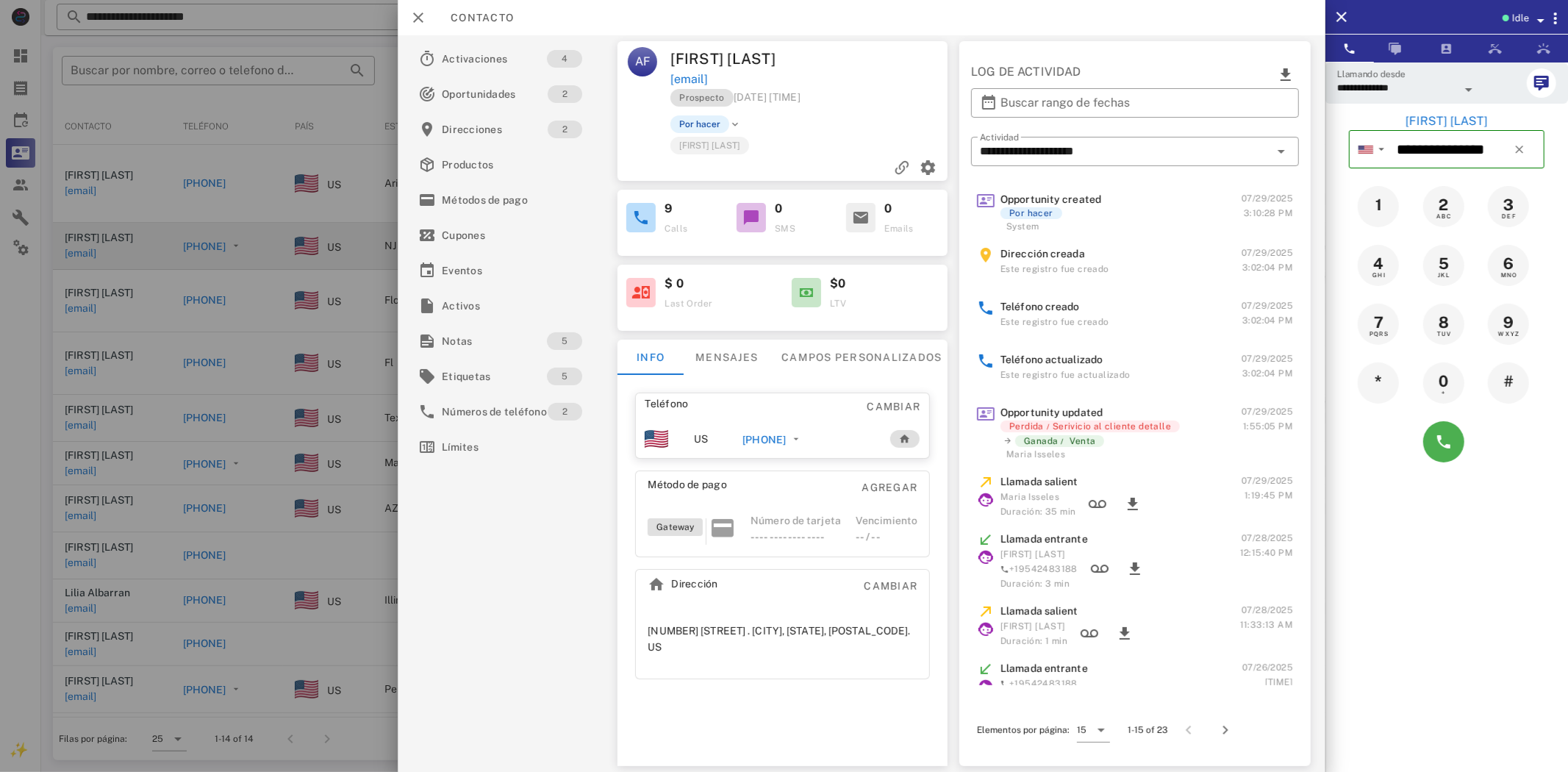 click on "[PHONE]" at bounding box center [764, 440] 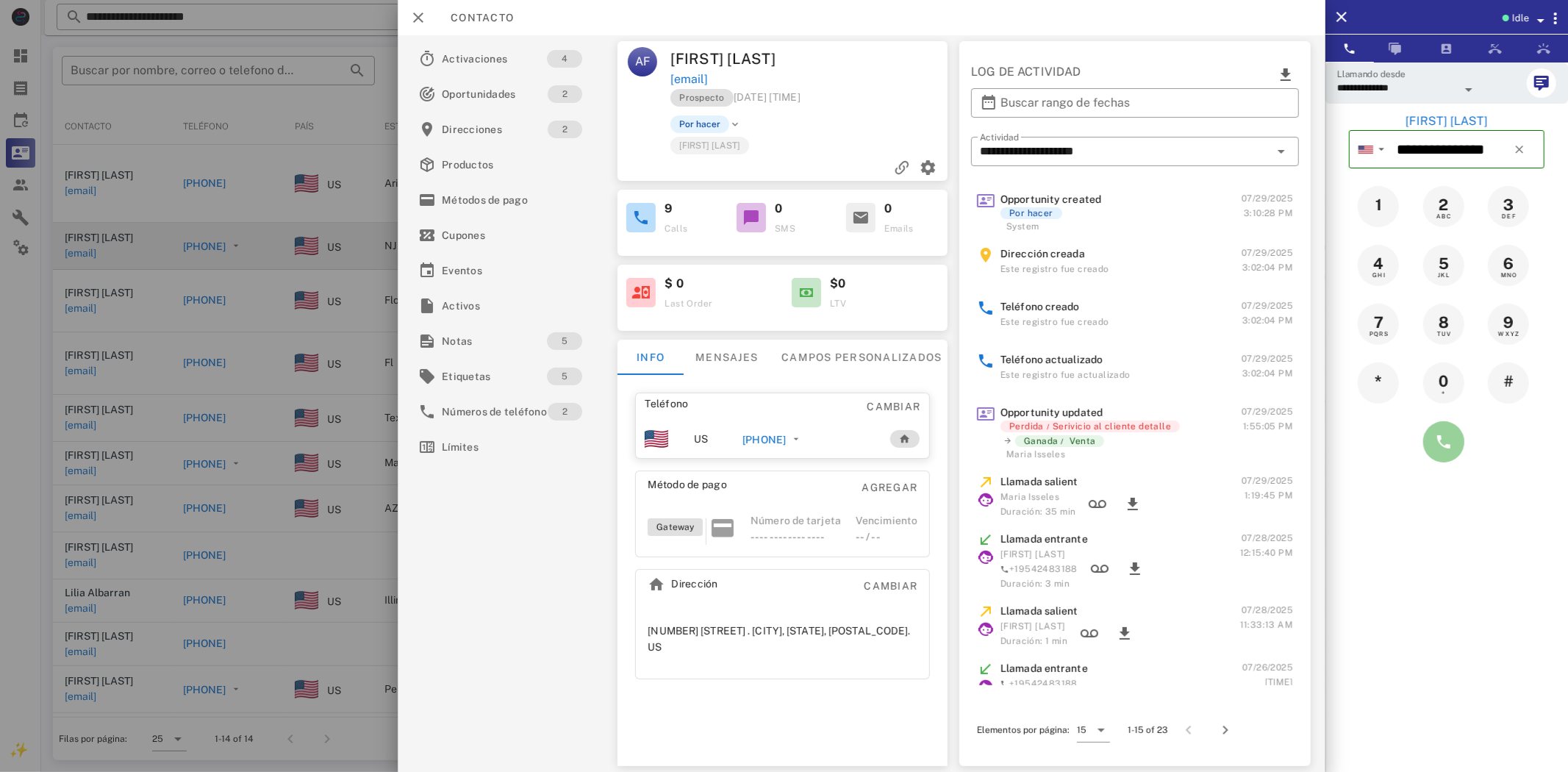 click at bounding box center [1444, 442] 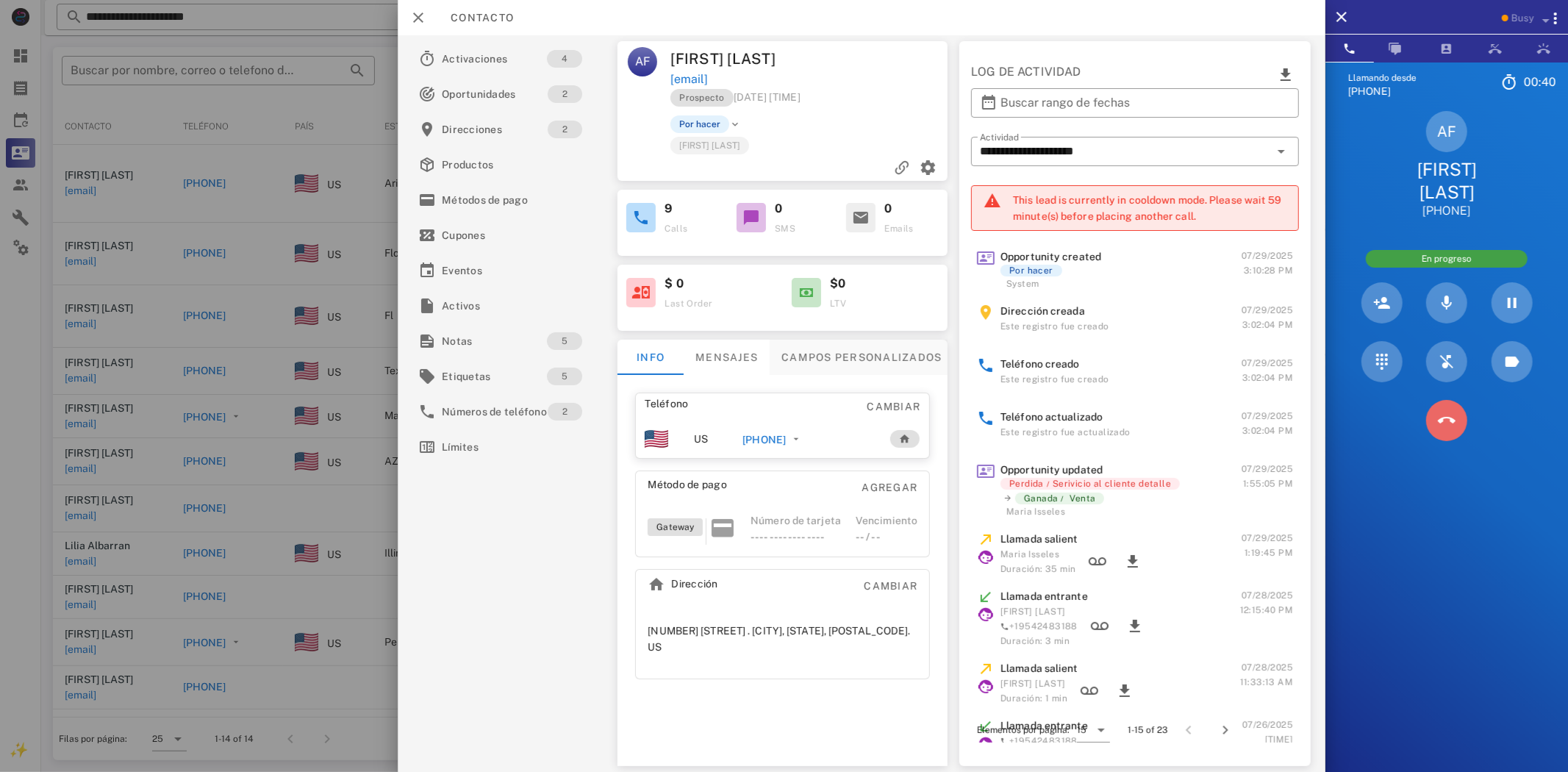 drag, startPoint x: 1442, startPoint y: 420, endPoint x: 922, endPoint y: 340, distance: 526.11786 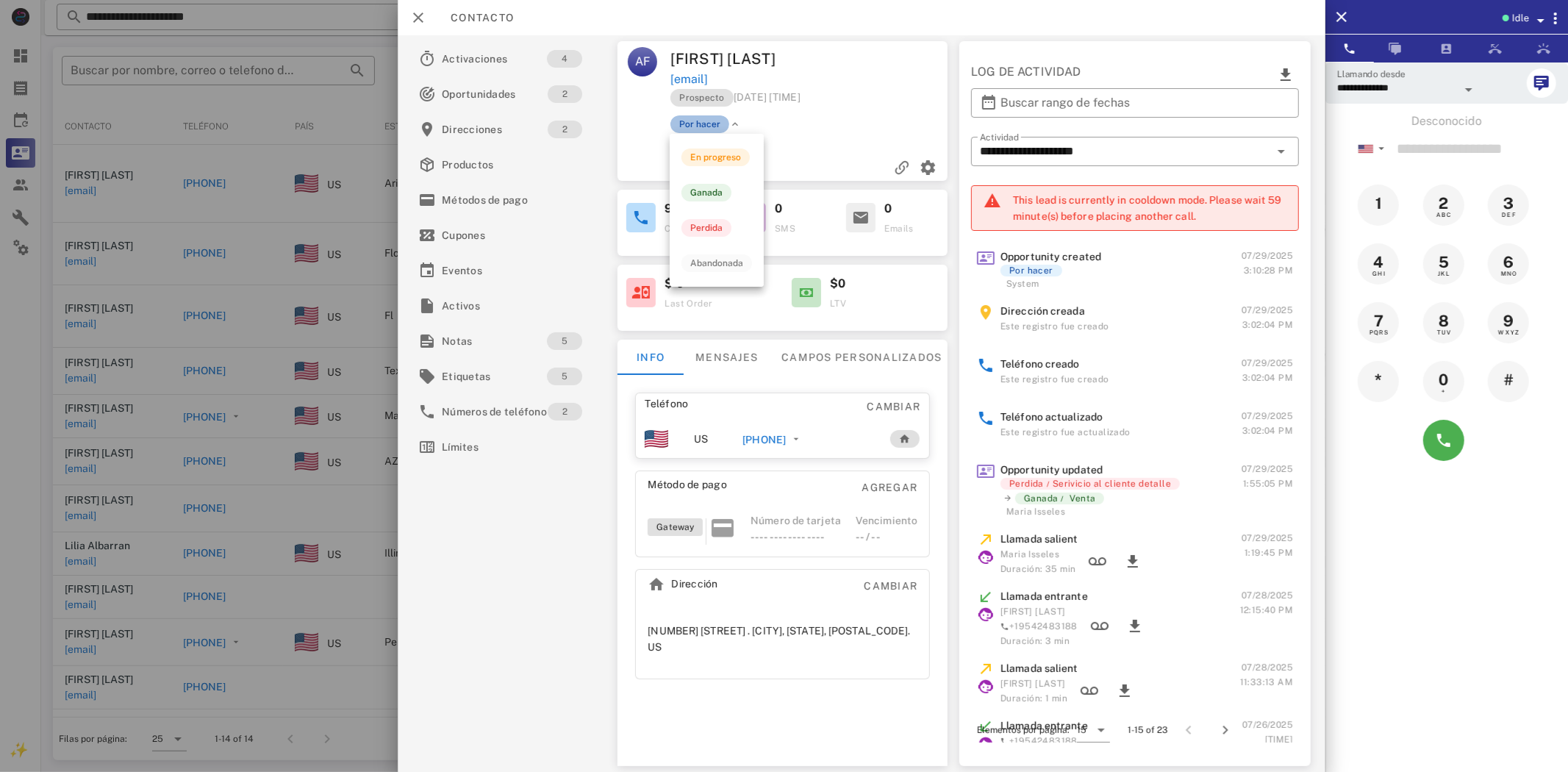 click on "Por hacer" at bounding box center [700, 124] 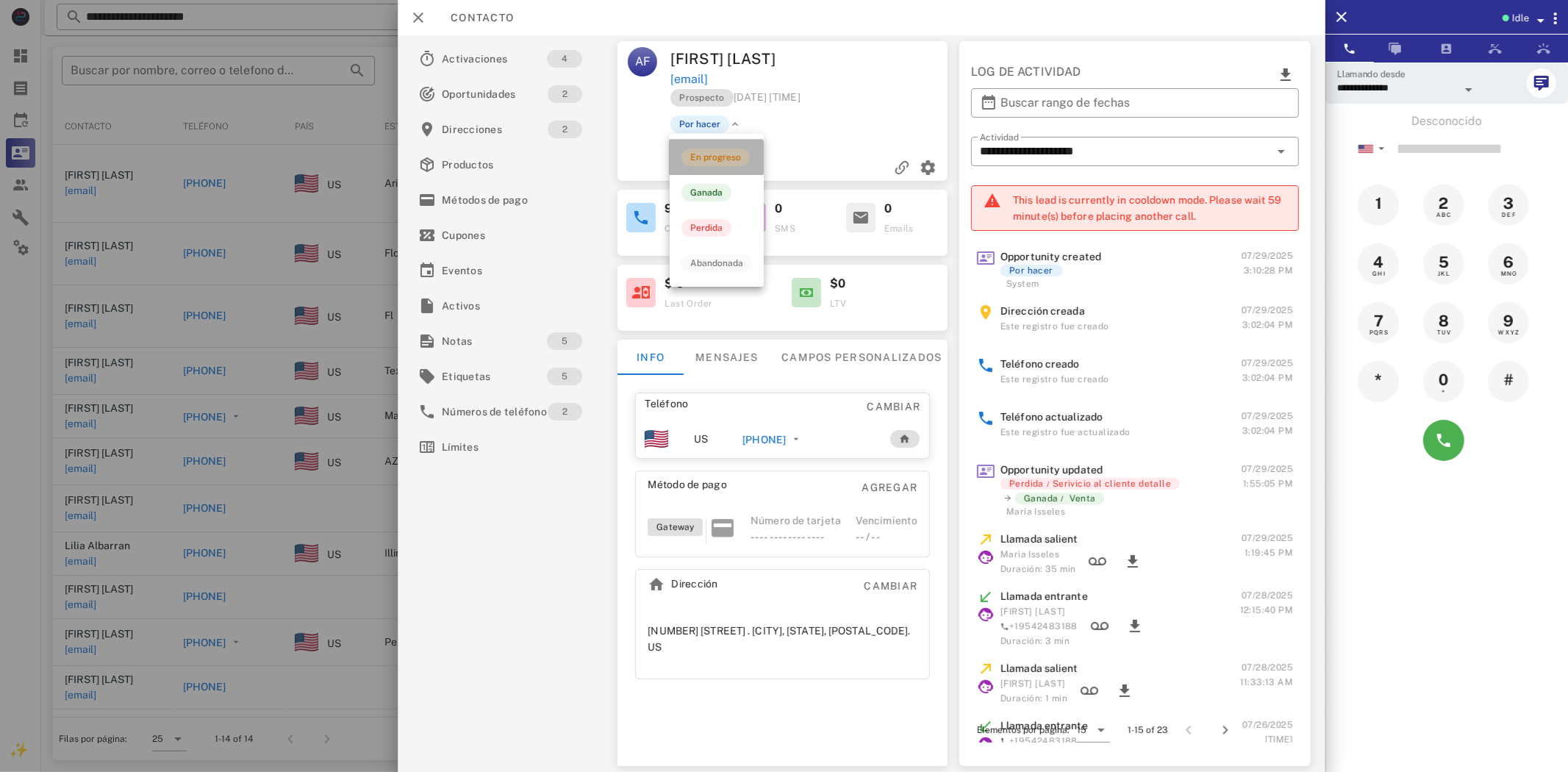 click on "En progreso" at bounding box center [715, 157] 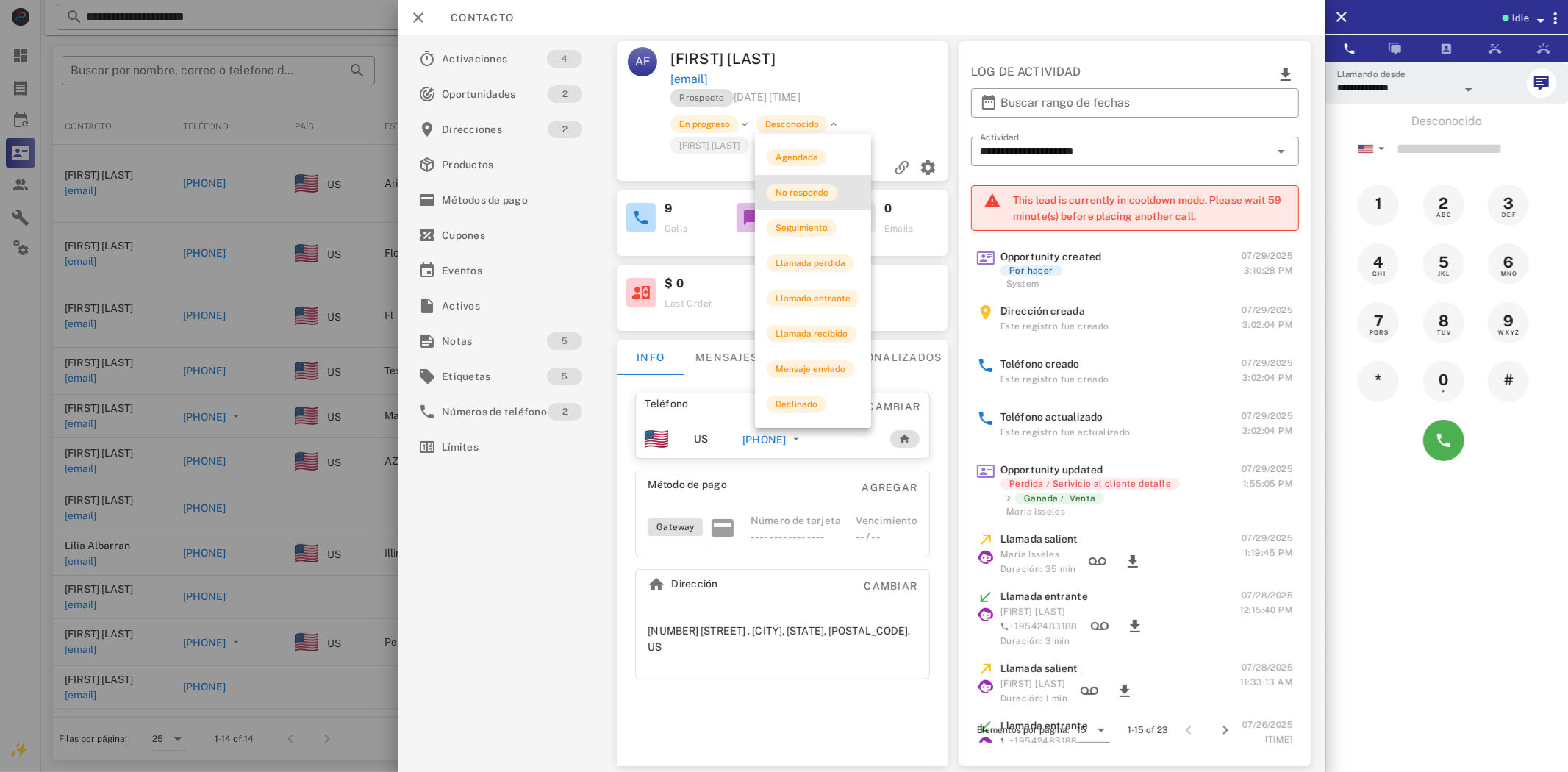 click on "No responde" at bounding box center (813, 193) 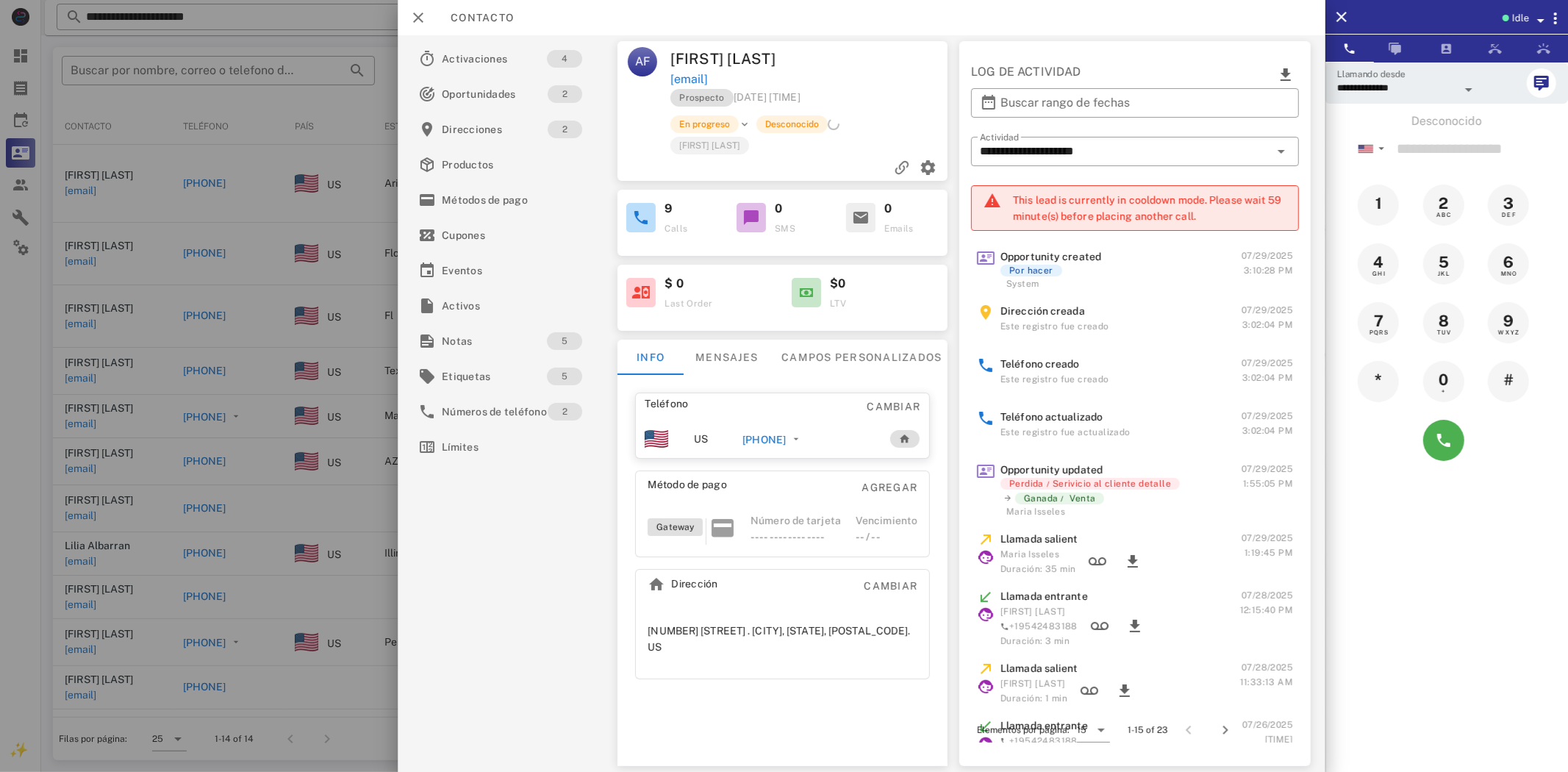 click at bounding box center (784, 386) 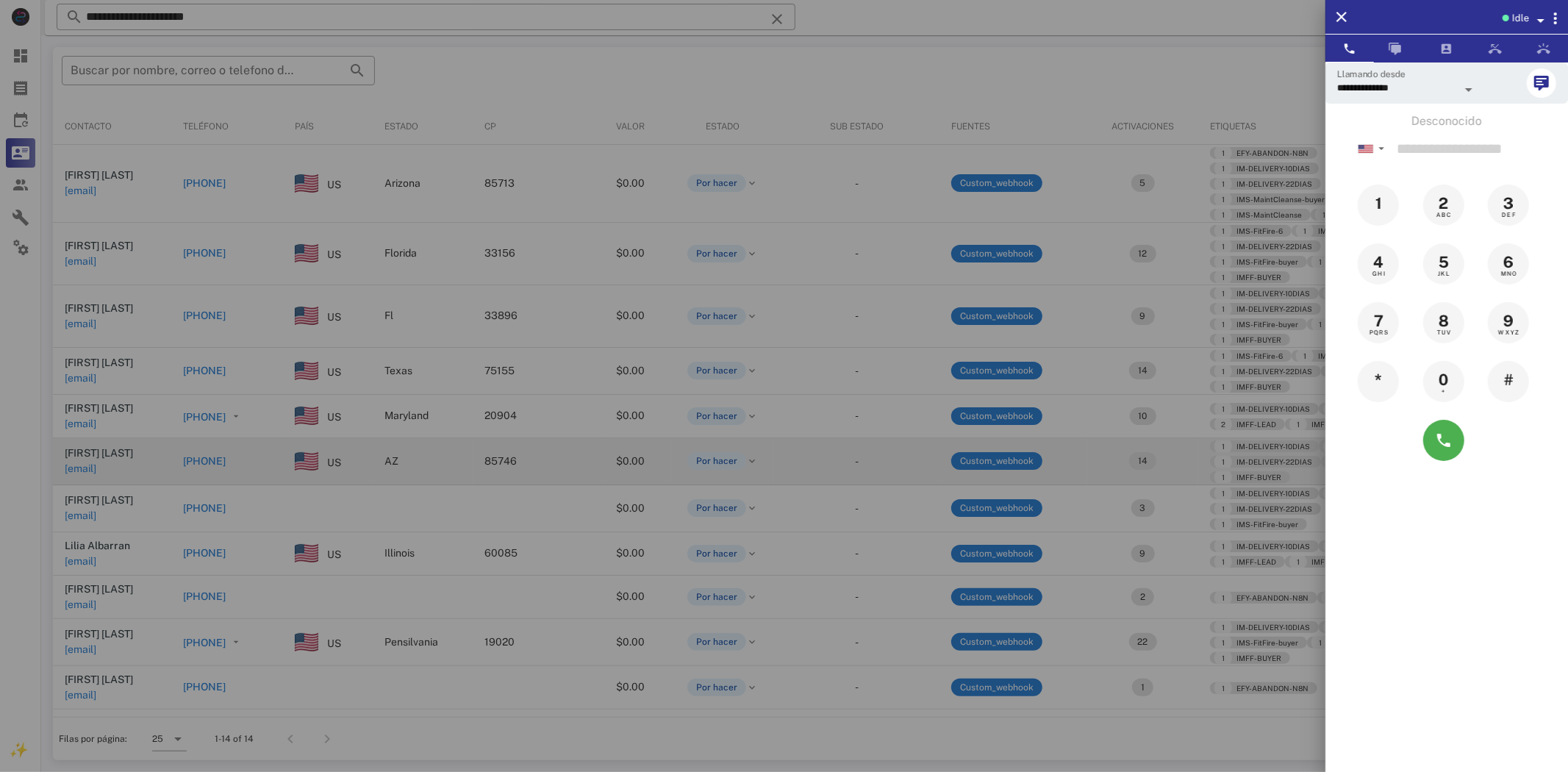 drag, startPoint x: 346, startPoint y: 465, endPoint x: 339, endPoint y: 463, distance: 7.28011 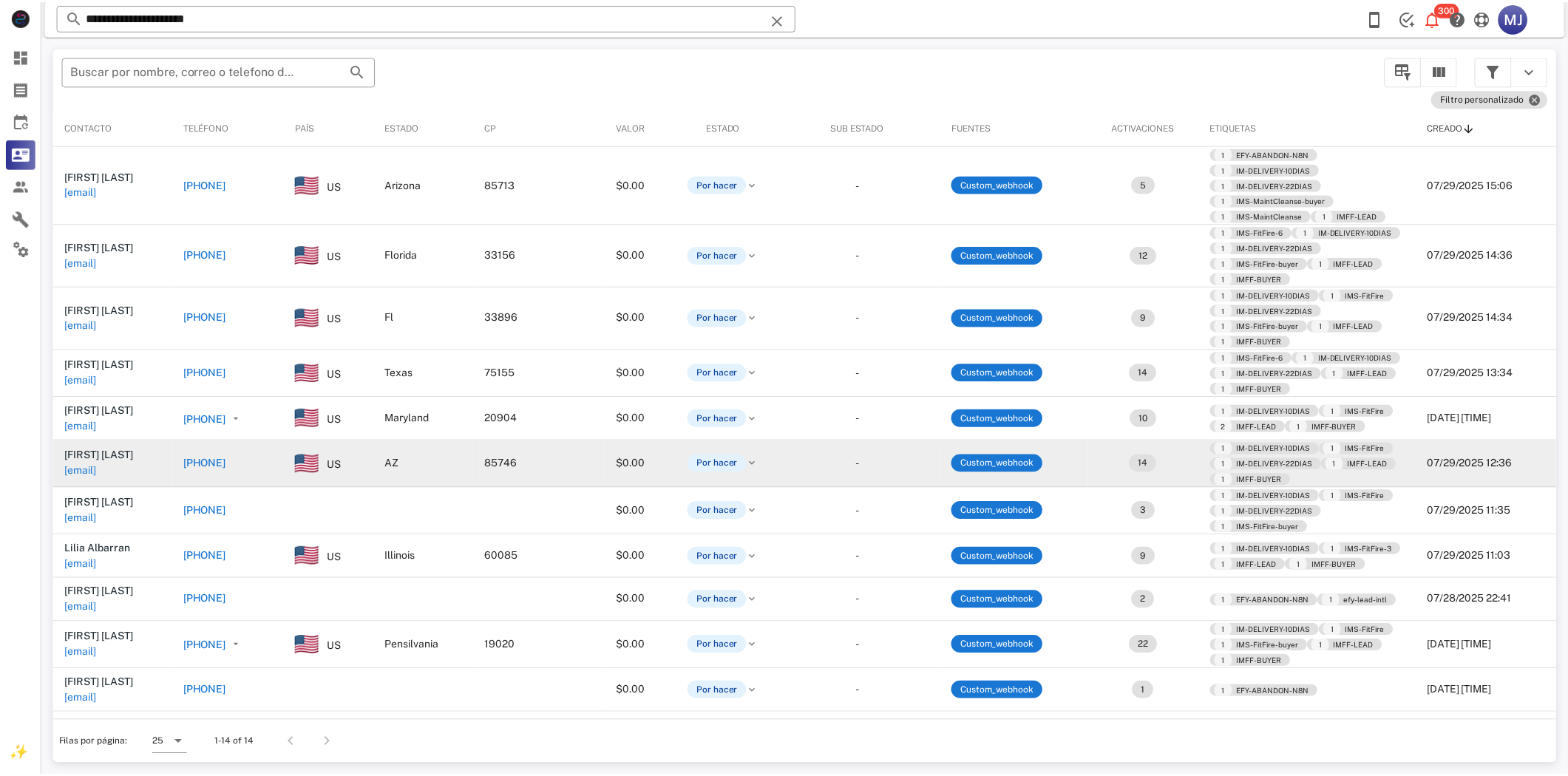 scroll, scrollTop: 116, scrollLeft: 0, axis: vertical 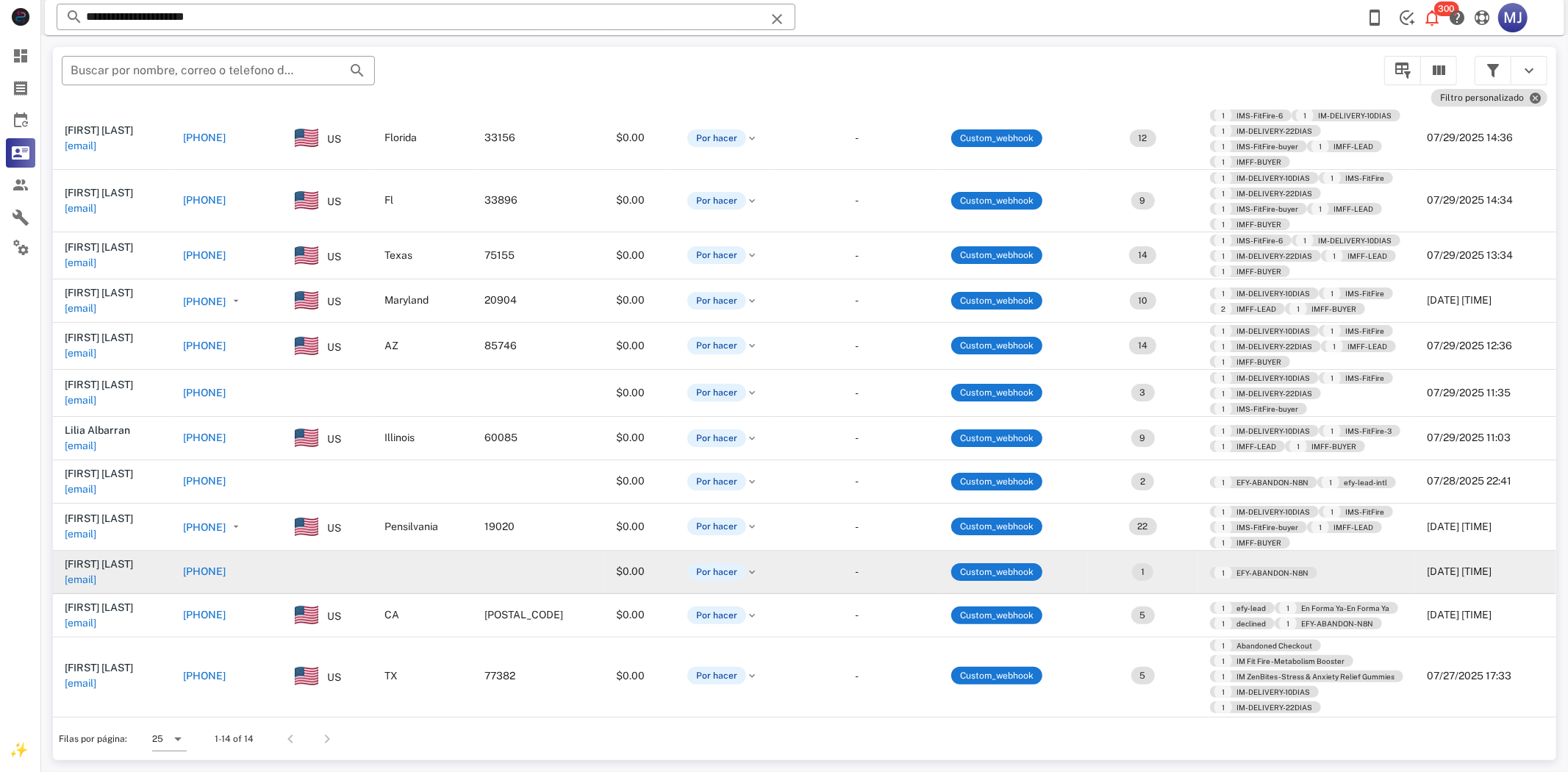 click on "[PHONE]" at bounding box center (204, 571) 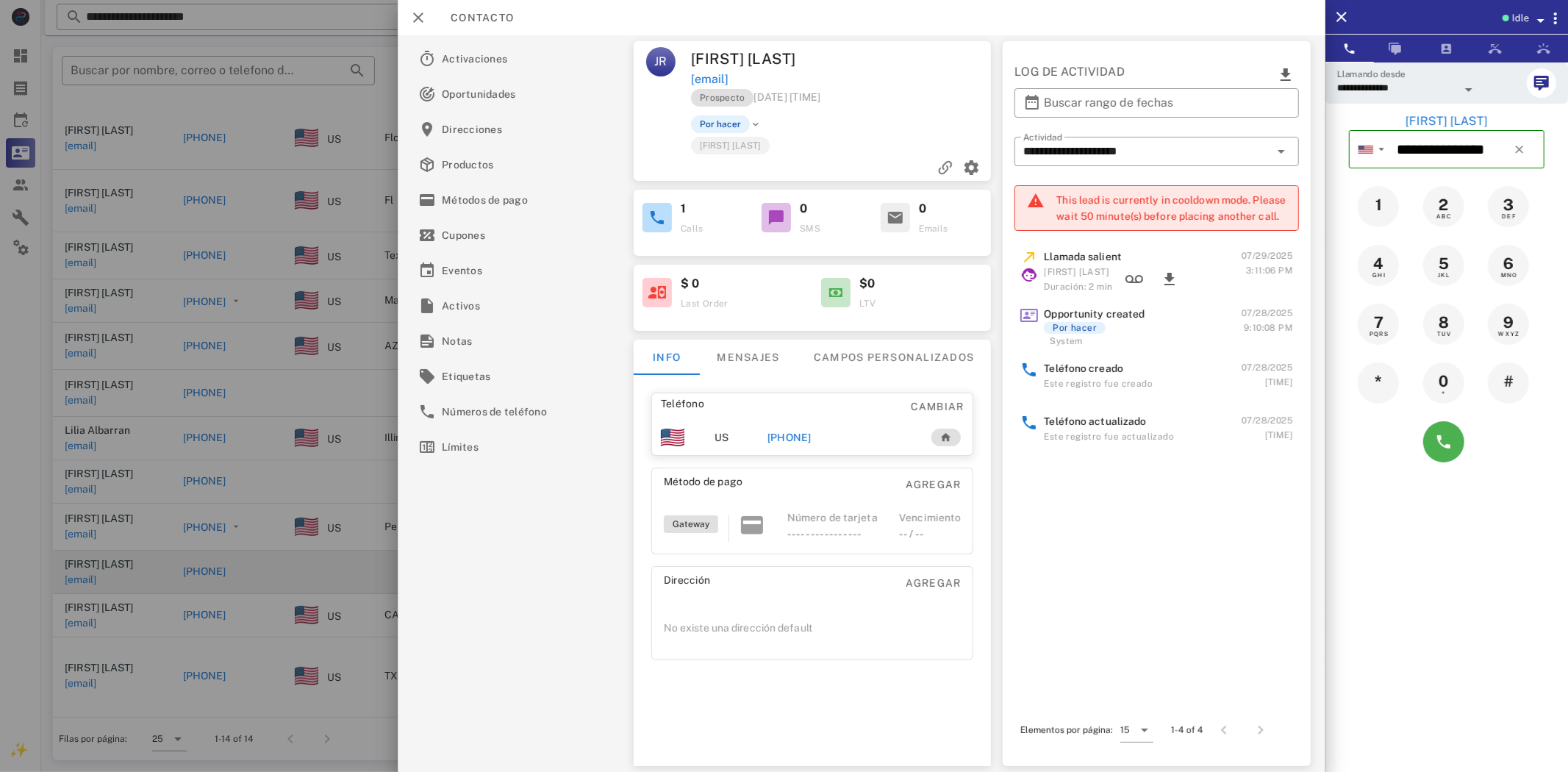 click on "[PHONE]" at bounding box center (789, 437) 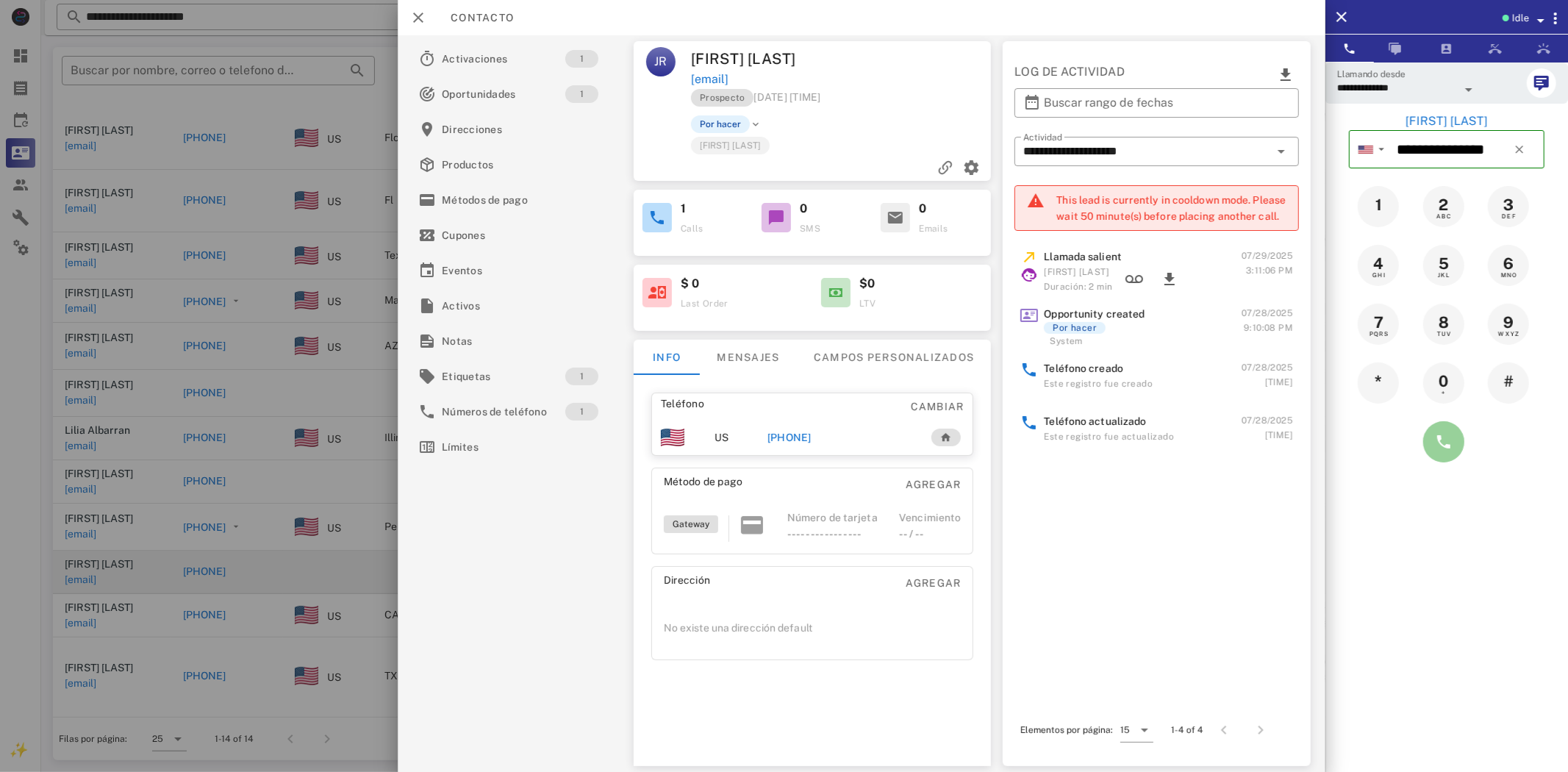 click at bounding box center [1444, 442] 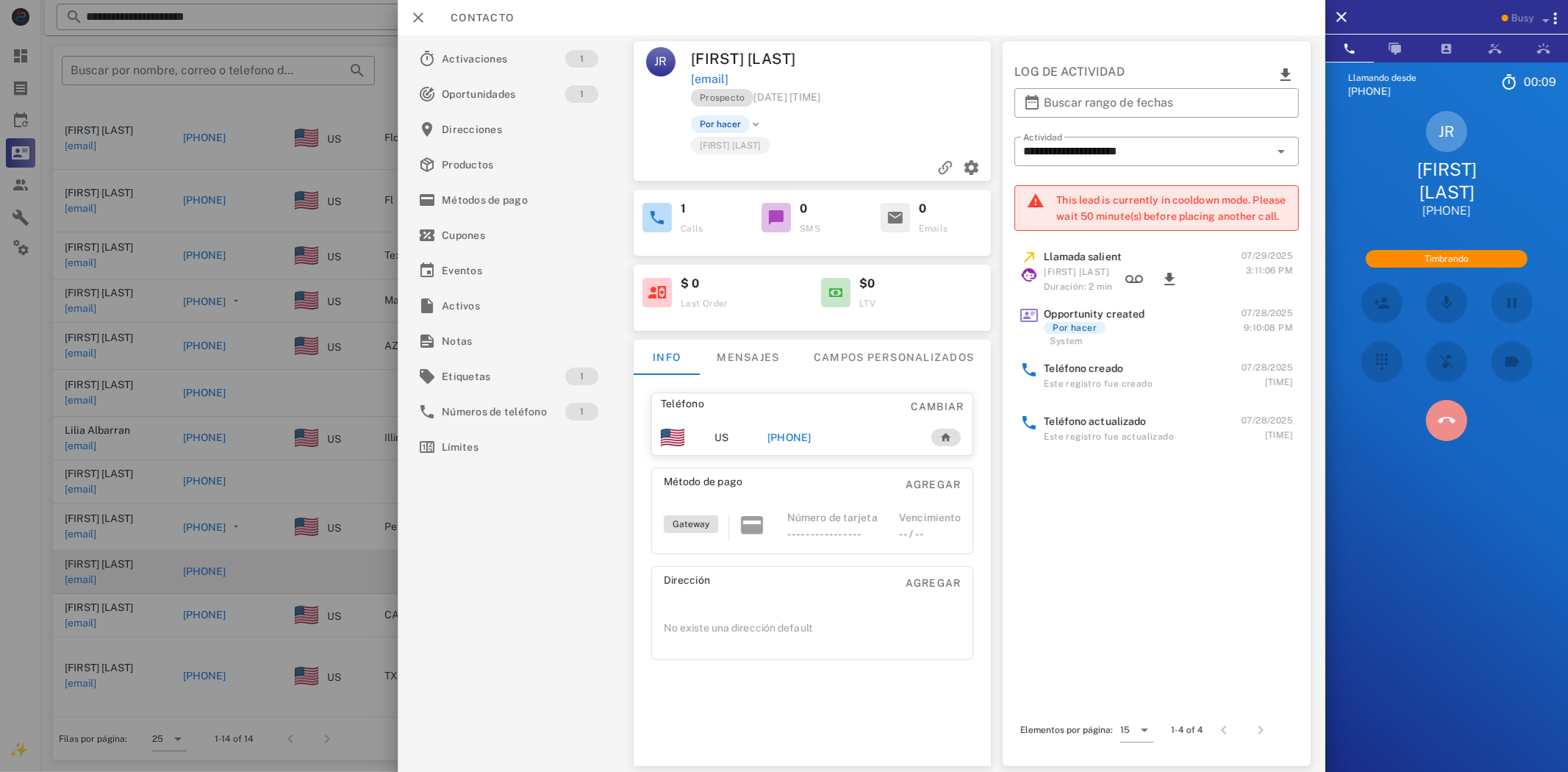 click at bounding box center [1447, 421] 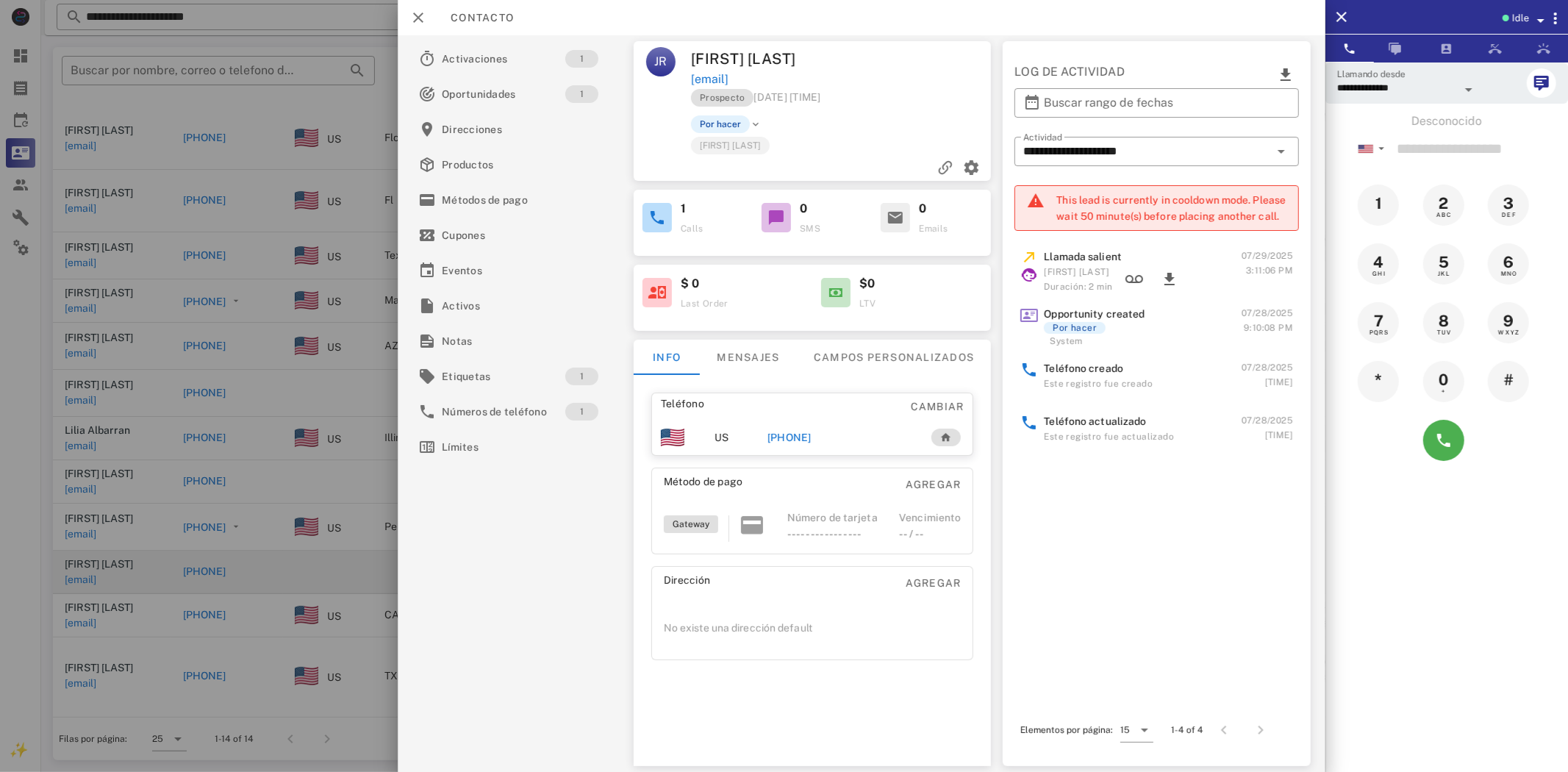click on "[PHONE]" at bounding box center (789, 437) 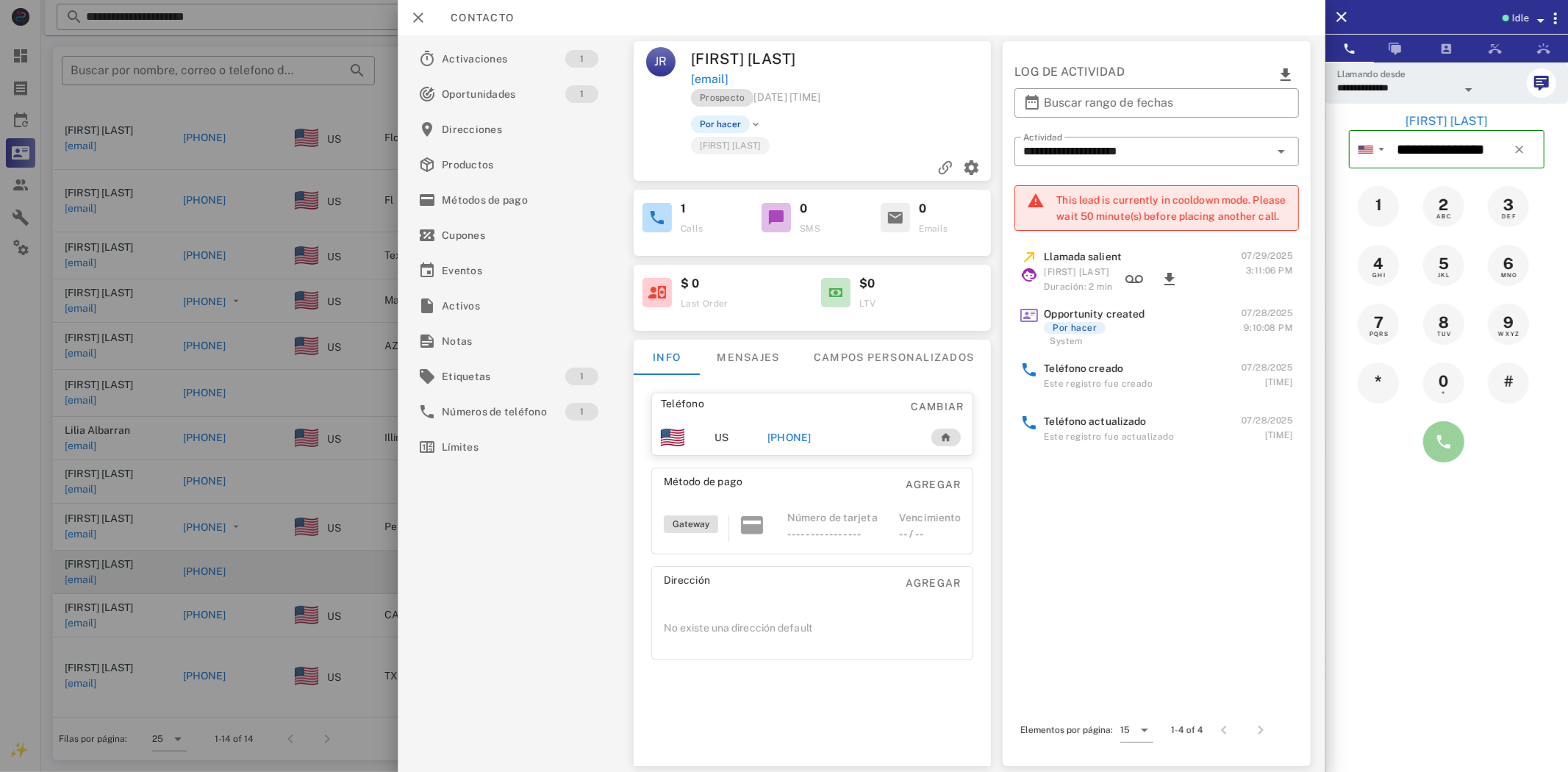 click at bounding box center (1444, 442) 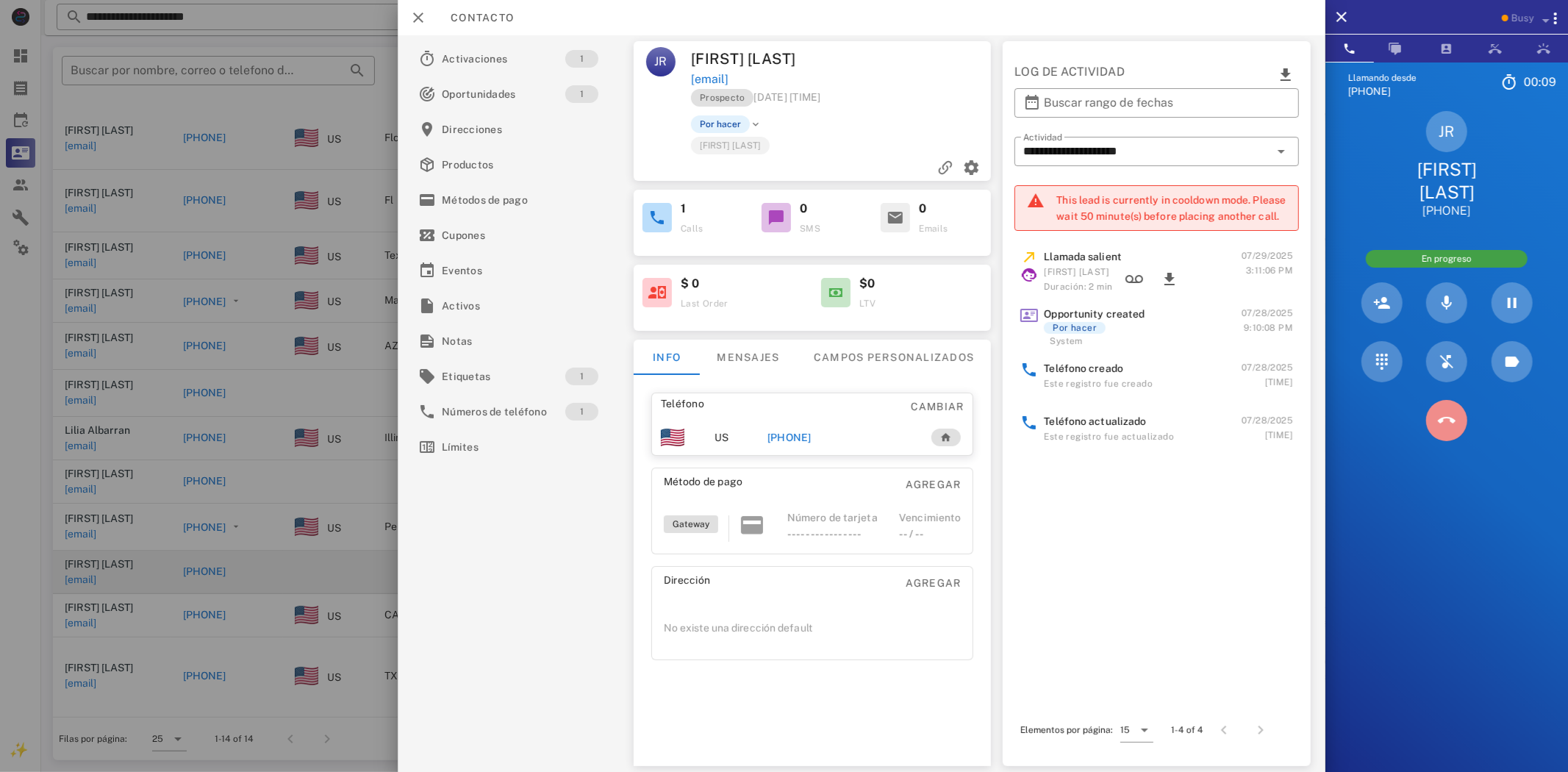 click at bounding box center (1447, 421) 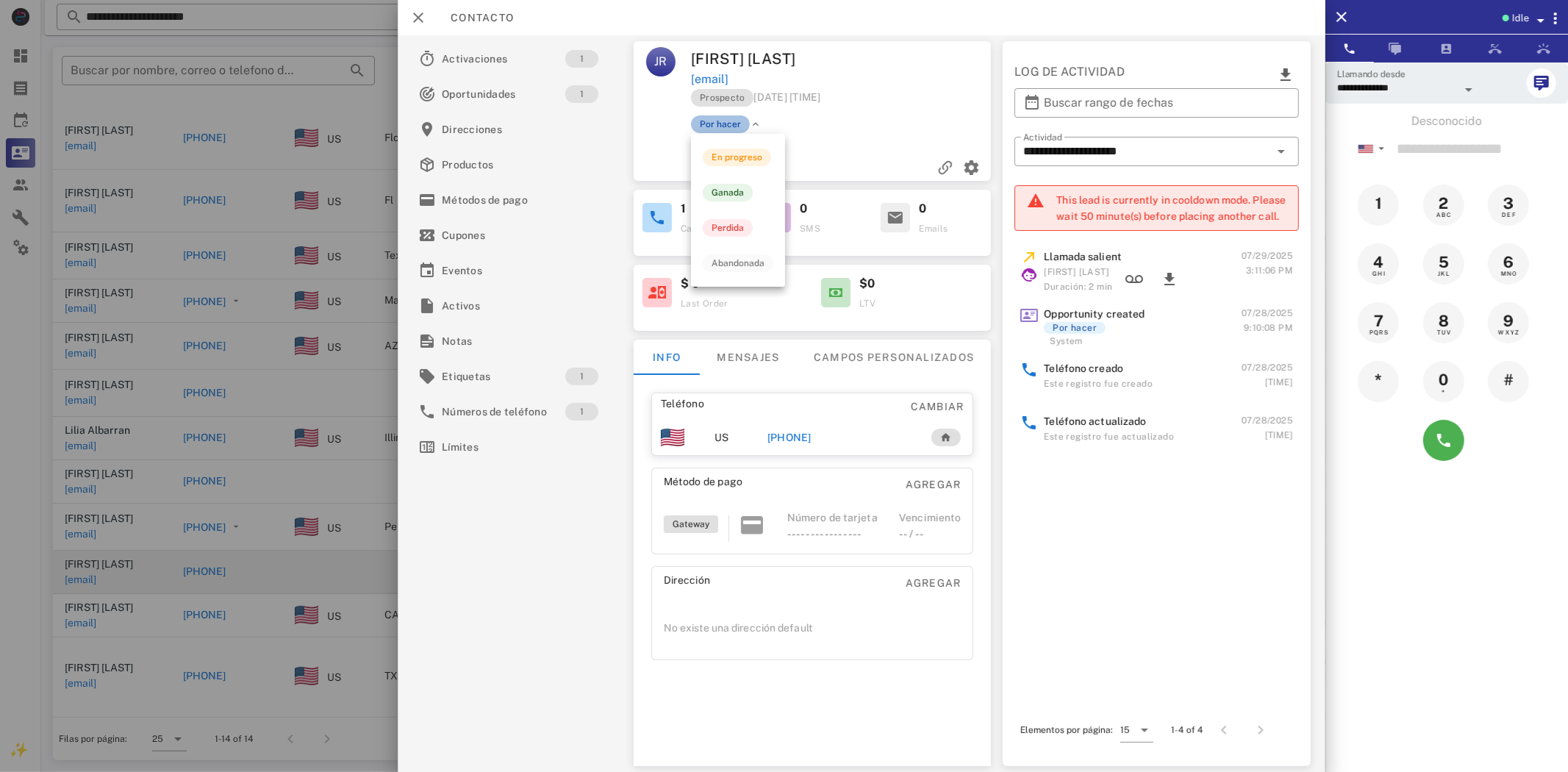 click on "Por hacer" at bounding box center [720, 124] 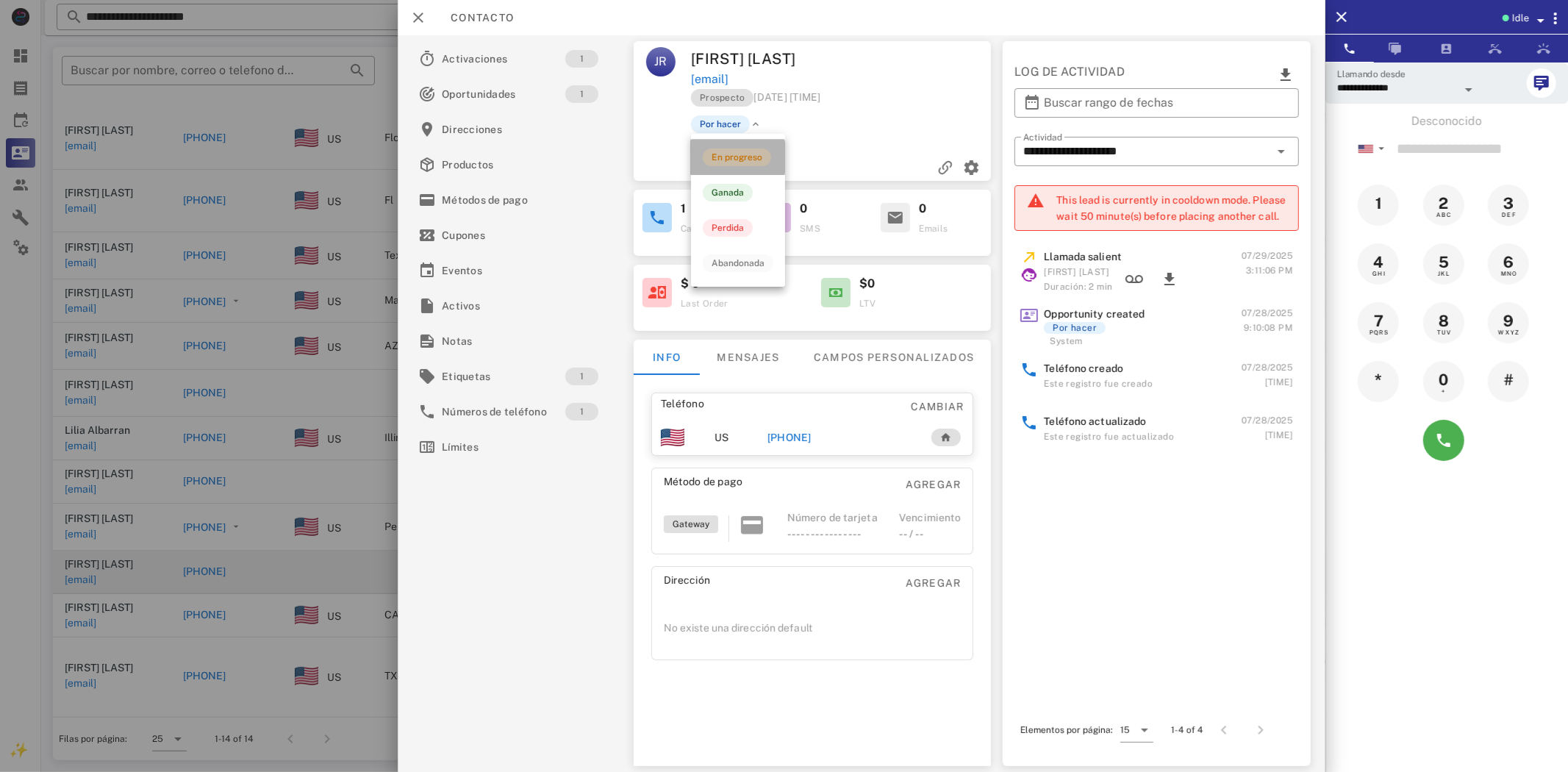 click on "En progreso" at bounding box center [737, 157] 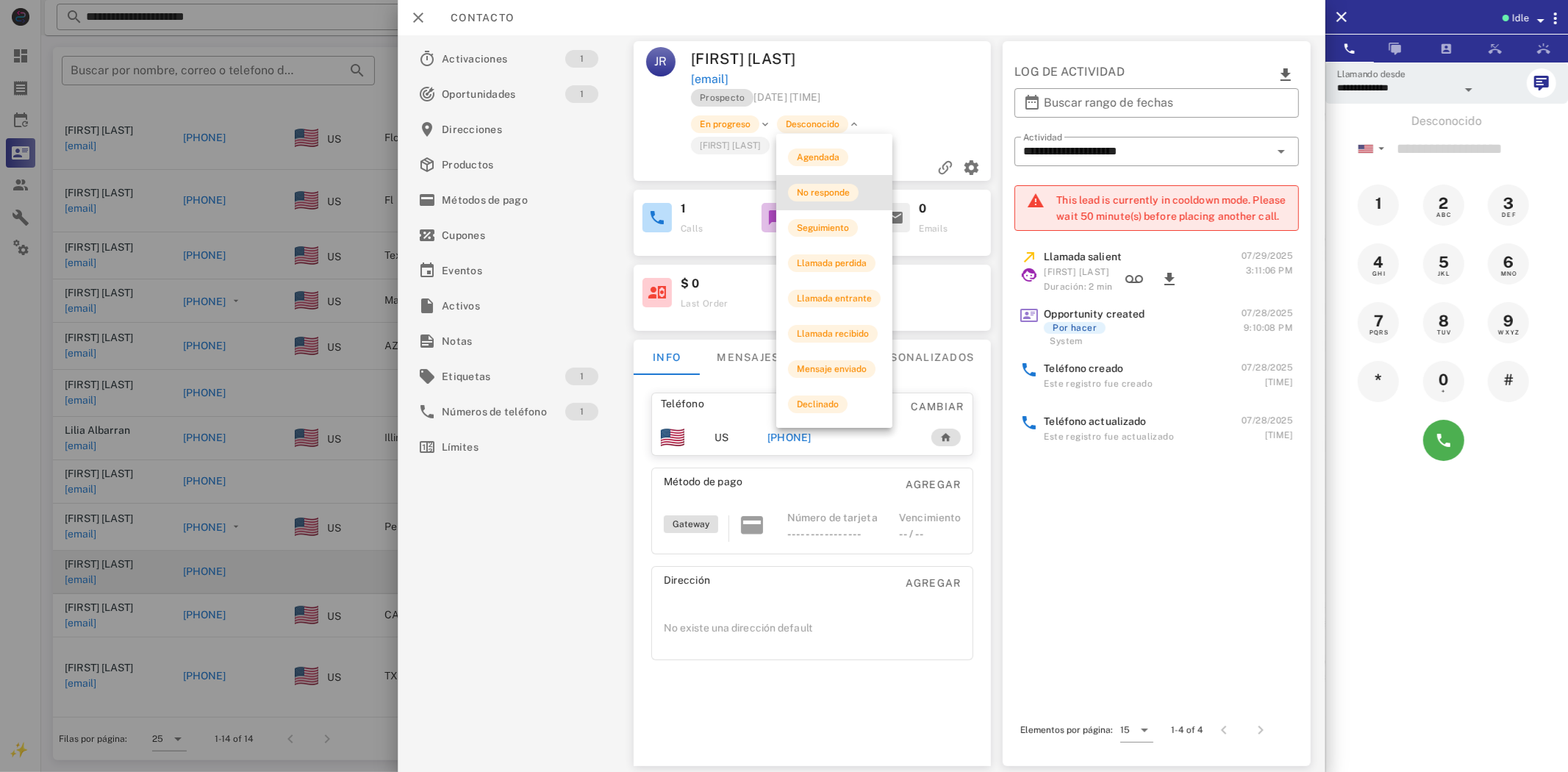 click on "No responde" at bounding box center [834, 193] 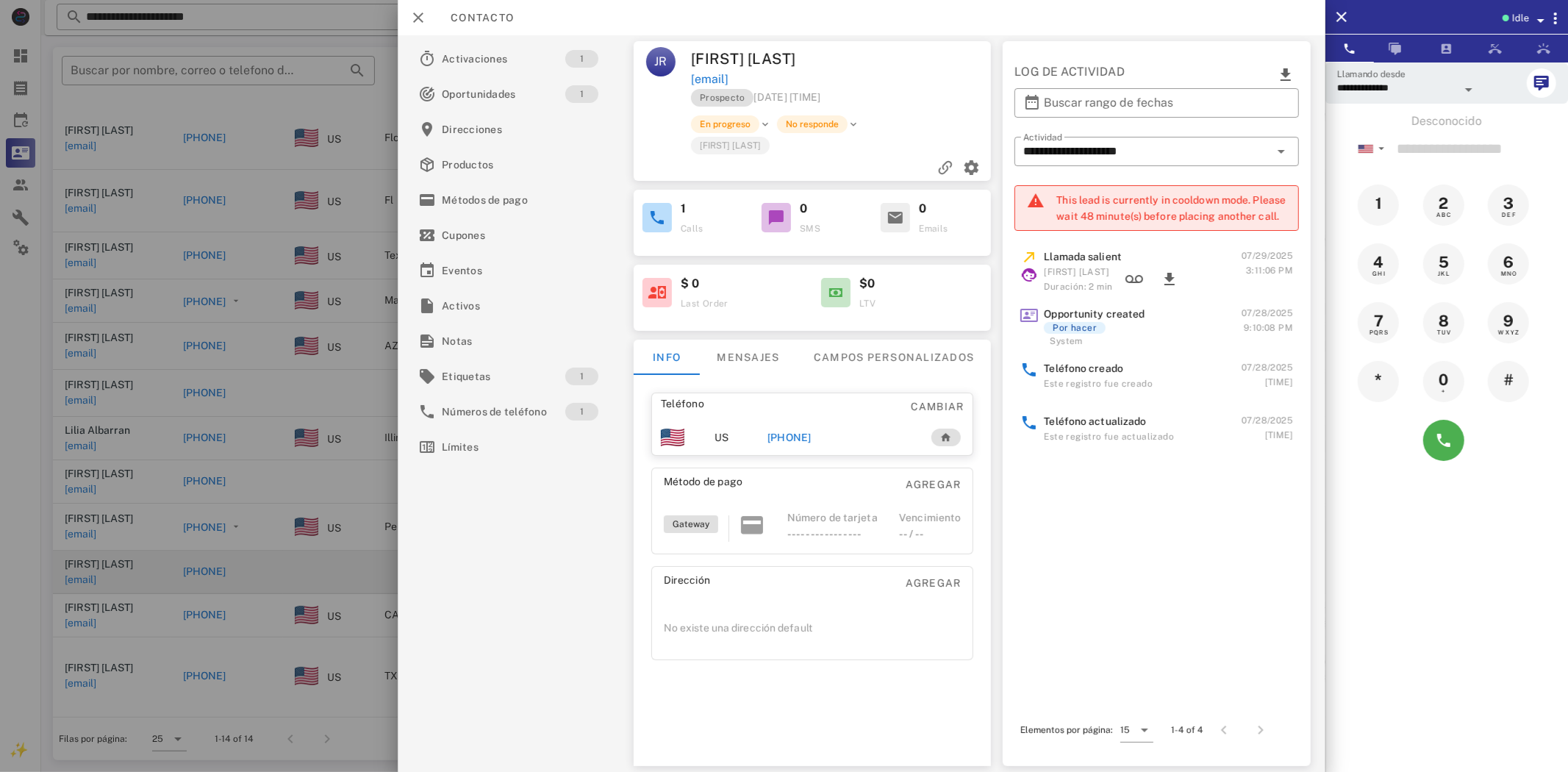 click on "[PHONE]" at bounding box center (789, 437) 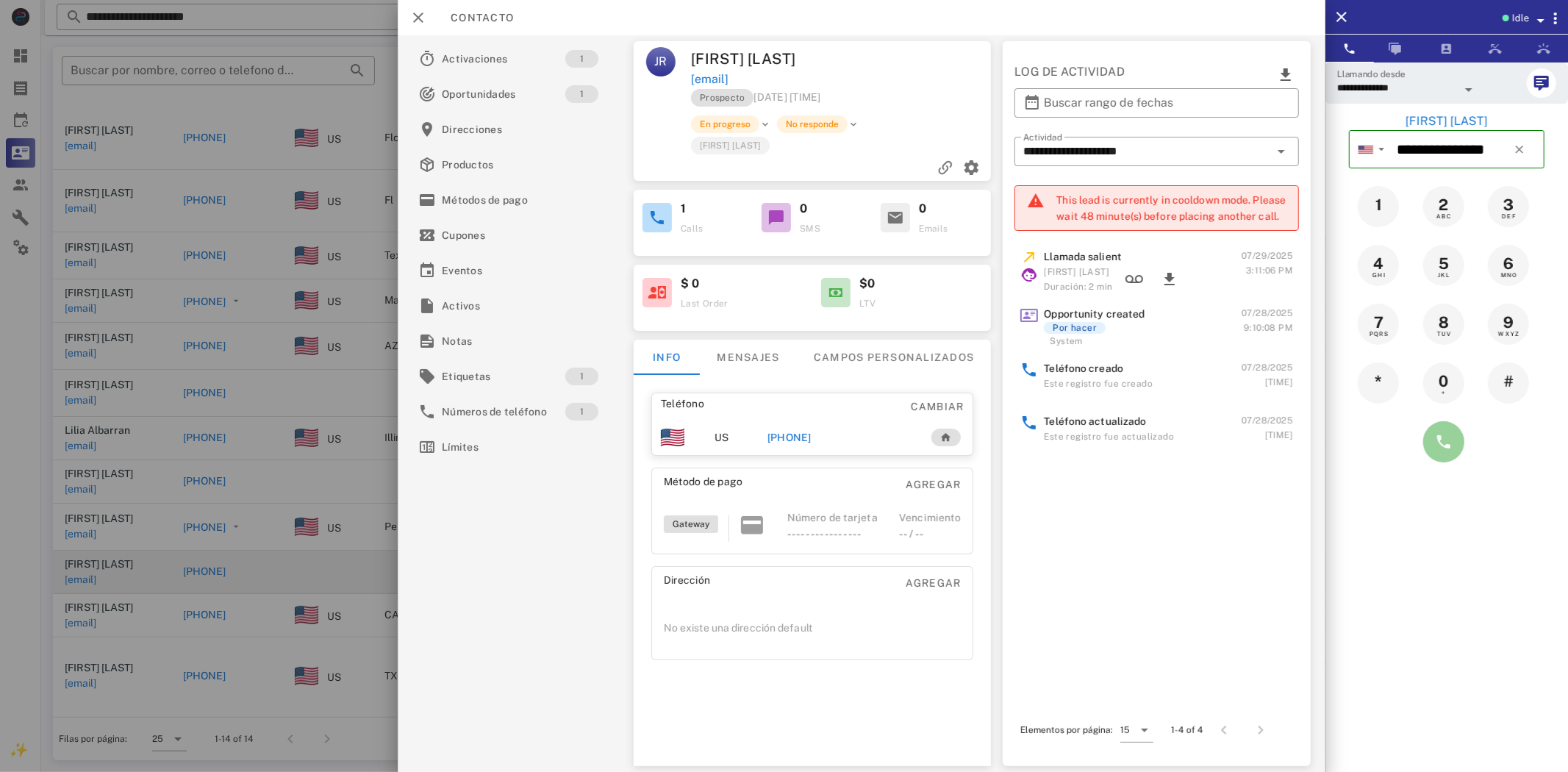 click at bounding box center [1444, 442] 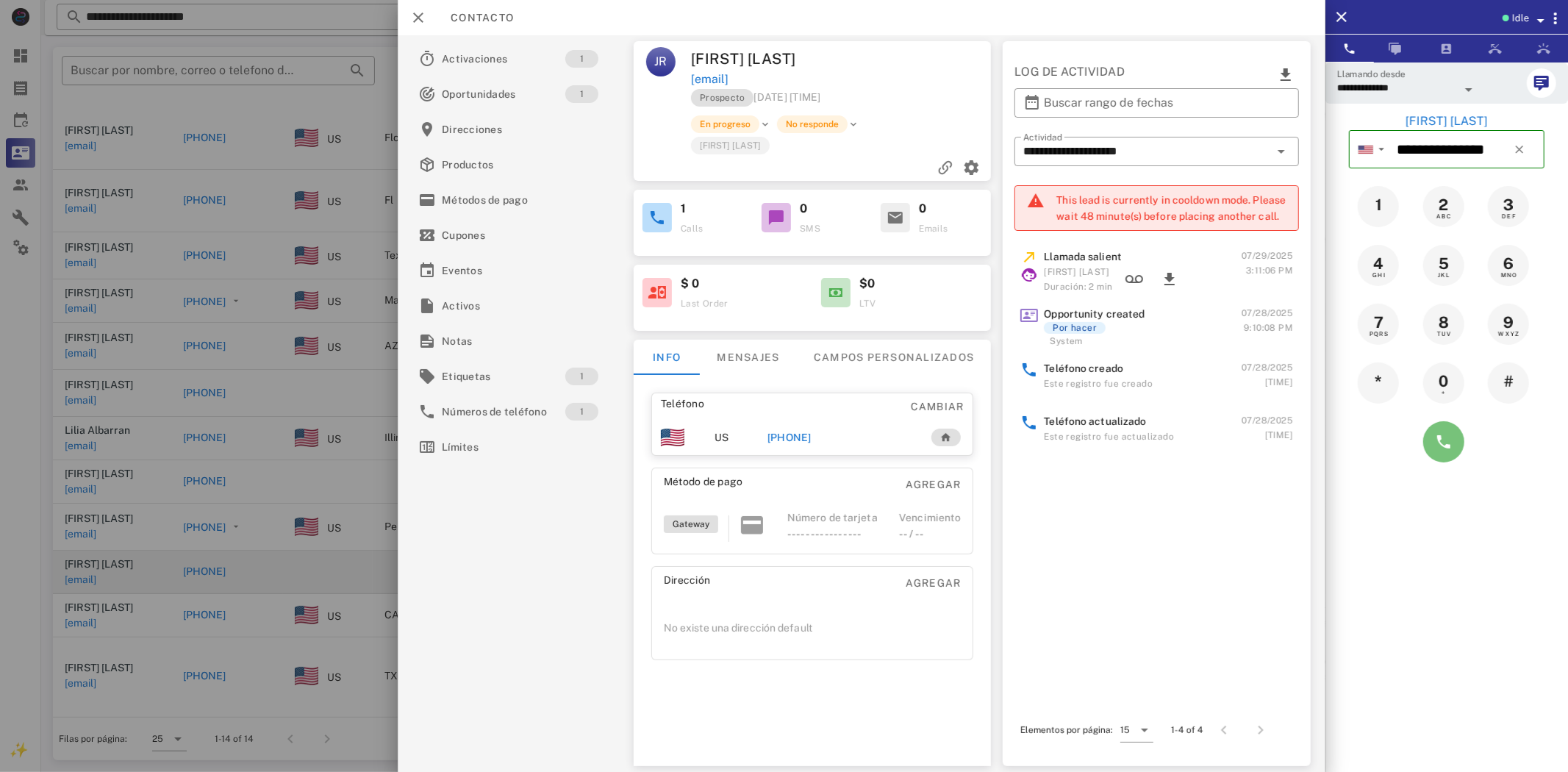 type 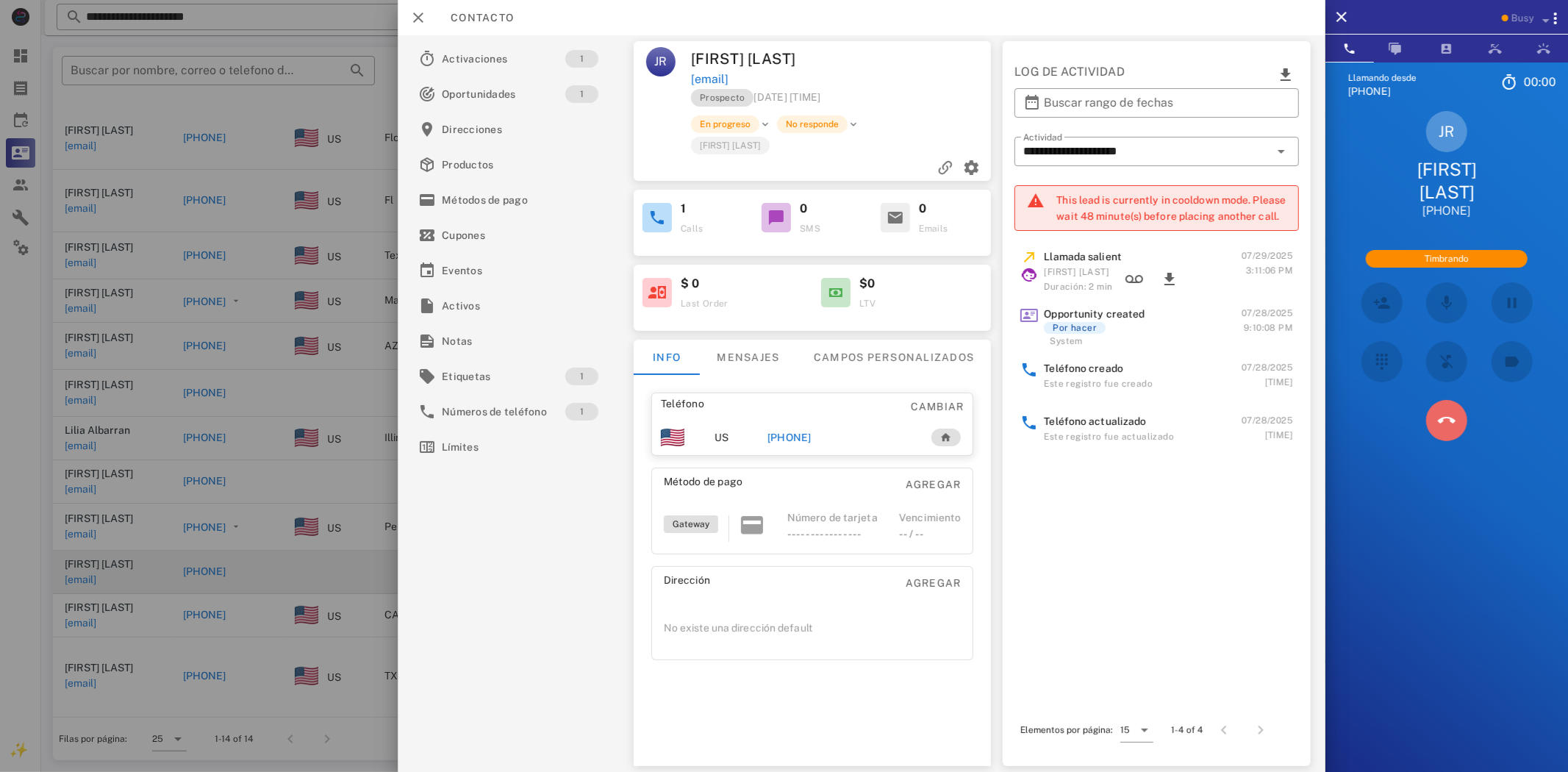 click at bounding box center (1447, 421) 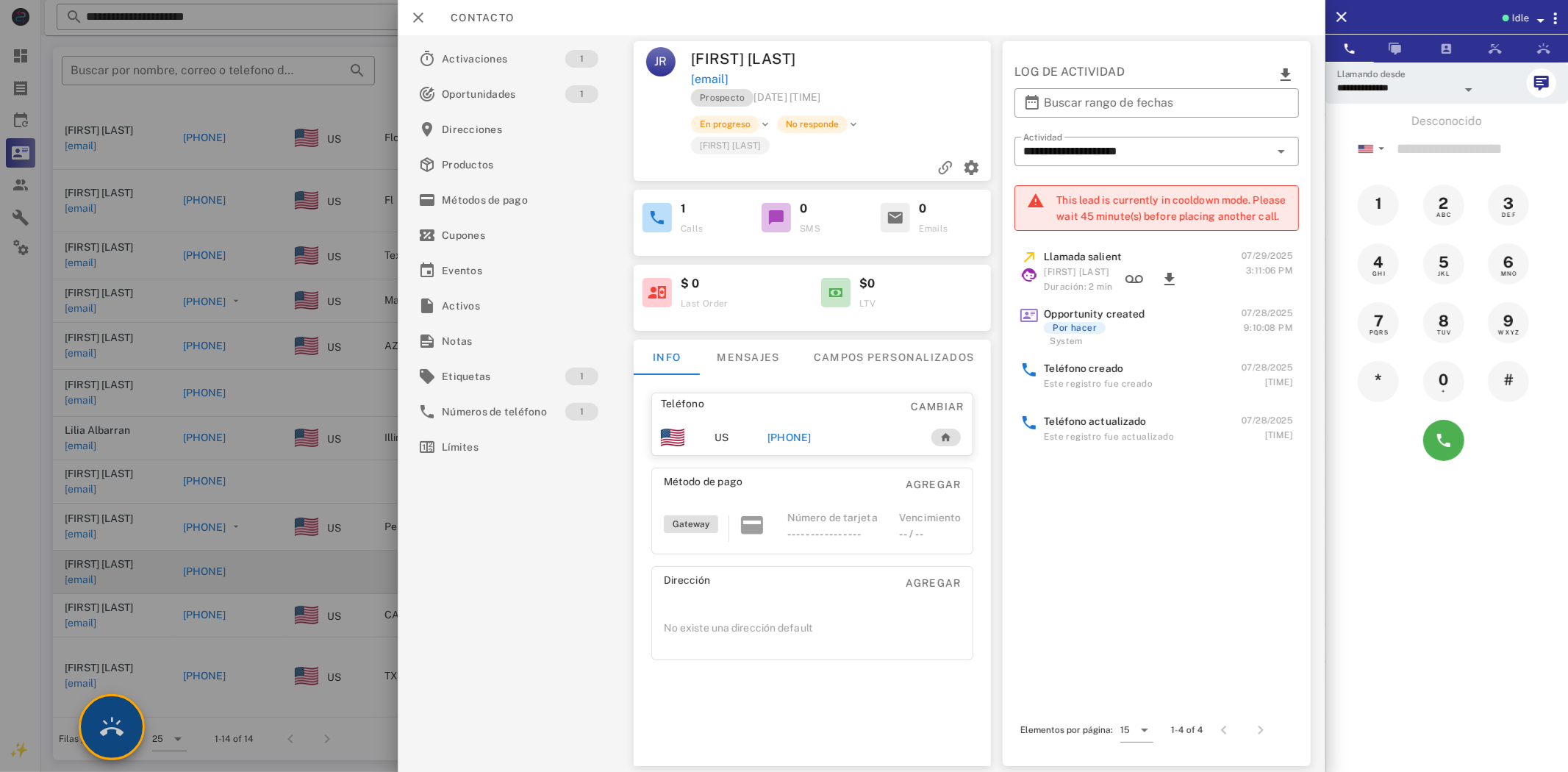 click at bounding box center (112, 727) 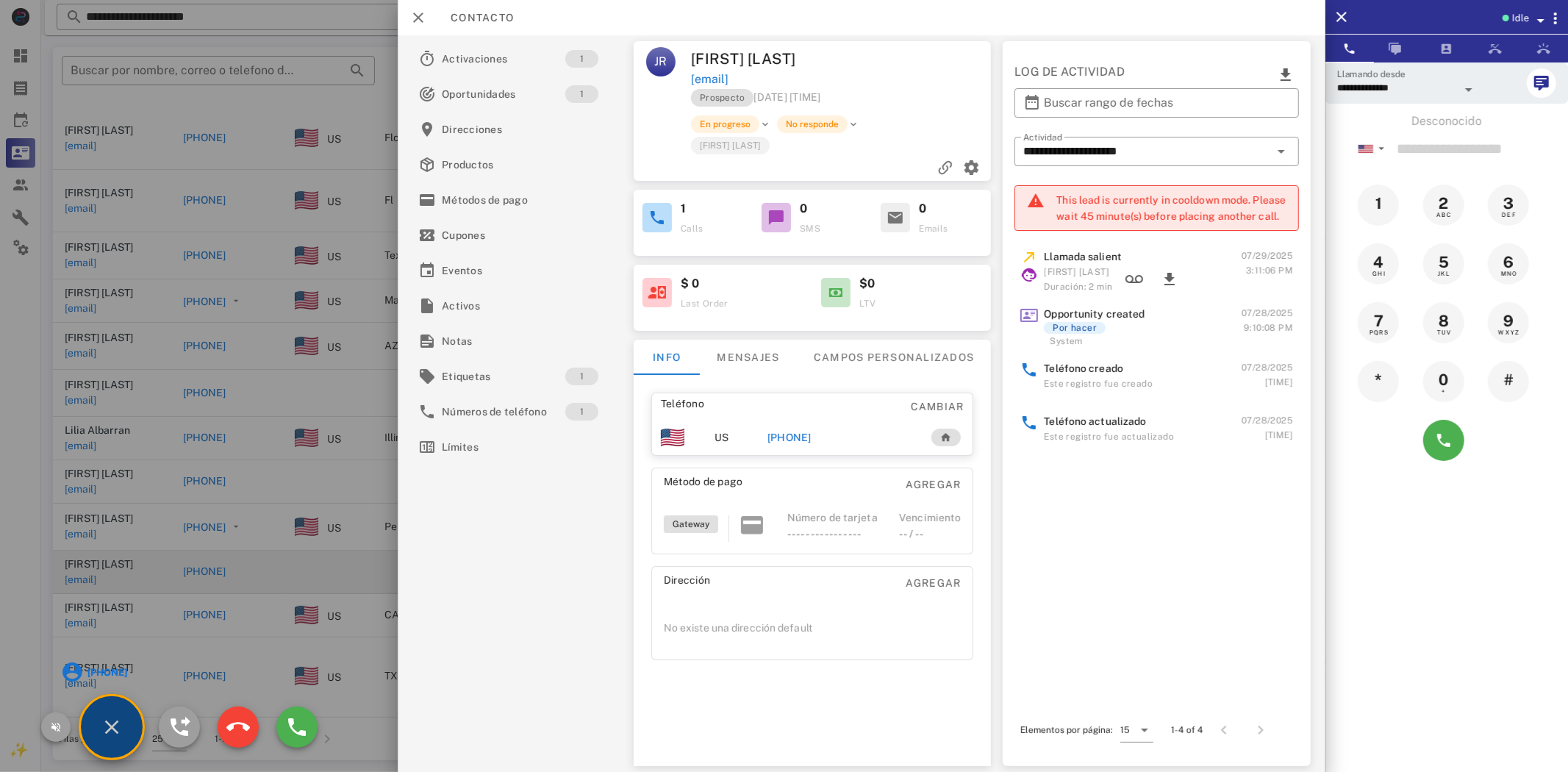 click on "[PHONE]" at bounding box center (107, 672) 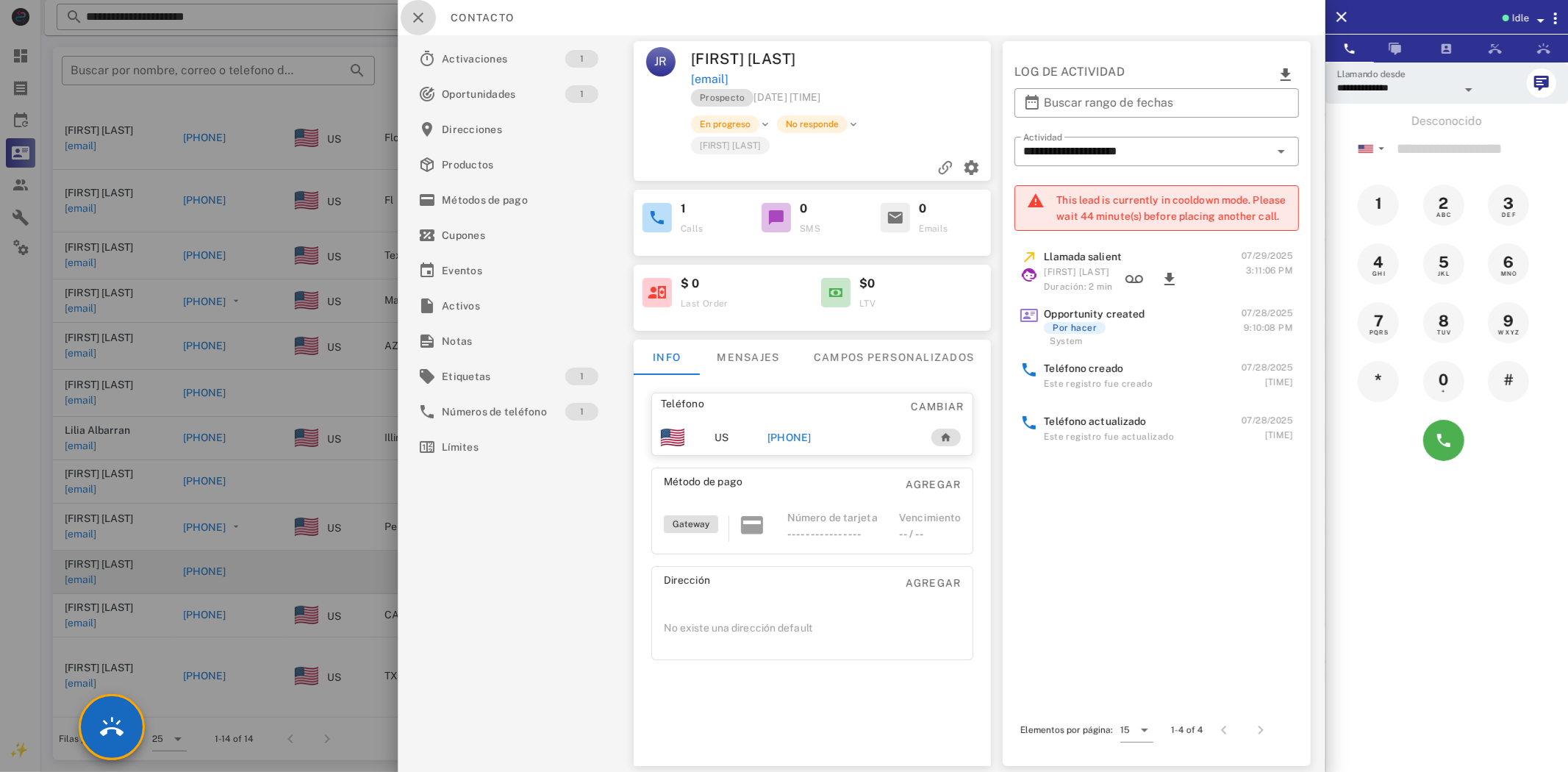 click on "Contacto" at bounding box center [862, 18] 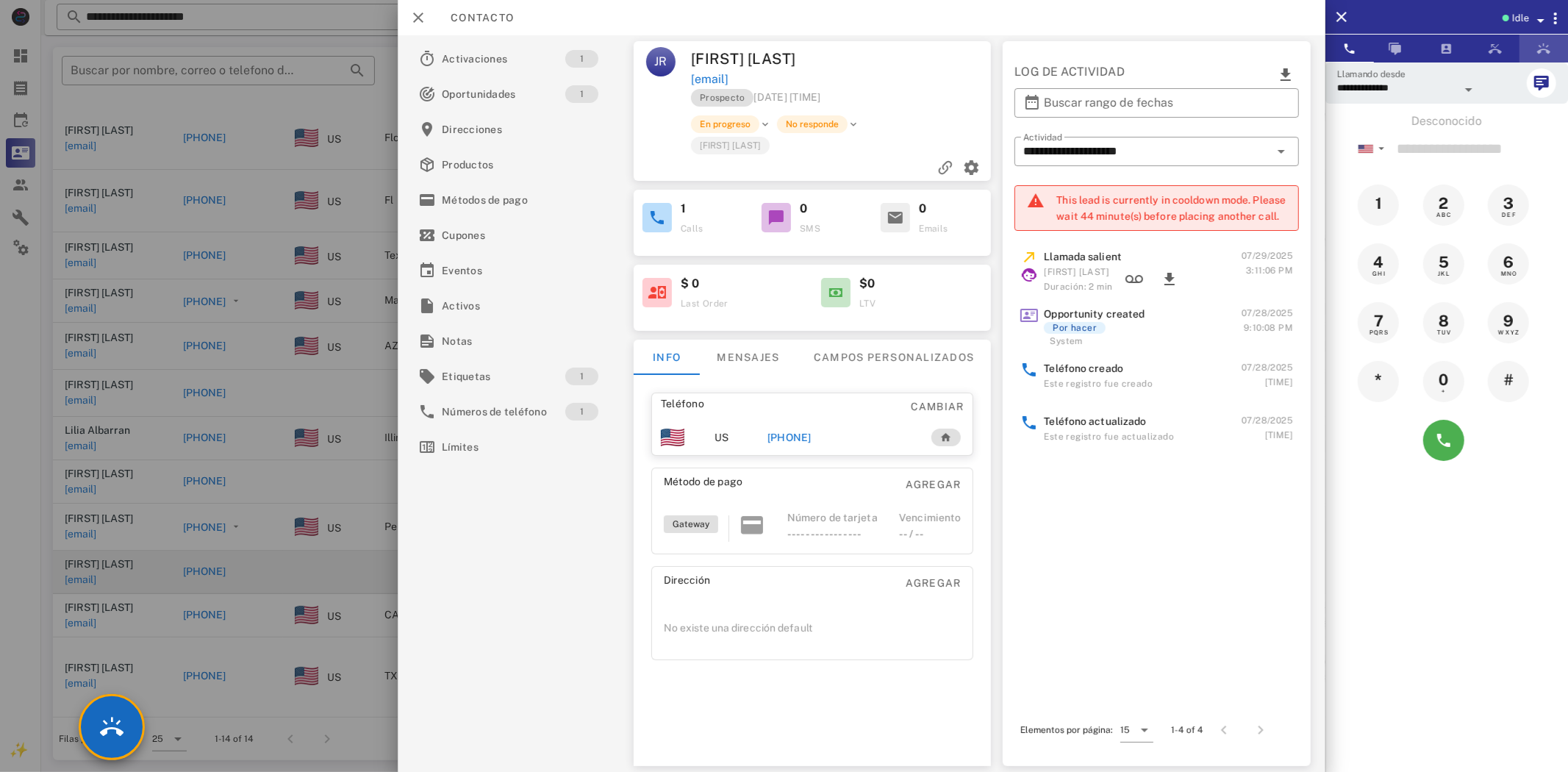 click at bounding box center (1544, 49) 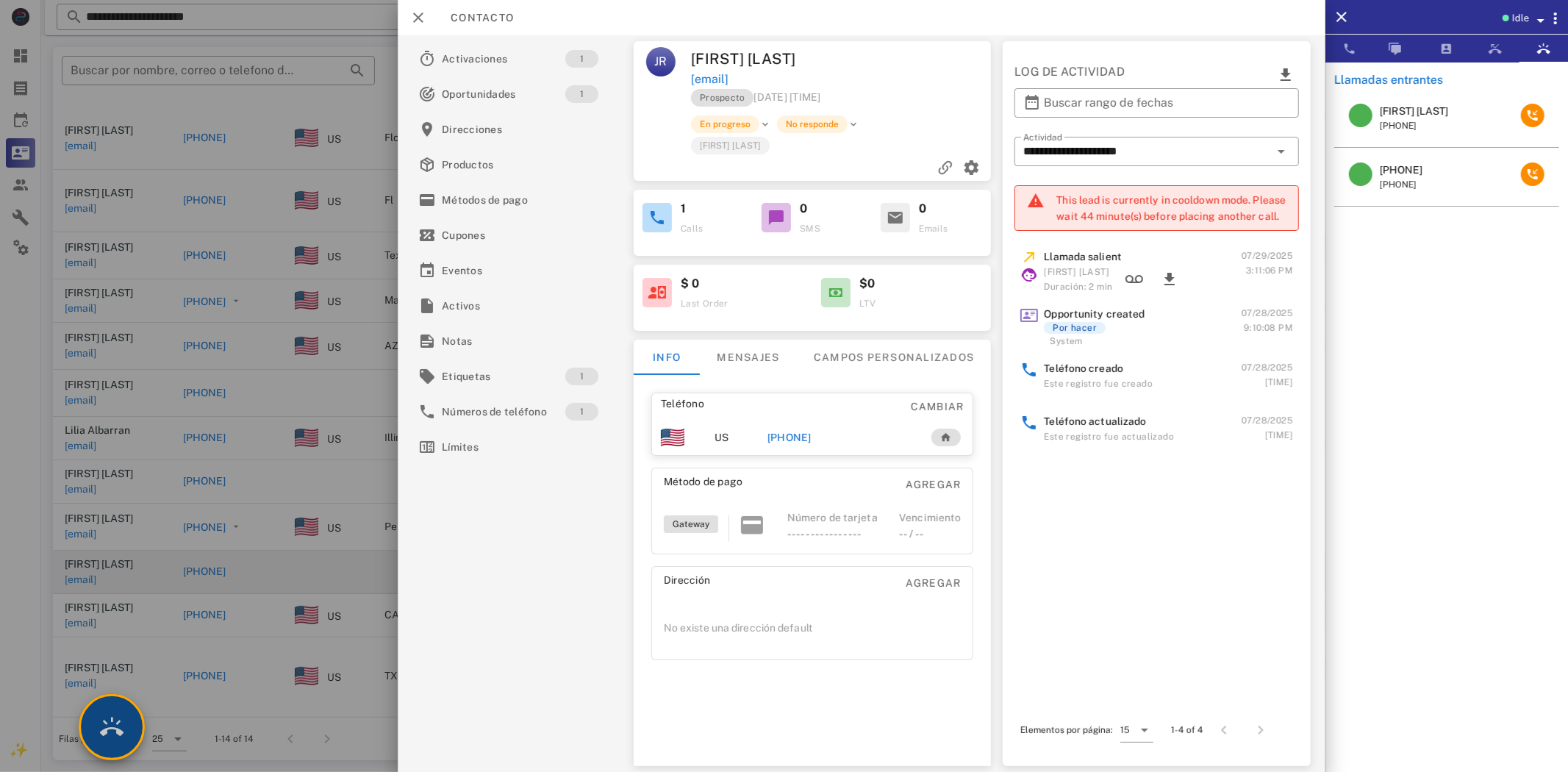 drag, startPoint x: 137, startPoint y: 723, endPoint x: 118, endPoint y: 736, distance: 23.021729 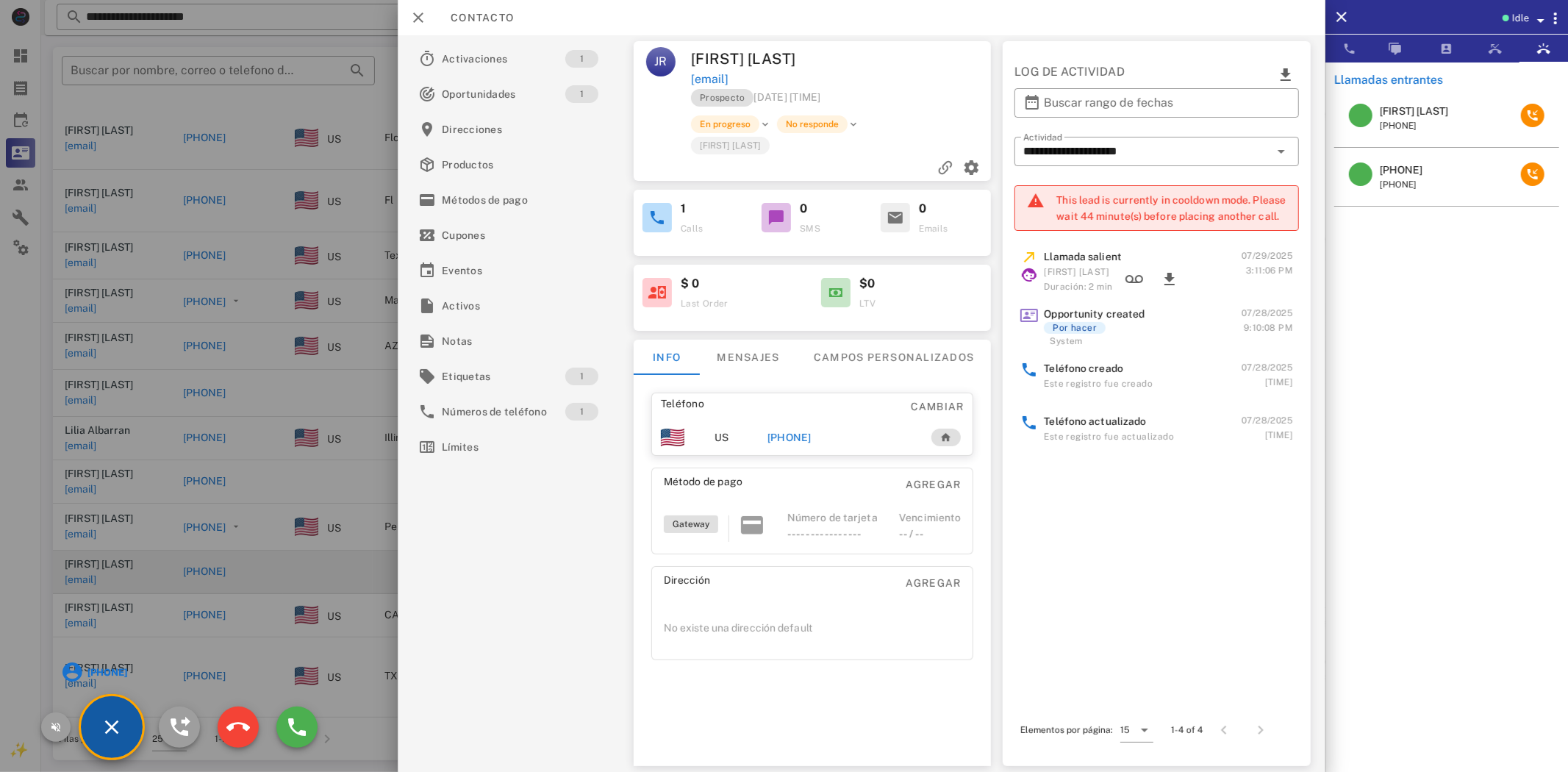 click on "[PHONE]" at bounding box center (107, 672) 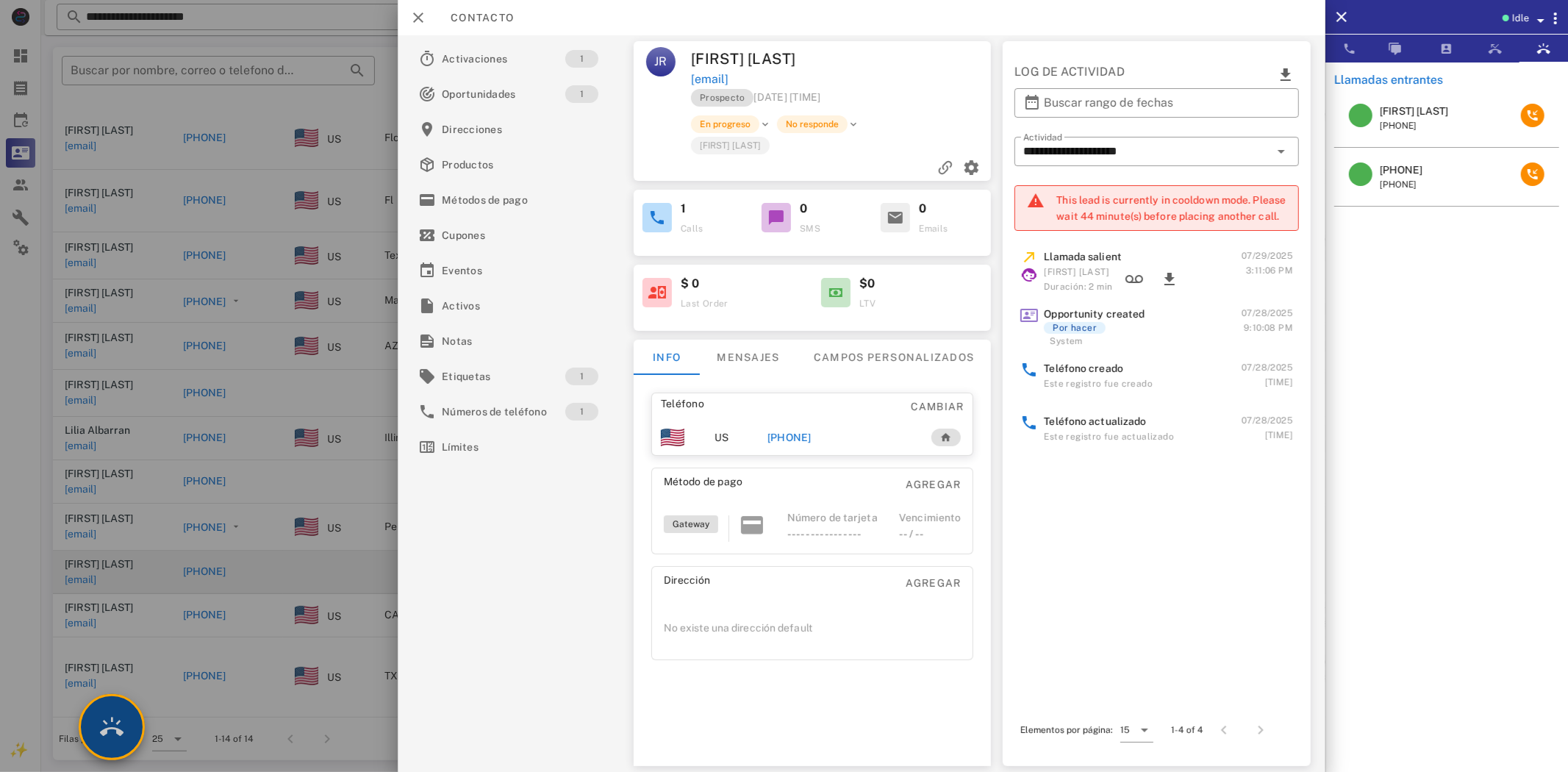 click at bounding box center [112, 727] 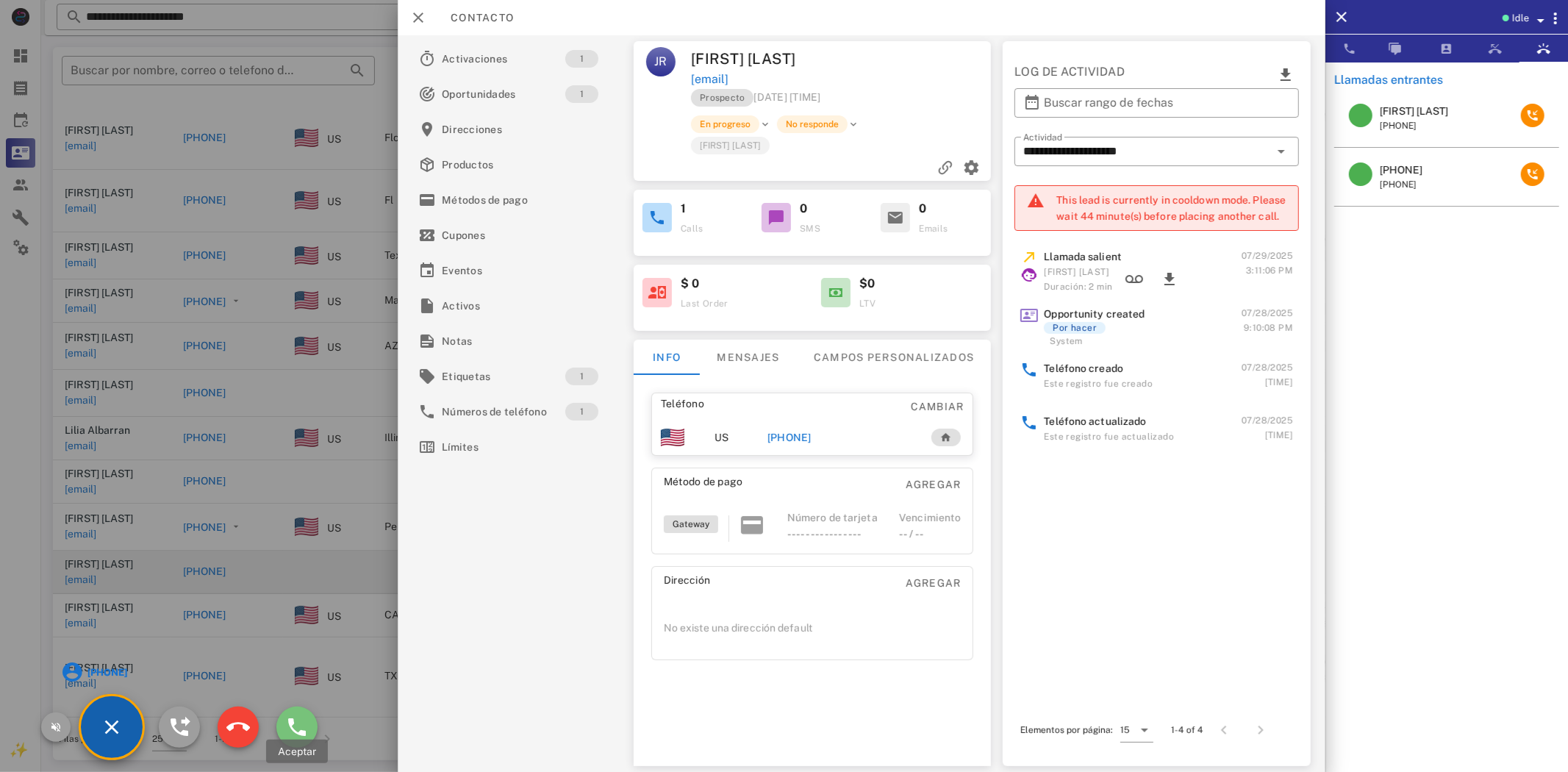 click at bounding box center [297, 727] 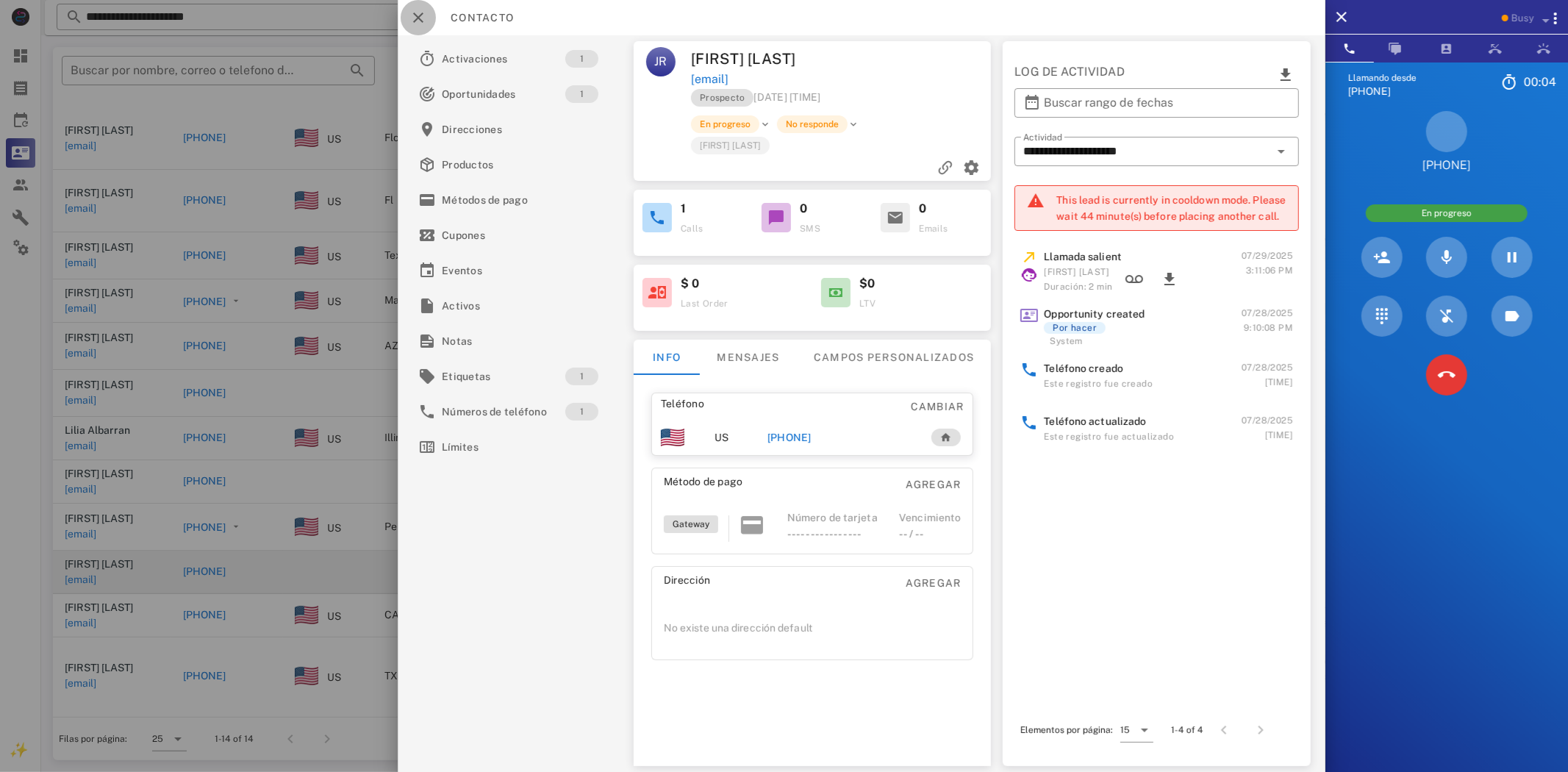 click at bounding box center [418, 18] 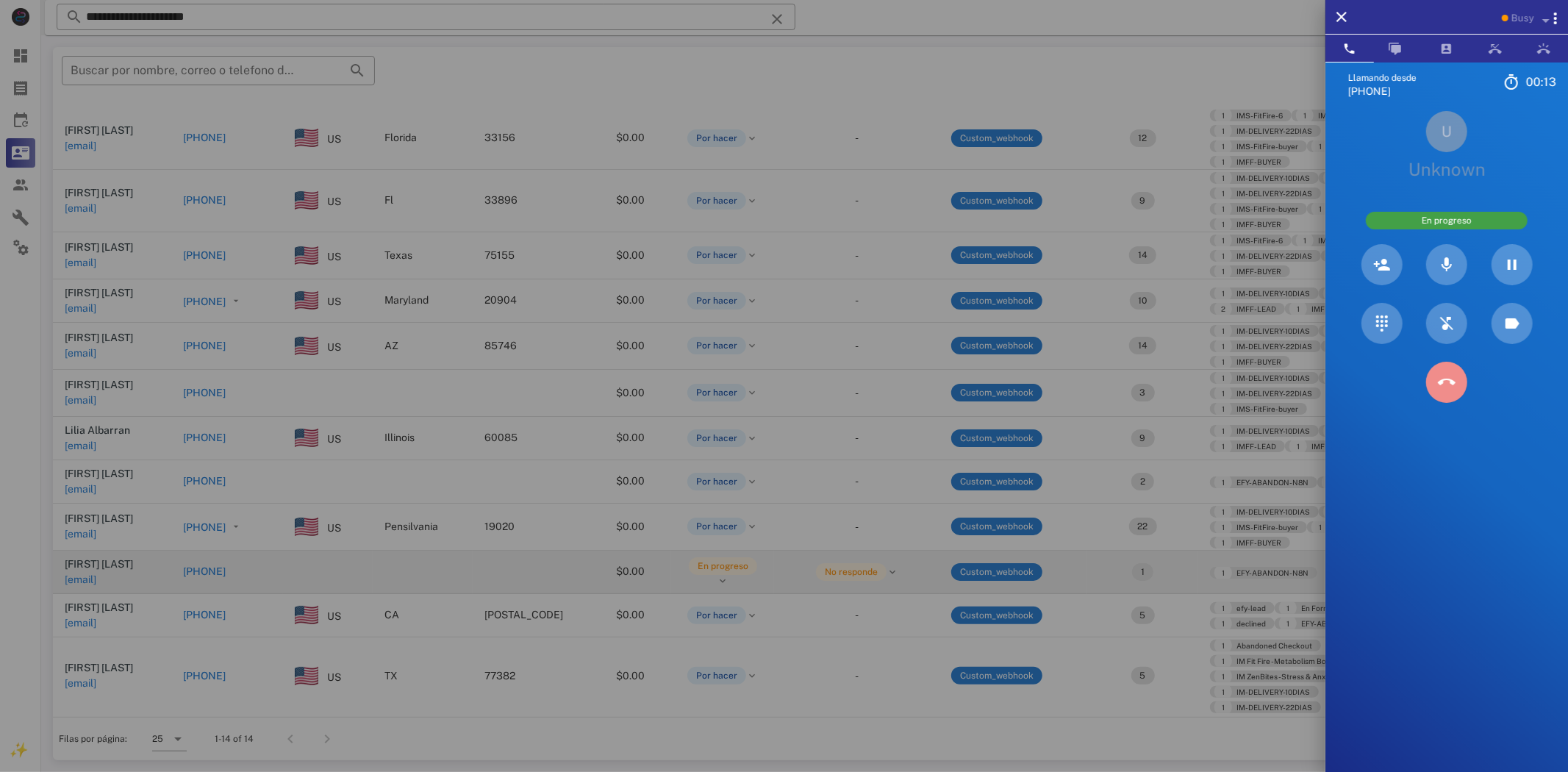 click at bounding box center [1447, 382] 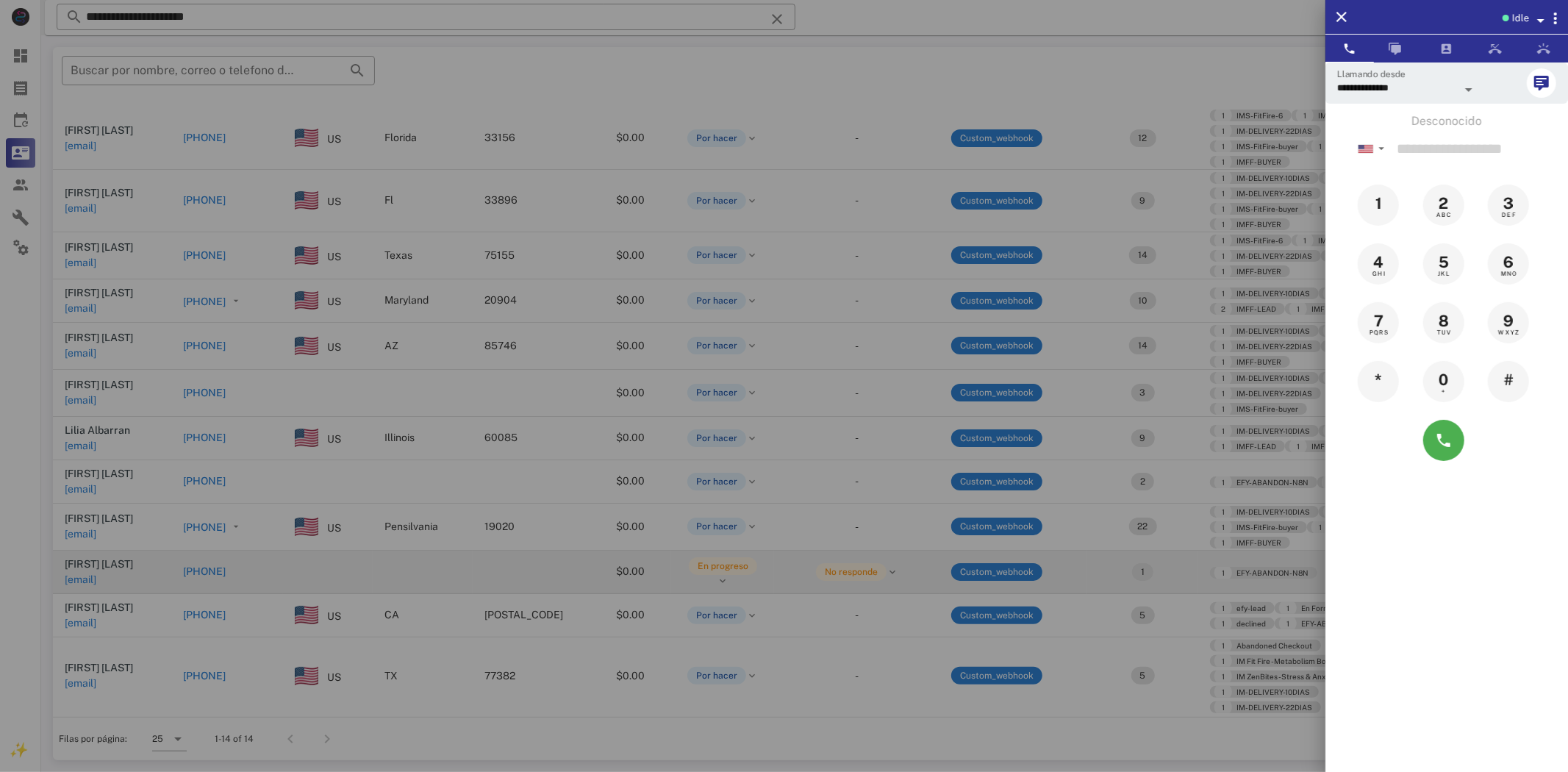 click at bounding box center [784, 386] 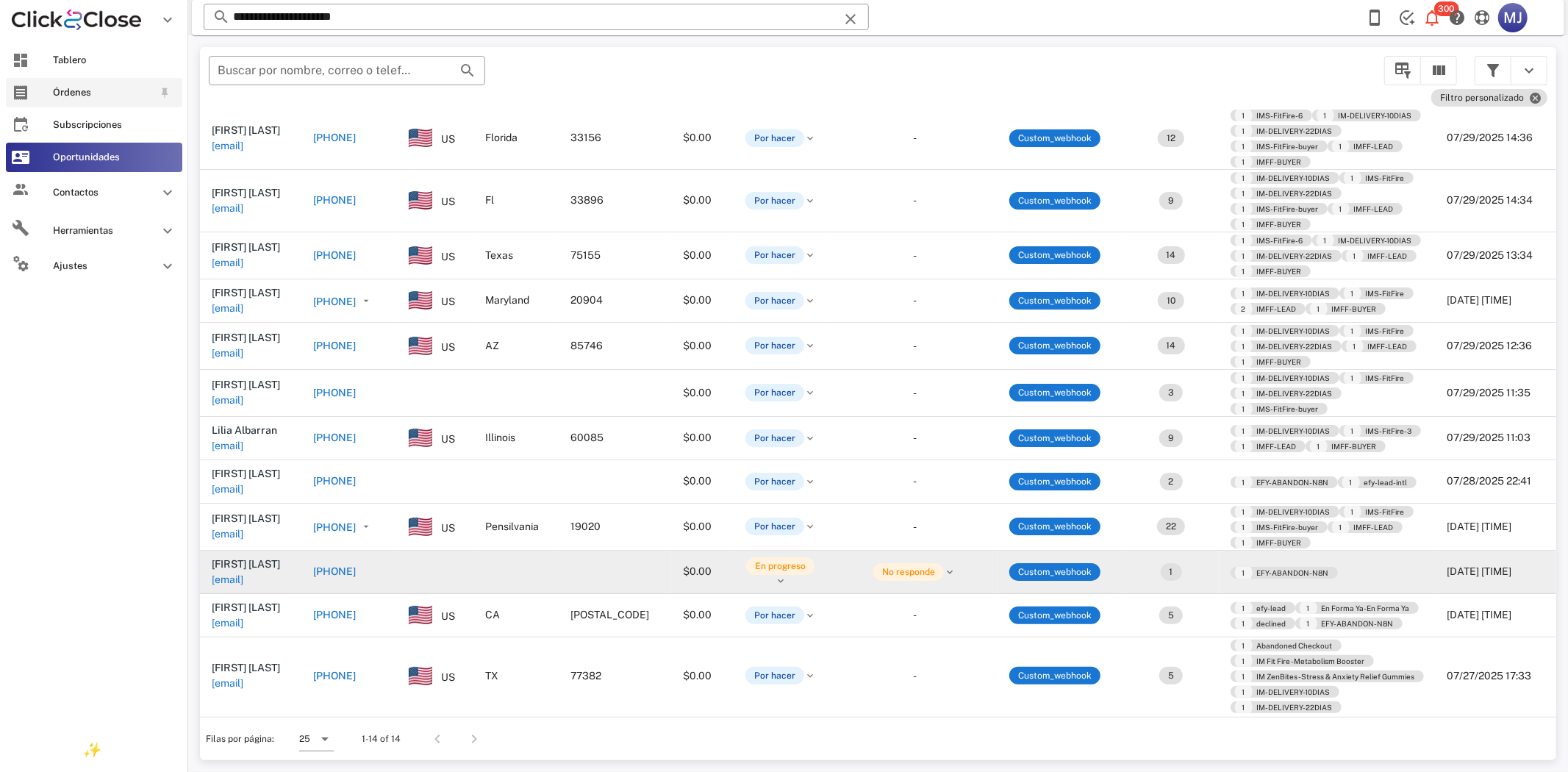 click at bounding box center [21, 93] 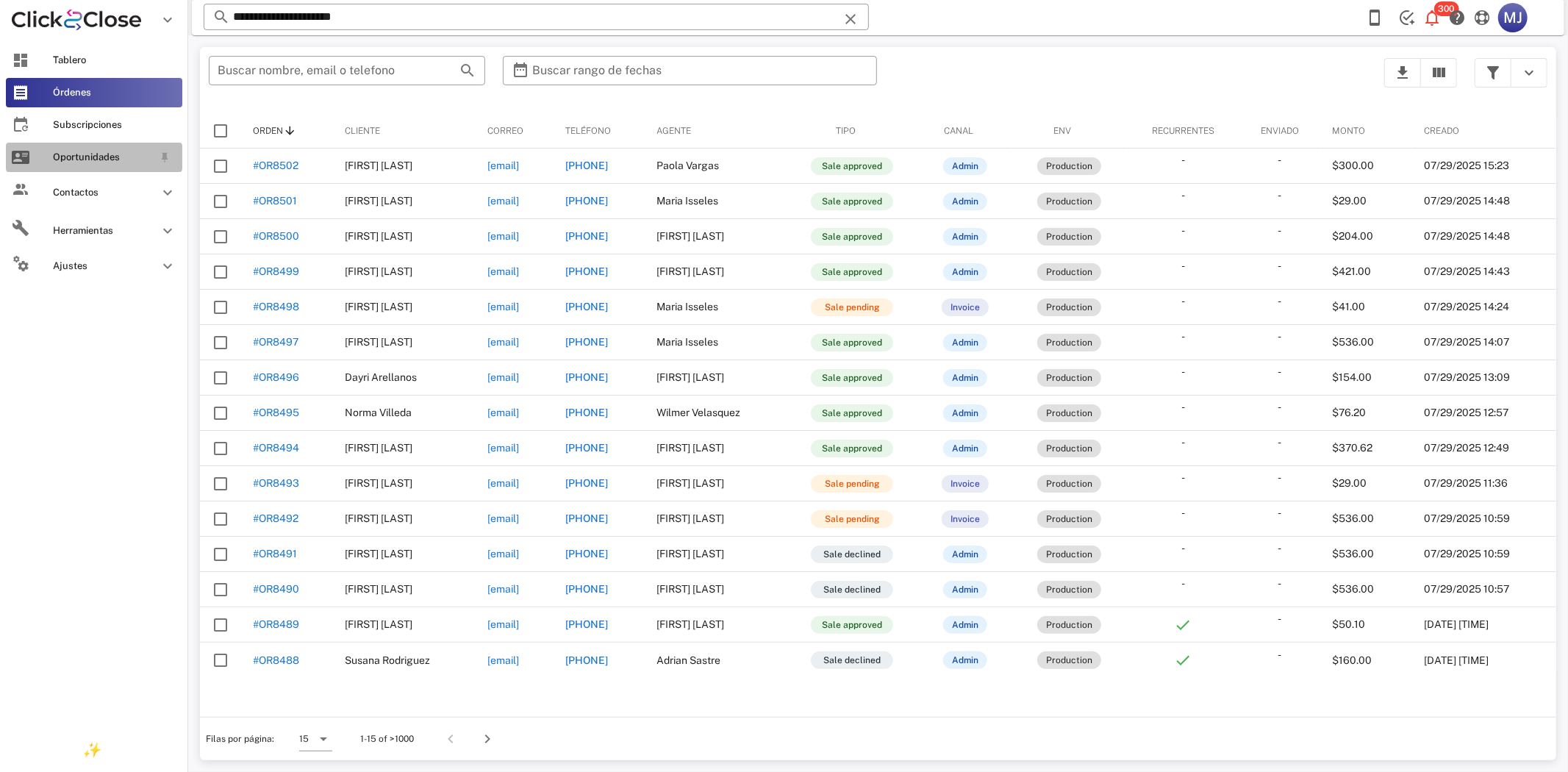 click at bounding box center (21, 157) 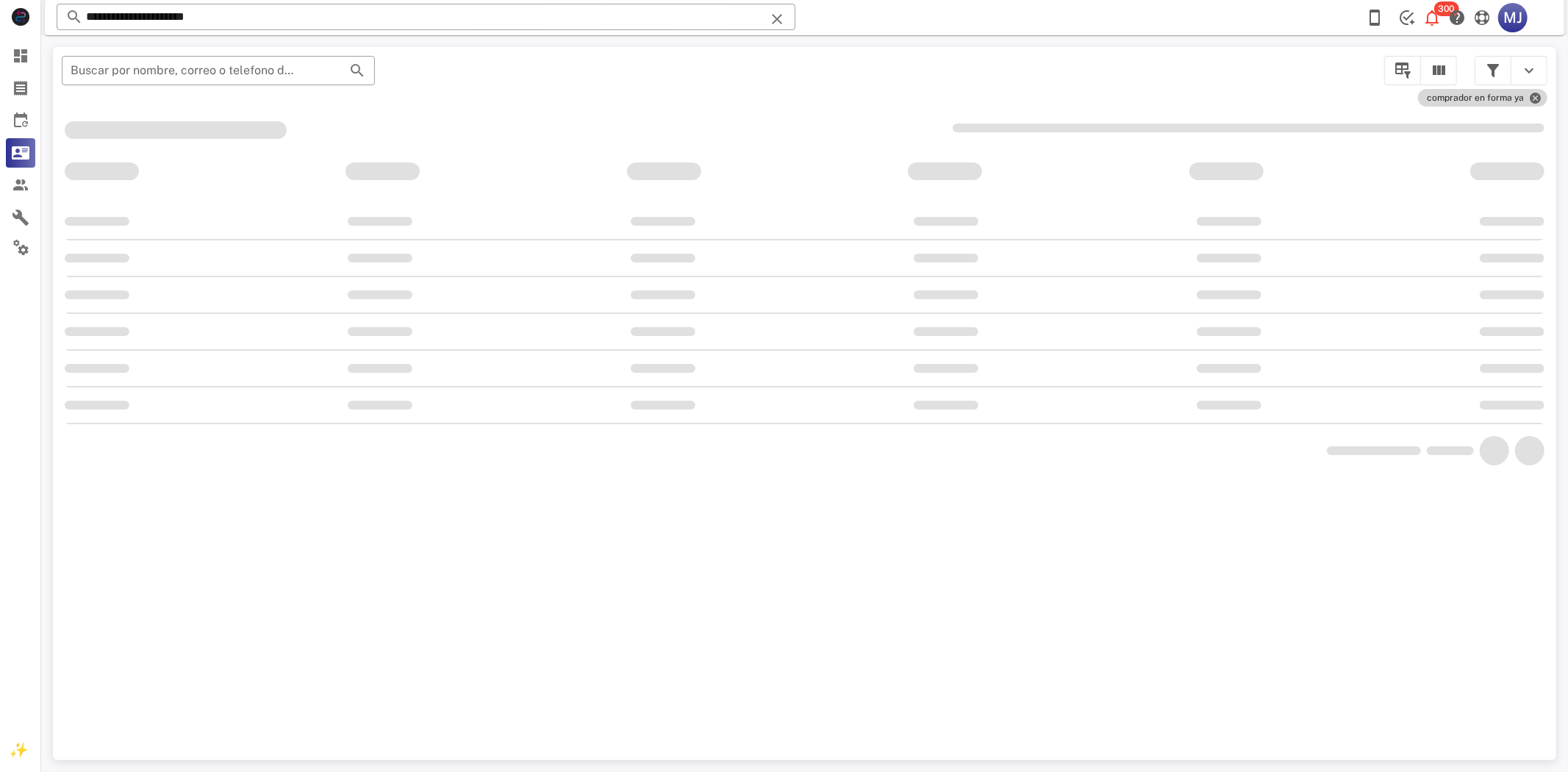 click on "comprador en forma ya" at bounding box center [1483, 98] 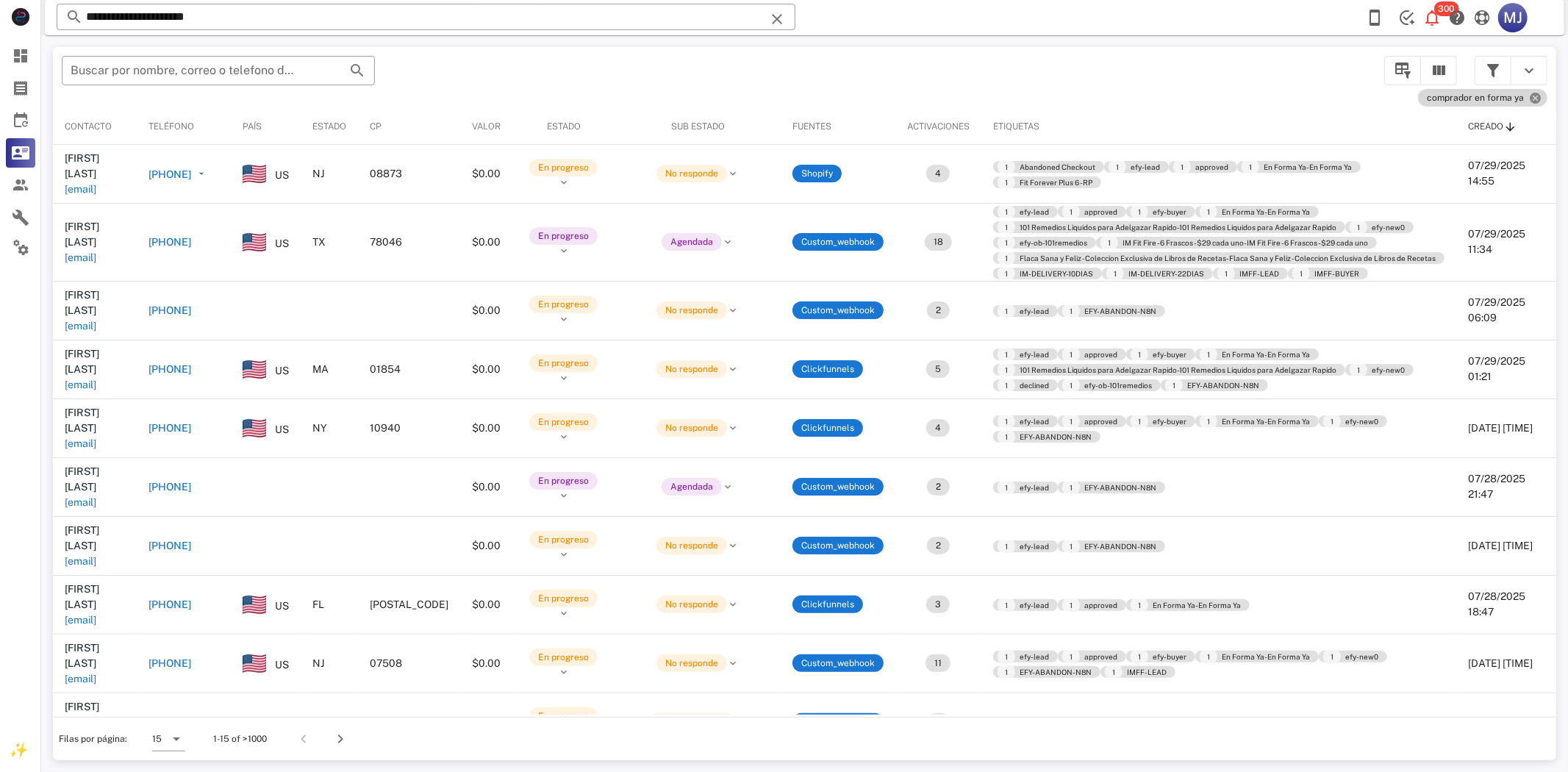 click on "comprador en forma ya" at bounding box center [1483, 98] 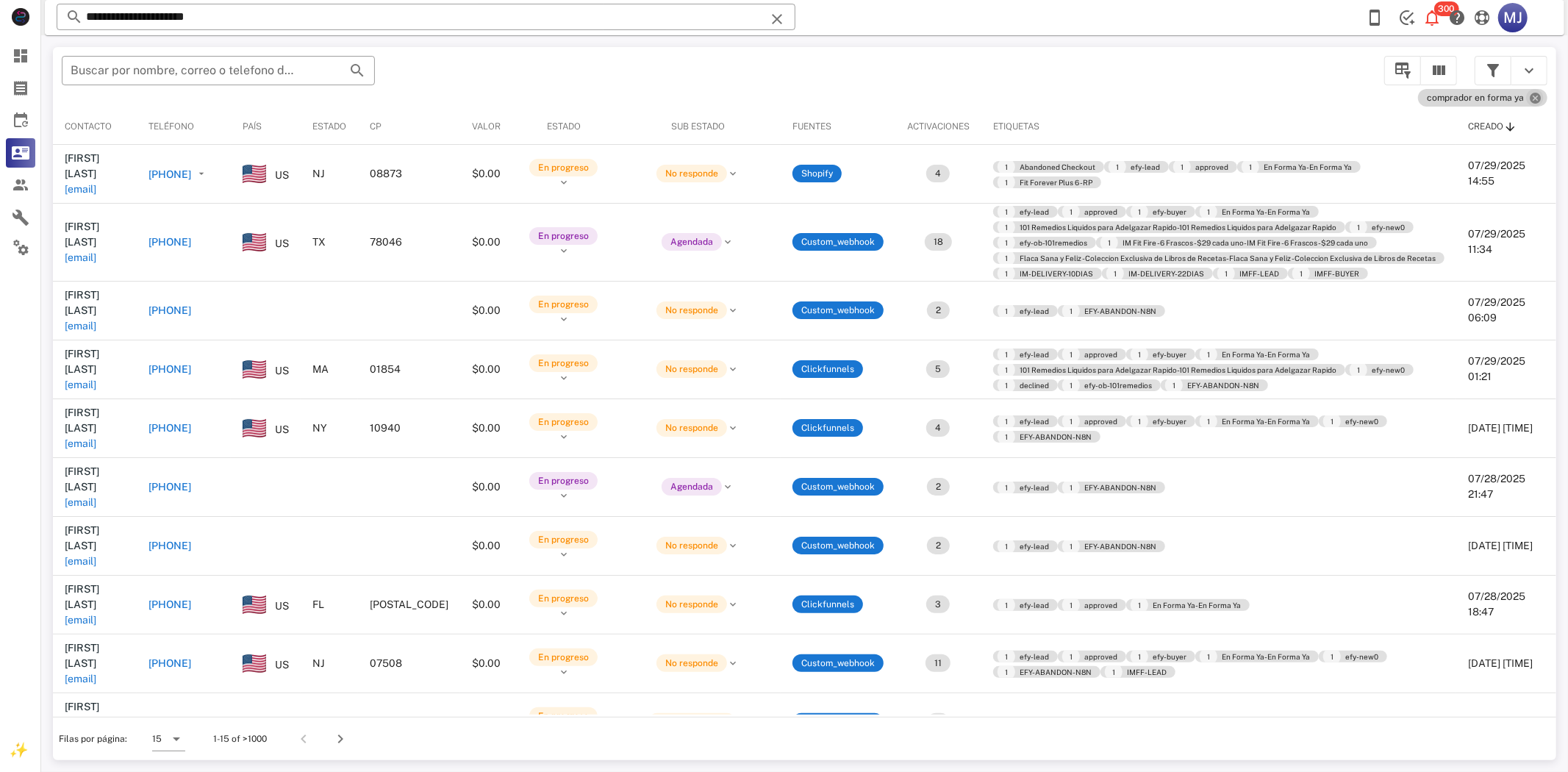 click at bounding box center [1535, 98] 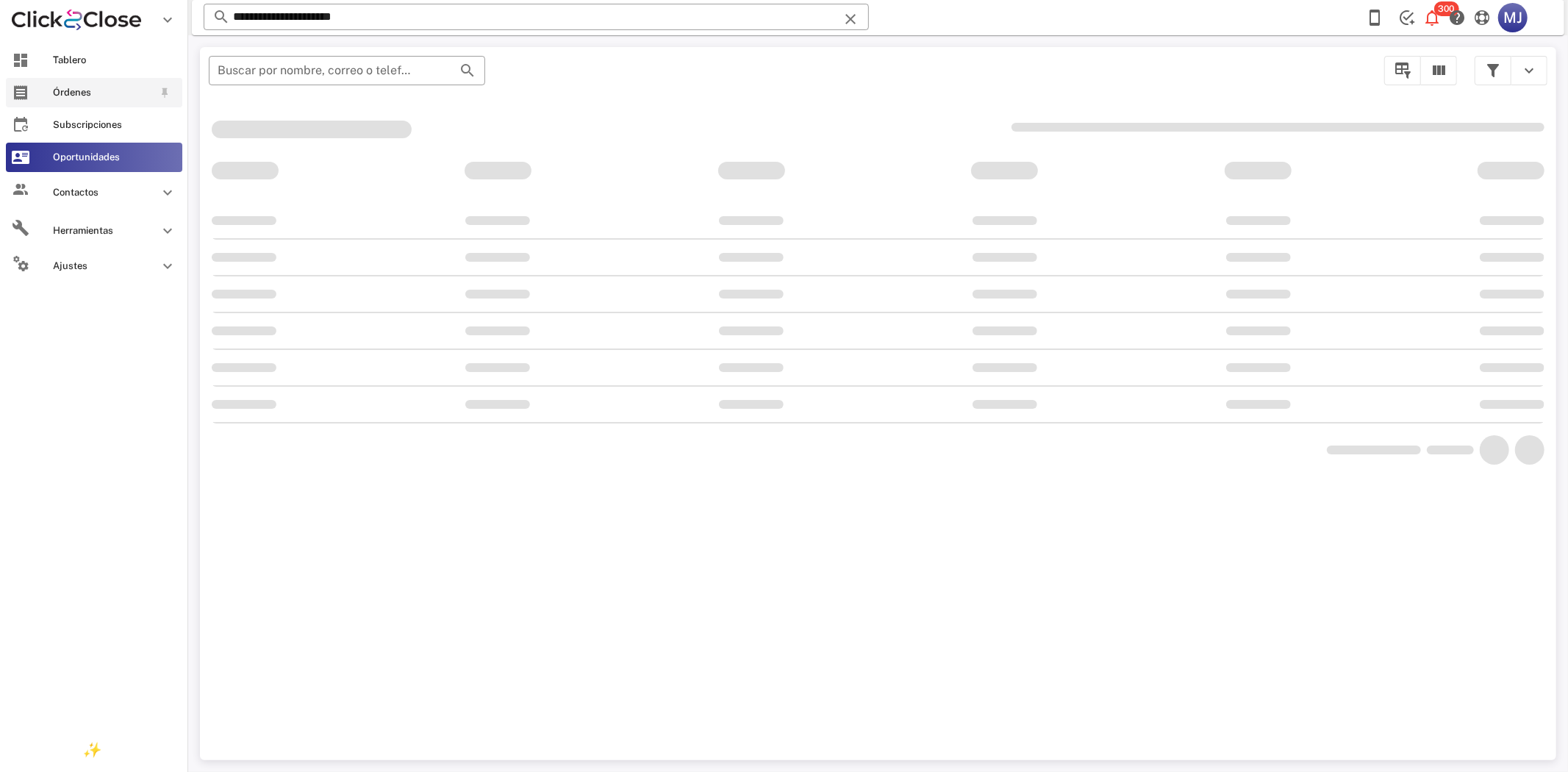 click on "Órdenes" at bounding box center [94, 93] 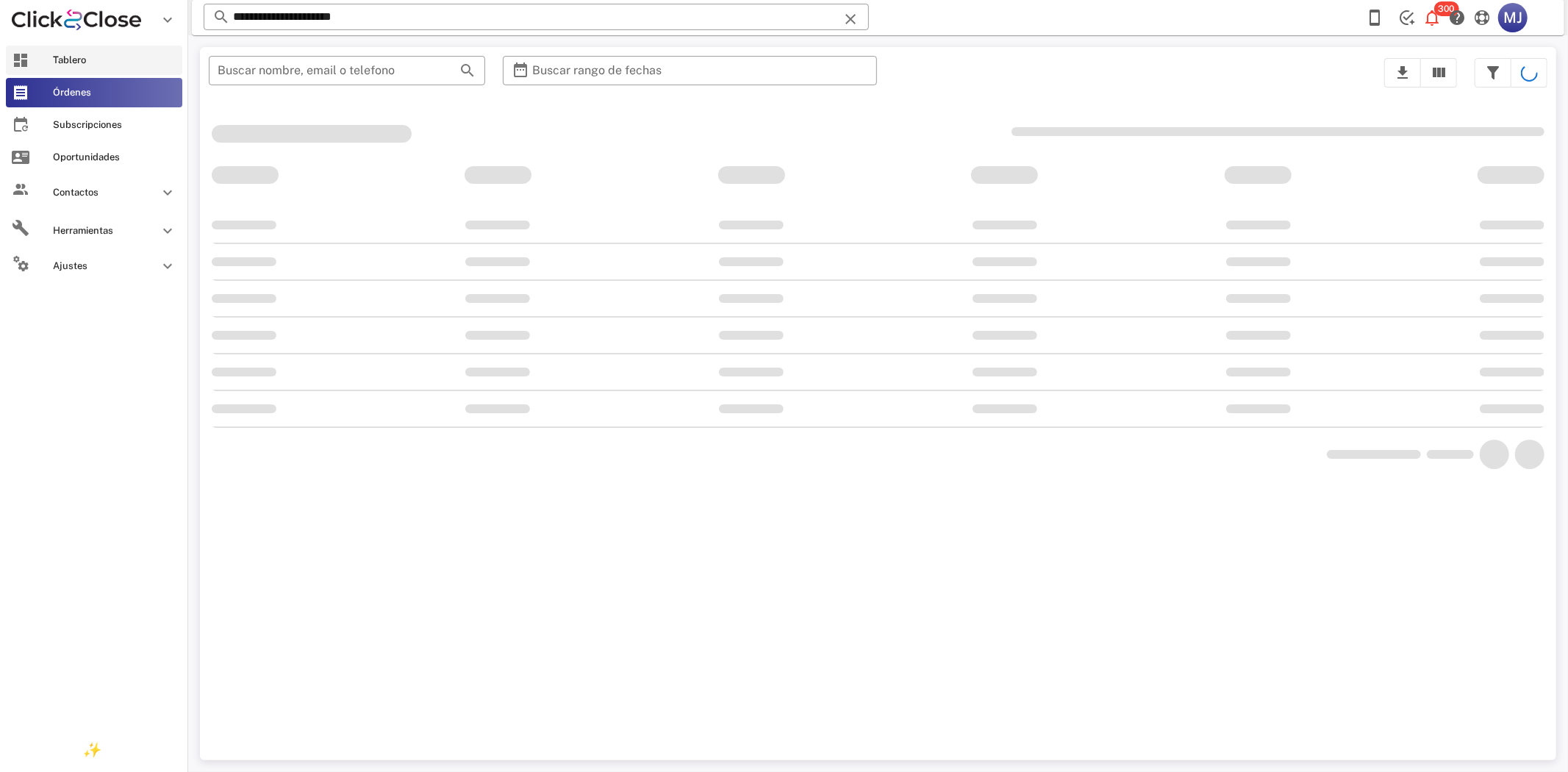 click on "Tablero" at bounding box center [115, 60] 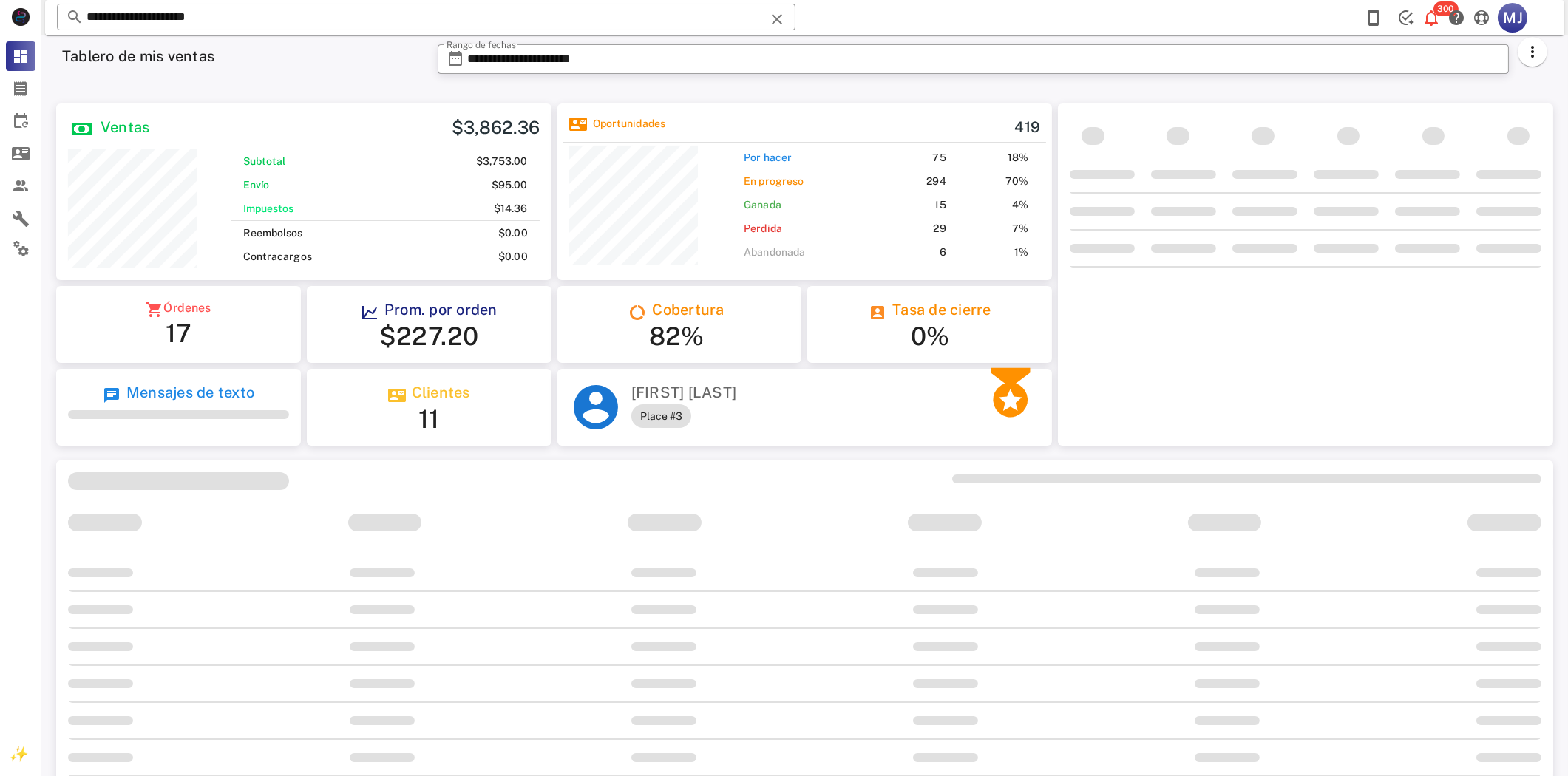 scroll, scrollTop: 738858, scrollLeft: 738779, axis: both 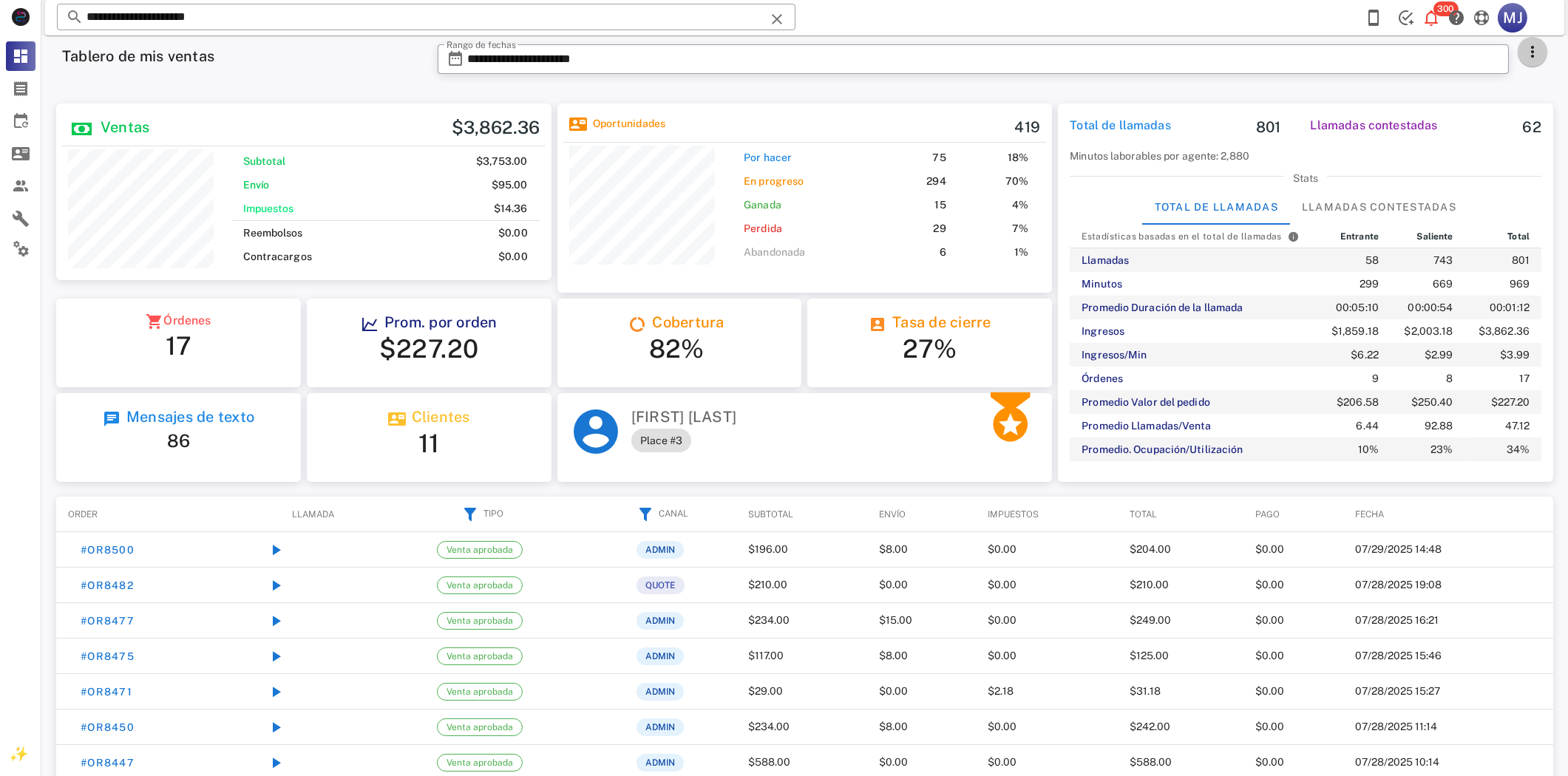 click at bounding box center [1533, 52] 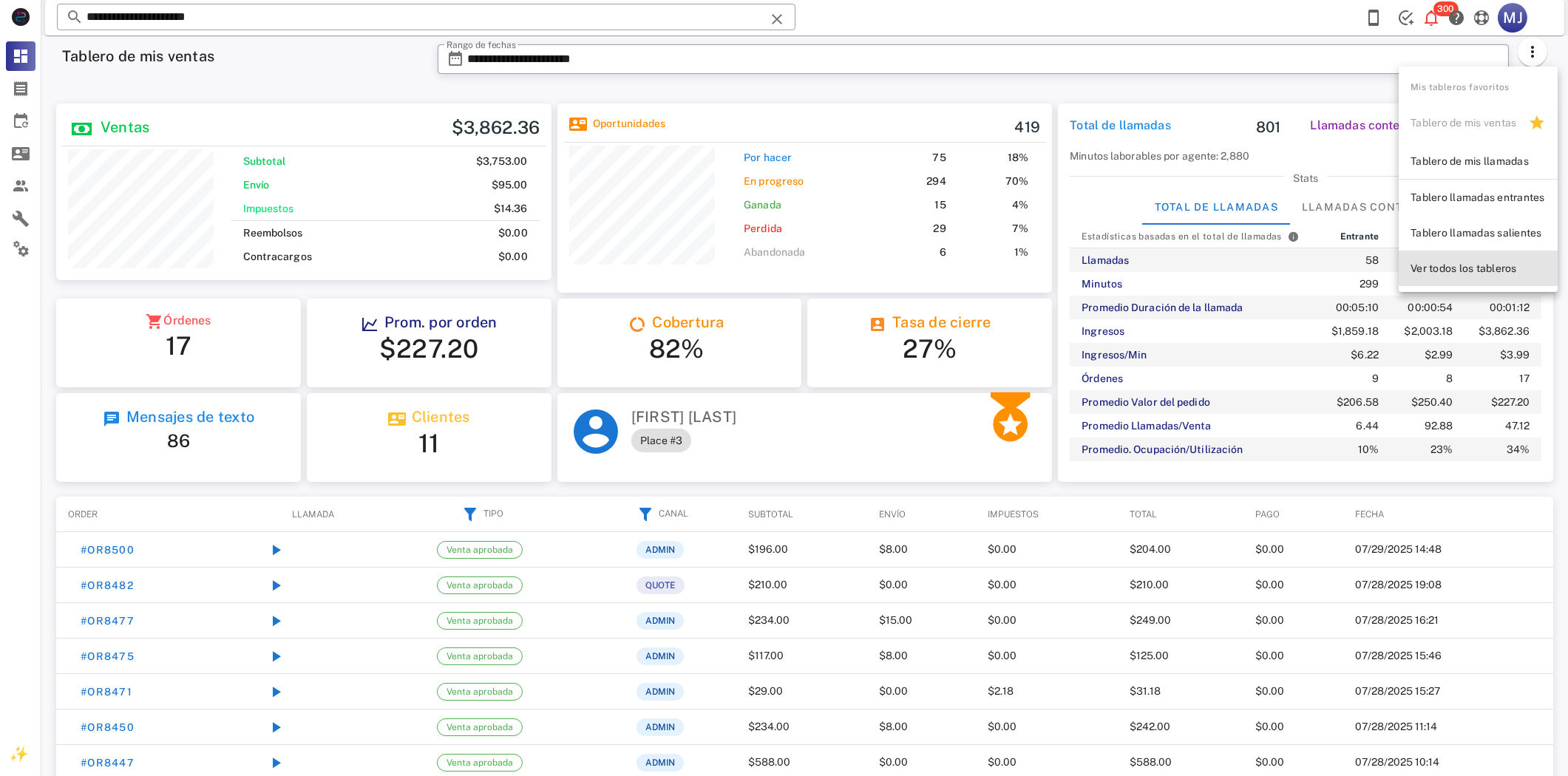 click on "Ver todos los tableros" at bounding box center (1478, 268) 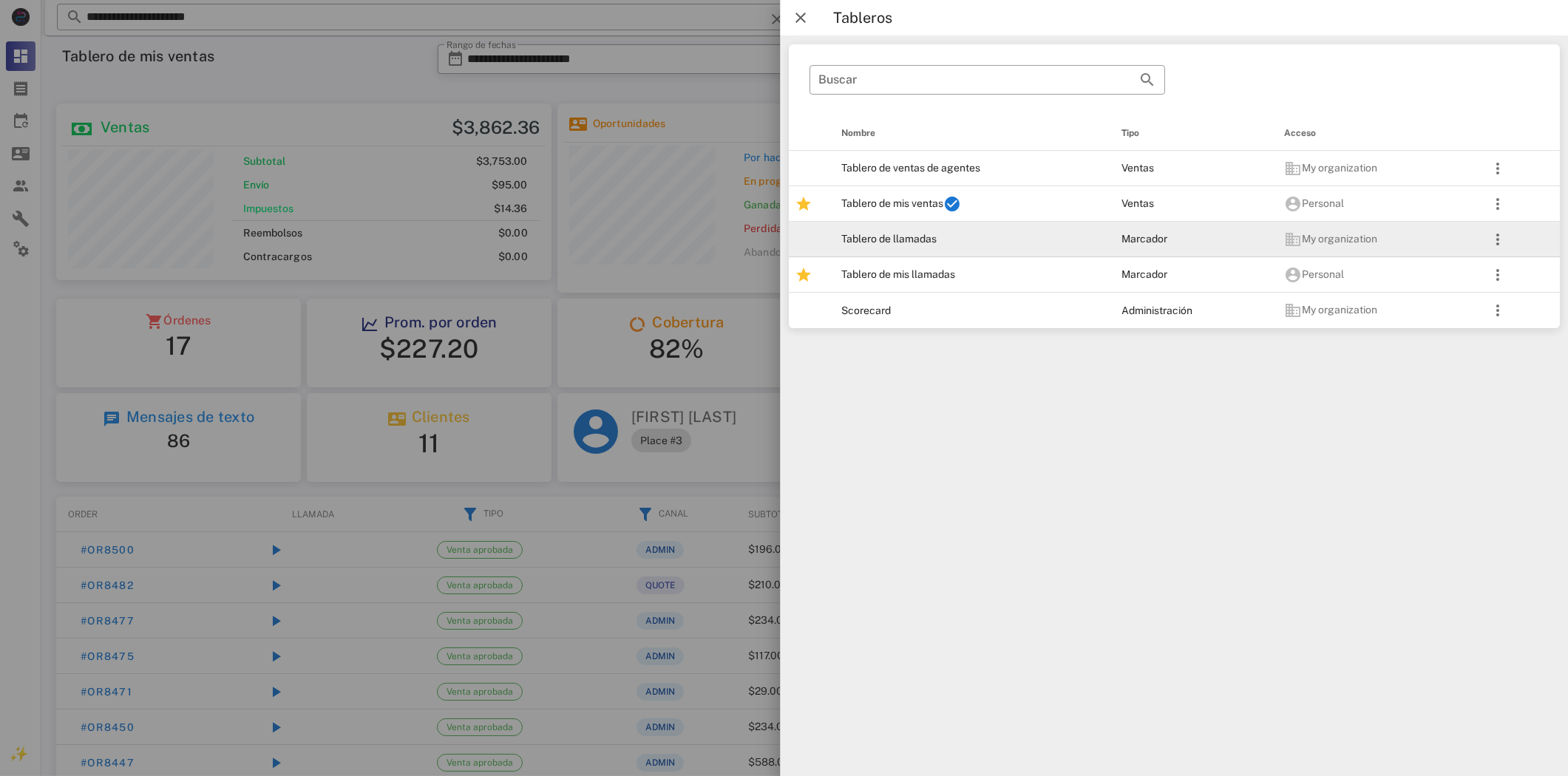 click on "Tablero de llamadas" at bounding box center [969, 239] 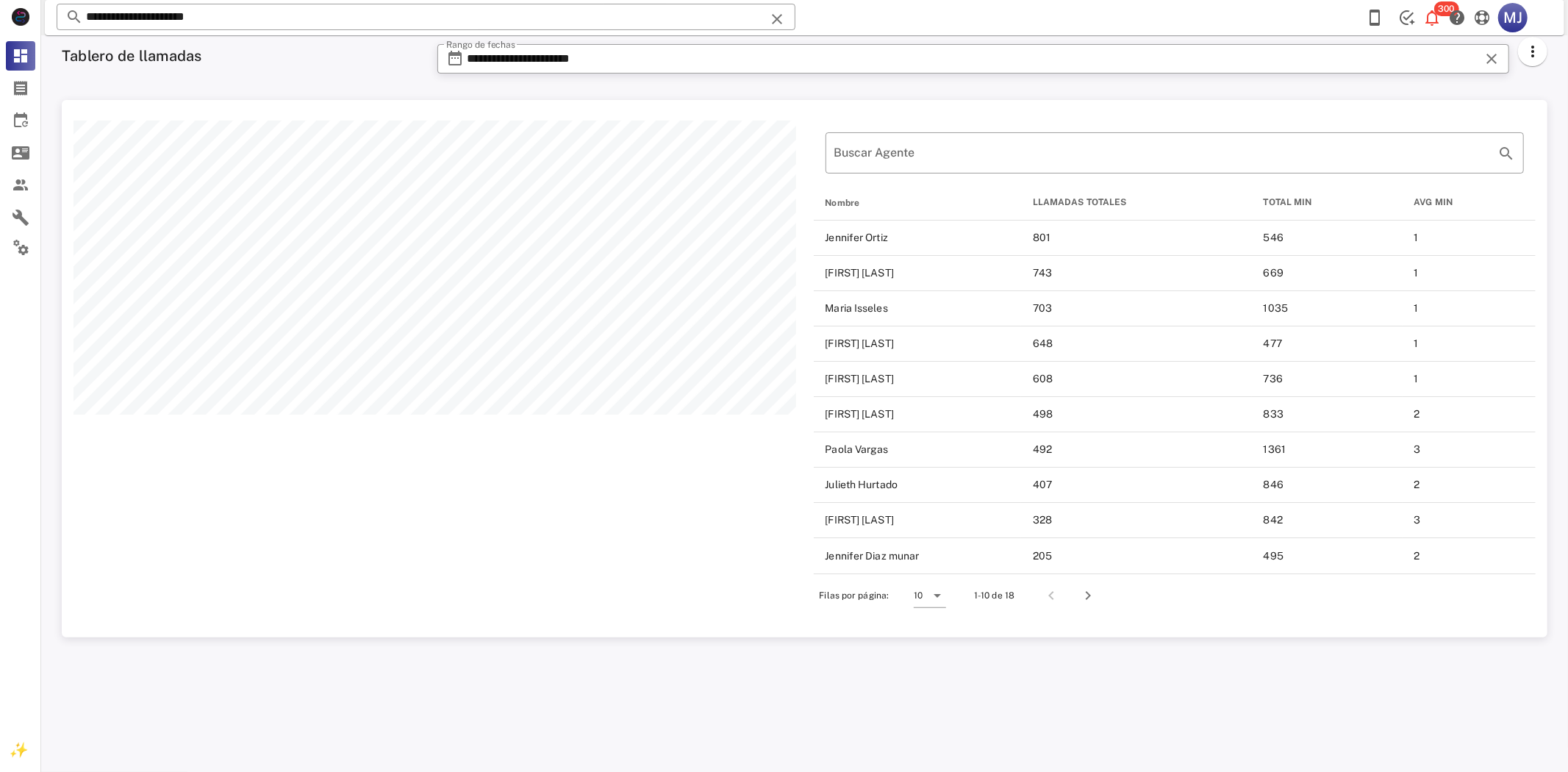 scroll, scrollTop: 734700, scrollLeft: 733628, axis: both 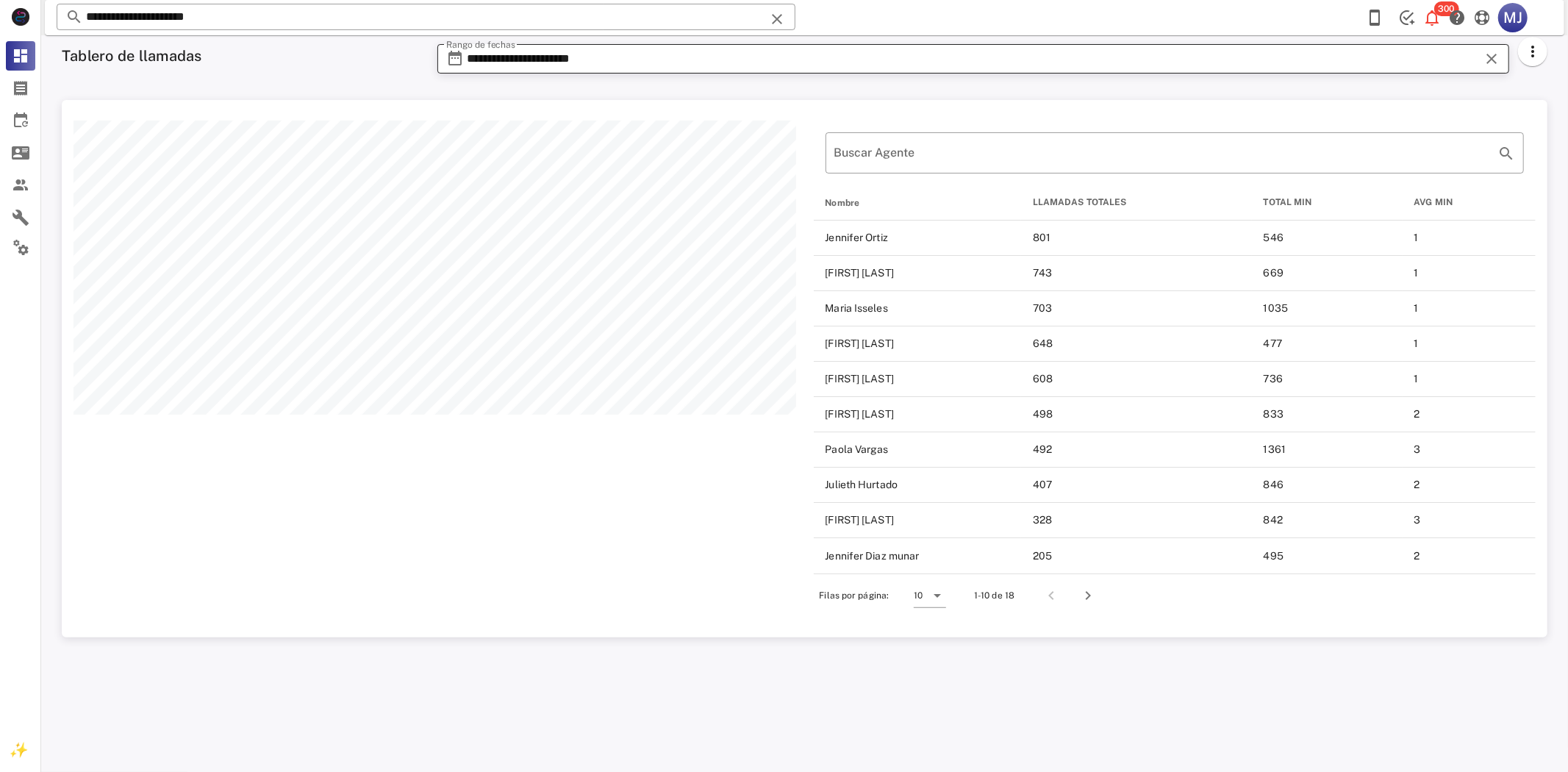 click on "**********" at bounding box center [973, 59] 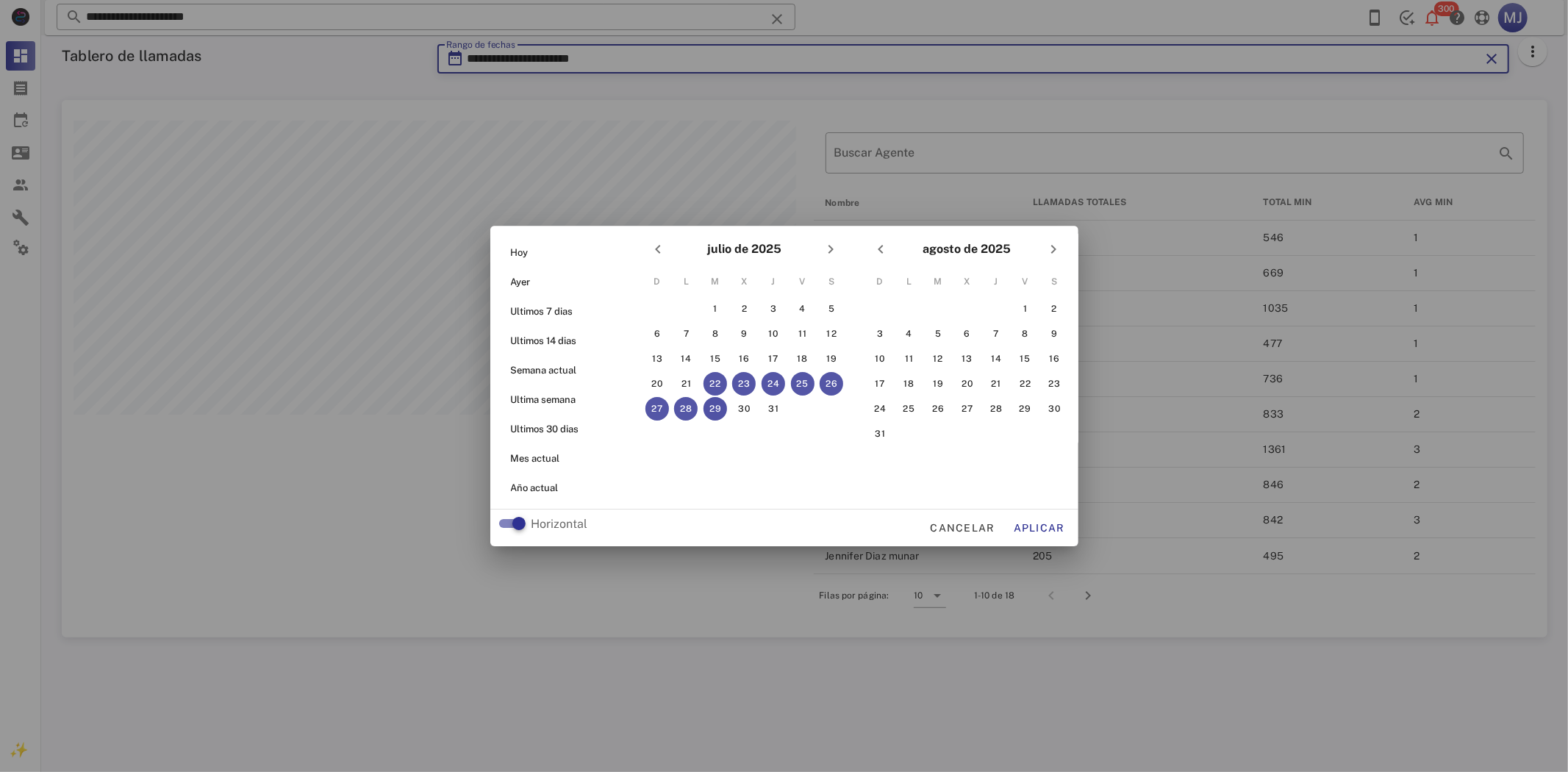 click on "29" at bounding box center [715, 409] 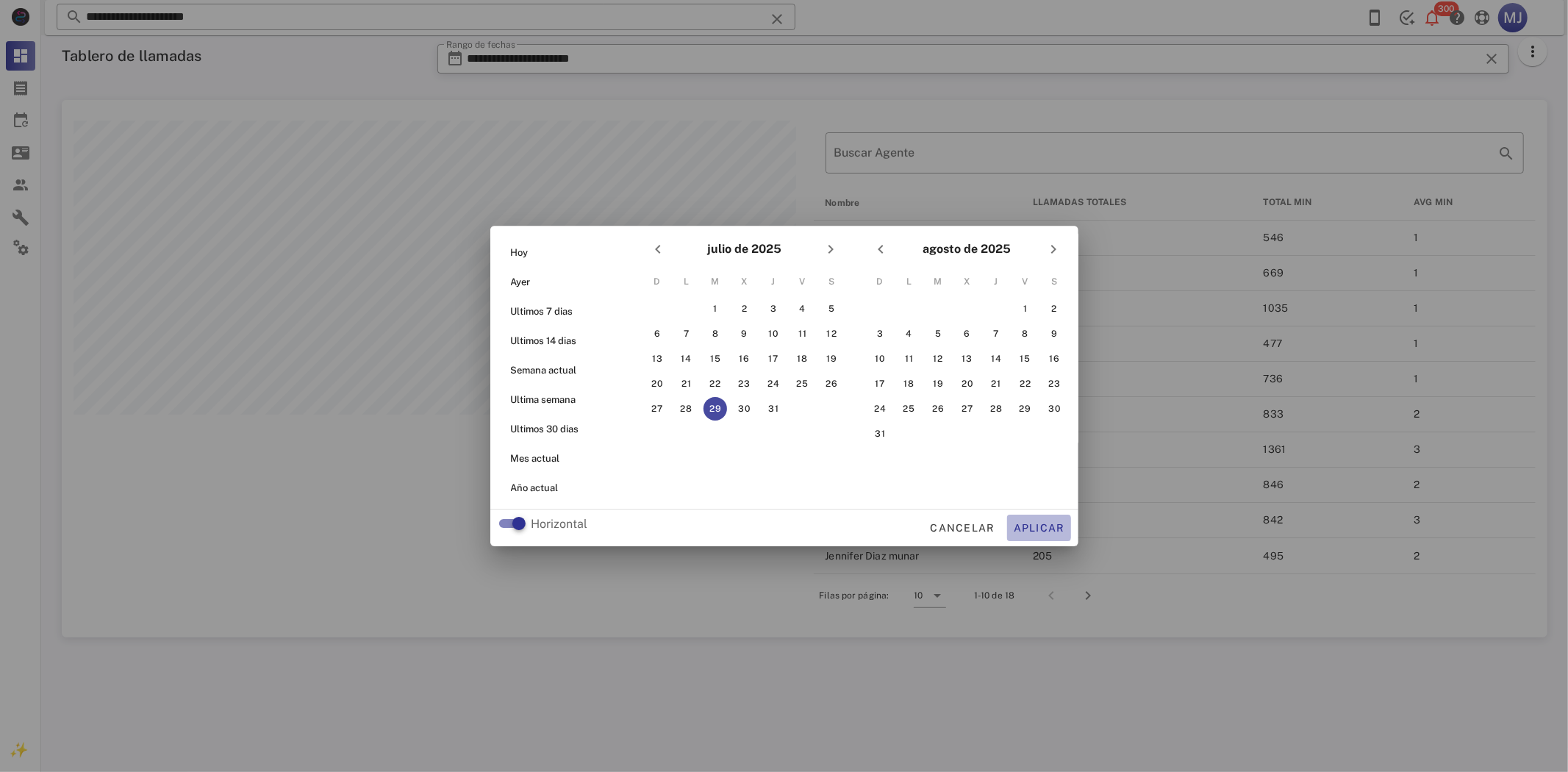 click on "Aplicar" at bounding box center (1039, 528) 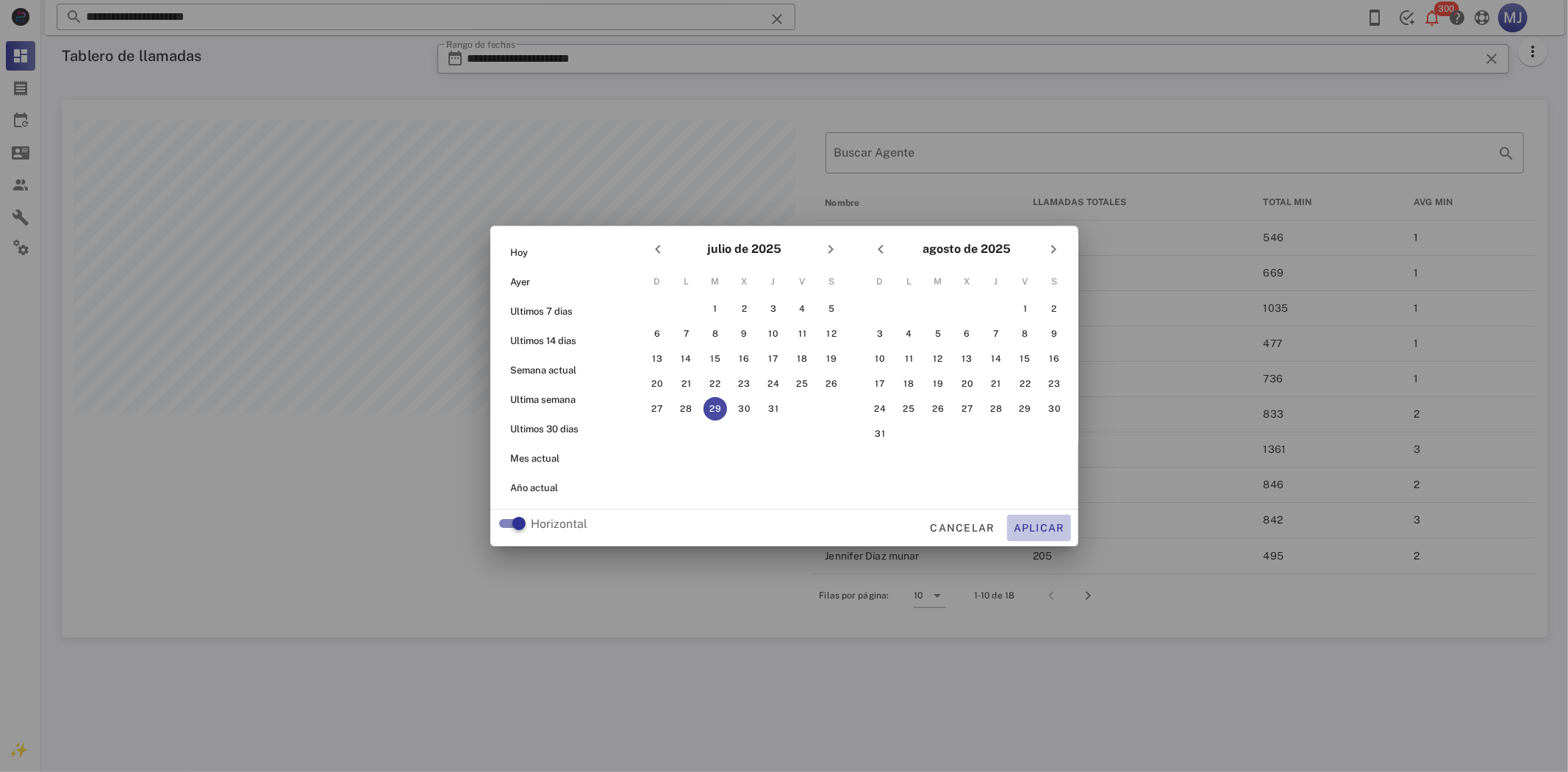 type on "**********" 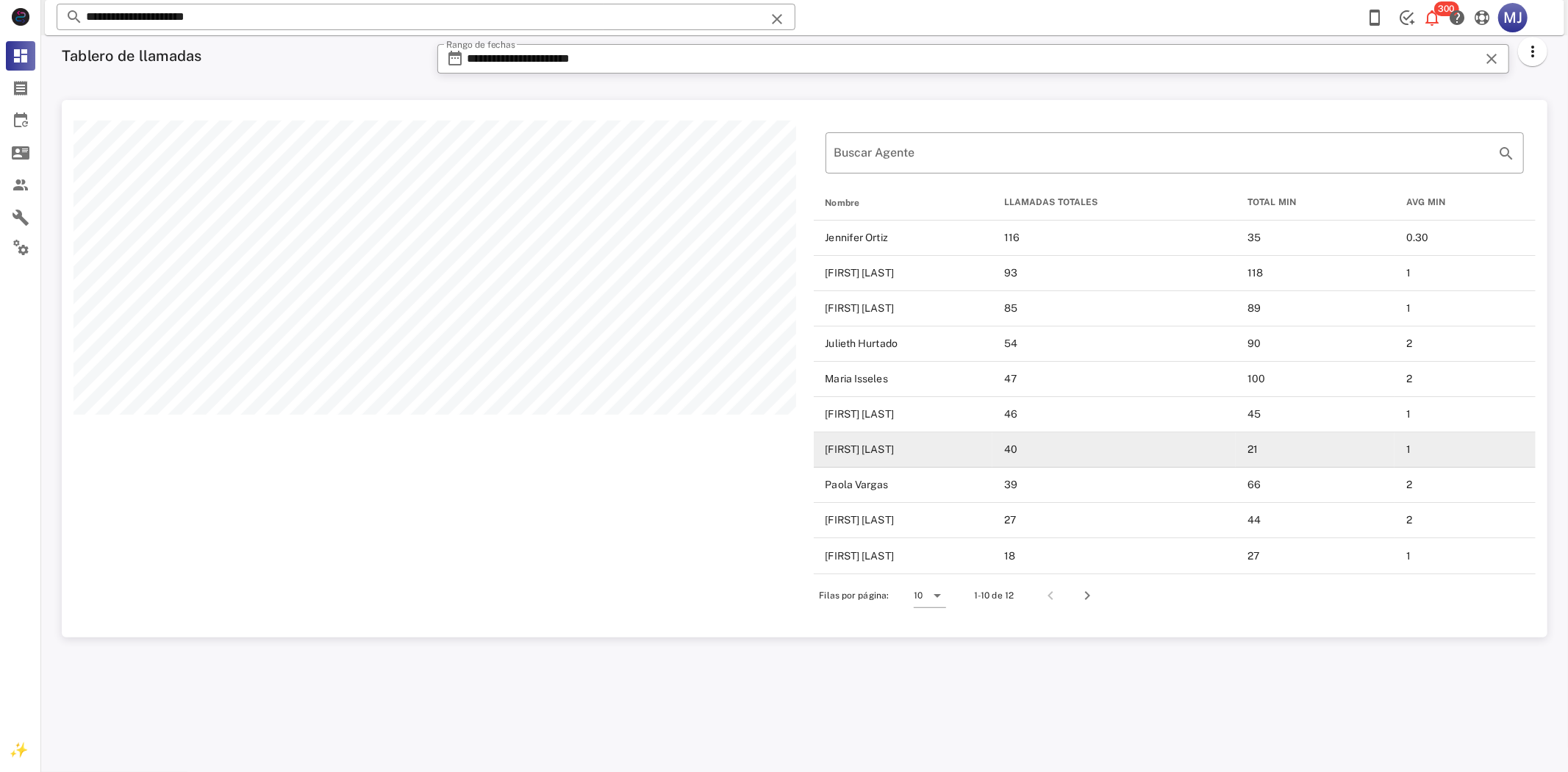 scroll, scrollTop: 734700, scrollLeft: 733628, axis: both 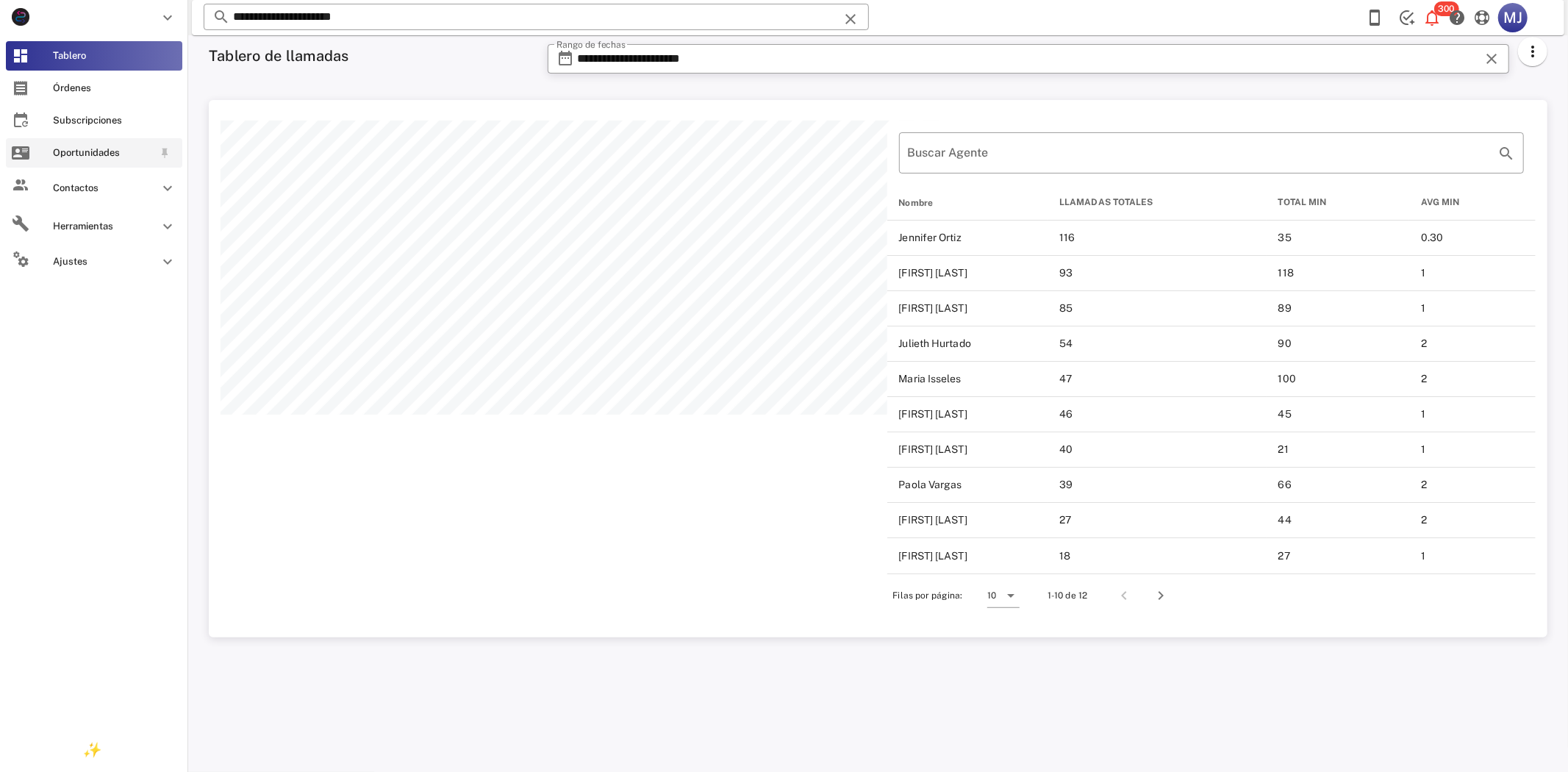 click at bounding box center [21, 153] 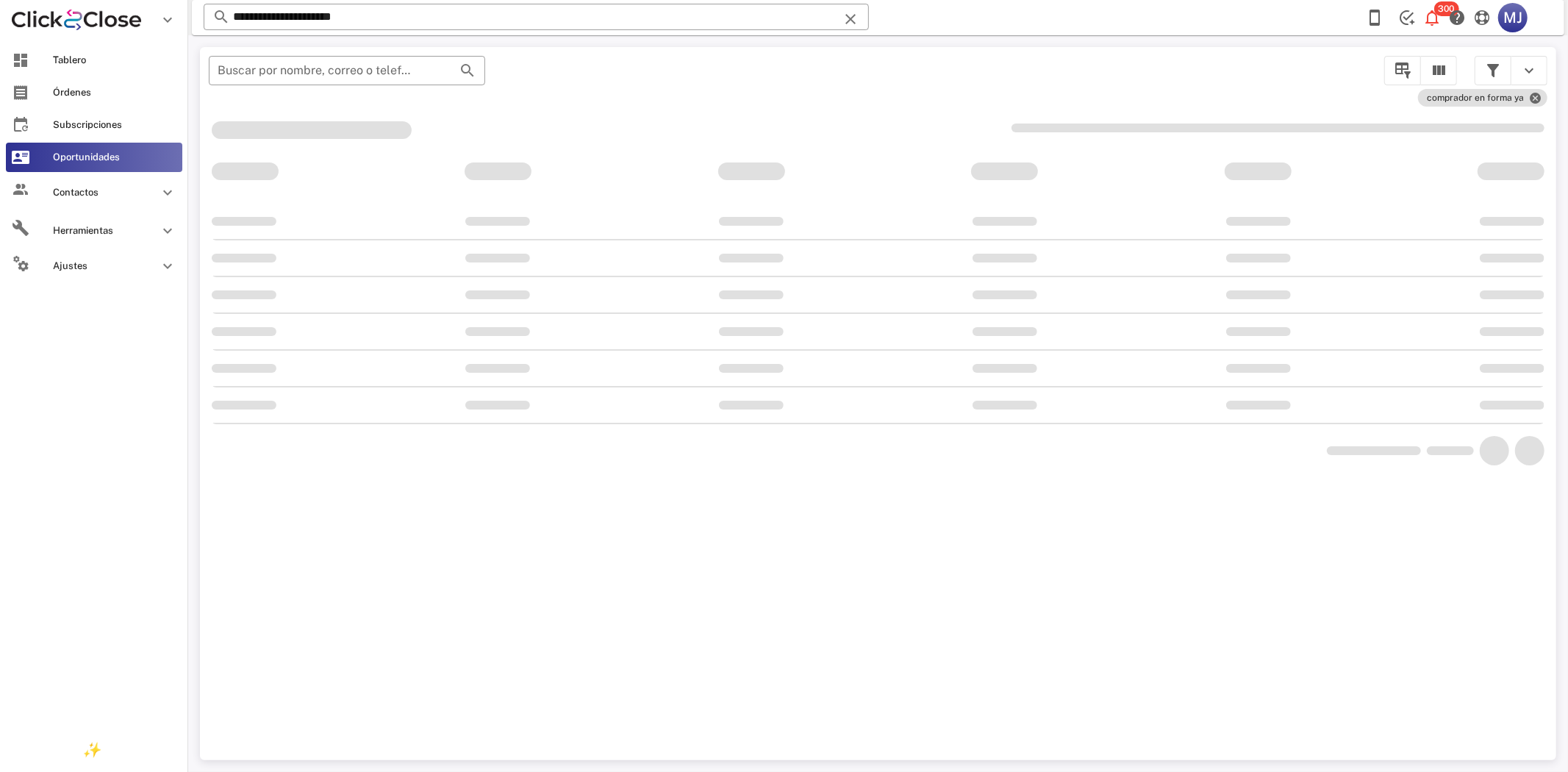 click on "Oportunidades" at bounding box center (103, 157) 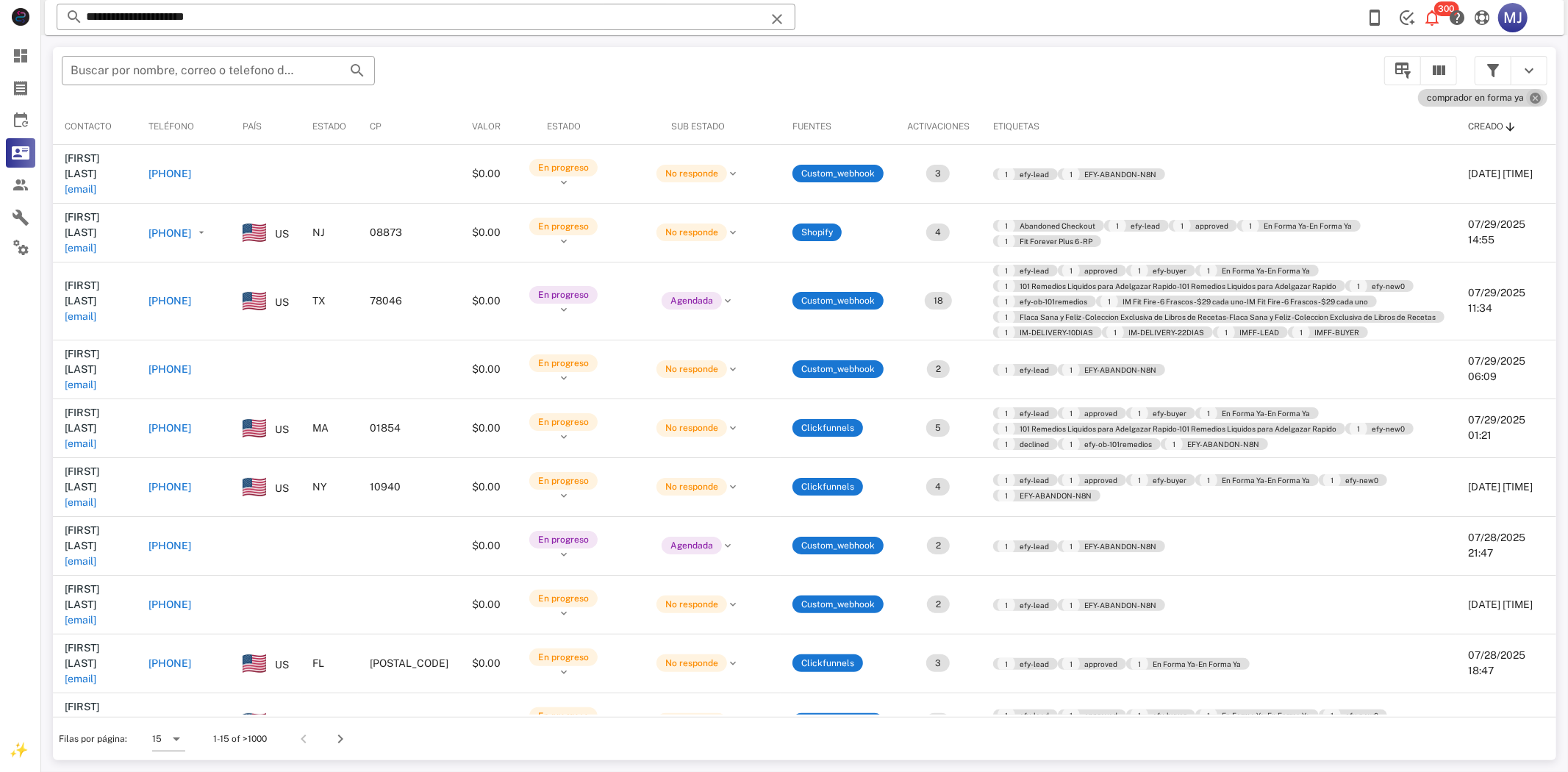 click at bounding box center [1535, 98] 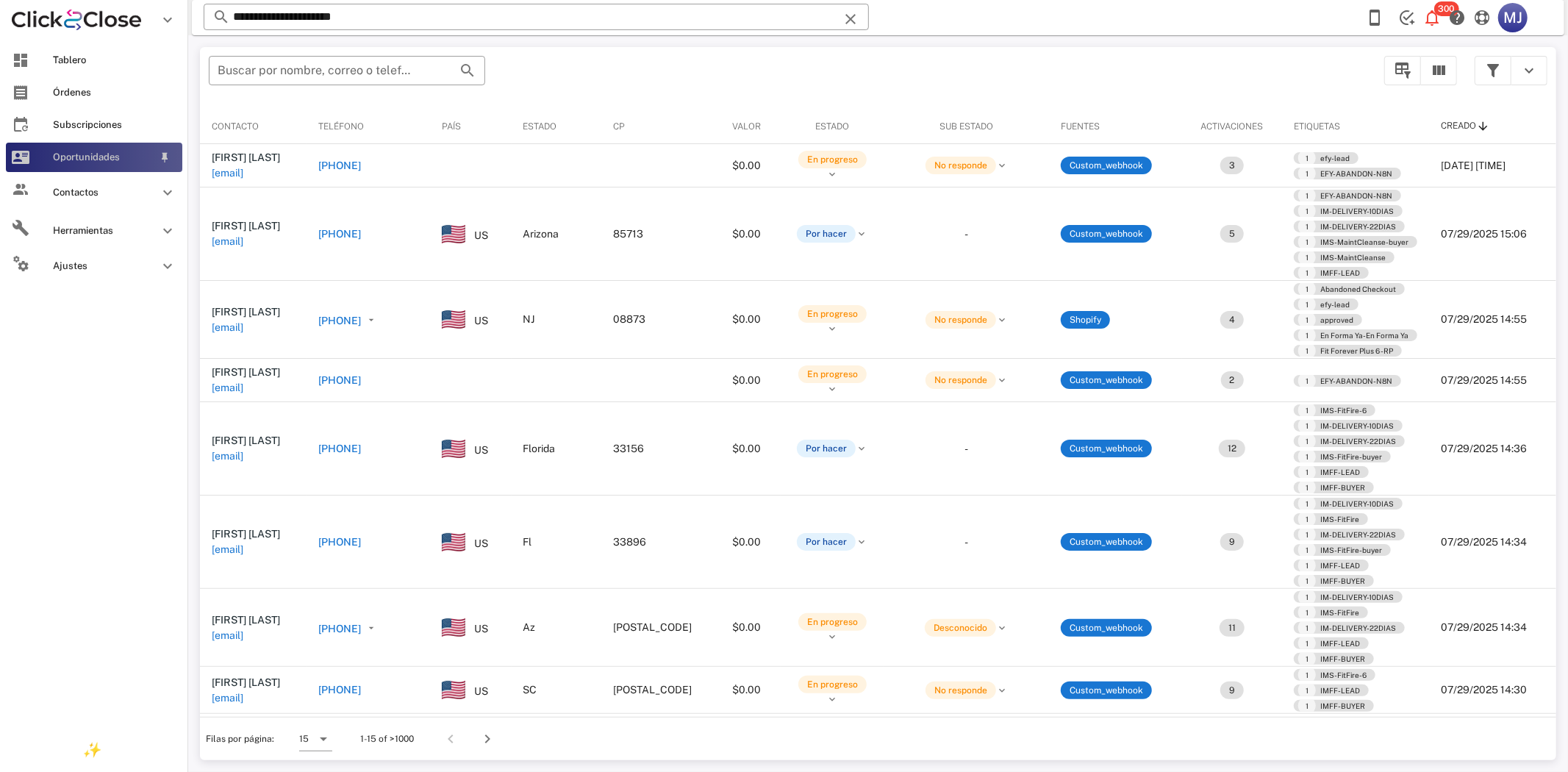 click on "Oportunidades" at bounding box center (103, 157) 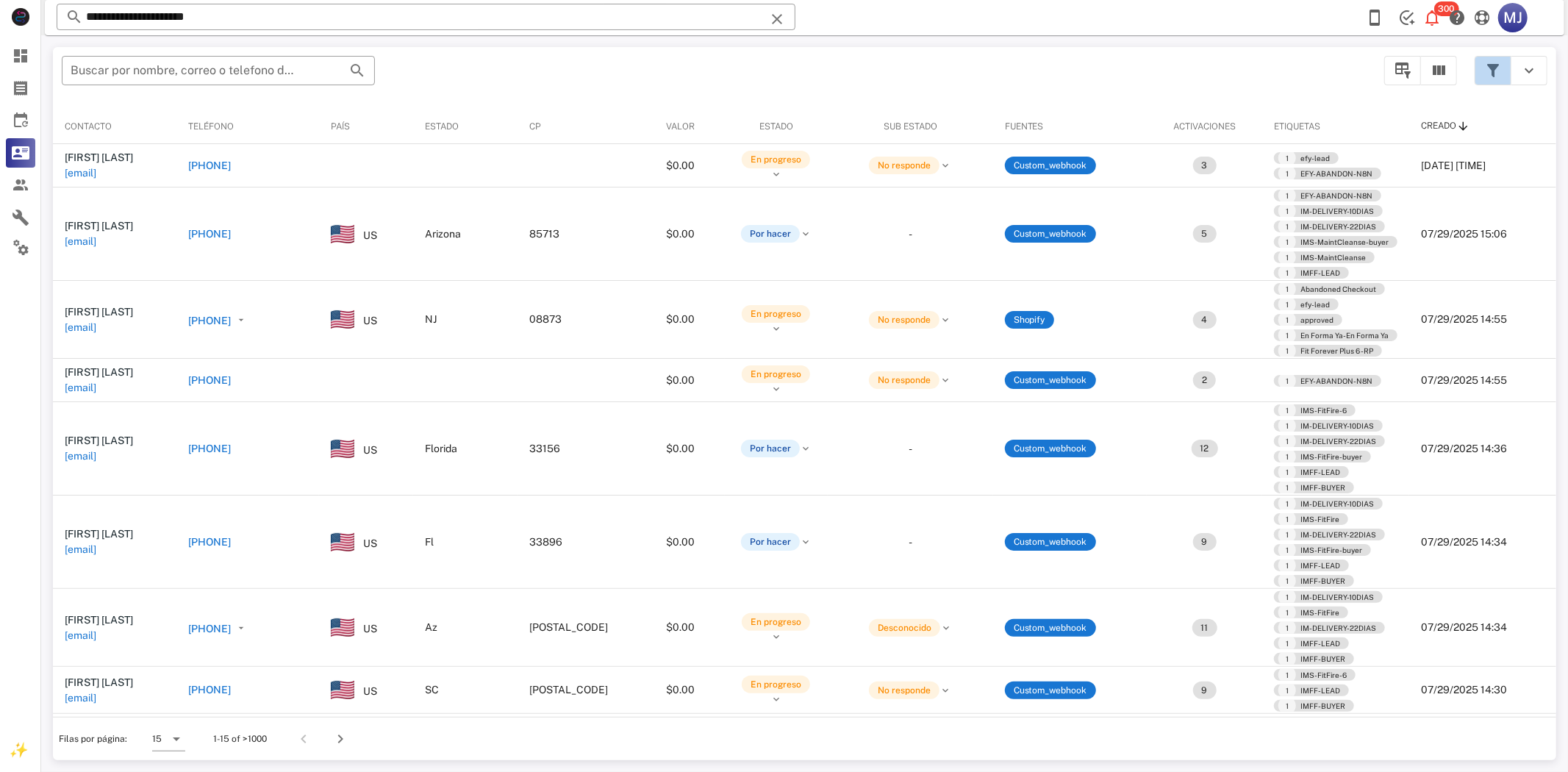 click at bounding box center (1493, 71) 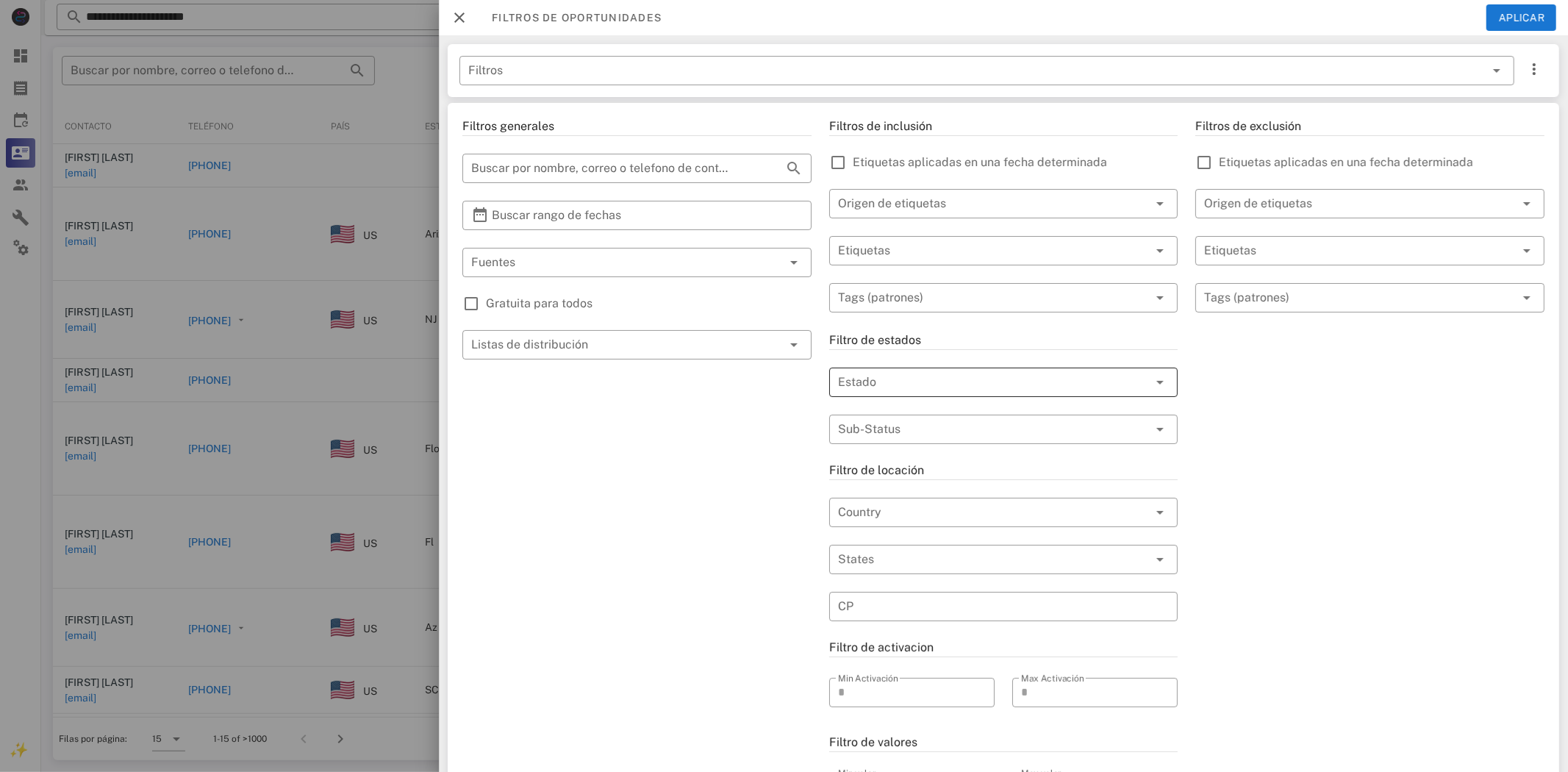 click at bounding box center [983, 382] 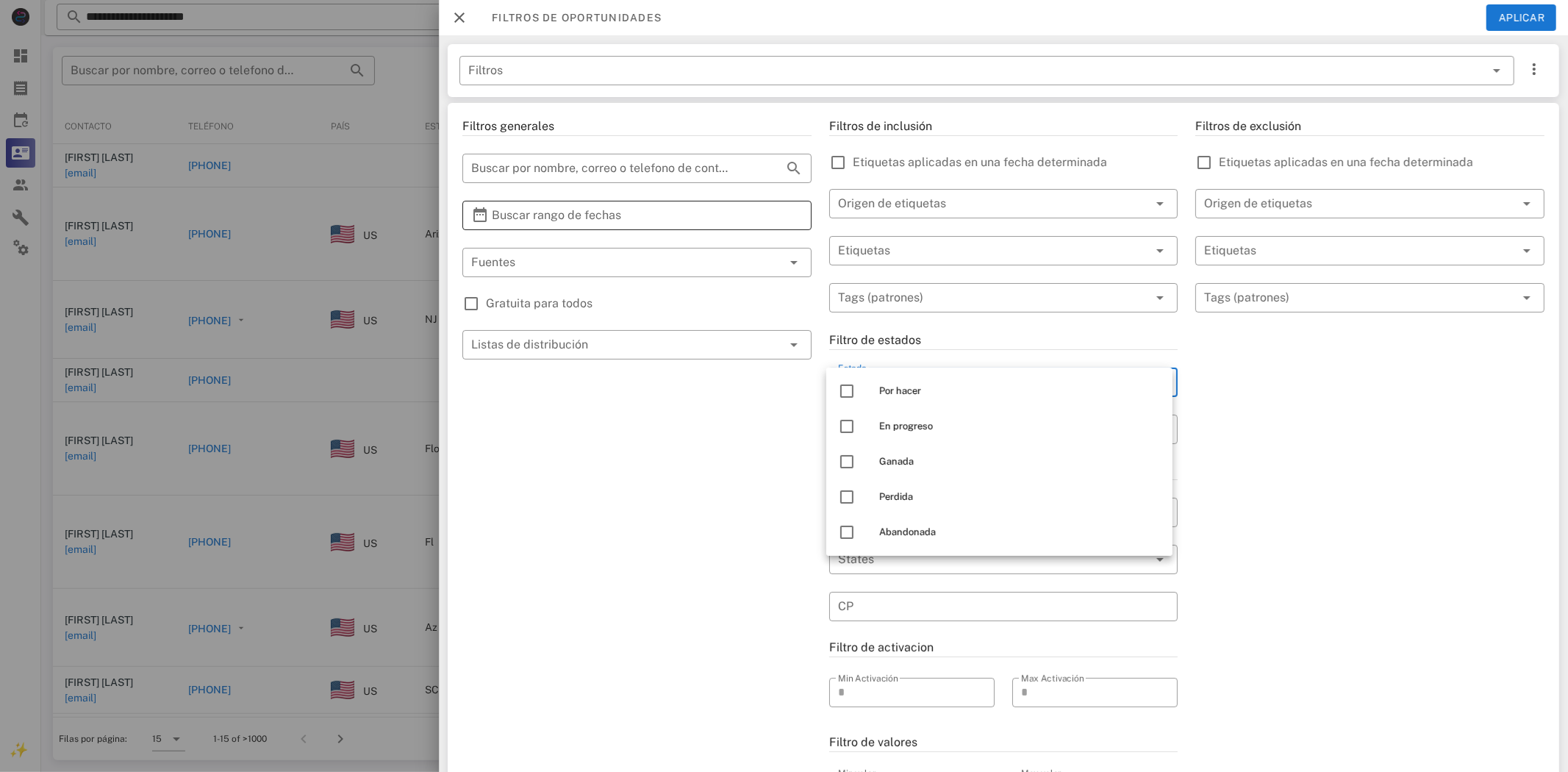 click on "Buscar rango de fechas" at bounding box center (637, 215) 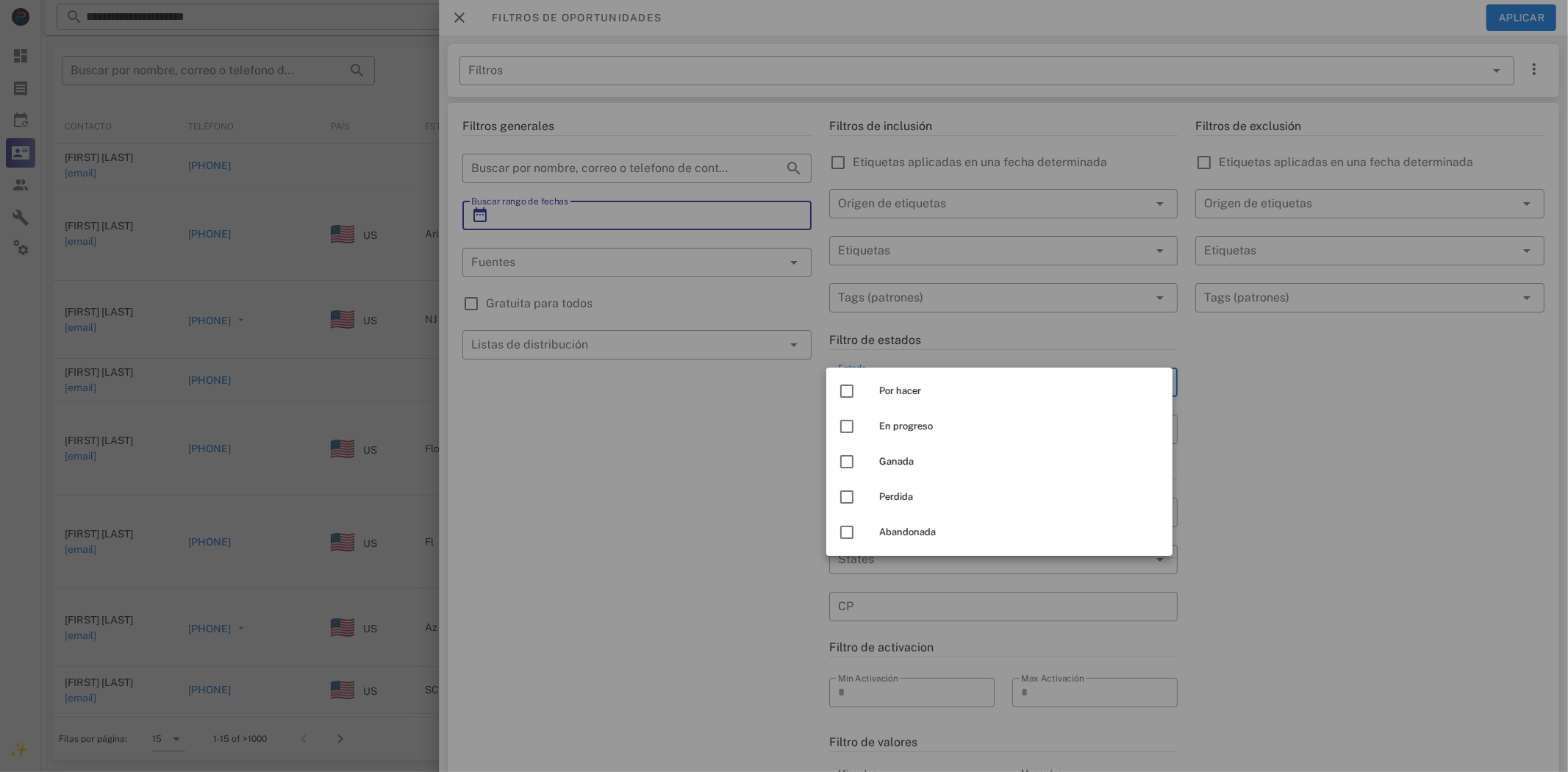 click on "**********" at bounding box center (784, 386) 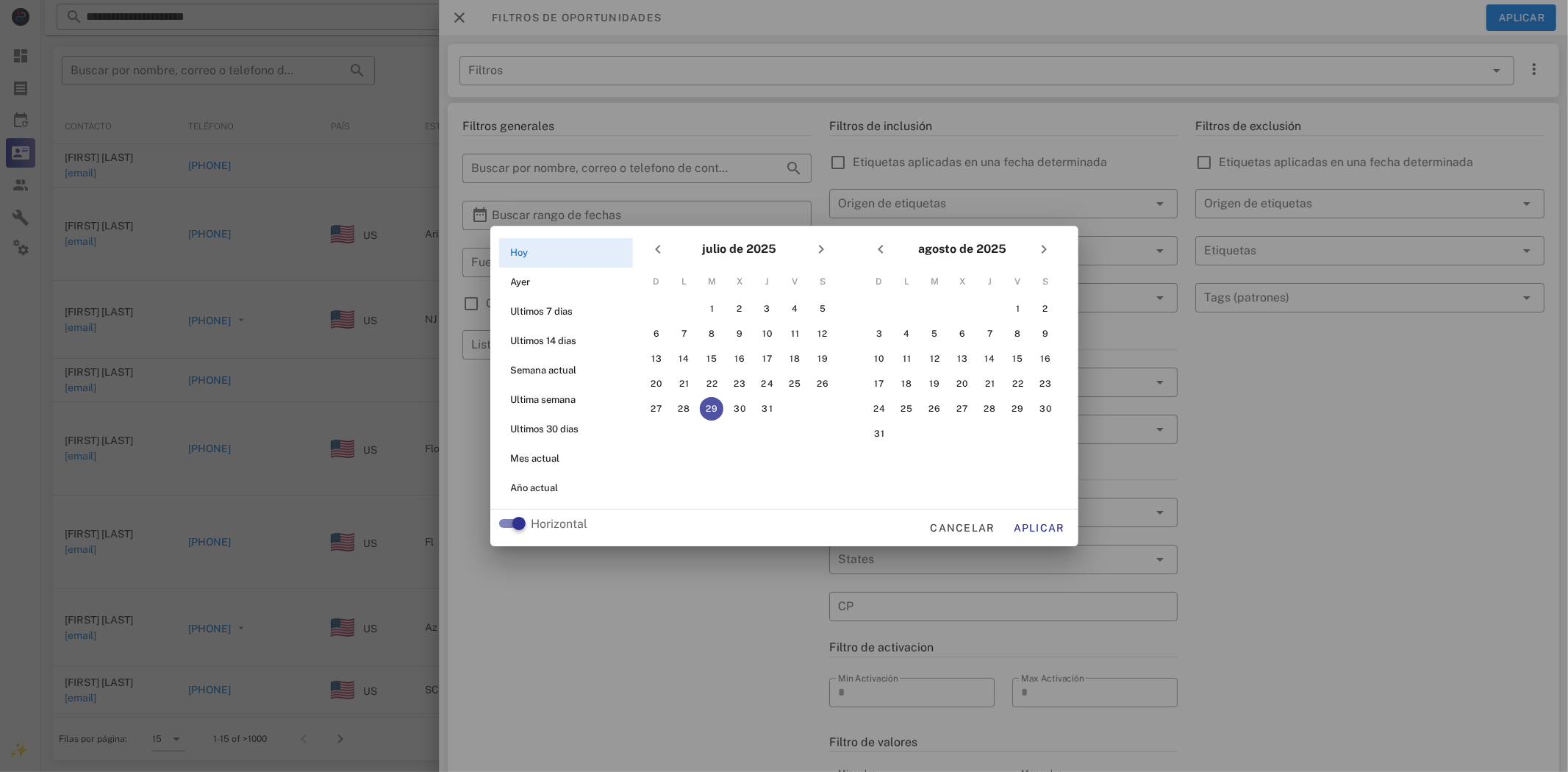 click on "29" at bounding box center (712, 409) 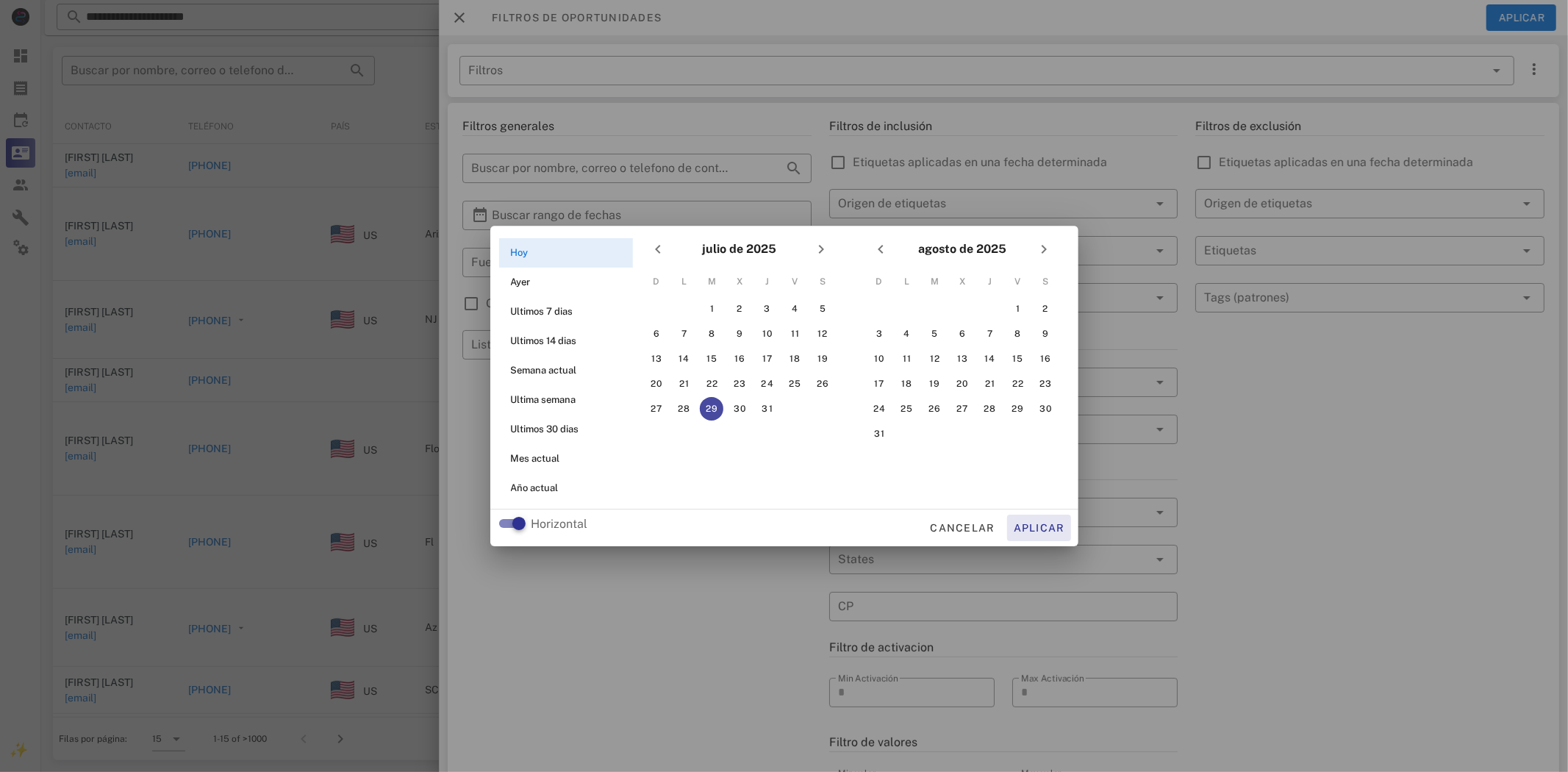 click on "Aplicar" at bounding box center (1039, 528) 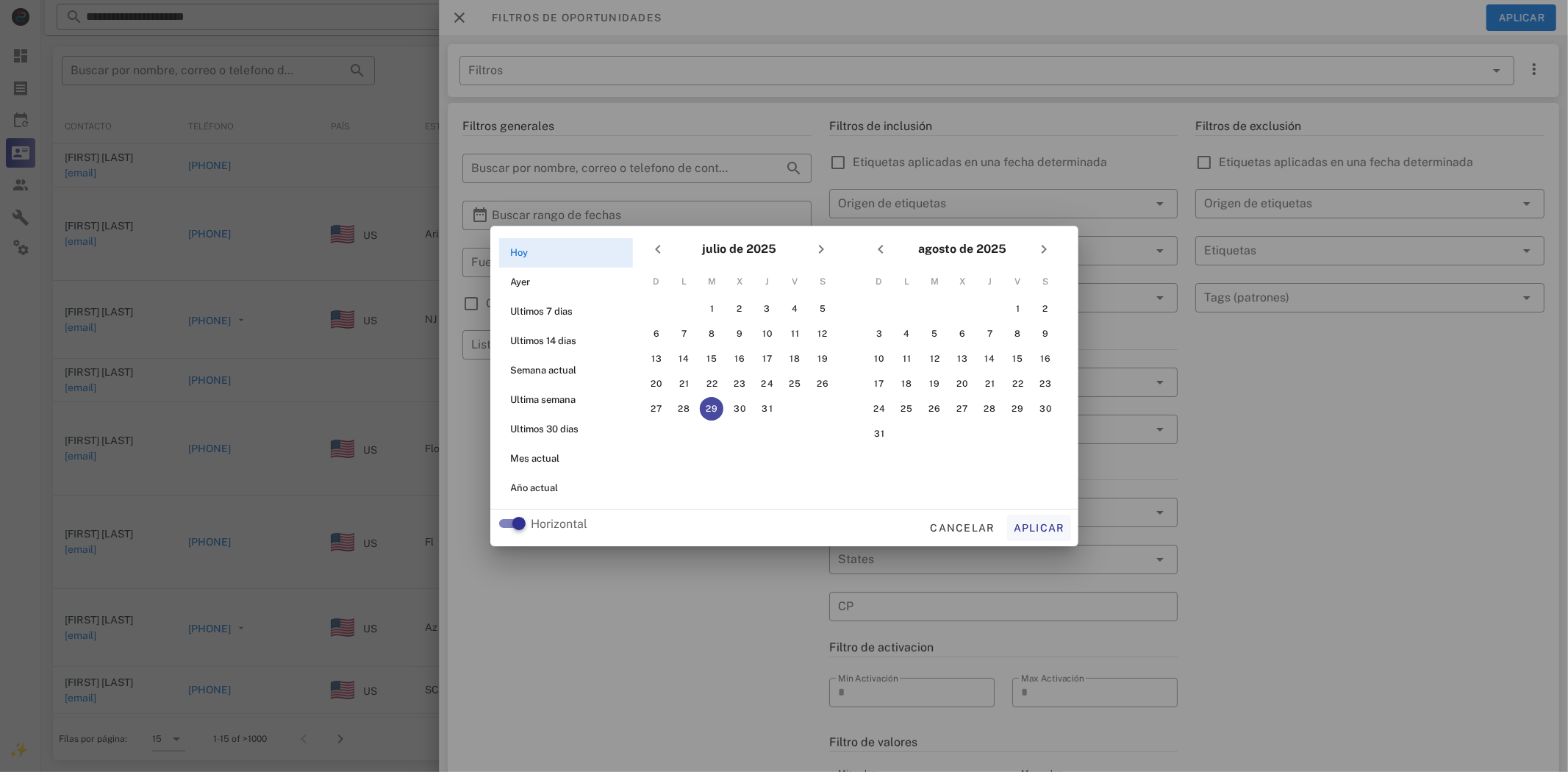 type on "**********" 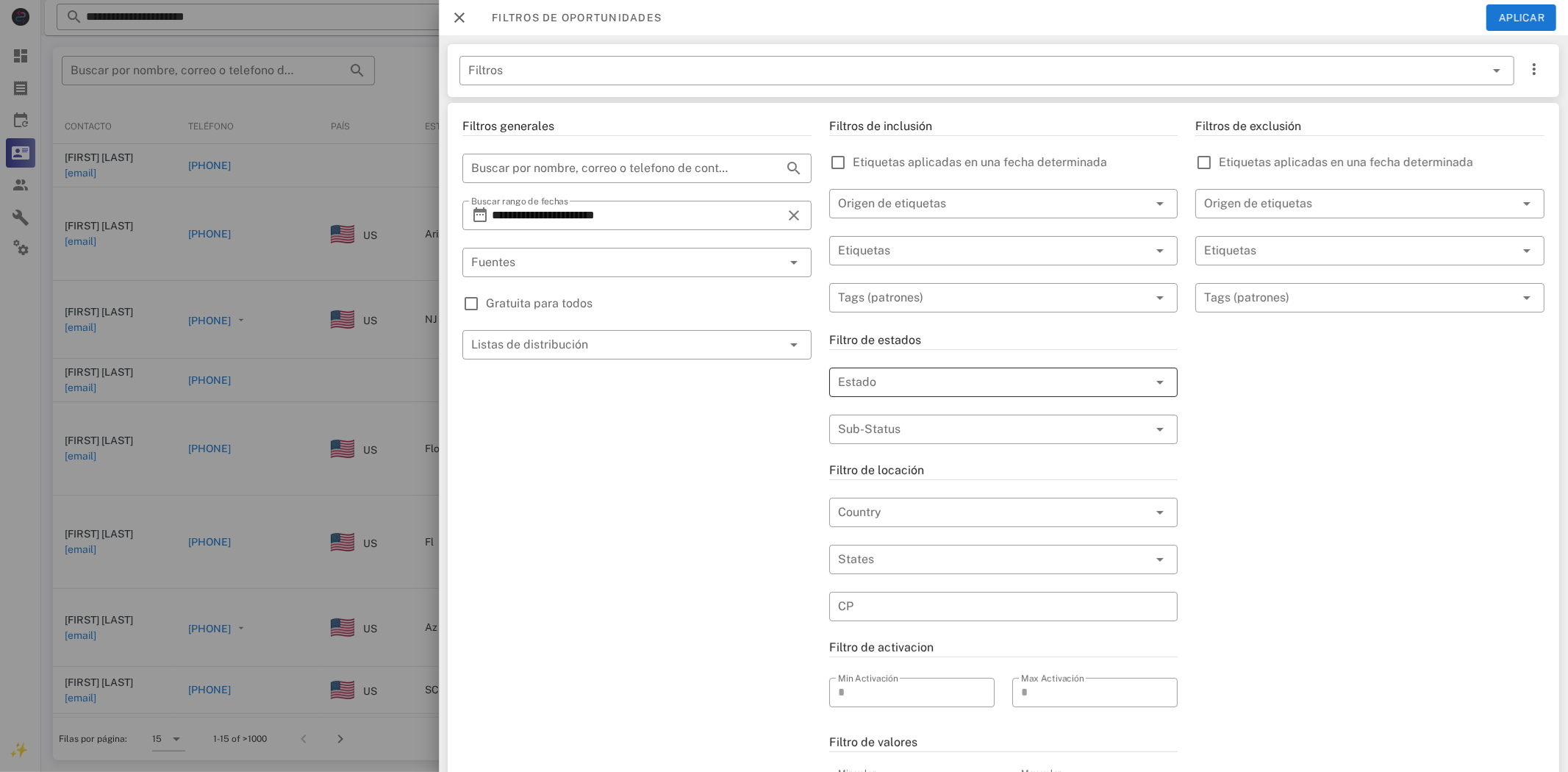 click at bounding box center [983, 382] 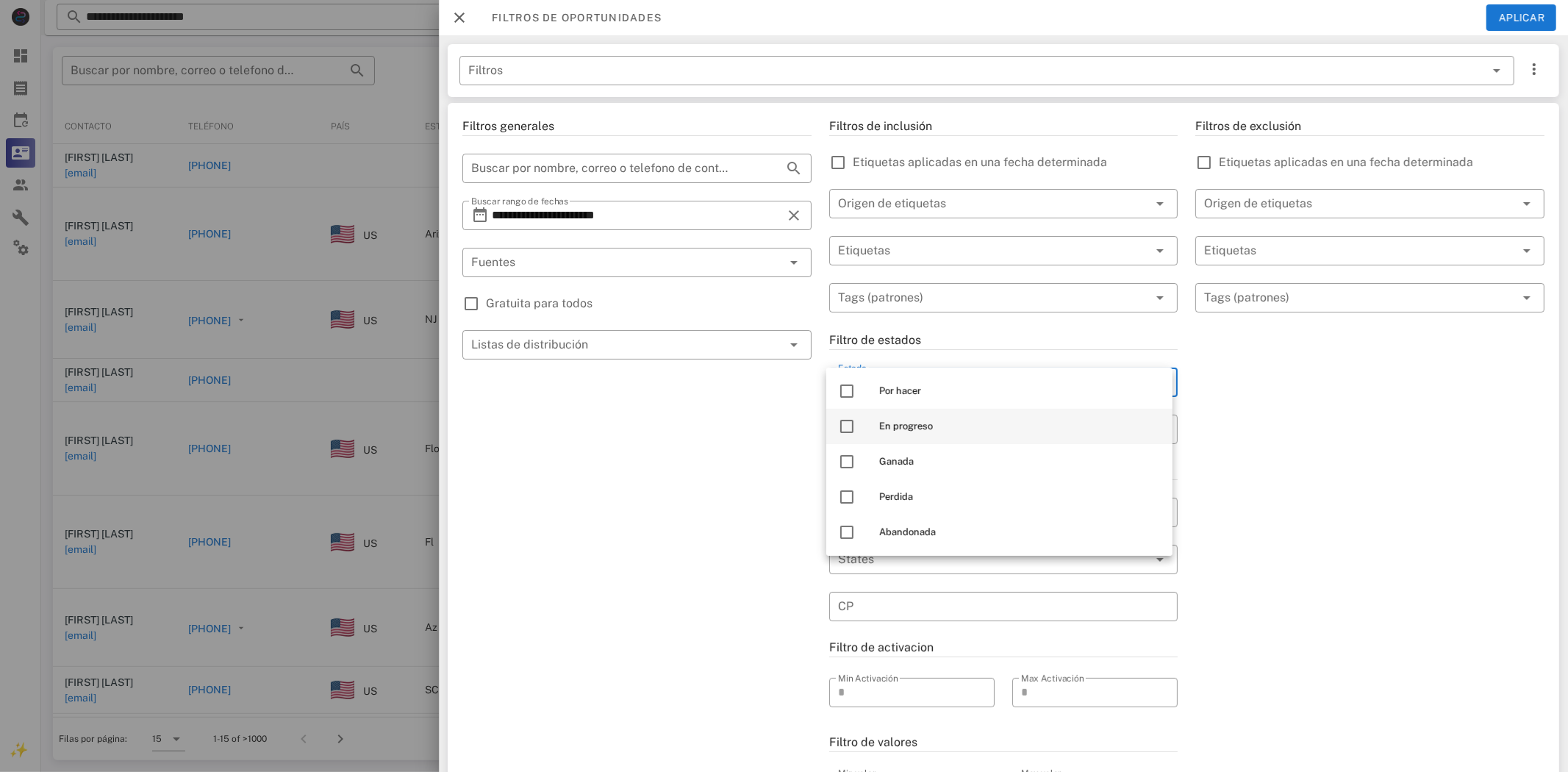 click on "En progreso" at bounding box center (1020, 426) 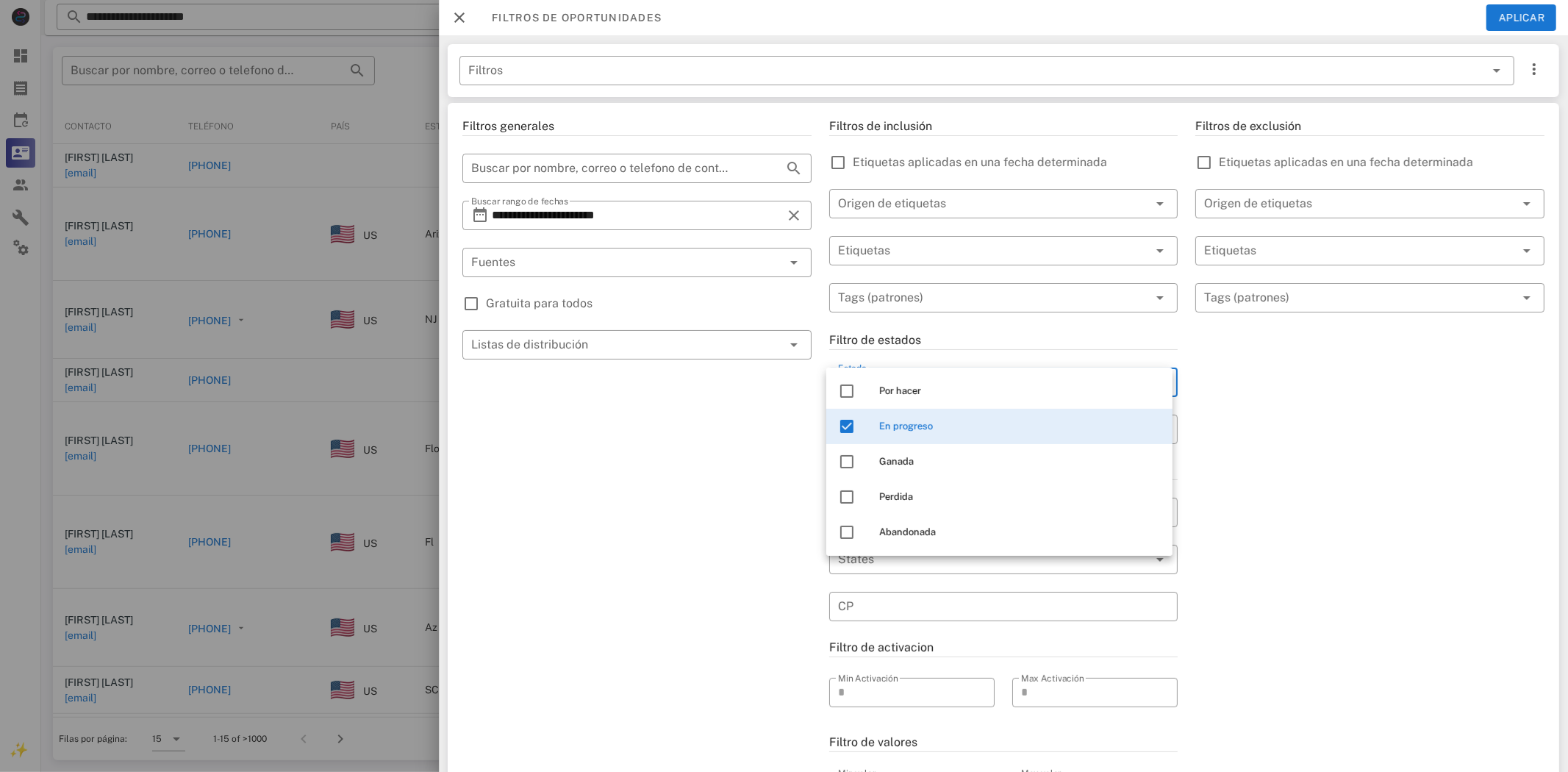 click on "Filtros de exclusión Etiquetas aplicadas en una fecha determinada ​ Origen de etiquetas ​ Etiquetas ​ Tags (patrones)" at bounding box center (1370, 521) 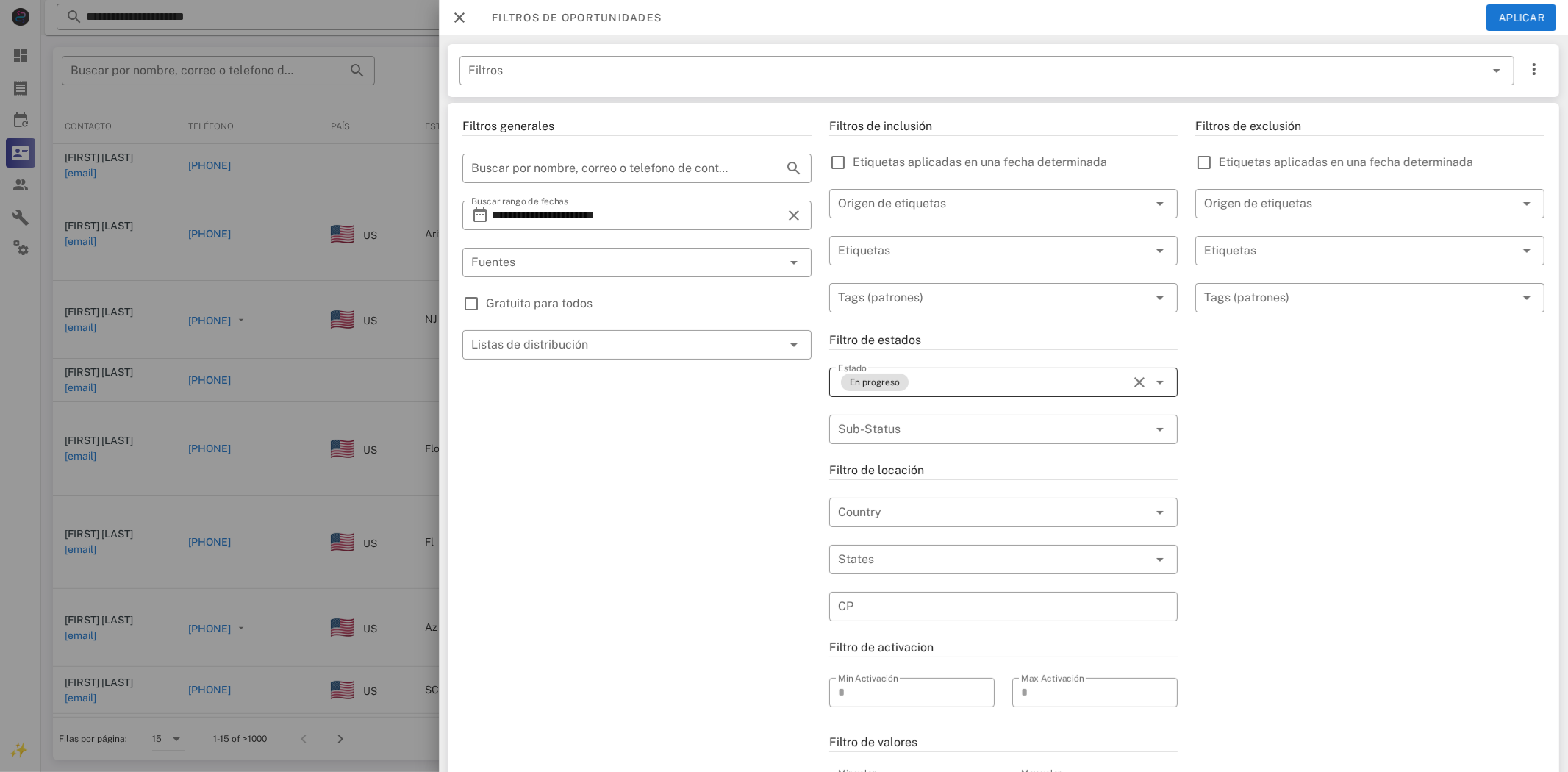 click on "En progreso" at bounding box center (983, 382) 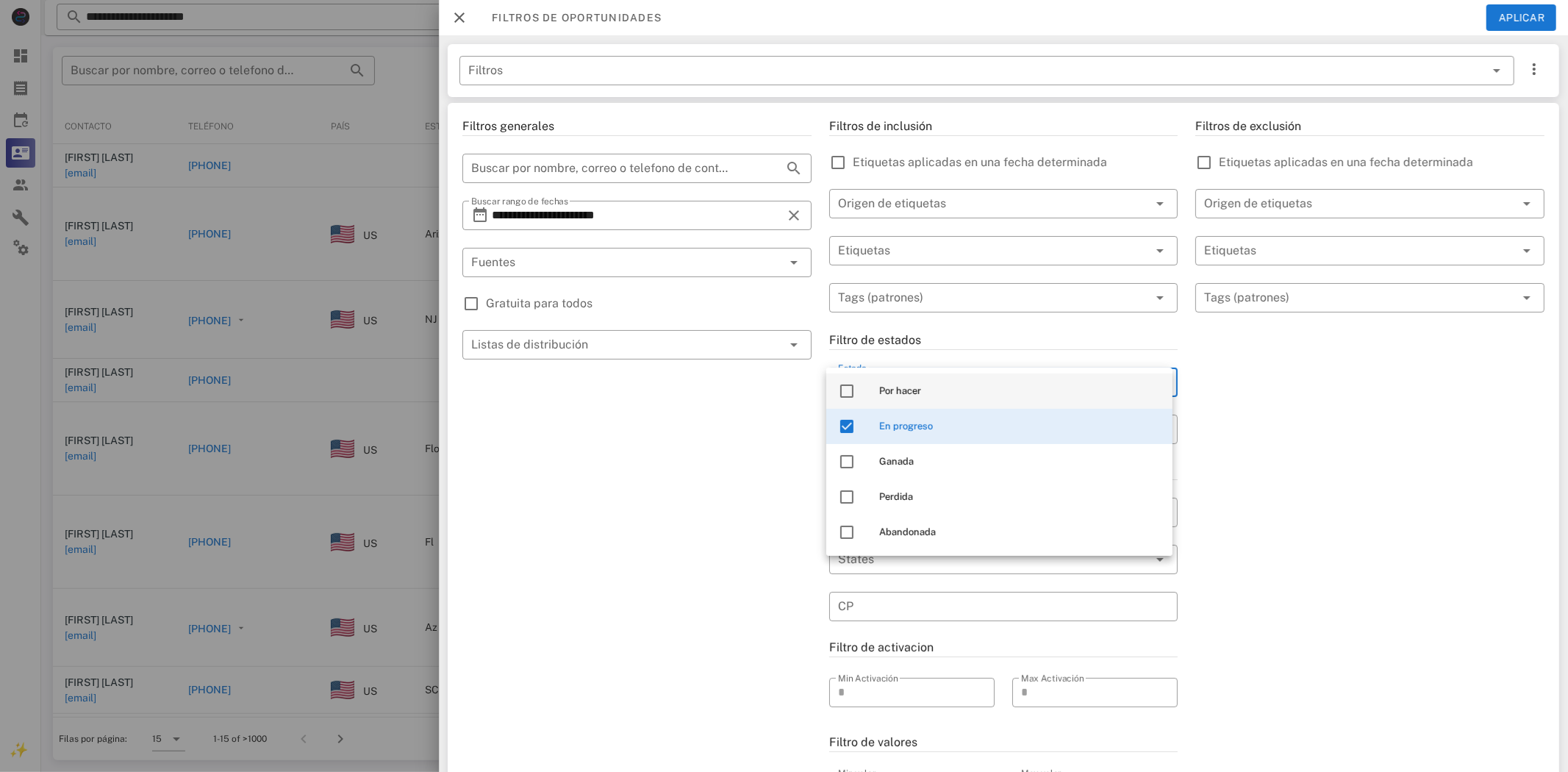 drag, startPoint x: 901, startPoint y: 386, endPoint x: 912, endPoint y: 387, distance: 11.045361 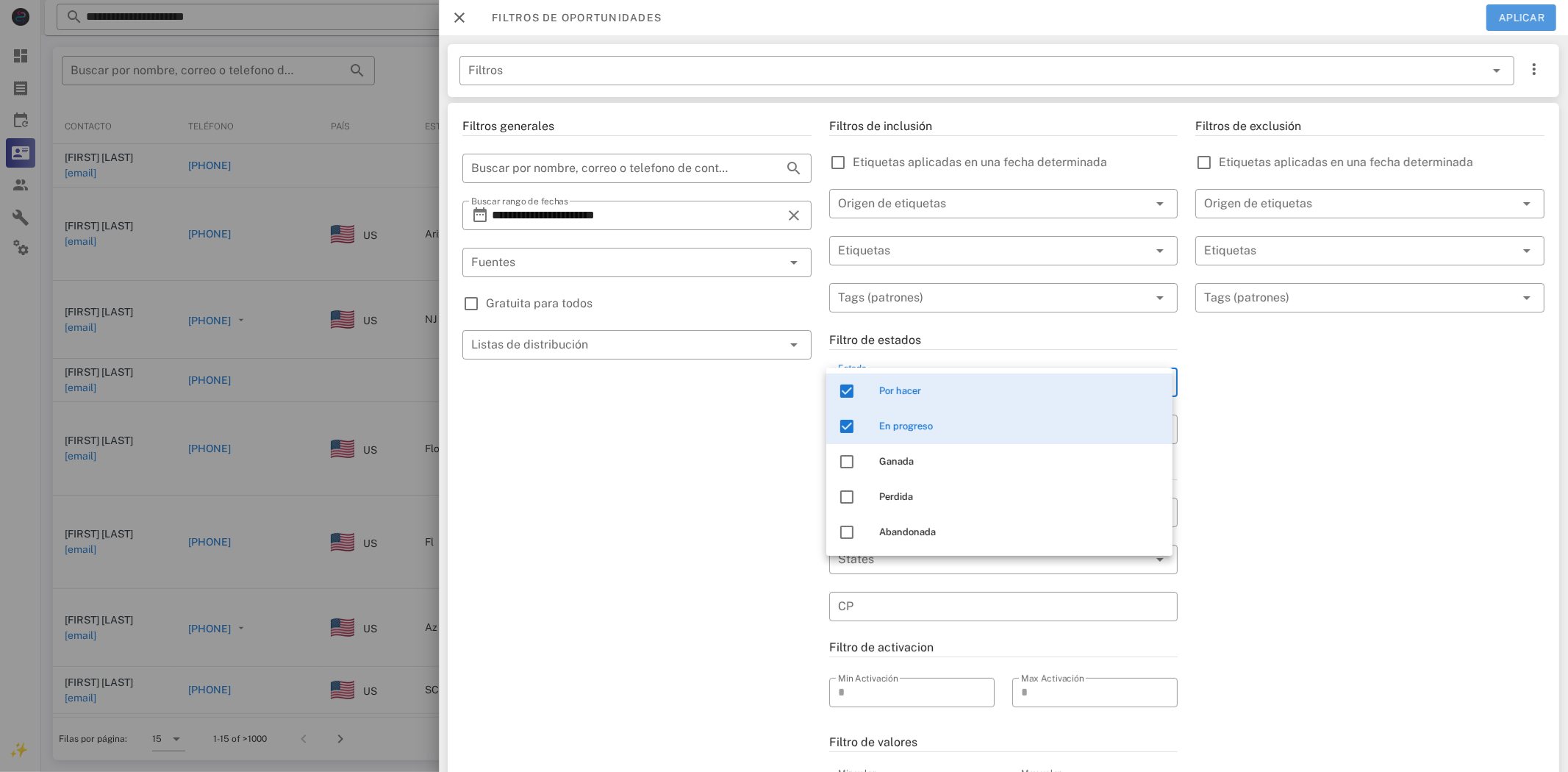 click on "Aplicar" at bounding box center [1521, 18] 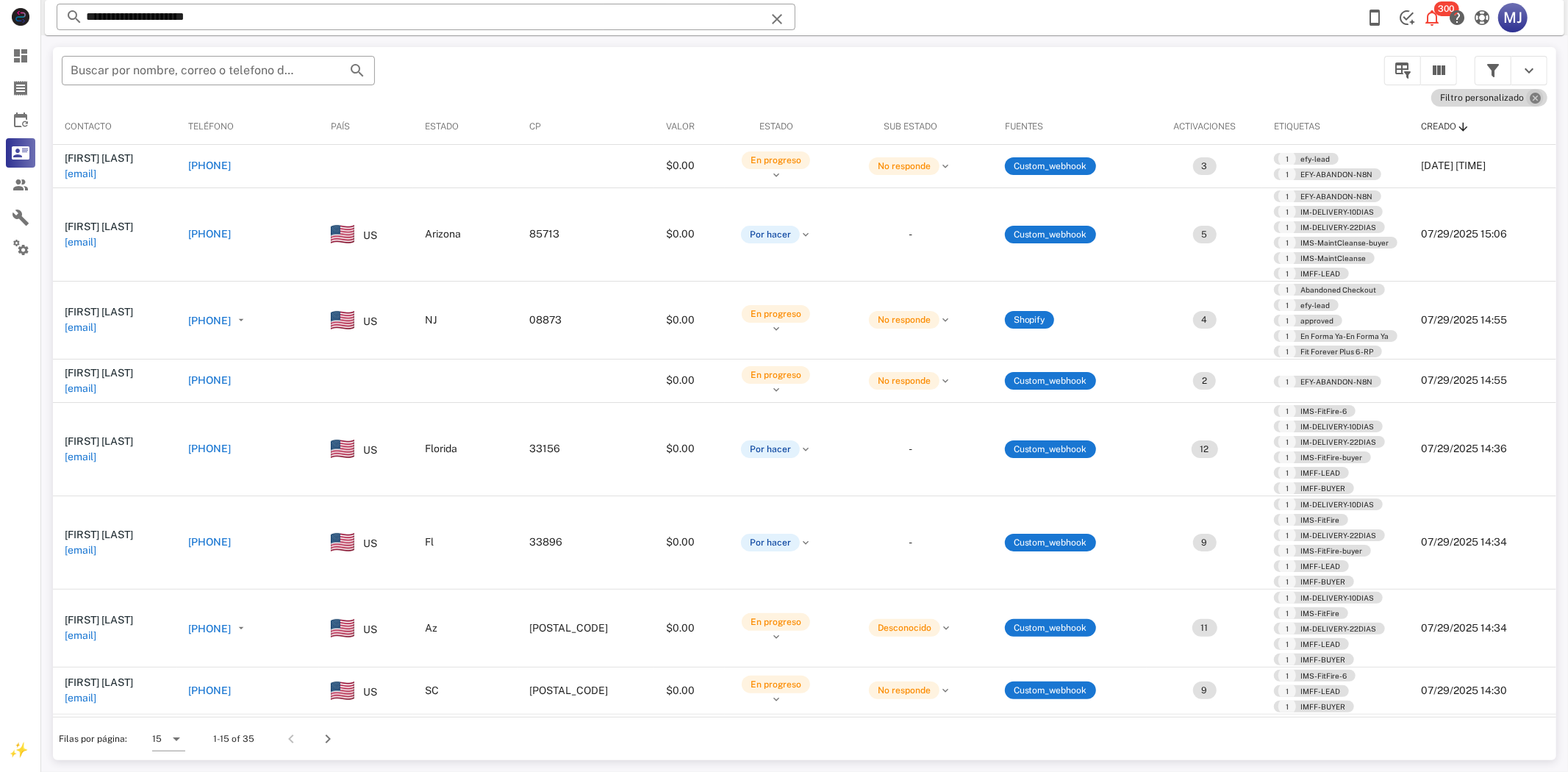 click at bounding box center [1535, 98] 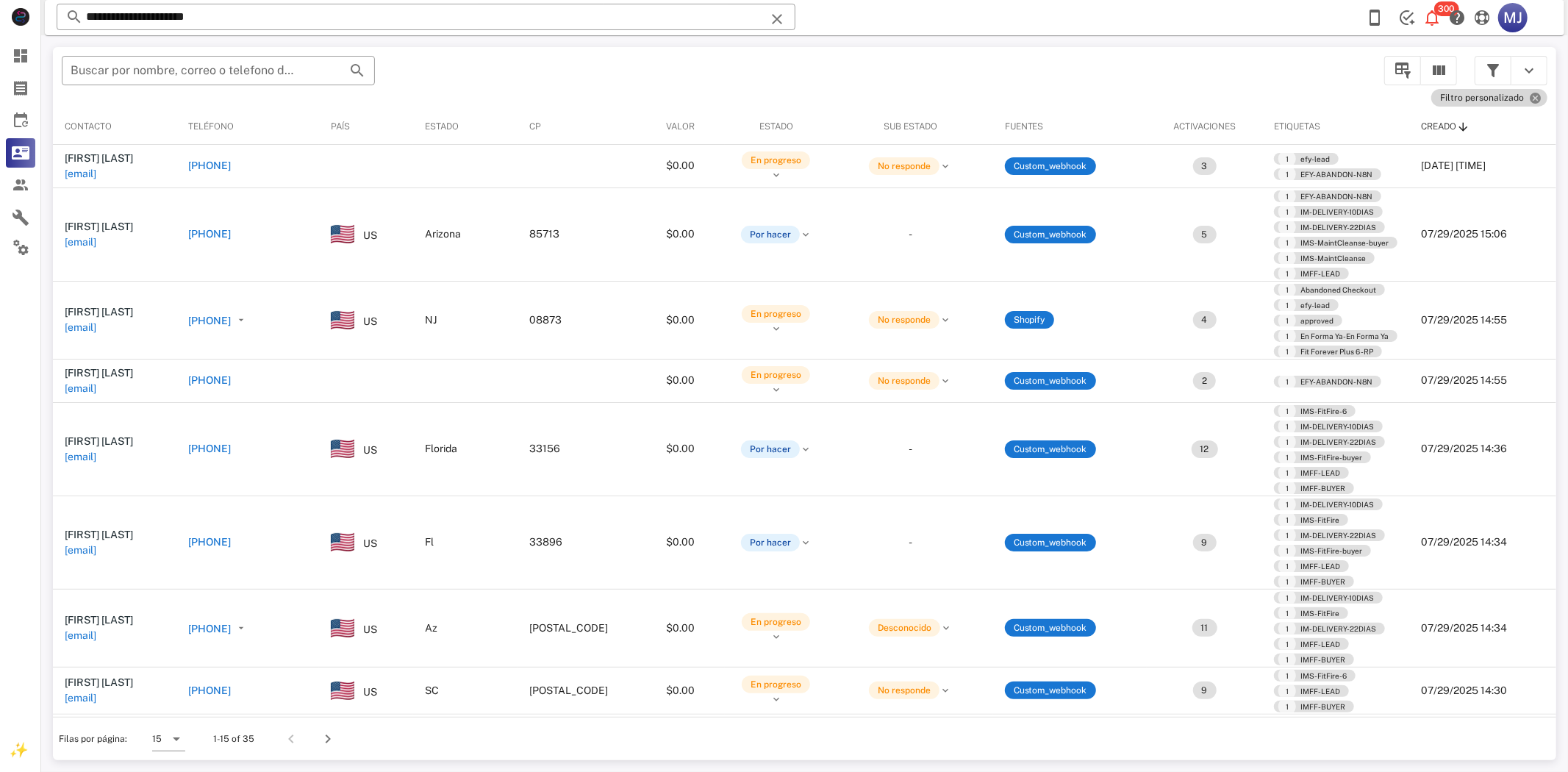 type 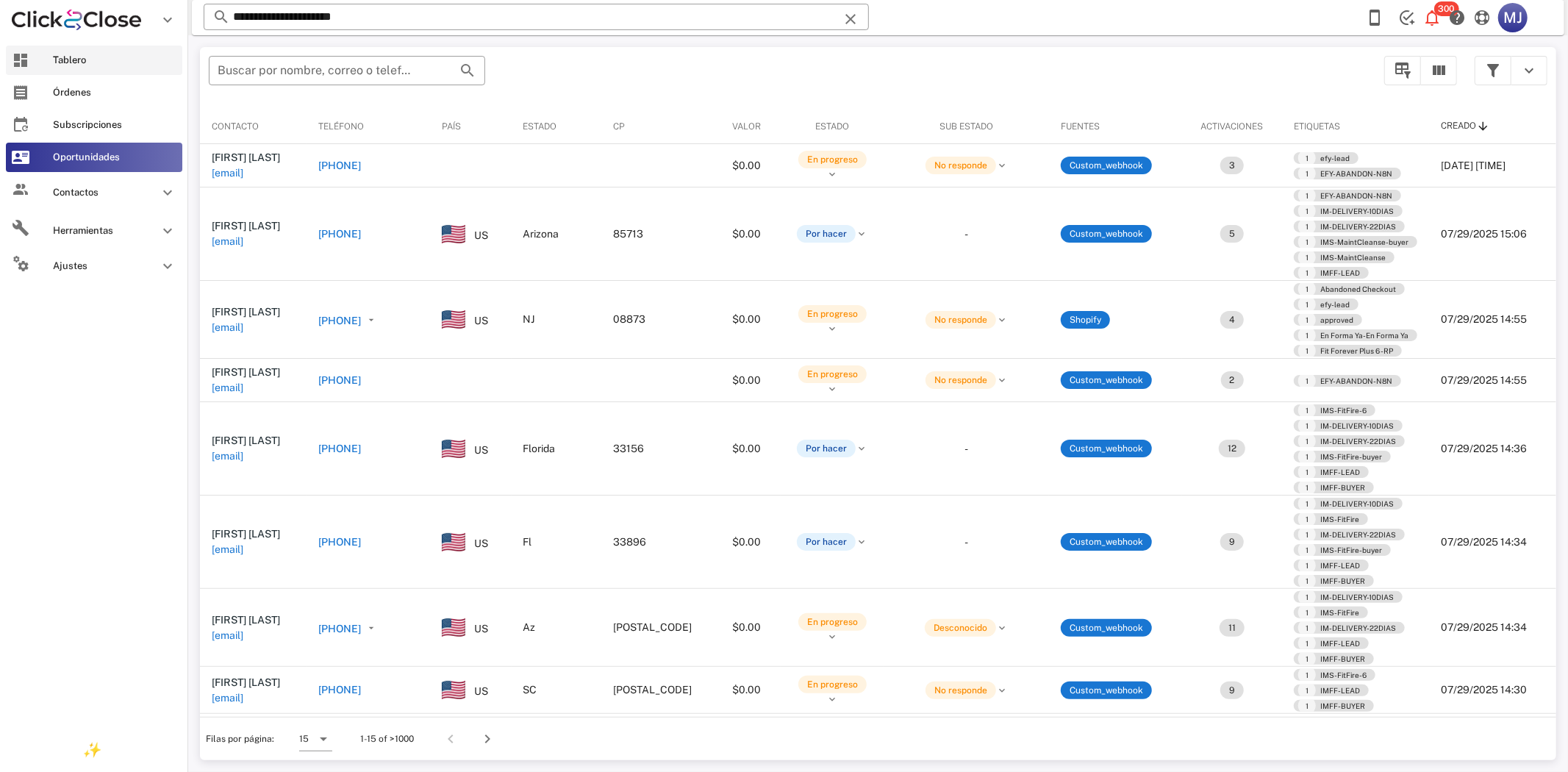 click on "Tablero" at bounding box center [94, 60] 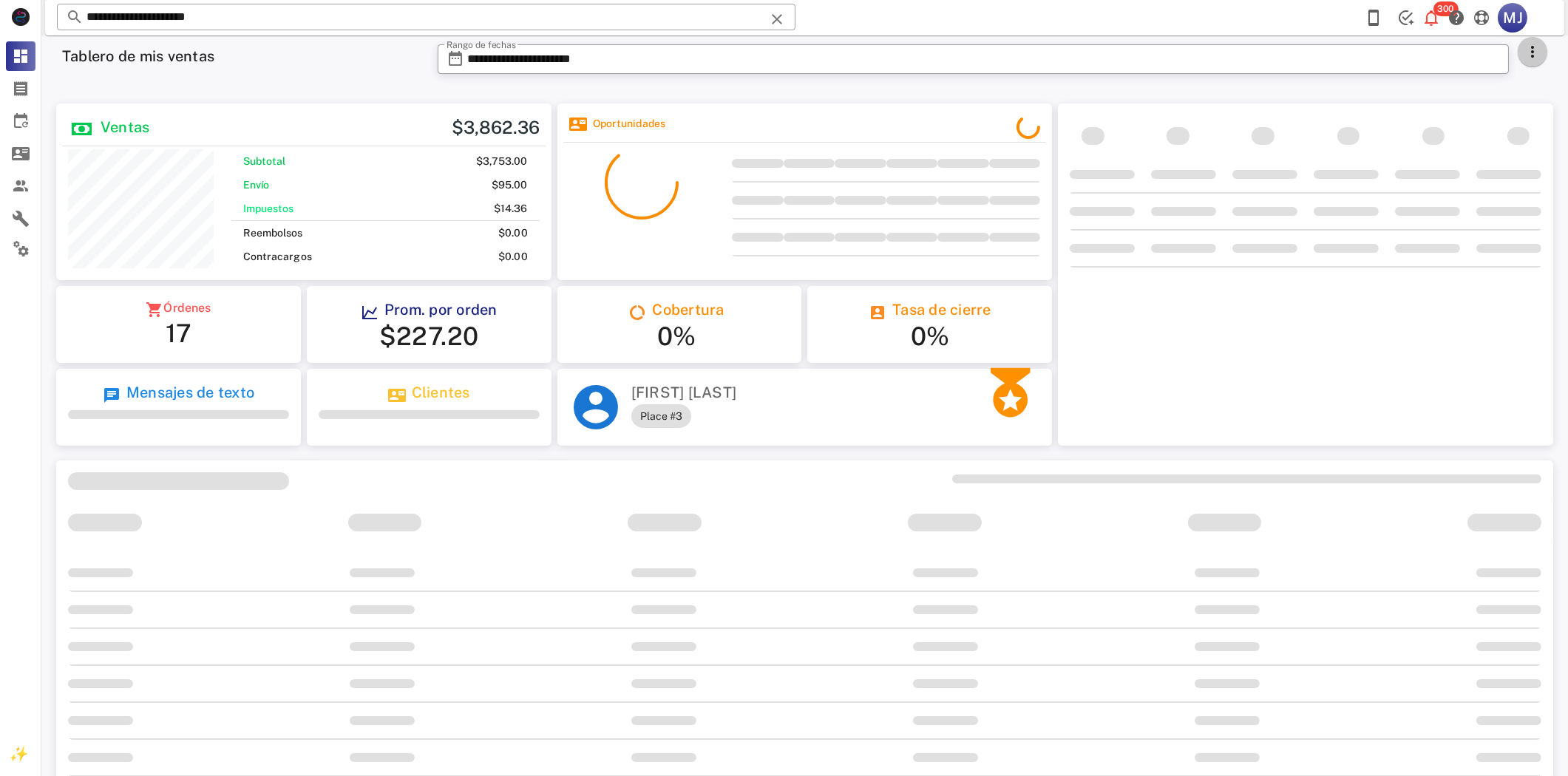 click at bounding box center [1533, 52] 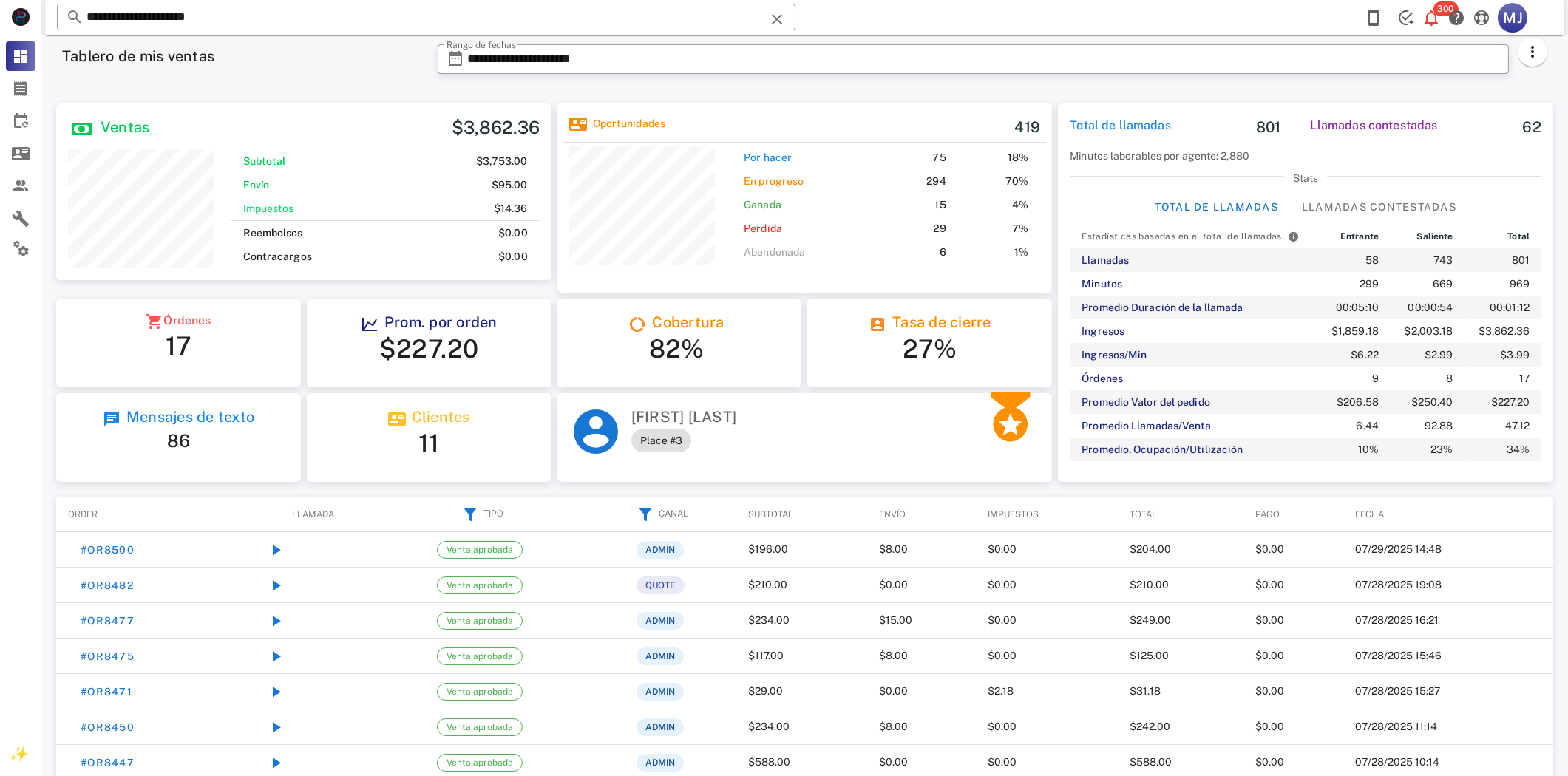 click on "Mis tableros favoritos Tablero de mis ventas Tablero de mis llamadas Tablero llamadas entrantes Tablero llamadas salientes Ver todos los tableros" at bounding box center (1478, 168) 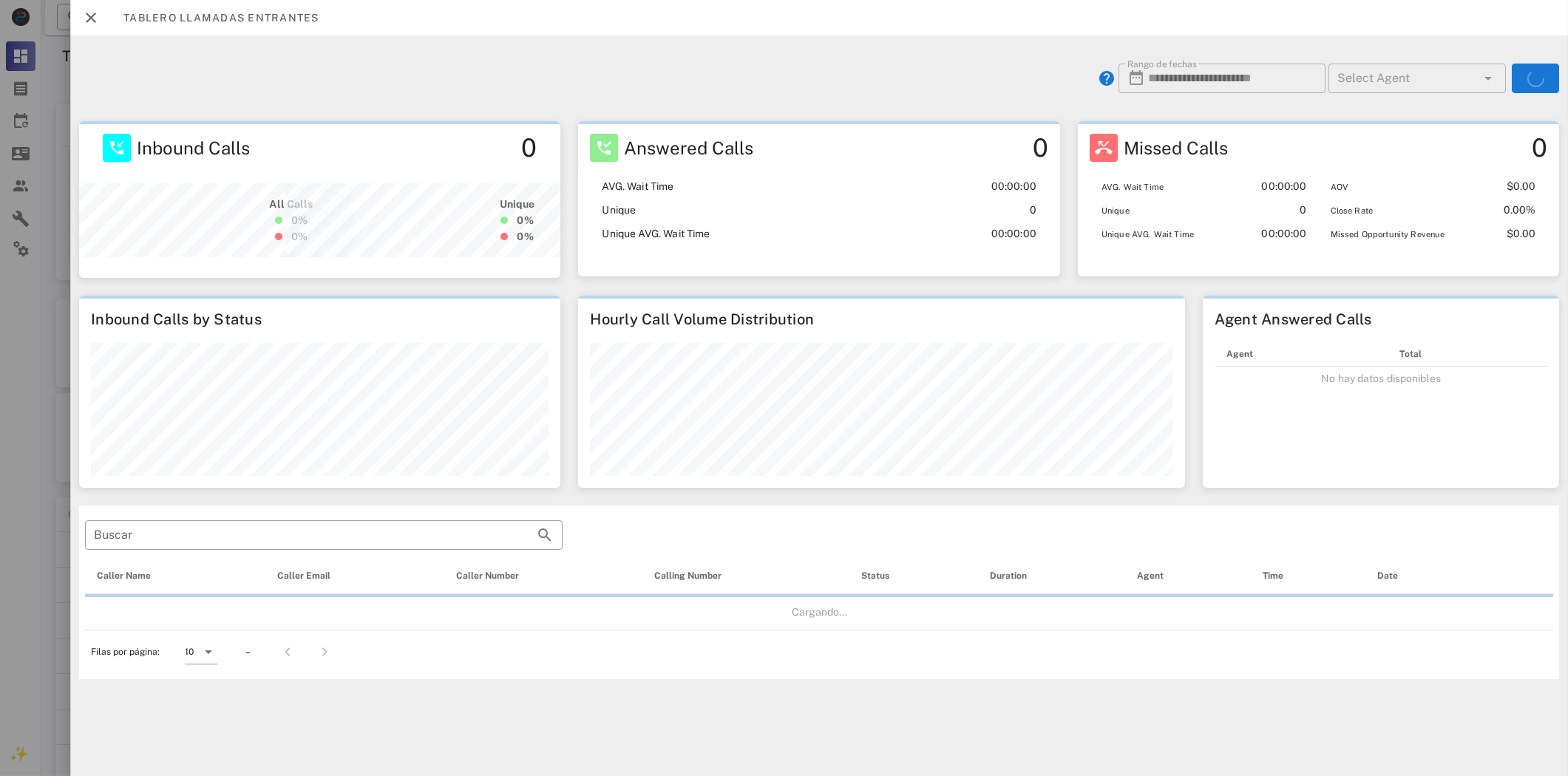 scroll, scrollTop: 738871, scrollLeft: 738779, axis: both 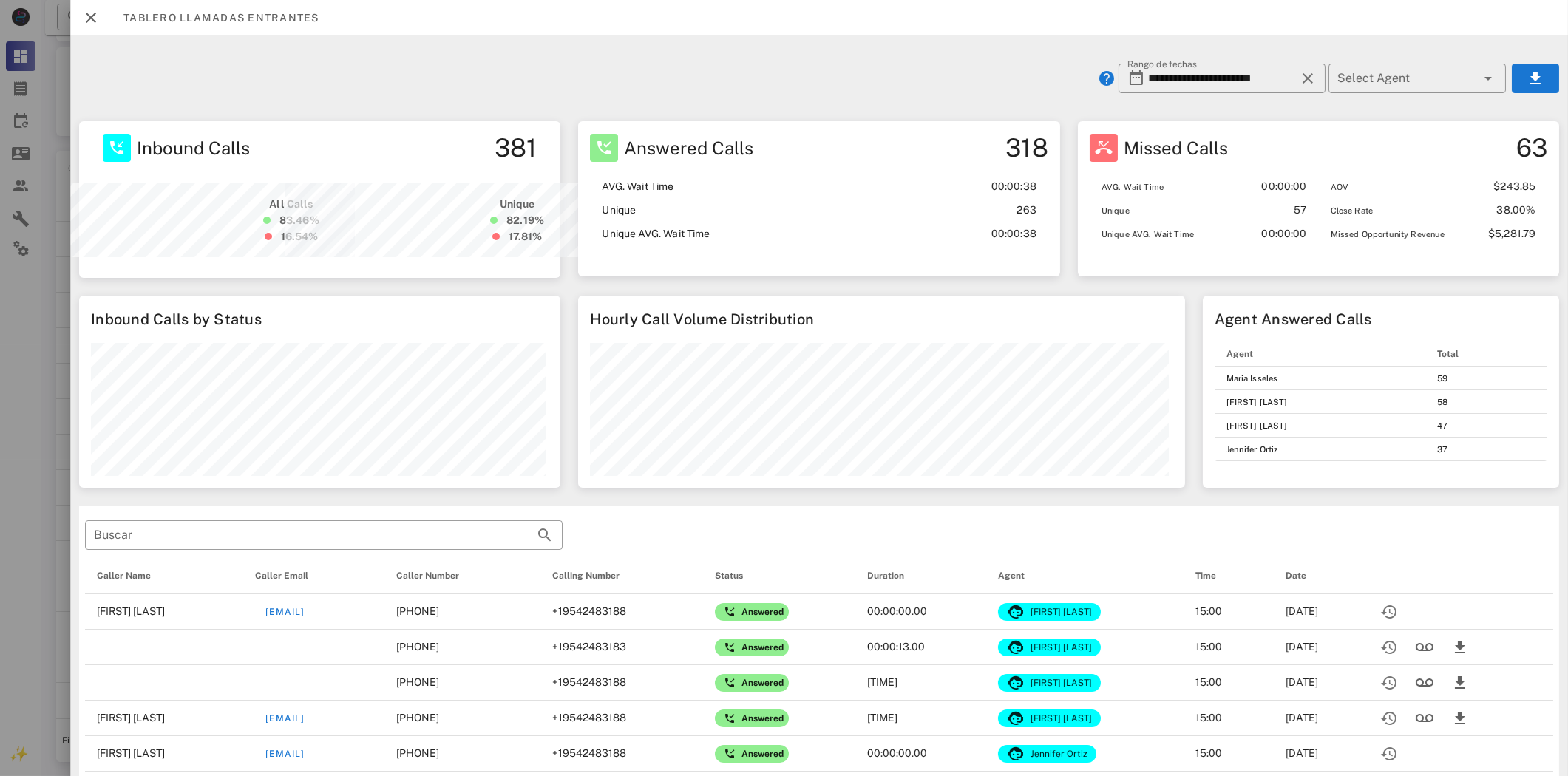 click at bounding box center (784, 388) 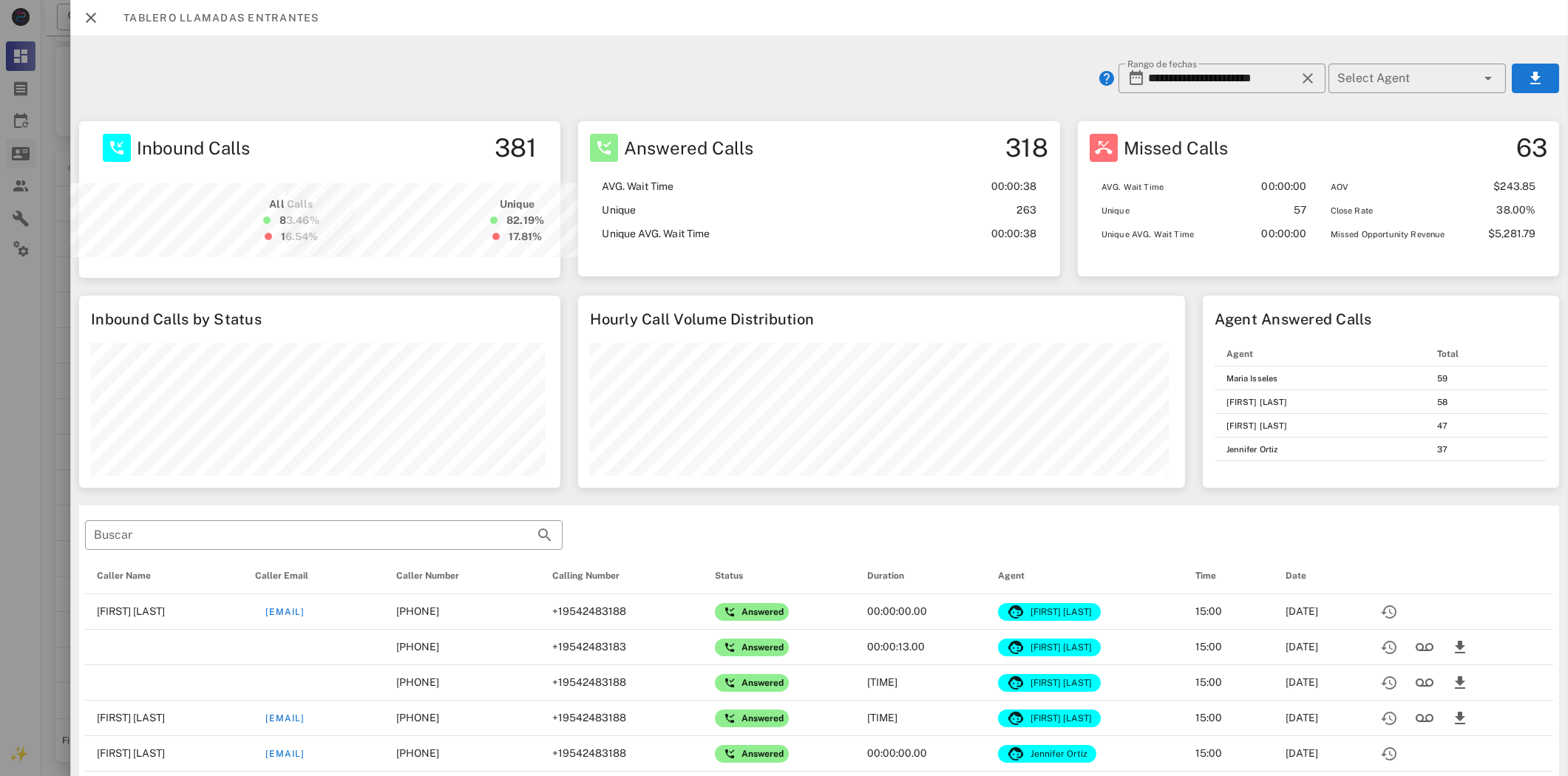 click at bounding box center [21, 154] 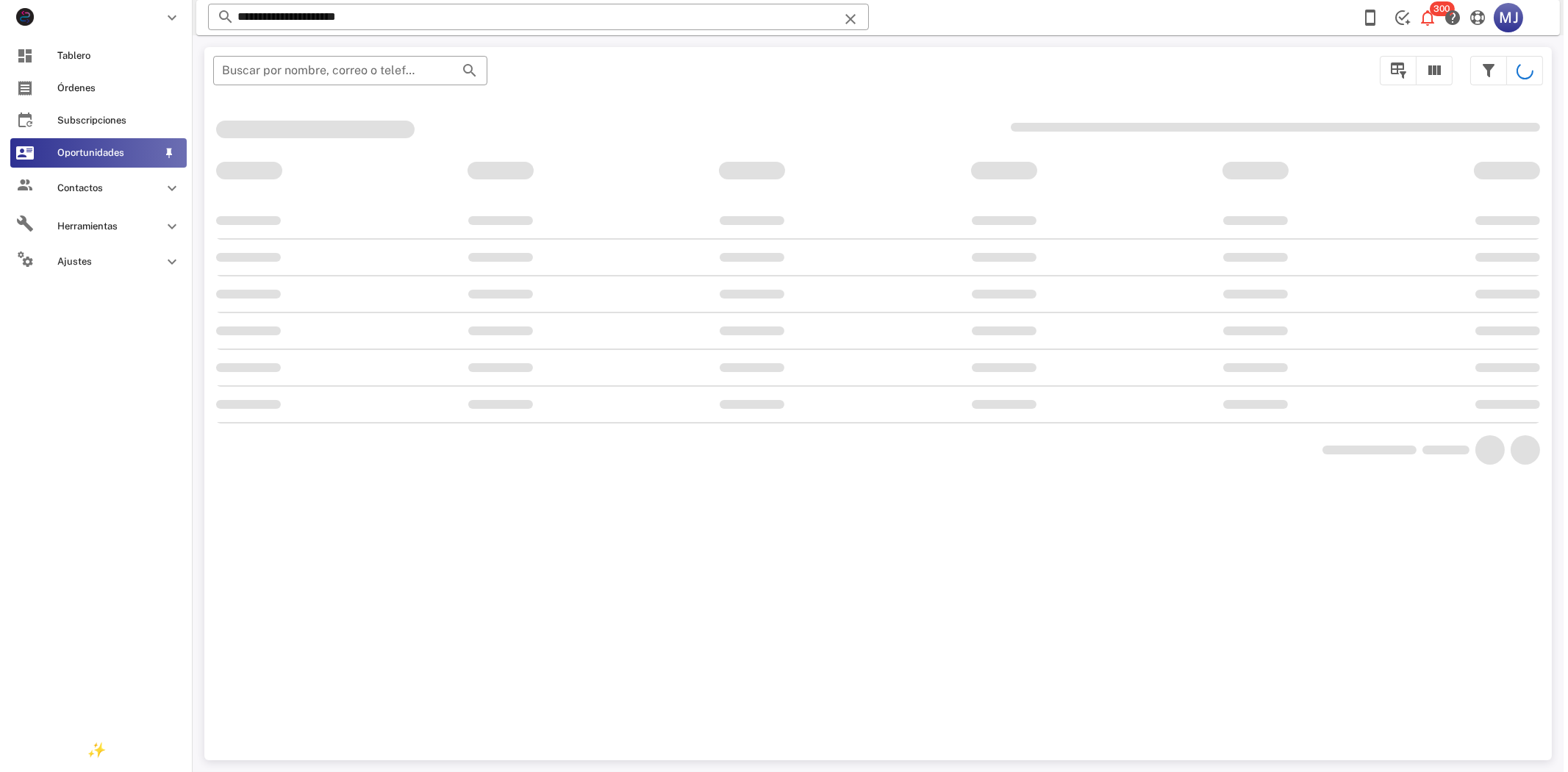 scroll, scrollTop: 0, scrollLeft: 0, axis: both 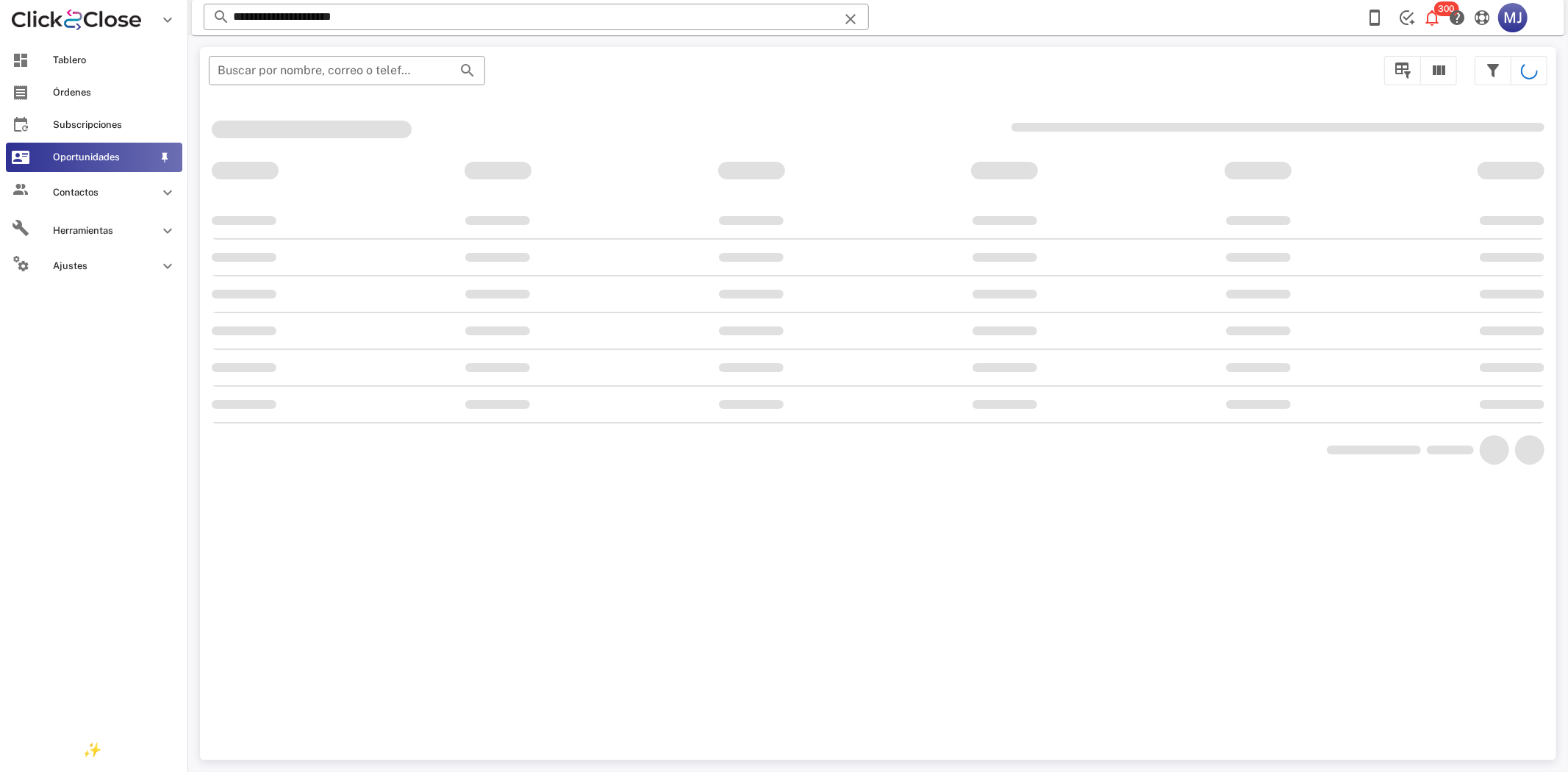 click on "Oportunidades" at bounding box center (103, 157) 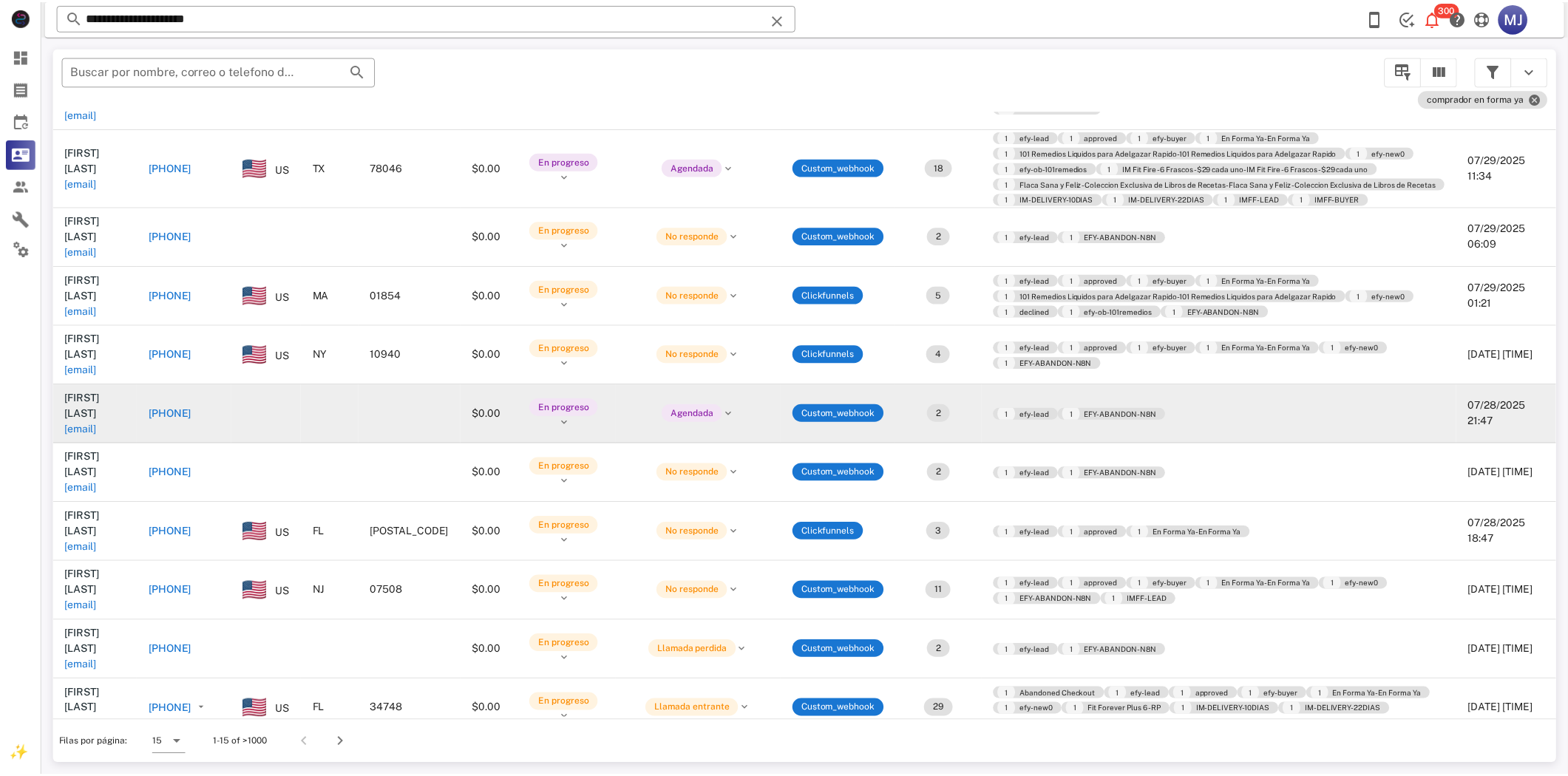 scroll, scrollTop: 0, scrollLeft: 0, axis: both 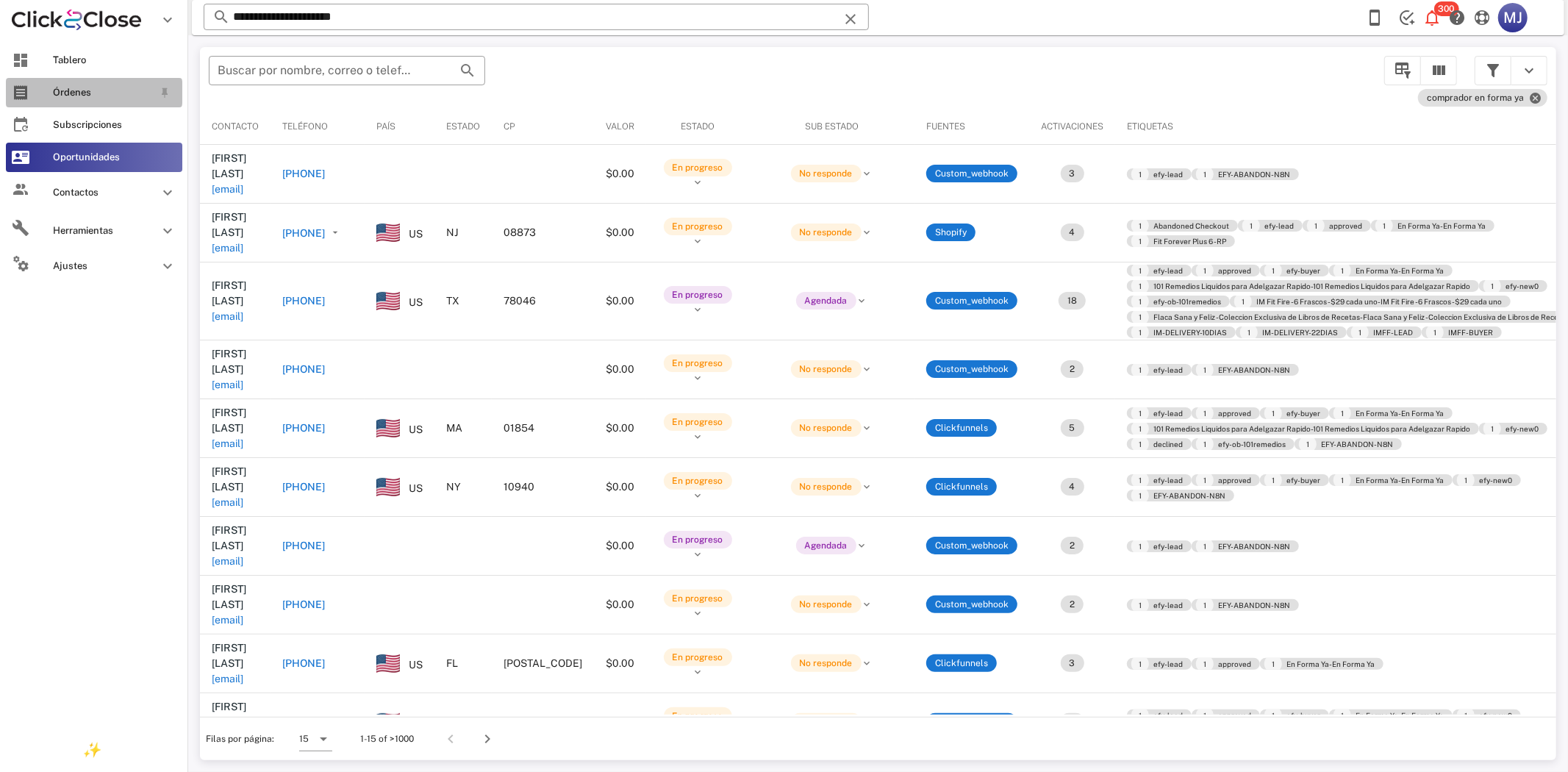click on "Órdenes" at bounding box center (94, 93) 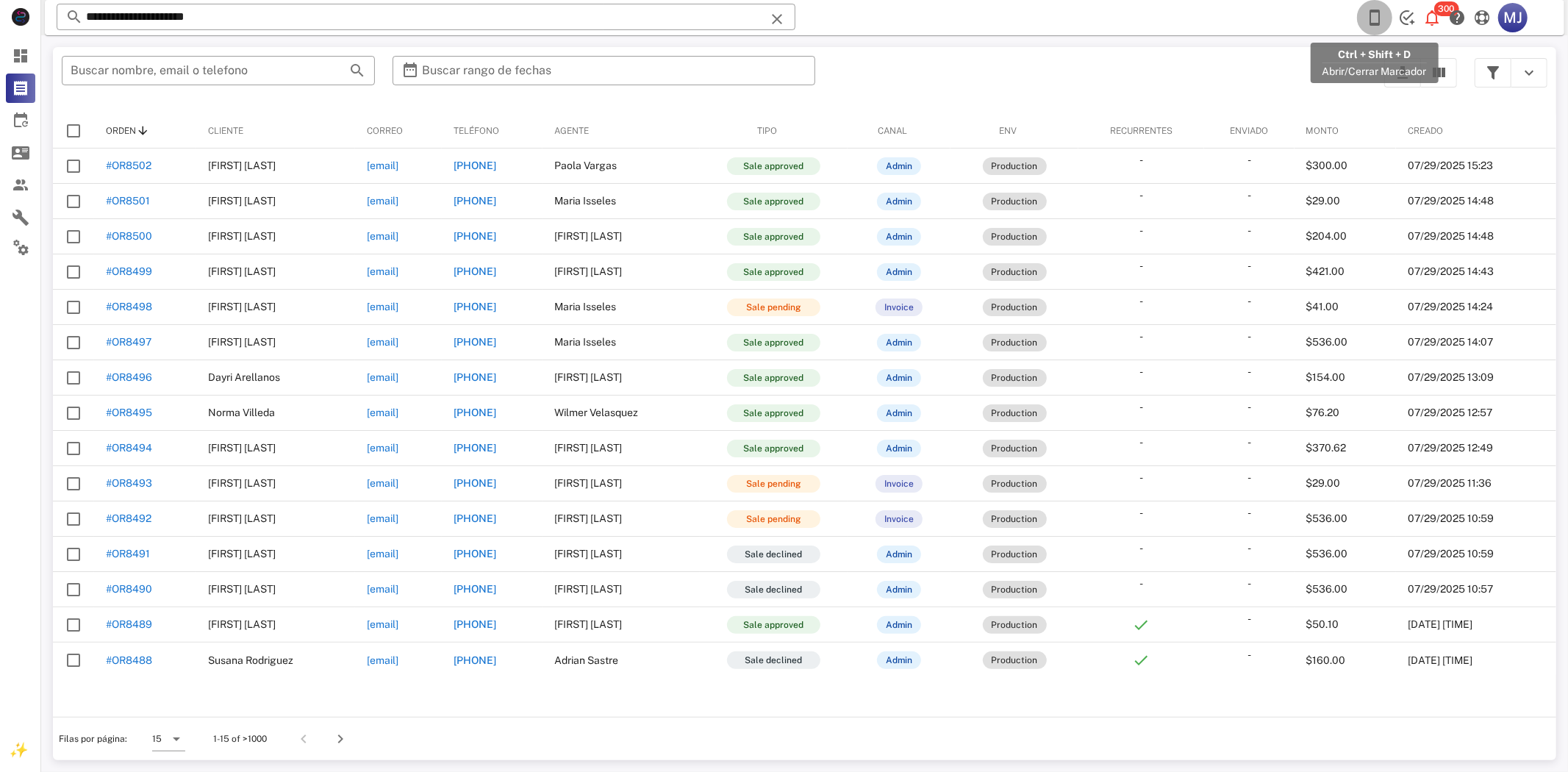 click at bounding box center [1375, 18] 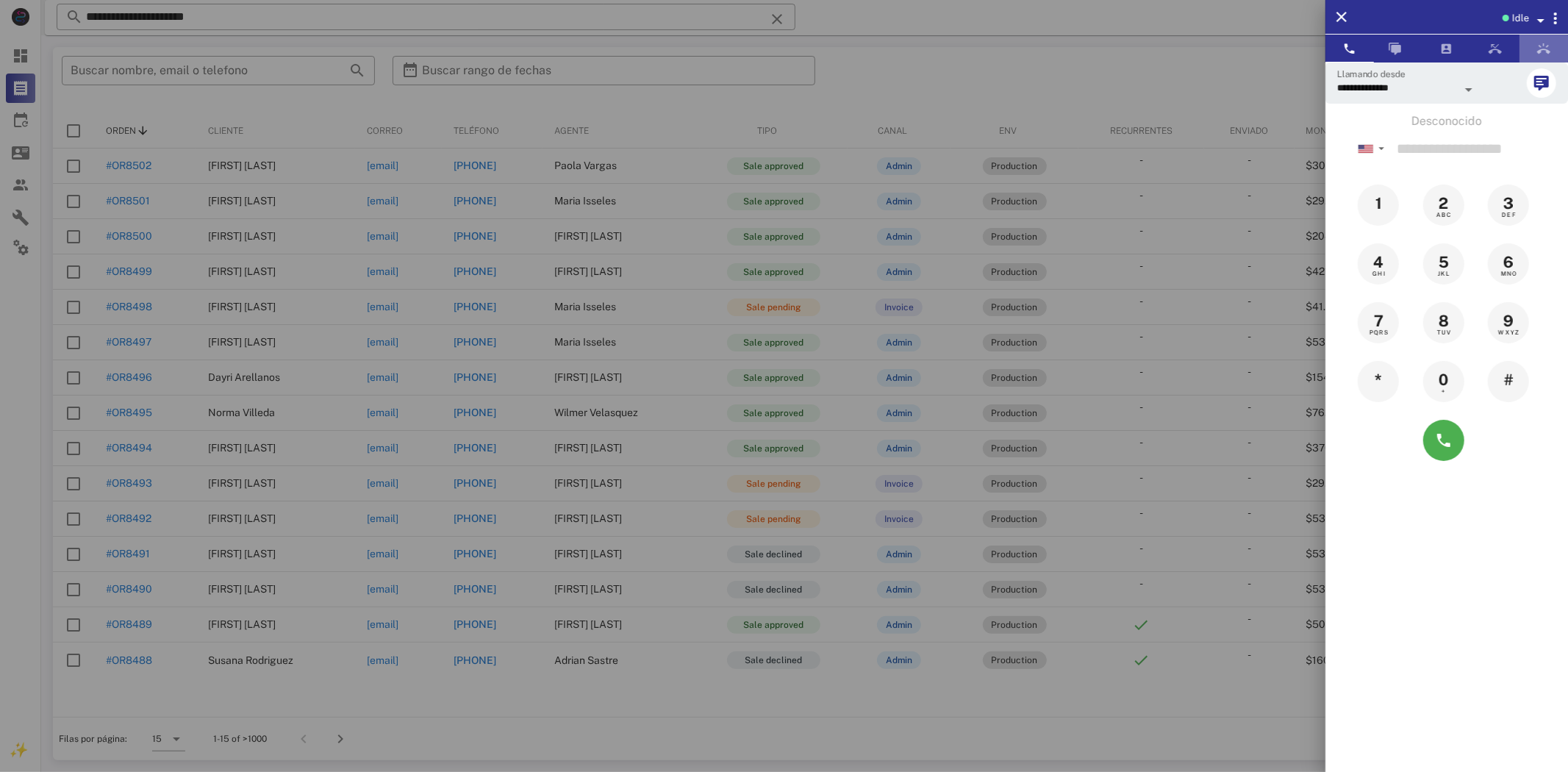 click at bounding box center [1544, 49] 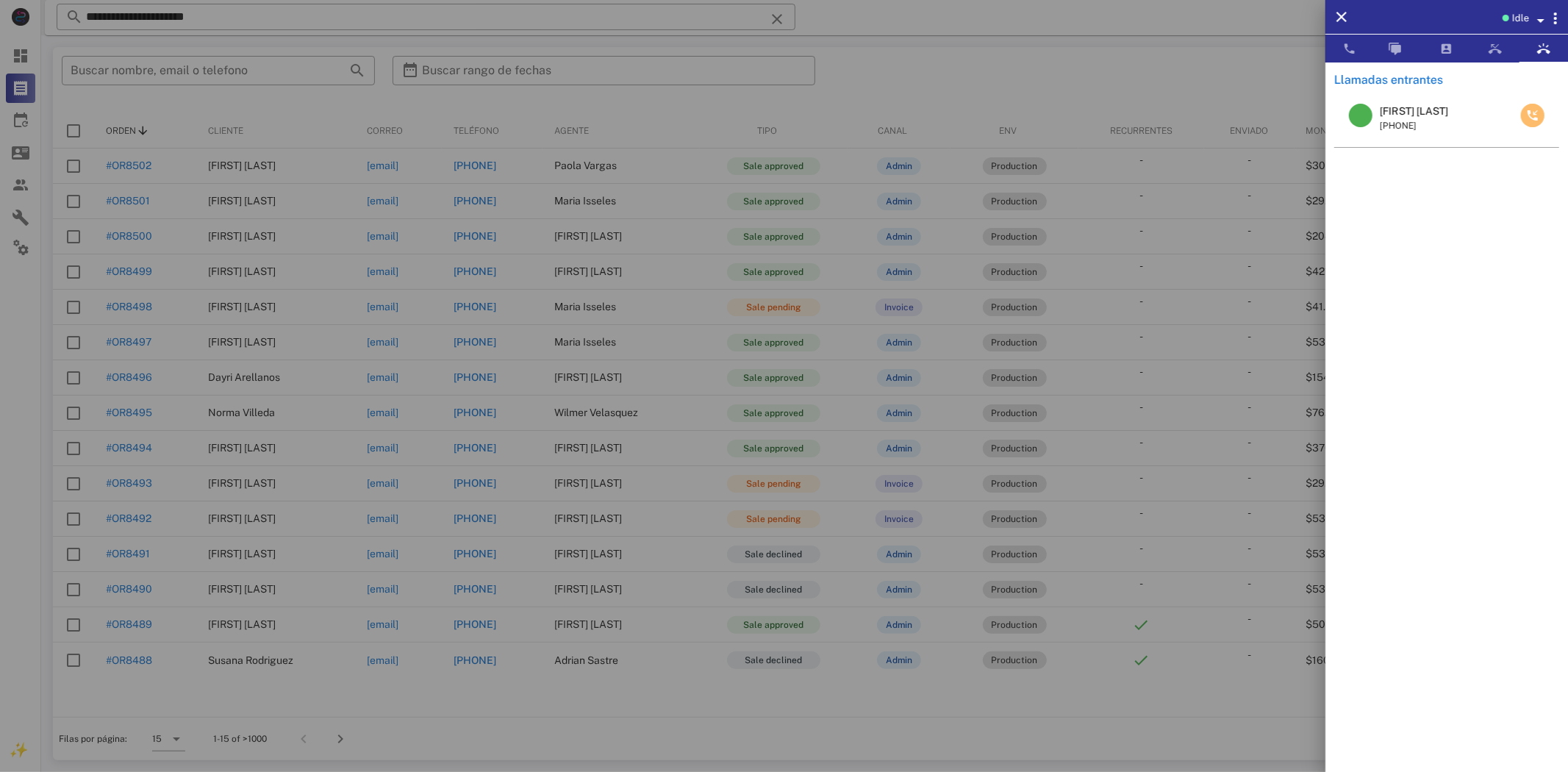 click at bounding box center (1533, 115) 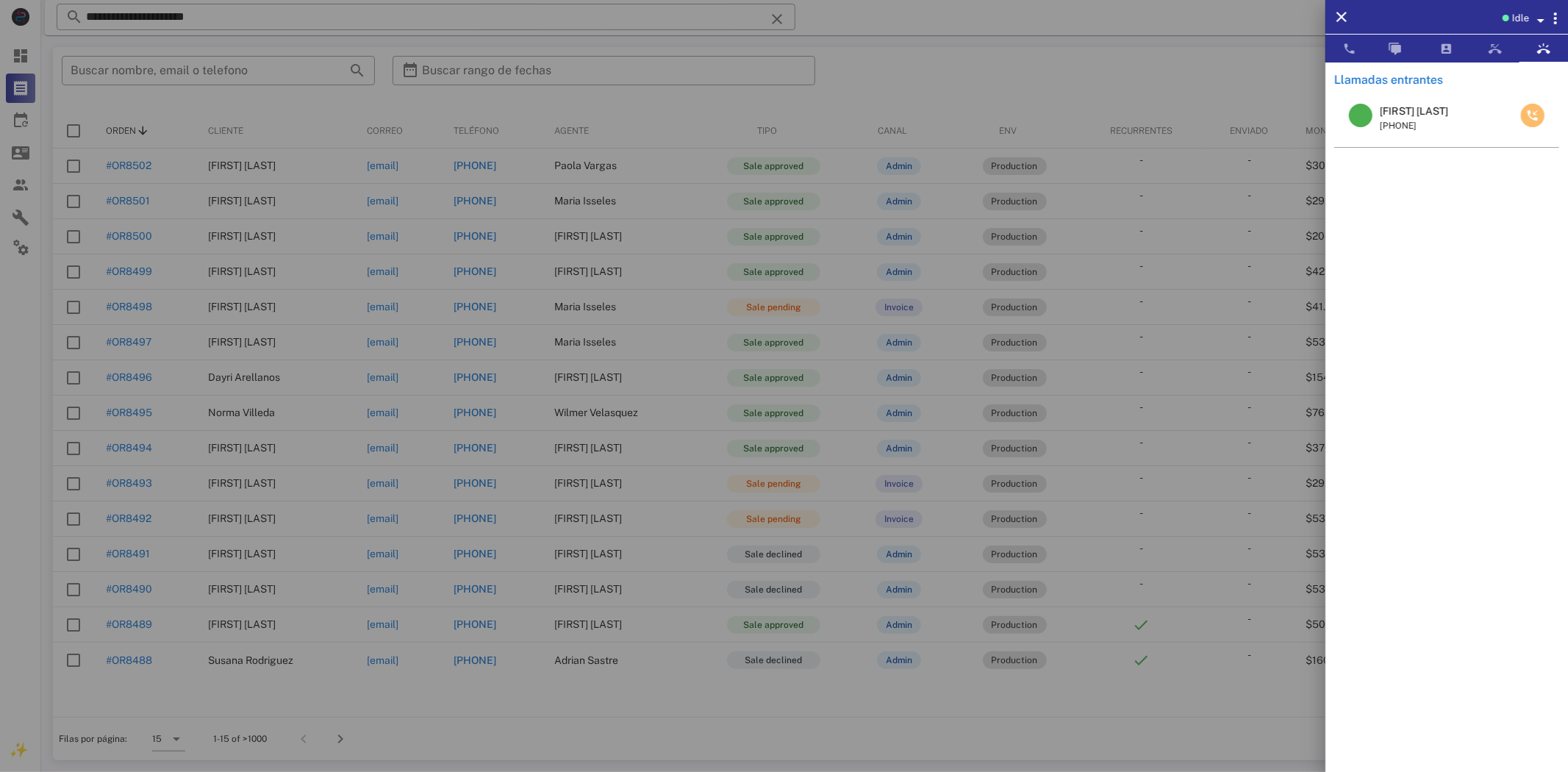 click at bounding box center (1533, 115) 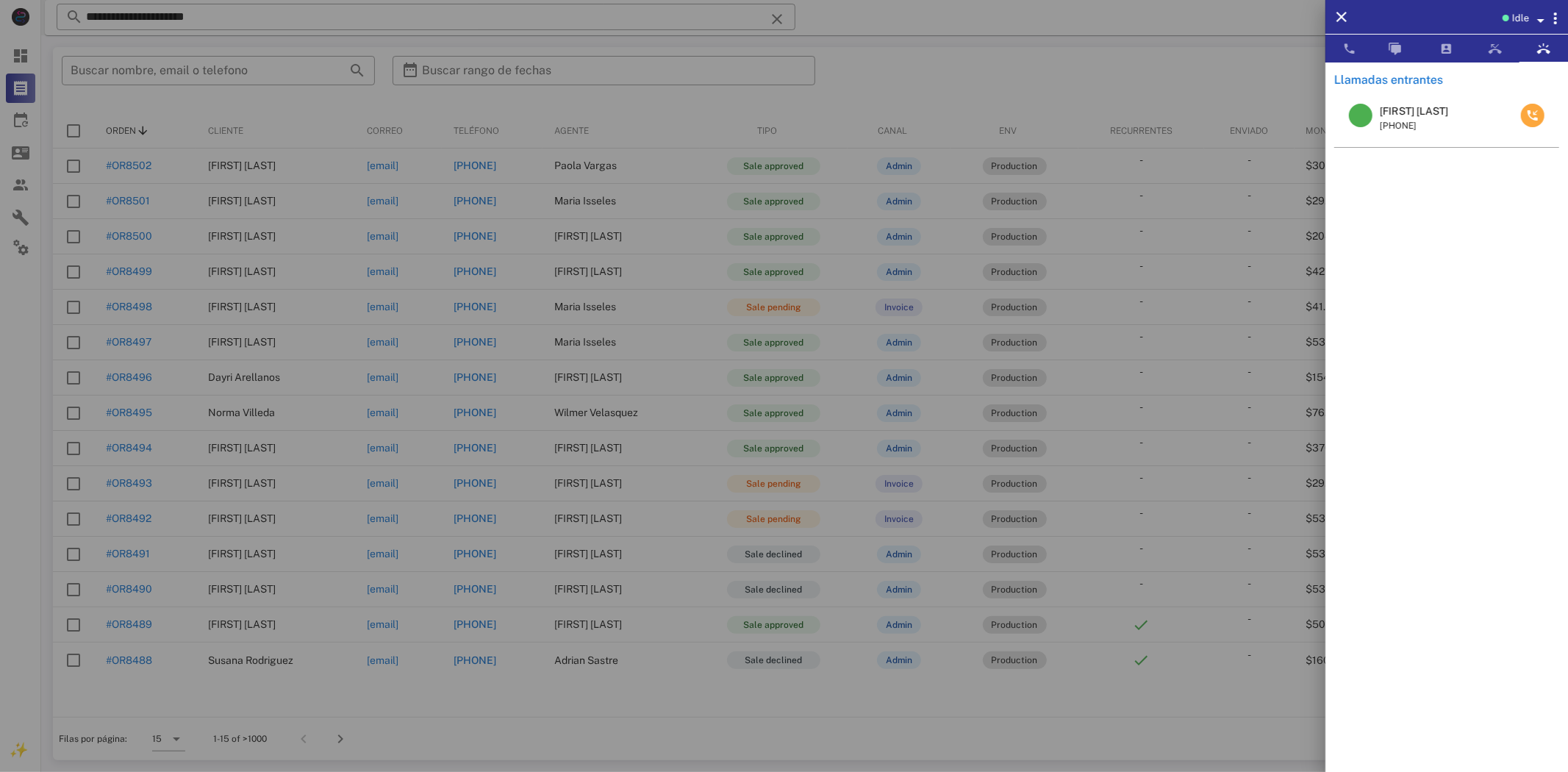 click at bounding box center [1533, 115] 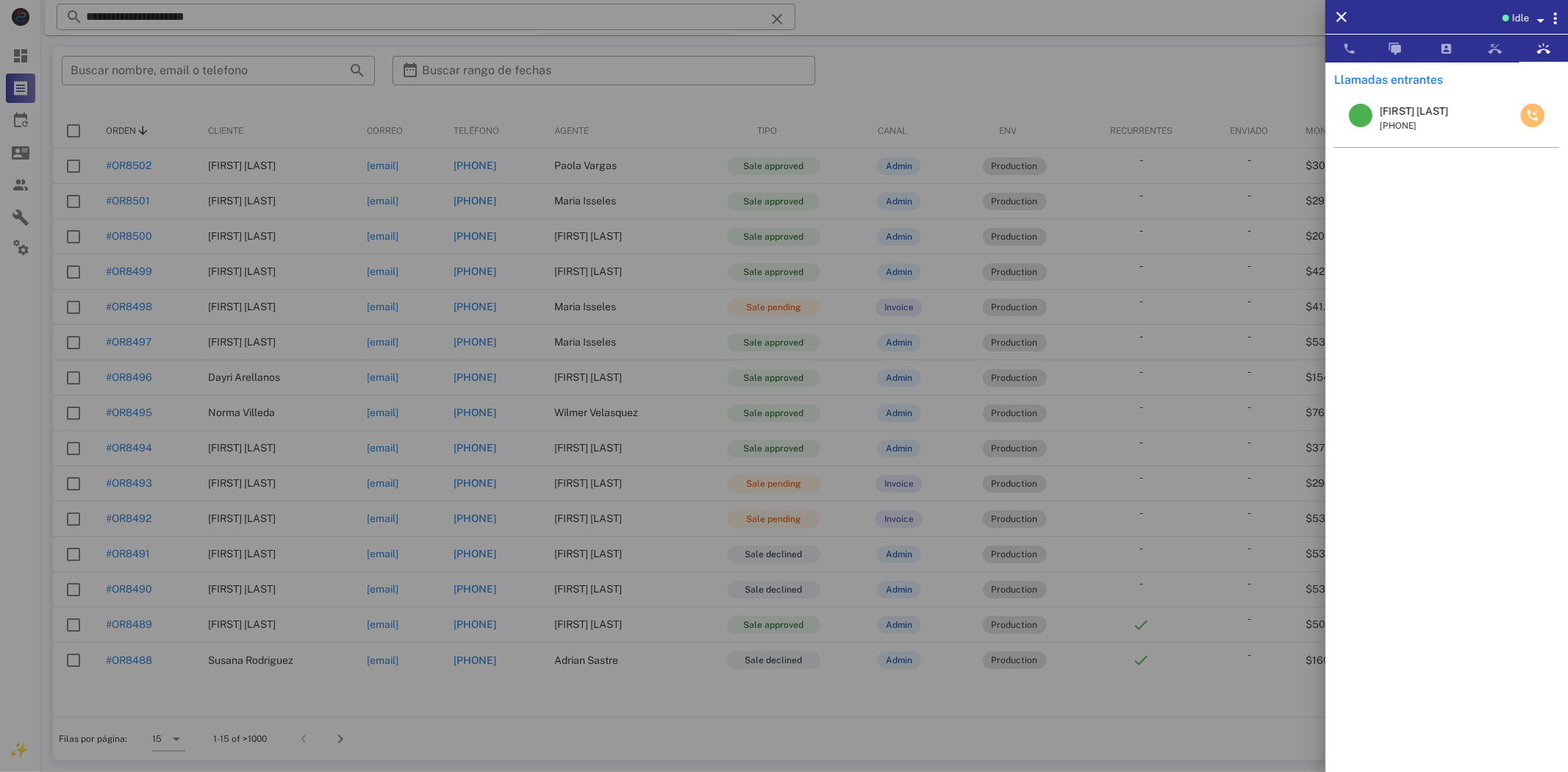 click at bounding box center [1533, 115] 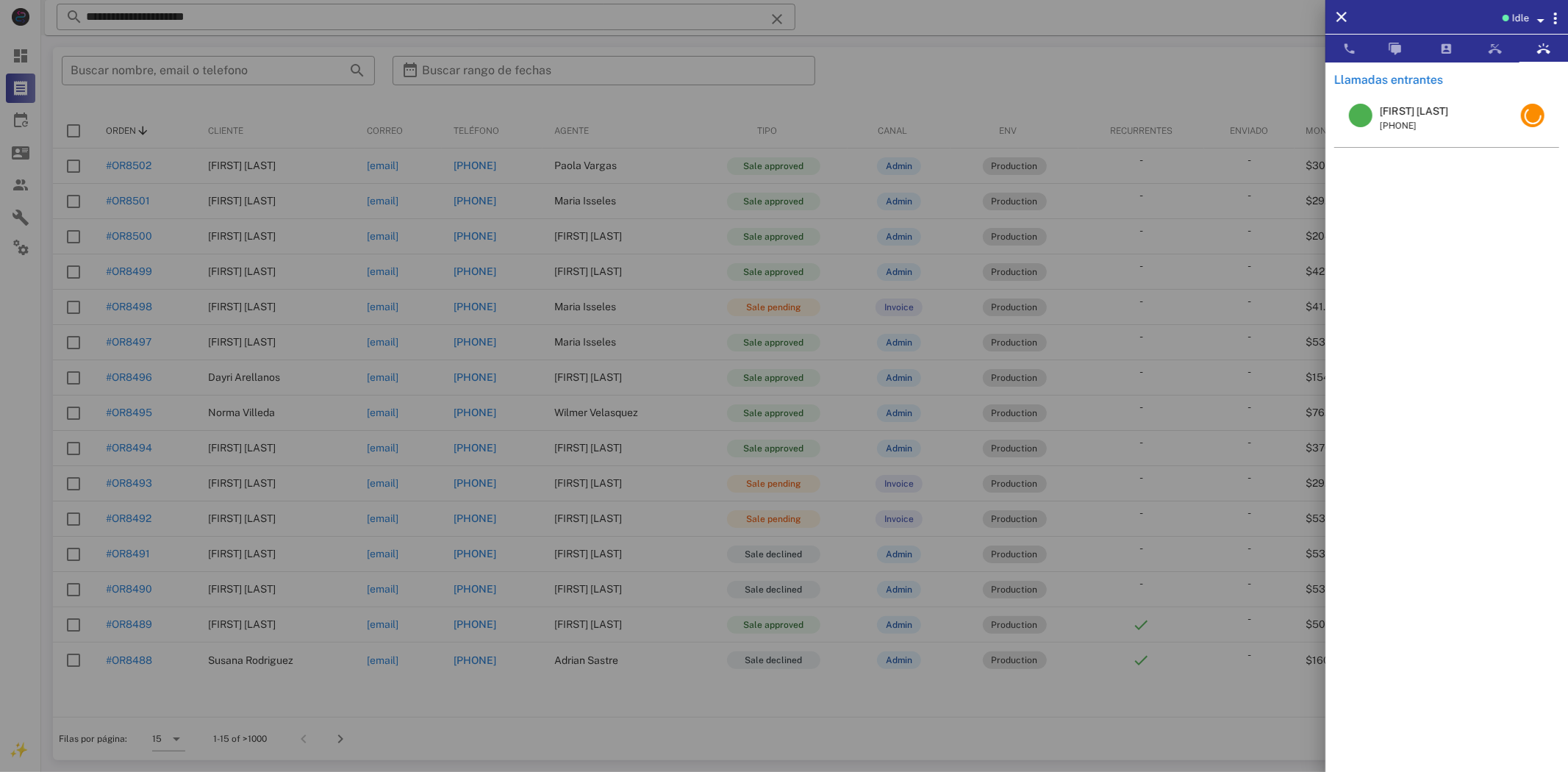 click at bounding box center [1533, 118] 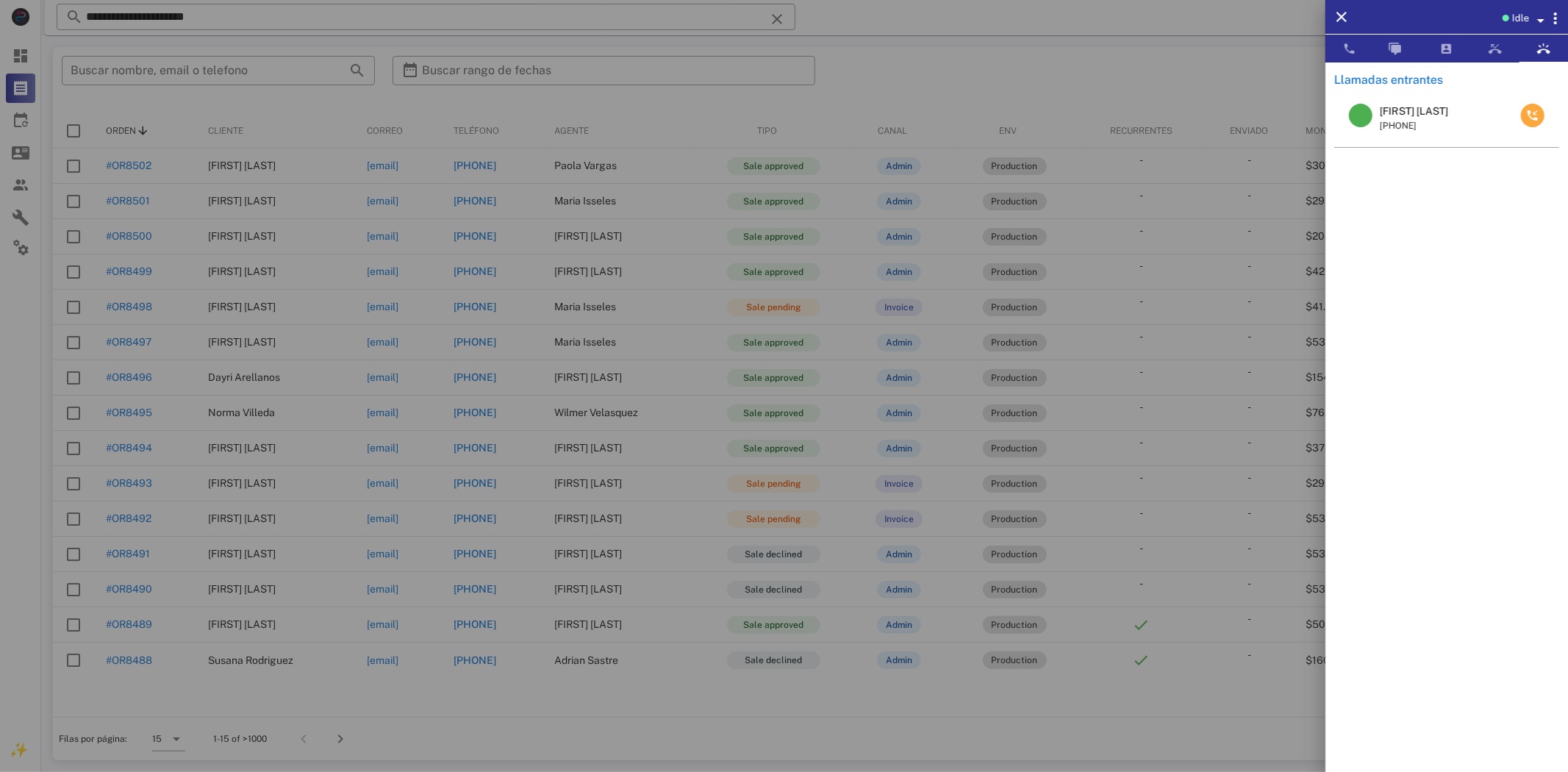 click at bounding box center (1533, 115) 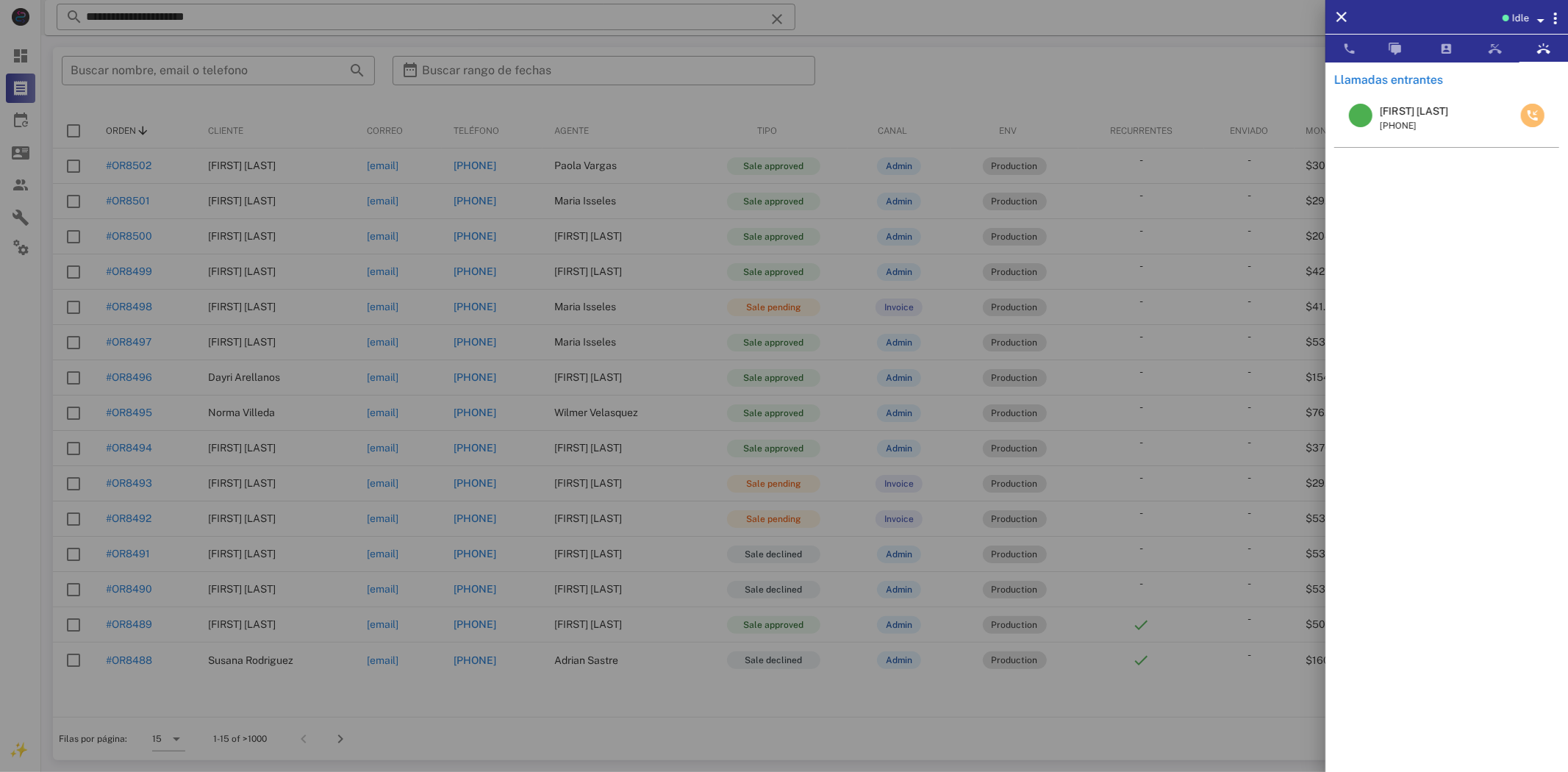 click at bounding box center (1533, 115) 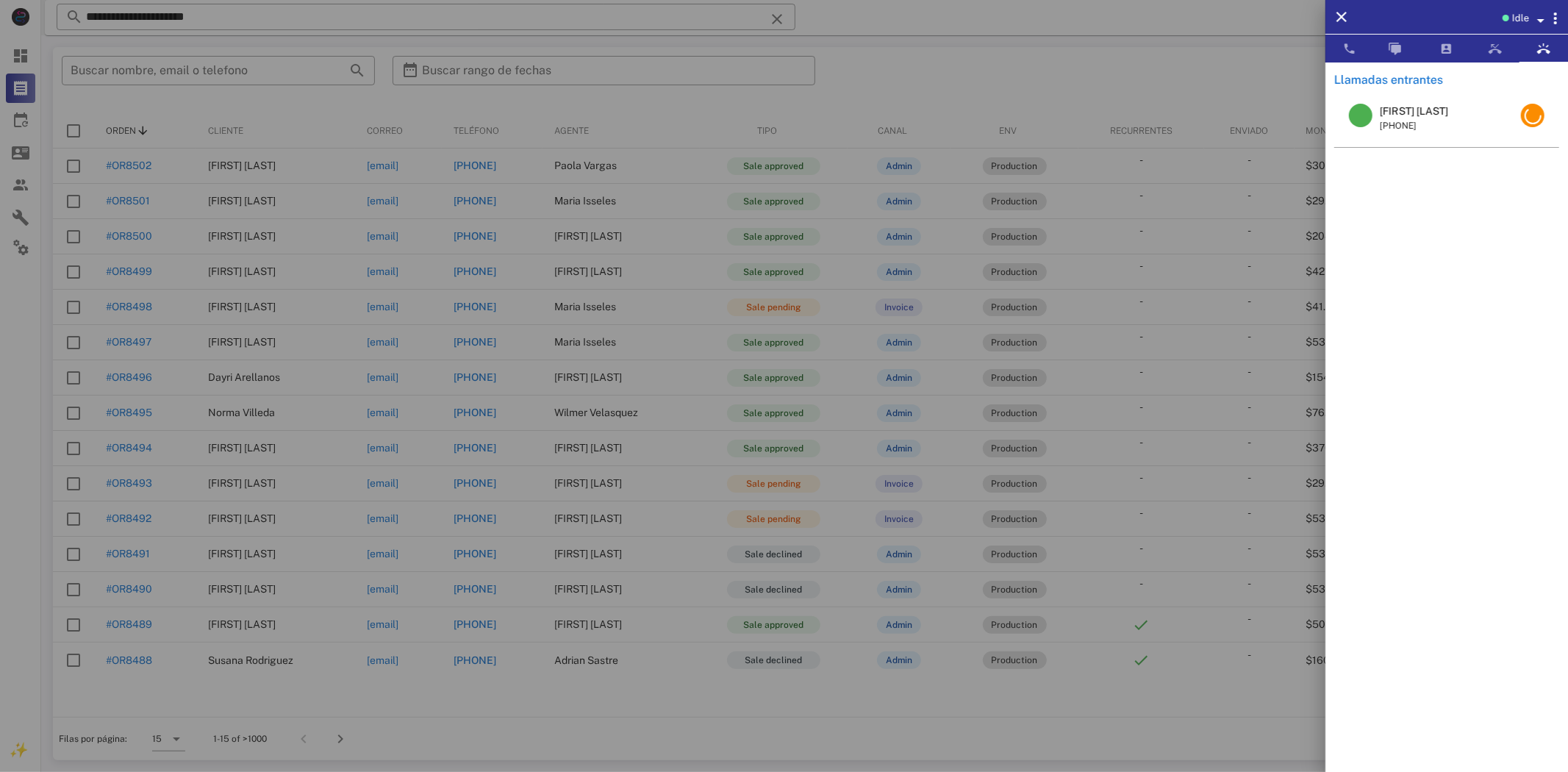 click at bounding box center (784, 386) 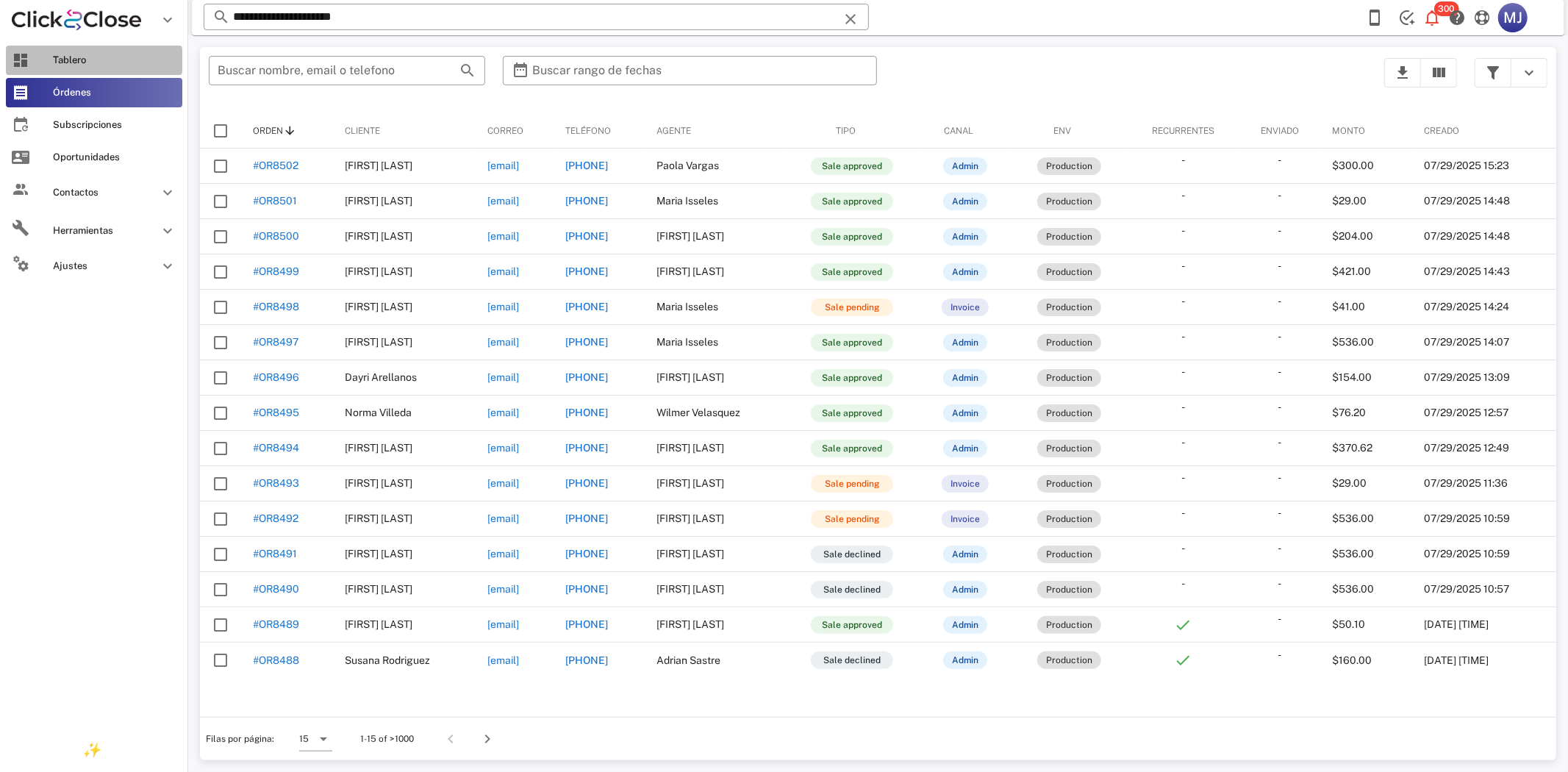 click on "Tablero" at bounding box center (94, 60) 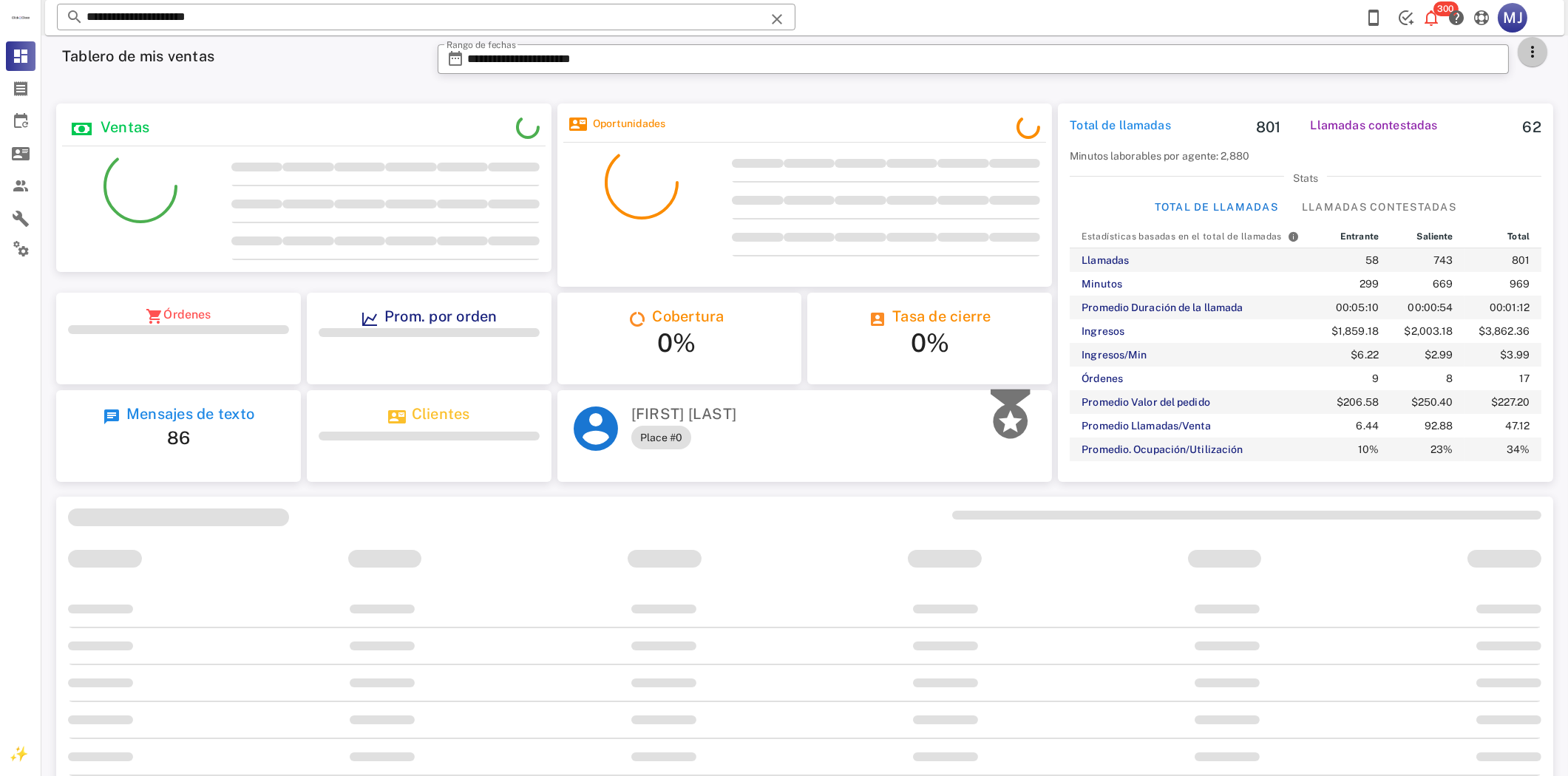 click at bounding box center [1533, 52] 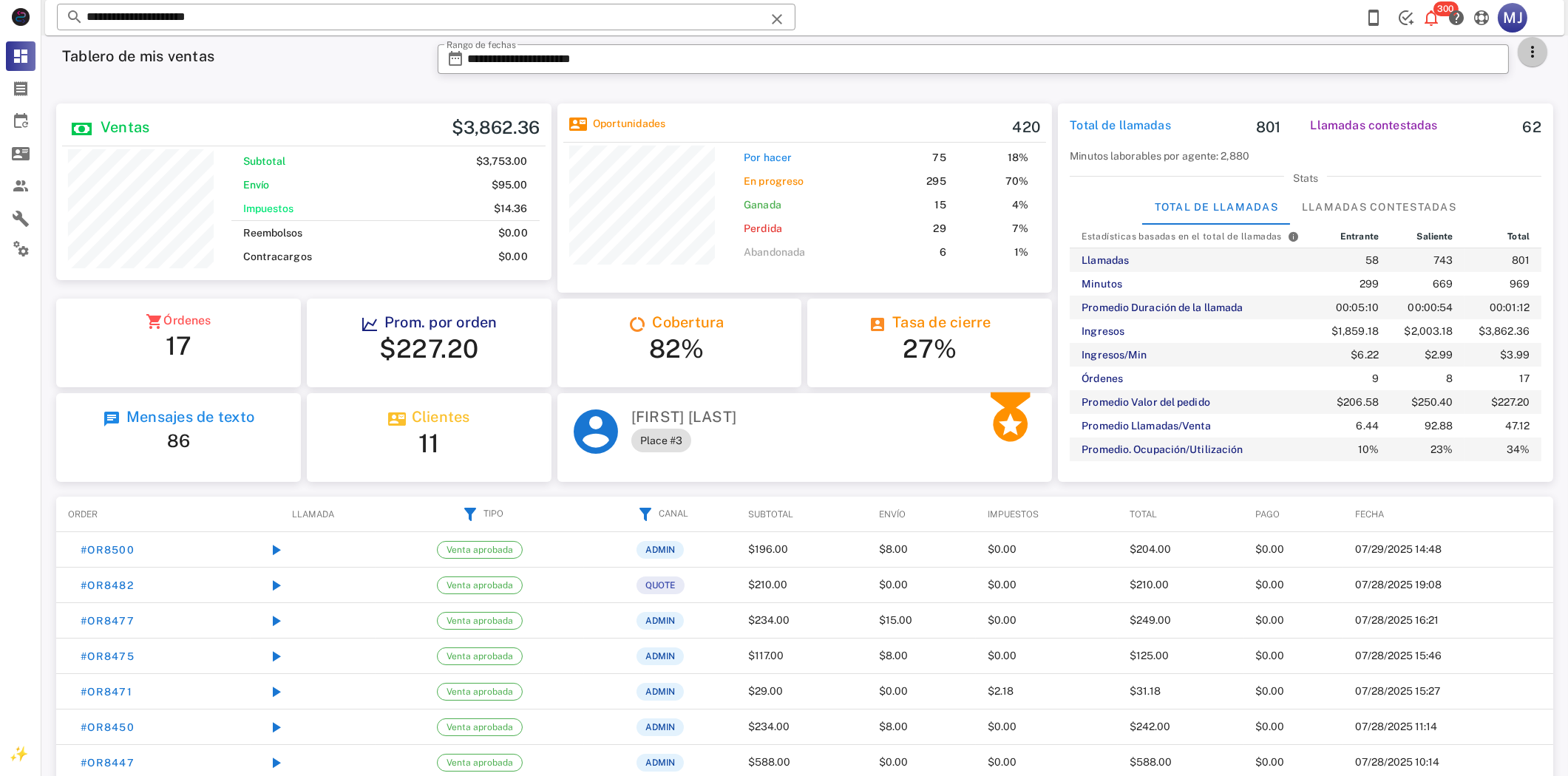 click at bounding box center [1533, 52] 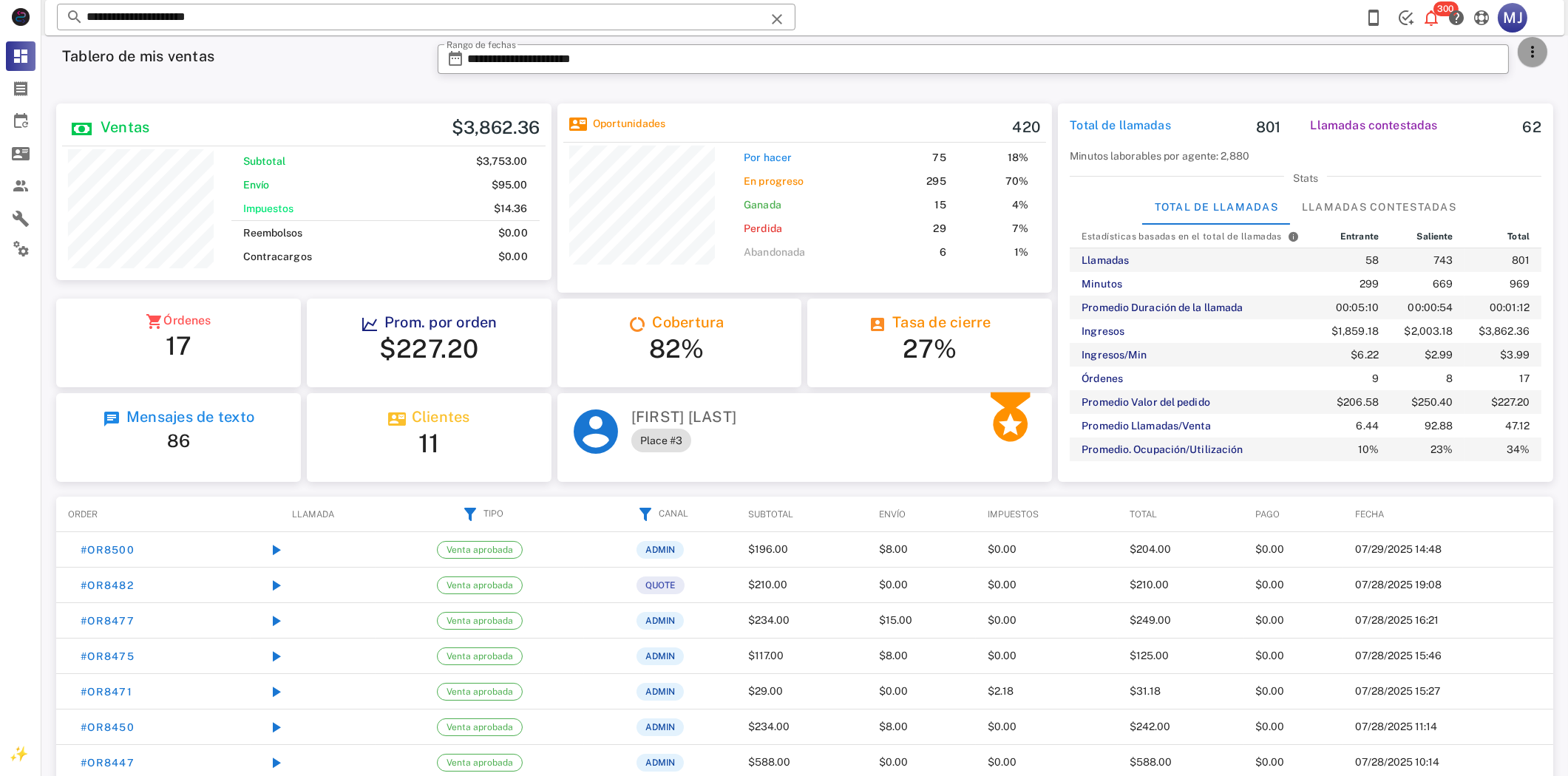 scroll, scrollTop: 738871, scrollLeft: 738779, axis: both 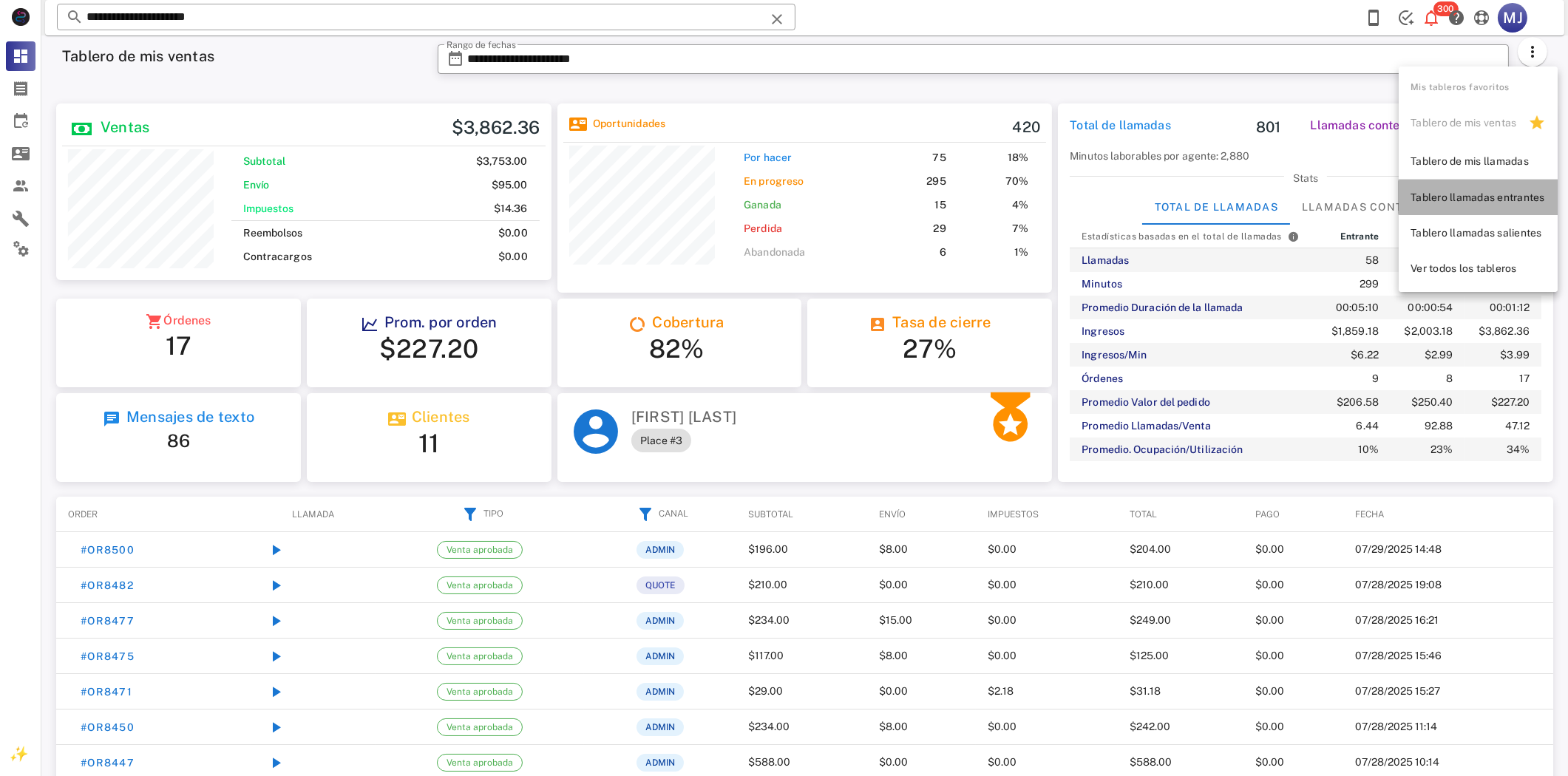 click on "Tablero llamadas entrantes" at bounding box center [1478, 197] 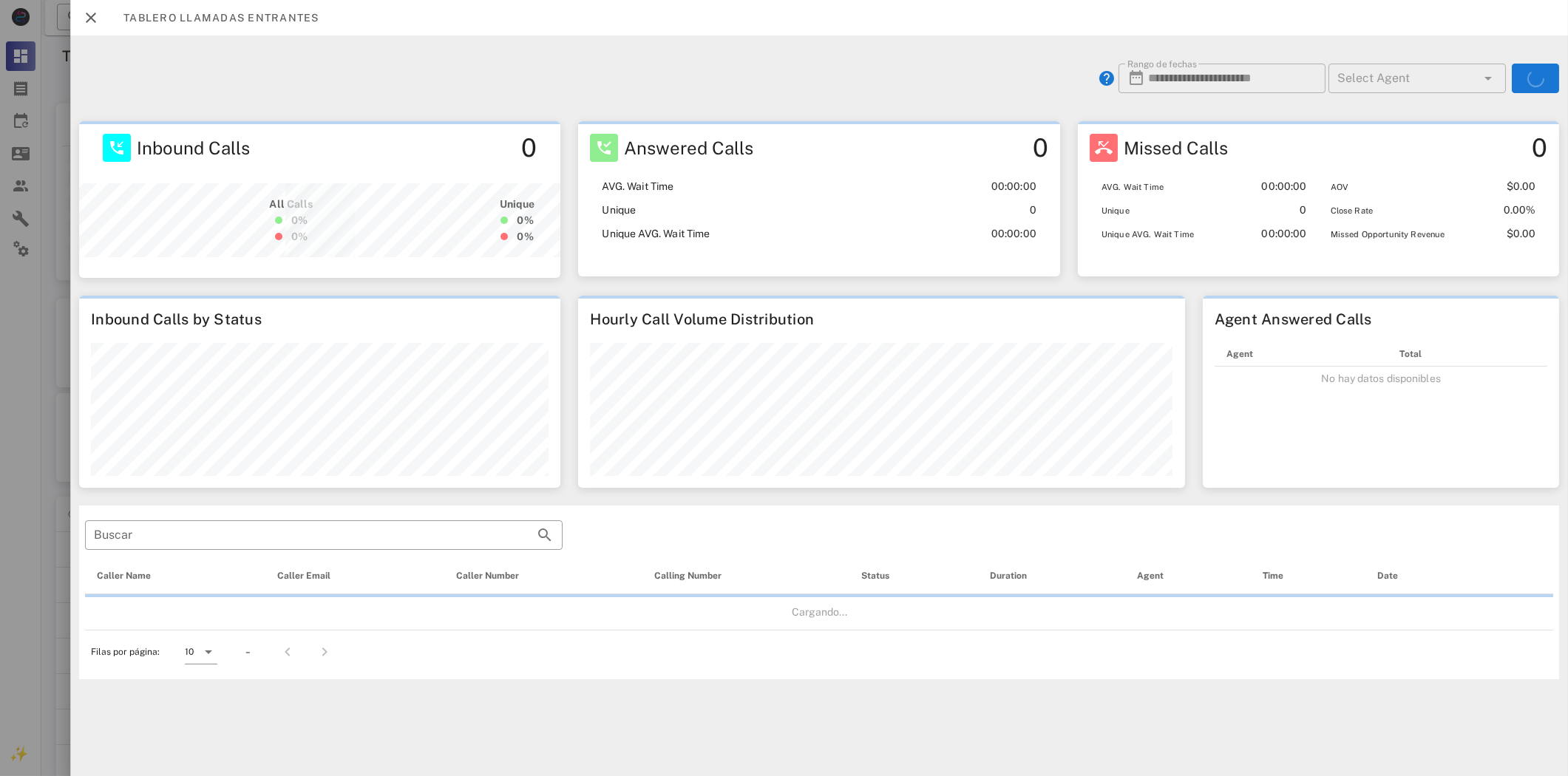 scroll, scrollTop: 738890, scrollLeft: 738792, axis: both 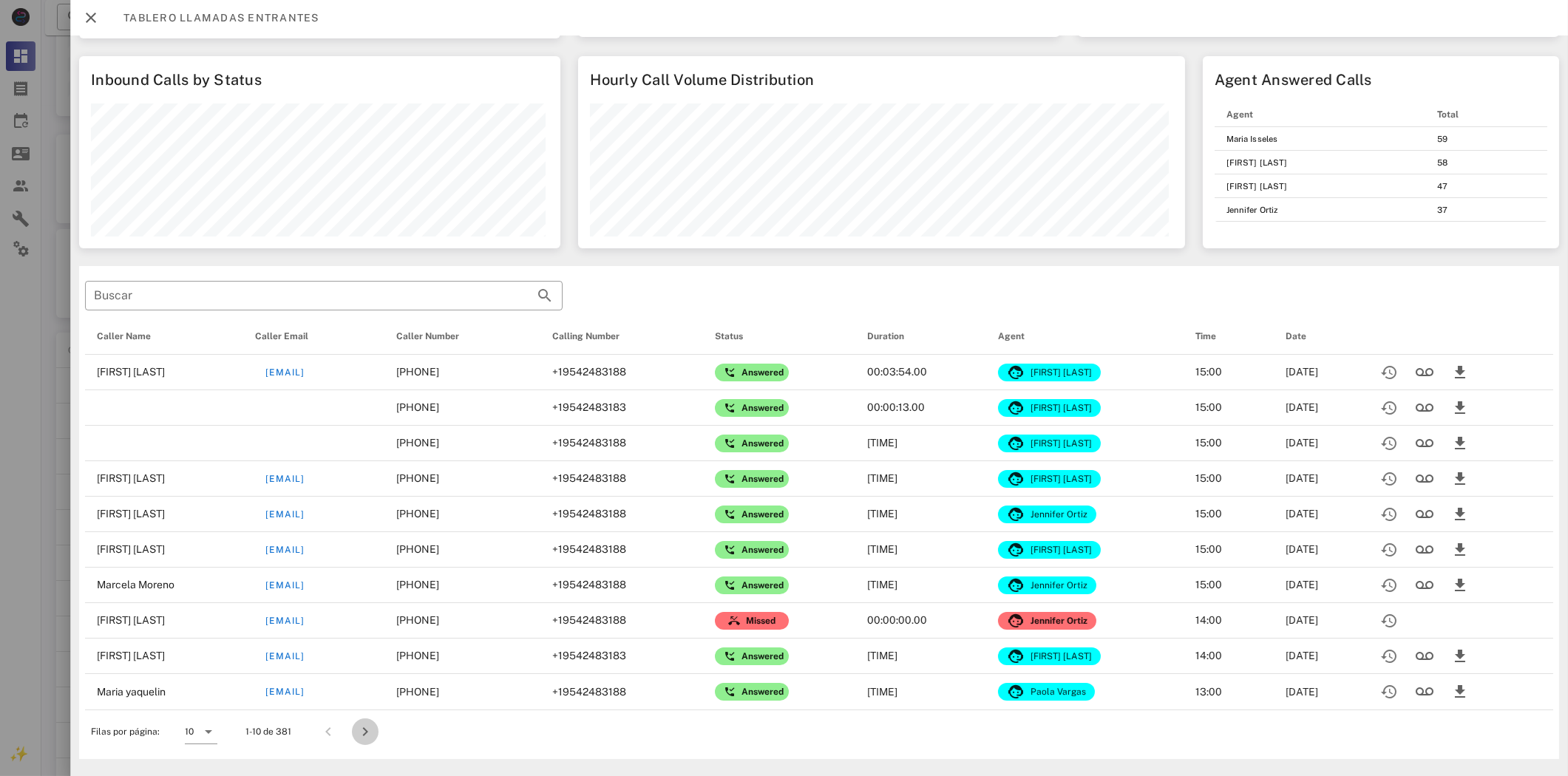 click at bounding box center (365, 732) 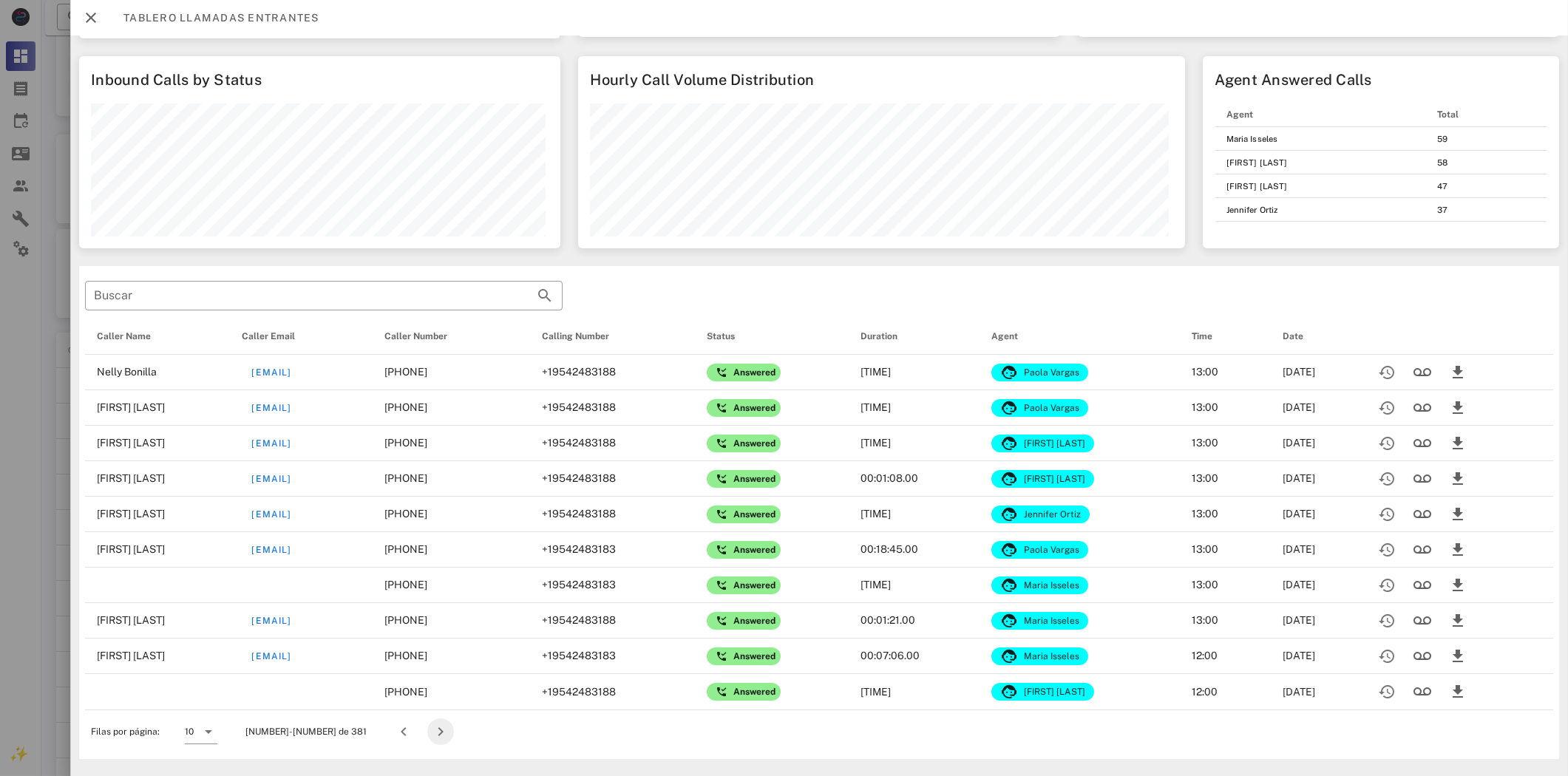 click at bounding box center [441, 732] 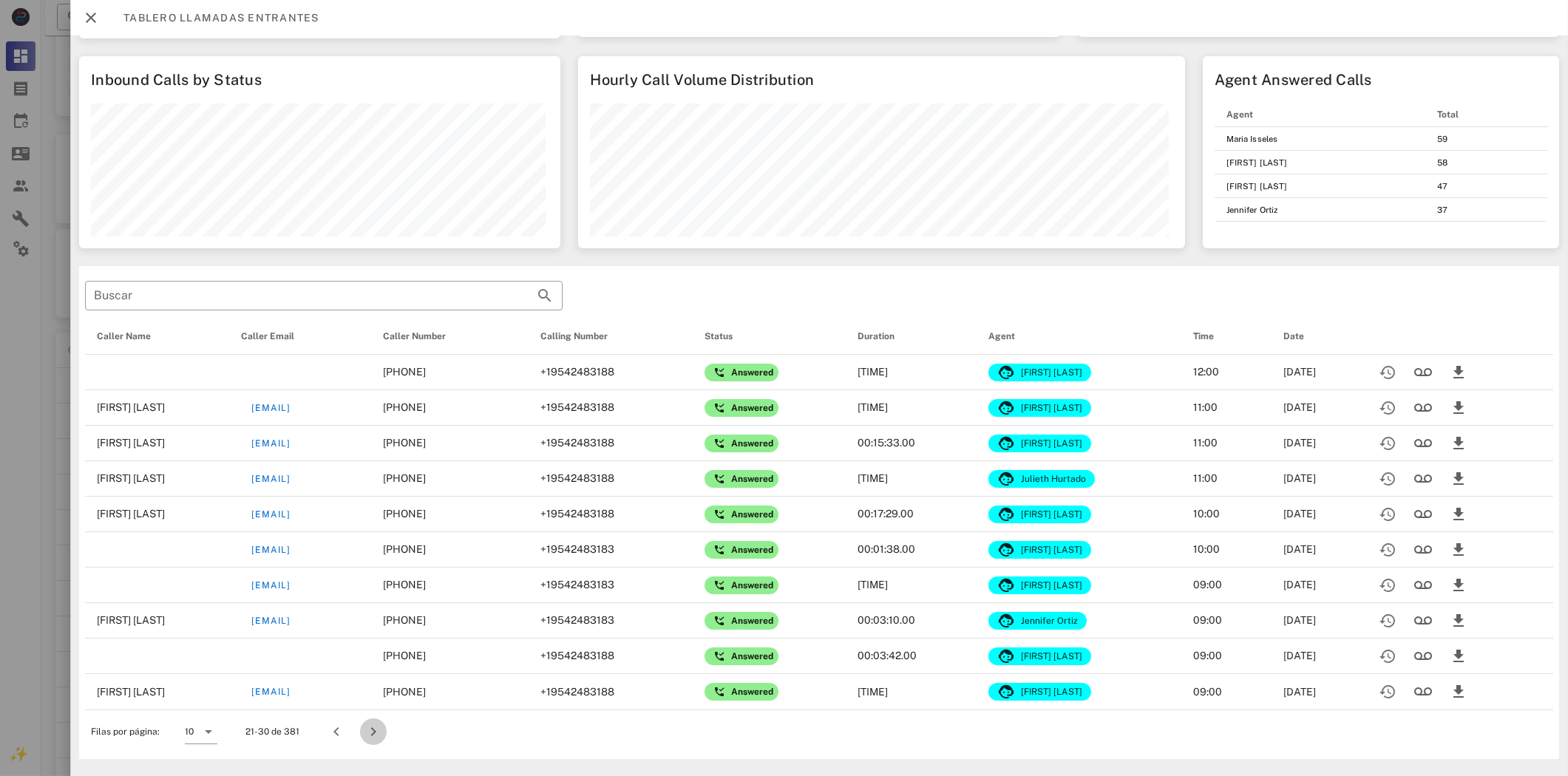 click at bounding box center (373, 732) 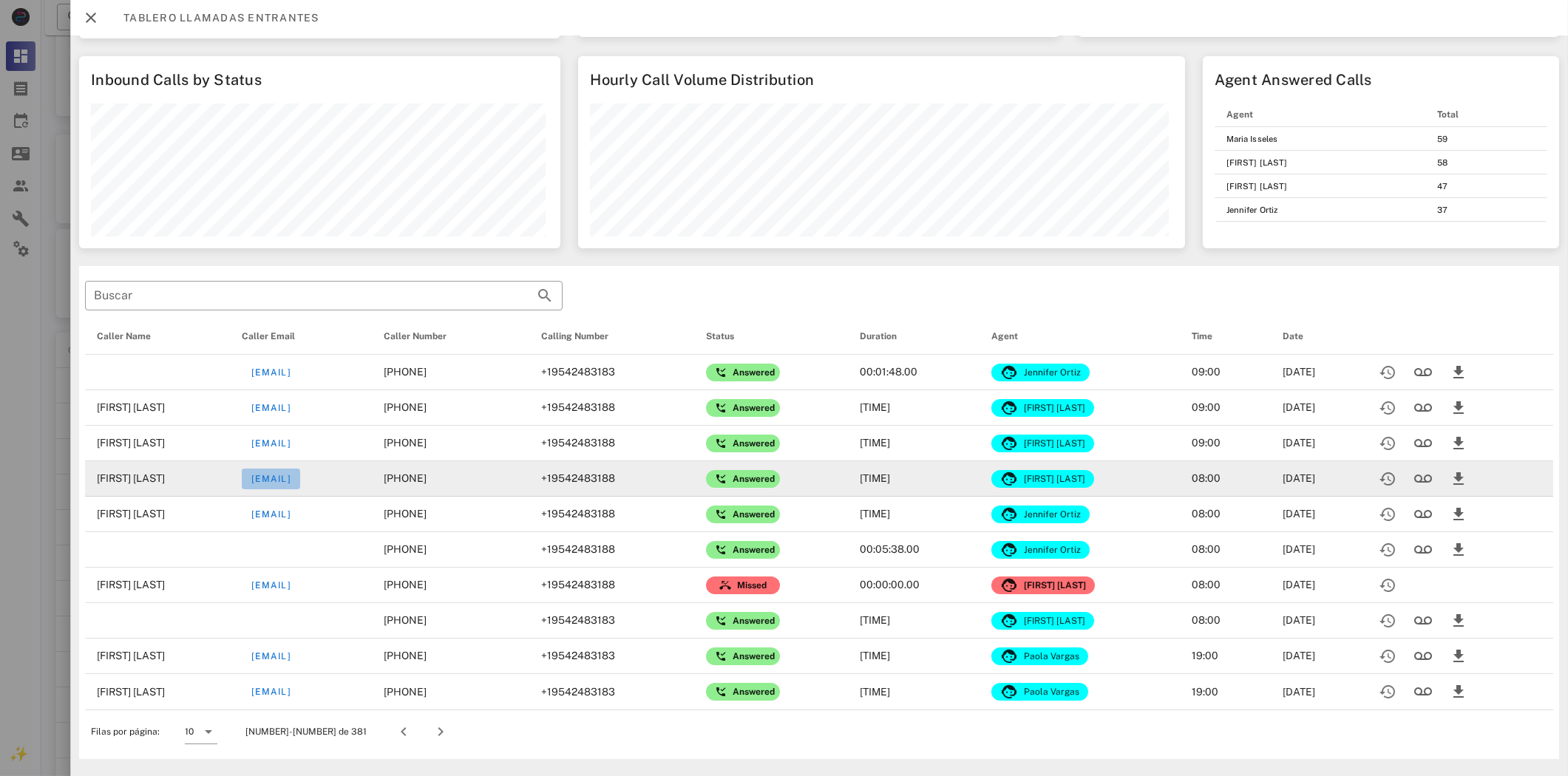 click on "[EMAIL]" at bounding box center (271, 479) 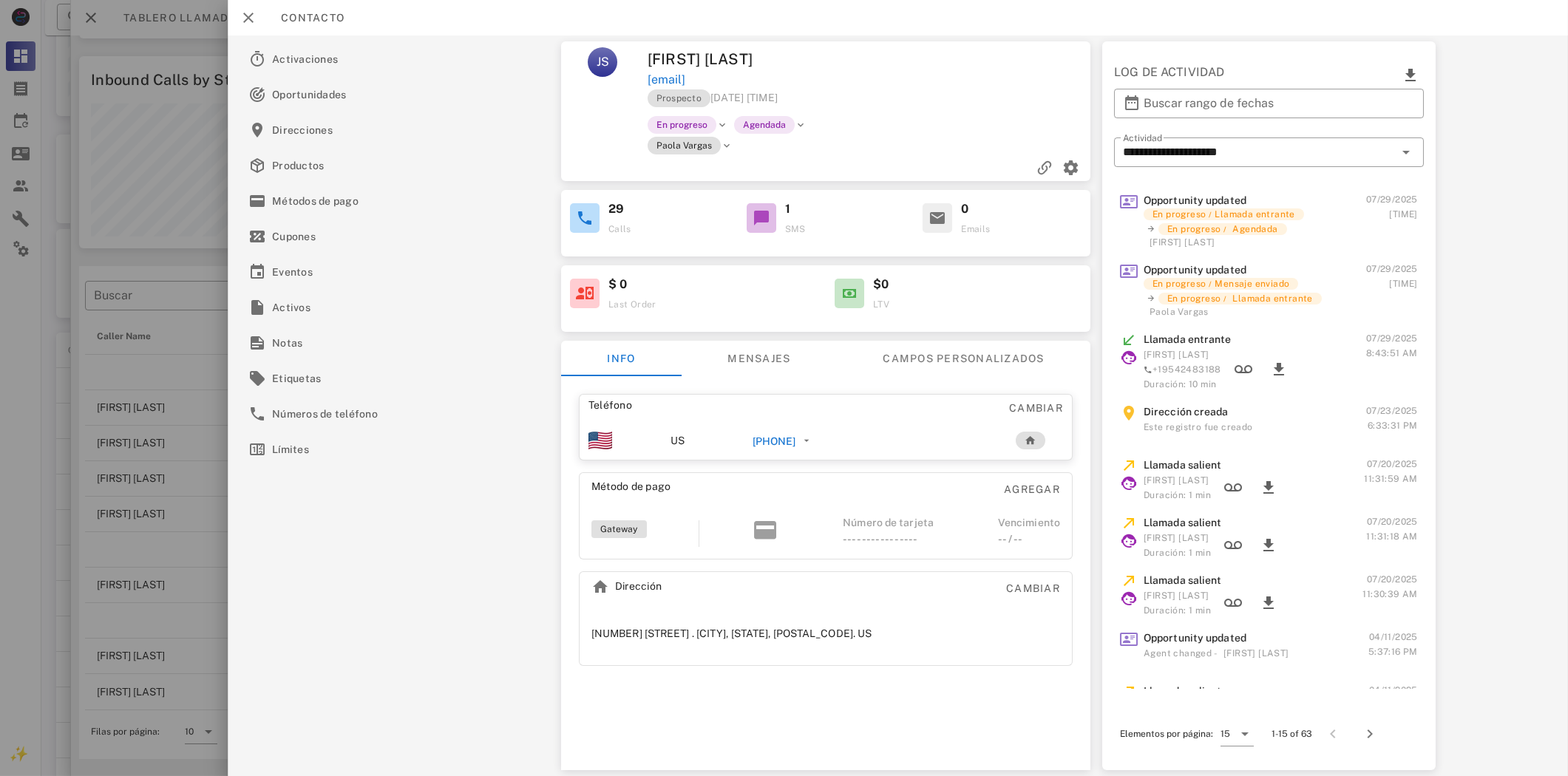 click on "[PHONE]" at bounding box center [774, 441] 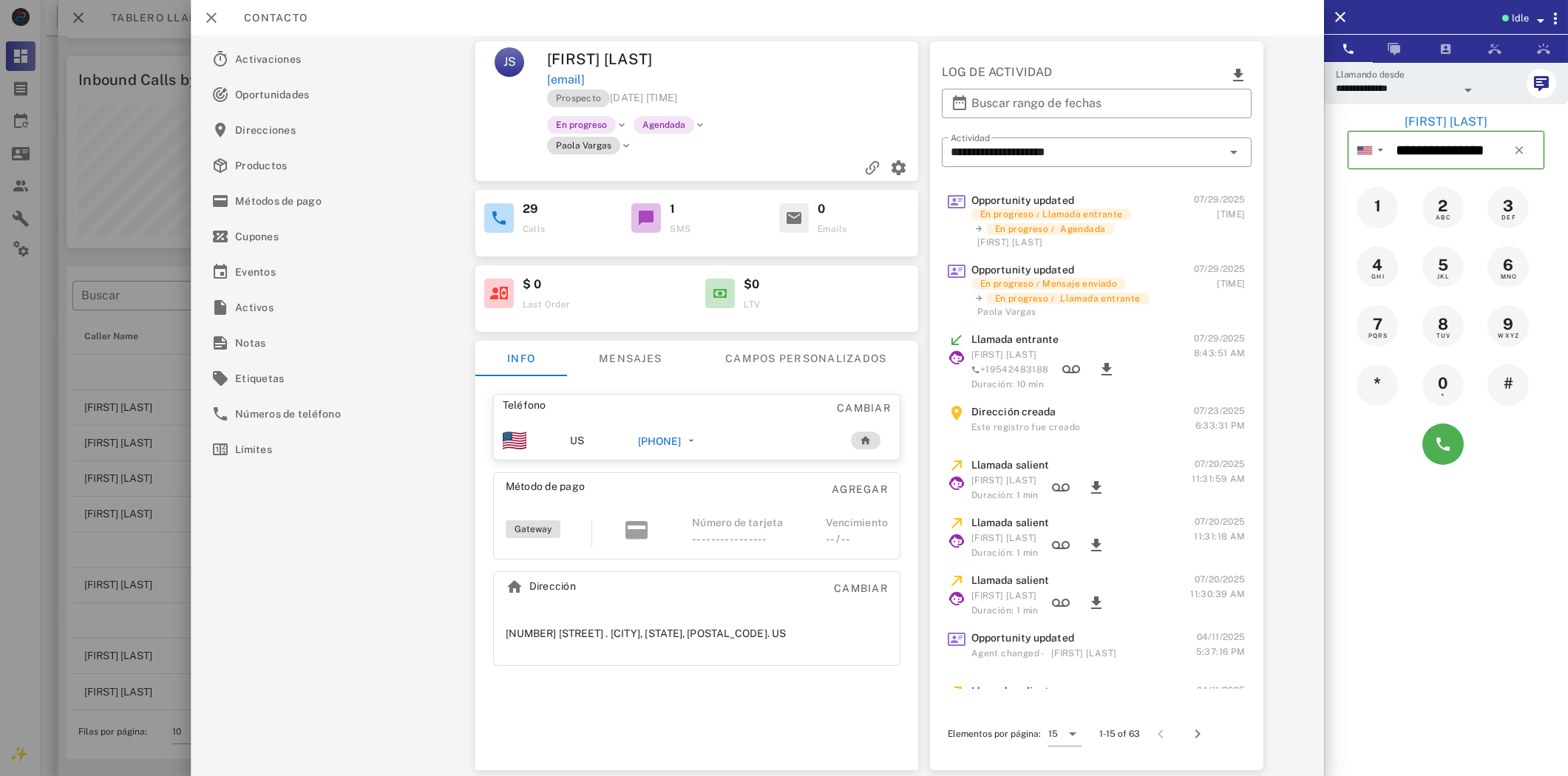 scroll, scrollTop: 157, scrollLeft: 401, axis: both 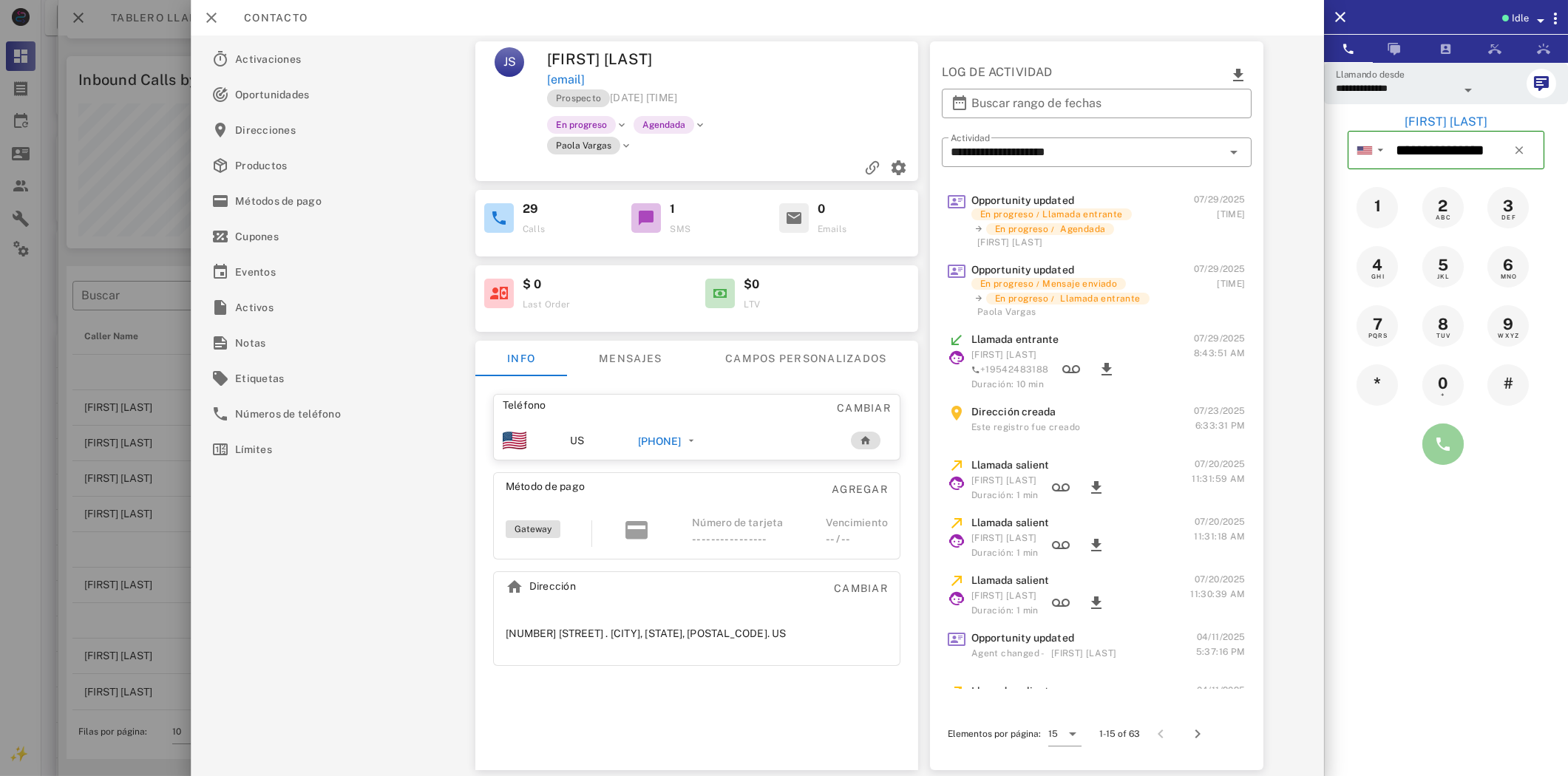 click at bounding box center [1443, 444] 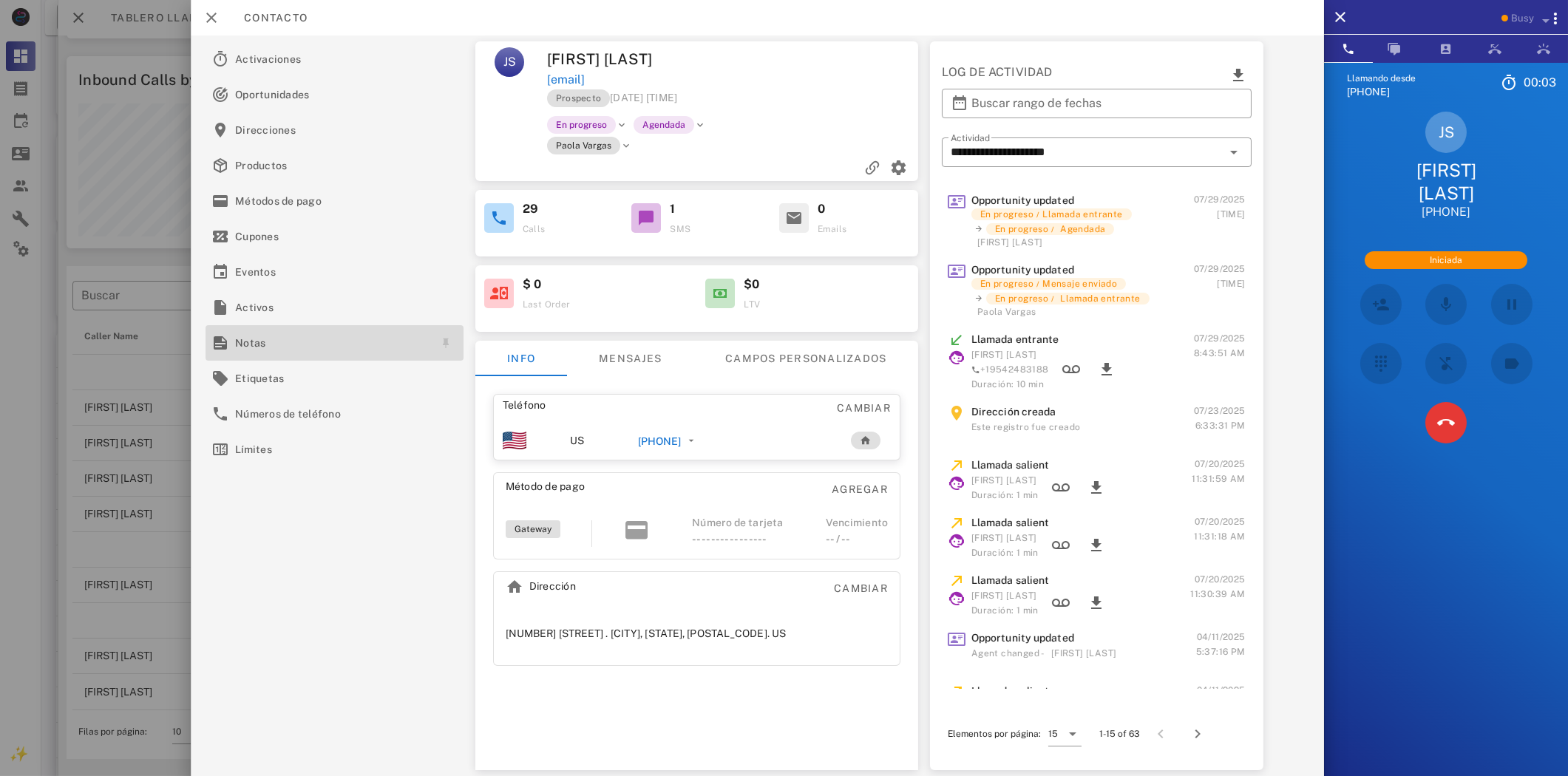 click on "Notas" at bounding box center (331, 343) 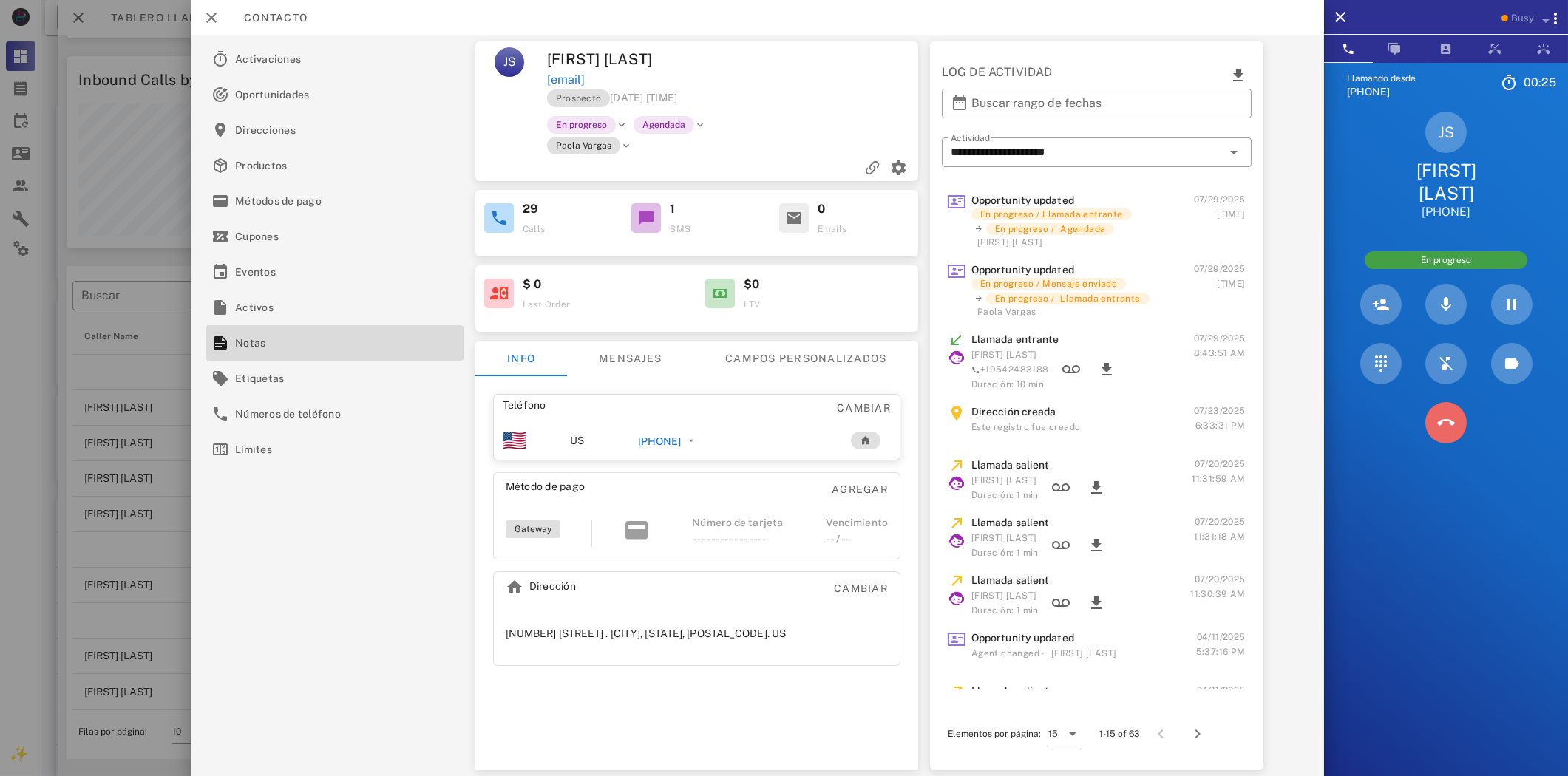 click at bounding box center [1446, 423] 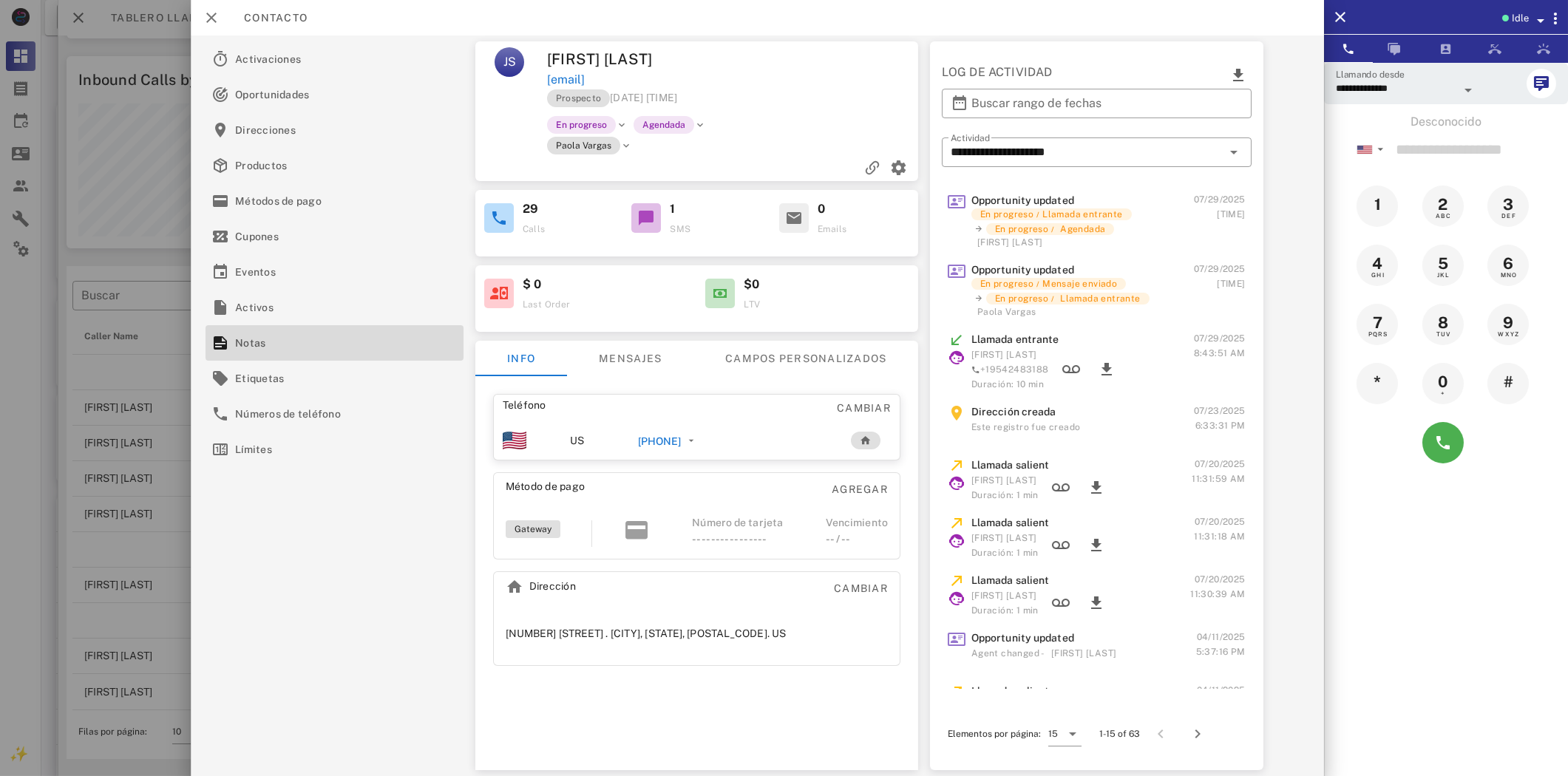 click on "[PHONE]" at bounding box center (659, 441) 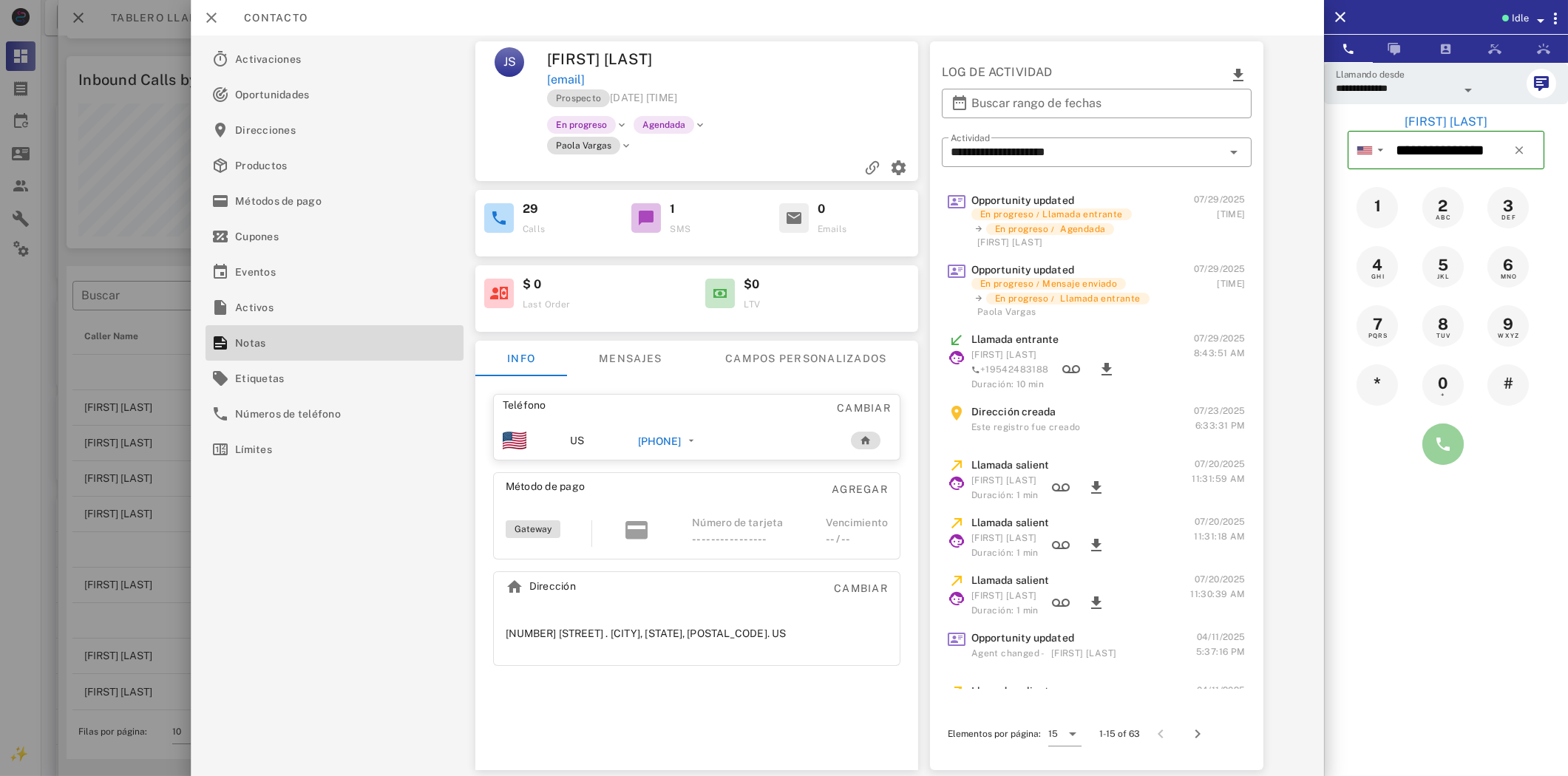 click at bounding box center (1443, 444) 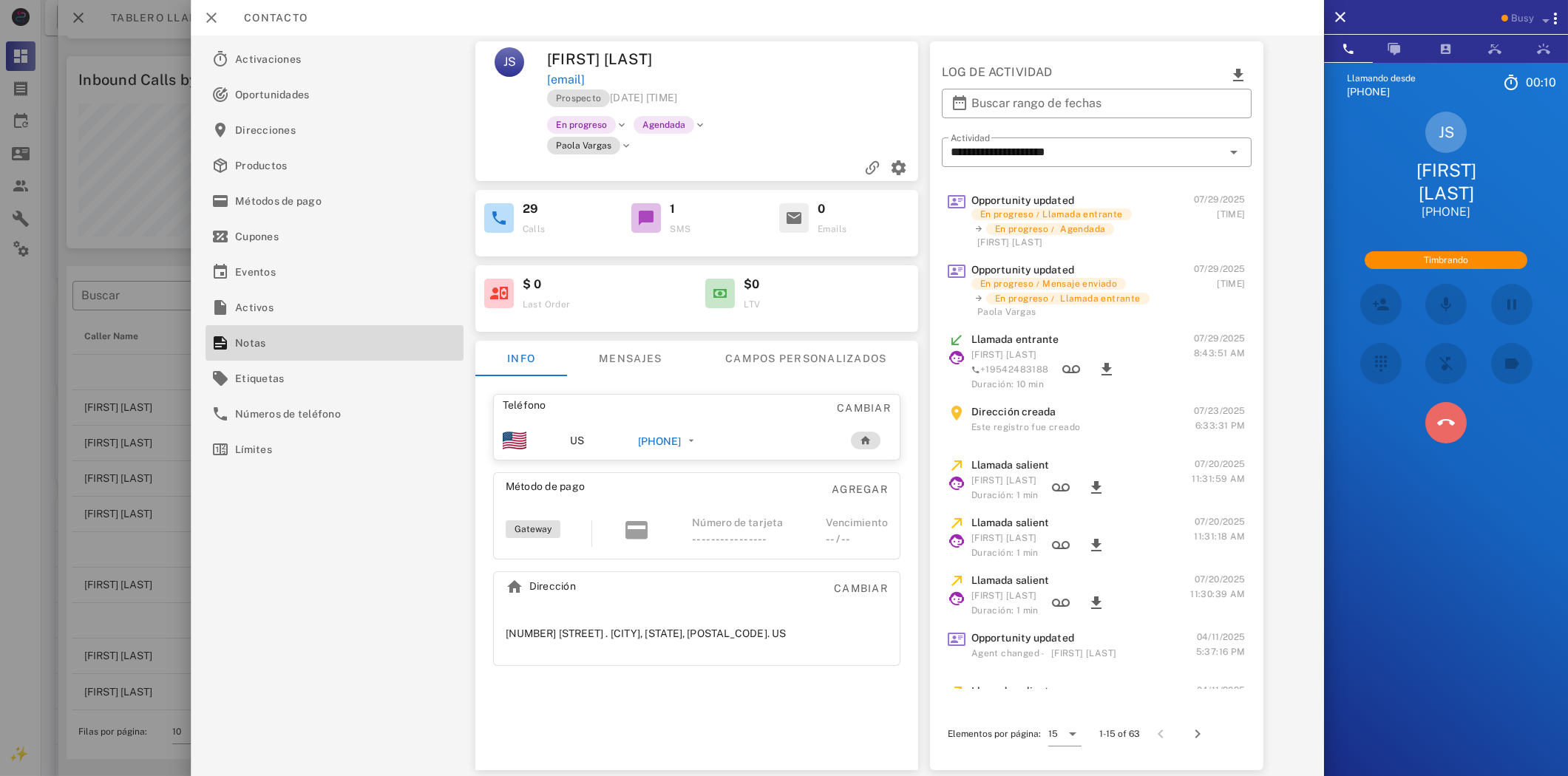 click at bounding box center [1446, 423] 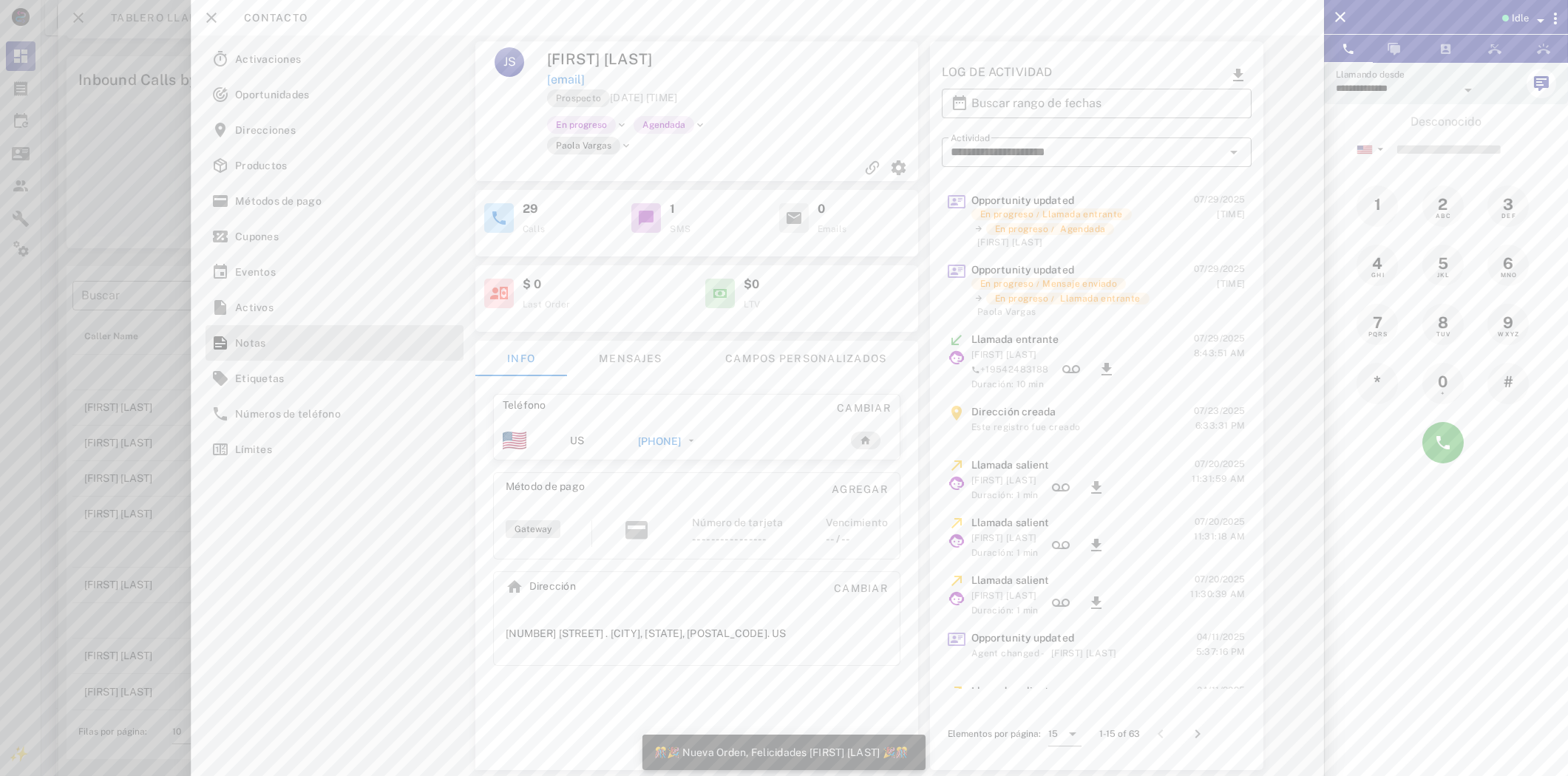 click at bounding box center [784, 388] 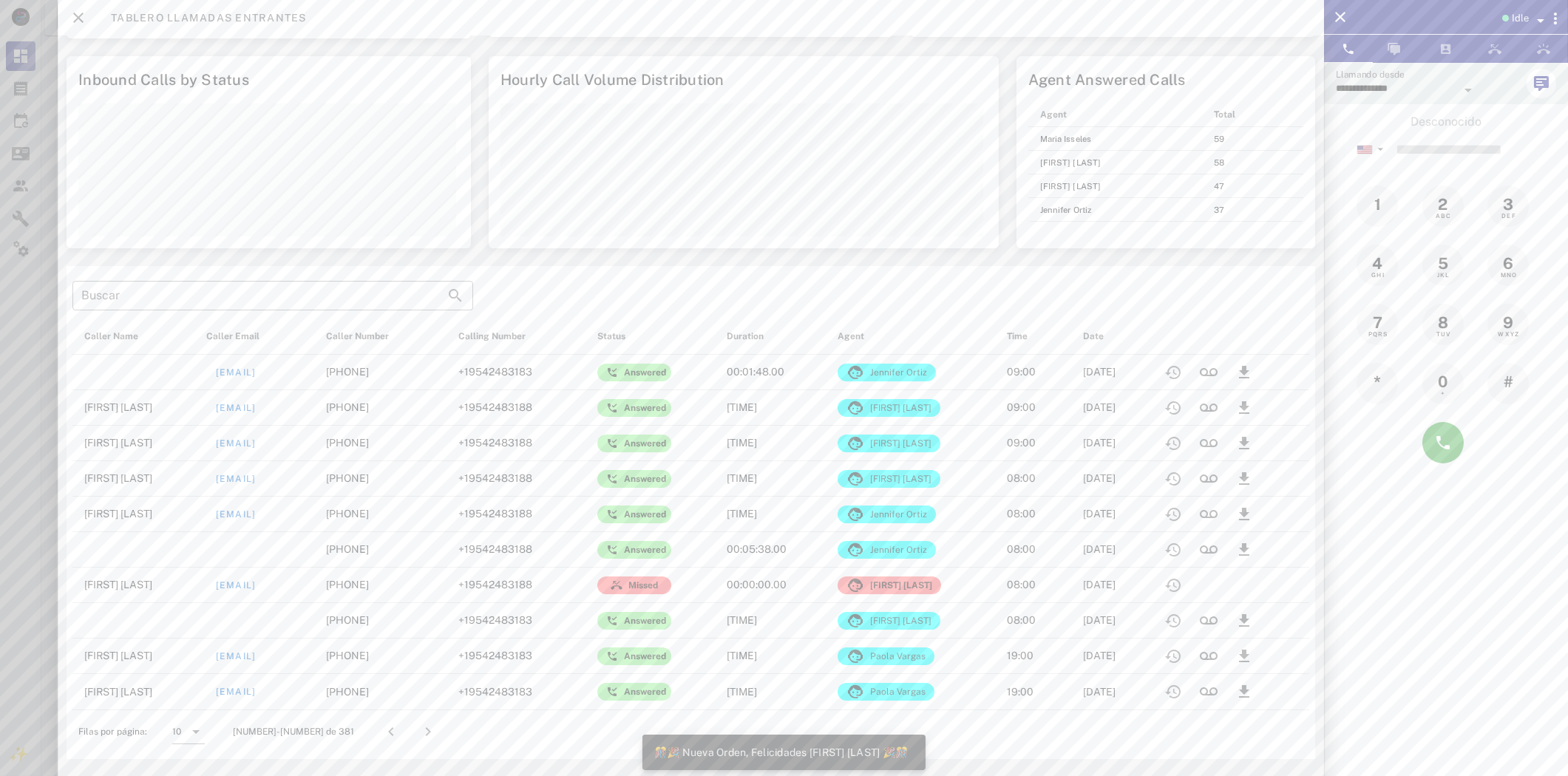 scroll, scrollTop: 738858, scrollLeft: 738779, axis: both 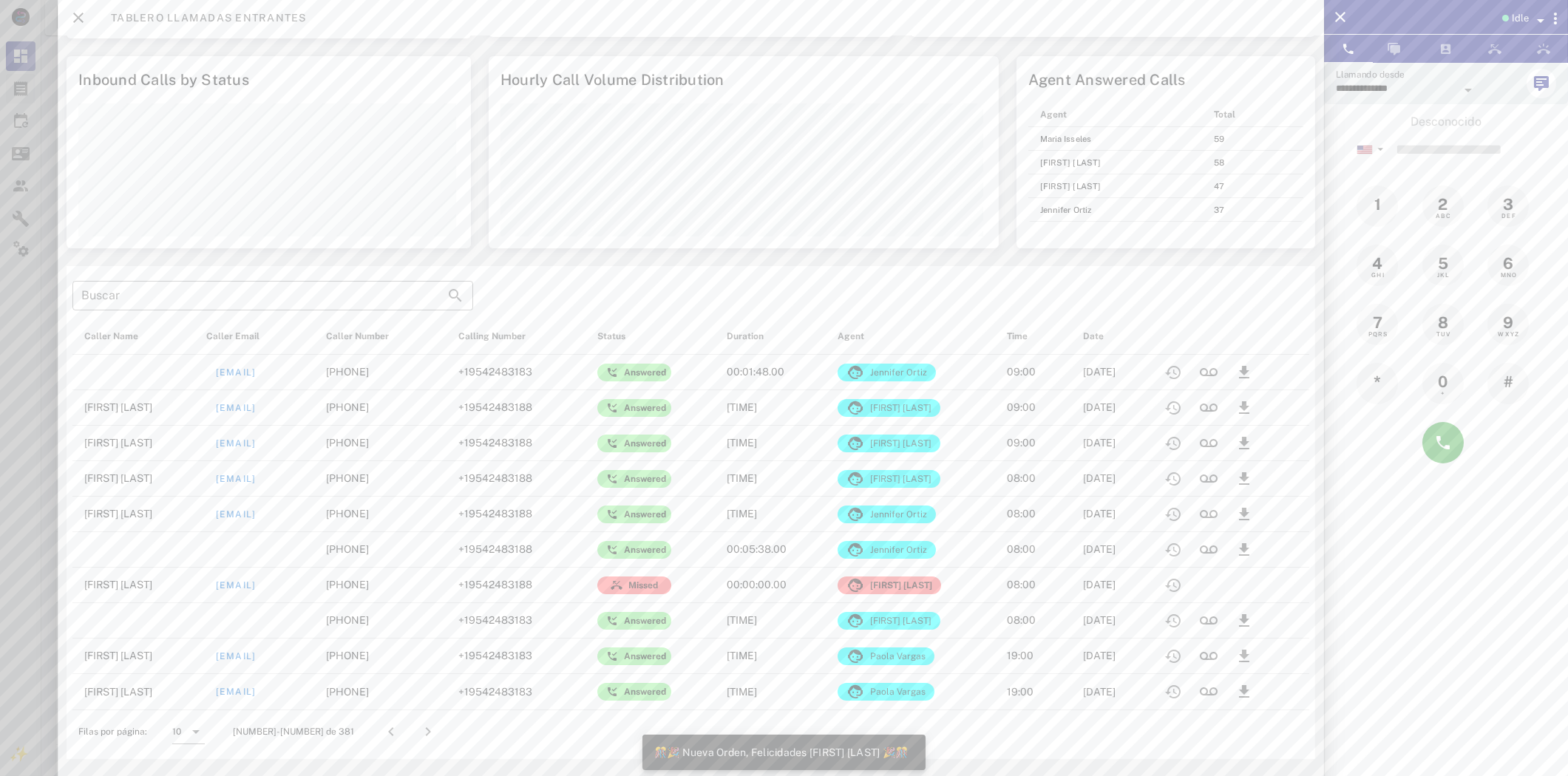 click at bounding box center [784, 388] 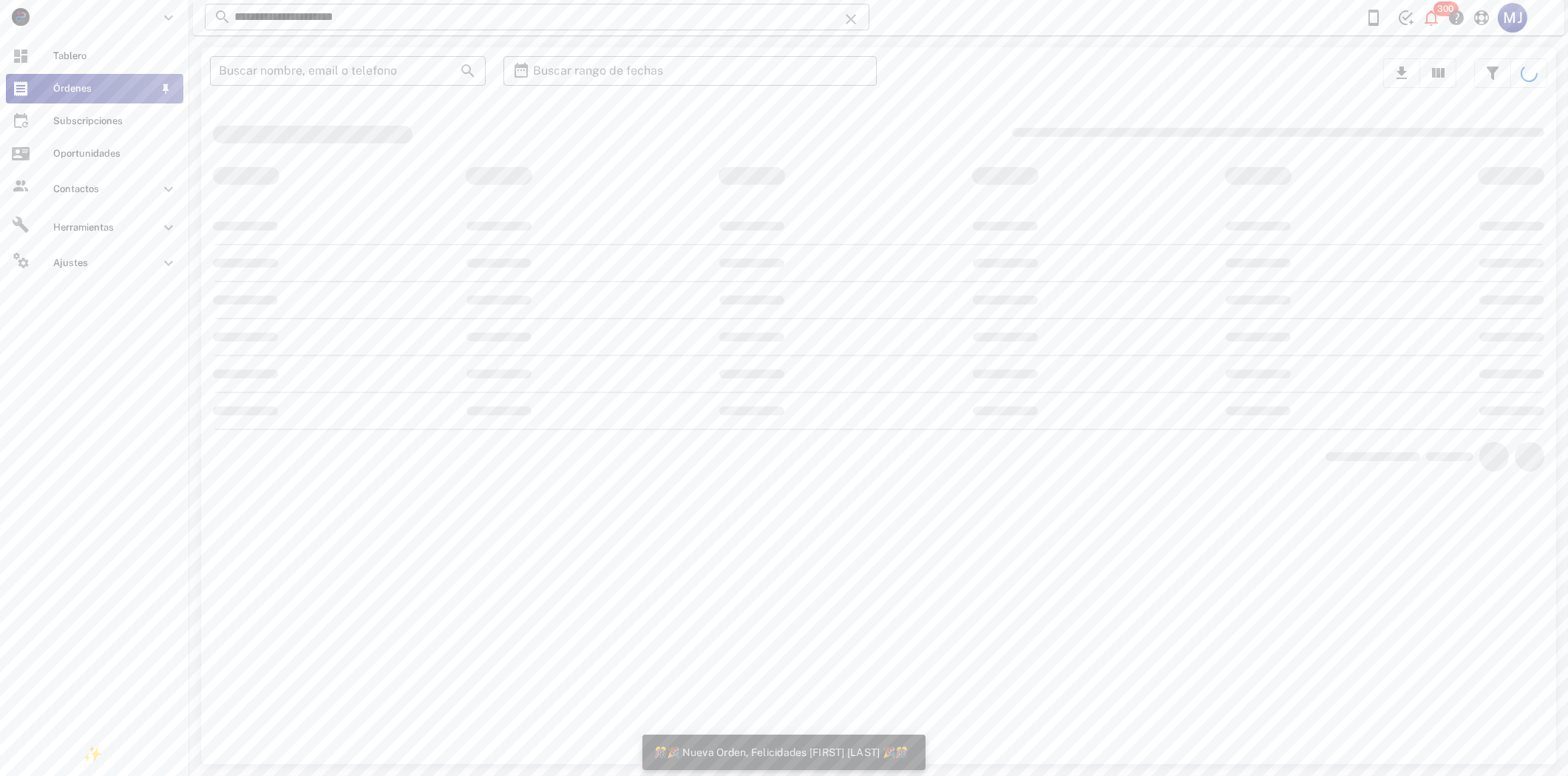 click at bounding box center [21, 89] 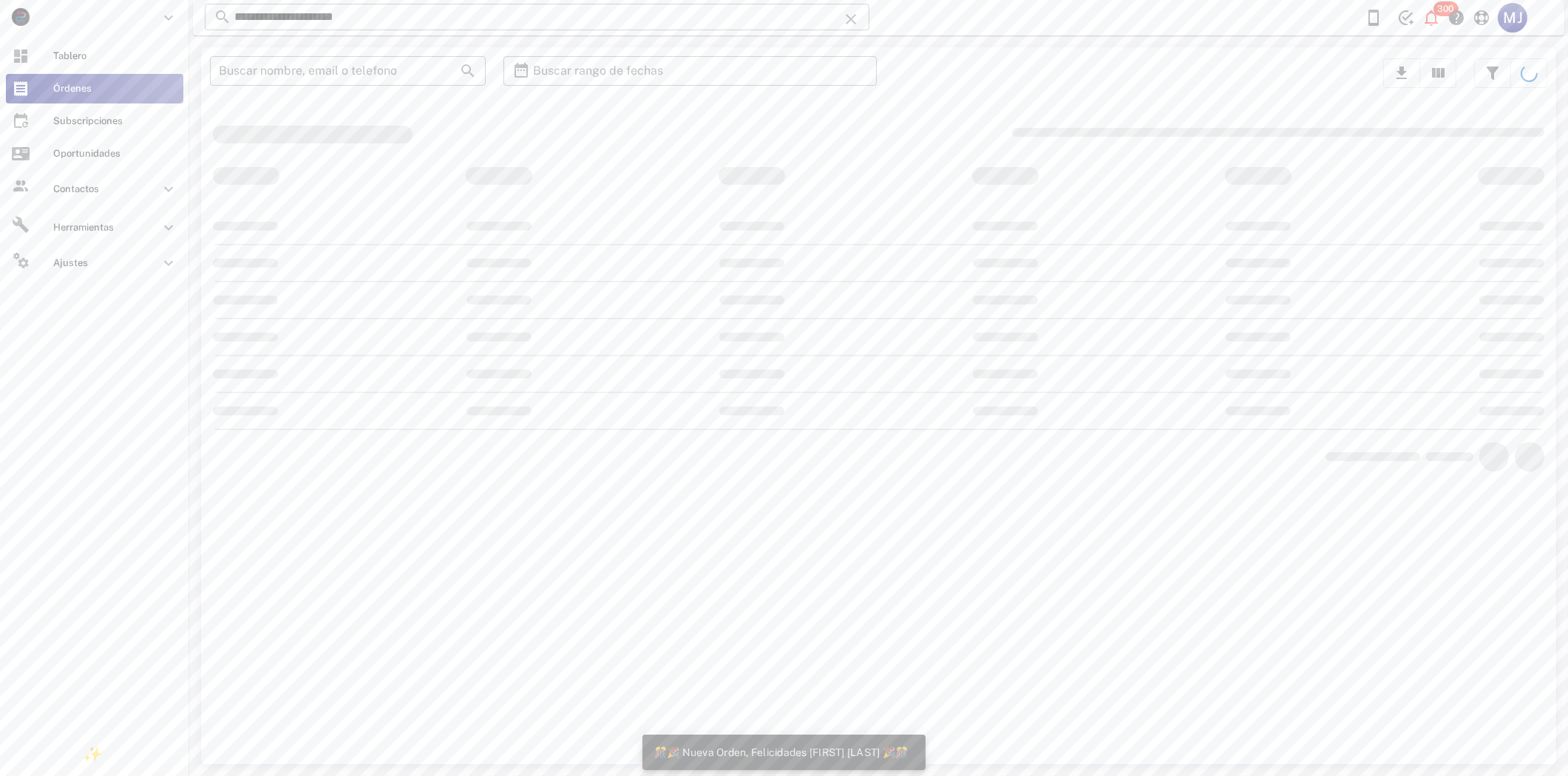 click at bounding box center [21, 89] 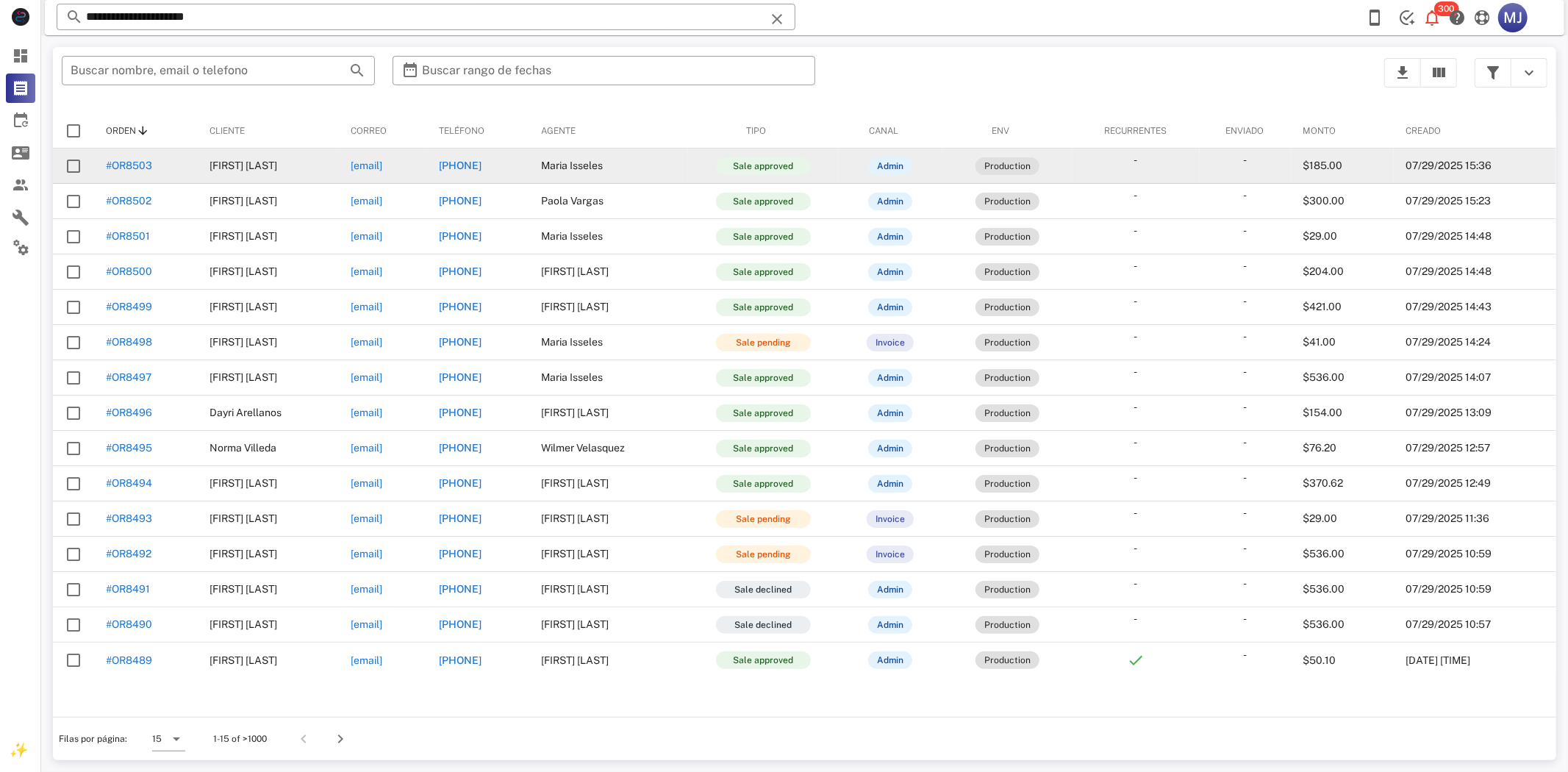 click on "[EMAIL]" at bounding box center (366, 165) 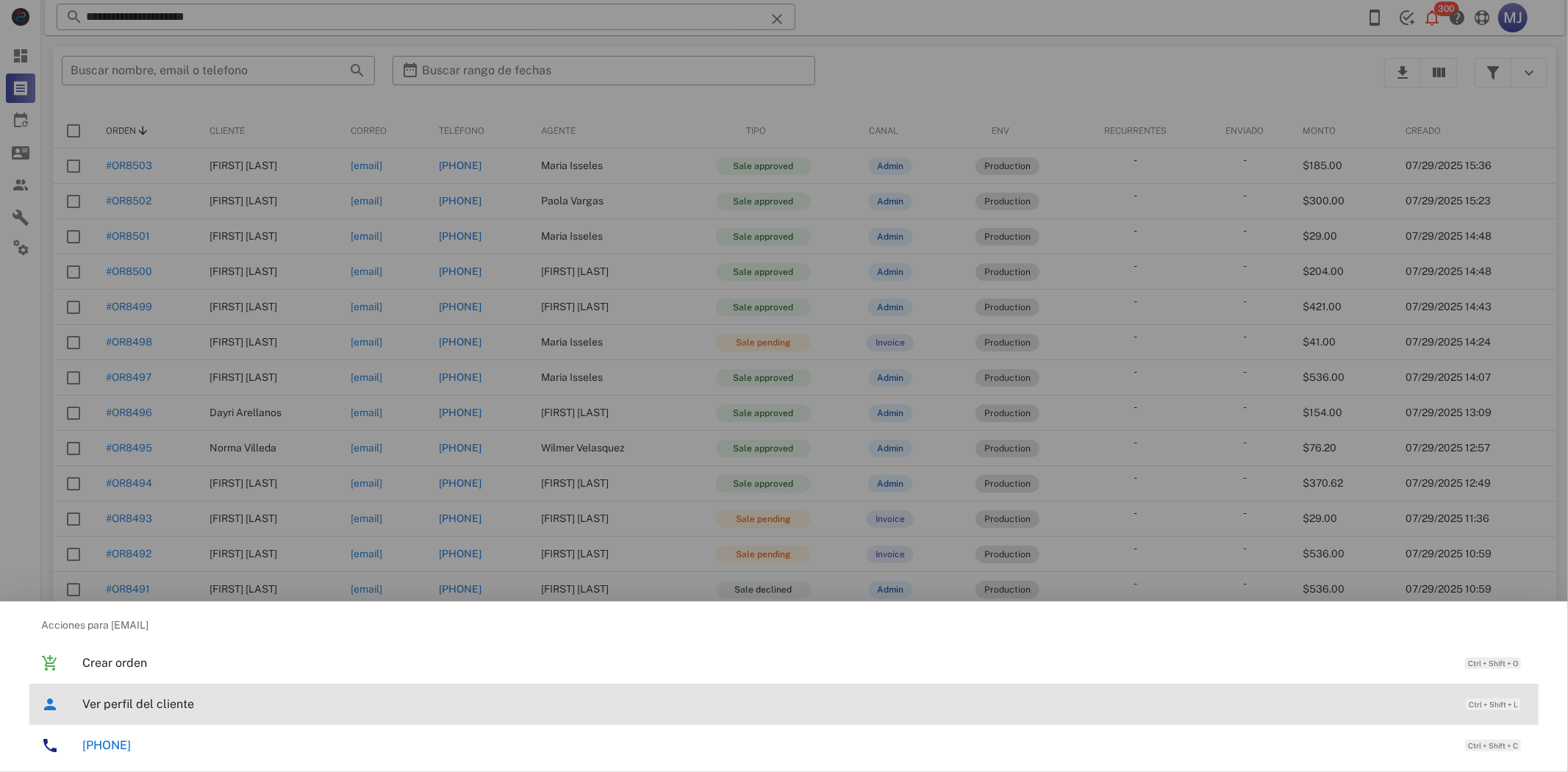 click on "Ver perfil del cliente" at bounding box center [767, 704] 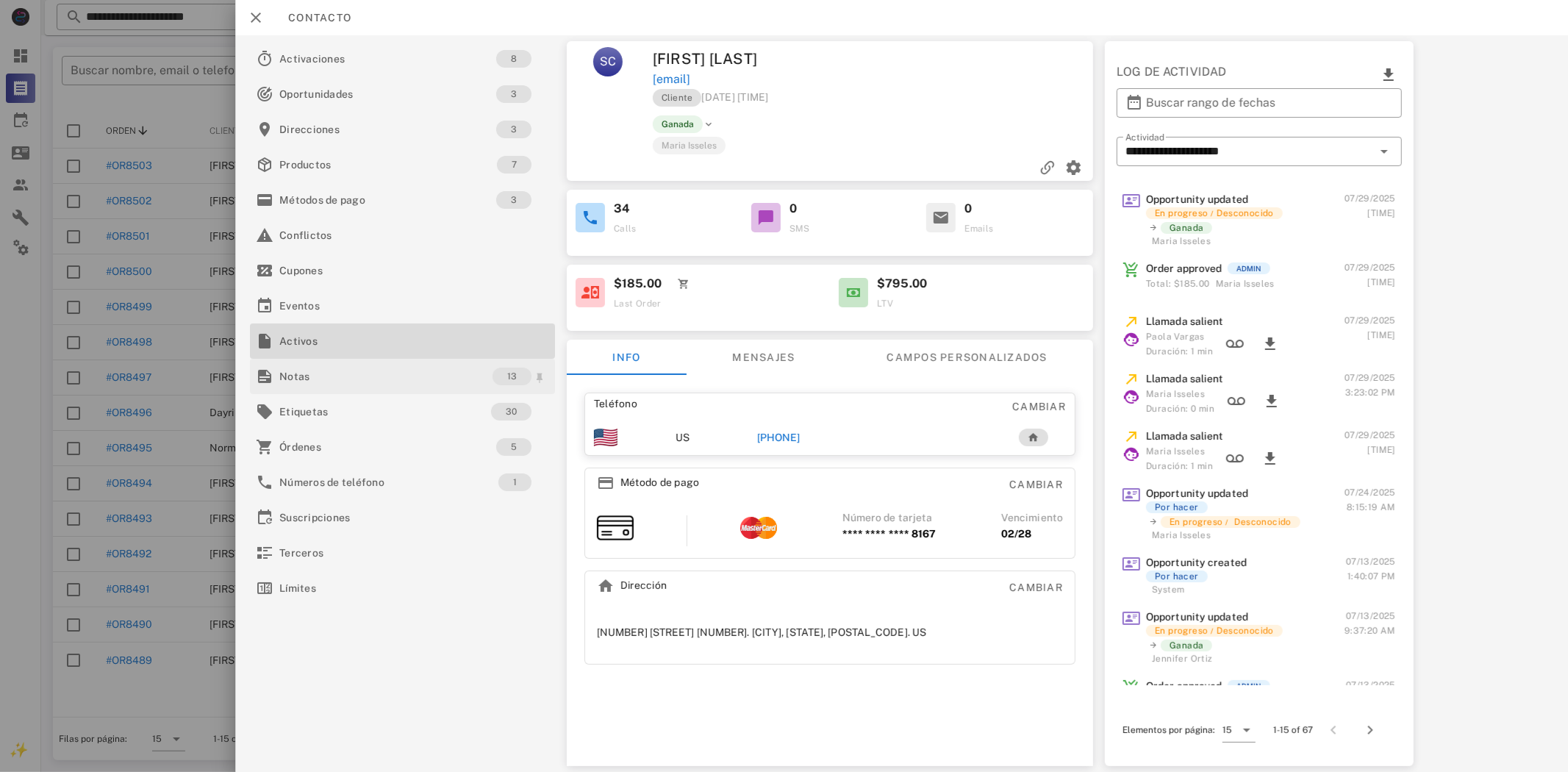 drag, startPoint x: 351, startPoint y: 353, endPoint x: 348, endPoint y: 376, distance: 23.19483 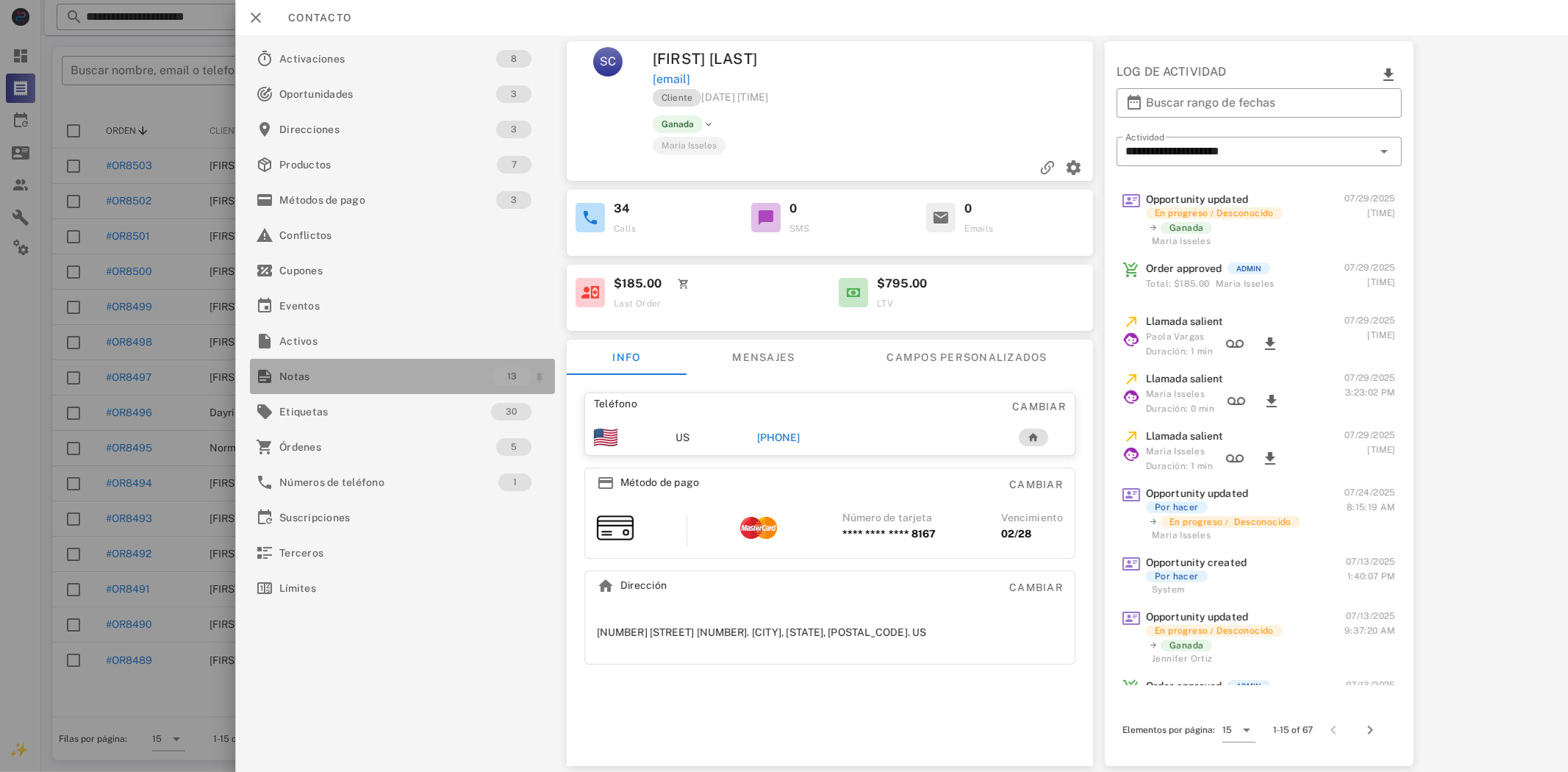 click on "Notas" at bounding box center [386, 376] 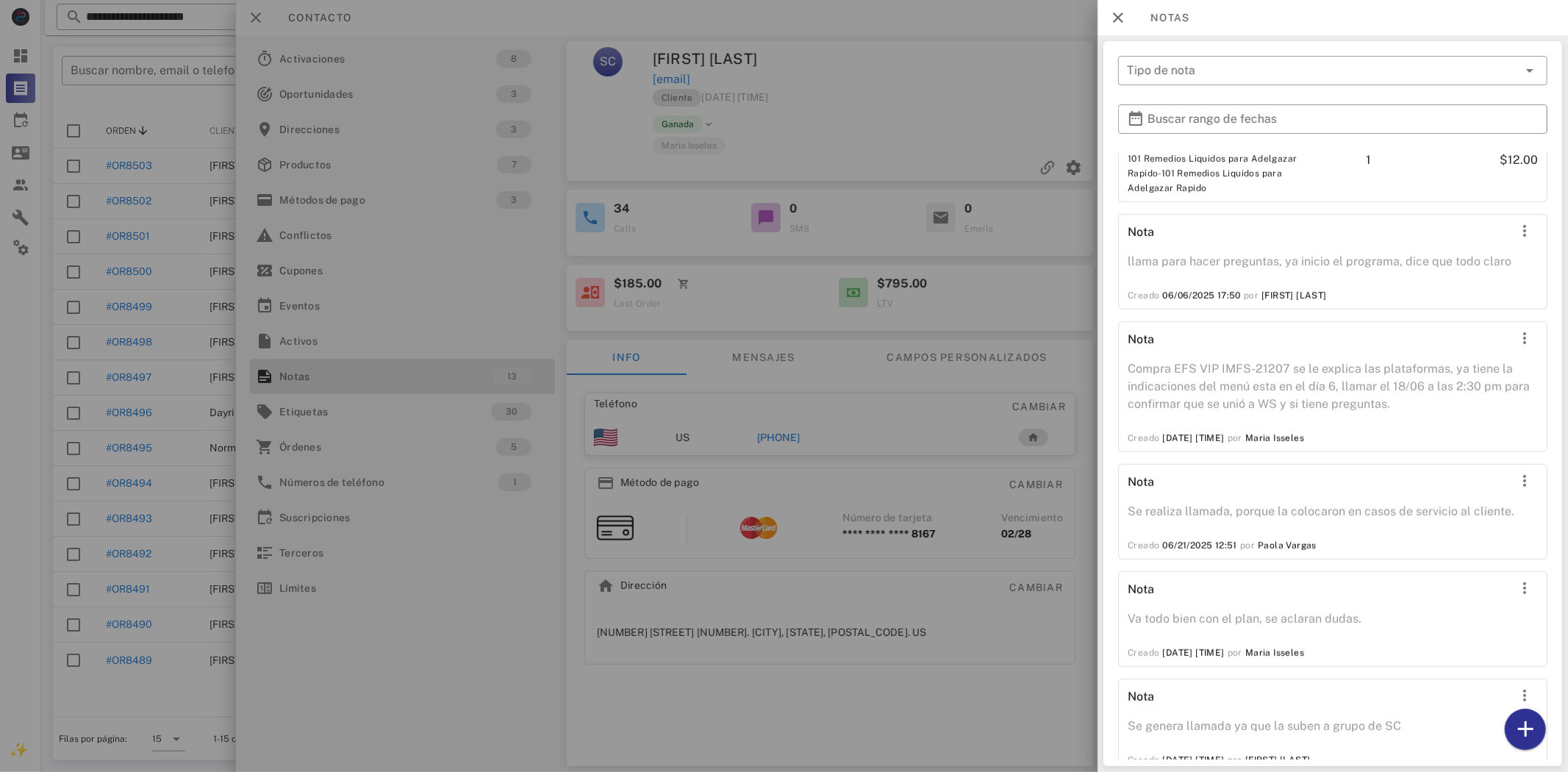 scroll, scrollTop: 898, scrollLeft: 0, axis: vertical 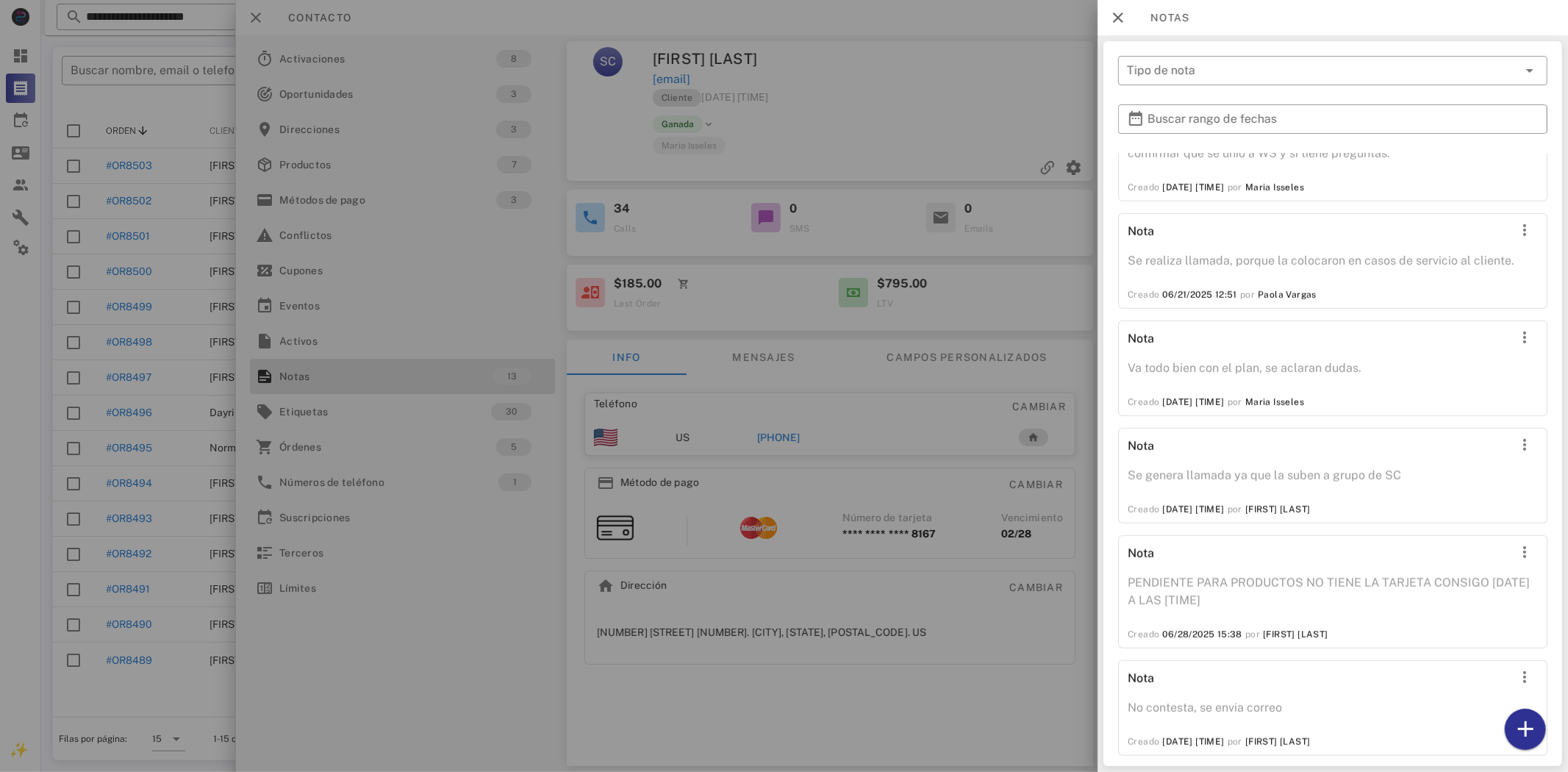 click at bounding box center (784, 386) 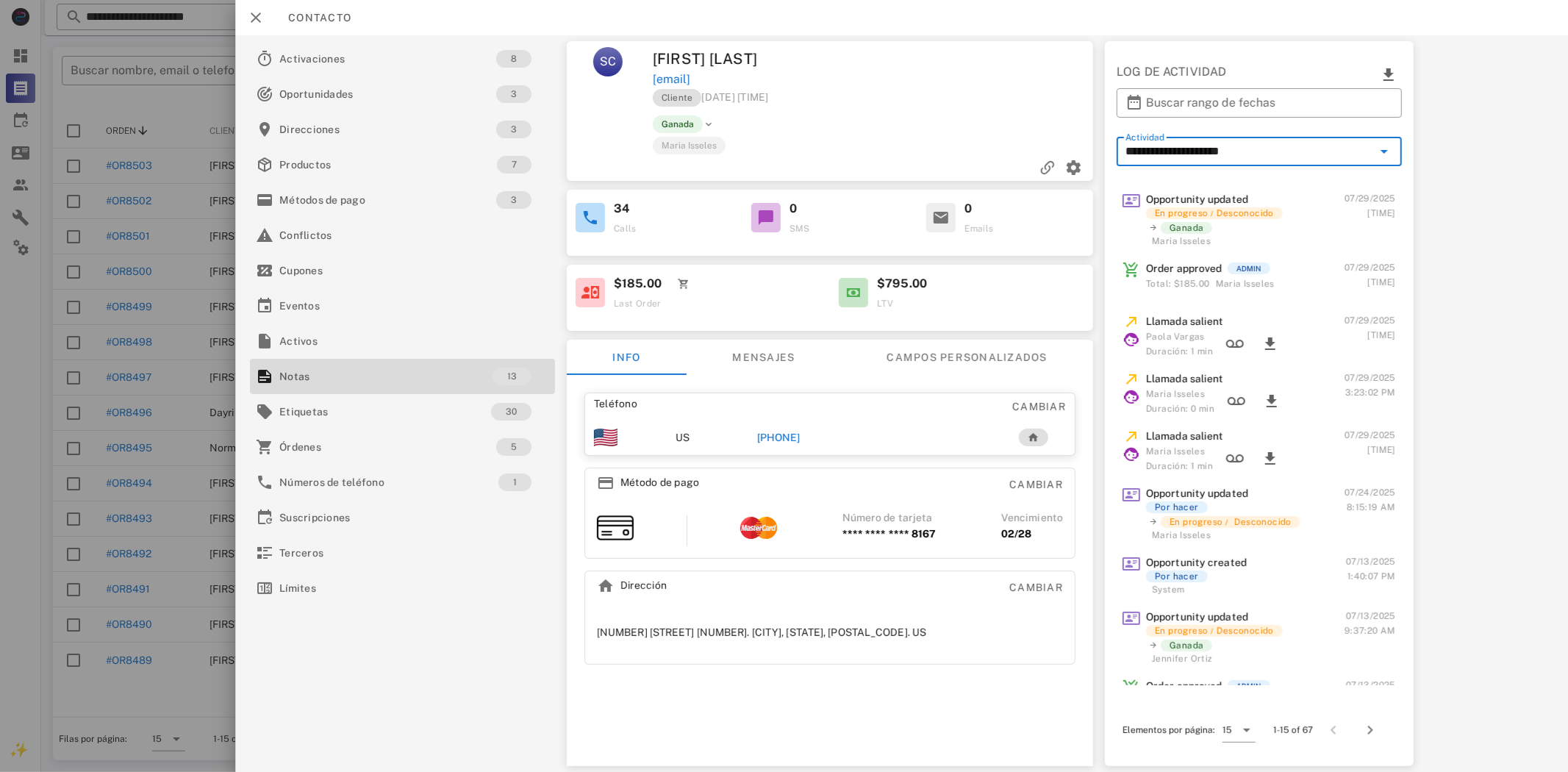 click on "**********" at bounding box center [1249, 151] 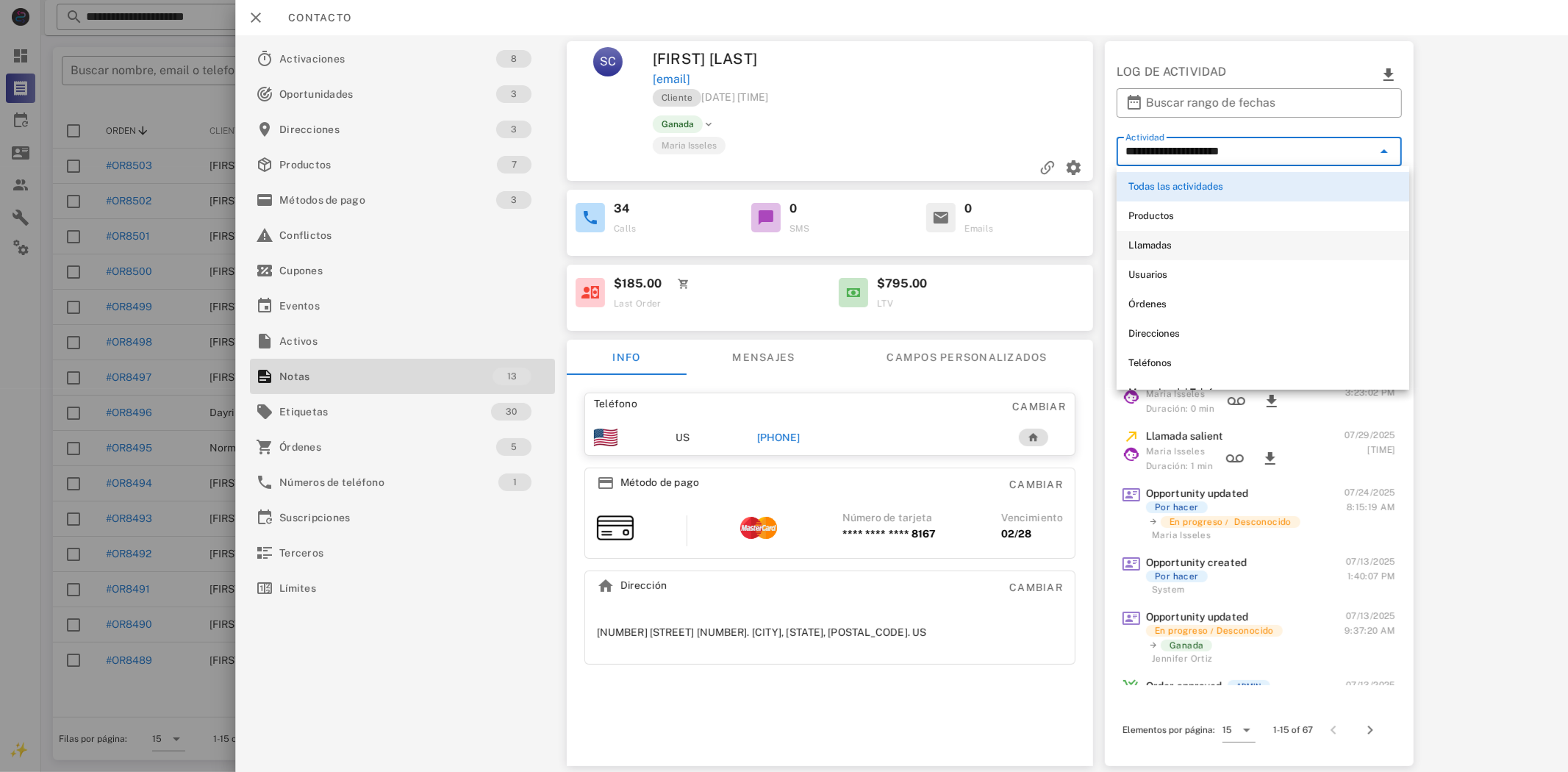 click on "Llamadas" at bounding box center [1263, 246] 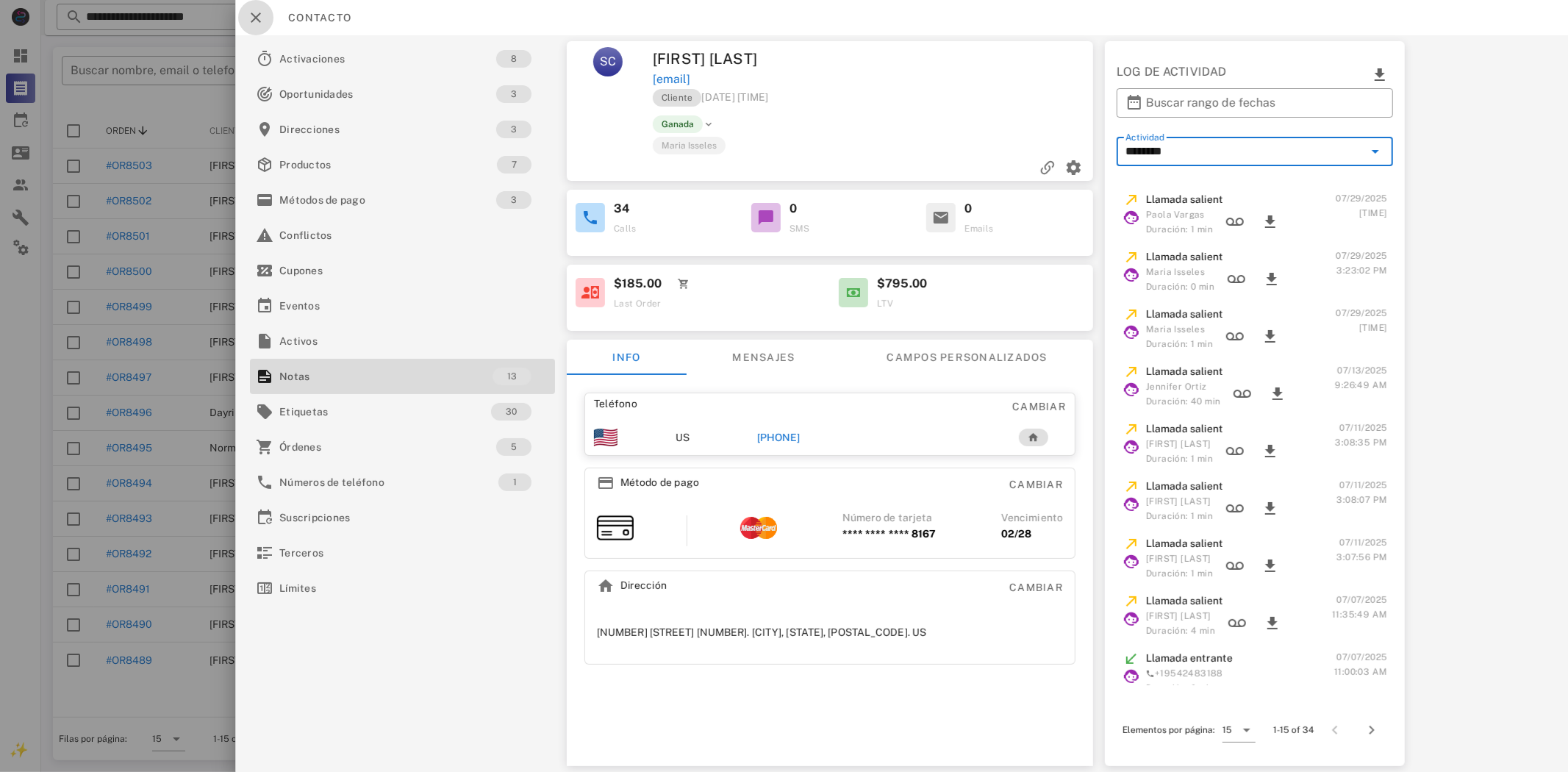 drag, startPoint x: 265, startPoint y: 18, endPoint x: 207, endPoint y: 201, distance: 191.9714 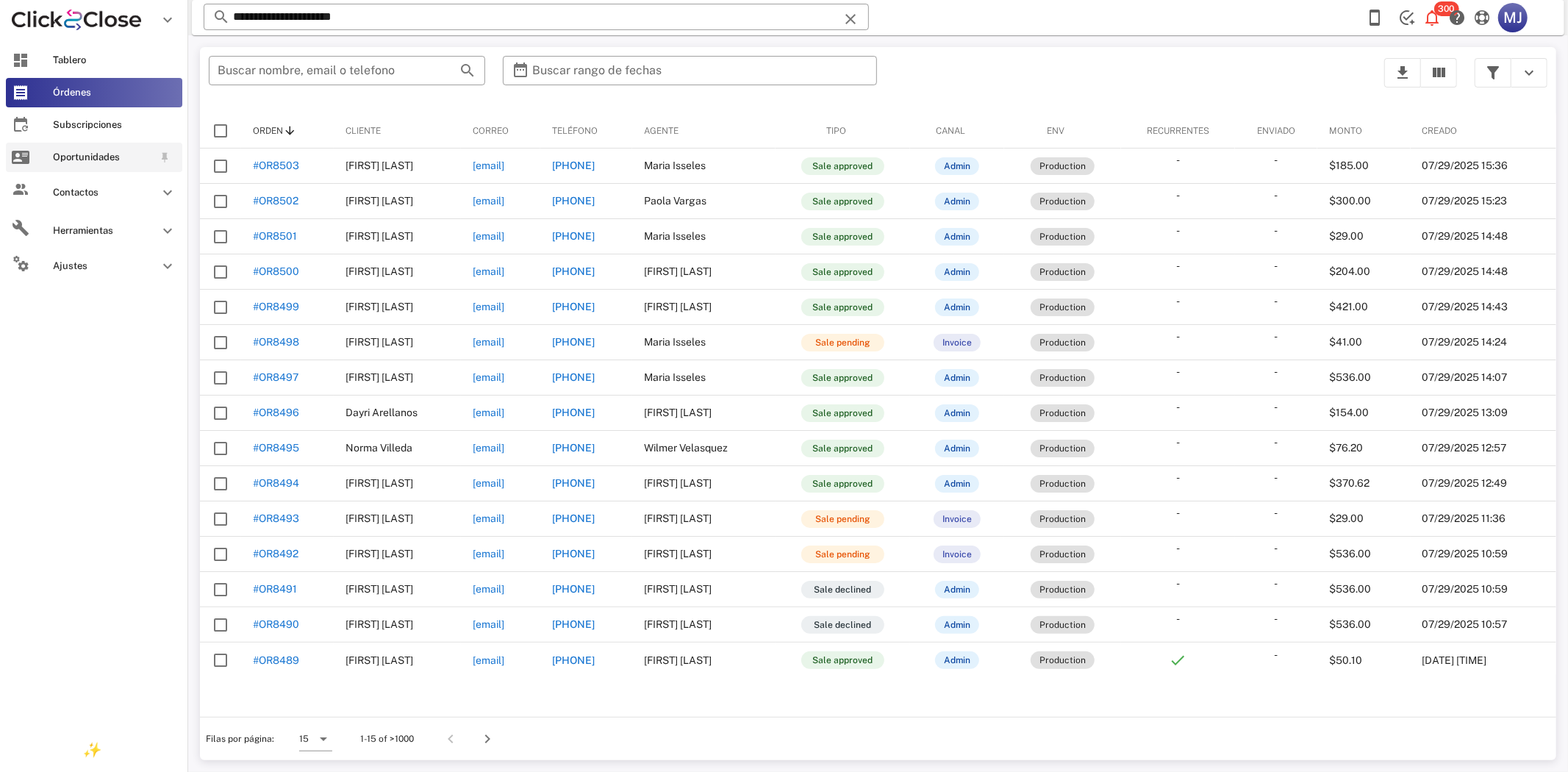 click on "Oportunidades" at bounding box center (103, 157) 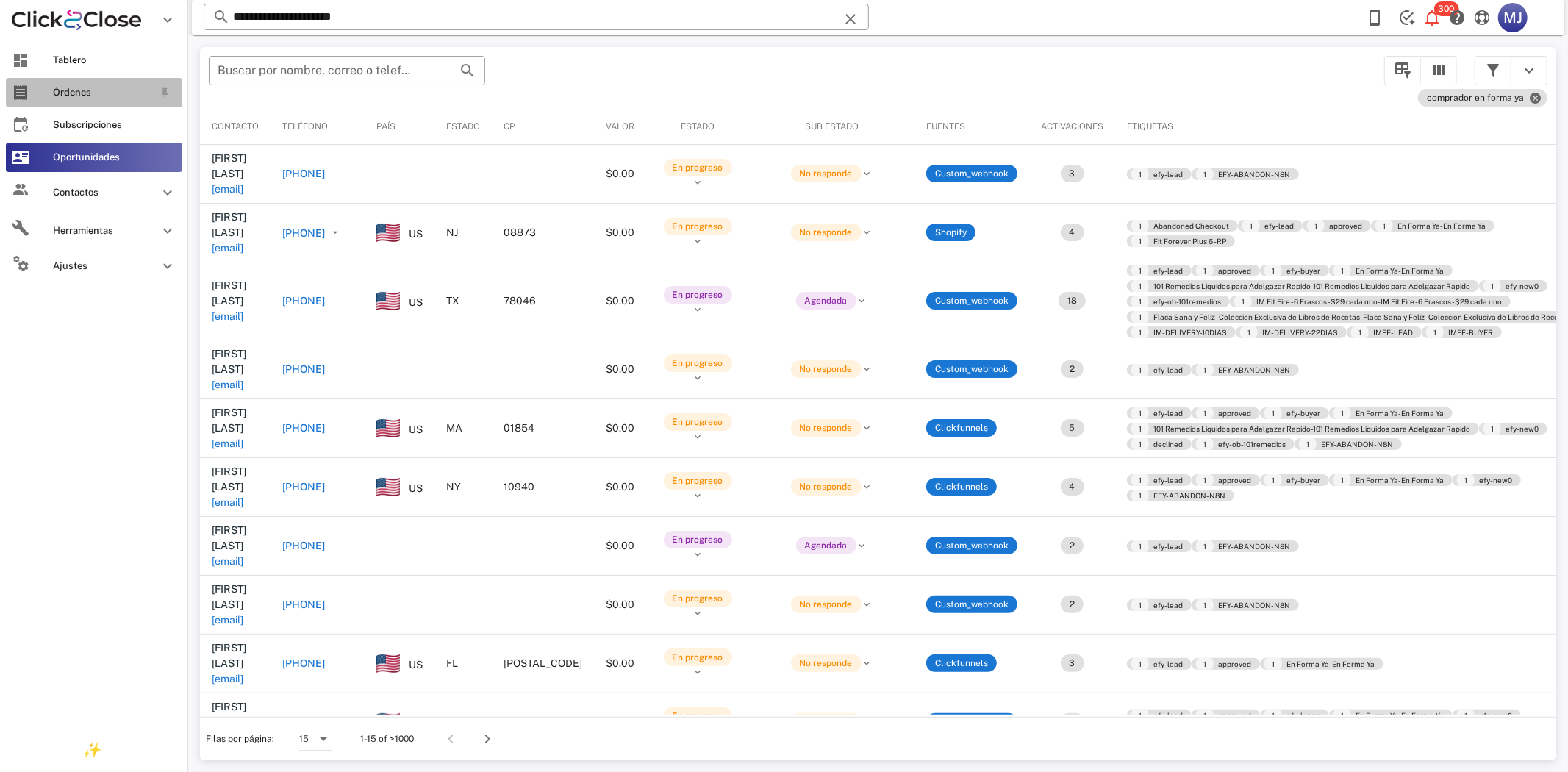 click on "Órdenes" at bounding box center [94, 93] 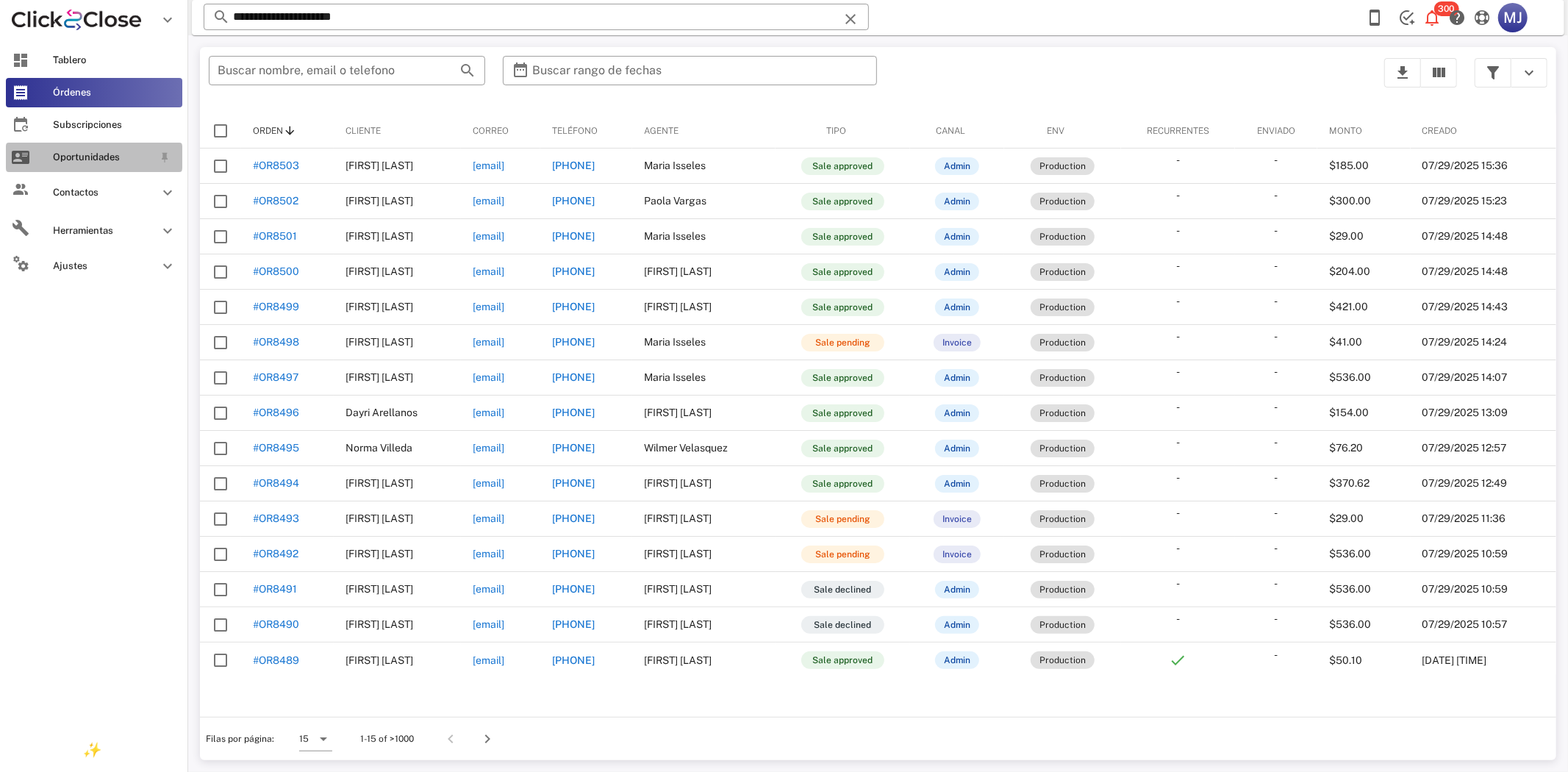 click on "Oportunidades" at bounding box center (94, 157) 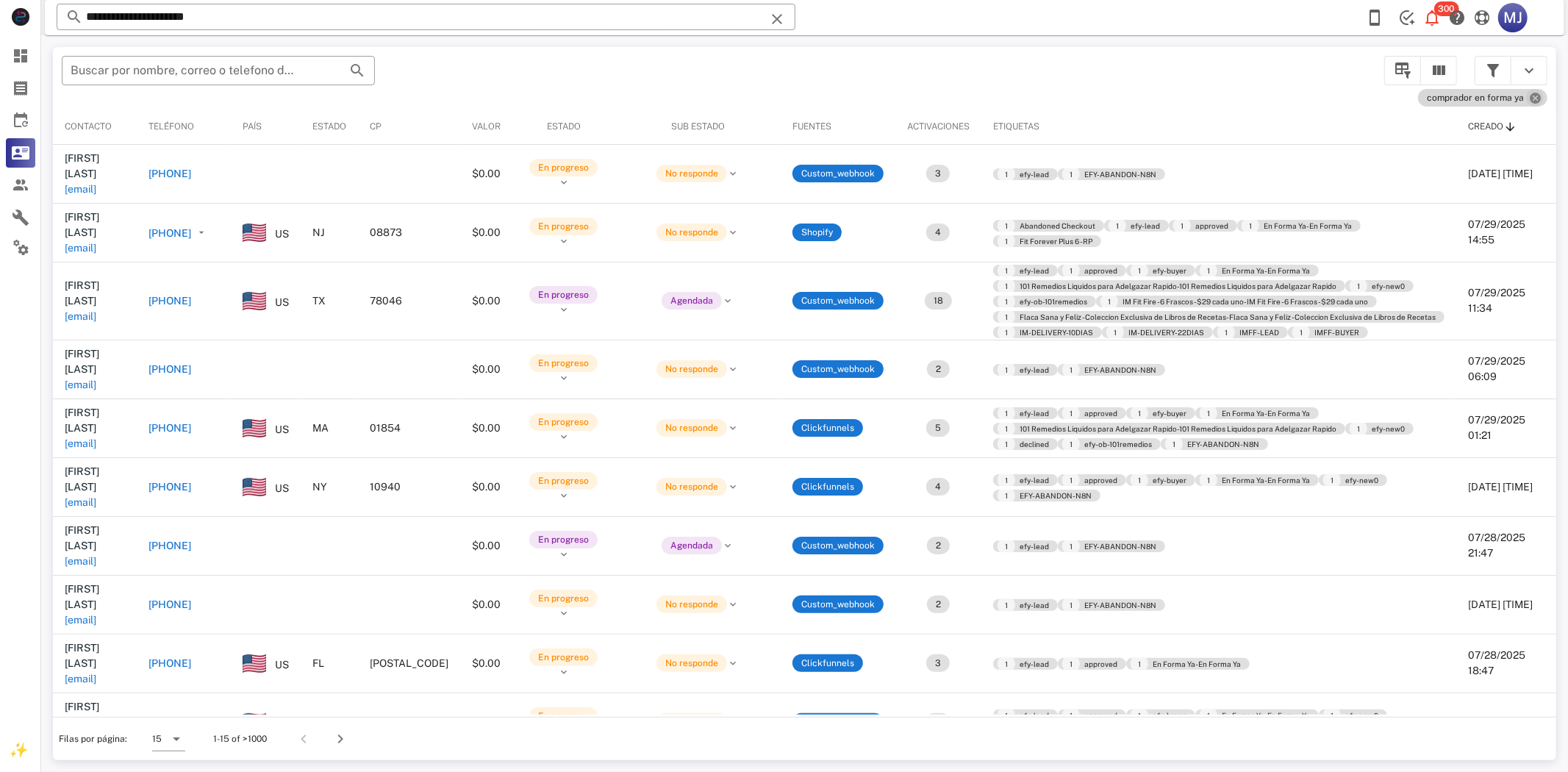 click at bounding box center (1535, 98) 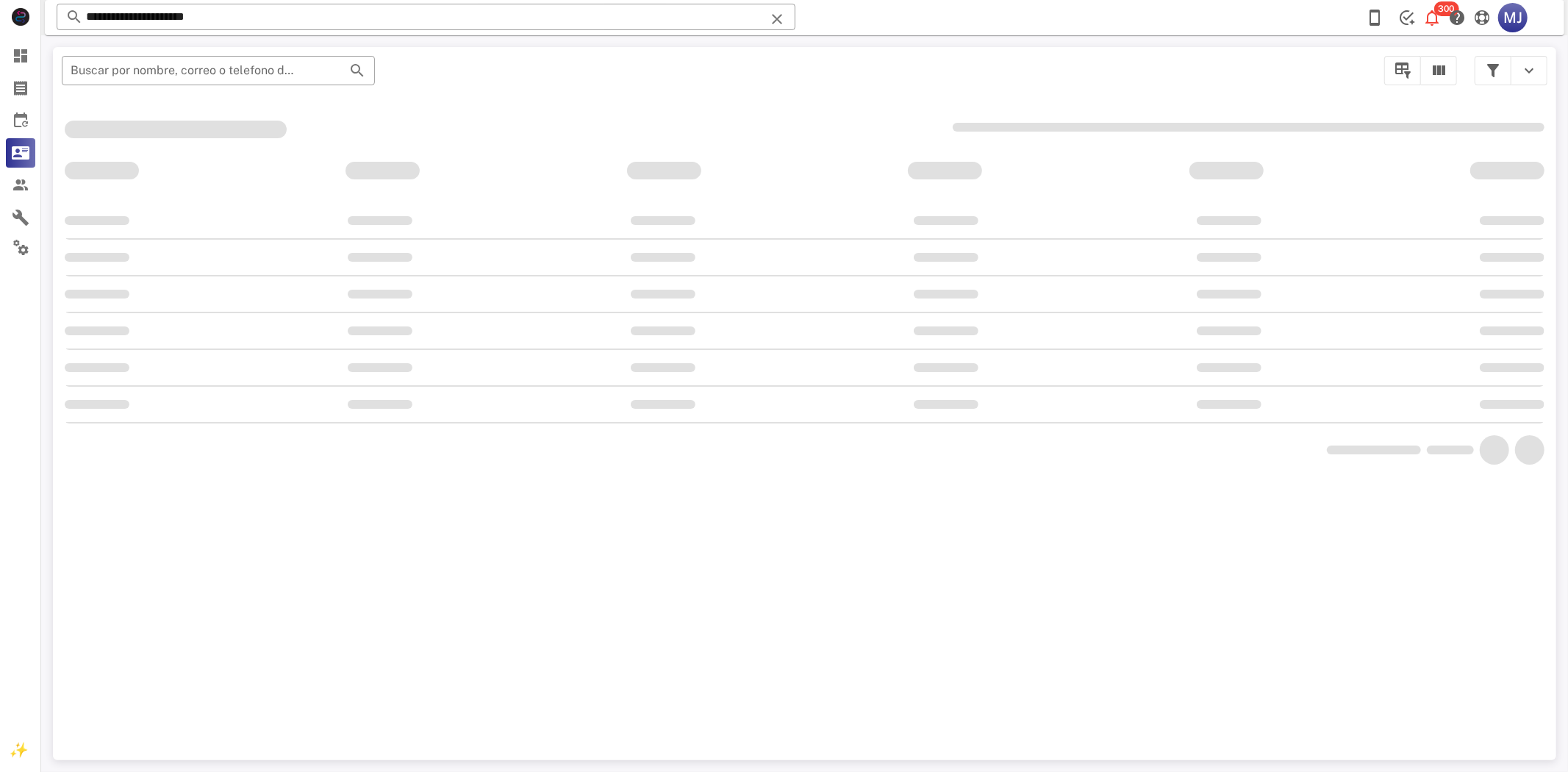 click at bounding box center (1493, 71) 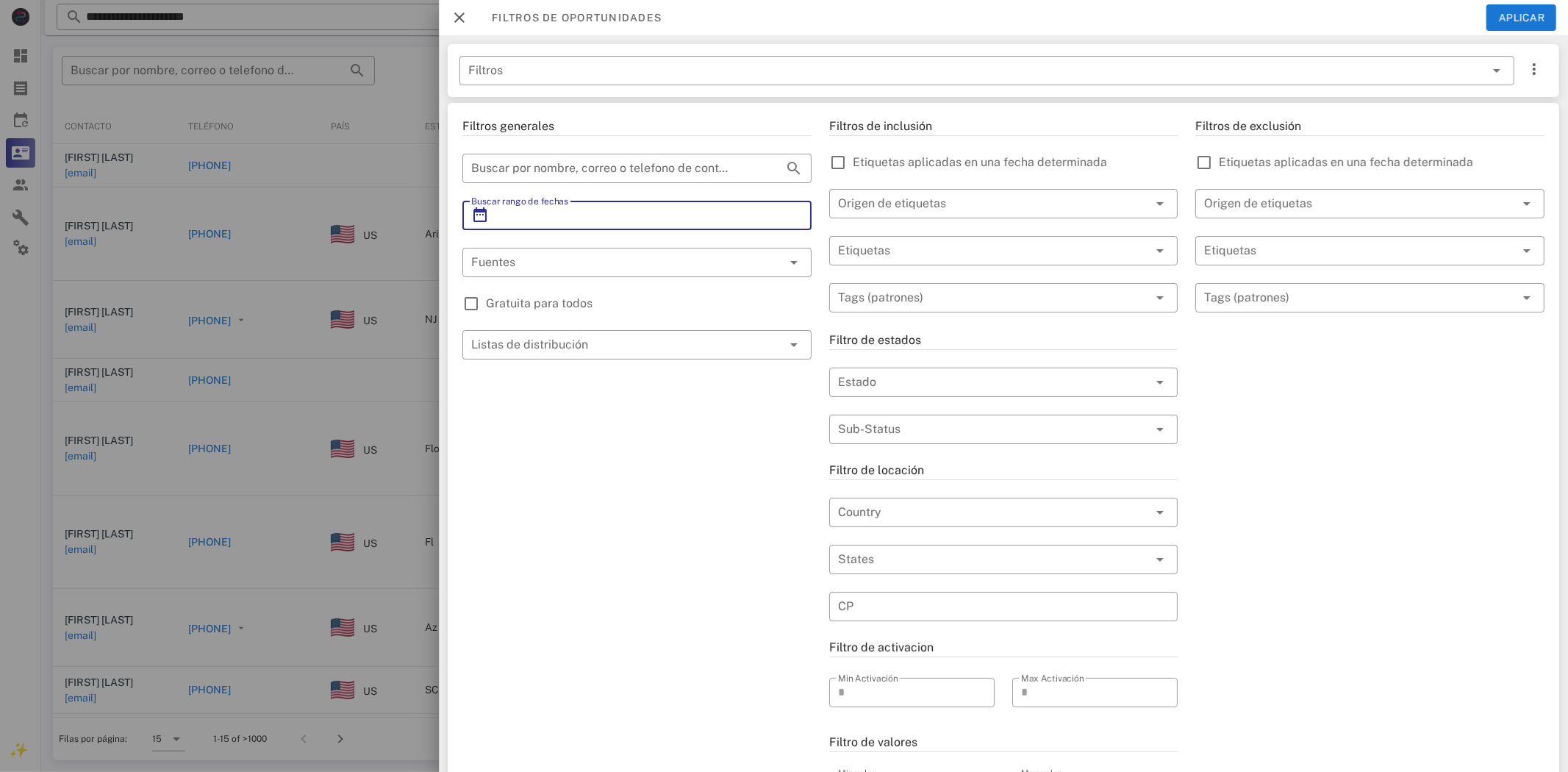 click on "Buscar rango de fechas" at bounding box center (637, 215) 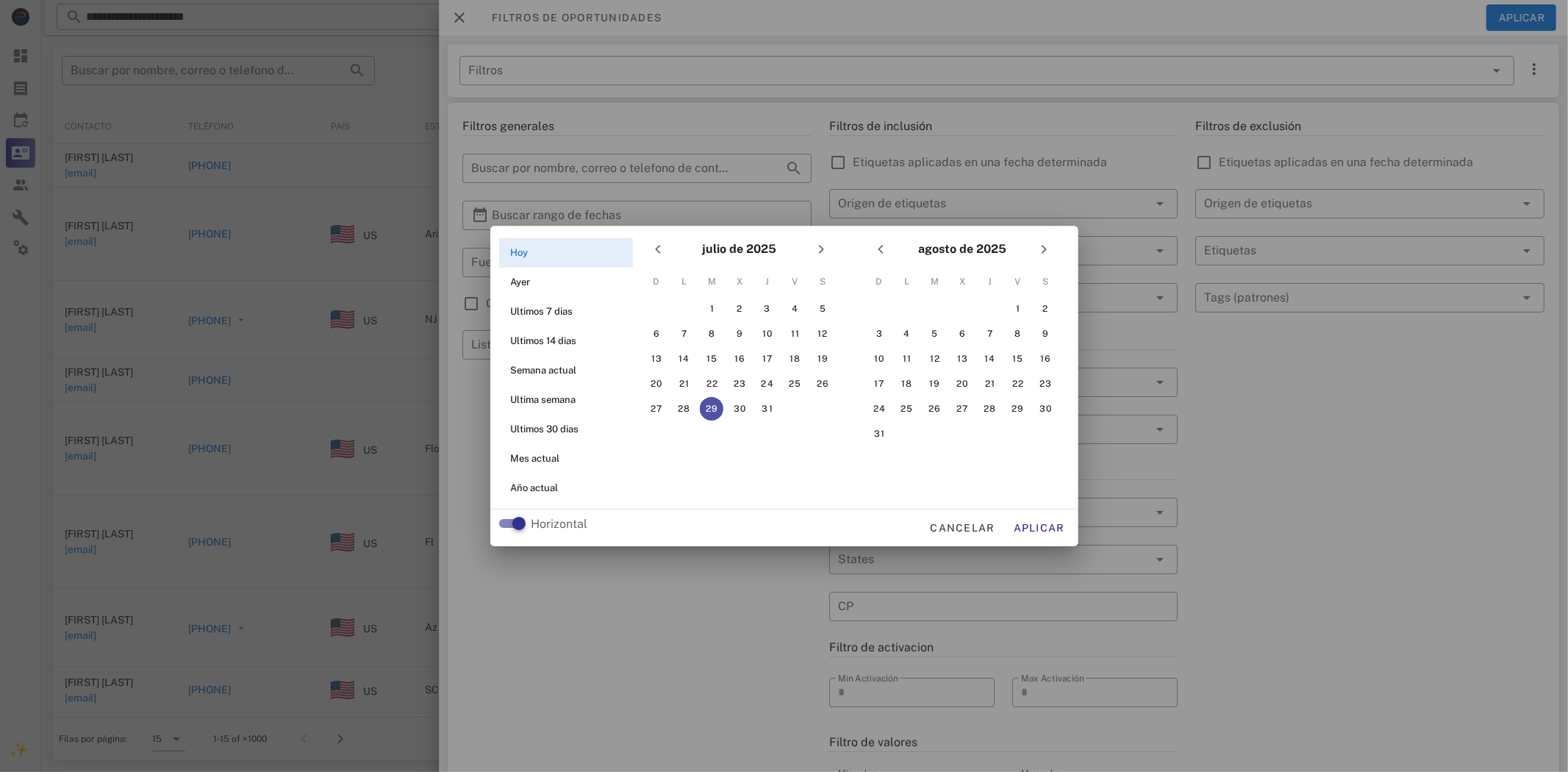 click on "29" at bounding box center [712, 409] 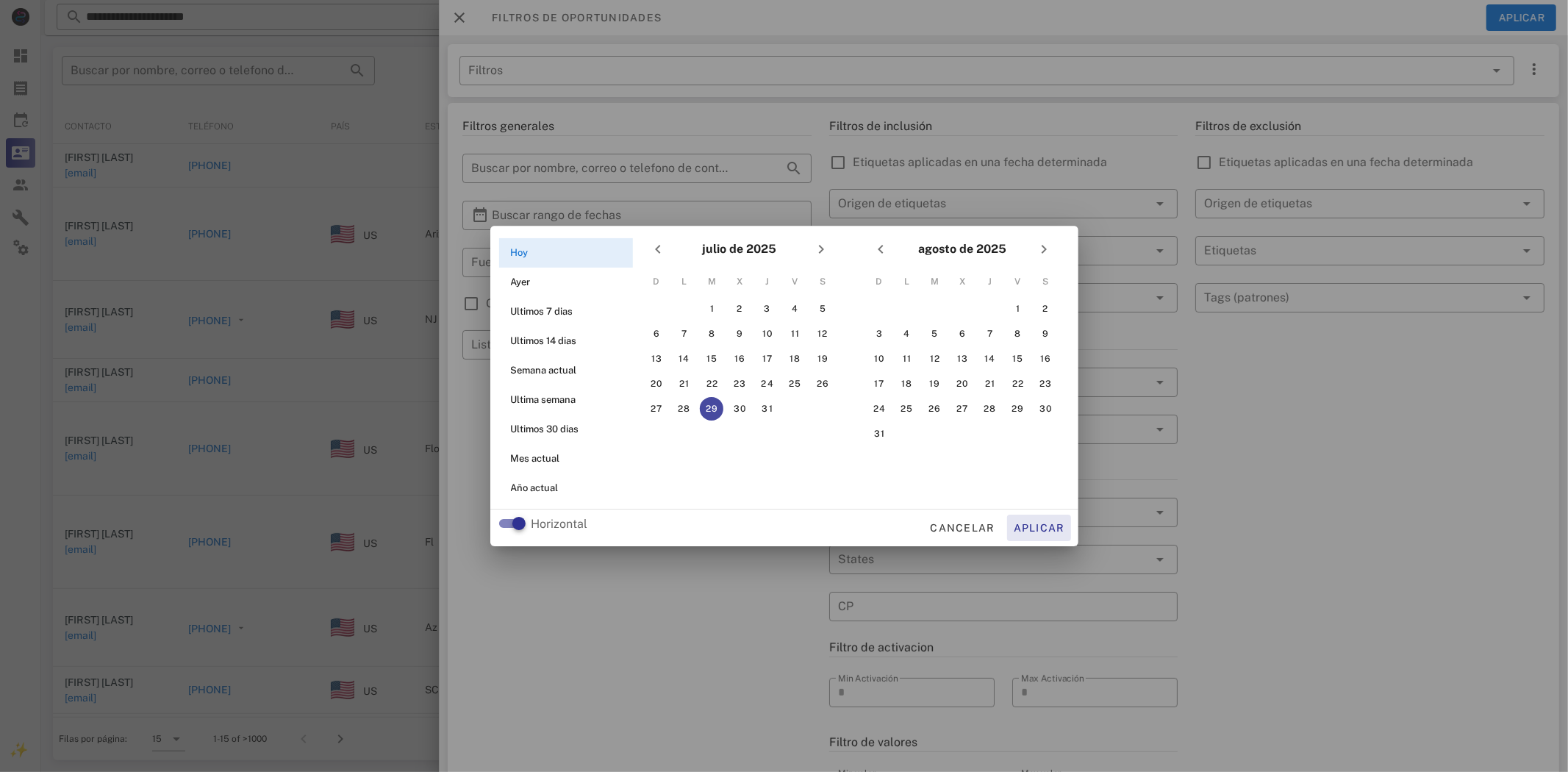 click on "Aplicar" at bounding box center (1039, 528) 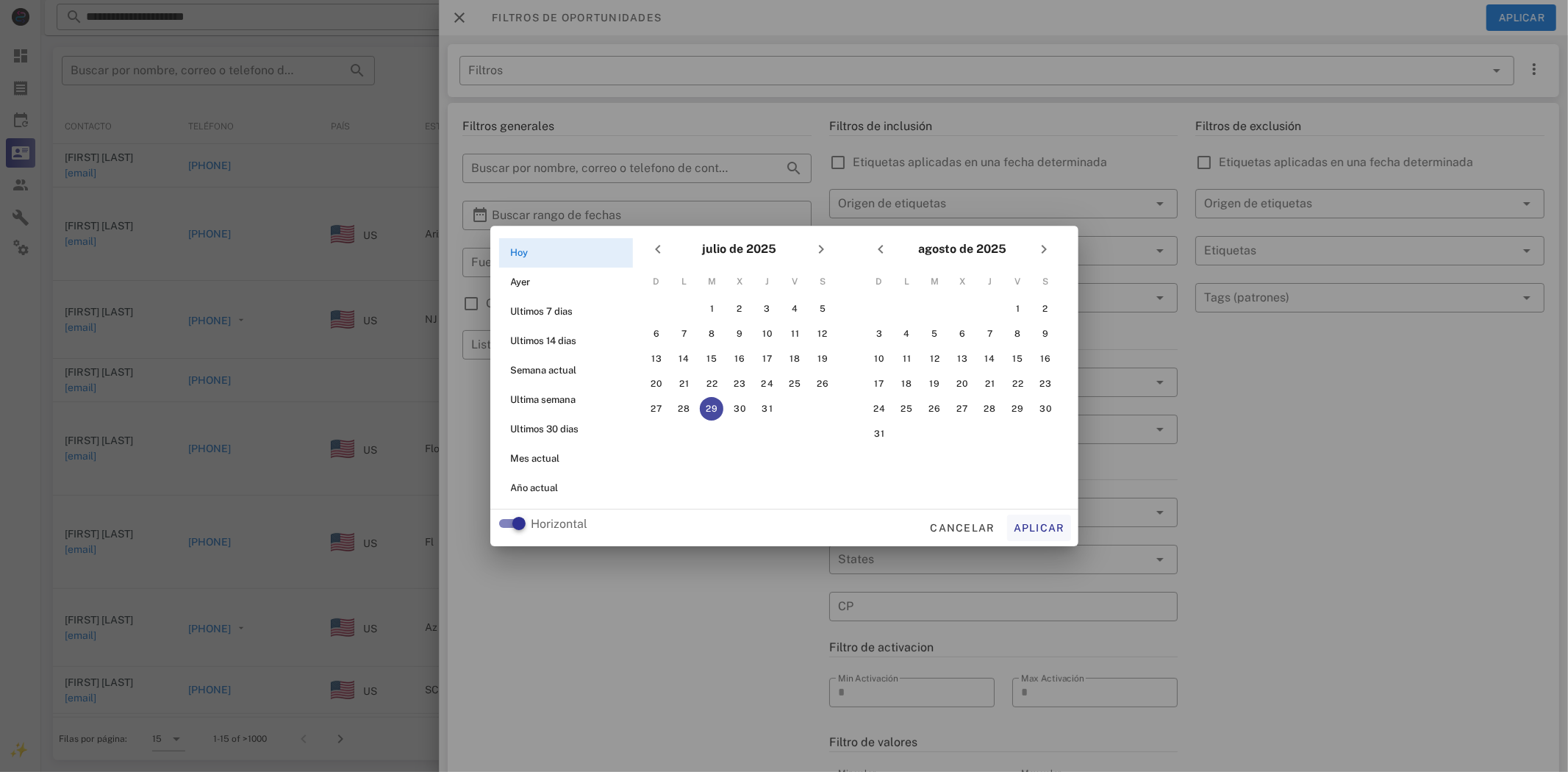 type on "**********" 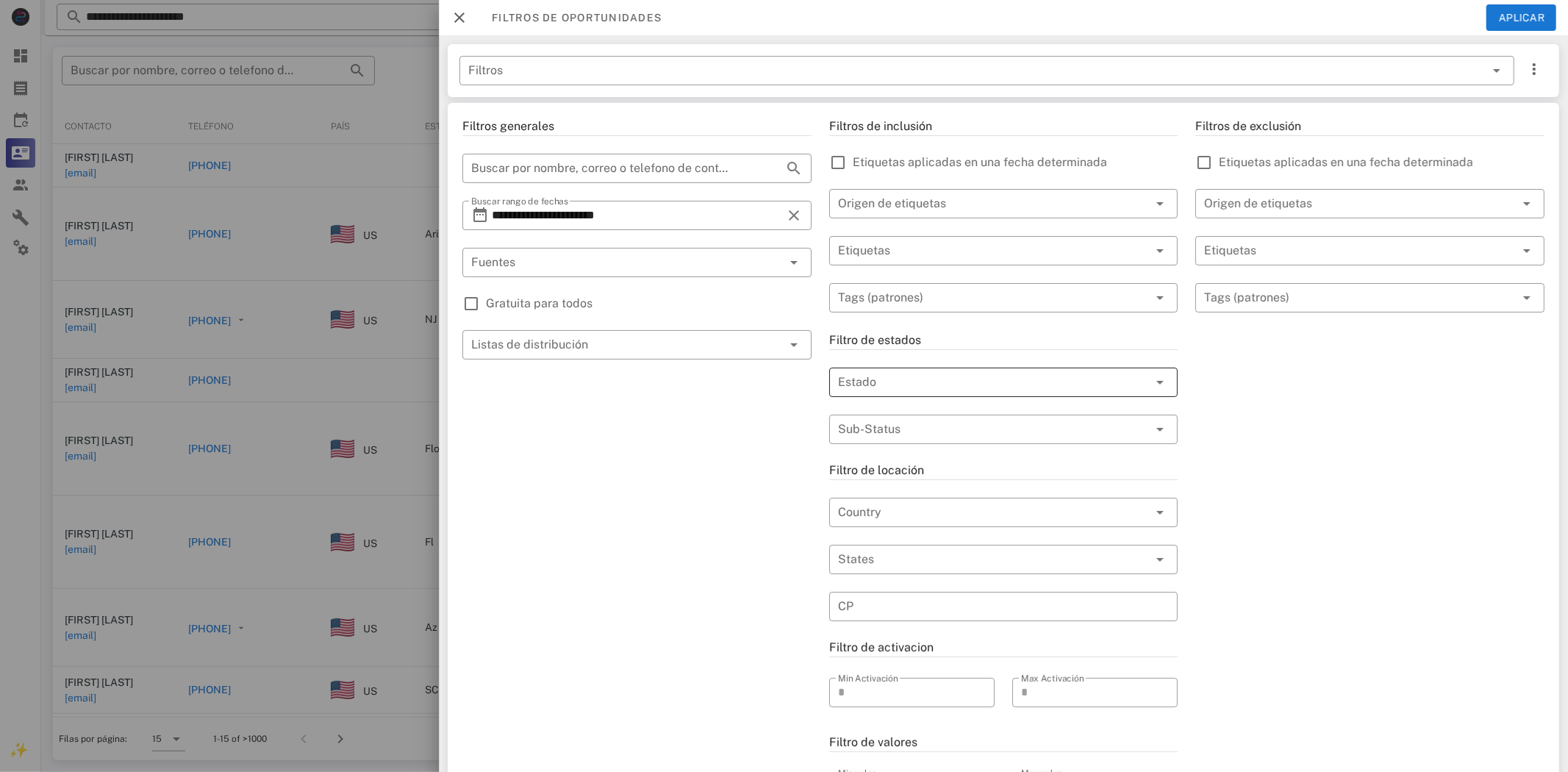 click at bounding box center [983, 382] 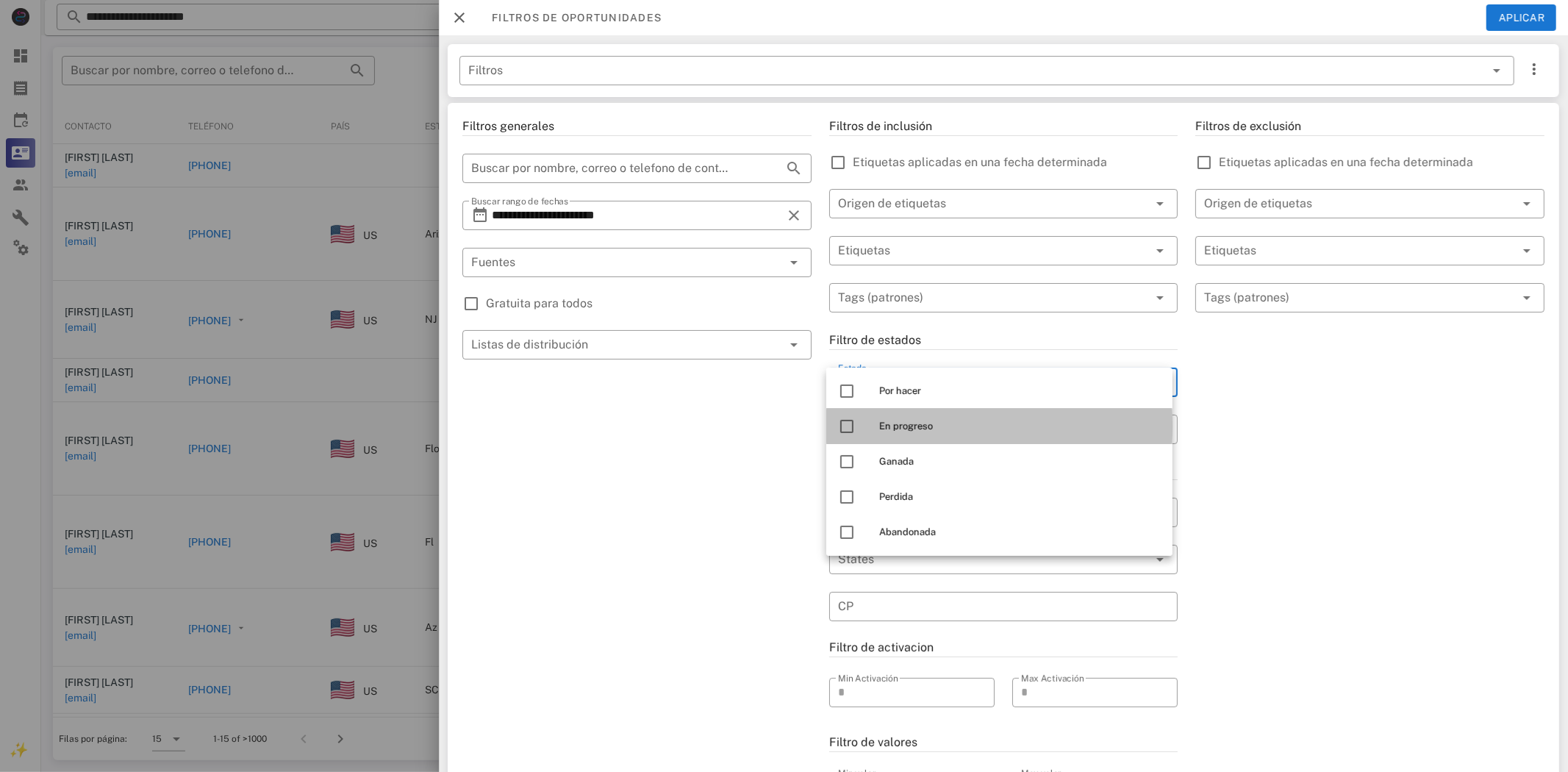 click on "En progreso" at bounding box center (1020, 426) 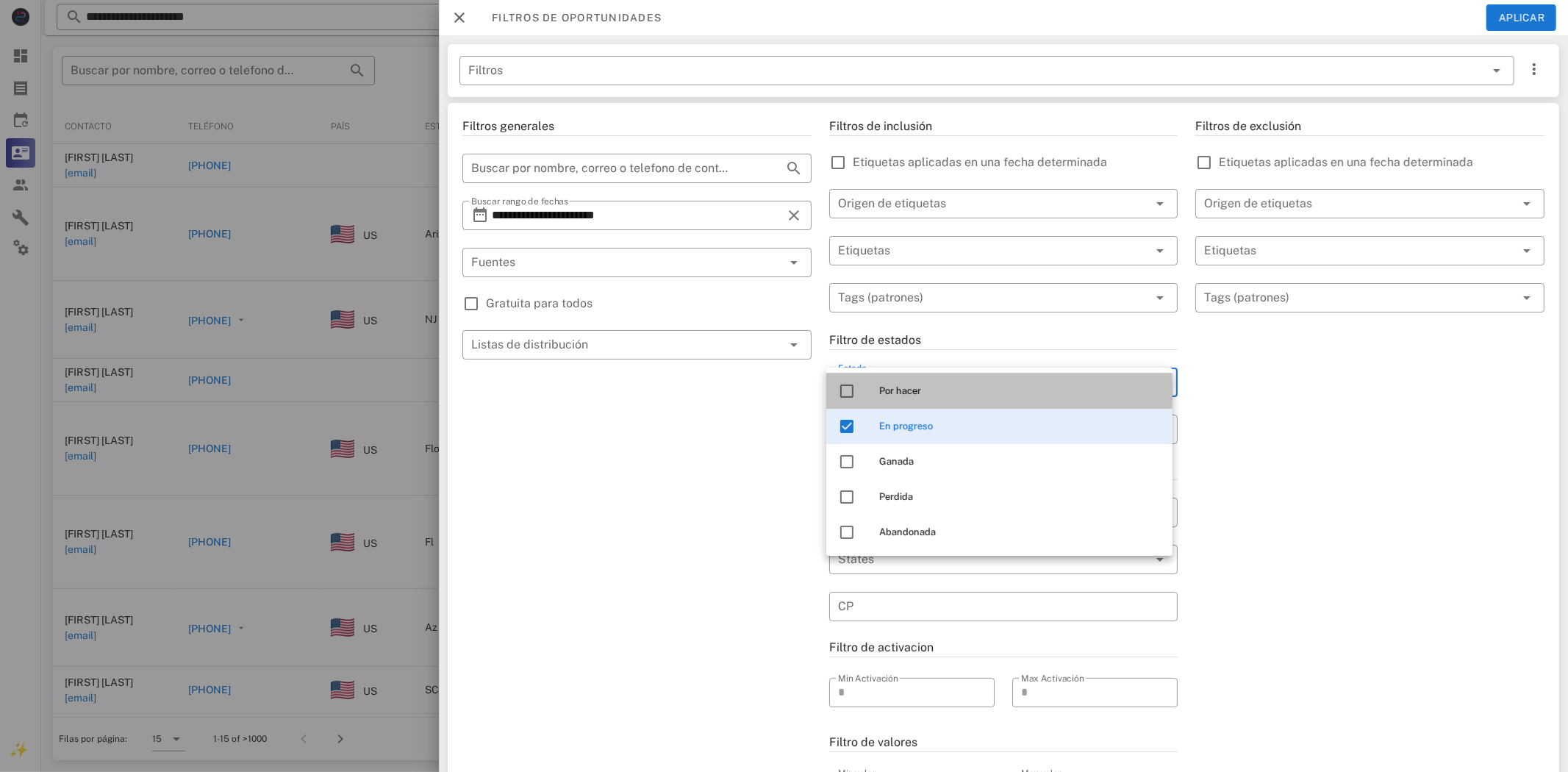 click on "Por hacer" at bounding box center (1020, 391) 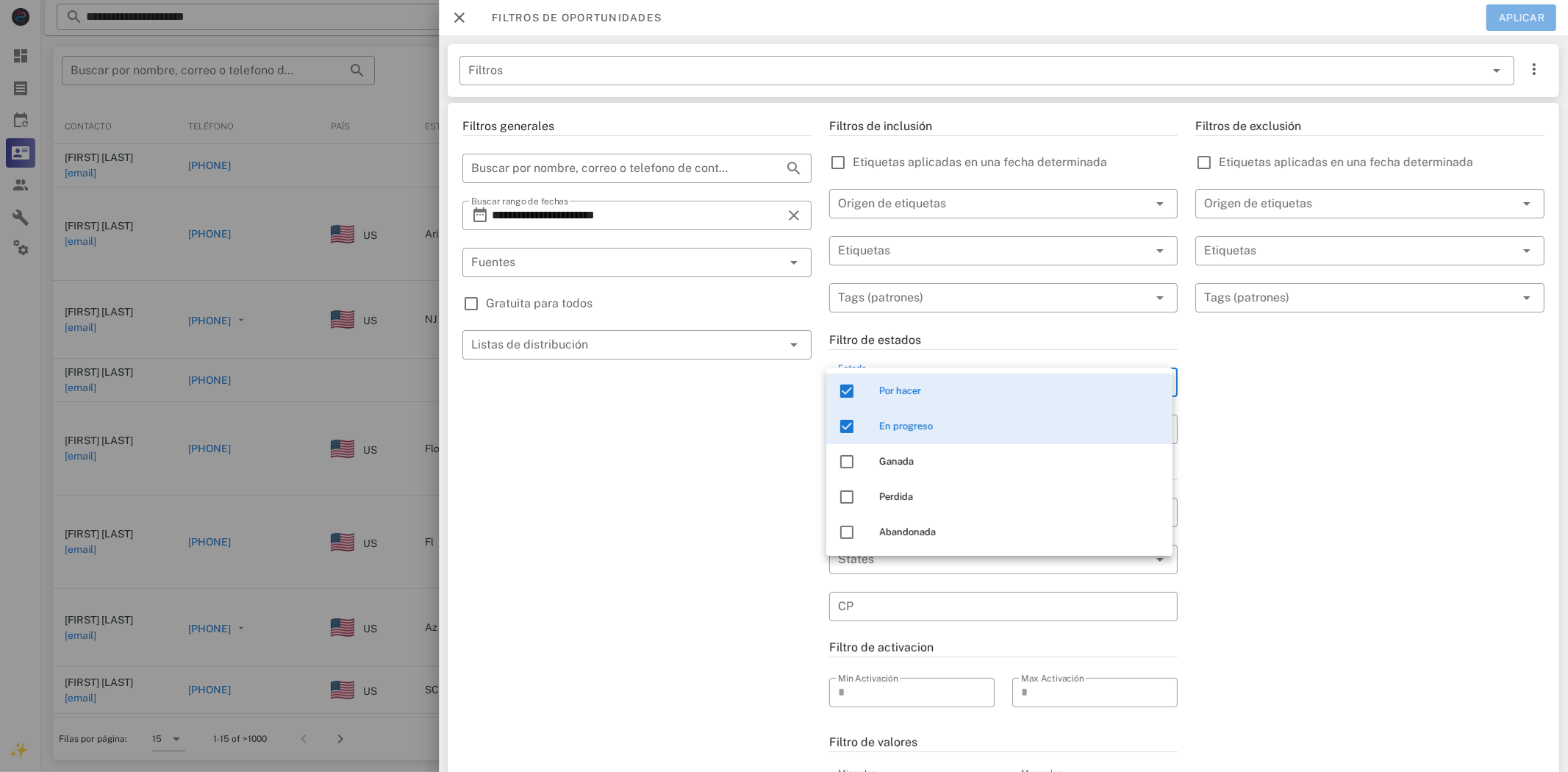 click on "Aplicar" at bounding box center (1521, 18) 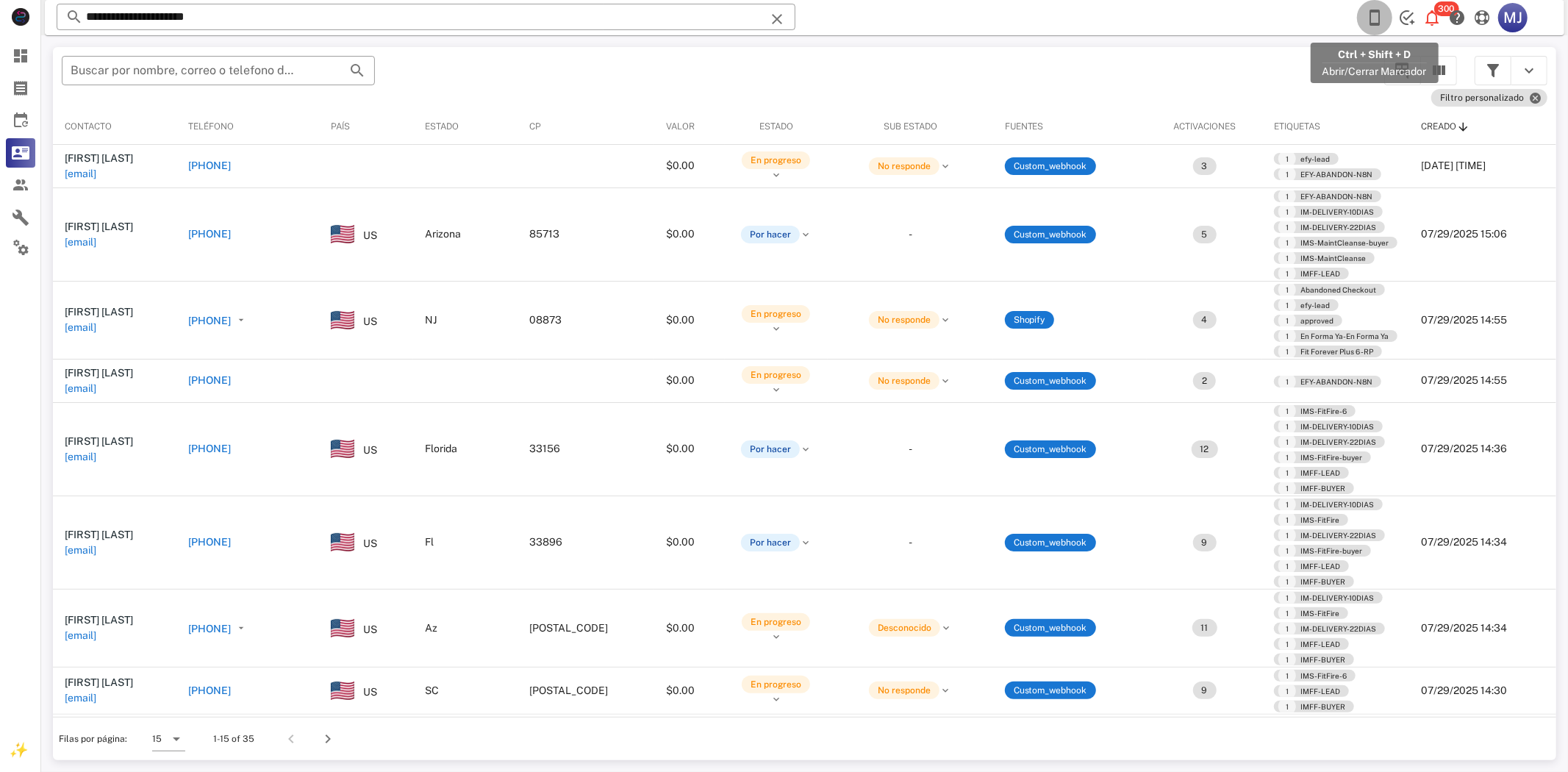 click at bounding box center (1375, 18) 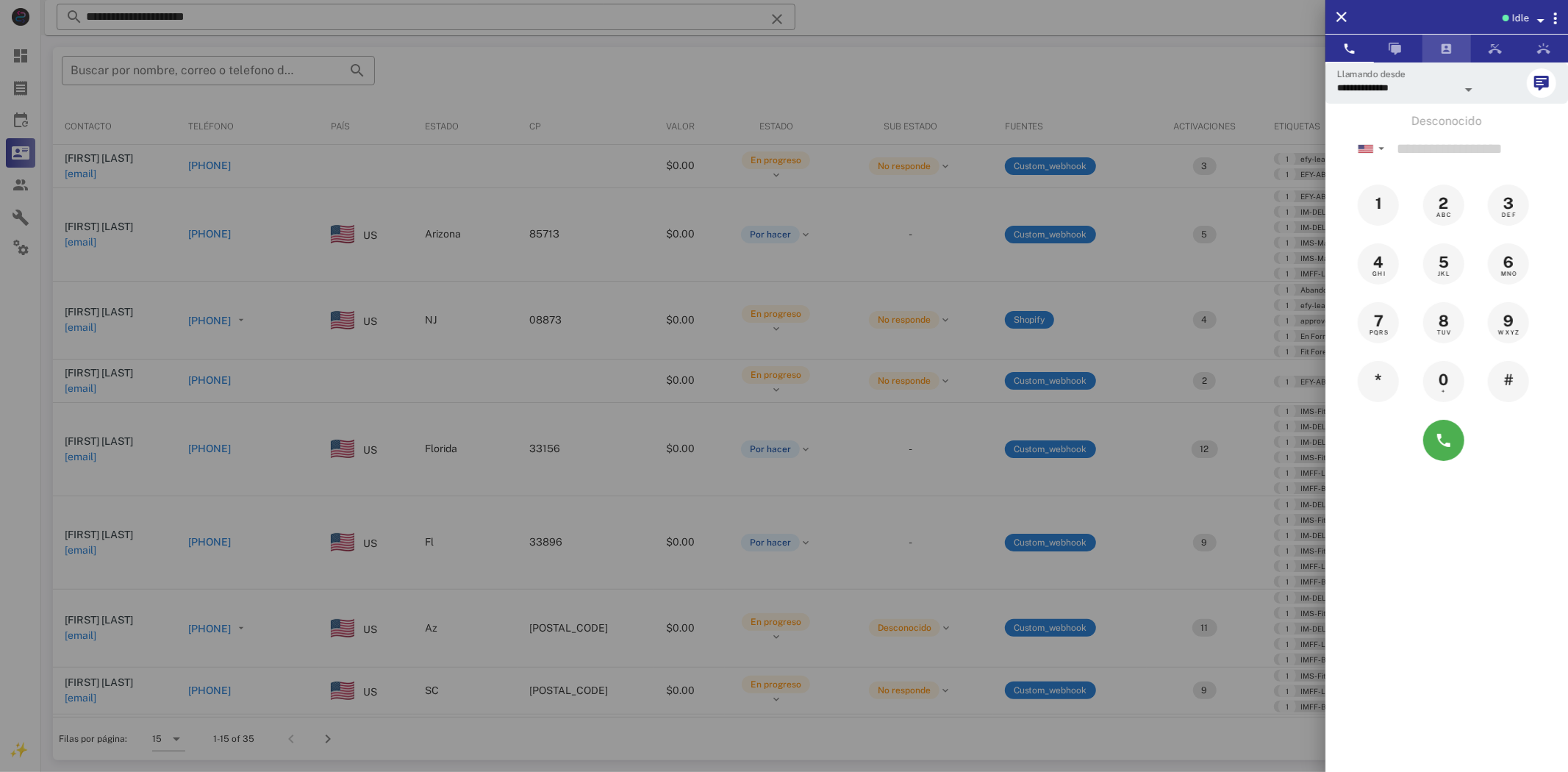 drag, startPoint x: 1450, startPoint y: 44, endPoint x: 1450, endPoint y: 100, distance: 56 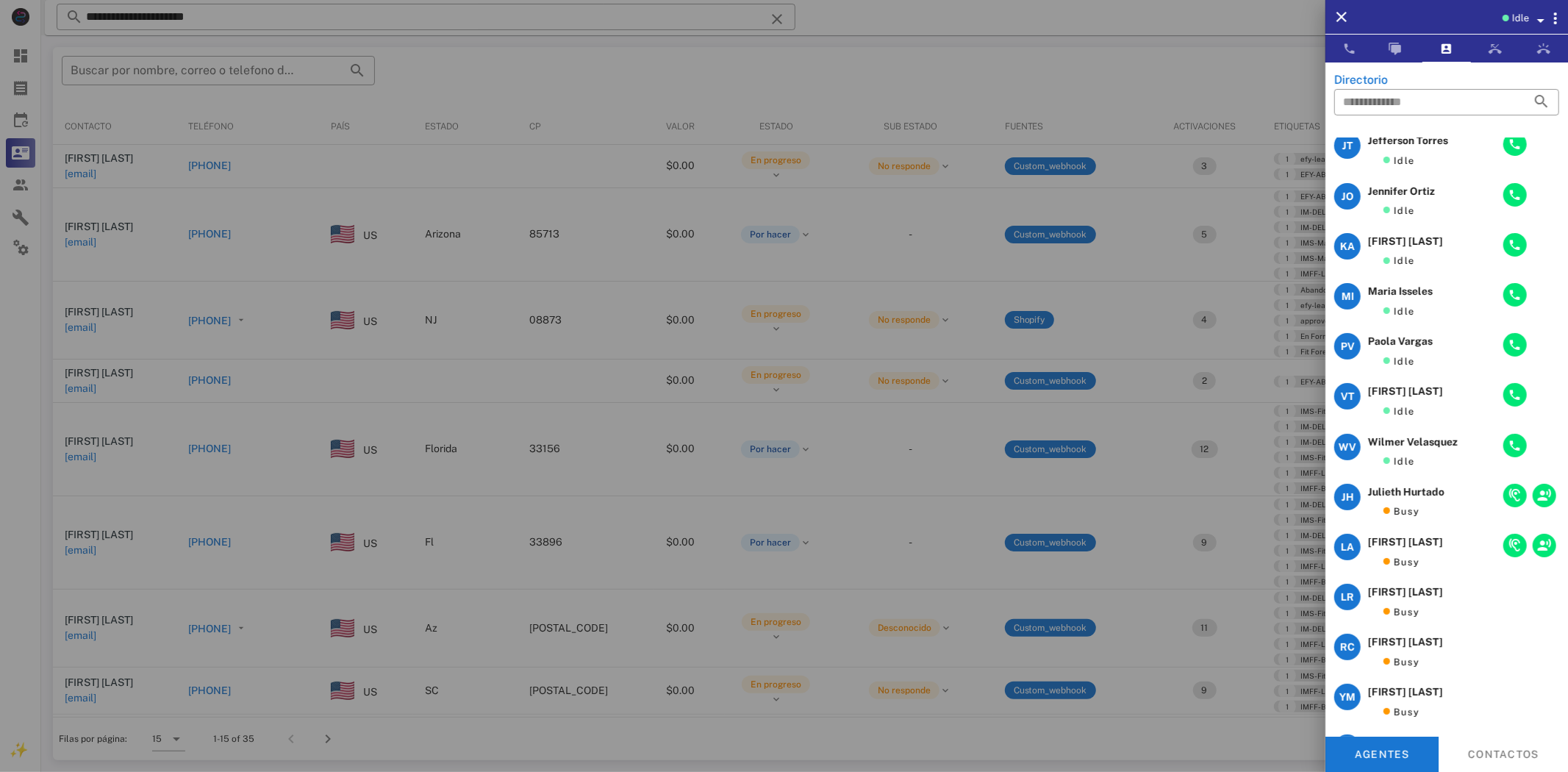 scroll, scrollTop: 0, scrollLeft: 0, axis: both 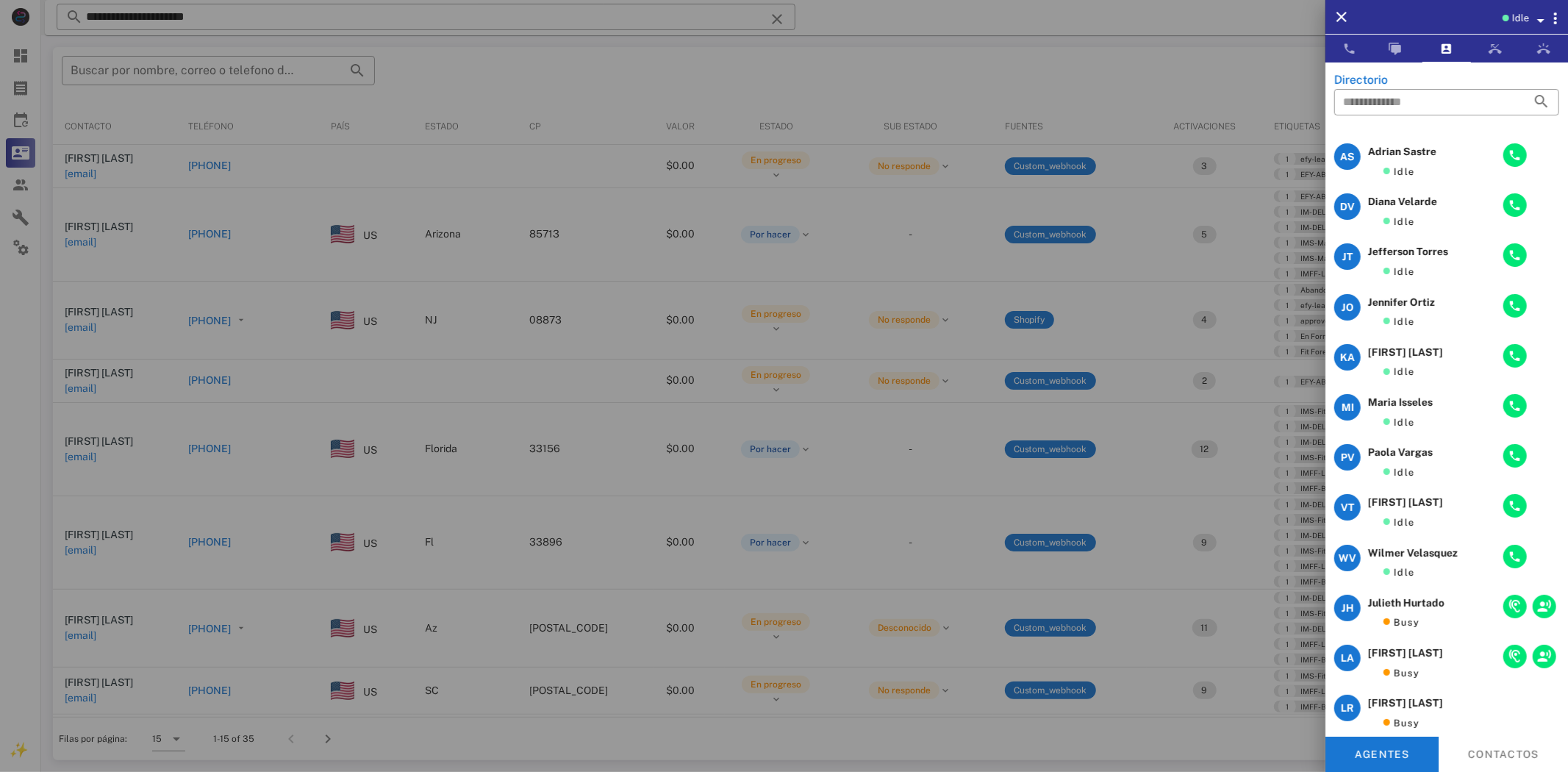 click at bounding box center [784, 386] 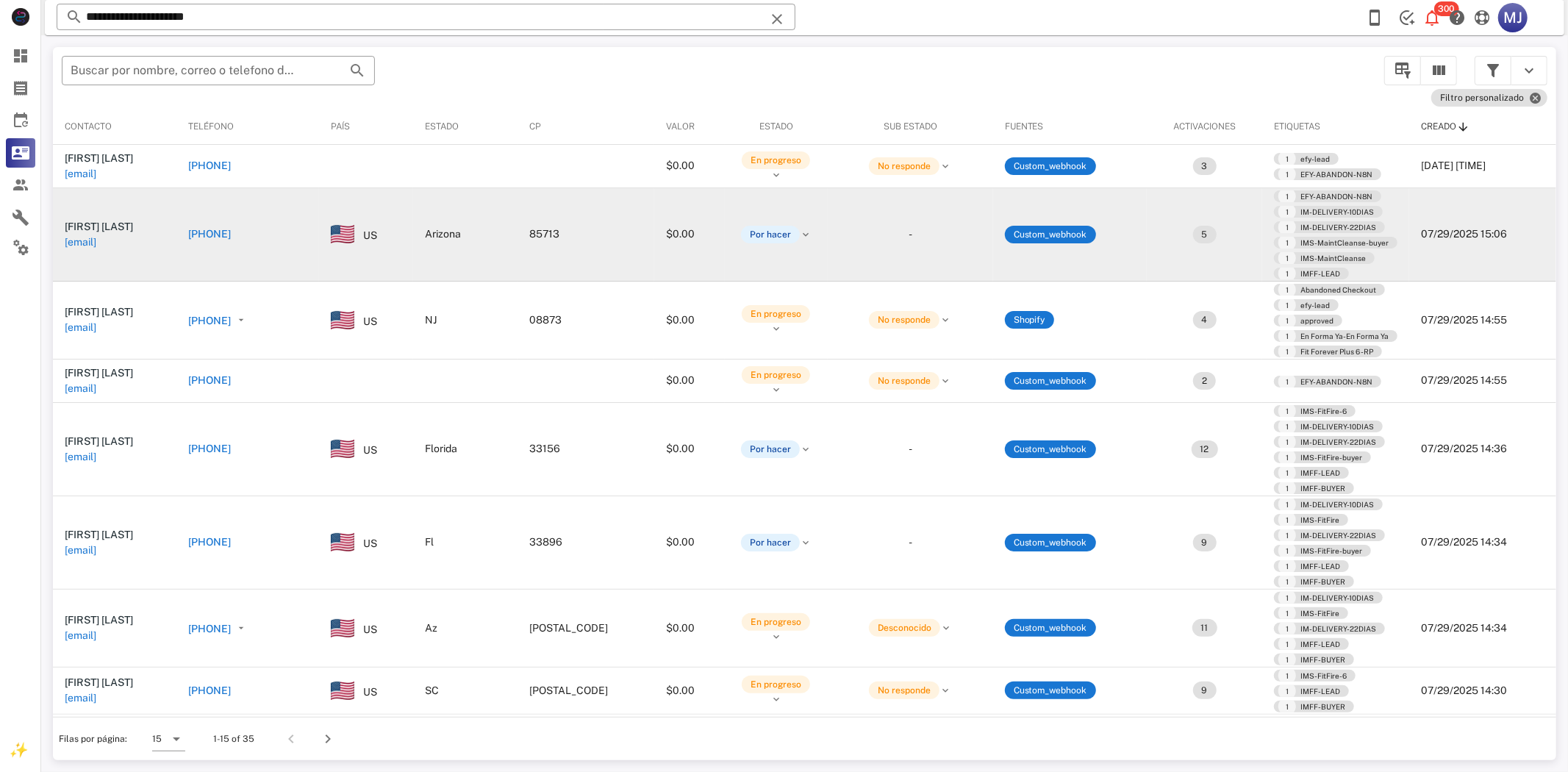 click on "[PHONE]" at bounding box center [210, 234] 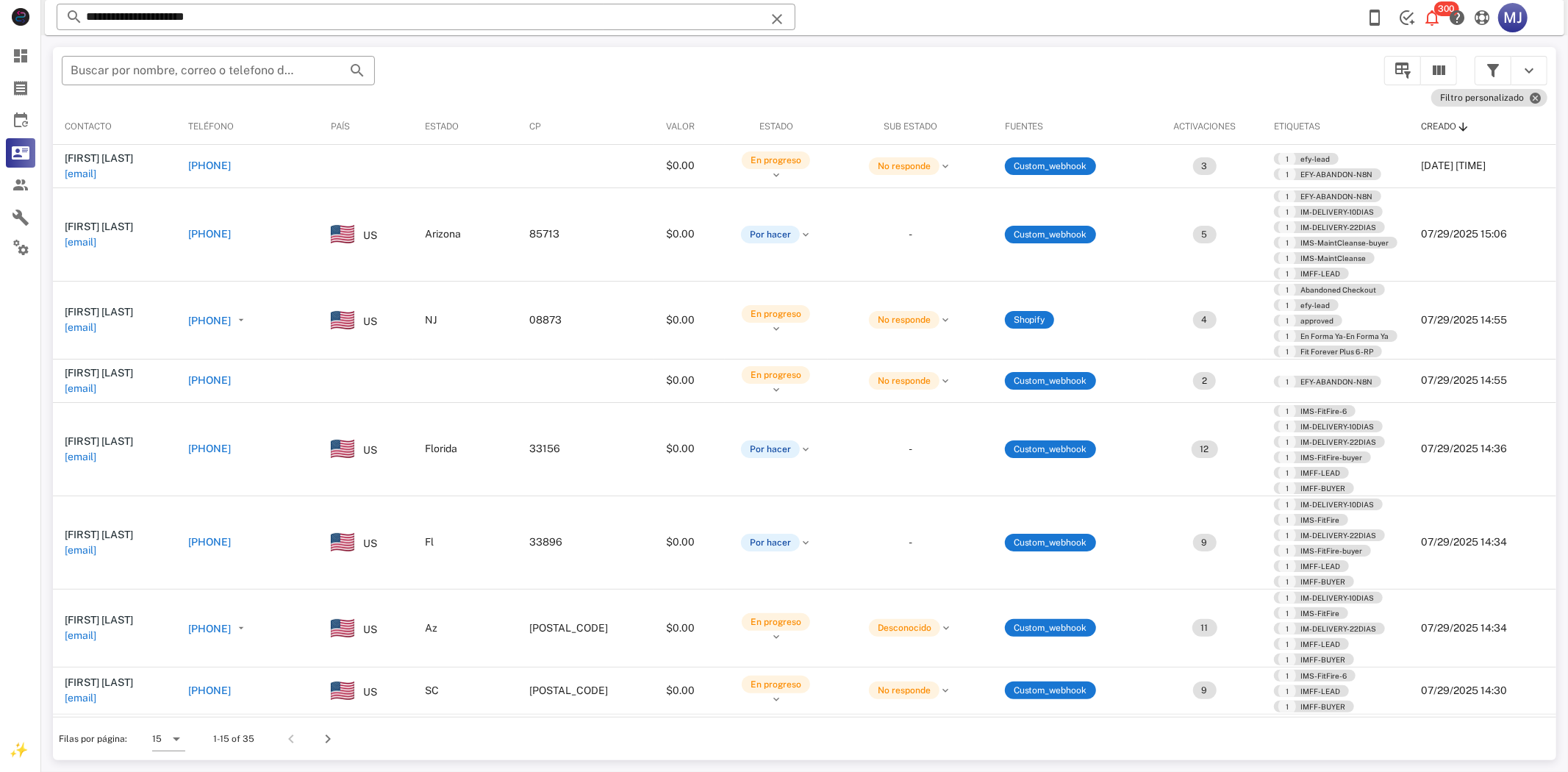 click at bounding box center [784, 386] 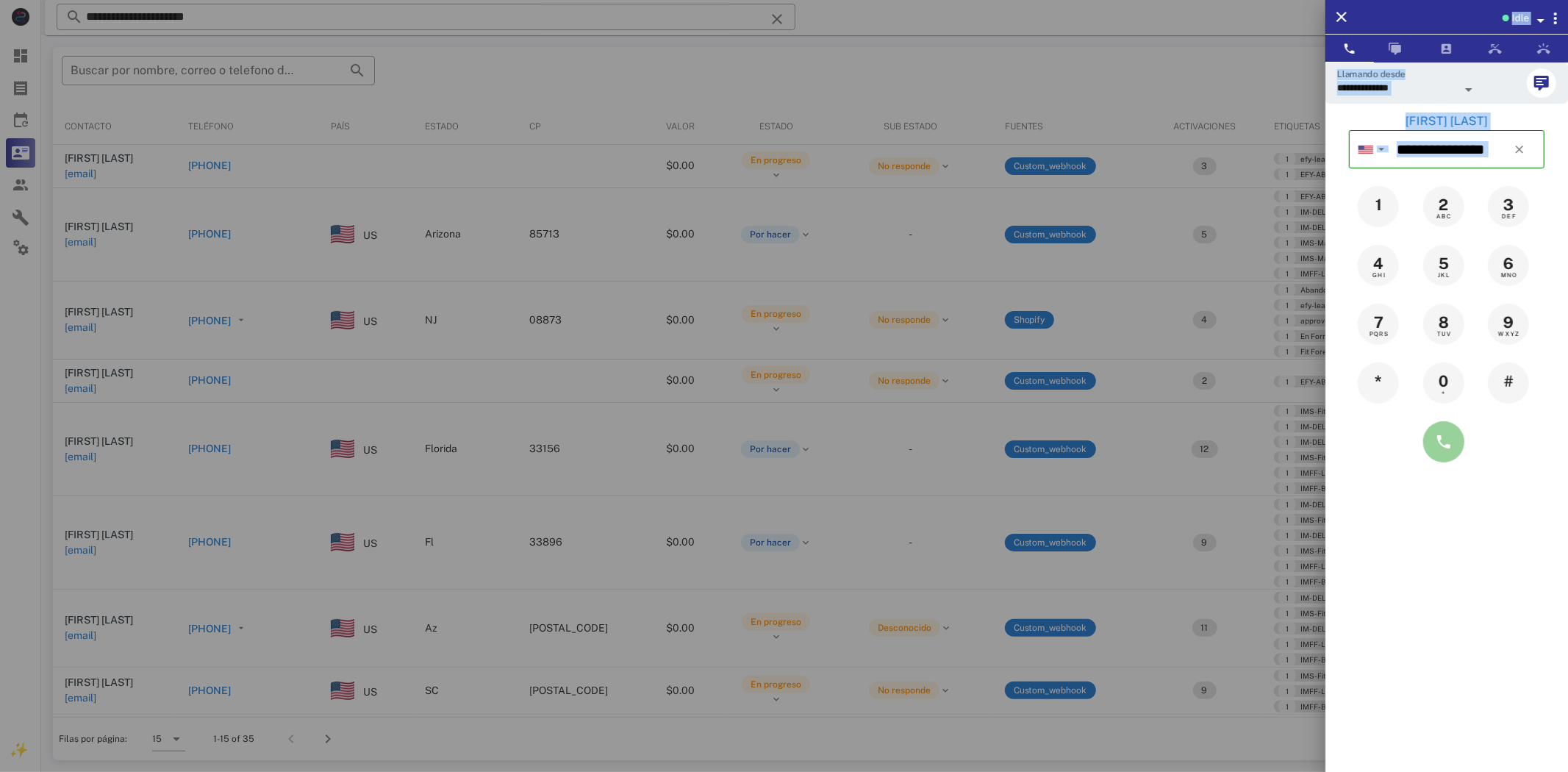 click at bounding box center [1444, 442] 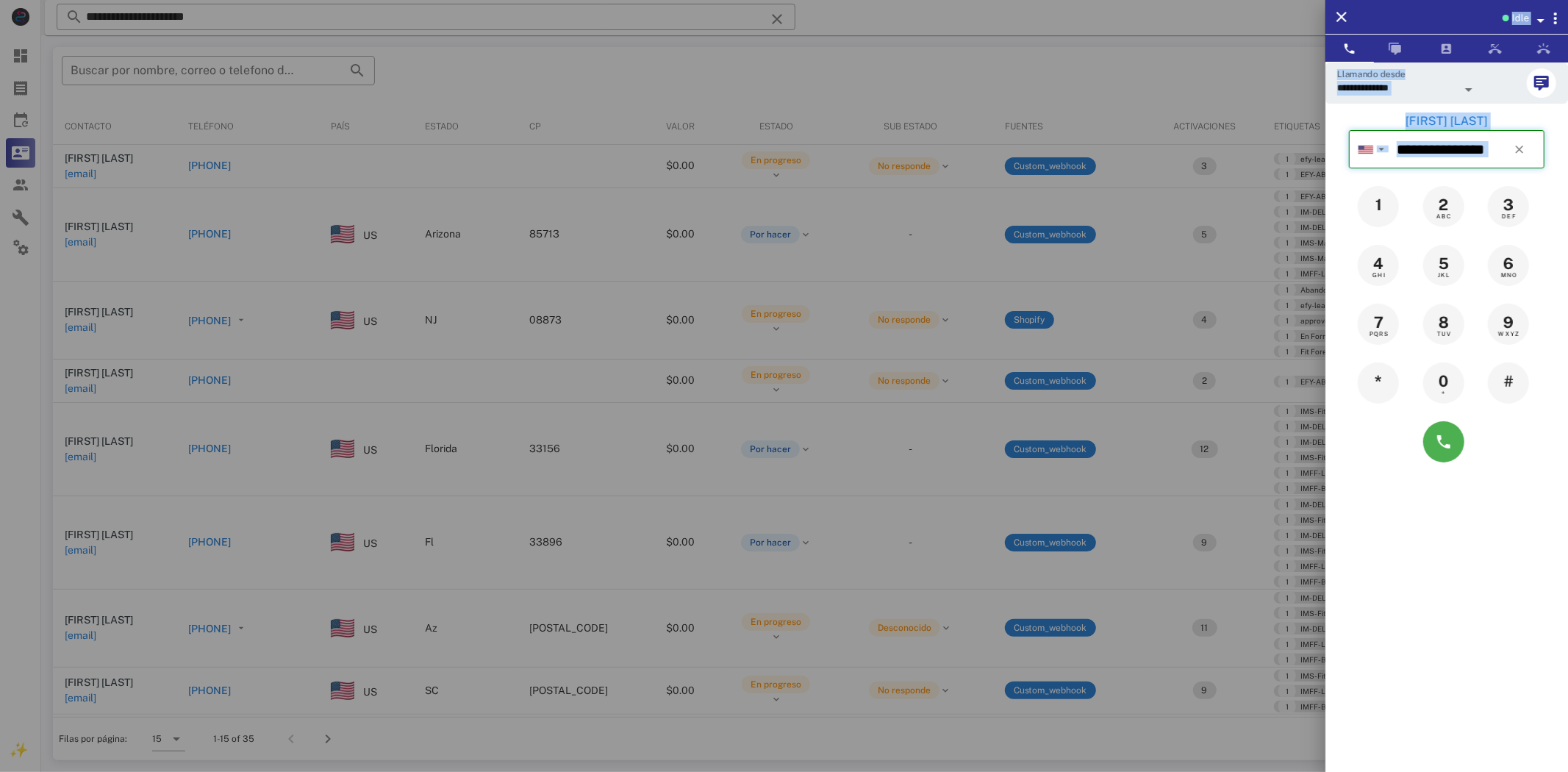 click on "[COUNTRY_CODE] Andorra +376 Argentina +54 Aruba +297 Australia +61 Belgium (België) +32 Bolivia +591 Brazil (Brasil) +55 Canada +1 Chile +56 Colombia +57 Costa Rica +506 Dominican Republic (República Dominicana) +1 Ecuador +593 El Salvador +503 France +33 Germany (Deutschland) +49 Guadeloupe +590 Guatemala +502 Honduras +504 Iceland (Ísland) +354 India (भारत) +91 Israel (‫ישראל‬‎) +972 Italy (Italia) +39 Japan (日本)" at bounding box center [1447, 292] 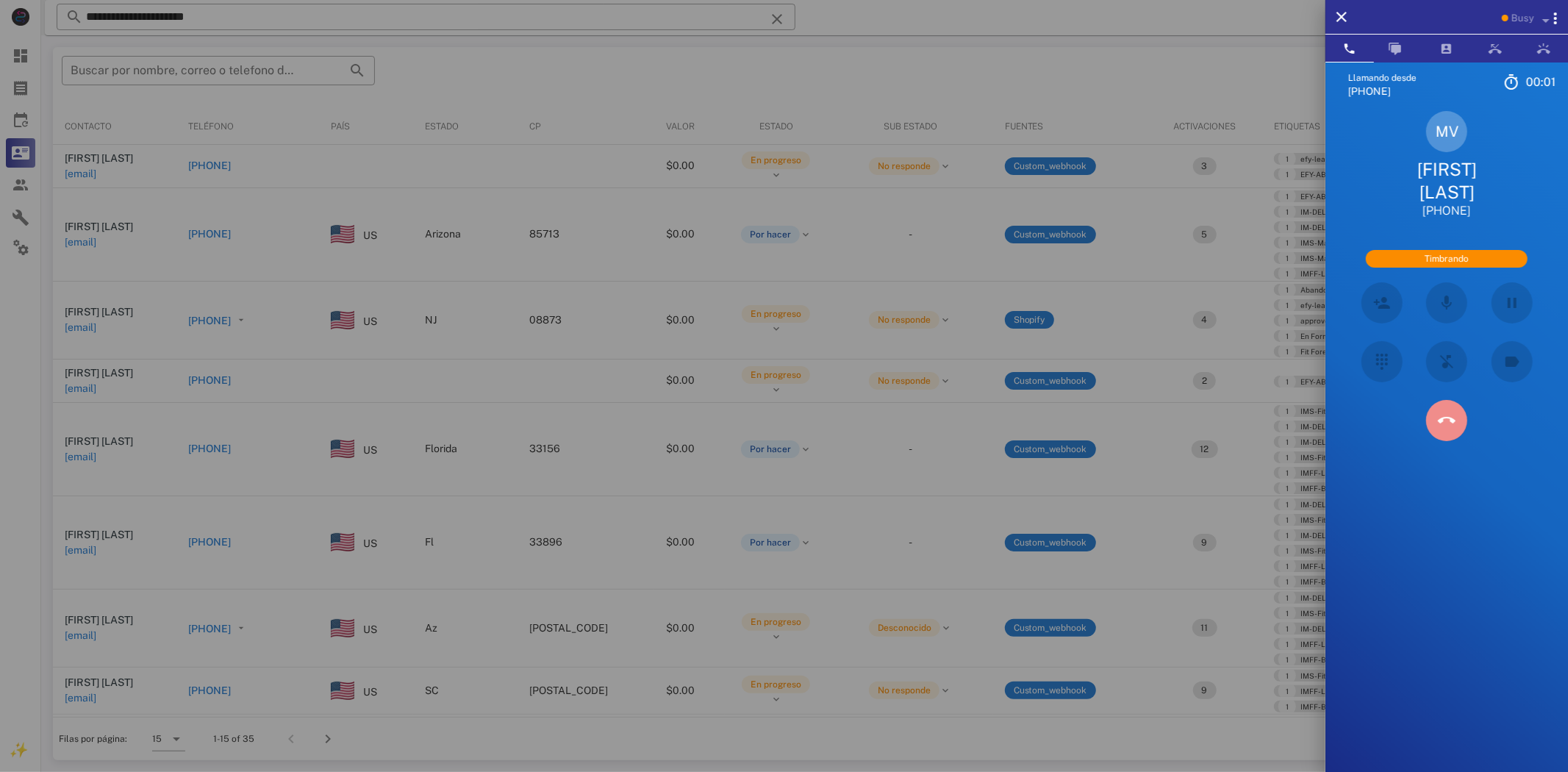 click at bounding box center (1447, 421) 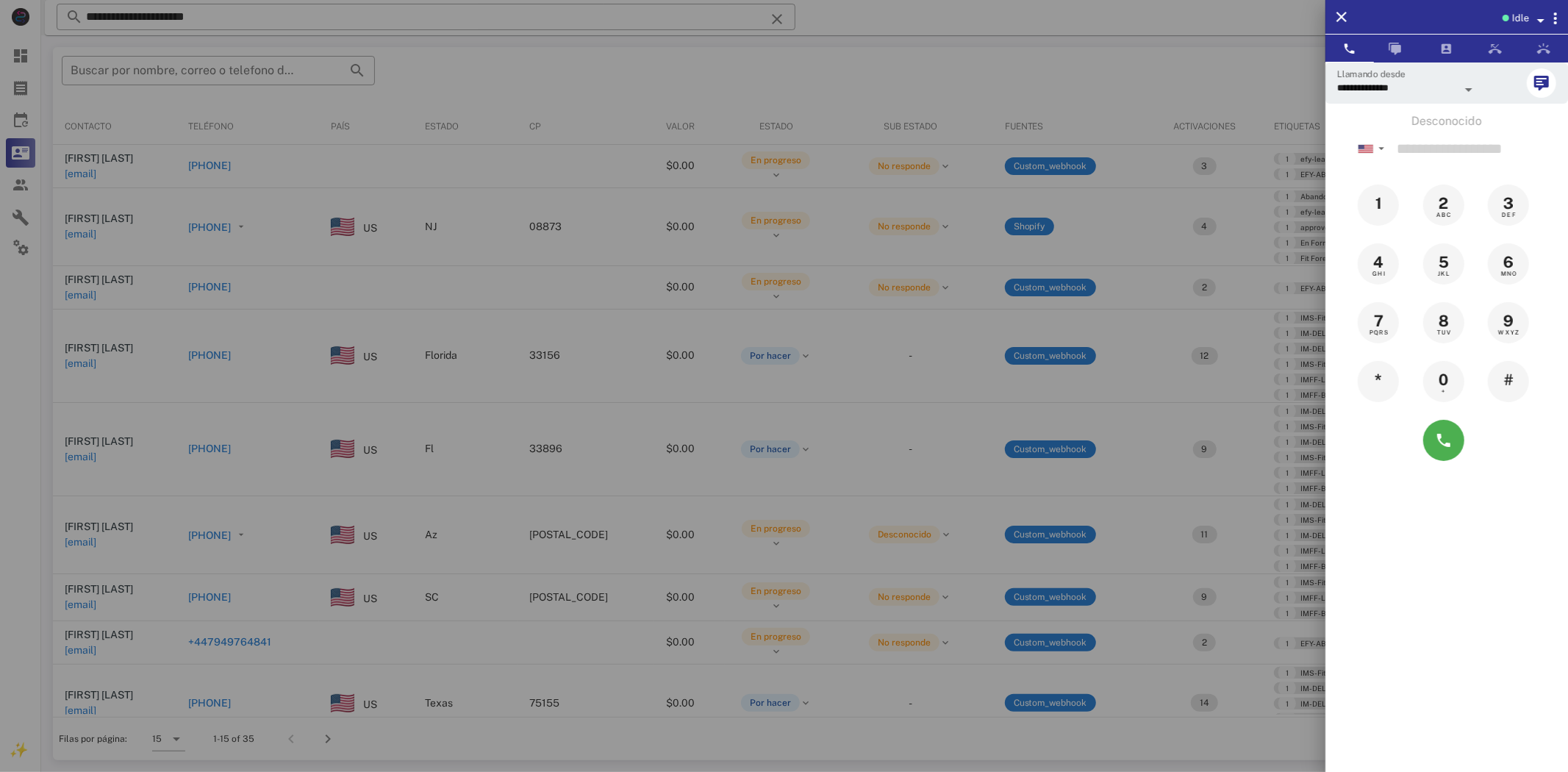 click at bounding box center (784, 386) 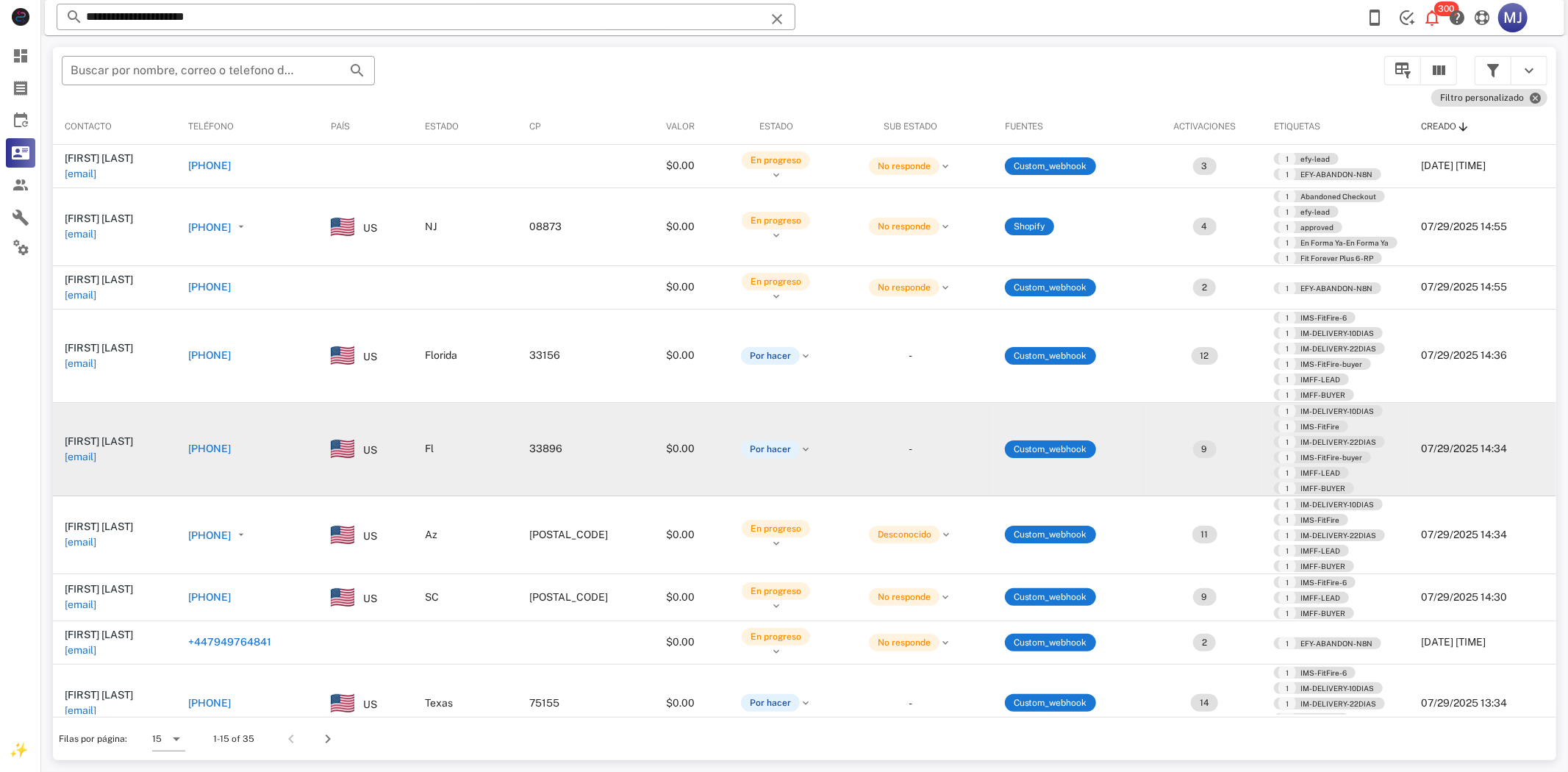 click on "[PHONE]" at bounding box center [210, 448] 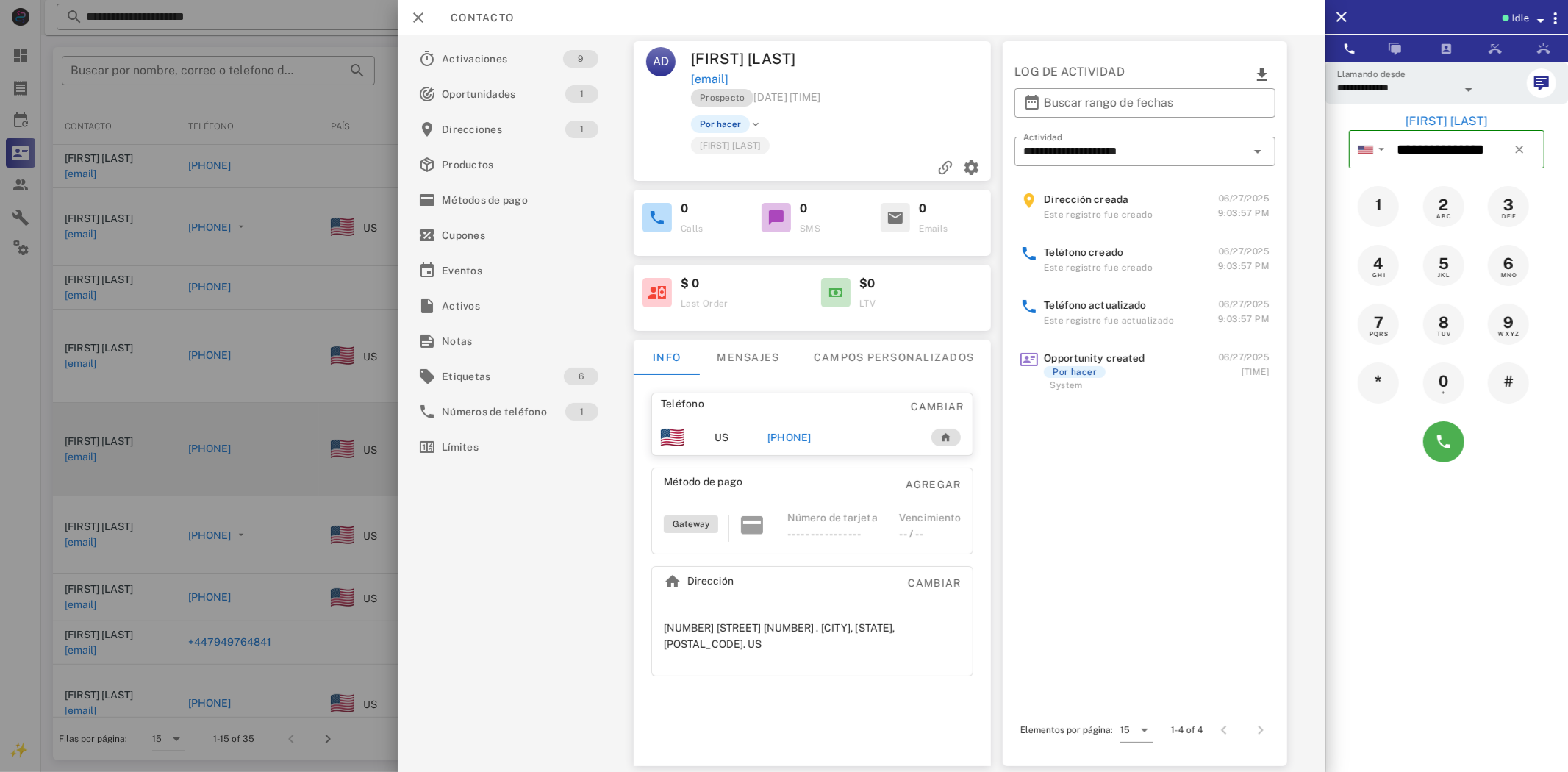 click on "[PHONE]" at bounding box center [789, 437] 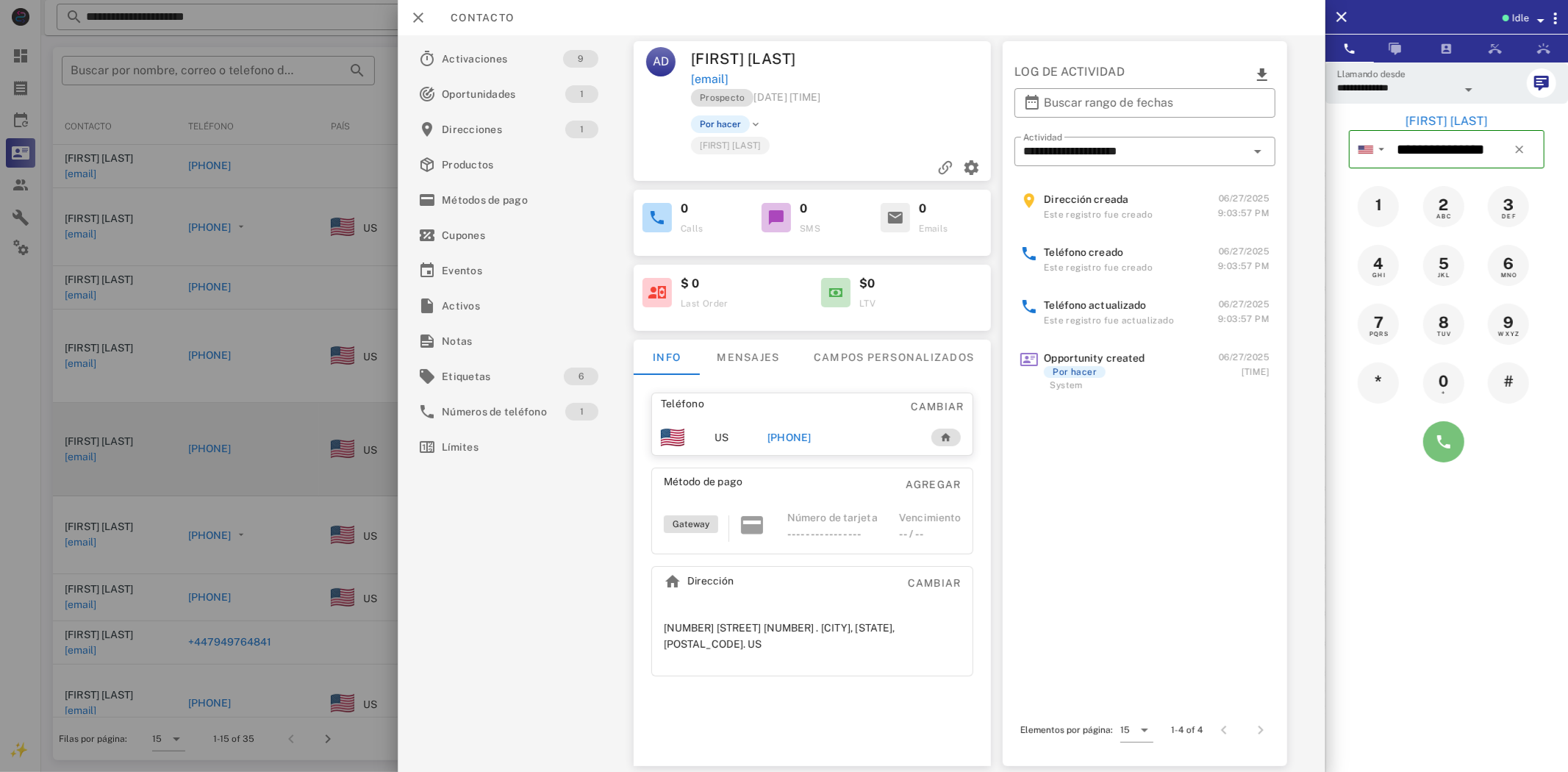 click at bounding box center (1444, 442) 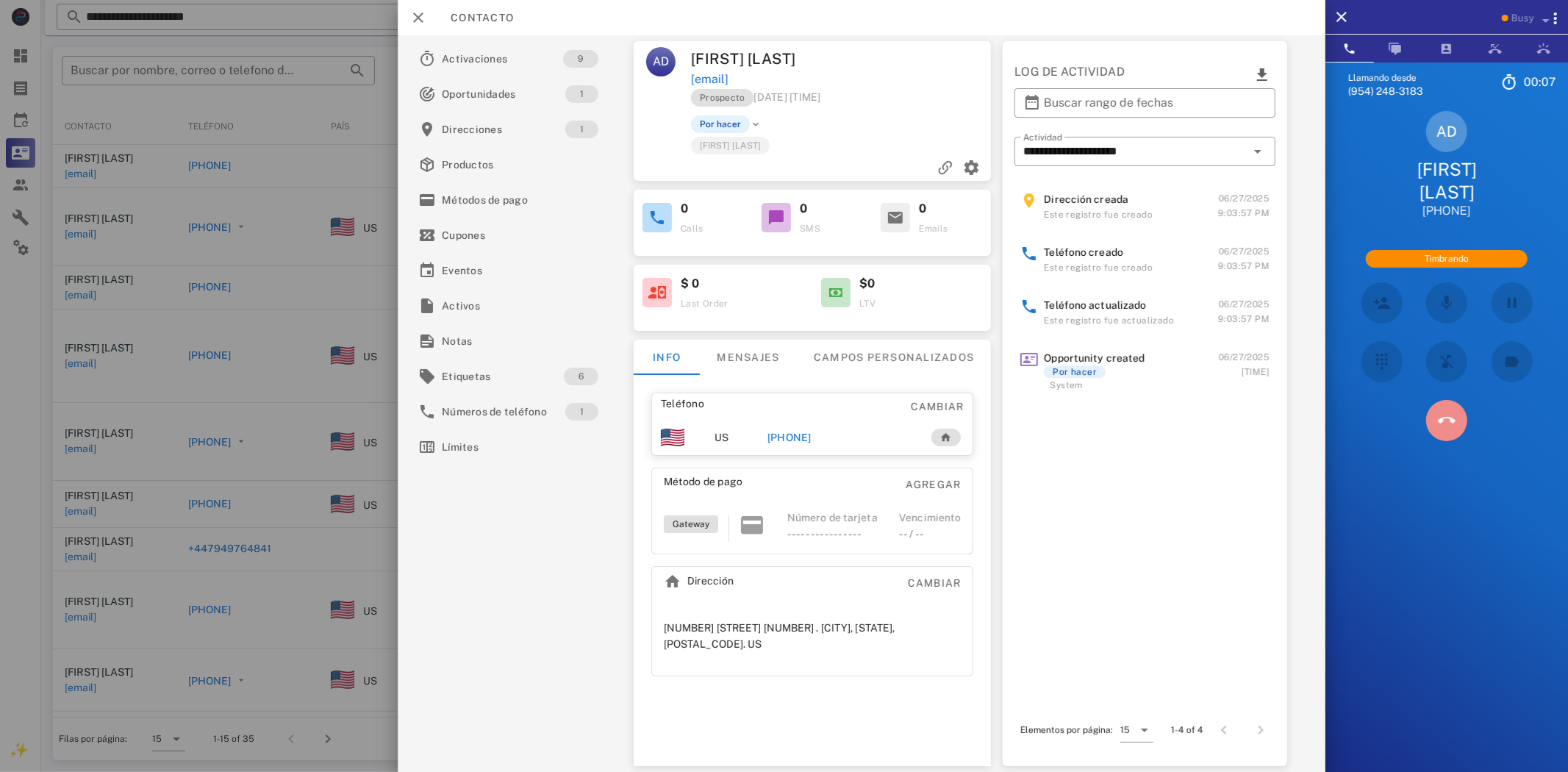 click at bounding box center (1447, 421) 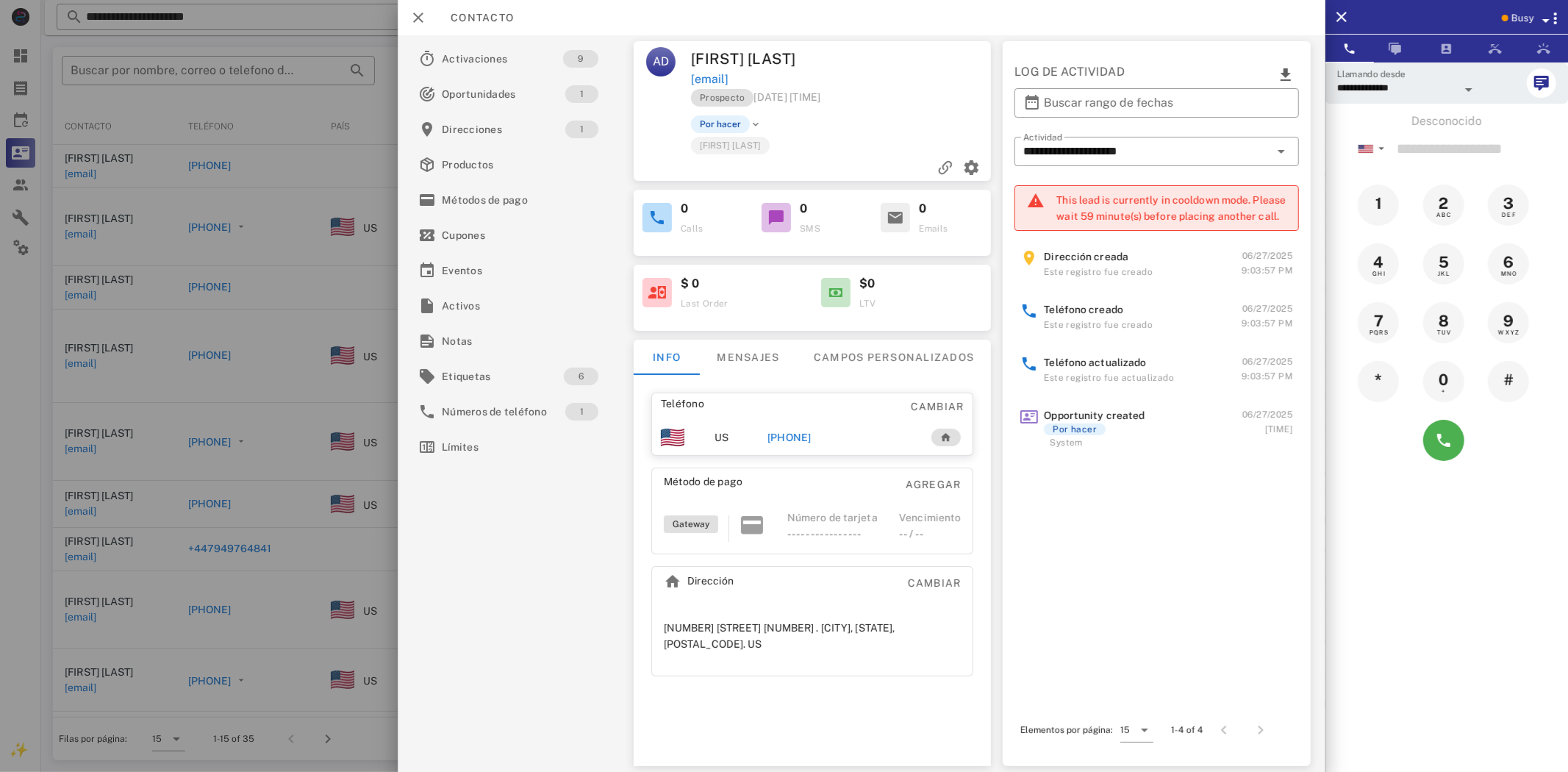 click on "[PHONE]" at bounding box center (839, 437) 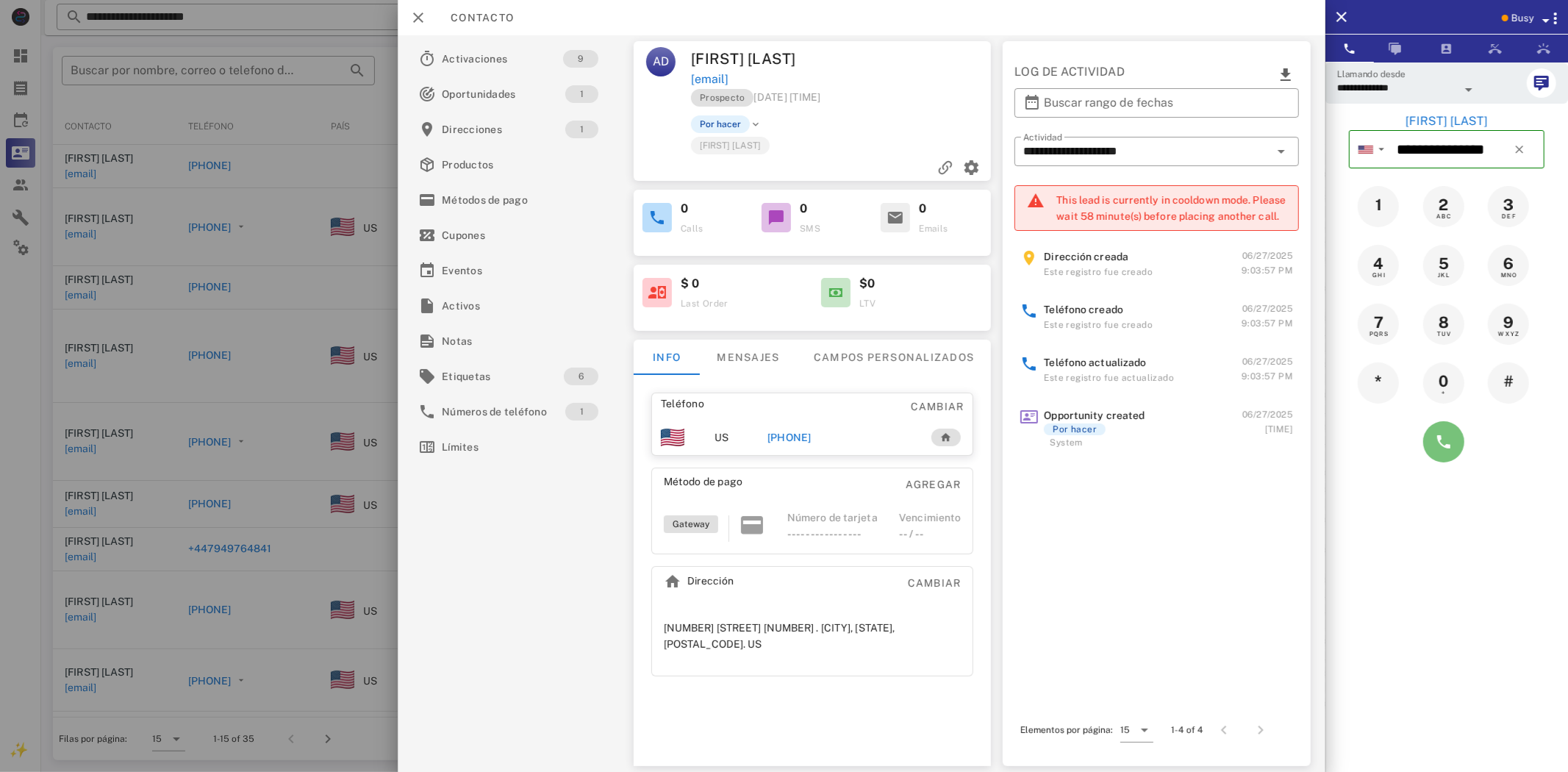 click at bounding box center (1444, 442) 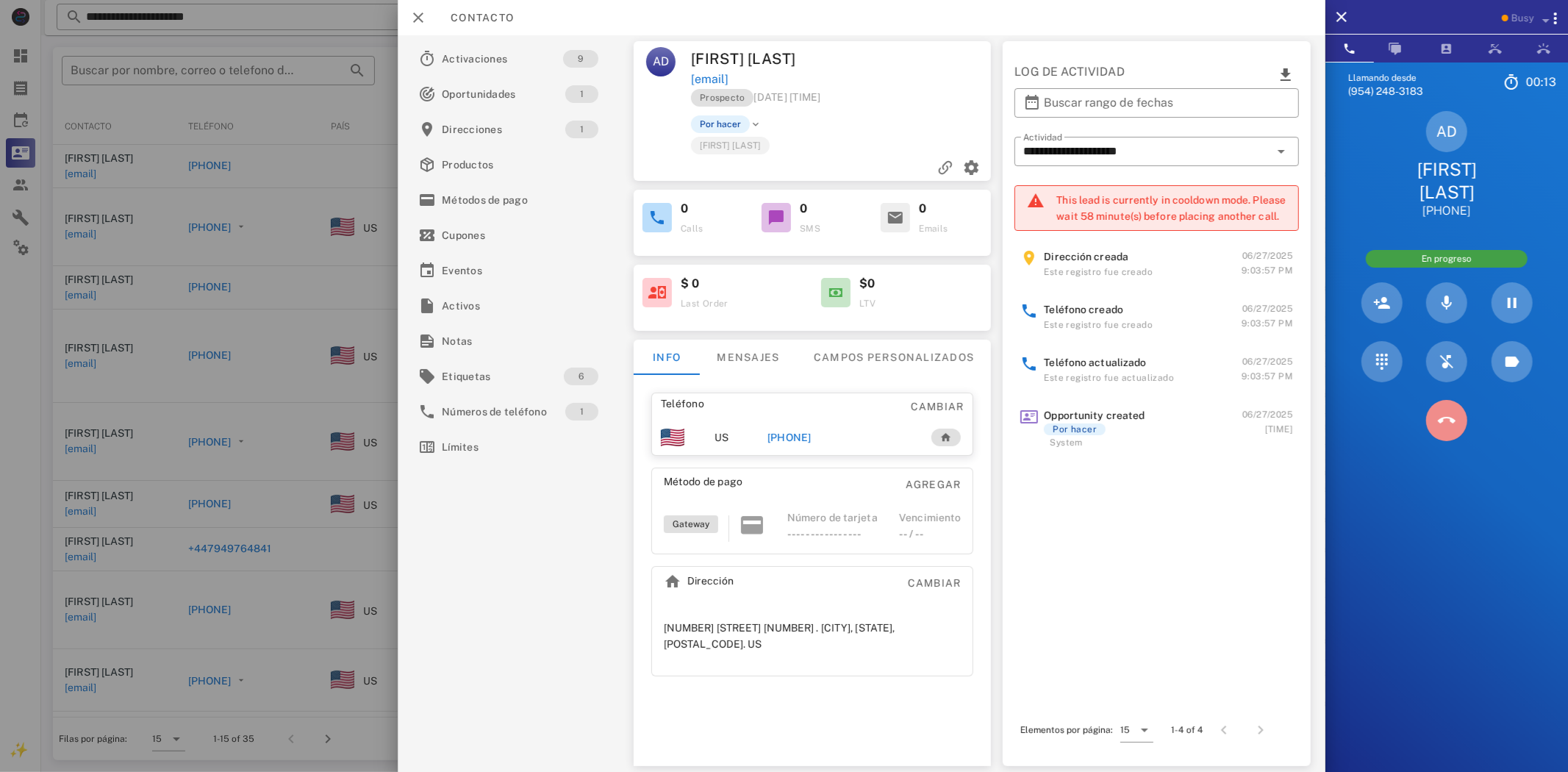 click at bounding box center [1447, 421] 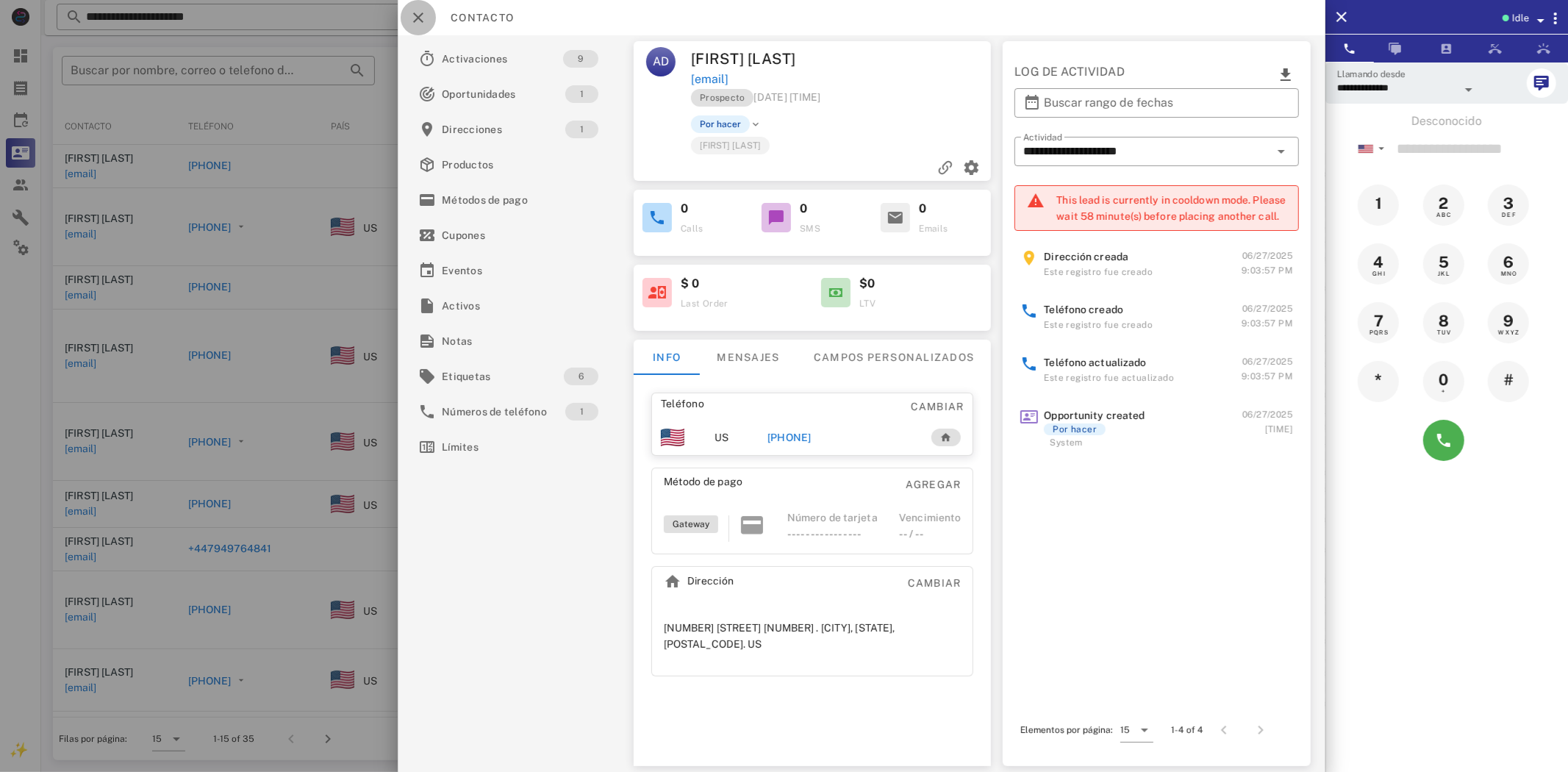 click at bounding box center [418, 18] 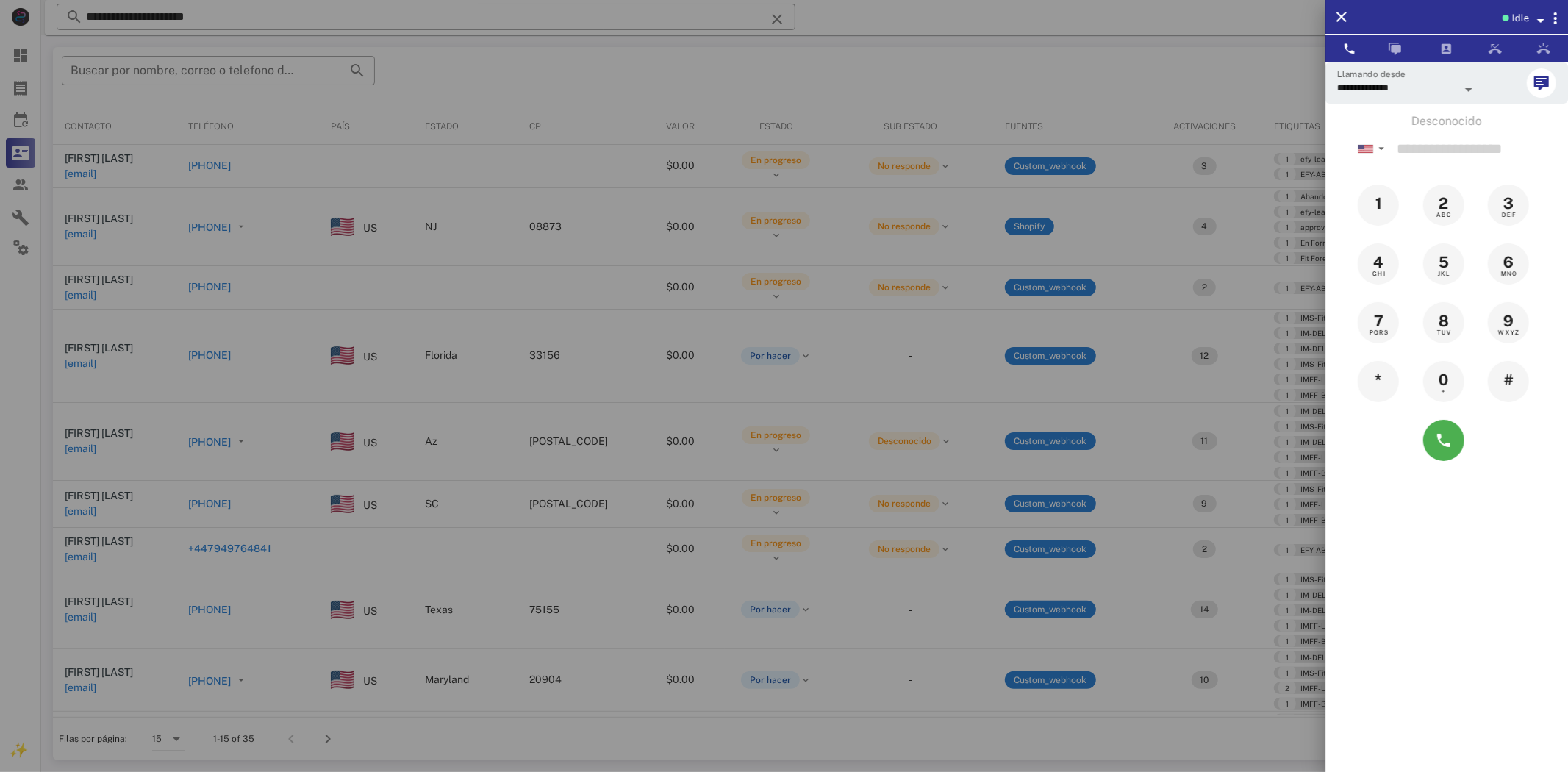 click at bounding box center [784, 386] 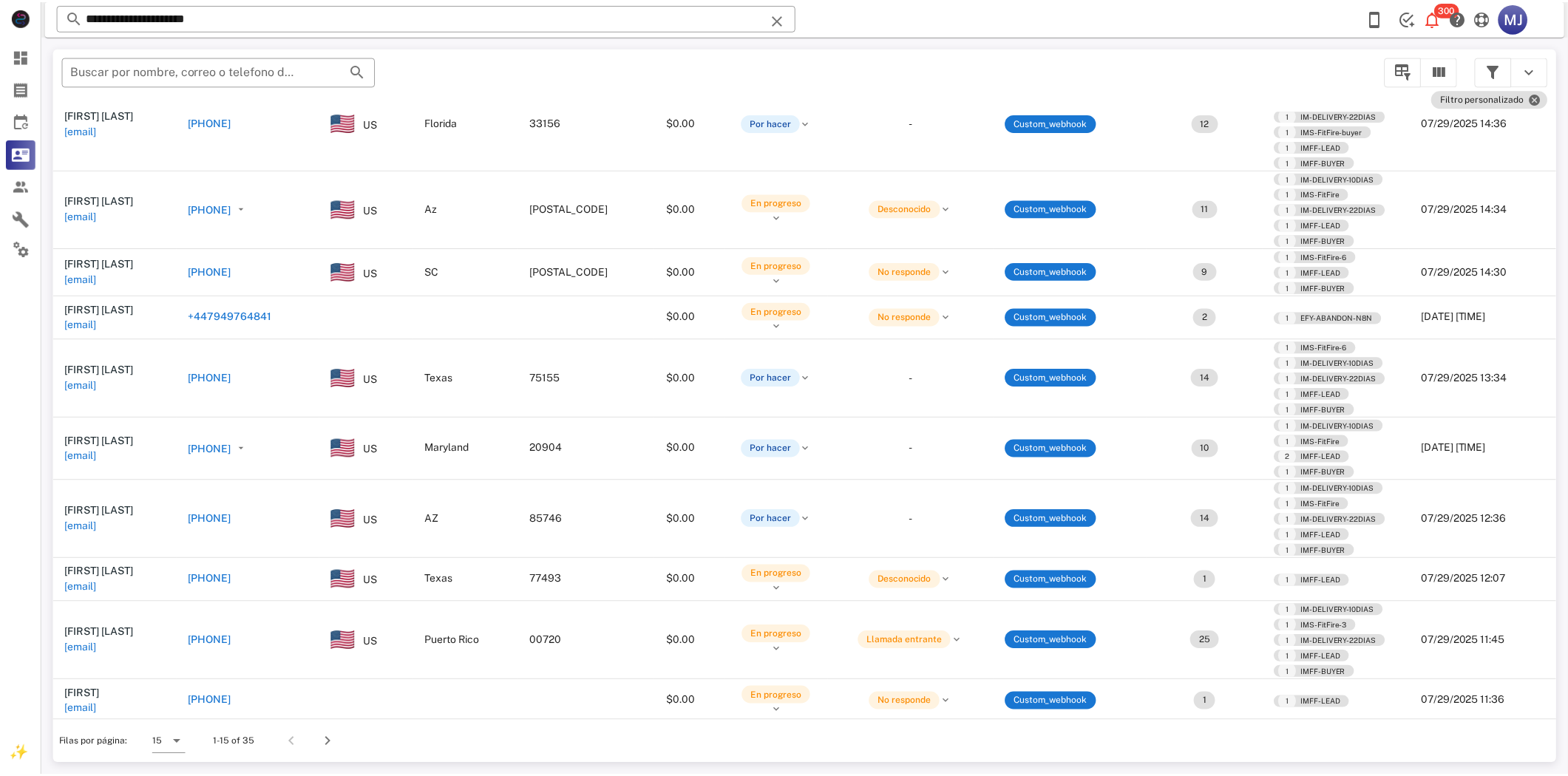 scroll, scrollTop: 240, scrollLeft: 0, axis: vertical 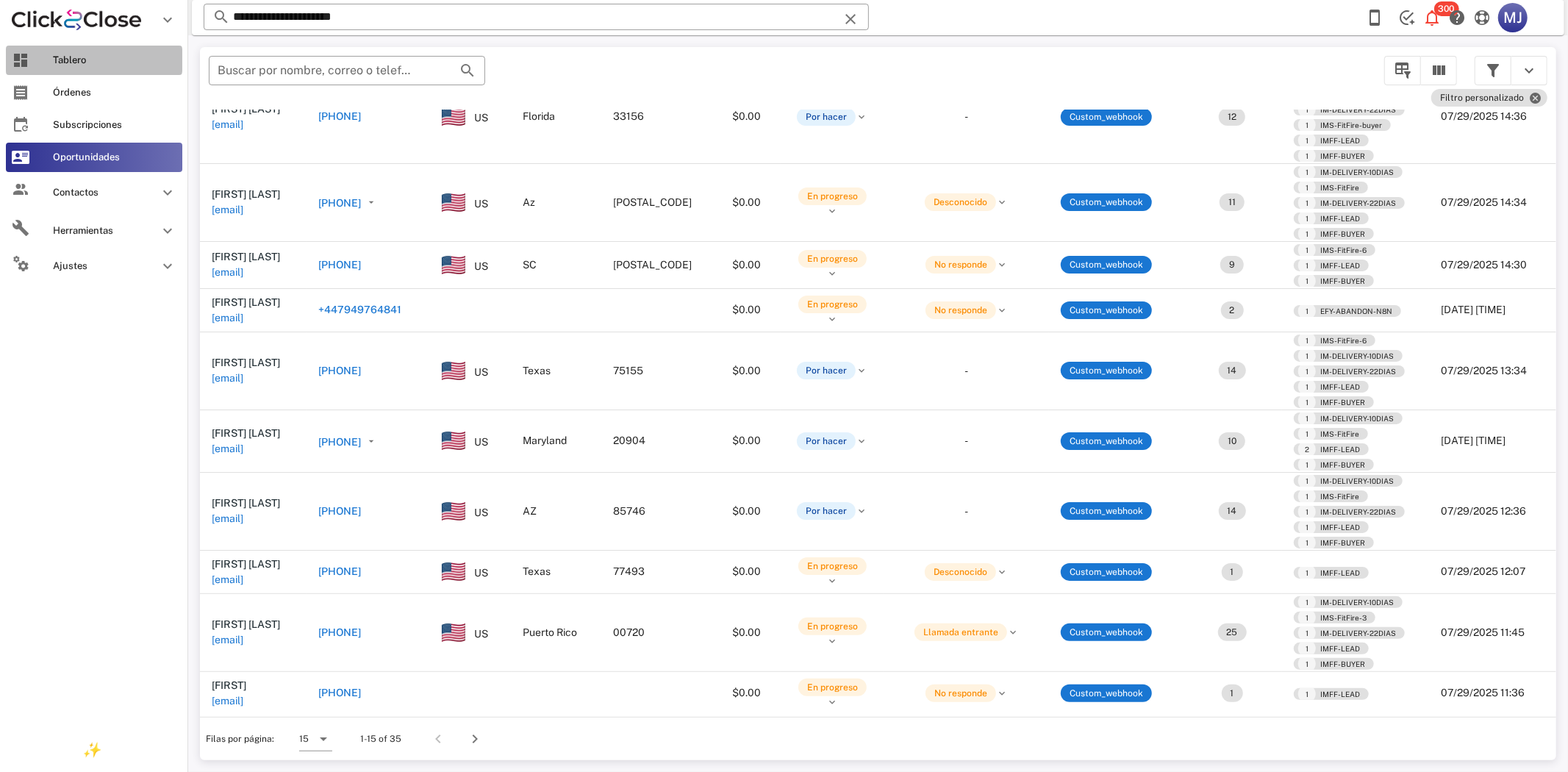 click on "Tablero" at bounding box center (94, 60) 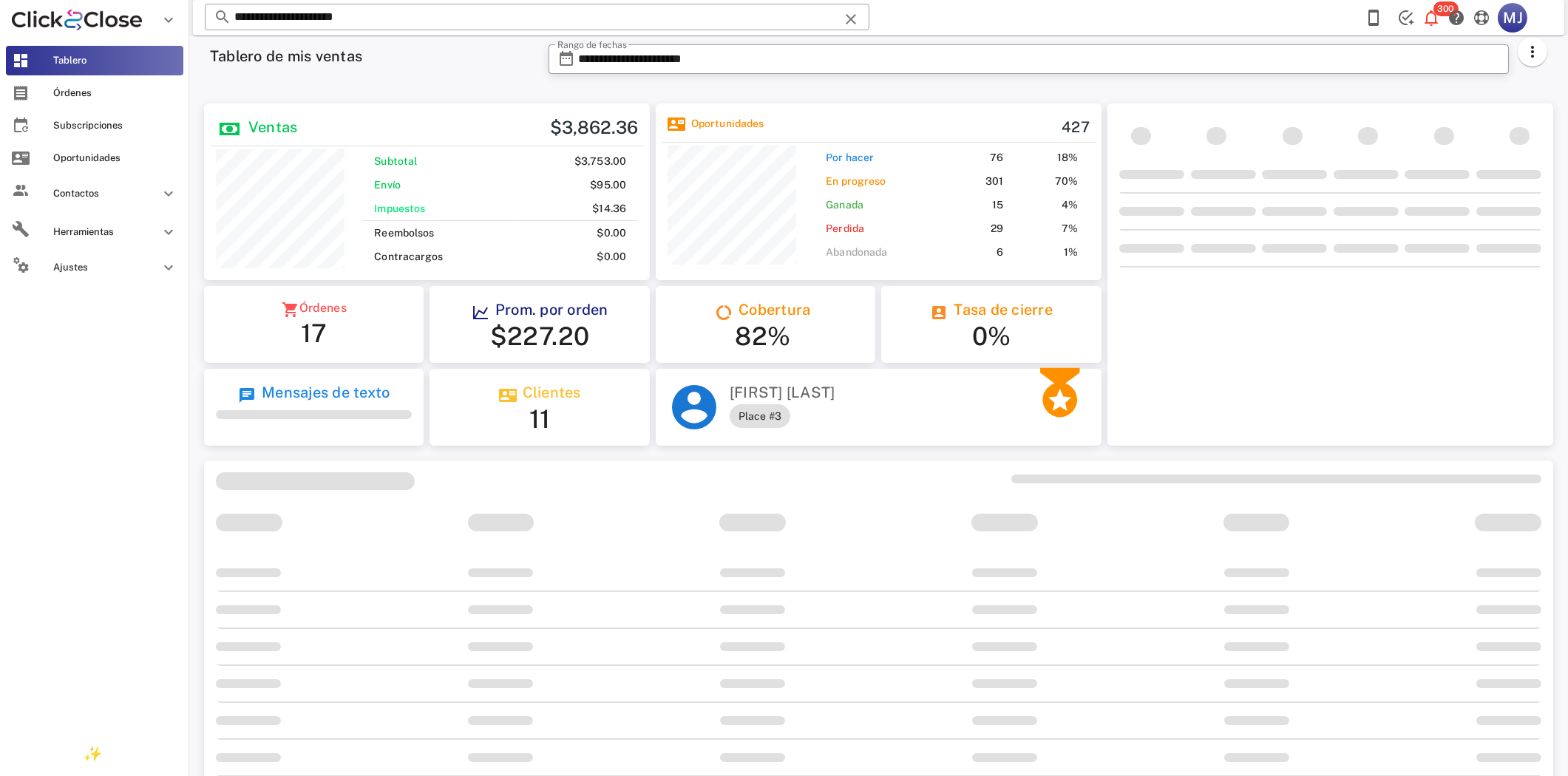 scroll, scrollTop: 738871, scrollLeft: 738827, axis: both 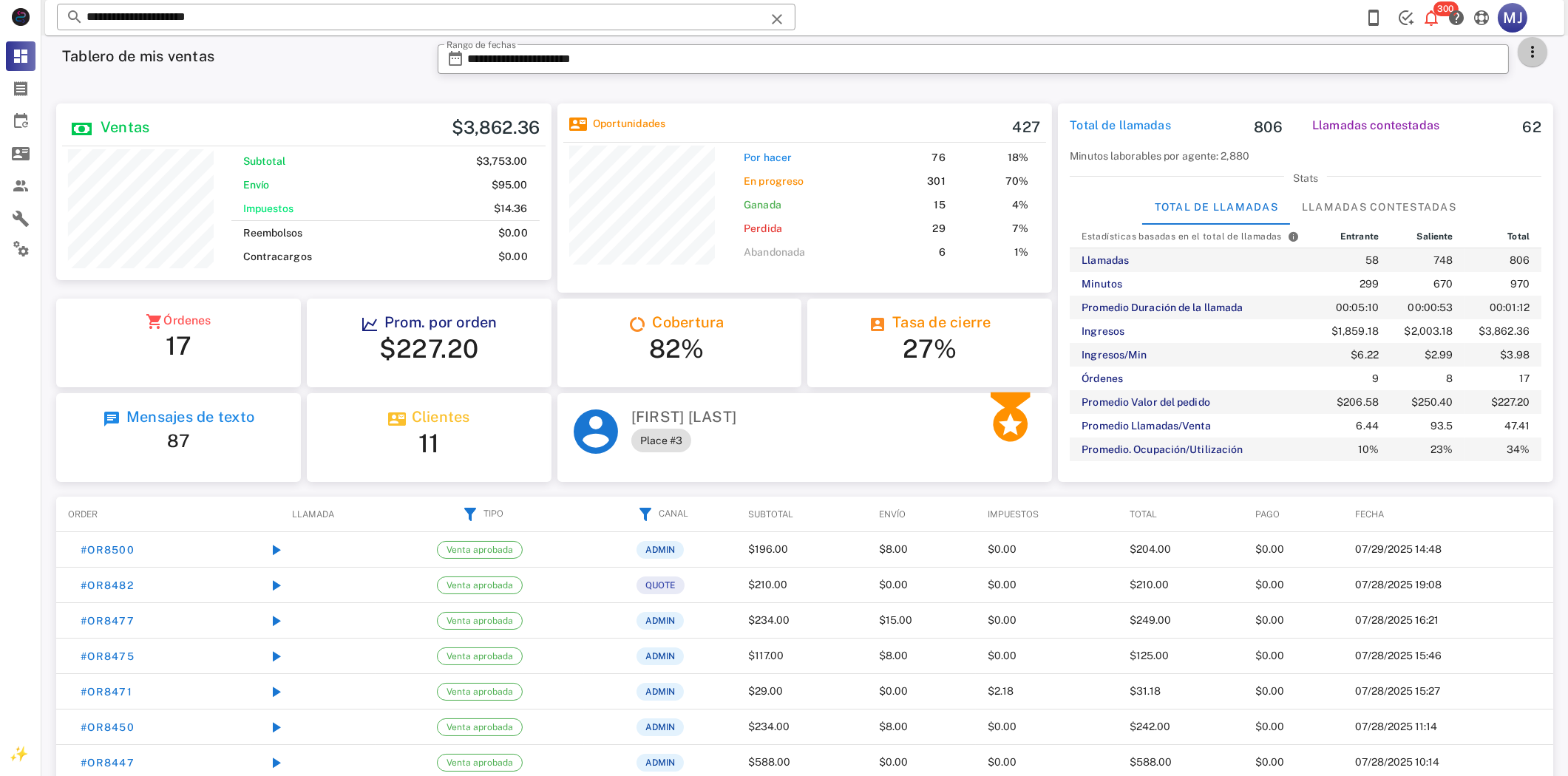 click at bounding box center (1533, 52) 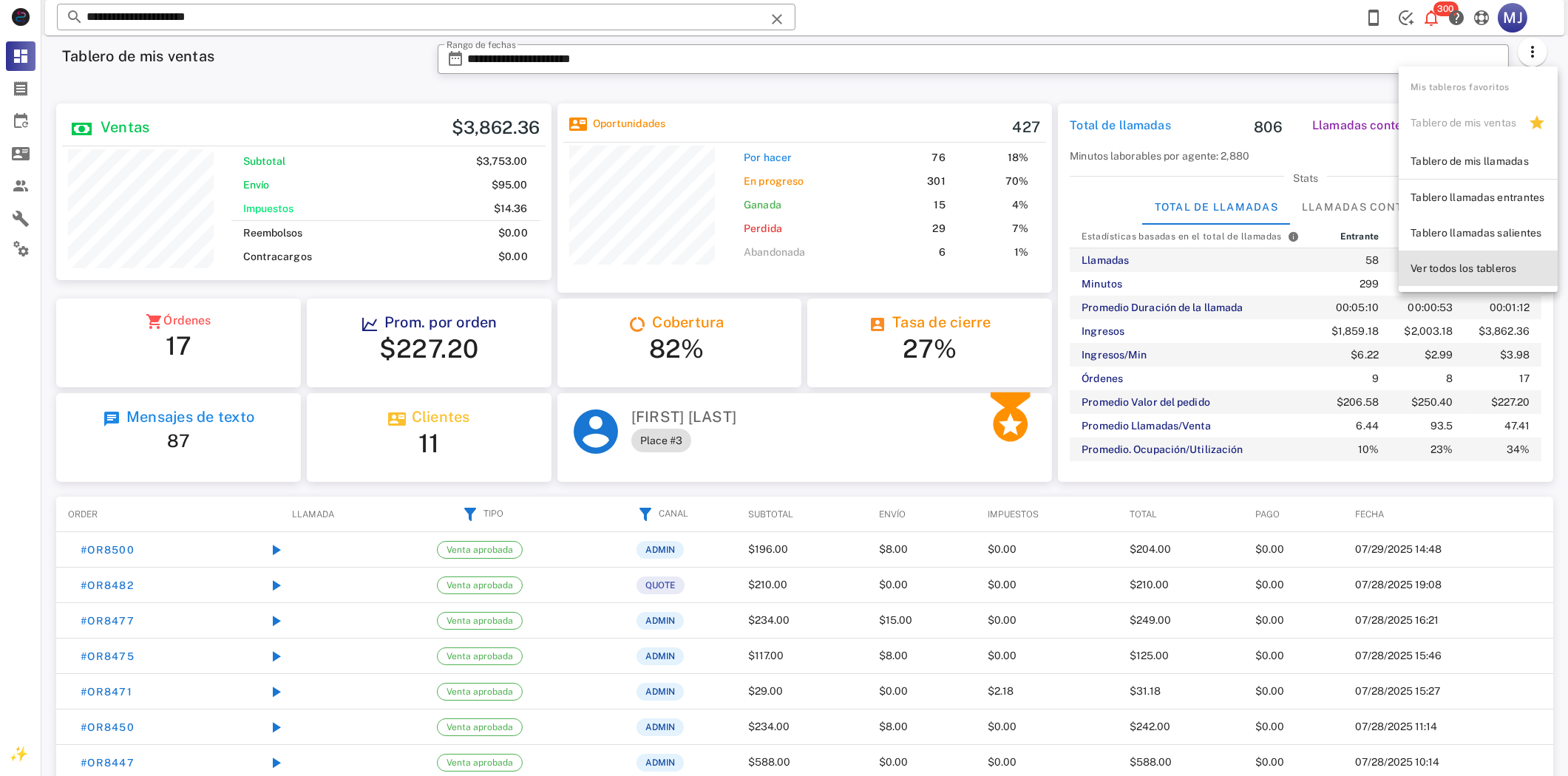 click on "Ver todos los tableros" at bounding box center (1478, 268) 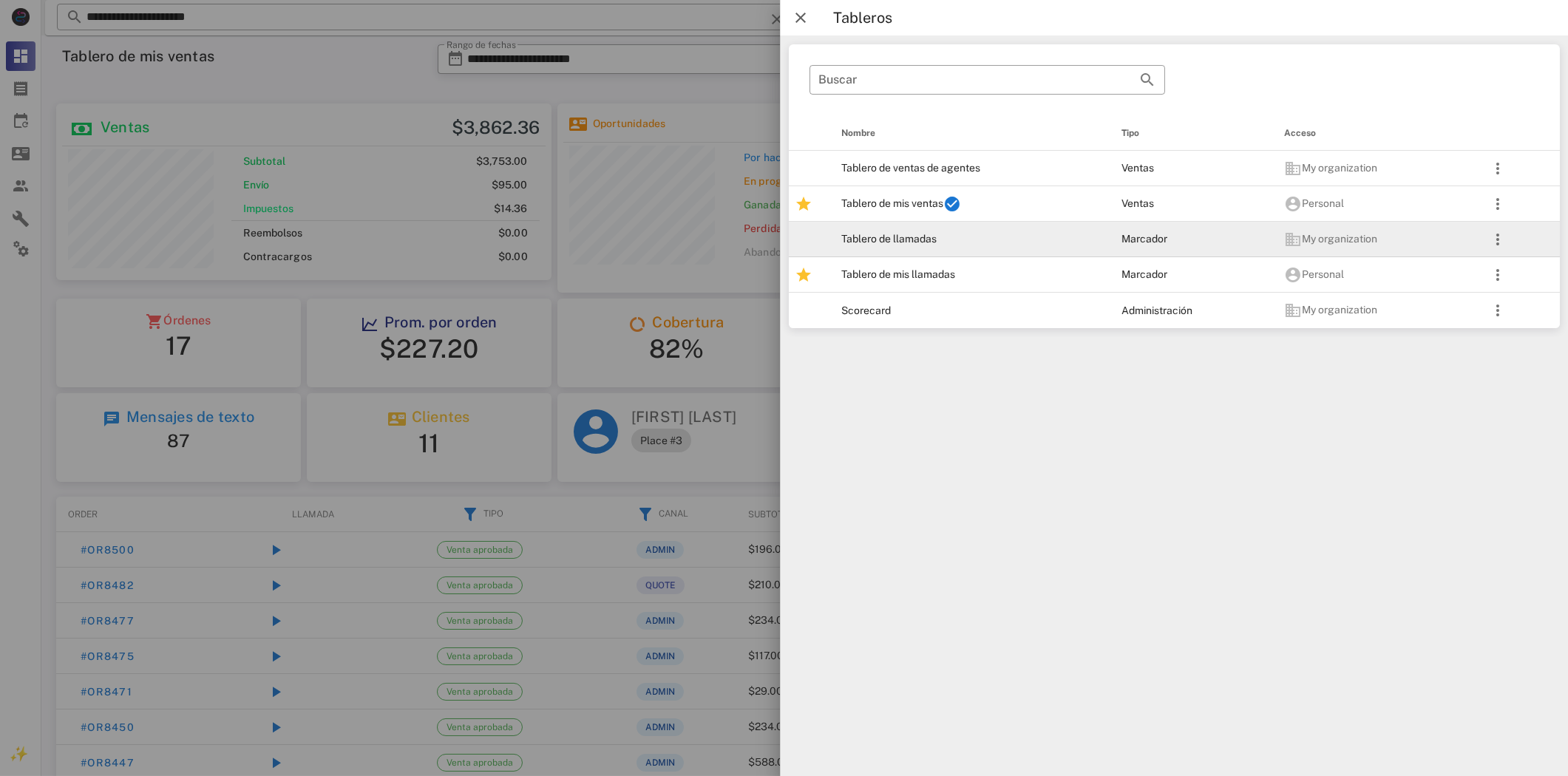click on "Tablero de llamadas" at bounding box center (969, 239) 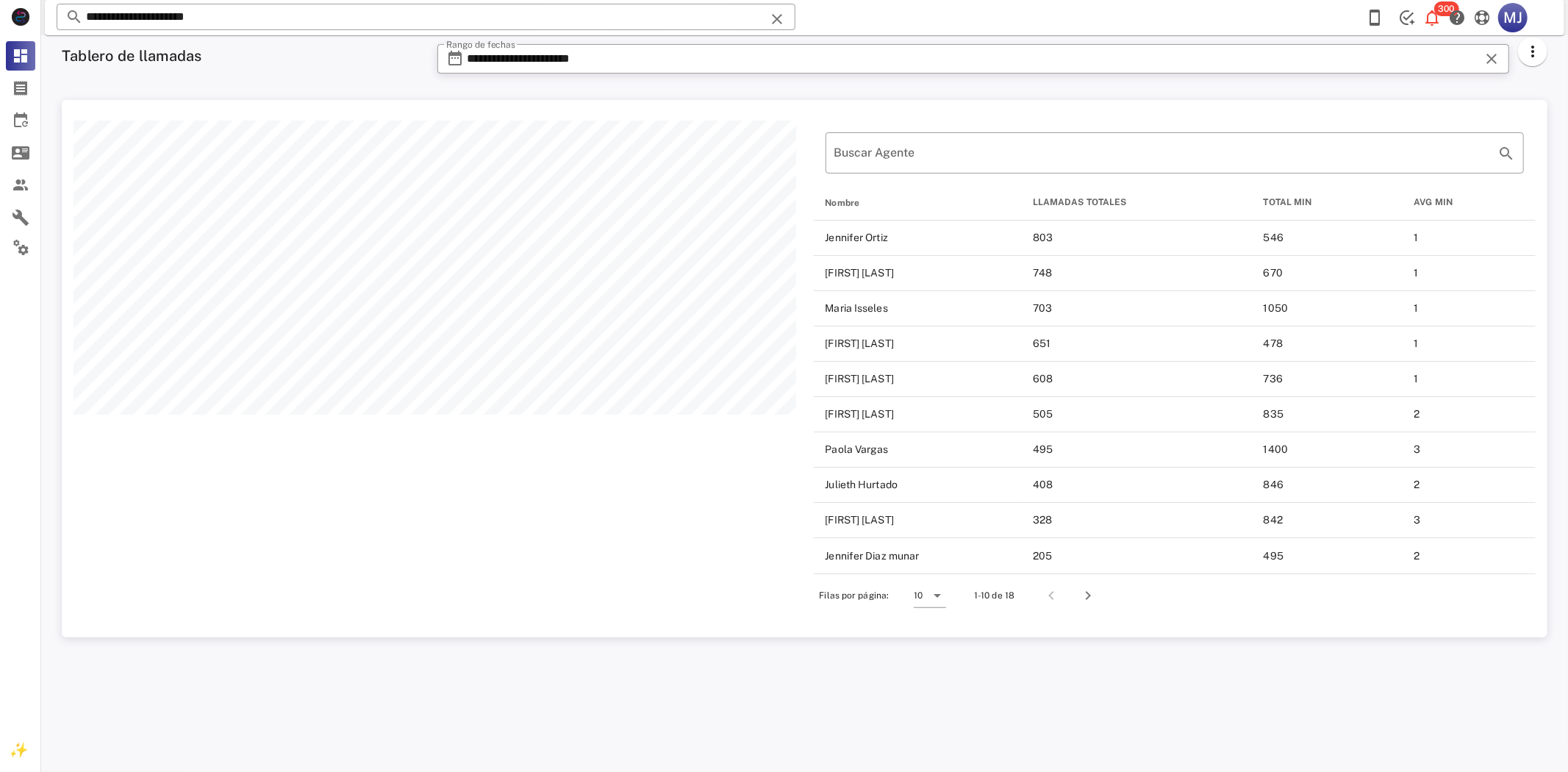 scroll, scrollTop: 734700, scrollLeft: 733628, axis: both 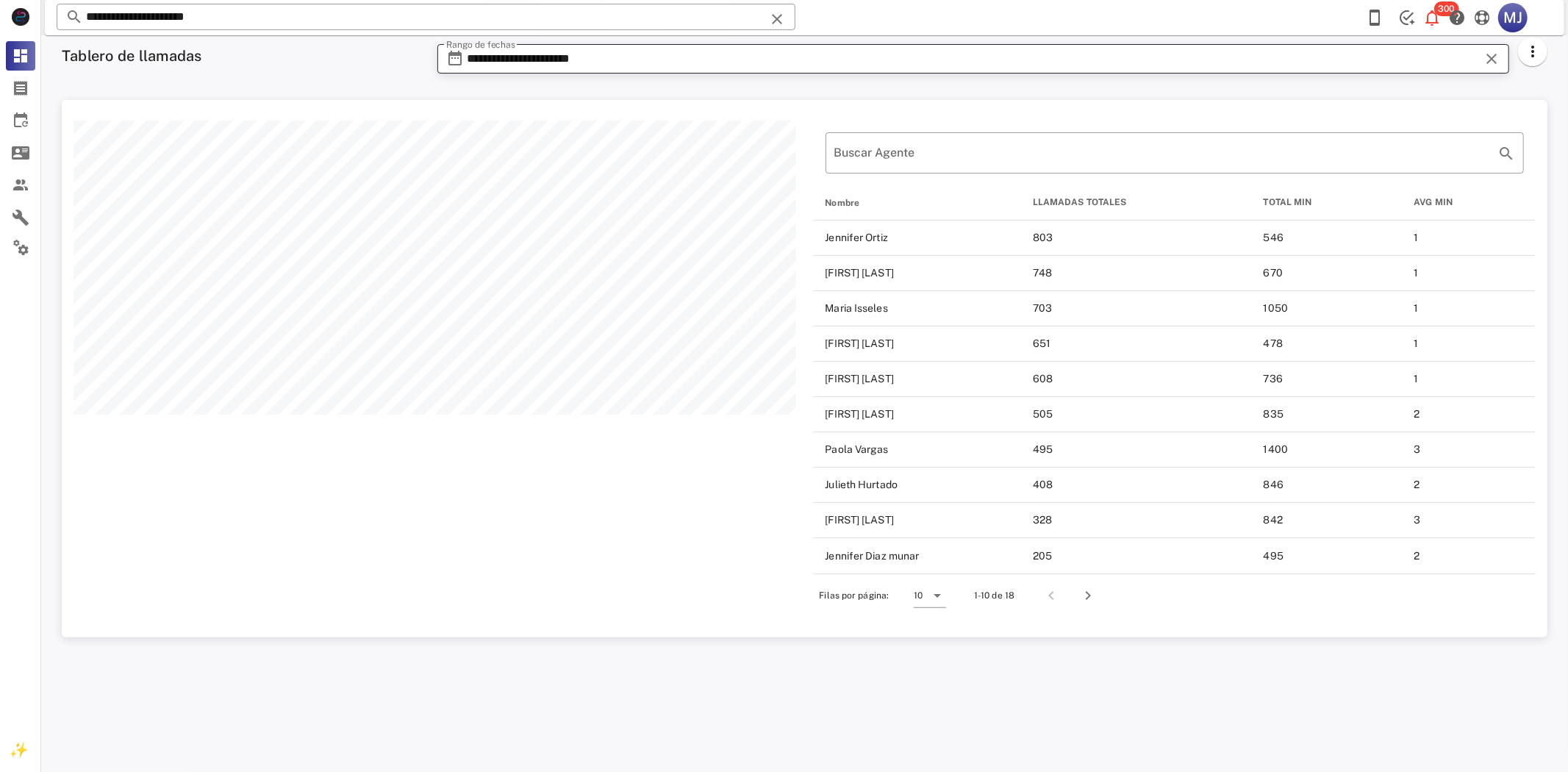 click on "**********" at bounding box center (973, 59) 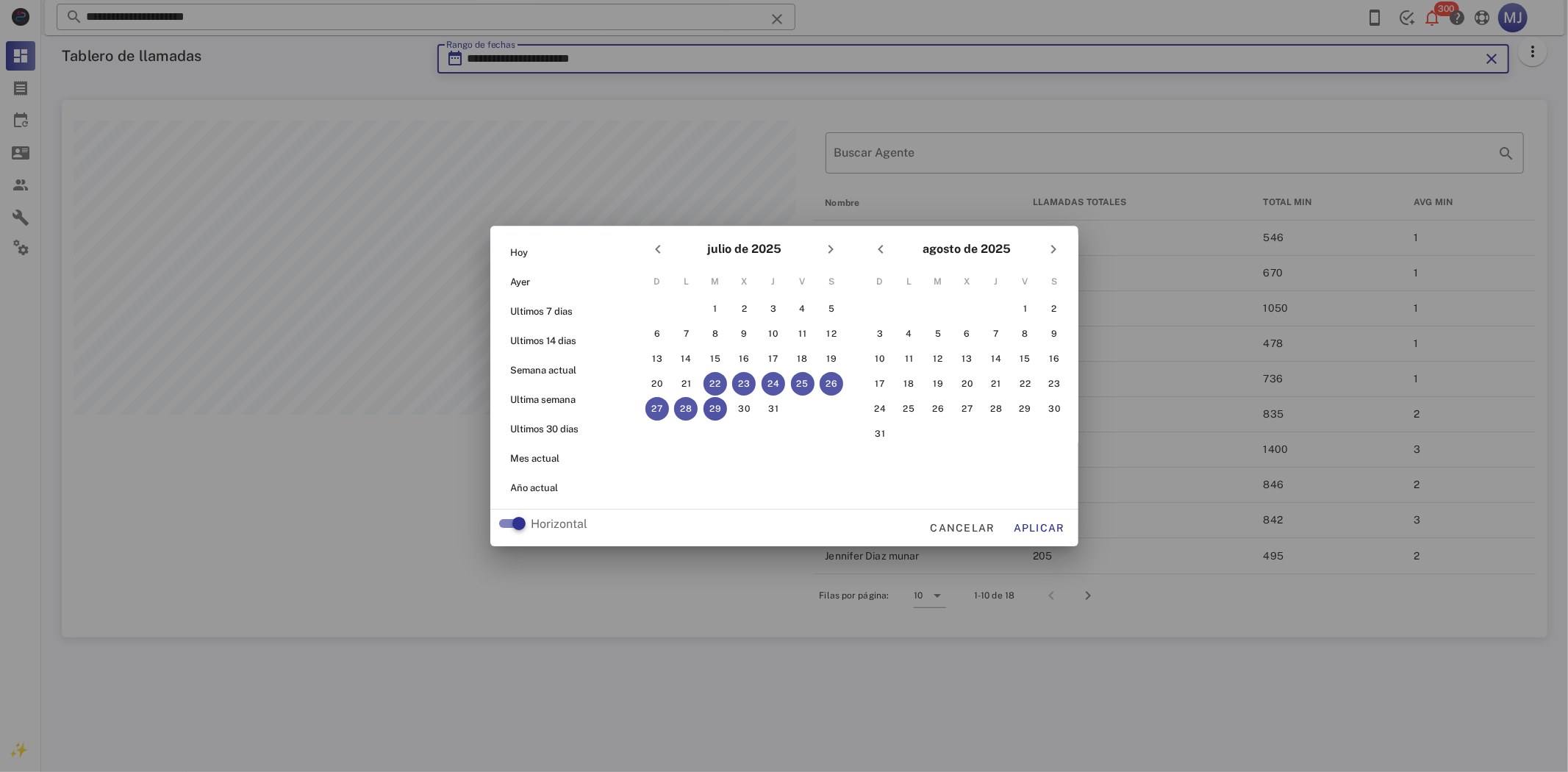 click on "29" at bounding box center (715, 409) 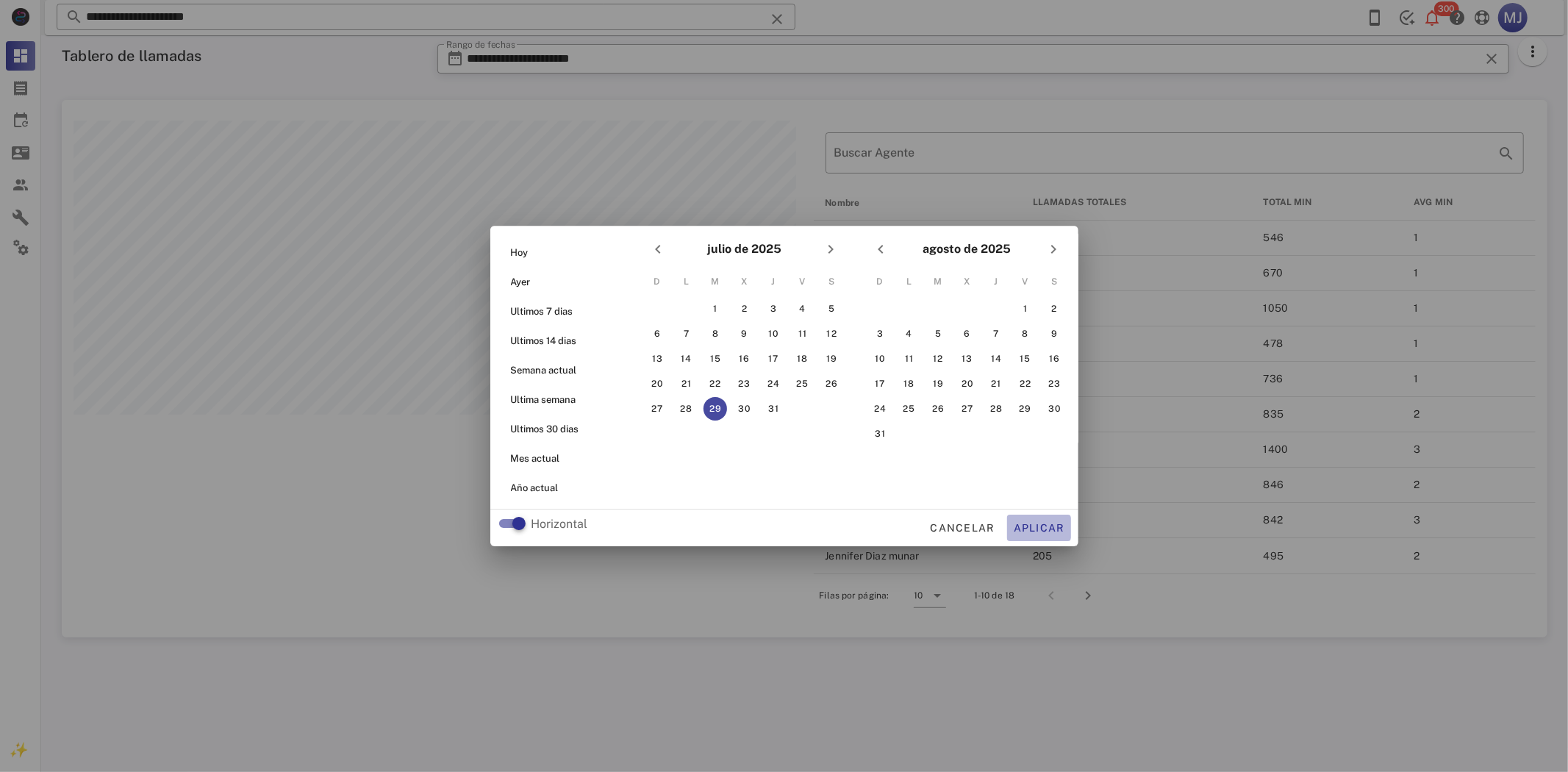 click on "Aplicar" at bounding box center (1039, 528) 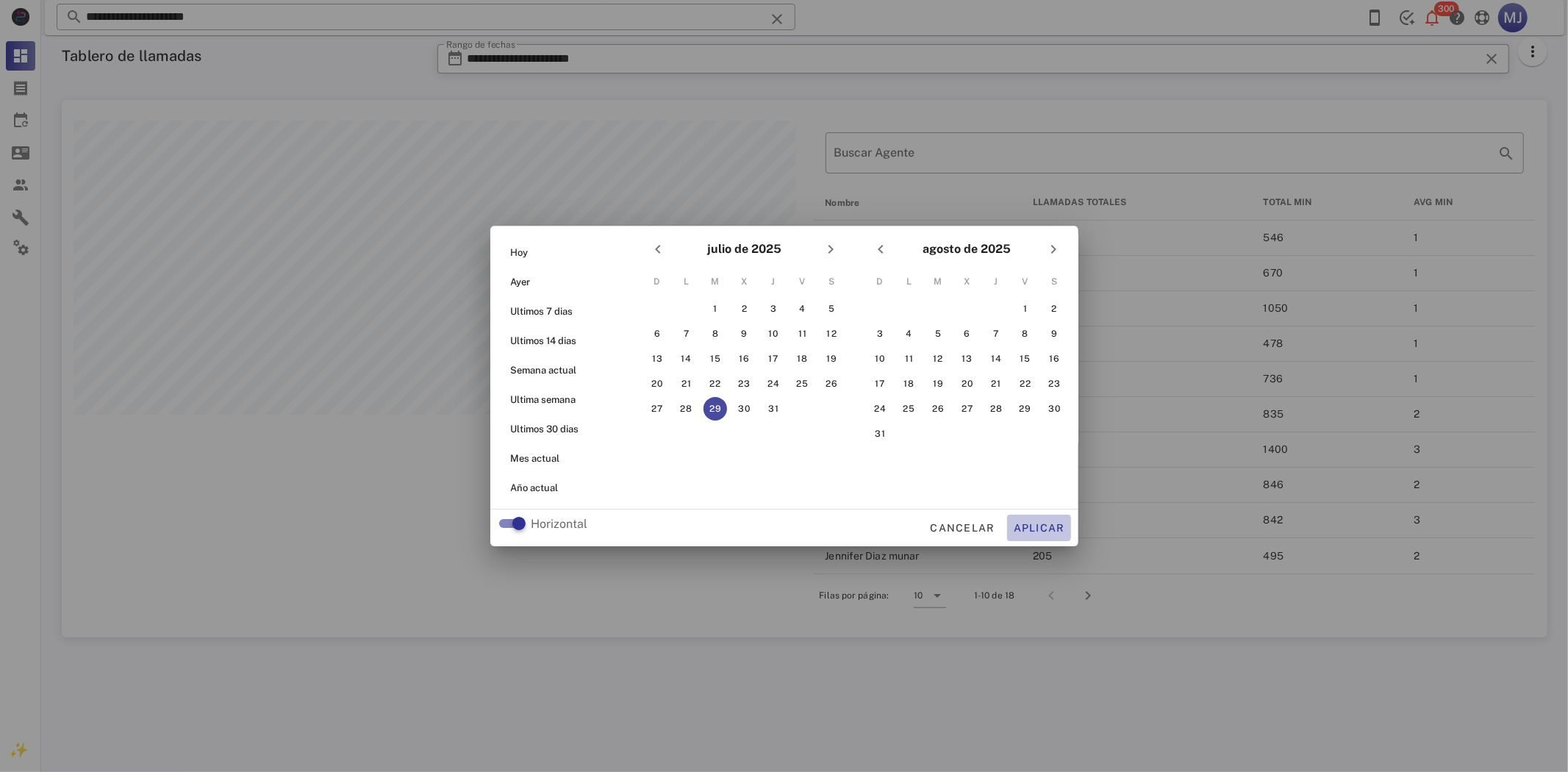 type on "**********" 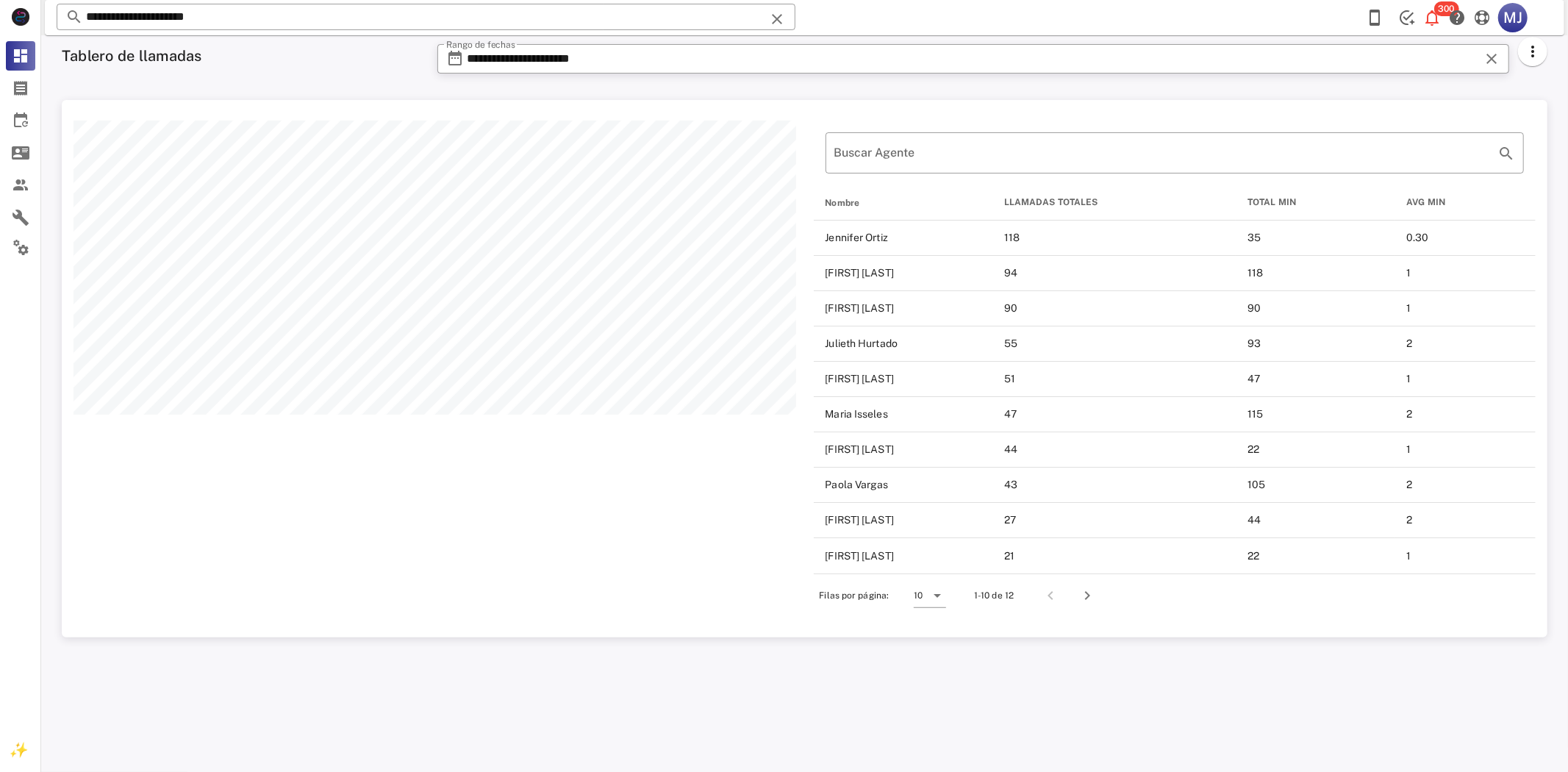 scroll, scrollTop: 734700, scrollLeft: 733628, axis: both 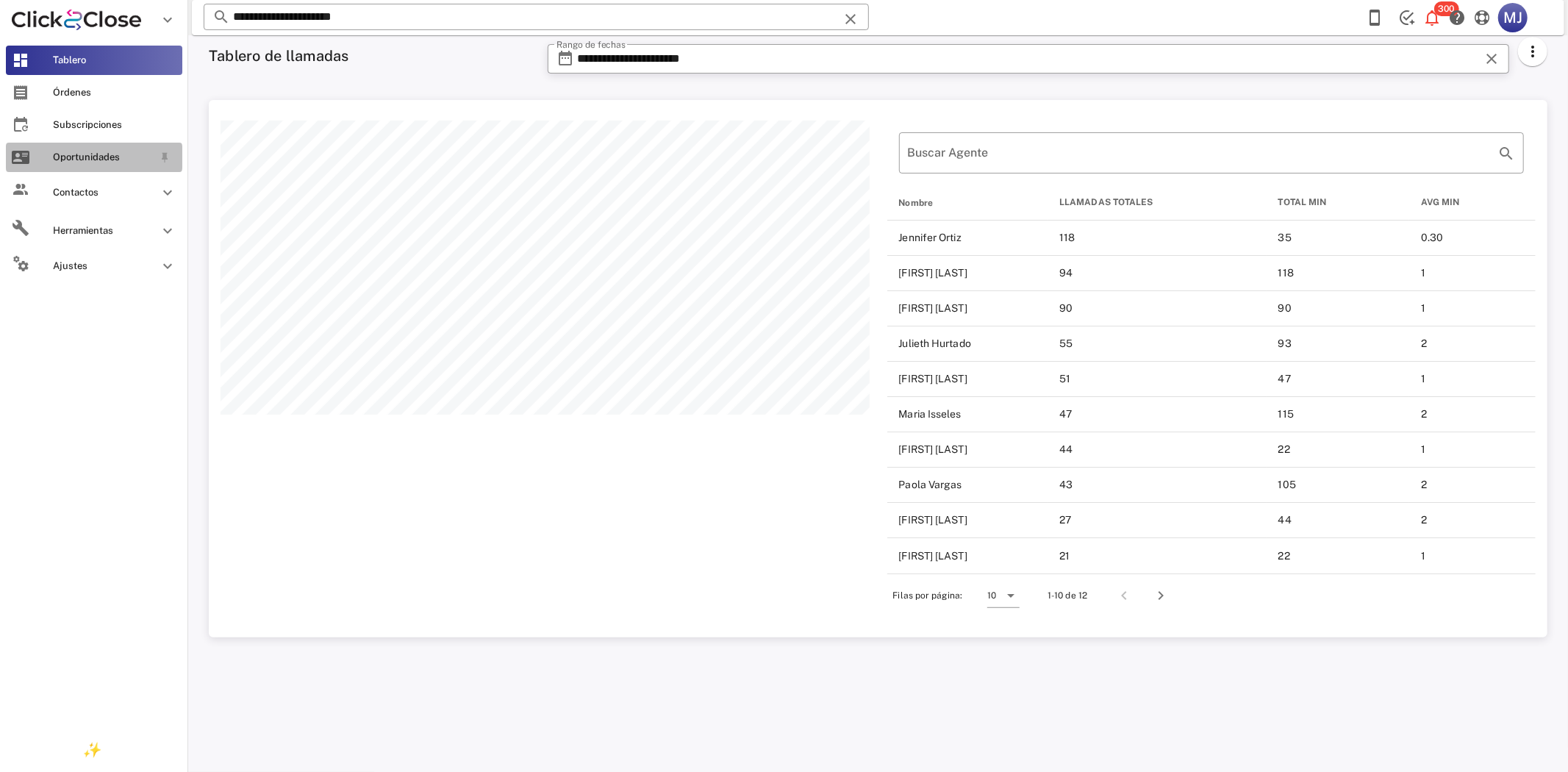 click on "Oportunidades" at bounding box center [94, 157] 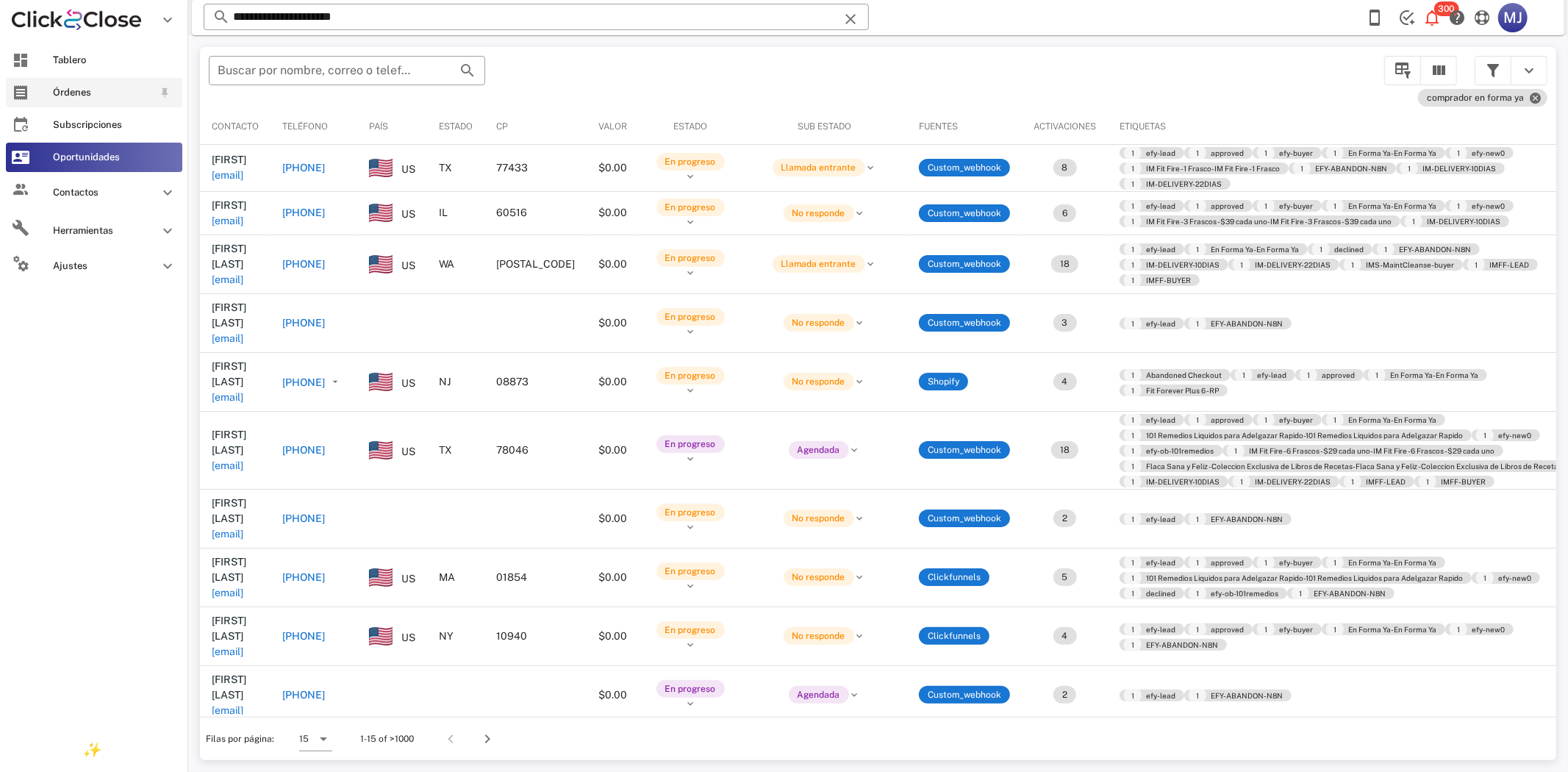 click on "Órdenes" at bounding box center [94, 93] 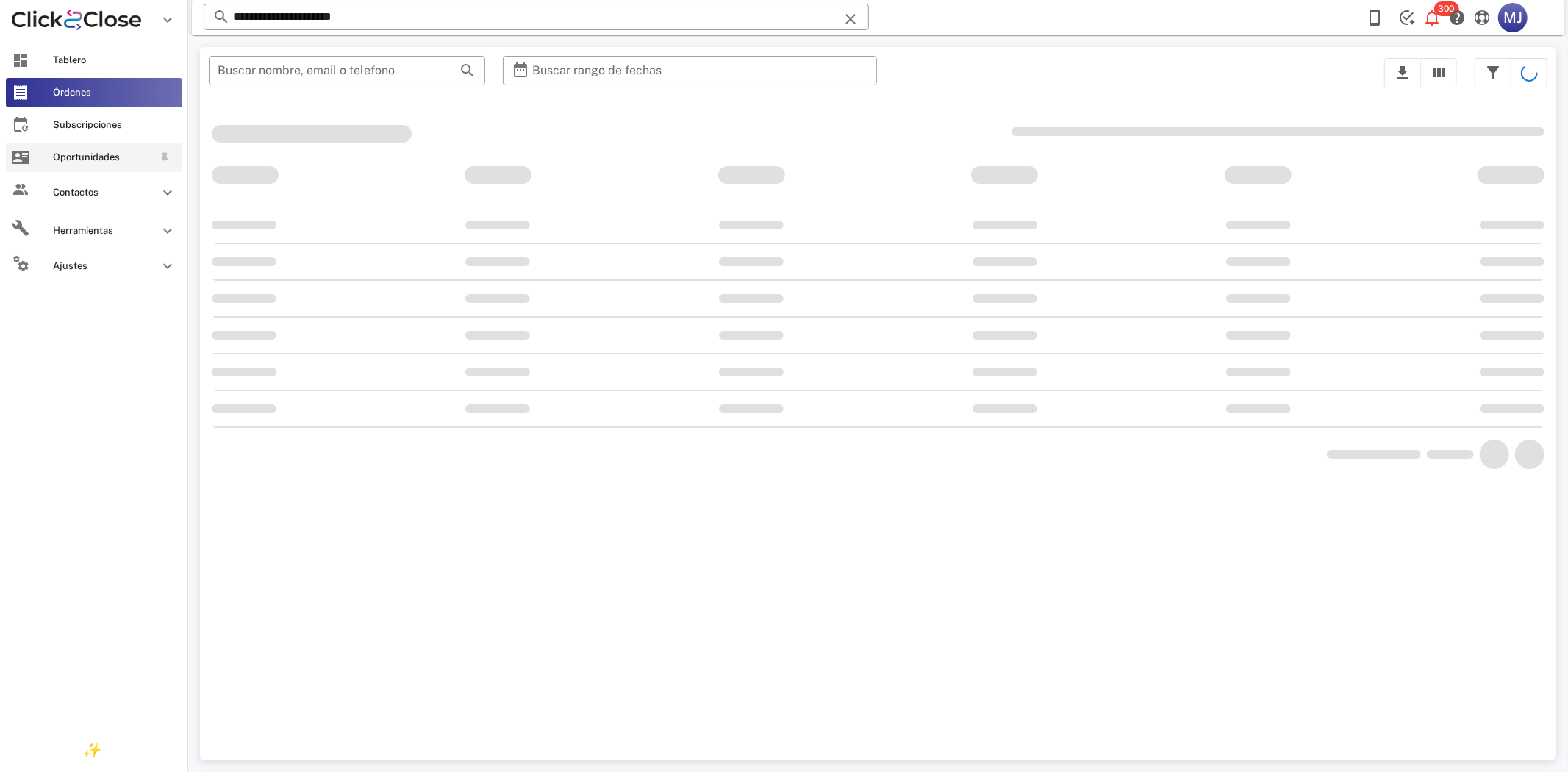 click on "Oportunidades" at bounding box center [94, 157] 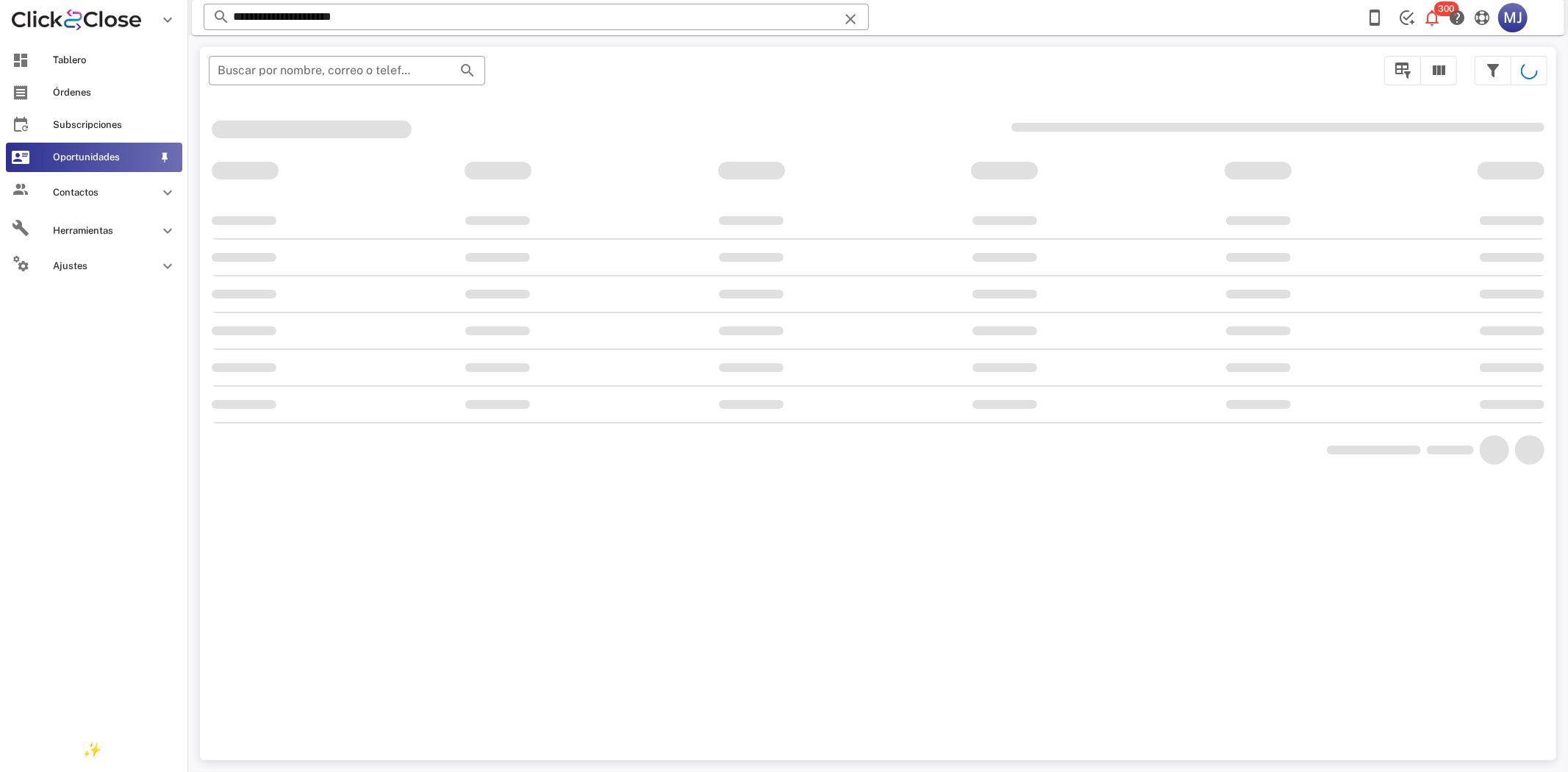 click on "Oportunidades" at bounding box center (94, 157) 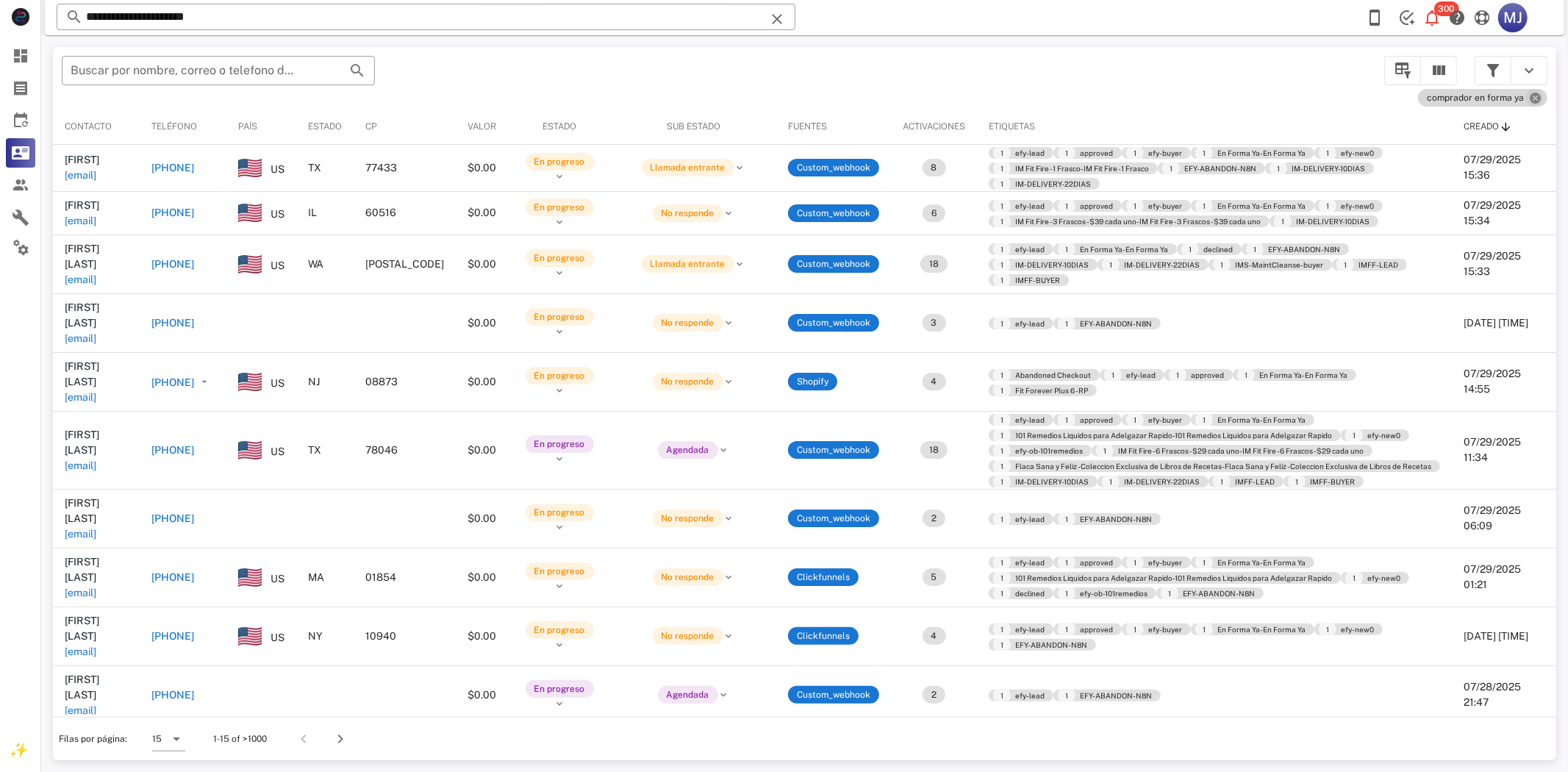 click at bounding box center (1535, 98) 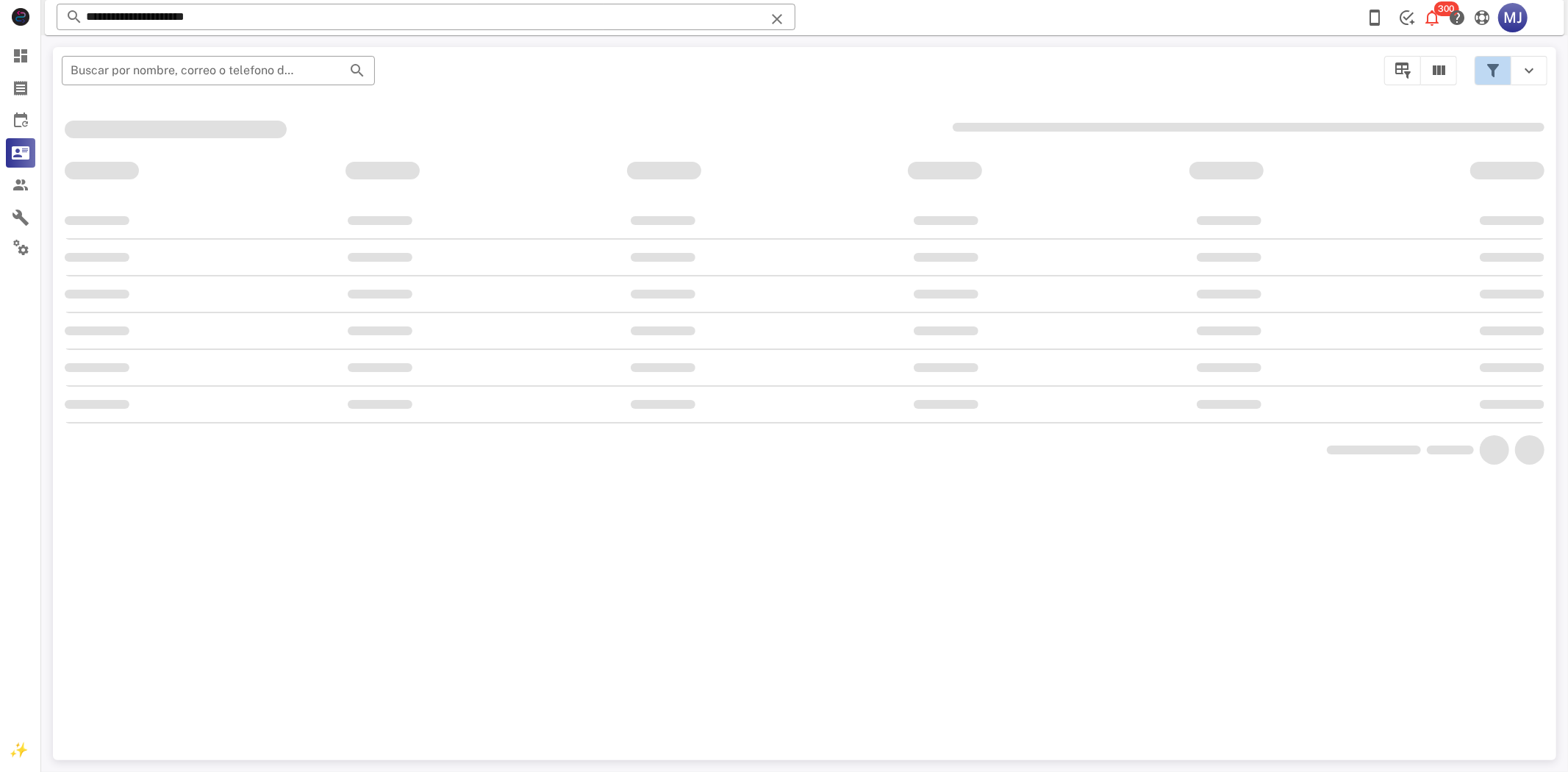 click at bounding box center (1493, 71) 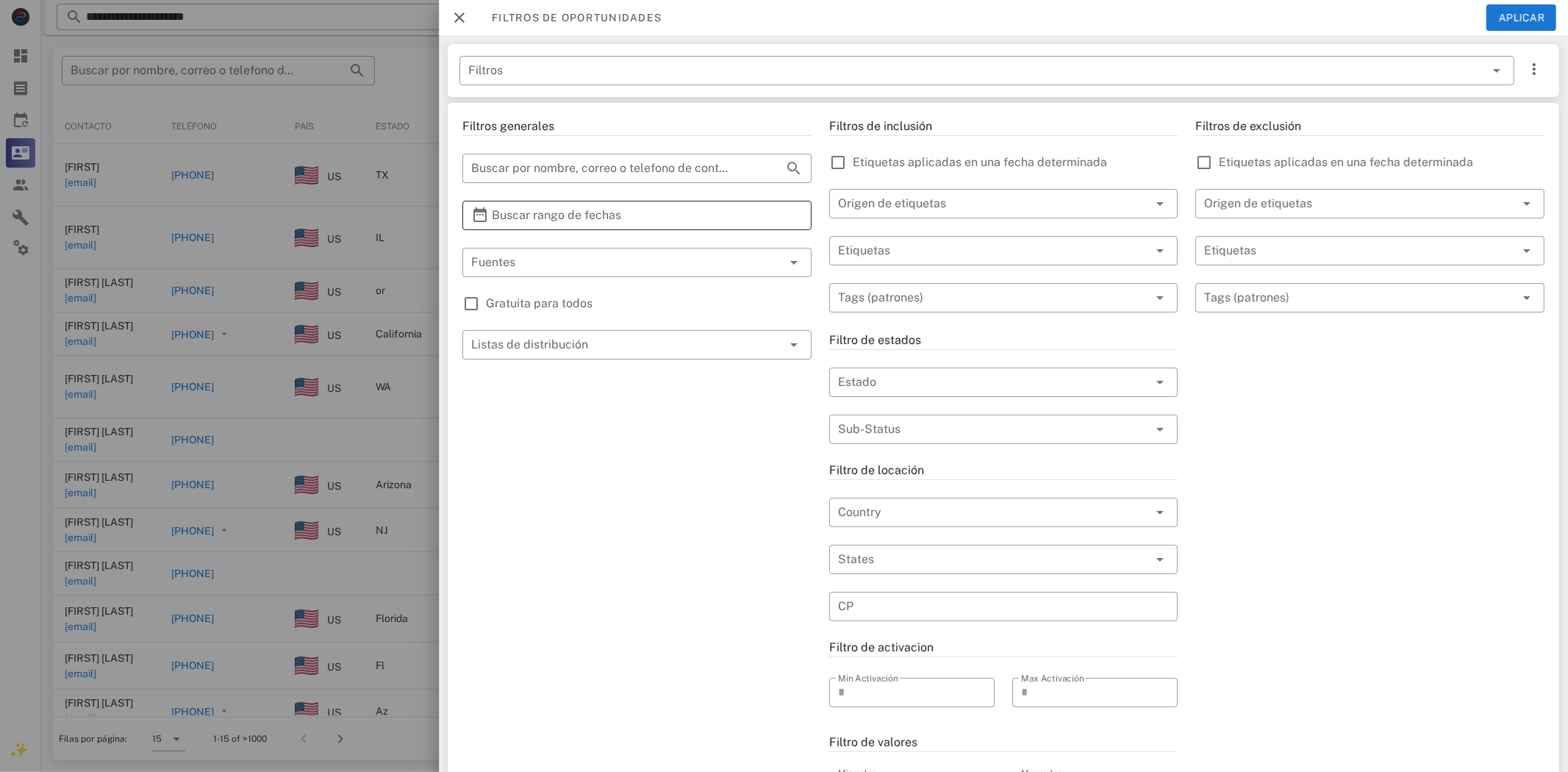 click on "Buscar rango de fechas" at bounding box center (637, 215) 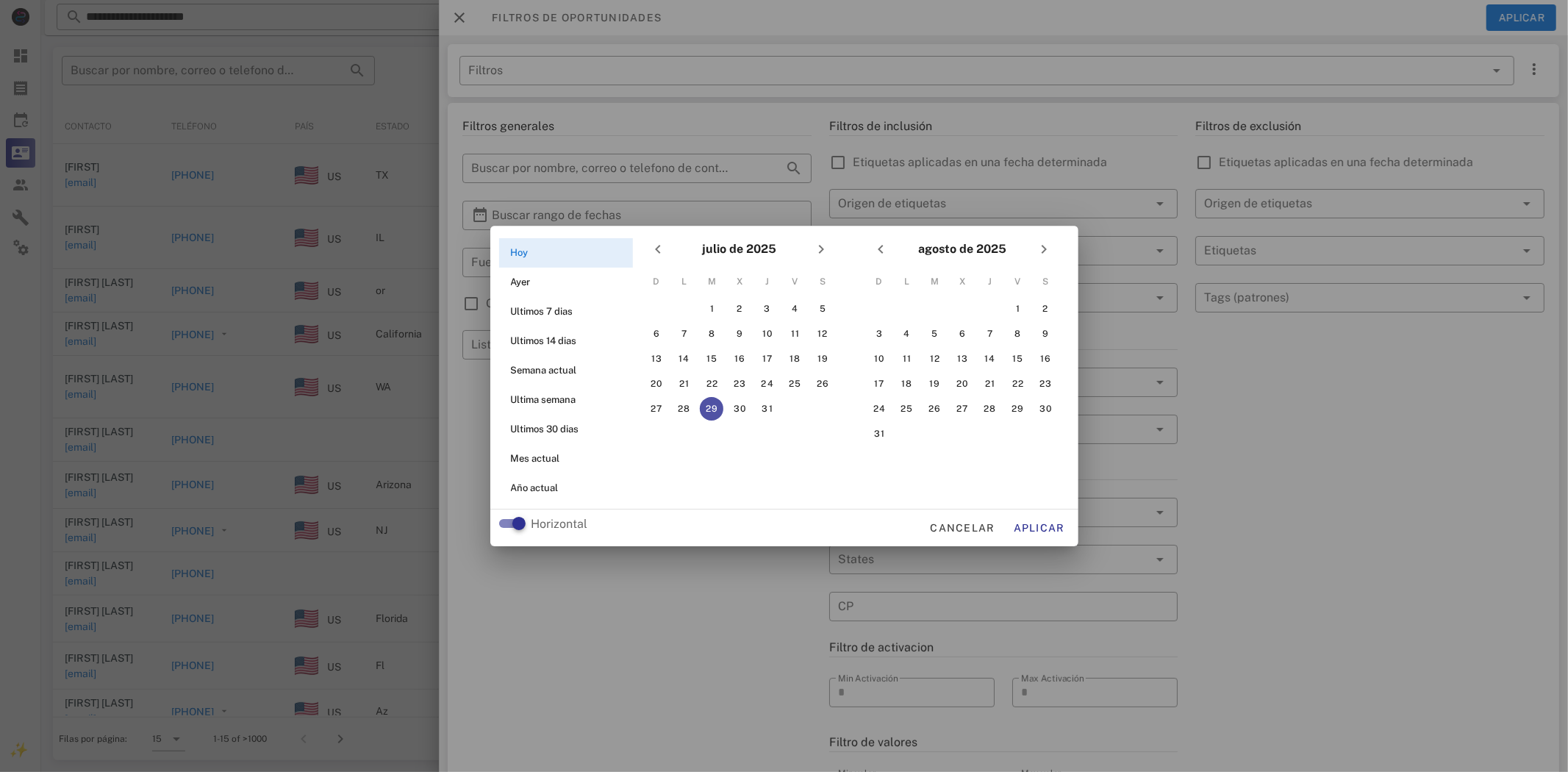 click on "29" at bounding box center [712, 409] 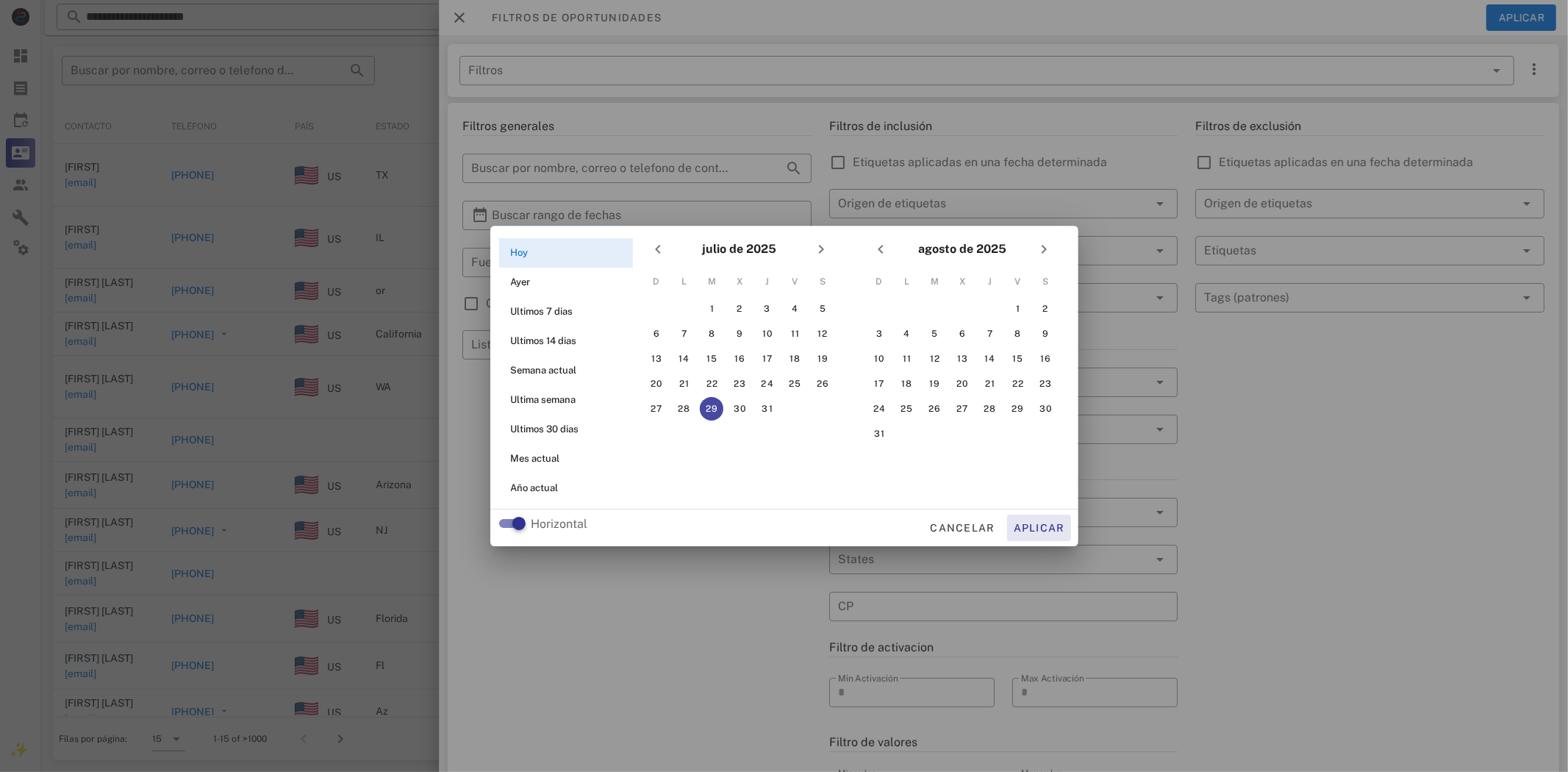 click on "Aplicar" at bounding box center (1039, 528) 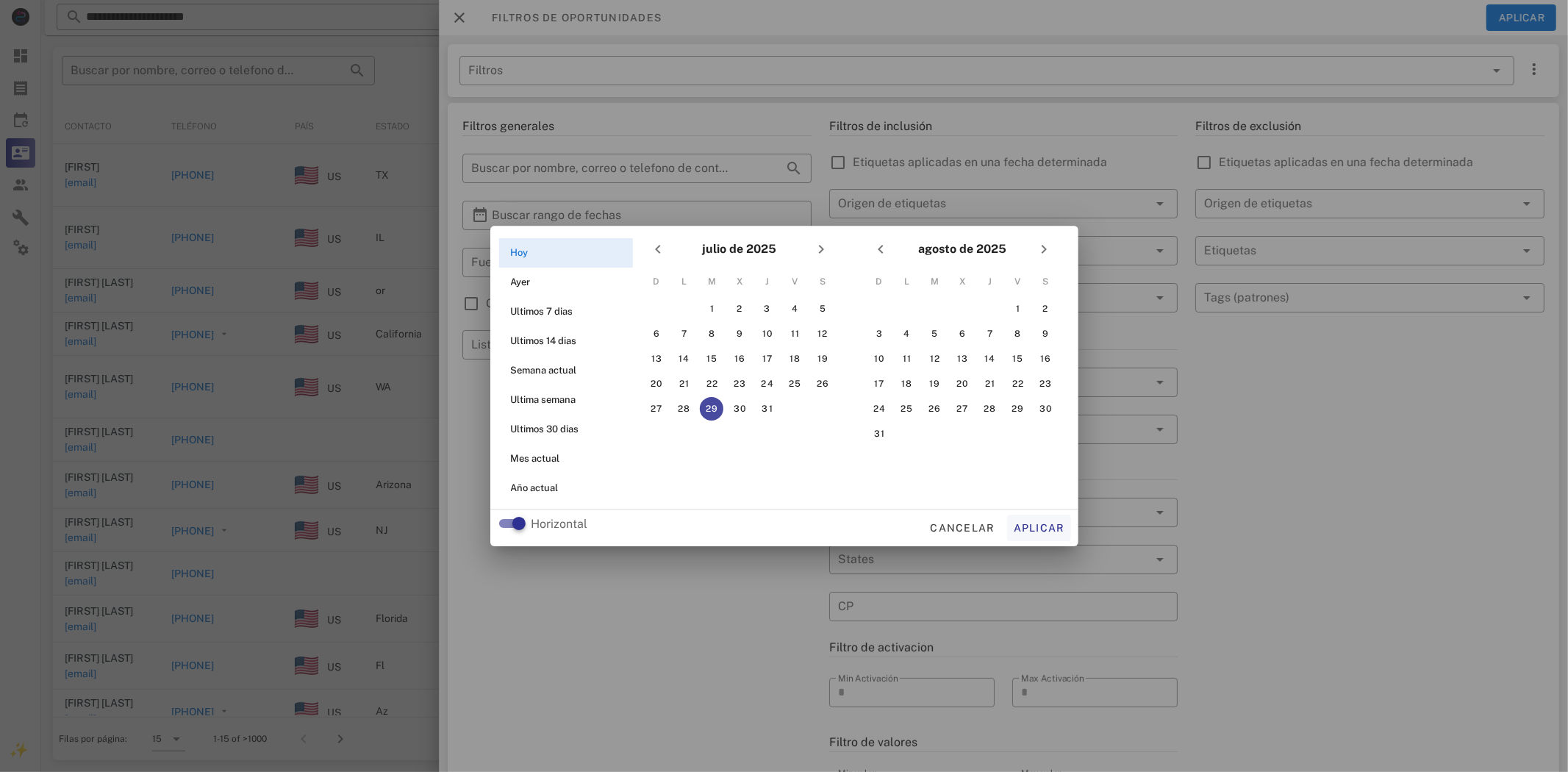 type on "**********" 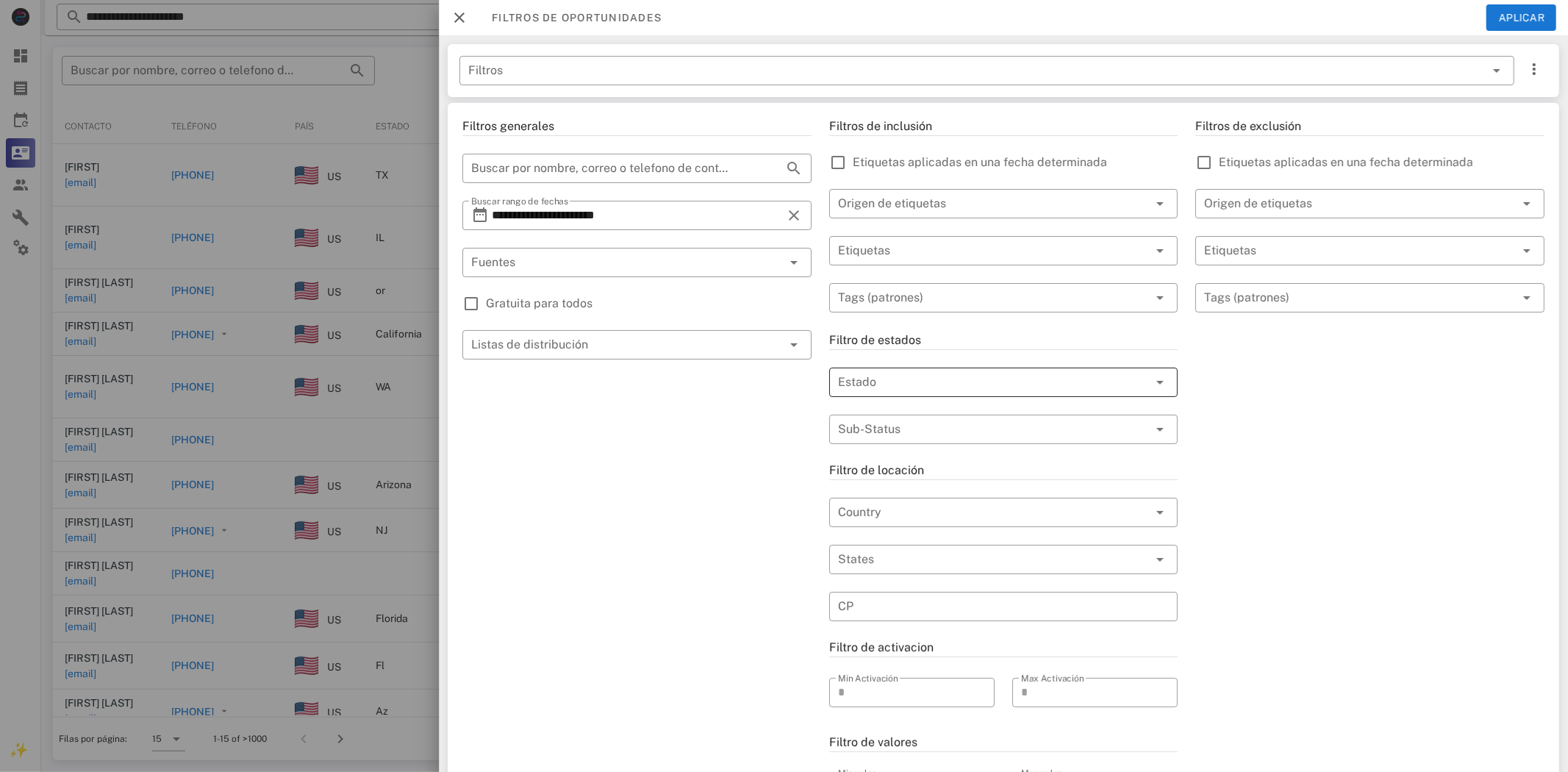 click at bounding box center (983, 382) 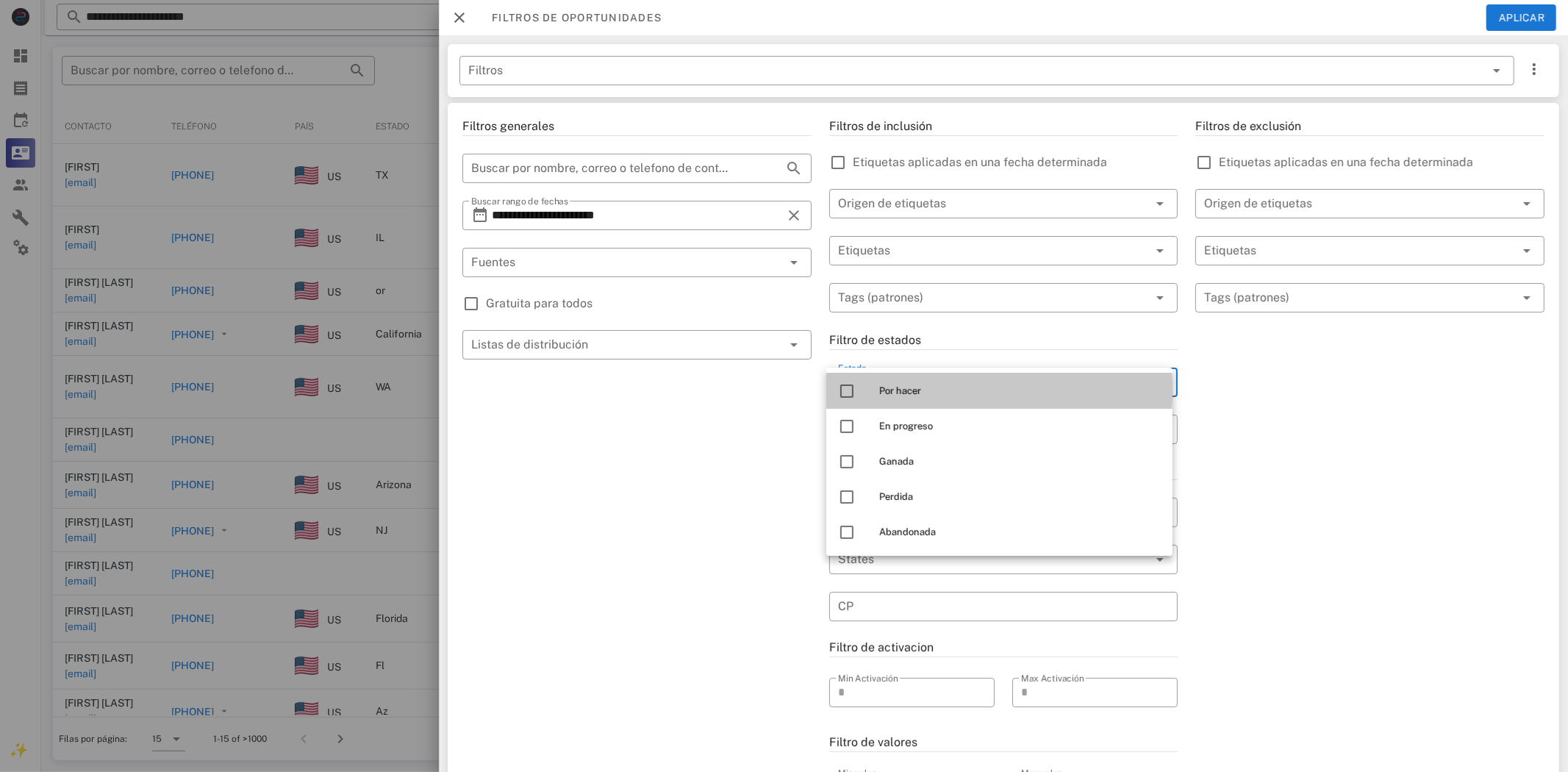 click on "Por hacer" at bounding box center [1020, 391] 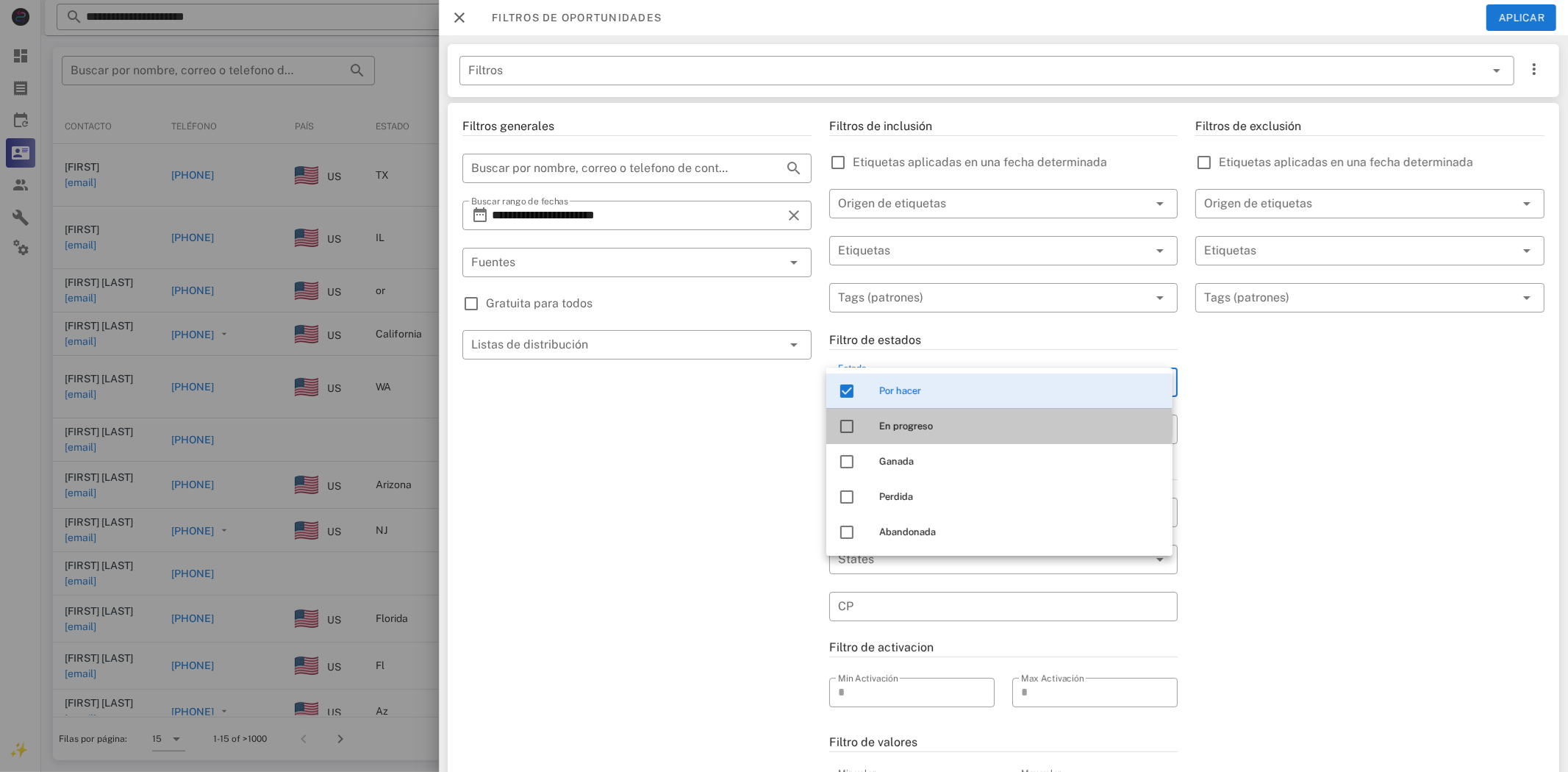 drag, startPoint x: 961, startPoint y: 424, endPoint x: 1219, endPoint y: 339, distance: 271.64131 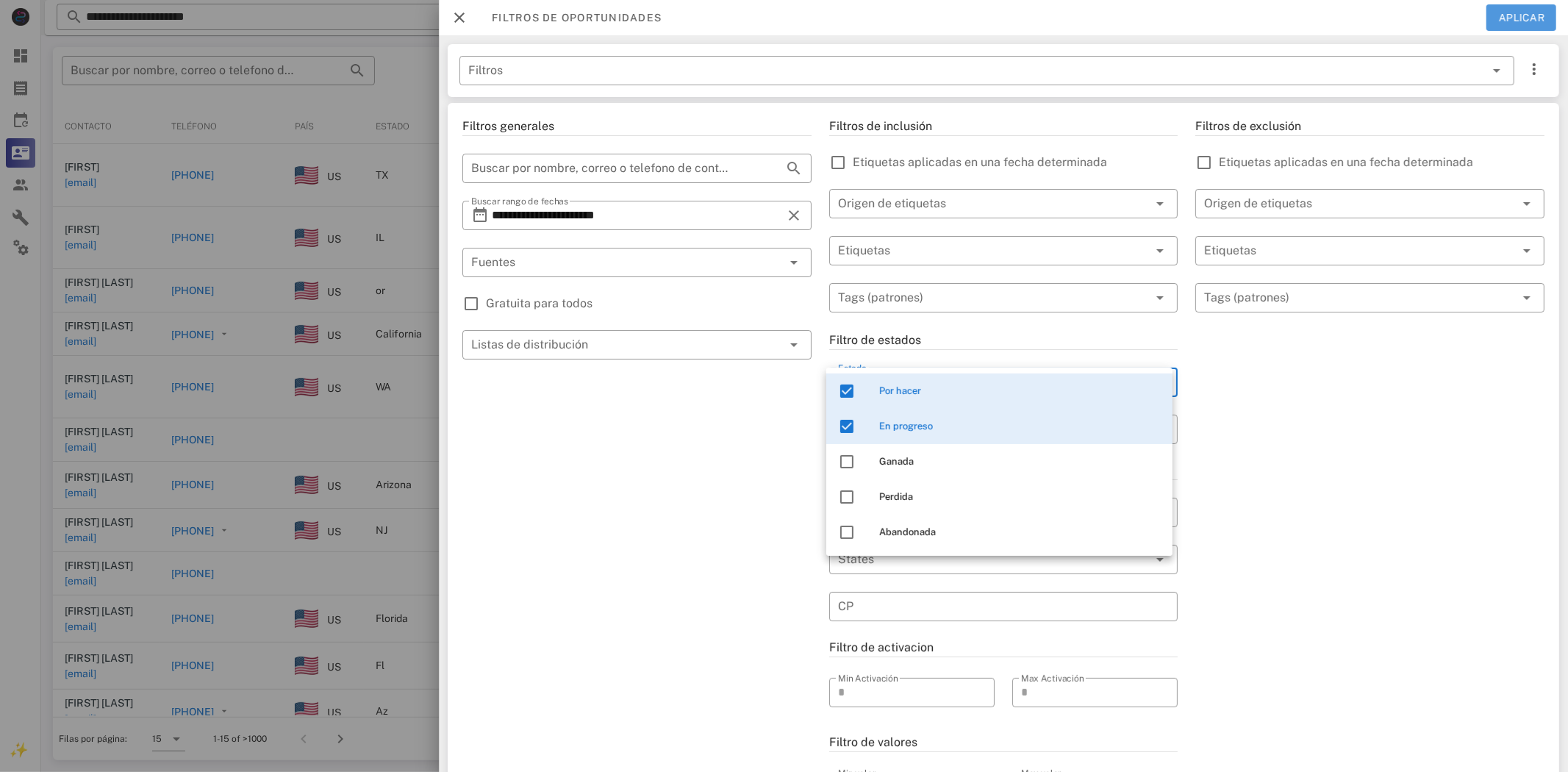 click on "Aplicar" at bounding box center [1521, 18] 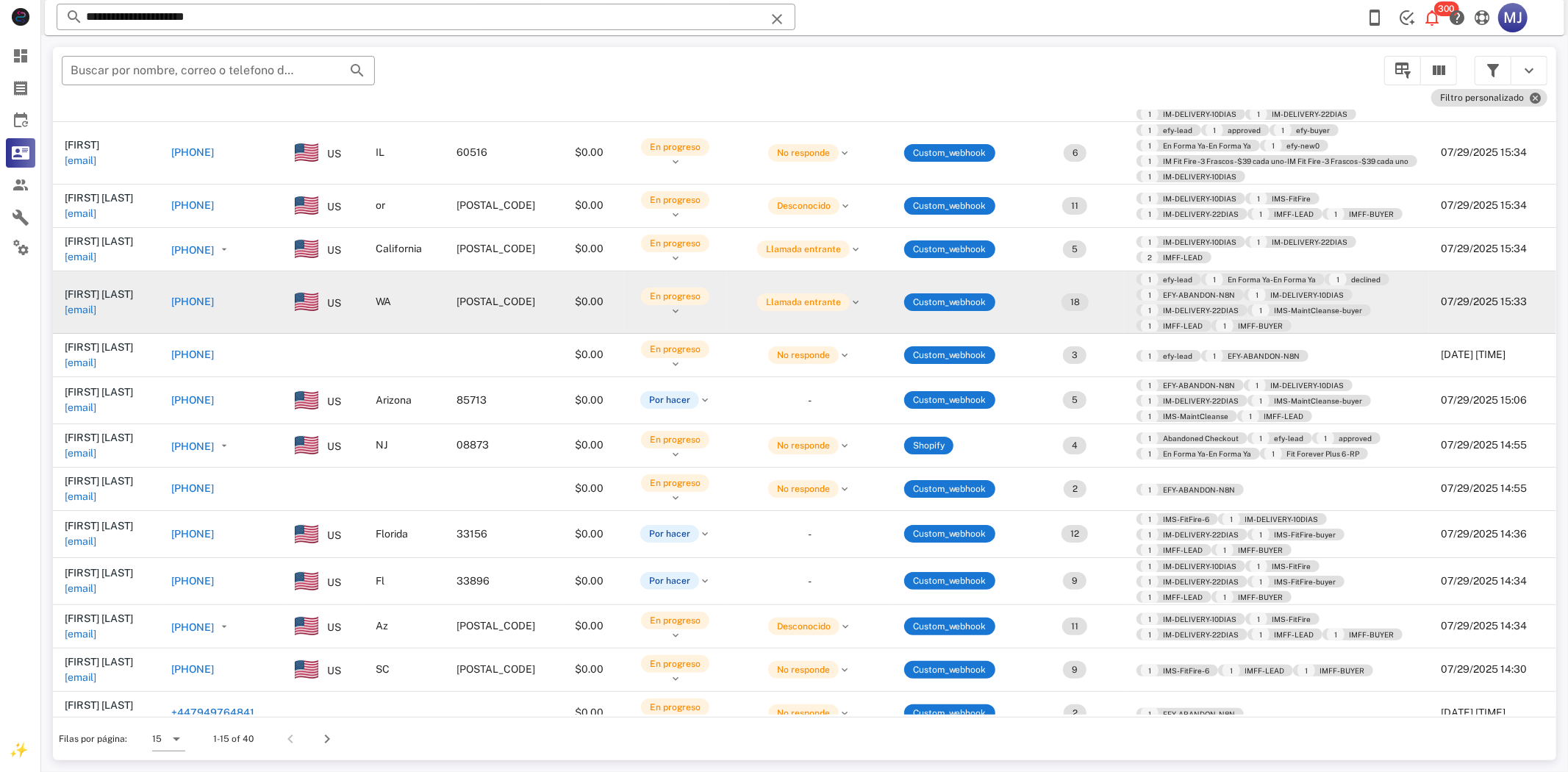 scroll, scrollTop: 149, scrollLeft: 0, axis: vertical 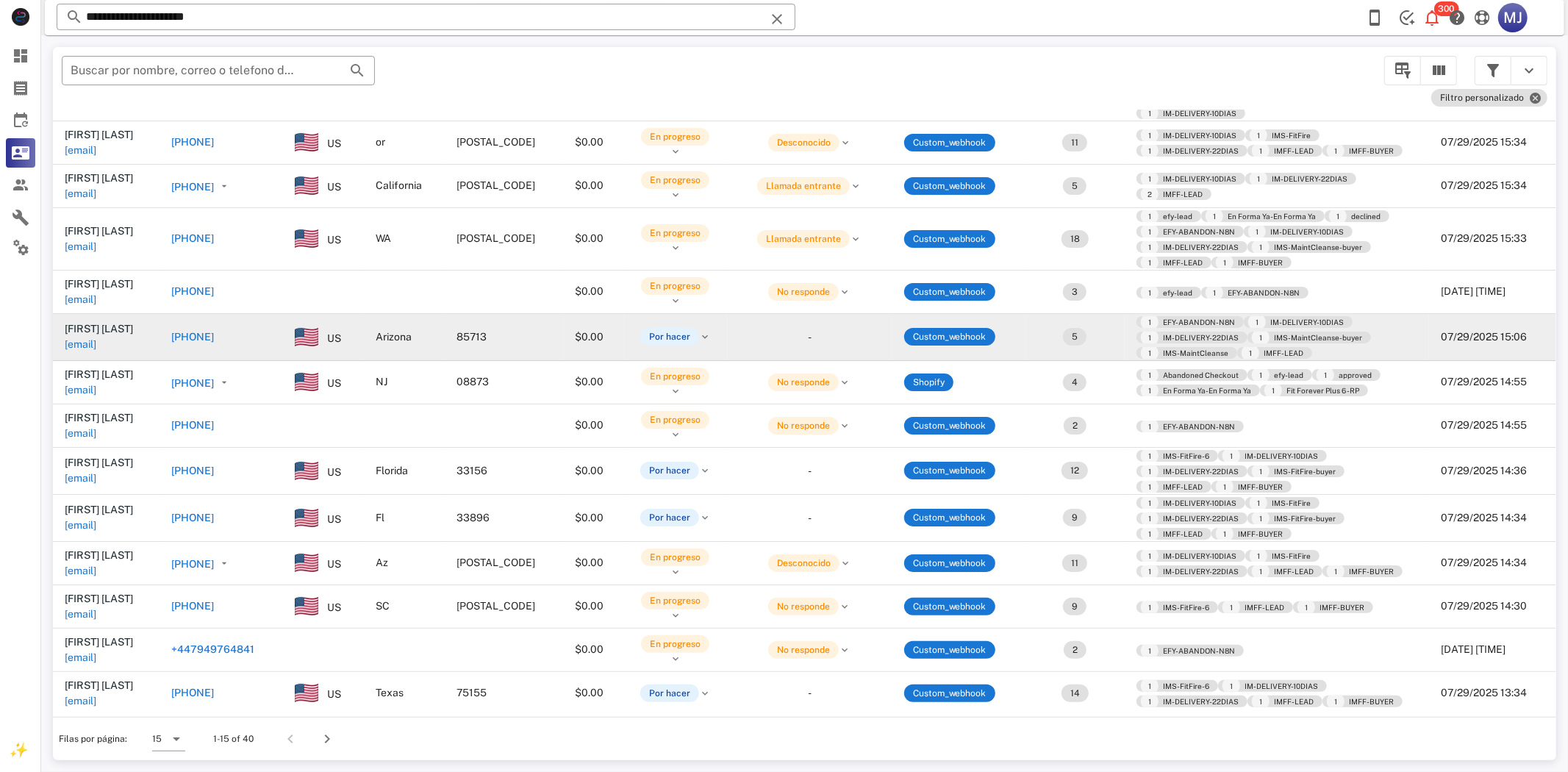 click on "[PHONE]" at bounding box center [193, 337] 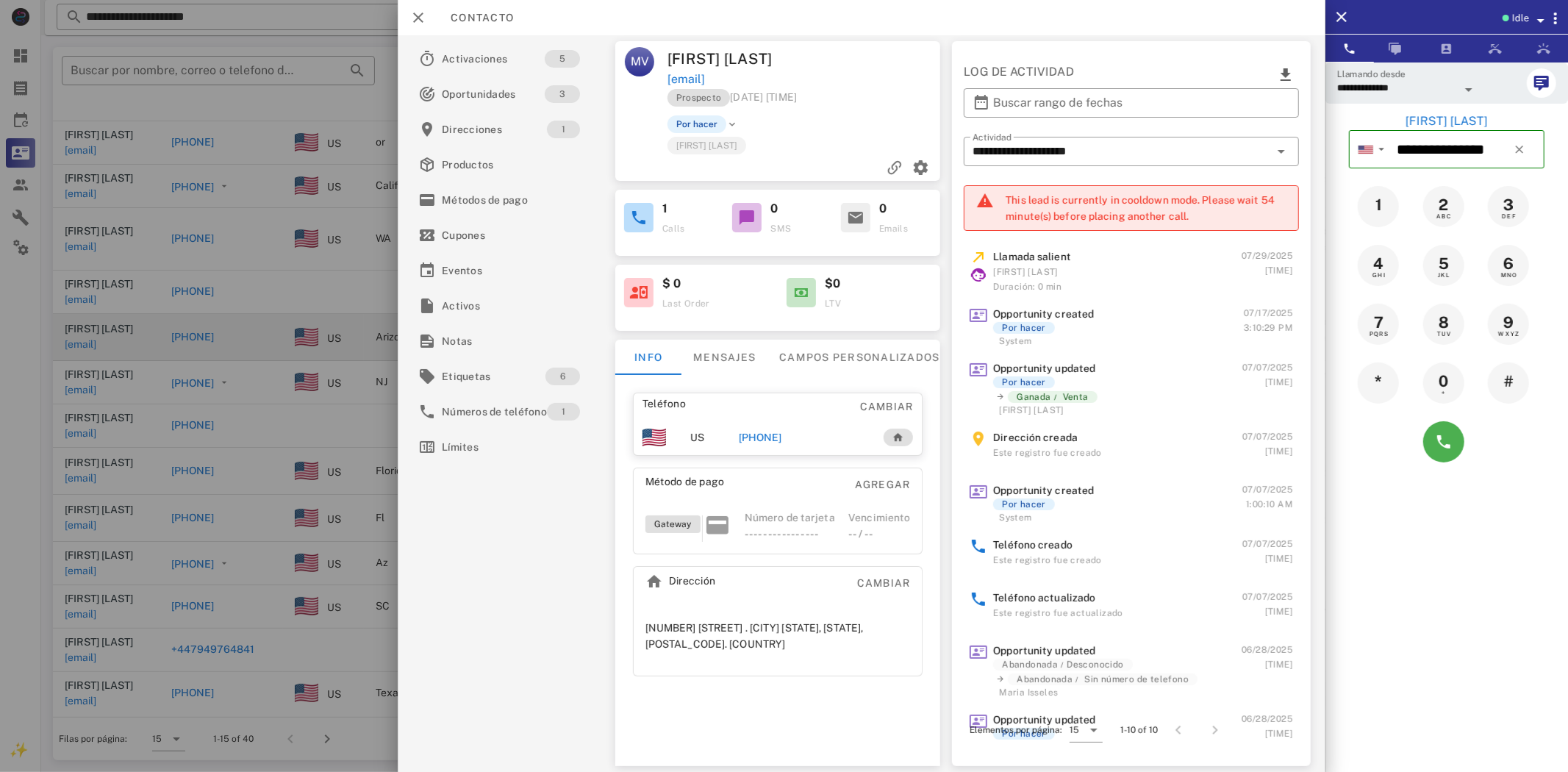 click on "[PHONE]" at bounding box center (760, 437) 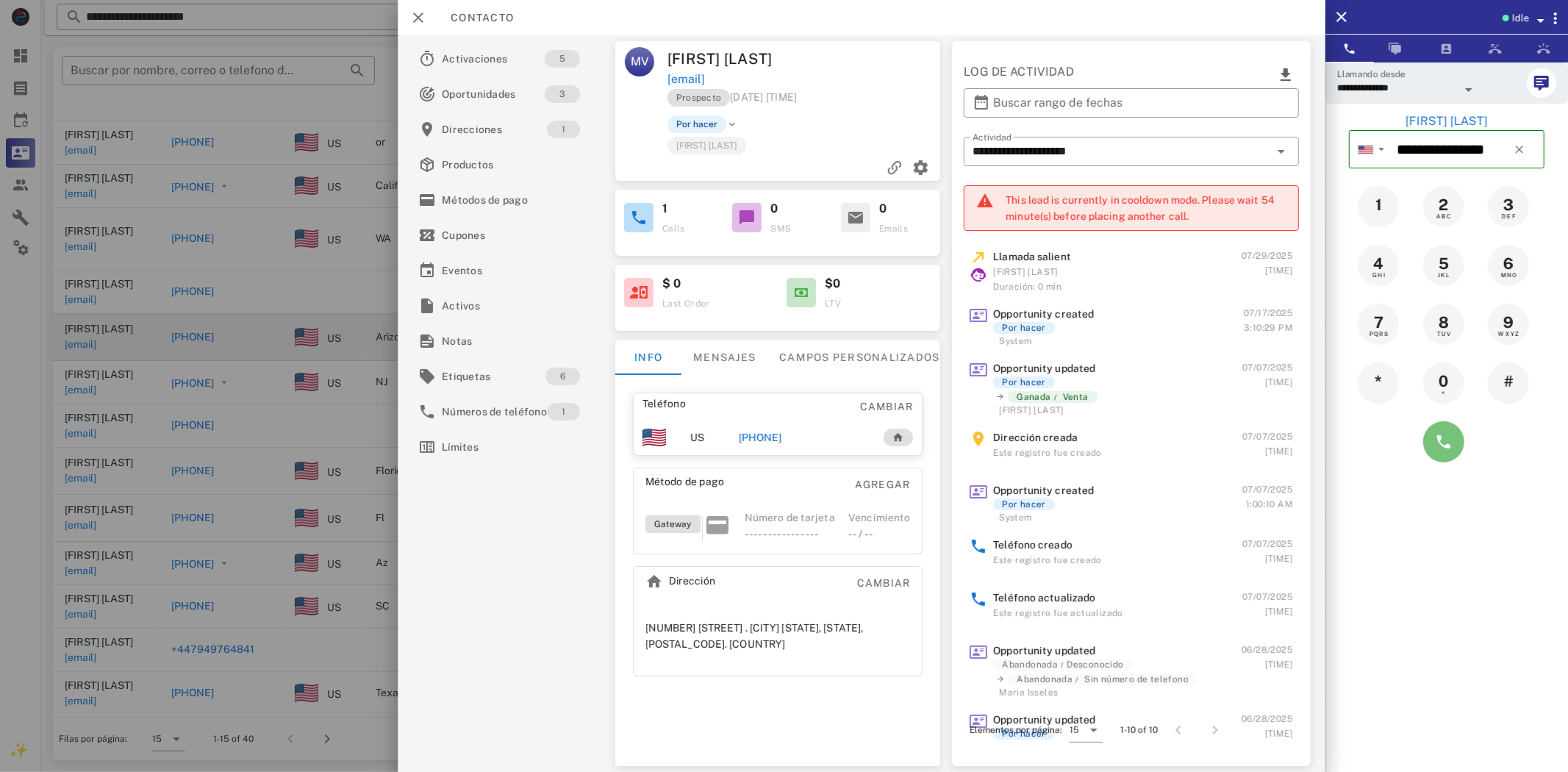 click at bounding box center [1444, 442] 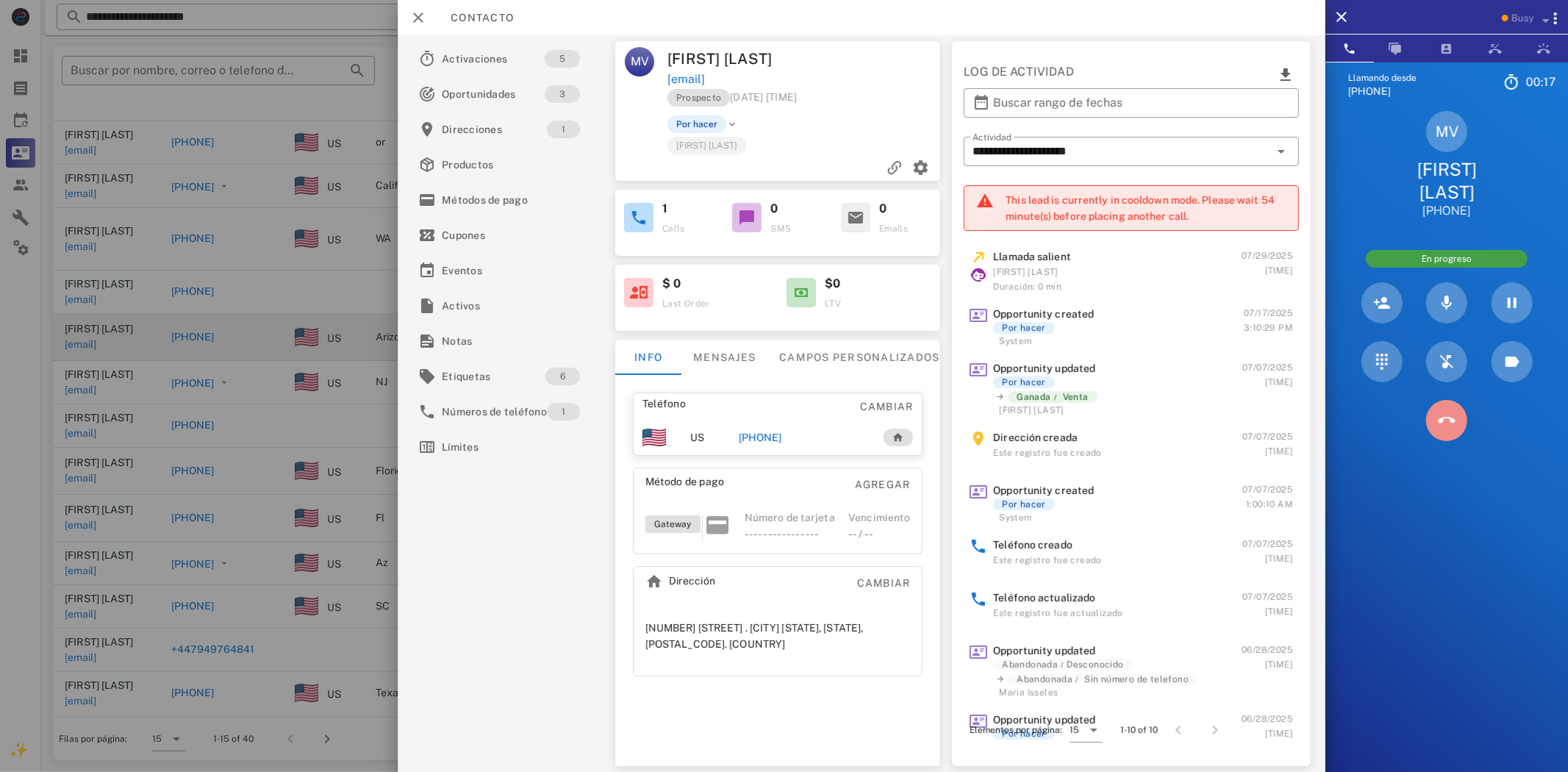 click at bounding box center (1447, 421) 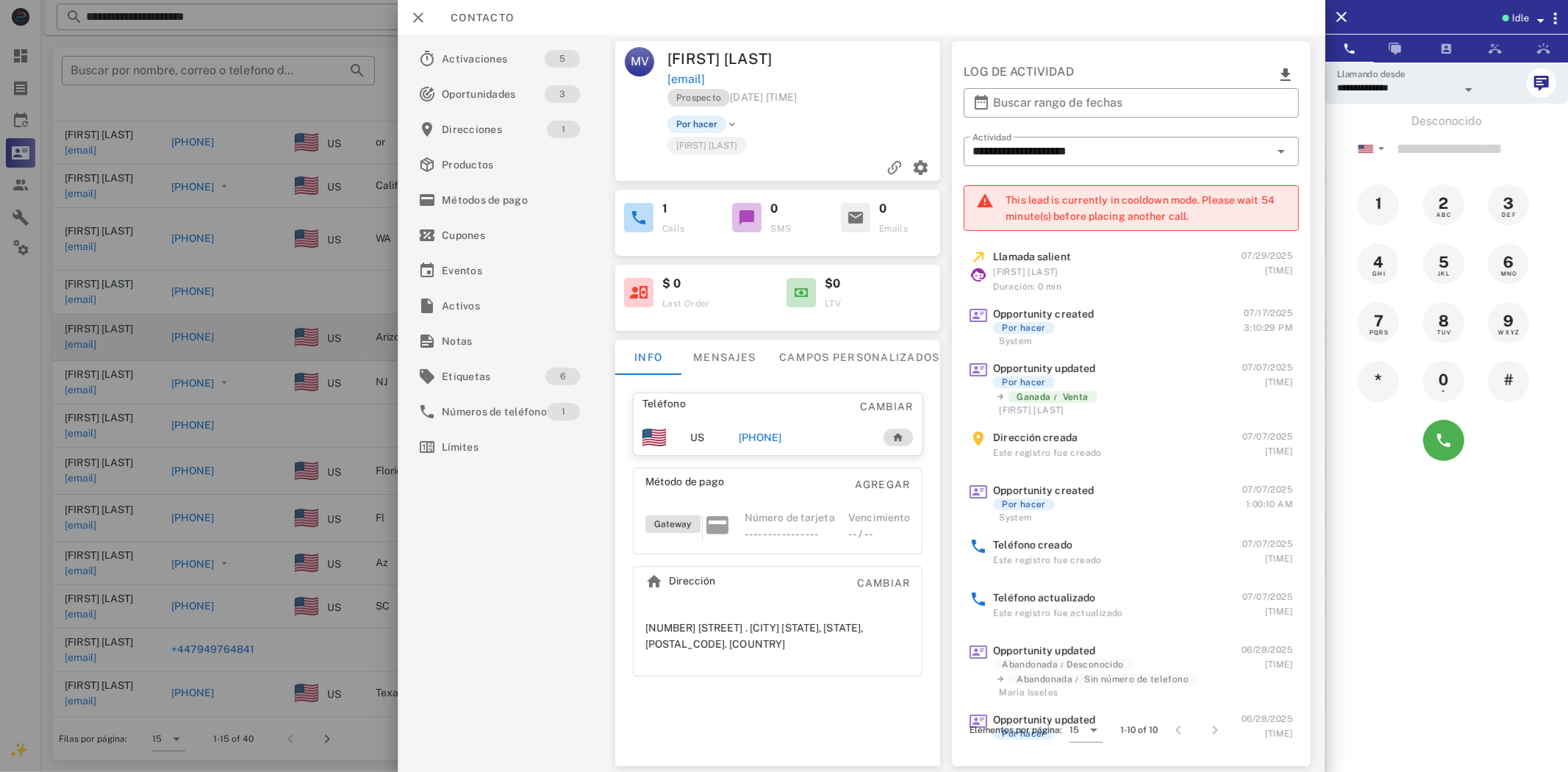 drag, startPoint x: 780, startPoint y: 436, endPoint x: 861, endPoint y: 432, distance: 81.09871 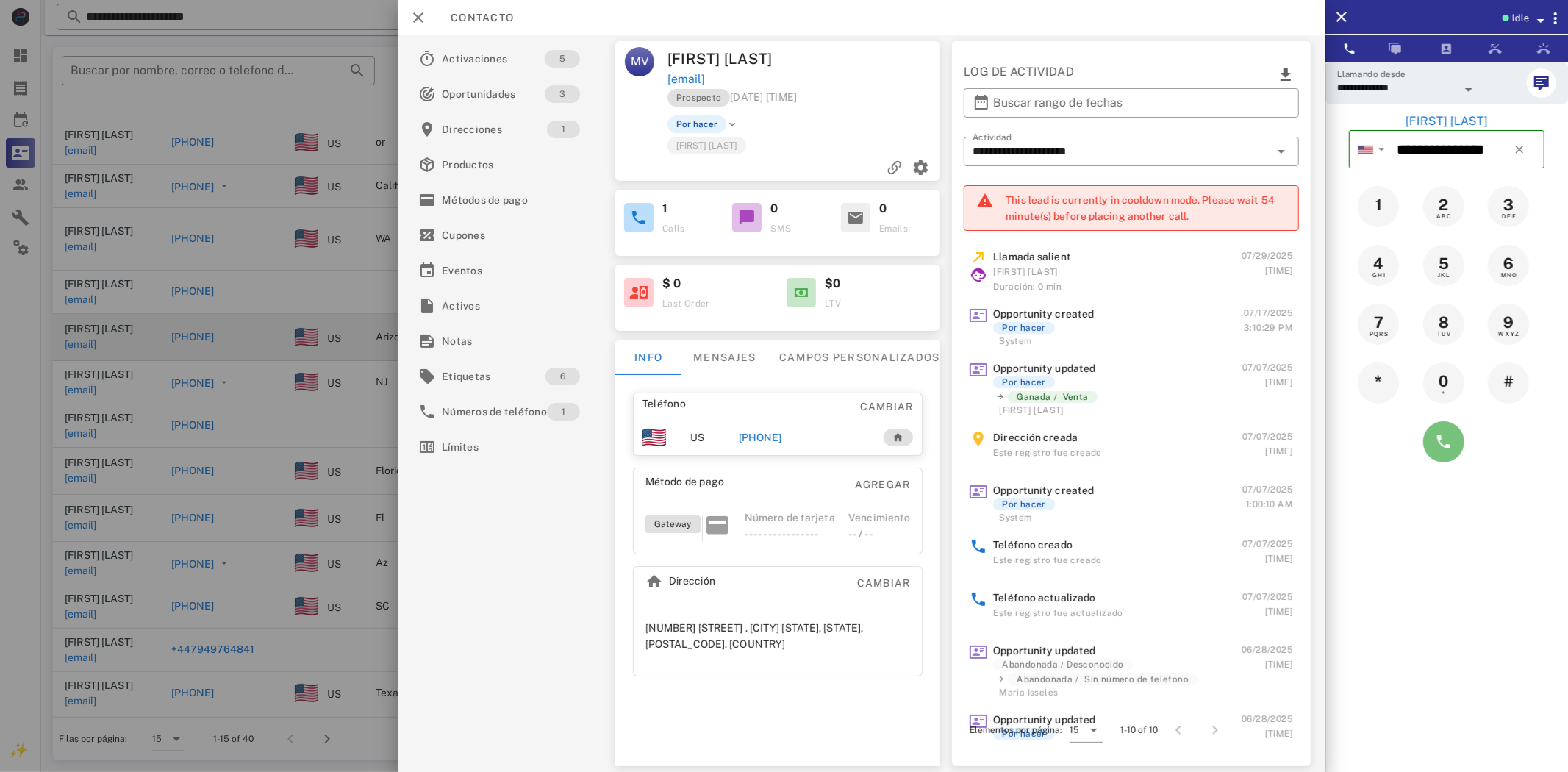 click at bounding box center (1444, 442) 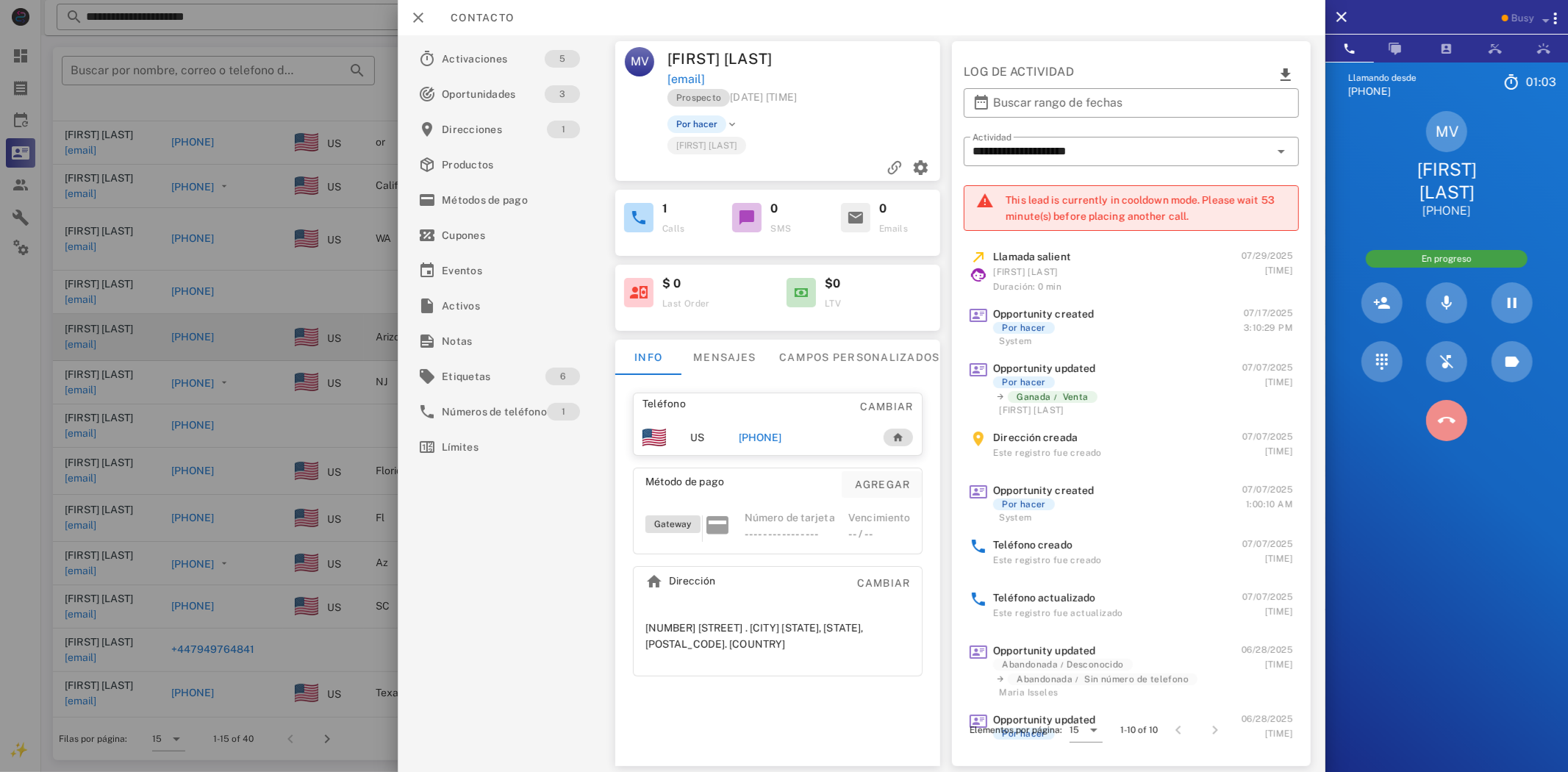 drag, startPoint x: 1447, startPoint y: 404, endPoint x: 857, endPoint y: 487, distance: 595.8095 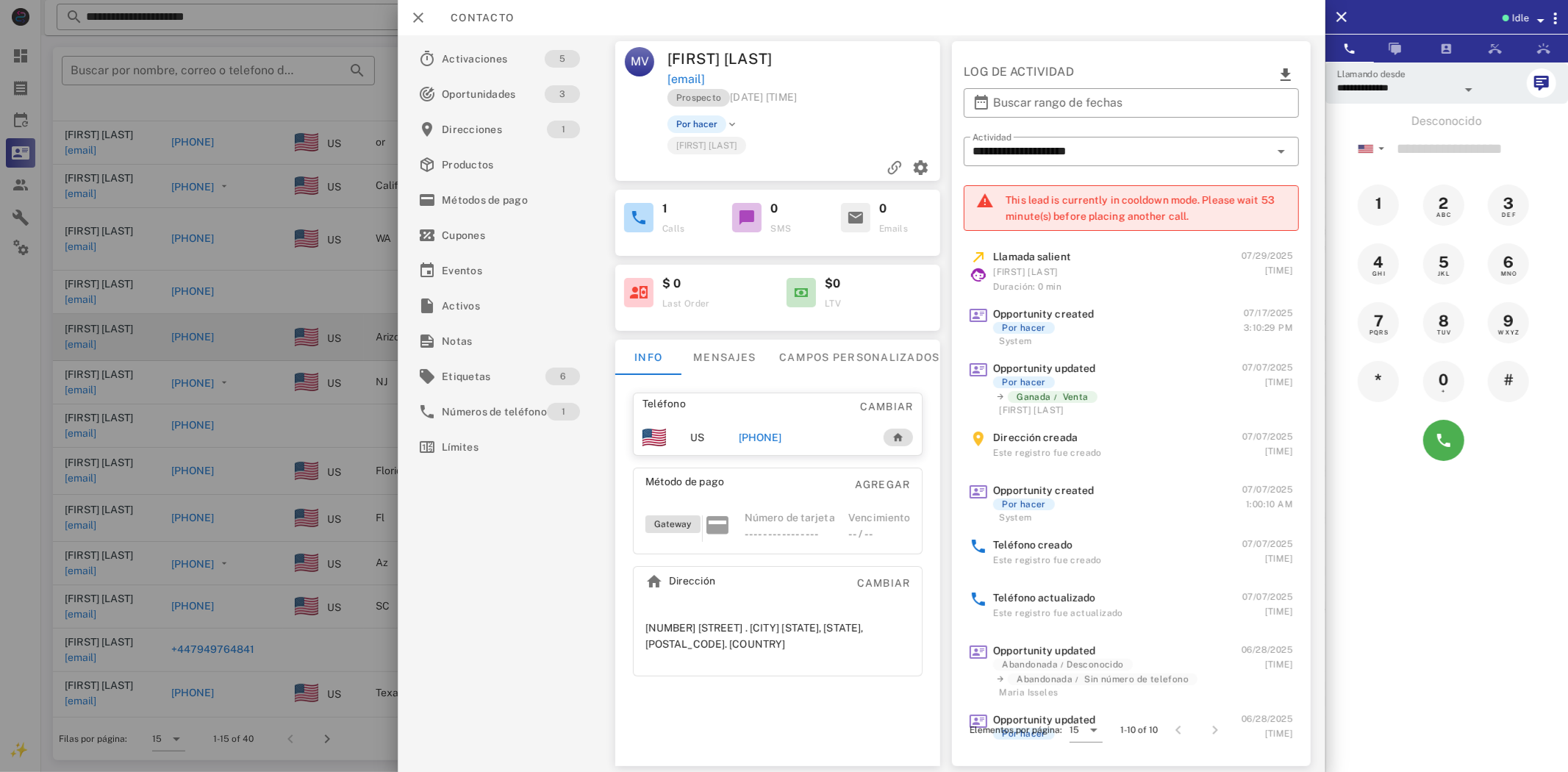 click on "[PHONE]" at bounding box center (760, 437) 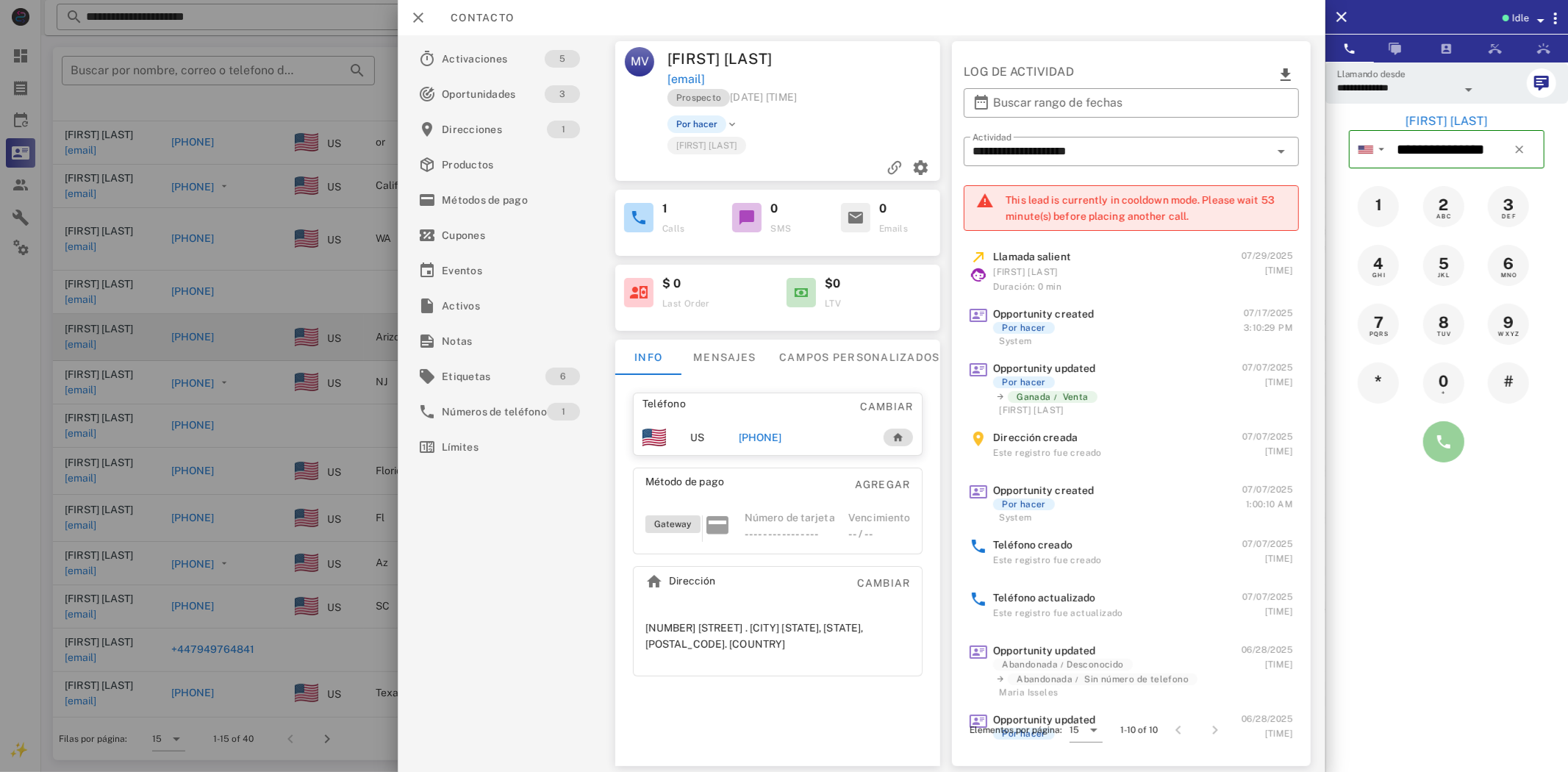 click at bounding box center (1444, 442) 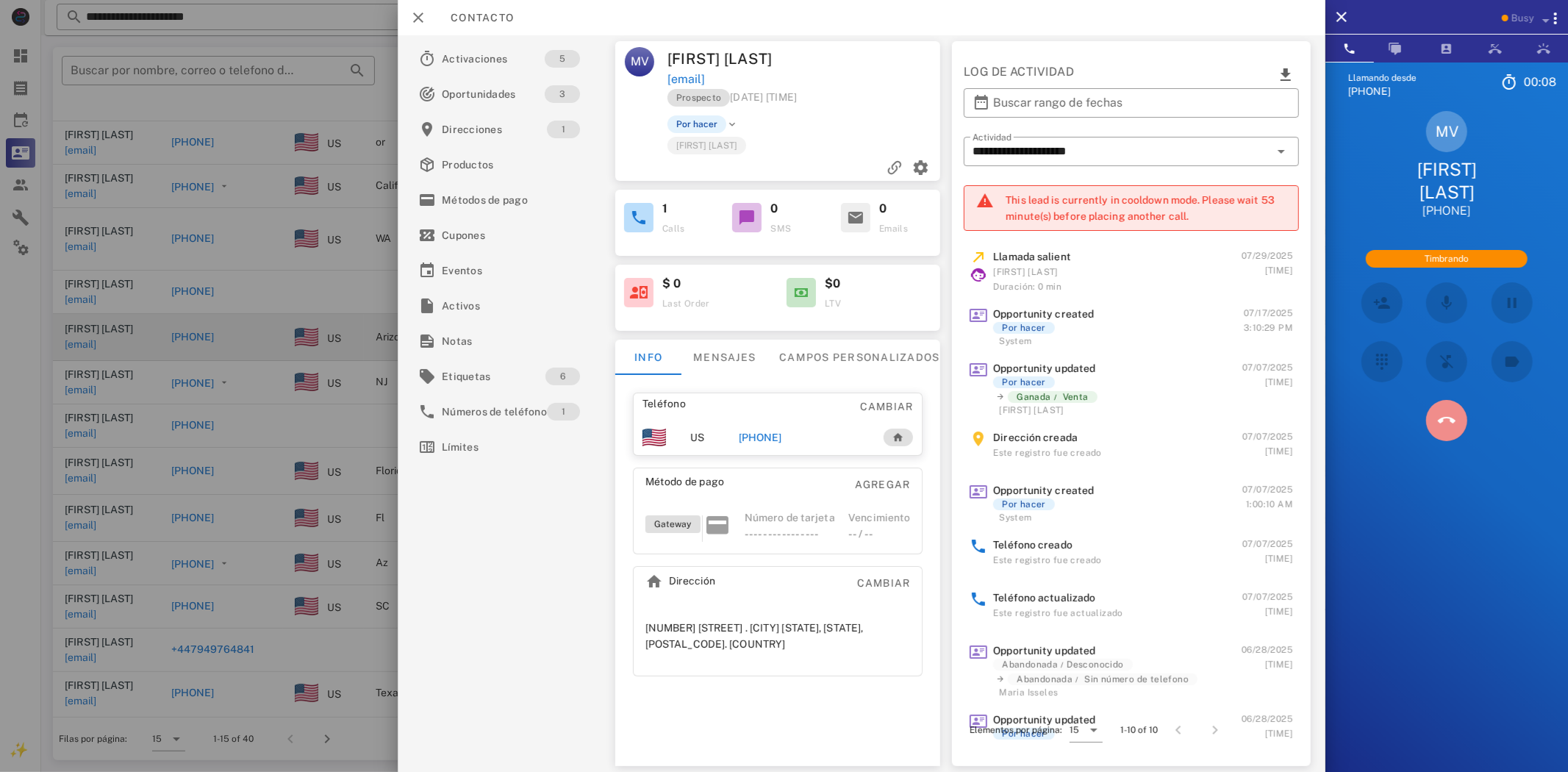 click at bounding box center [1447, 421] 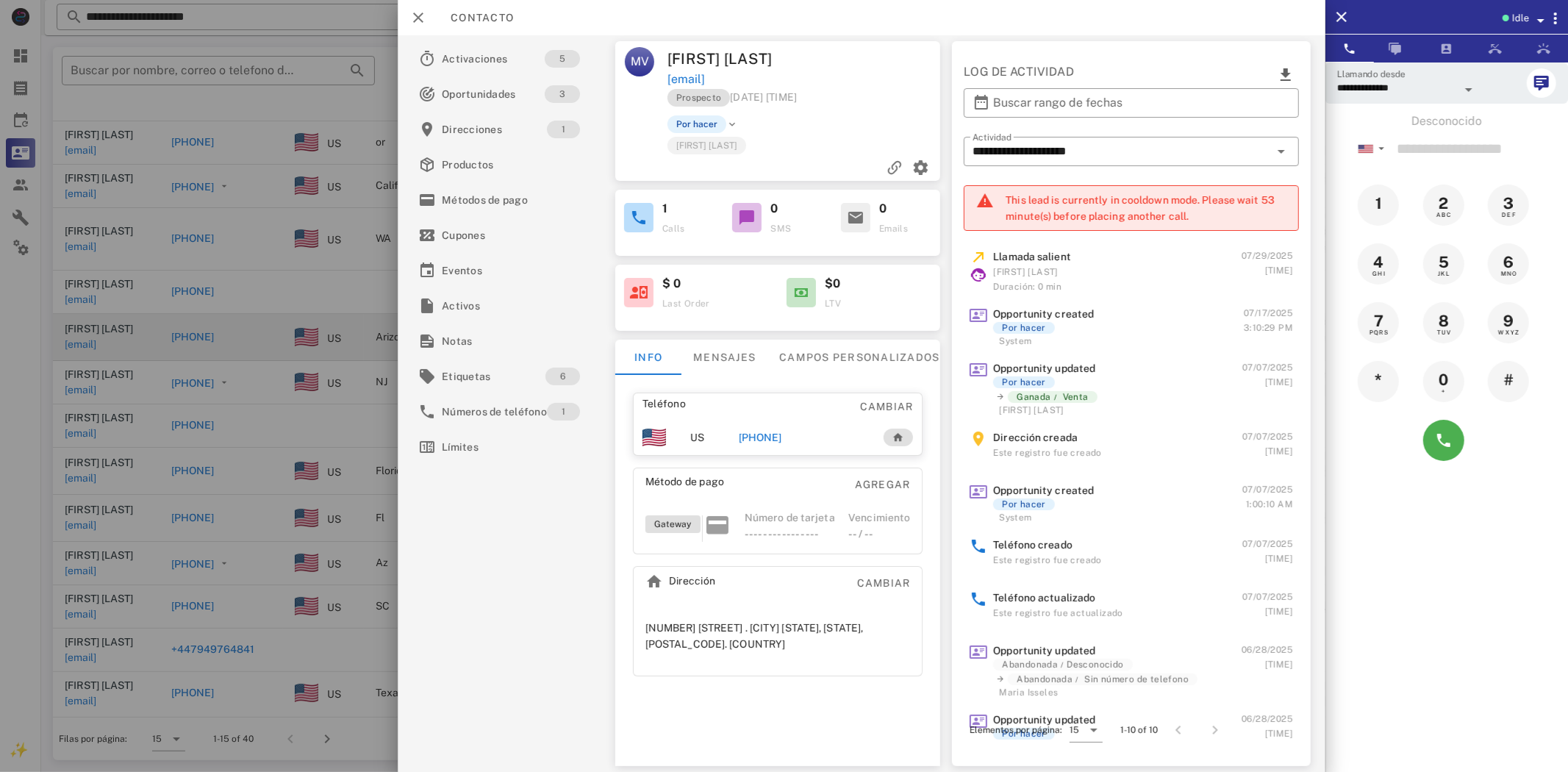 click on "[PHONE]" at bounding box center [760, 437] 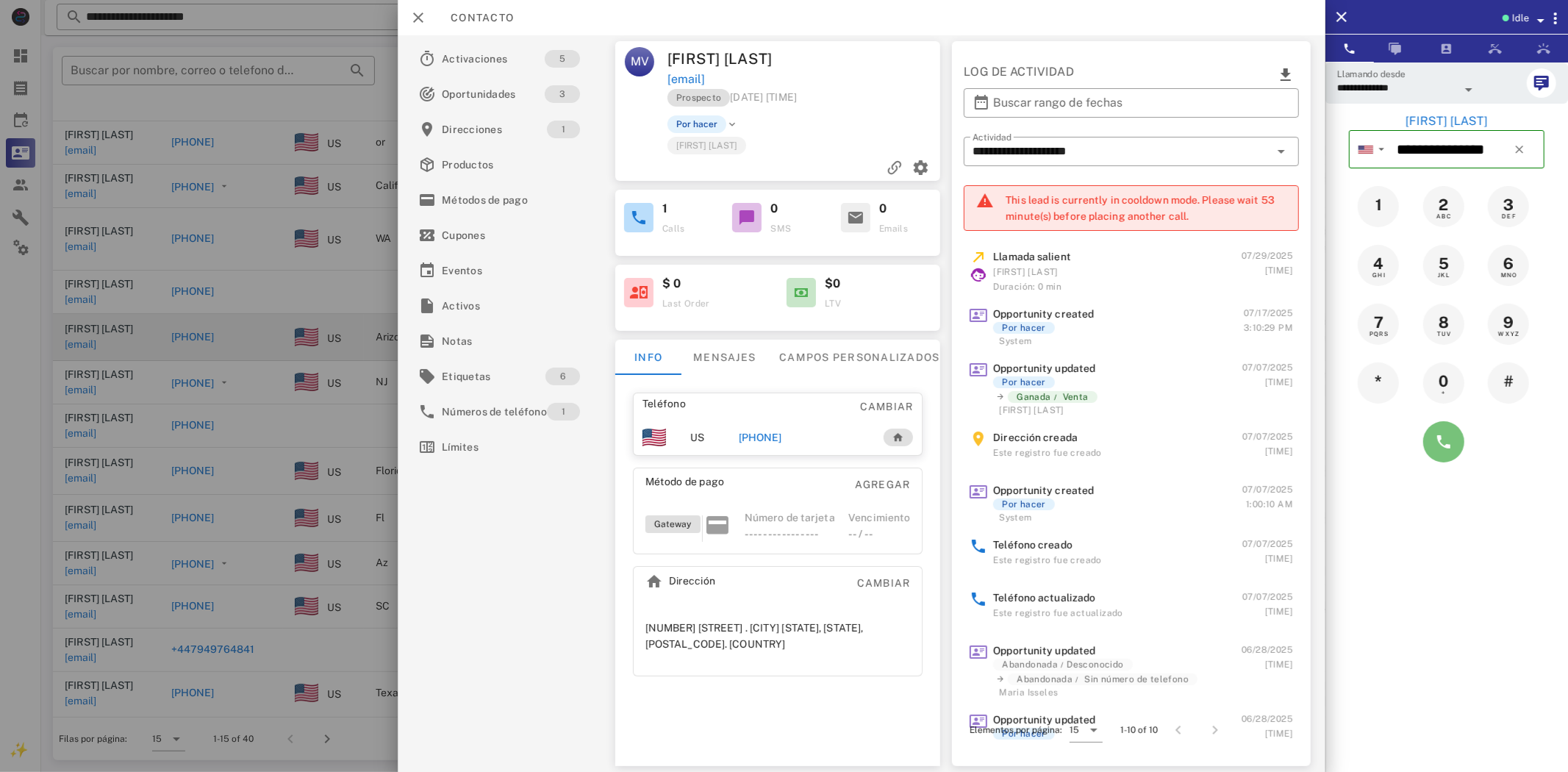click at bounding box center (1444, 442) 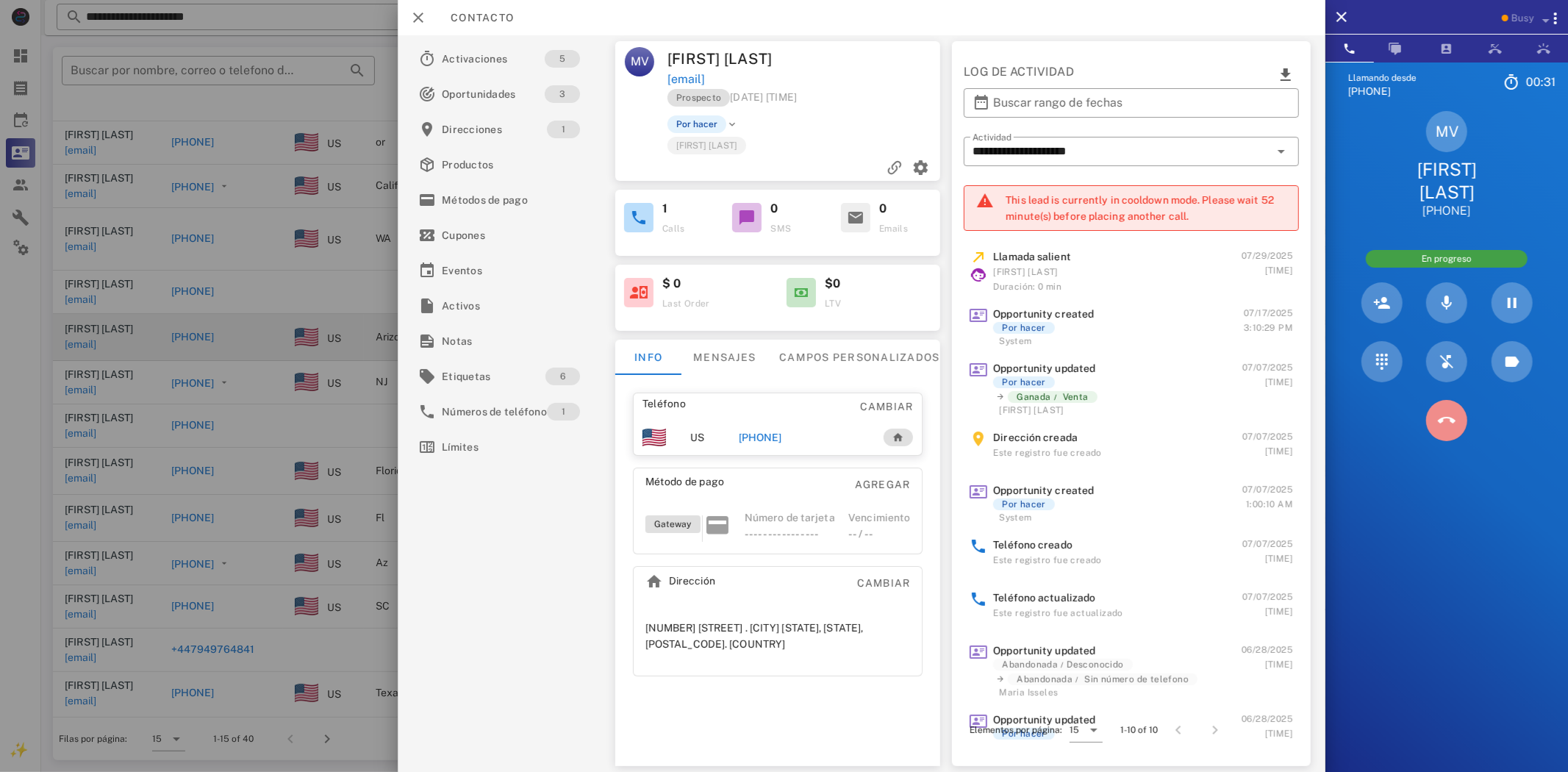 click at bounding box center [1447, 421] 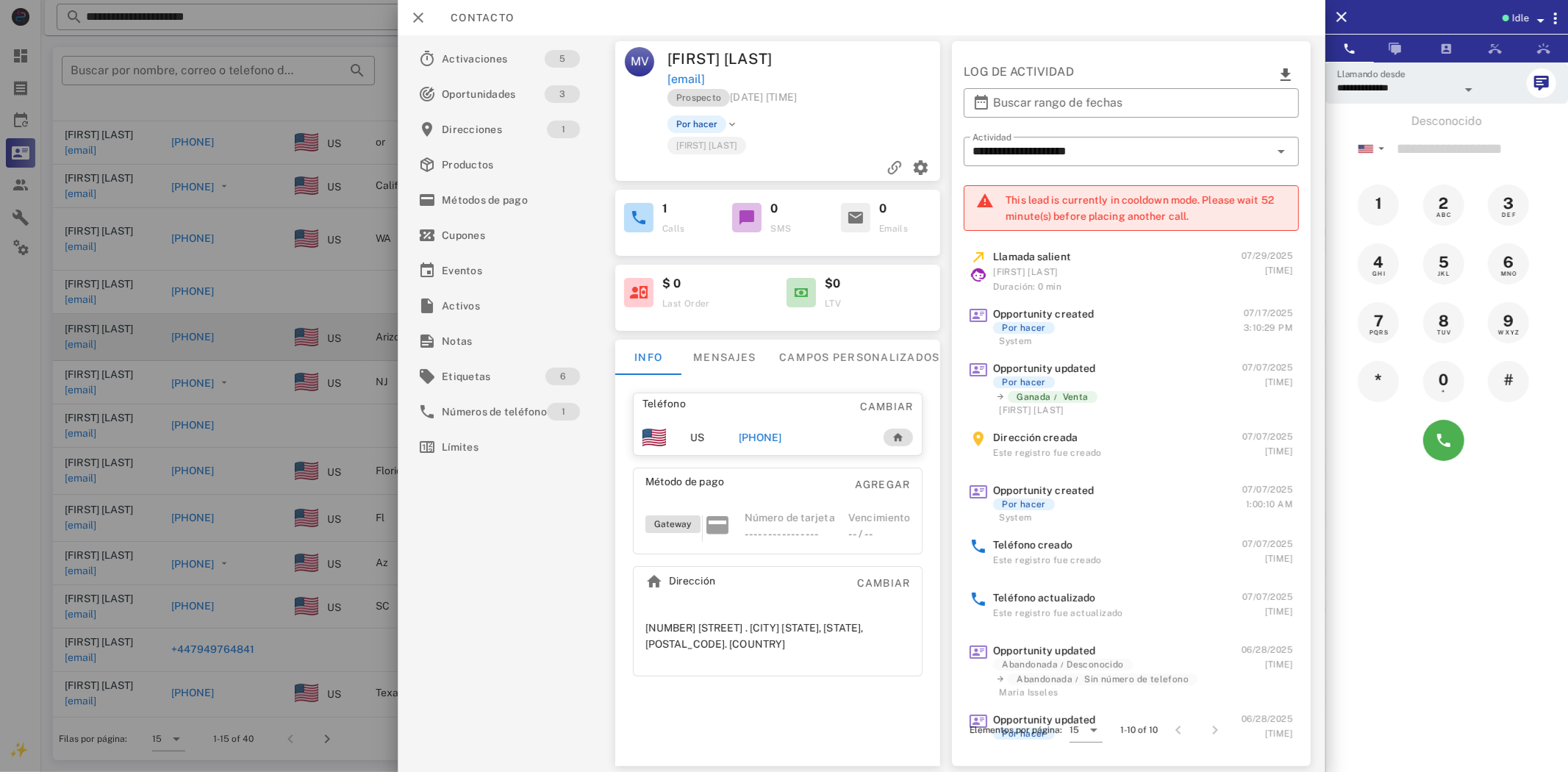 drag, startPoint x: 781, startPoint y: 436, endPoint x: 803, endPoint y: 429, distance: 23.086793 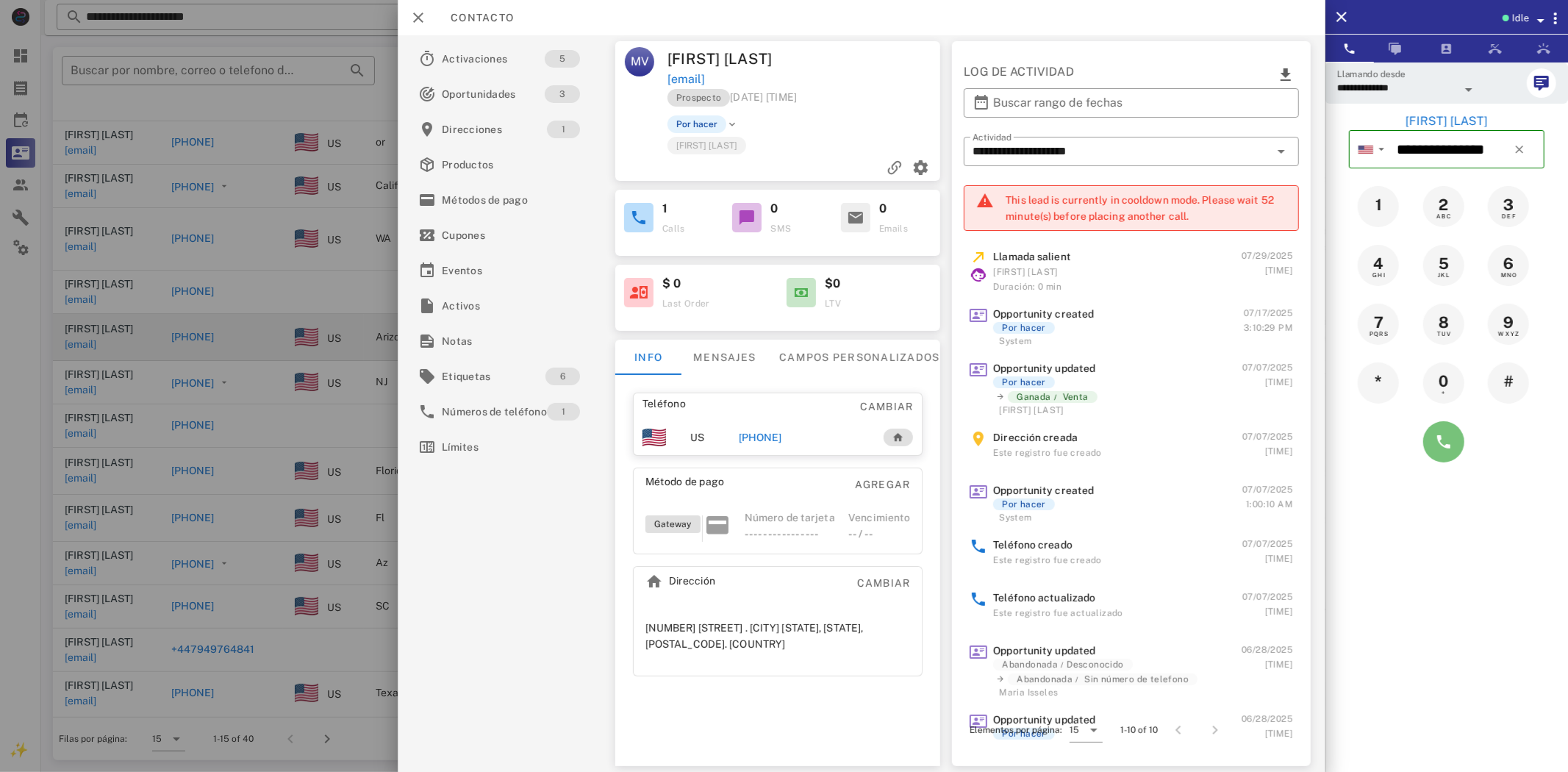 click at bounding box center [1444, 442] 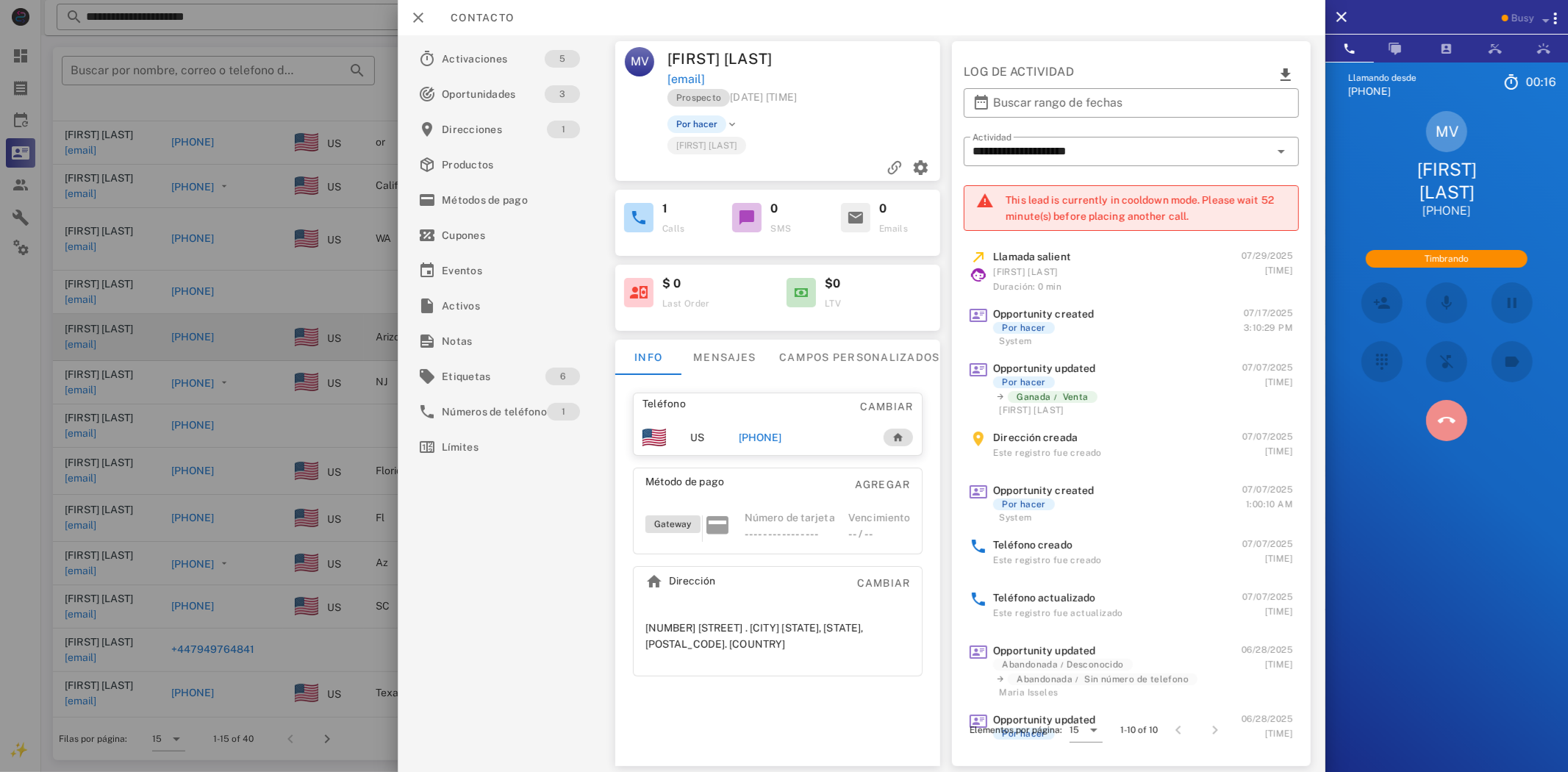 click at bounding box center [1447, 421] 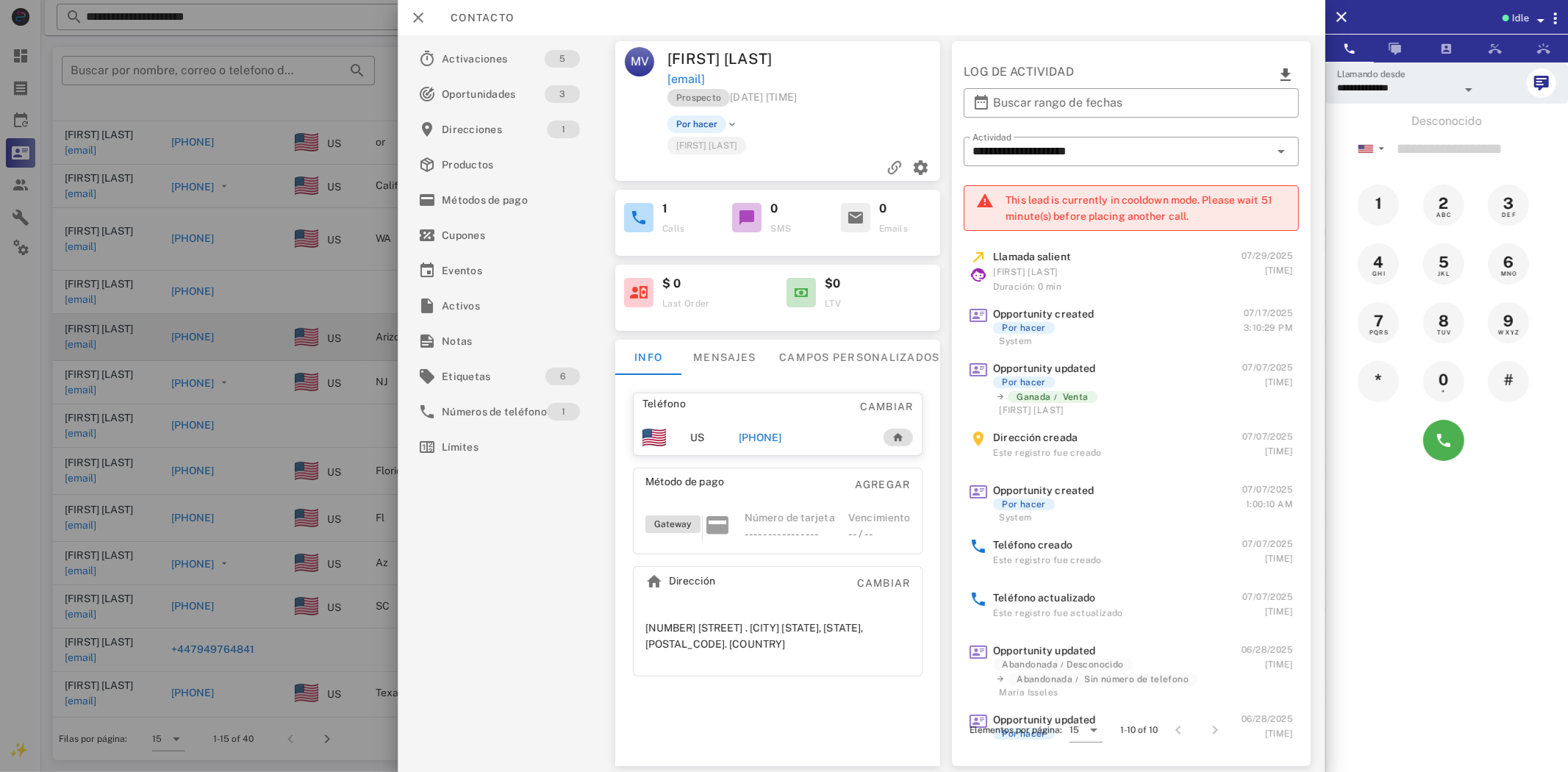click on "[PHONE]" at bounding box center (802, 437) 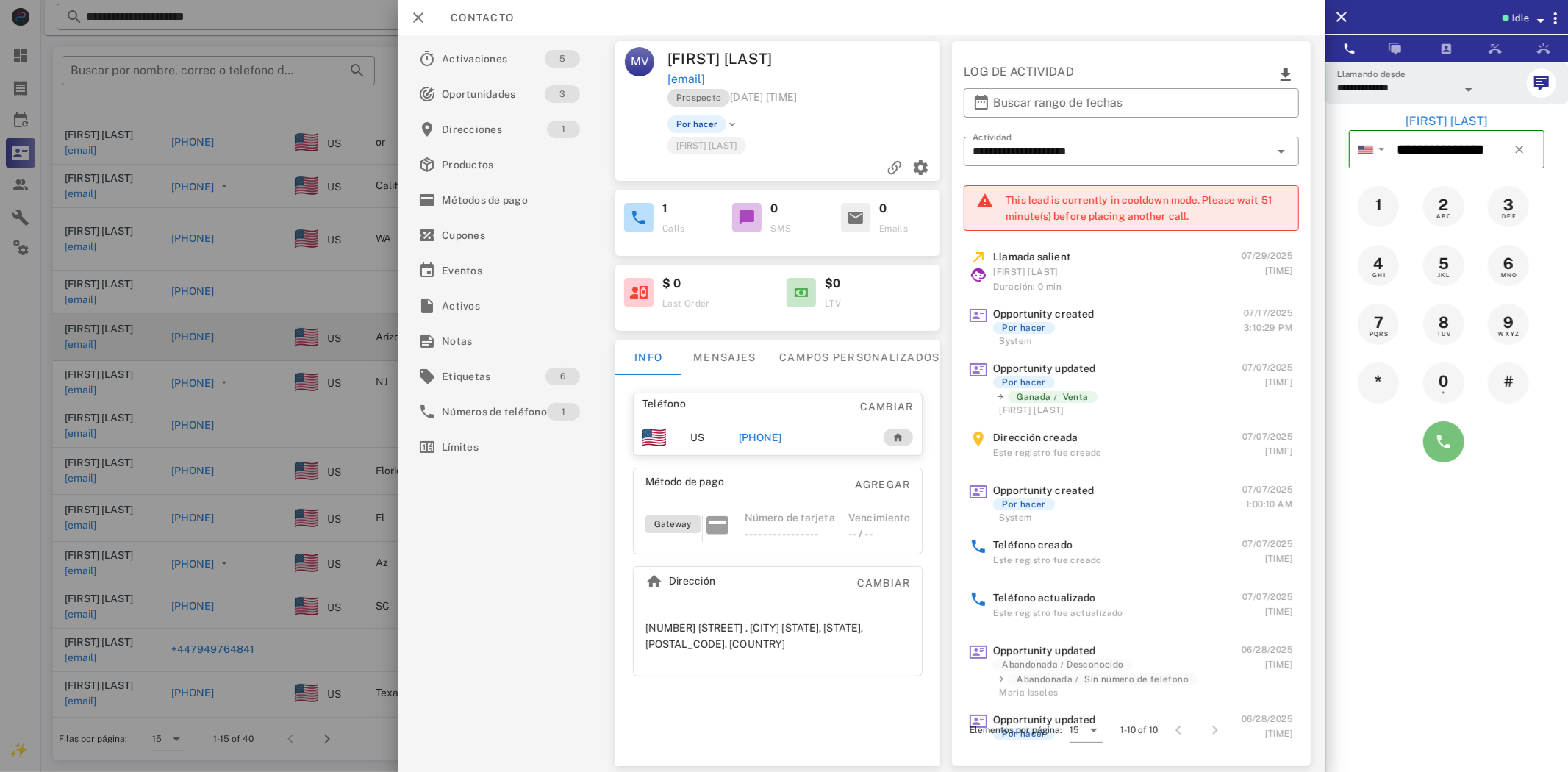 click at bounding box center (1444, 442) 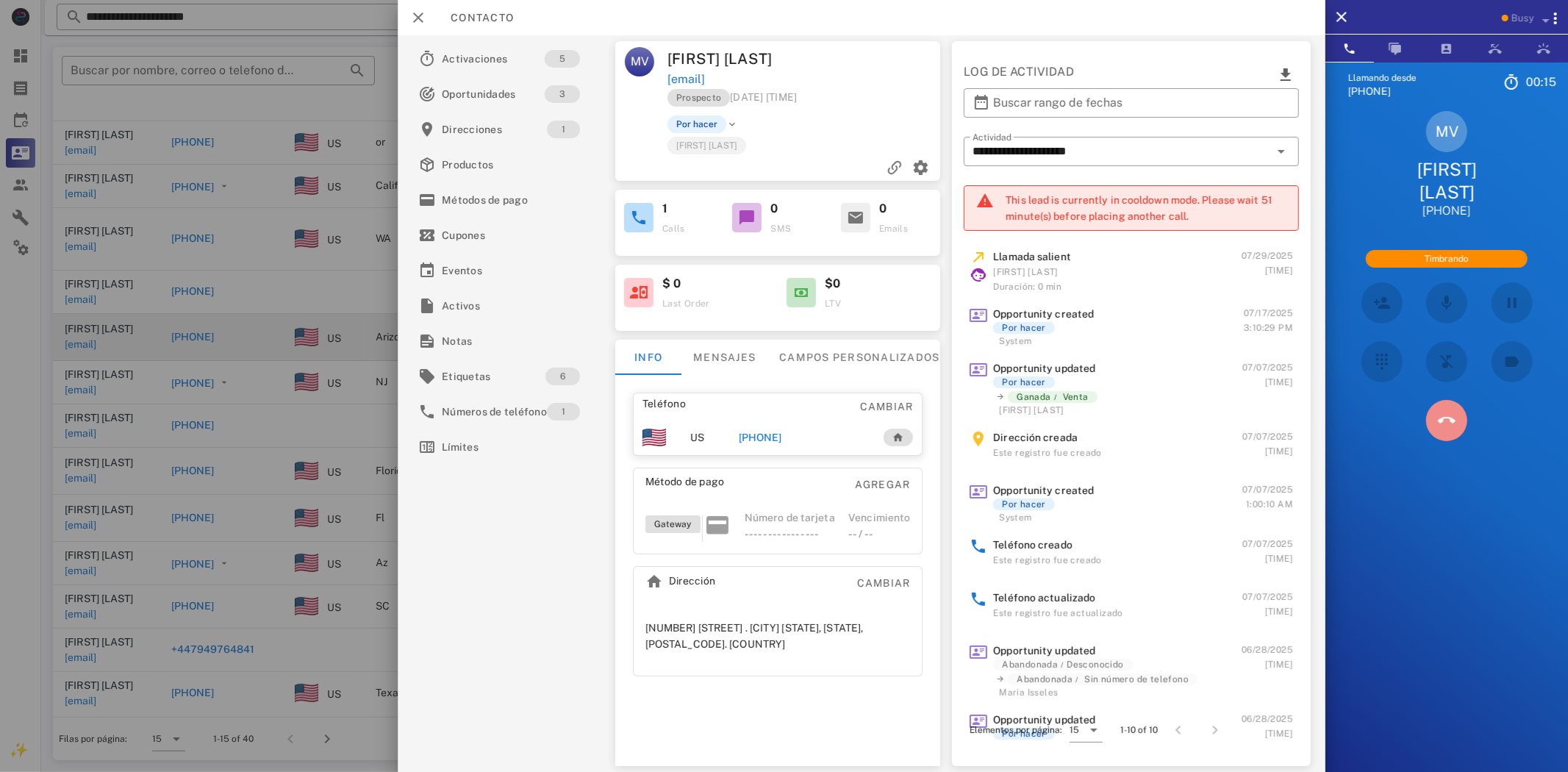 click at bounding box center (1447, 421) 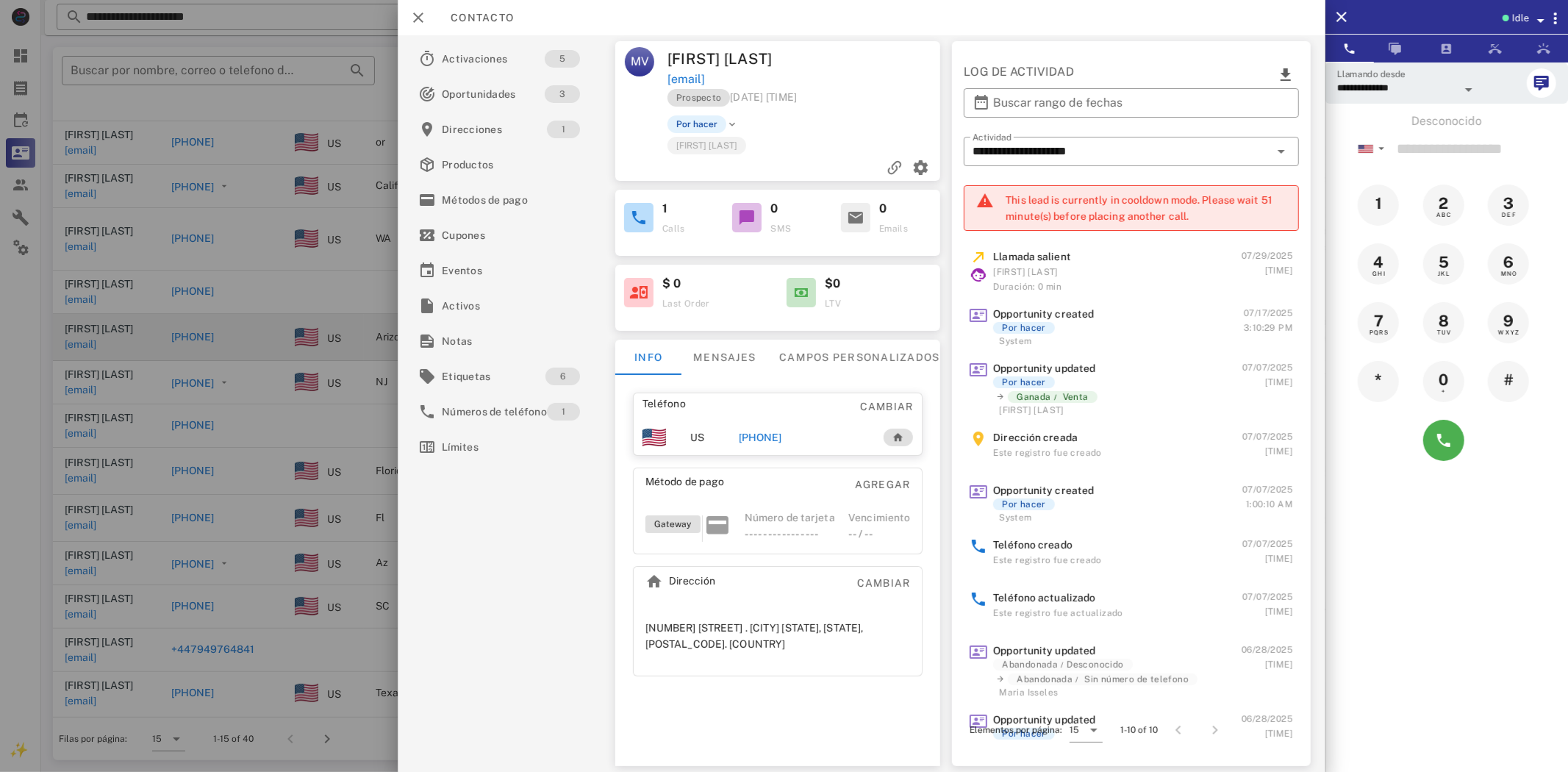 drag, startPoint x: 787, startPoint y: 435, endPoint x: 803, endPoint y: 432, distance: 16.278821 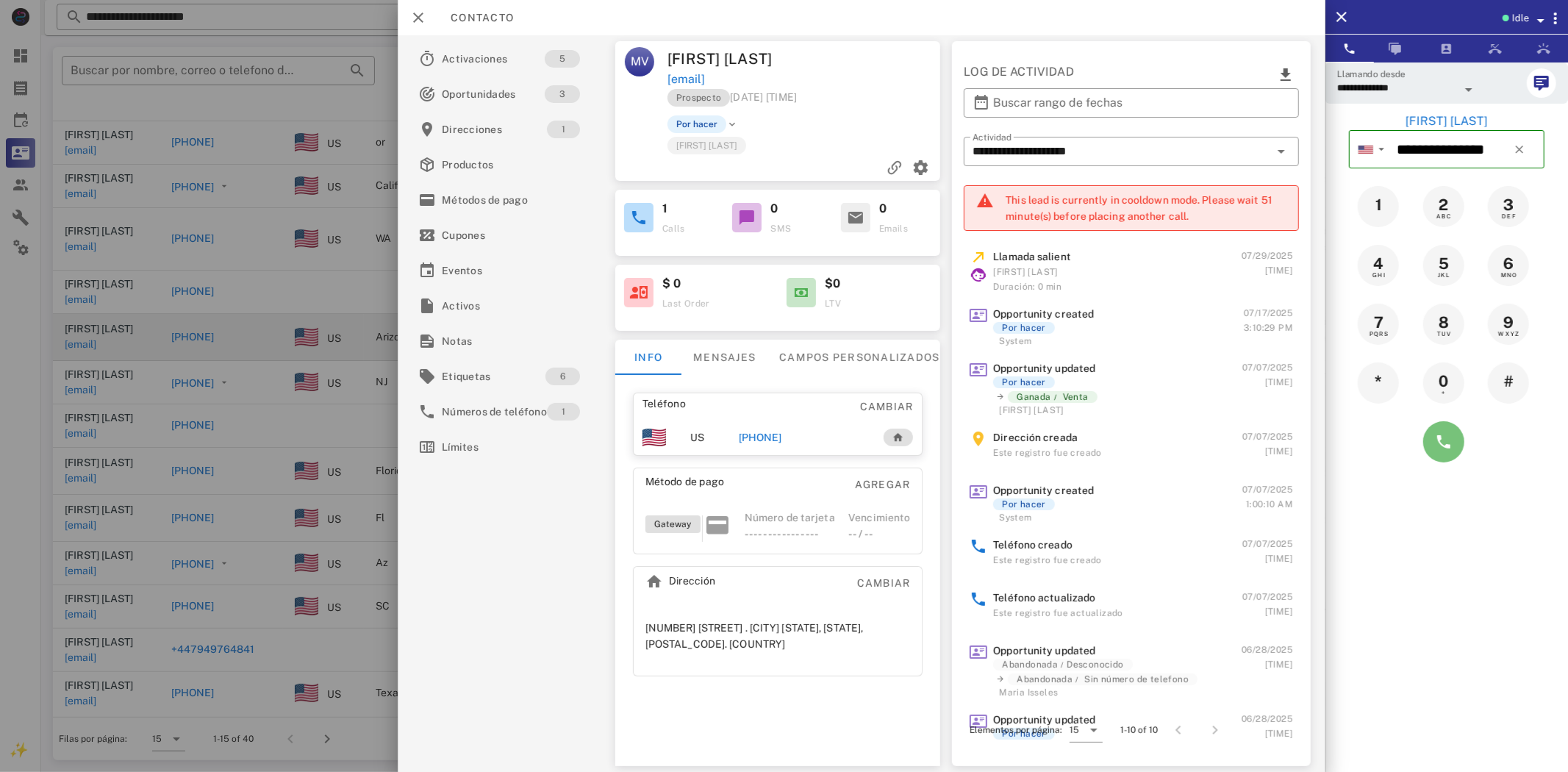 click at bounding box center (1444, 442) 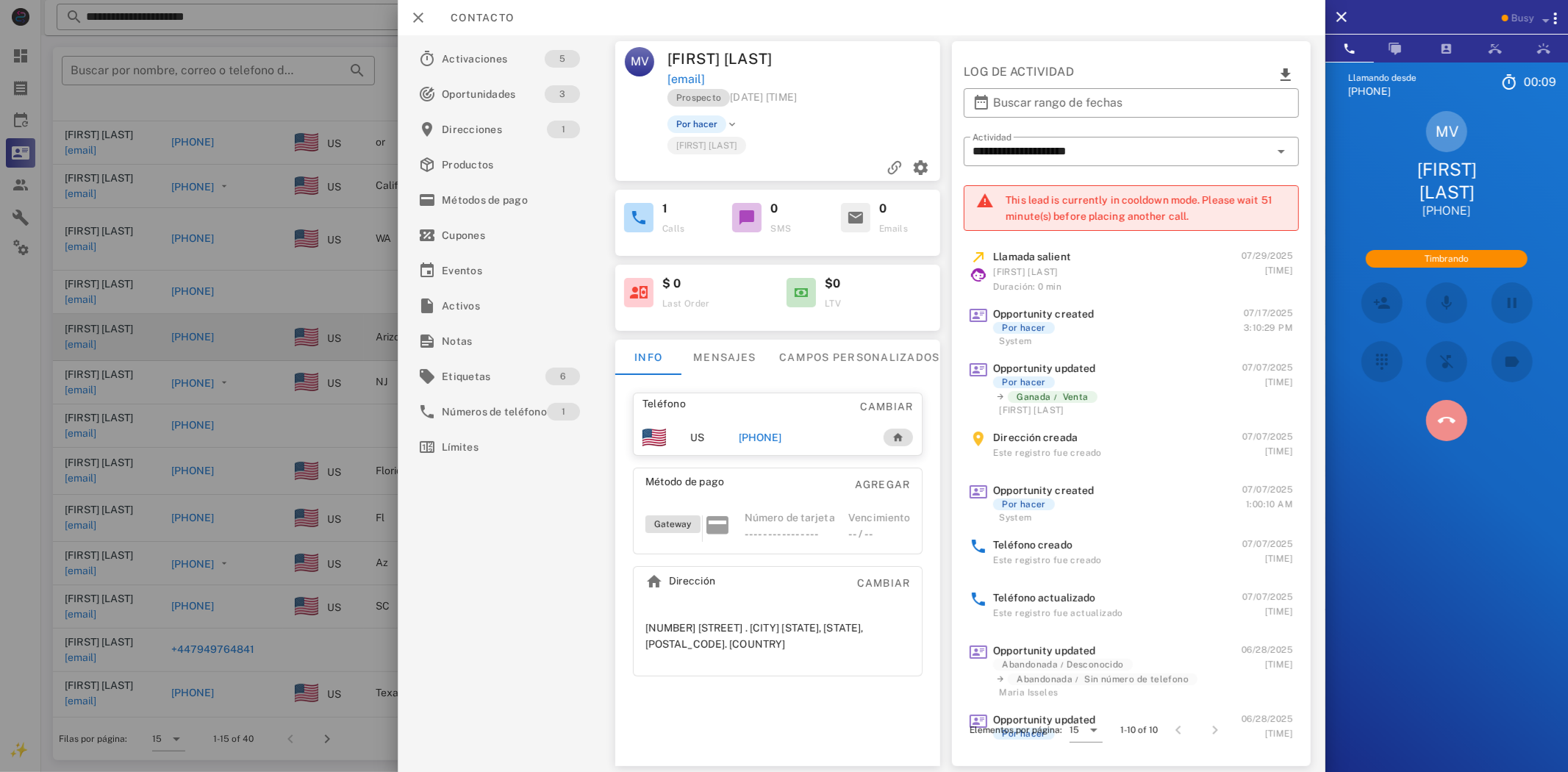drag, startPoint x: 1435, startPoint y: 408, endPoint x: 942, endPoint y: 451, distance: 494.872 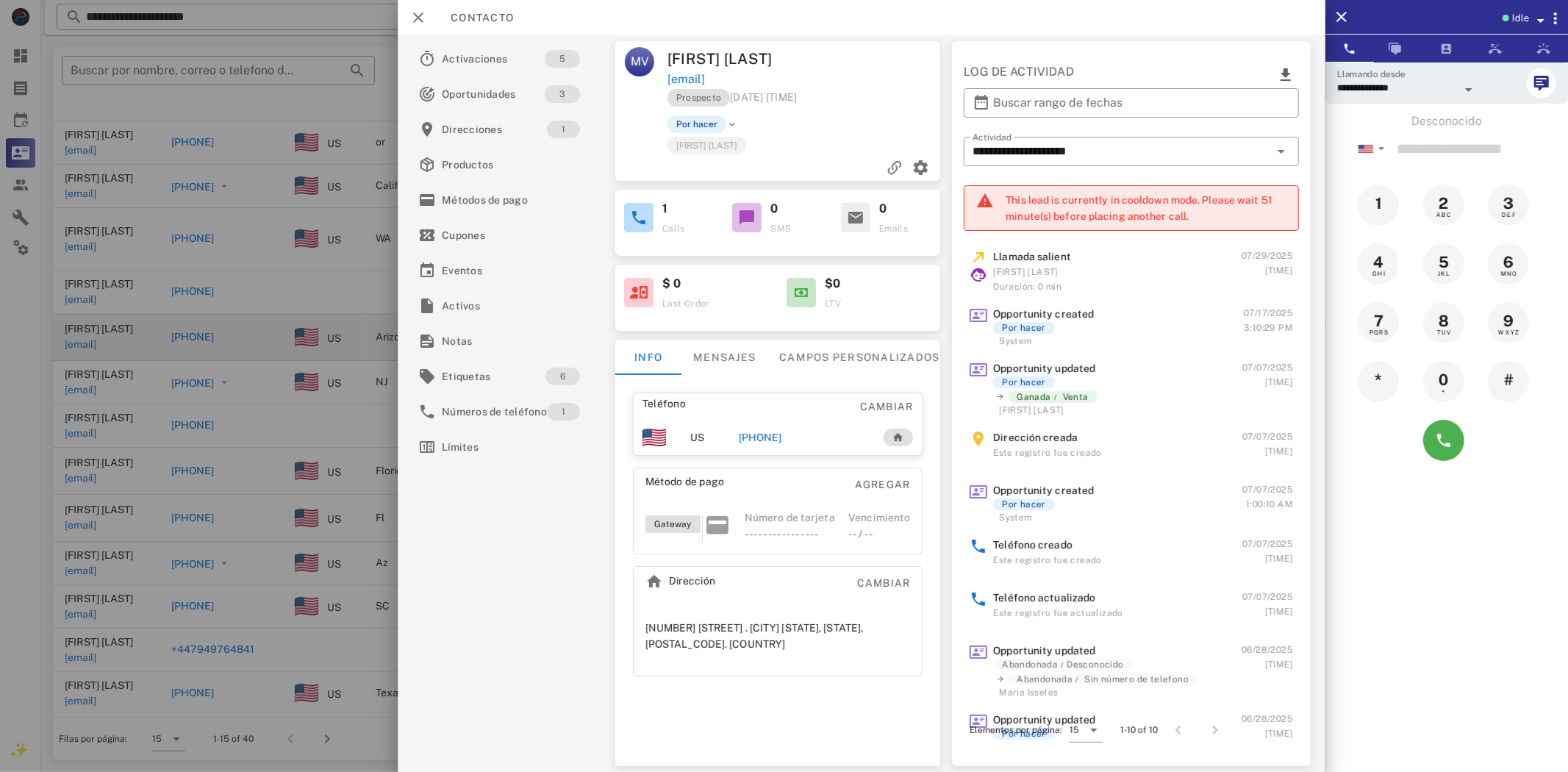 click on "[PHONE]" at bounding box center [760, 437] 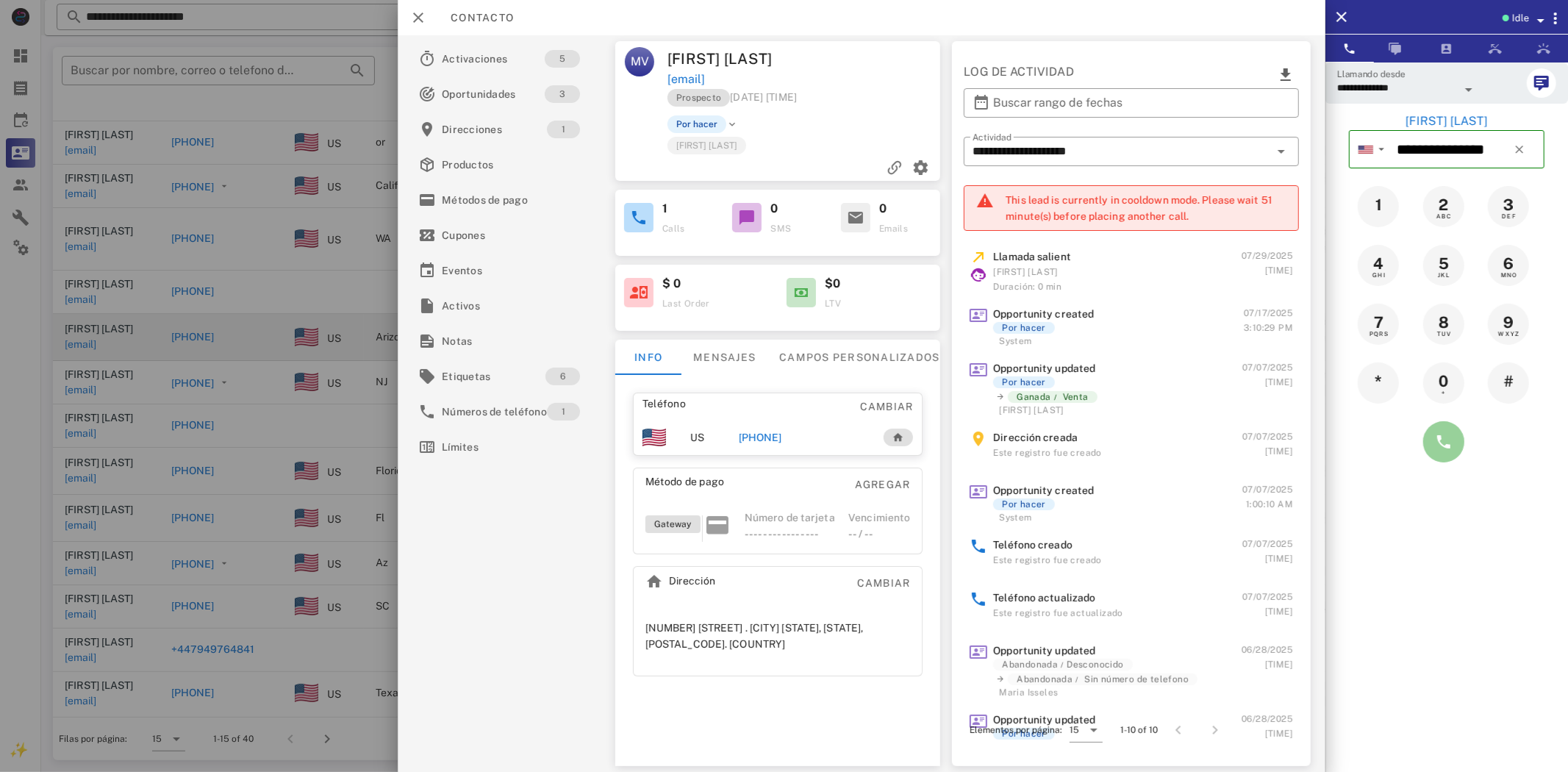 click at bounding box center [1444, 442] 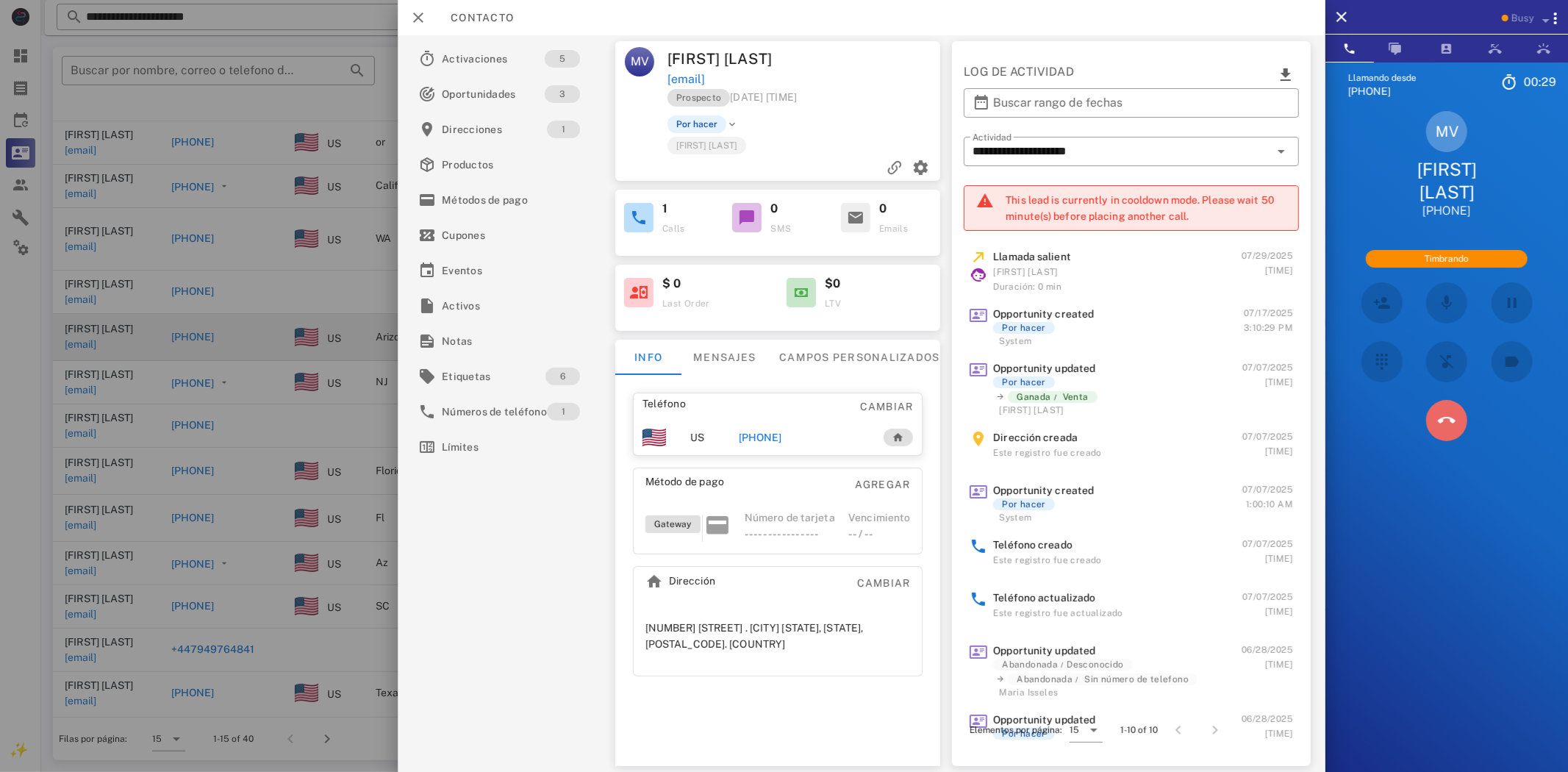 click at bounding box center (1447, 421) 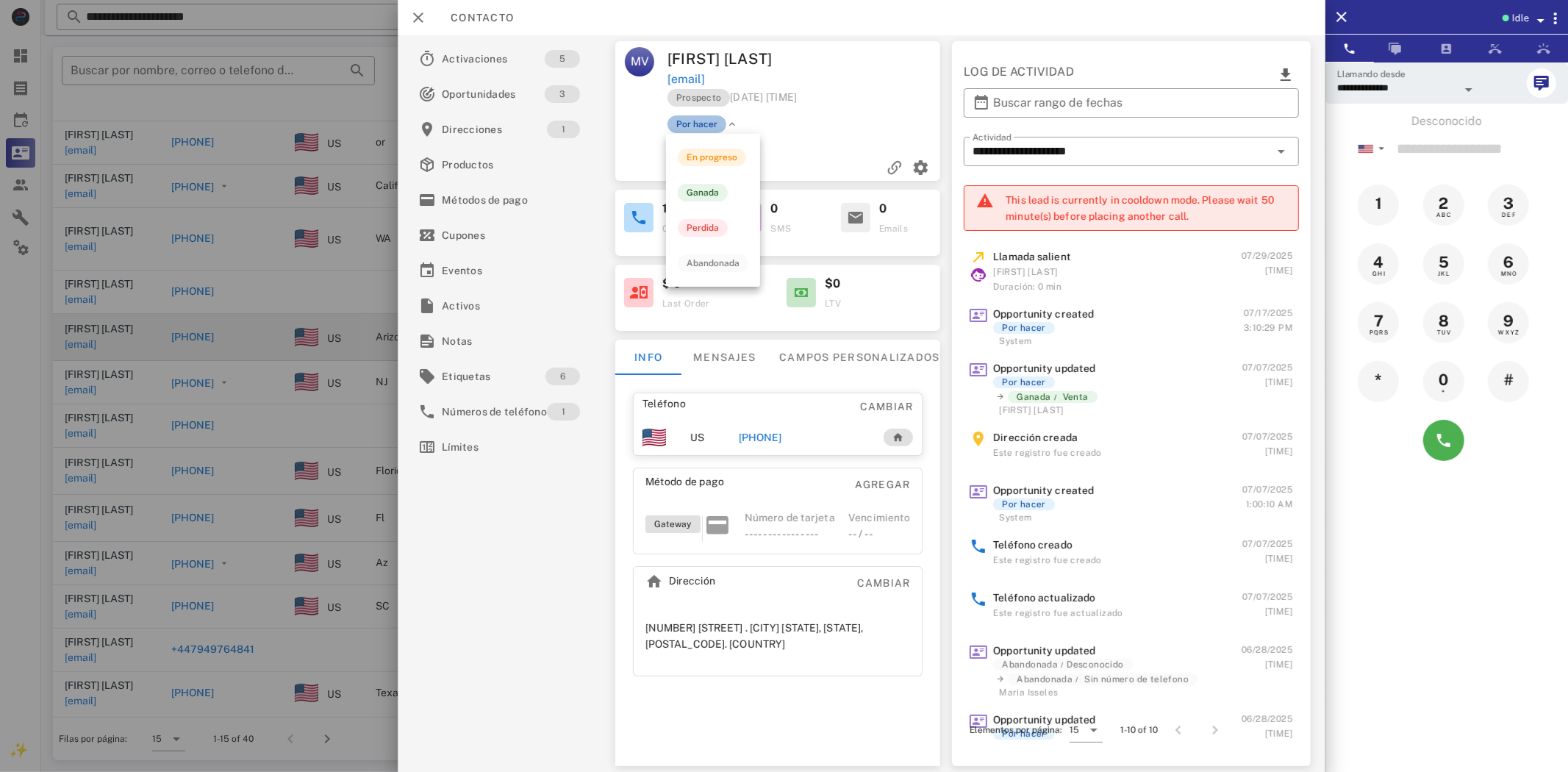 click on "Por hacer" at bounding box center (697, 124) 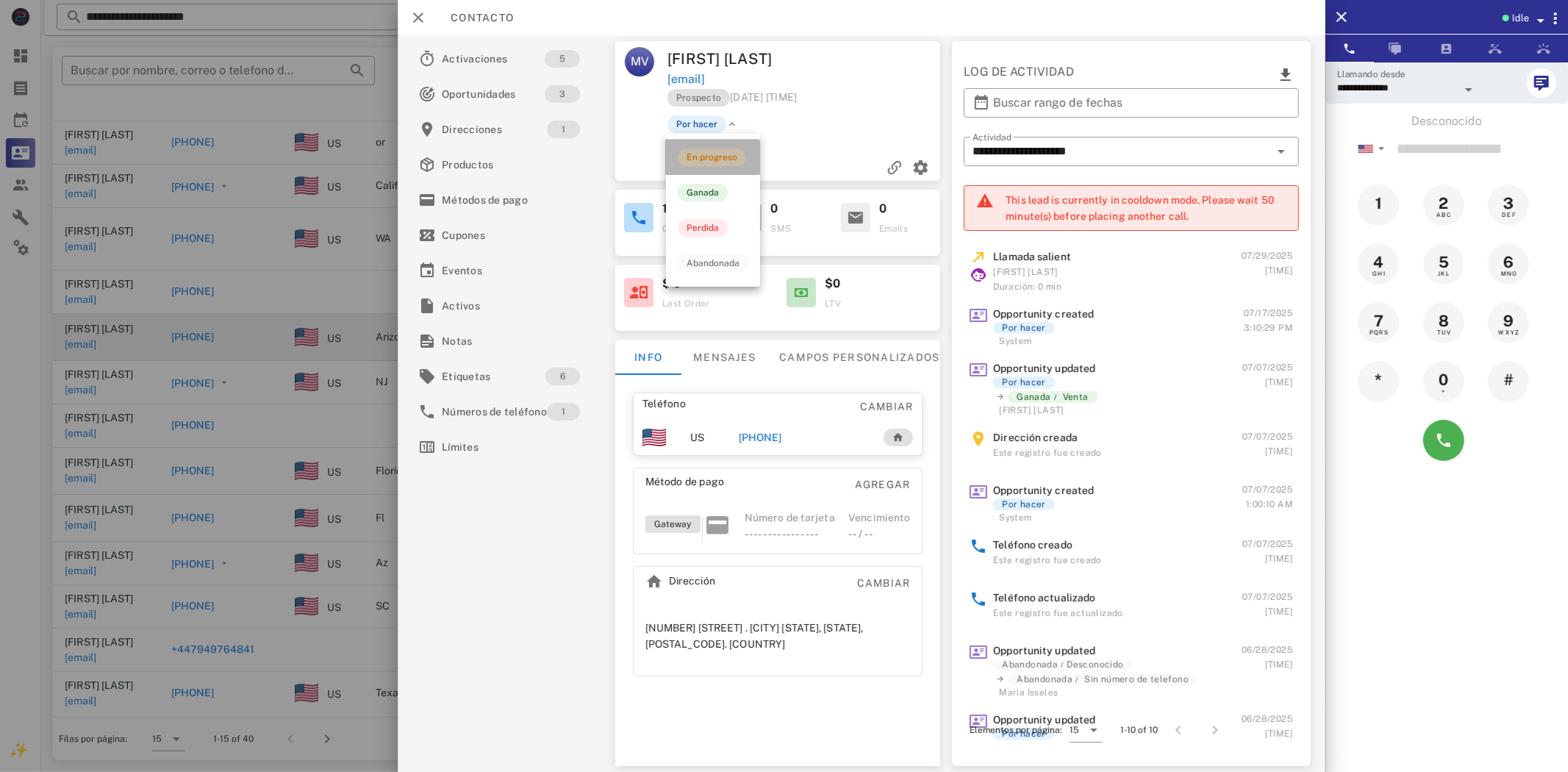 click on "En progreso" at bounding box center [712, 157] 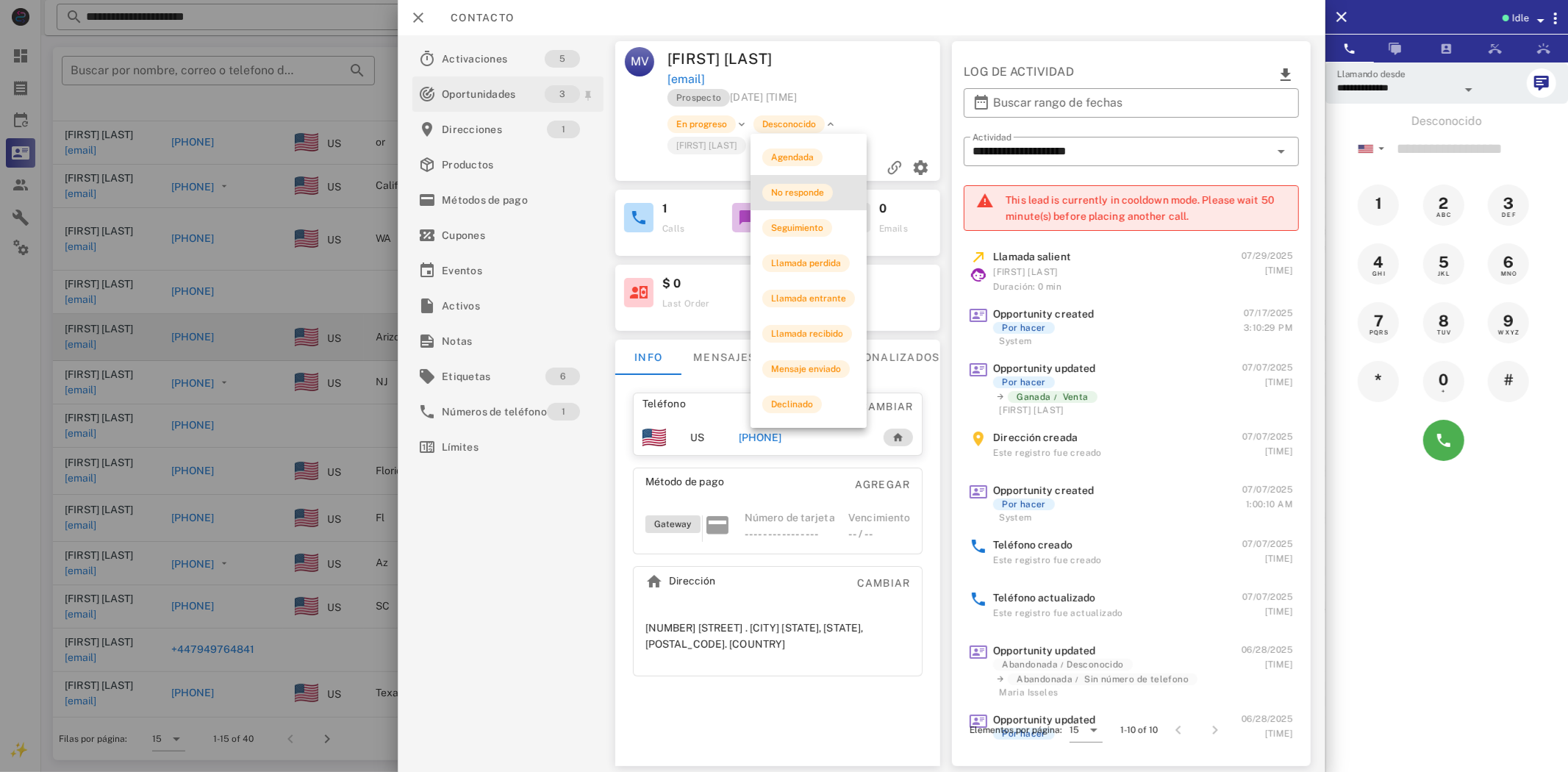 drag, startPoint x: 798, startPoint y: 185, endPoint x: 531, endPoint y: 82, distance: 286.1783 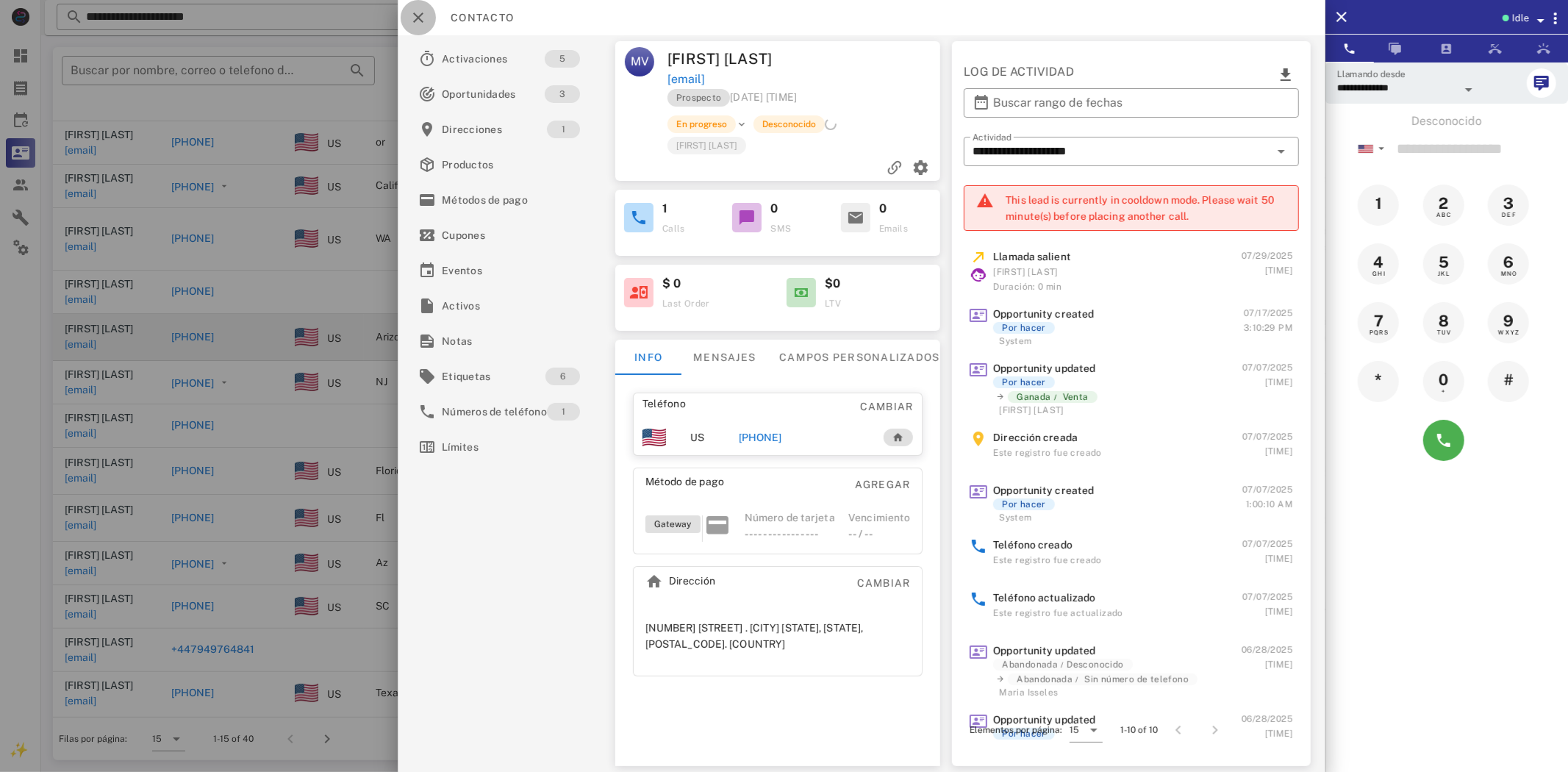 click at bounding box center [418, 18] 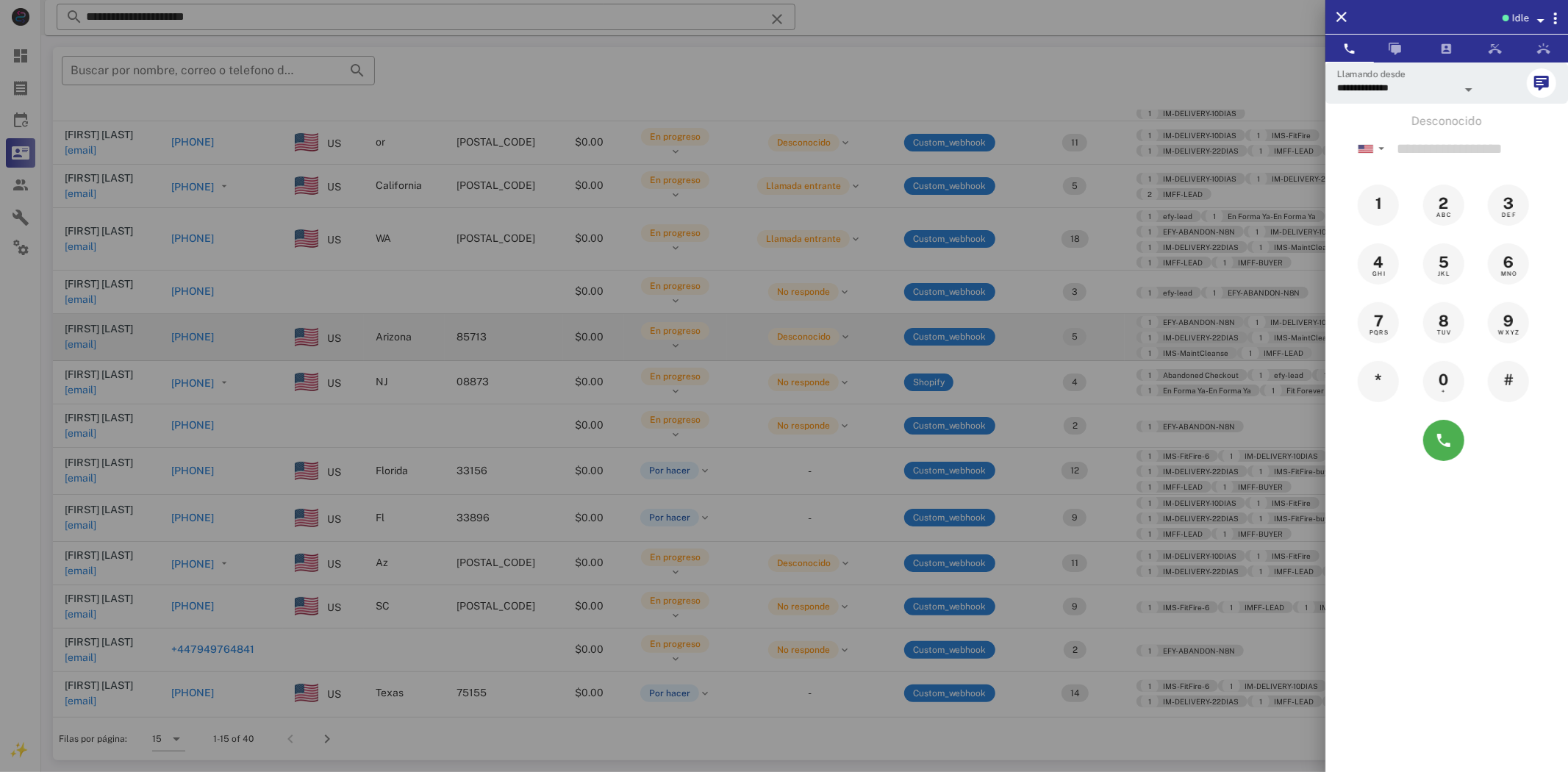 click at bounding box center [784, 386] 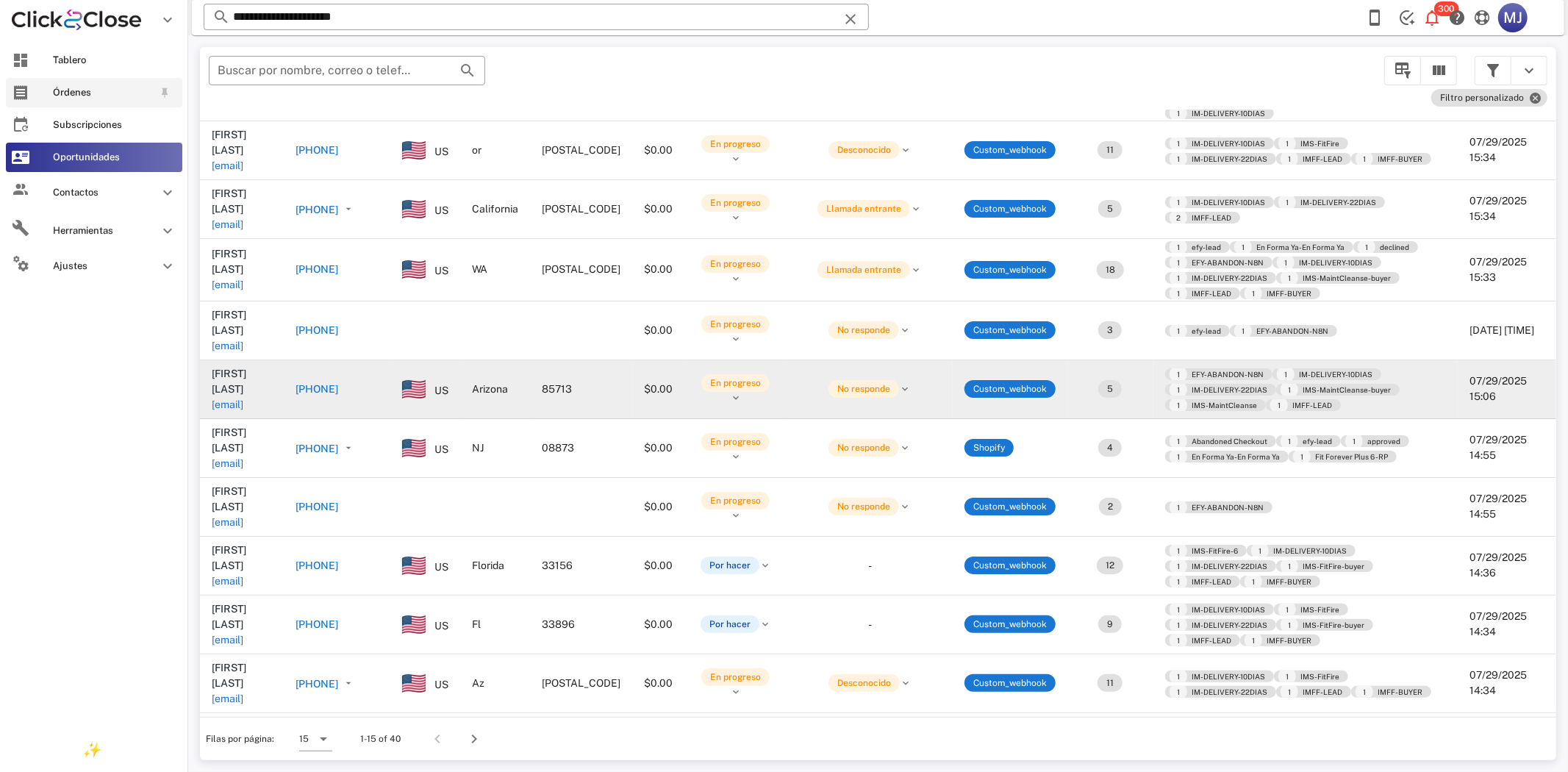 click on "Órdenes" at bounding box center (94, 93) 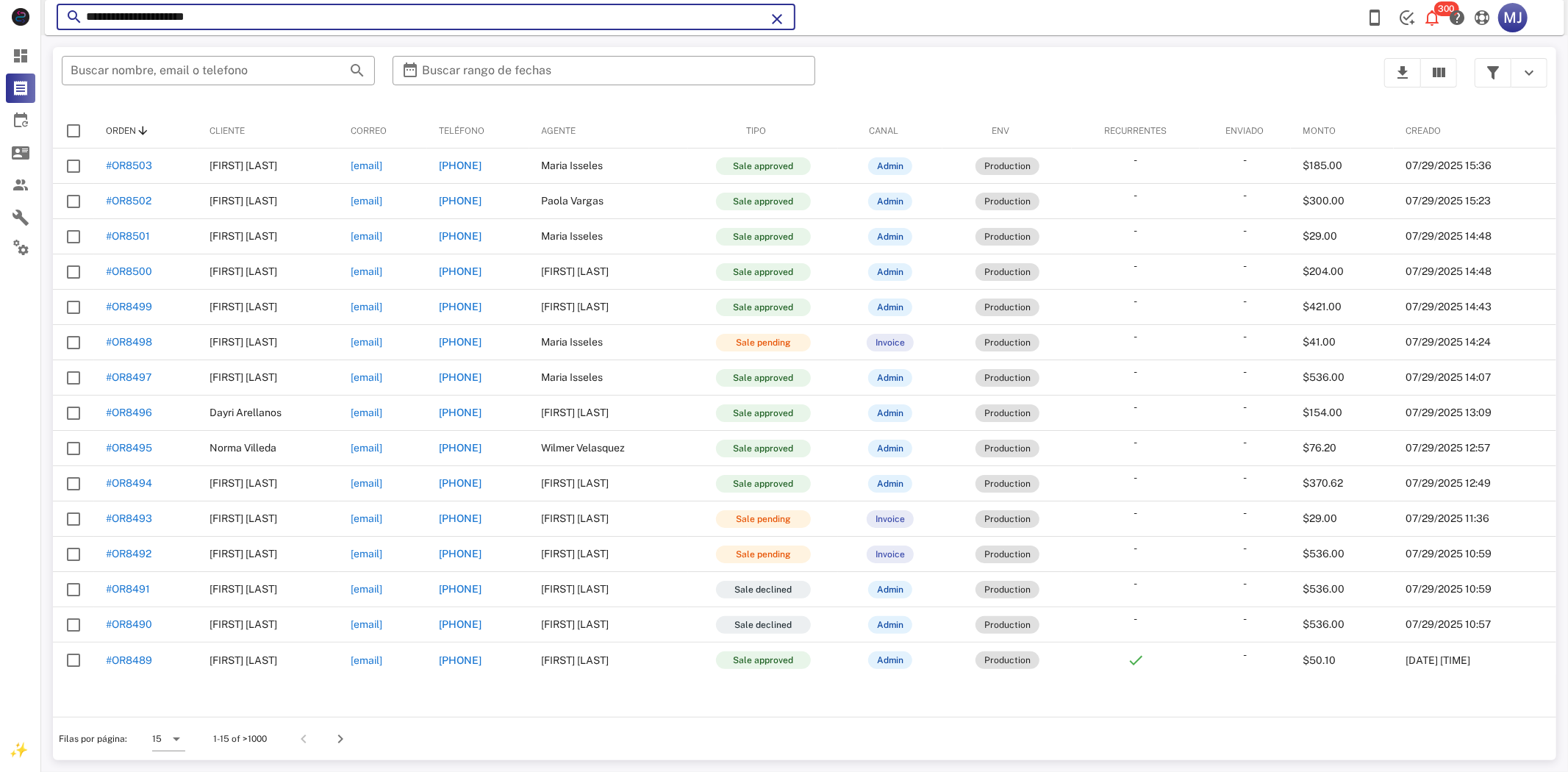 drag, startPoint x: 157, startPoint y: 2, endPoint x: 68, endPoint y: -2, distance: 89.08984 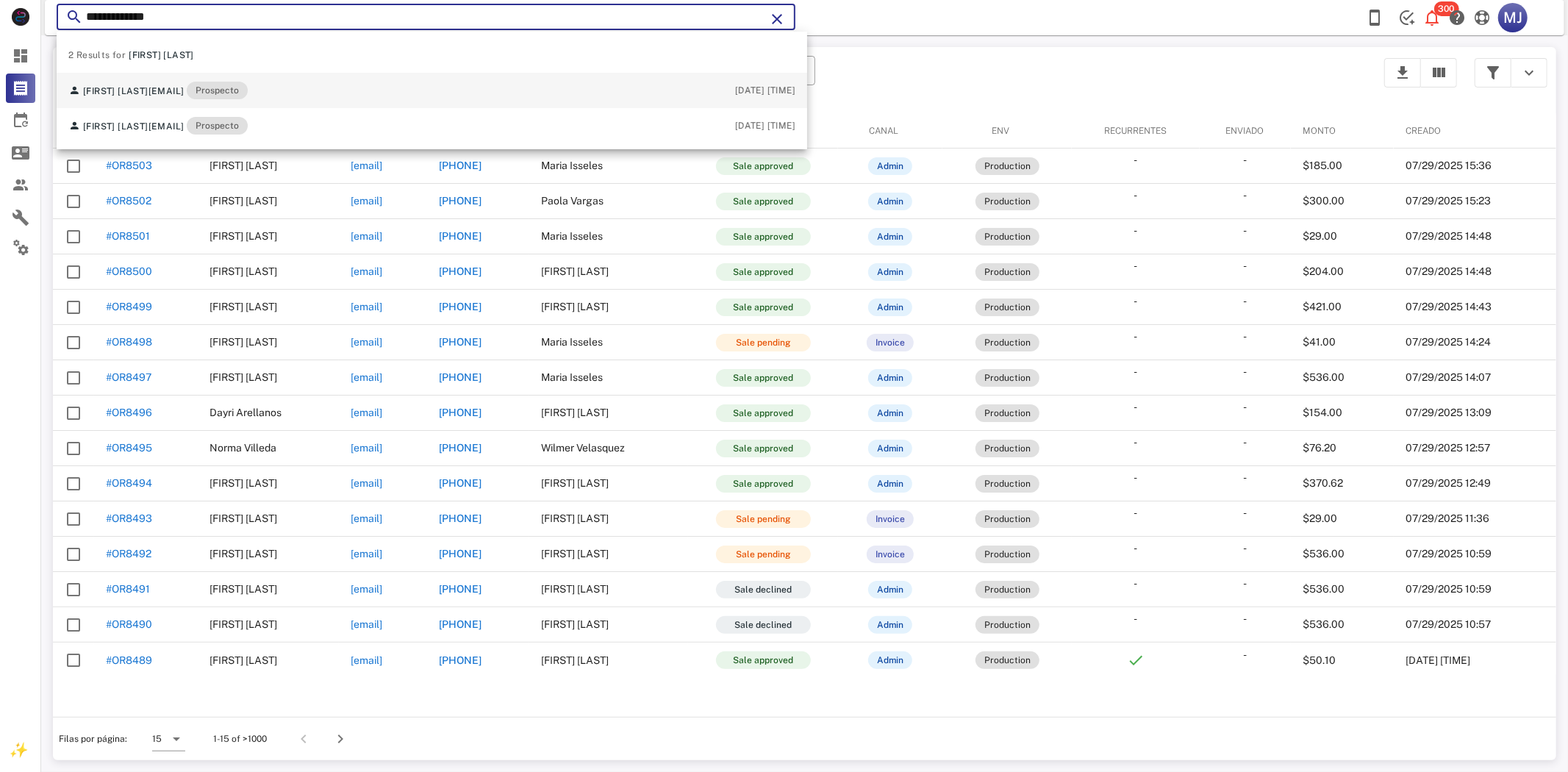 type on "**********" 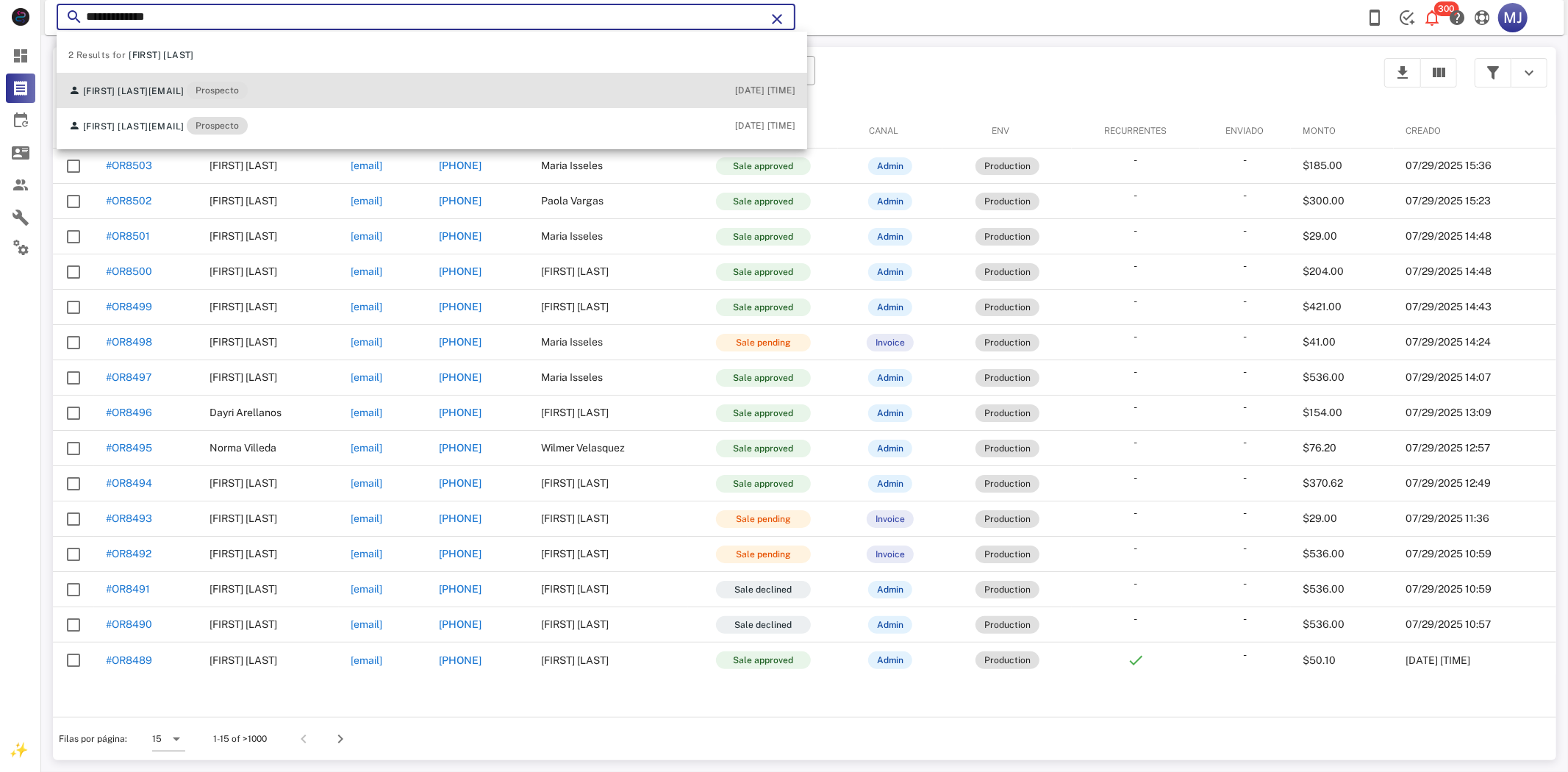 click on "[EMAIL]" at bounding box center (166, 91) 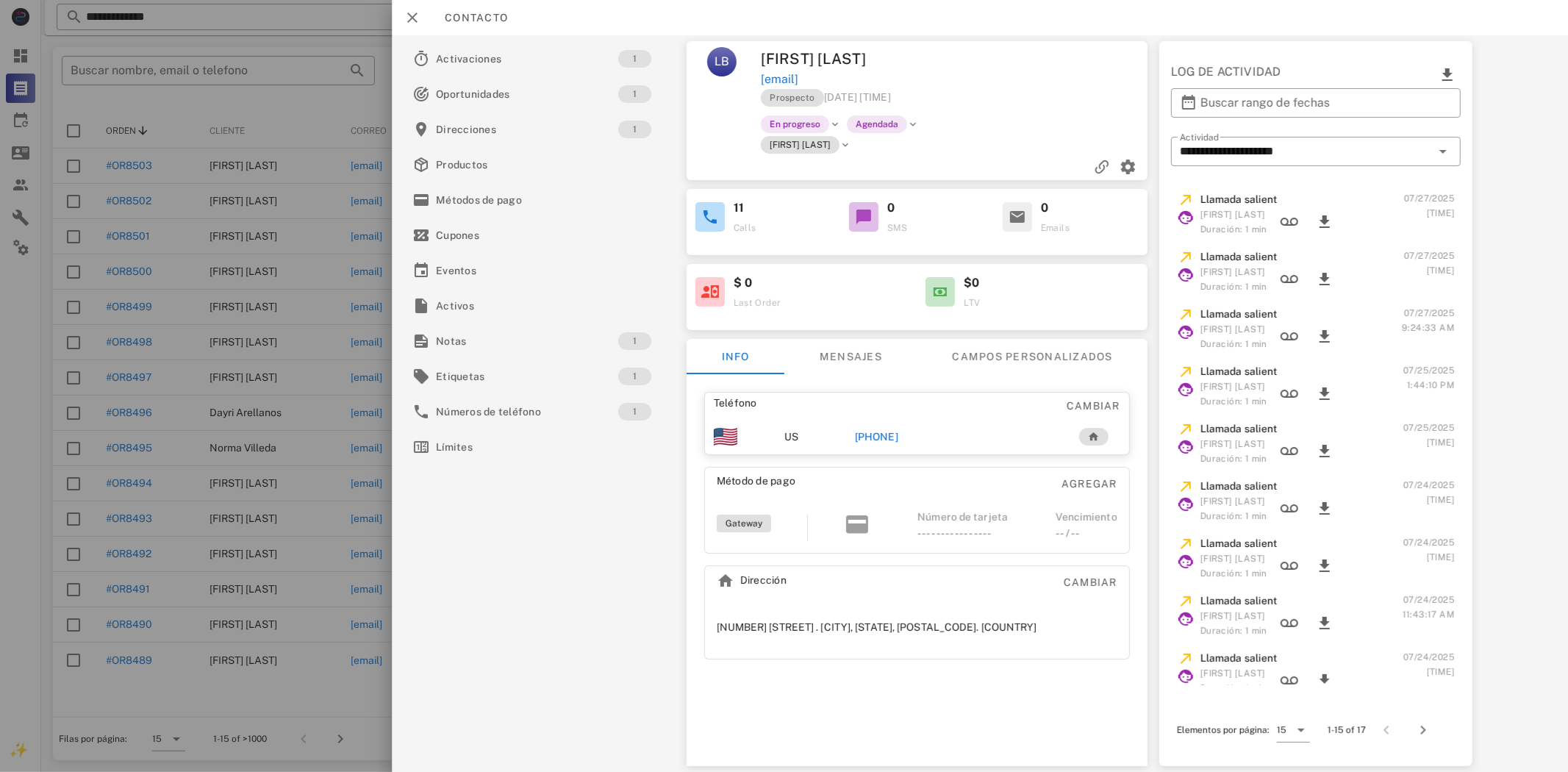 click on "[PHONE]" at bounding box center (876, 437) 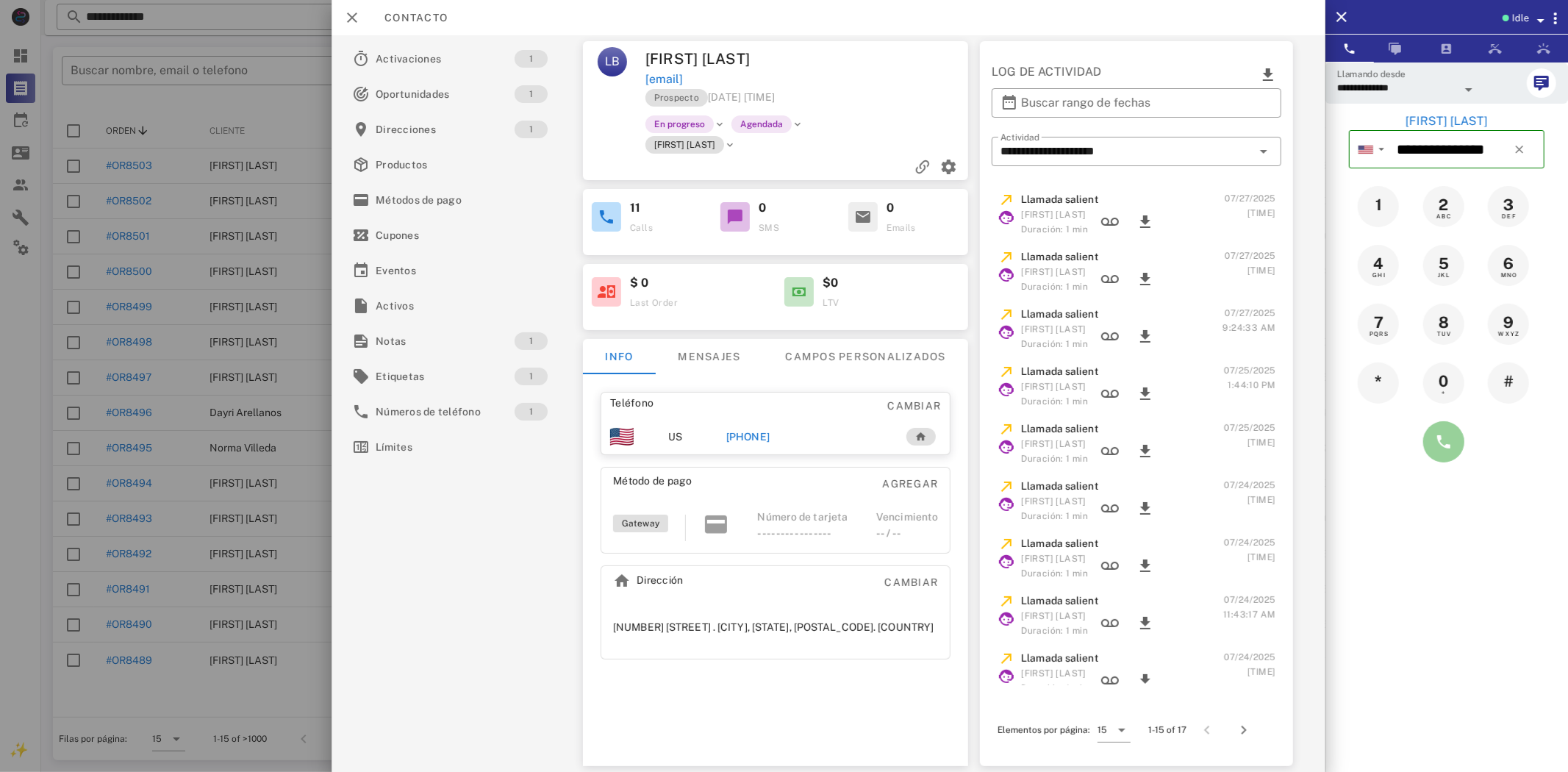 click at bounding box center [1444, 442] 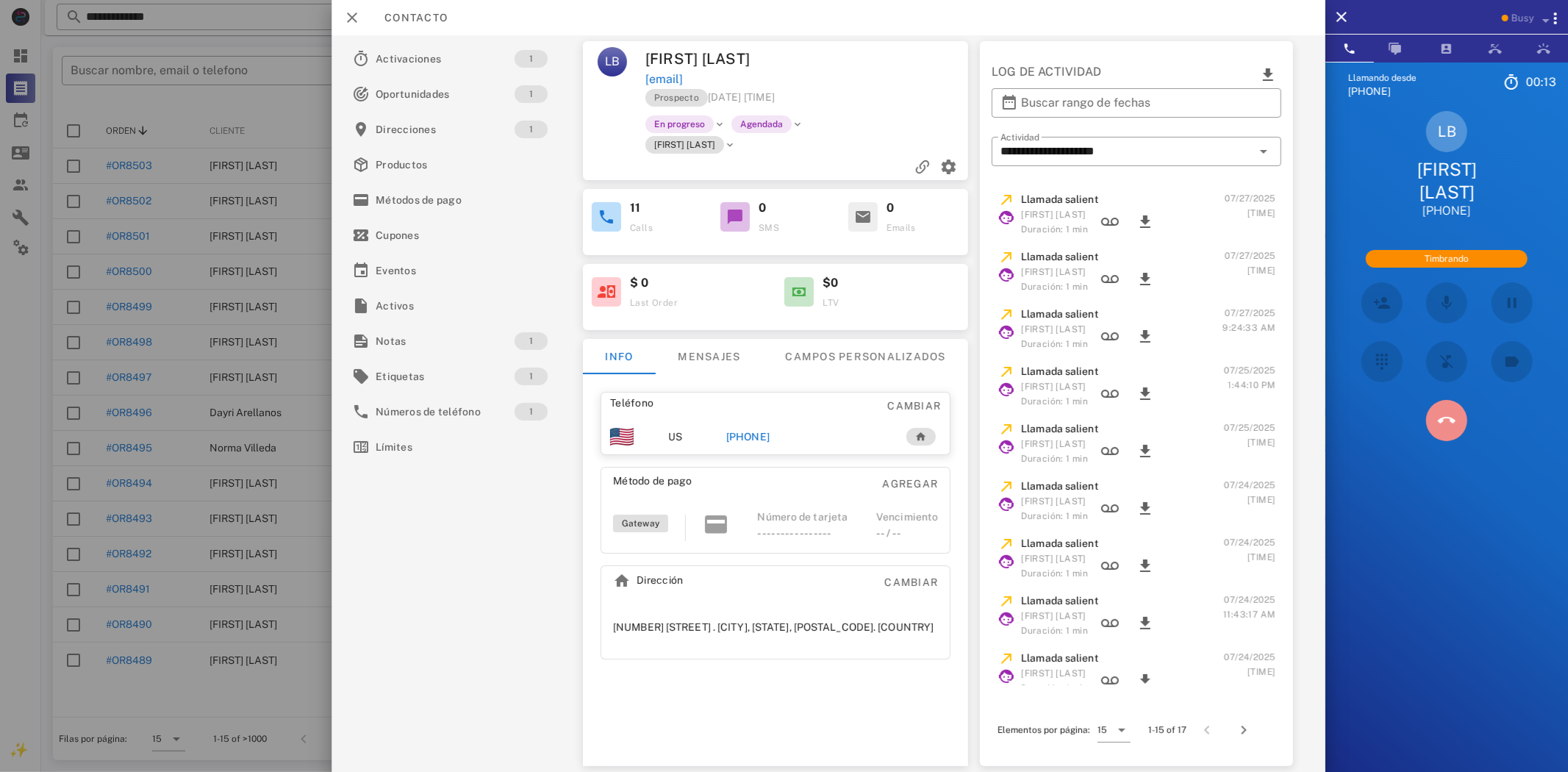 click at bounding box center [1447, 421] 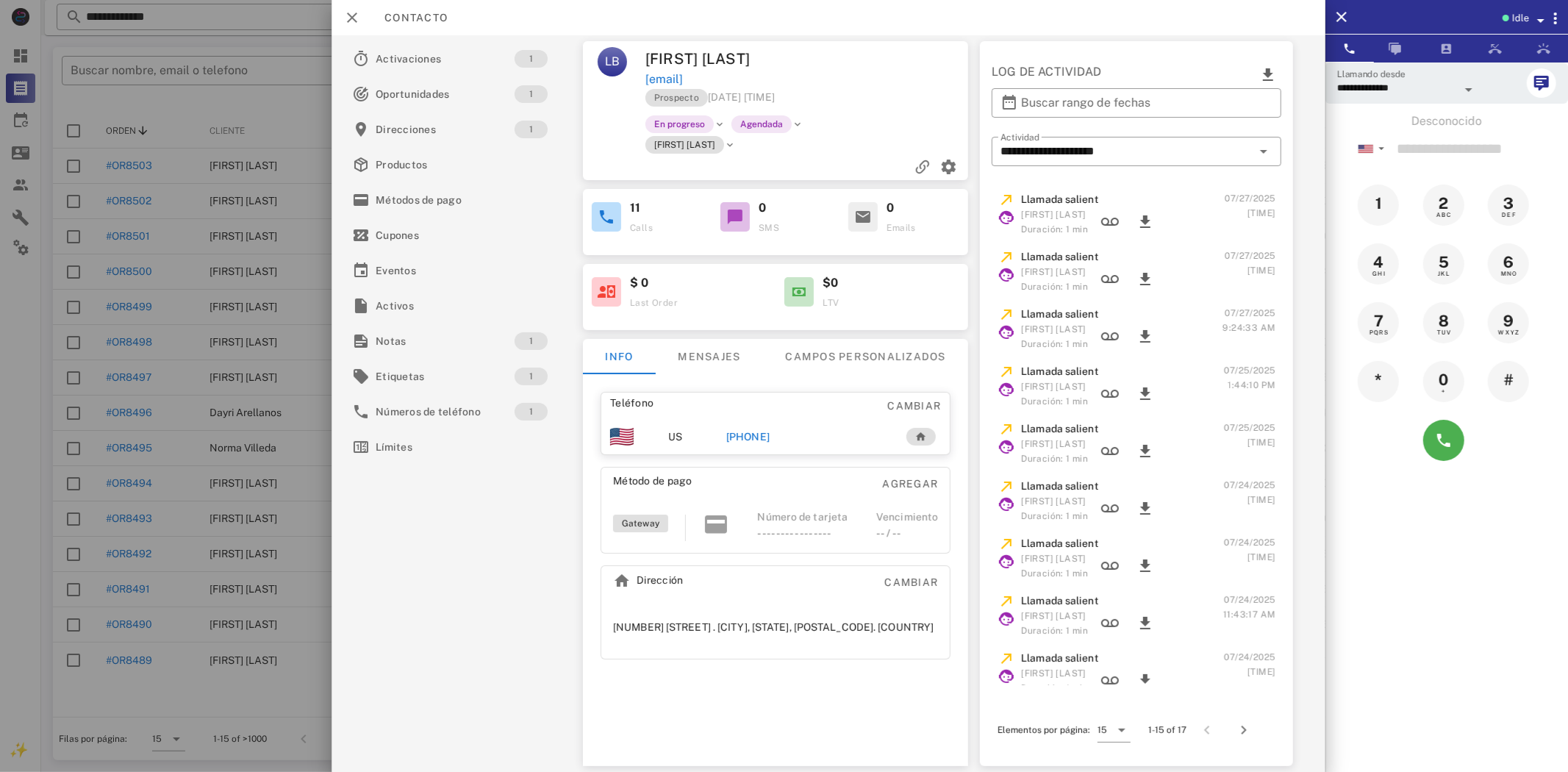 click on "[PHONE]" at bounding box center (748, 437) 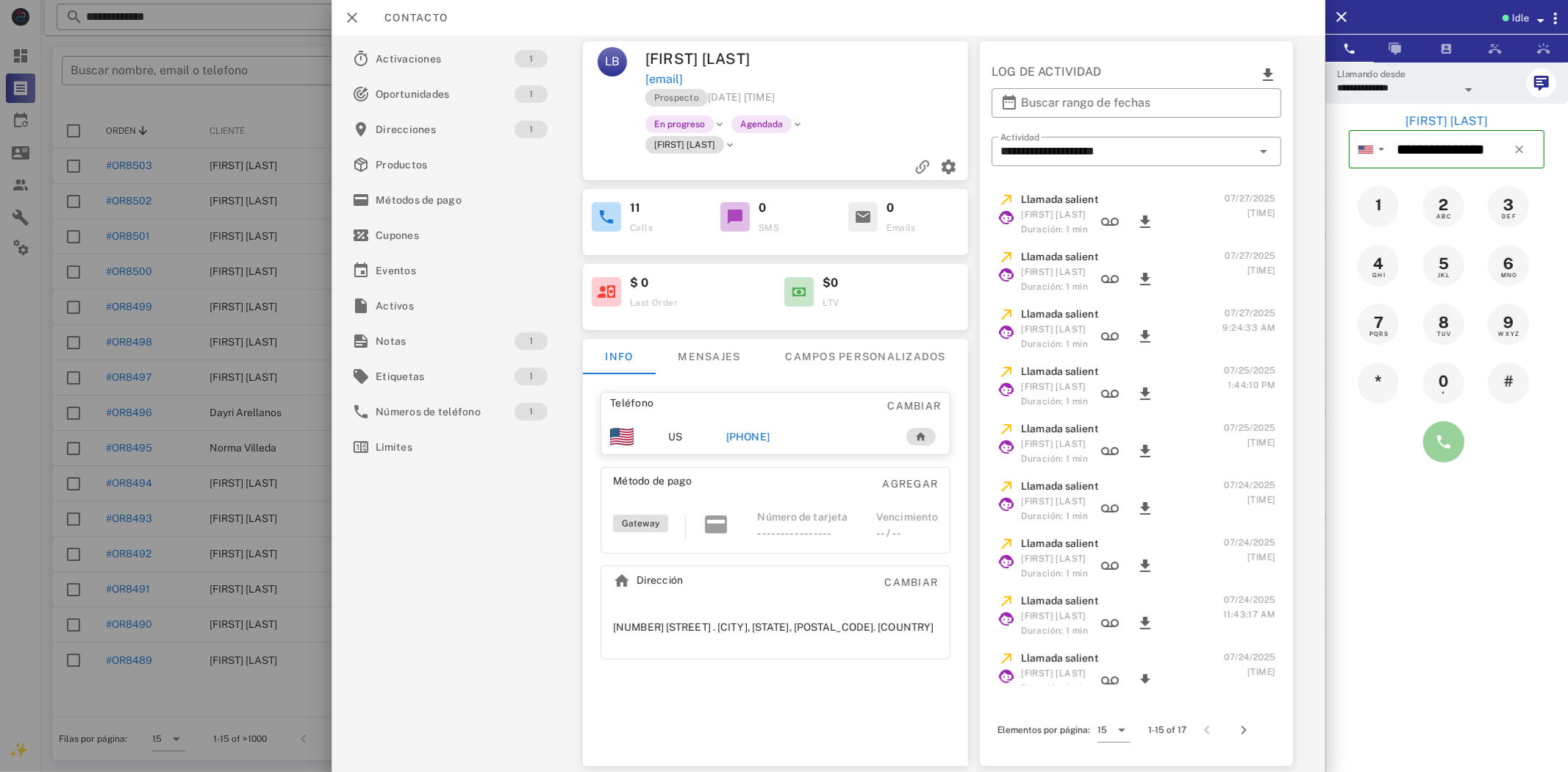 click at bounding box center (1444, 442) 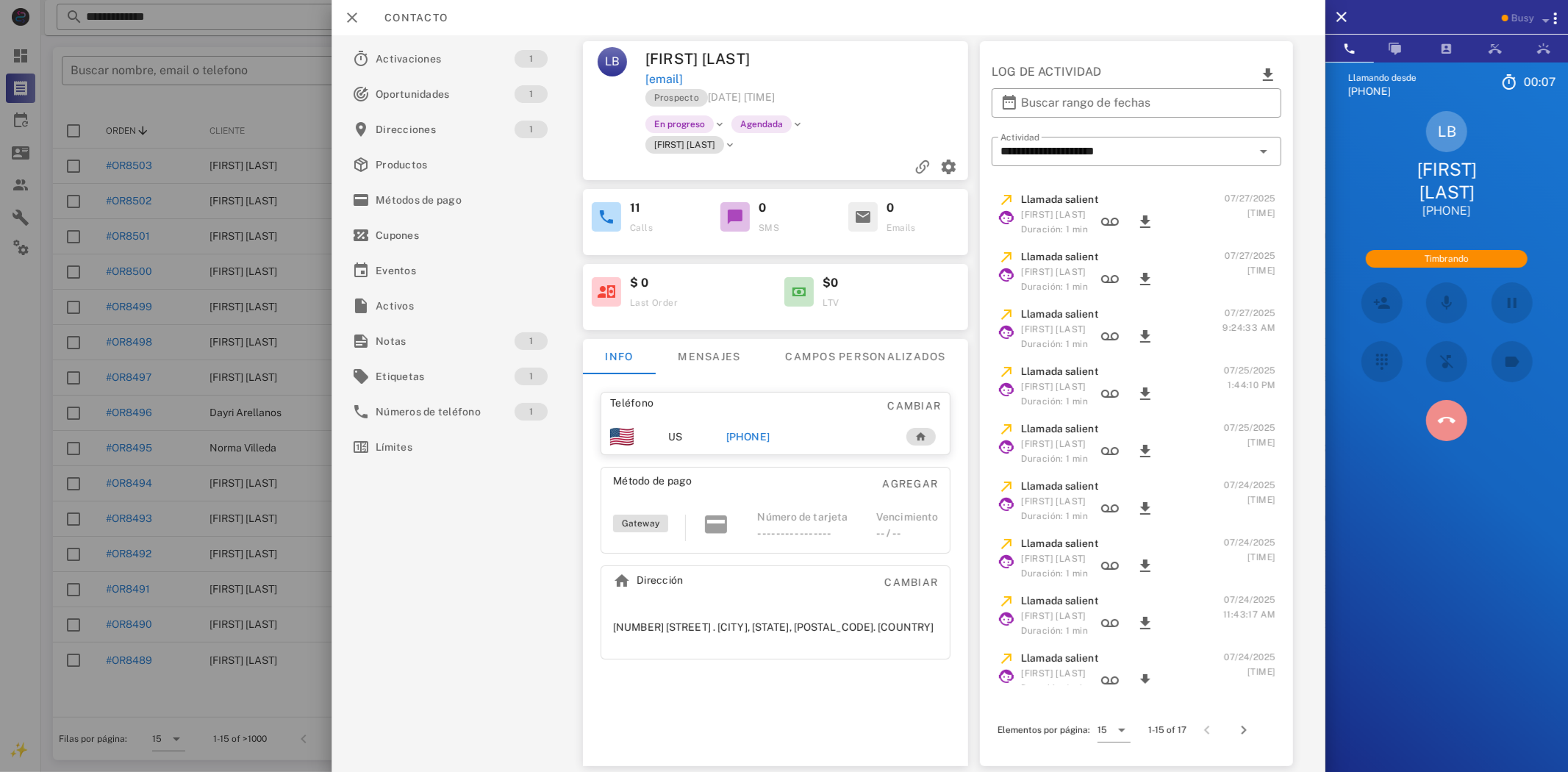 click at bounding box center [1447, 421] 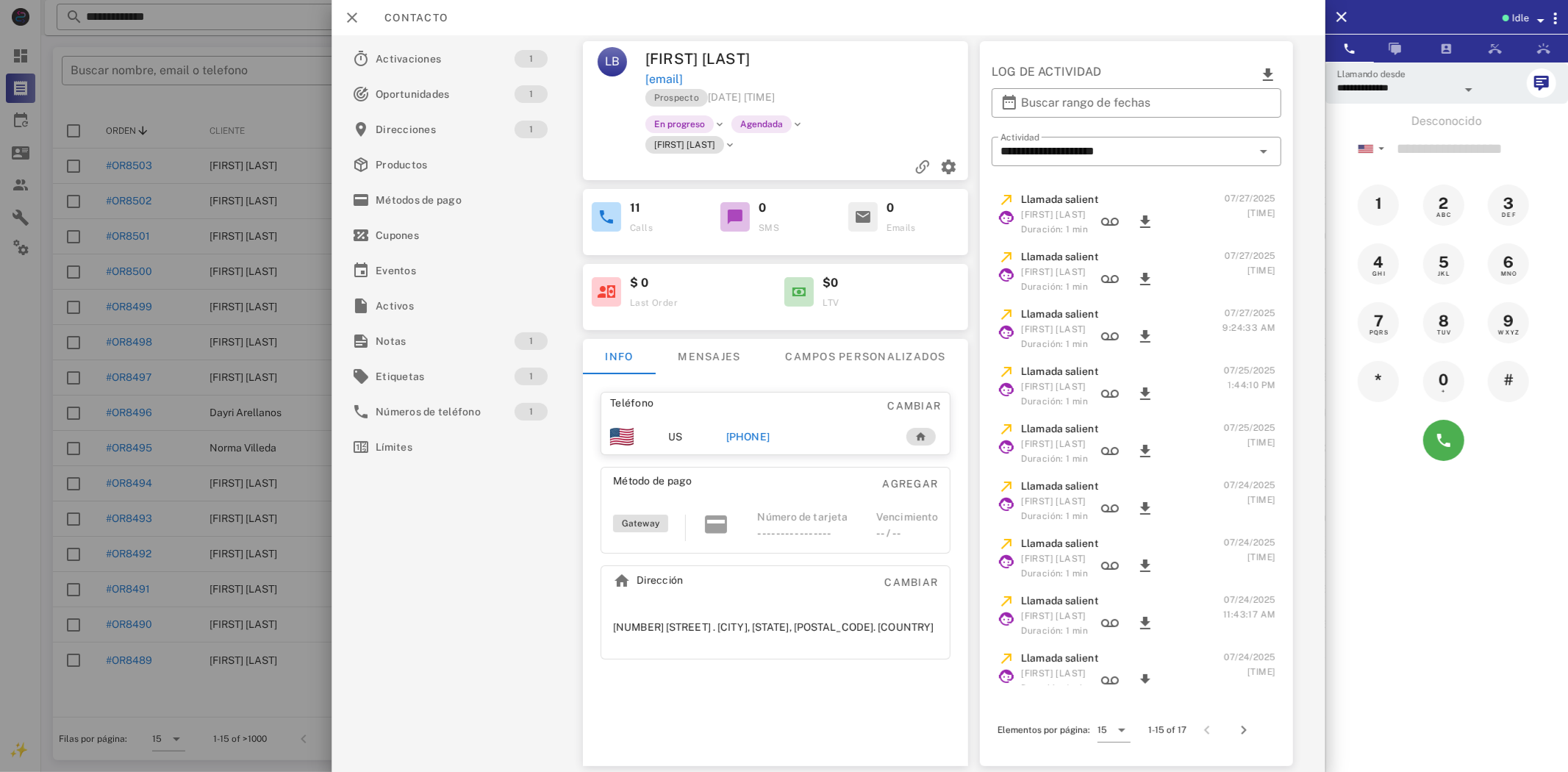click on "[PHONE]" at bounding box center (748, 437) 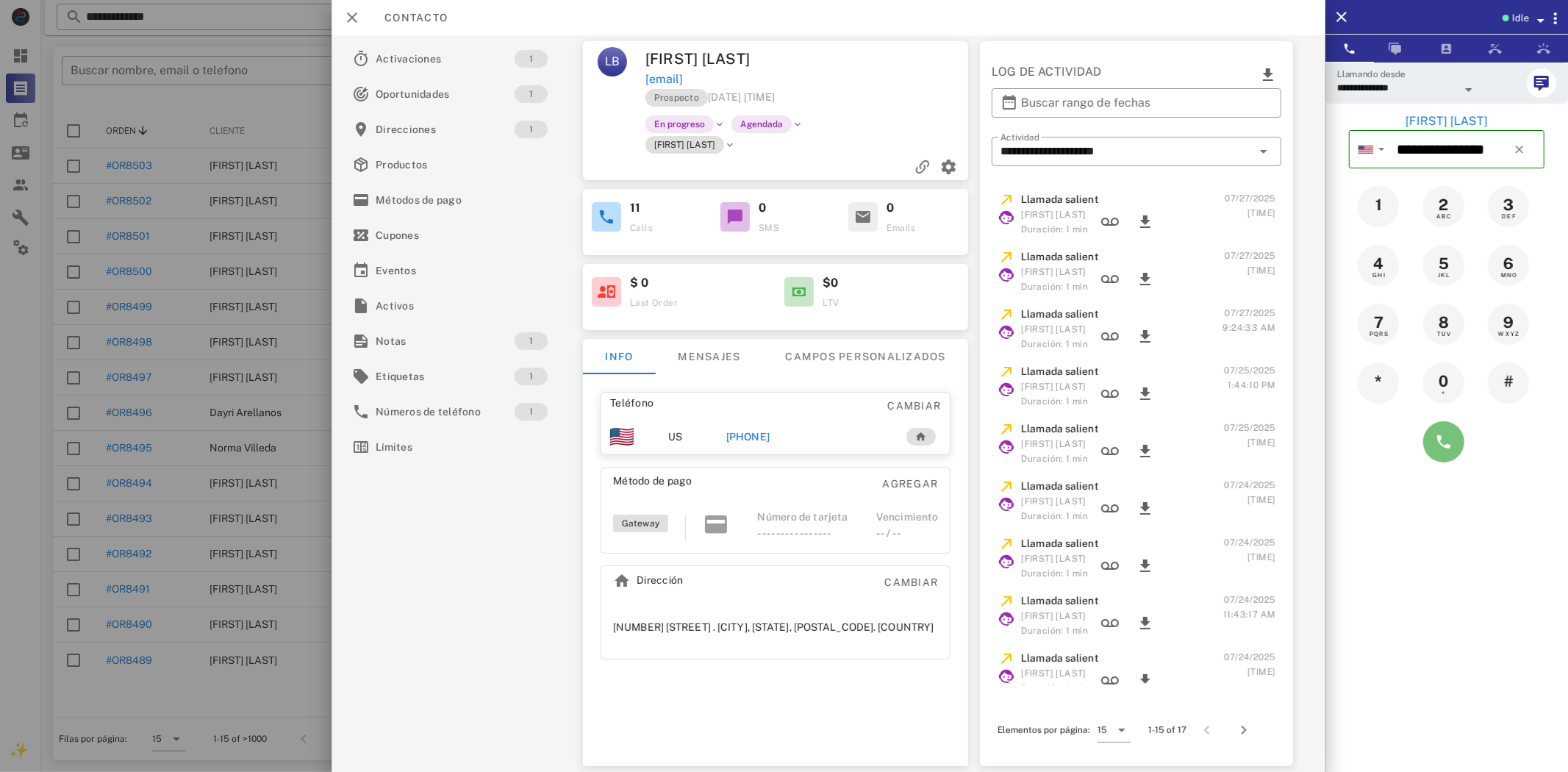 click at bounding box center (1444, 442) 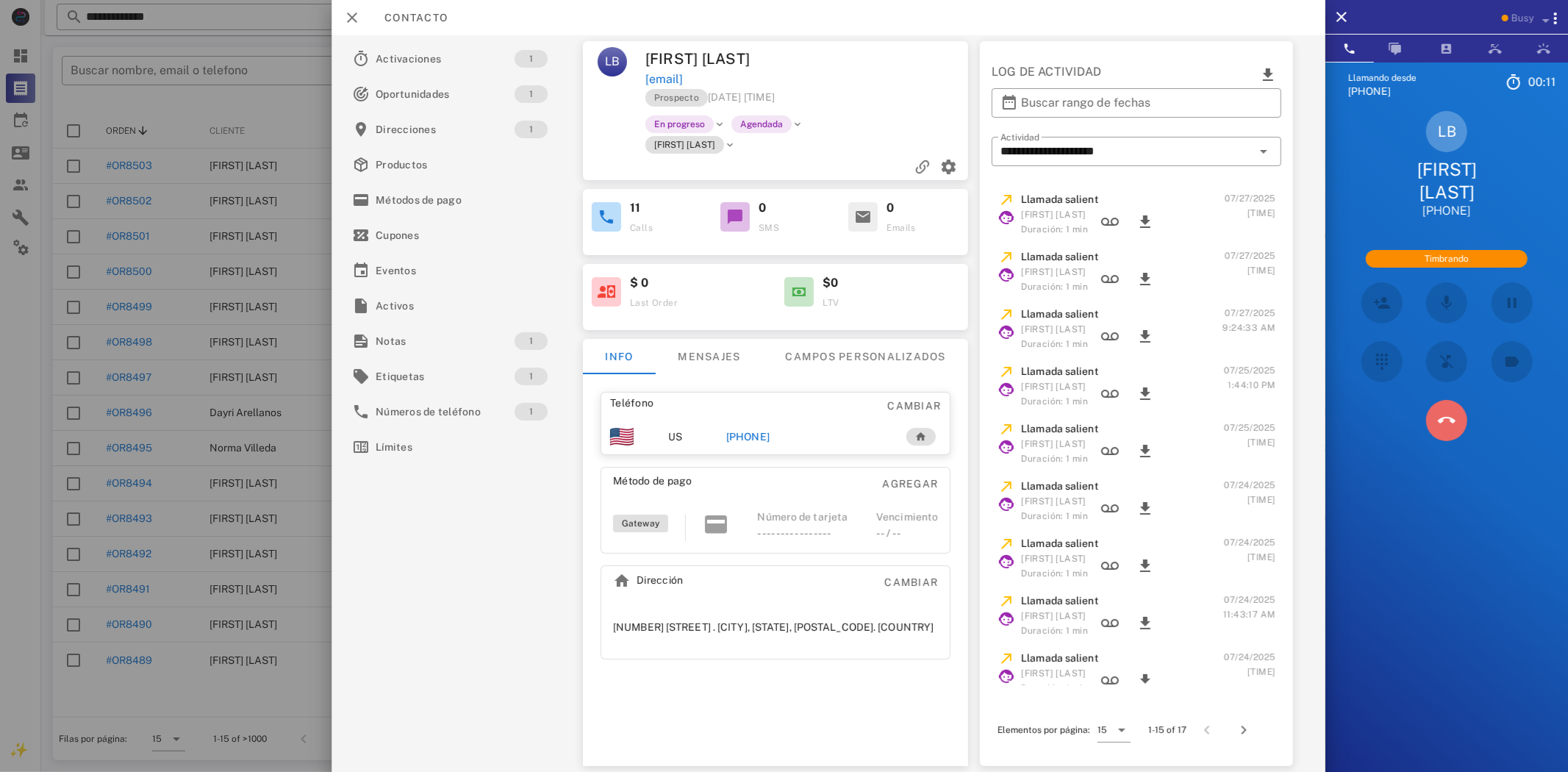 drag, startPoint x: 1445, startPoint y: 393, endPoint x: 689, endPoint y: 160, distance: 791.091 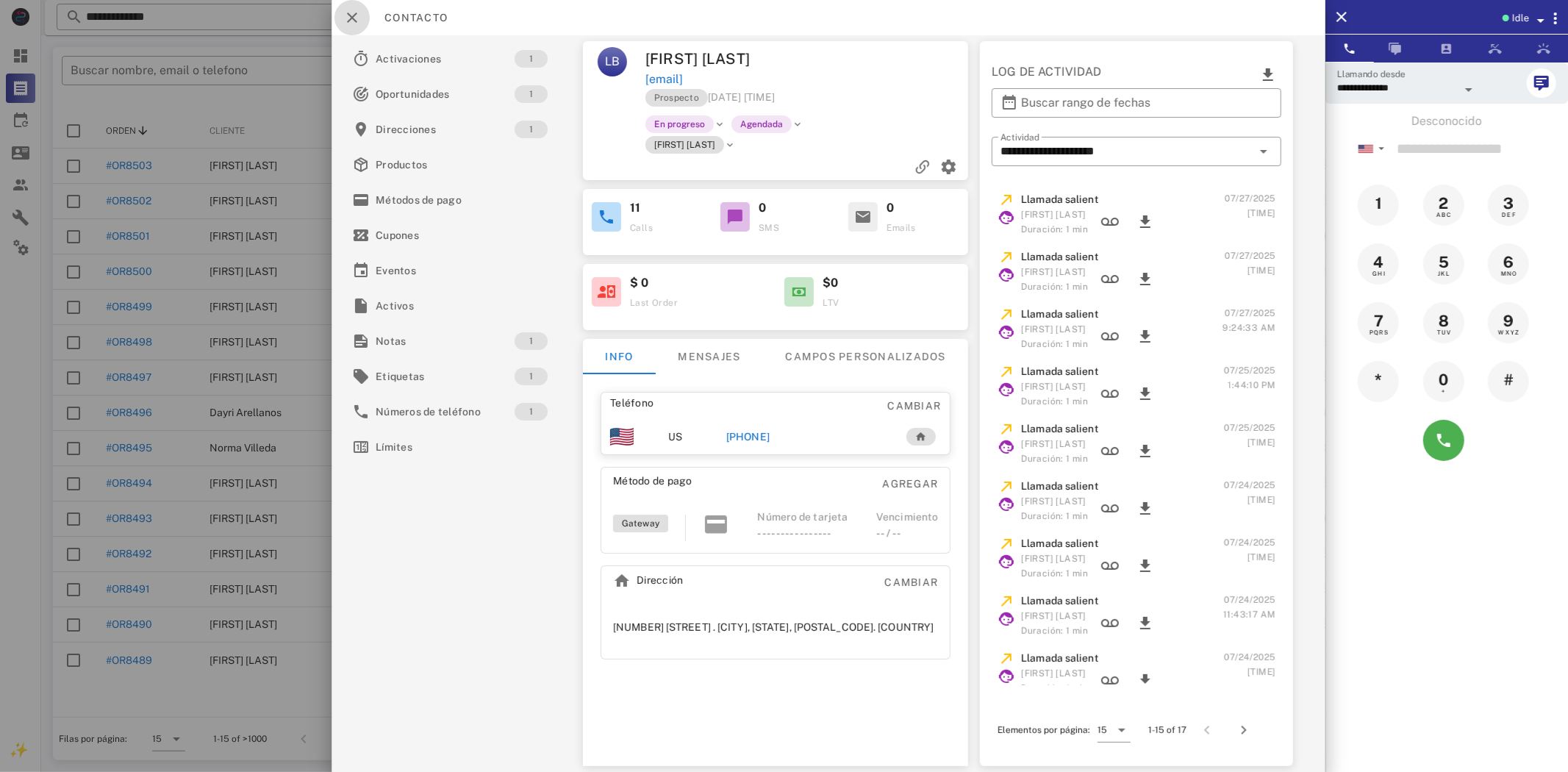 drag, startPoint x: 357, startPoint y: 22, endPoint x: 364, endPoint y: 27, distance: 8.602325 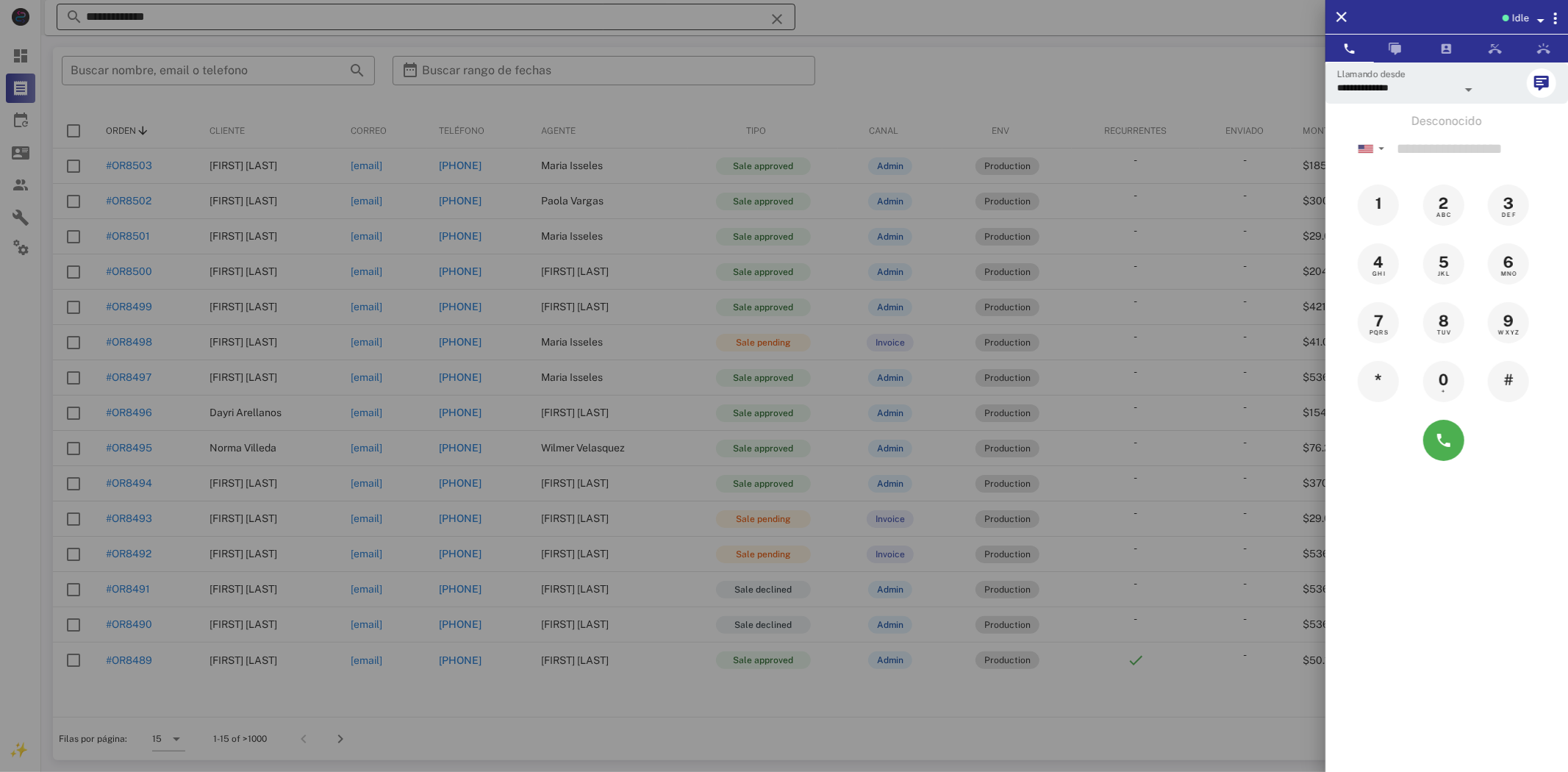 click at bounding box center [784, 386] 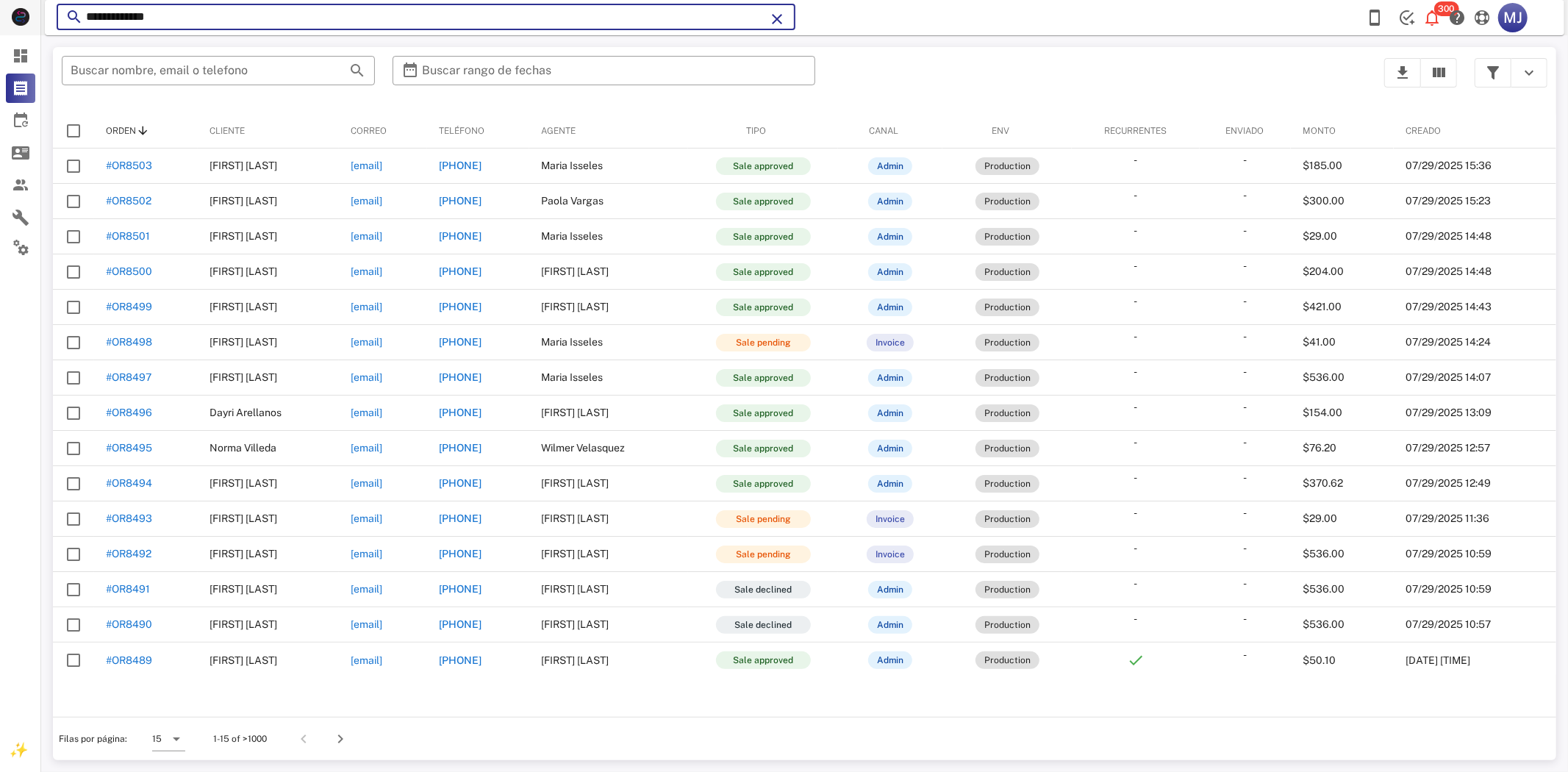 drag, startPoint x: 487, startPoint y: 15, endPoint x: 39, endPoint y: 10, distance: 448.0279 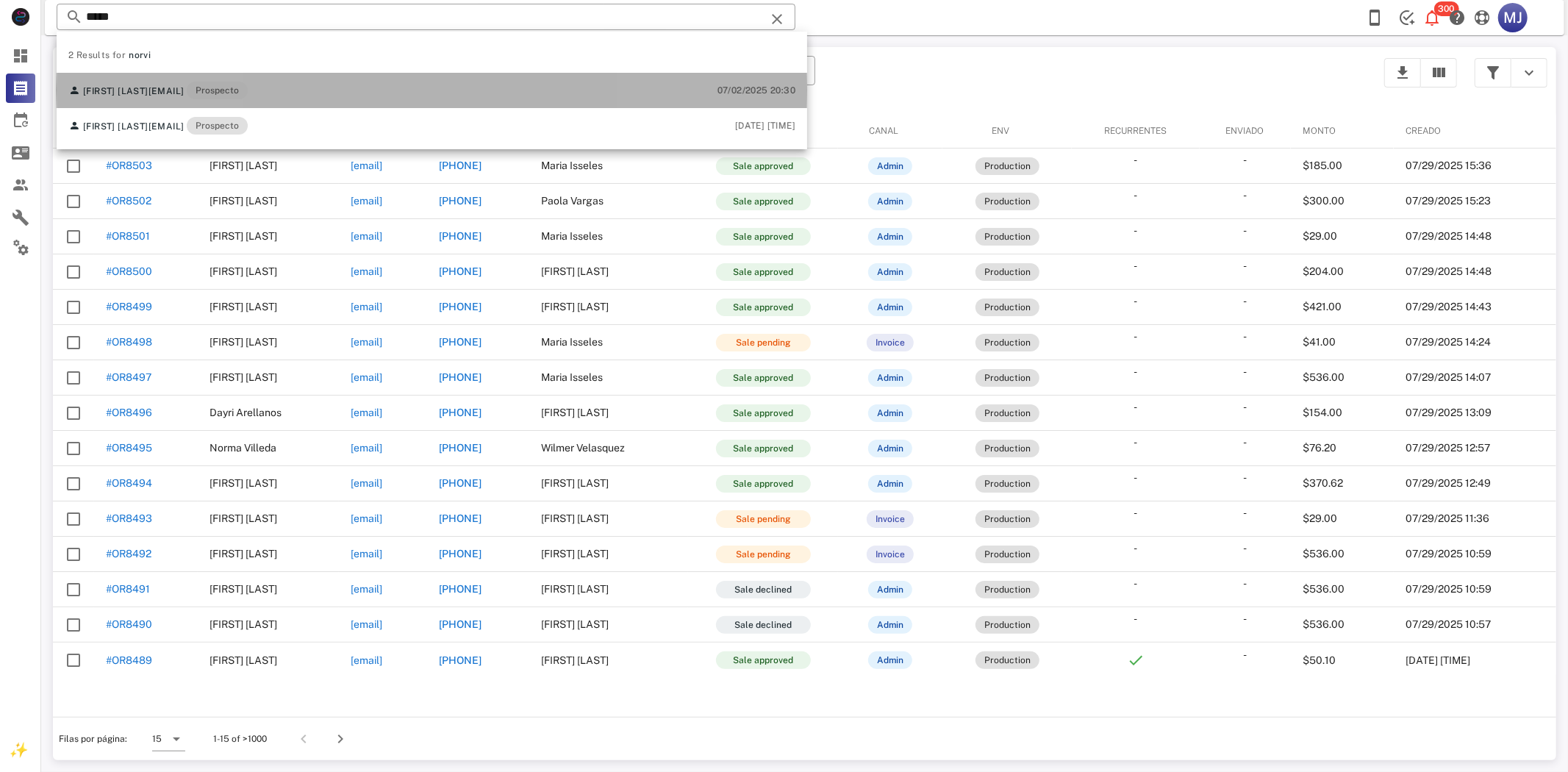 click on "[FIRST] [LAST] [EMAIL] Prospecto" at bounding box center (158, 90) 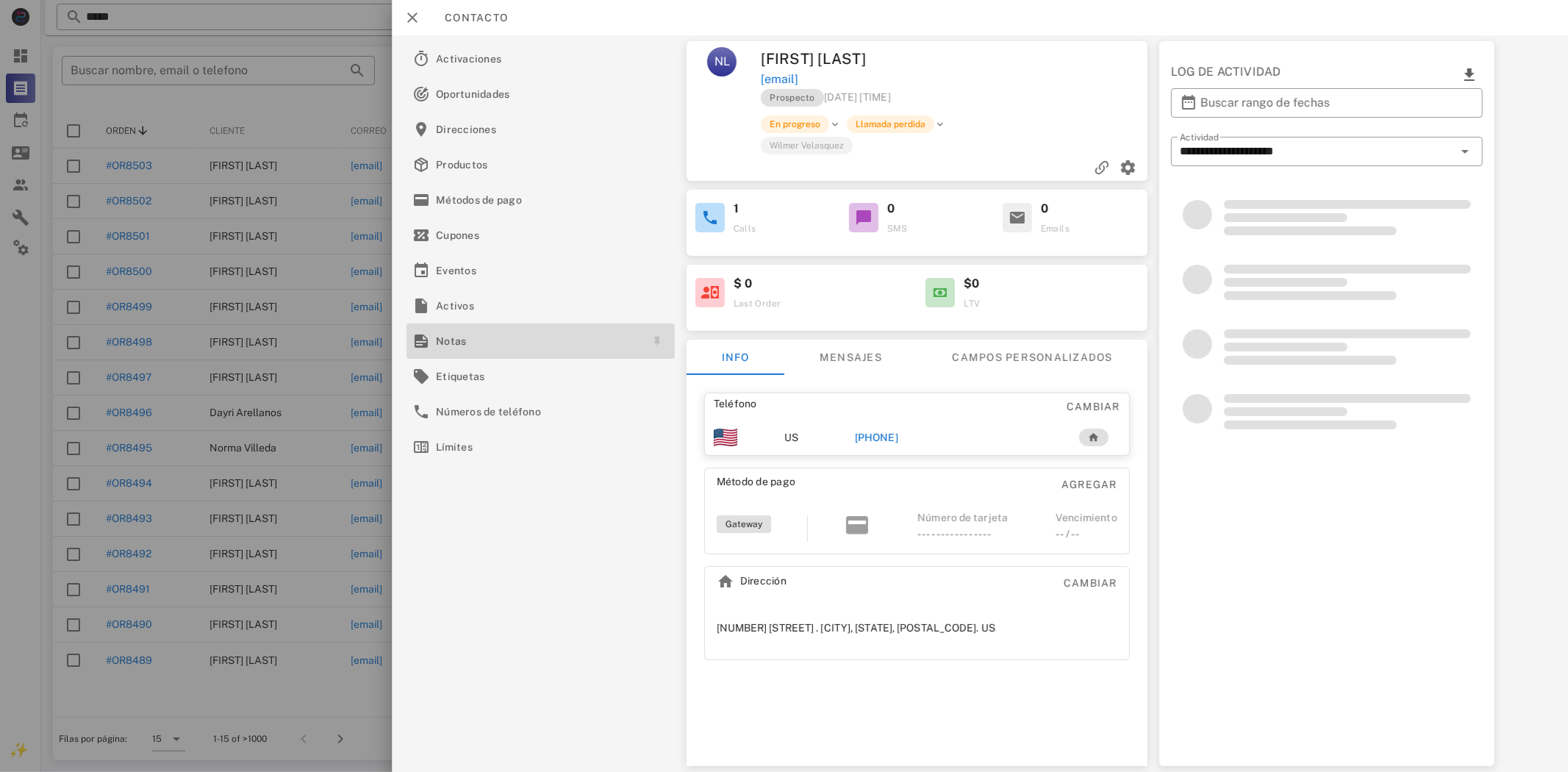 click on "Notas" at bounding box center [537, 341] 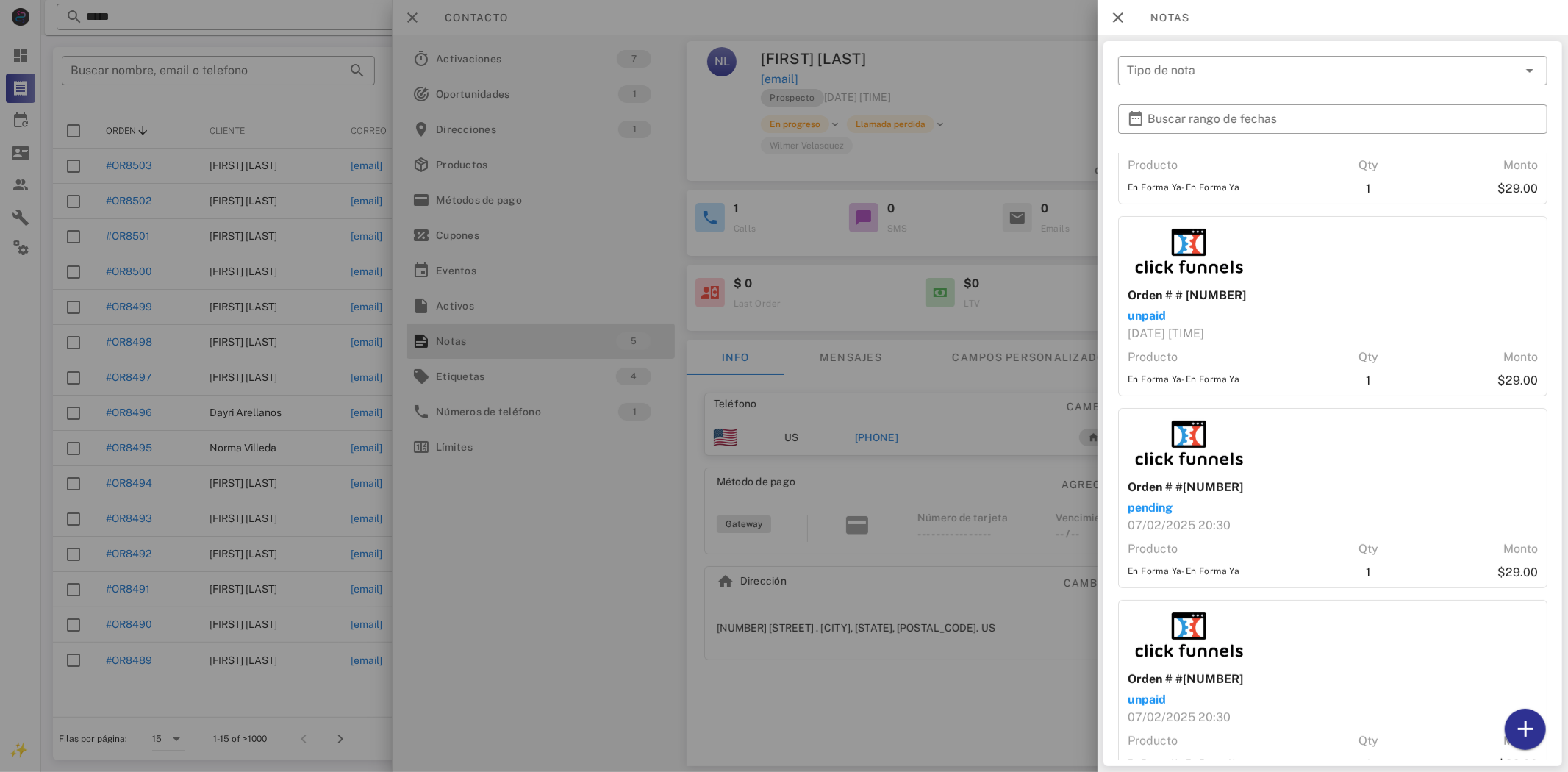 scroll, scrollTop: 357, scrollLeft: 0, axis: vertical 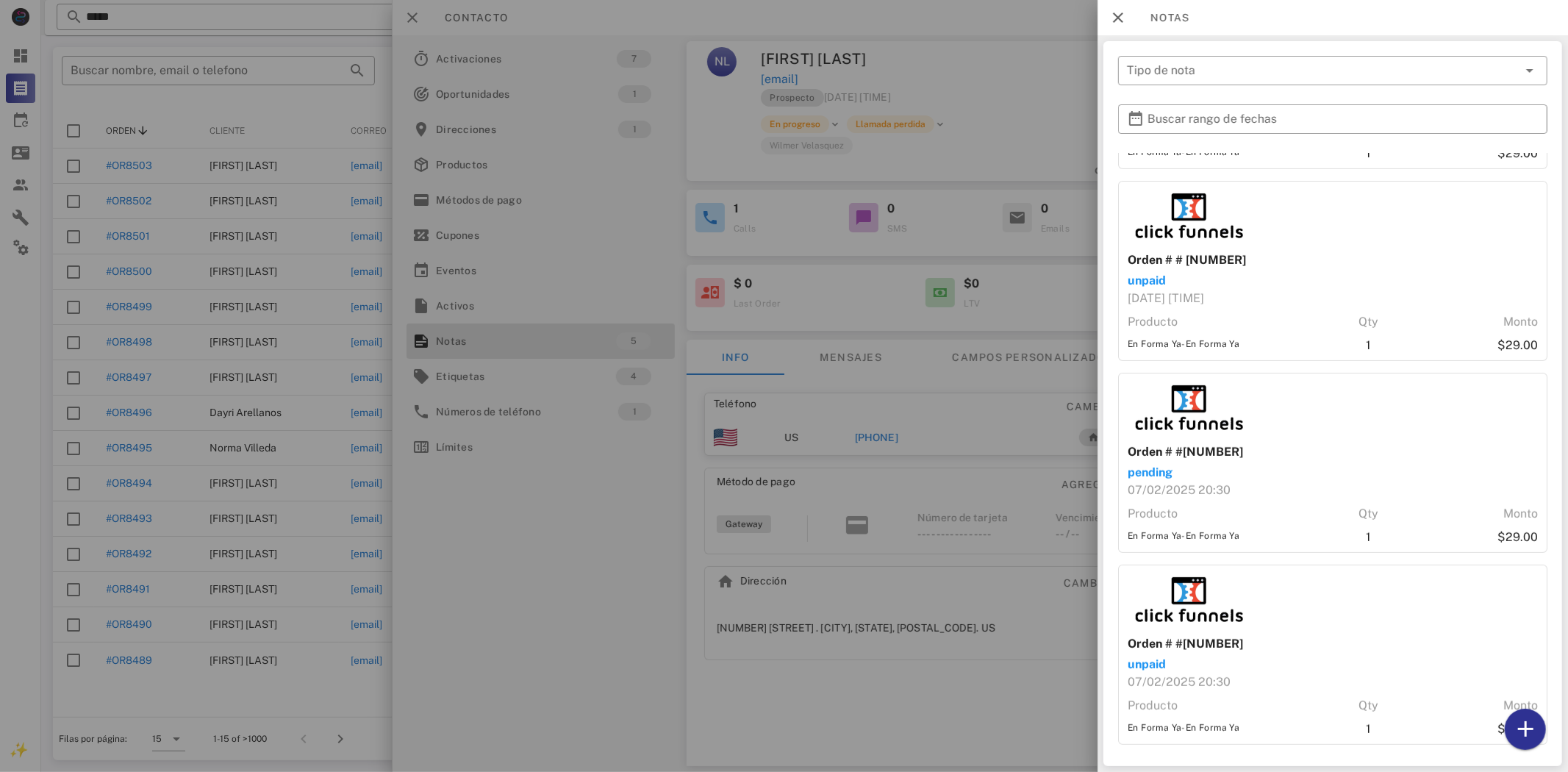 click at bounding box center (784, 386) 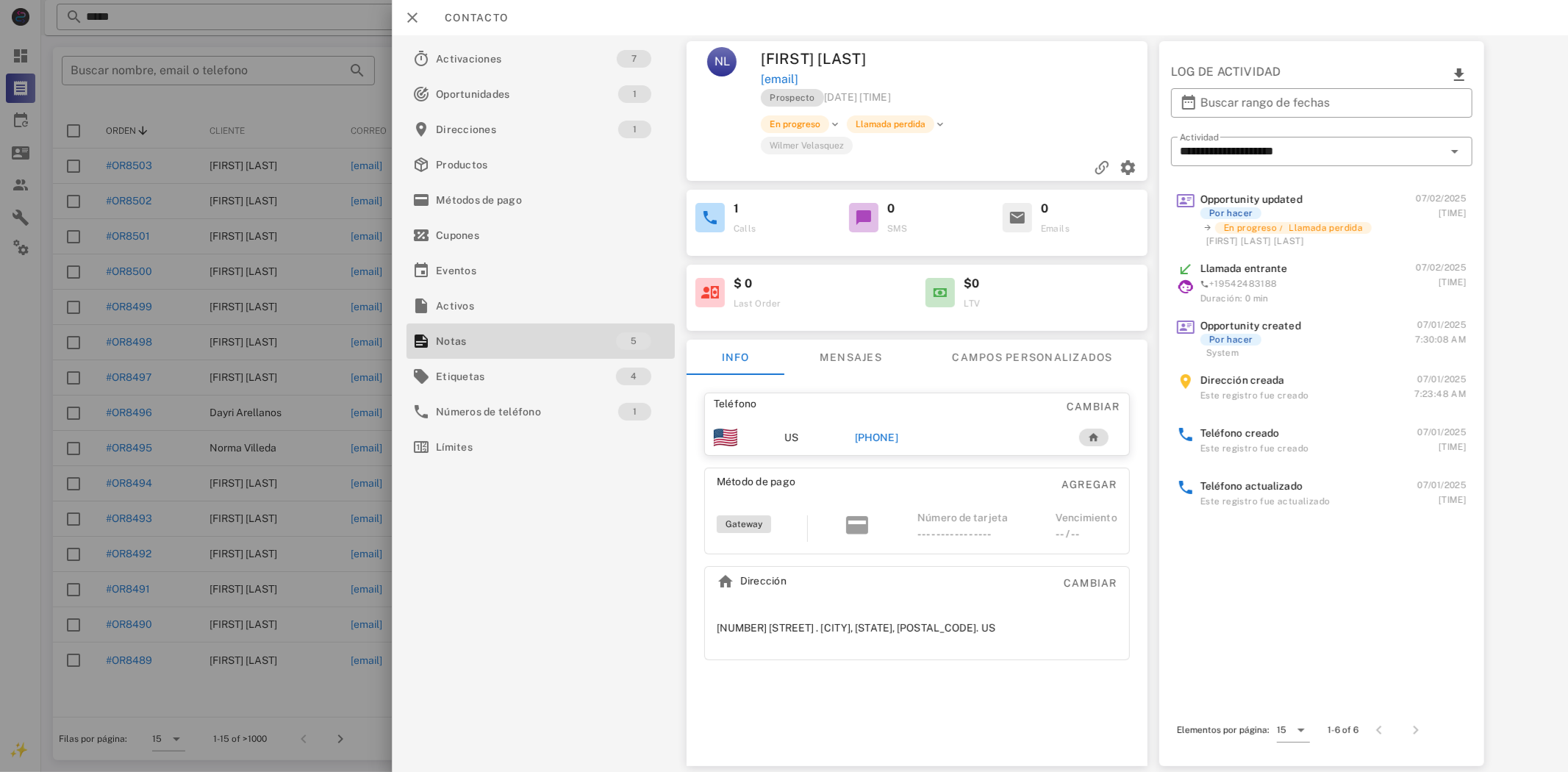 click at bounding box center [784, 386] 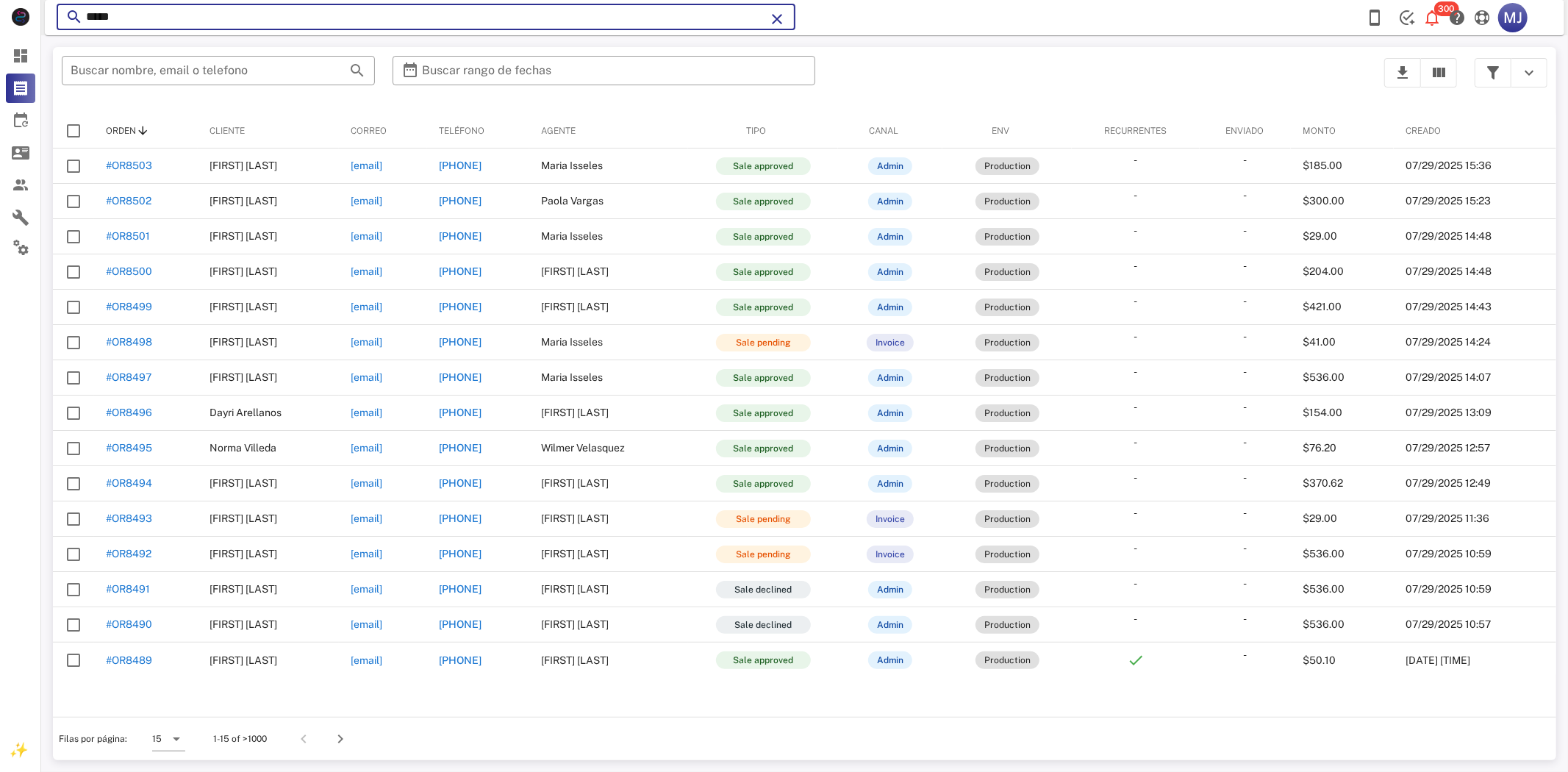 click on "*****" at bounding box center [426, 17] 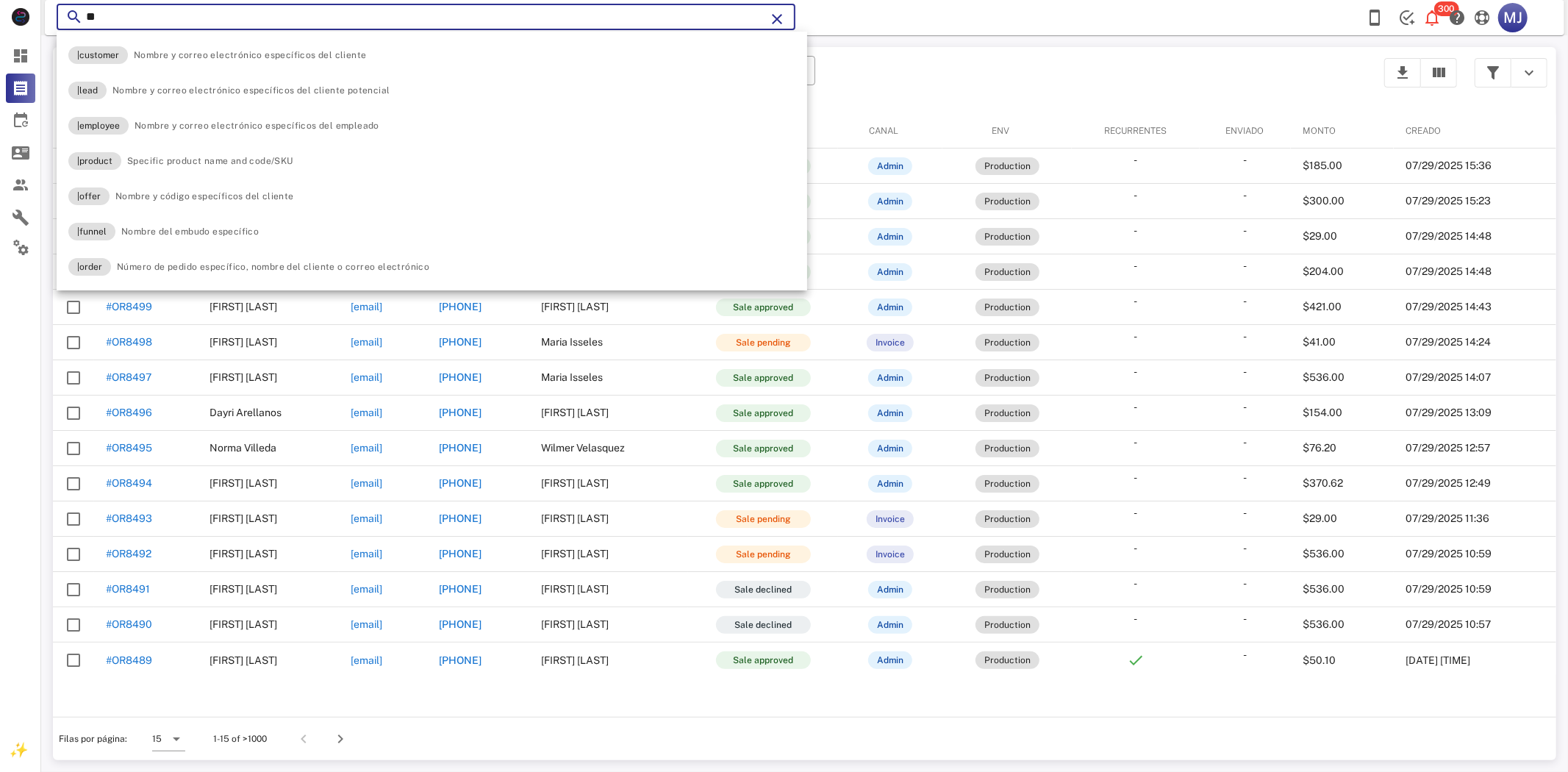 type on "*" 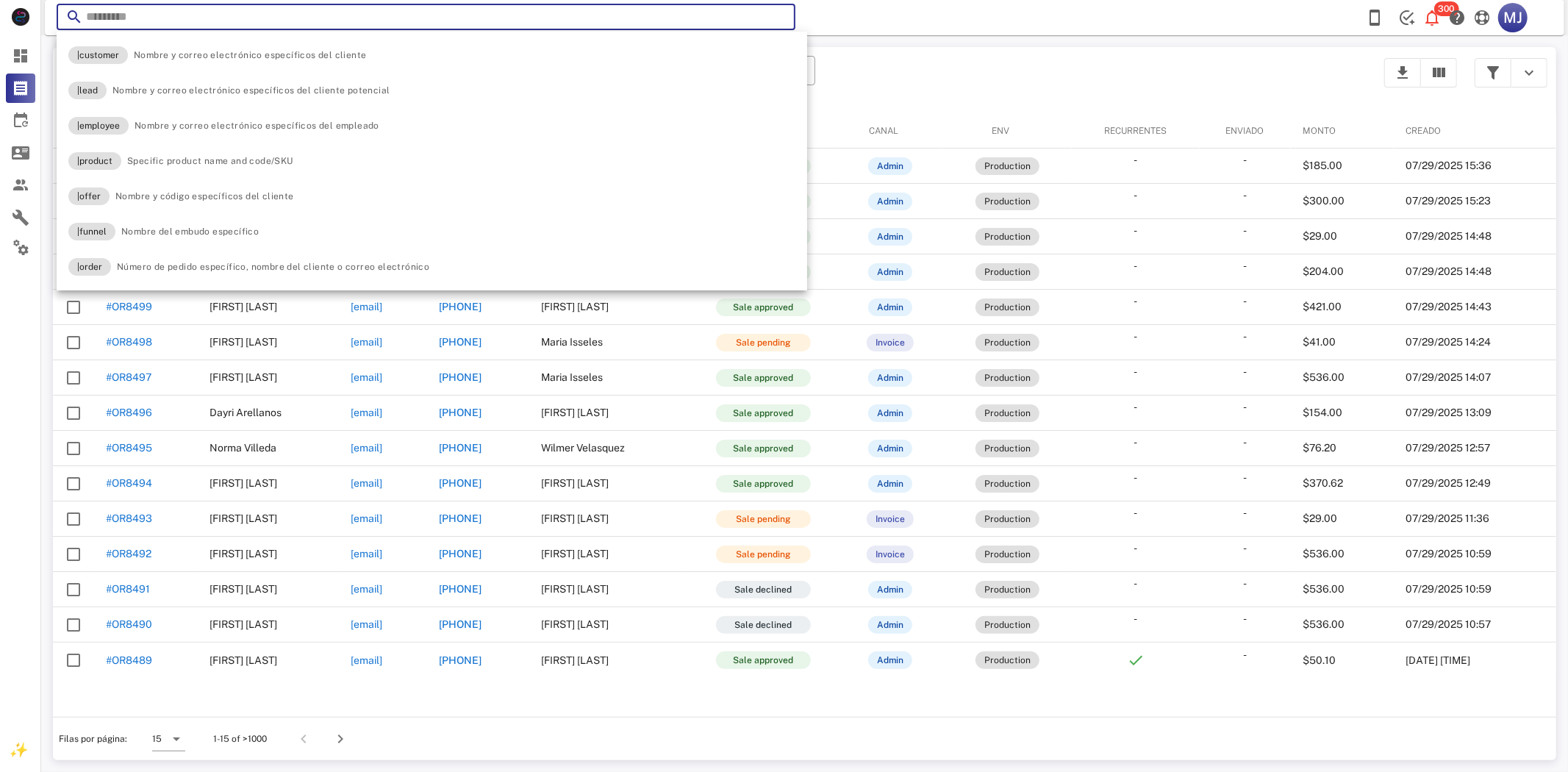 click at bounding box center [426, 17] 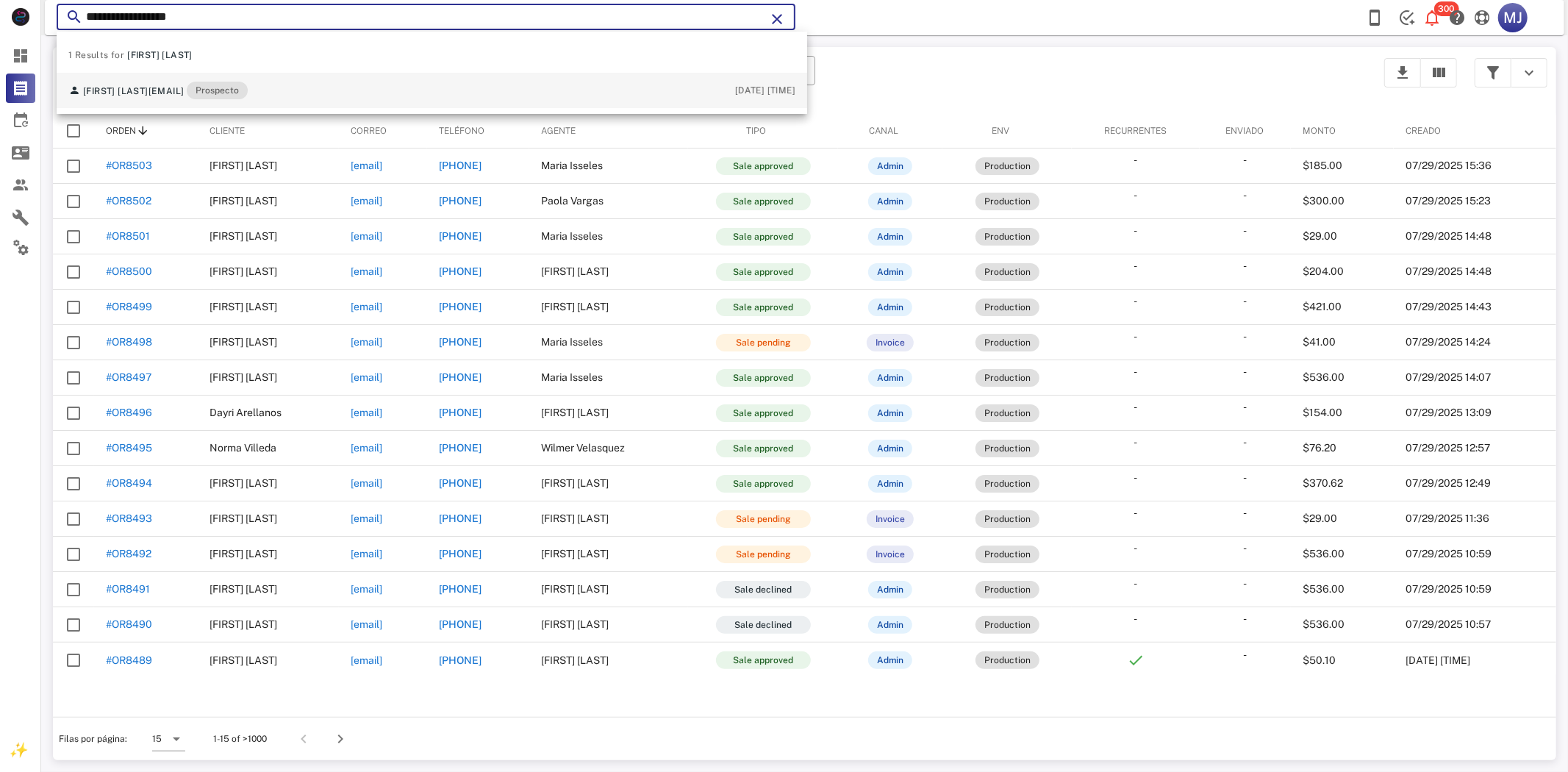 type on "**********" 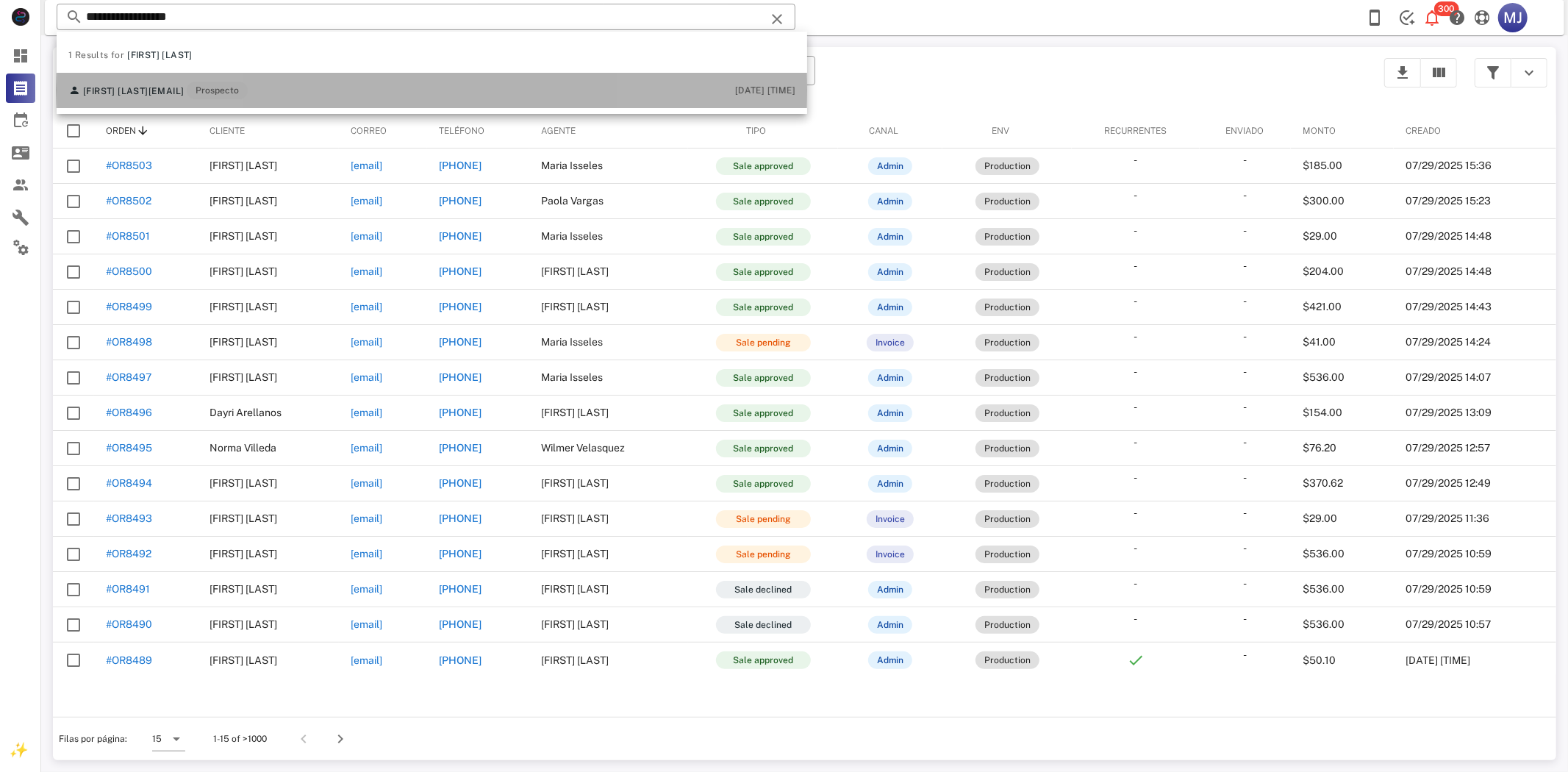 click on "[EMAIL]" at bounding box center [166, 91] 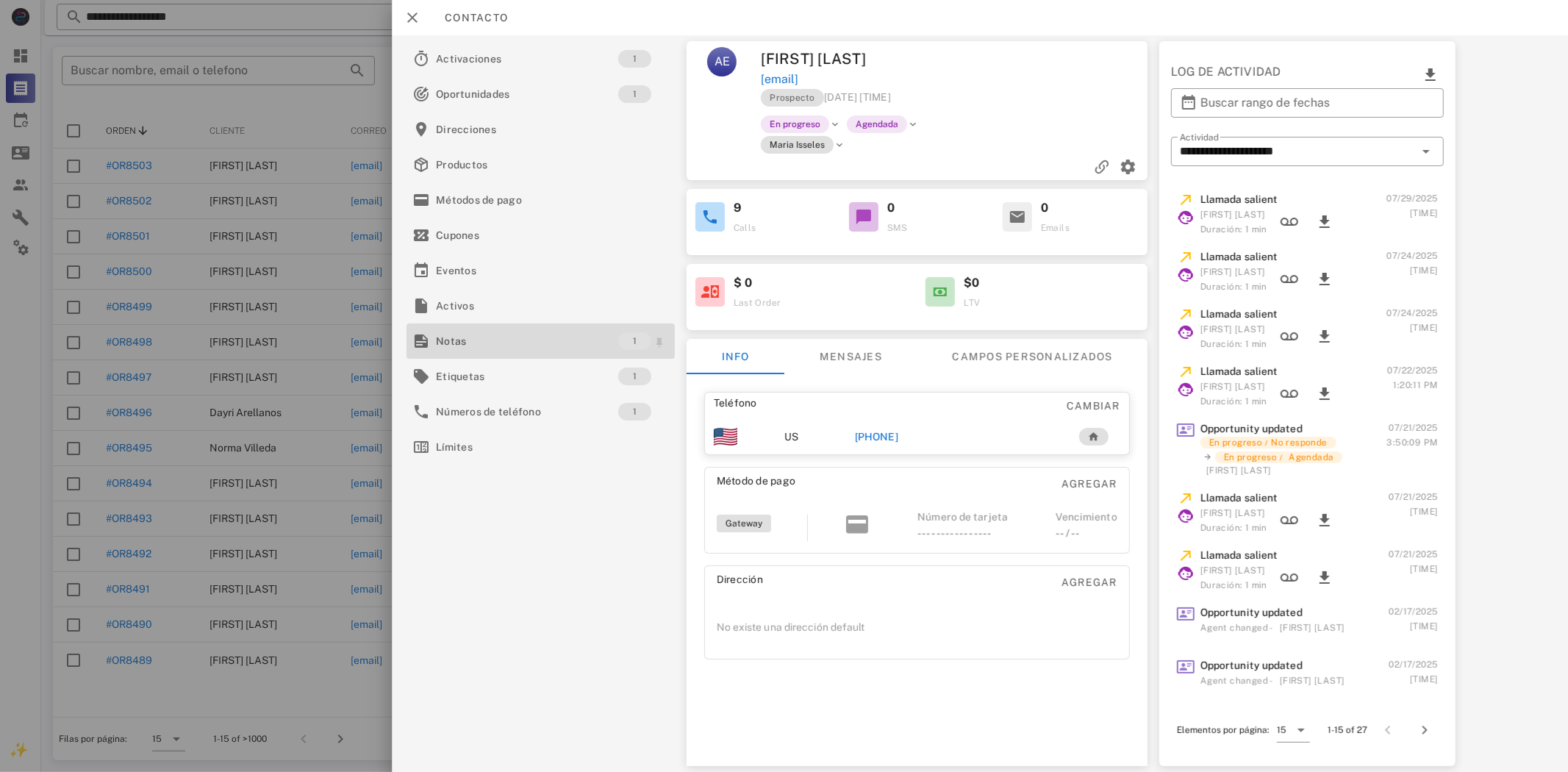 click on "Notas" at bounding box center [527, 341] 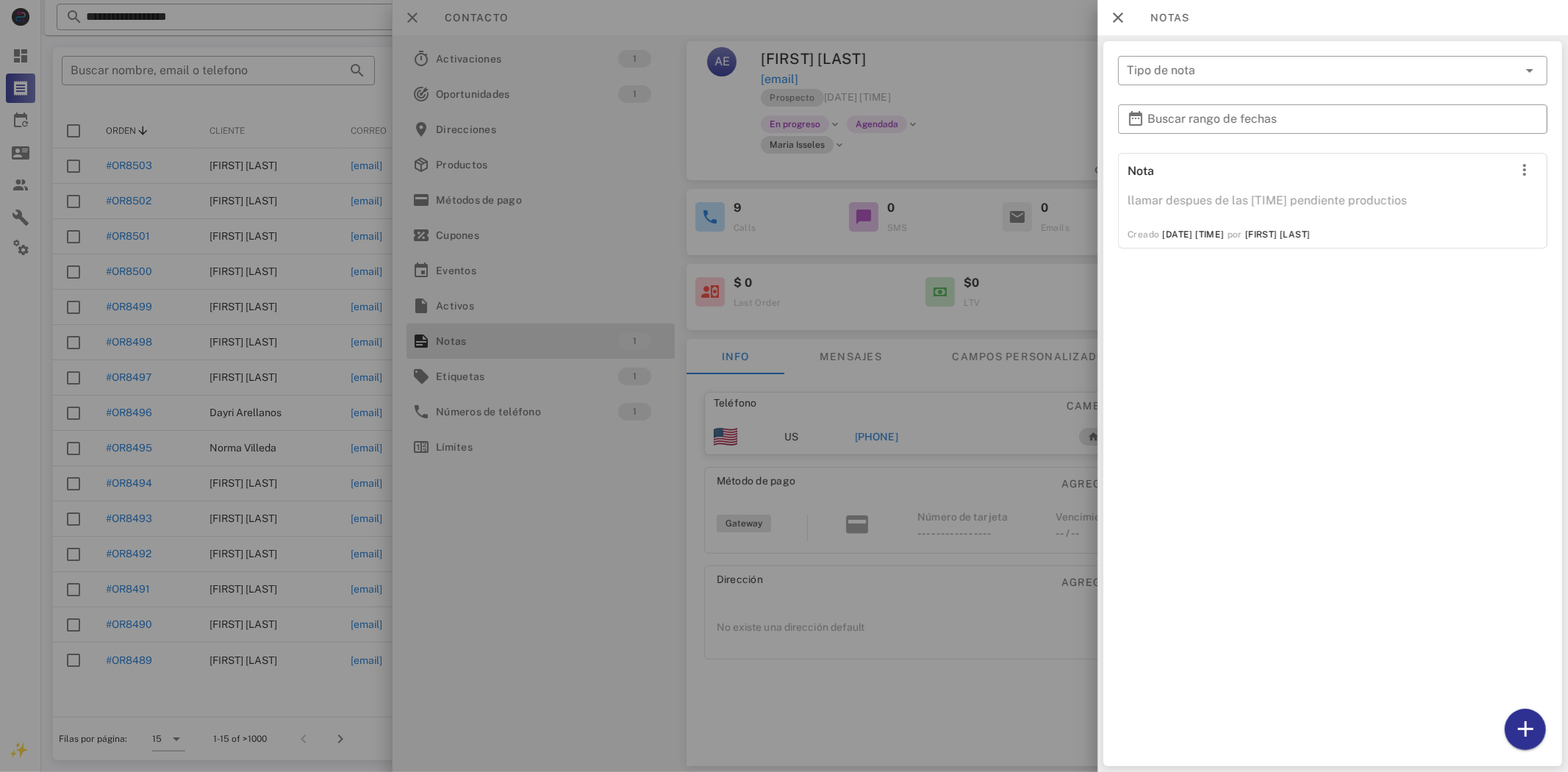 drag, startPoint x: 912, startPoint y: 385, endPoint x: 862, endPoint y: 370, distance: 52.20153 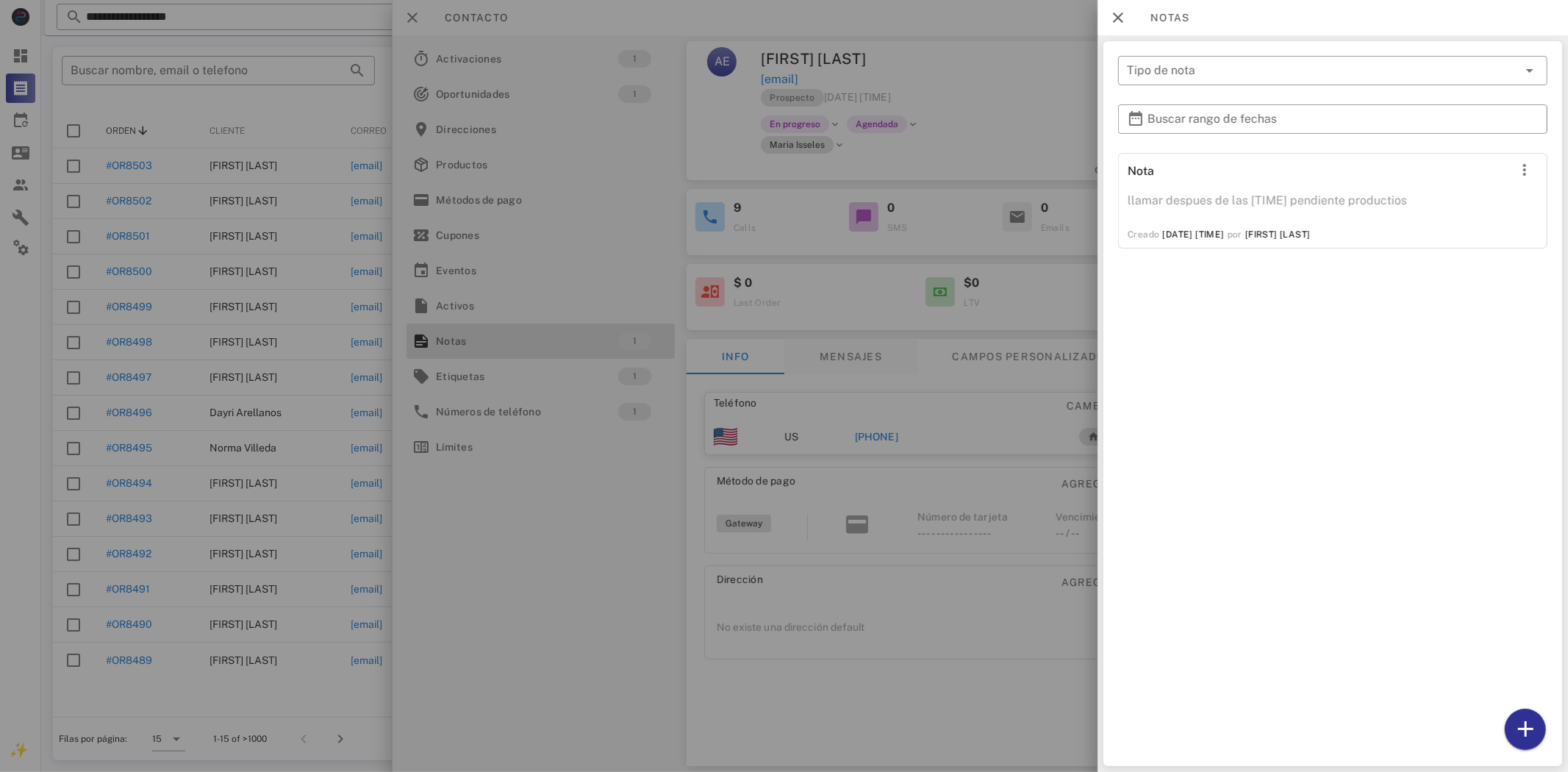 click at bounding box center [784, 386] 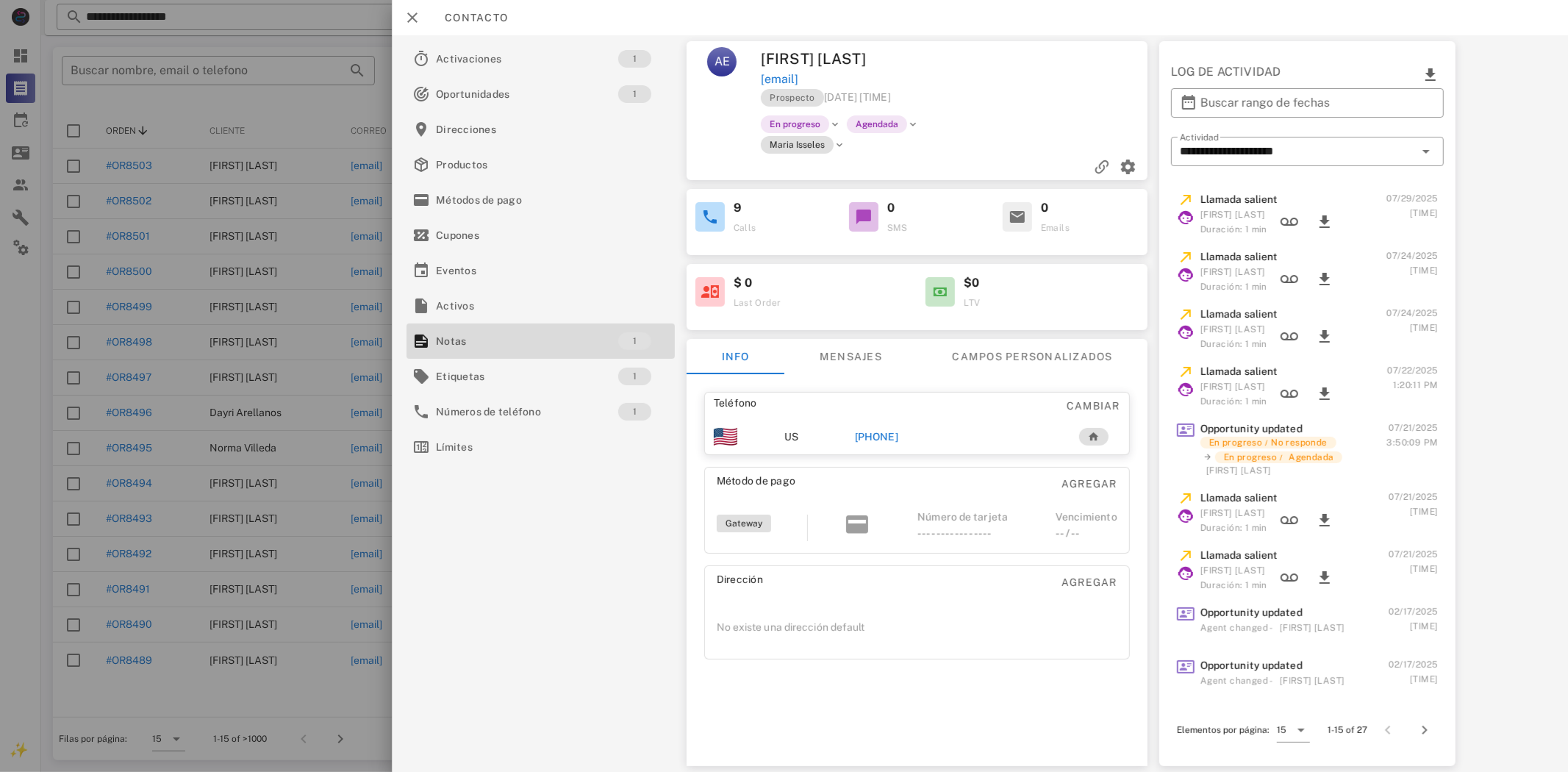 click on "[PHONE]" at bounding box center [876, 437] 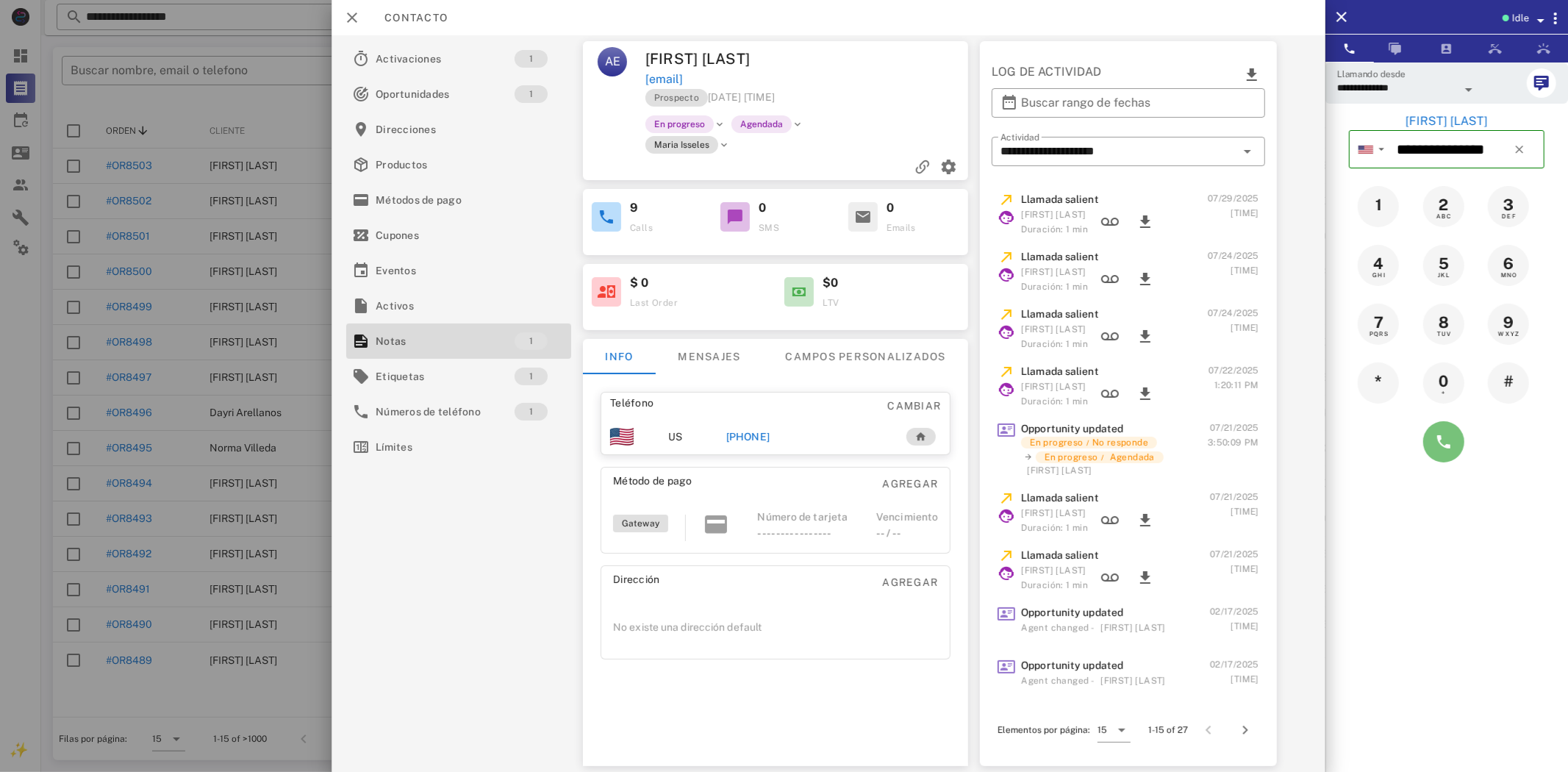 click at bounding box center [1444, 442] 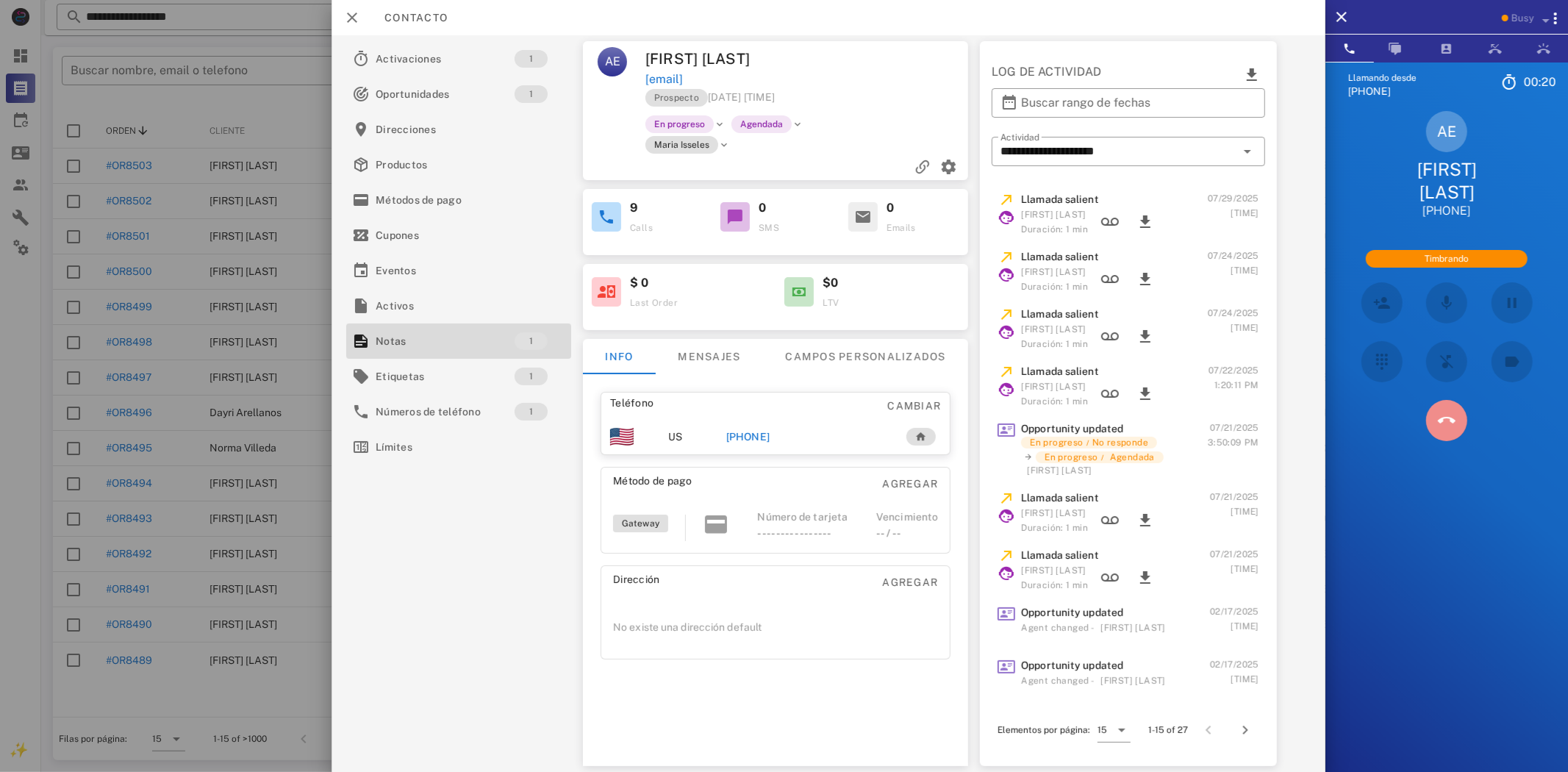click at bounding box center [1447, 421] 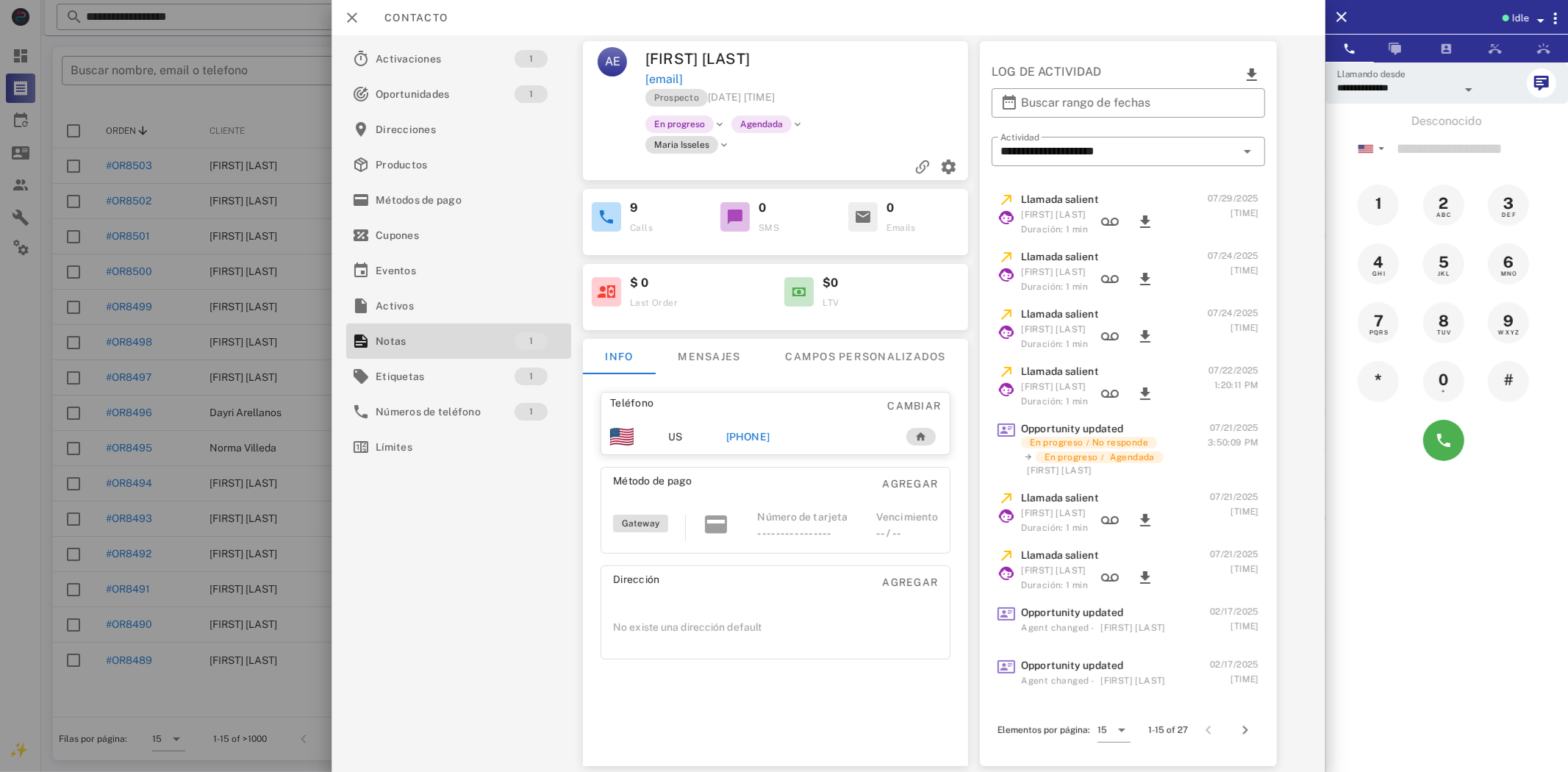 click on "[PHONE]" at bounding box center (748, 437) 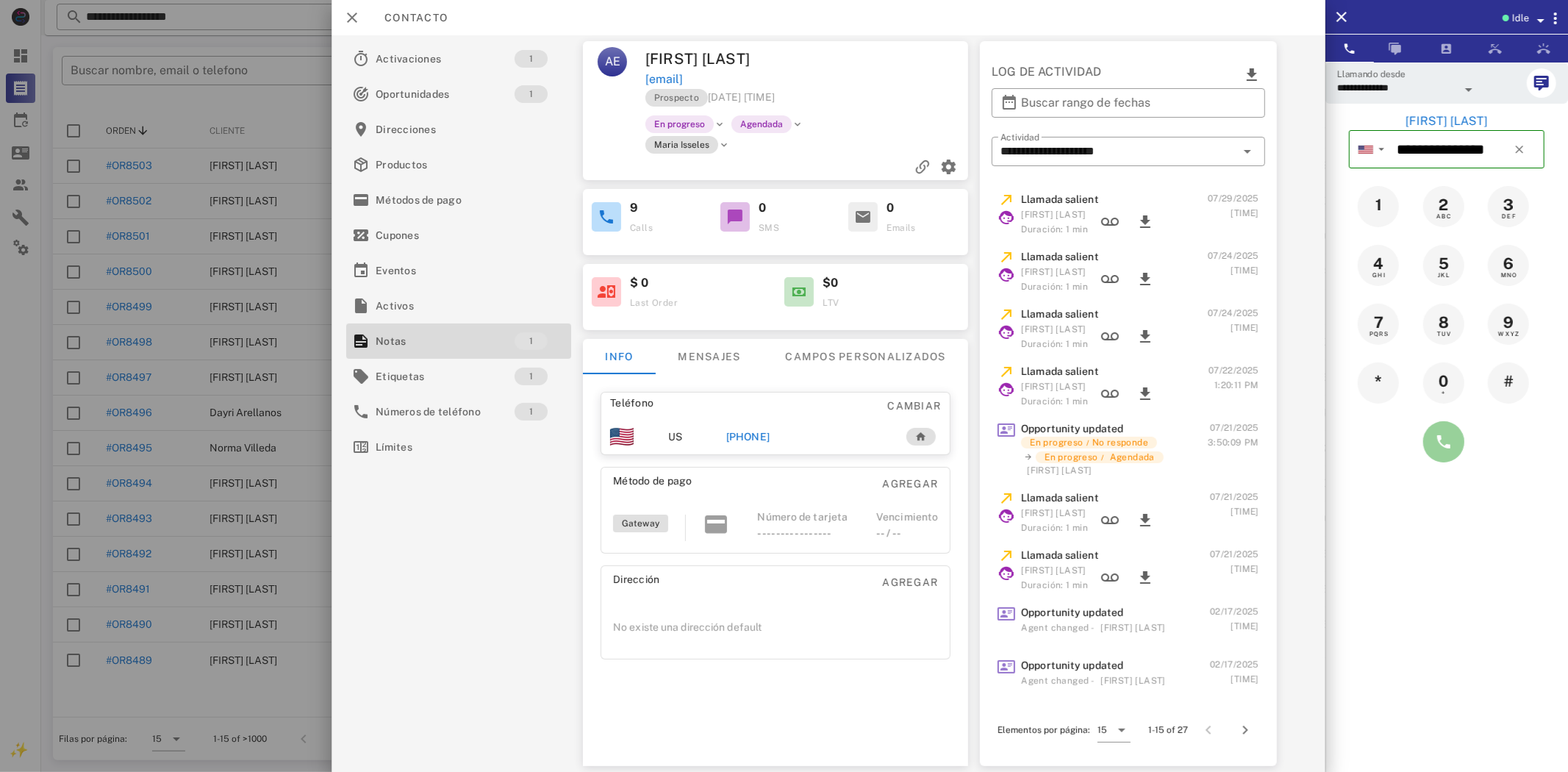 click at bounding box center (1444, 442) 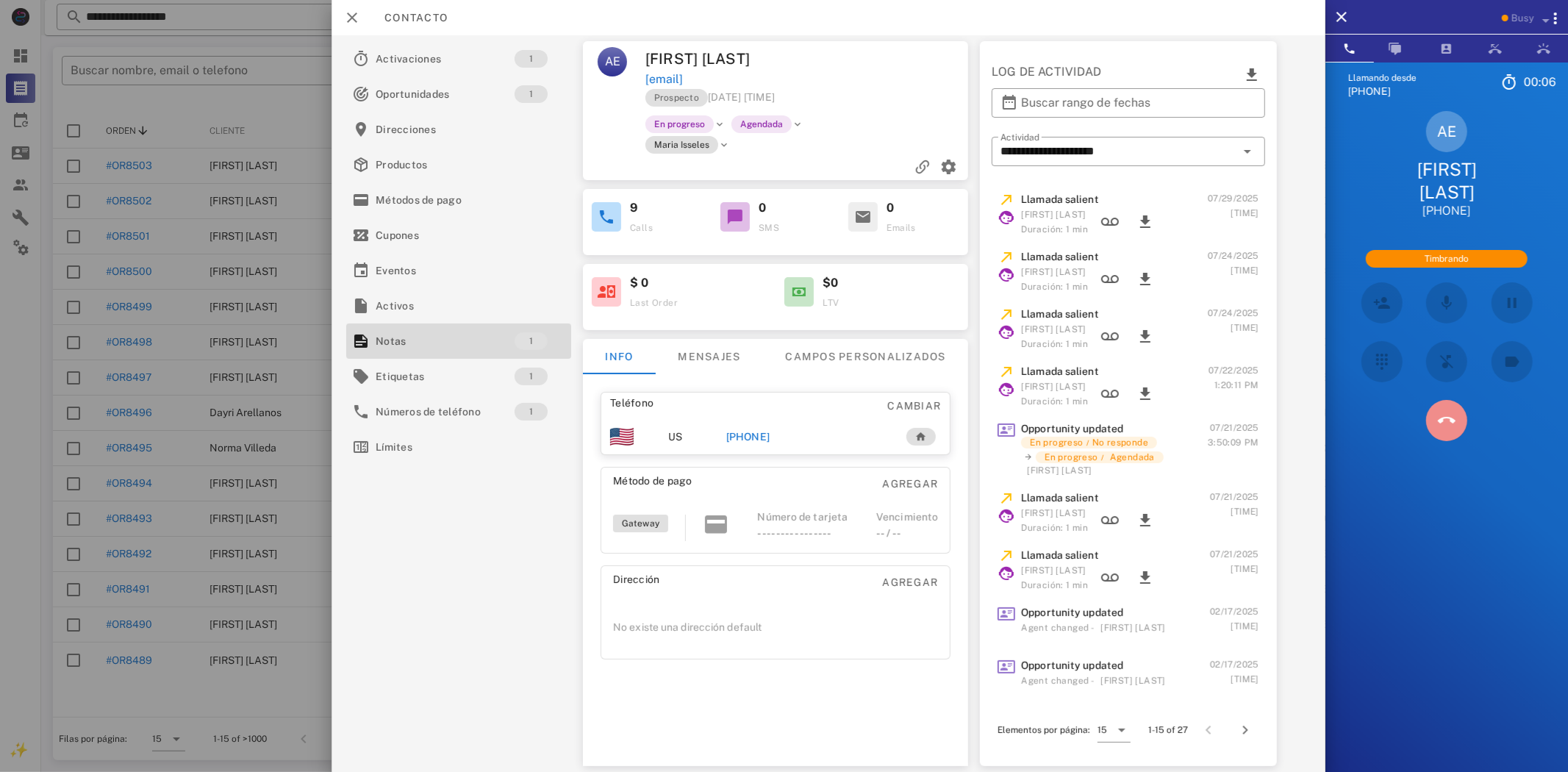 click at bounding box center (1447, 421) 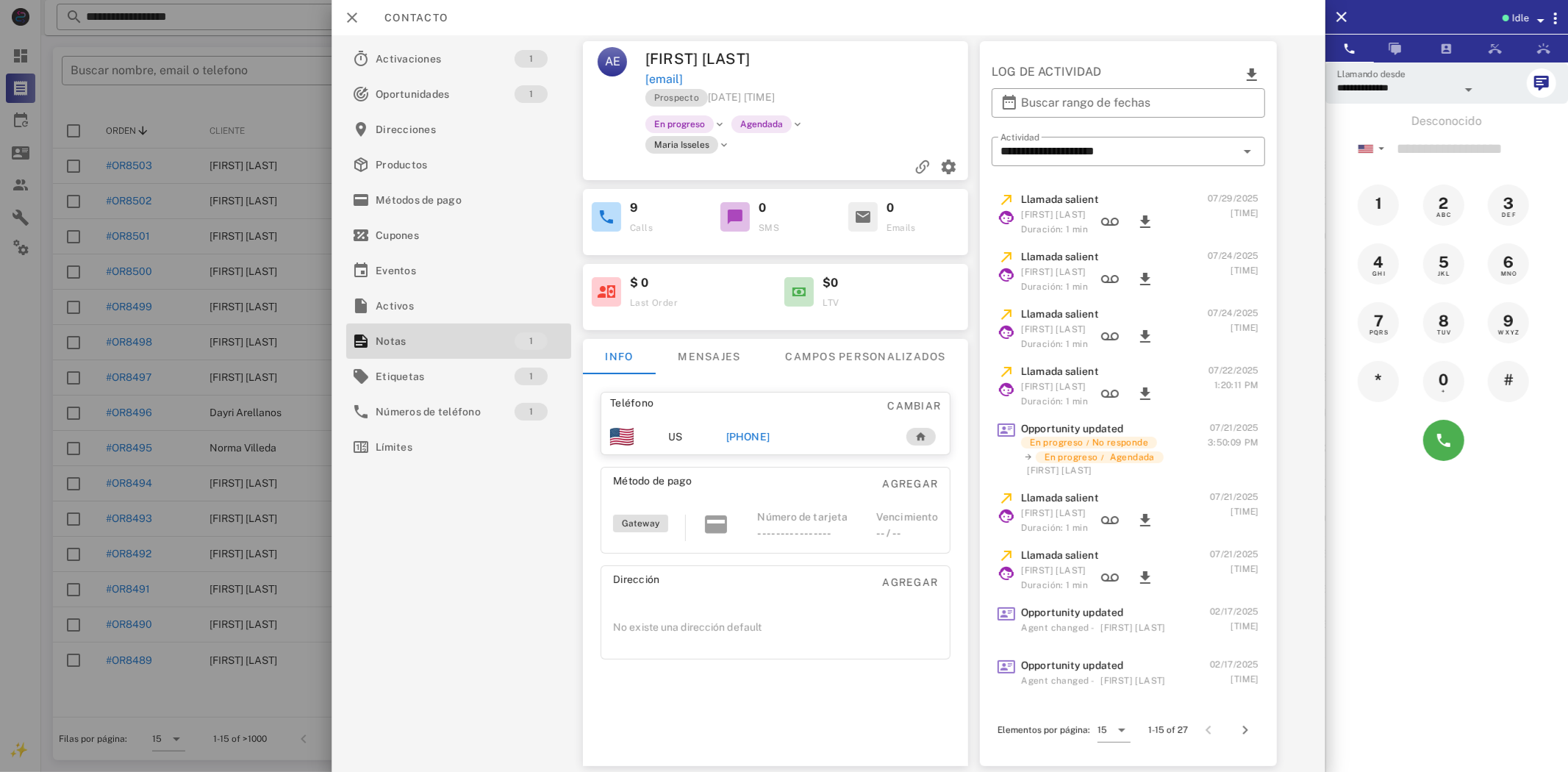 click on "[PHONE]" at bounding box center (748, 437) 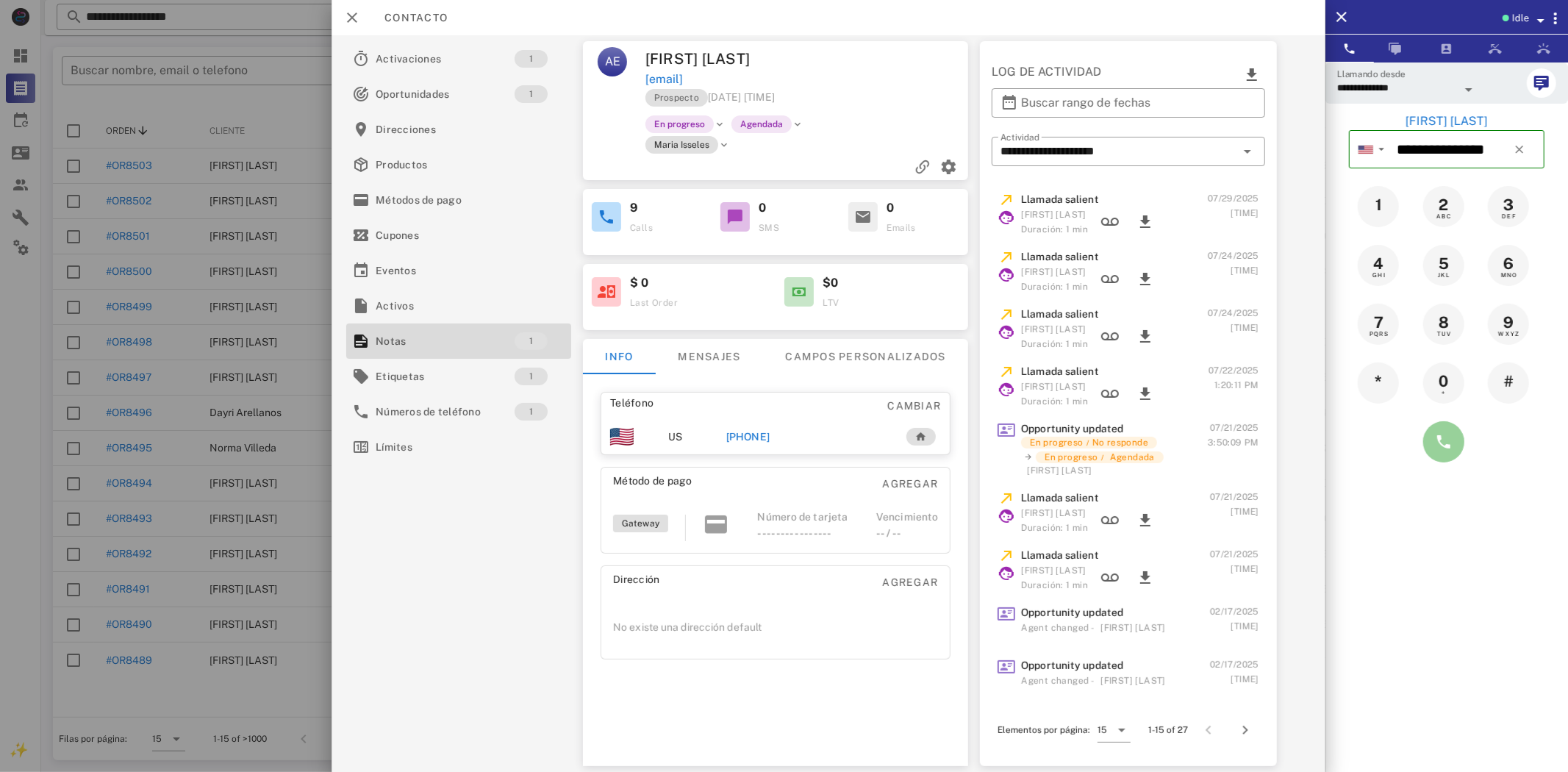 click at bounding box center [1444, 442] 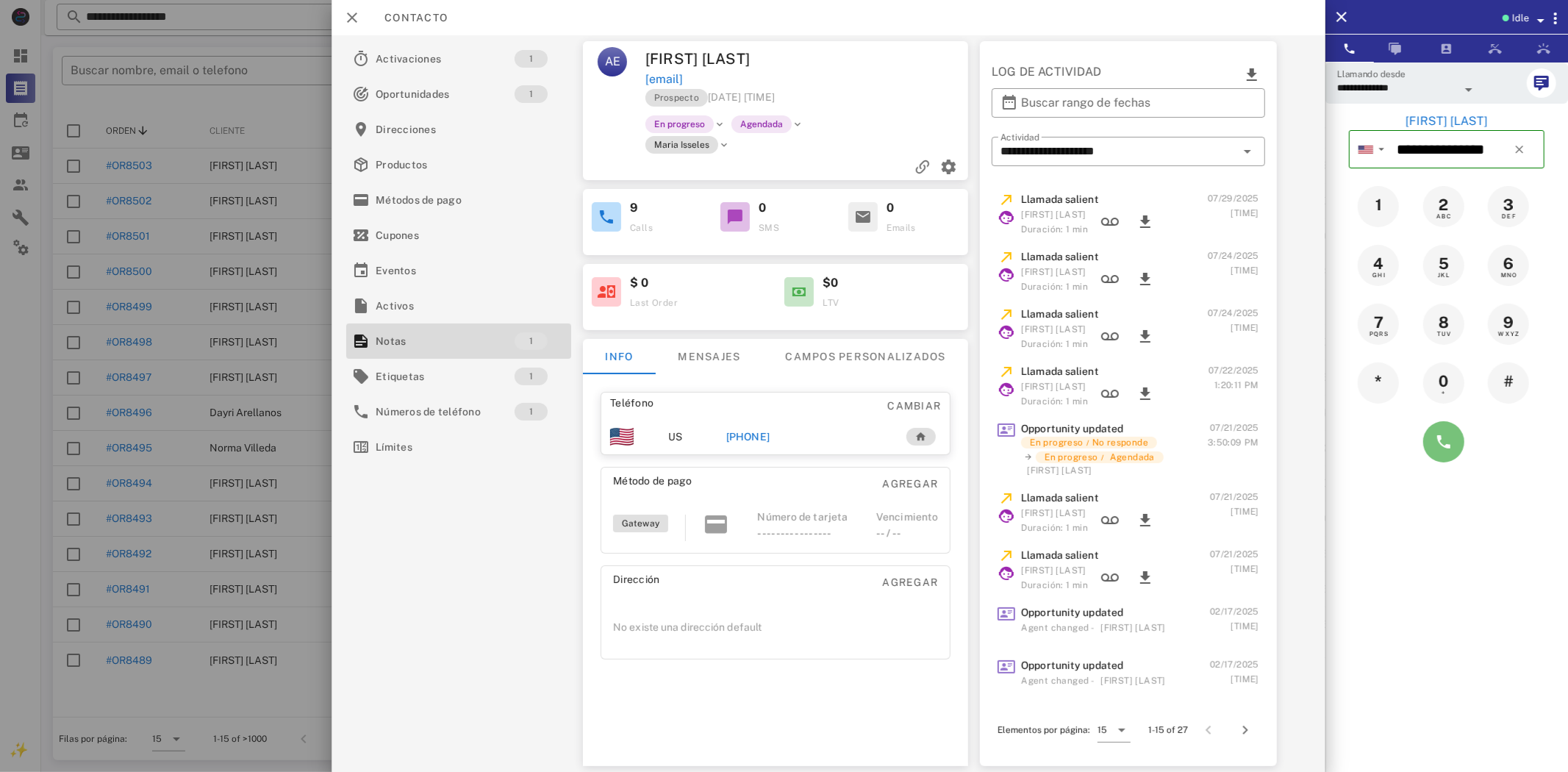 type 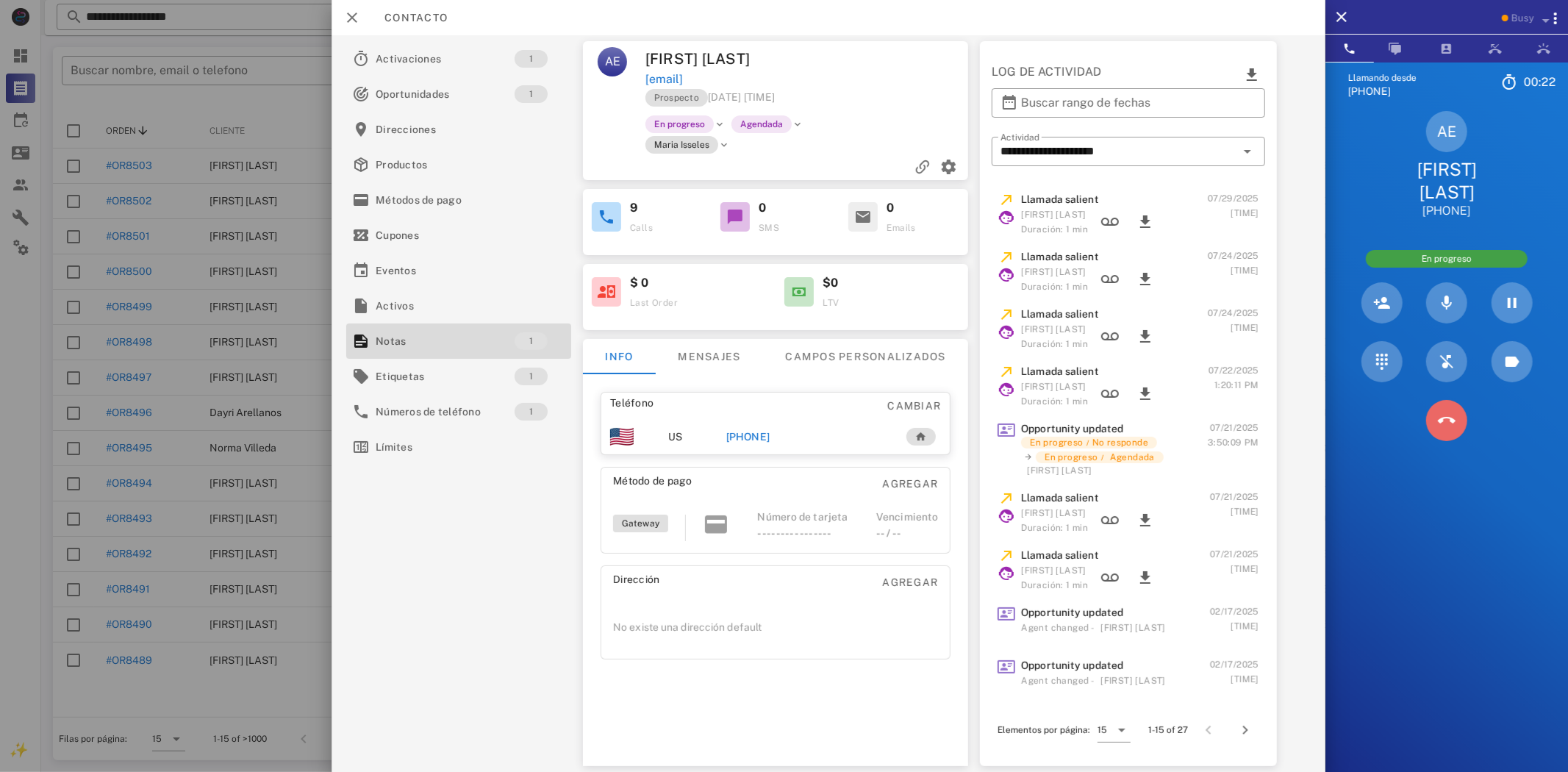 drag, startPoint x: 1441, startPoint y: 406, endPoint x: 1423, endPoint y: 413, distance: 19 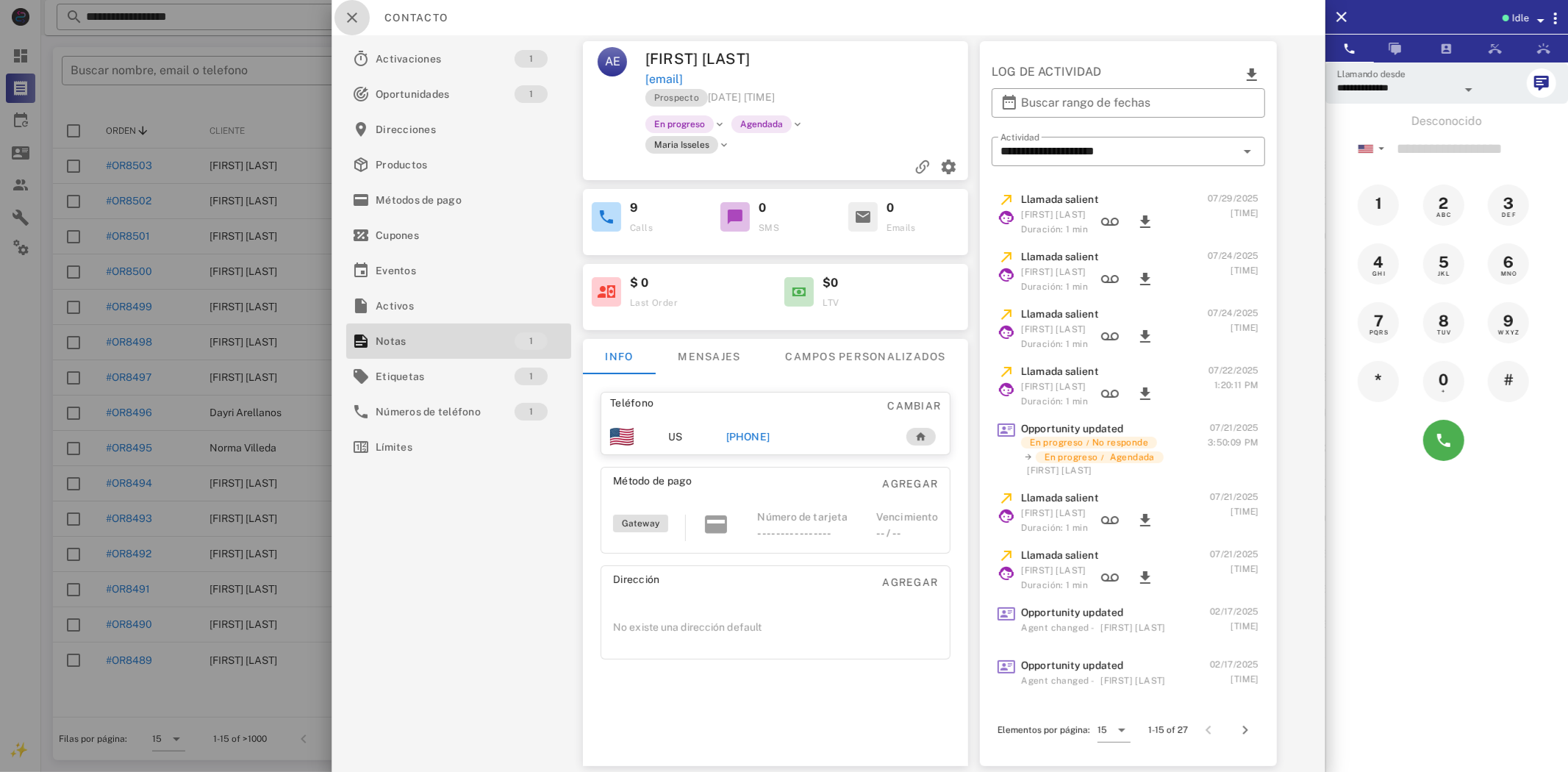 click at bounding box center (352, 18) 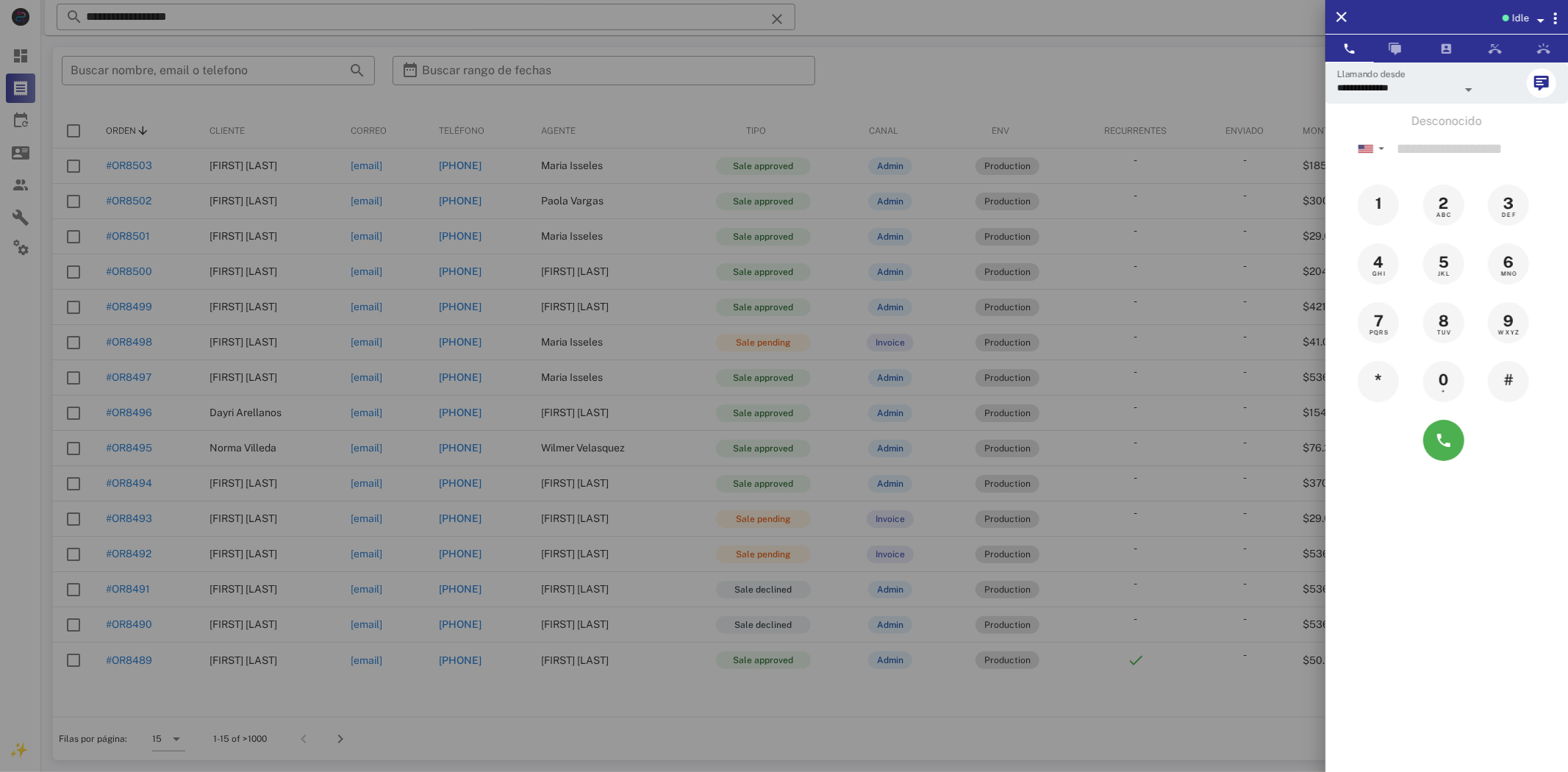 click at bounding box center (784, 386) 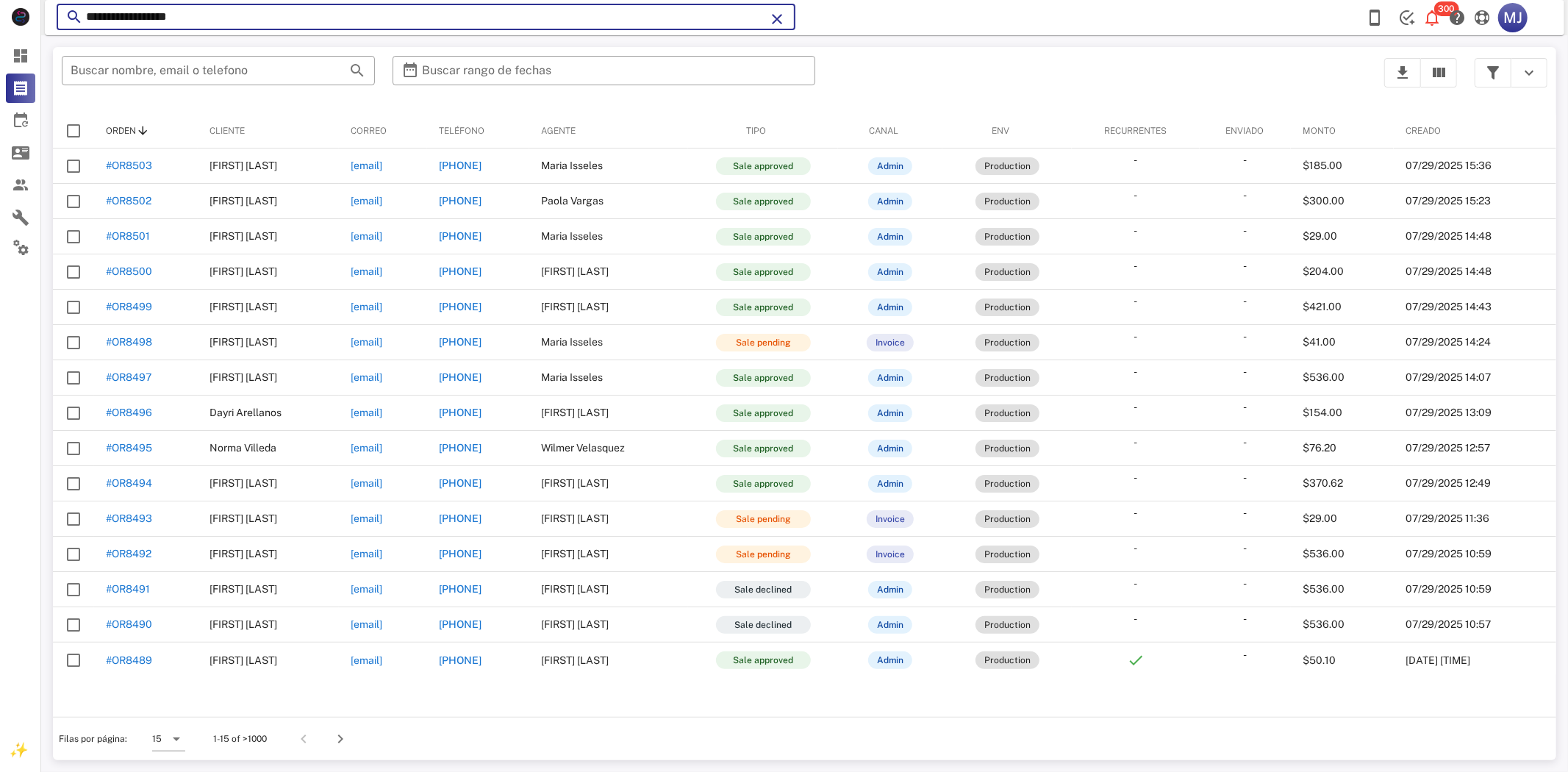drag, startPoint x: 49, startPoint y: -6, endPoint x: 15, endPoint y: -9, distance: 34.132096 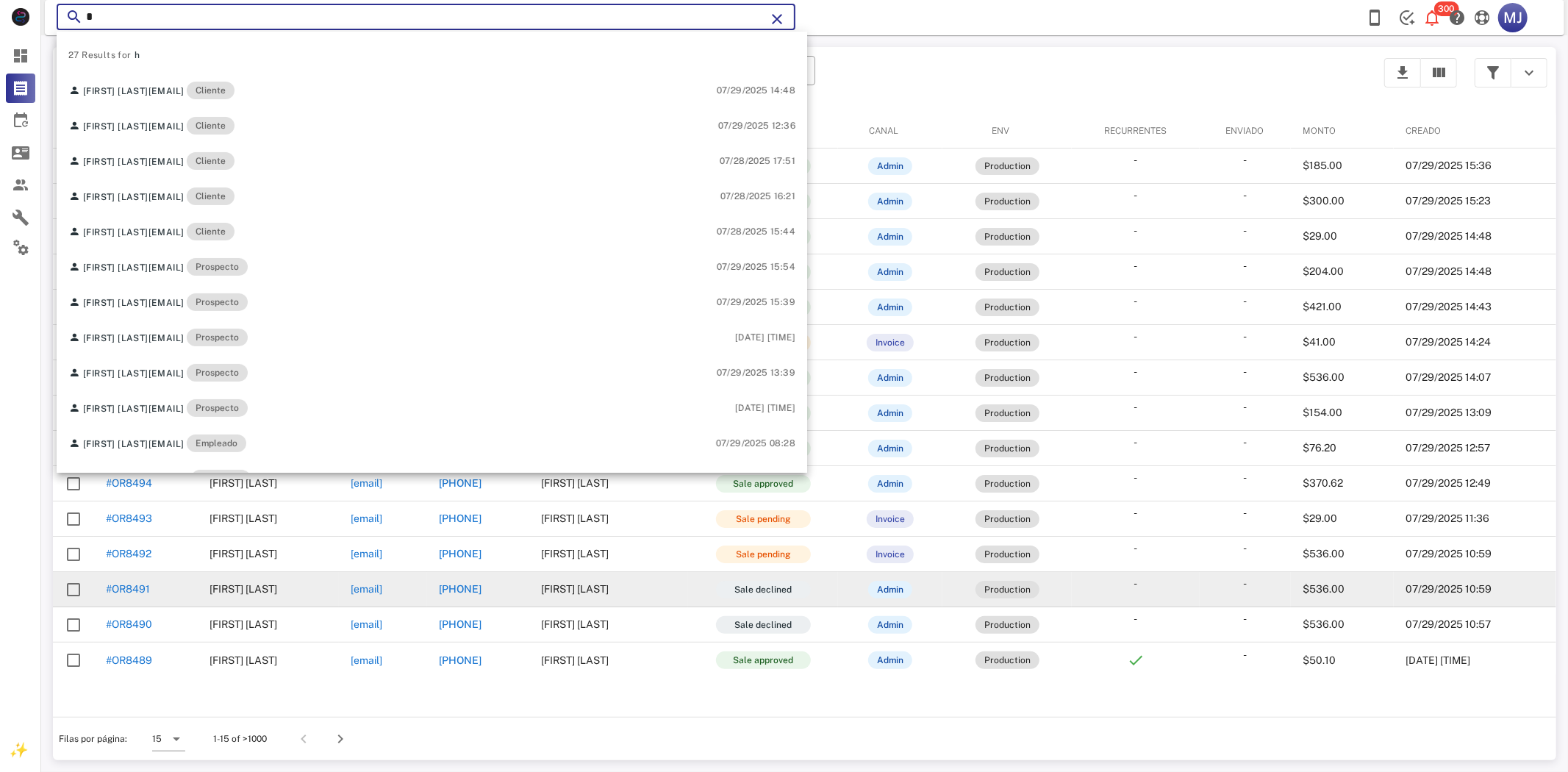 click on "[EMAIL]" at bounding box center [366, 589] 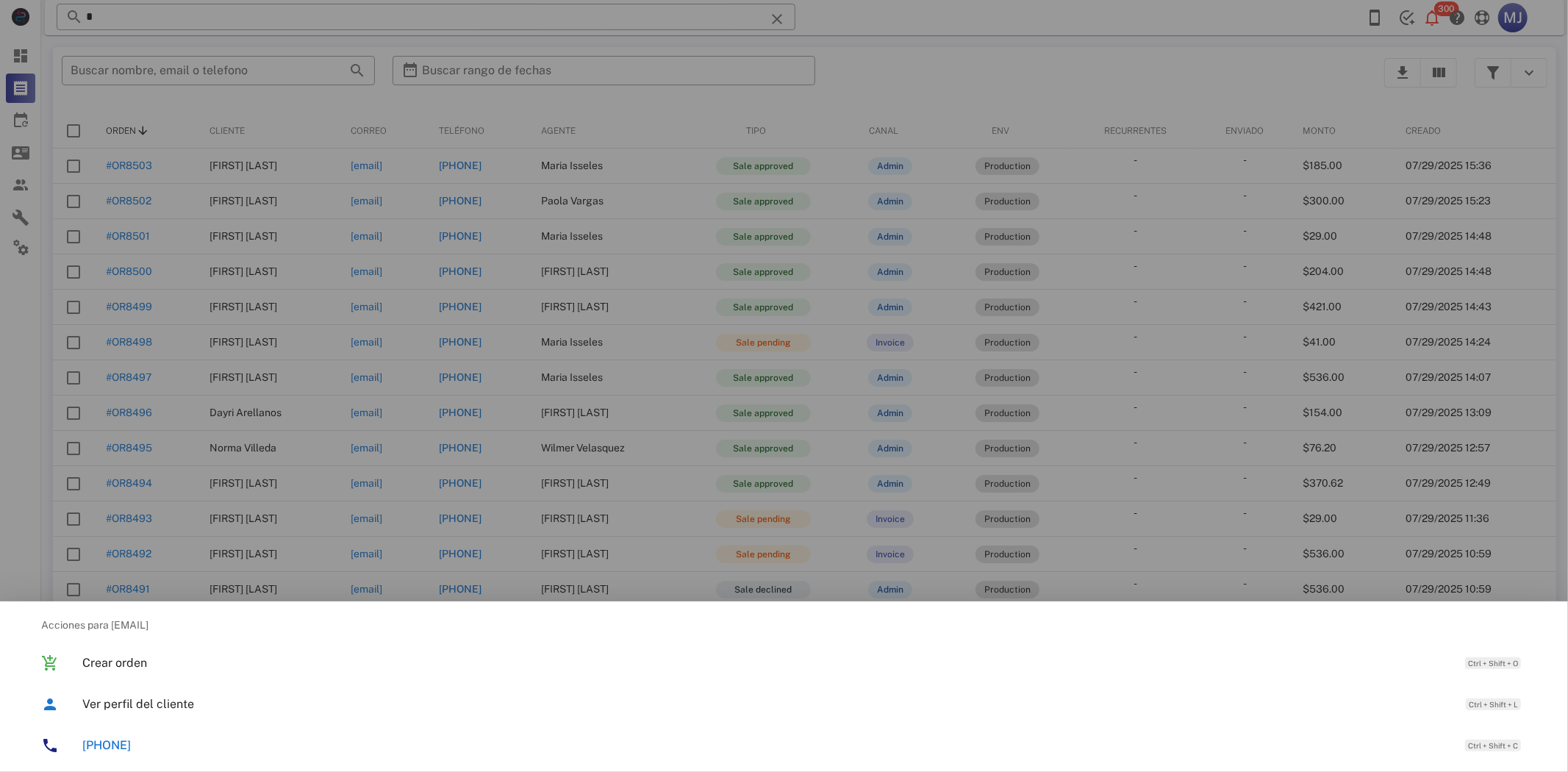click at bounding box center (784, 386) 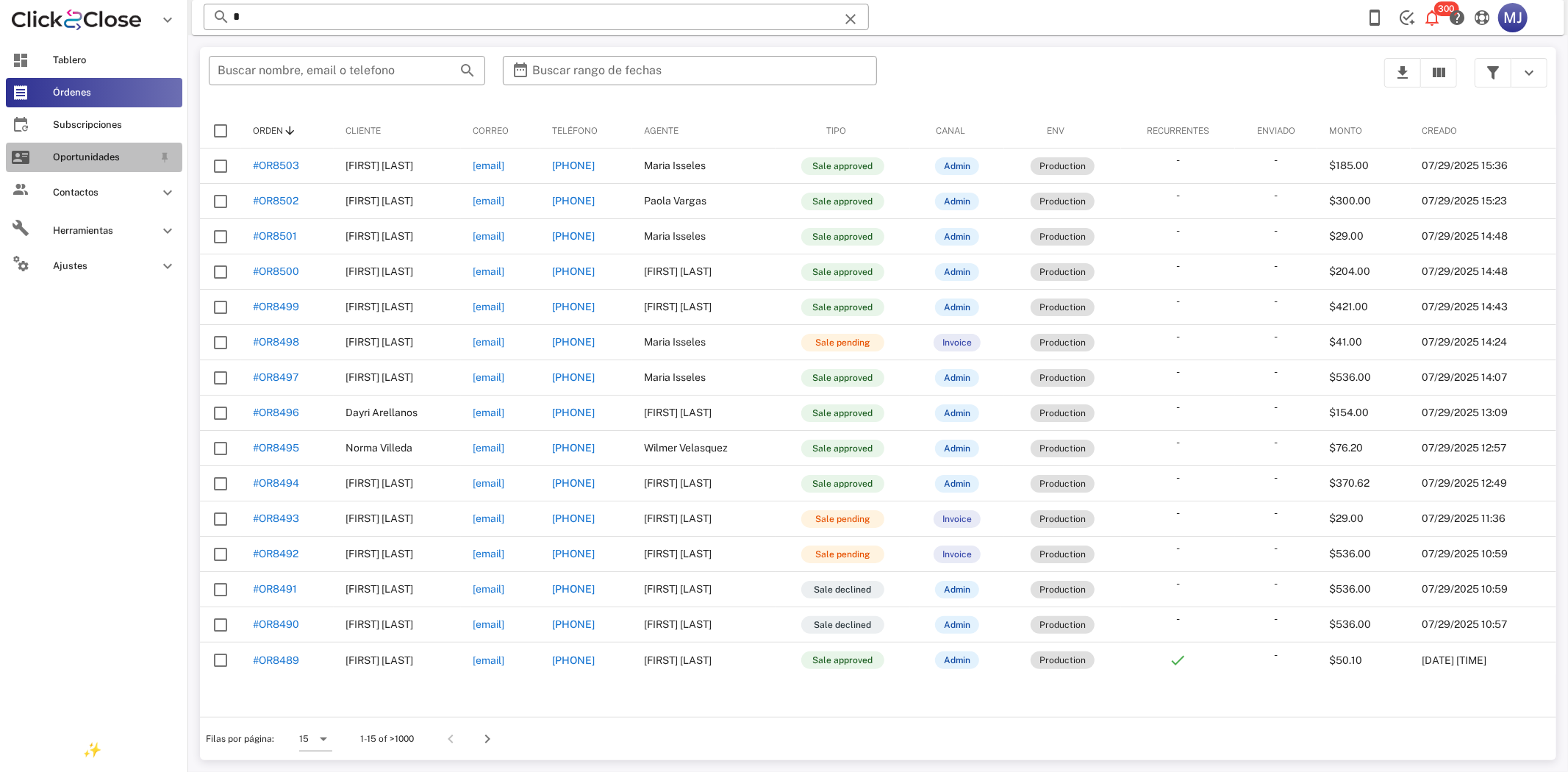 click on "Oportunidades" at bounding box center [94, 157] 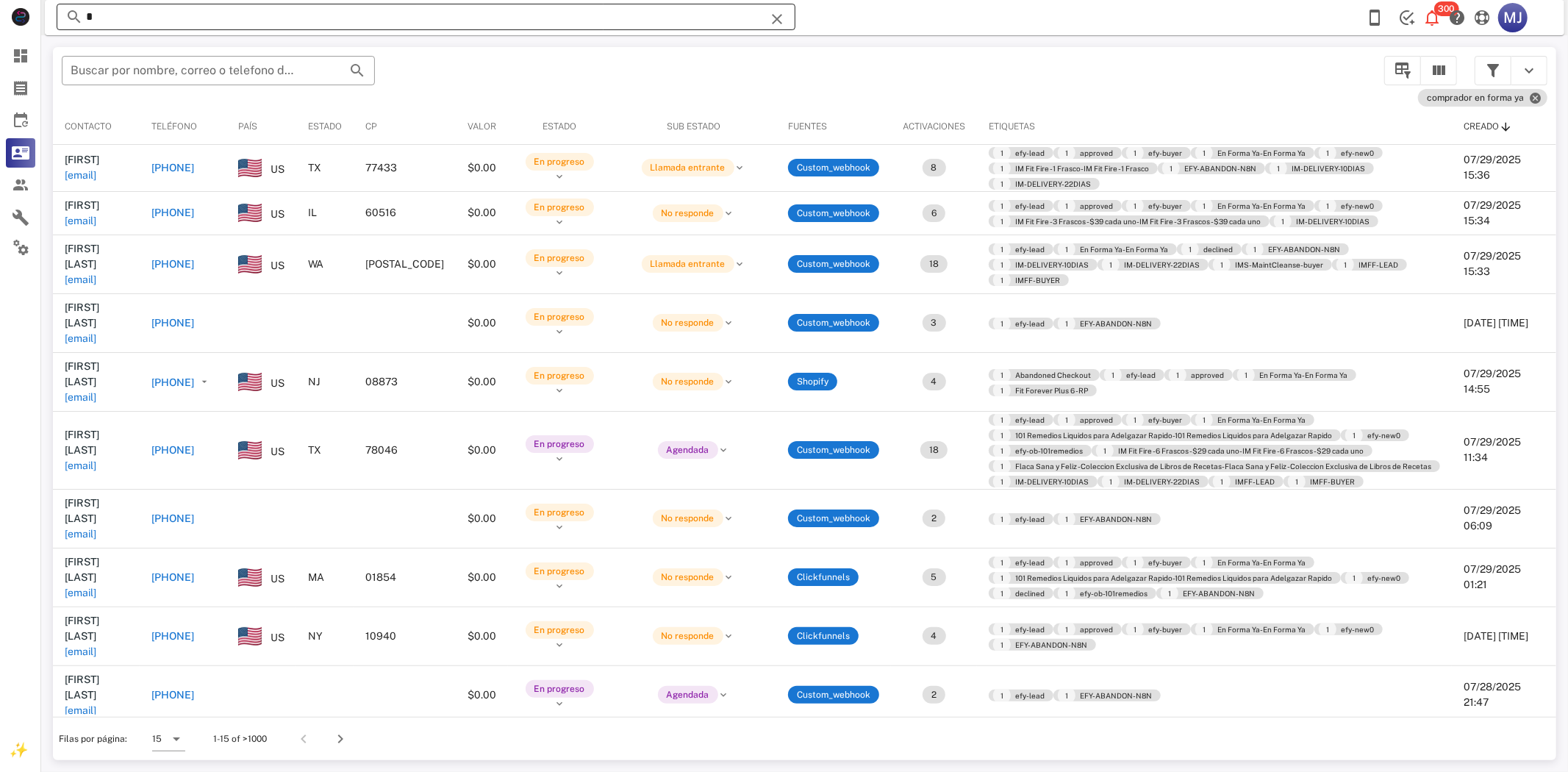 click on "*" at bounding box center (426, 17) 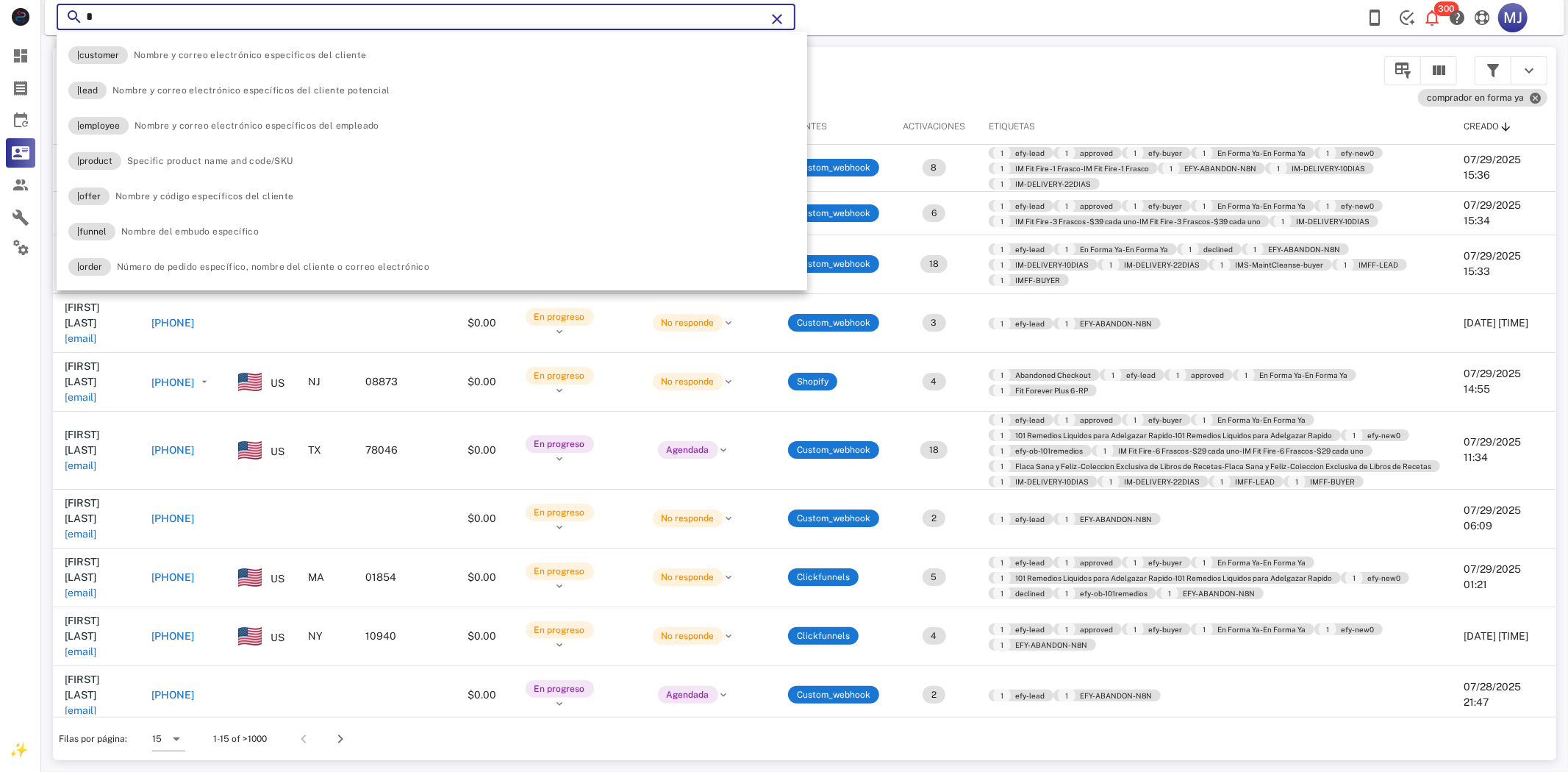 paste on "**********" 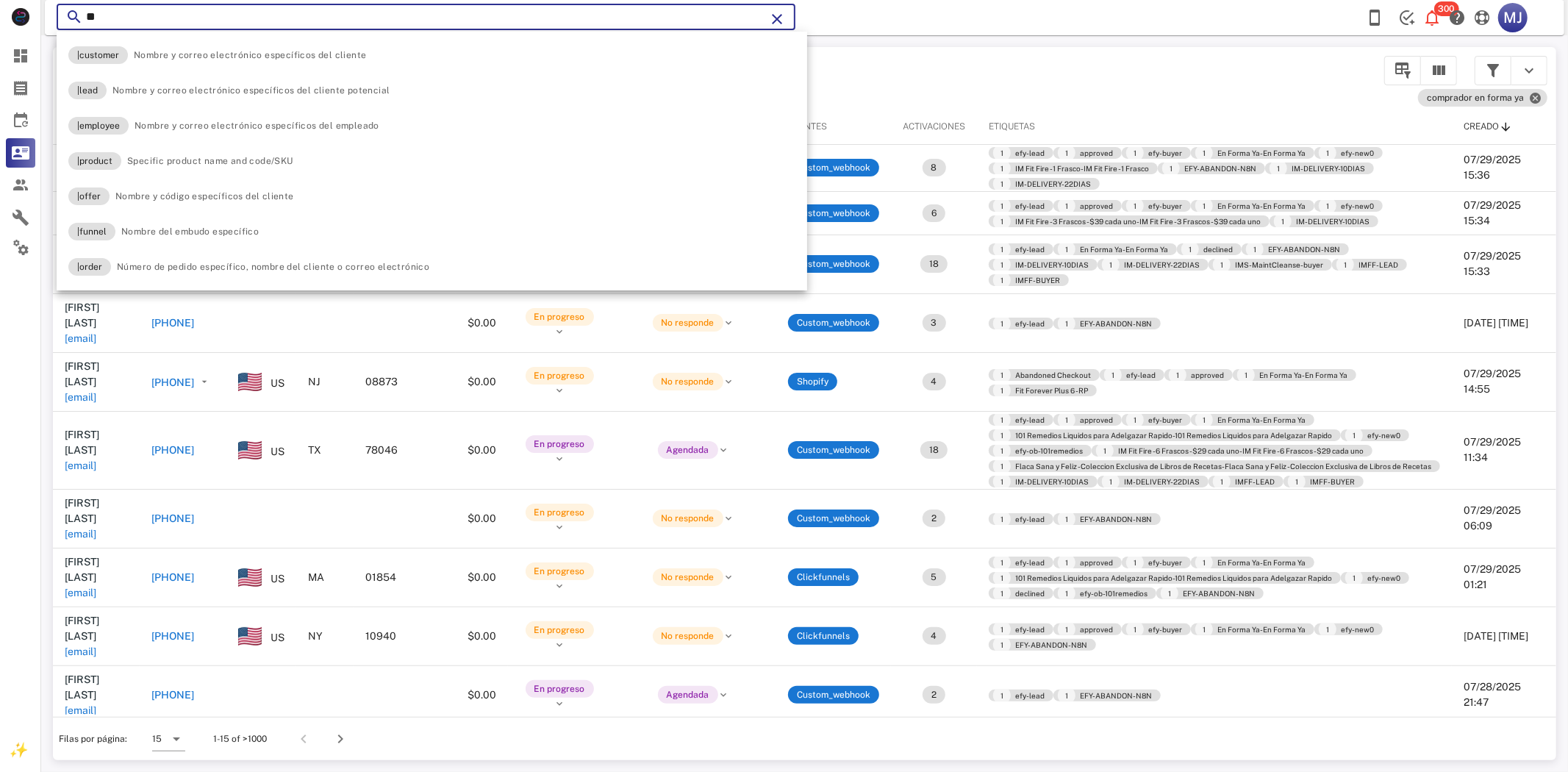 type on "*" 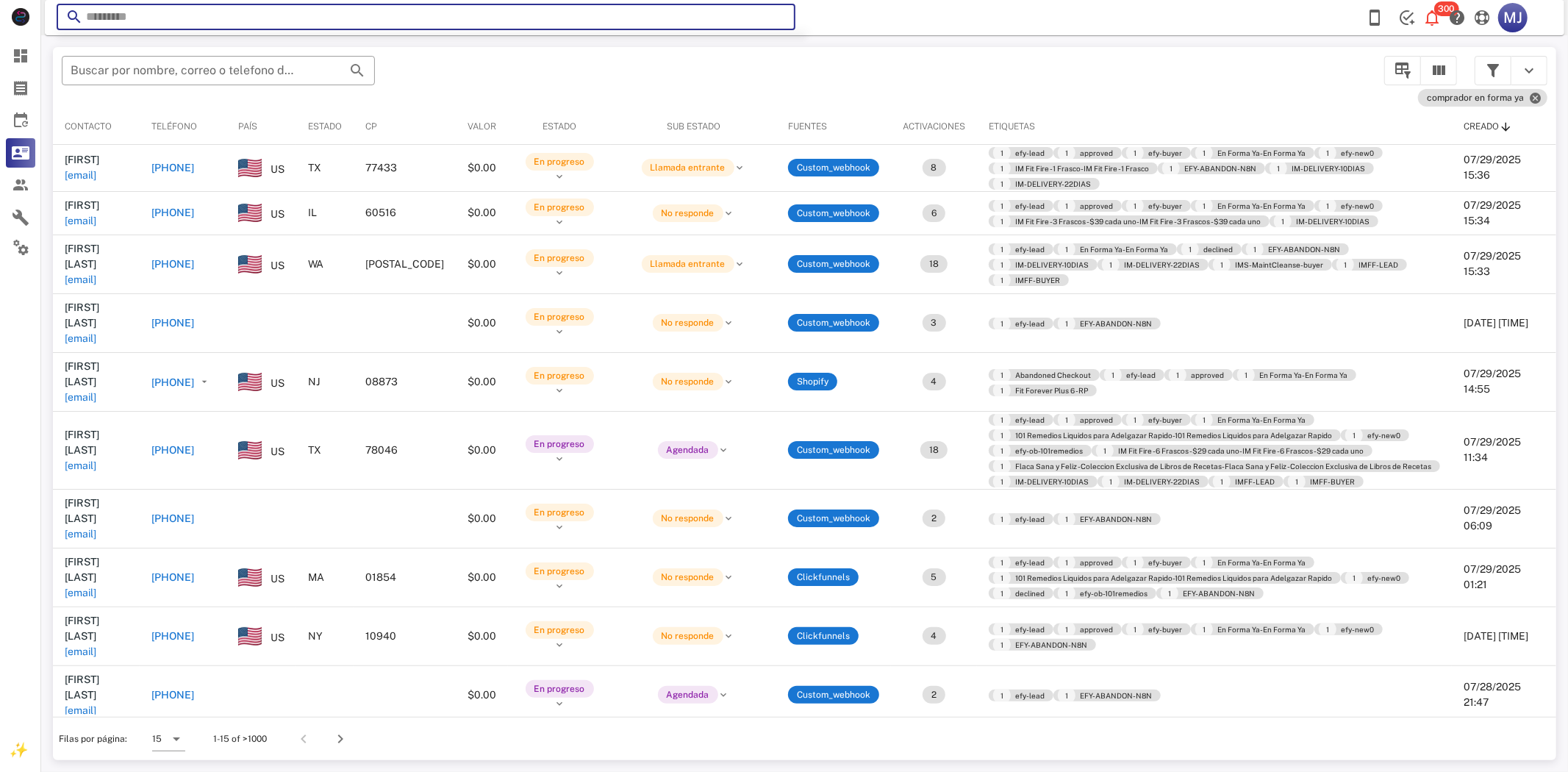 paste on "**********" 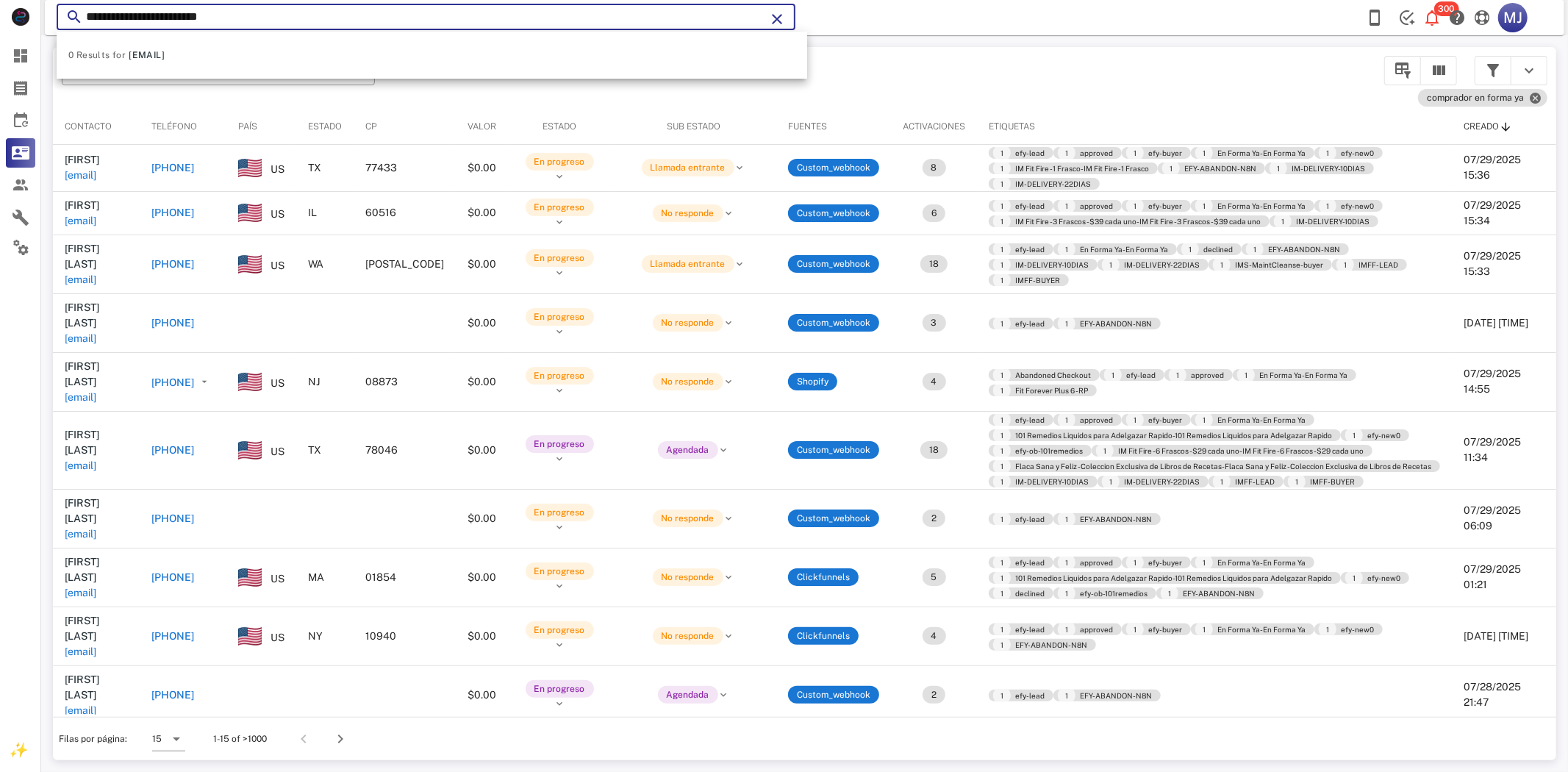 type on "**********" 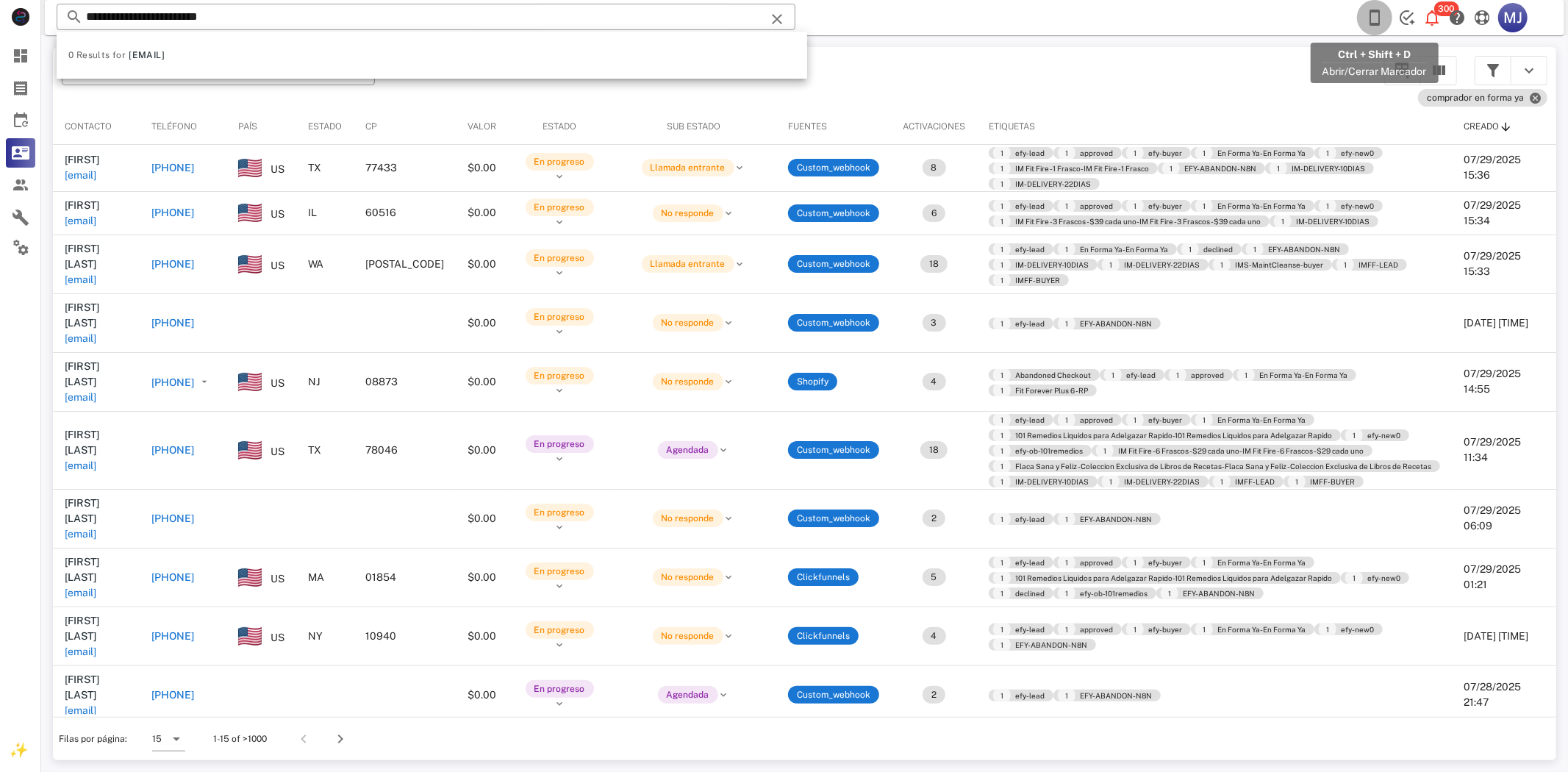 drag, startPoint x: 1376, startPoint y: 23, endPoint x: 1450, endPoint y: 129, distance: 129.2749 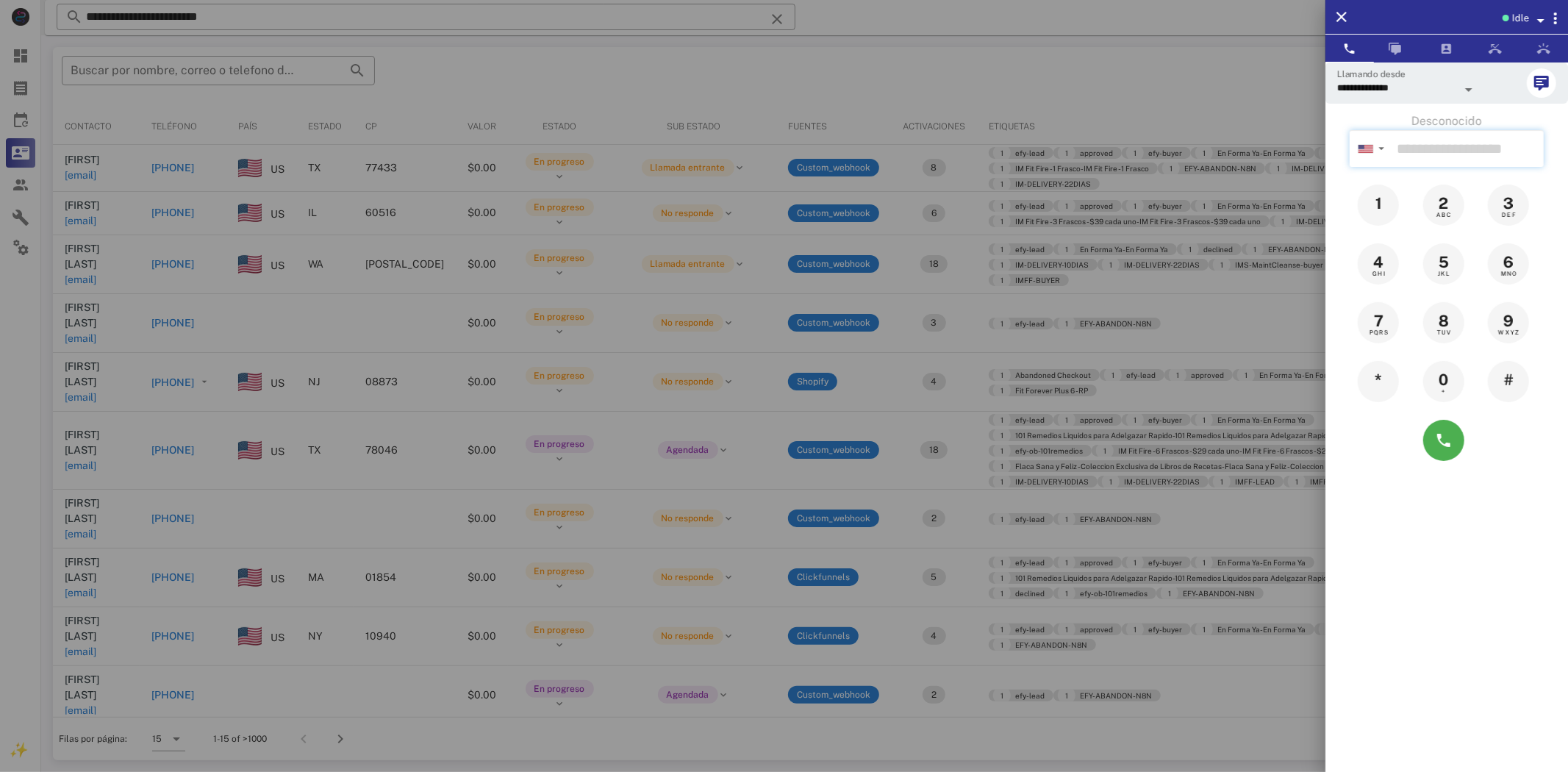 click at bounding box center [1467, 149] 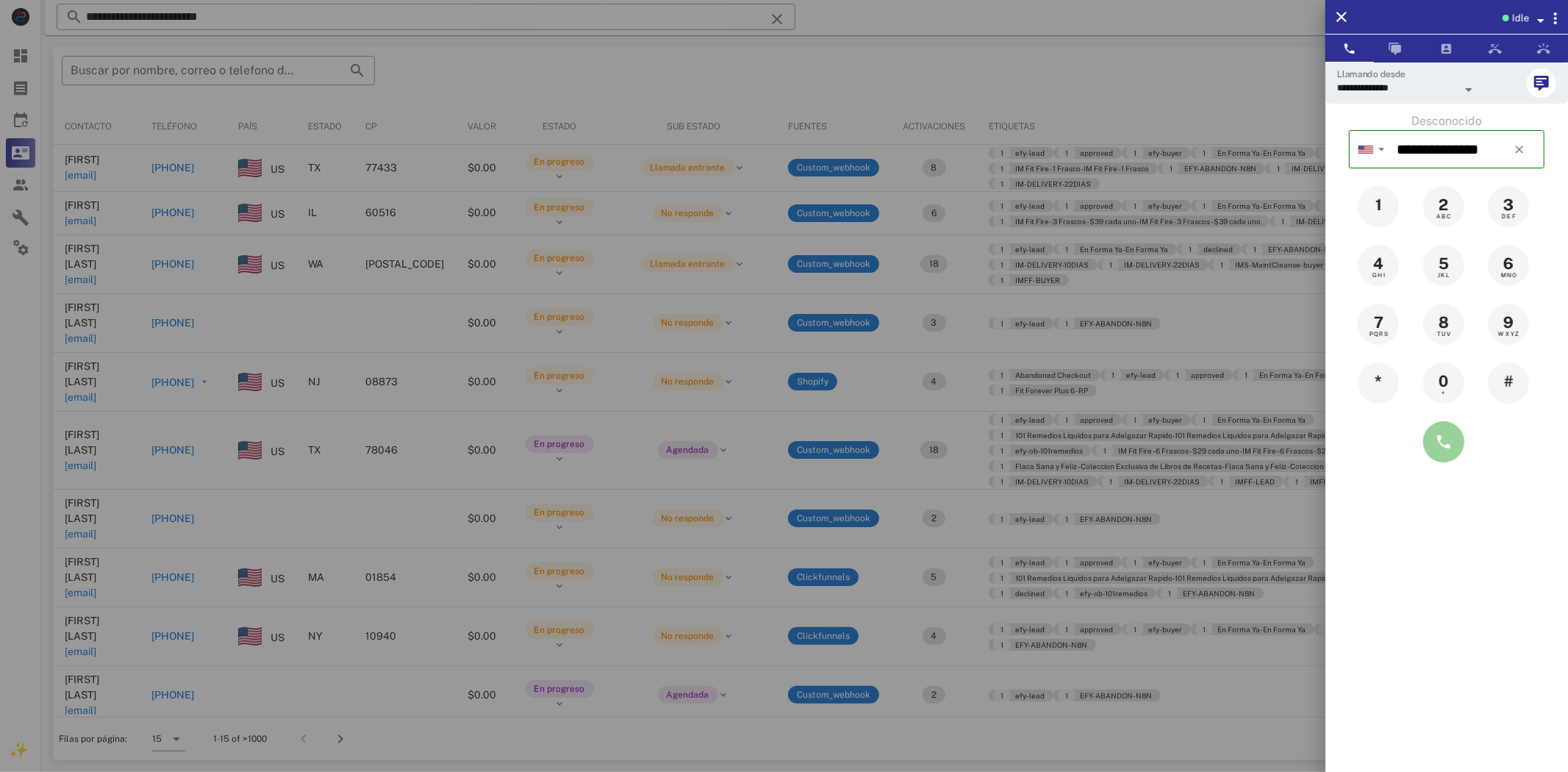 click at bounding box center [1444, 442] 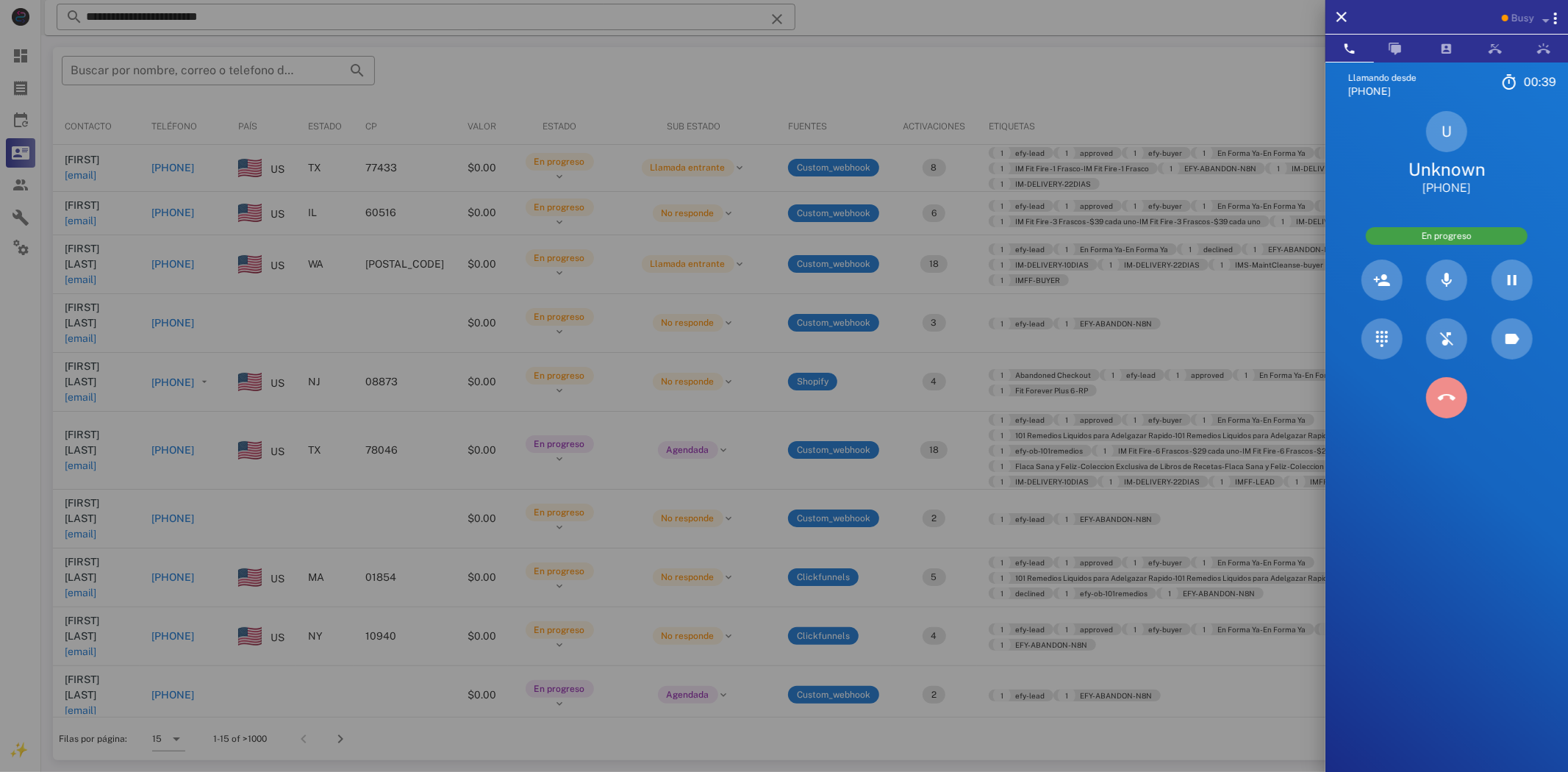 click at bounding box center [1447, 398] 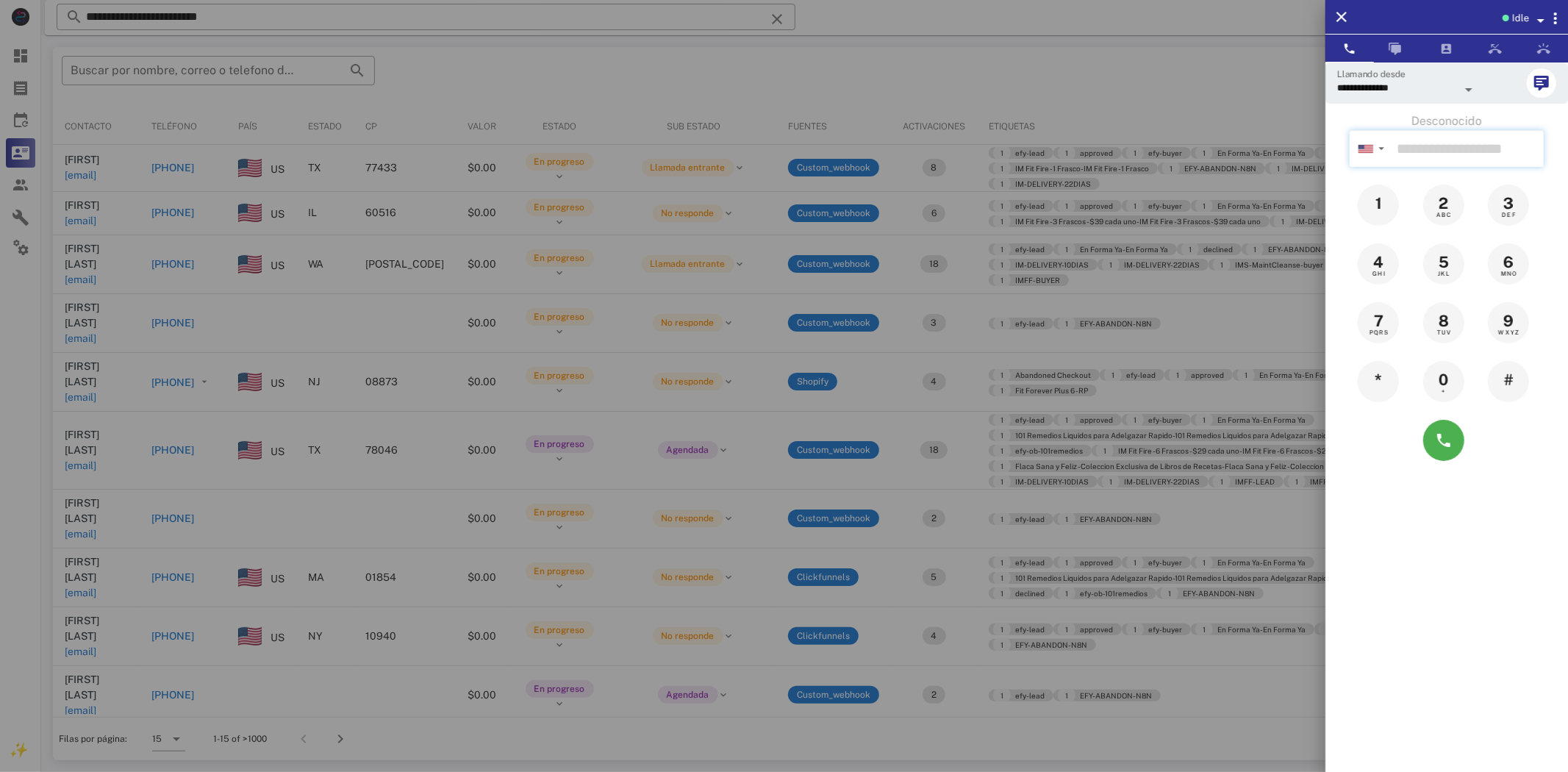 click at bounding box center [1467, 149] 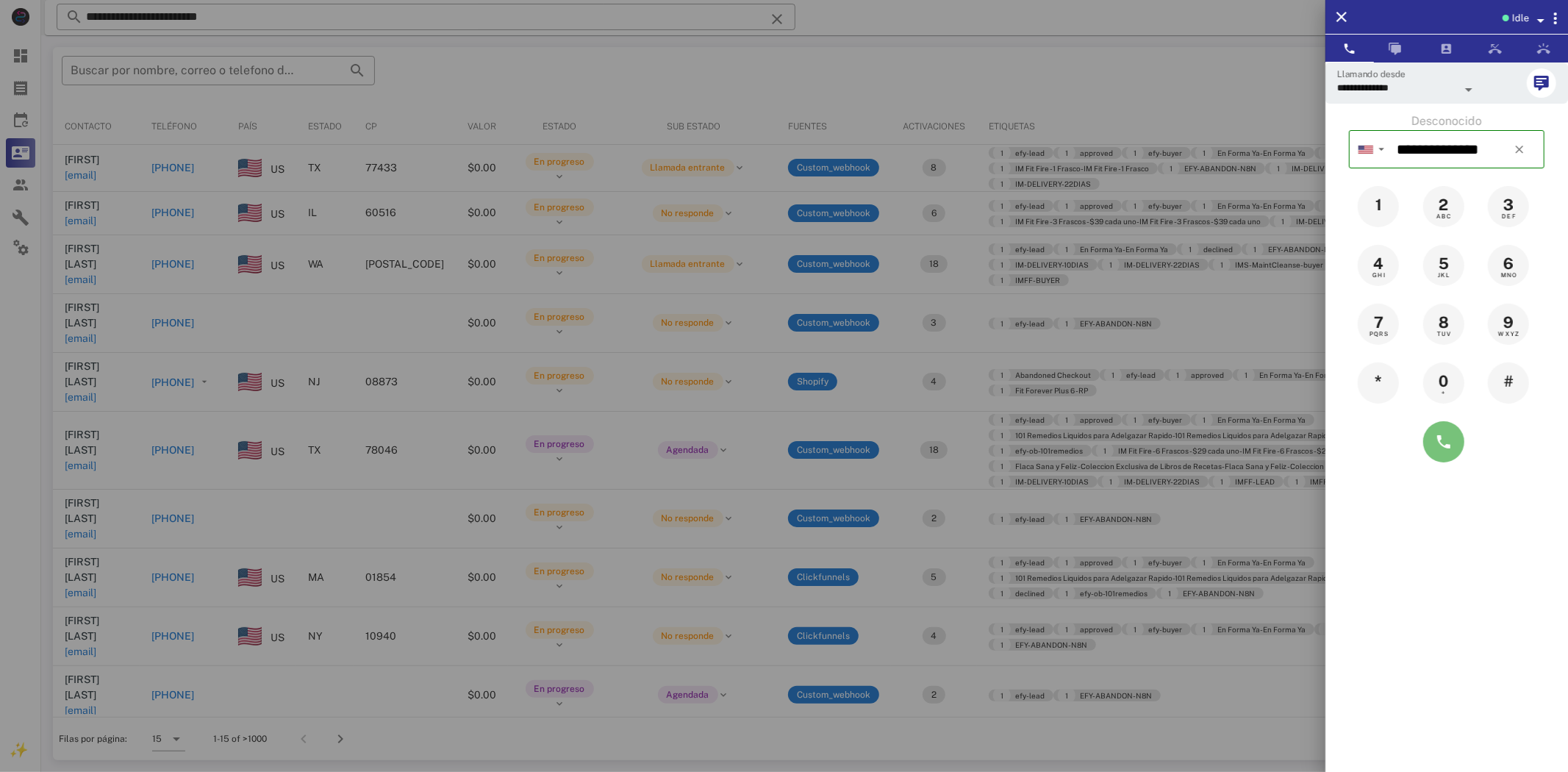 click at bounding box center [1444, 442] 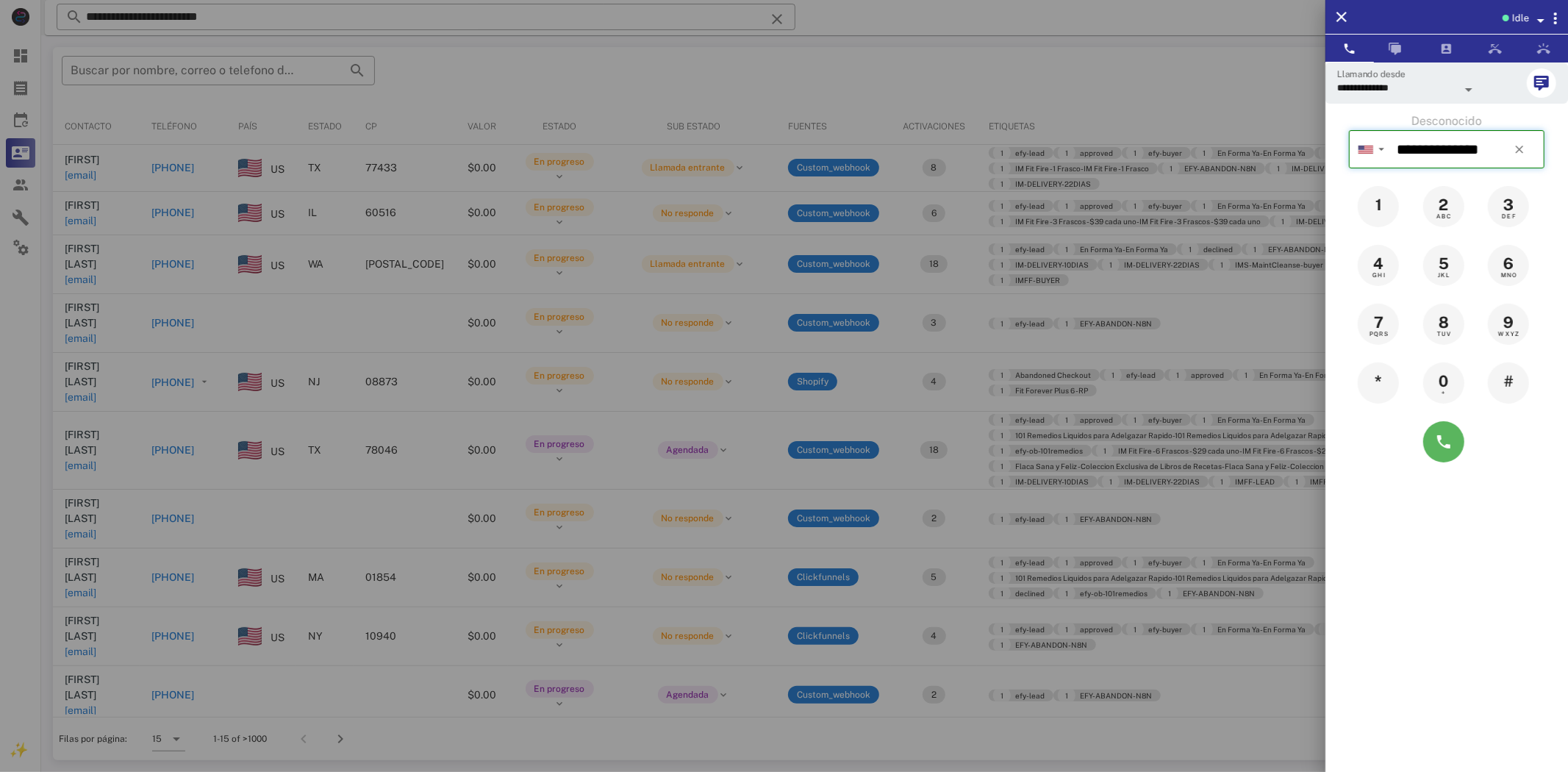 type on "**********" 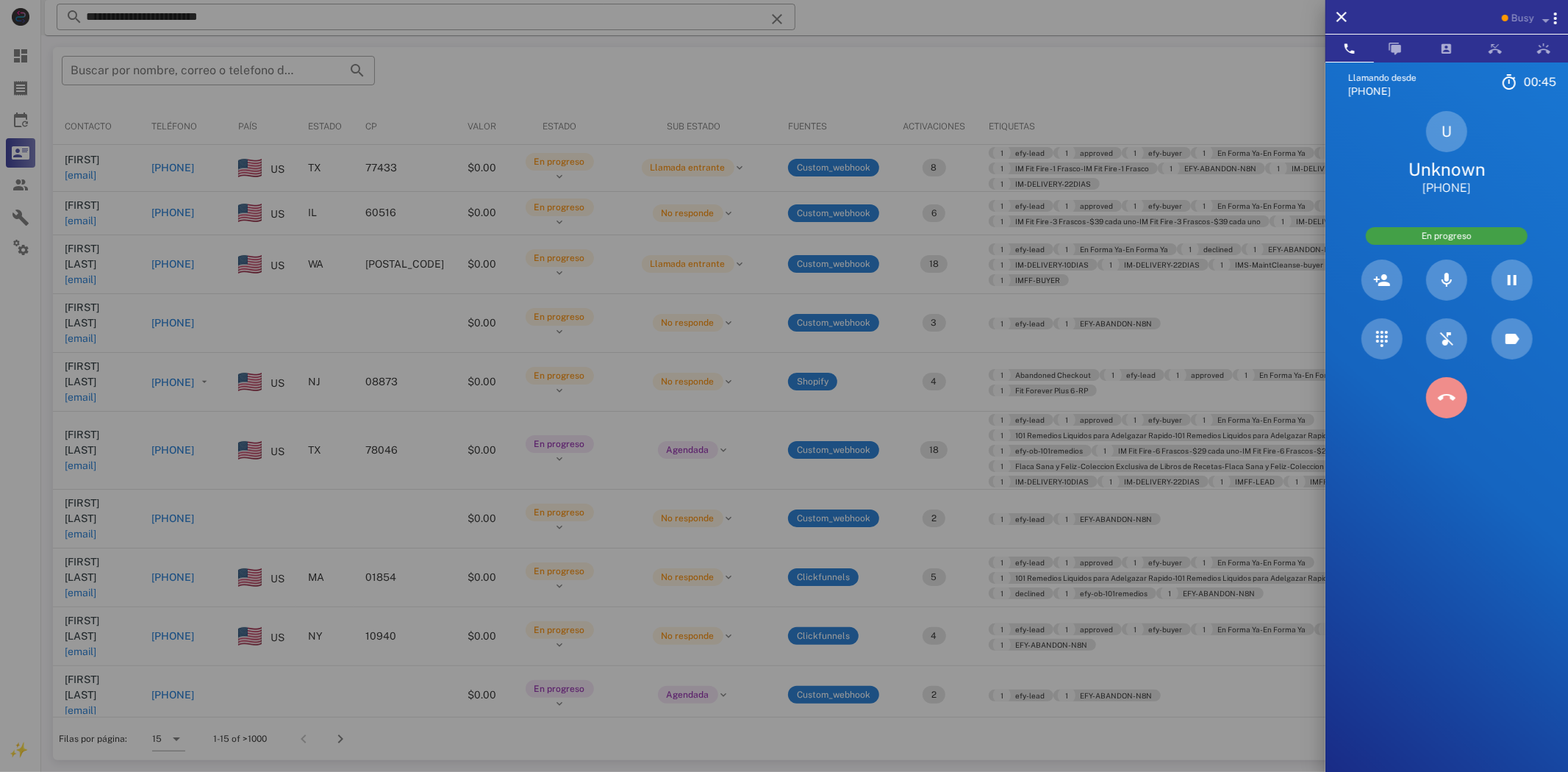 drag, startPoint x: 1443, startPoint y: 405, endPoint x: 698, endPoint y: 266, distance: 757.8562 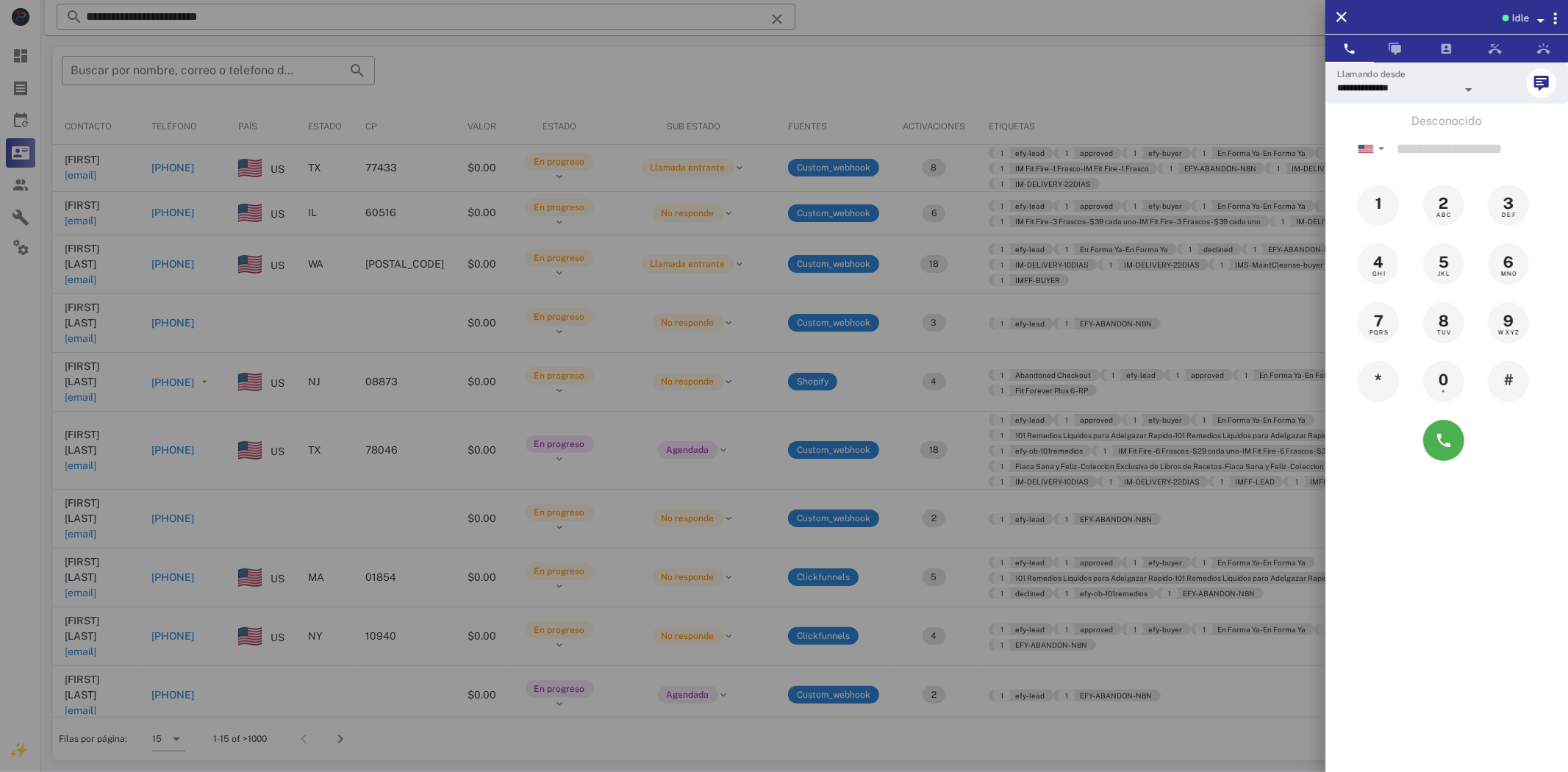 click at bounding box center (784, 386) 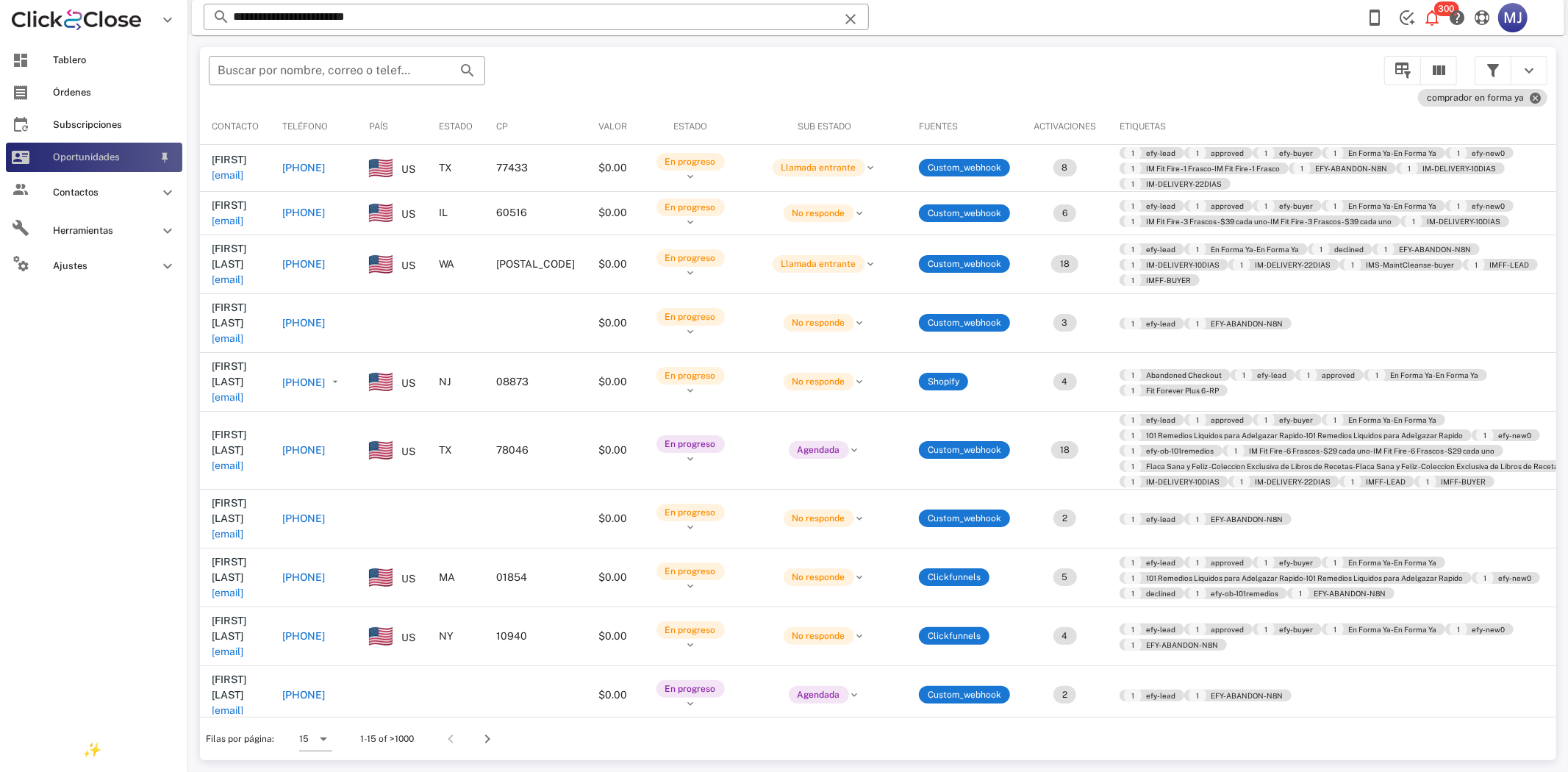 click on "Oportunidades" at bounding box center [103, 157] 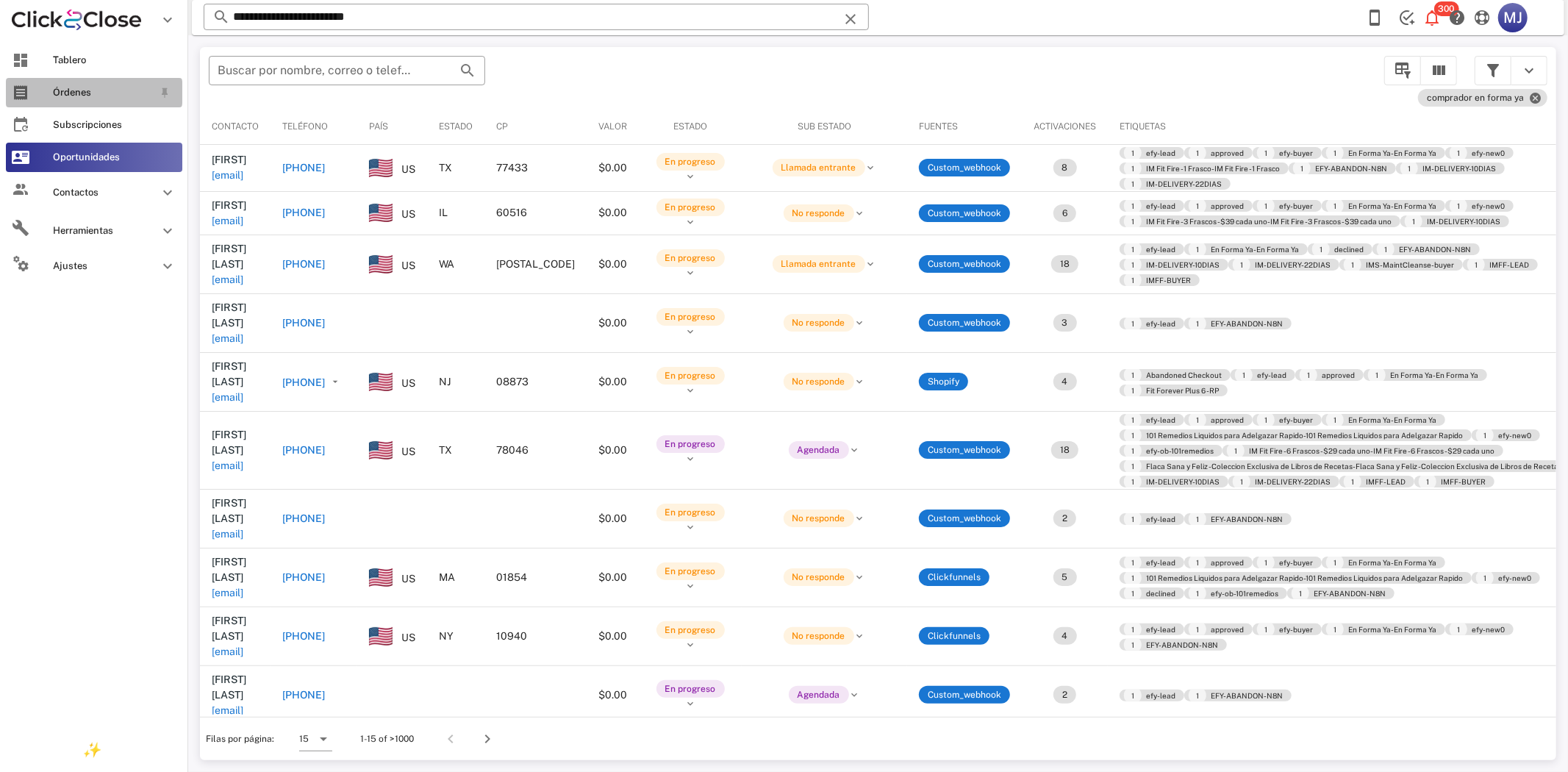 click on "Órdenes" at bounding box center (94, 93) 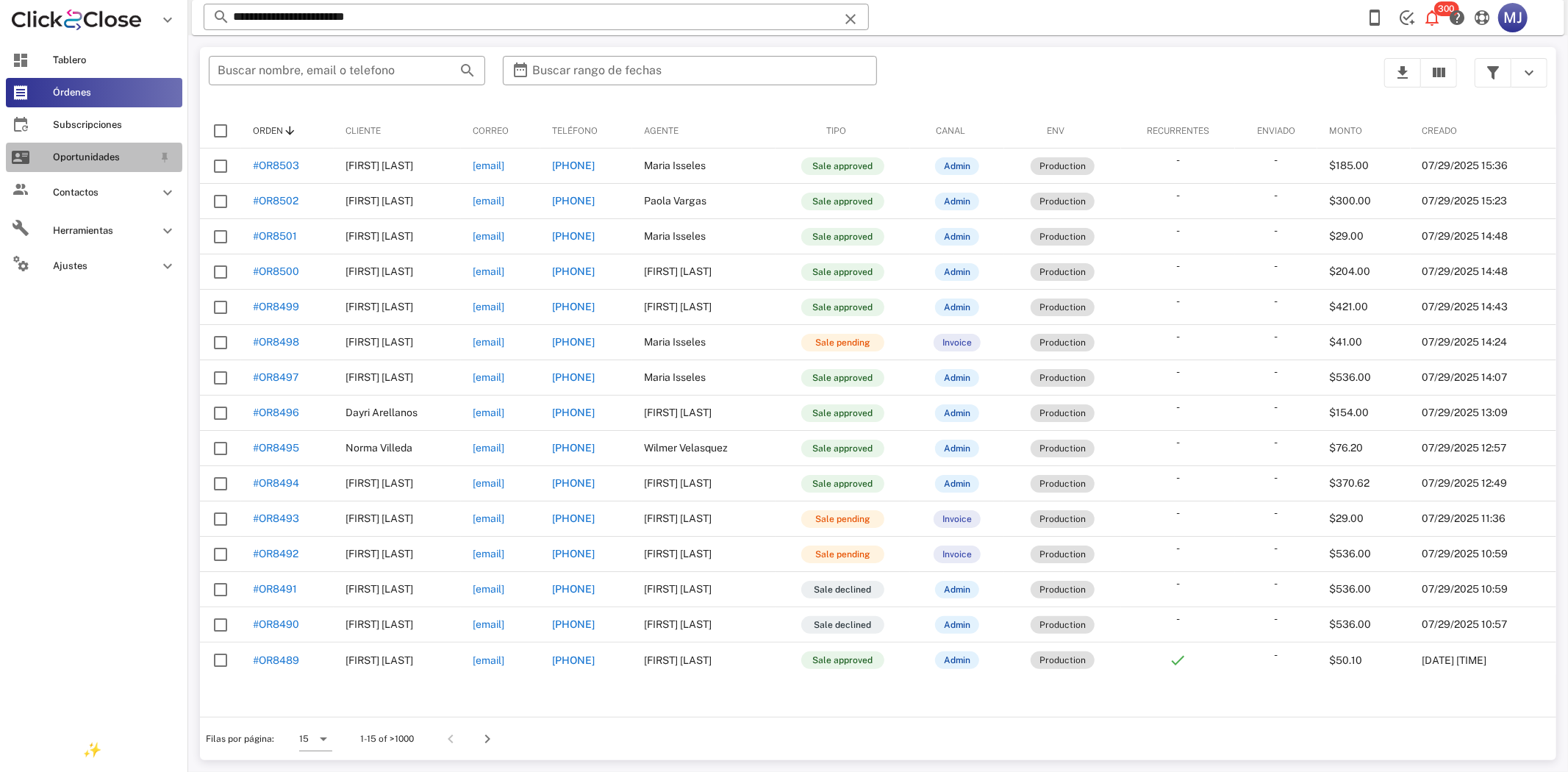 click on "Oportunidades" at bounding box center (94, 157) 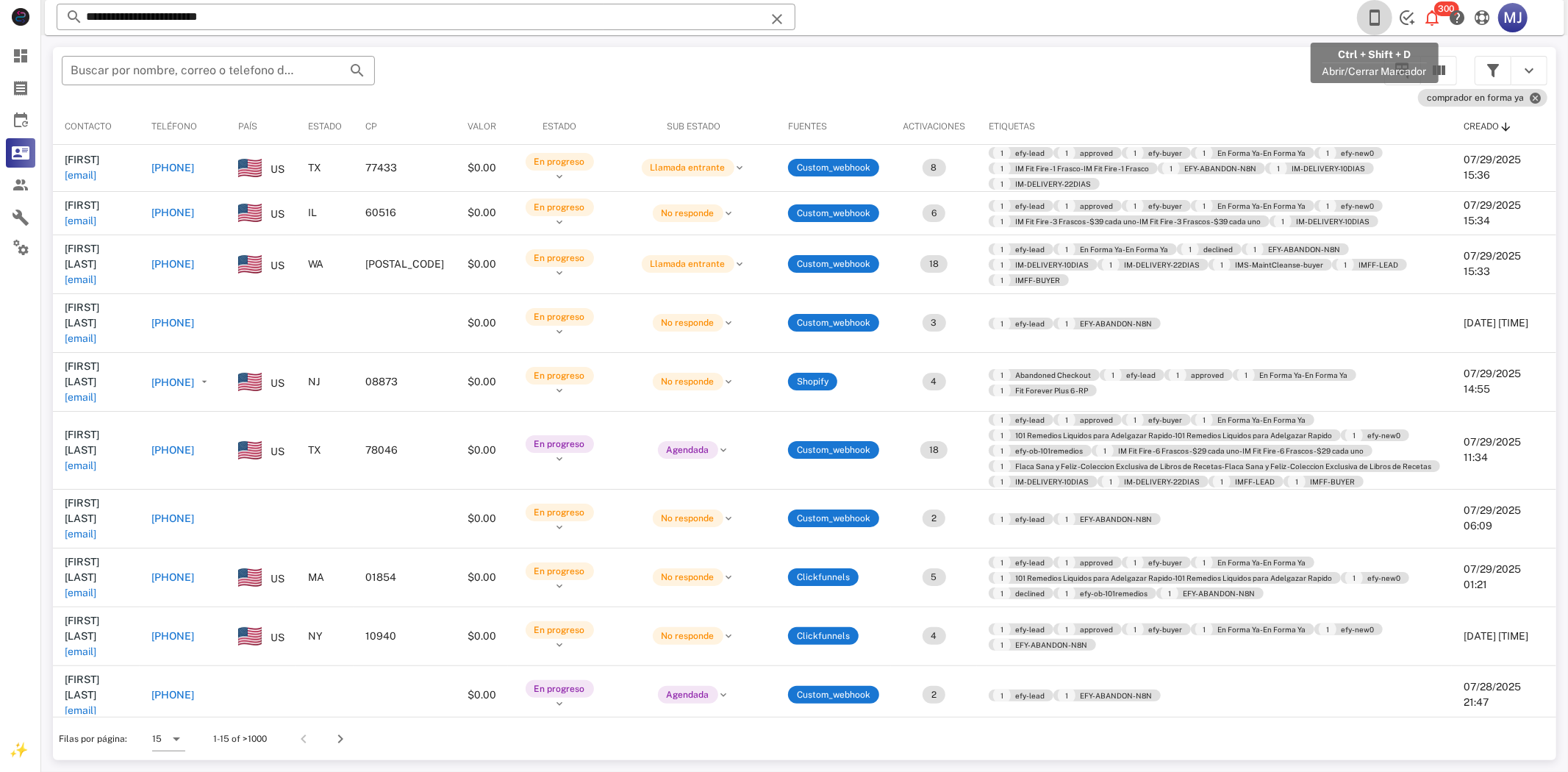 click at bounding box center [1375, 18] 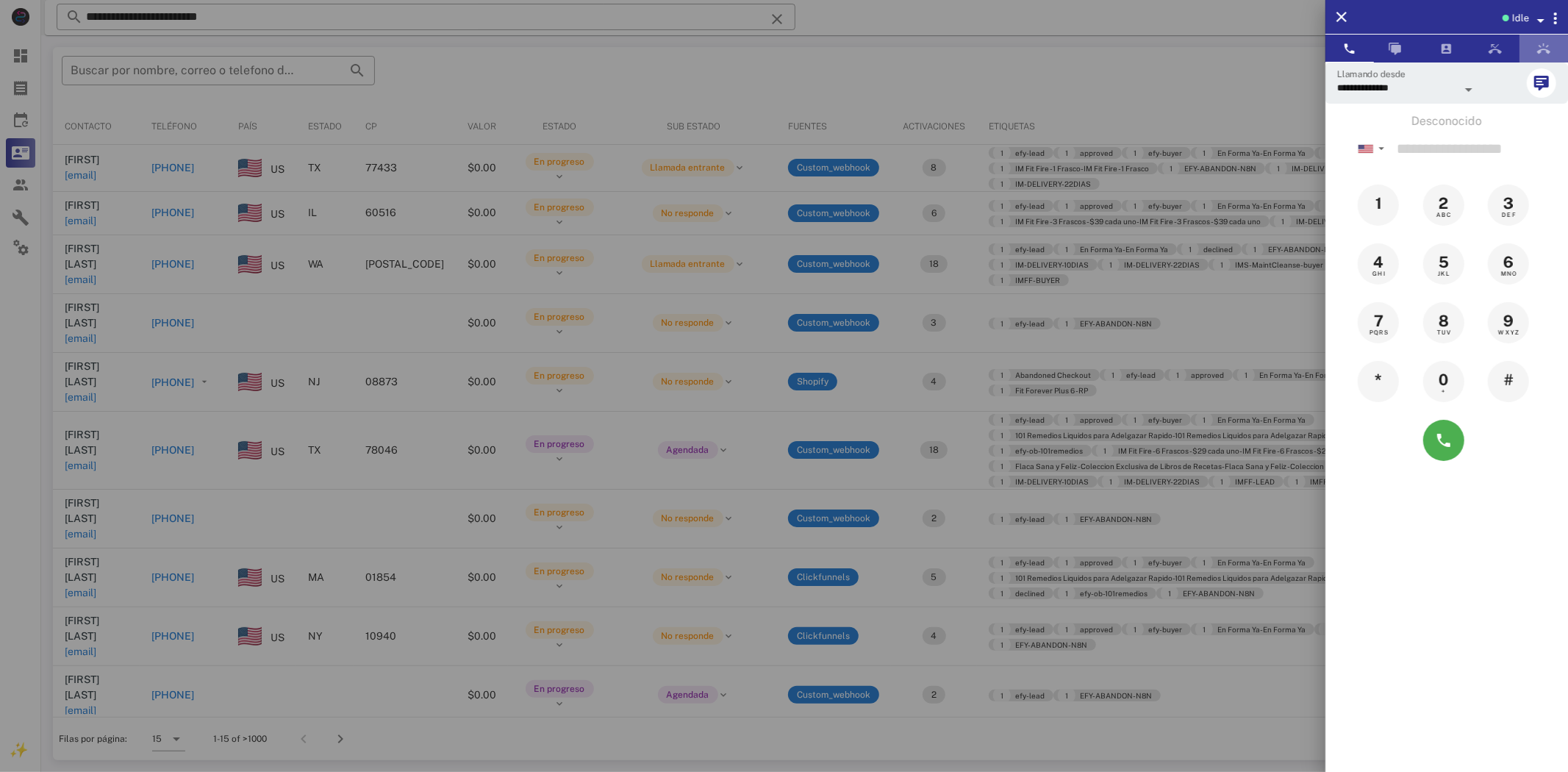 click at bounding box center [1544, 49] 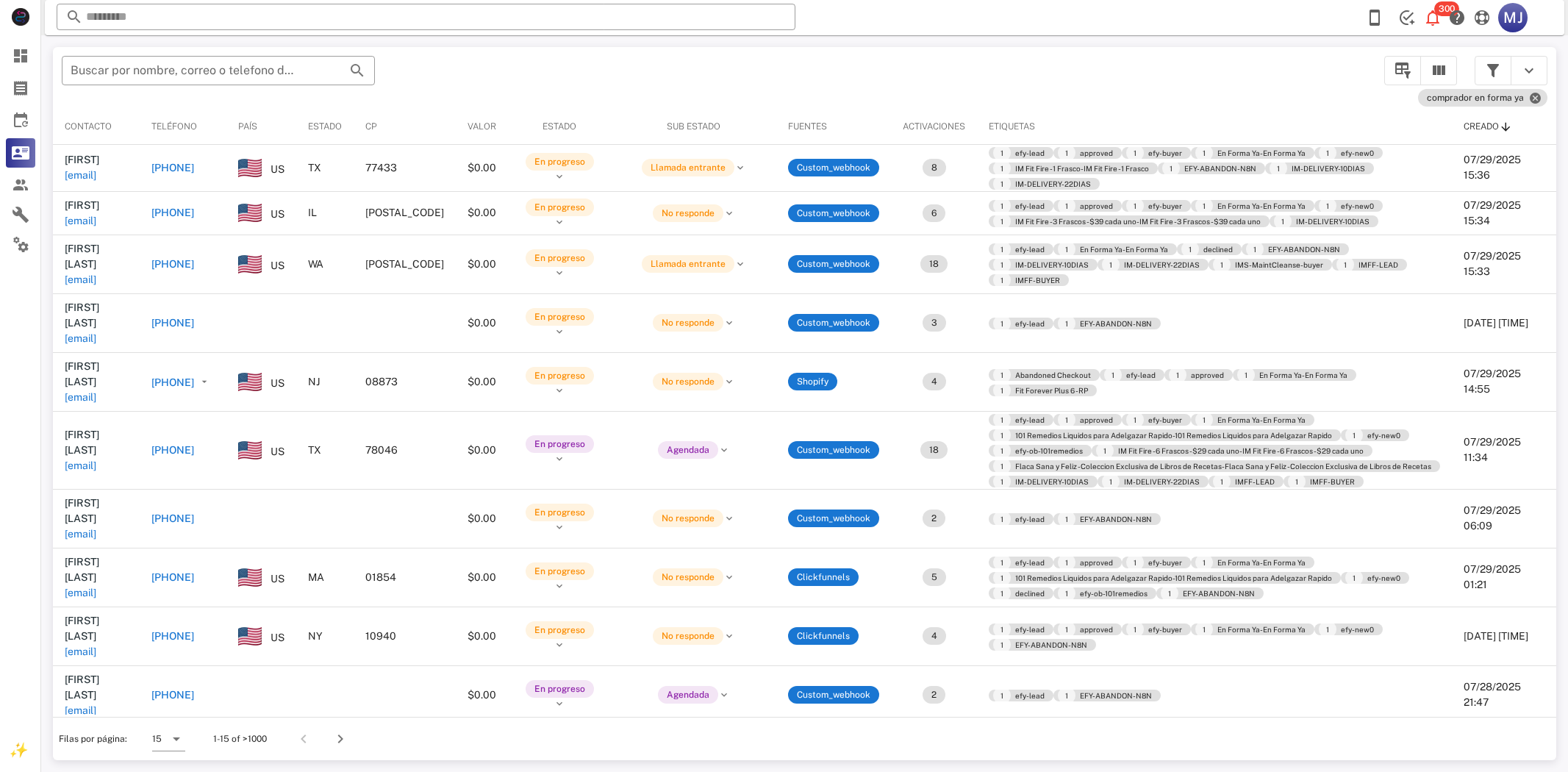scroll, scrollTop: 0, scrollLeft: 0, axis: both 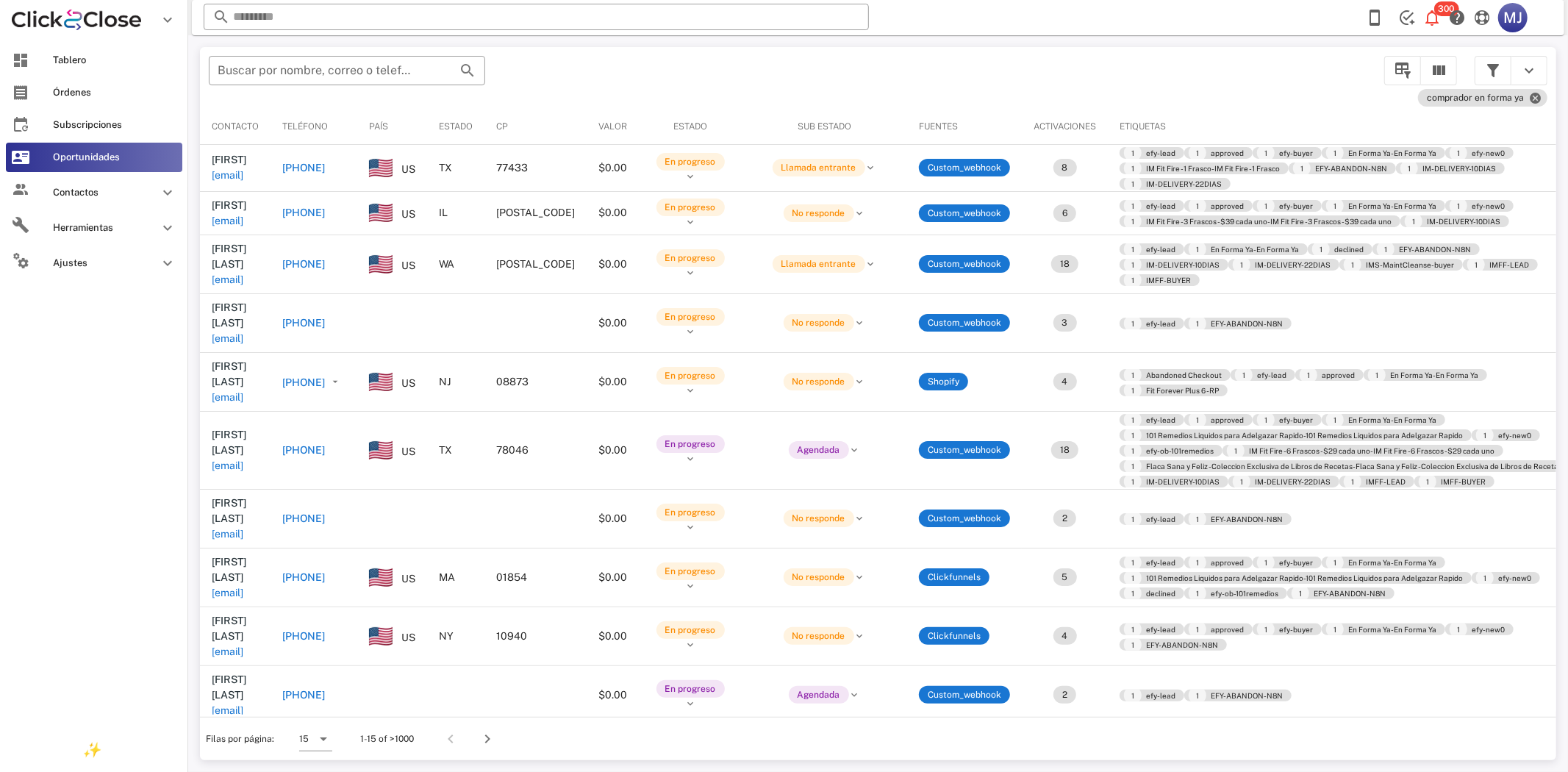 click on "Tablero Órdenes Subscripciones Oportunidades Contactos Herramientas Ajustes" at bounding box center [94, 163] 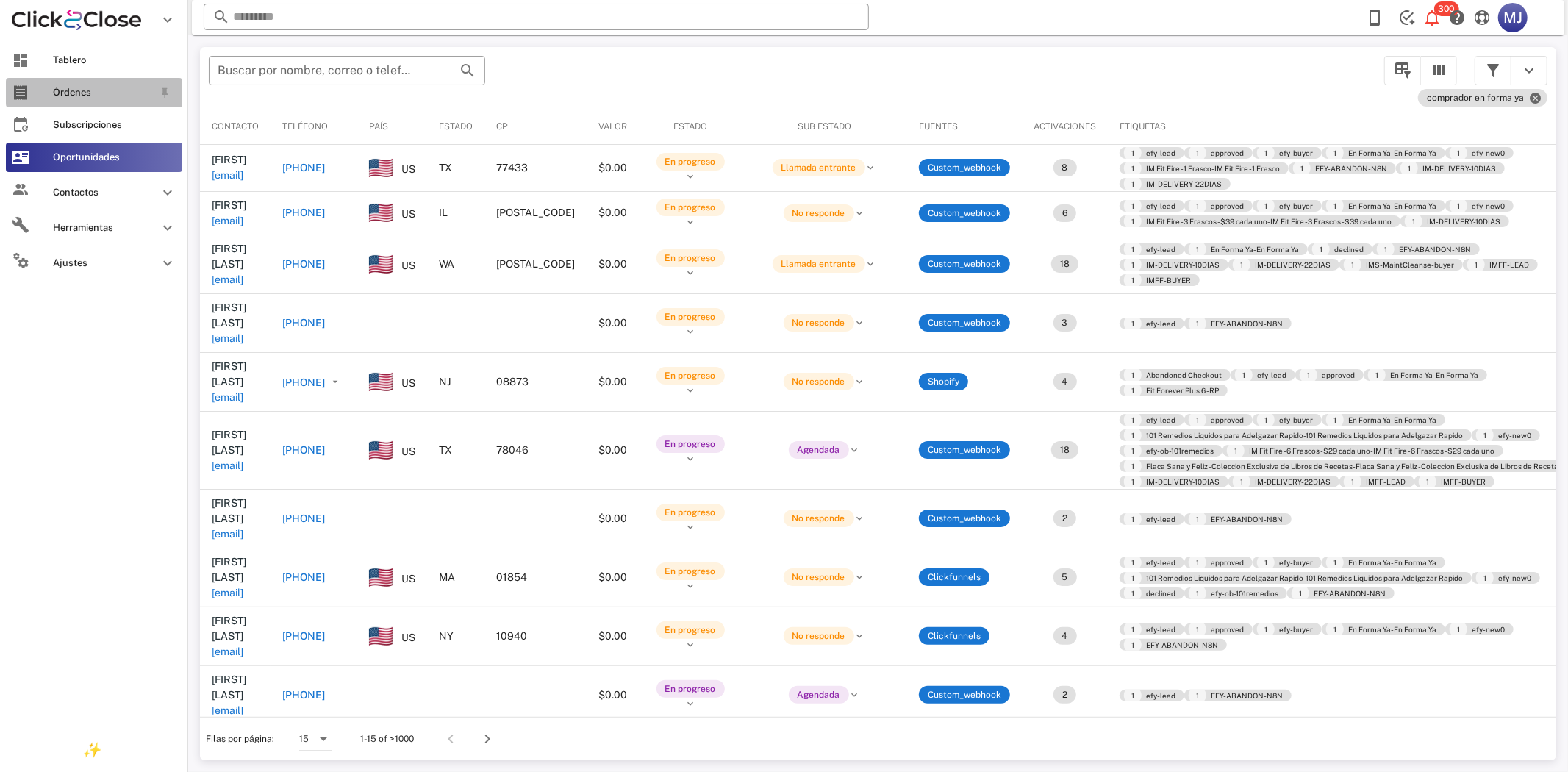 click on "Órdenes" at bounding box center (103, 93) 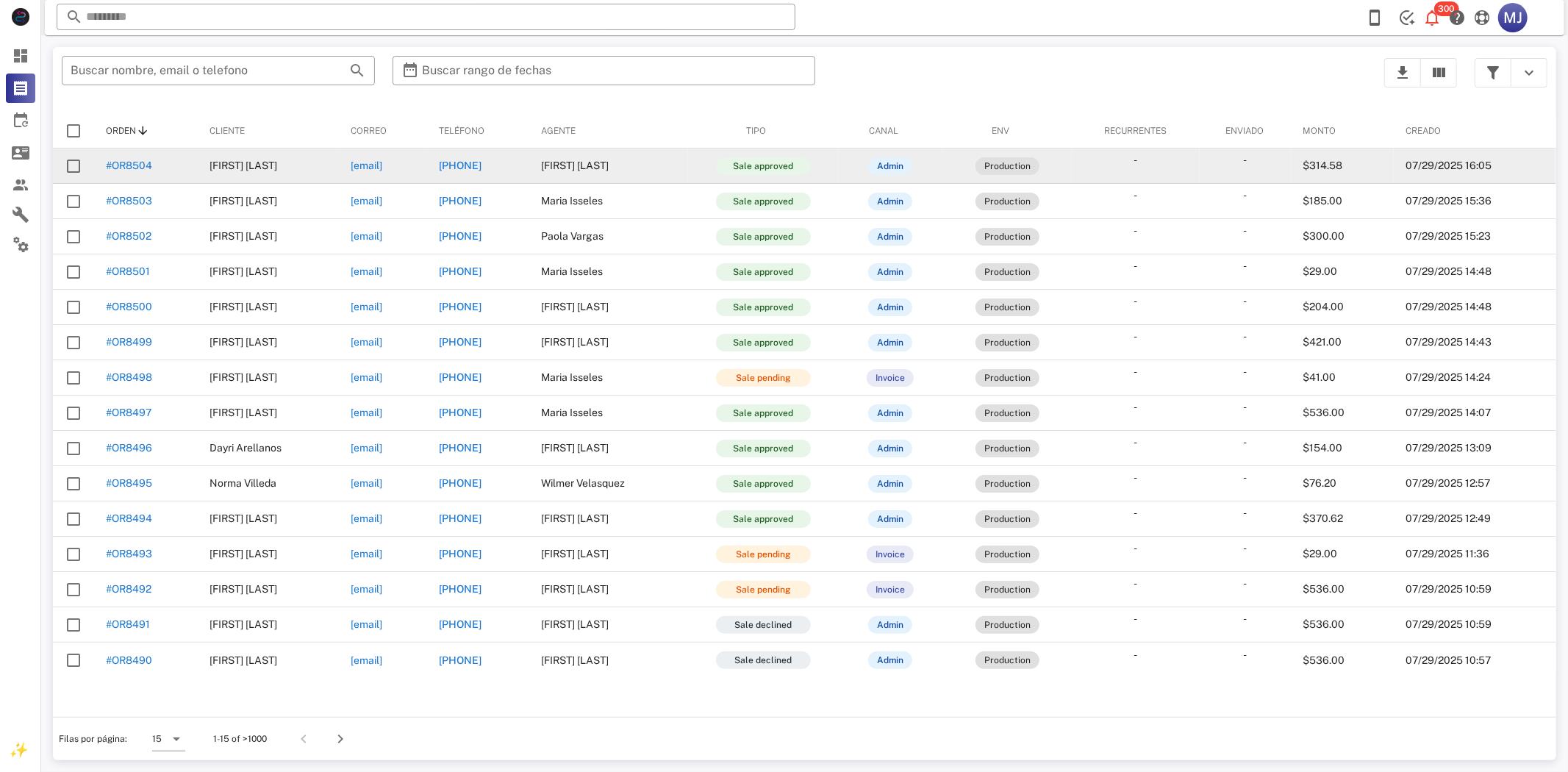 click on "#OR8504" at bounding box center [146, 166] 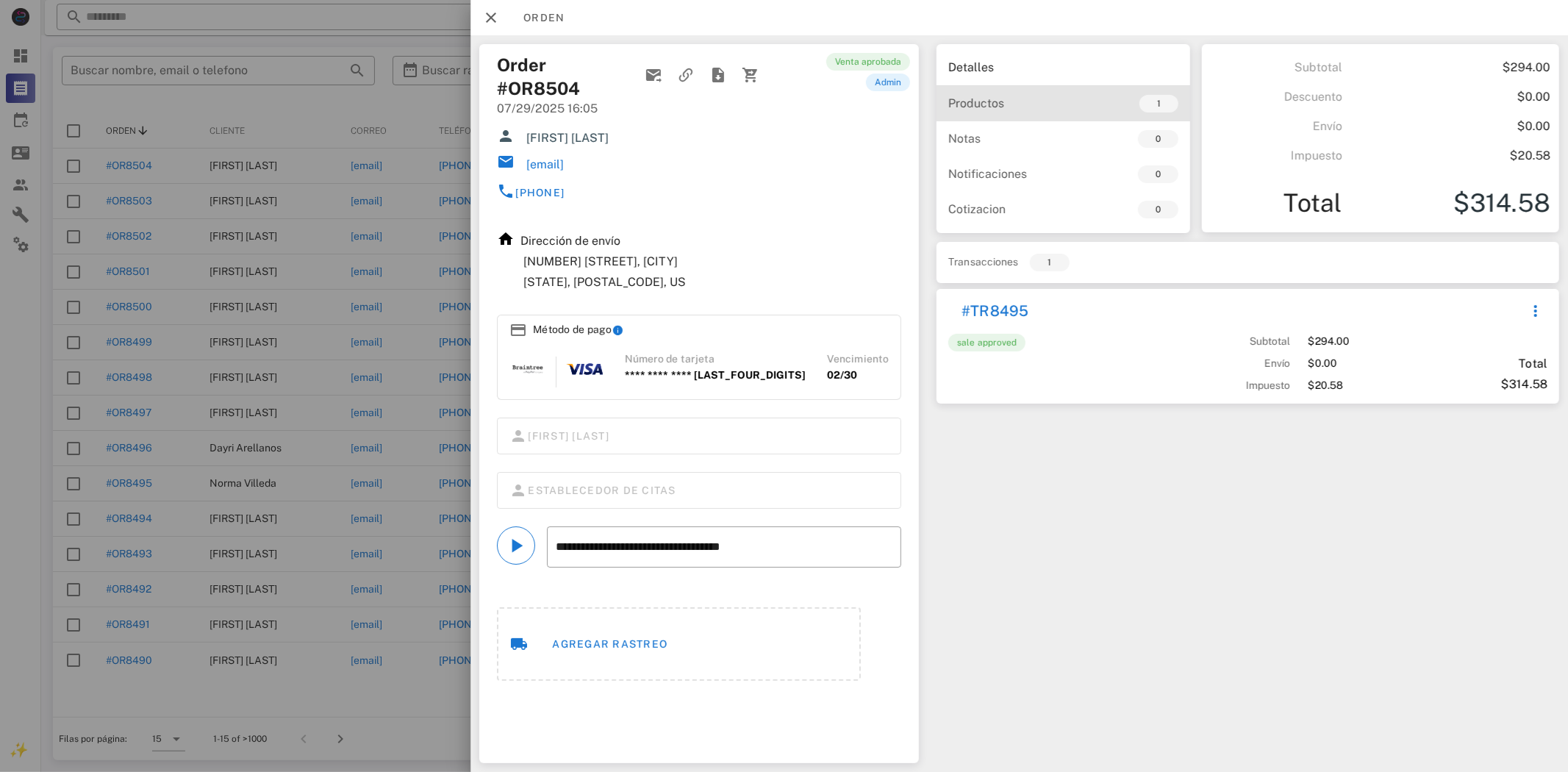 click on "Productos  1" at bounding box center [1063, 104] 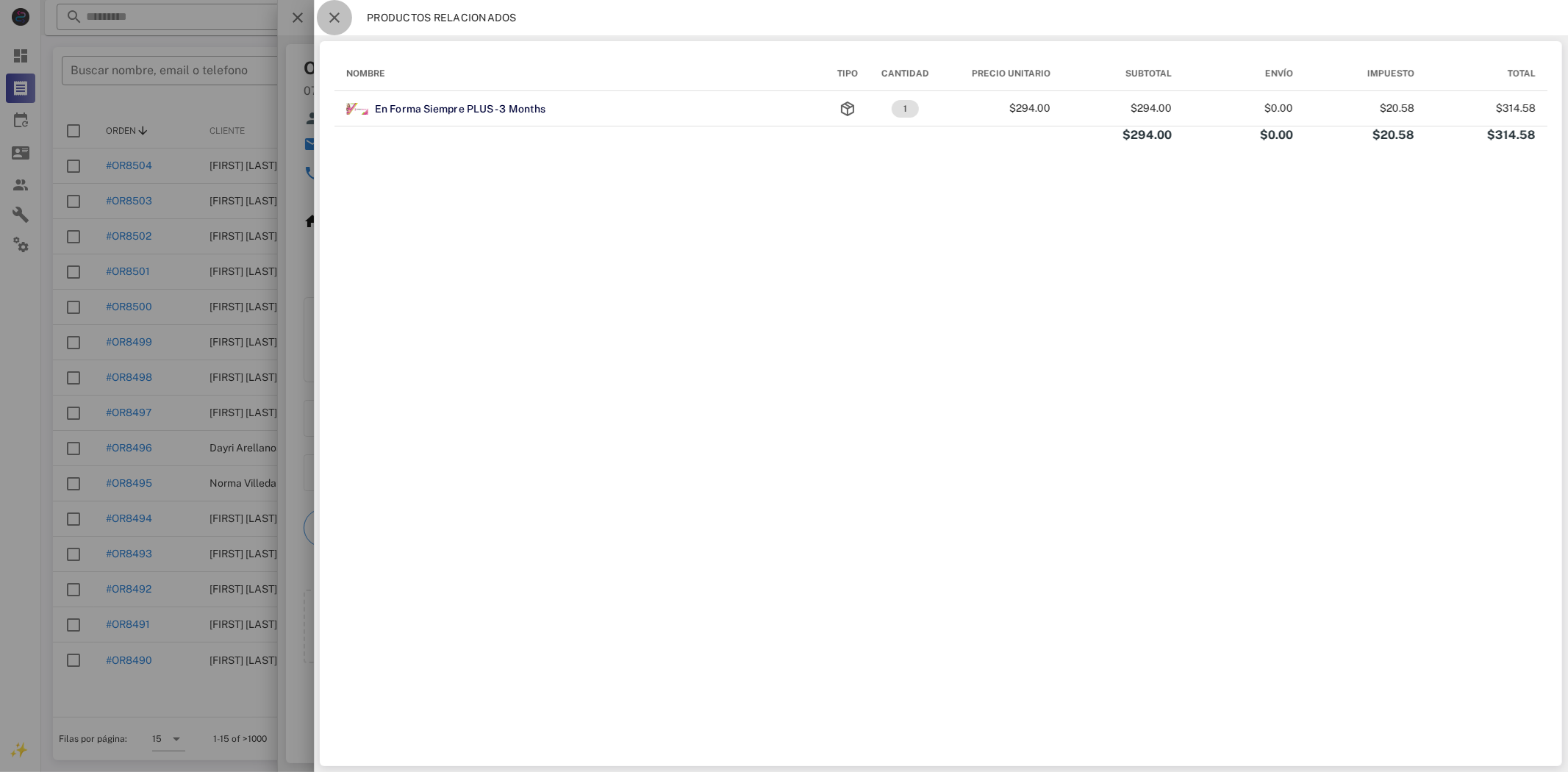 click at bounding box center (334, 18) 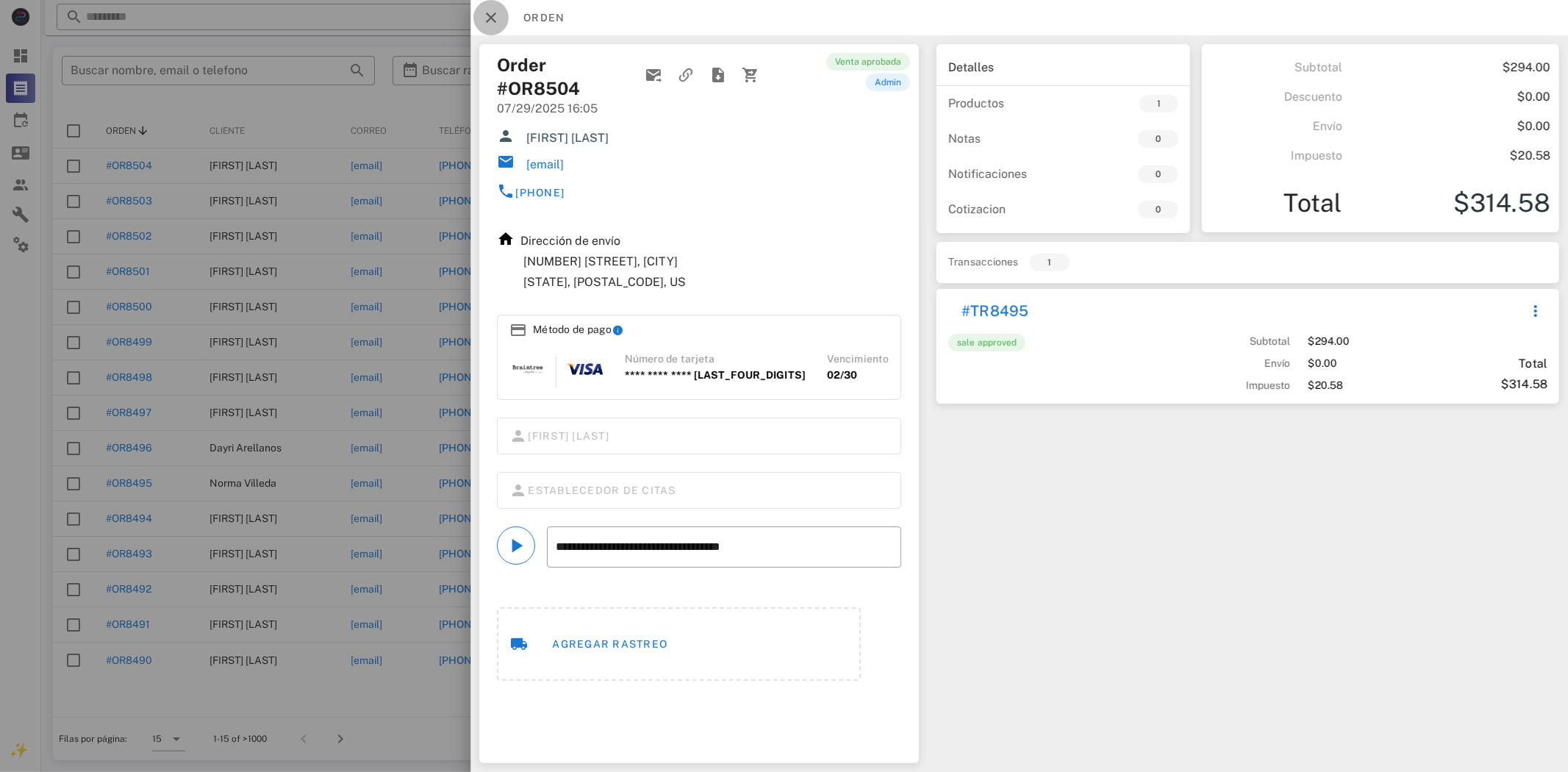 click at bounding box center [491, 18] 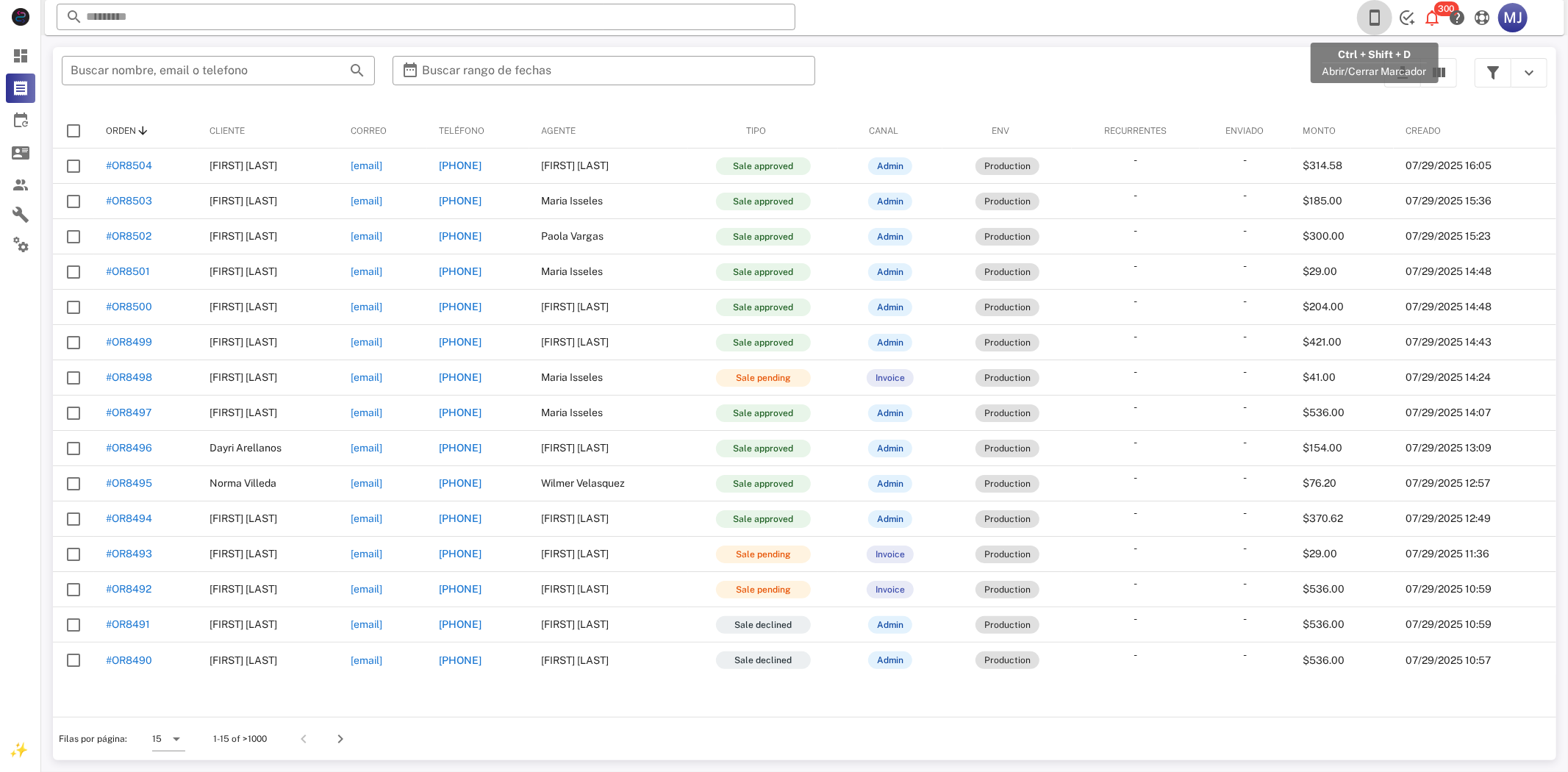 click at bounding box center [1375, 18] 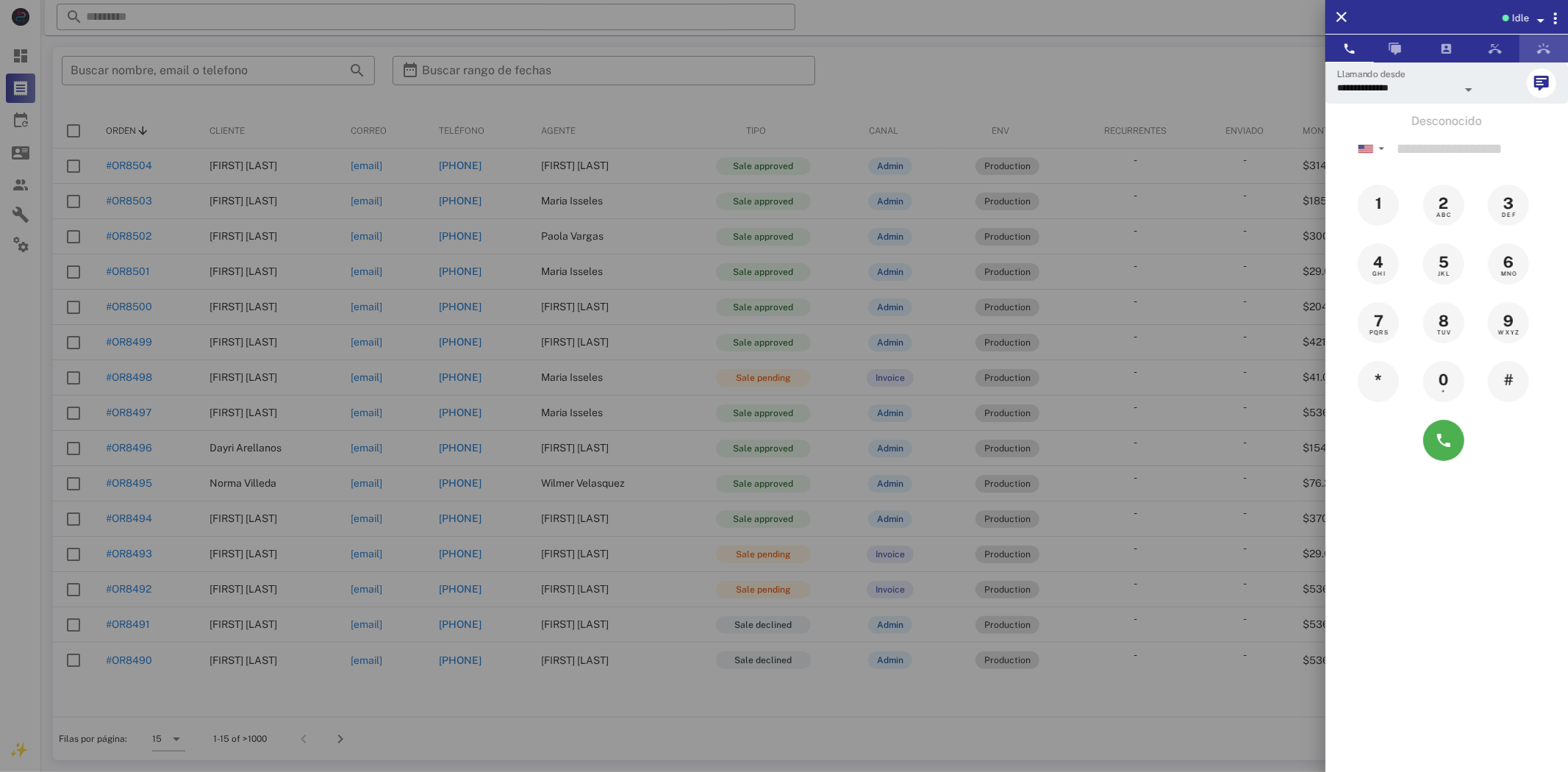 click at bounding box center [1544, 49] 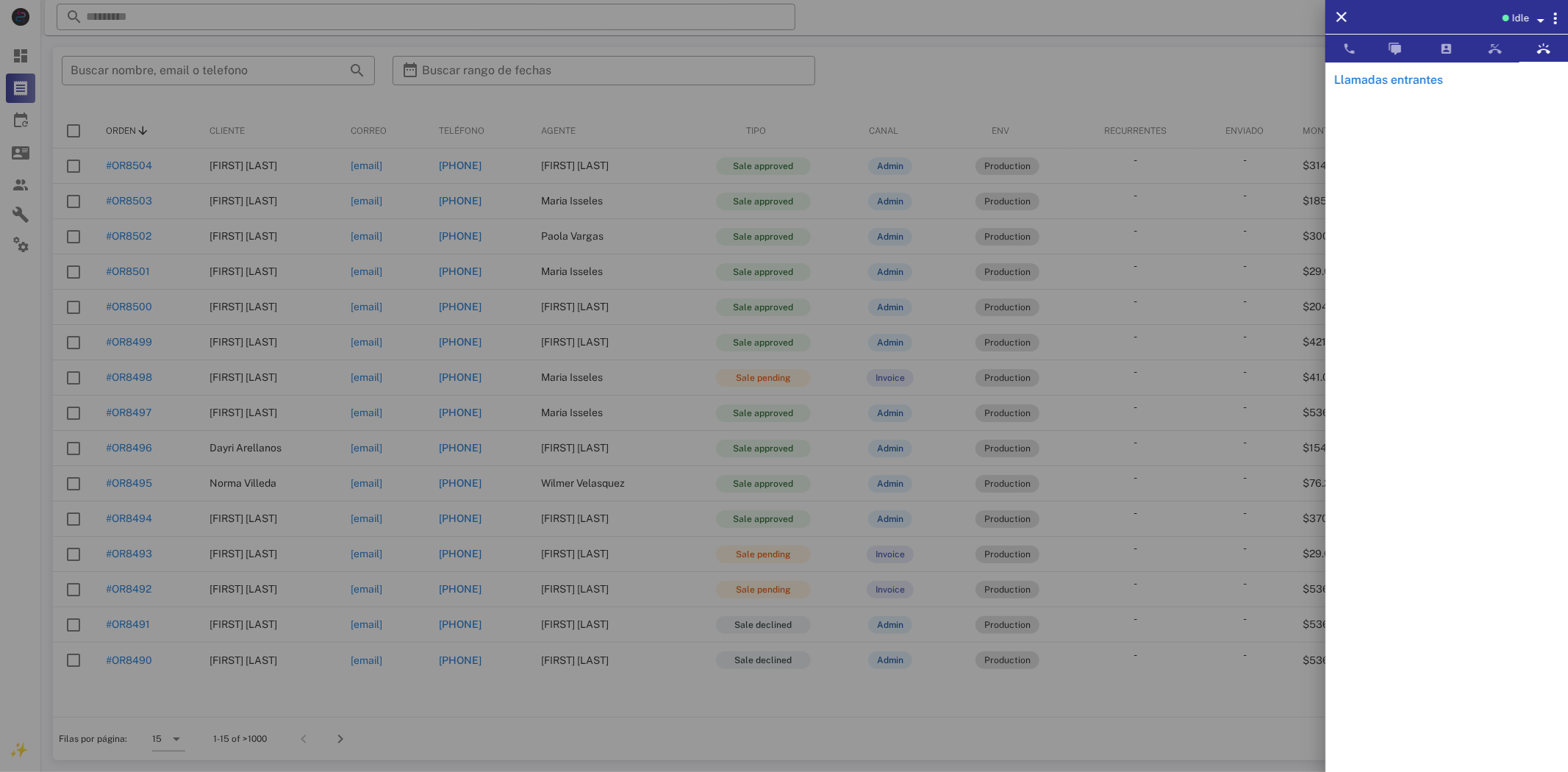 drag, startPoint x: 323, startPoint y: 229, endPoint x: 0, endPoint y: 174, distance: 327.6492 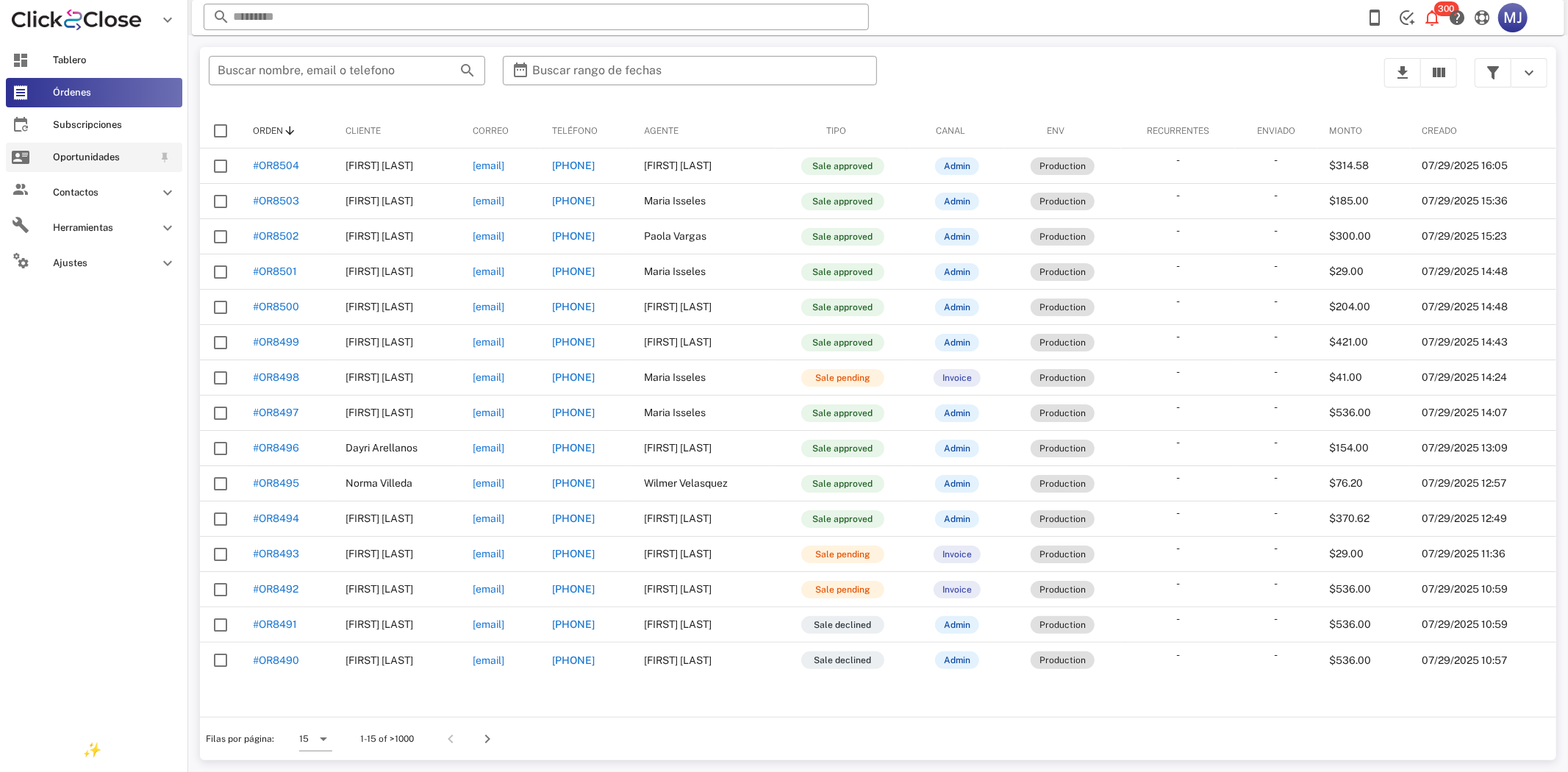 click on "Oportunidades" at bounding box center (94, 157) 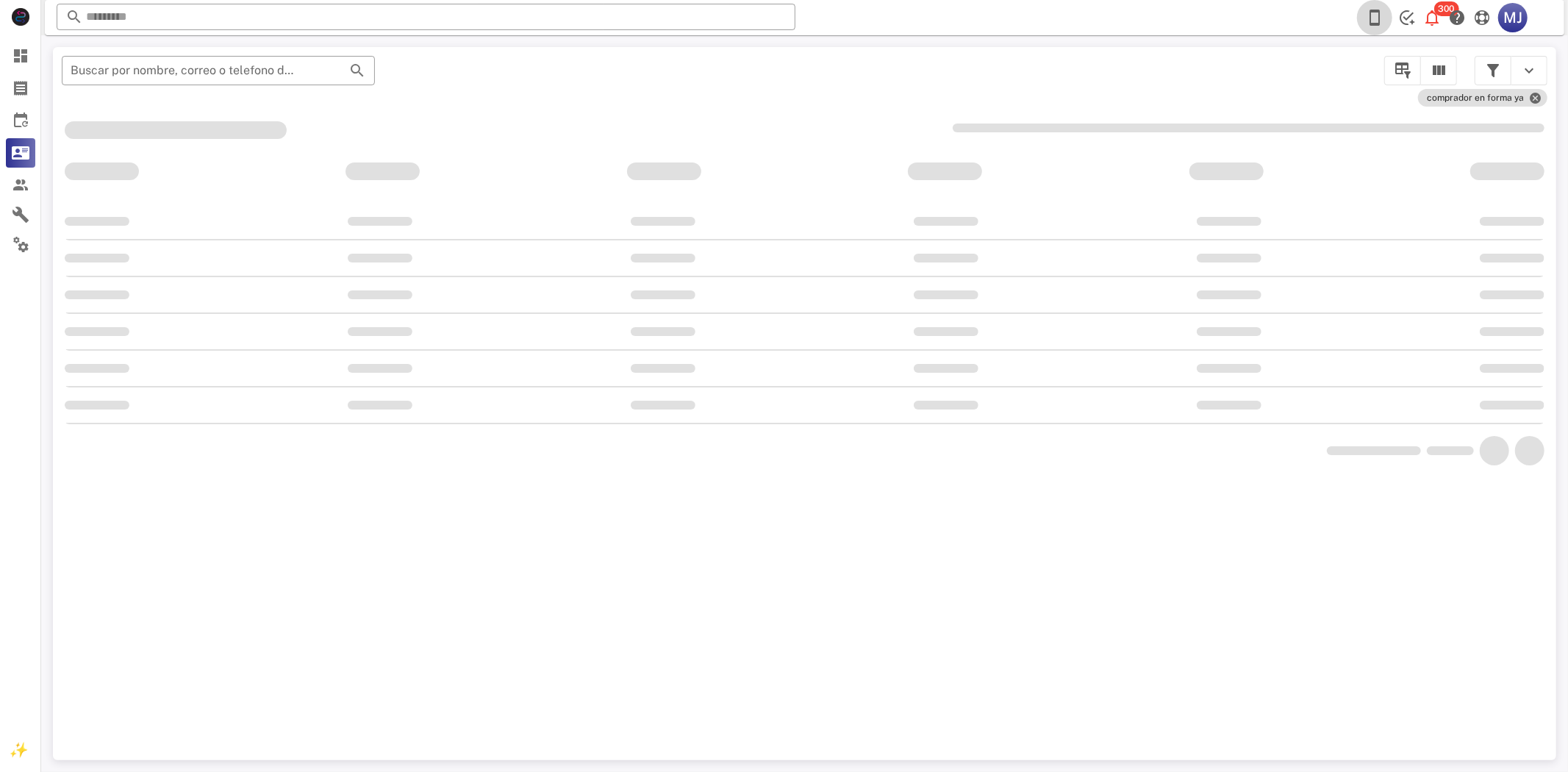 click at bounding box center [1375, 18] 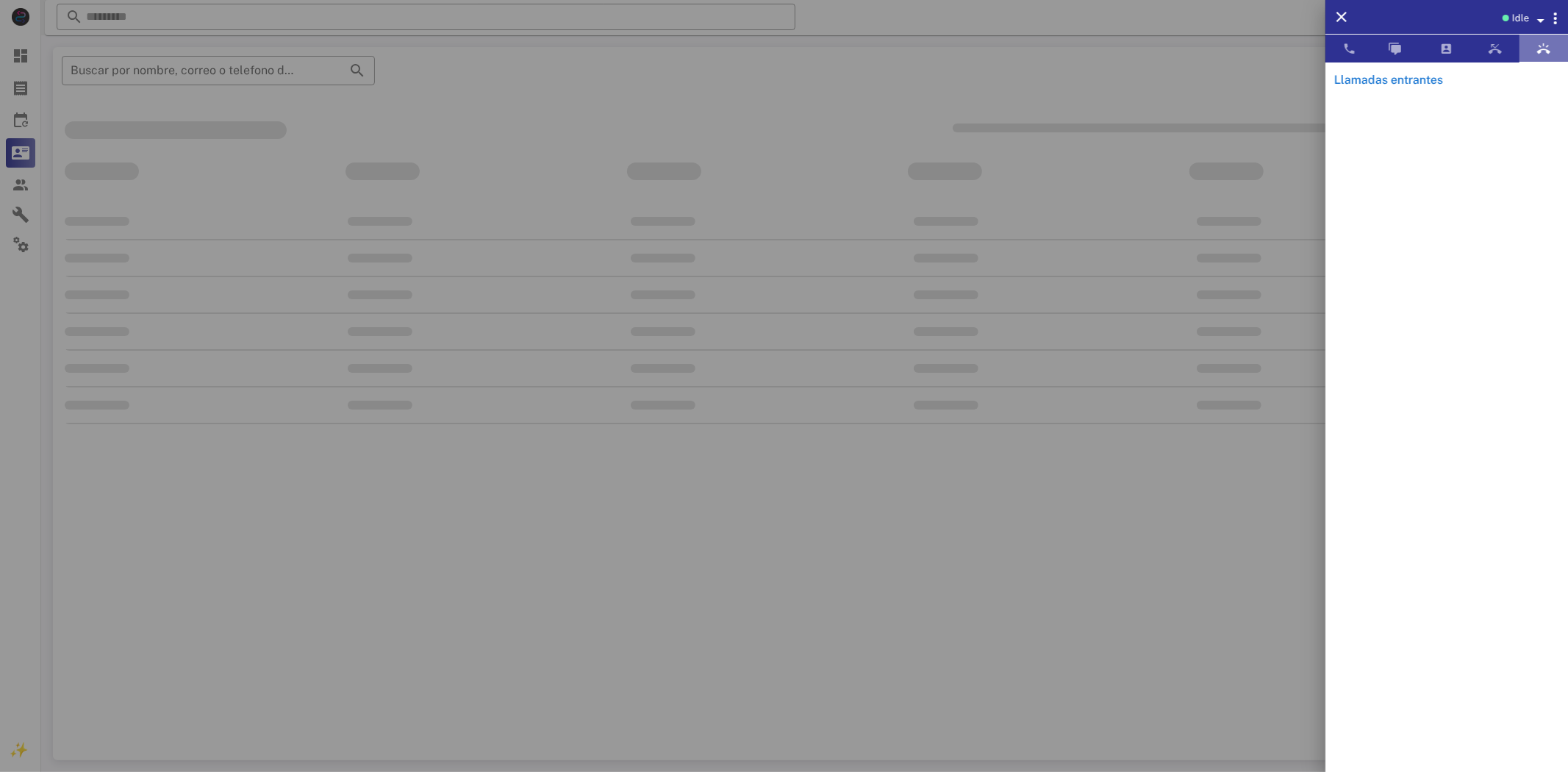click at bounding box center (1544, 49) 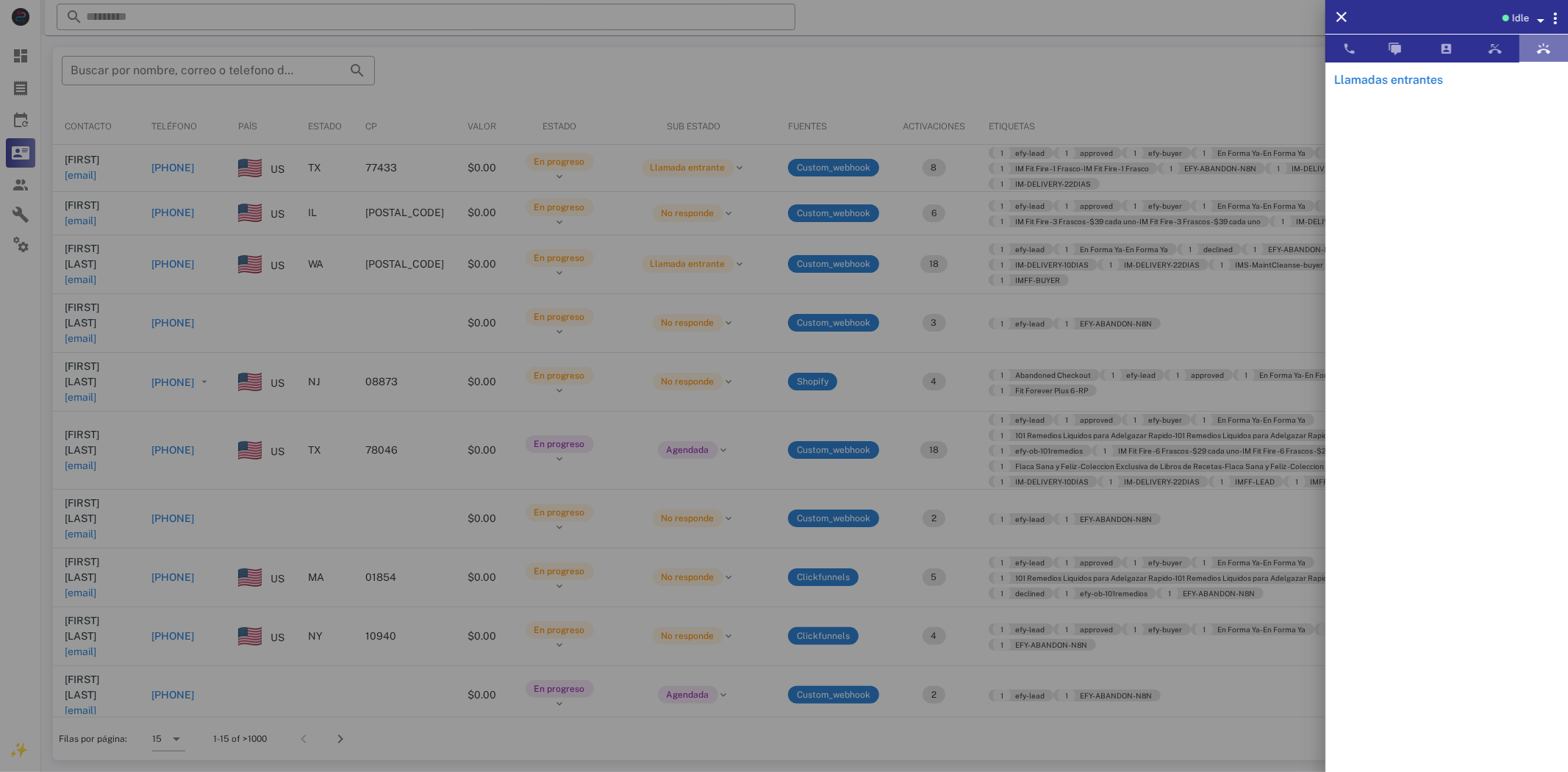 click at bounding box center (1544, 49) 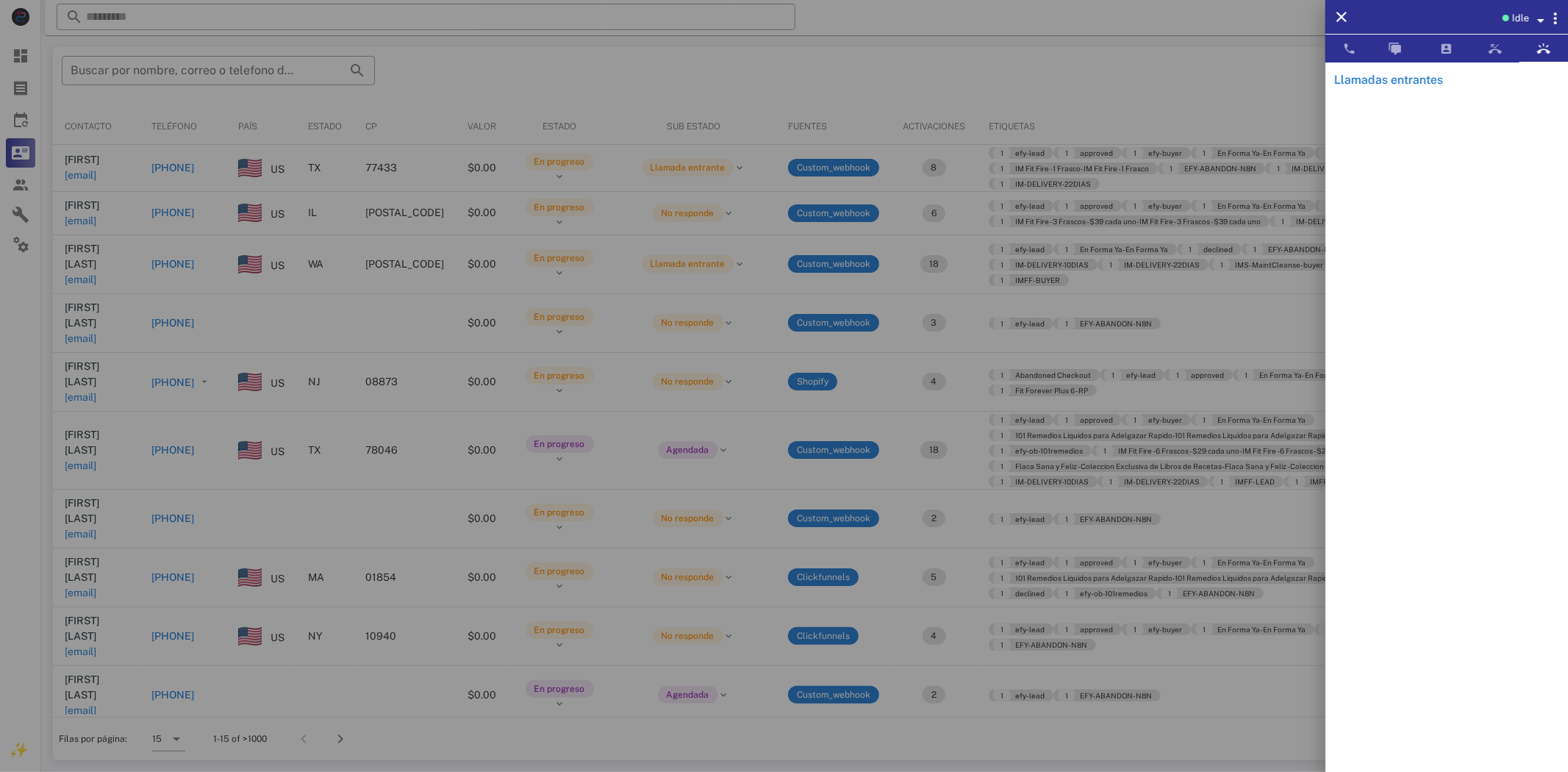 click at bounding box center (784, 386) 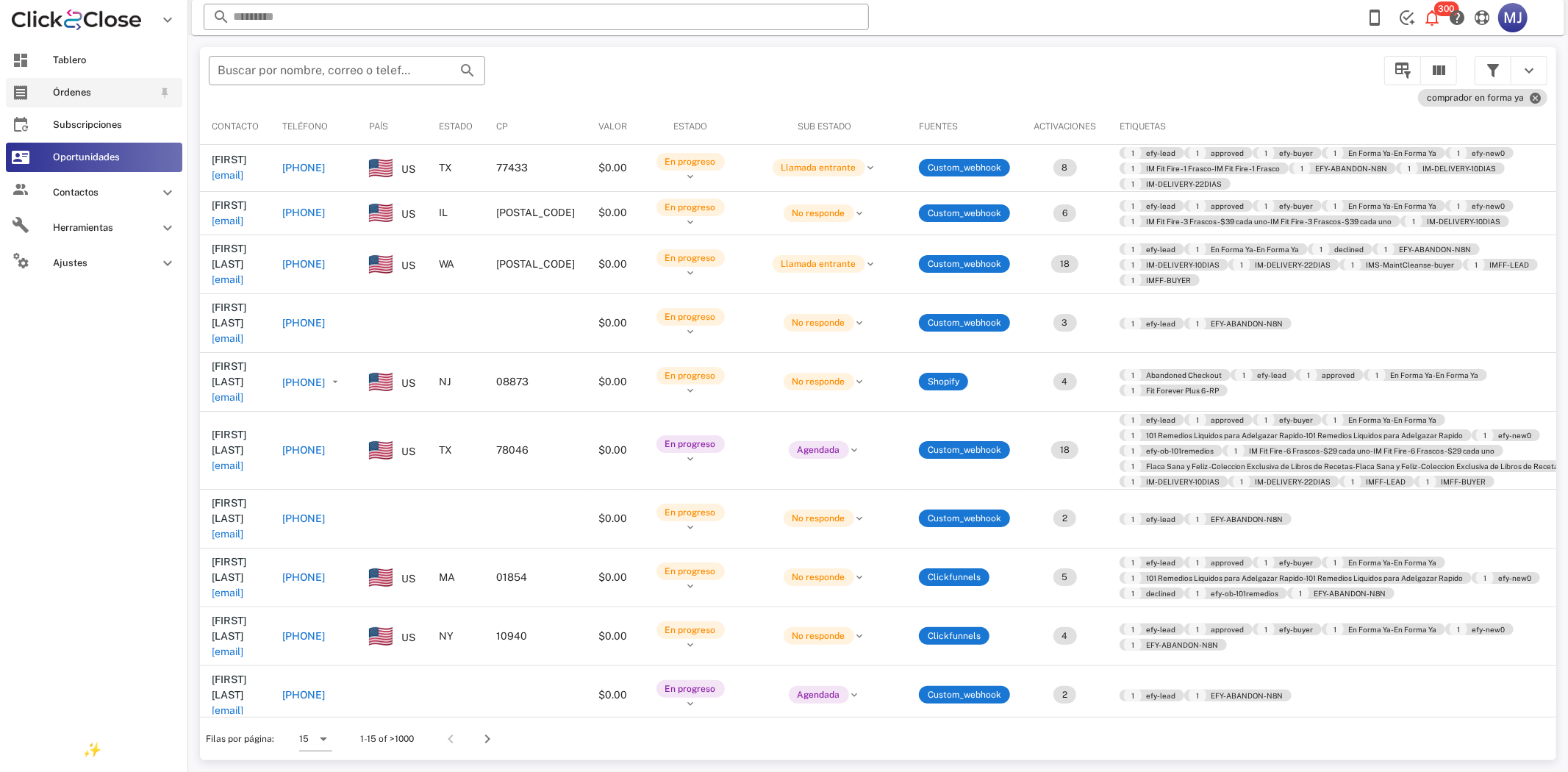 click on "Órdenes" at bounding box center [94, 93] 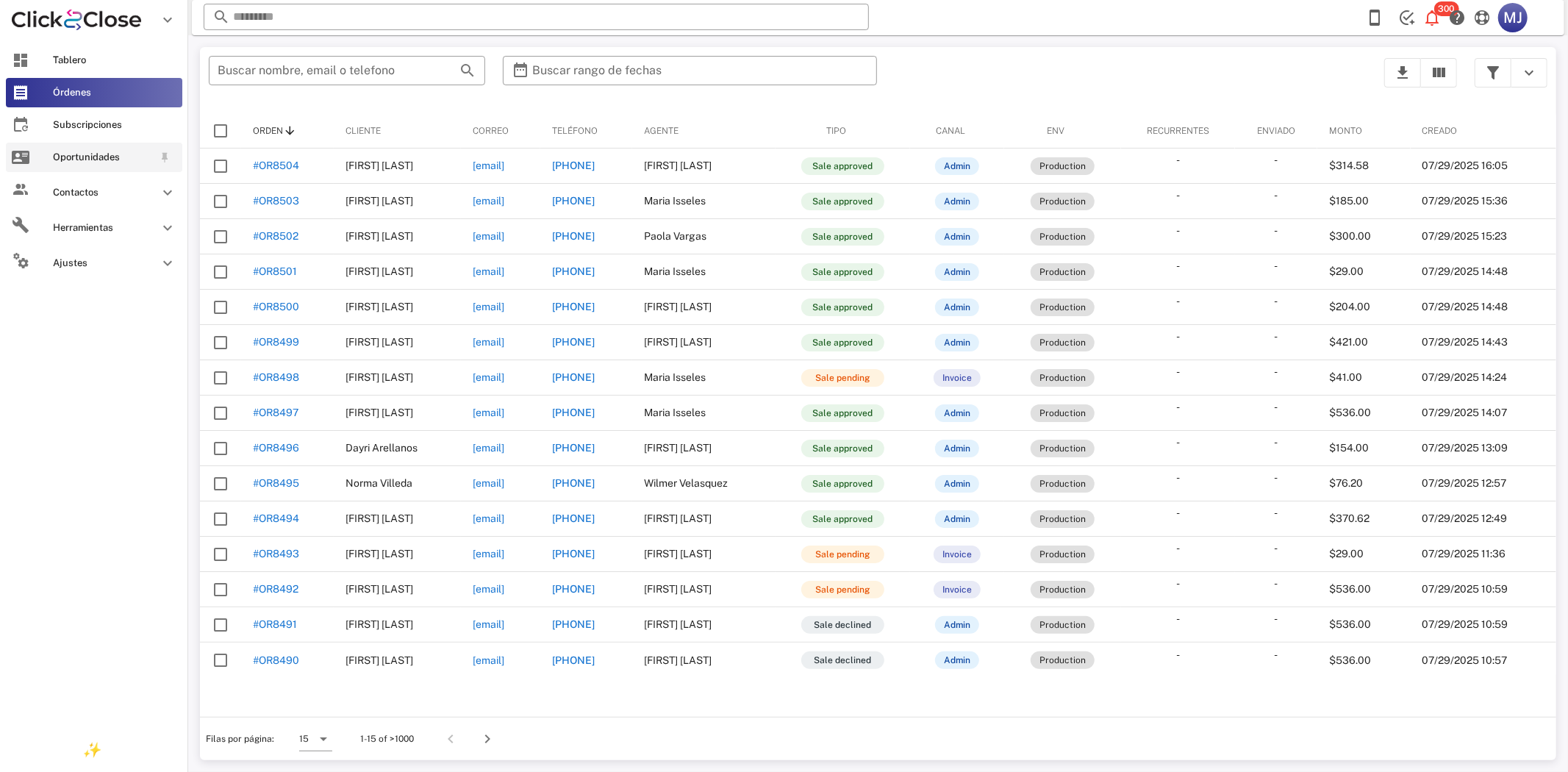 click on "Oportunidades" at bounding box center (103, 157) 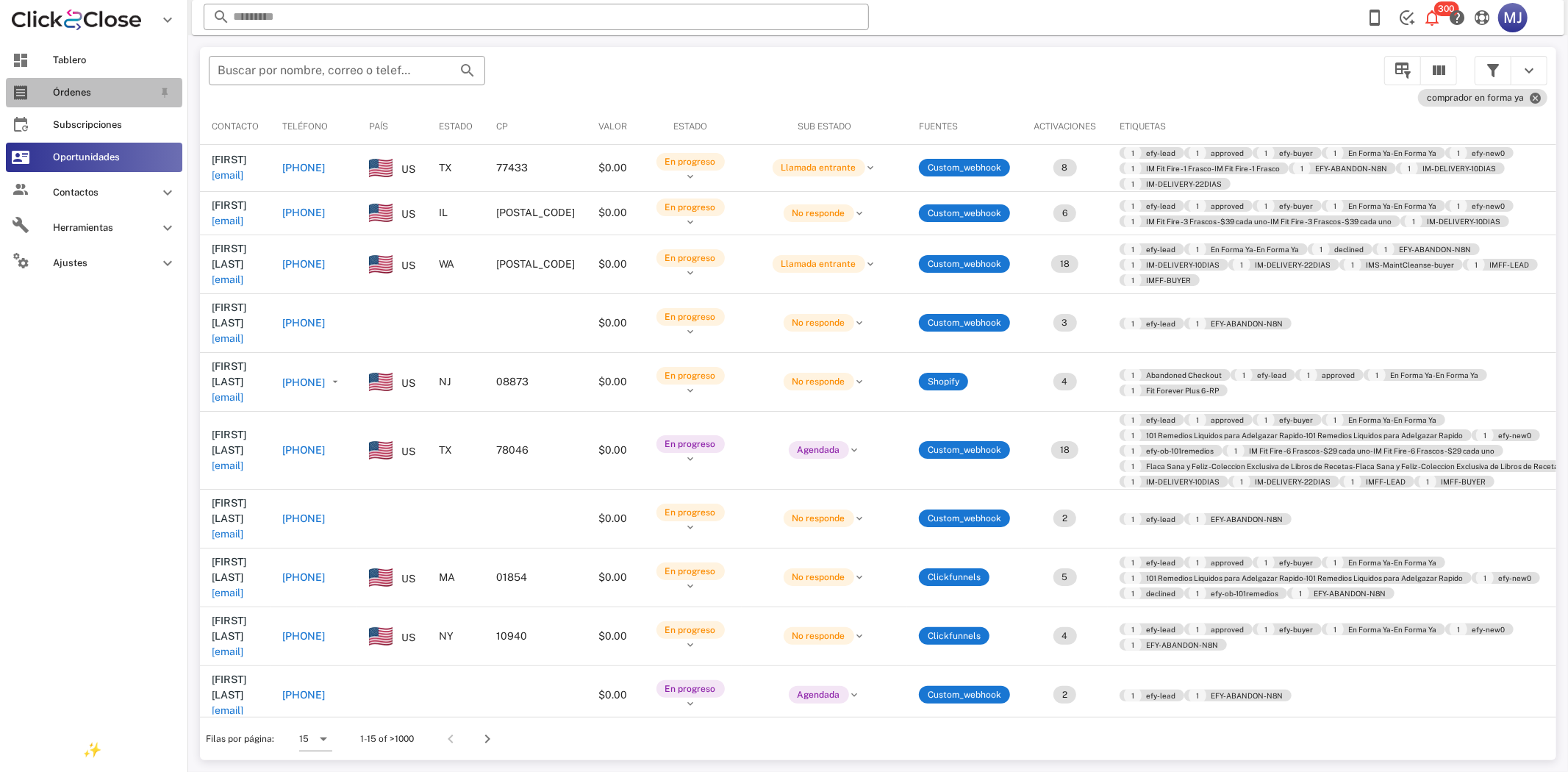 click on "Órdenes" at bounding box center [103, 93] 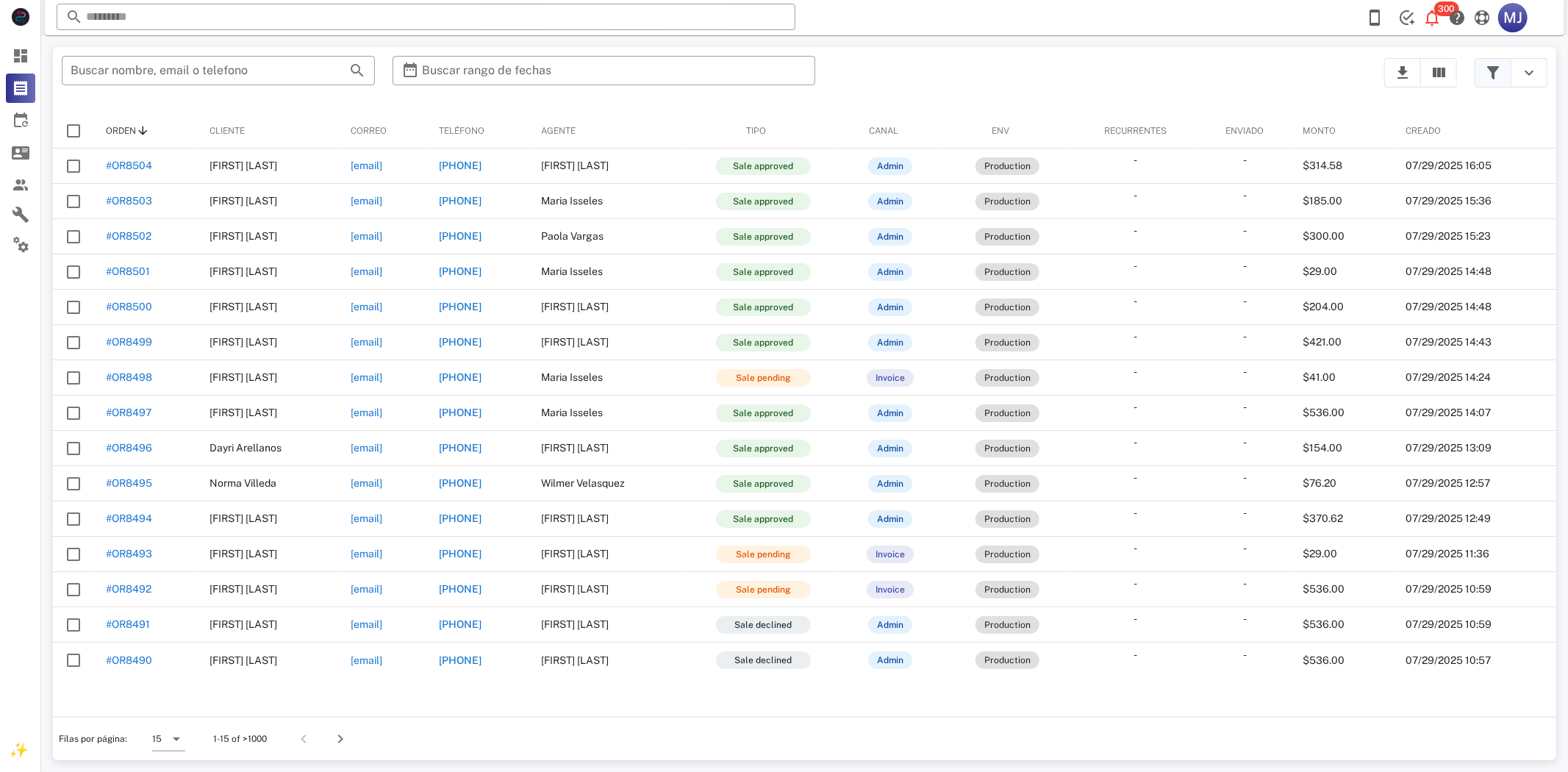click at bounding box center [1493, 73] 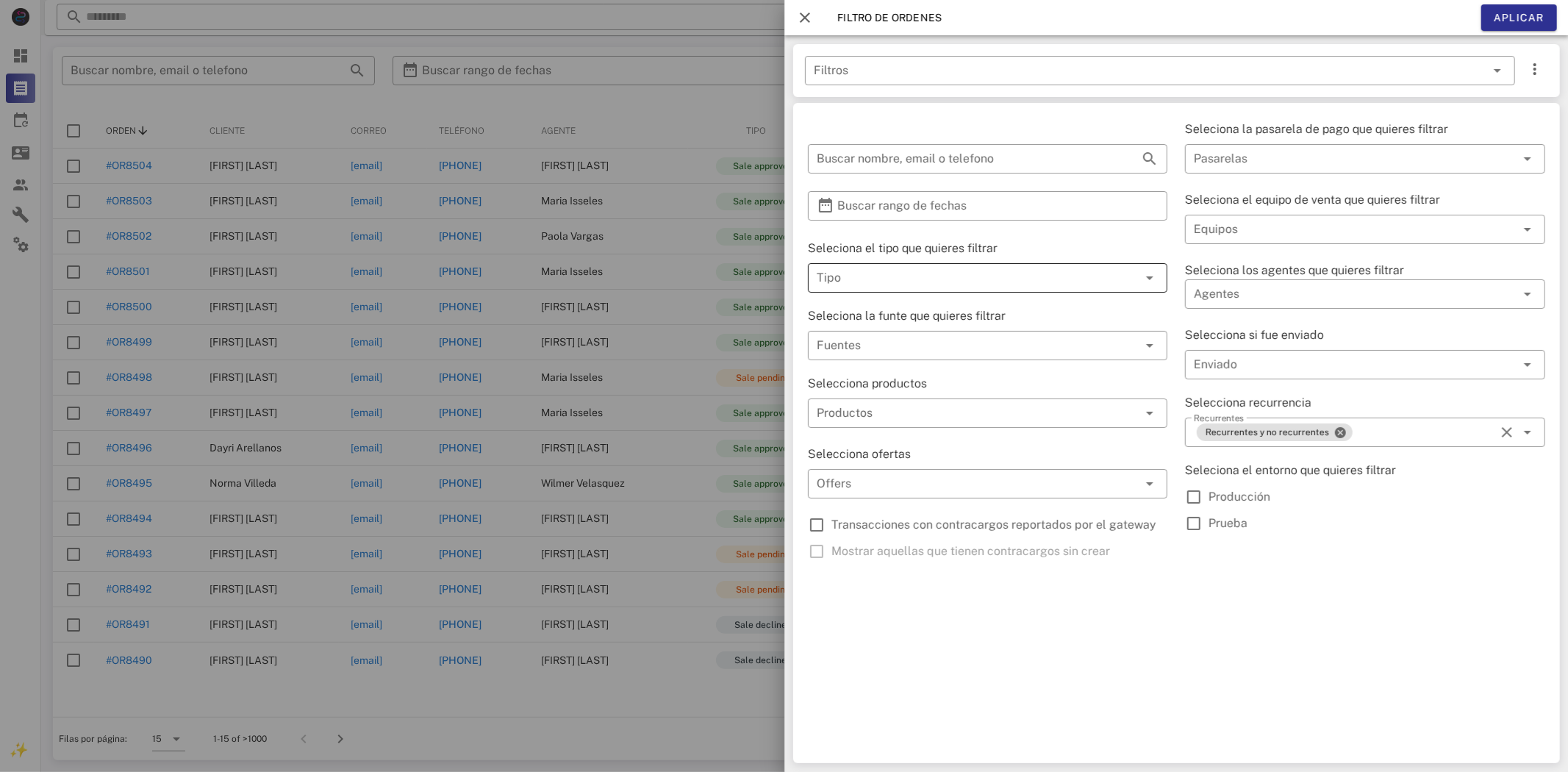 click at bounding box center (967, 278) 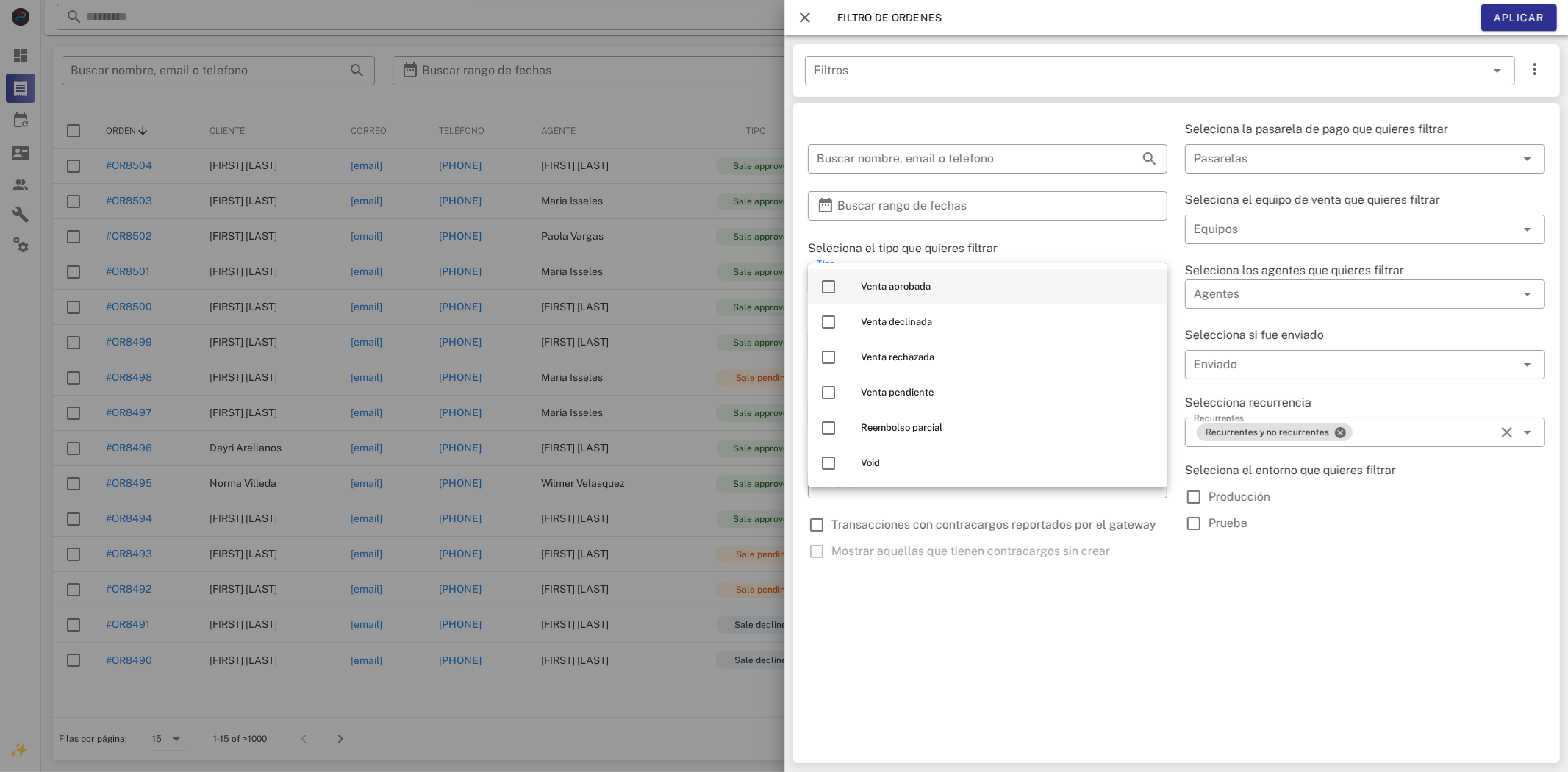 click on "Venta aprobada" at bounding box center (1008, 287) 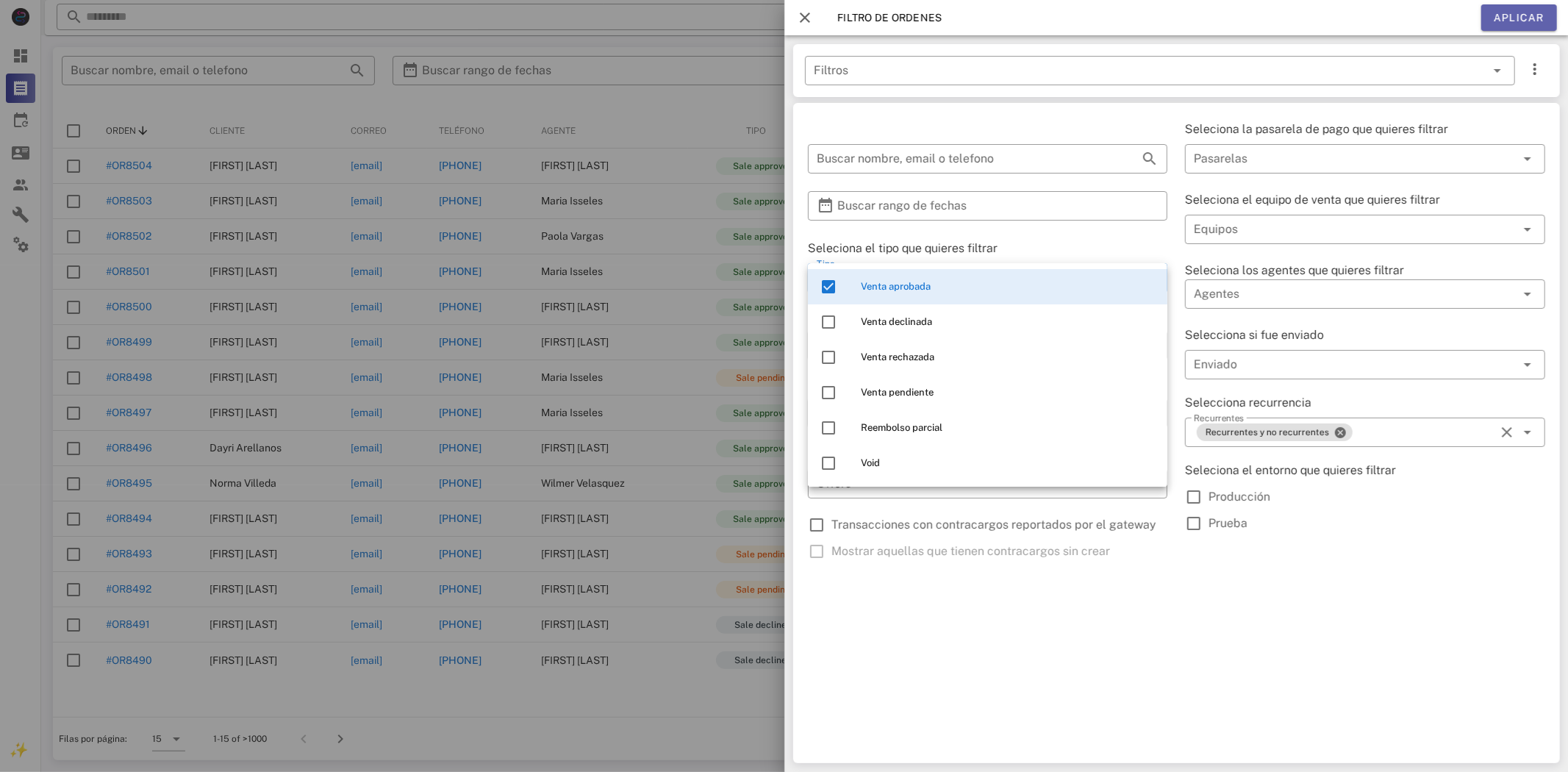 click on "Aplicar" at bounding box center (1518, 18) 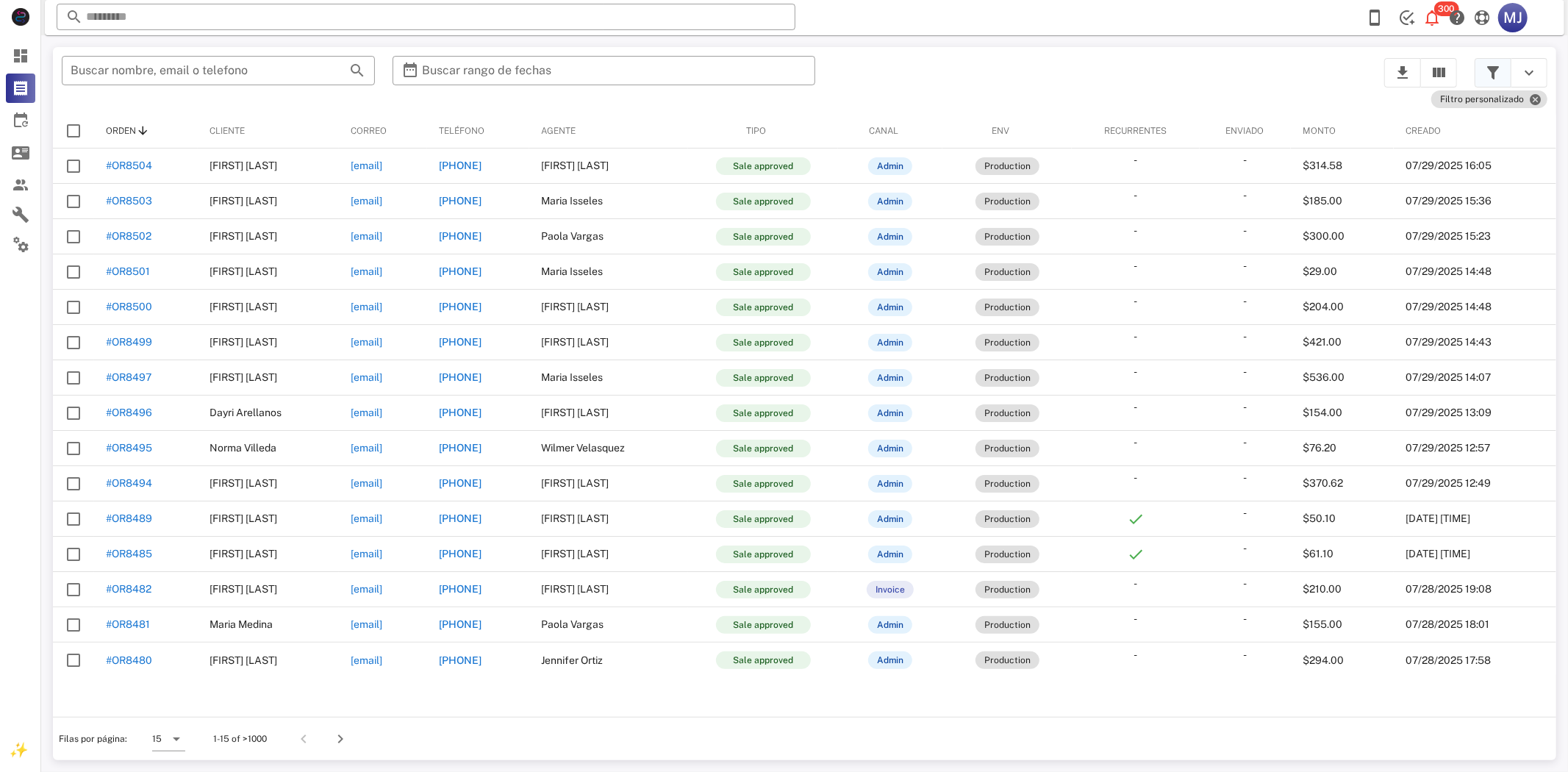 click at bounding box center (1493, 73) 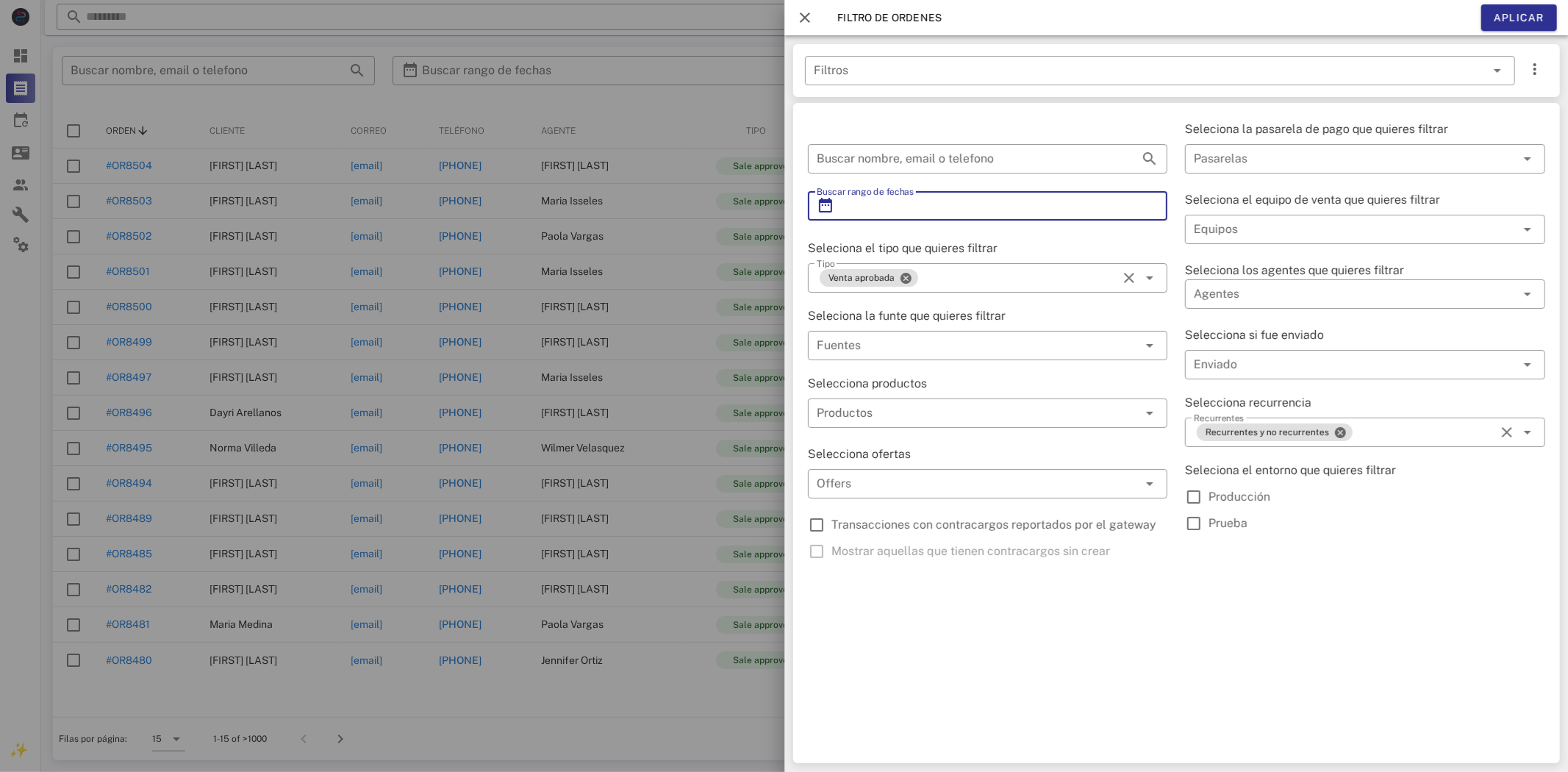click on "Buscar rango de fechas" at bounding box center [987, 206] 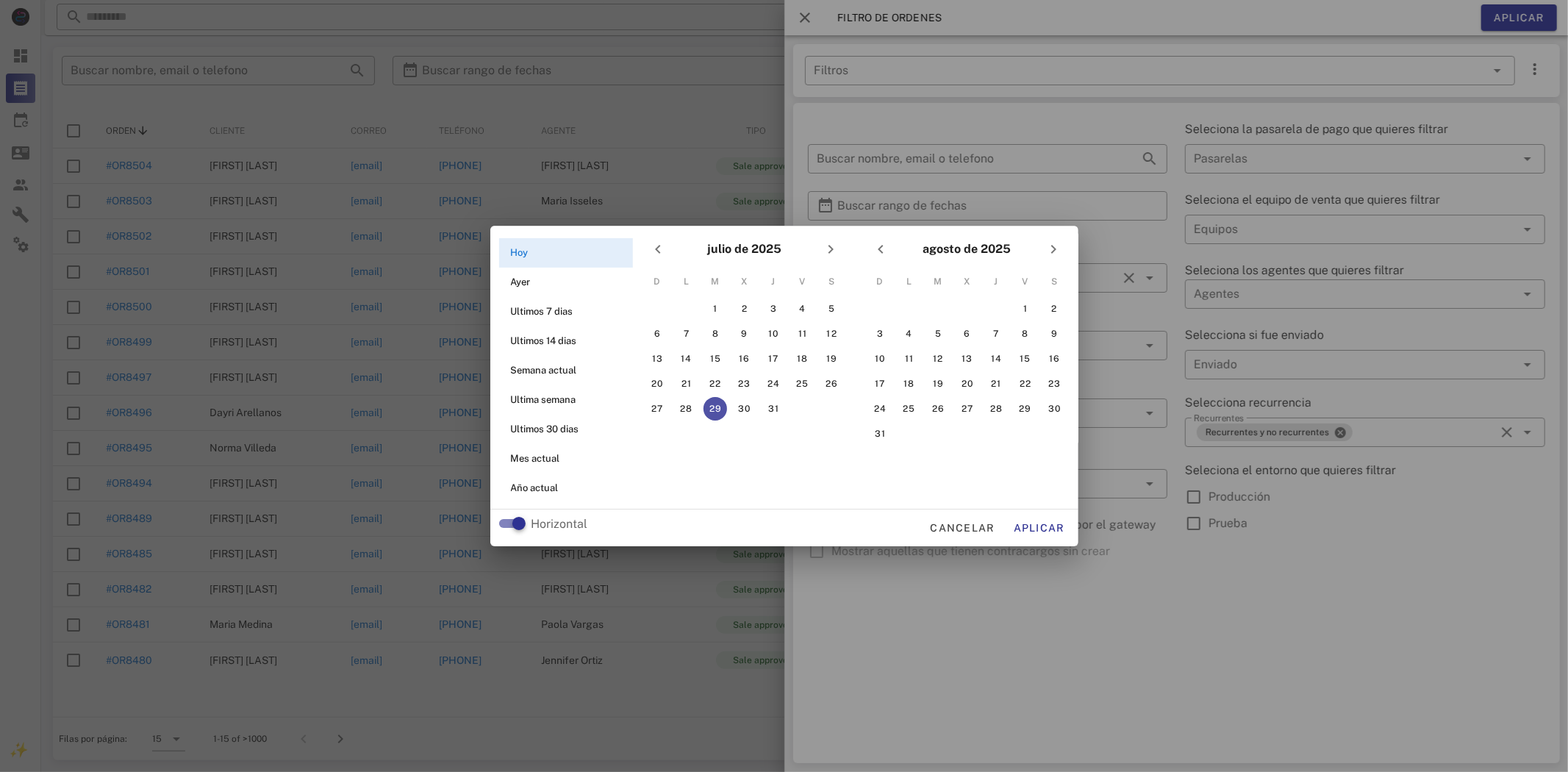 drag, startPoint x: 713, startPoint y: 405, endPoint x: 984, endPoint y: 584, distance: 324.77993 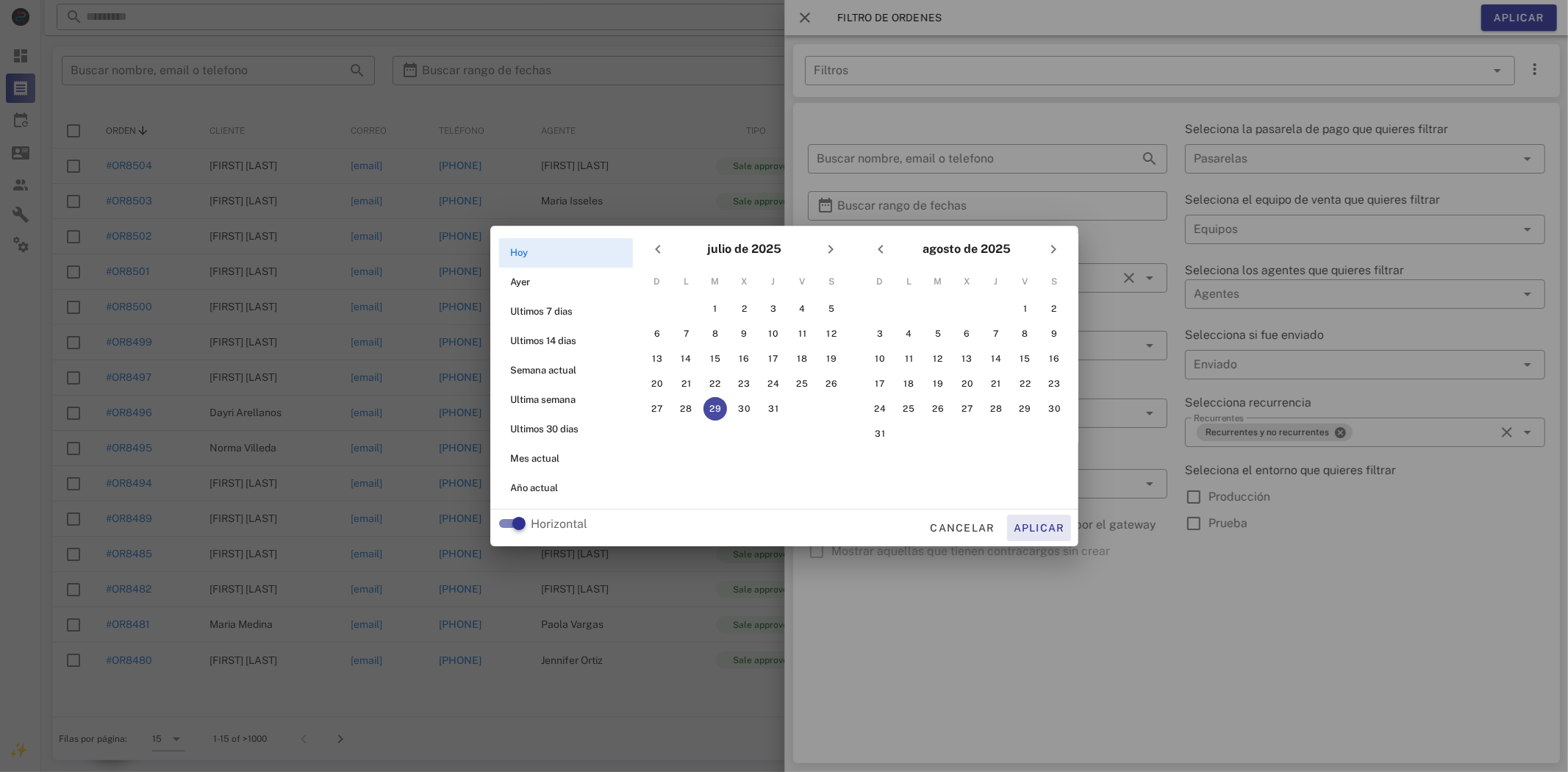 click on "Aplicar" at bounding box center (1039, 528) 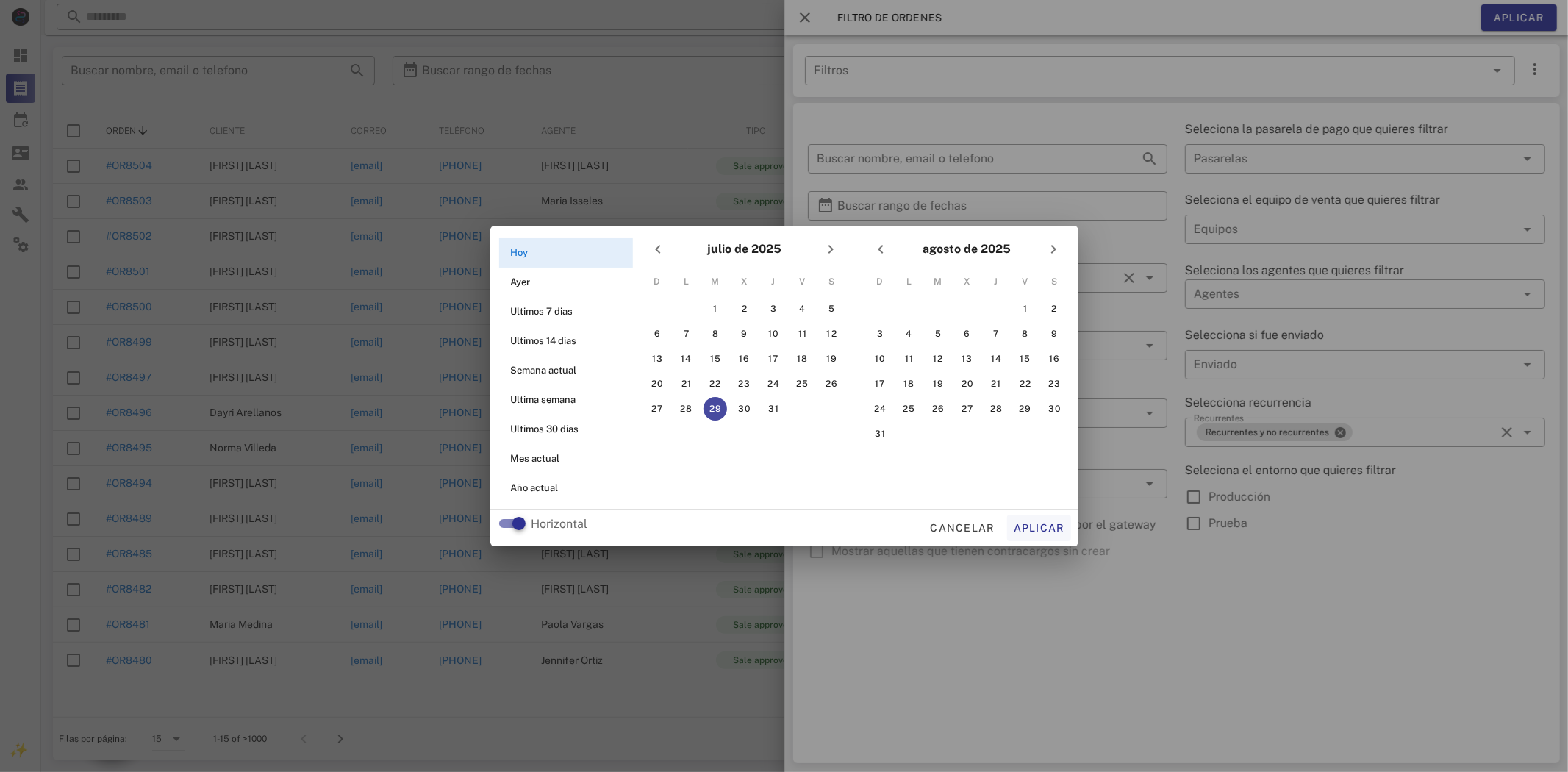 type on "**********" 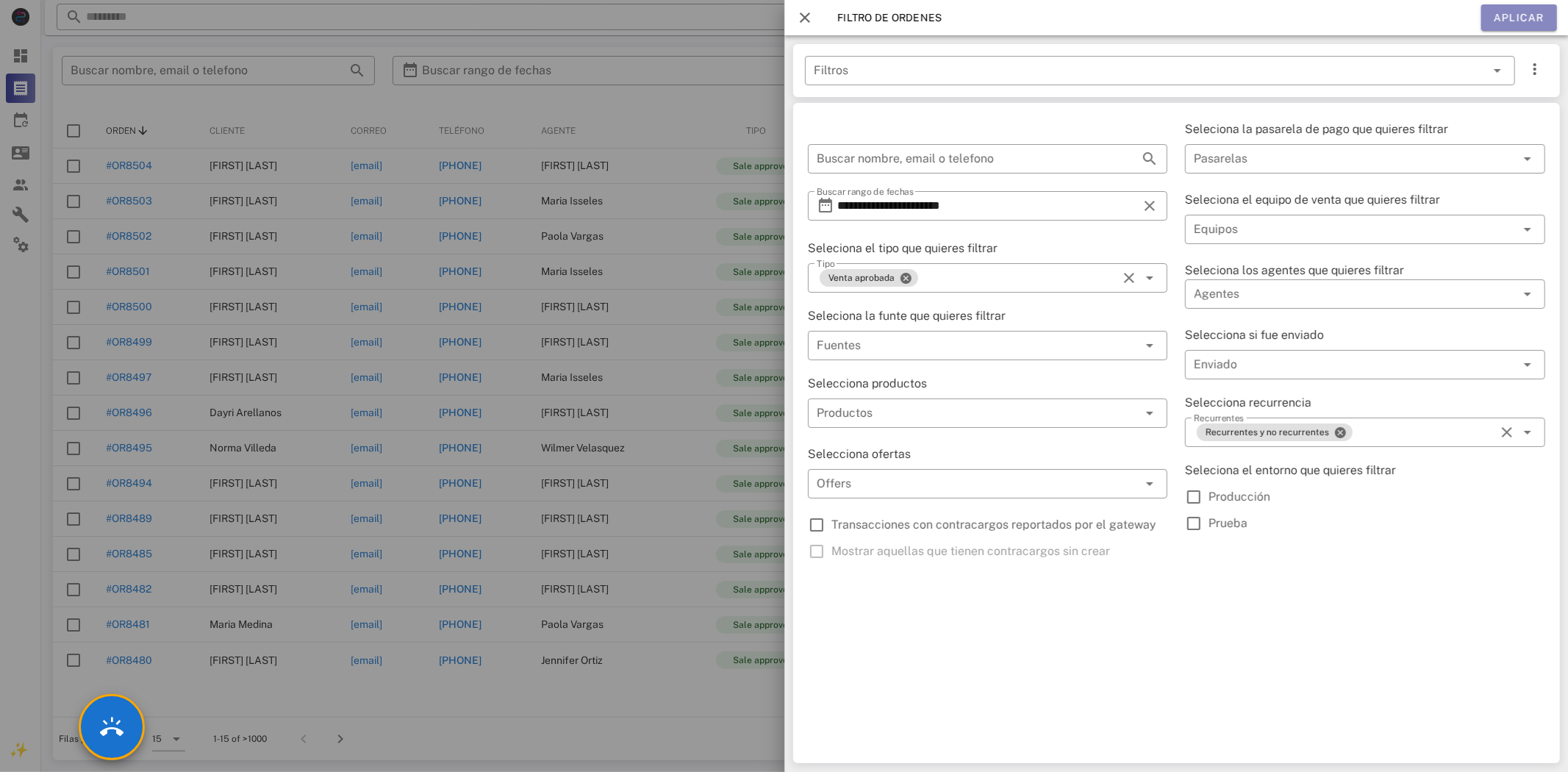 click on "Aplicar" at bounding box center (1518, 18) 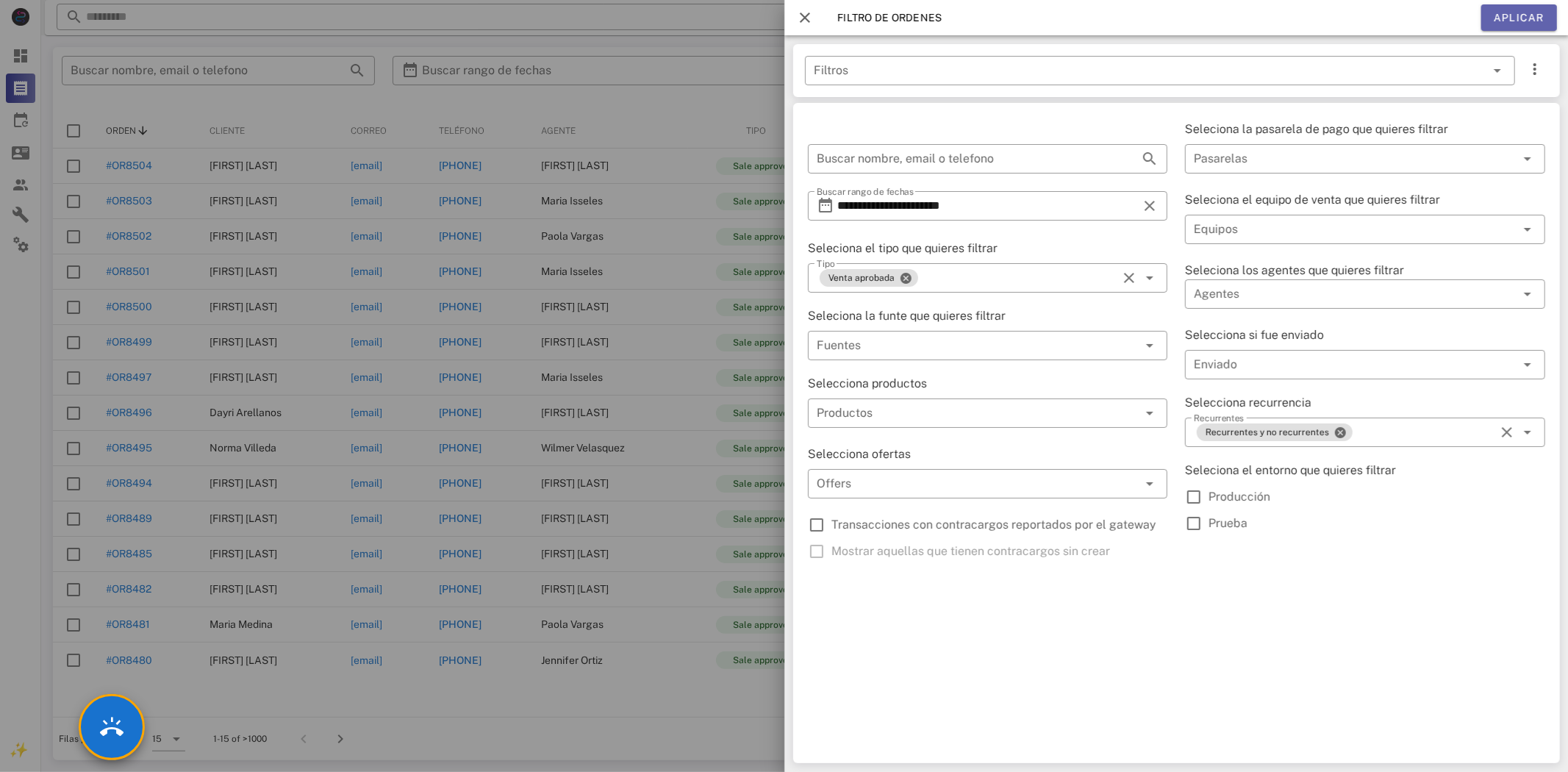 type on "**********" 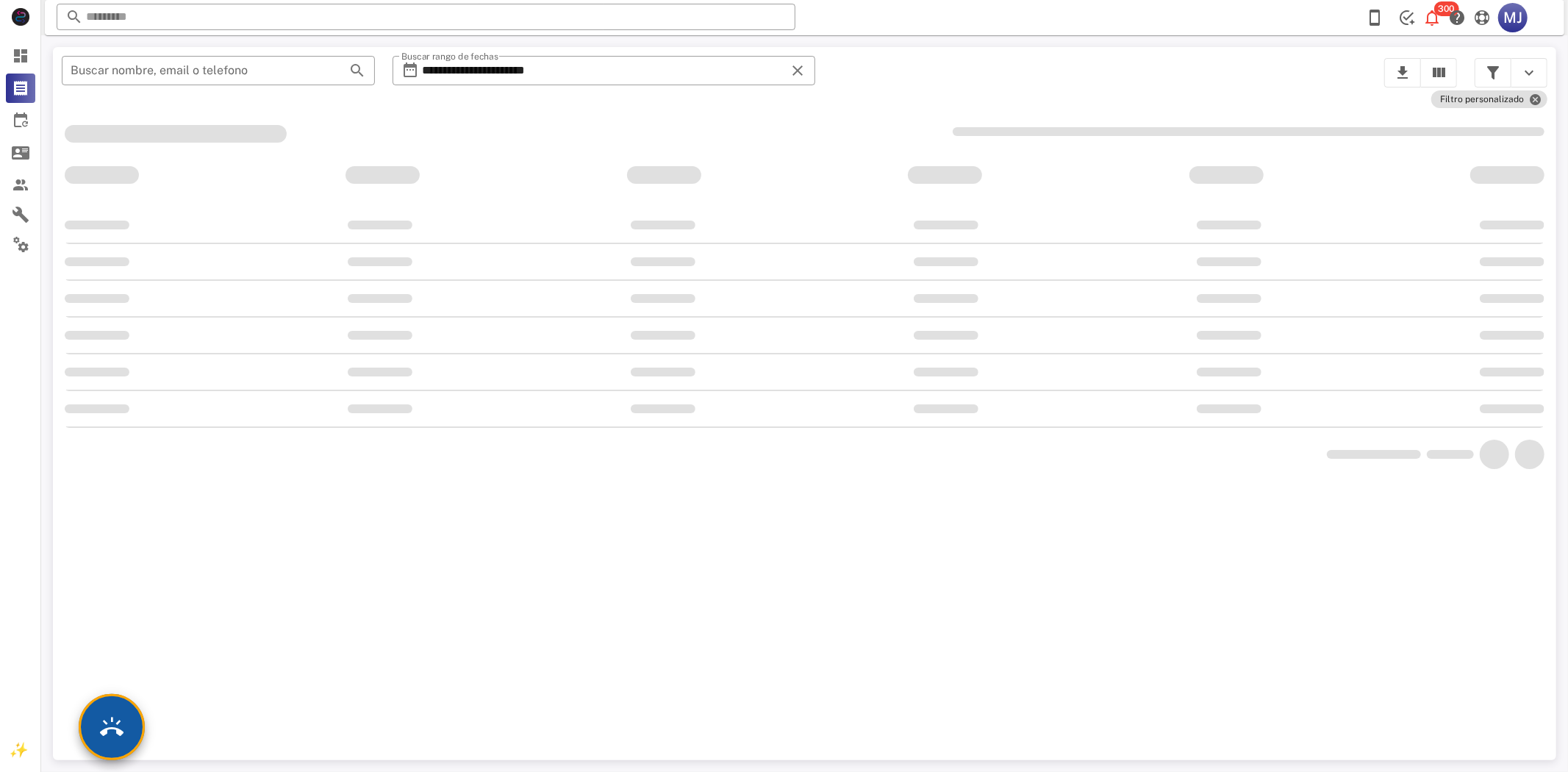 click at bounding box center (112, 727) 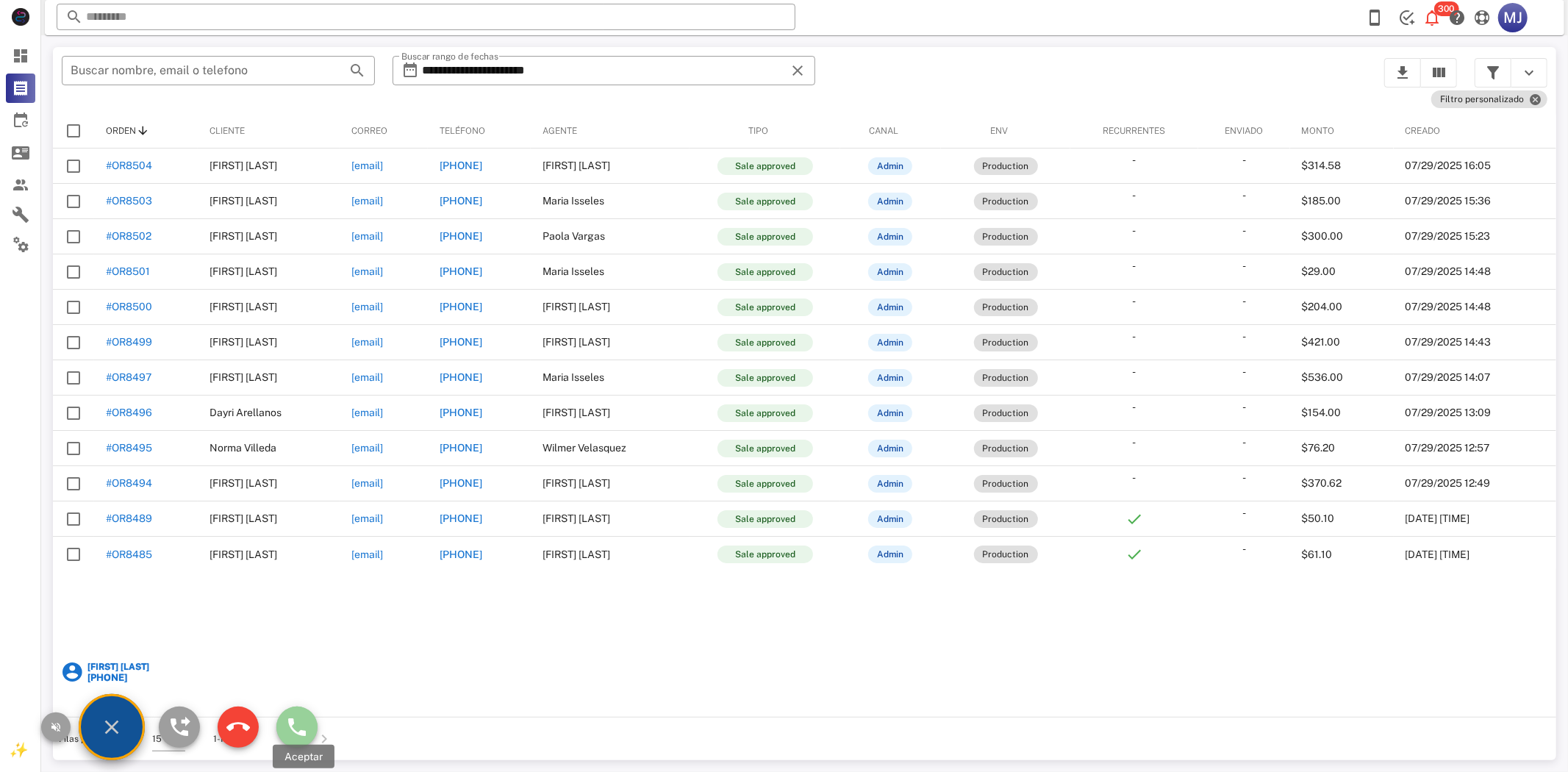 click at bounding box center (297, 727) 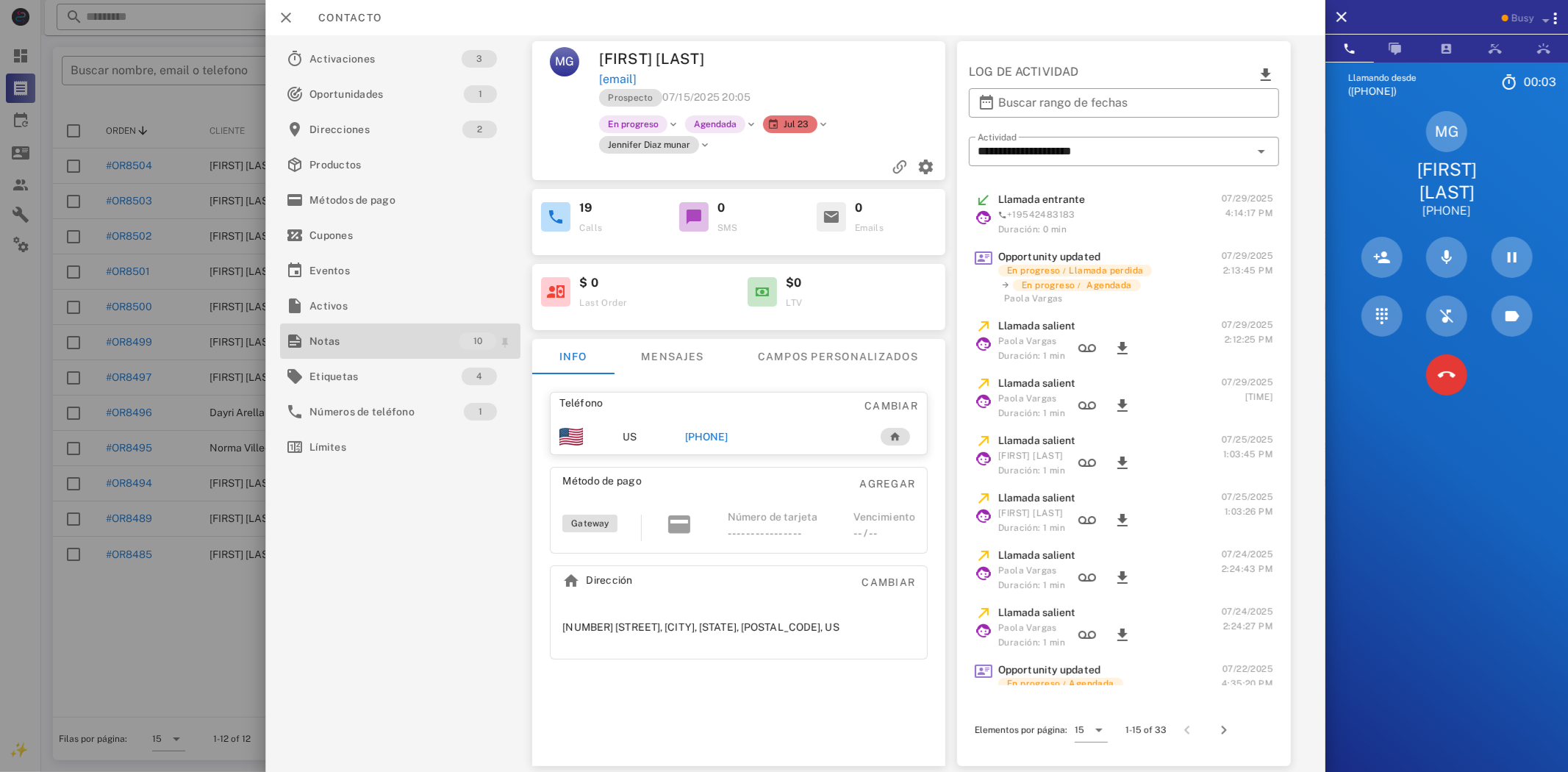click on "Notas" at bounding box center [384, 341] 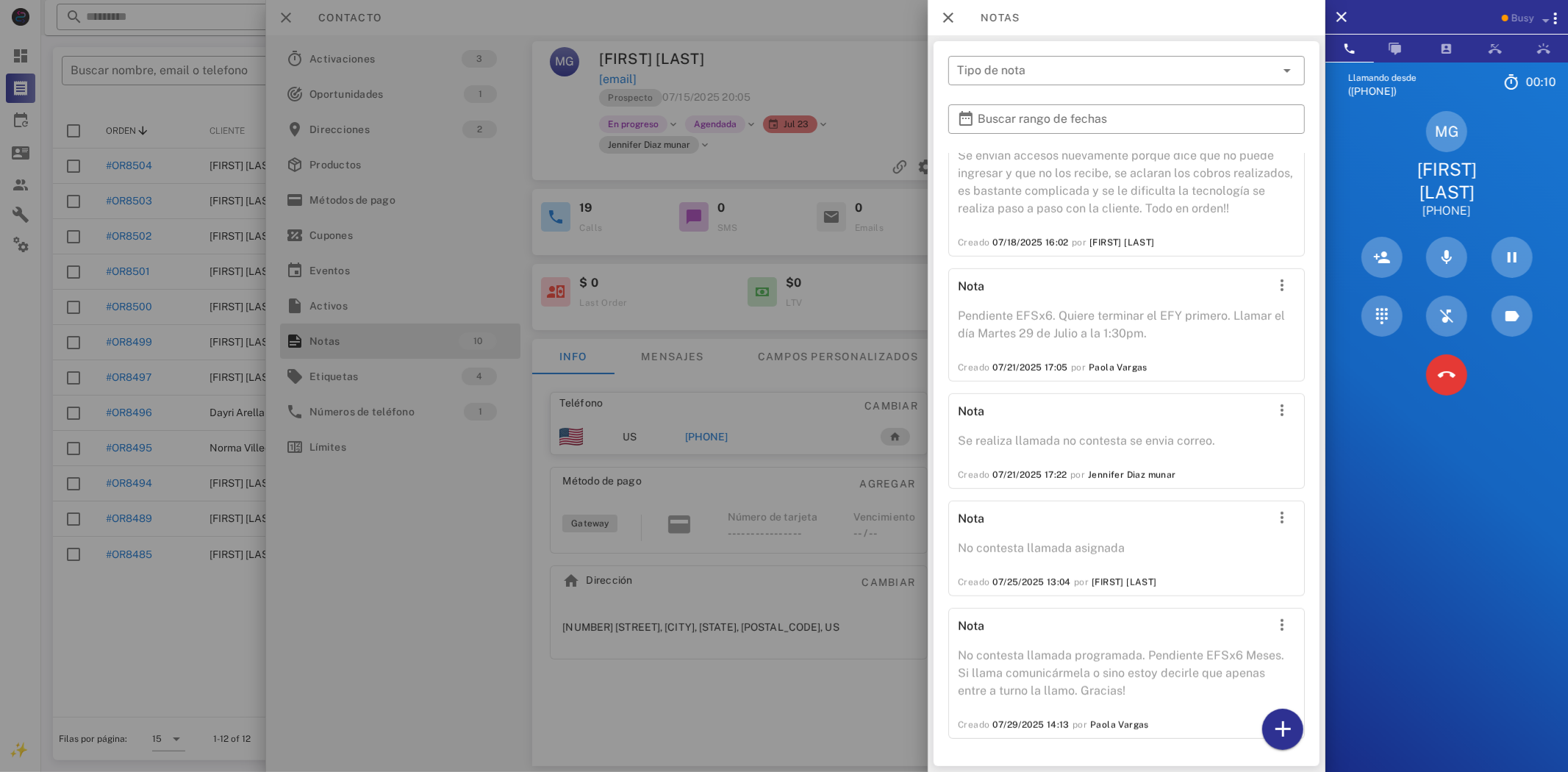 scroll, scrollTop: 854, scrollLeft: 0, axis: vertical 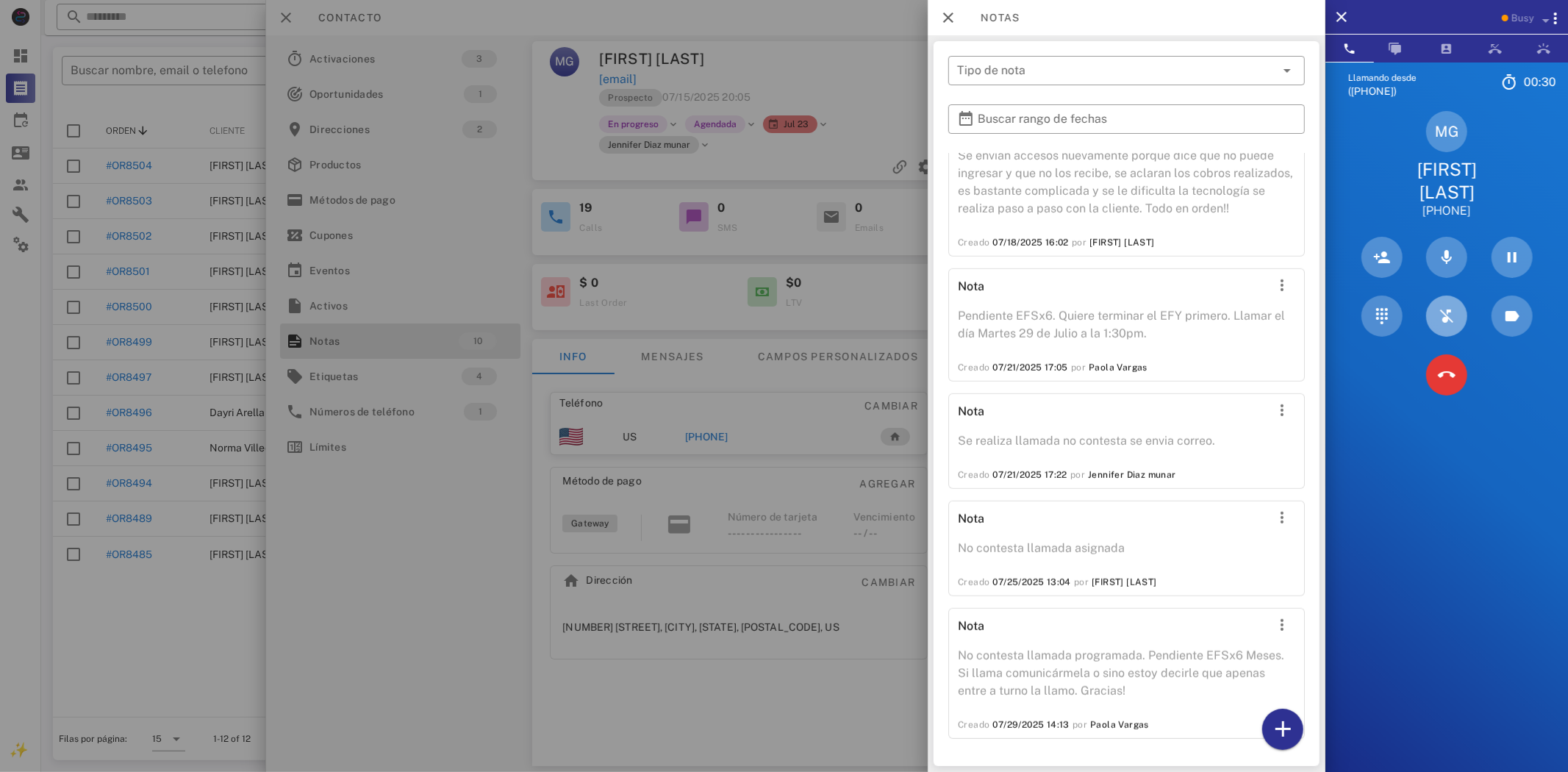 click at bounding box center (1447, 316) 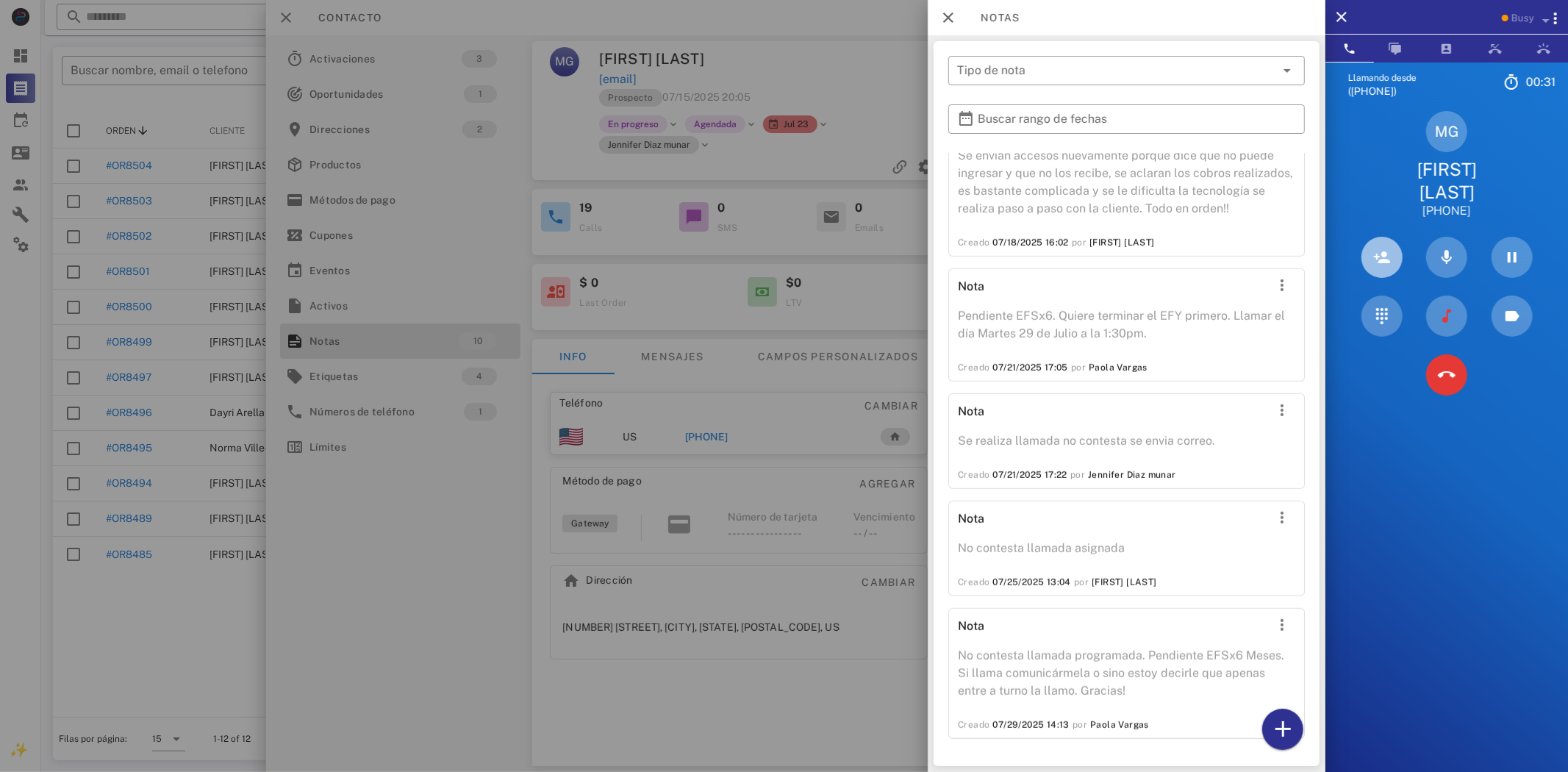 click at bounding box center (1382, 257) 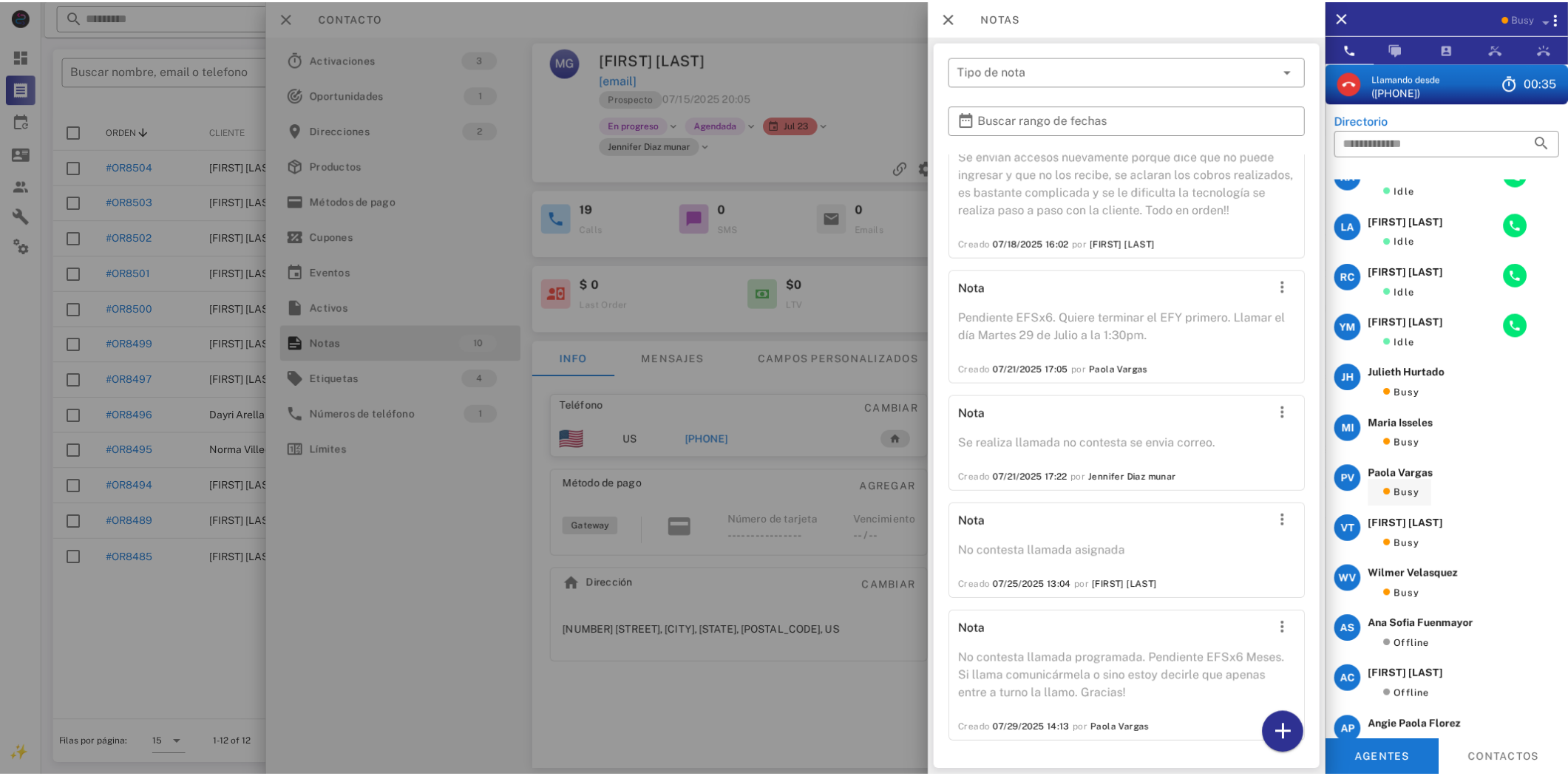 scroll, scrollTop: 164, scrollLeft: 0, axis: vertical 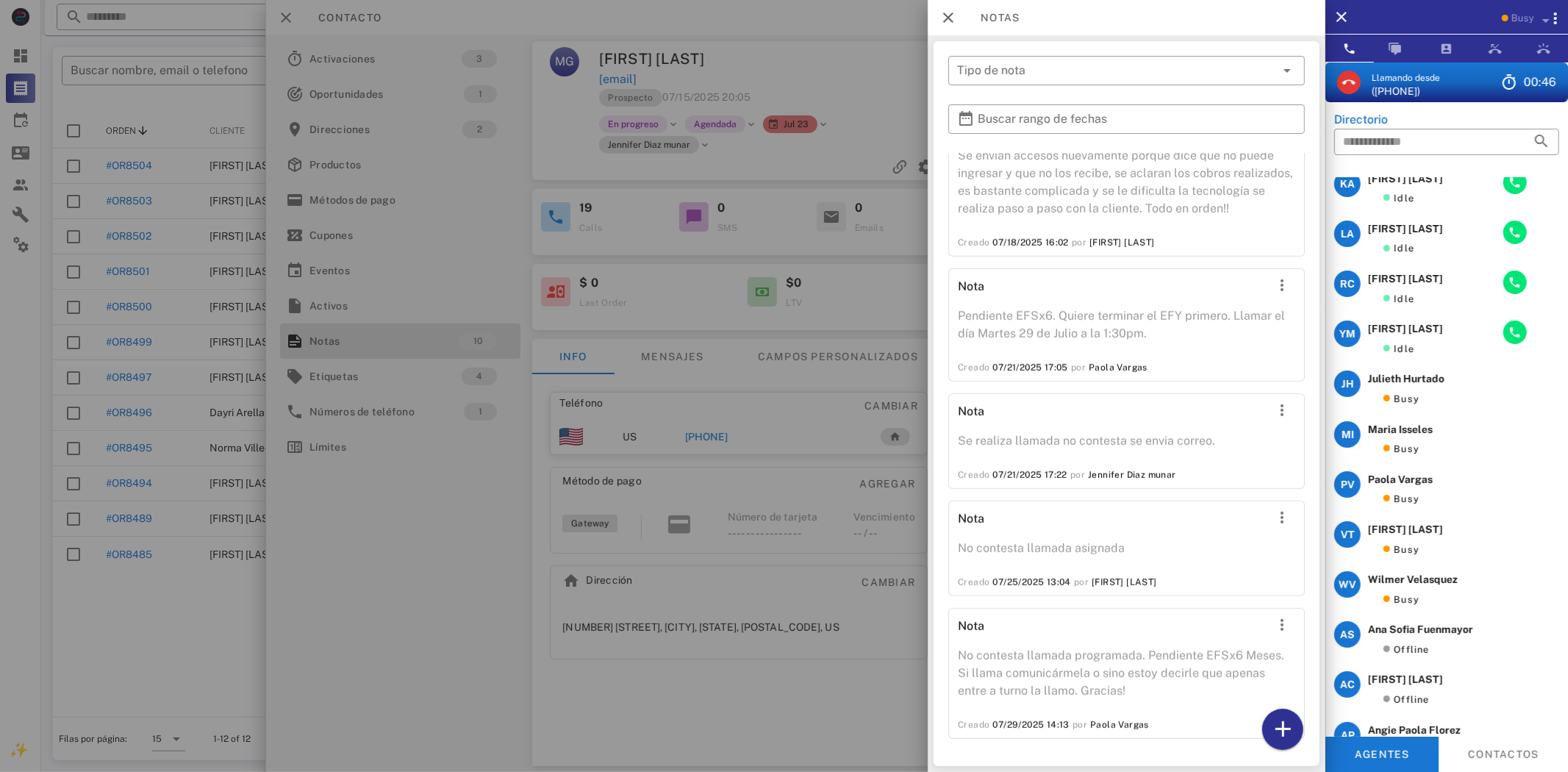 click on "[PHONE]" at bounding box center [1406, 91] 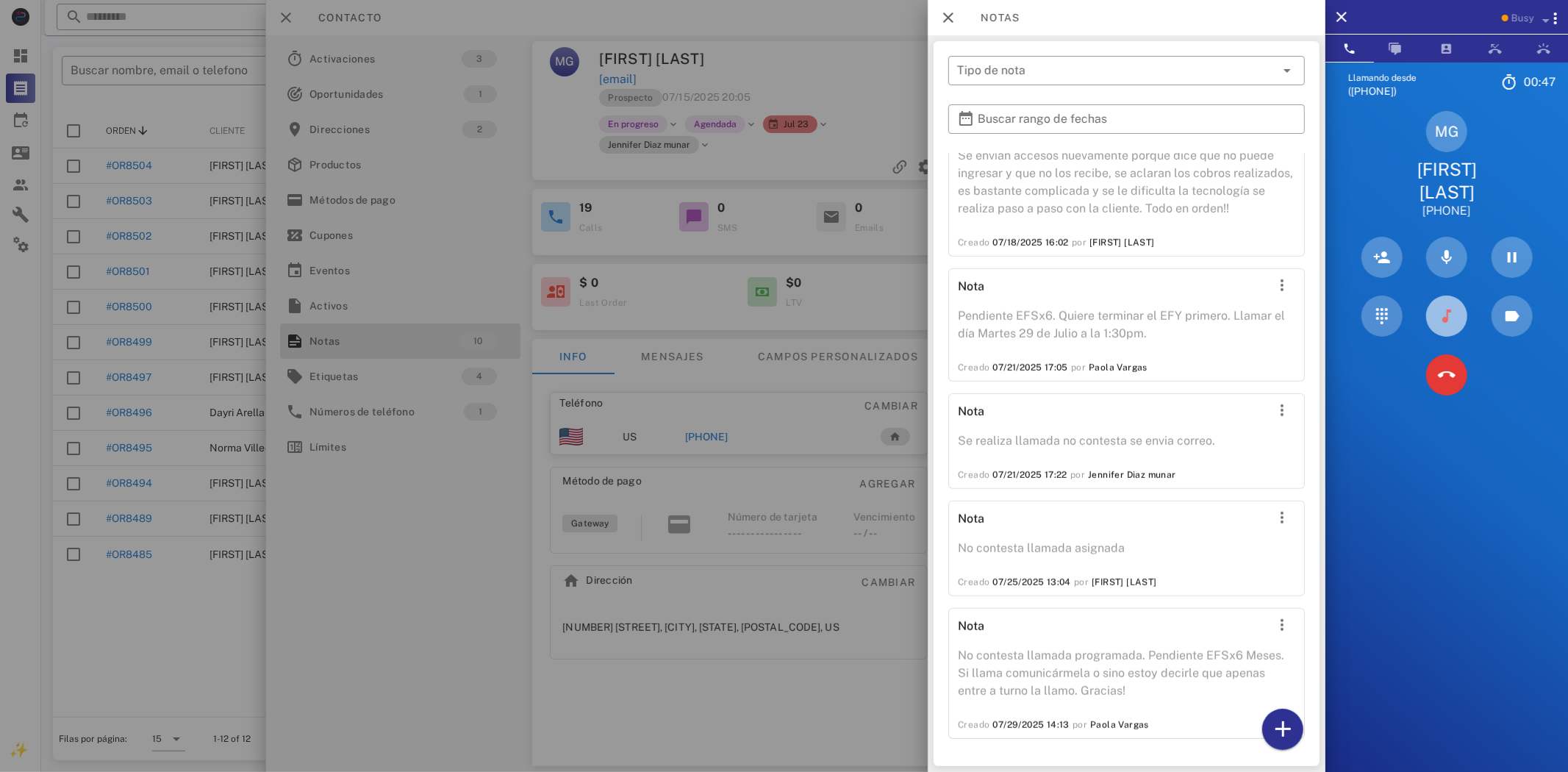 click at bounding box center (1447, 316) 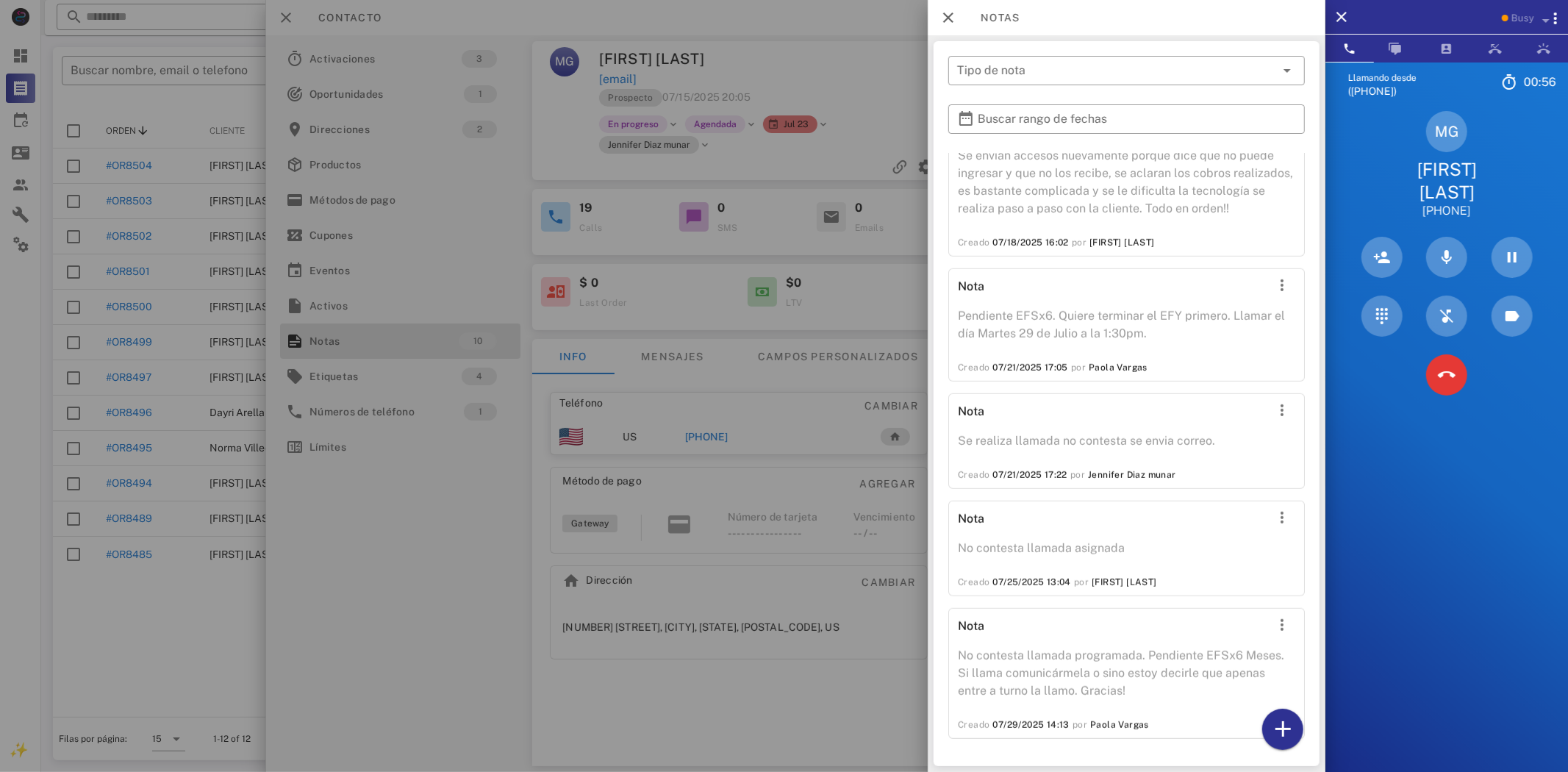 click at bounding box center [784, 386] 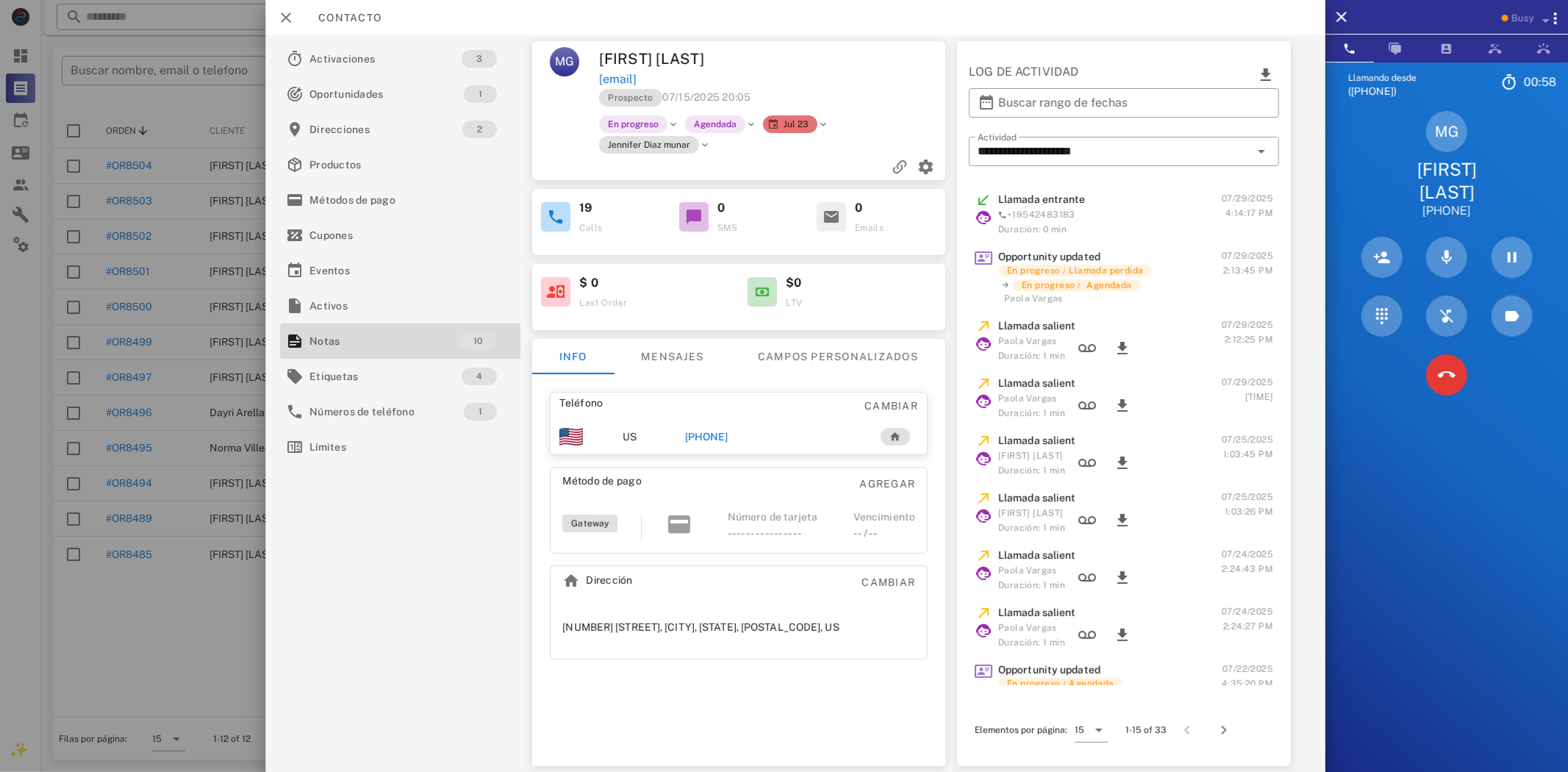 drag, startPoint x: 753, startPoint y: 76, endPoint x: 598, endPoint y: 40, distance: 159.12574 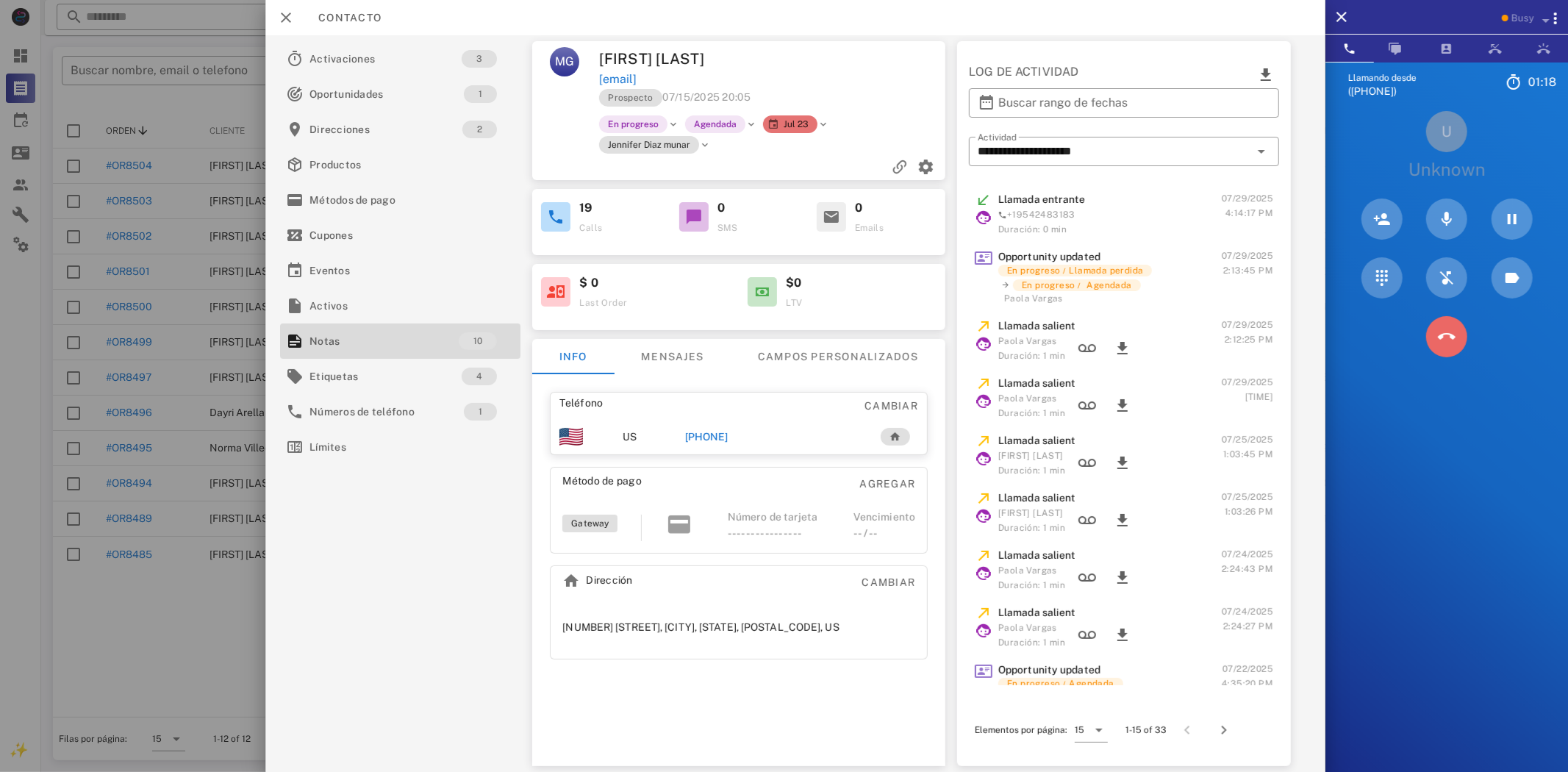 click at bounding box center [1447, 337] 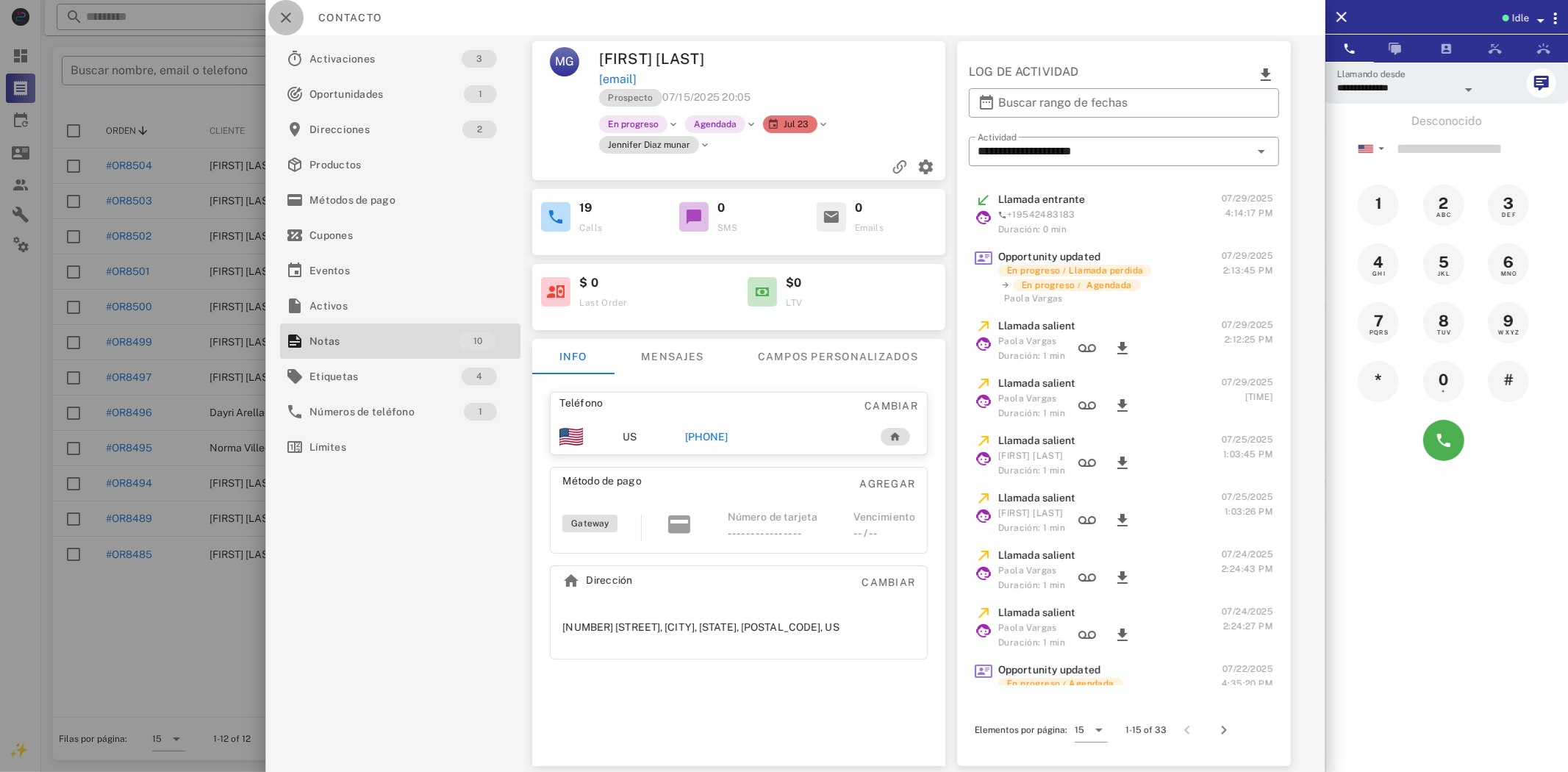 click at bounding box center (286, 18) 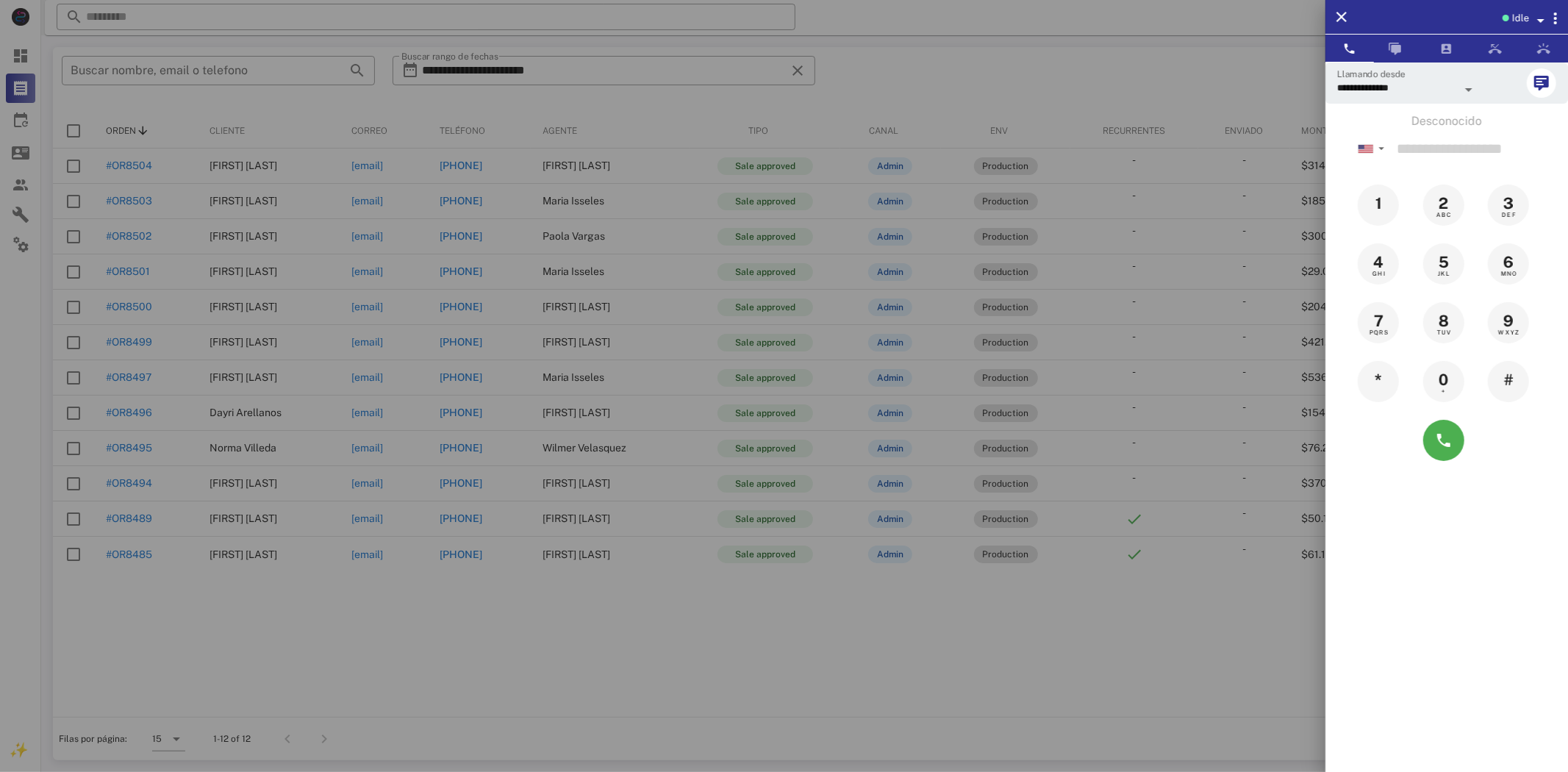 drag, startPoint x: 366, startPoint y: 315, endPoint x: 334, endPoint y: 331, distance: 35.777088 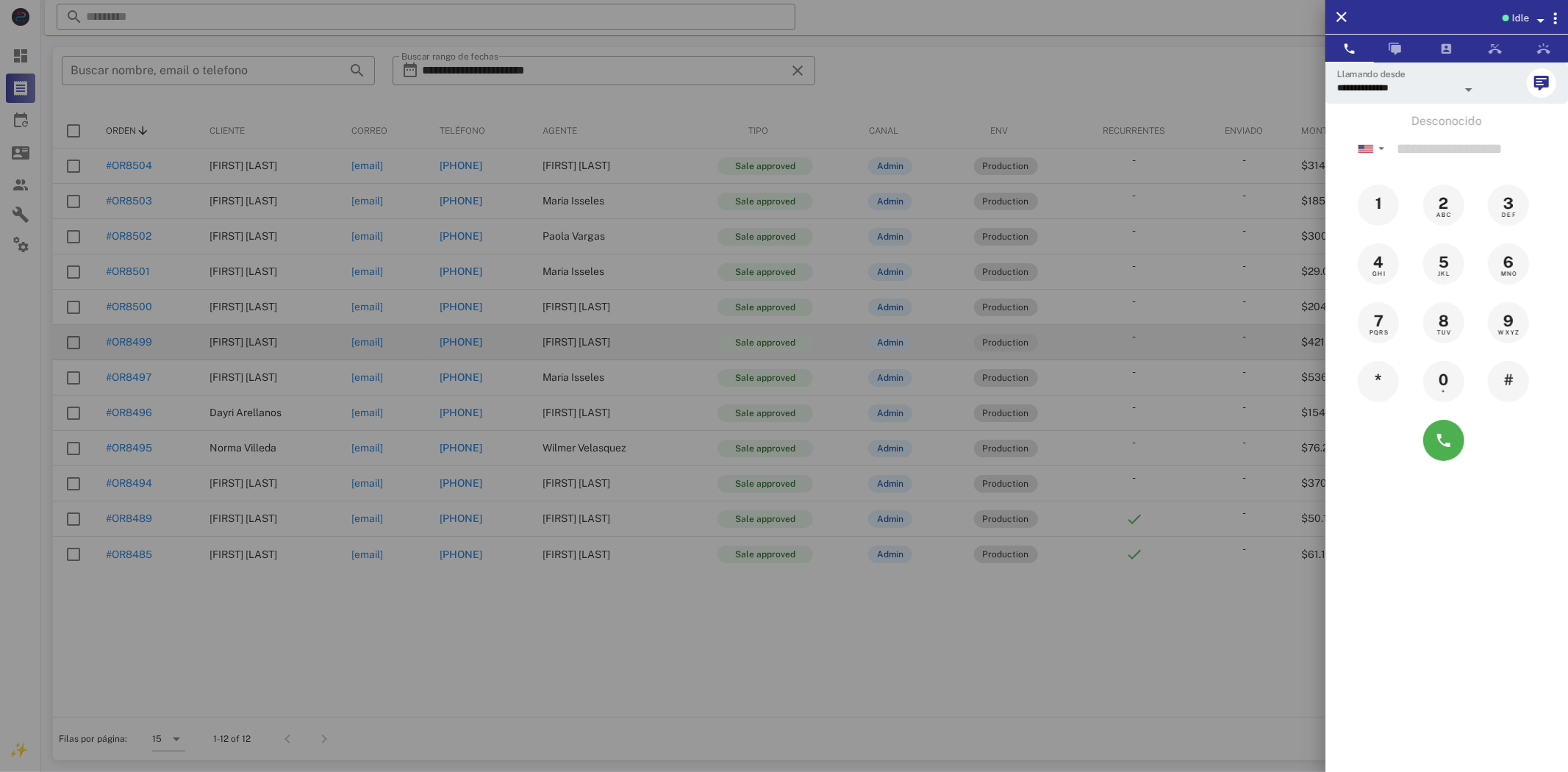 click at bounding box center [784, 386] 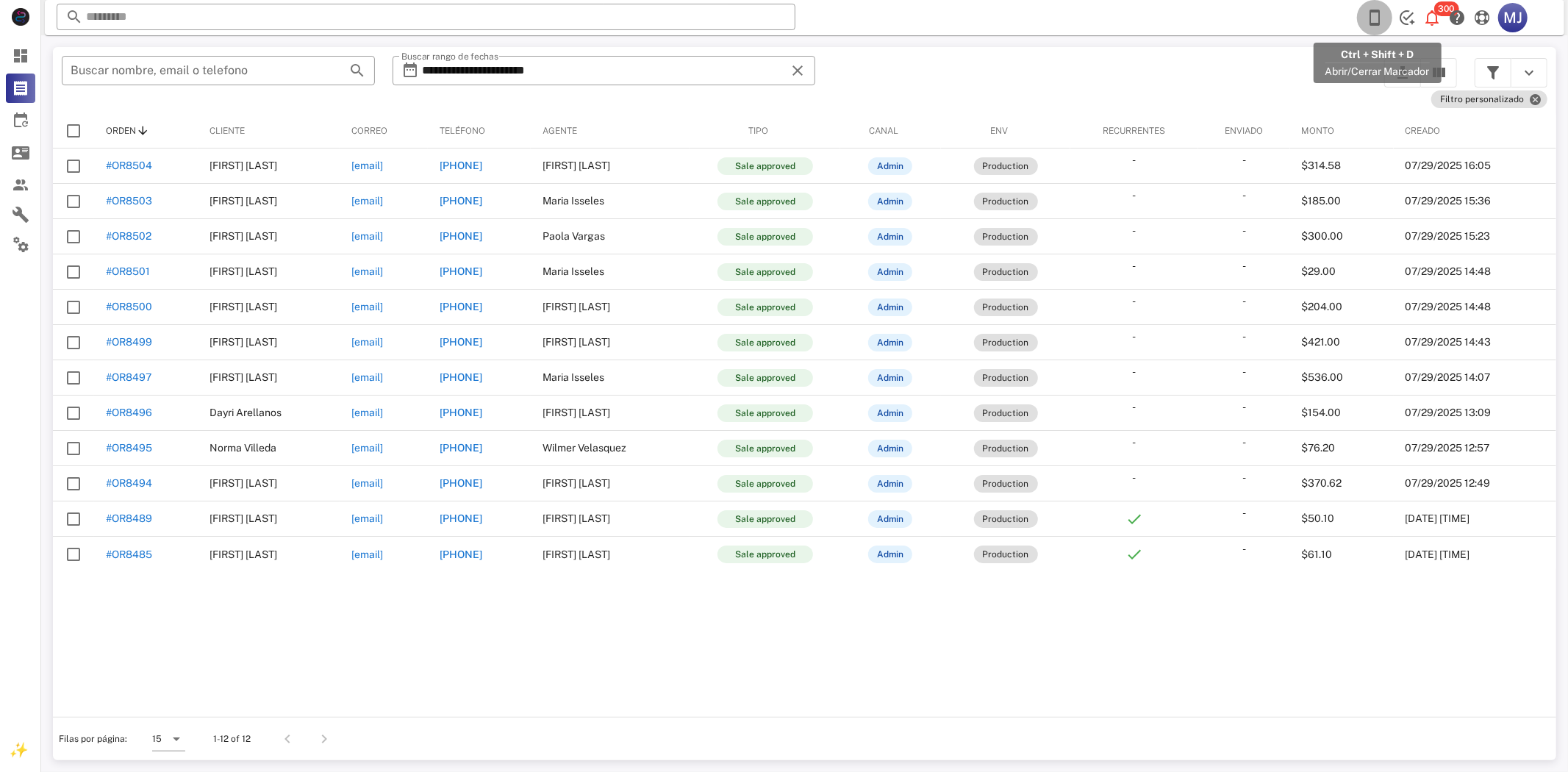 click at bounding box center [1375, 18] 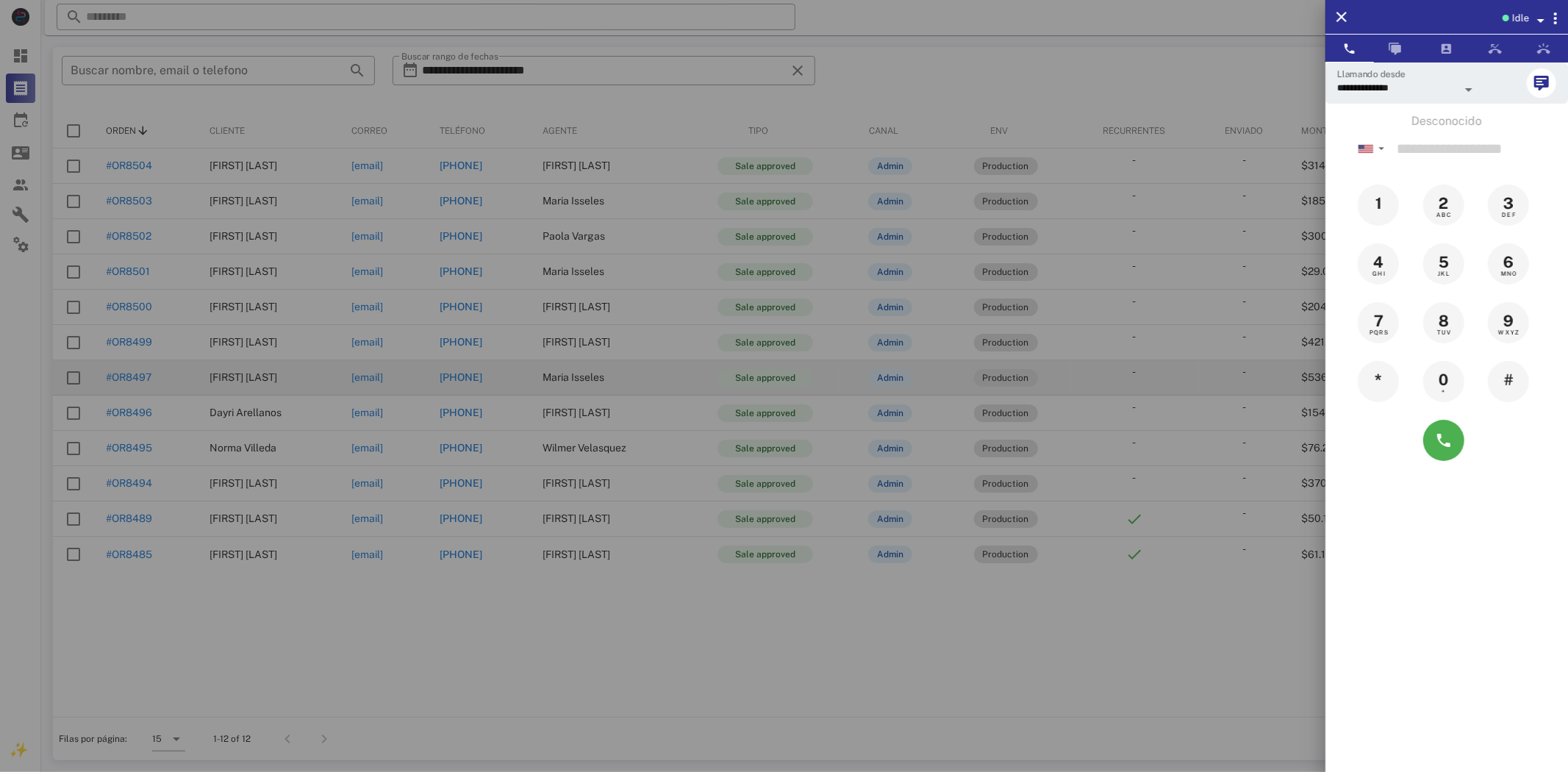 click at bounding box center [784, 386] 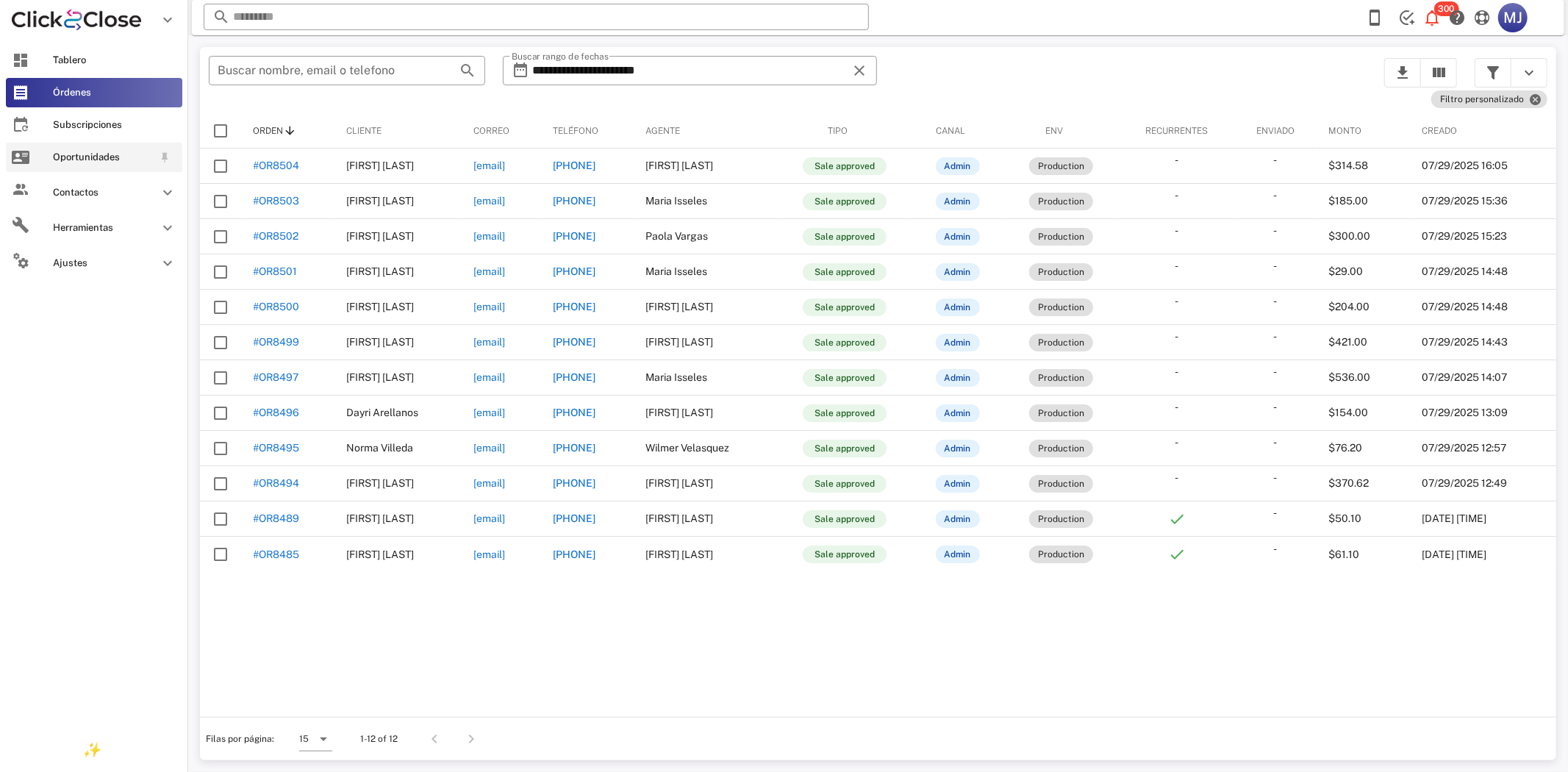 click on "Oportunidades" at bounding box center [94, 157] 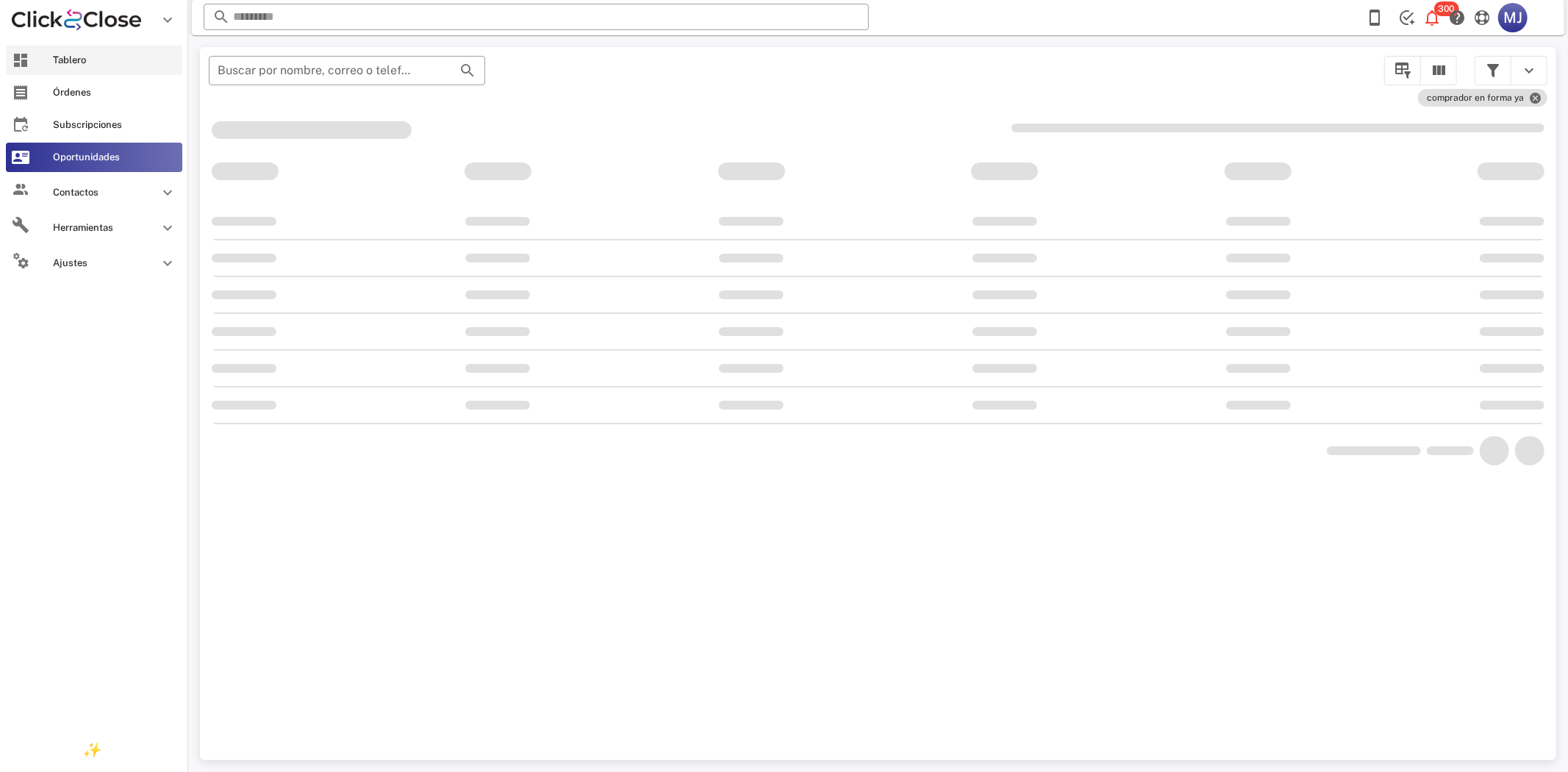 click on "Tablero" at bounding box center (94, 60) 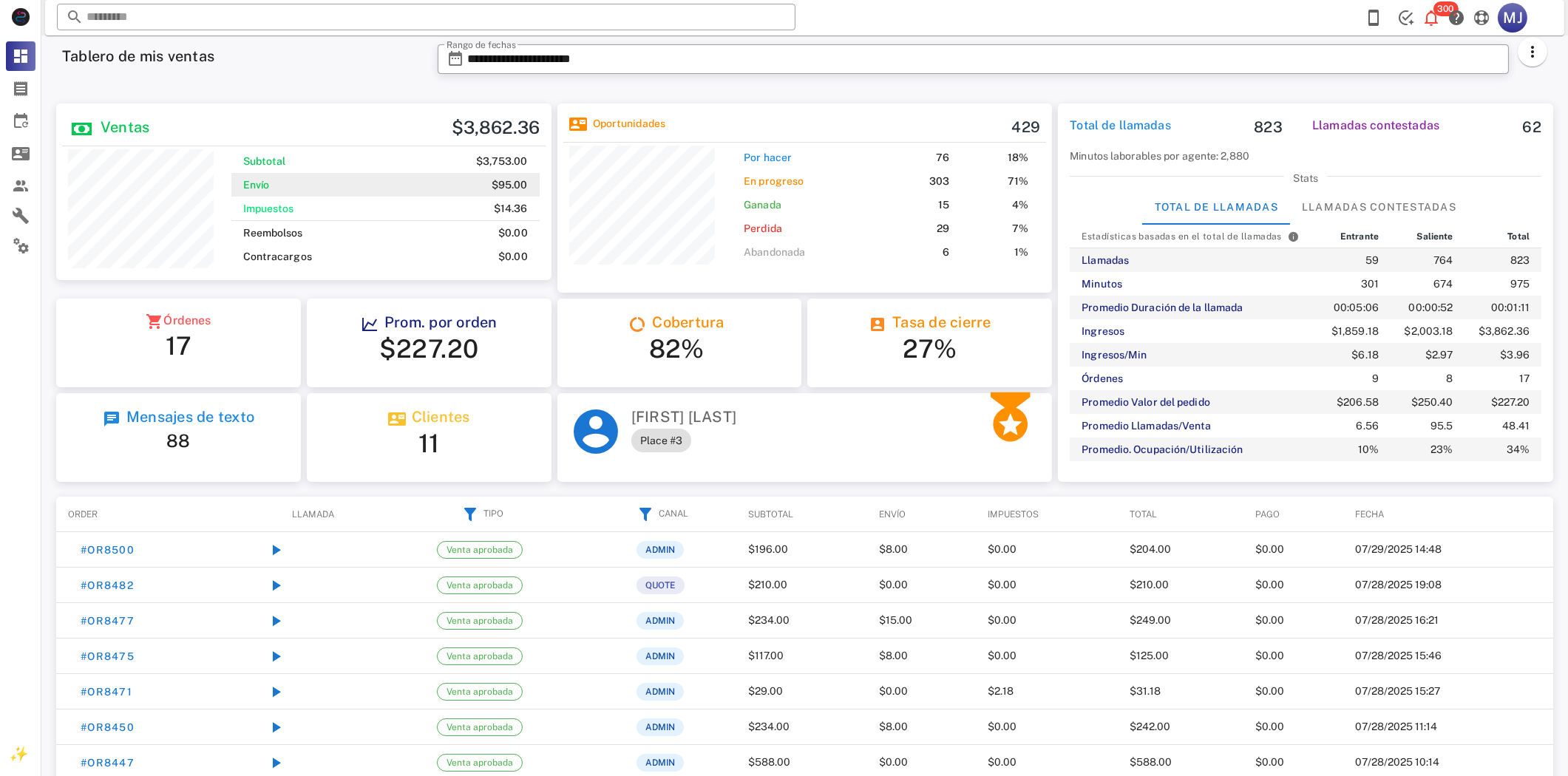 scroll, scrollTop: 738871, scrollLeft: 738779, axis: both 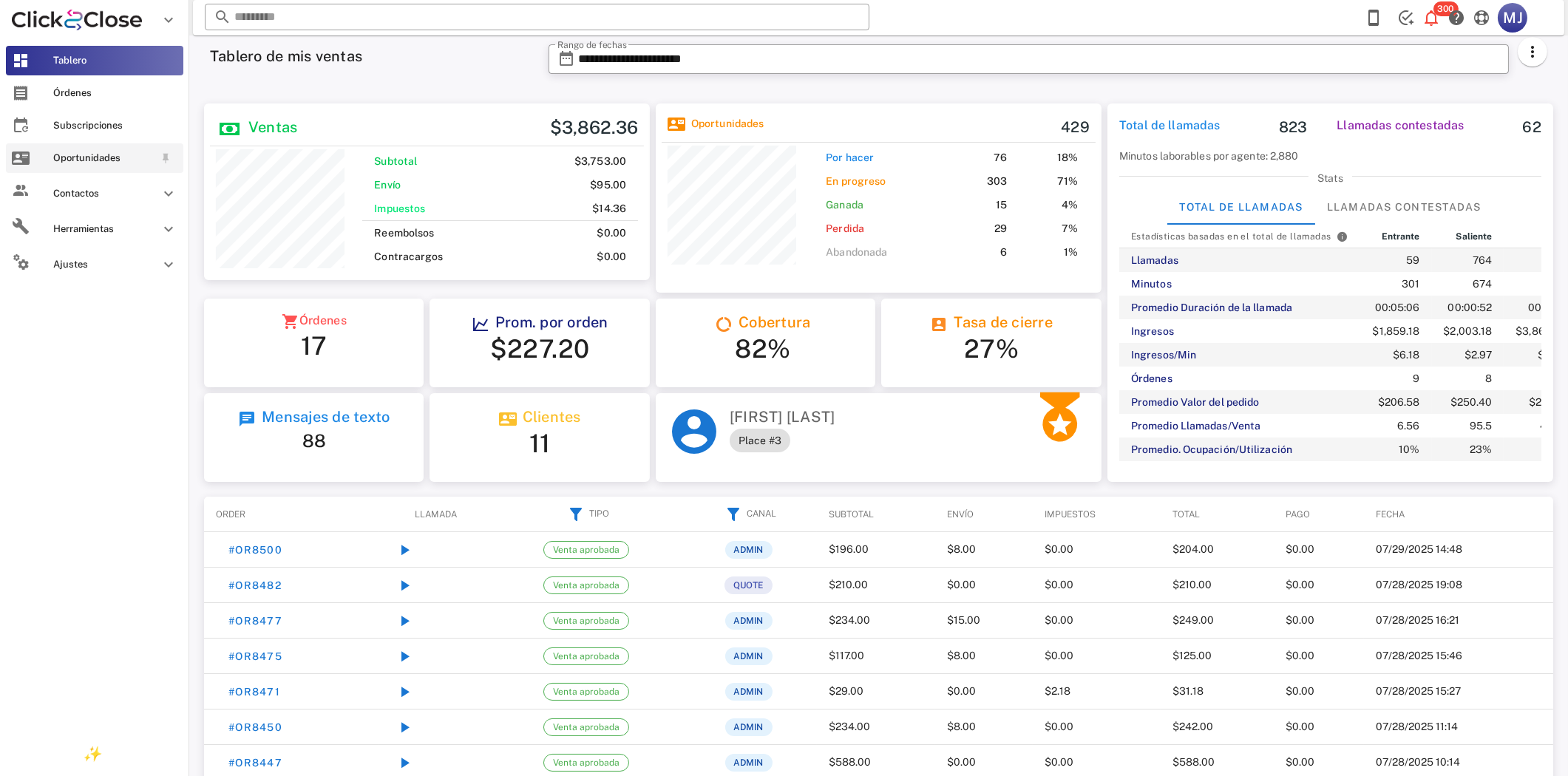 click on "Oportunidades" at bounding box center (95, 158) 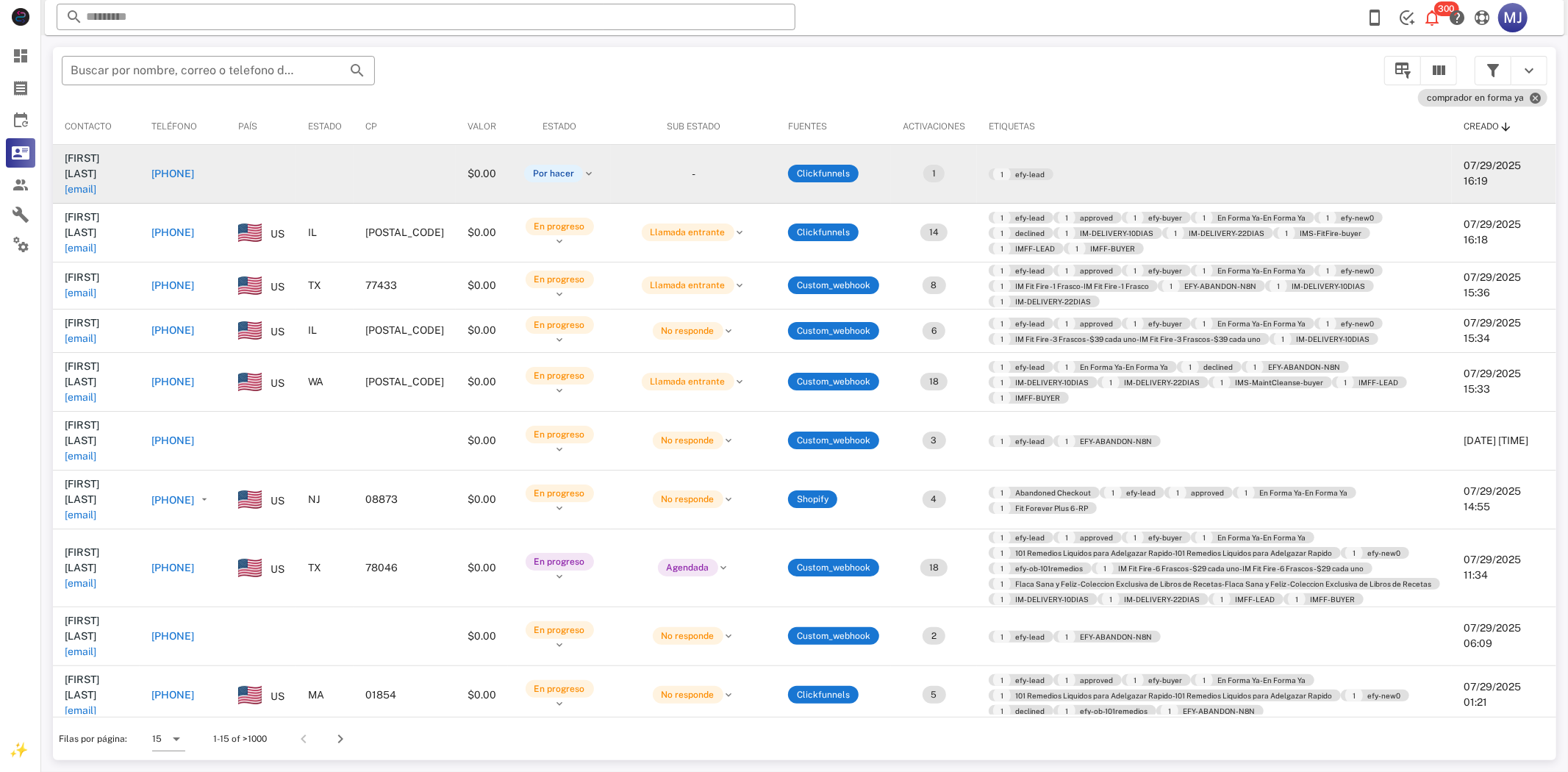 click on "+15126537103" at bounding box center (173, 174) 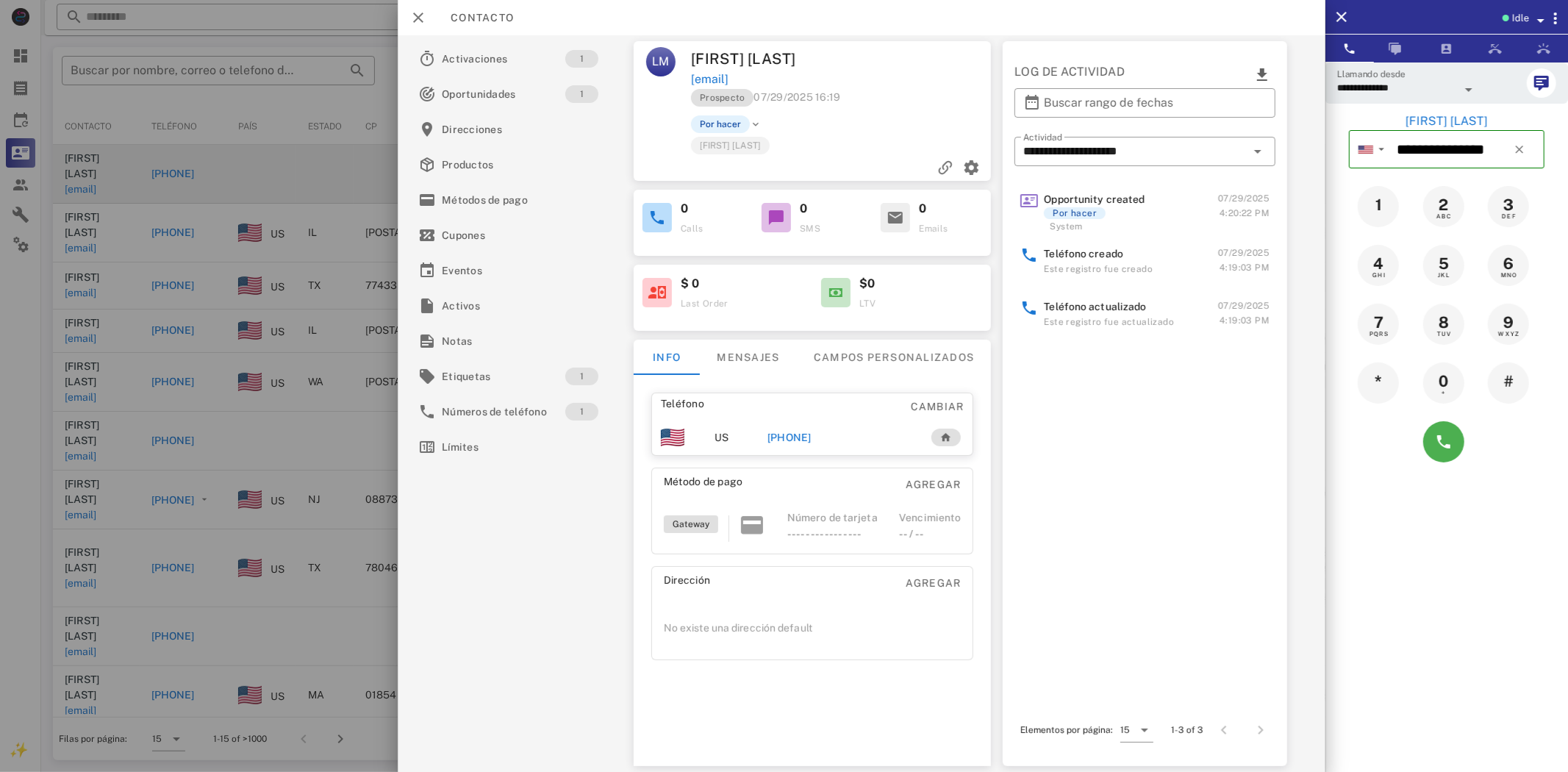 click on "+15126537103" at bounding box center (789, 437) 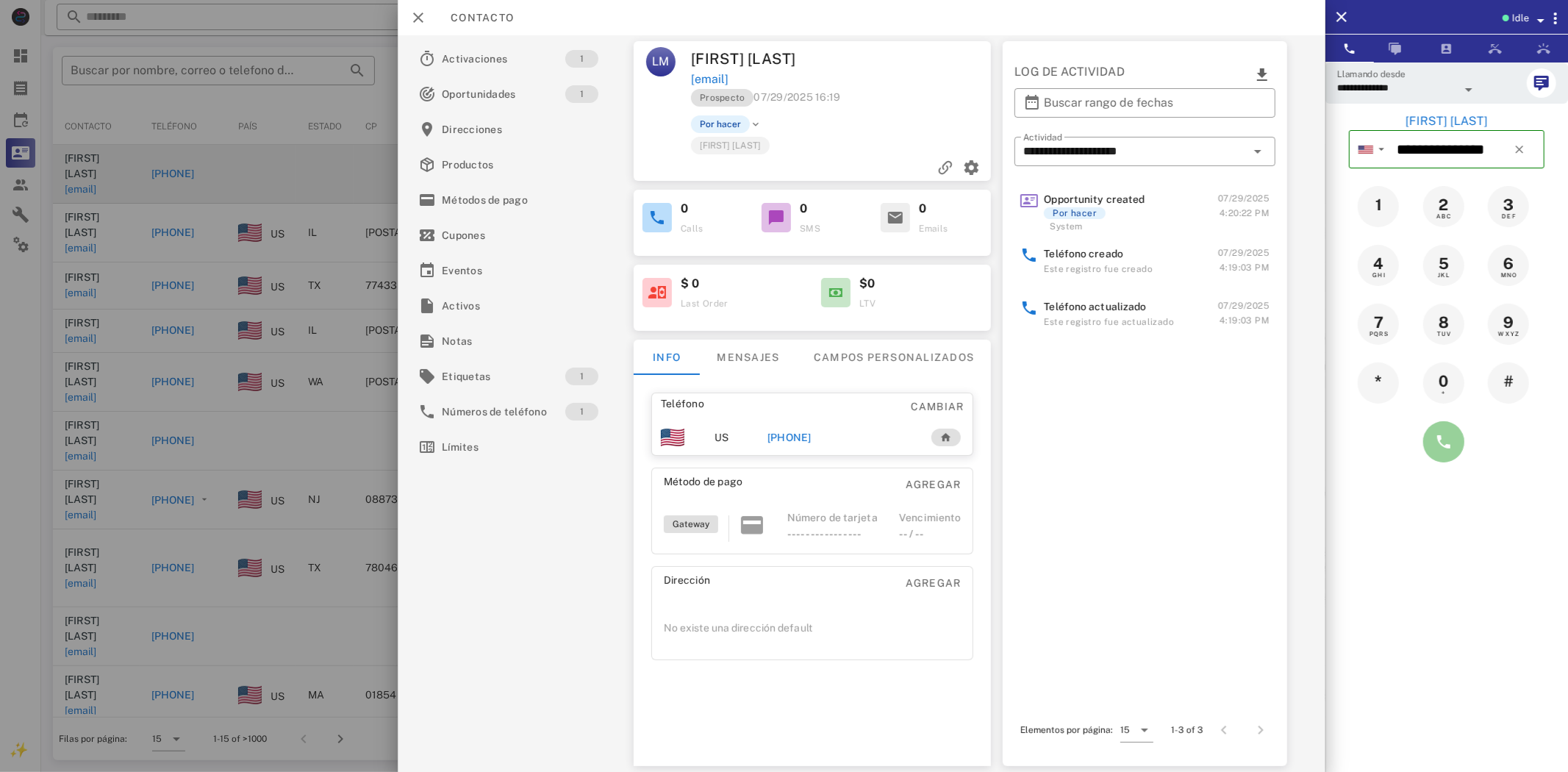 click at bounding box center [1444, 442] 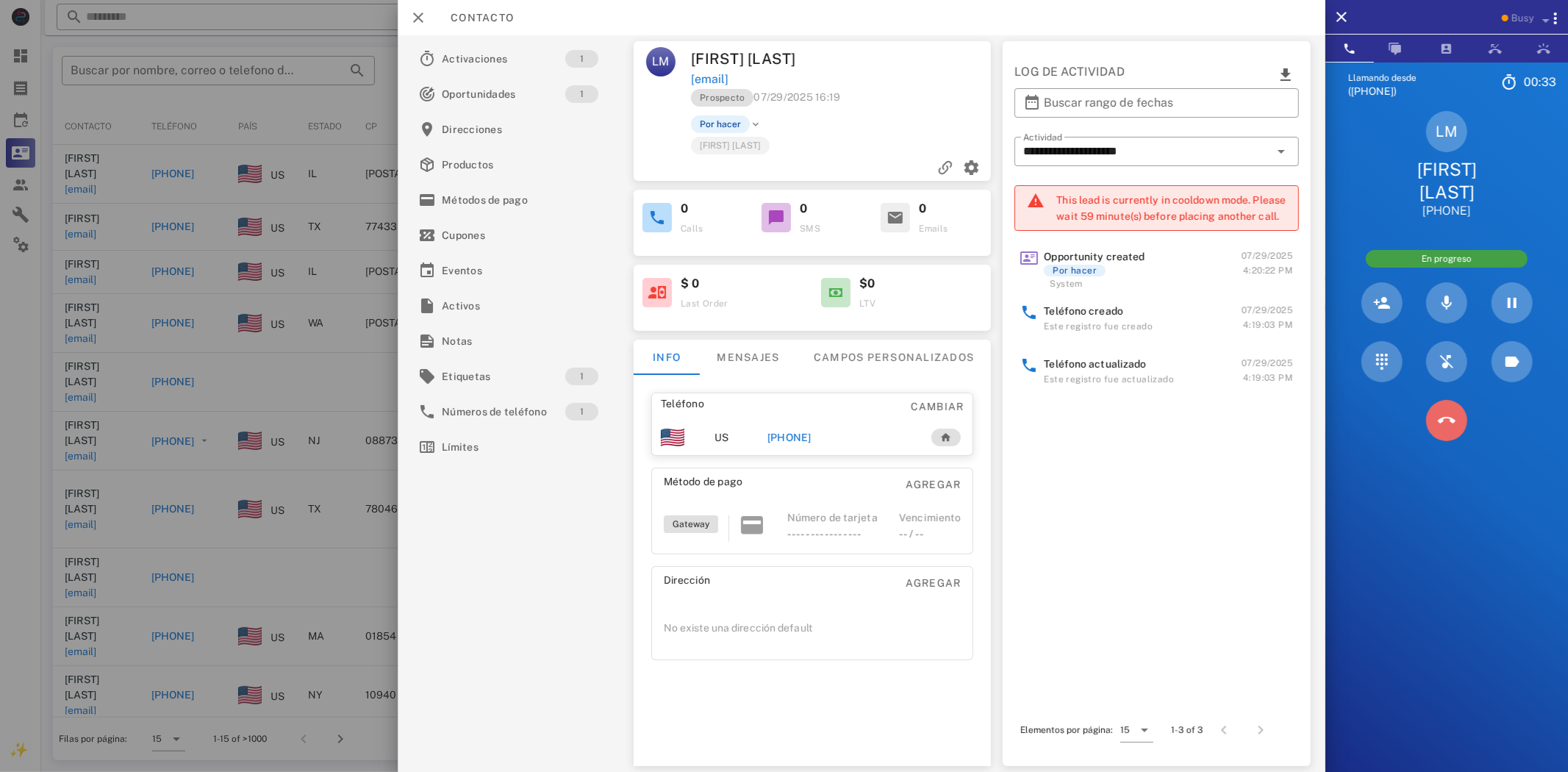 click at bounding box center [1447, 421] 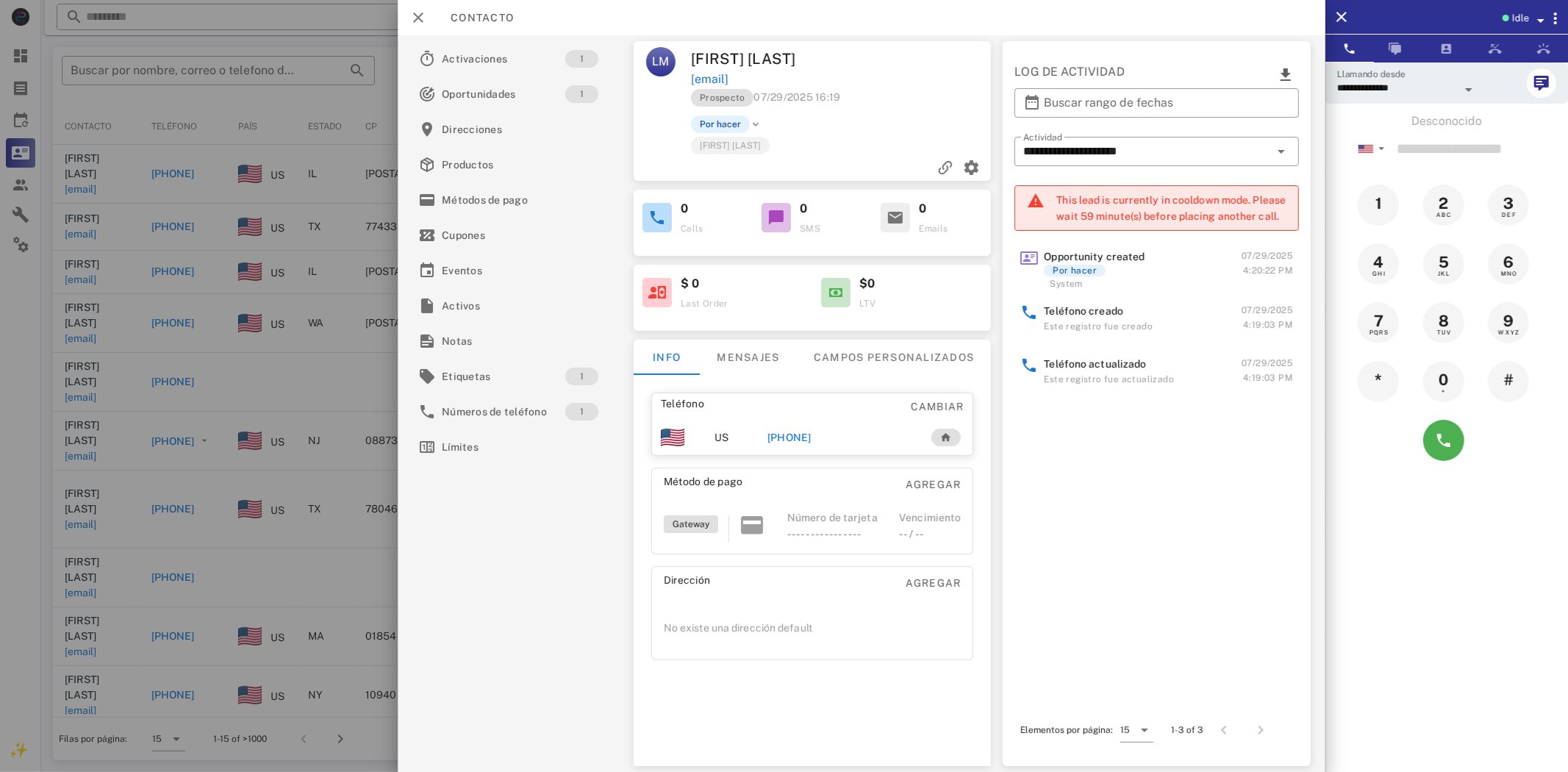 click on "+15126537103" at bounding box center (789, 437) 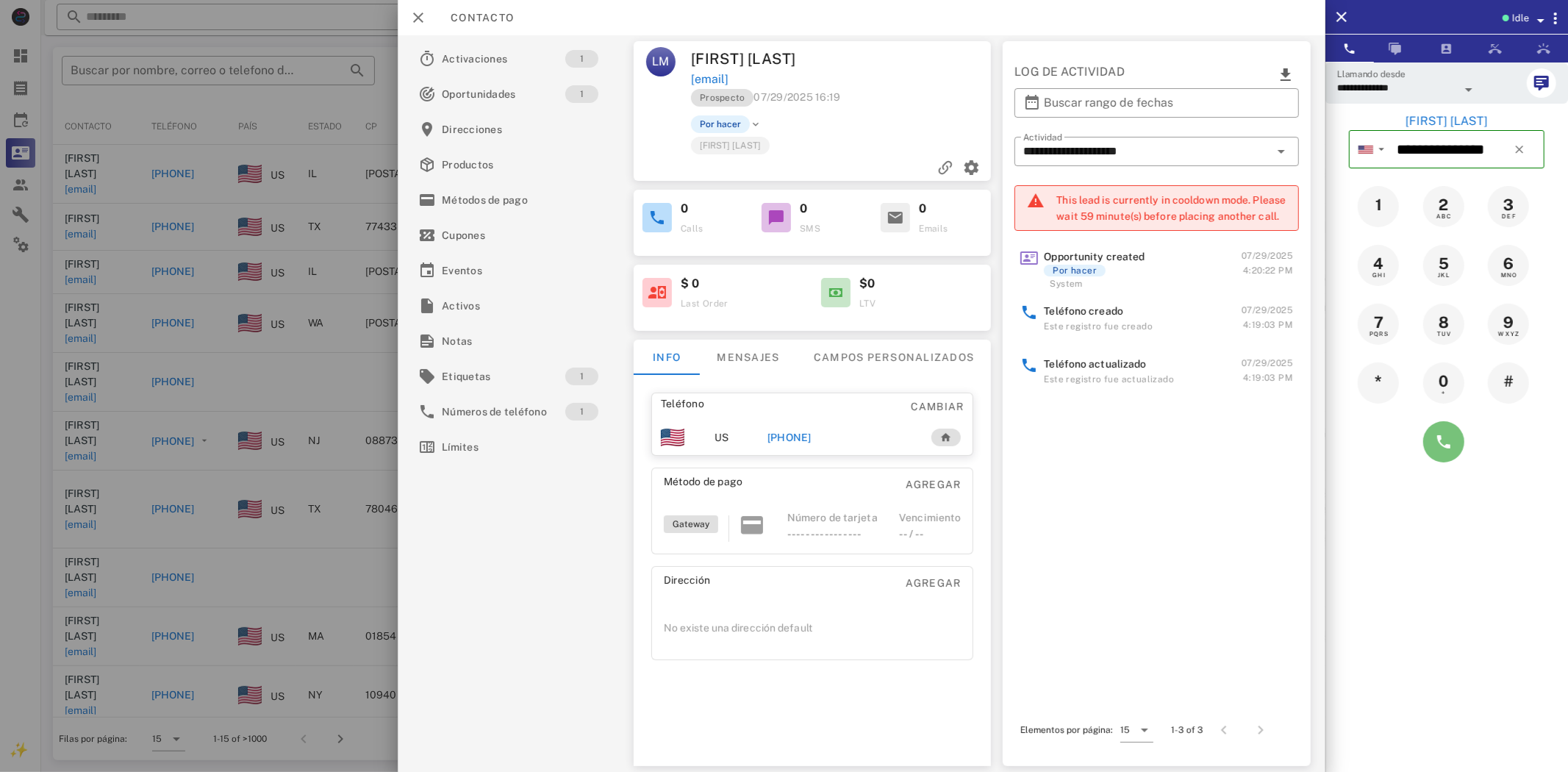 click at bounding box center (1444, 442) 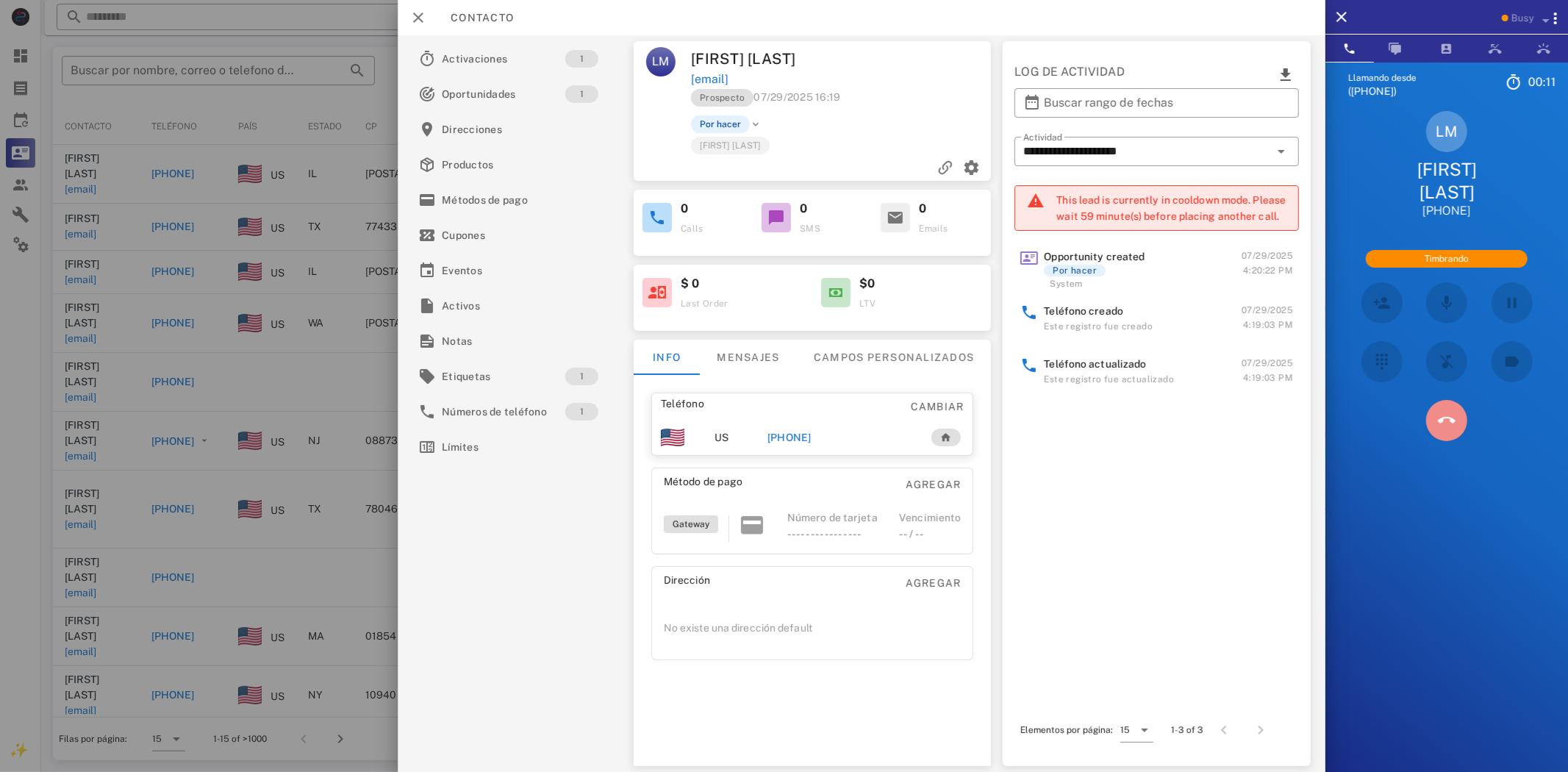 click at bounding box center (1447, 421) 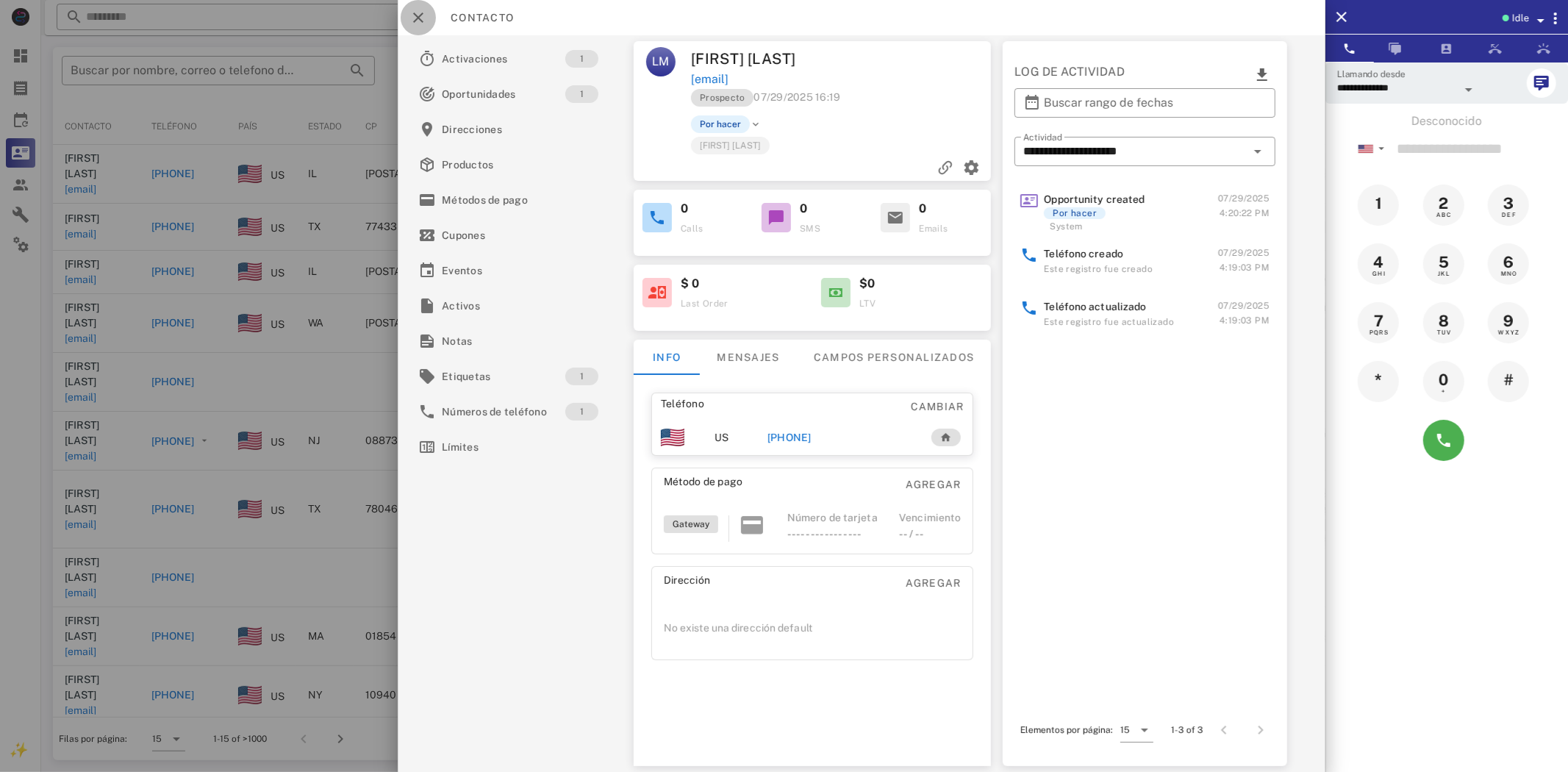 click at bounding box center [418, 18] 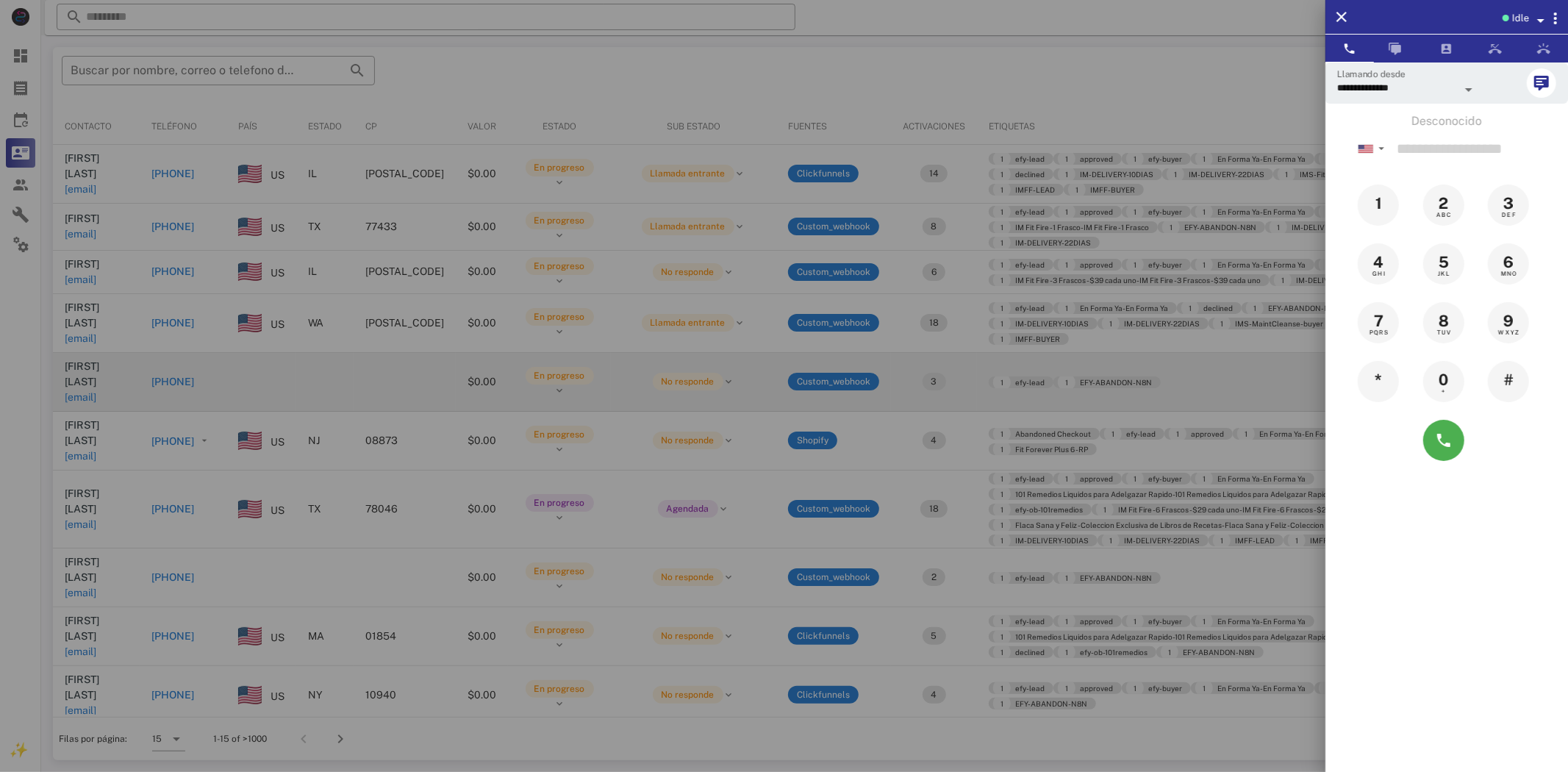 click at bounding box center (784, 386) 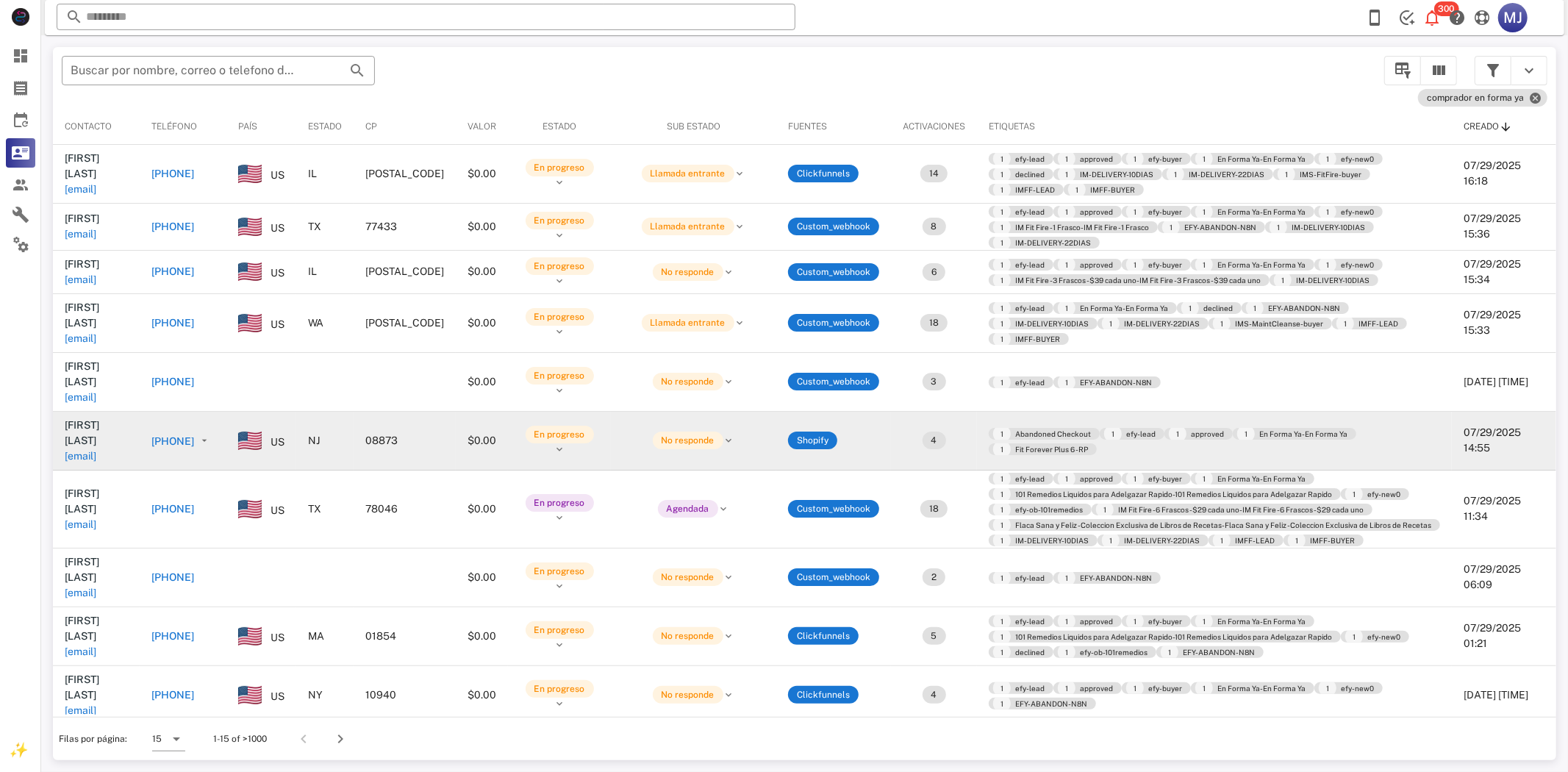 scroll, scrollTop: 96, scrollLeft: 0, axis: vertical 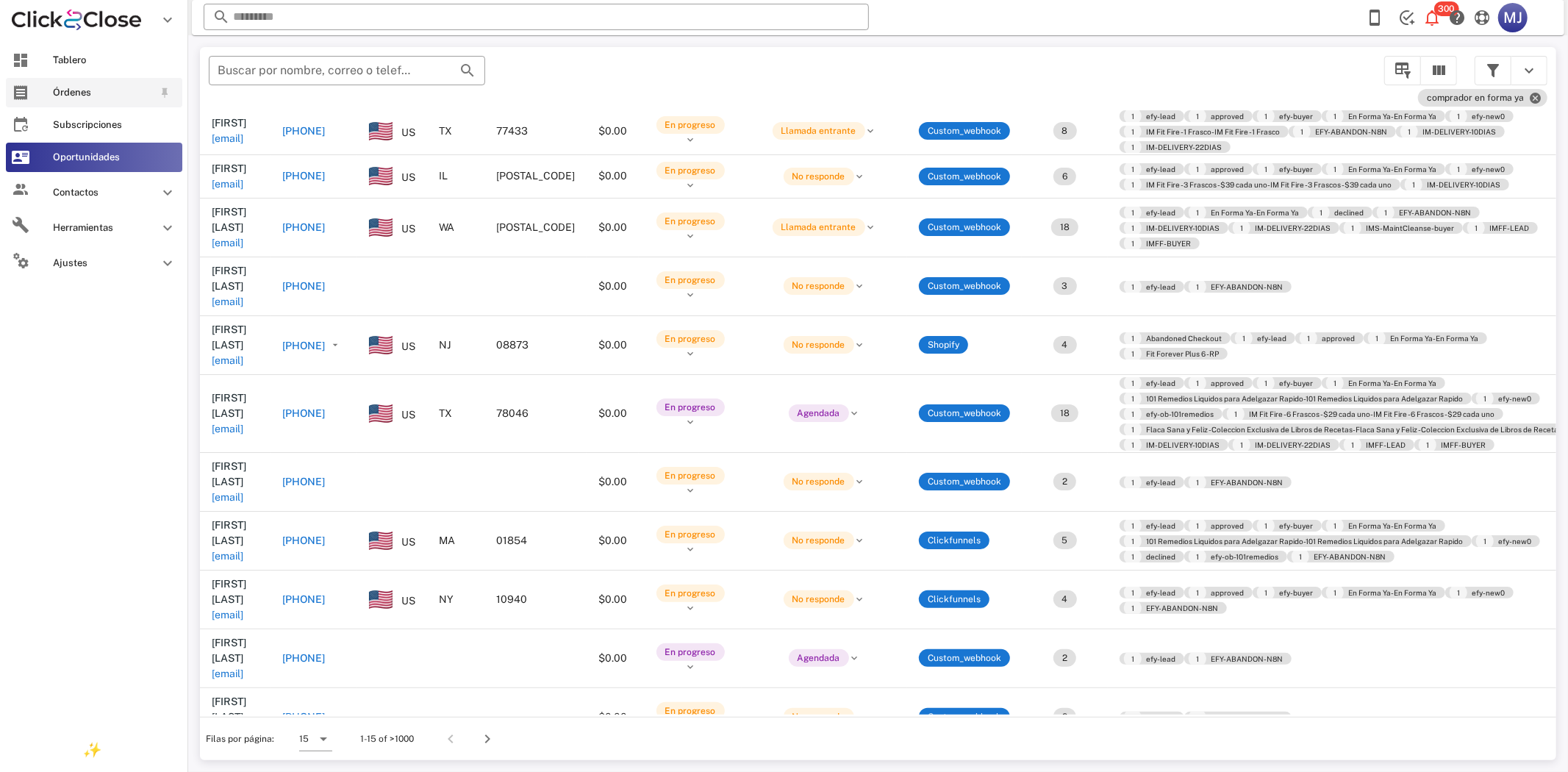 click on "Órdenes" at bounding box center [103, 93] 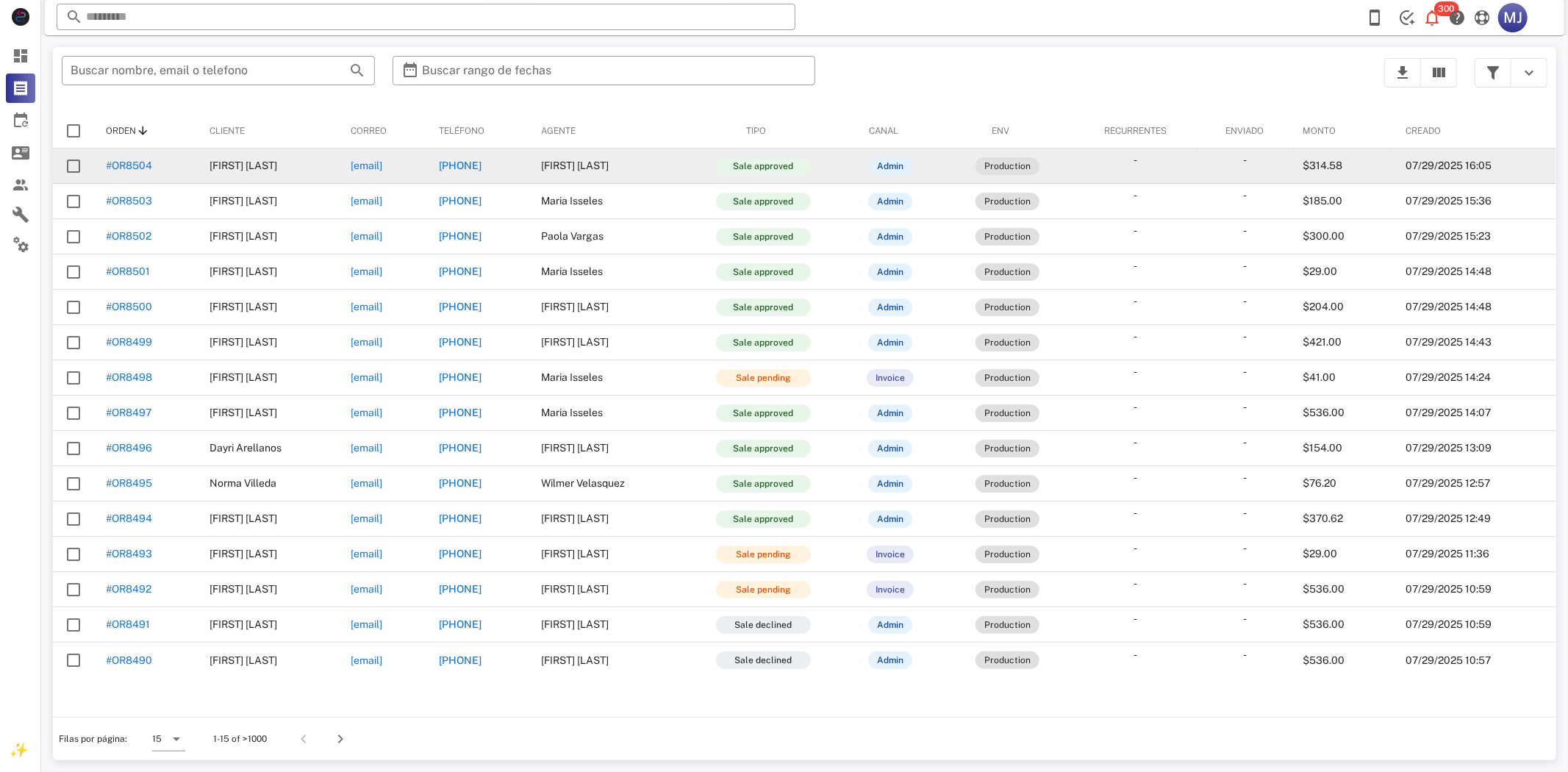 click on "#OR8504" at bounding box center (129, 165) 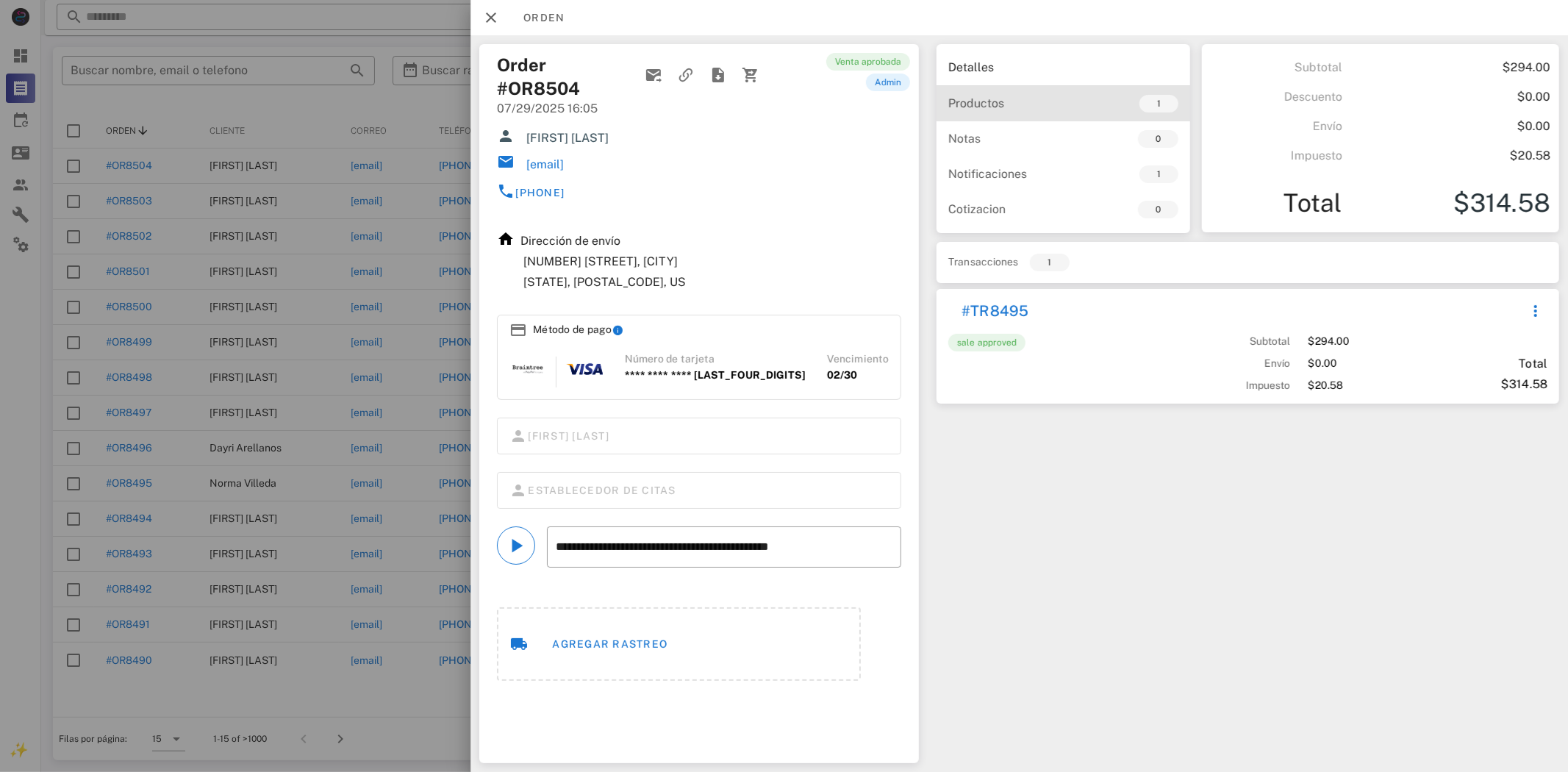 click on "Productos" at bounding box center (1006, 103) 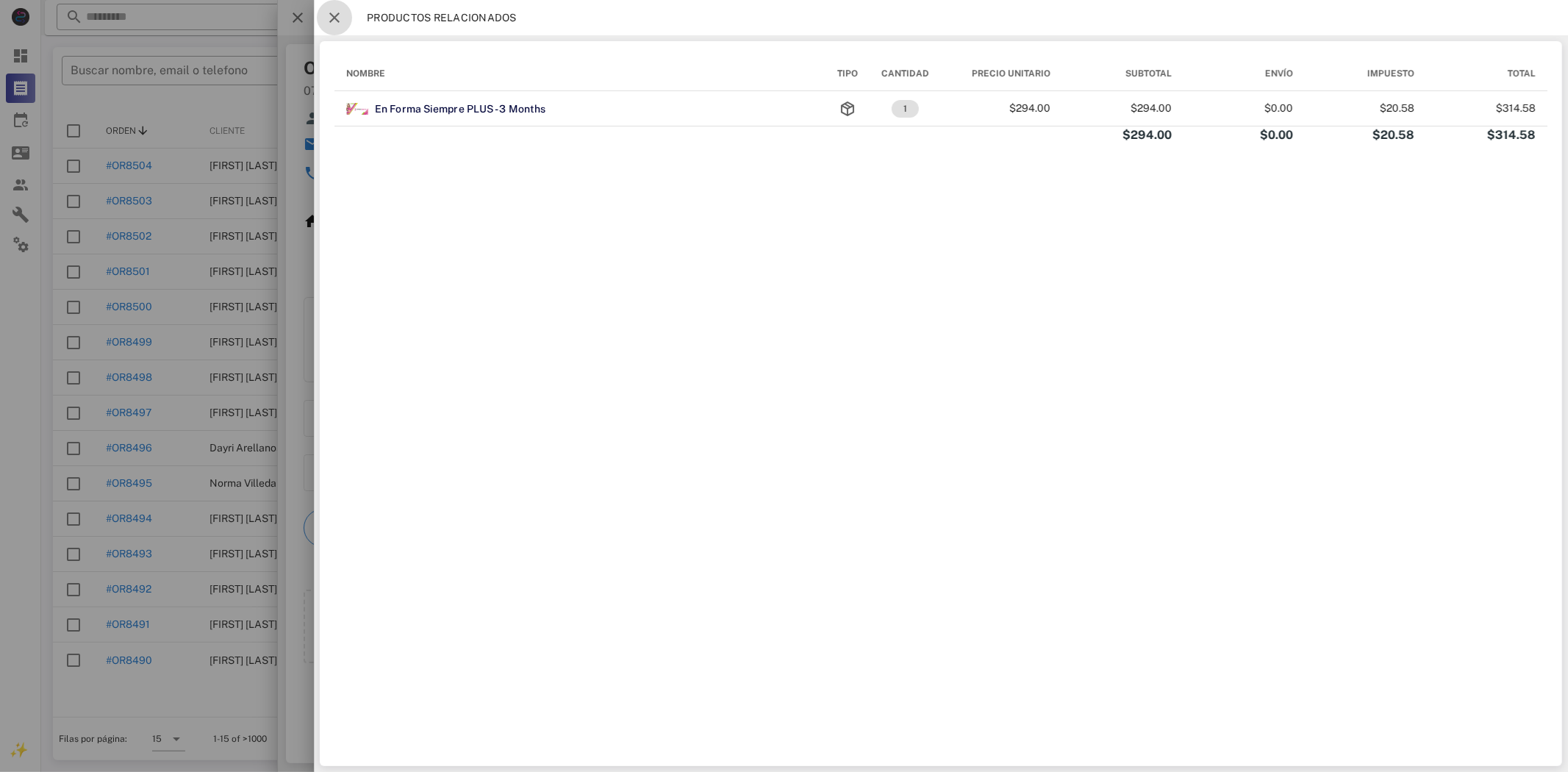 click at bounding box center [334, 18] 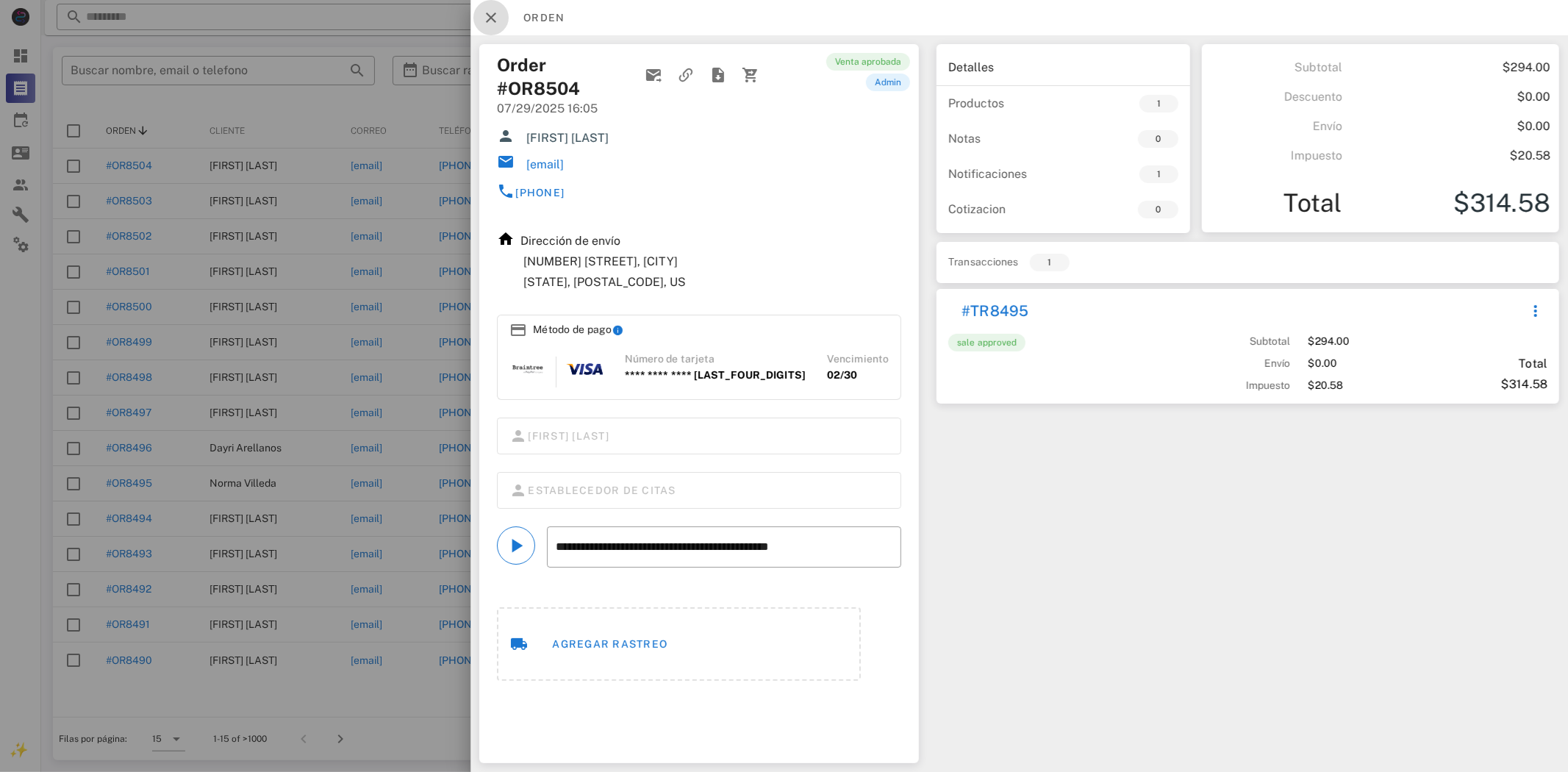 click at bounding box center (491, 18) 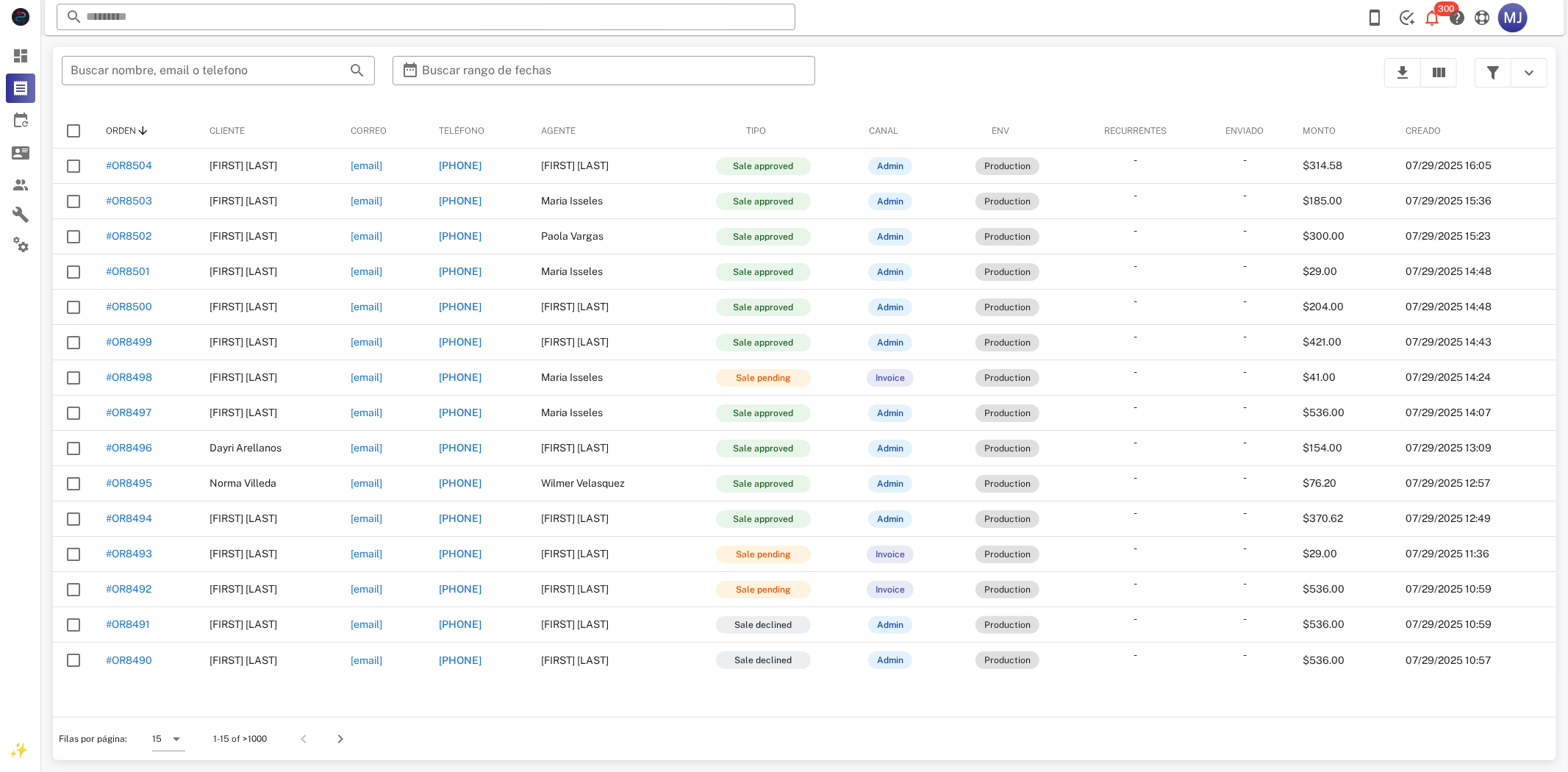 click on "Oportunidades" at bounding box center (21, 153) 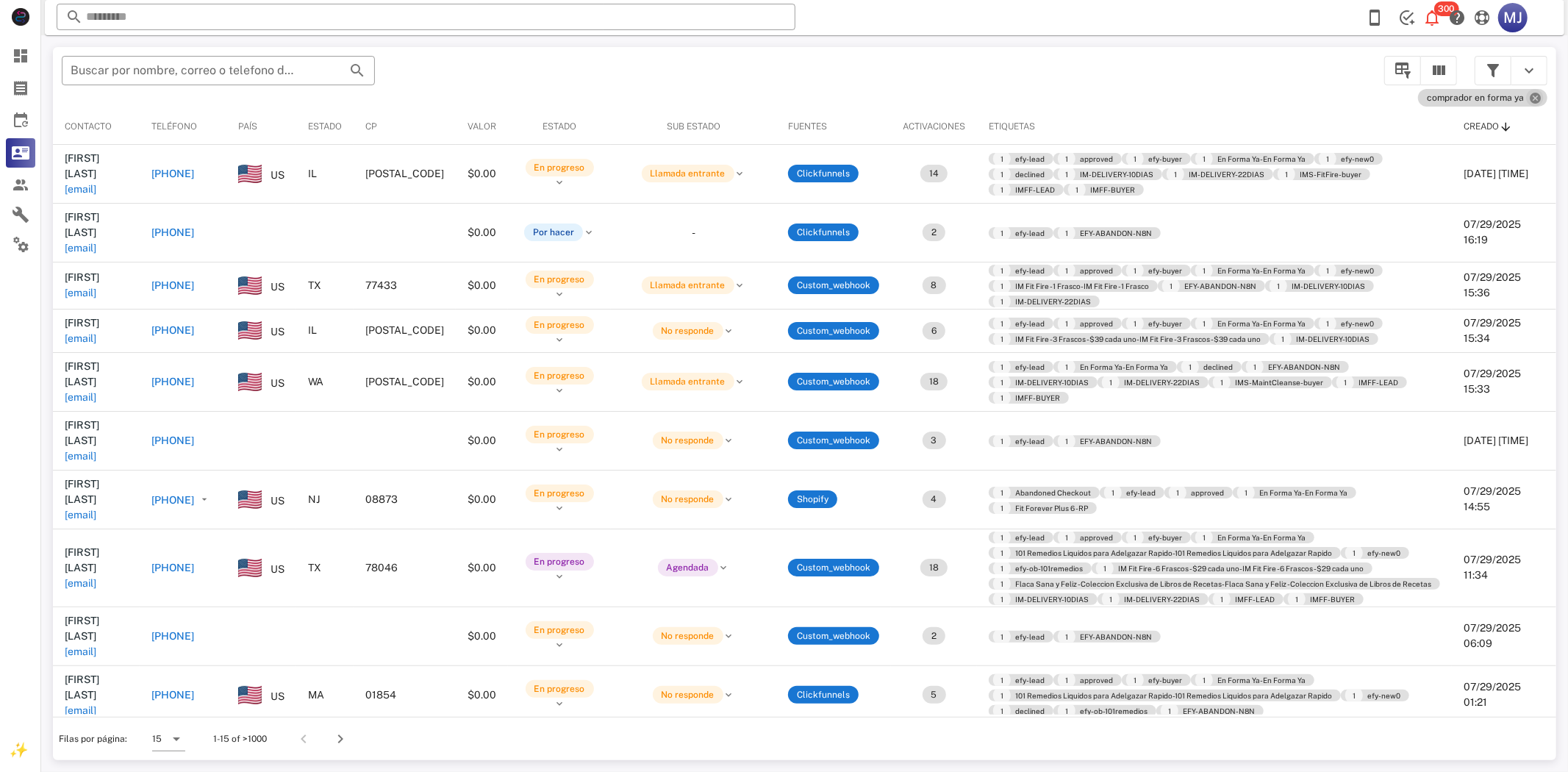 click at bounding box center (1535, 98) 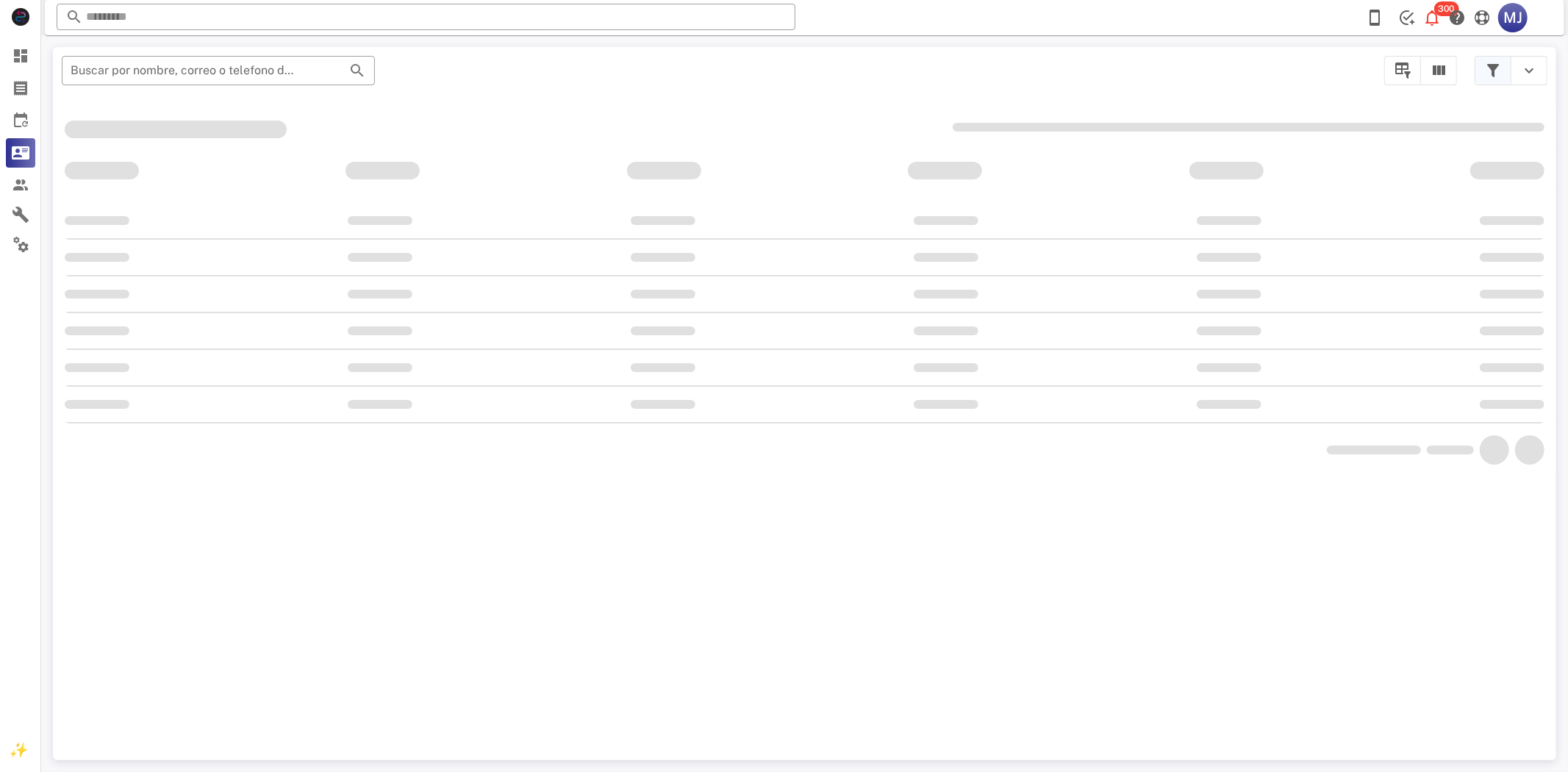 click at bounding box center (1493, 71) 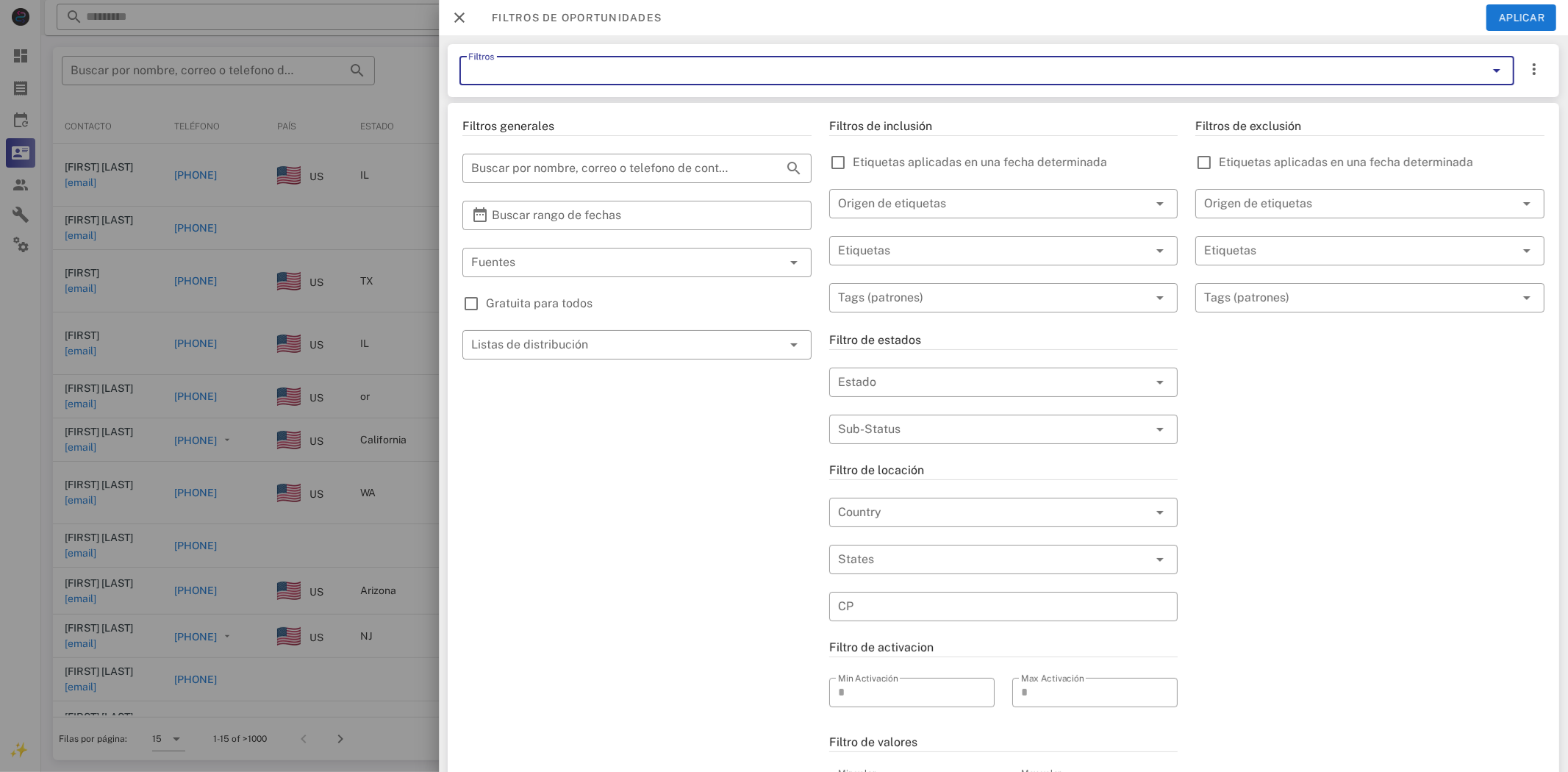 click on "Filtros" at bounding box center (987, 71) 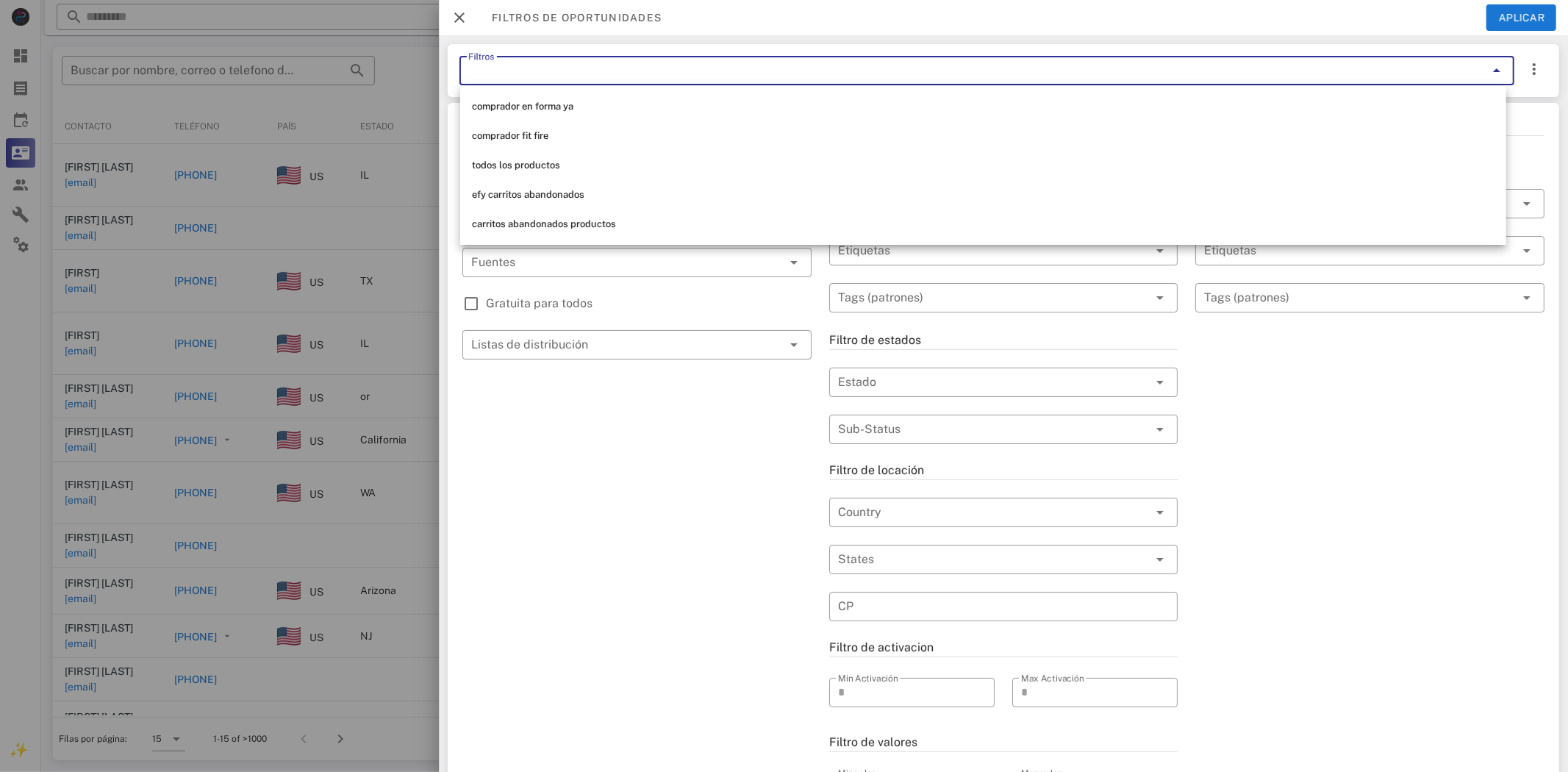 drag, startPoint x: 711, startPoint y: 454, endPoint x: 648, endPoint y: 385, distance: 93.43447 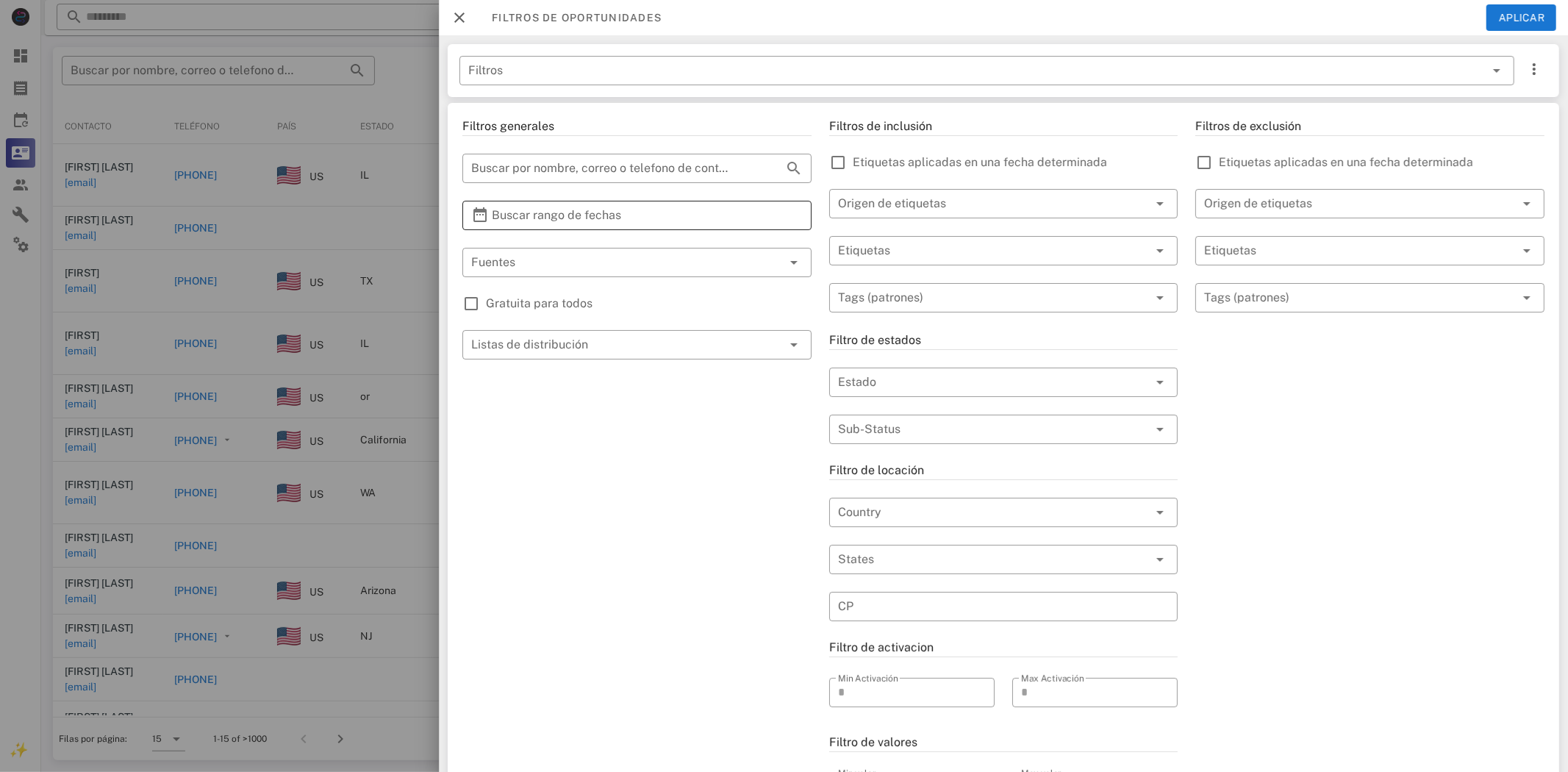 click on "Buscar rango de fechas" at bounding box center (637, 215) 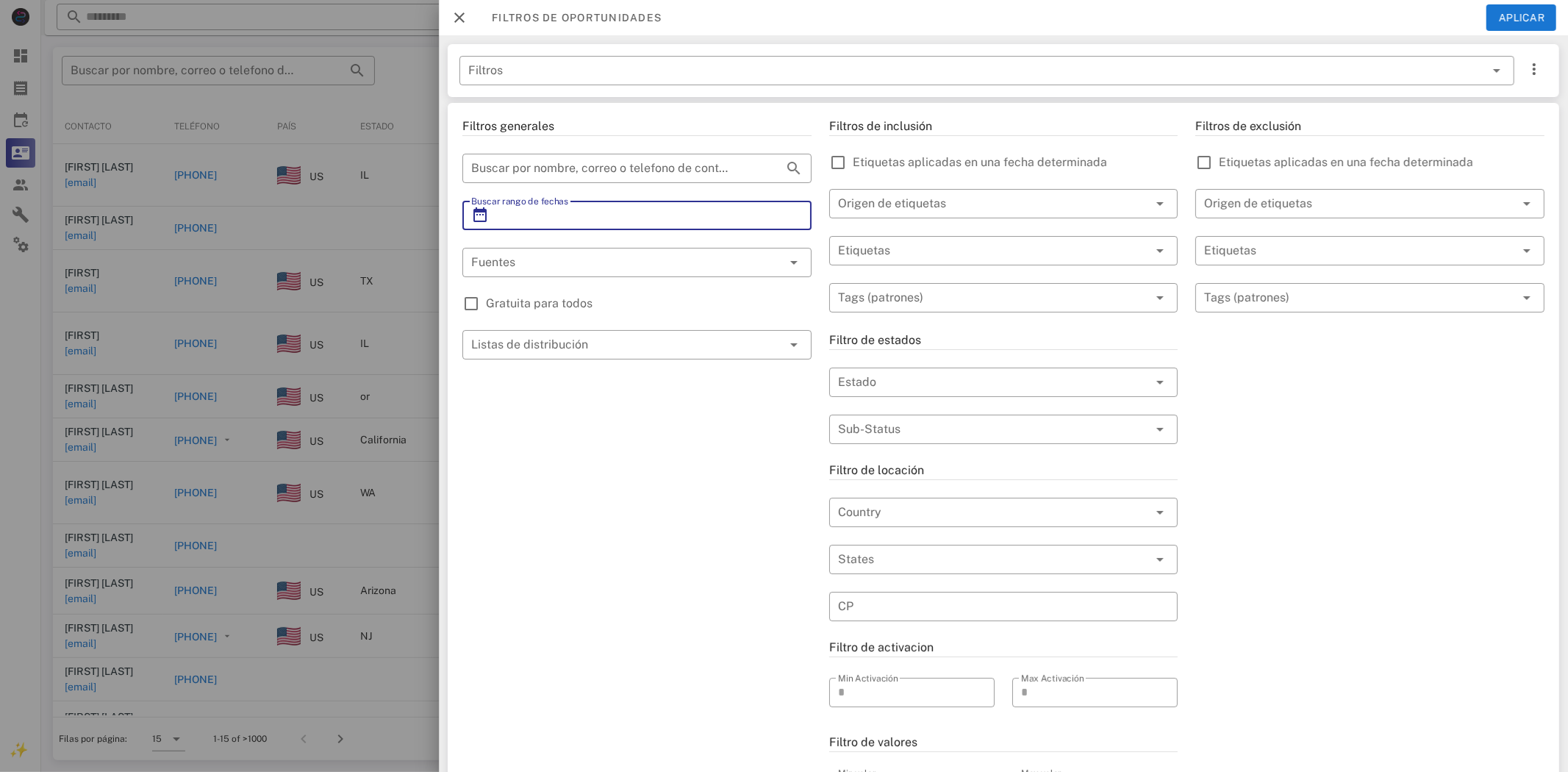 click on "Buscar rango de fechas" at bounding box center [637, 215] 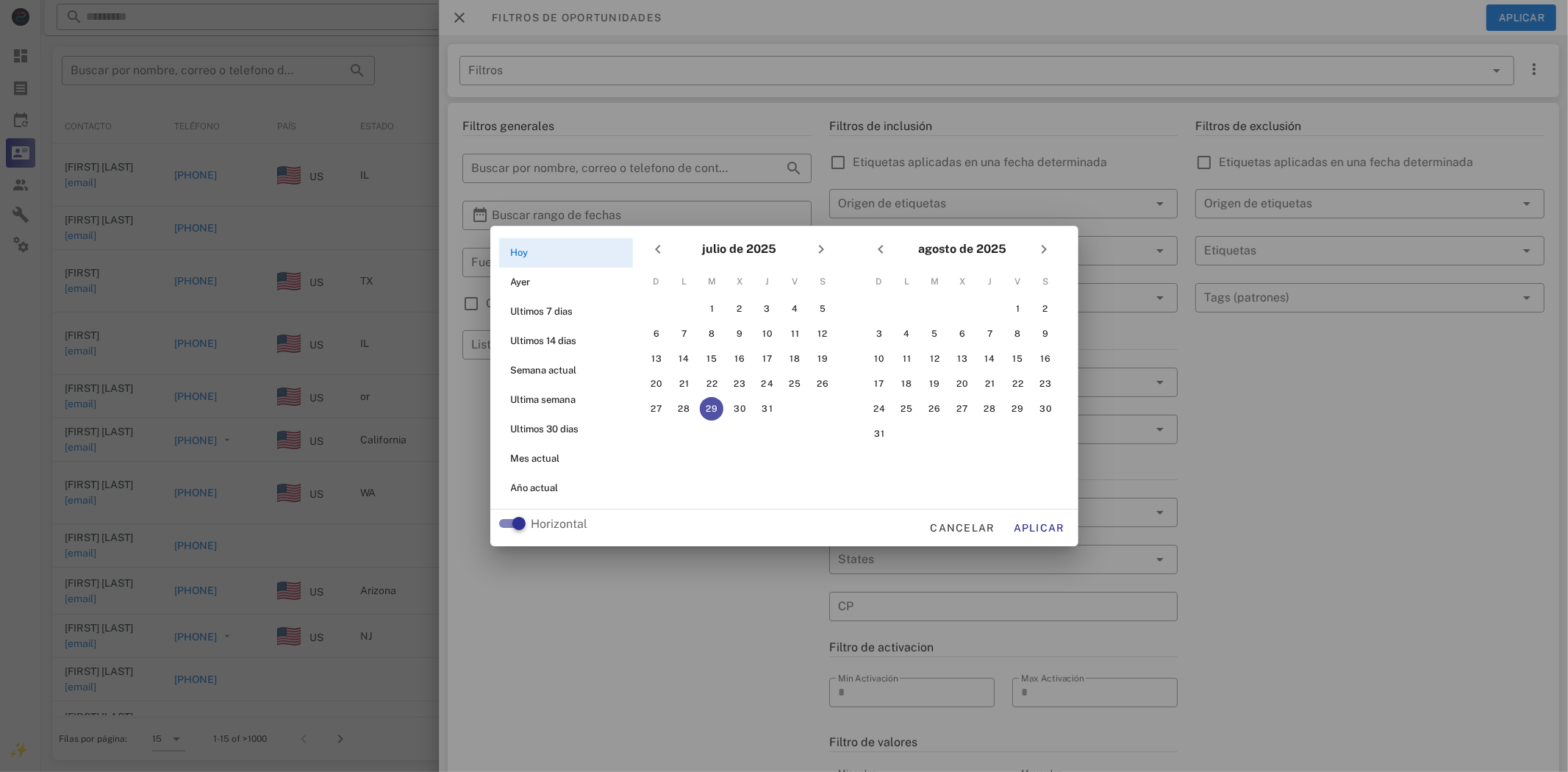 drag, startPoint x: 710, startPoint y: 407, endPoint x: 898, endPoint y: 503, distance: 211.092 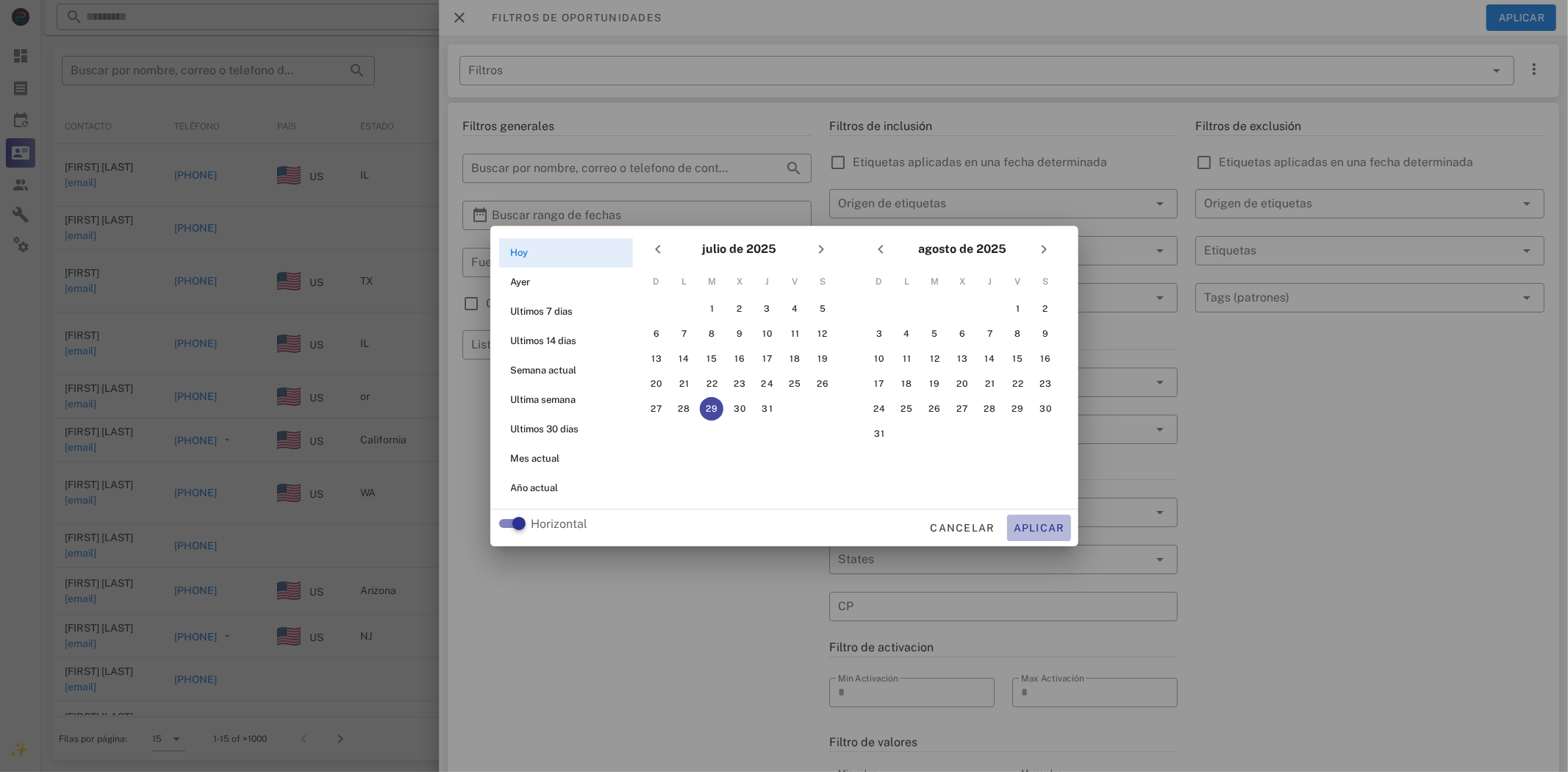 drag, startPoint x: 1020, startPoint y: 530, endPoint x: 1177, endPoint y: 516, distance: 157.623 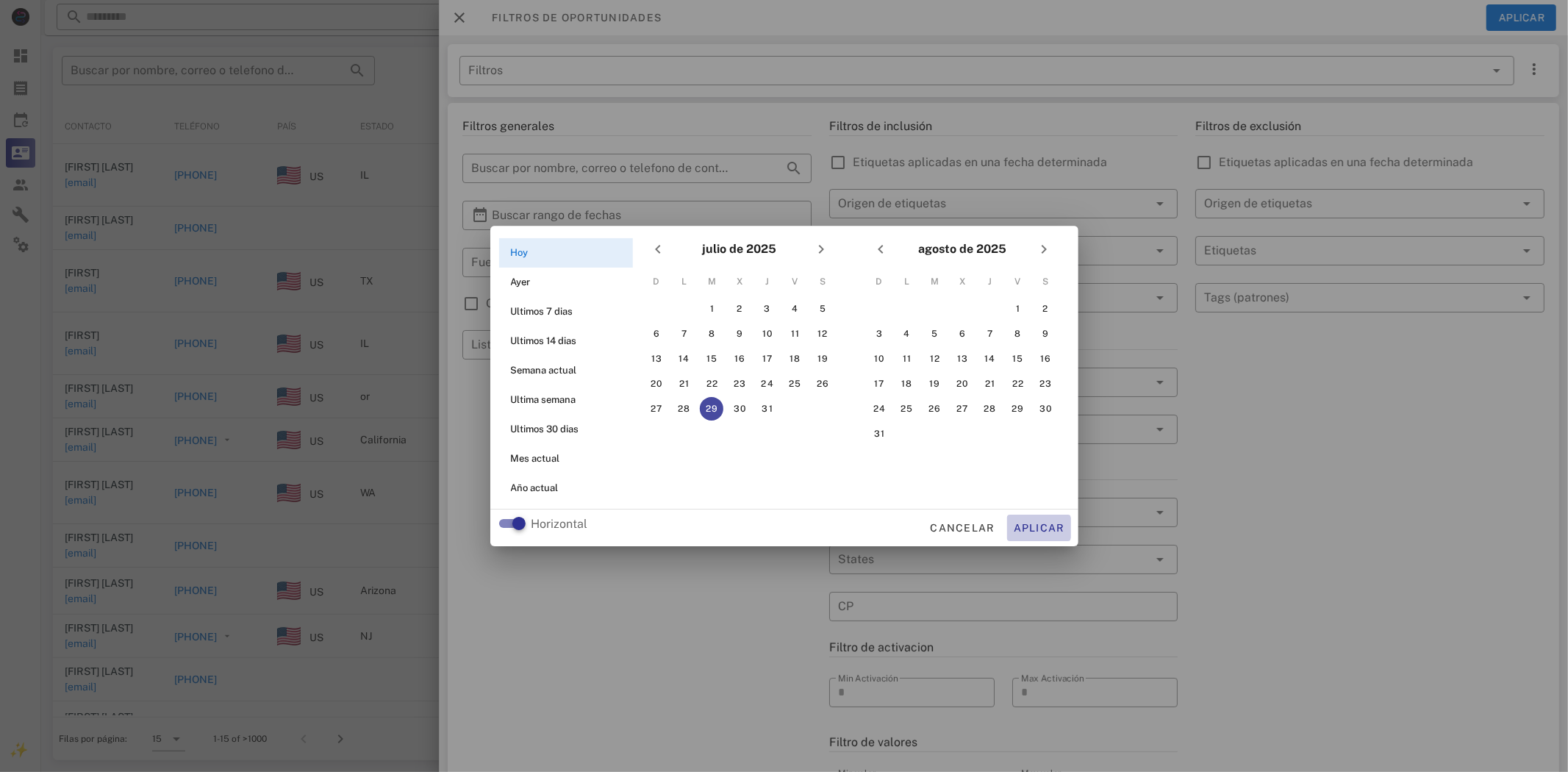 type on "**********" 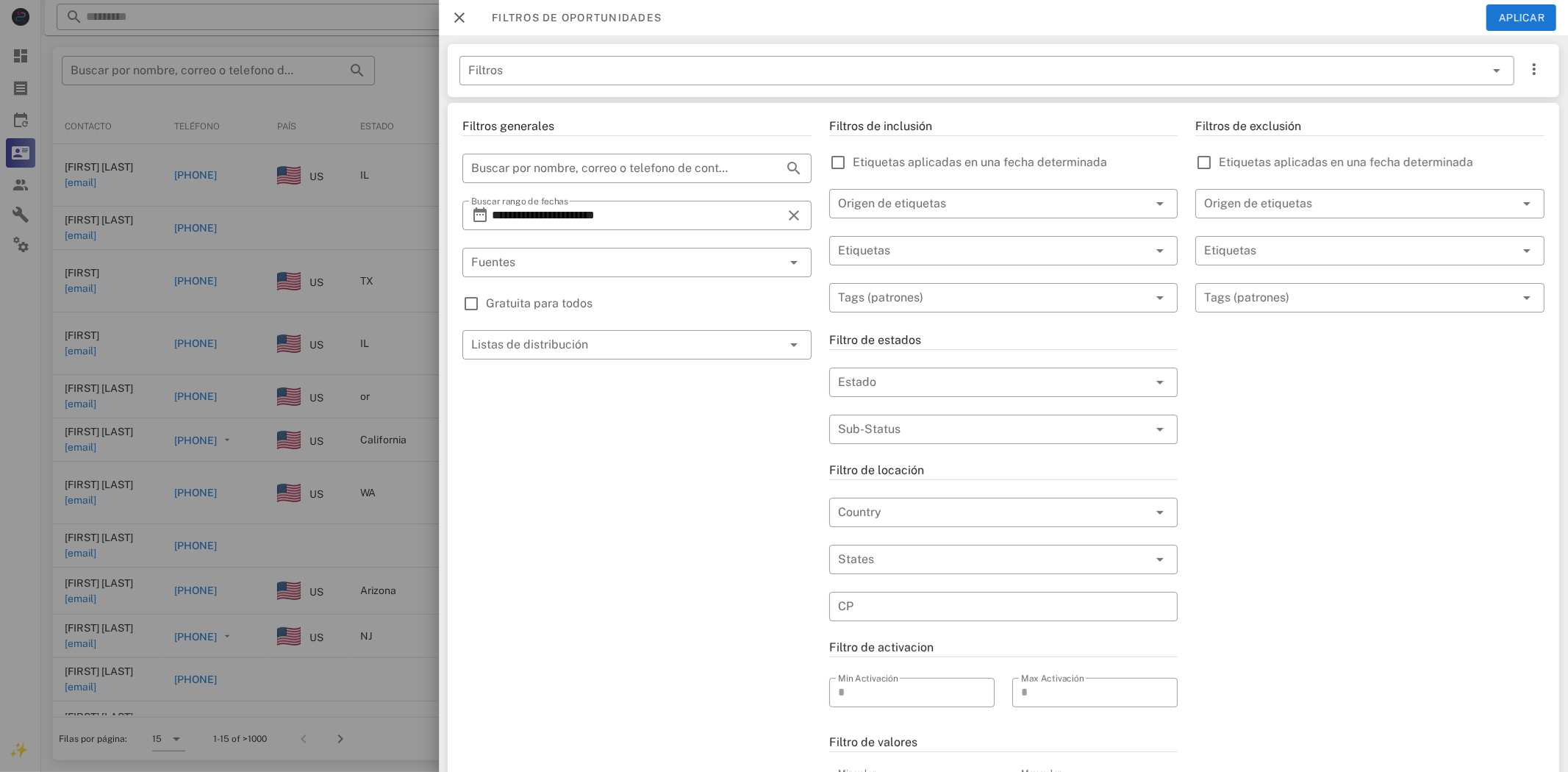 drag, startPoint x: 1259, startPoint y: 498, endPoint x: 1138, endPoint y: 453, distance: 129.09686 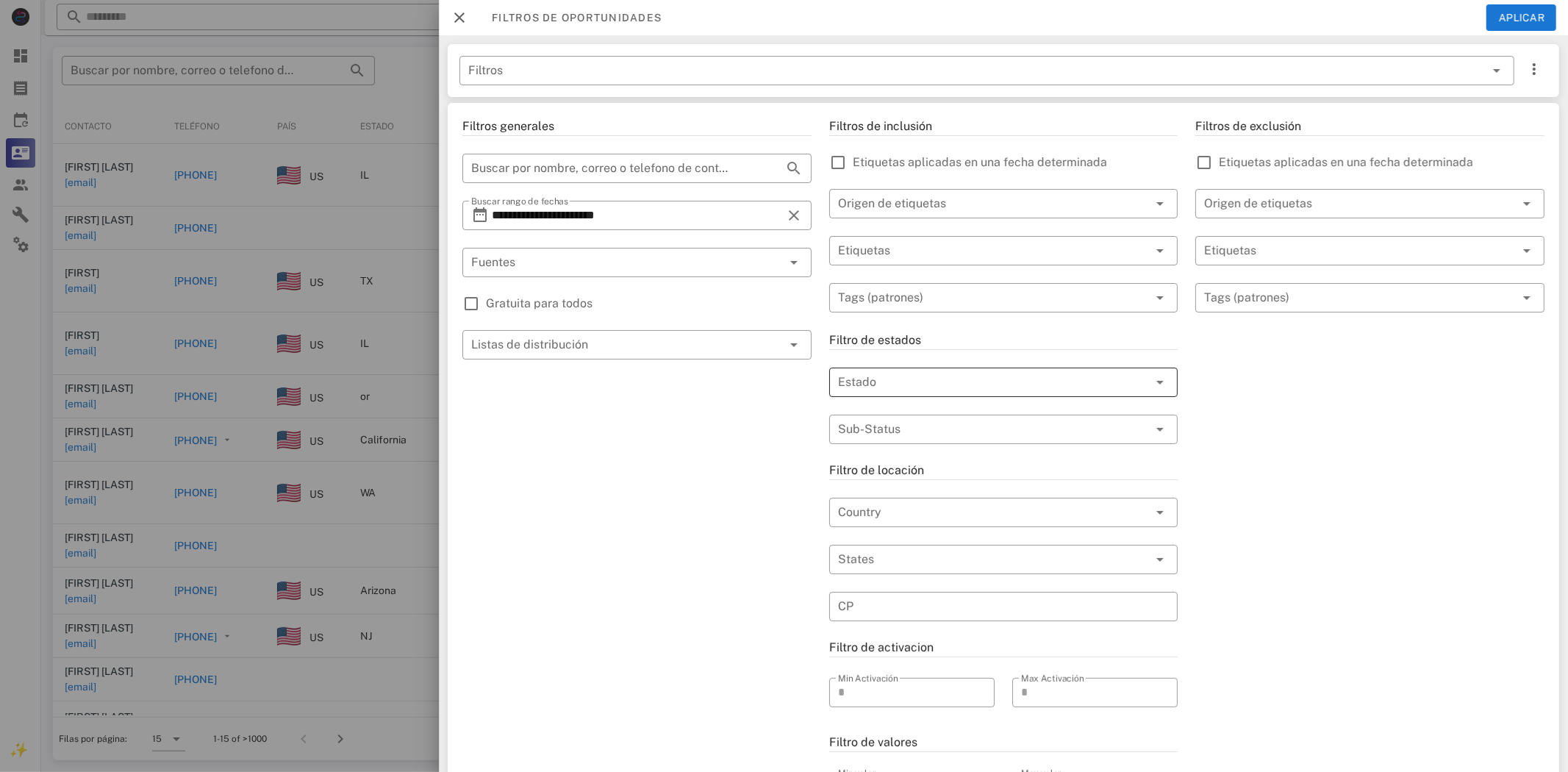 click at bounding box center [983, 382] 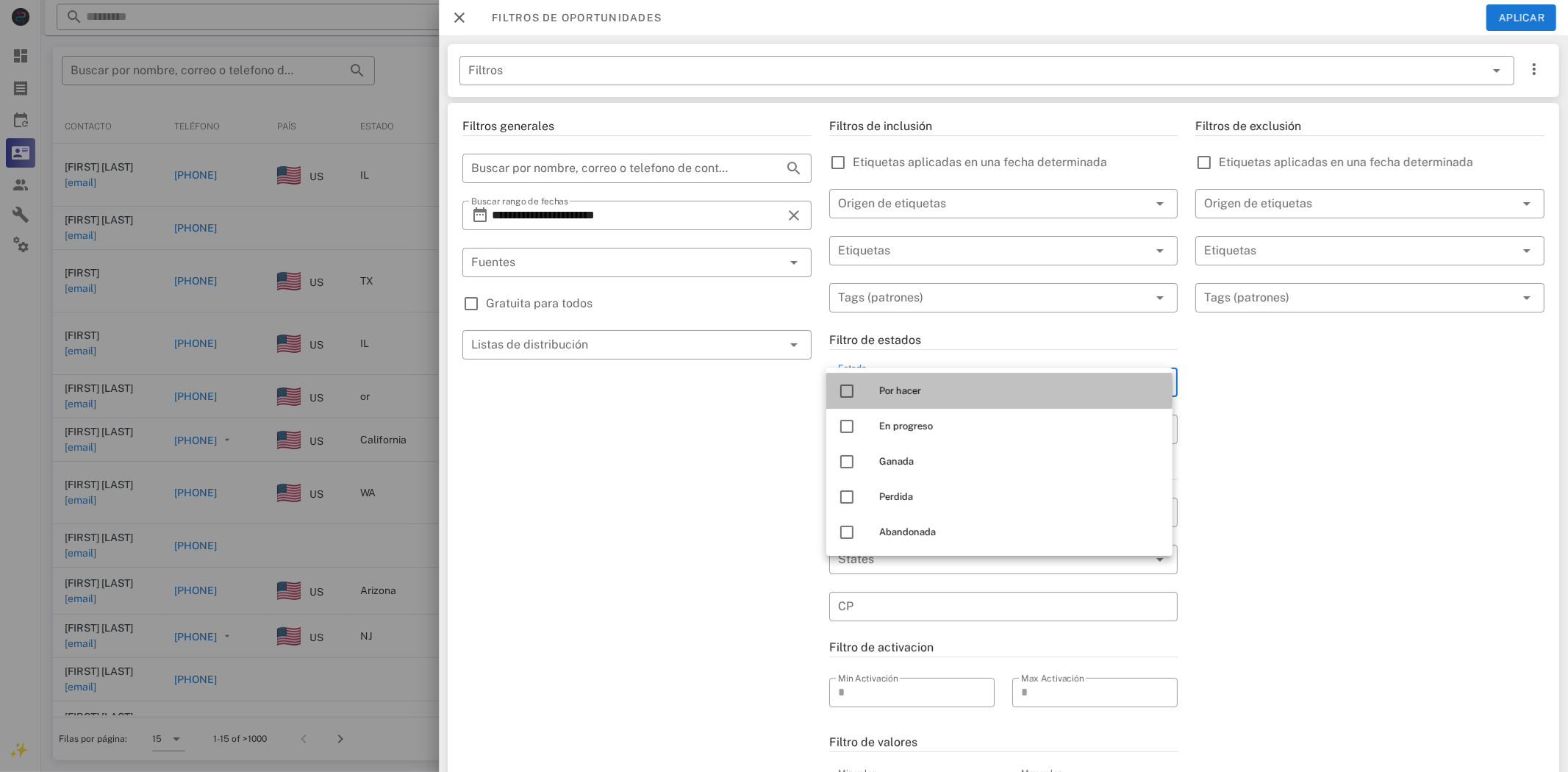 drag, startPoint x: 943, startPoint y: 394, endPoint x: 971, endPoint y: 380, distance: 31.30495 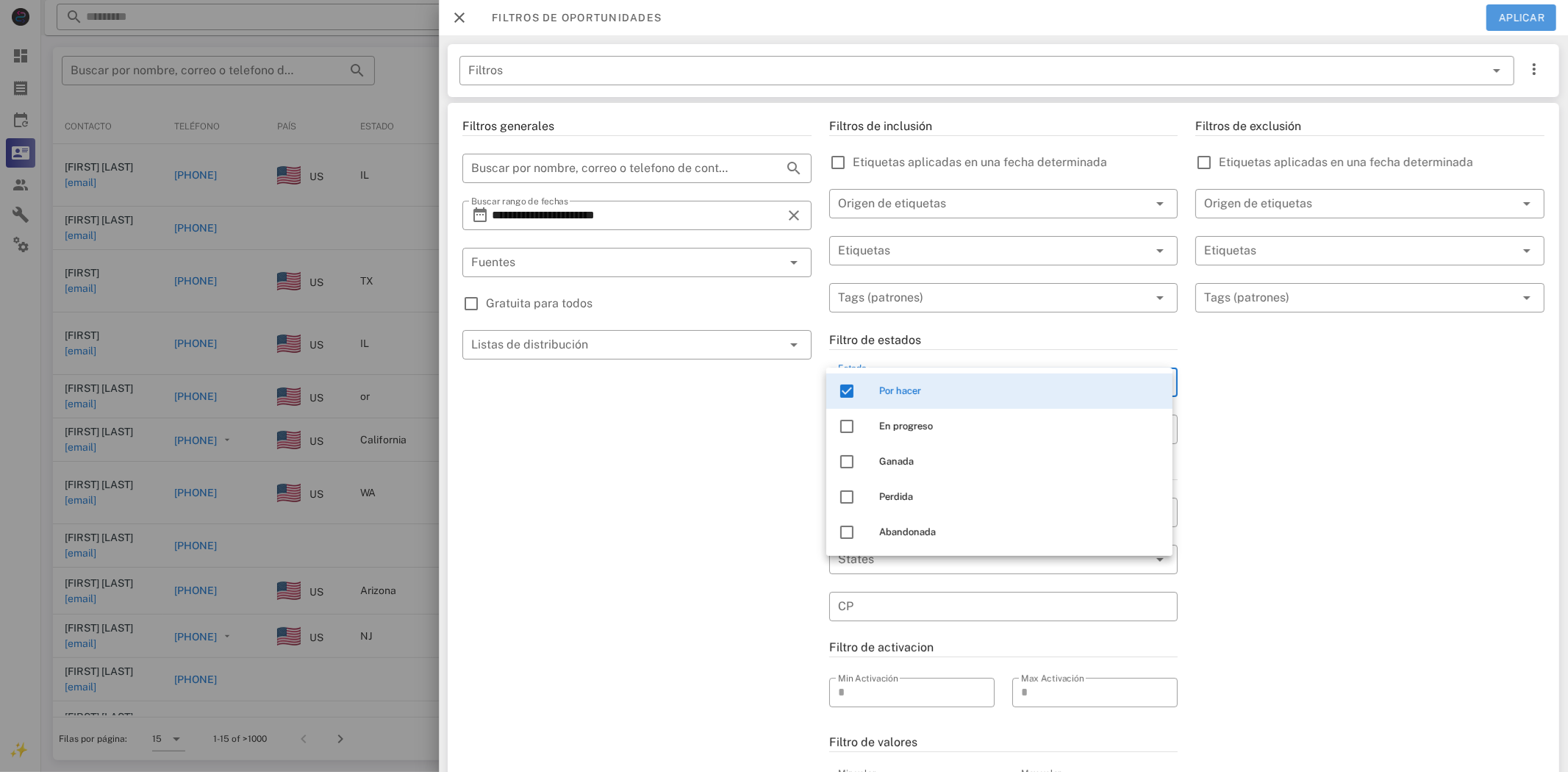 click on "Aplicar" at bounding box center [1521, 18] 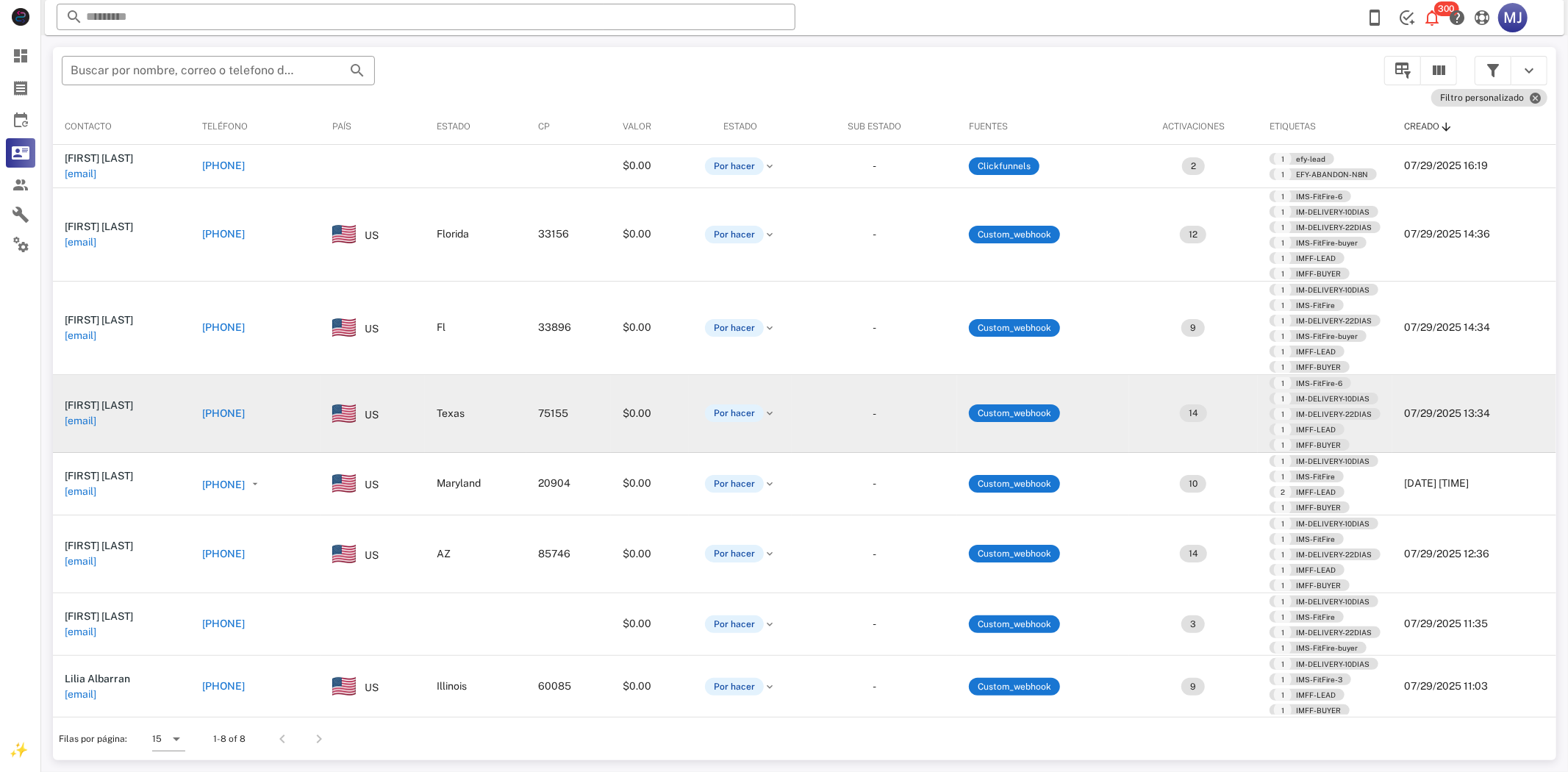 scroll, scrollTop: 3, scrollLeft: 0, axis: vertical 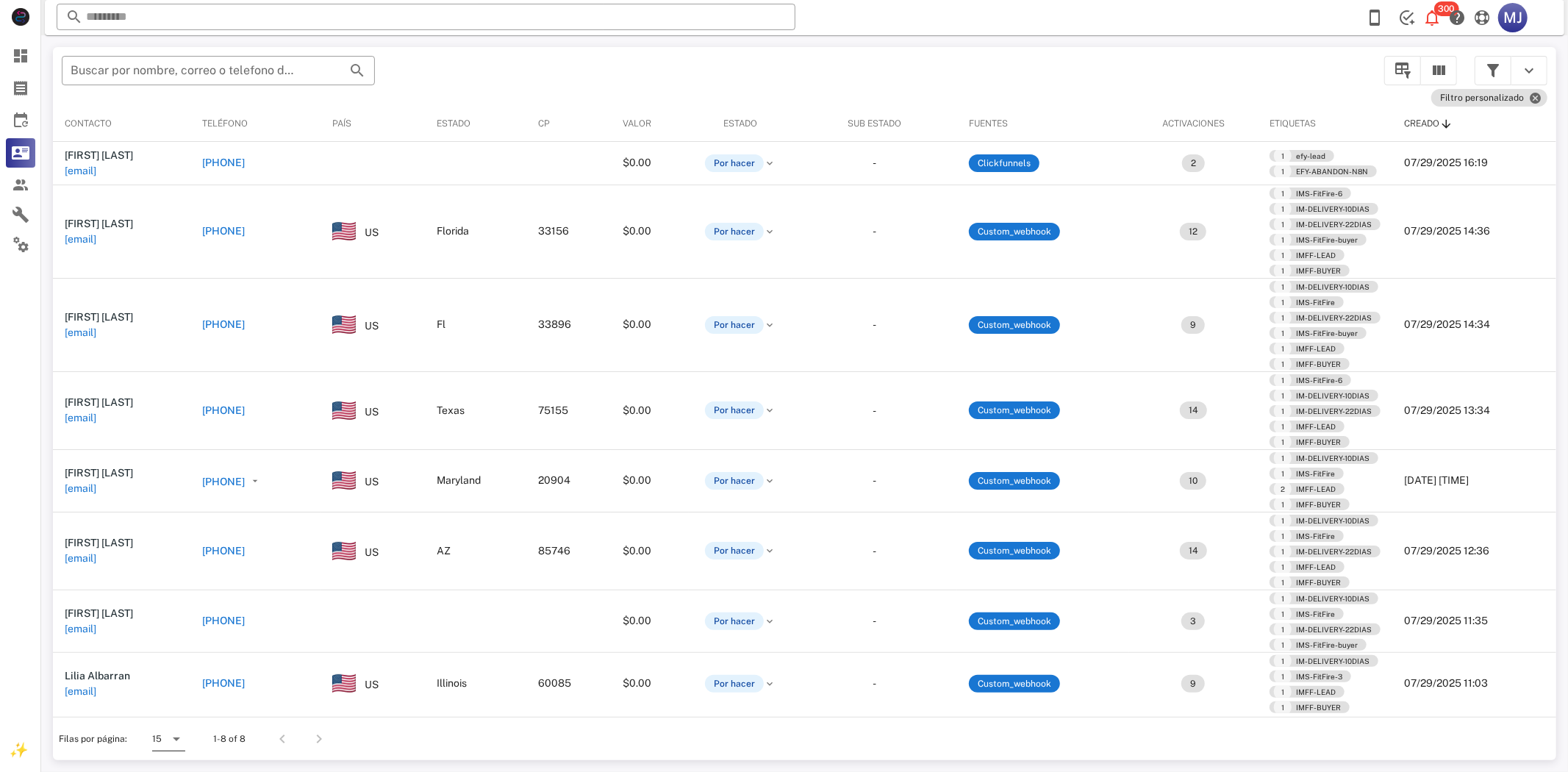 click at bounding box center (176, 739) 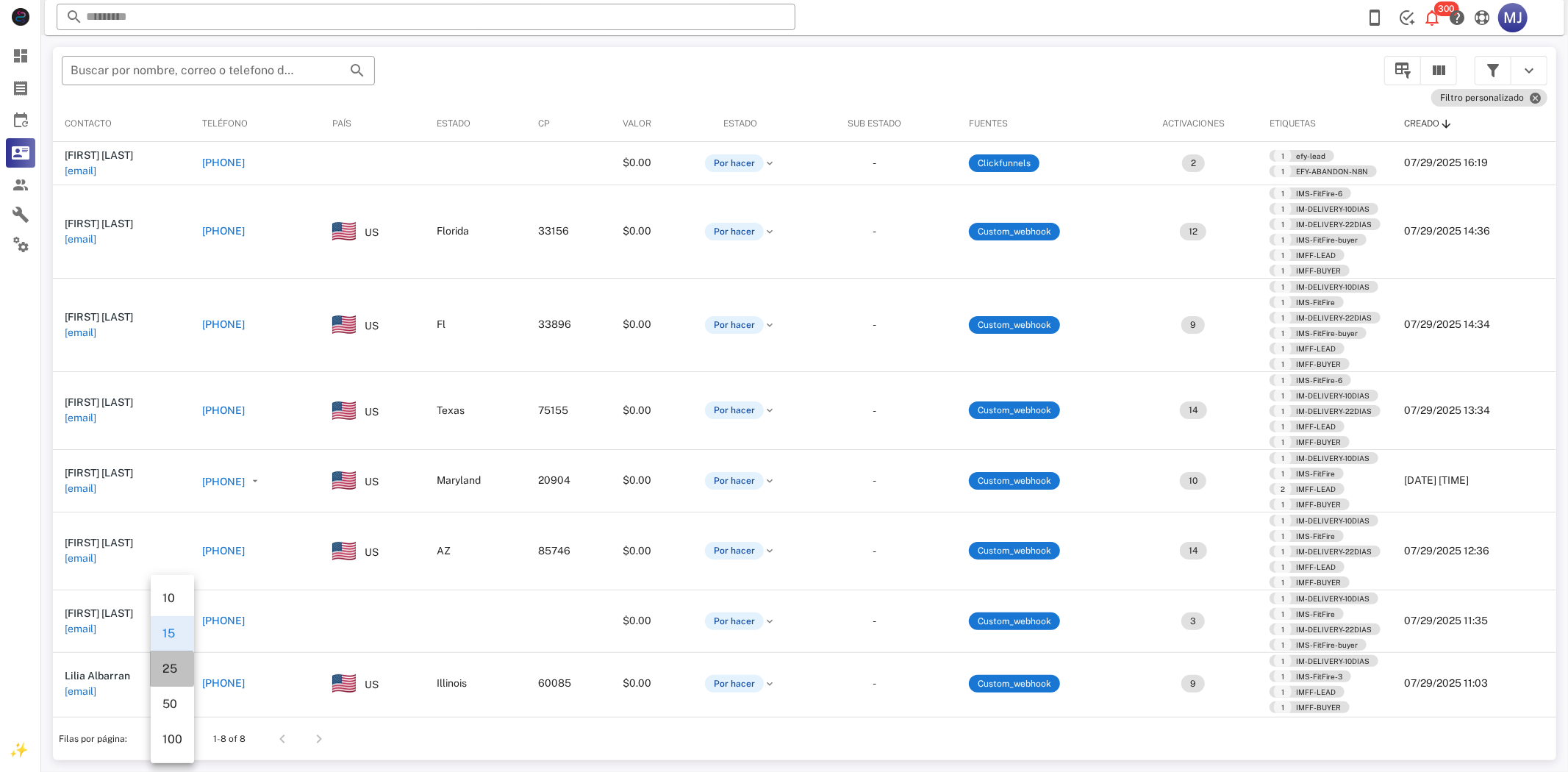click on "25" at bounding box center (172, 669) 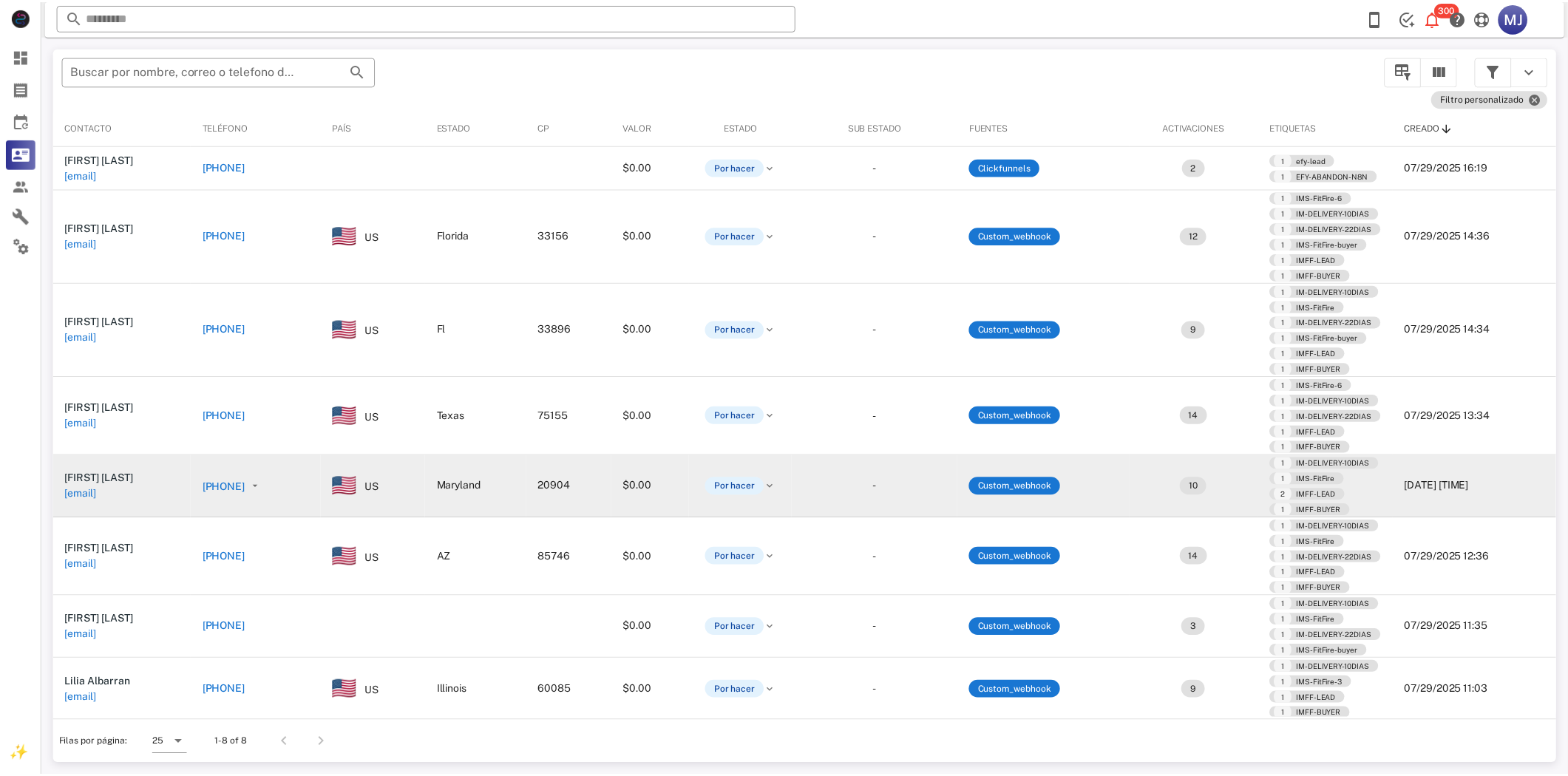 scroll, scrollTop: 3, scrollLeft: 0, axis: vertical 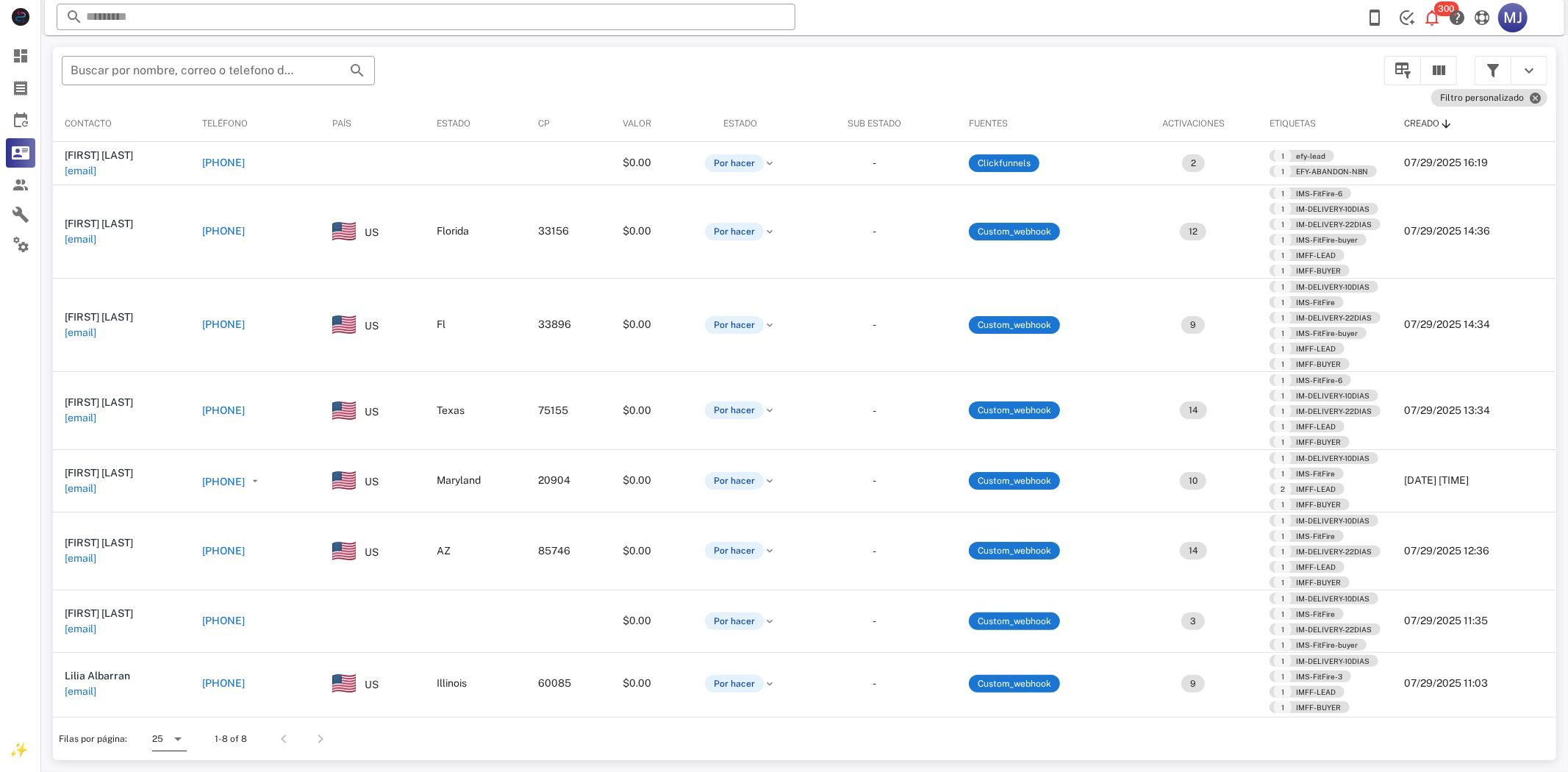 click on "25" at bounding box center [157, 739] 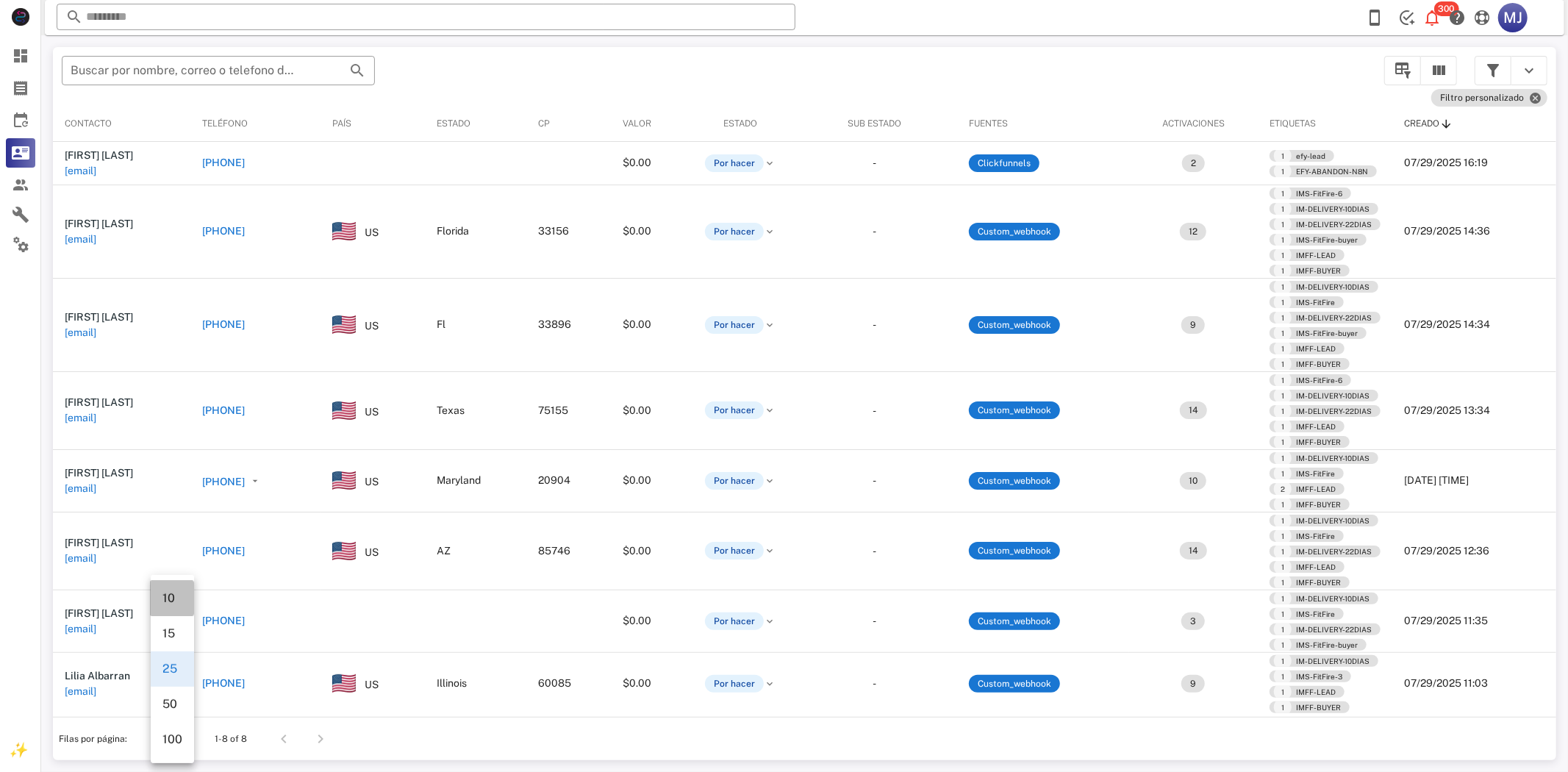 click on "10" at bounding box center (172, 598) 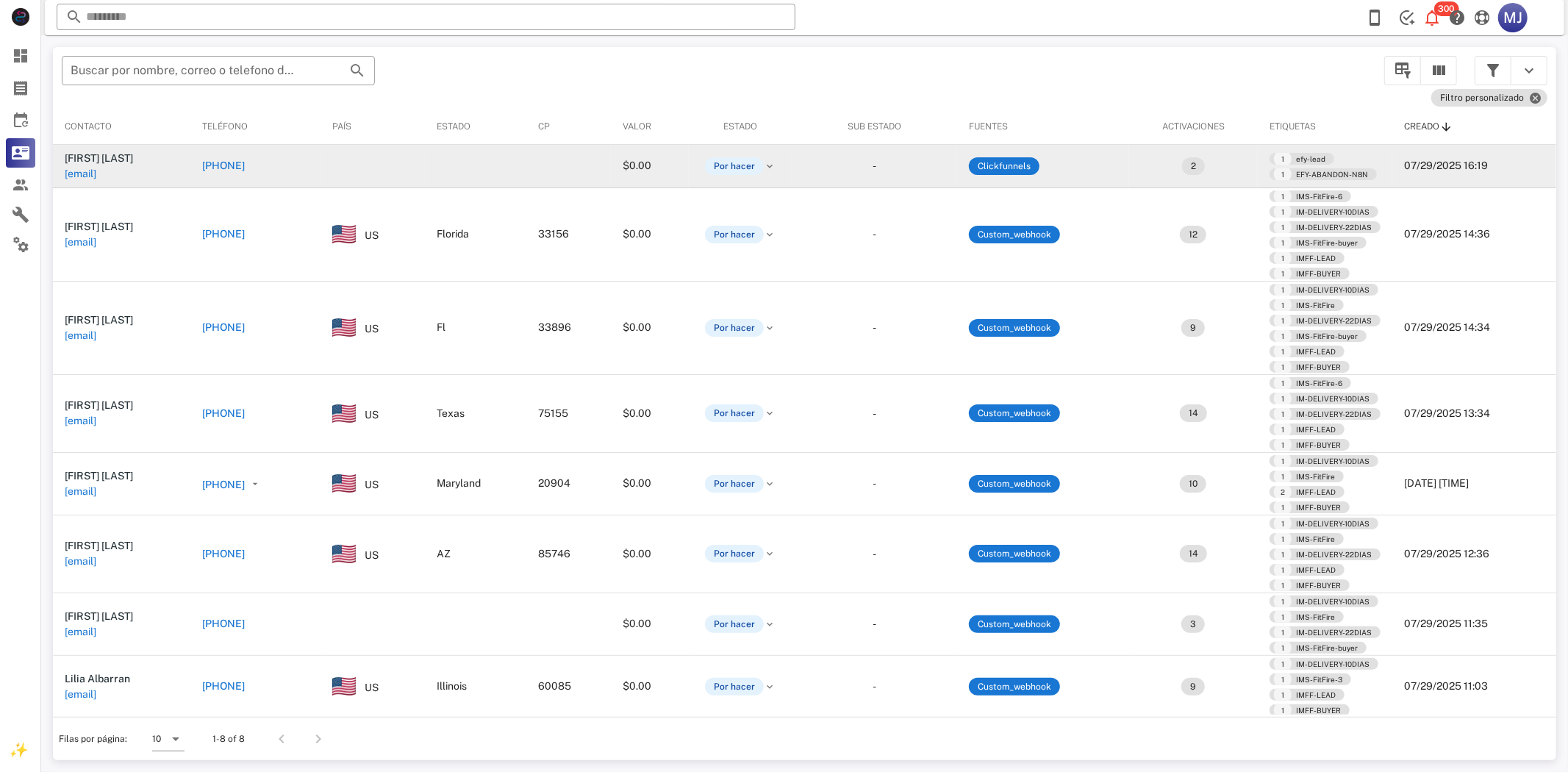click on "+15126537103" at bounding box center (223, 165) 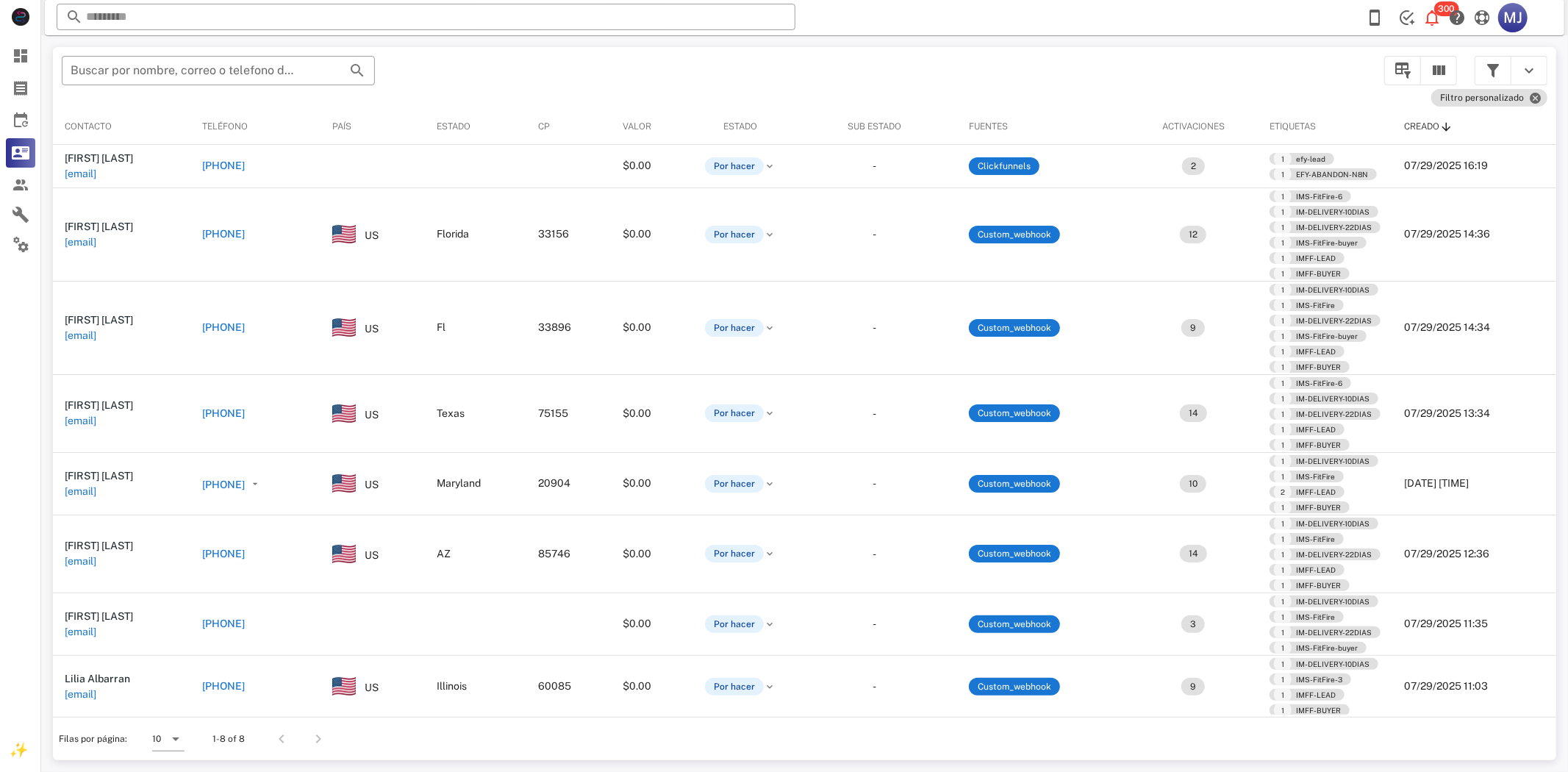 type on "**********" 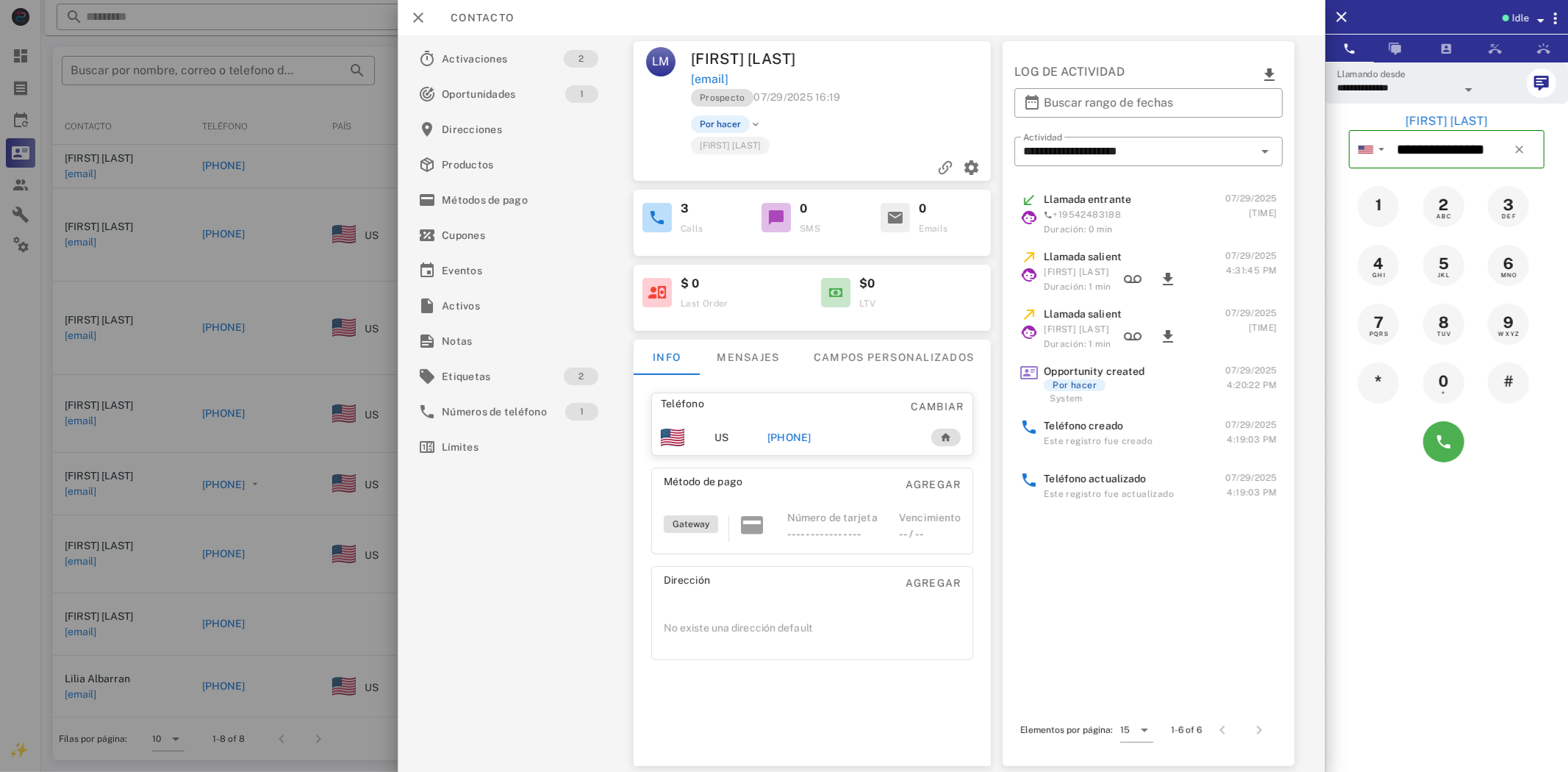 click on "+15126537103" at bounding box center [839, 437] 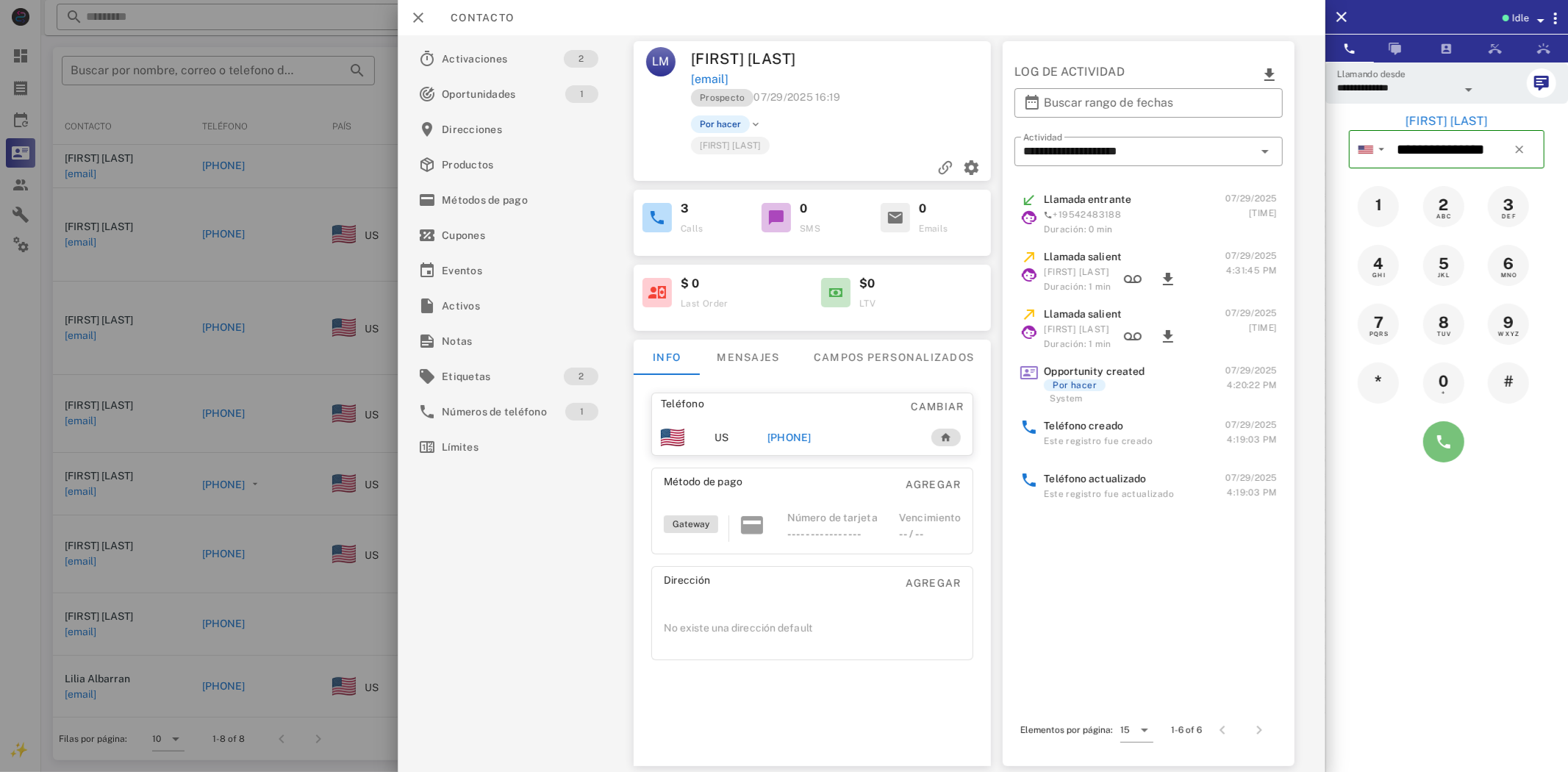 click at bounding box center (1444, 442) 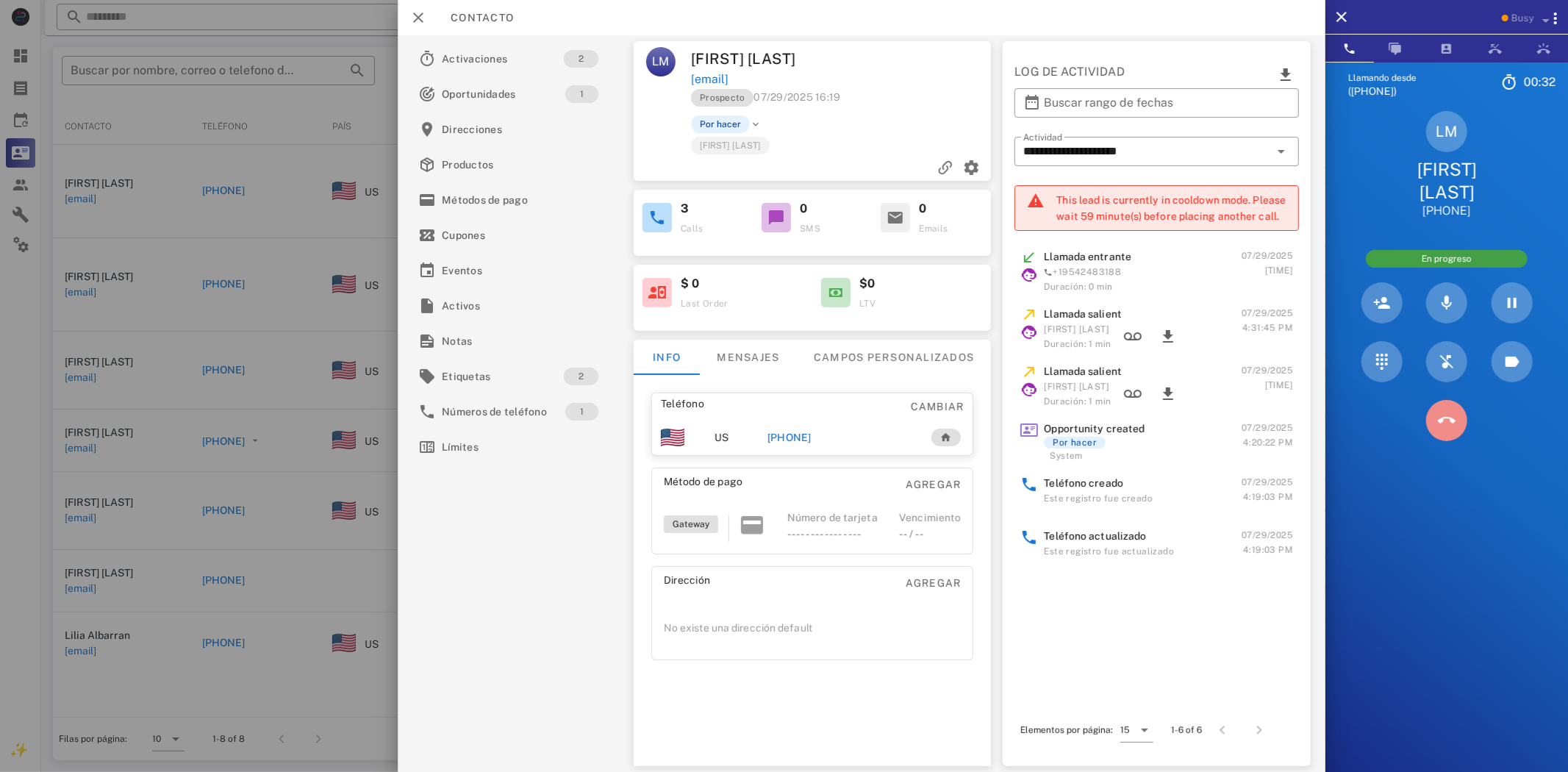 drag, startPoint x: 1445, startPoint y: 437, endPoint x: 1407, endPoint y: 432, distance: 38.32754 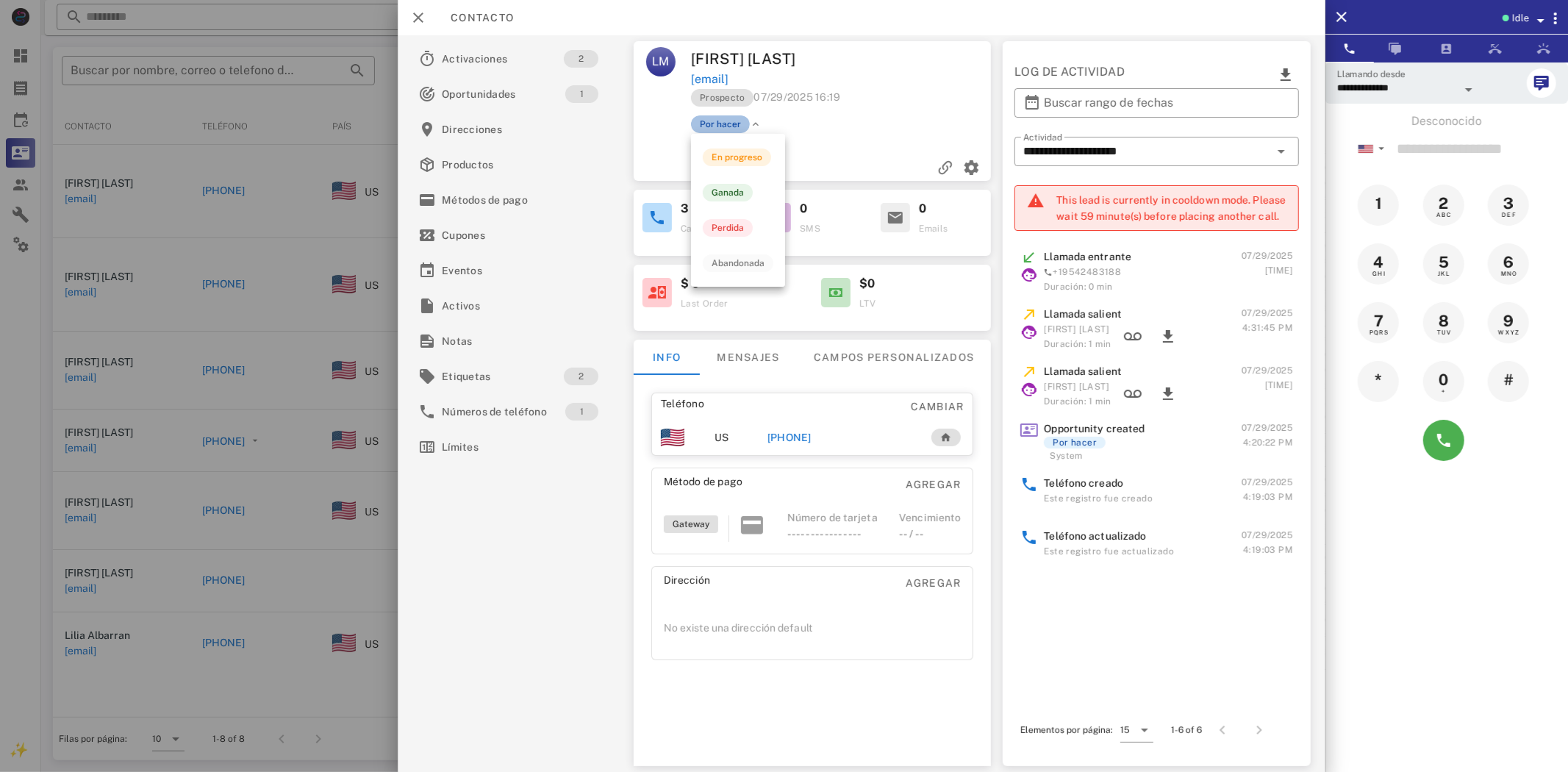 click on "Por hacer" at bounding box center [720, 124] 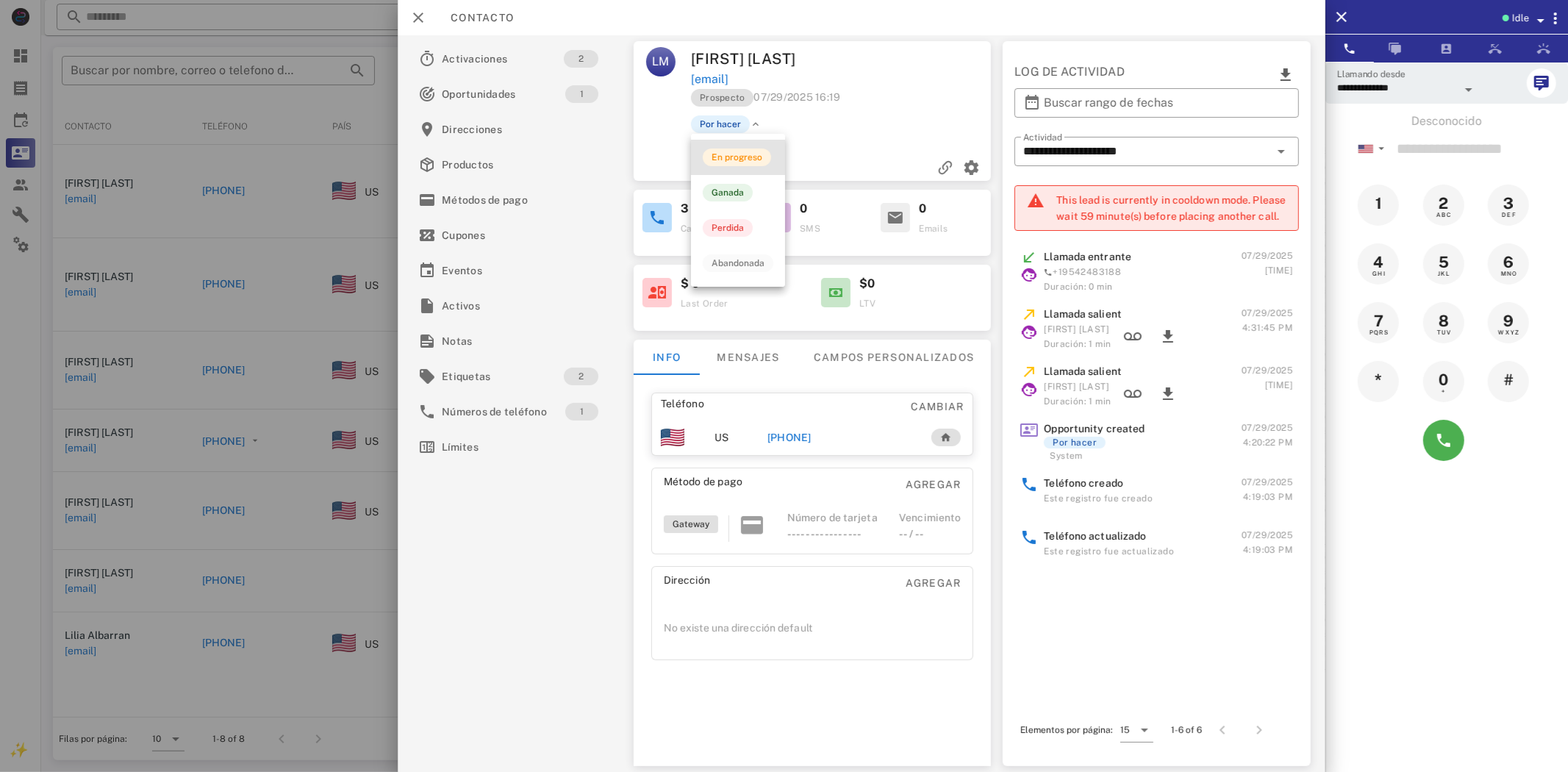 click on "En progreso" at bounding box center (737, 157) 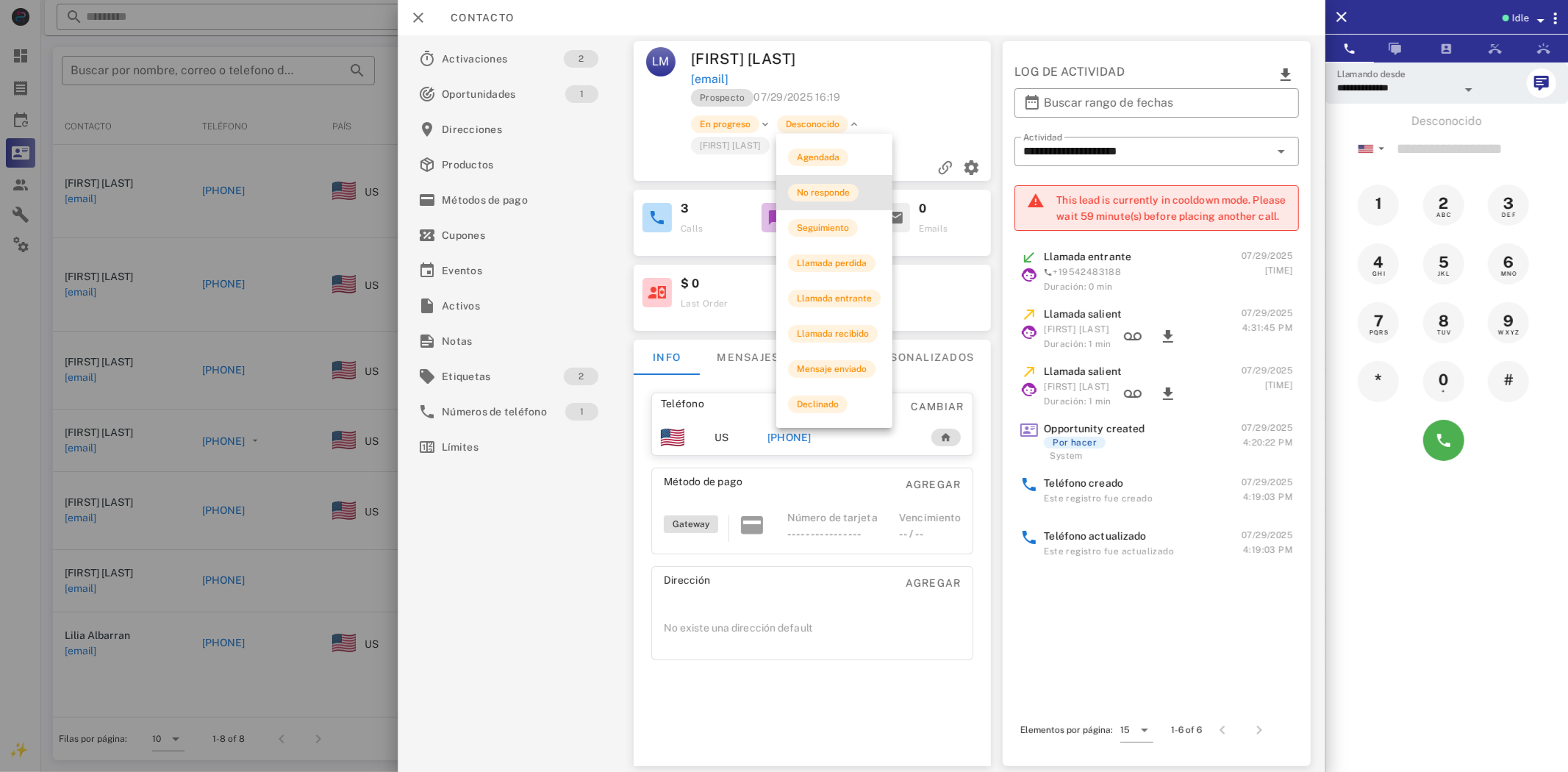 drag, startPoint x: 832, startPoint y: 193, endPoint x: 187, endPoint y: 165, distance: 645.6075 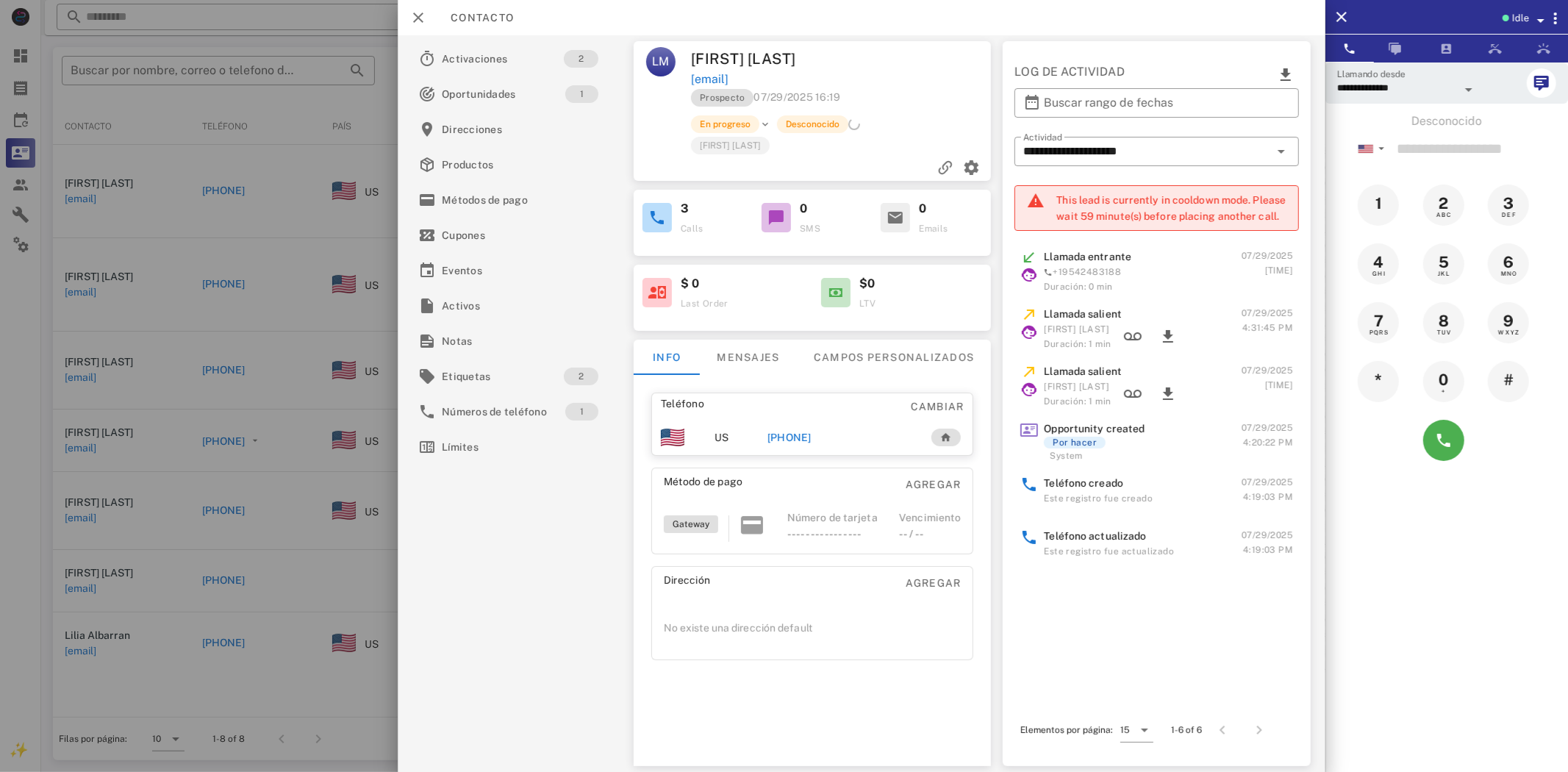 drag, startPoint x: 158, startPoint y: 162, endPoint x: 0, endPoint y: 49, distance: 194.24984 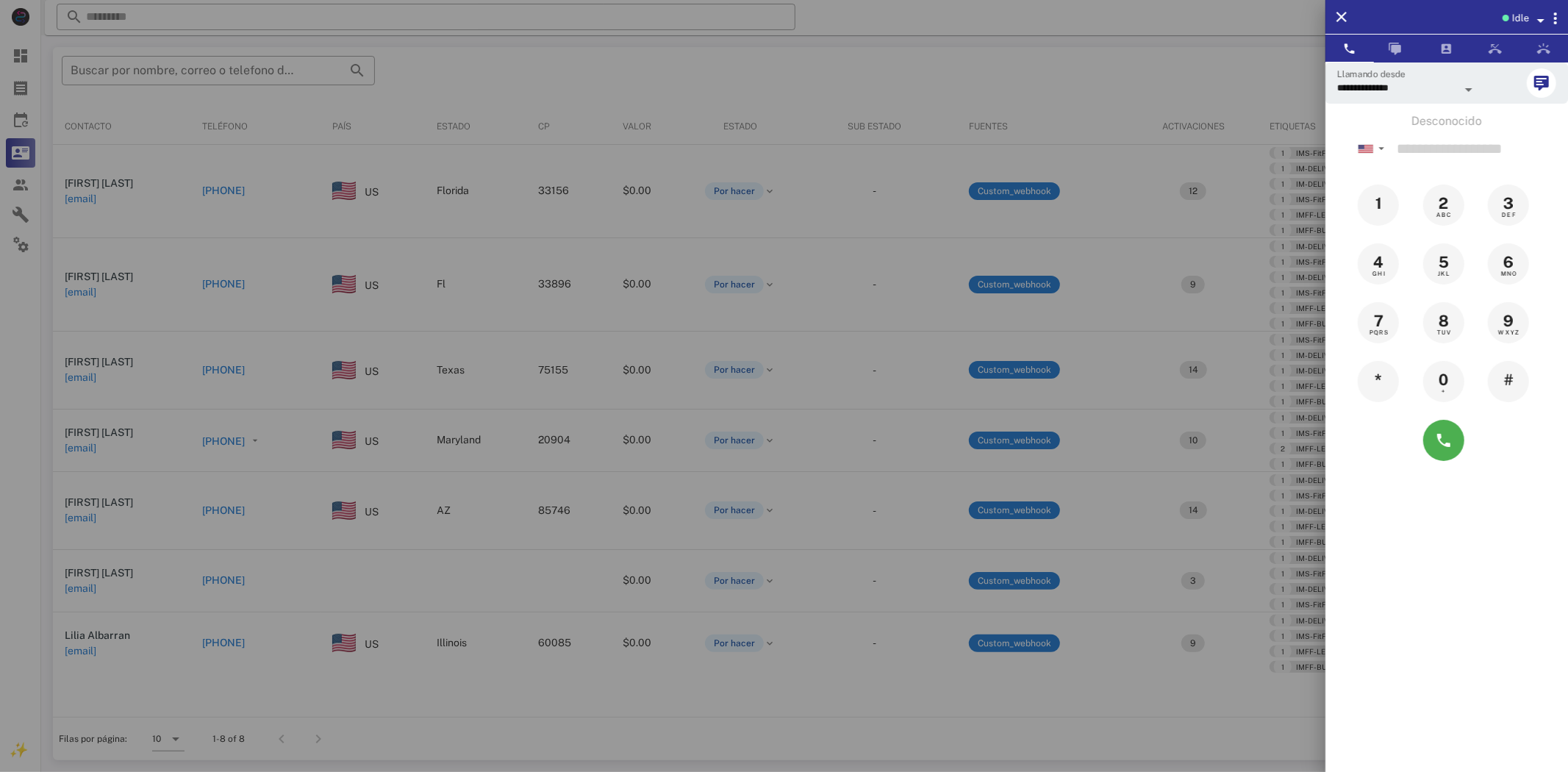 drag, startPoint x: 33, startPoint y: 88, endPoint x: 19, endPoint y: 83, distance: 14.866069 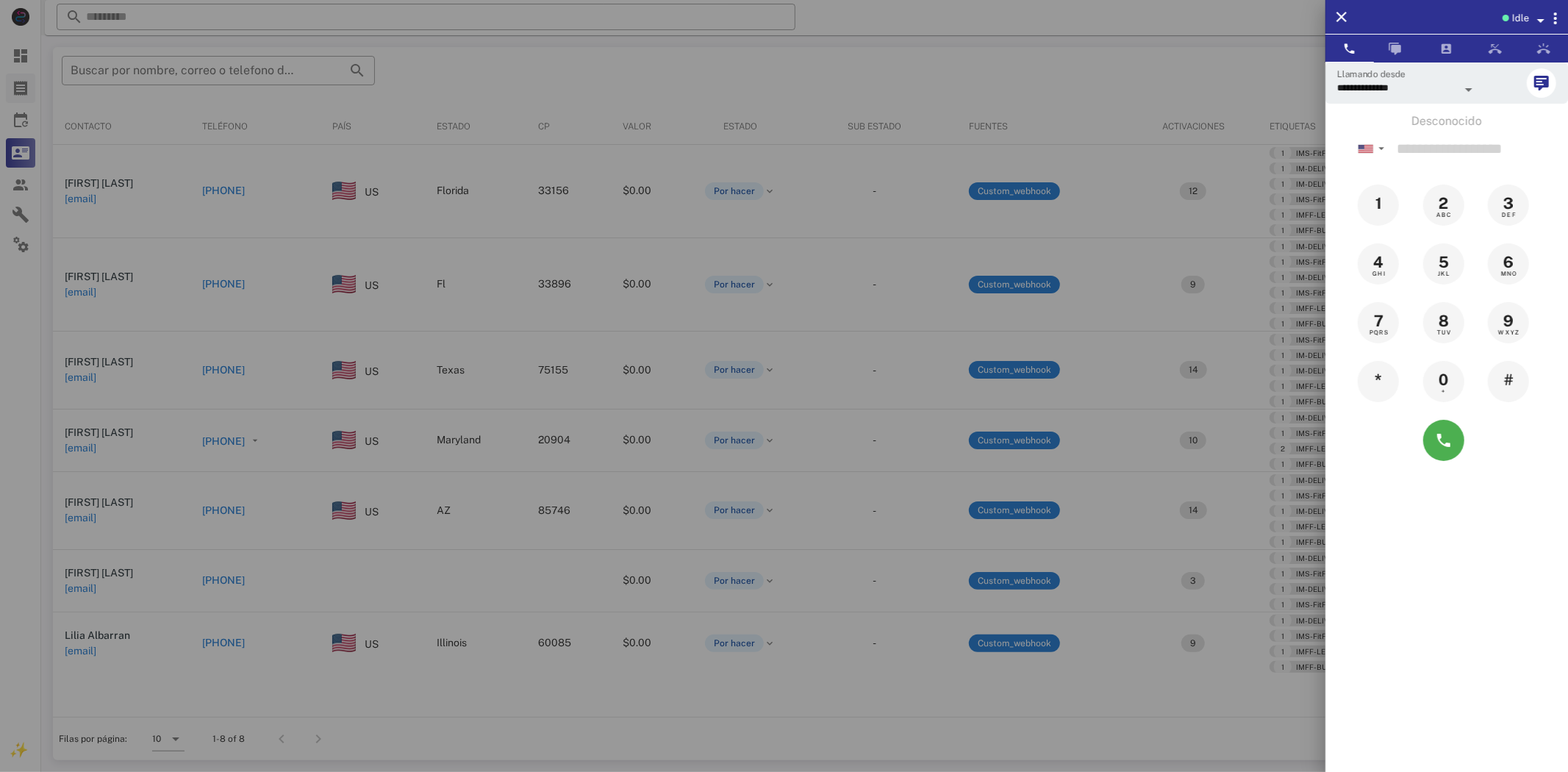 click at bounding box center [784, 386] 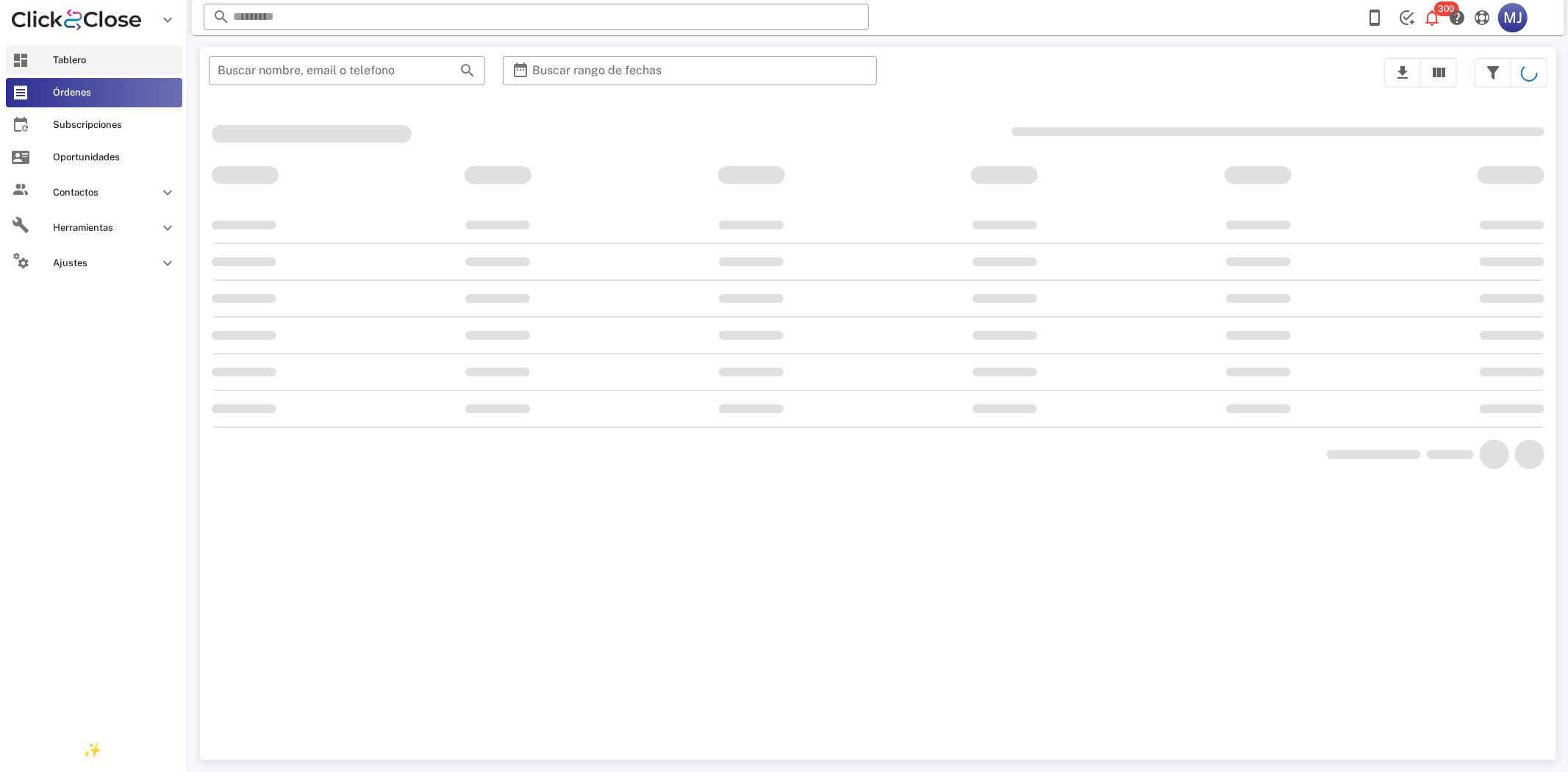 click on "Tablero" at bounding box center [115, 60] 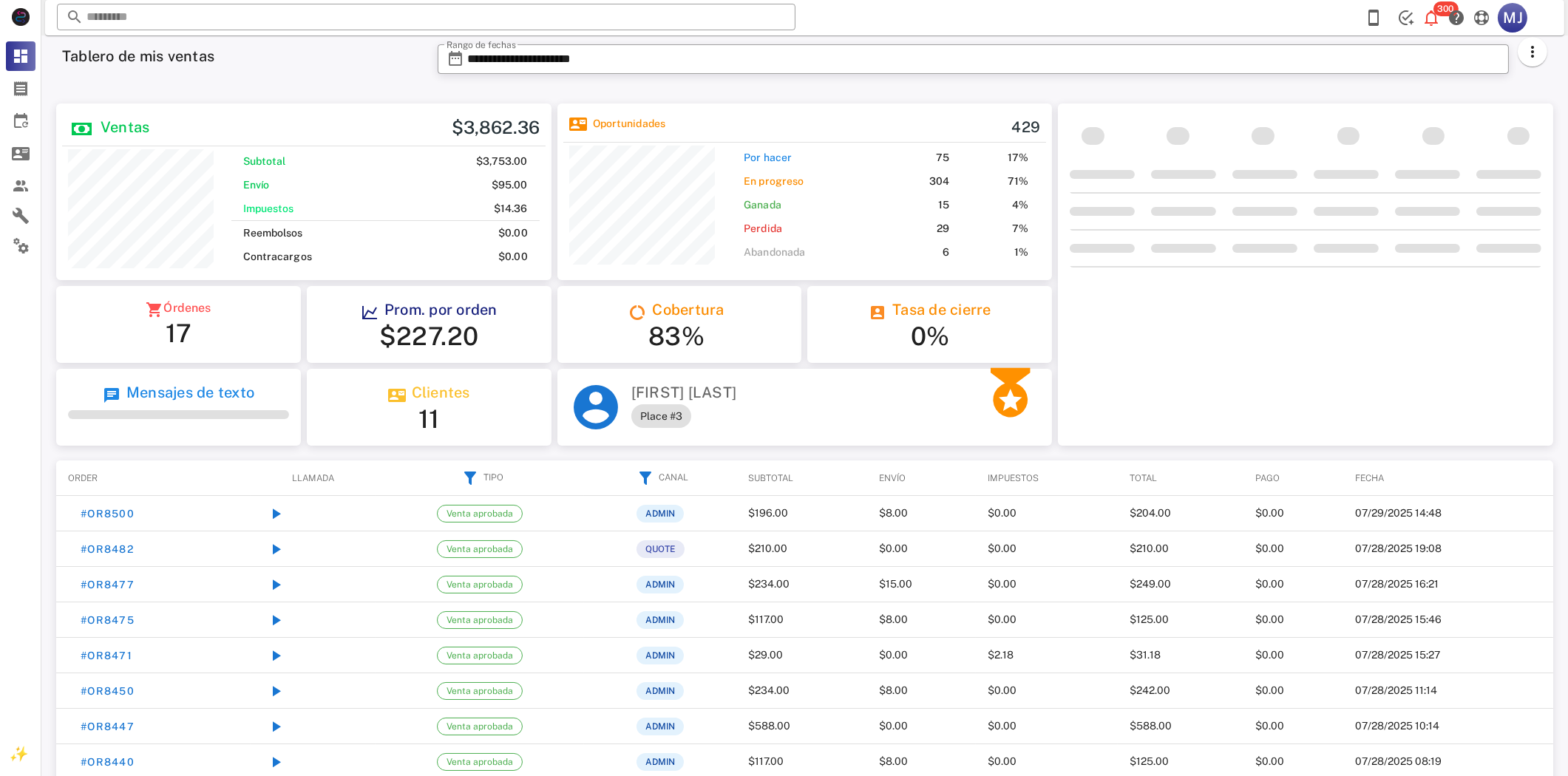 scroll, scrollTop: 738871, scrollLeft: 738779, axis: both 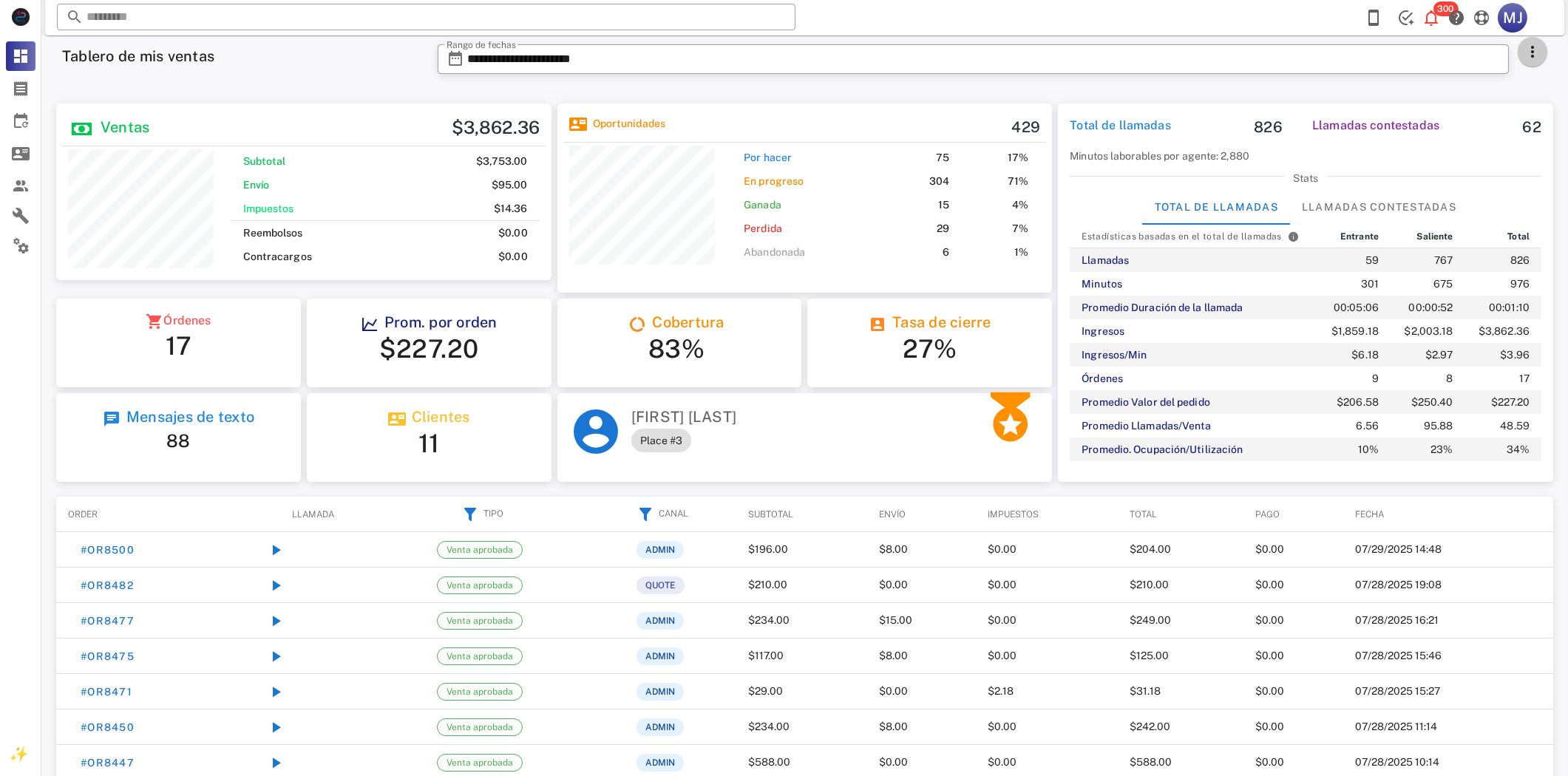 click at bounding box center (1533, 52) 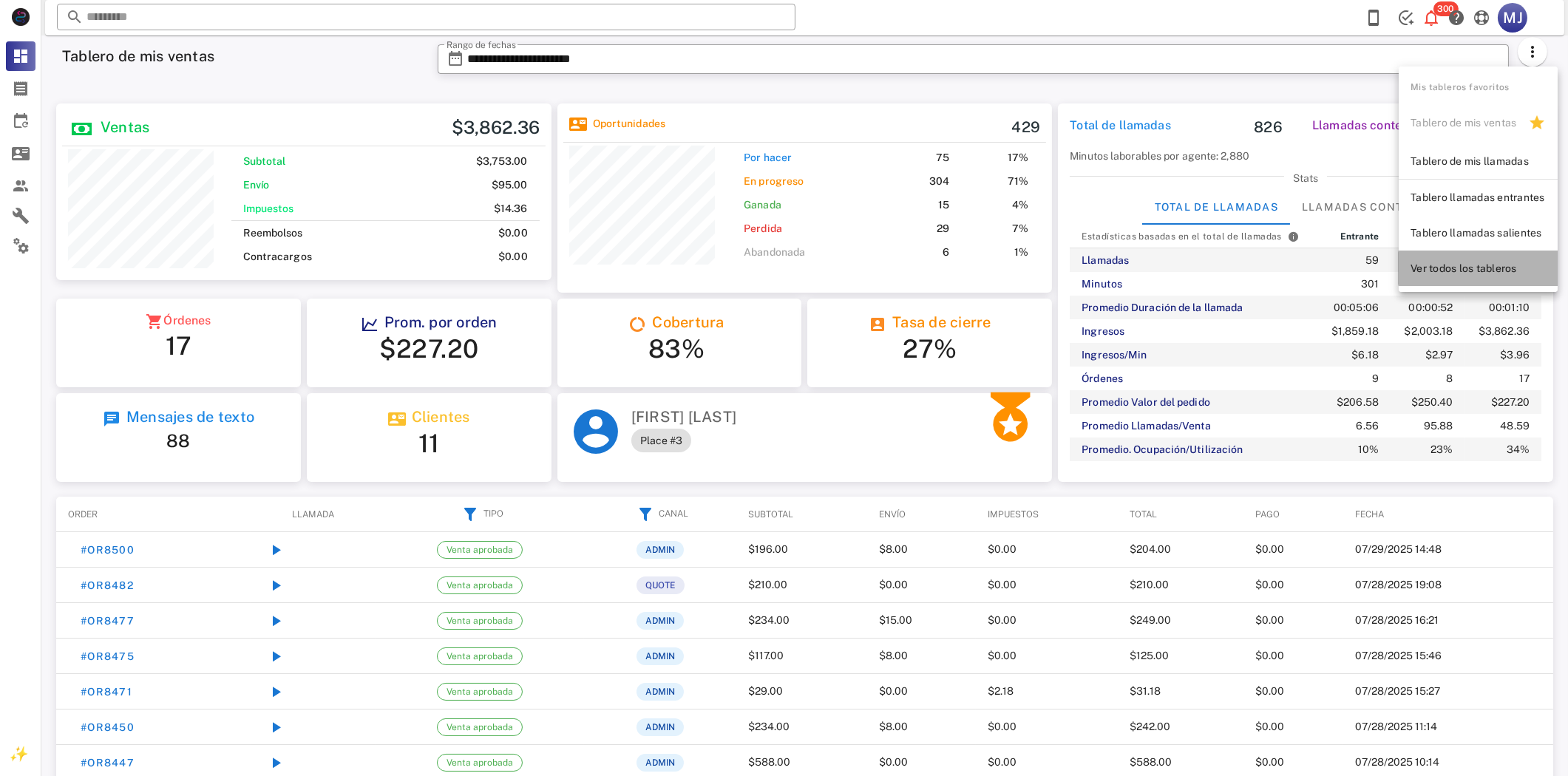 click on "Ver todos los tableros" at bounding box center [1478, 268] 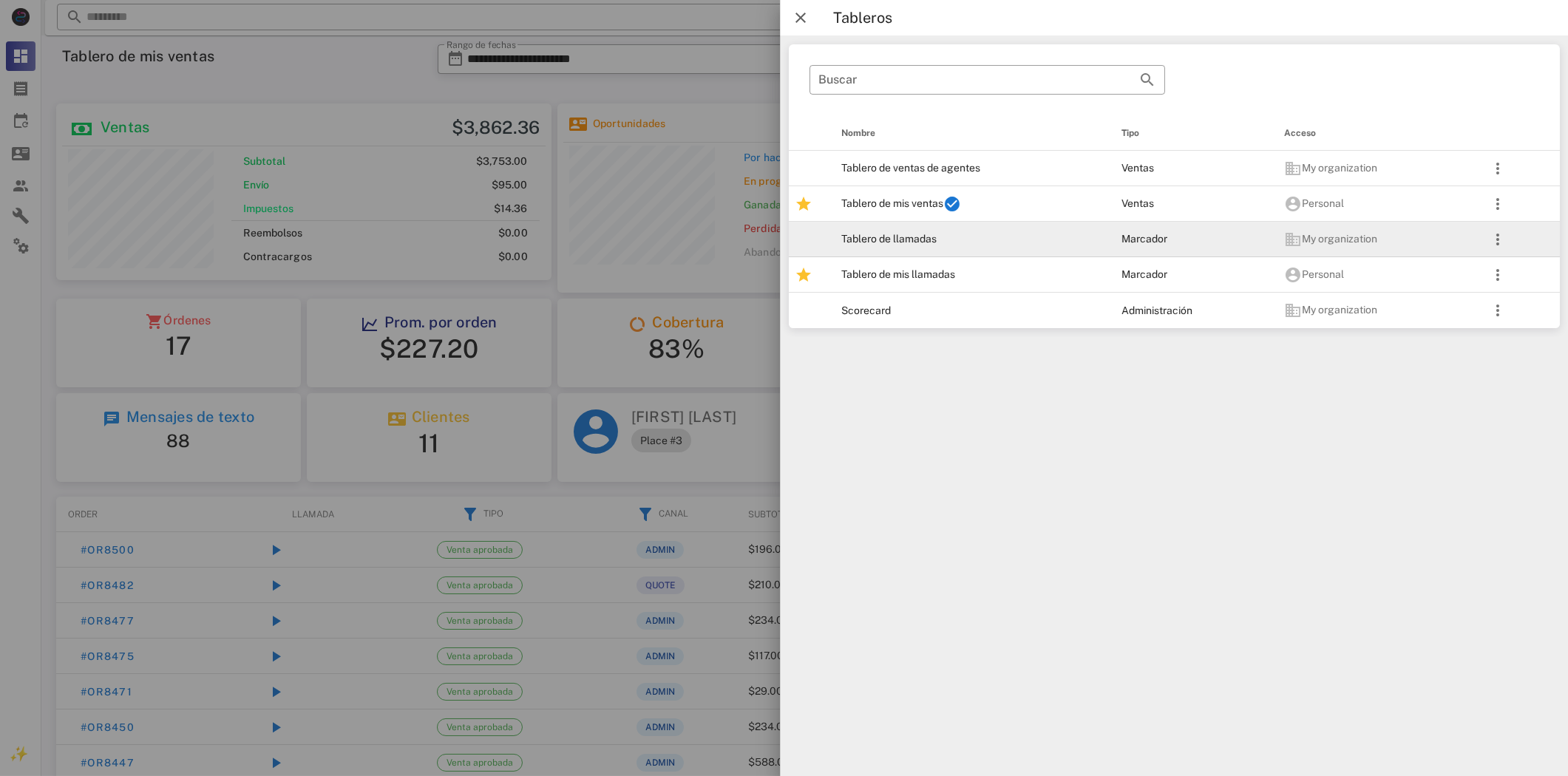 click on "Tablero de llamadas" at bounding box center [969, 239] 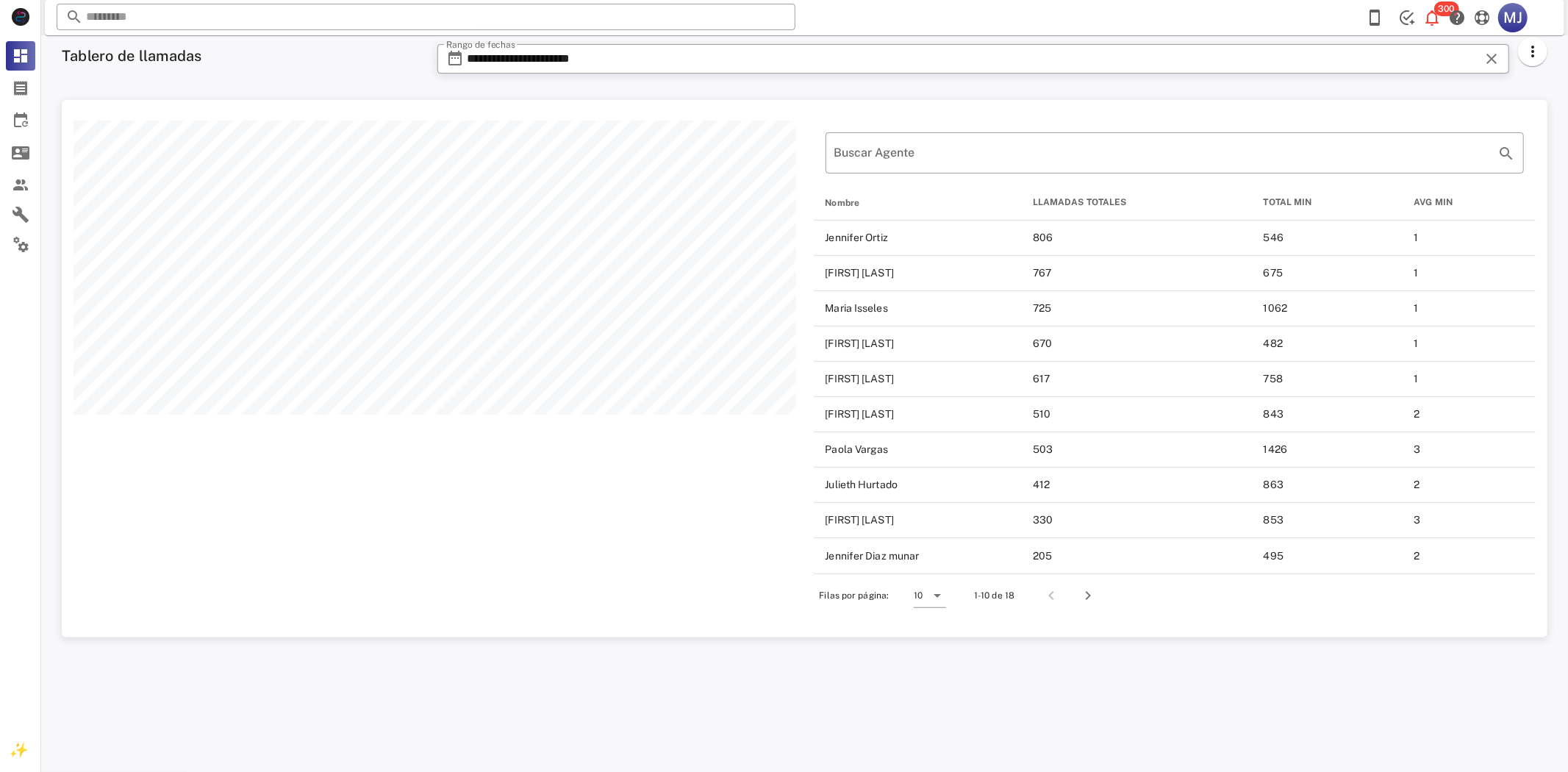 scroll, scrollTop: 734700, scrollLeft: 733628, axis: both 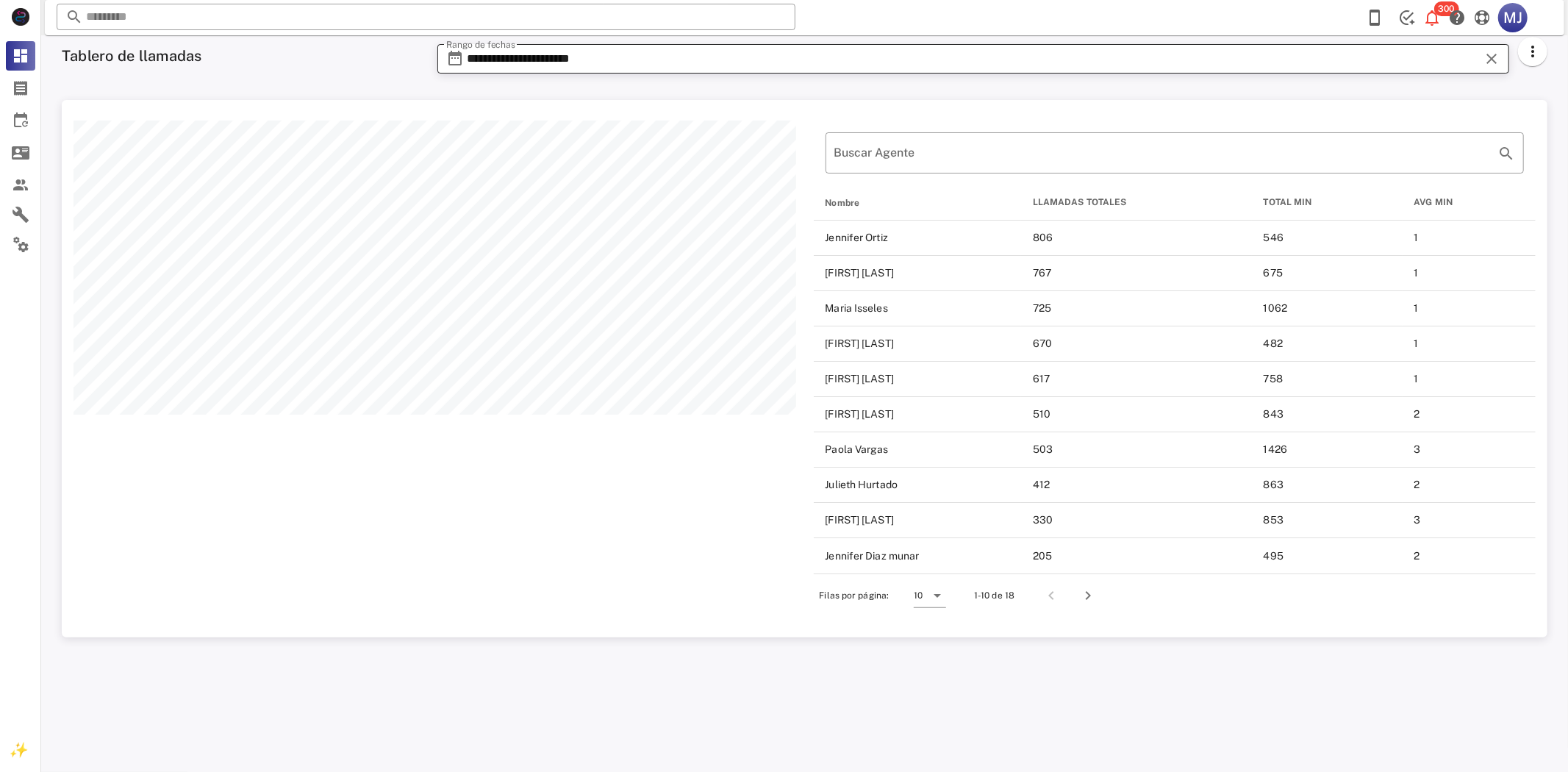 click on "**********" at bounding box center (973, 59) 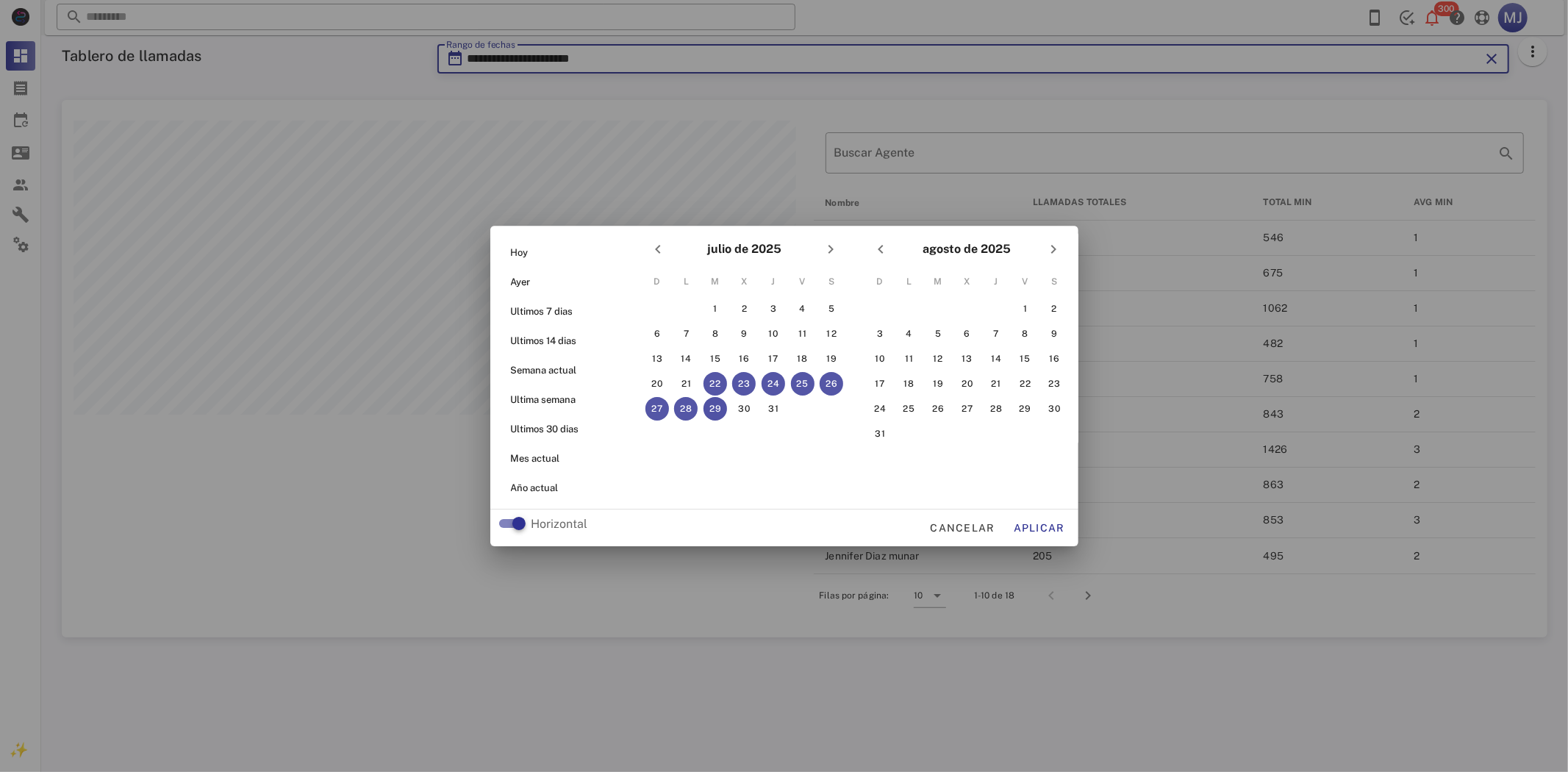 click on "29" at bounding box center [715, 409] 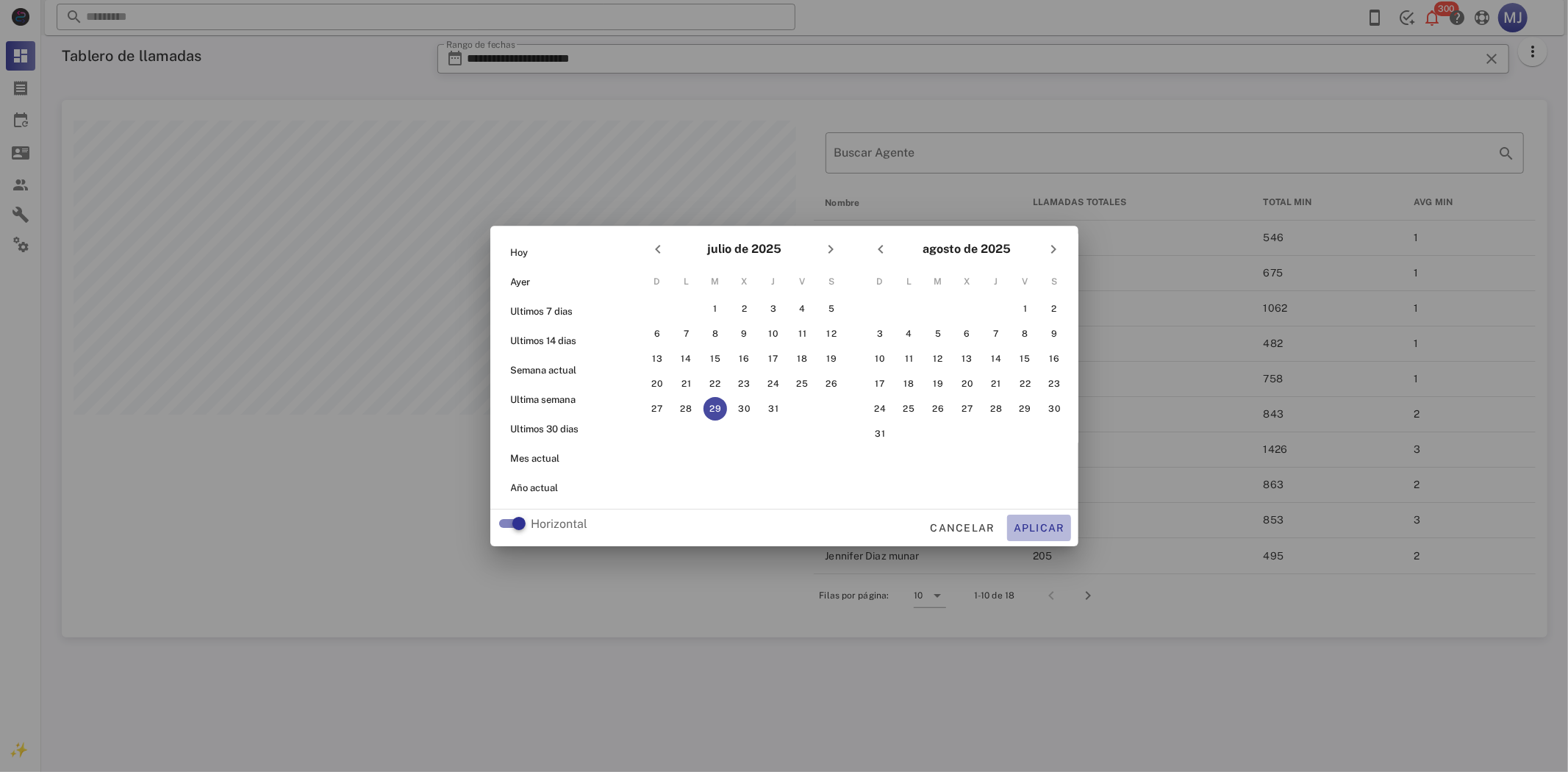 click on "Aplicar" at bounding box center [1039, 528] 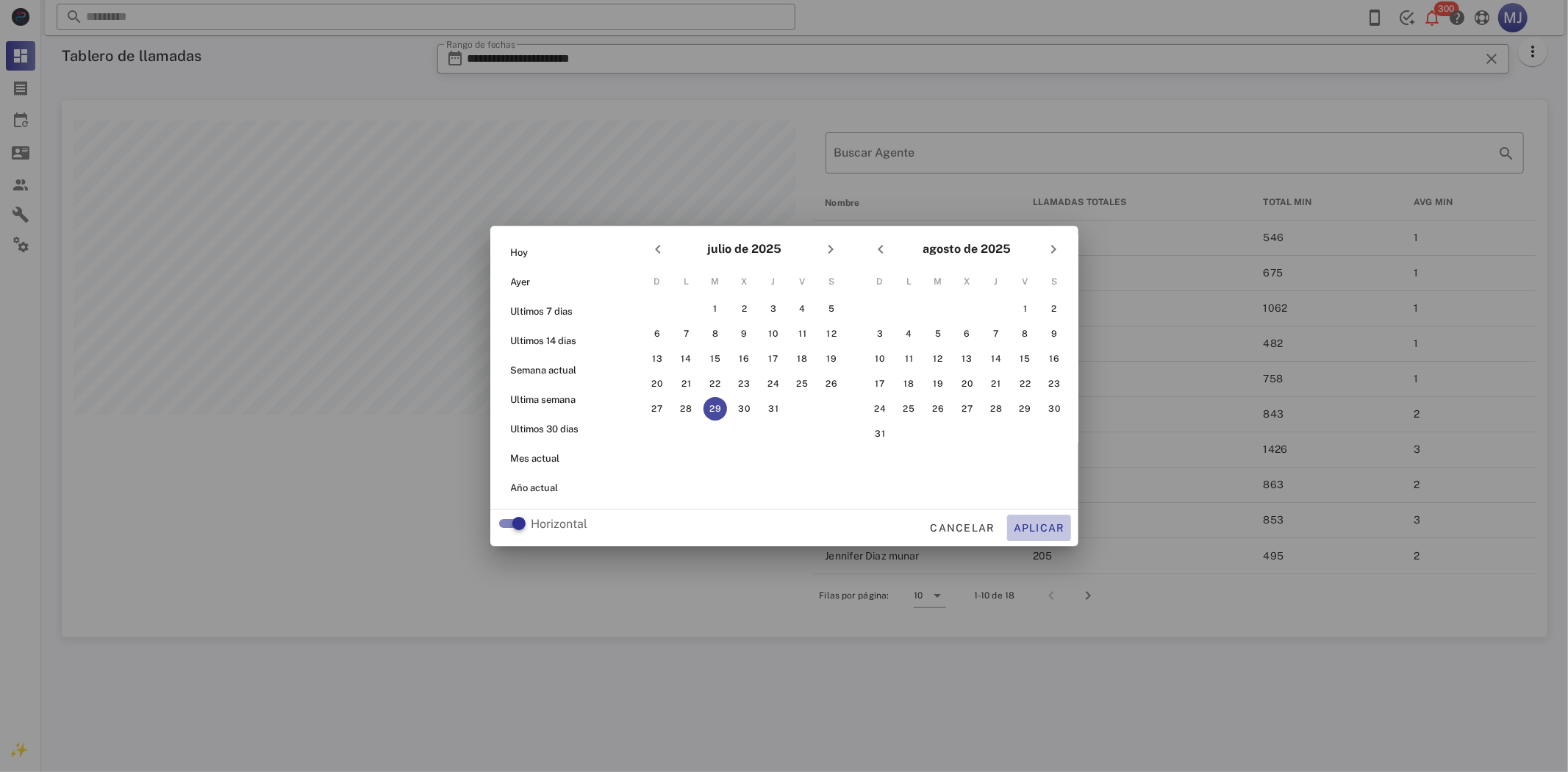 type on "**********" 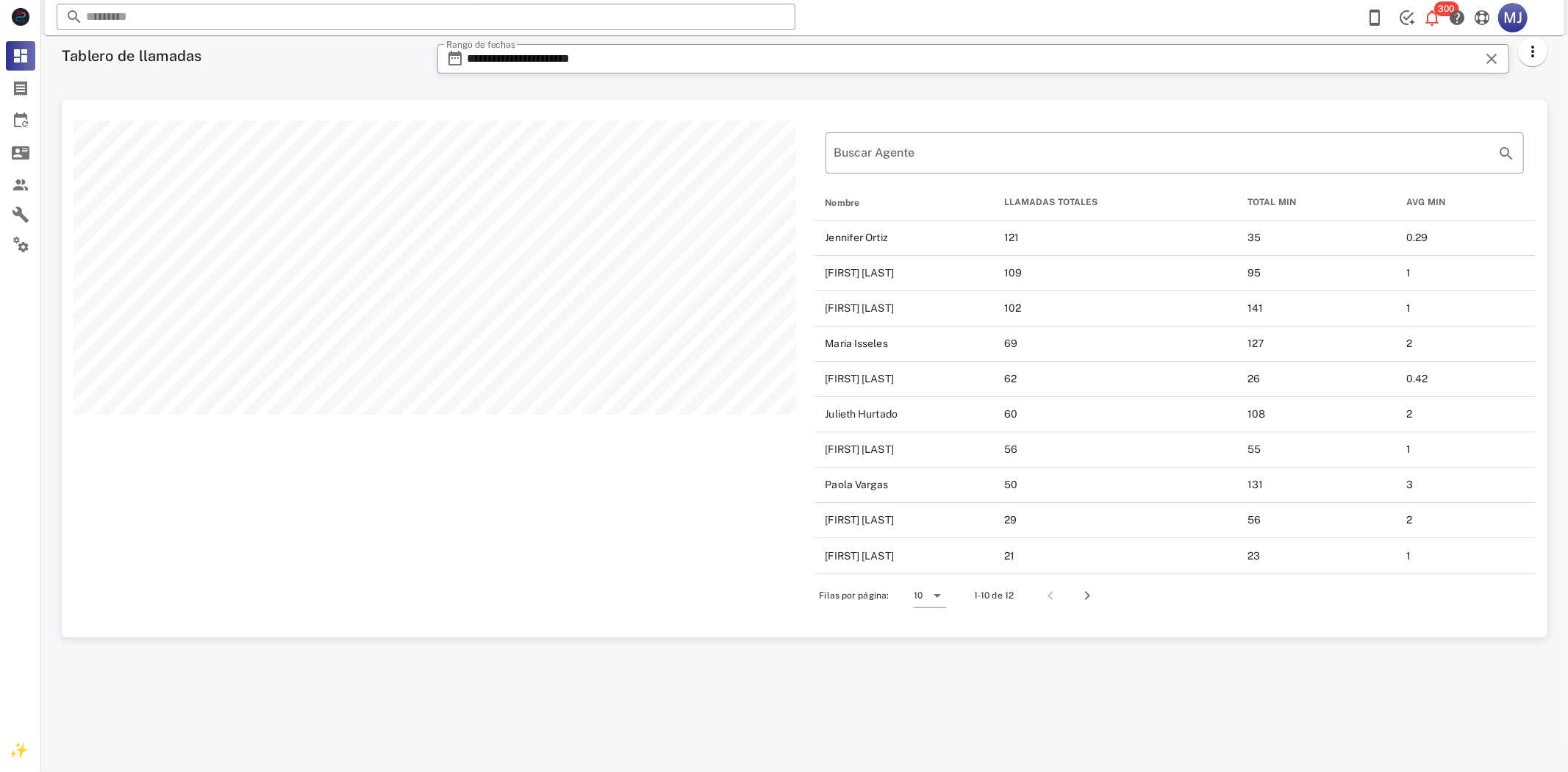 scroll, scrollTop: 734700, scrollLeft: 733628, axis: both 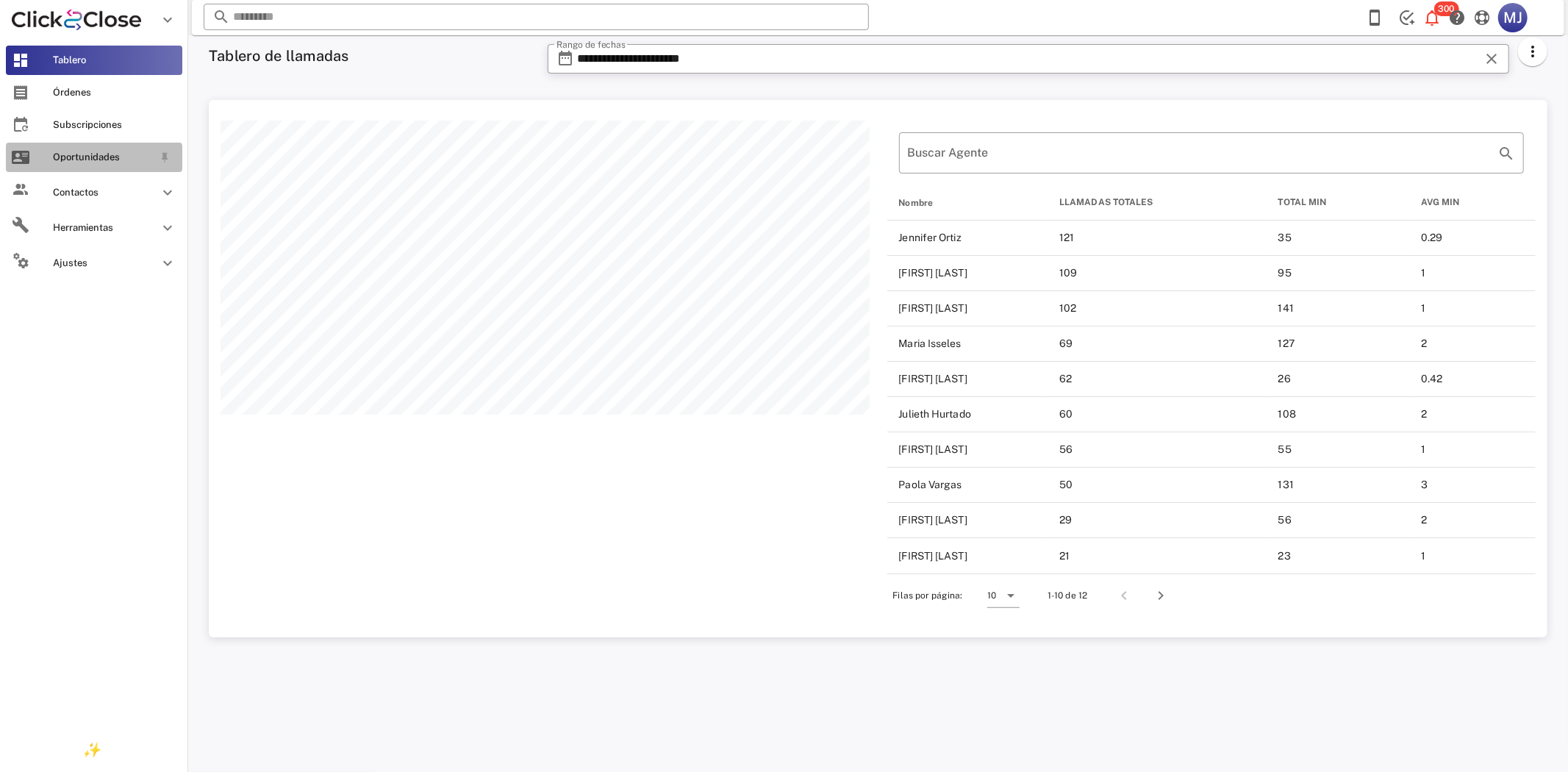 click at bounding box center [21, 157] 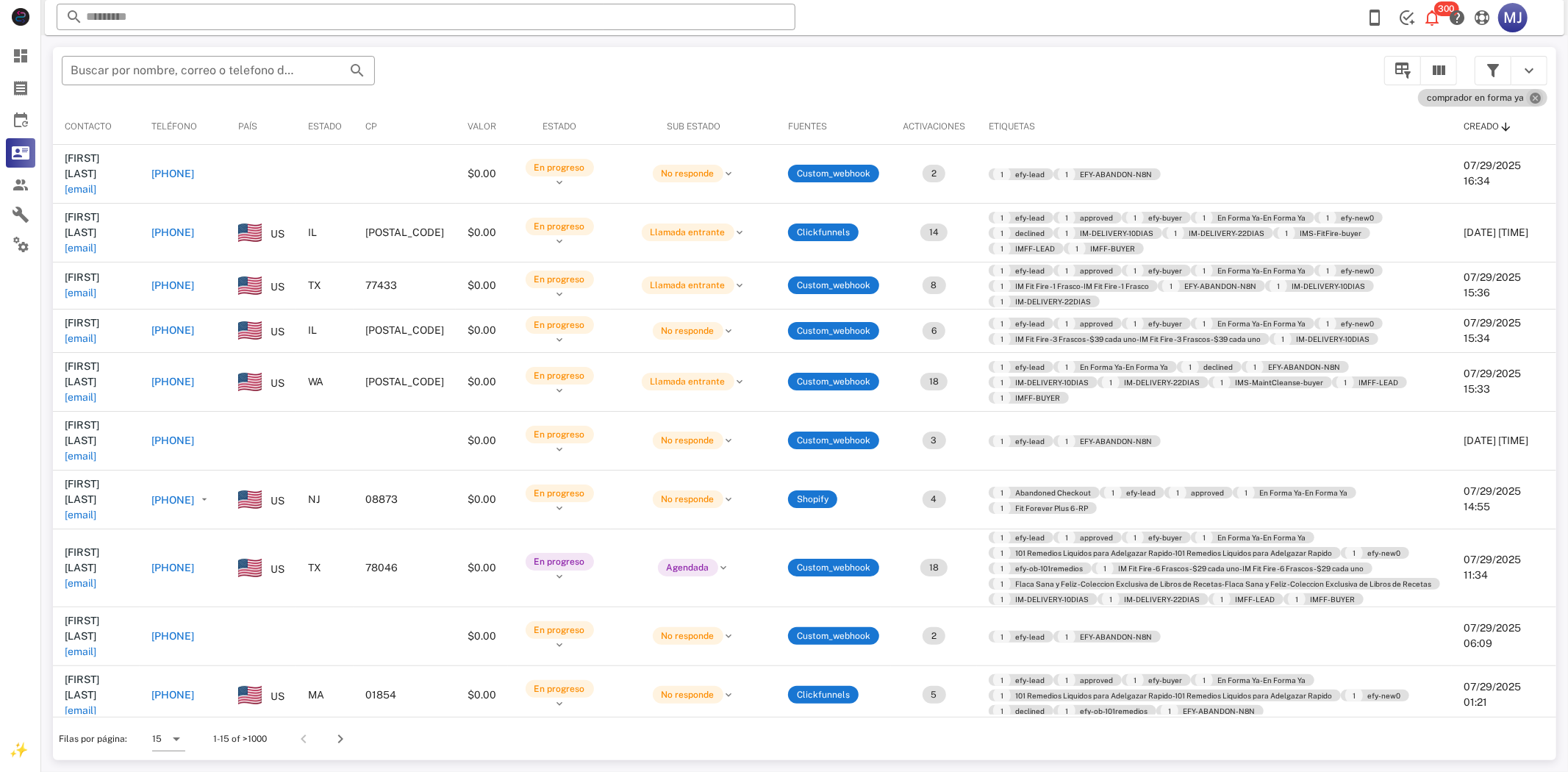 click at bounding box center [1535, 98] 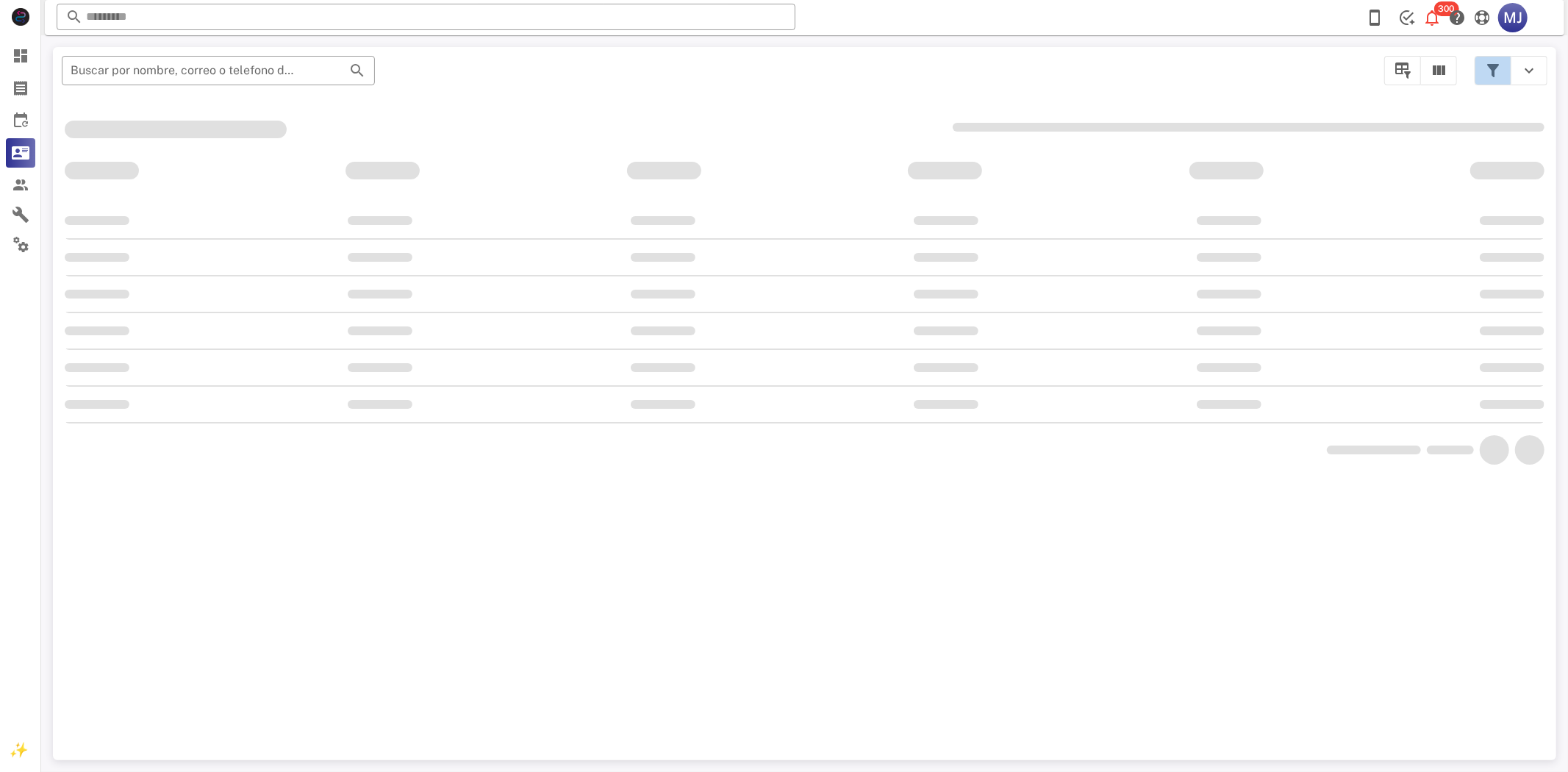 click at bounding box center (1493, 71) 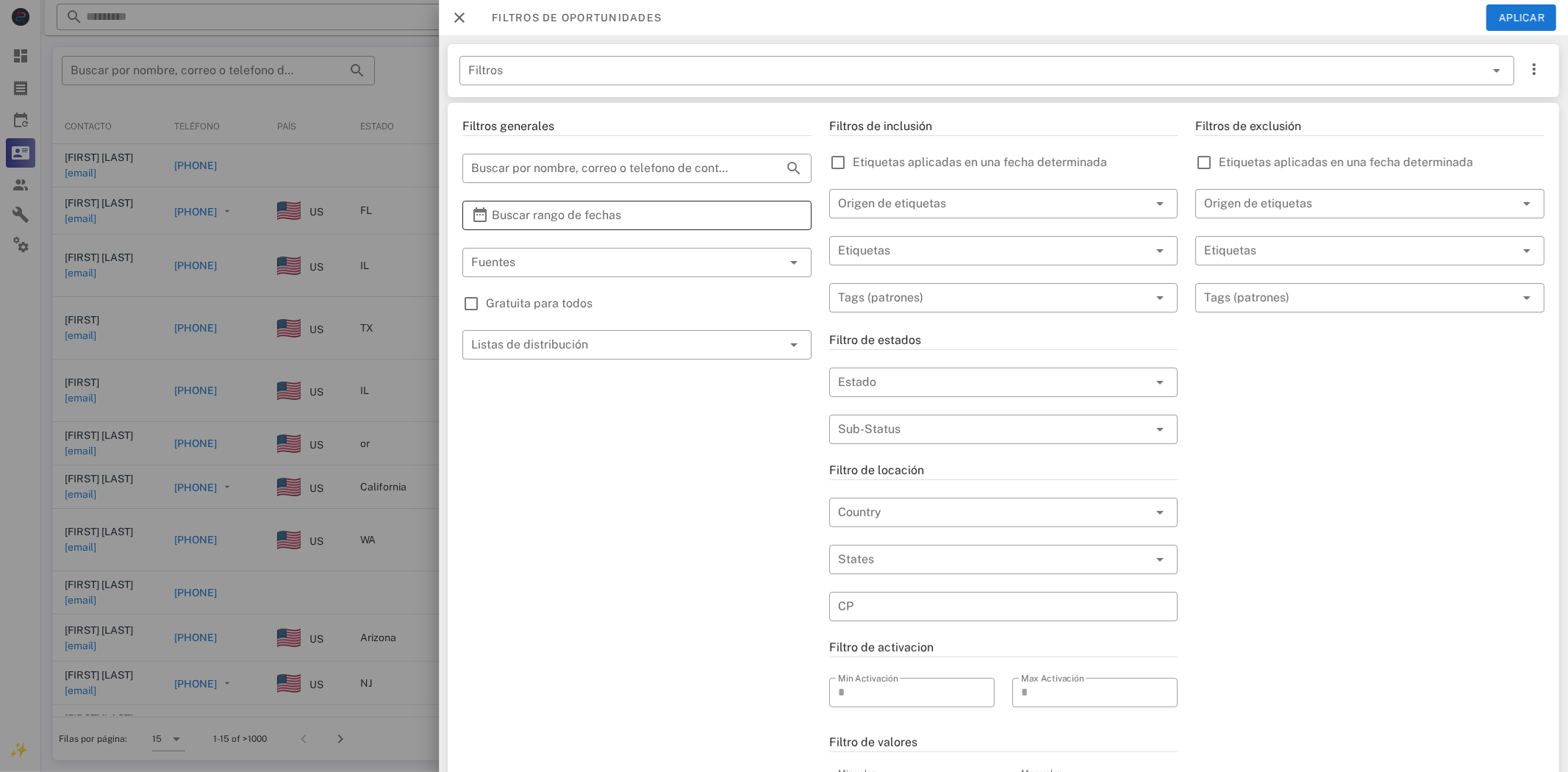 drag, startPoint x: 572, startPoint y: 197, endPoint x: 569, endPoint y: 204, distance: 7.615773 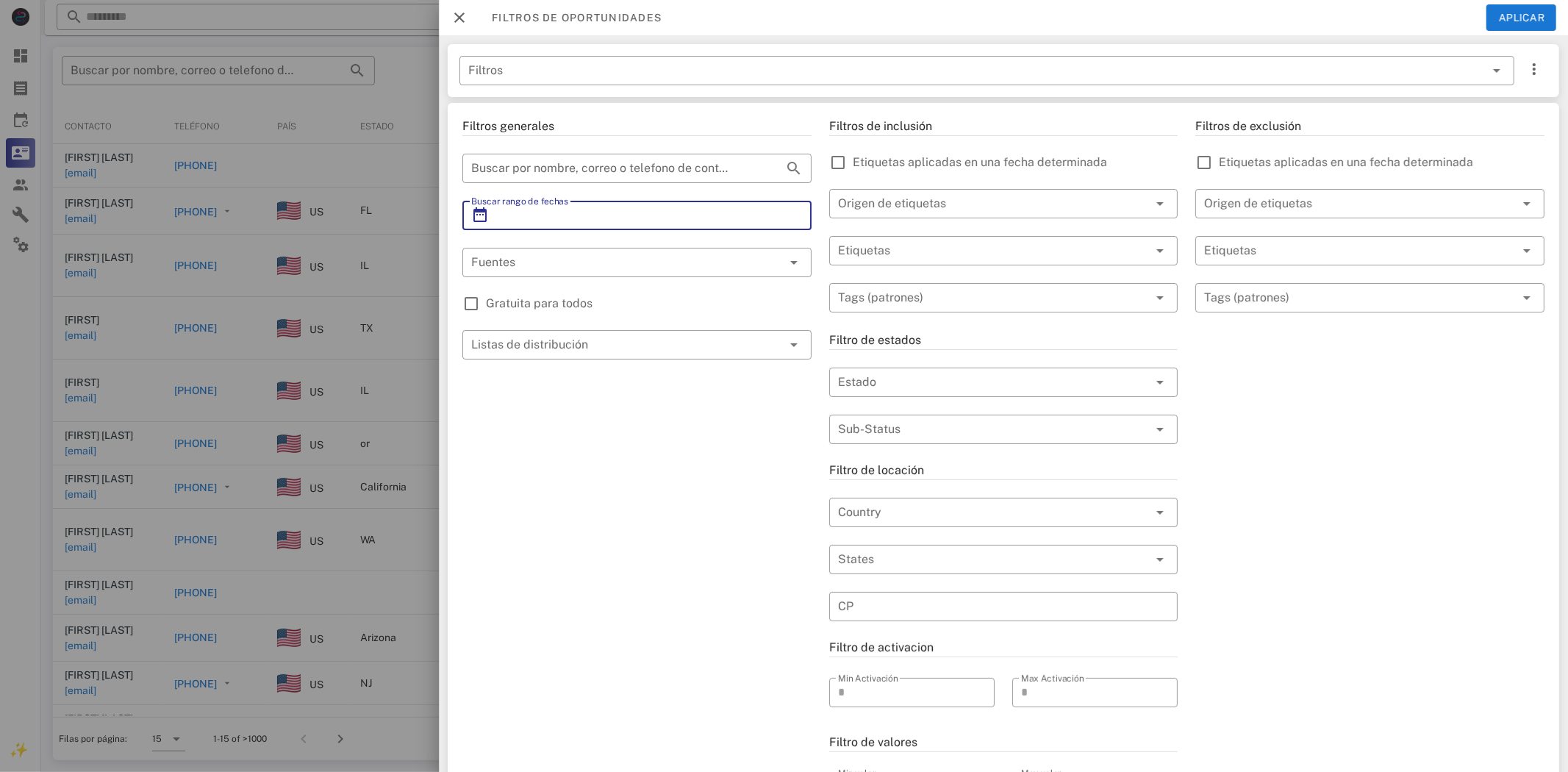 click on "Buscar rango de fechas" at bounding box center [637, 215] 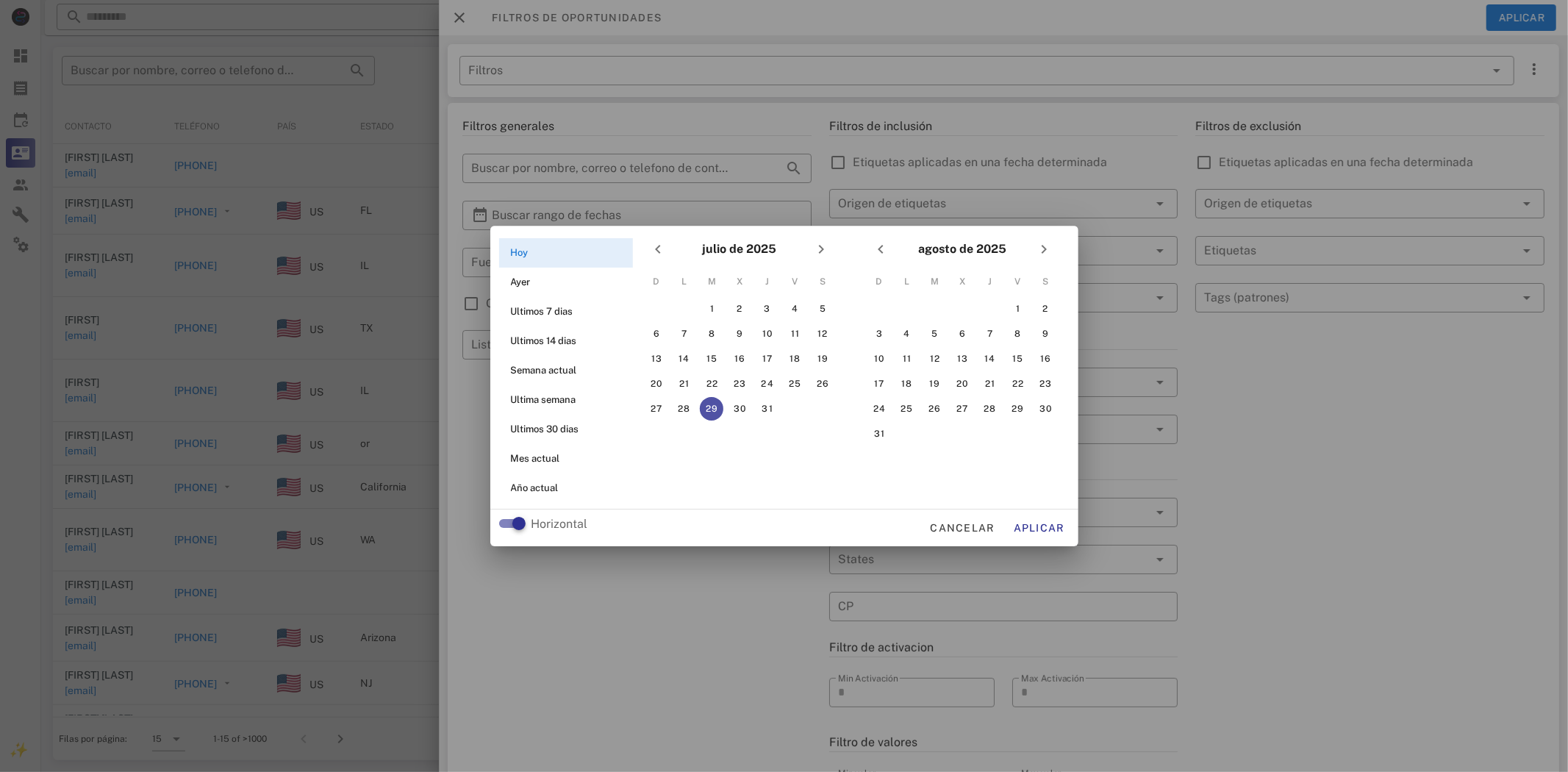 drag, startPoint x: 710, startPoint y: 404, endPoint x: 910, endPoint y: 532, distance: 237.4532 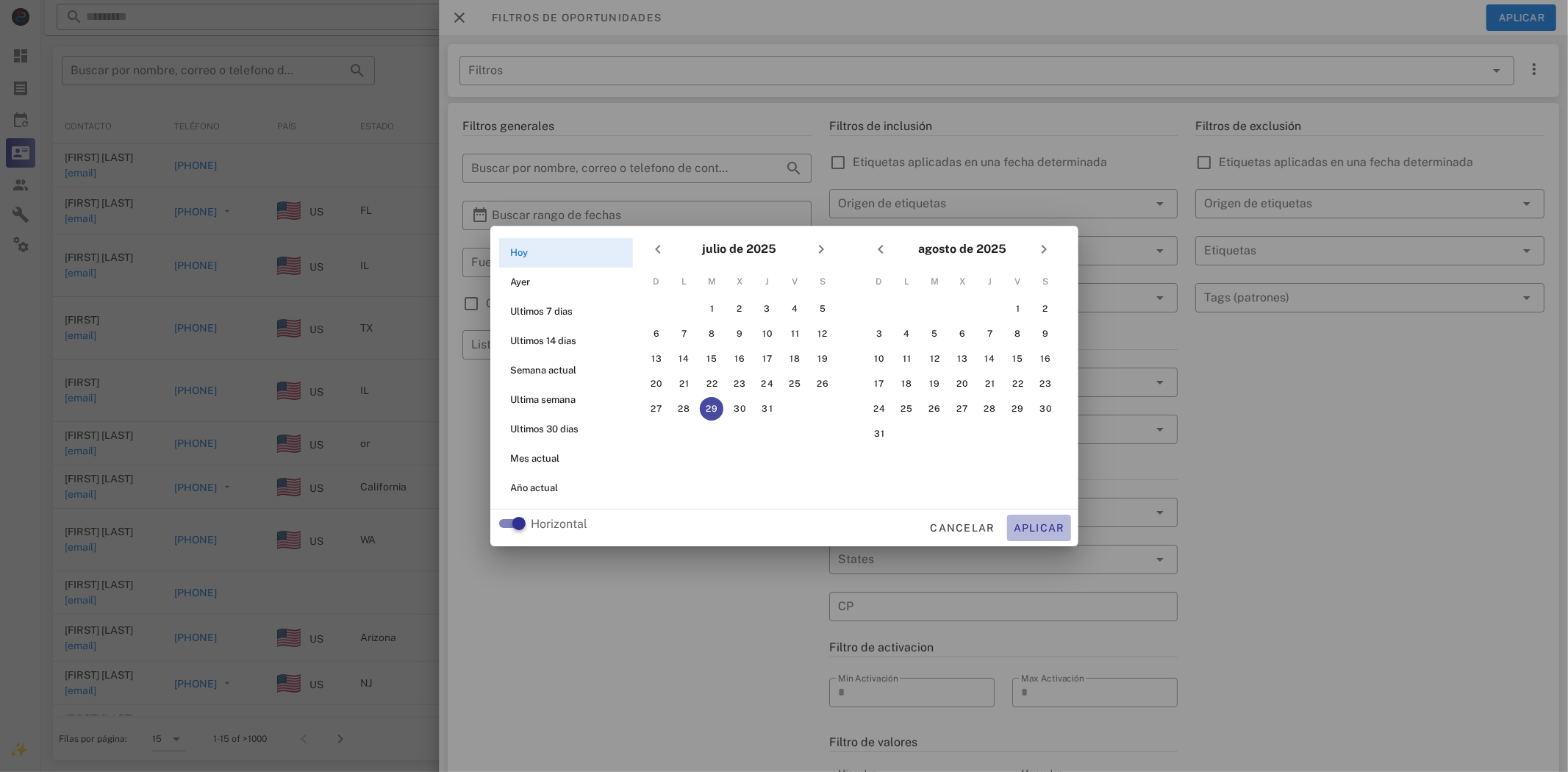 click on "Aplicar" at bounding box center [1039, 528] 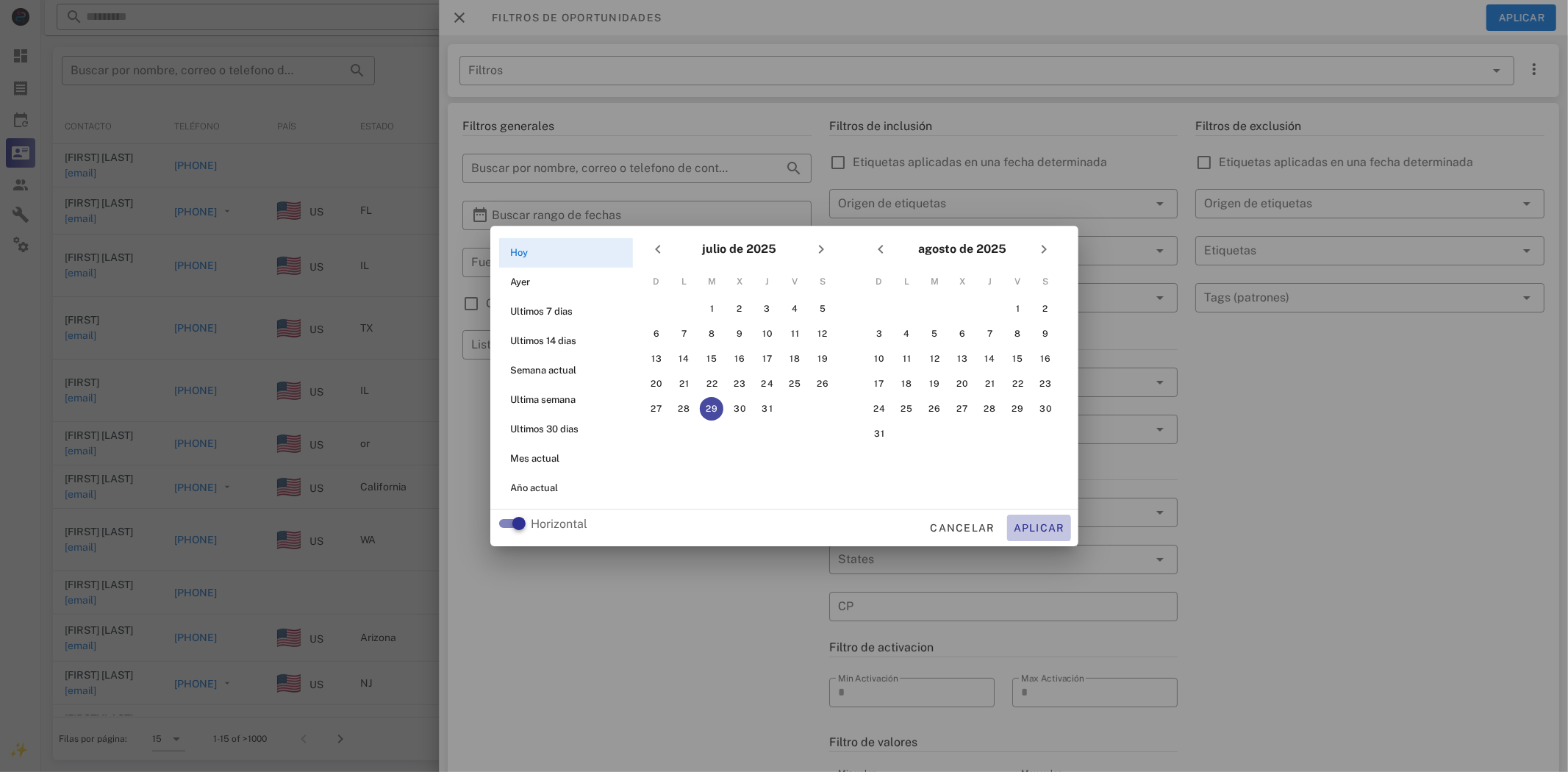 type on "**********" 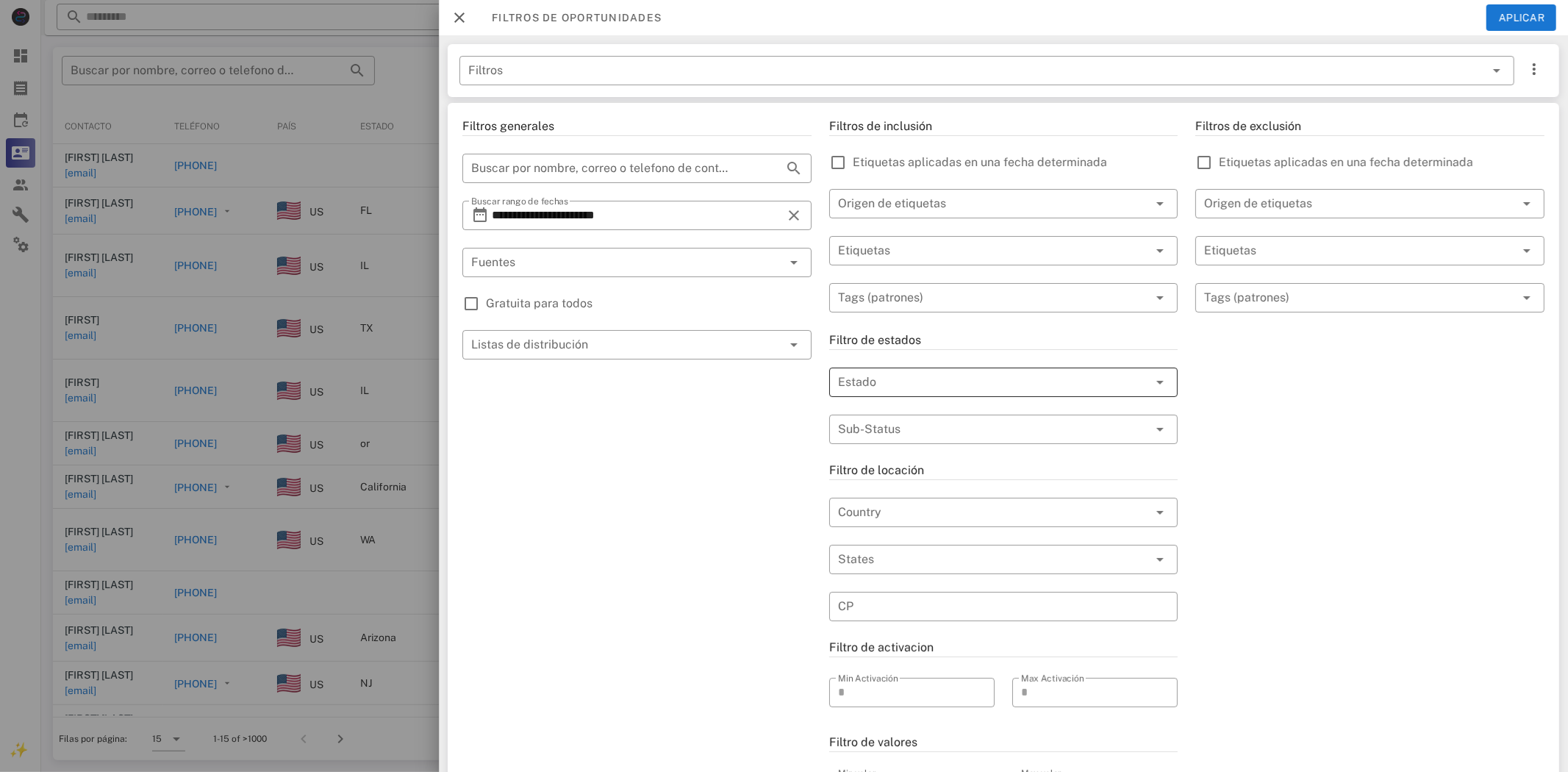 click at bounding box center (983, 382) 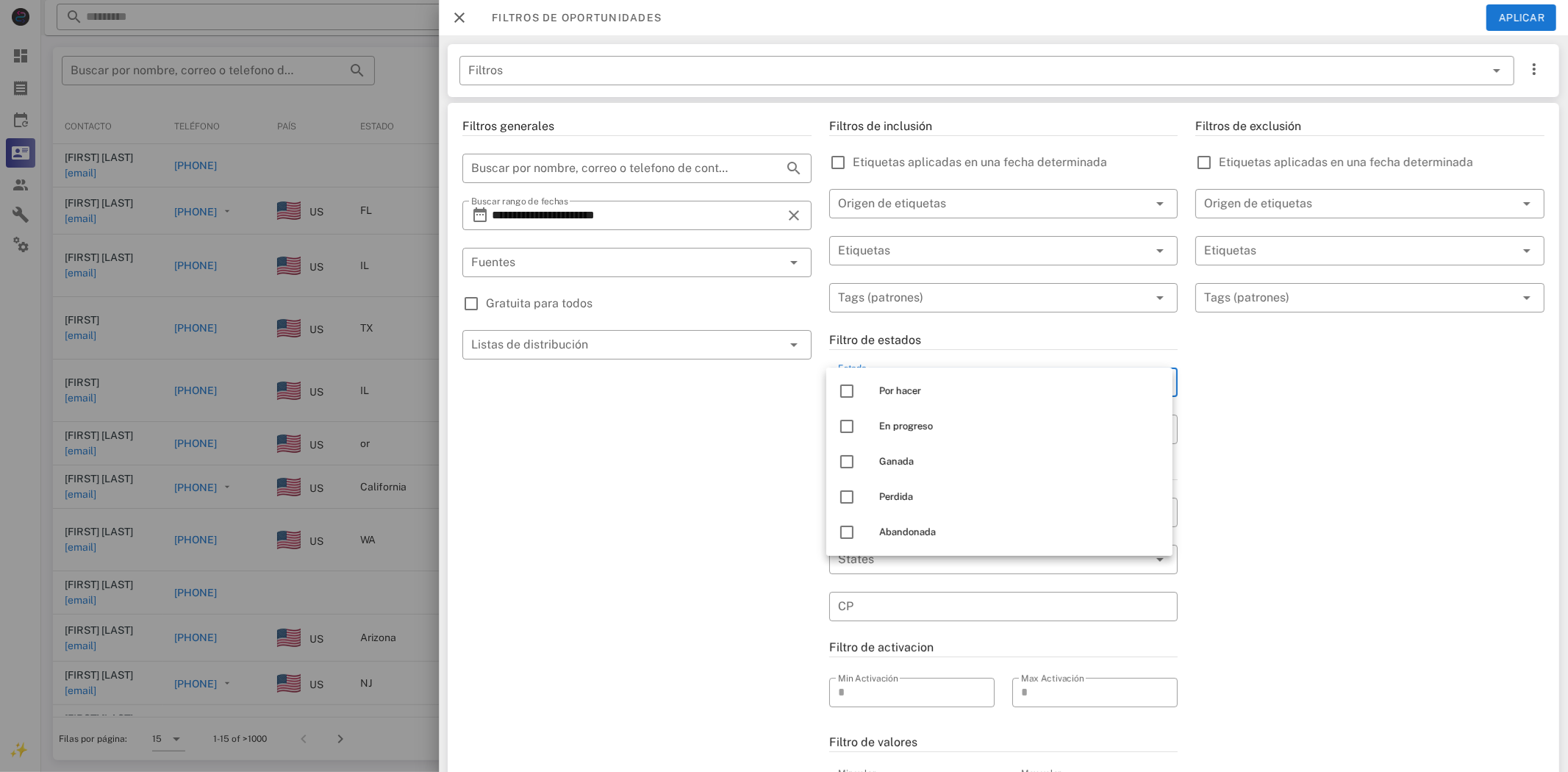drag, startPoint x: 919, startPoint y: 395, endPoint x: 1177, endPoint y: 332, distance: 265.5805 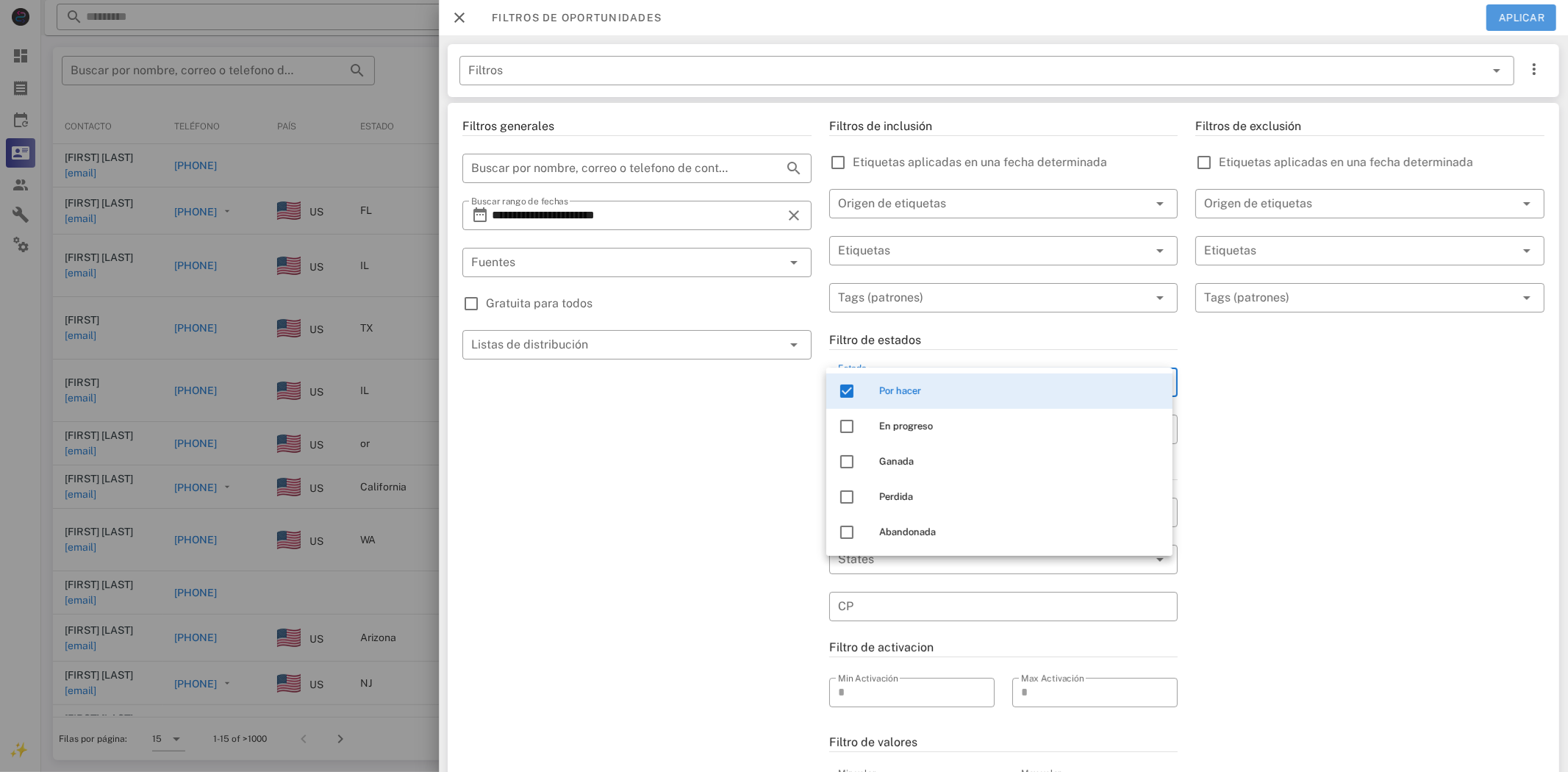 click on "Aplicar" at bounding box center (1521, 18) 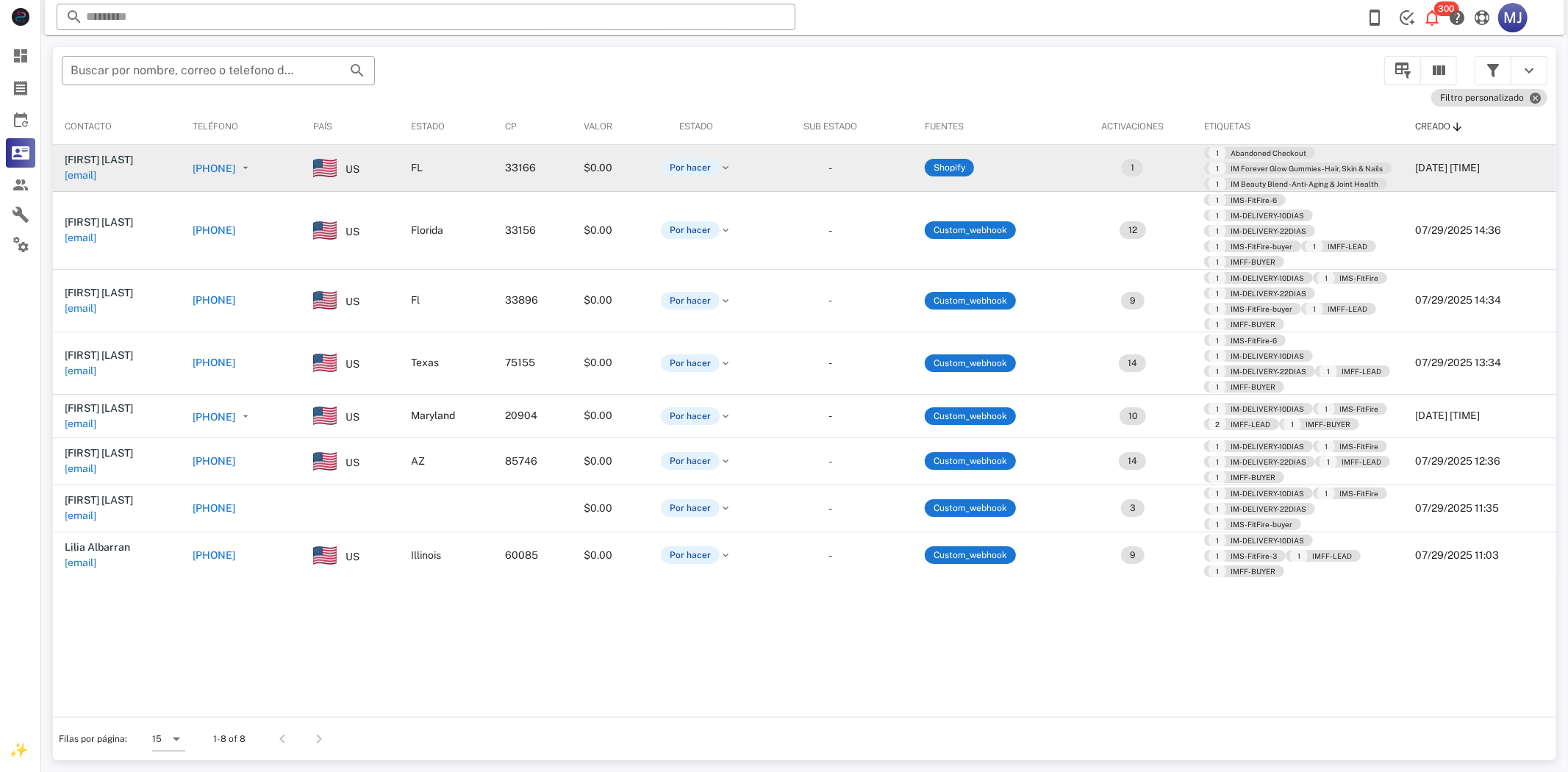 click on "+19084537862" at bounding box center (214, 168) 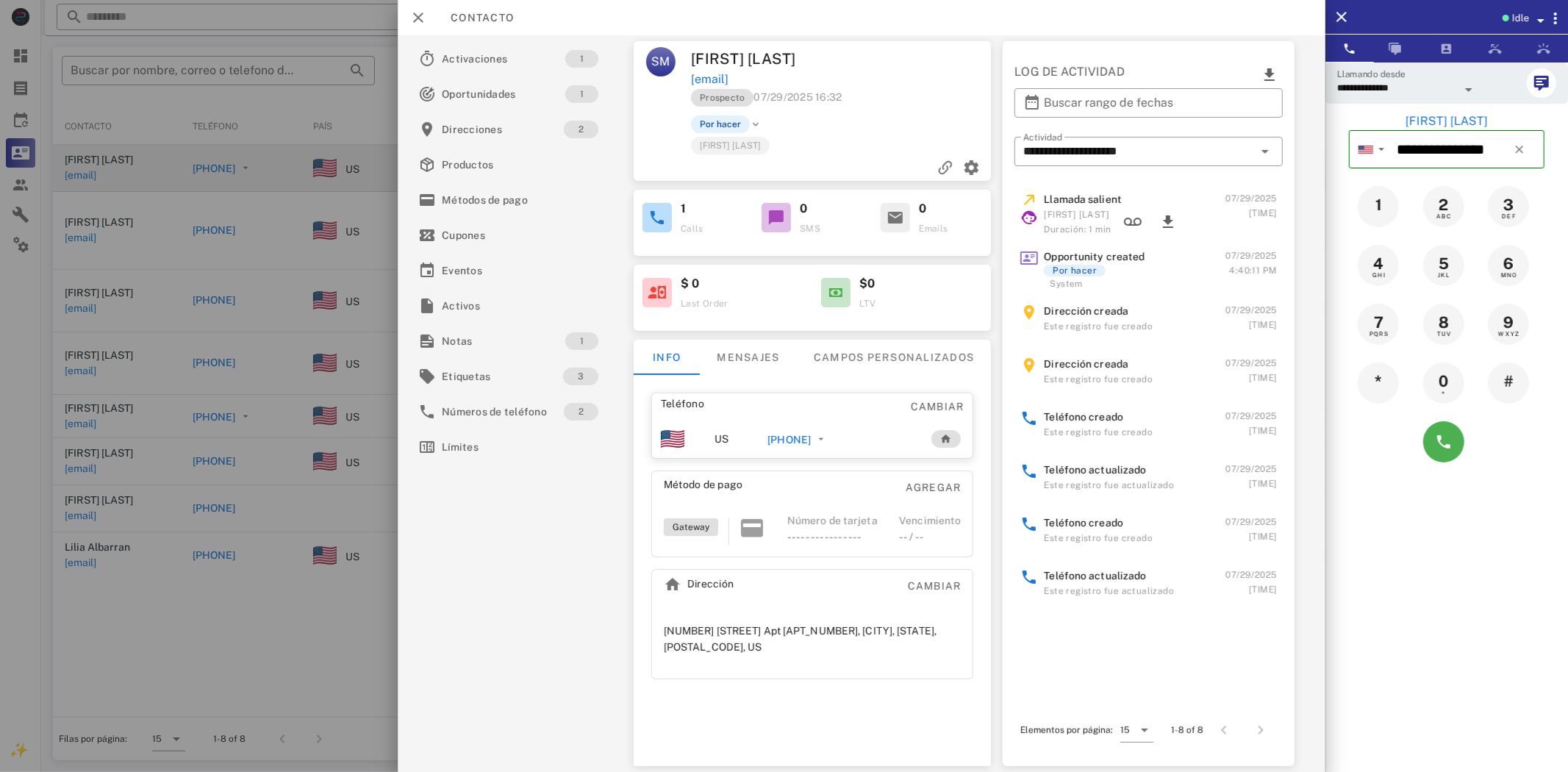 click on "+19084537862" at bounding box center [789, 440] 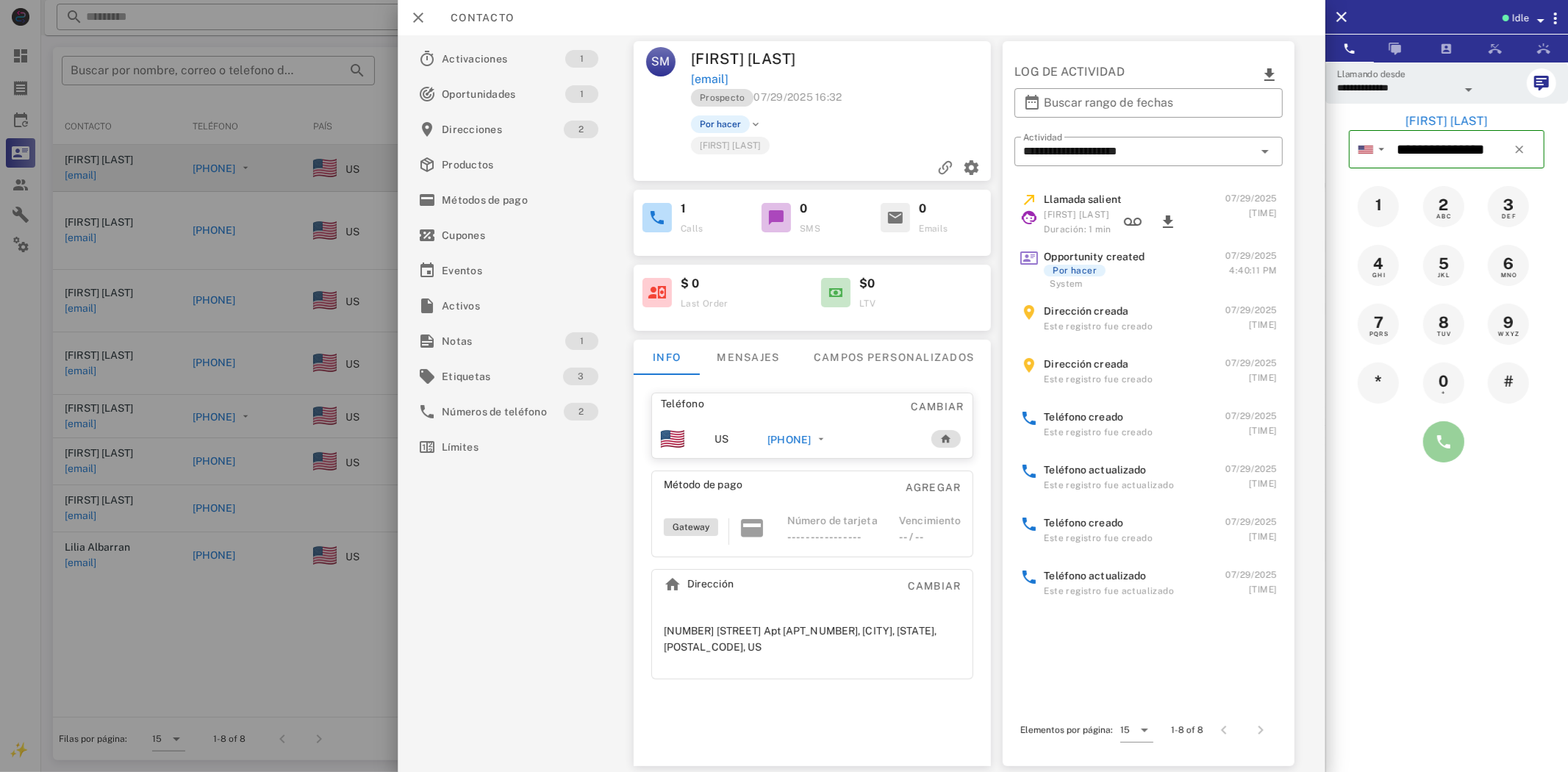 click at bounding box center (1444, 442) 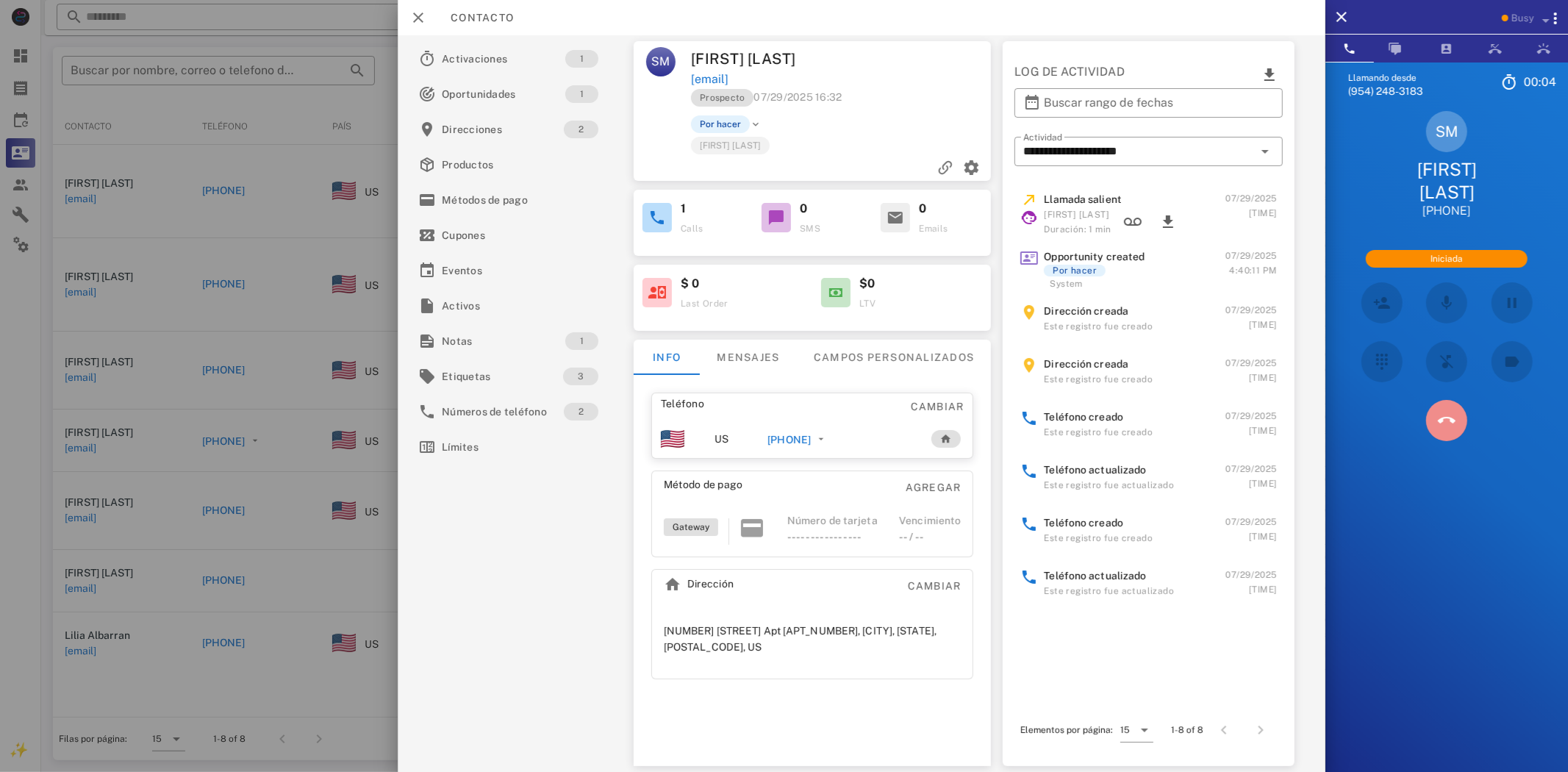 click at bounding box center [1447, 421] 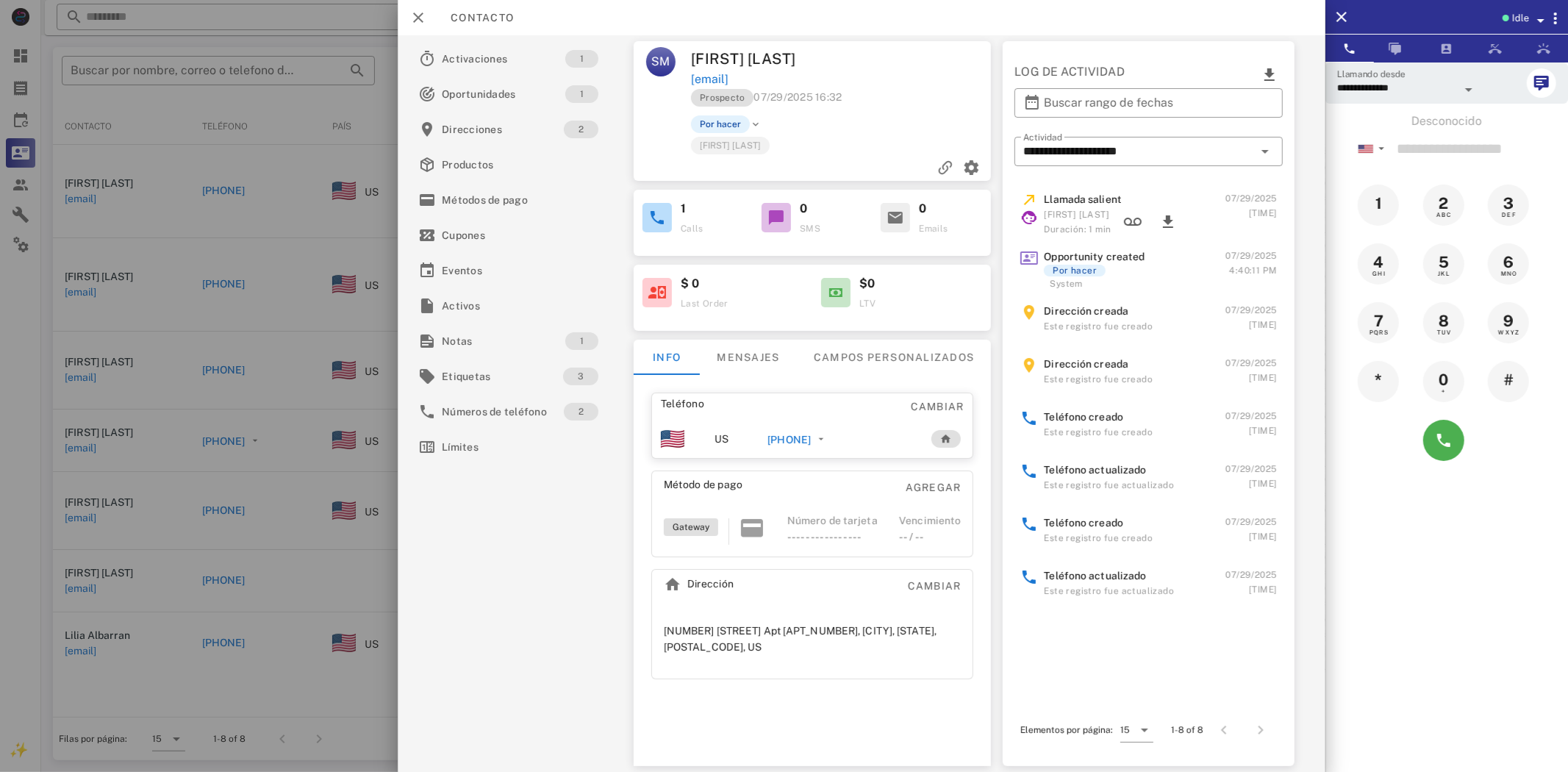 drag, startPoint x: 820, startPoint y: 445, endPoint x: 905, endPoint y: 444, distance: 85.00588 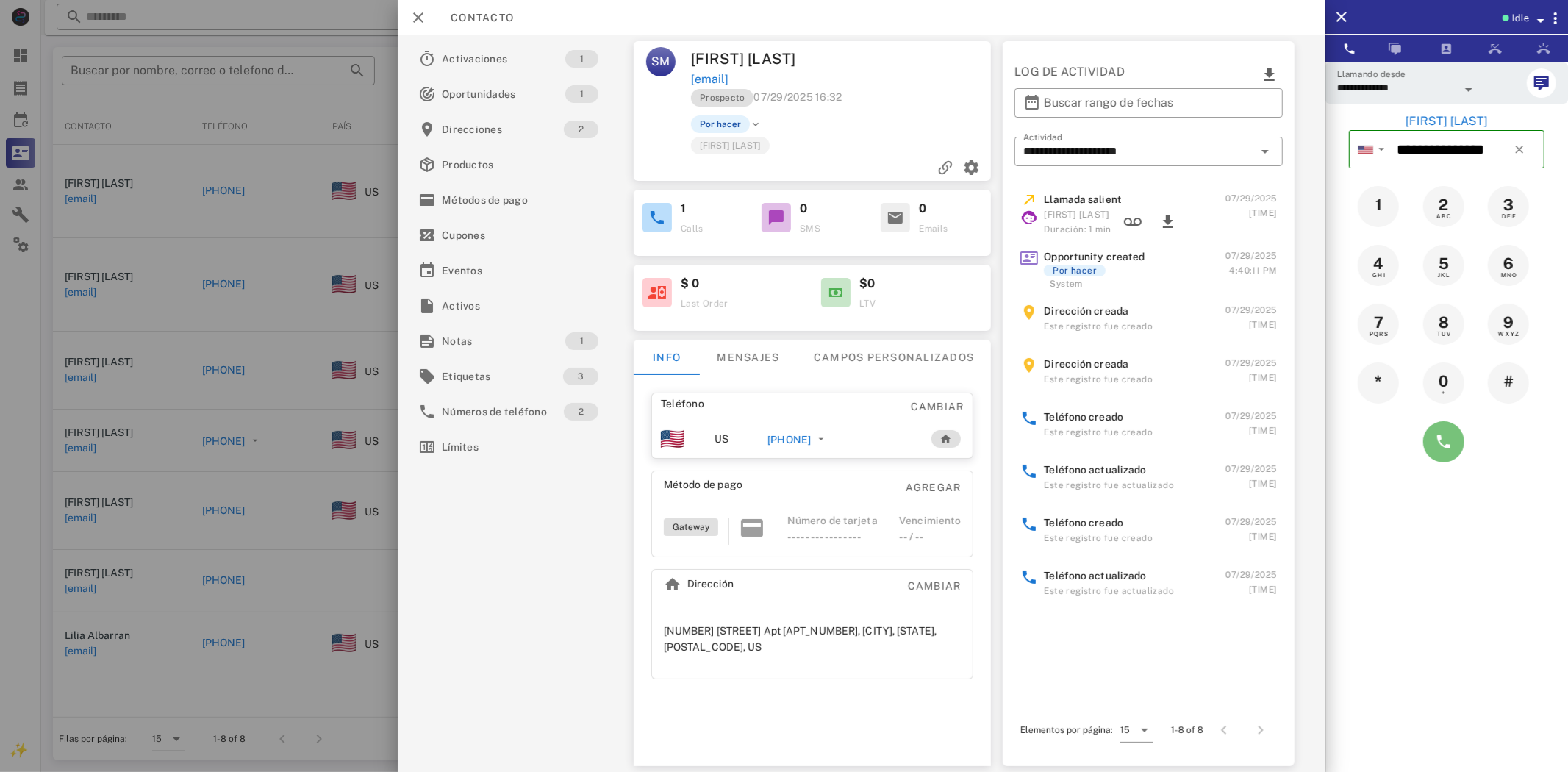 click at bounding box center [1444, 442] 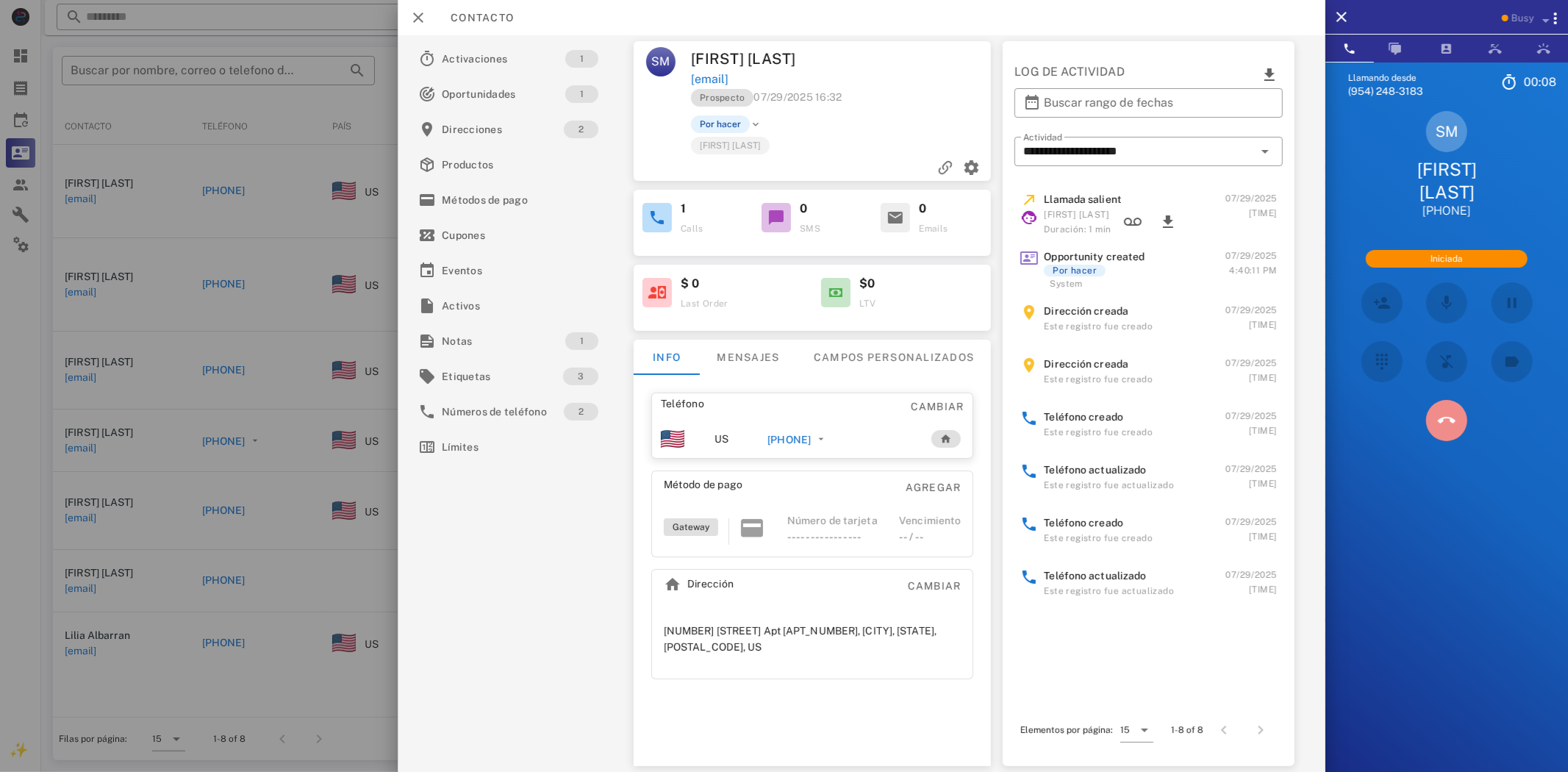 click at bounding box center (1447, 421) 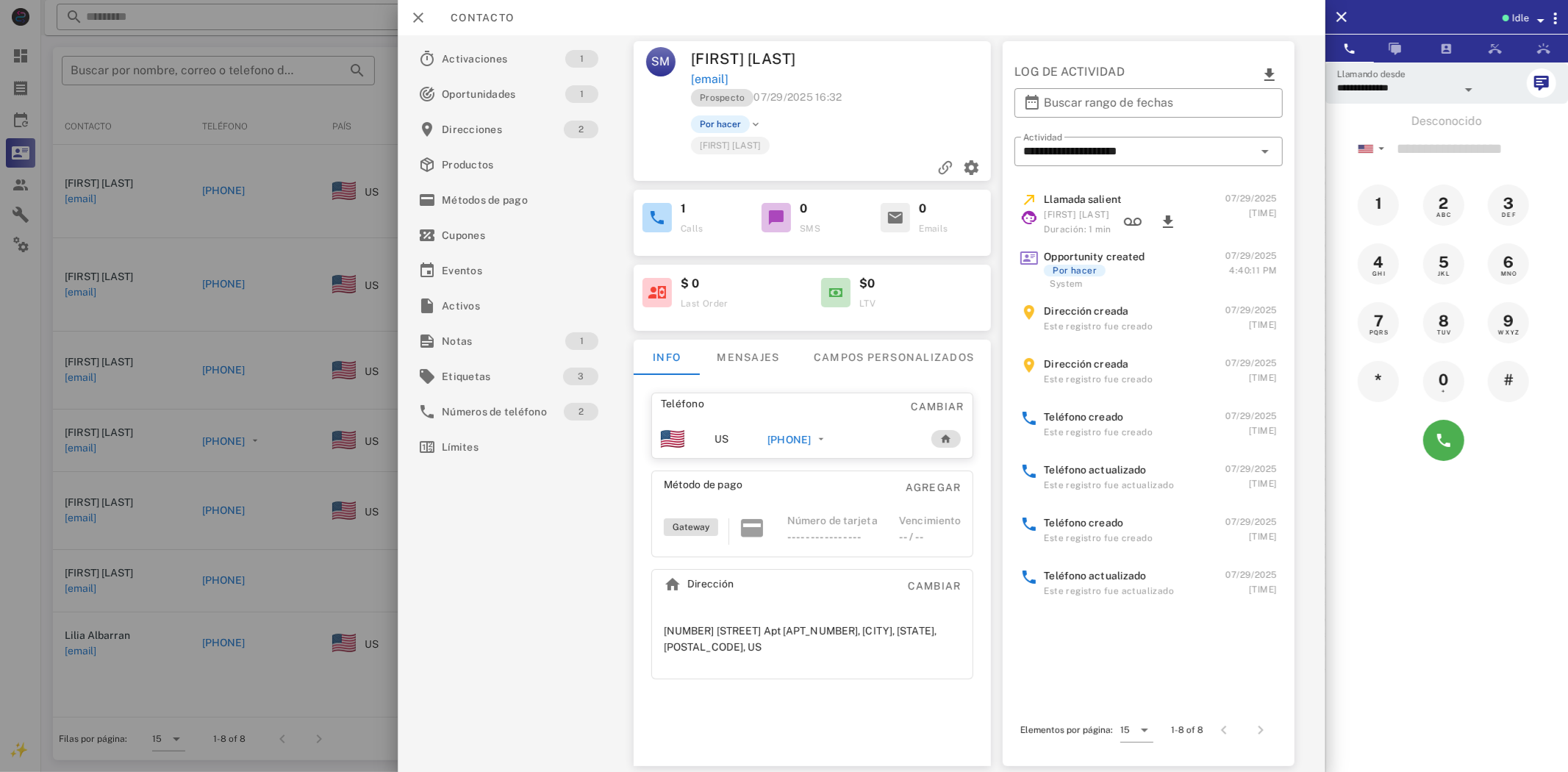 click on "+19084537862" at bounding box center (789, 440) 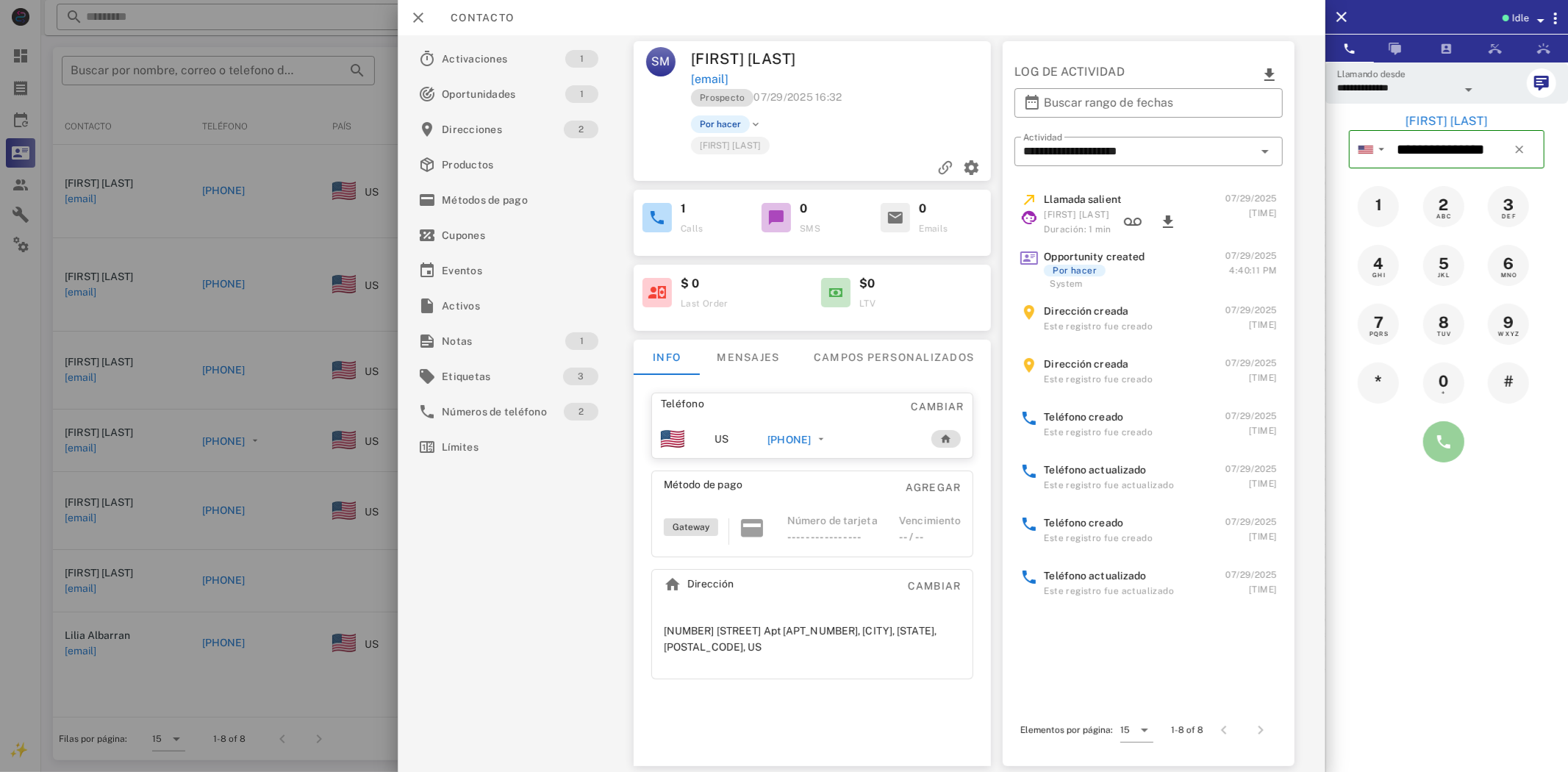 click at bounding box center (1444, 442) 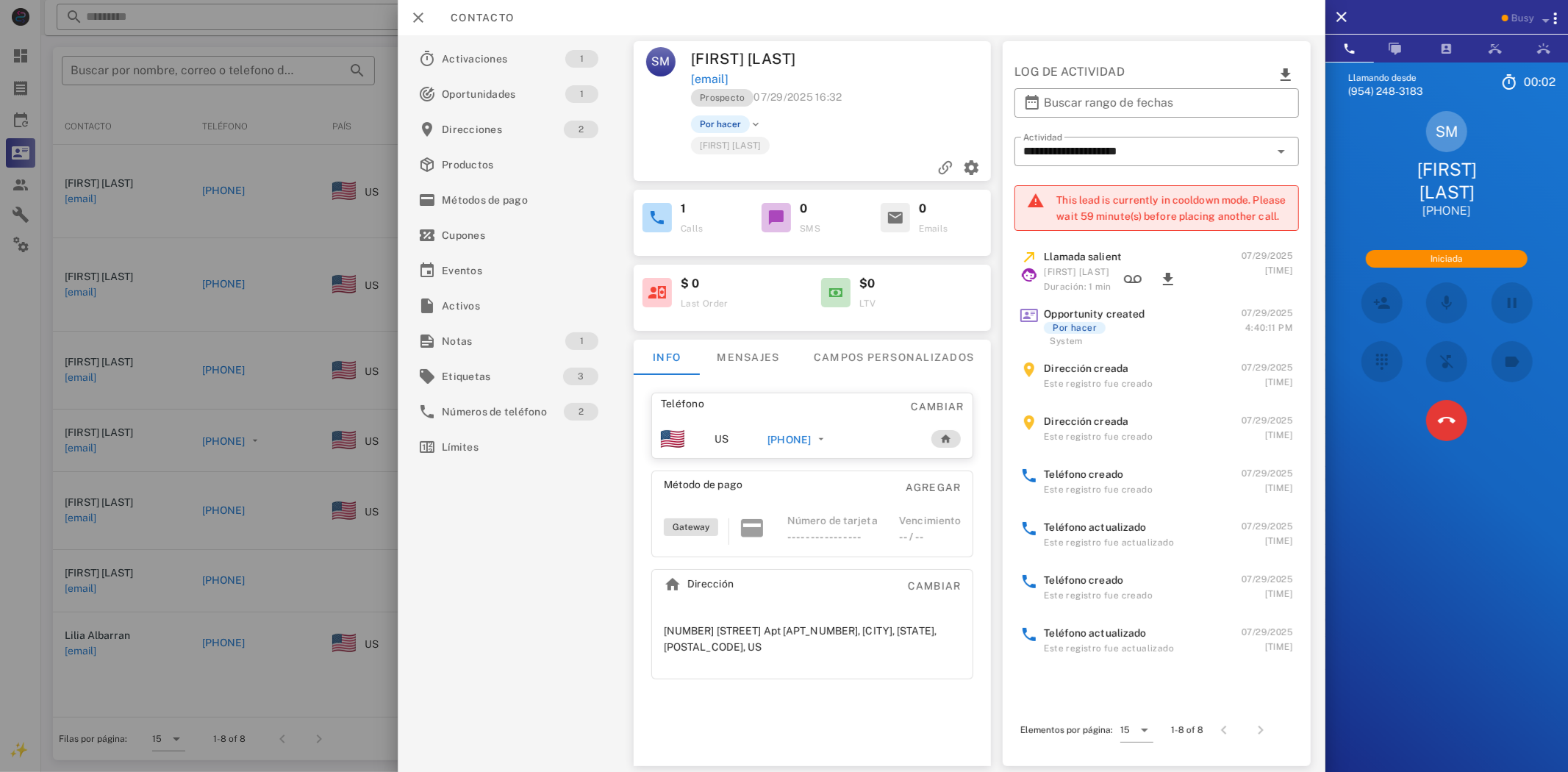 click at bounding box center (1447, 421) 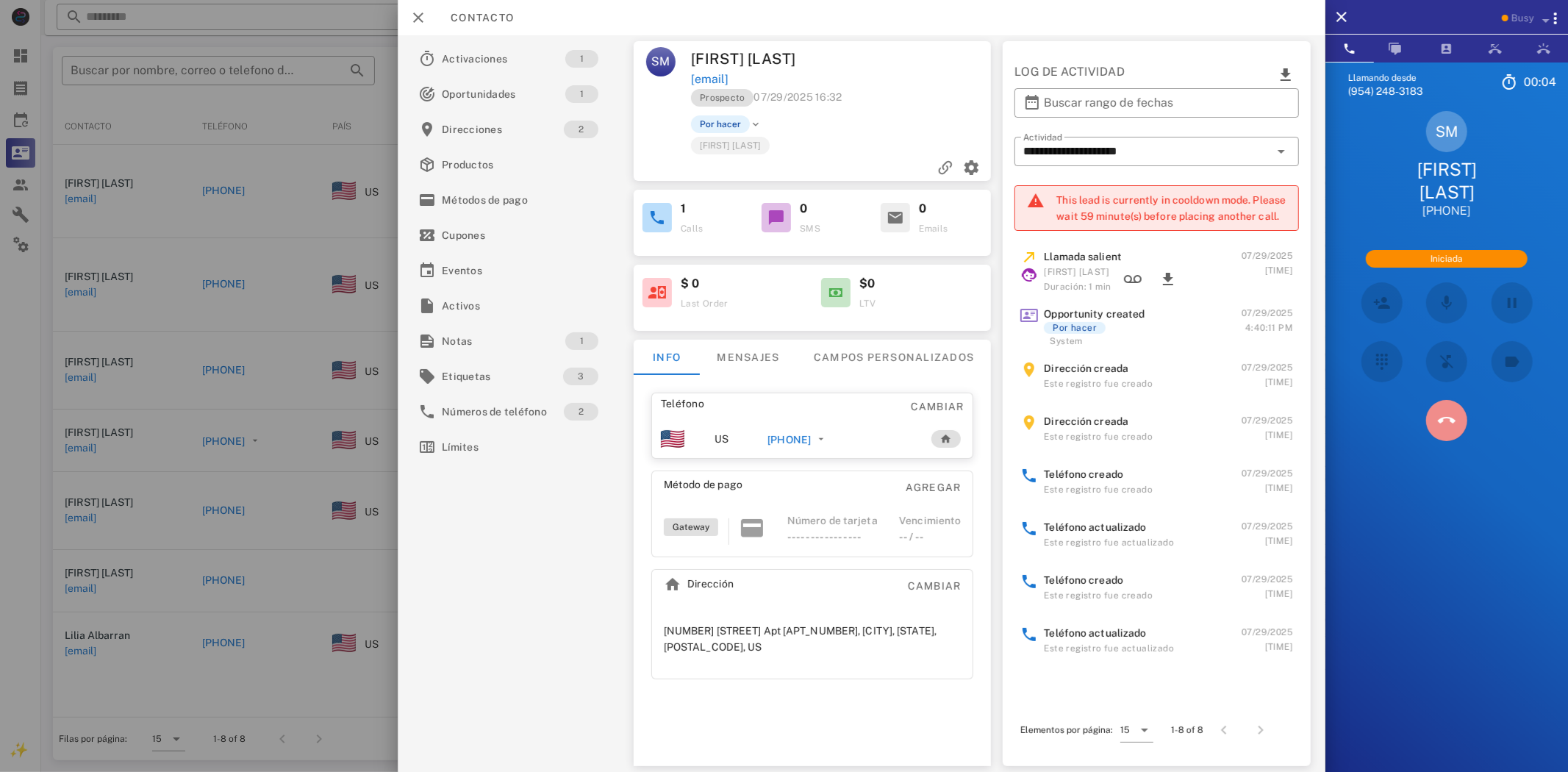 click at bounding box center (1447, 421) 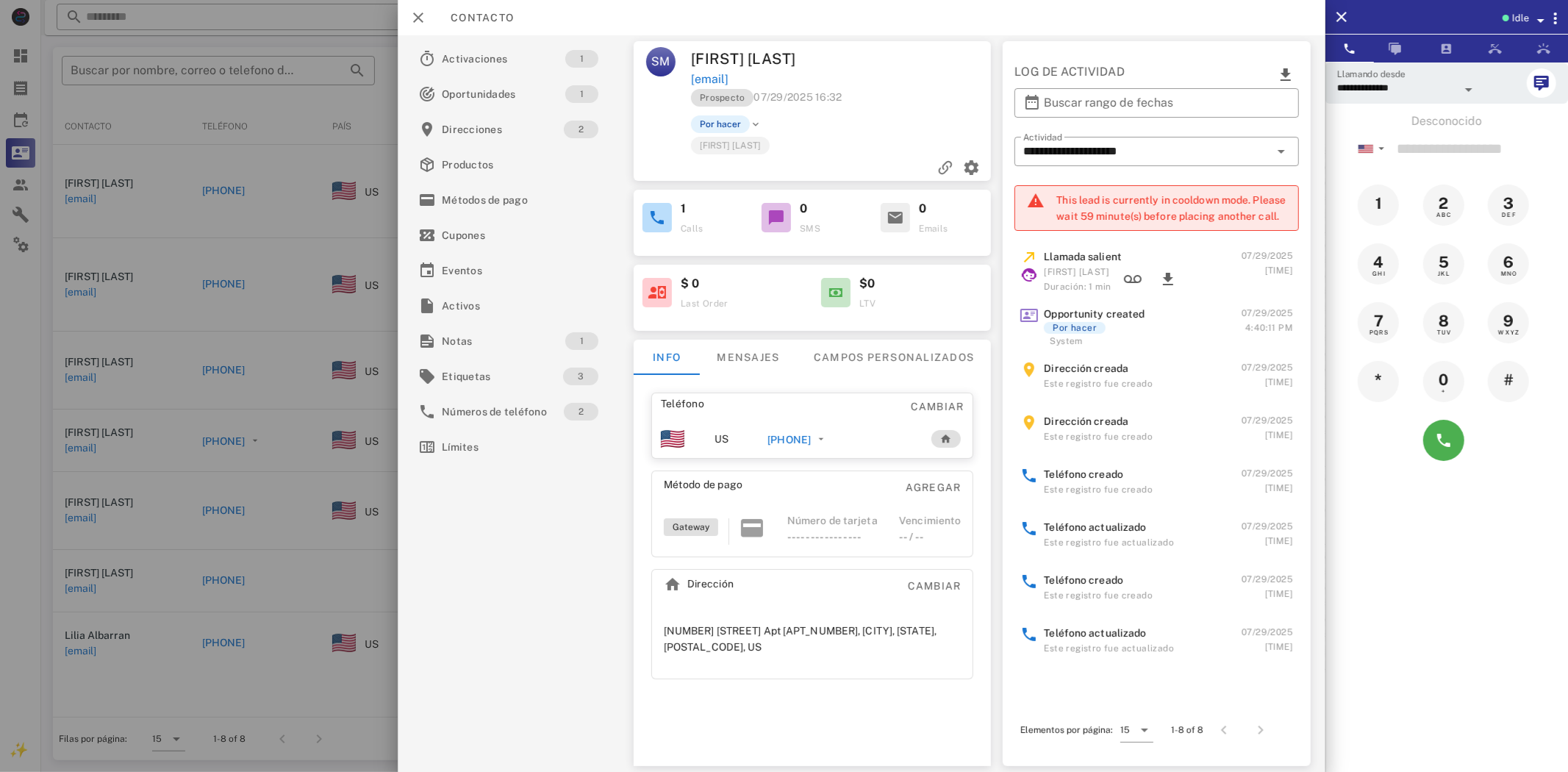 drag, startPoint x: 803, startPoint y: 439, endPoint x: 1103, endPoint y: 448, distance: 300.13497 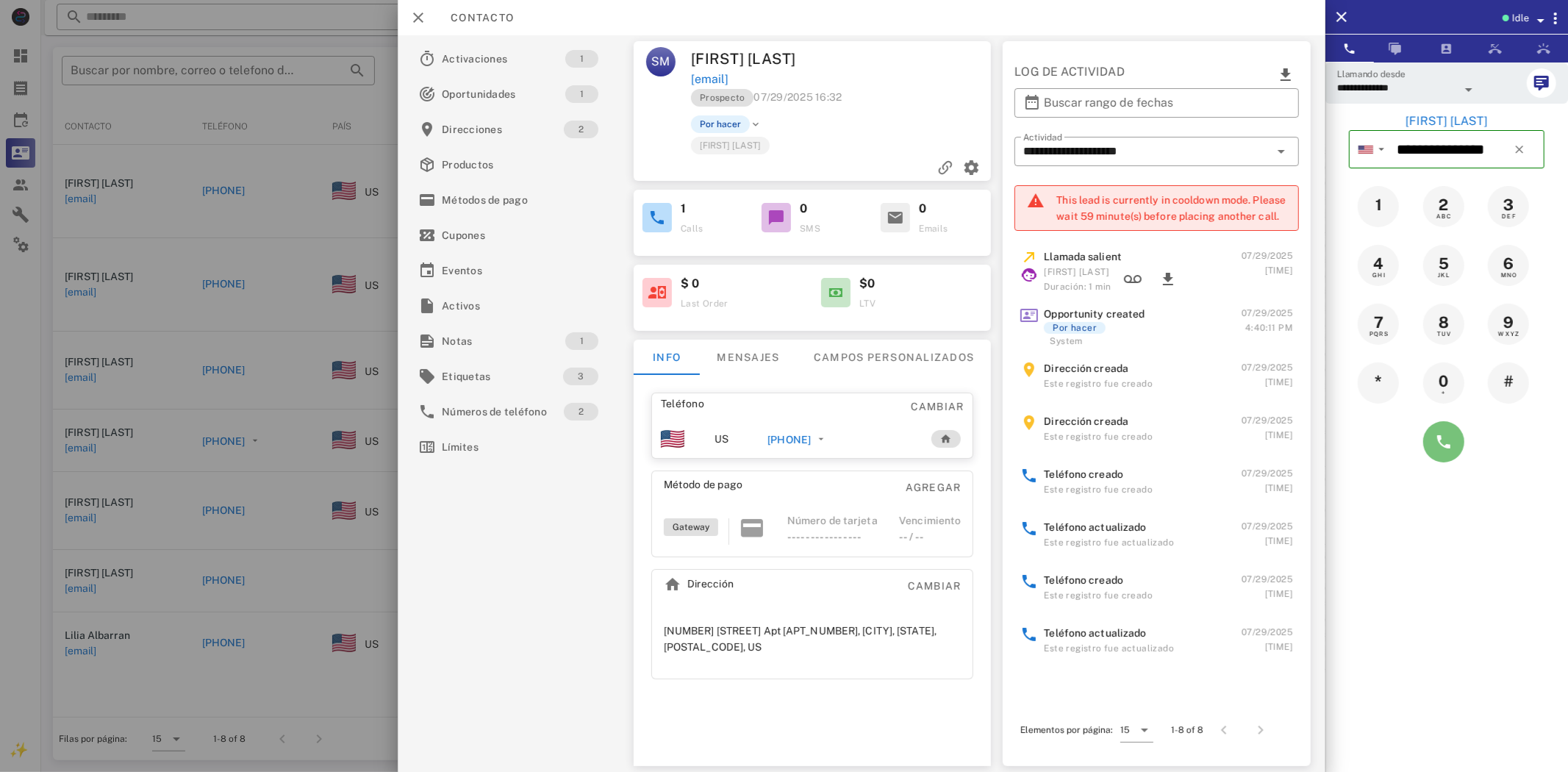 drag, startPoint x: 1422, startPoint y: 443, endPoint x: 1430, endPoint y: 444, distance: 8.062258 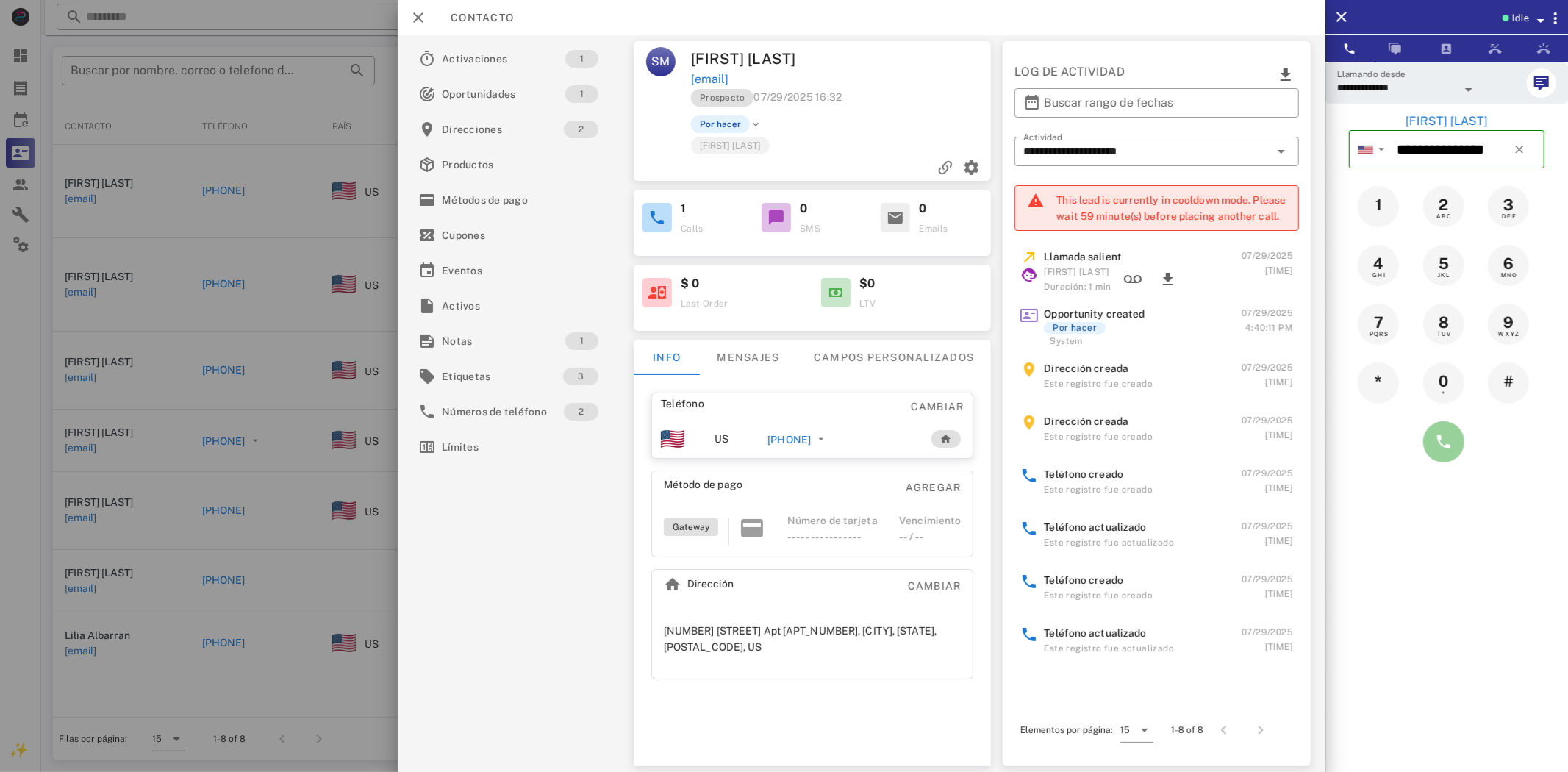 drag, startPoint x: 1434, startPoint y: 445, endPoint x: 1422, endPoint y: 445, distance: 12 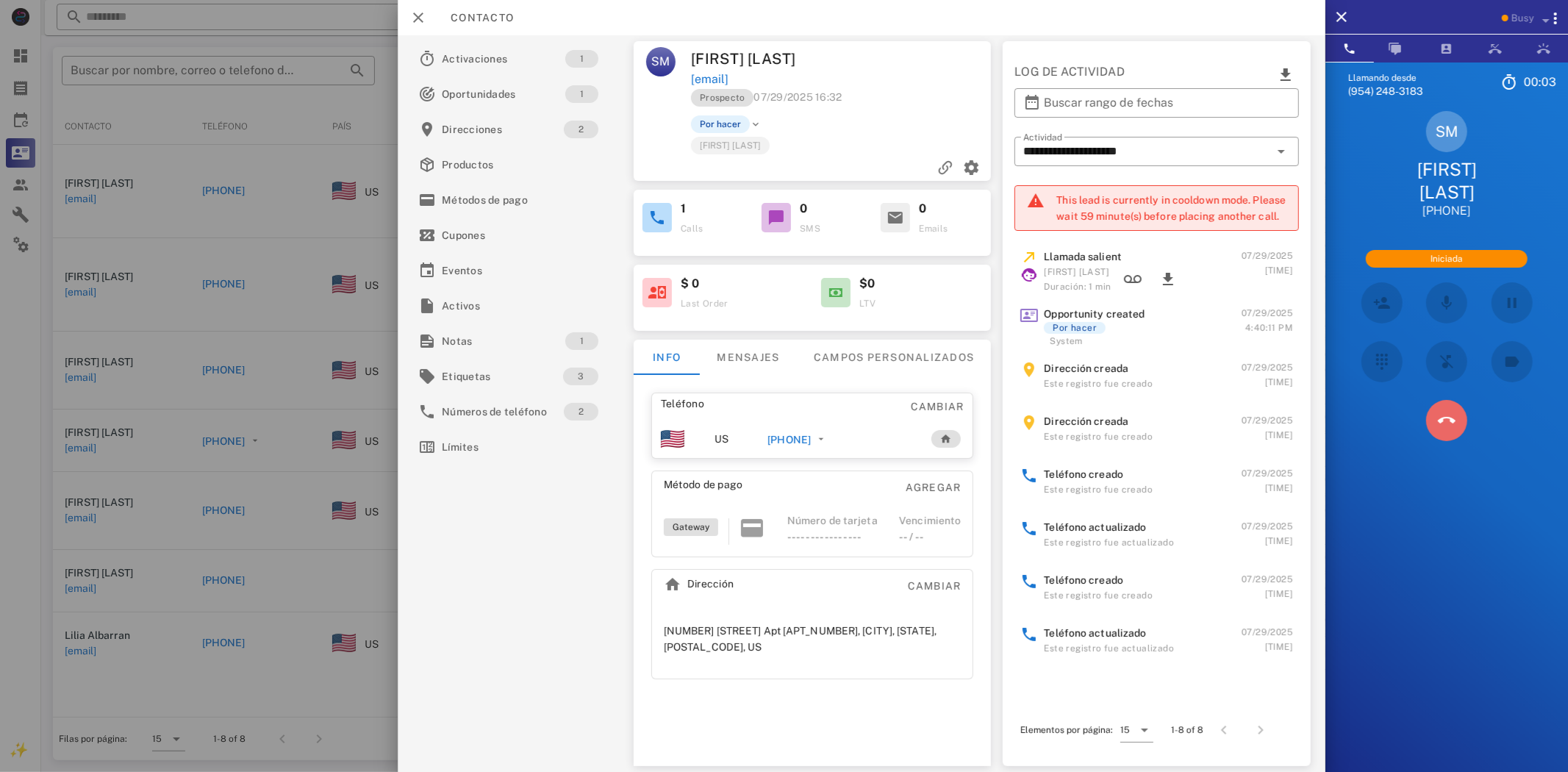 click at bounding box center (1447, 421) 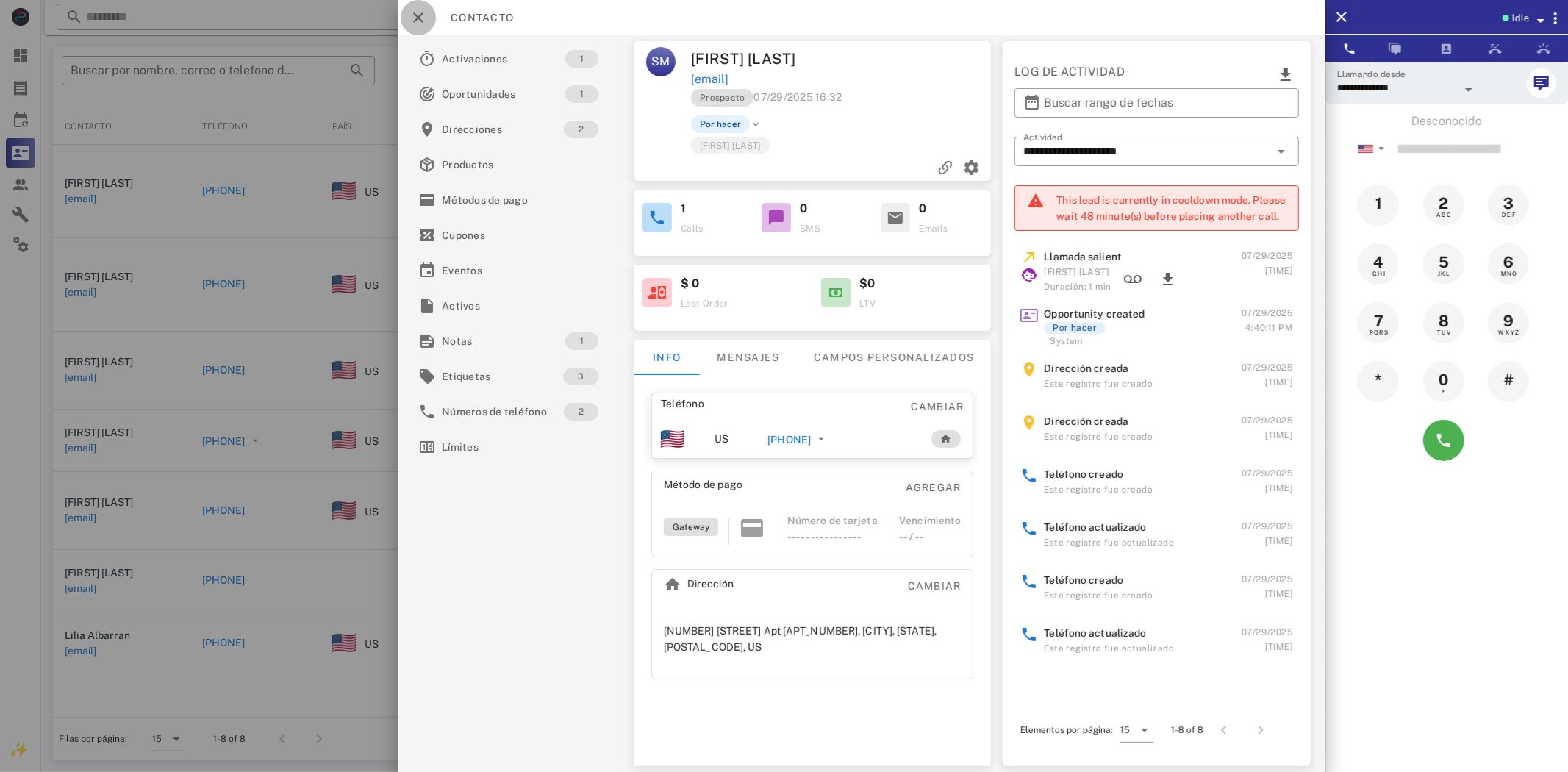 click at bounding box center [418, 18] 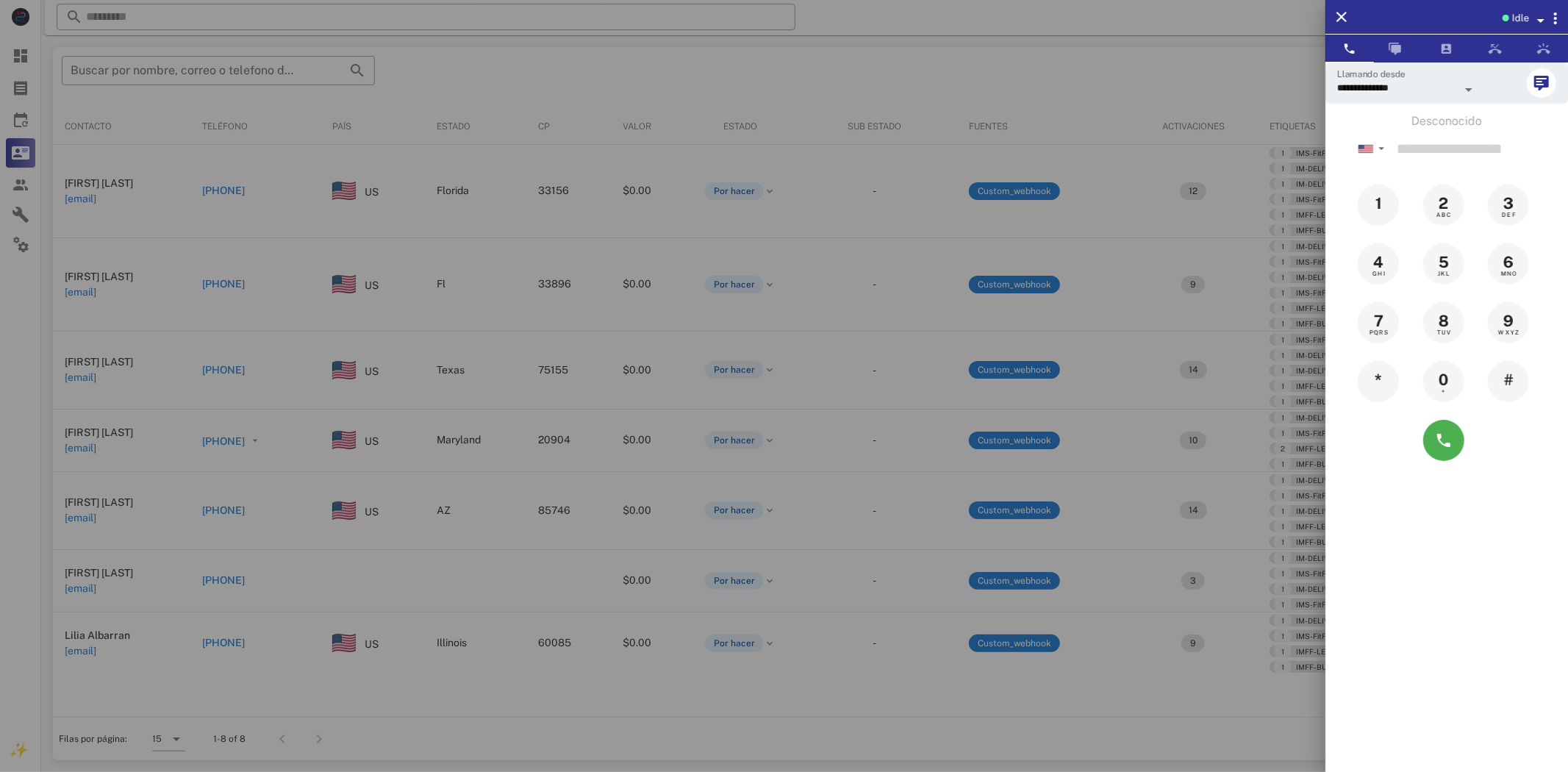 click at bounding box center (784, 386) 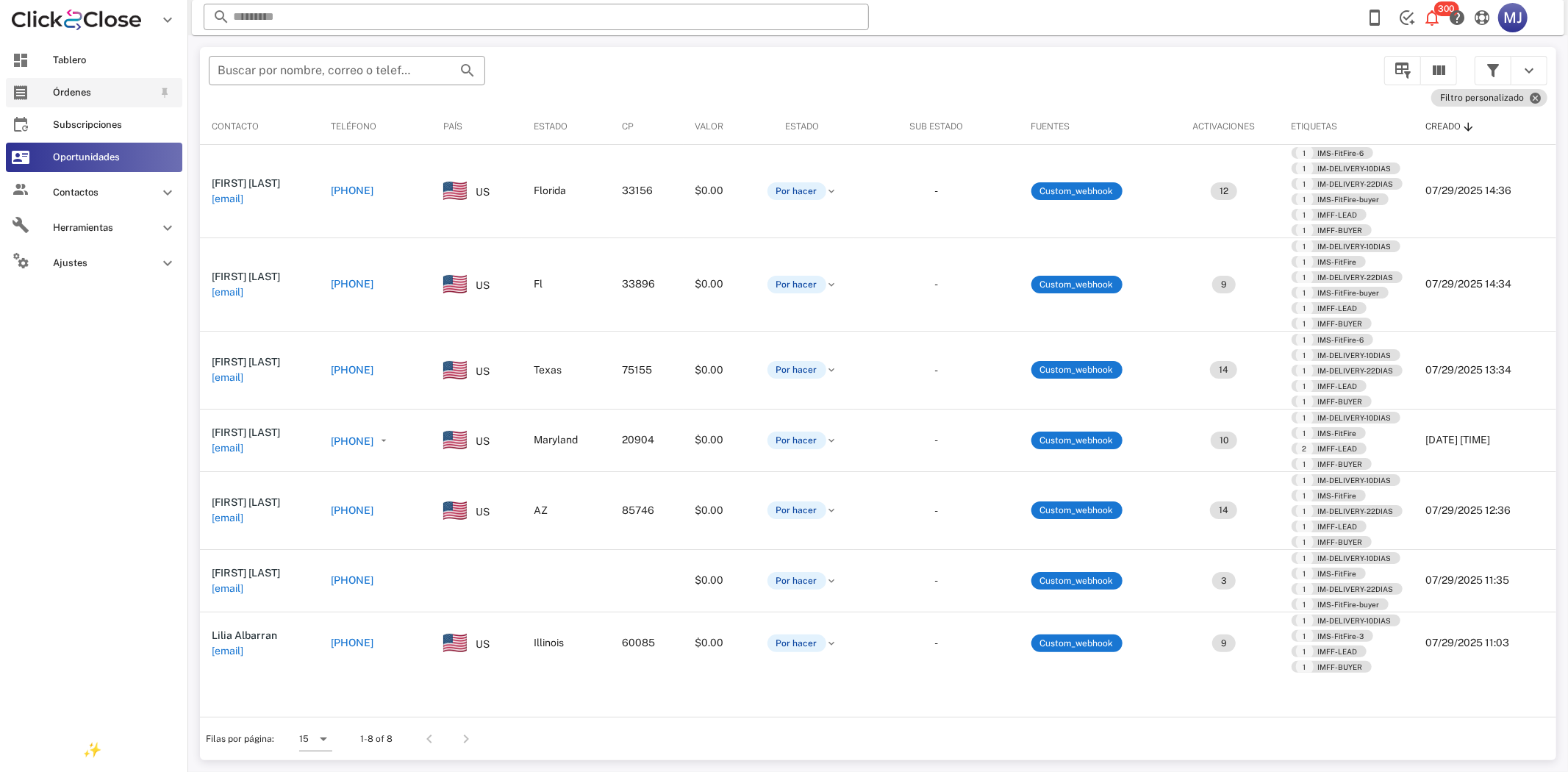 click at bounding box center [21, 93] 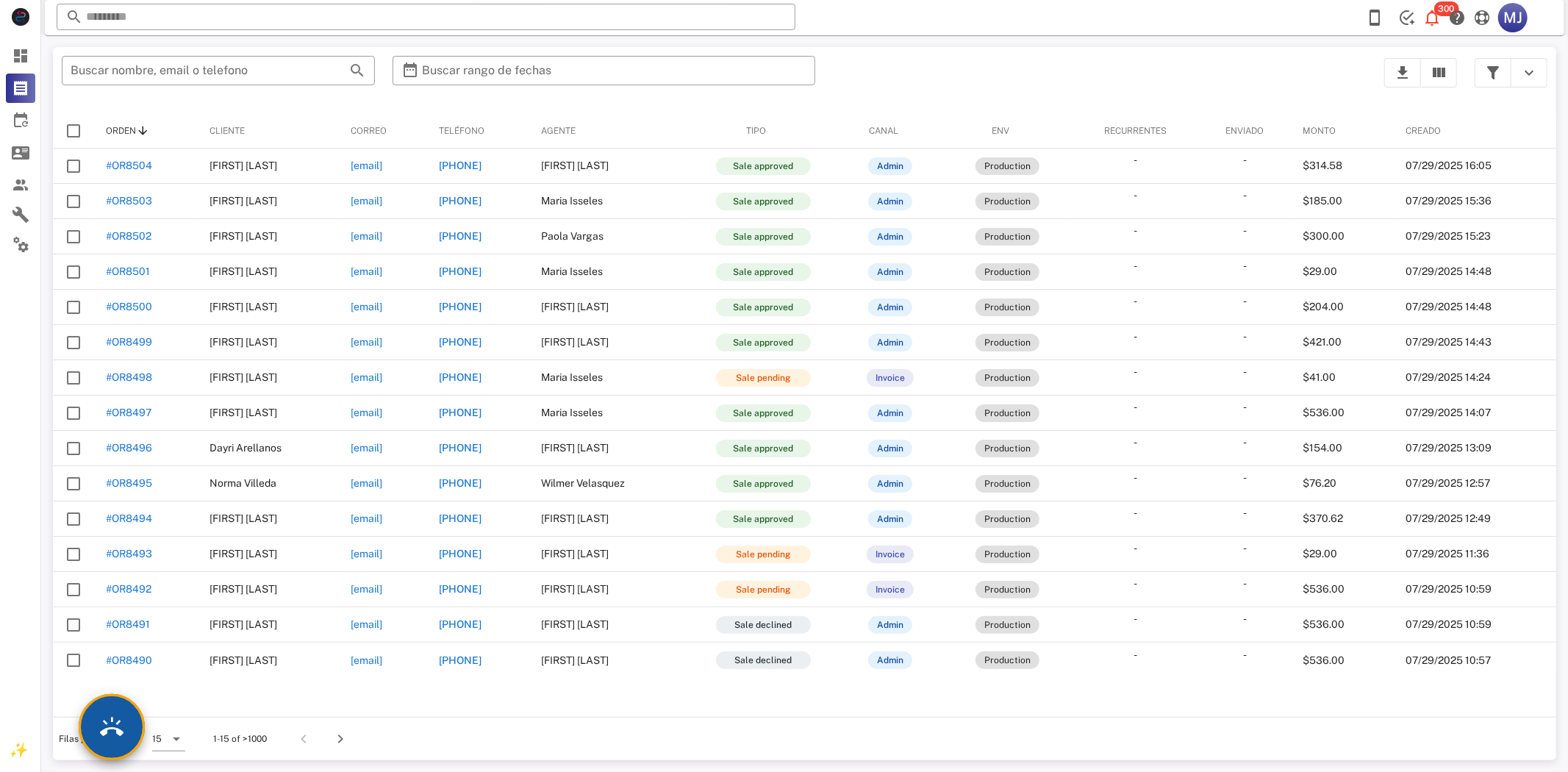 click on "**********" at bounding box center (804, 404) 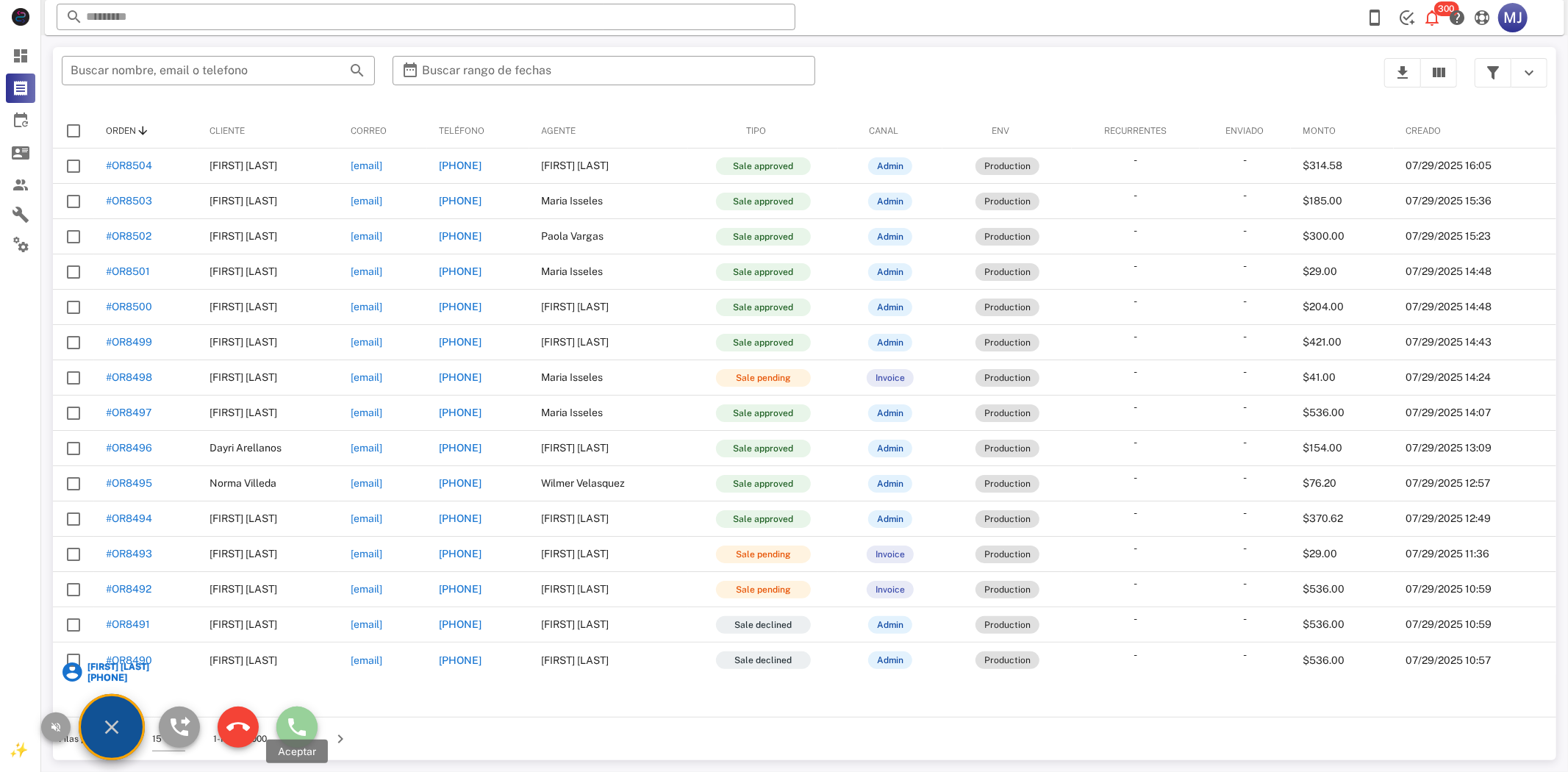 click at bounding box center [297, 727] 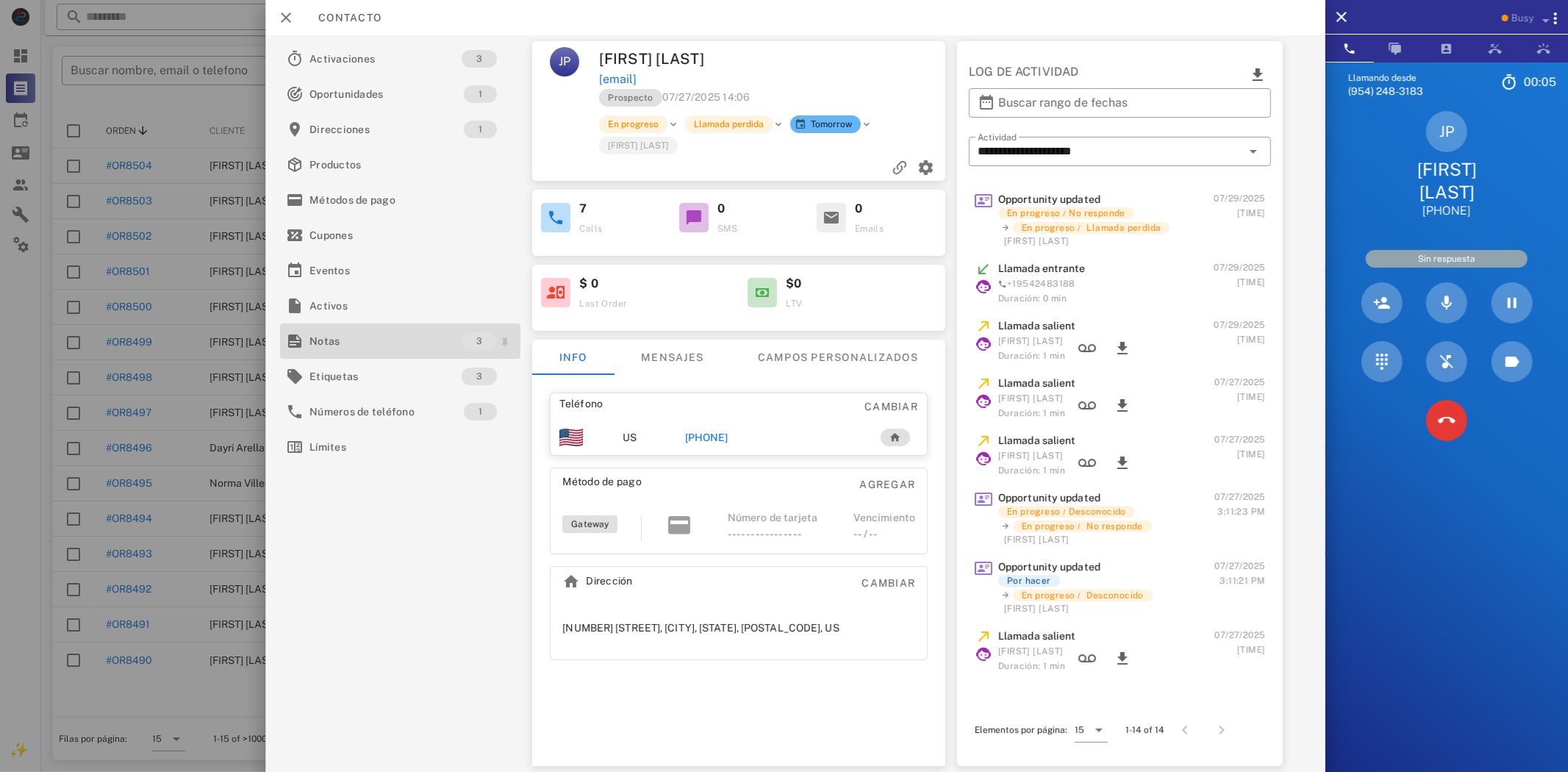 click on "Notas" at bounding box center (385, 341) 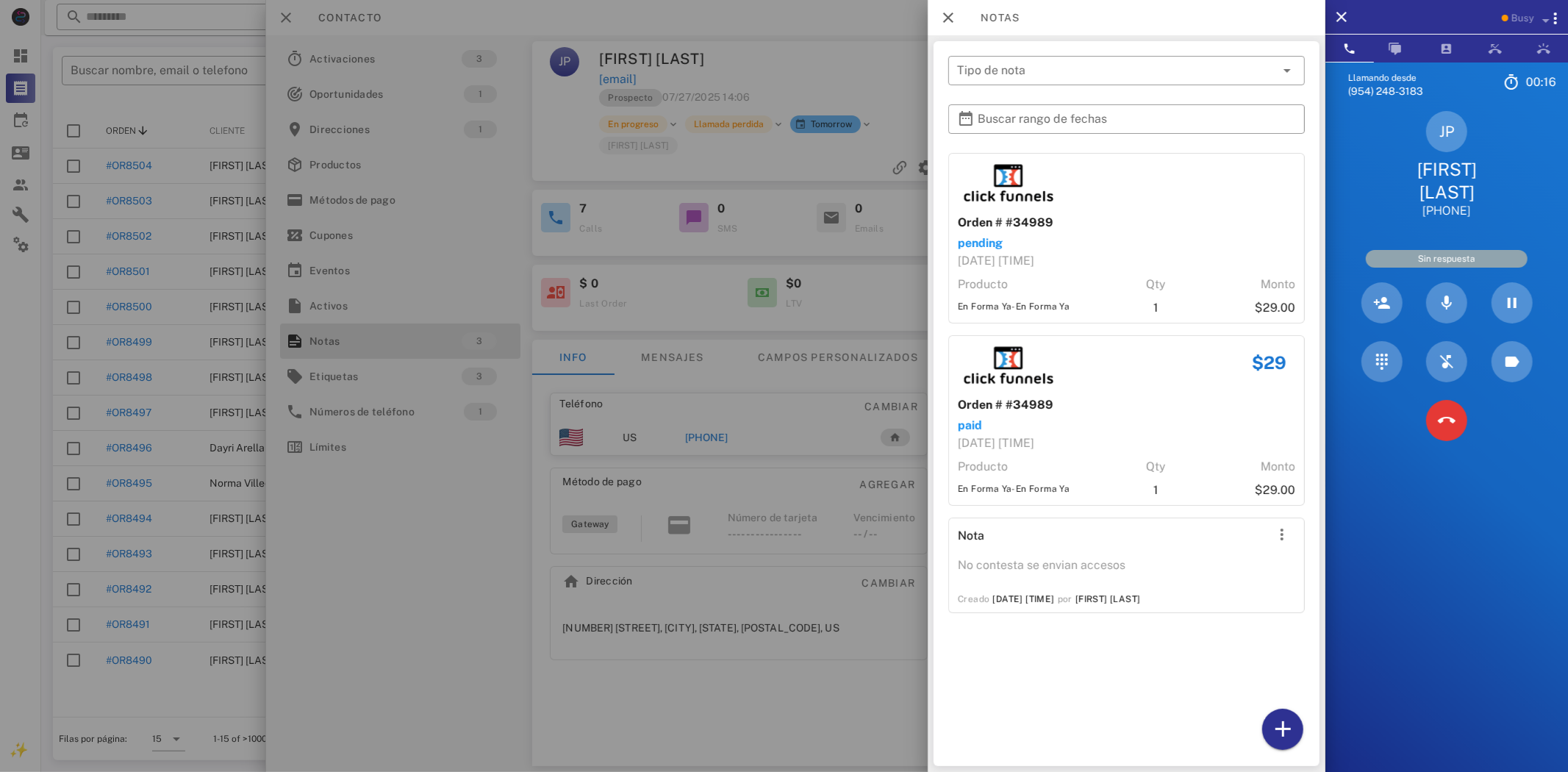 click at bounding box center (784, 386) 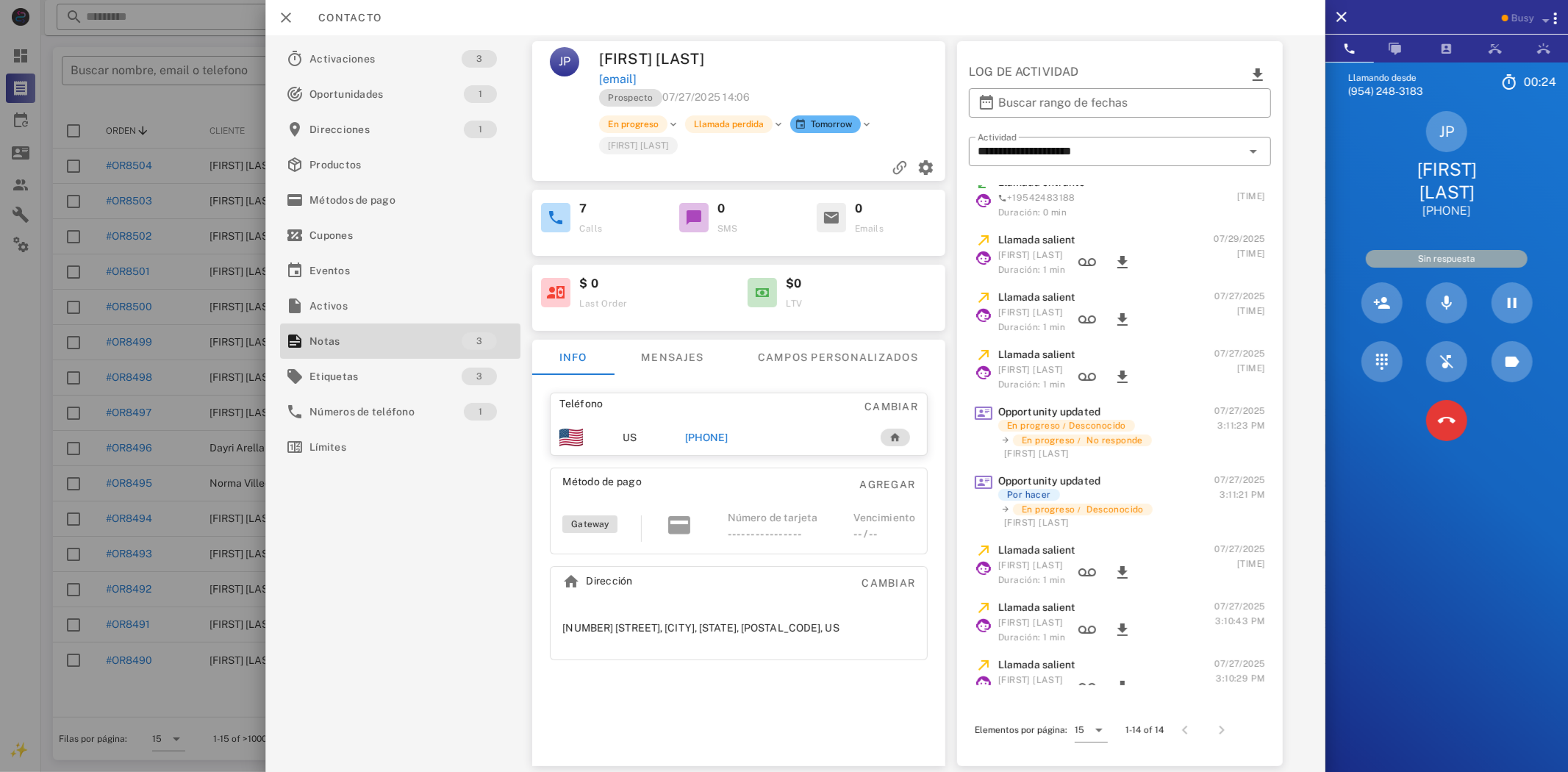 scroll, scrollTop: 0, scrollLeft: 0, axis: both 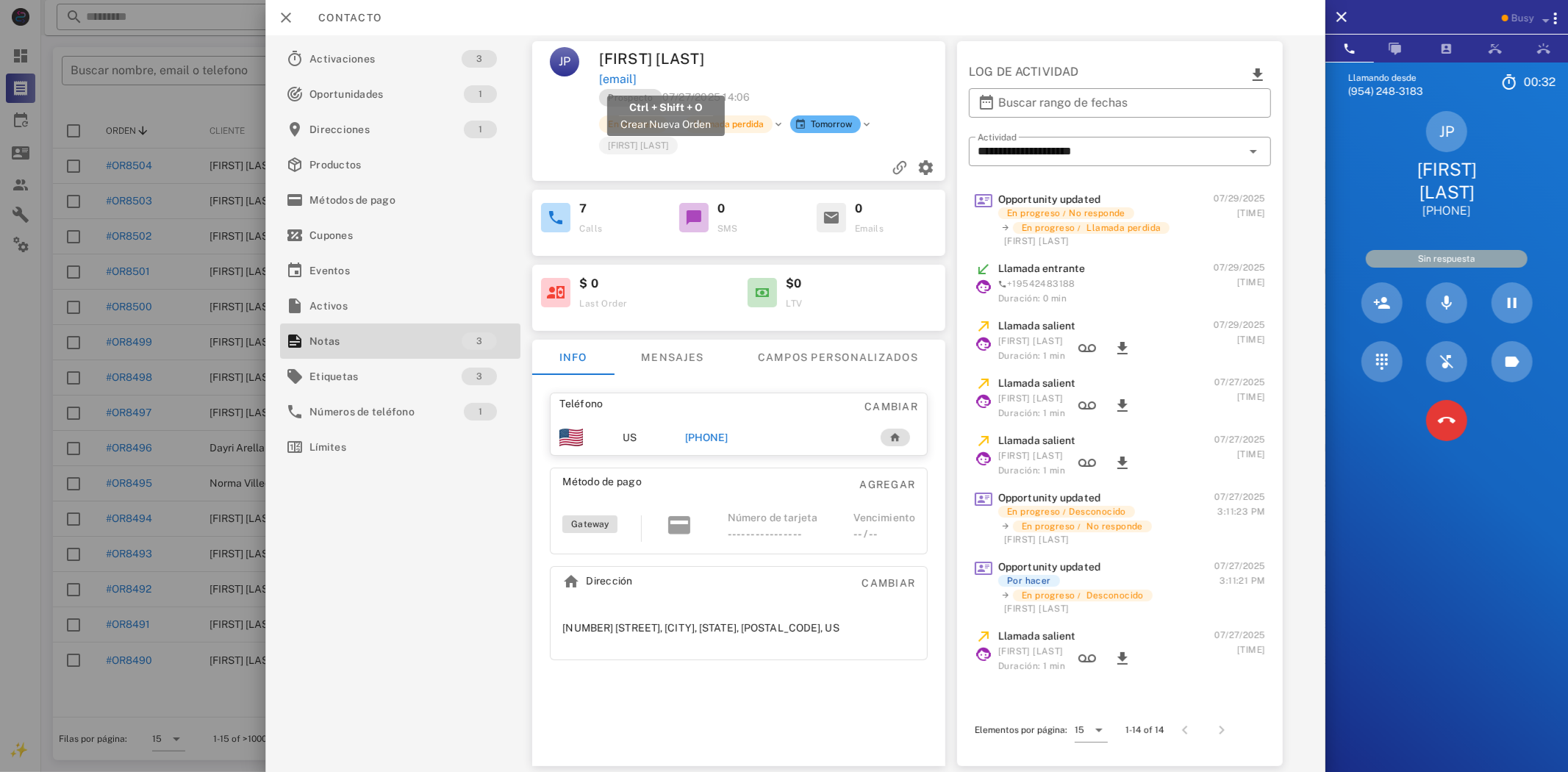 drag, startPoint x: 751, startPoint y: 78, endPoint x: 598, endPoint y: 74, distance: 153.05228 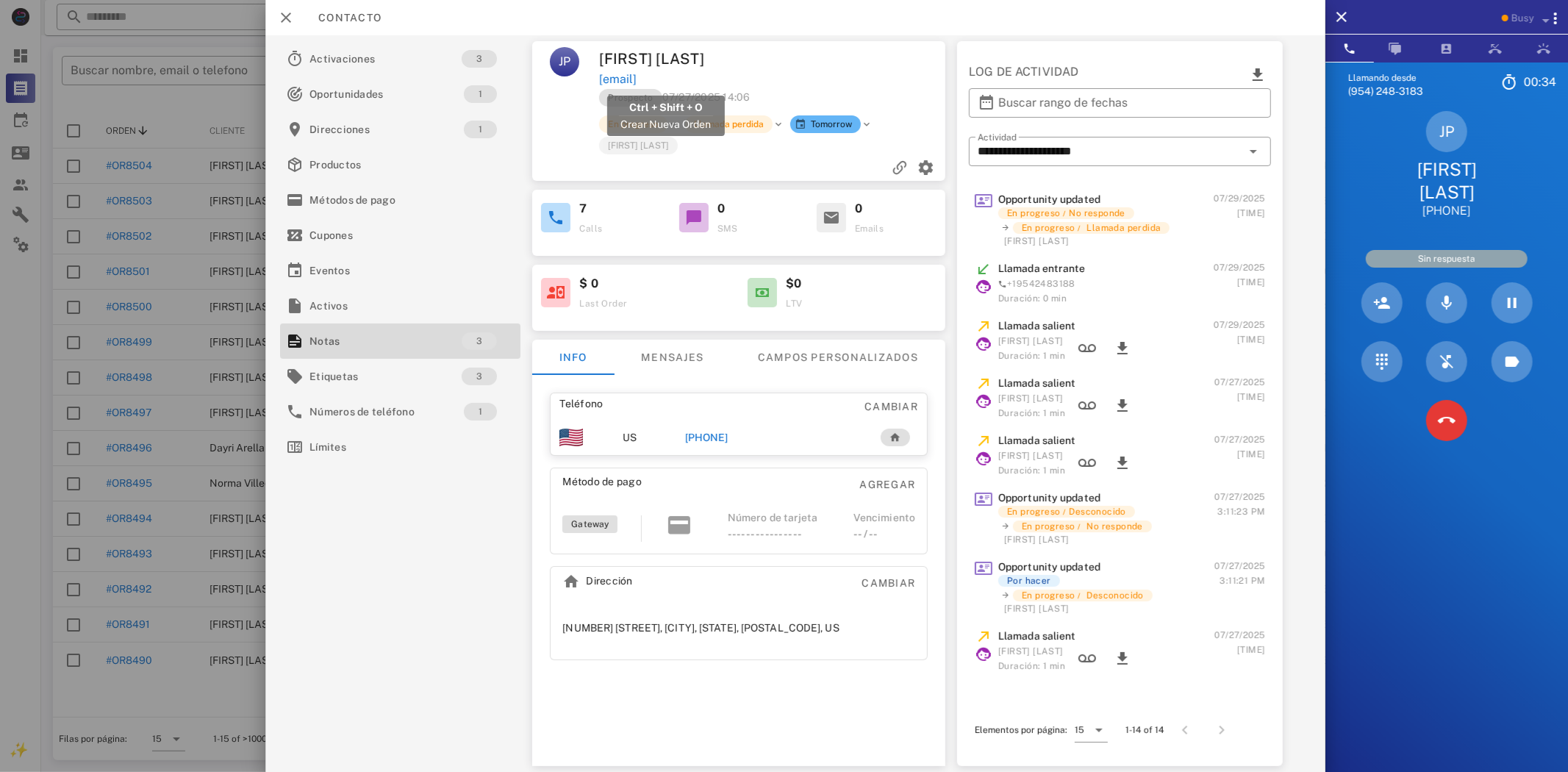copy on "jenpalacio71@gmail.com" 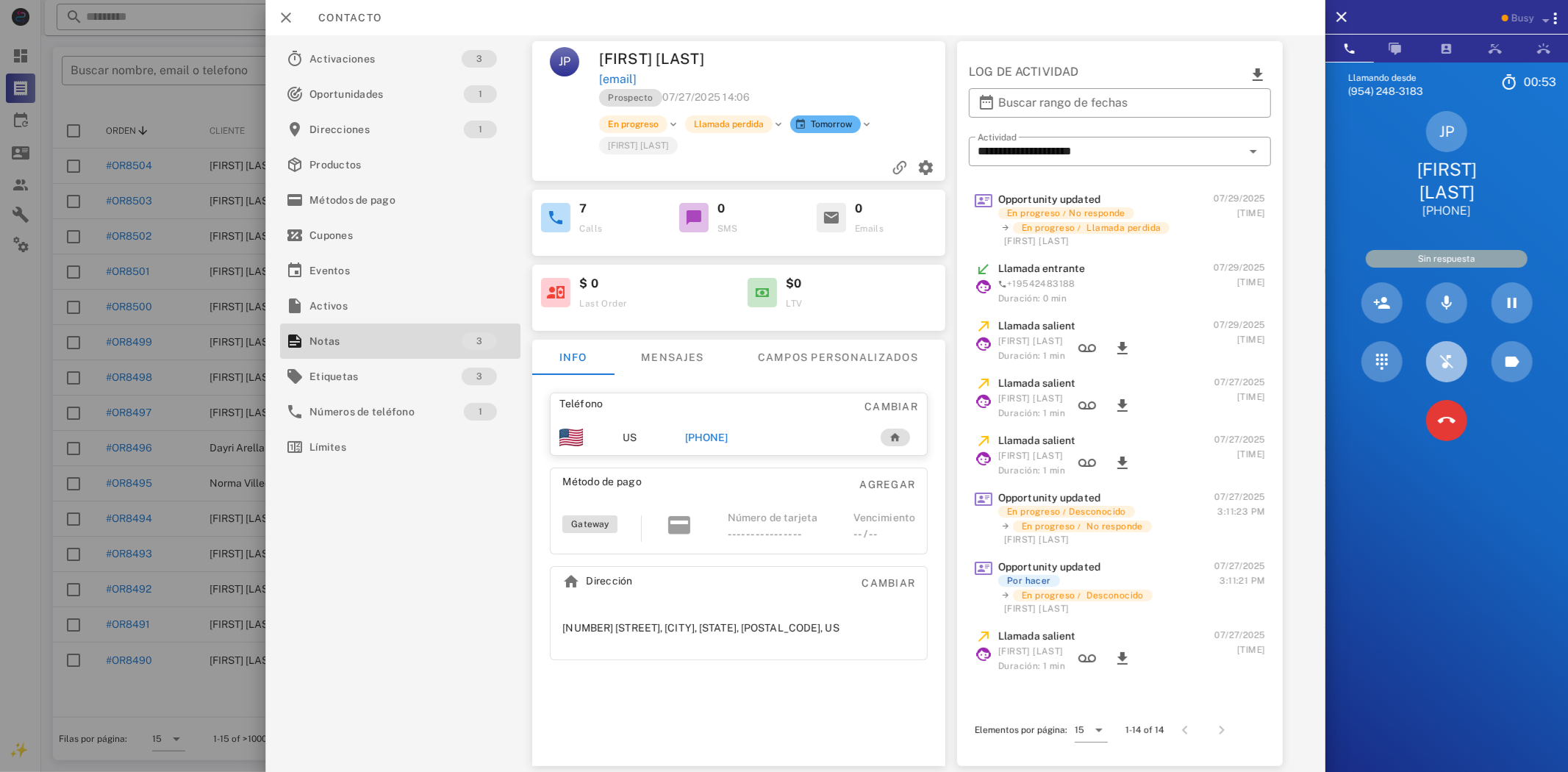 click at bounding box center (1447, 362) 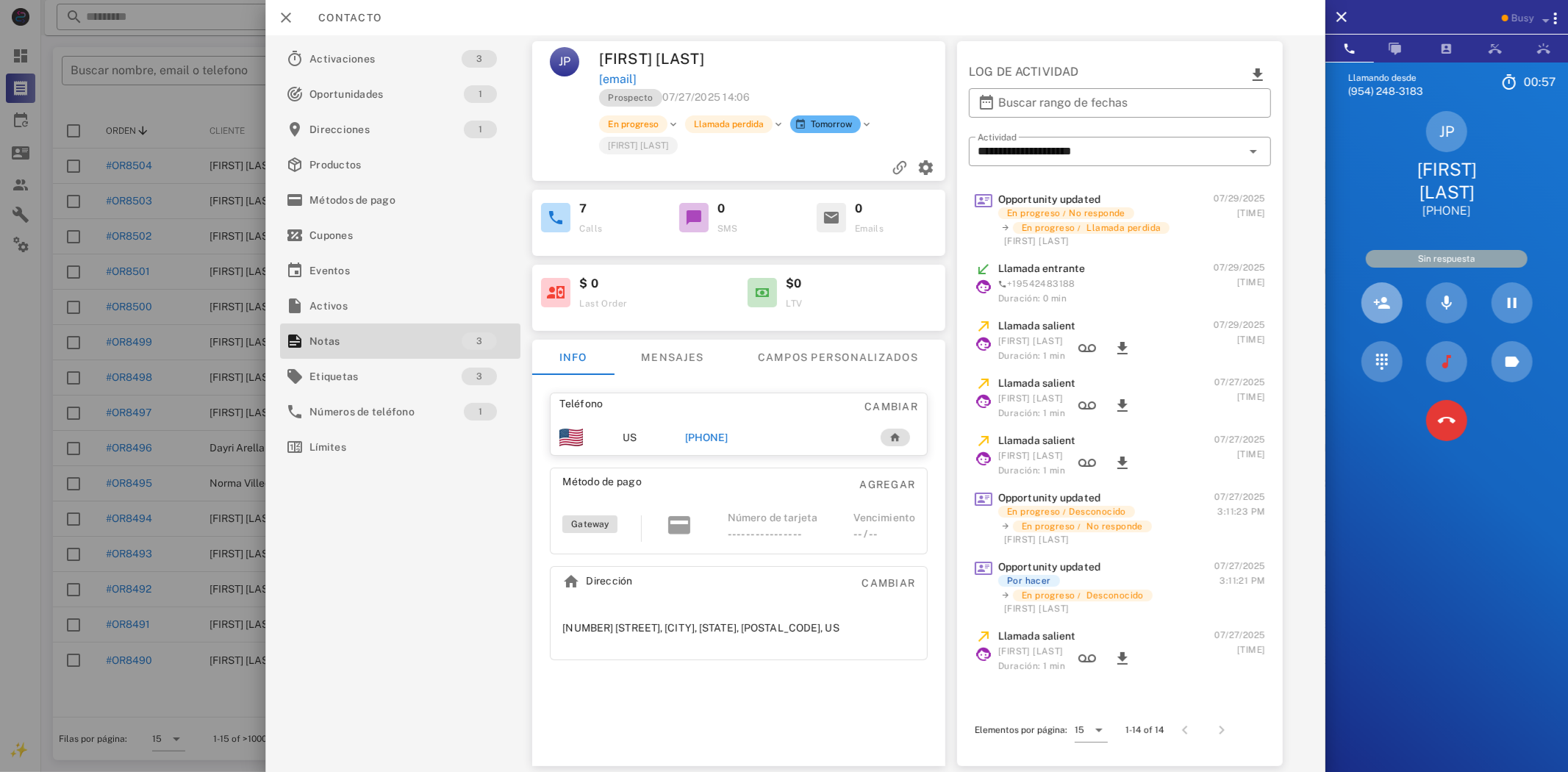 click at bounding box center [1382, 303] 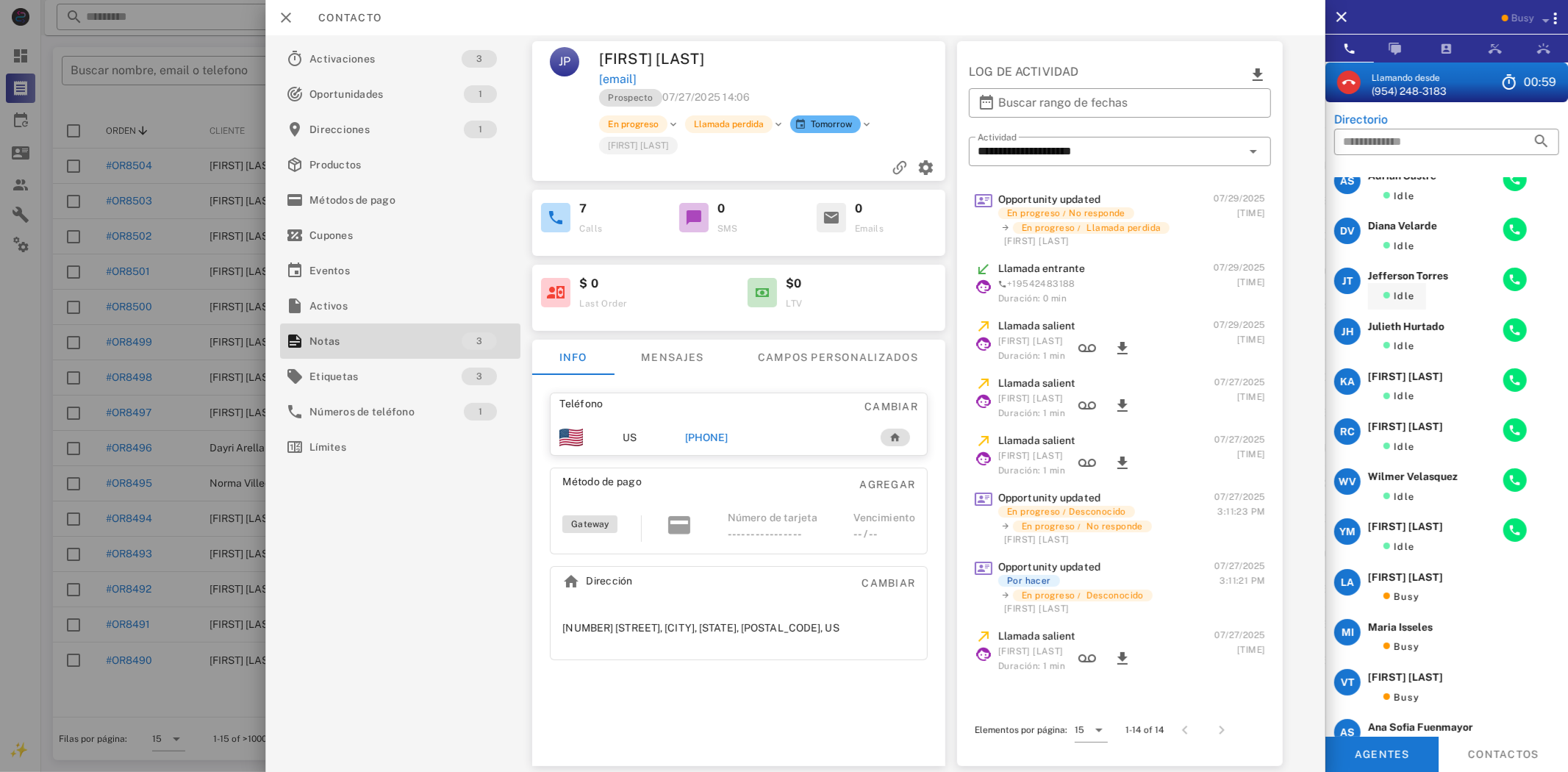 scroll, scrollTop: 0, scrollLeft: 0, axis: both 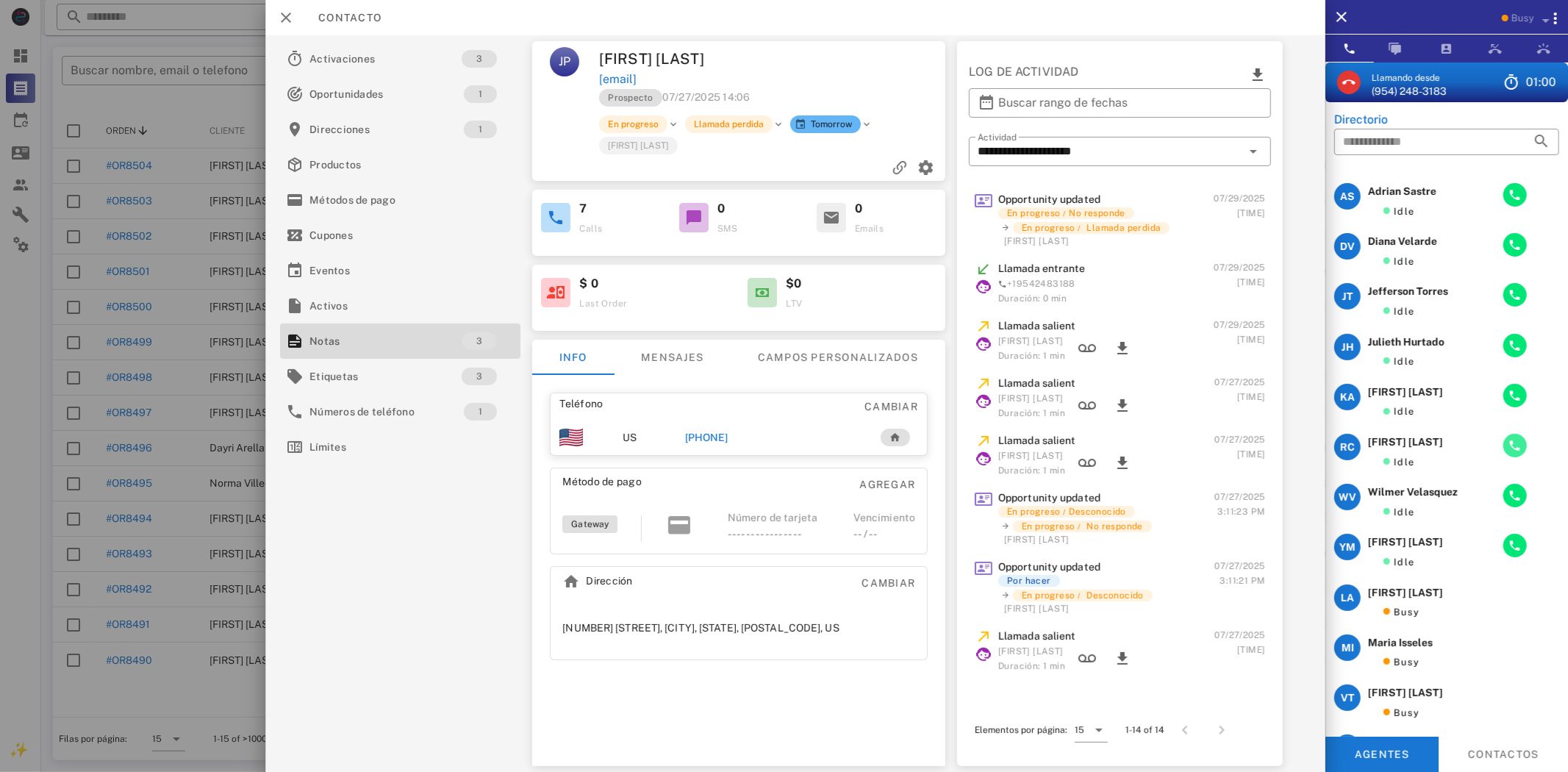 click at bounding box center [1515, 446] 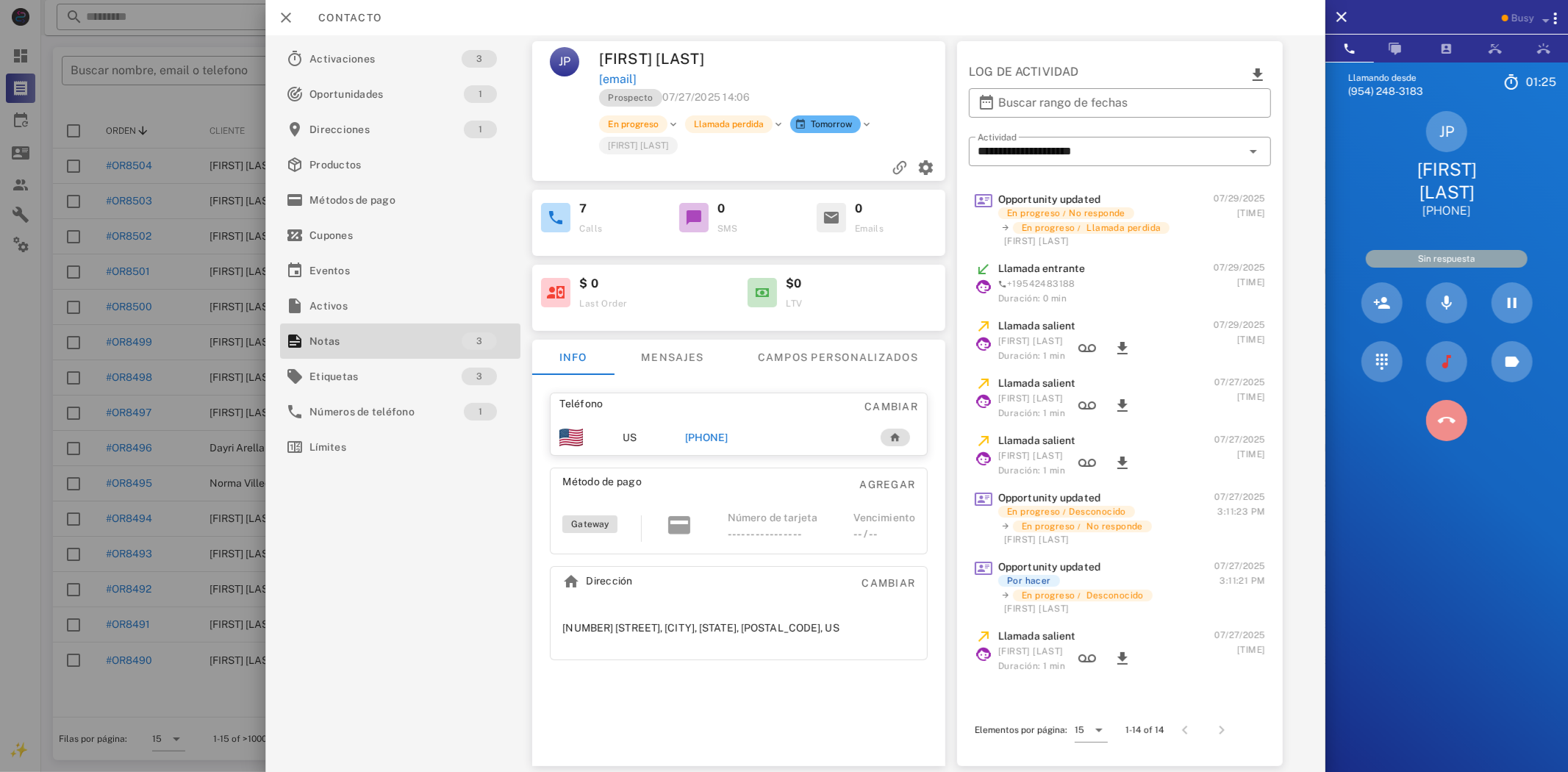 click at bounding box center [1447, 421] 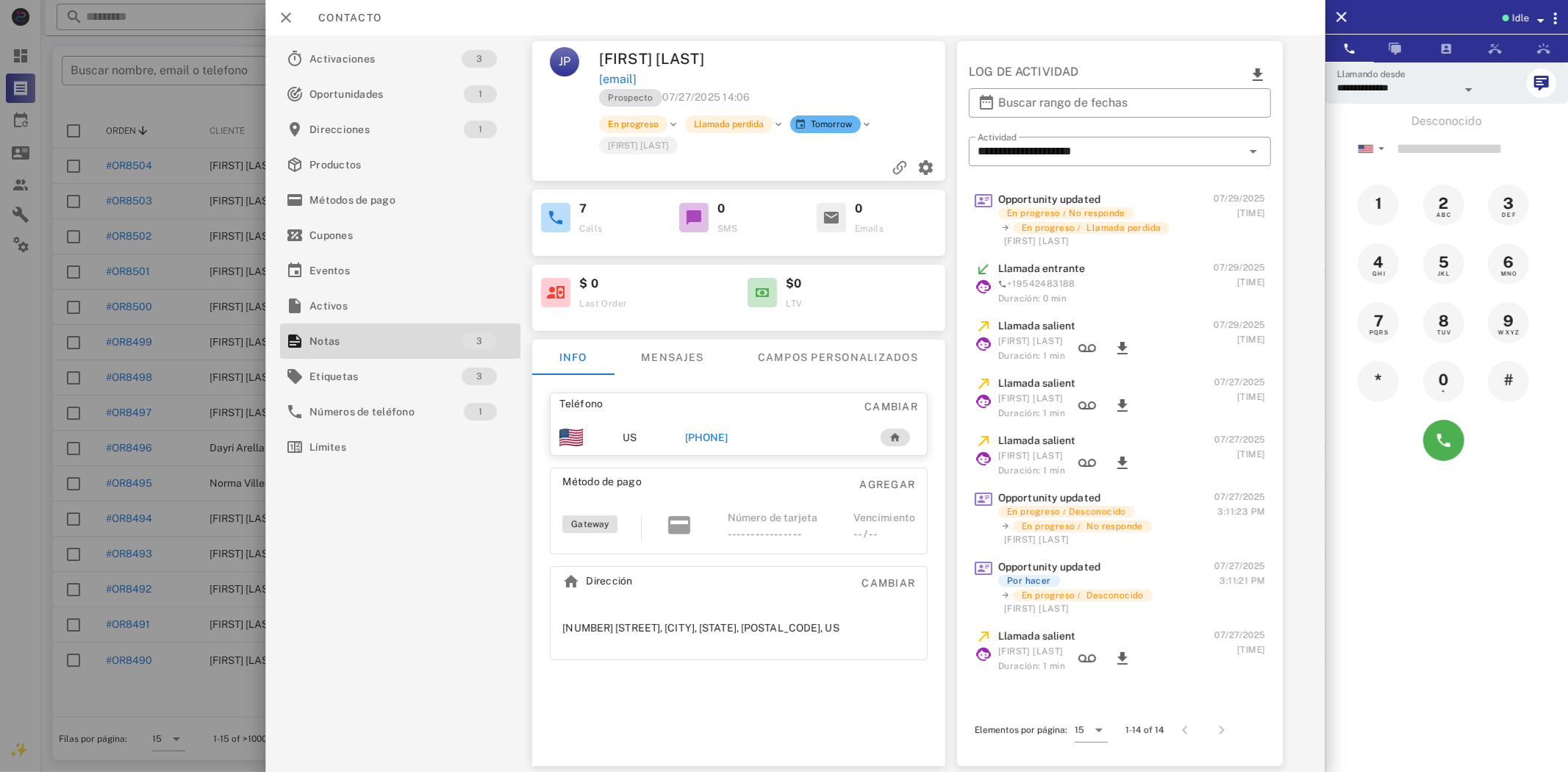 click on "Jeny Palacios" at bounding box center [686, 59] 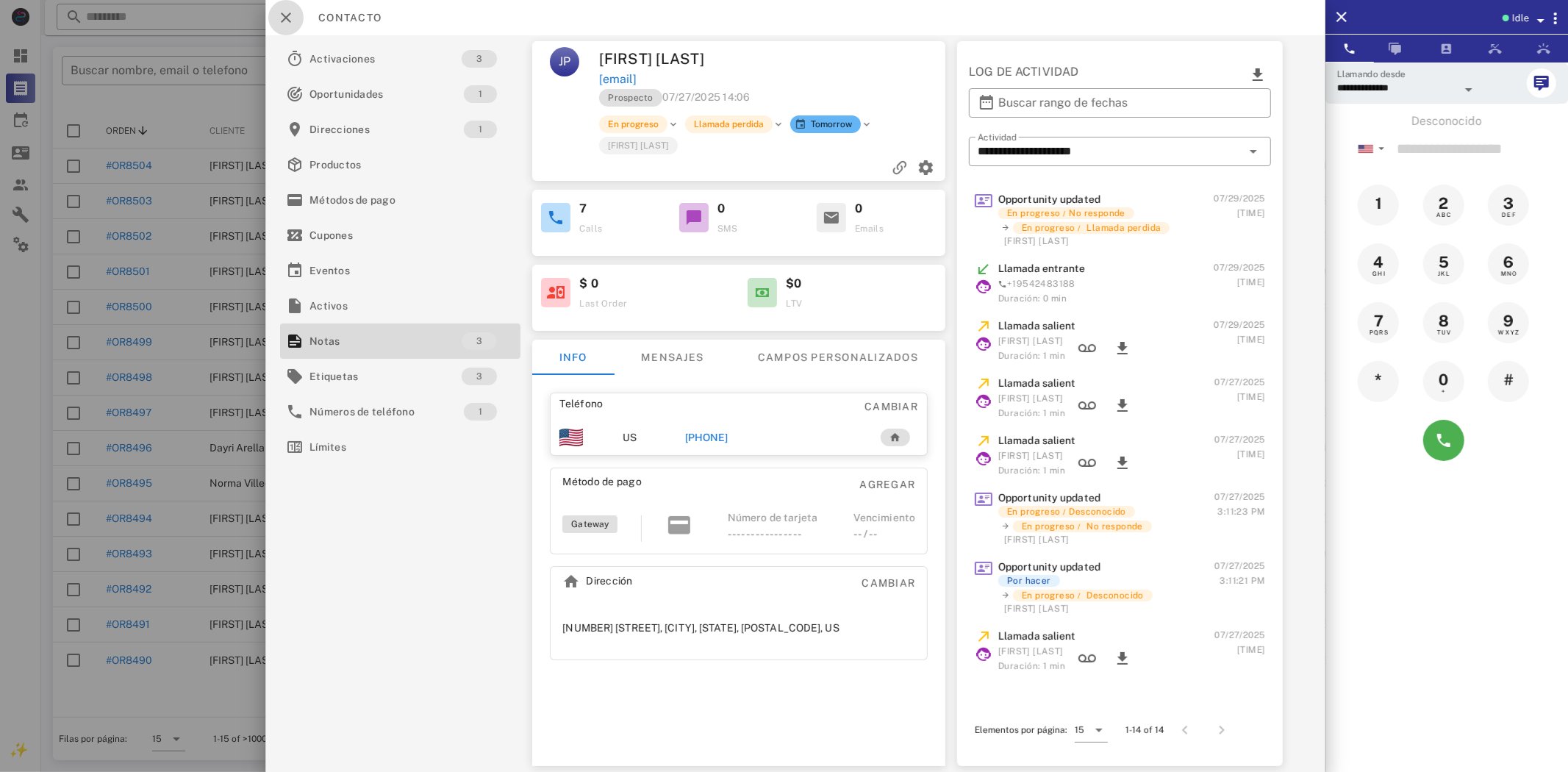 click at bounding box center [286, 18] 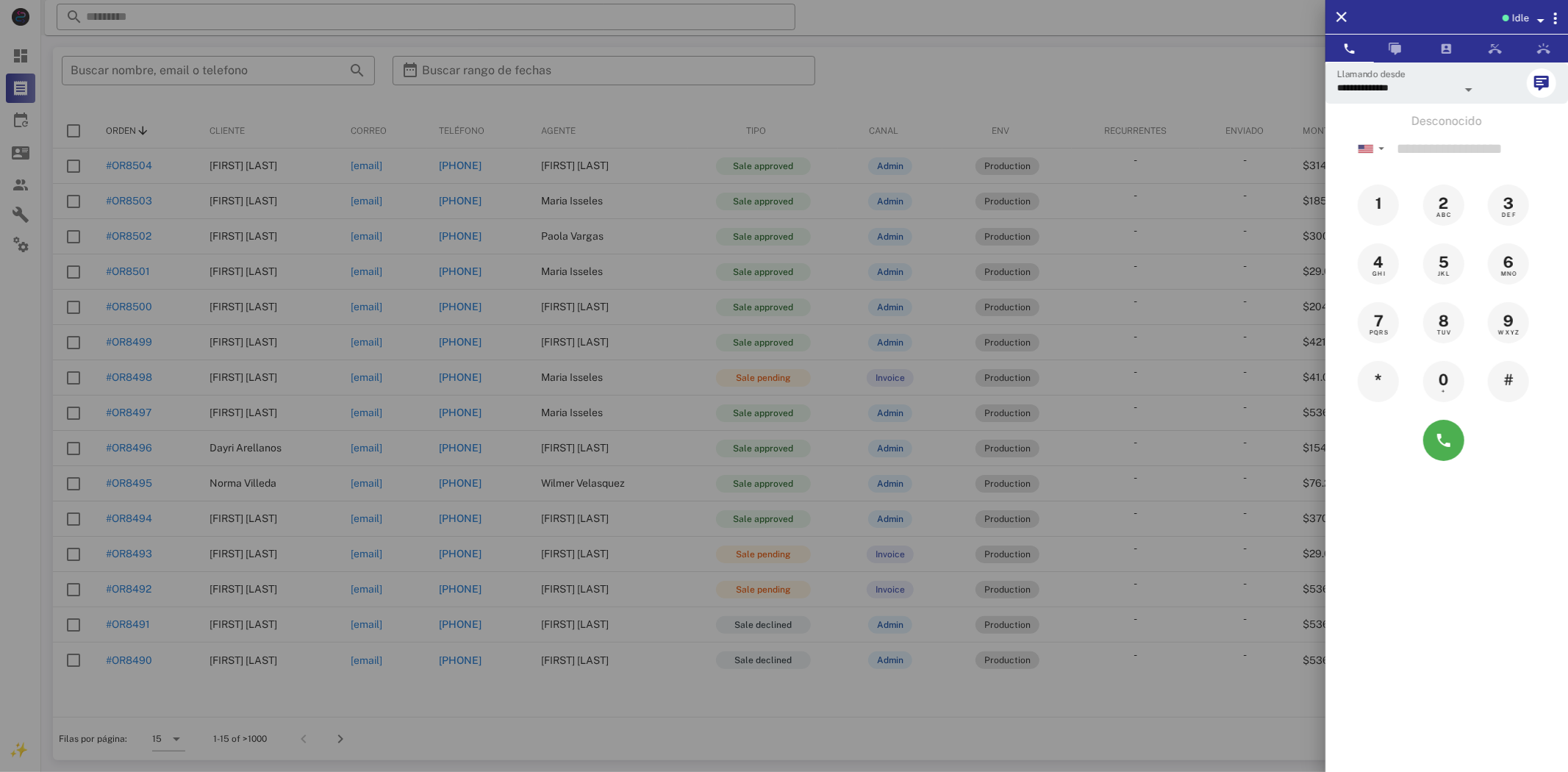 click at bounding box center (784, 386) 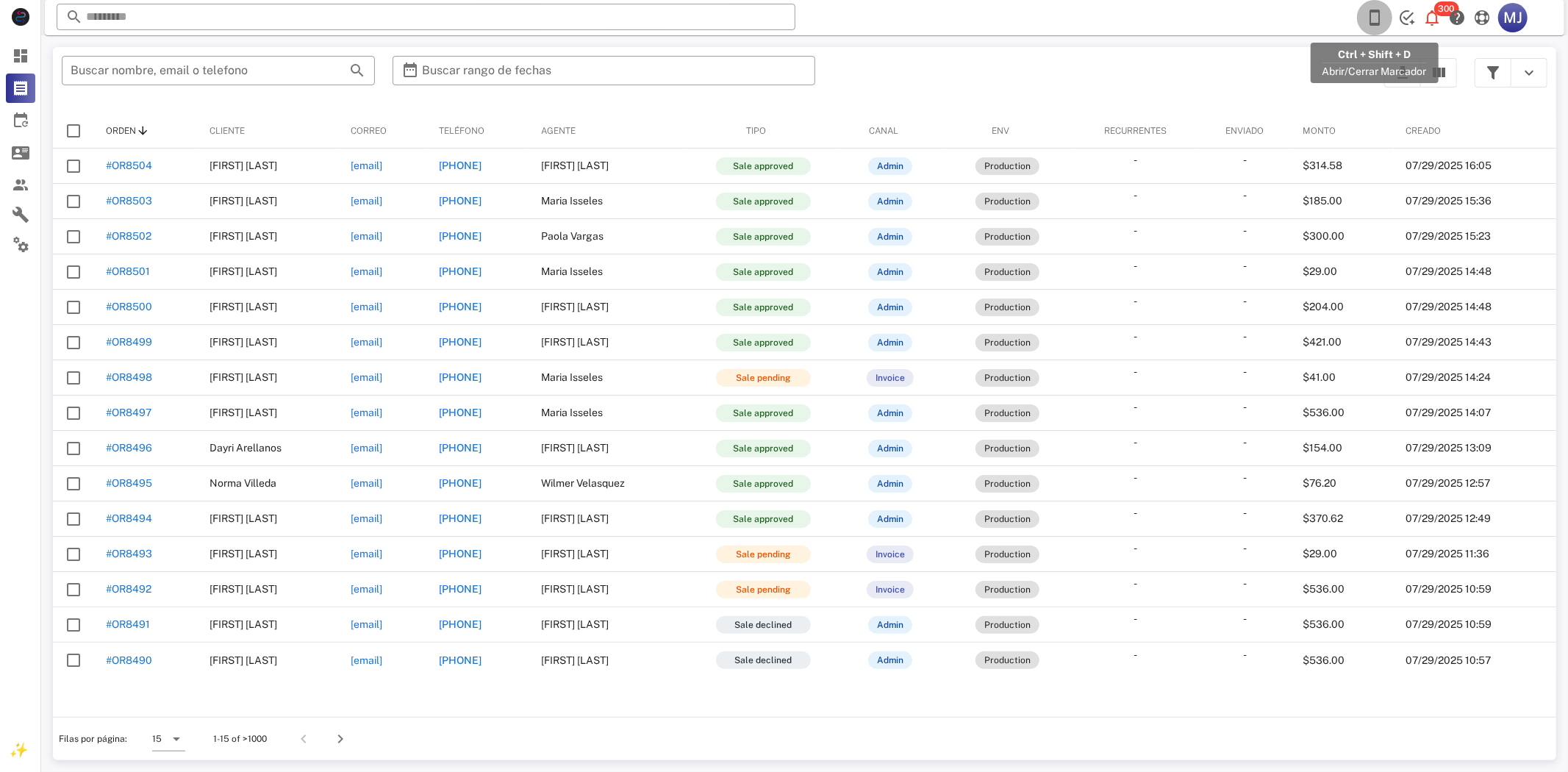 click at bounding box center [1375, 18] 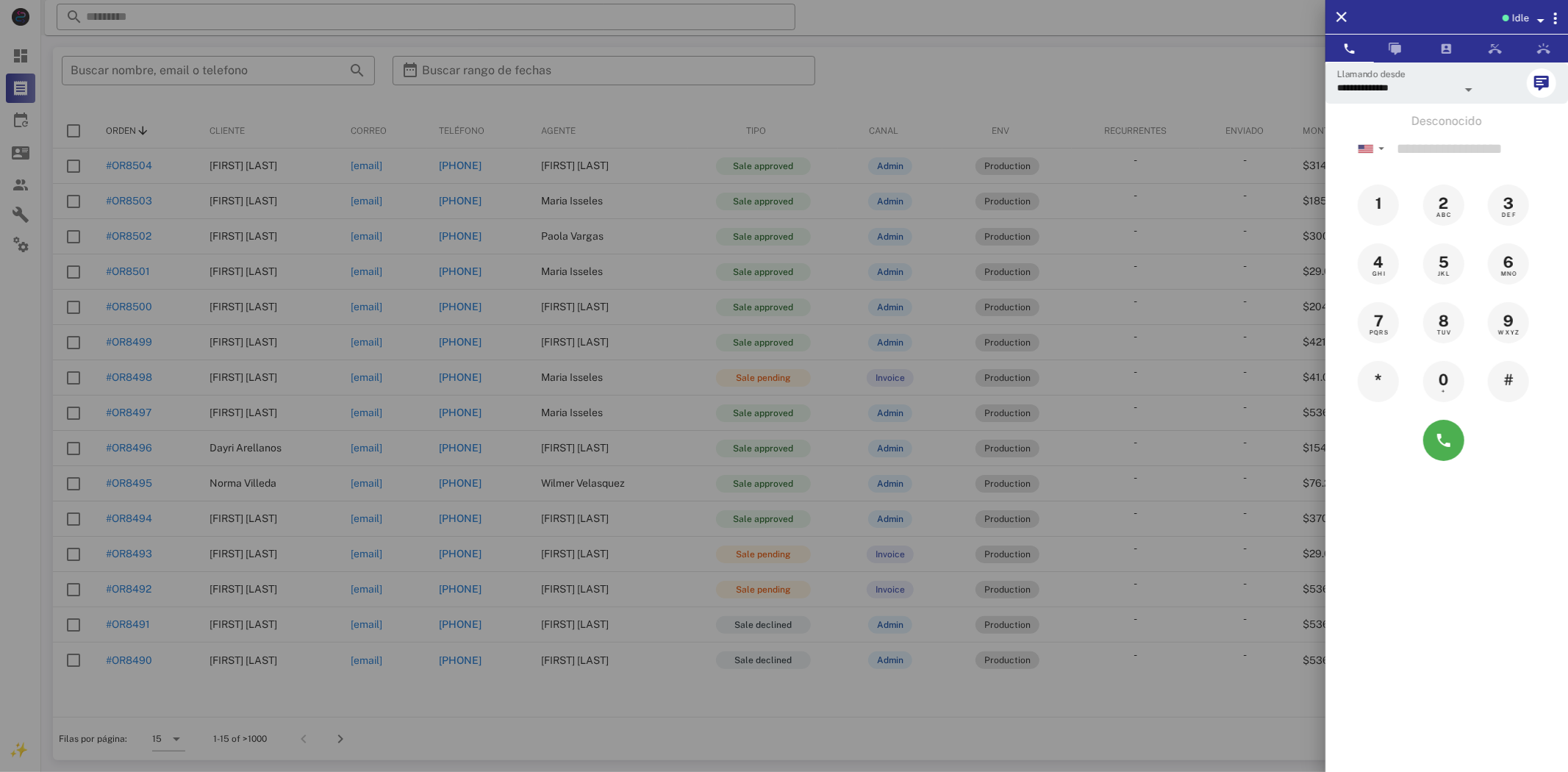 click on "Idle" at bounding box center [1520, 18] 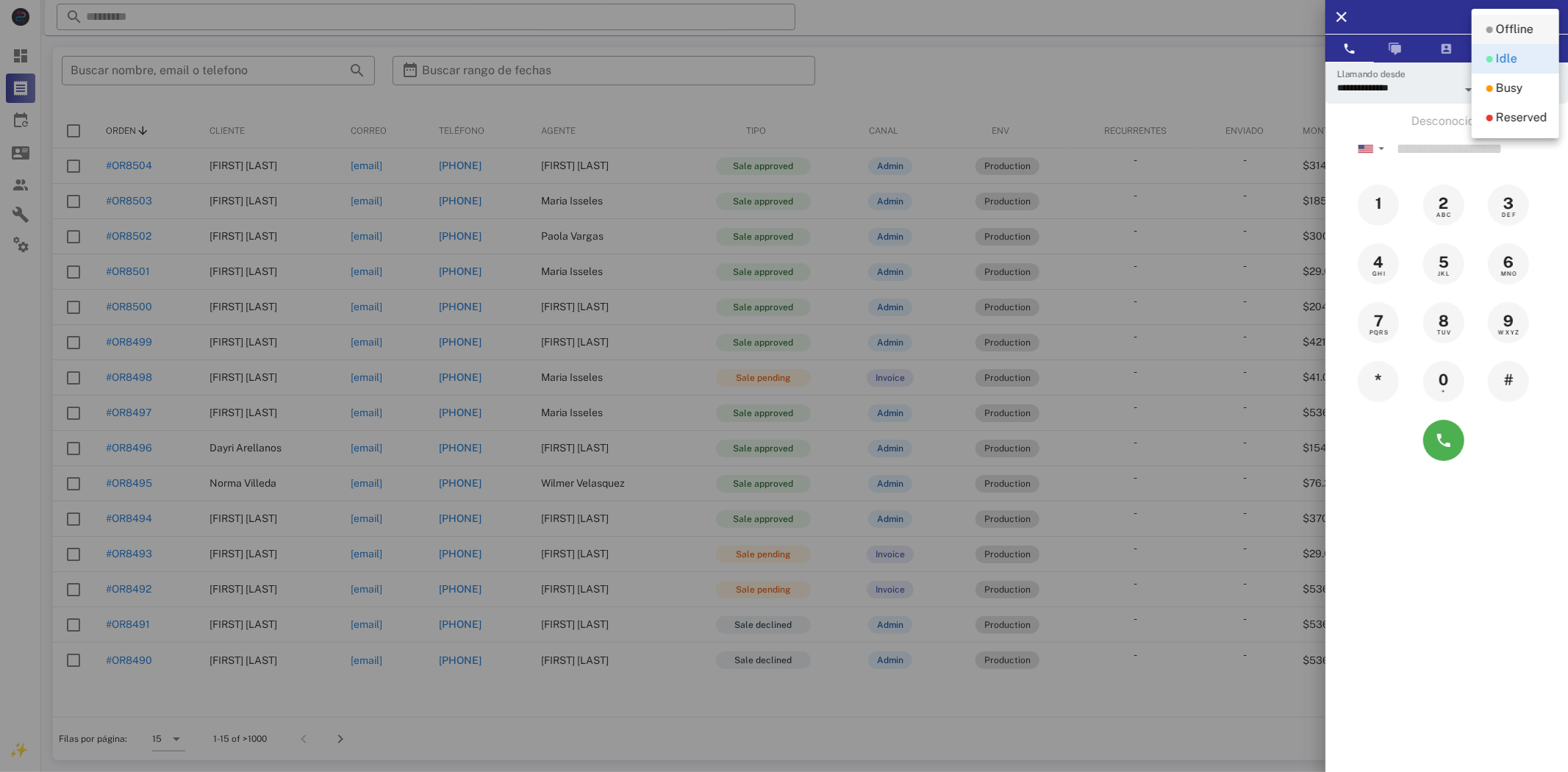 click on "Offline" at bounding box center [1514, 29] 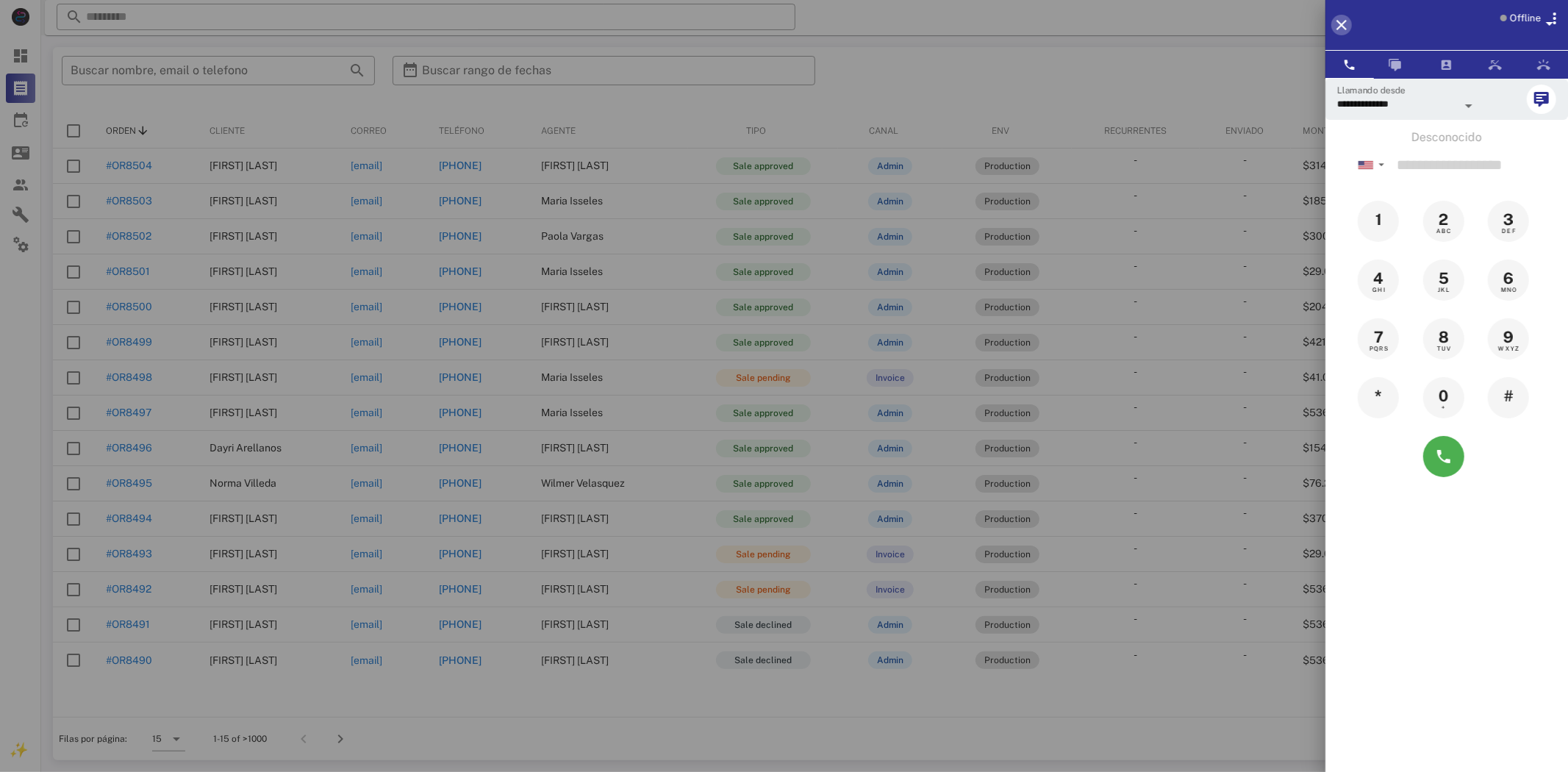 click at bounding box center [1342, 25] 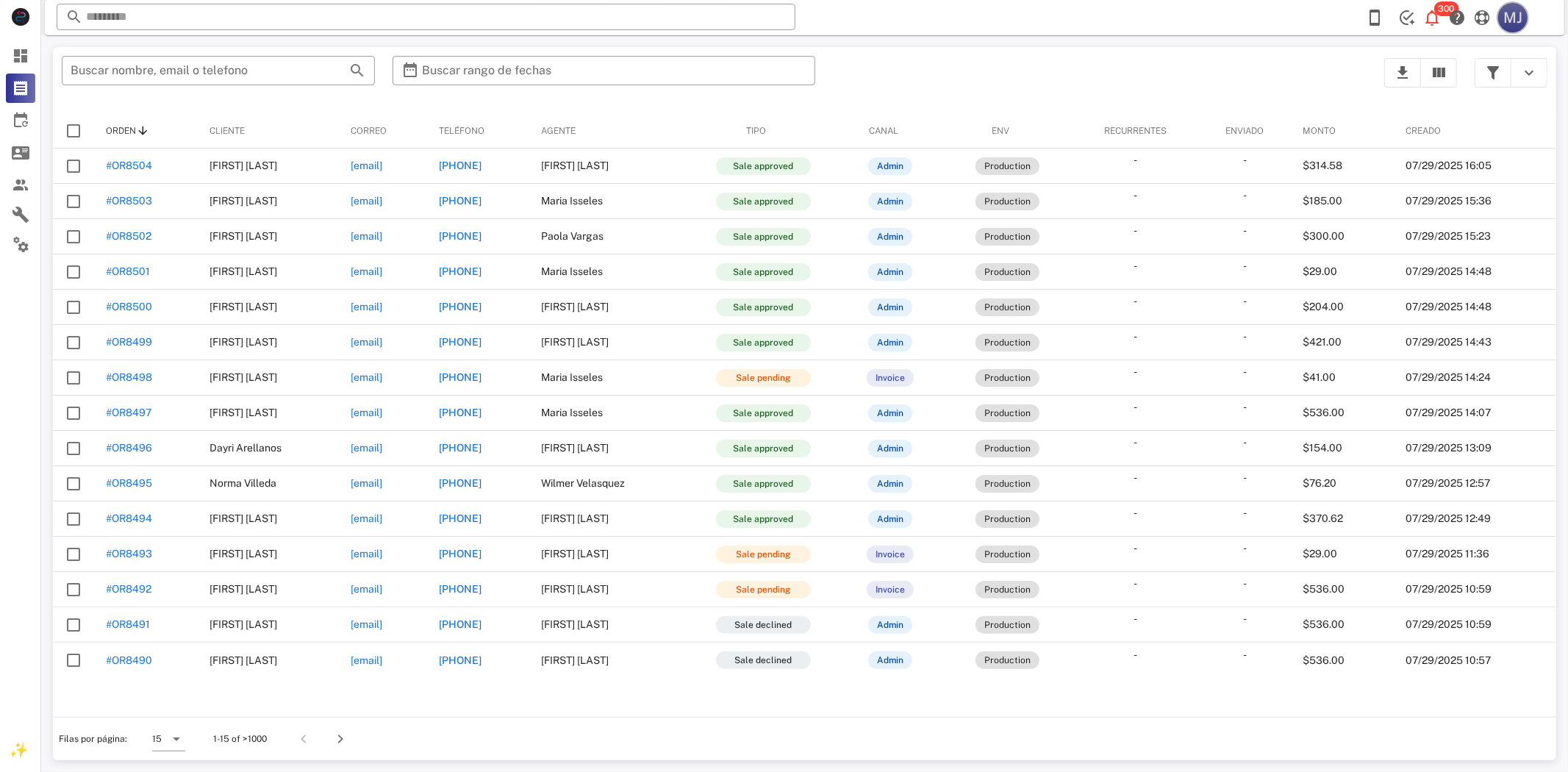 click on "MJ" at bounding box center [1513, 18] 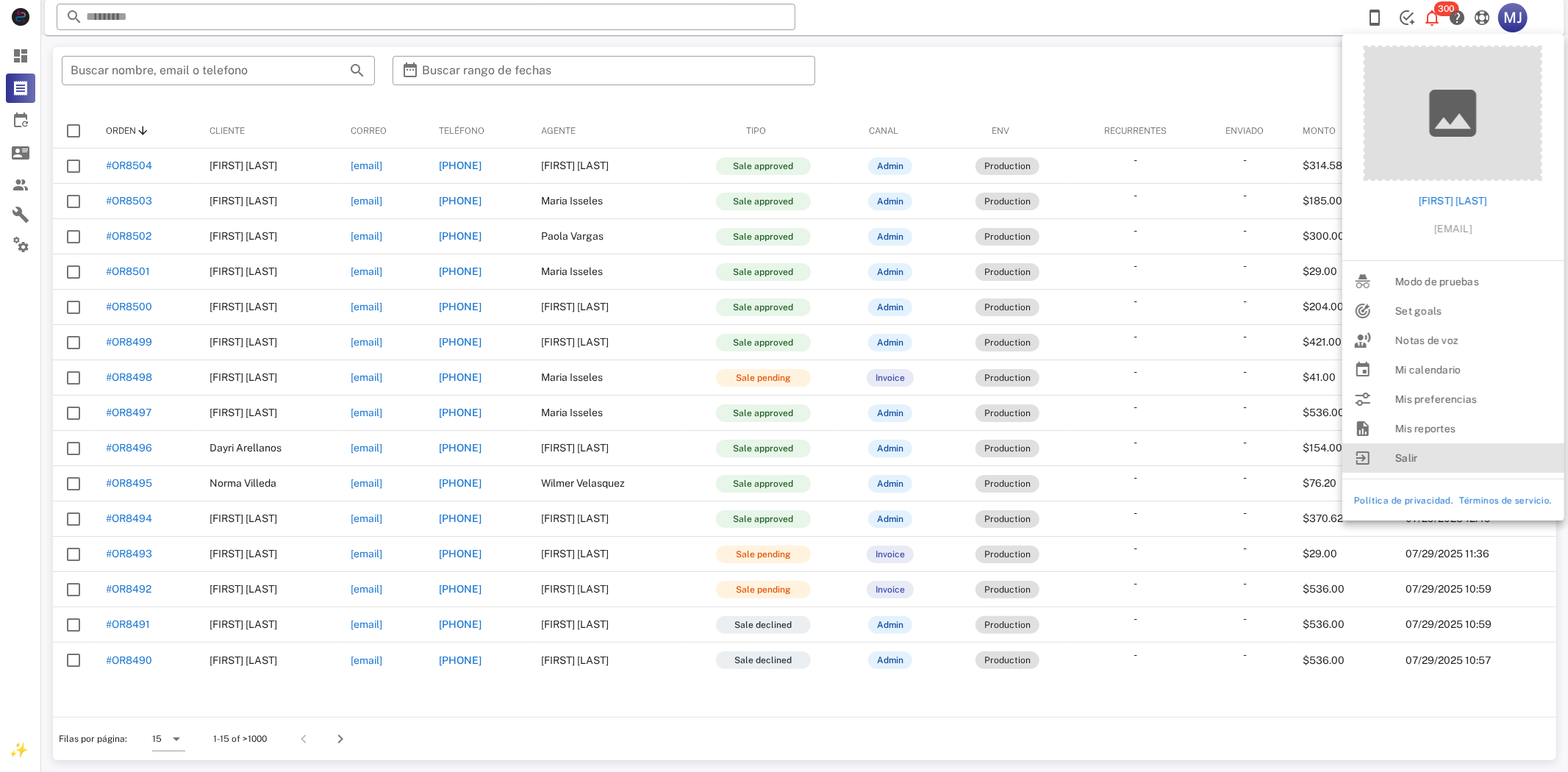 drag, startPoint x: 1375, startPoint y: 451, endPoint x: 1567, endPoint y: 21, distance: 470.91825 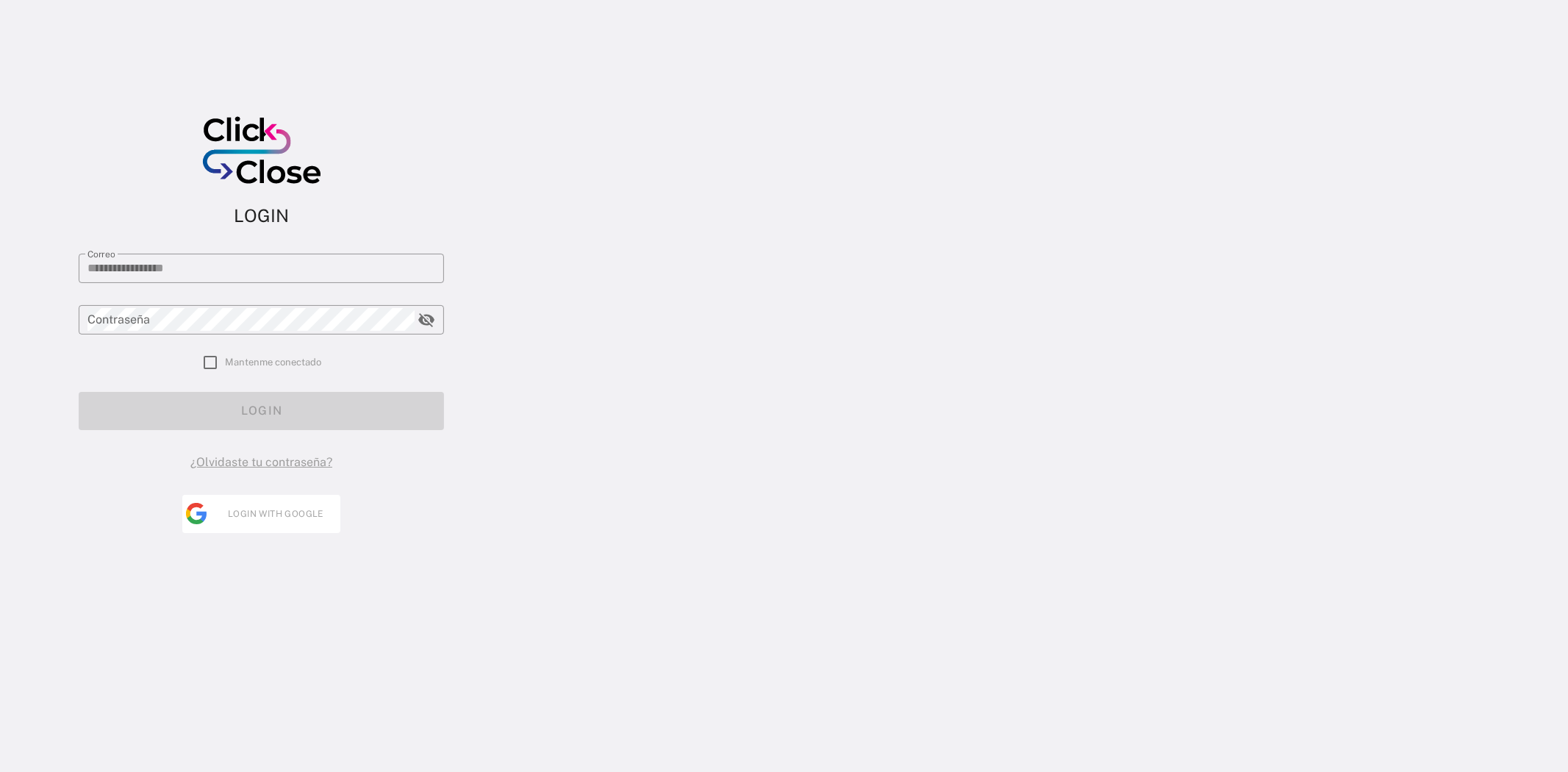 type on "**********" 